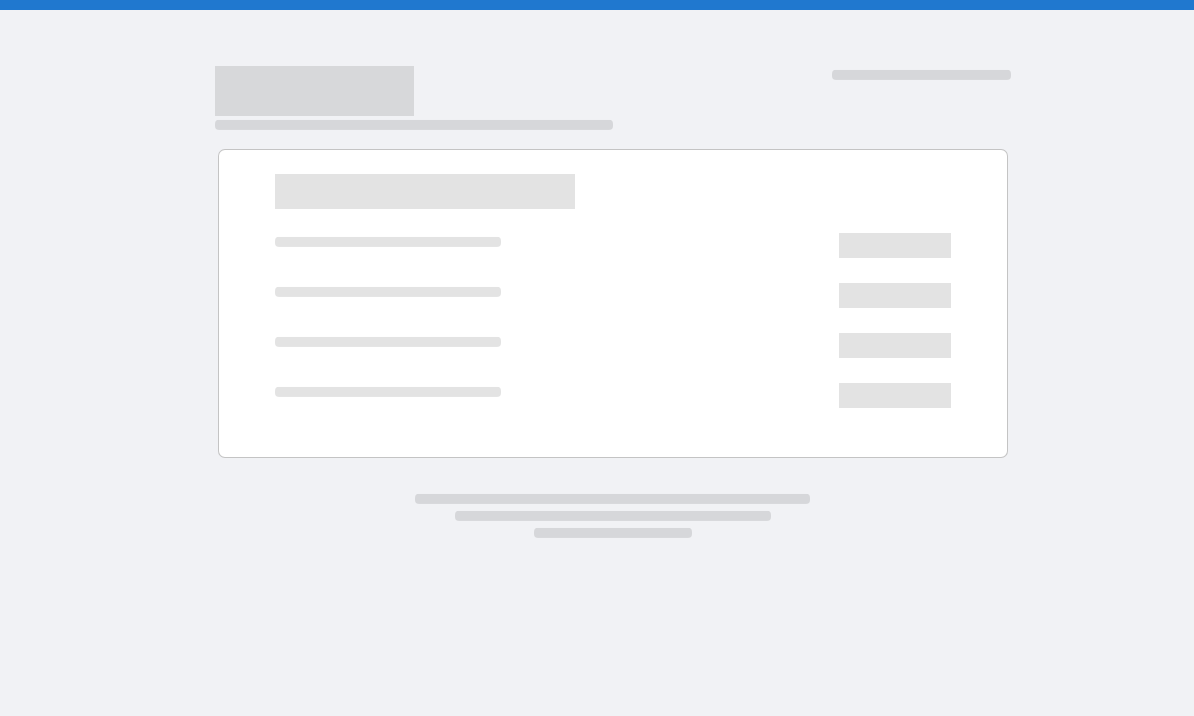 scroll, scrollTop: 0, scrollLeft: 0, axis: both 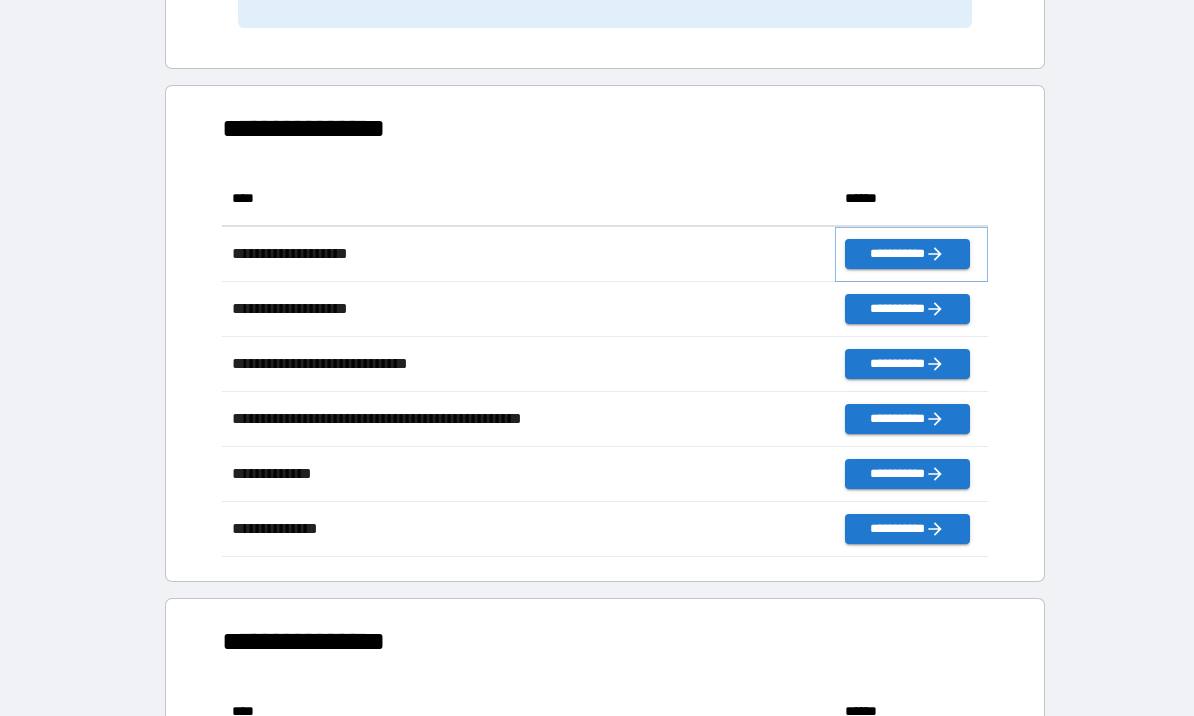 click on "**********" at bounding box center [907, 254] 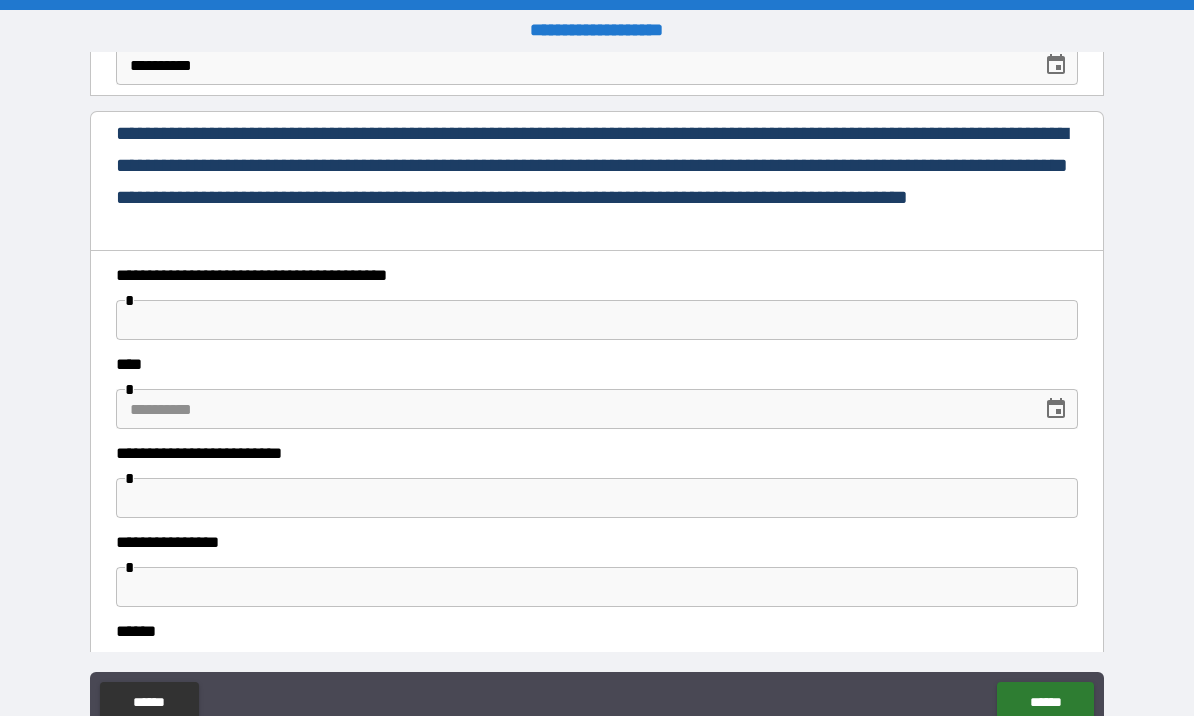 scroll, scrollTop: 185, scrollLeft: 0, axis: vertical 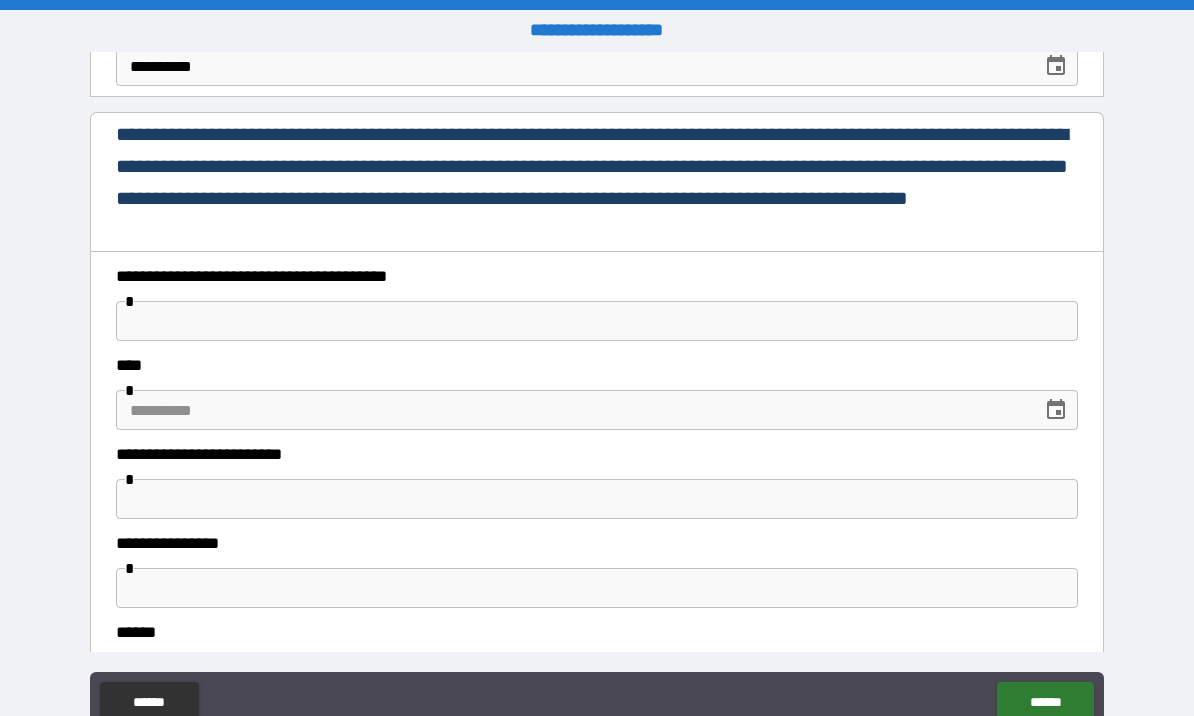 click at bounding box center (597, 321) 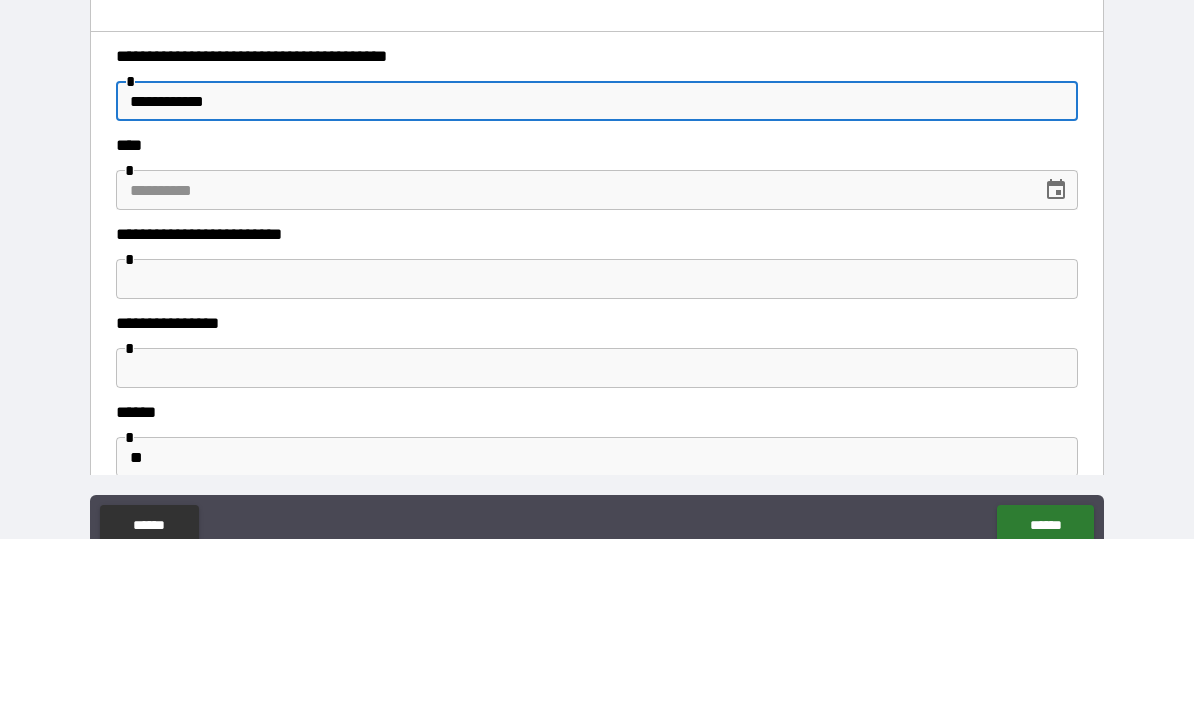scroll, scrollTop: 251, scrollLeft: 0, axis: vertical 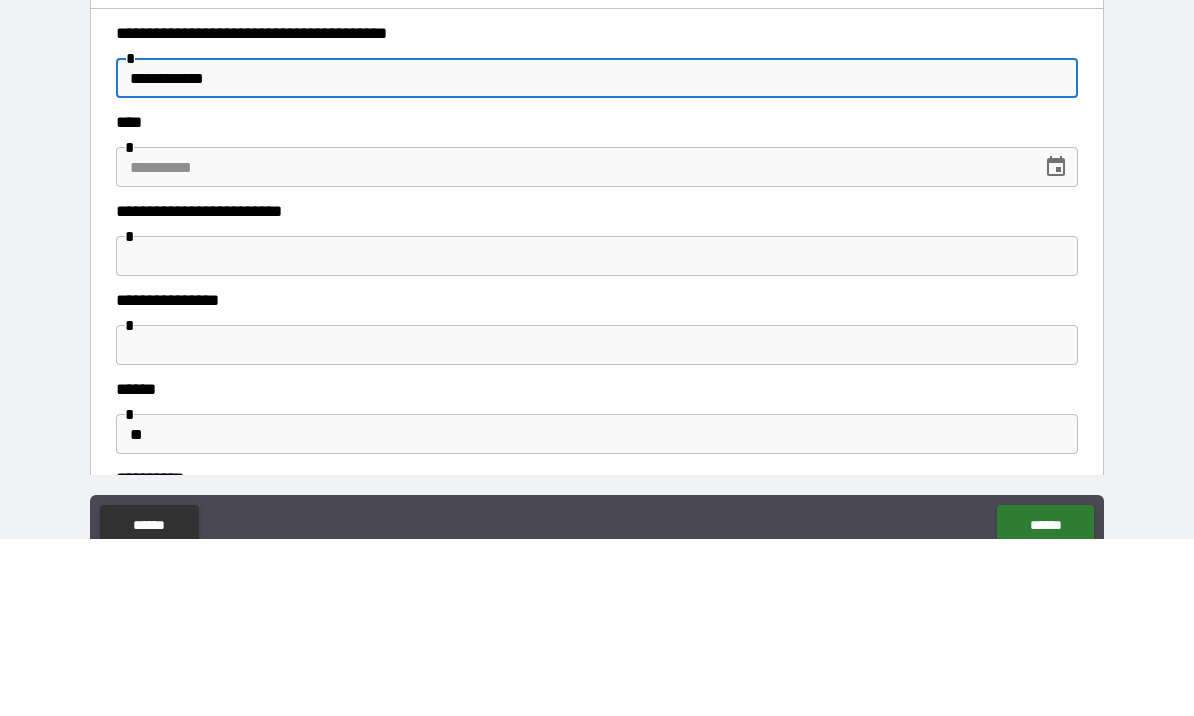type on "**********" 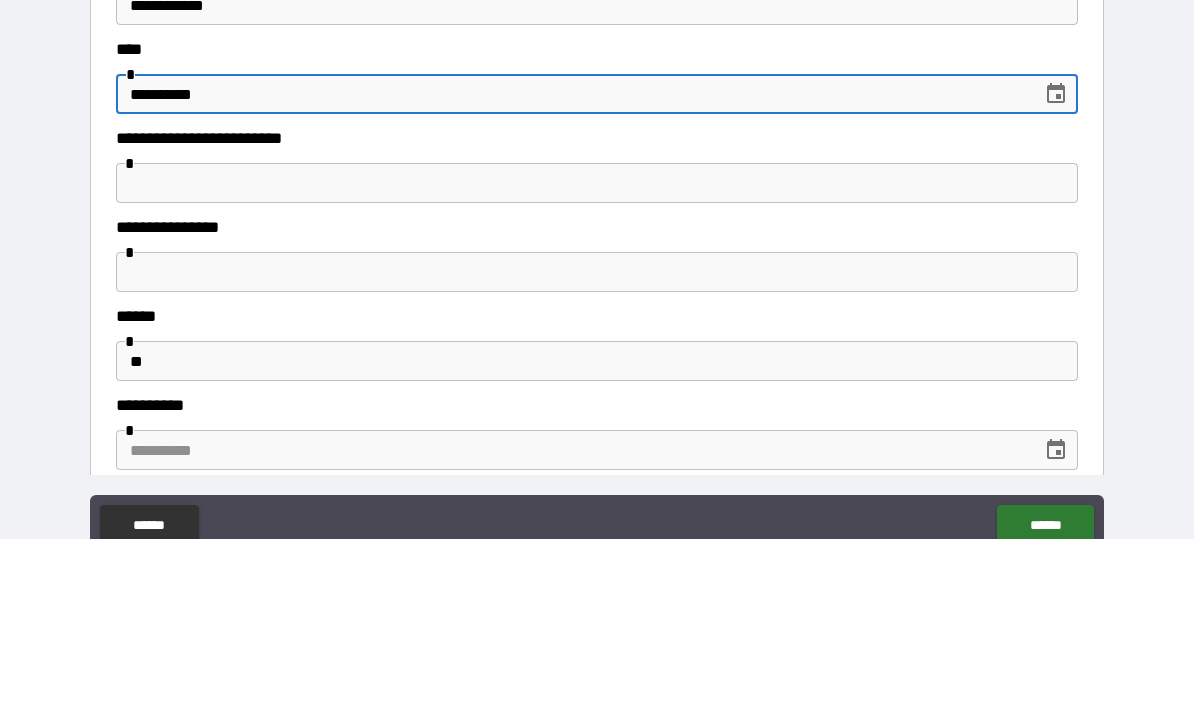 scroll, scrollTop: 336, scrollLeft: 0, axis: vertical 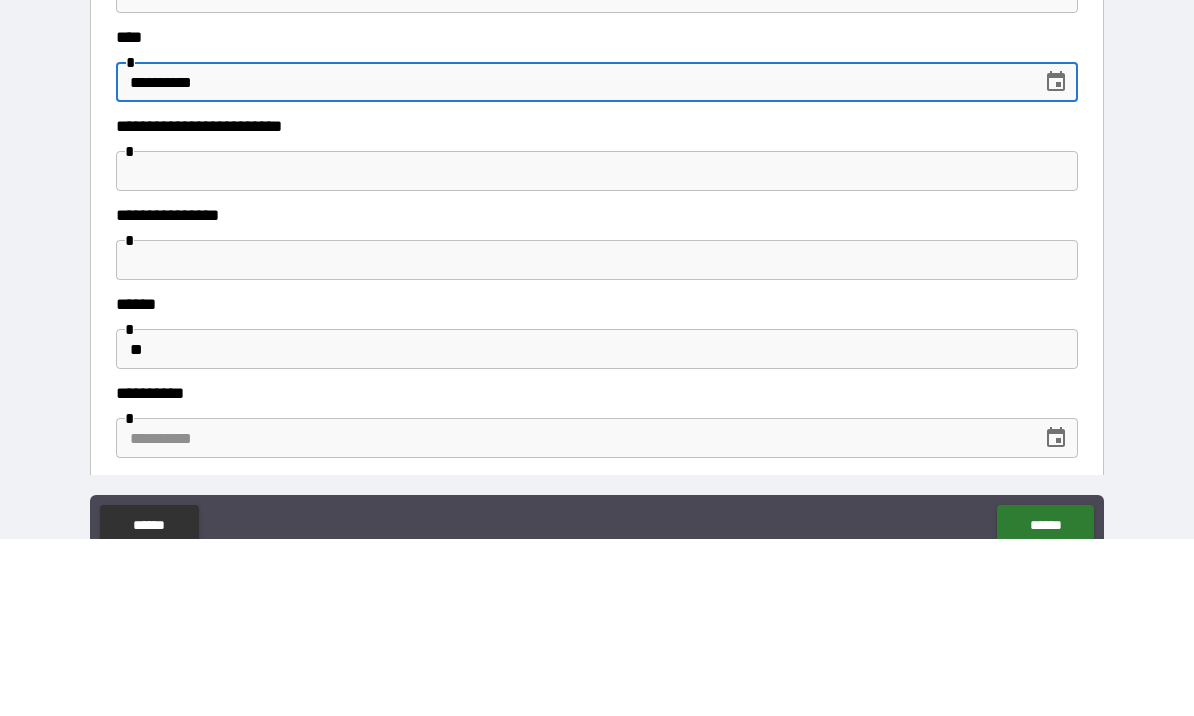 type on "**********" 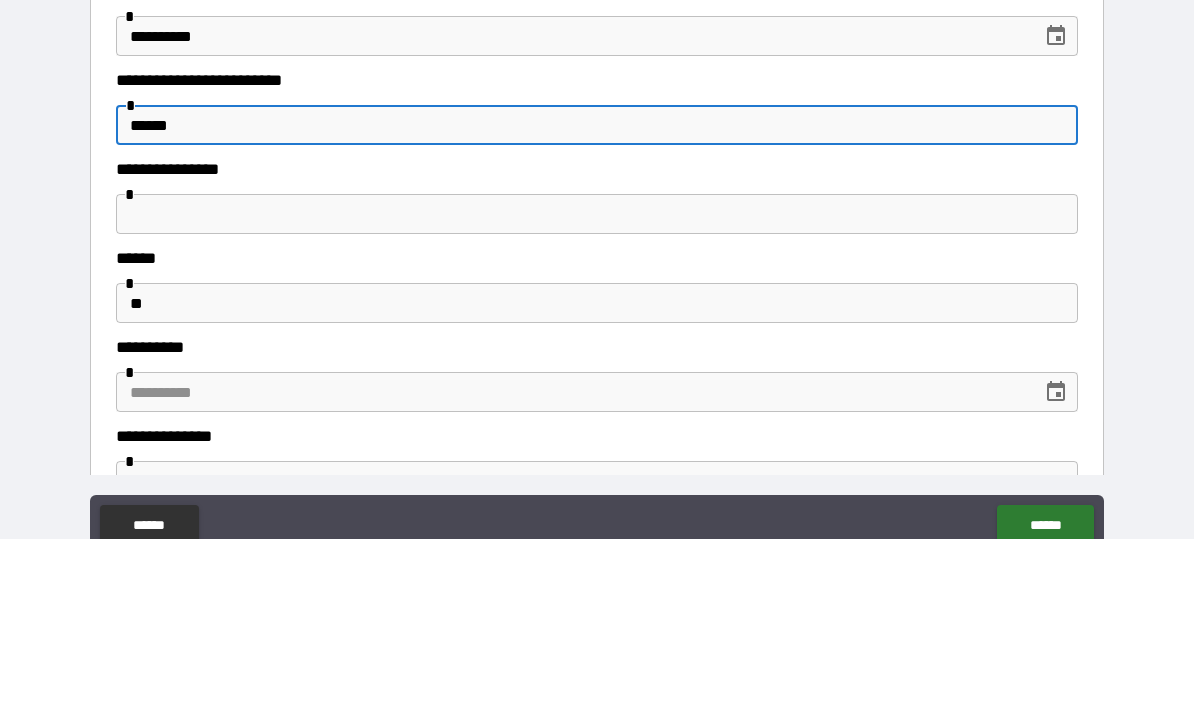 scroll, scrollTop: 432, scrollLeft: 0, axis: vertical 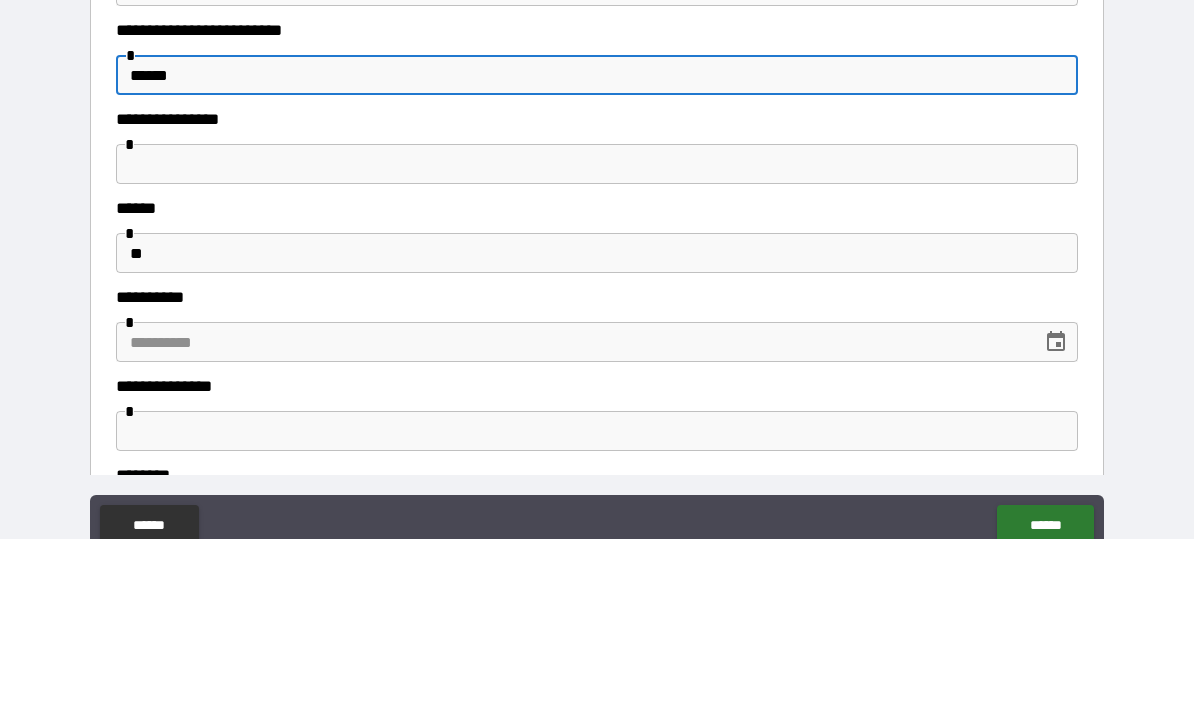 type on "******" 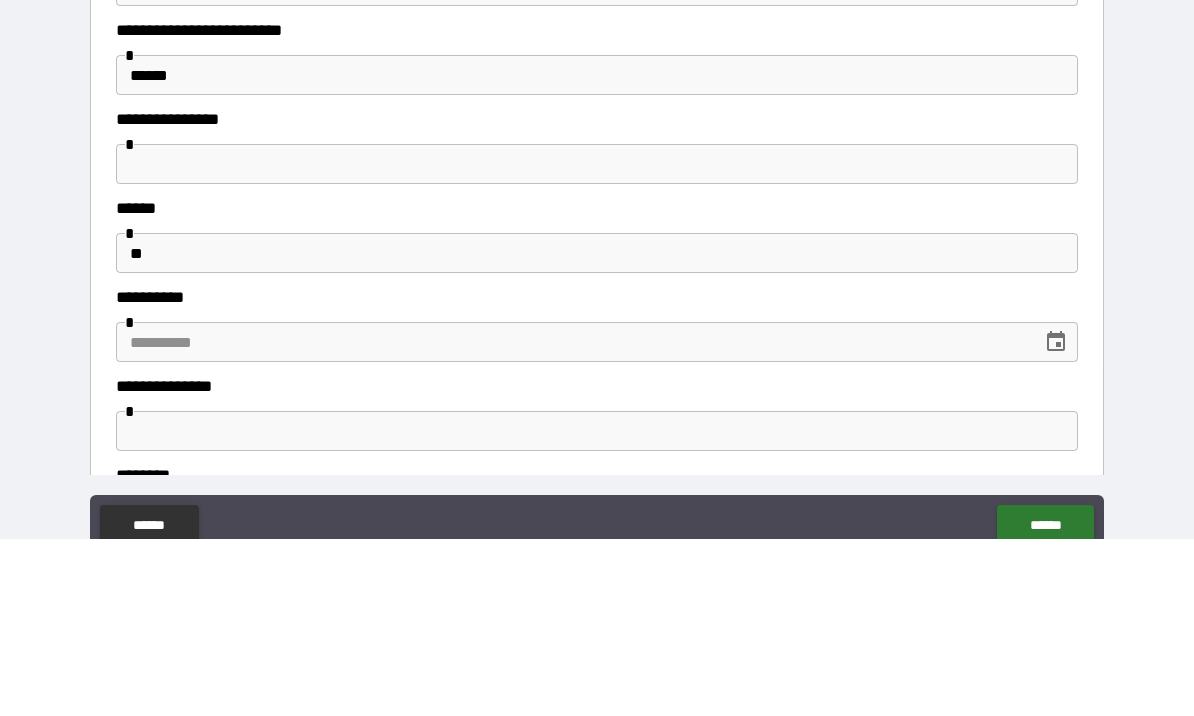 scroll, scrollTop: 69, scrollLeft: 0, axis: vertical 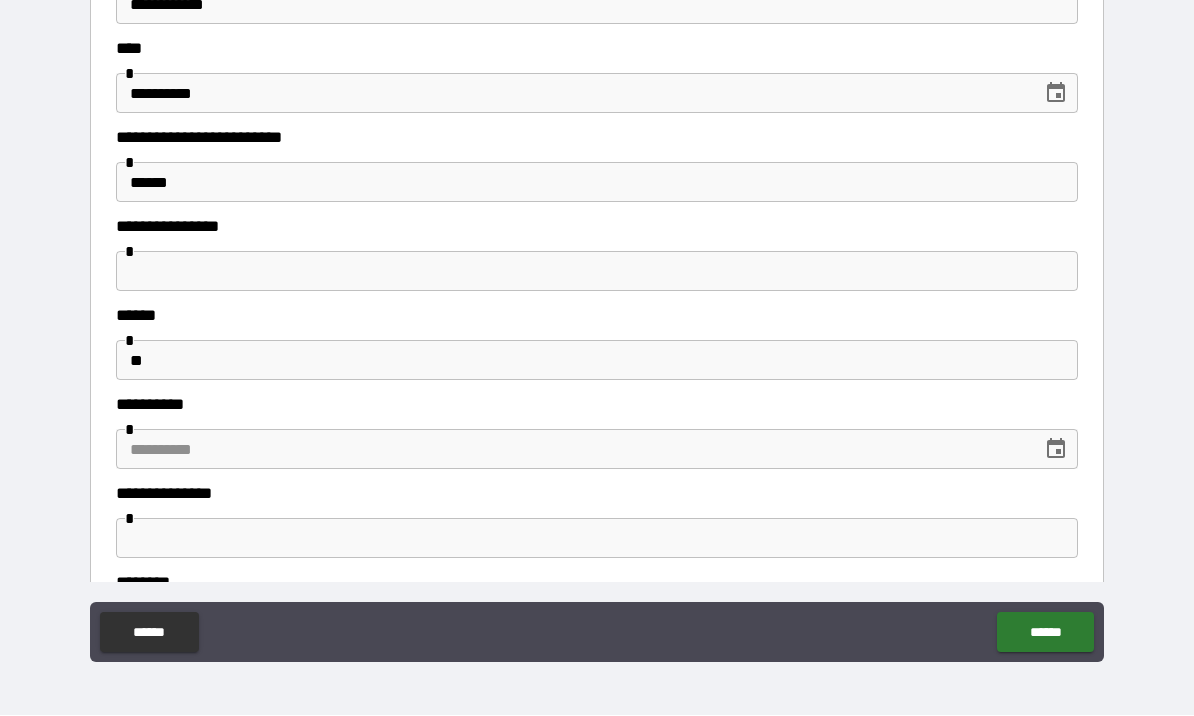 click at bounding box center [597, 272] 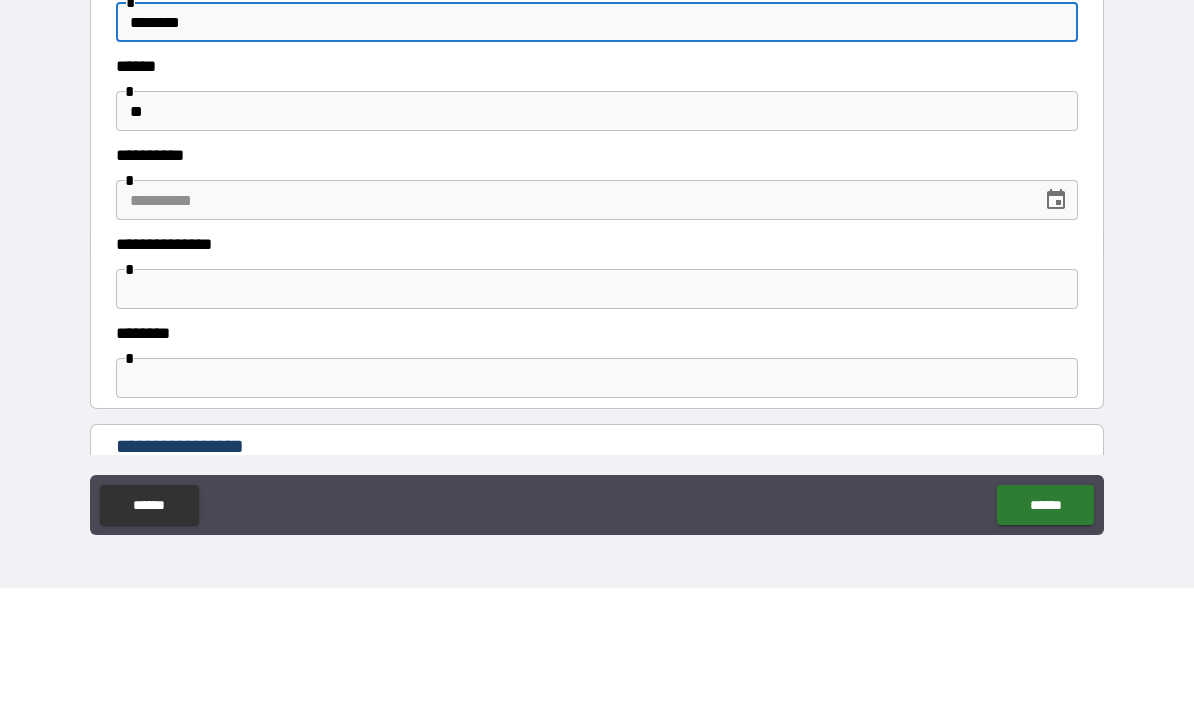 scroll, scrollTop: 555, scrollLeft: 0, axis: vertical 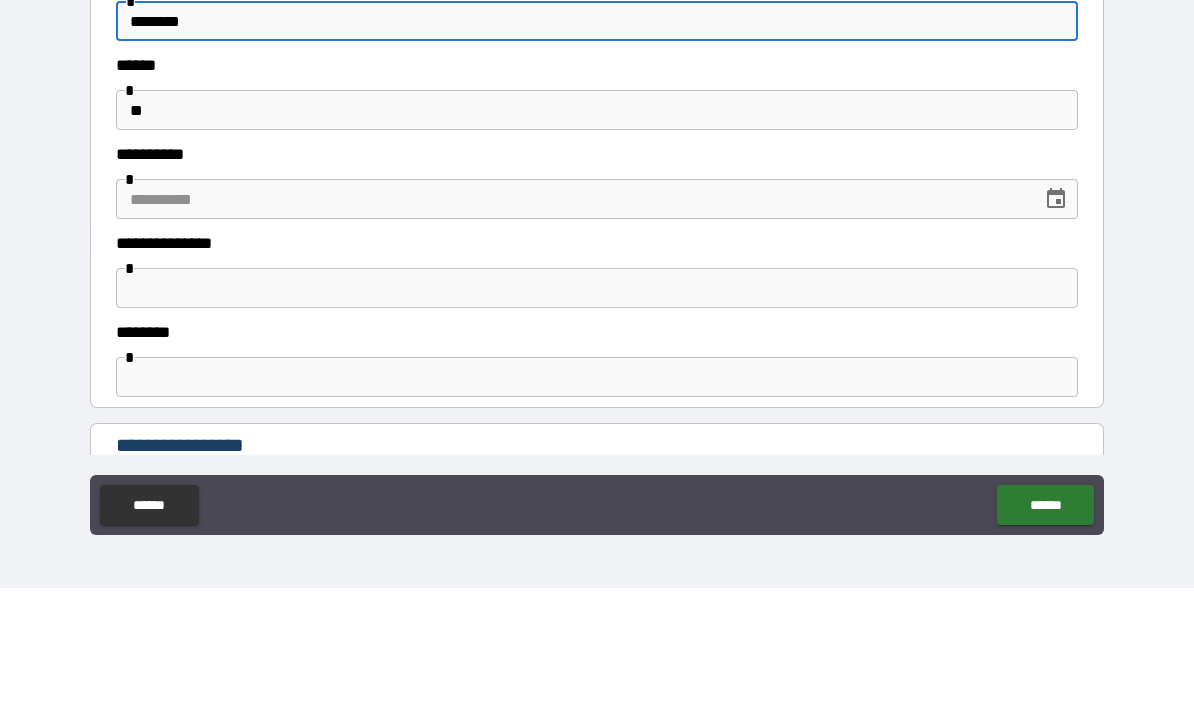 type on "********" 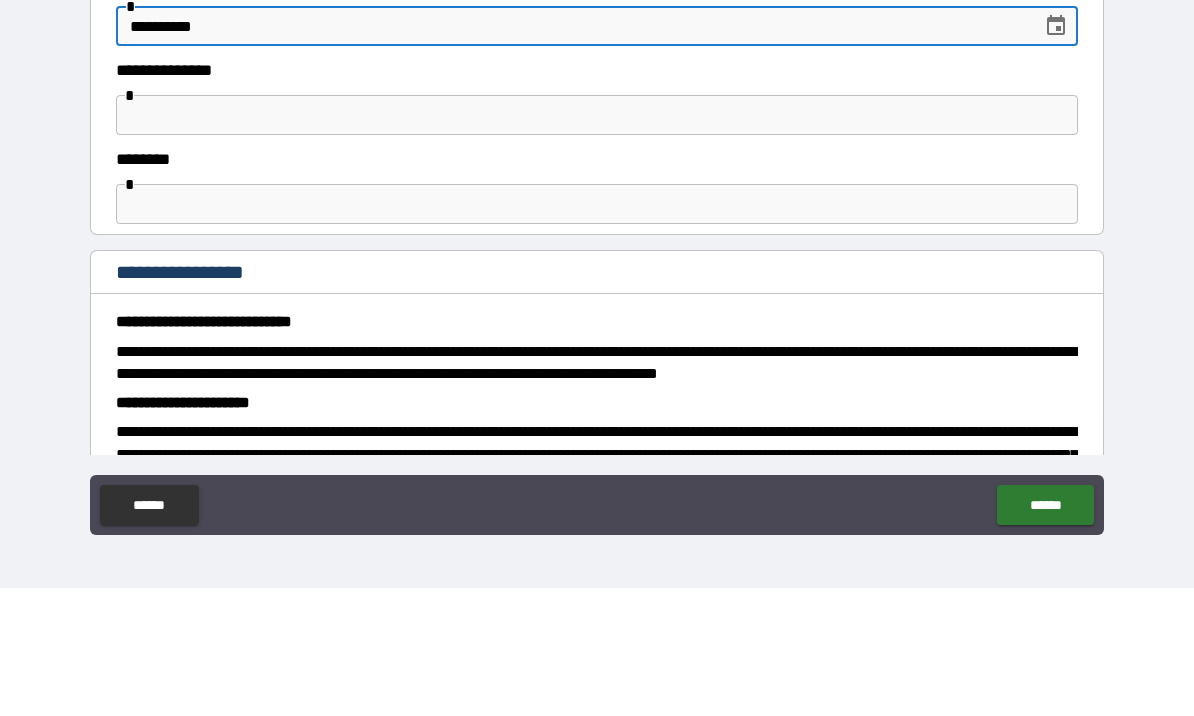 scroll, scrollTop: 732, scrollLeft: 0, axis: vertical 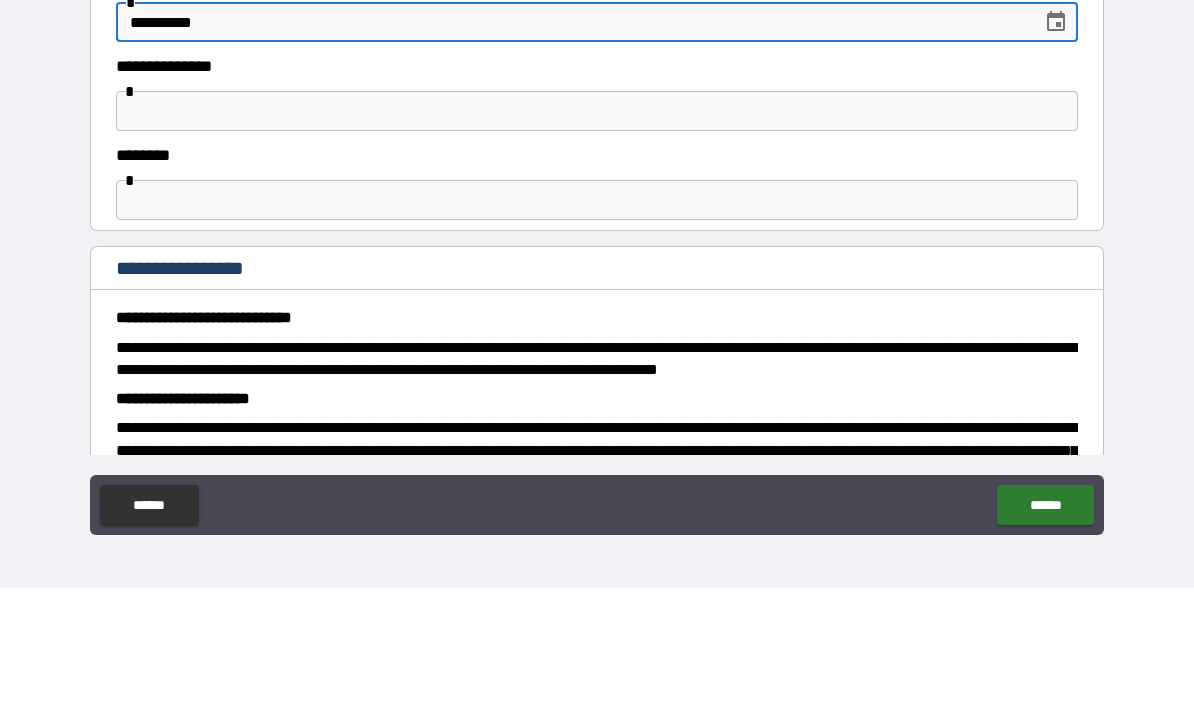 type on "**********" 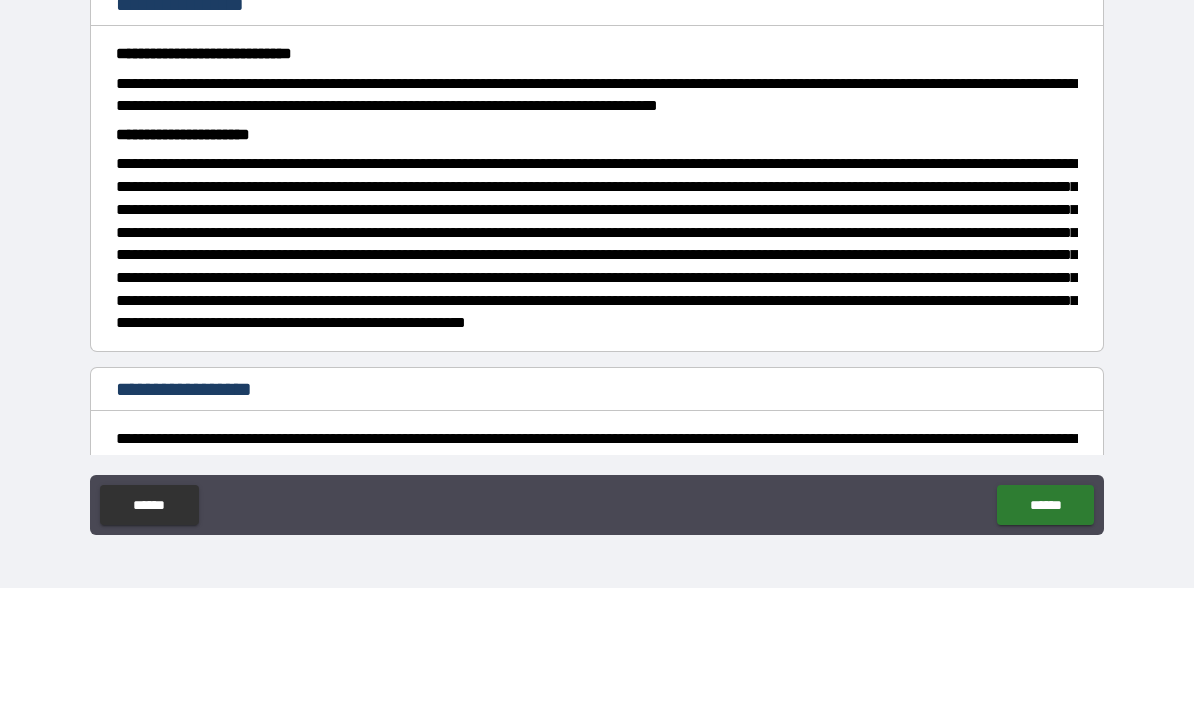 scroll, scrollTop: 1010, scrollLeft: 0, axis: vertical 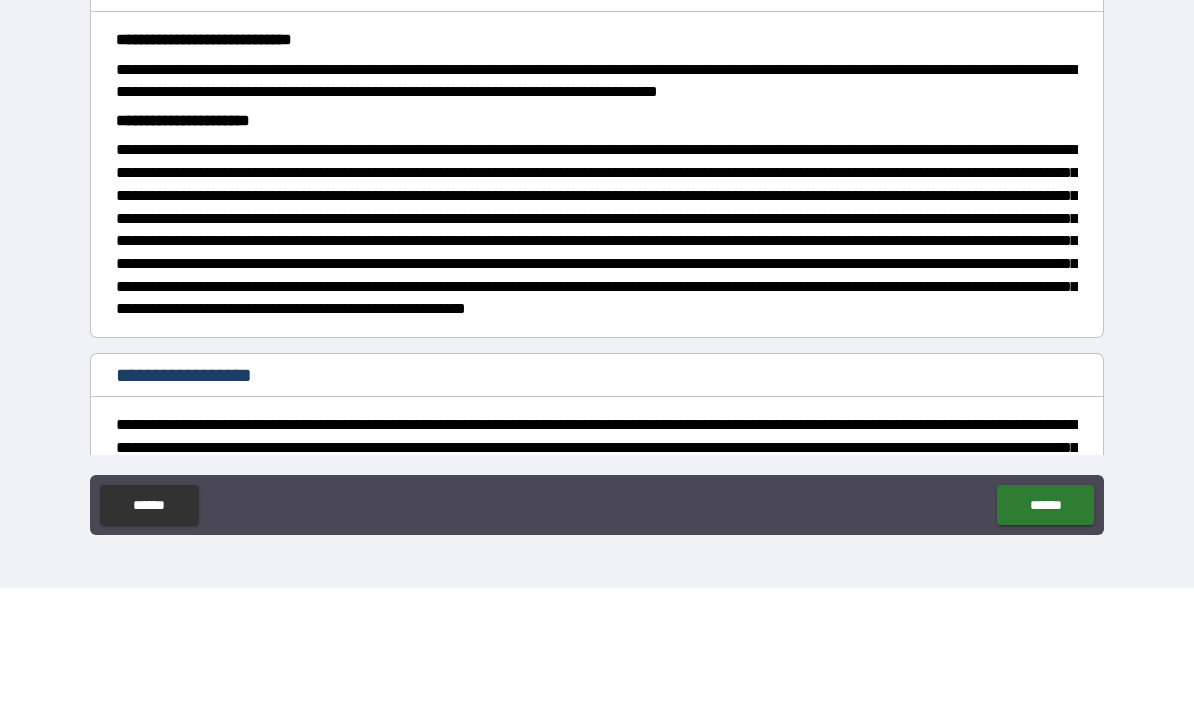type on "**********" 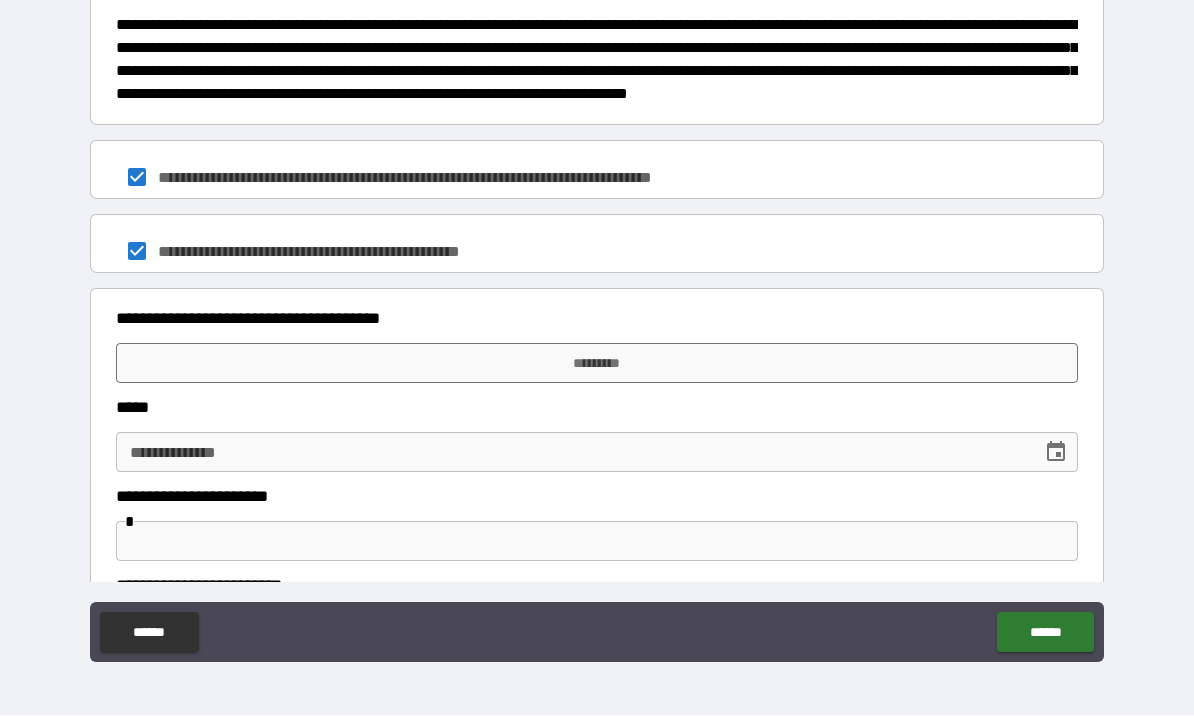 scroll, scrollTop: 1540, scrollLeft: 0, axis: vertical 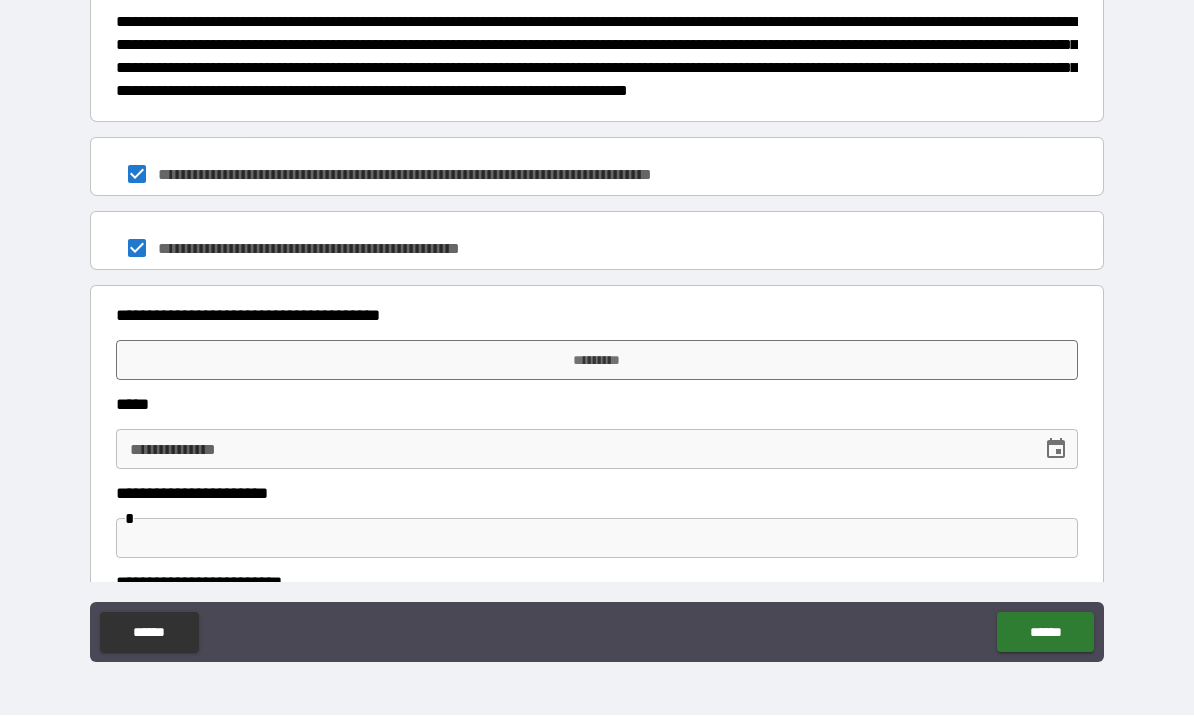 click on "*********" at bounding box center (597, 361) 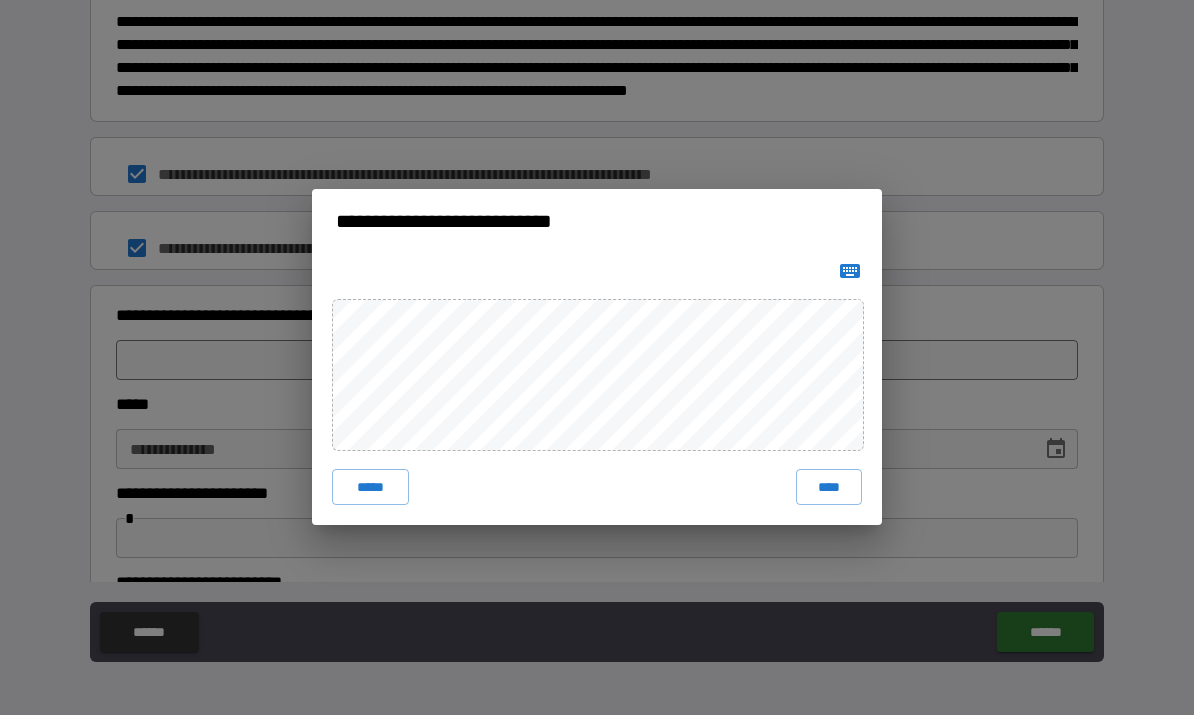 click on "****" at bounding box center [829, 488] 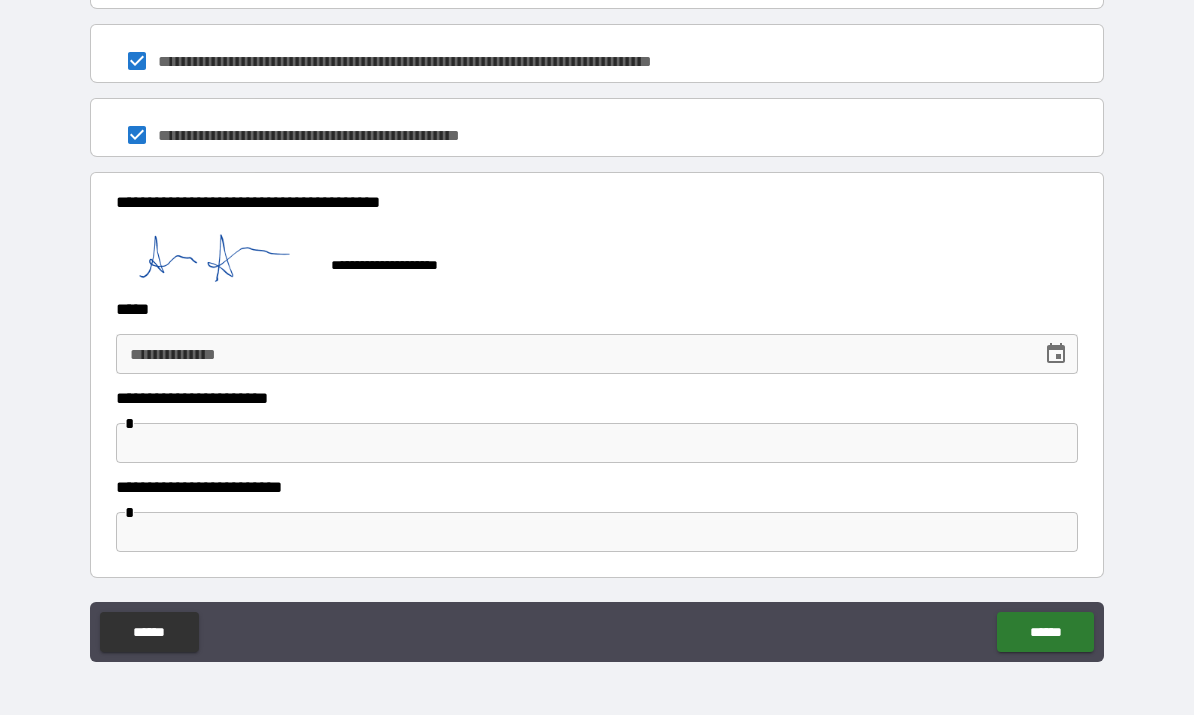scroll, scrollTop: 1652, scrollLeft: 0, axis: vertical 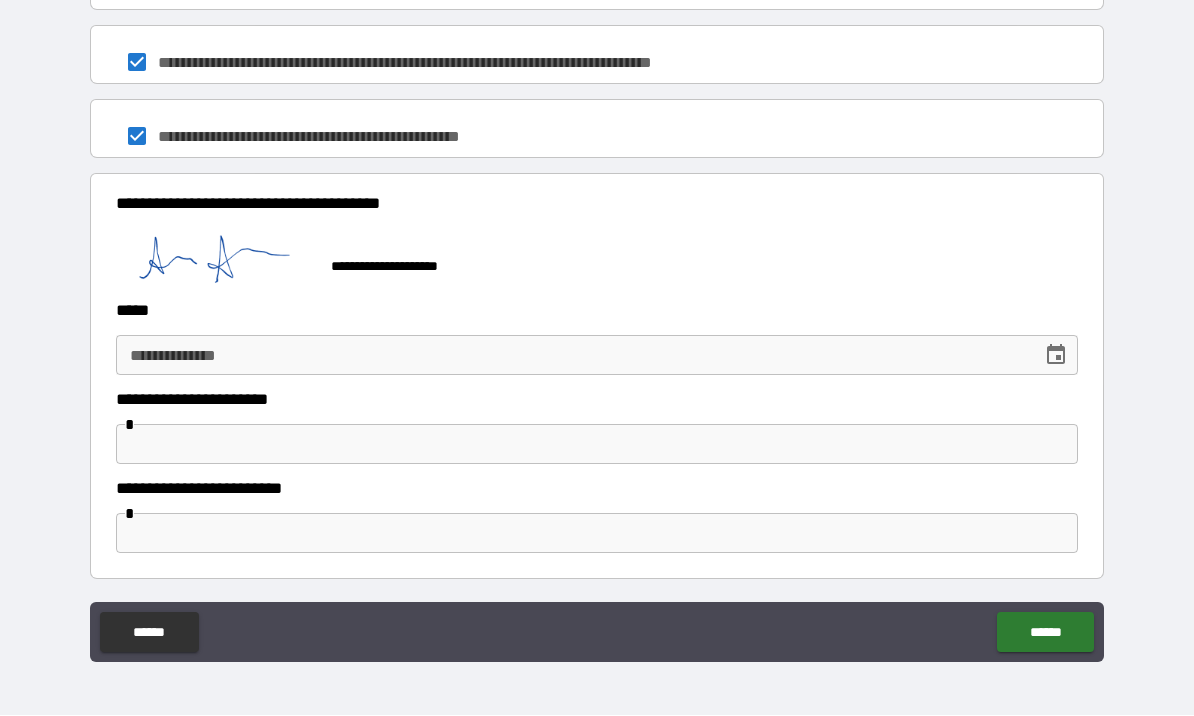 click 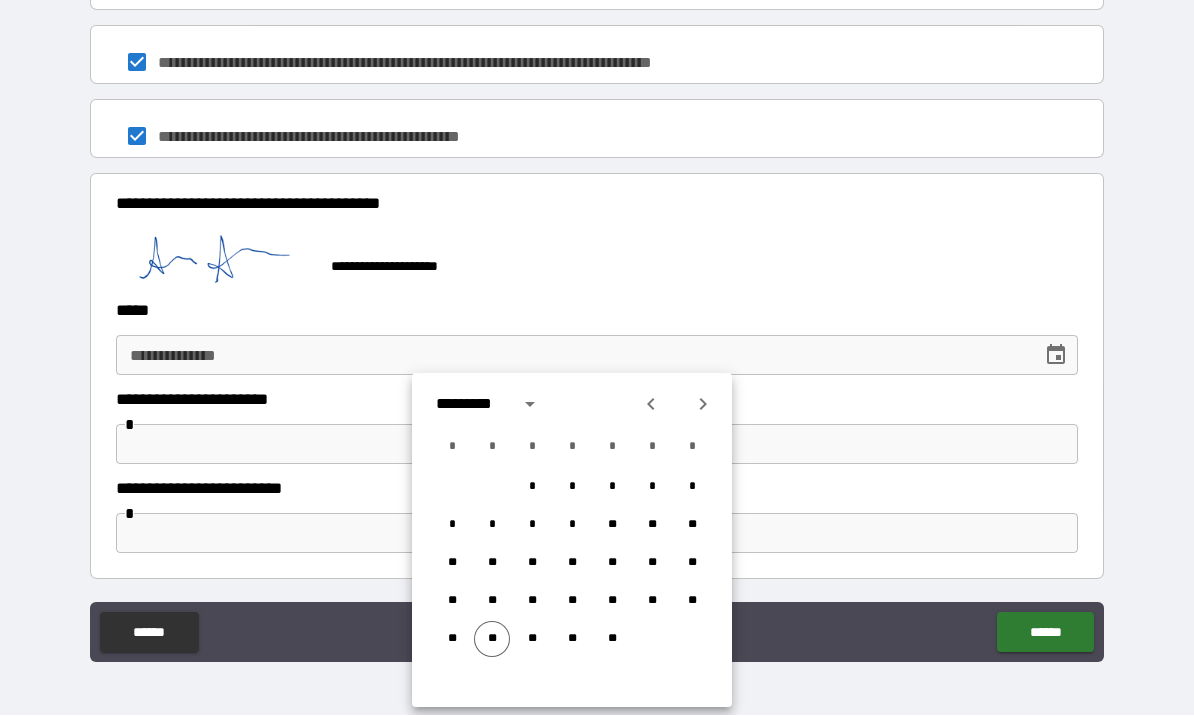 click on "**" at bounding box center (492, 640) 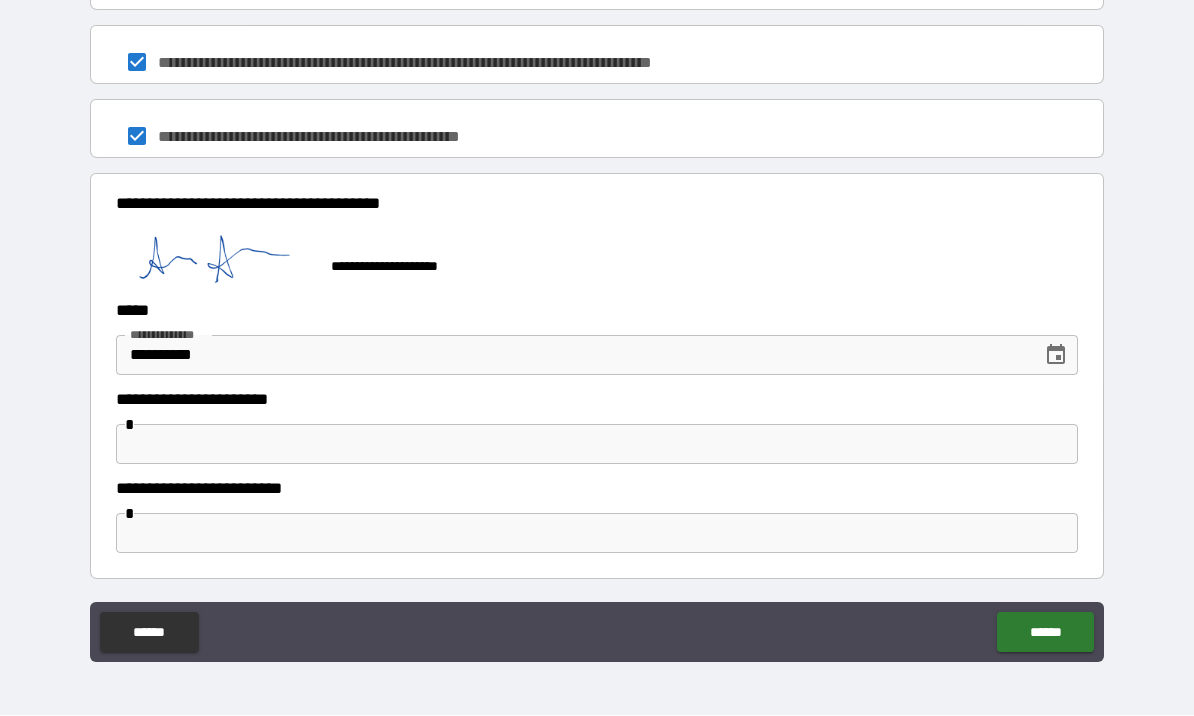 click at bounding box center (597, 445) 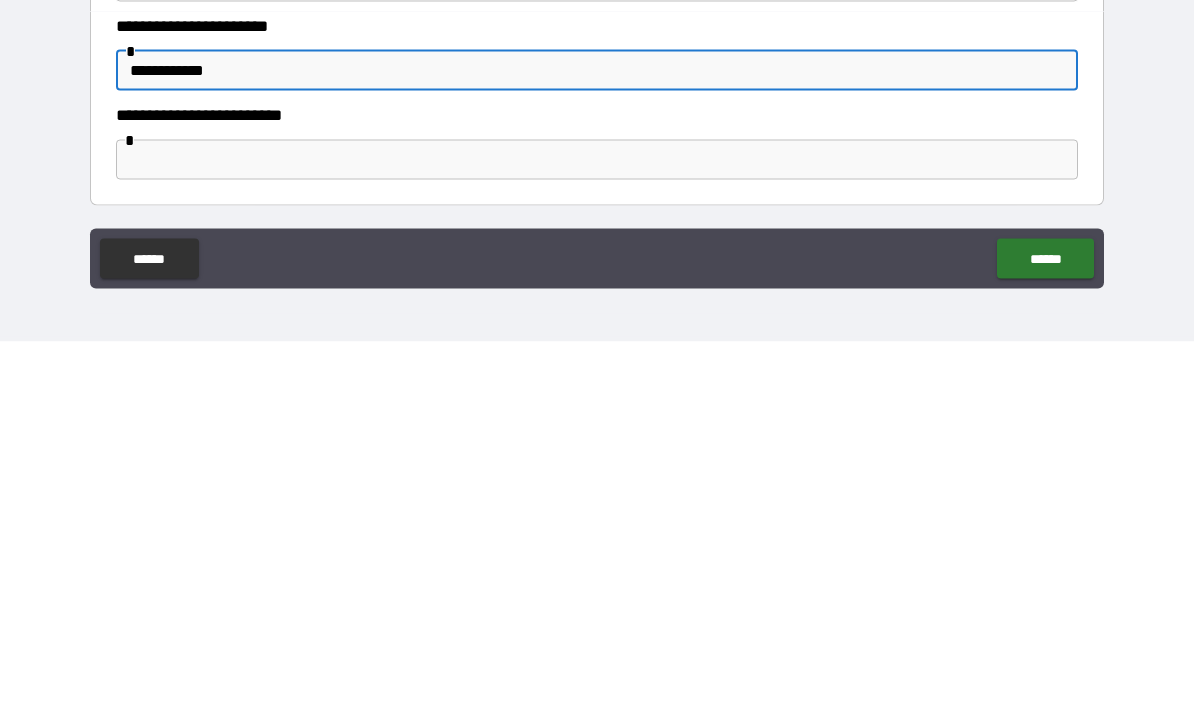 type on "**********" 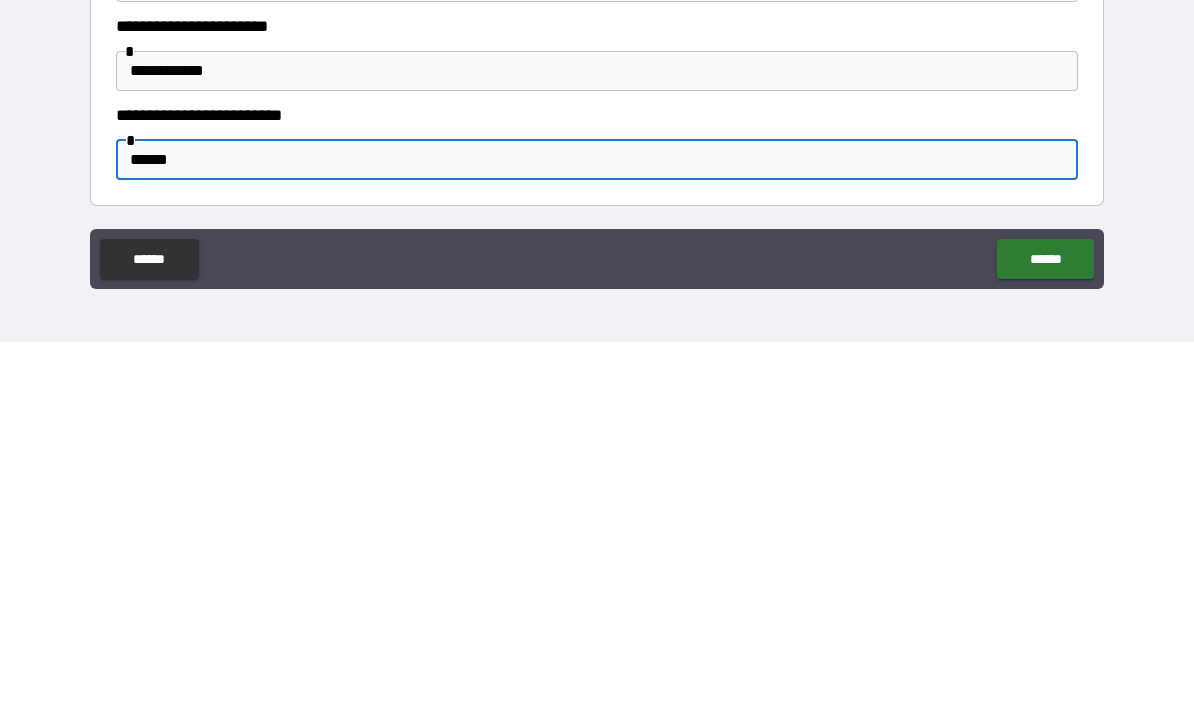 type on "******" 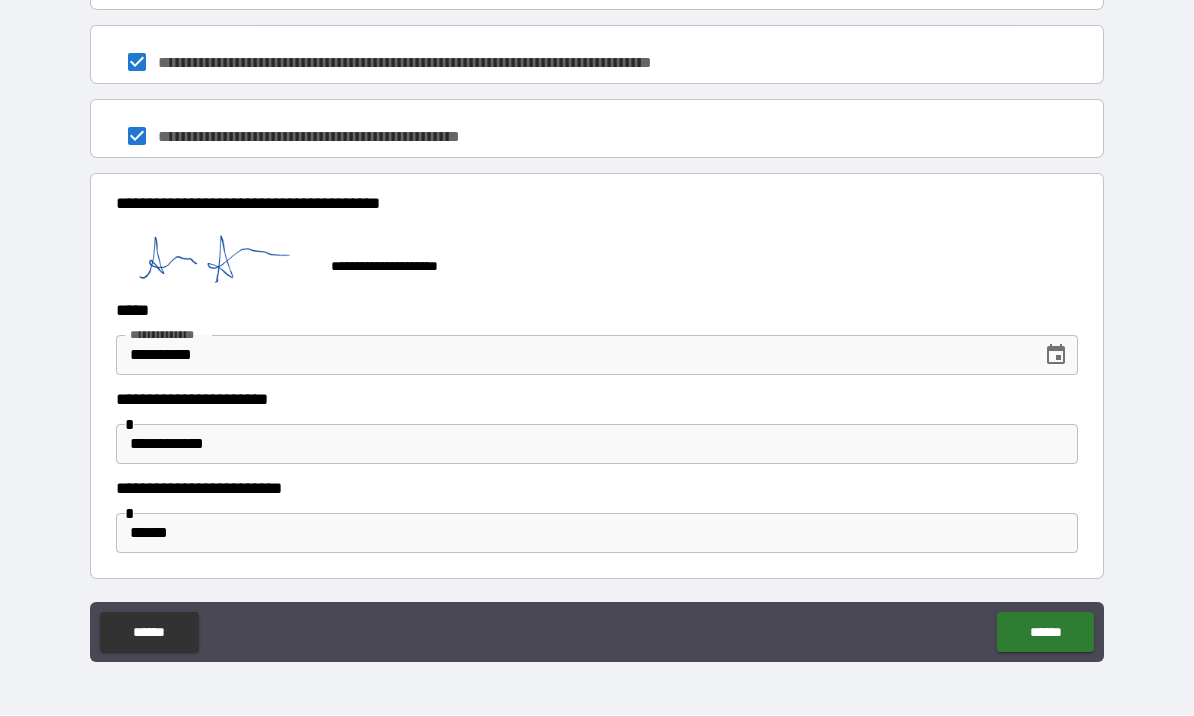 click on "******" at bounding box center (1045, 633) 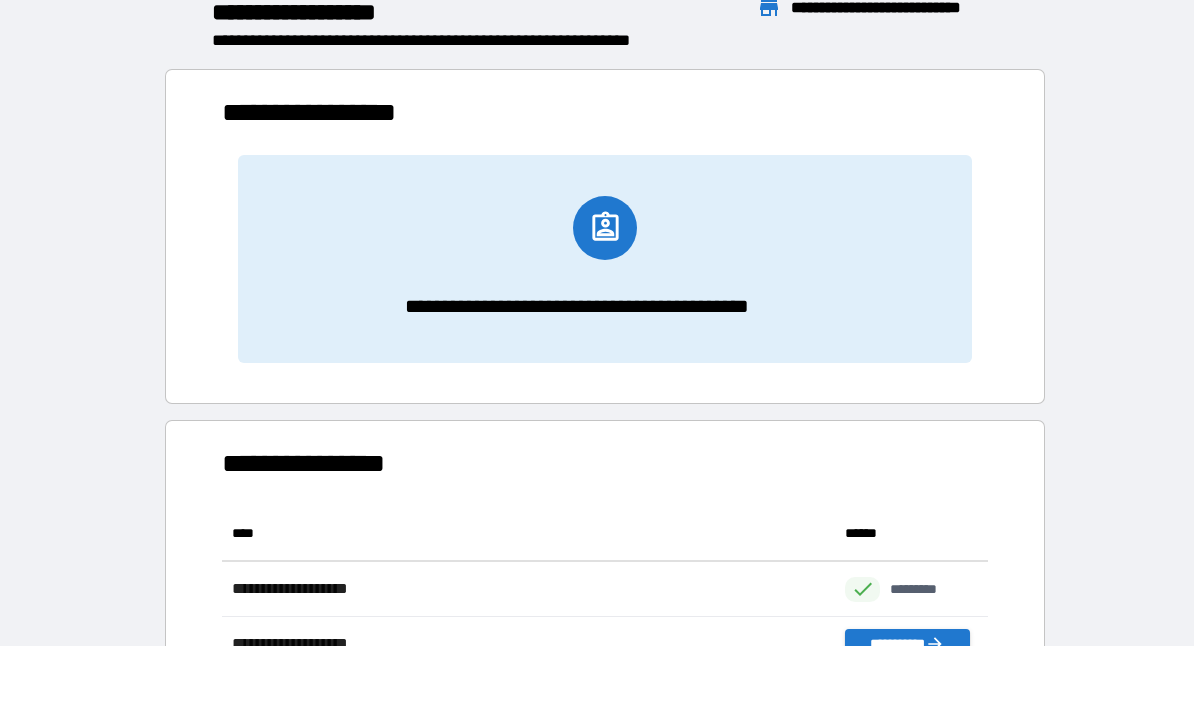 scroll, scrollTop: 386, scrollLeft: 765, axis: both 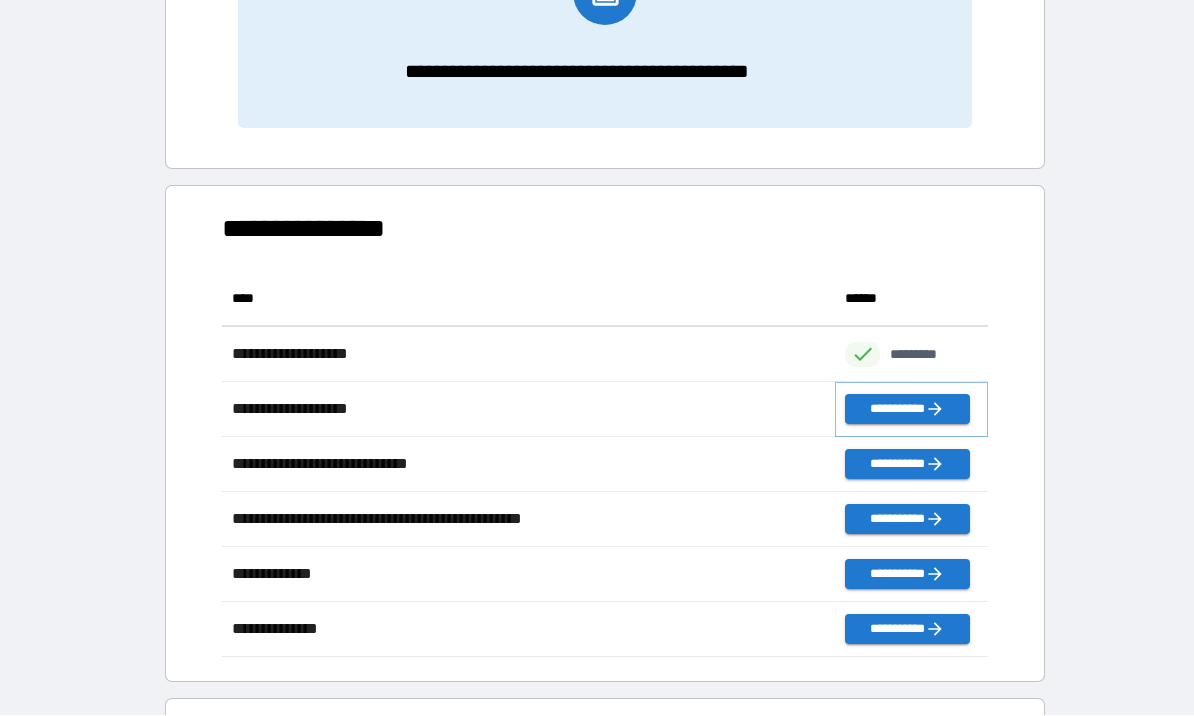 click on "**********" at bounding box center [907, 410] 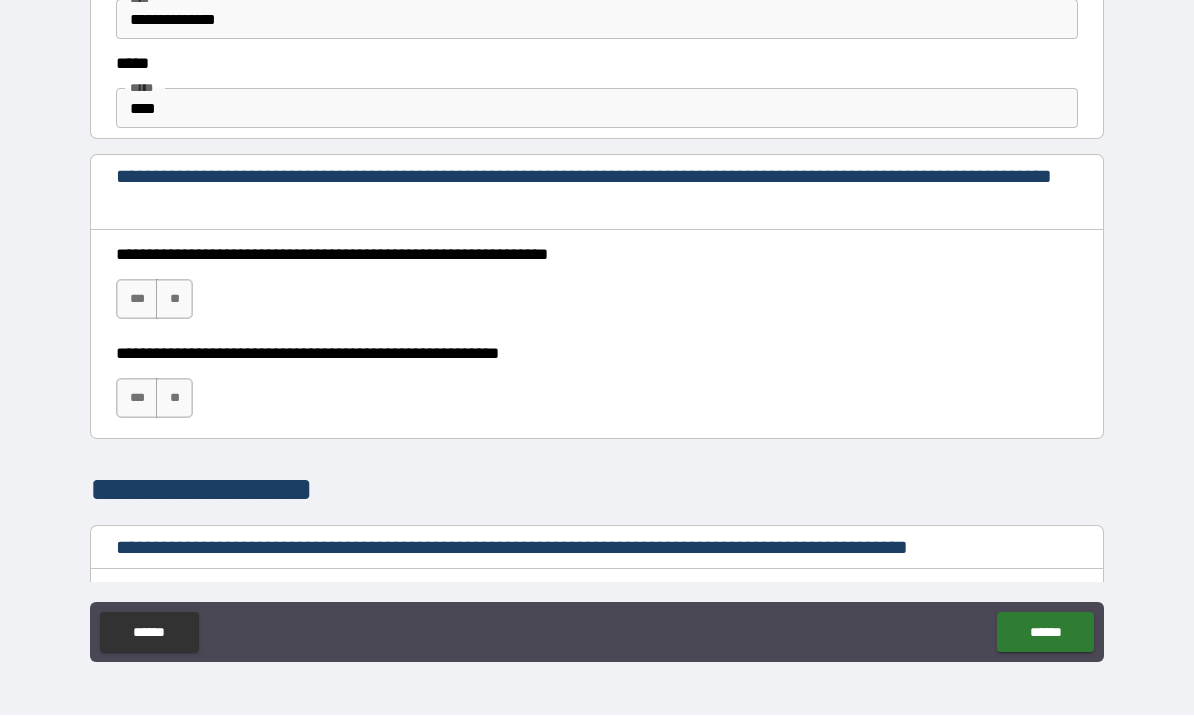 scroll, scrollTop: 1189, scrollLeft: 0, axis: vertical 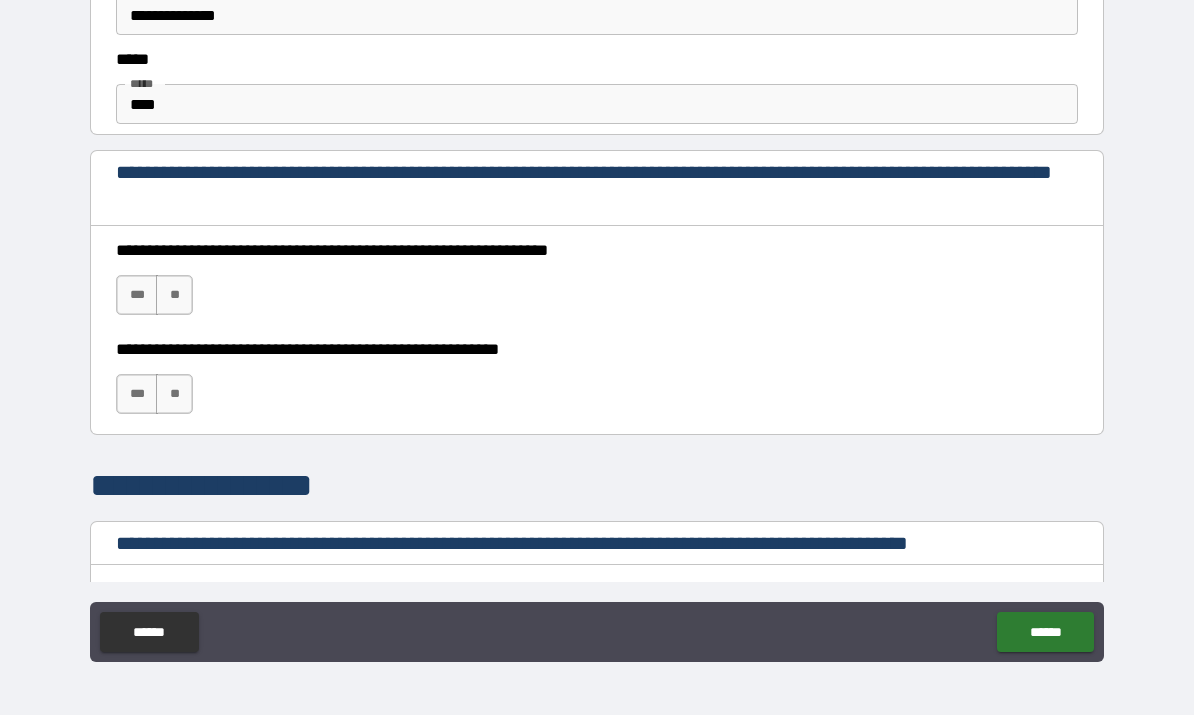 click on "***" at bounding box center [137, 296] 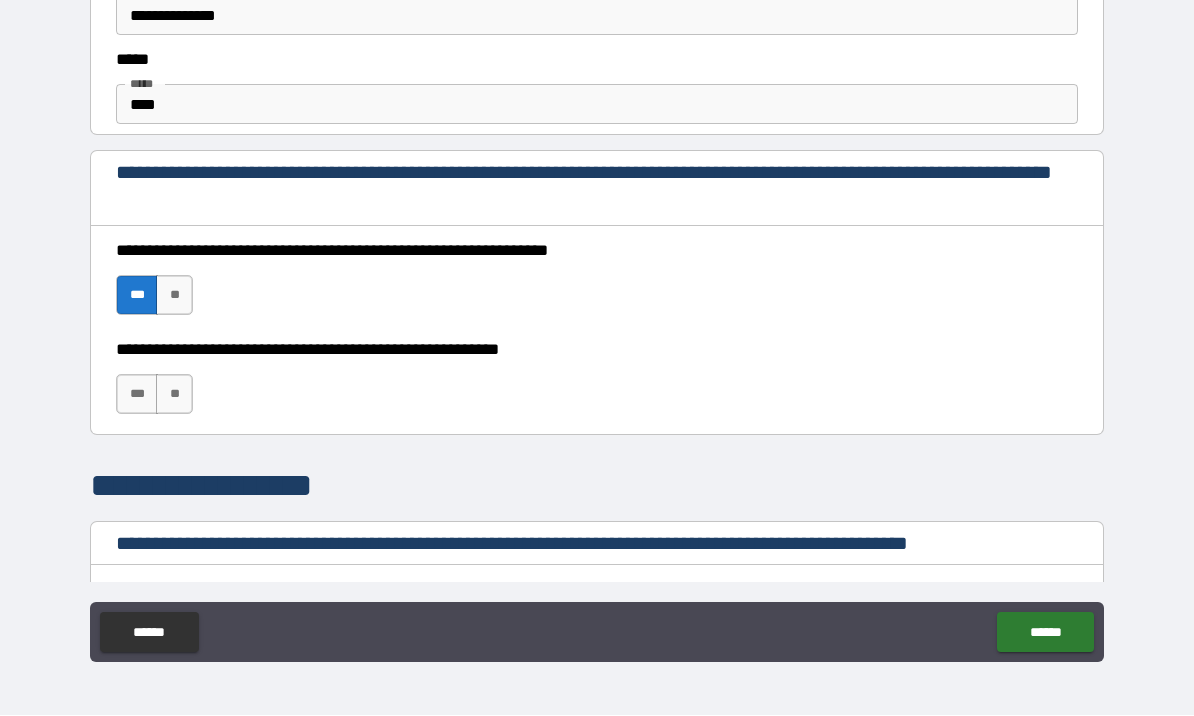 click on "***" at bounding box center (137, 395) 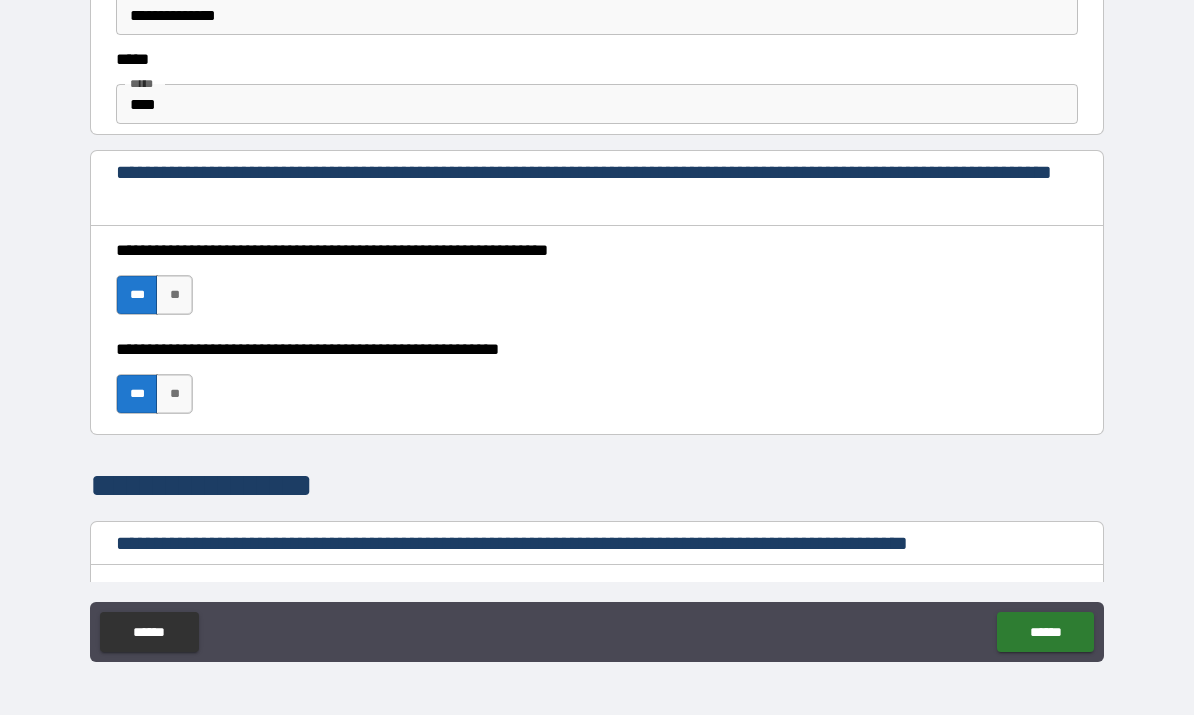 click on "****" at bounding box center (597, 105) 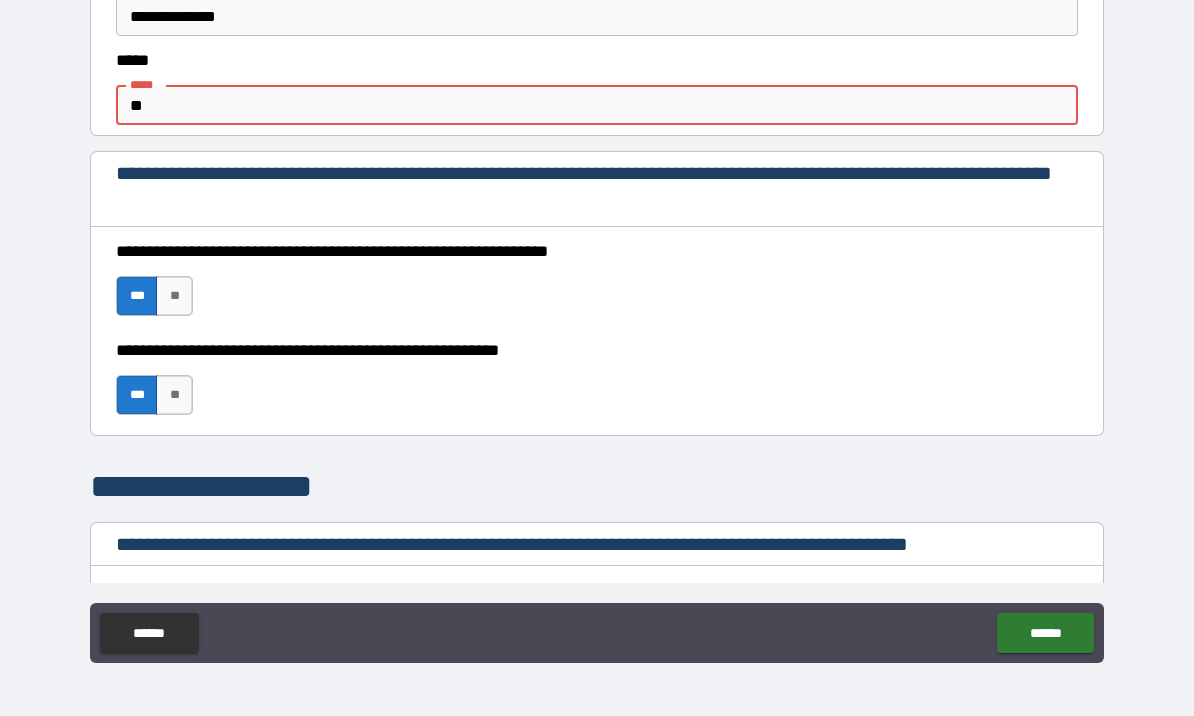 type on "*" 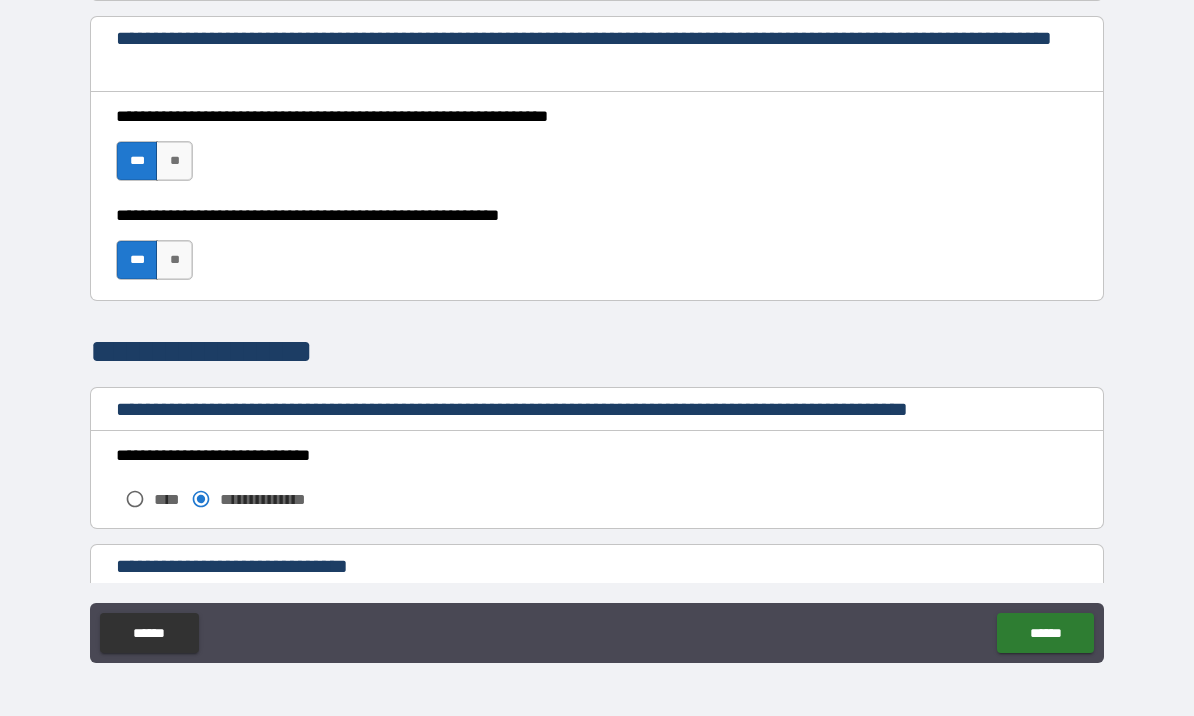 scroll, scrollTop: 1333, scrollLeft: 0, axis: vertical 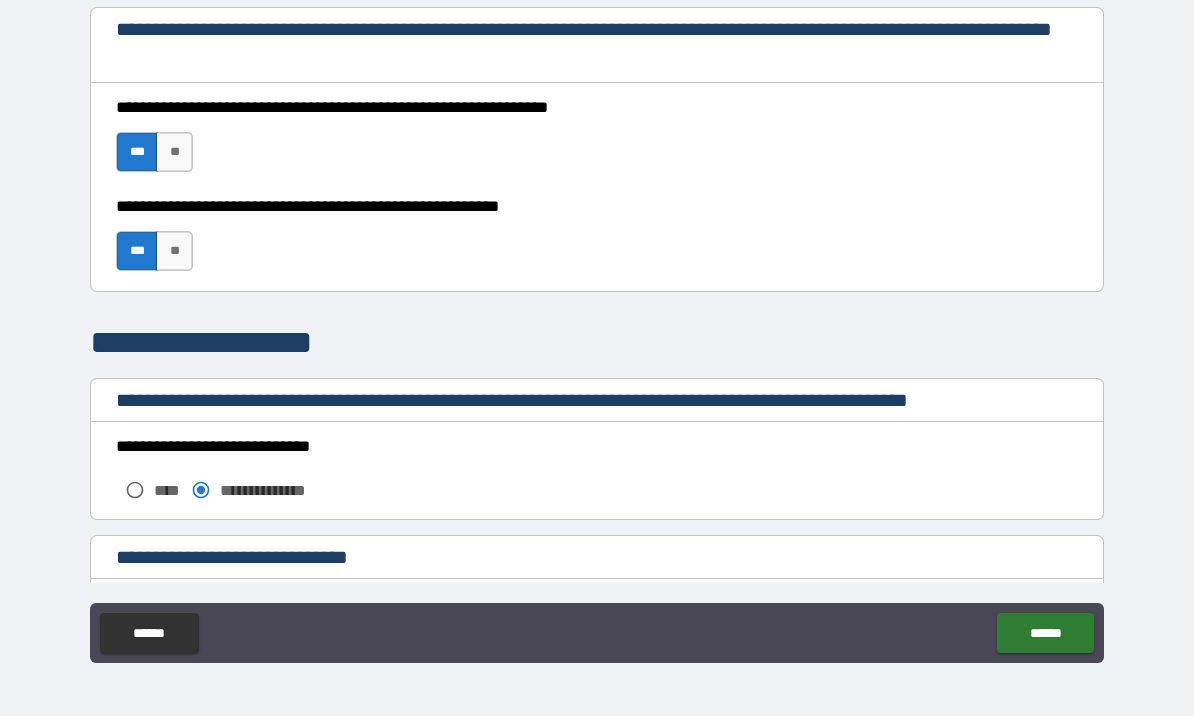type on "**********" 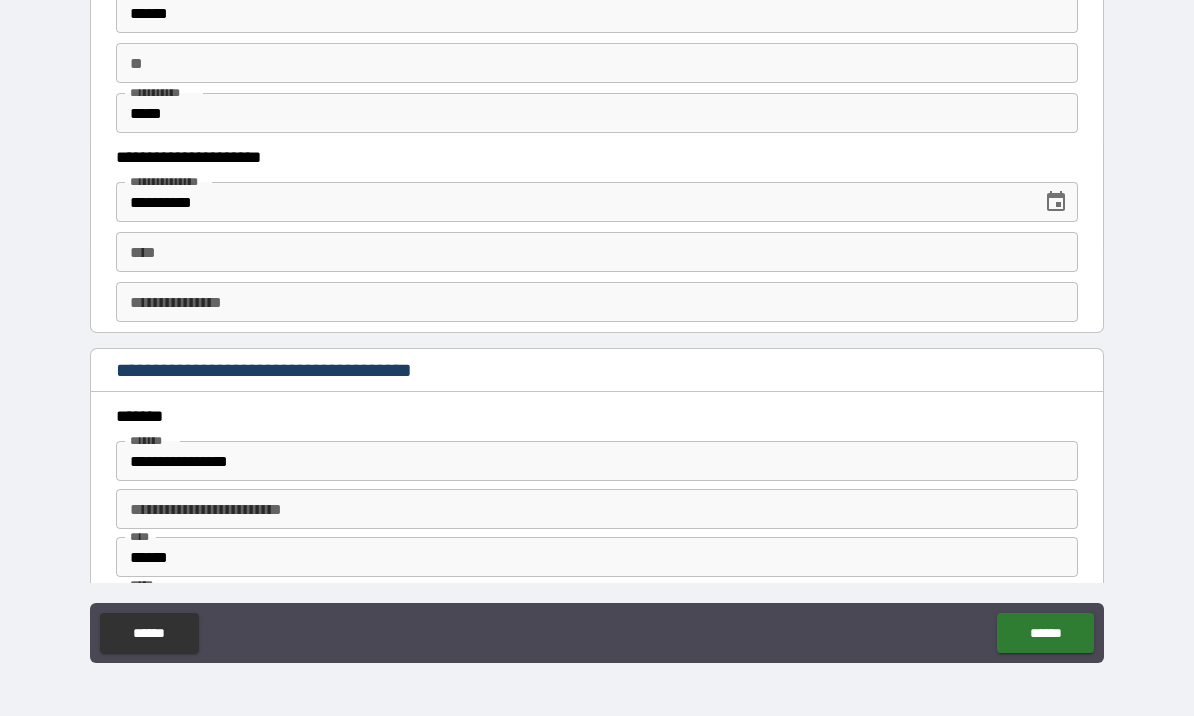 scroll, scrollTop: 1969, scrollLeft: 0, axis: vertical 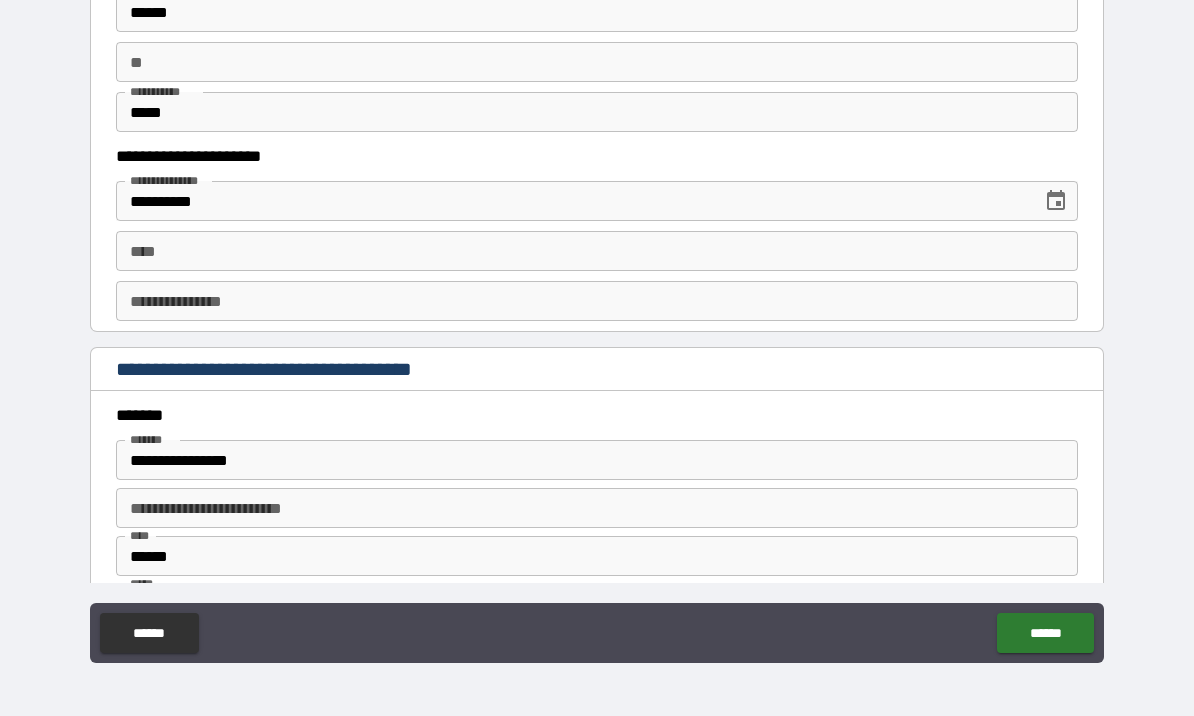 click on "****" at bounding box center (597, 251) 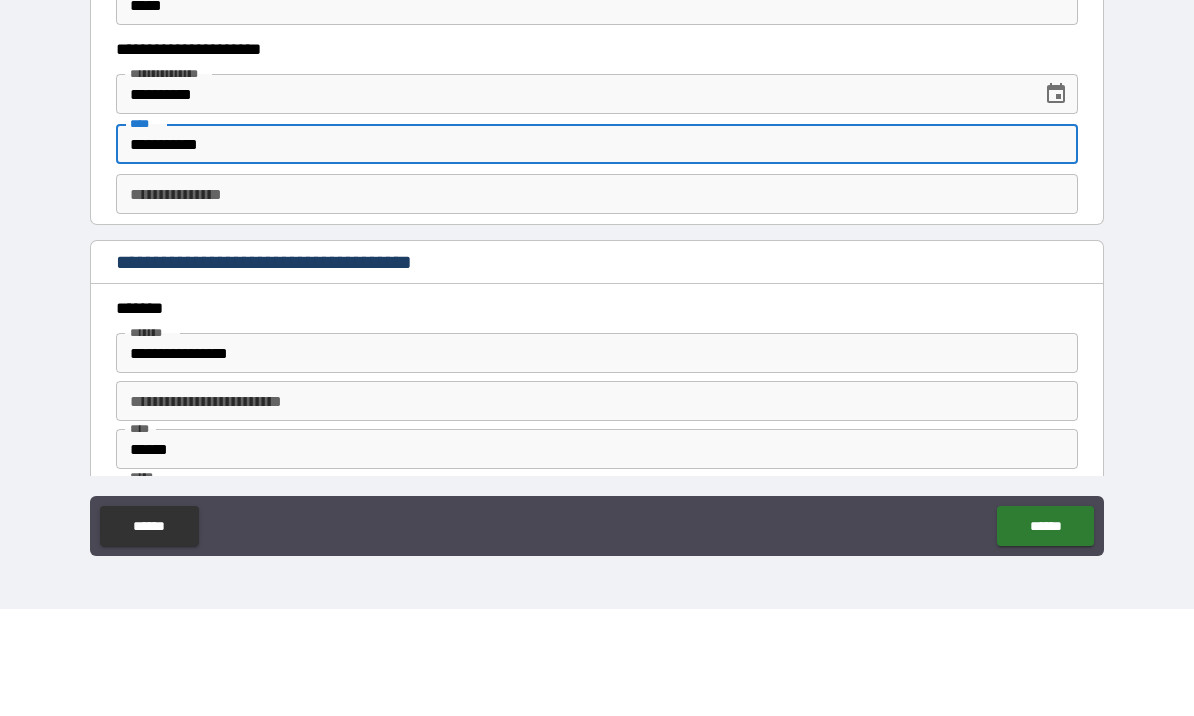 type on "**********" 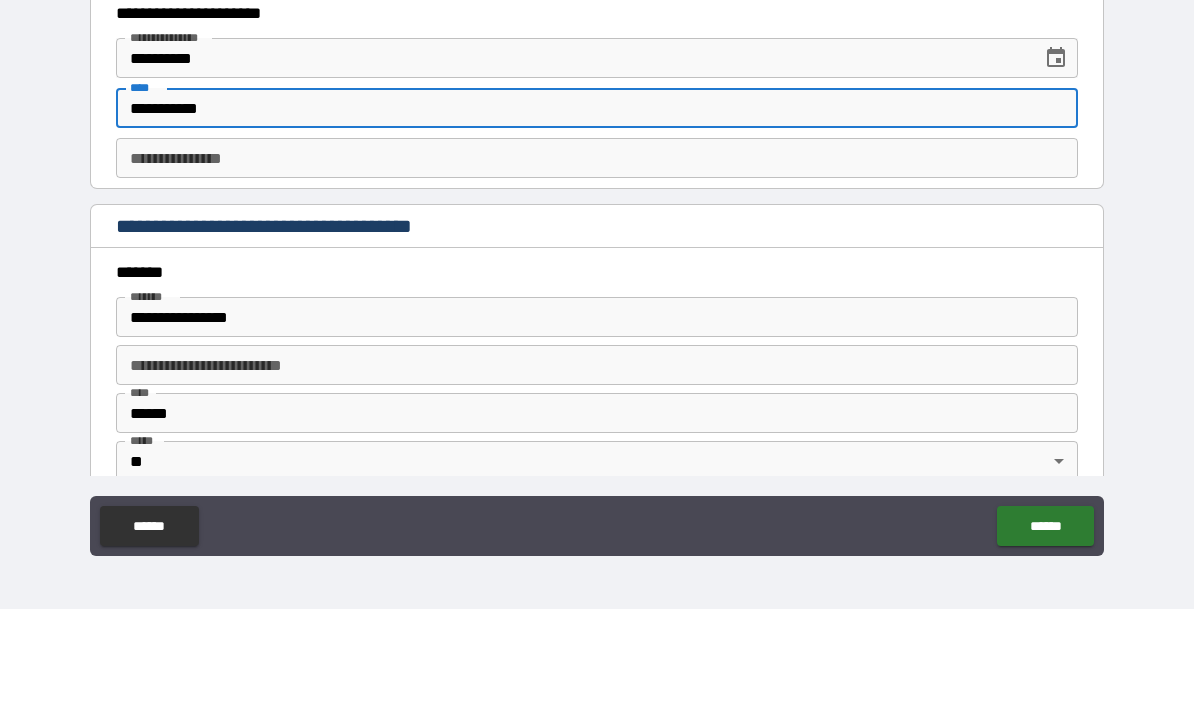 scroll, scrollTop: 2024, scrollLeft: 0, axis: vertical 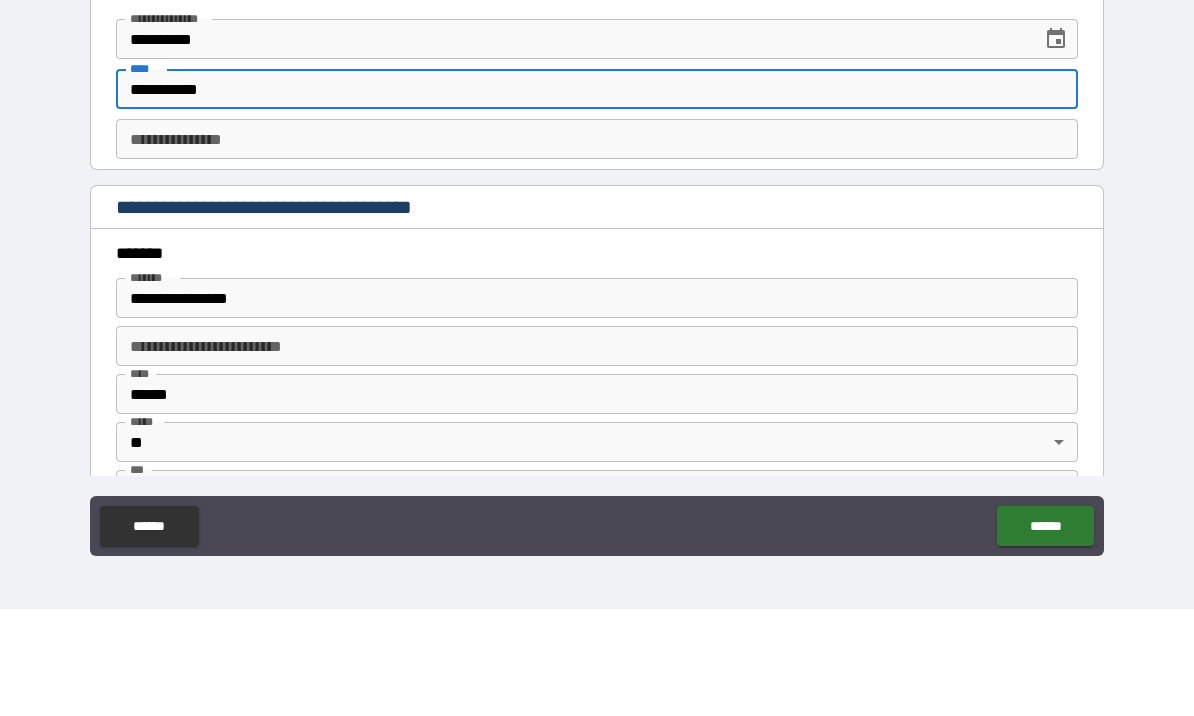click on "**********" at bounding box center (597, 246) 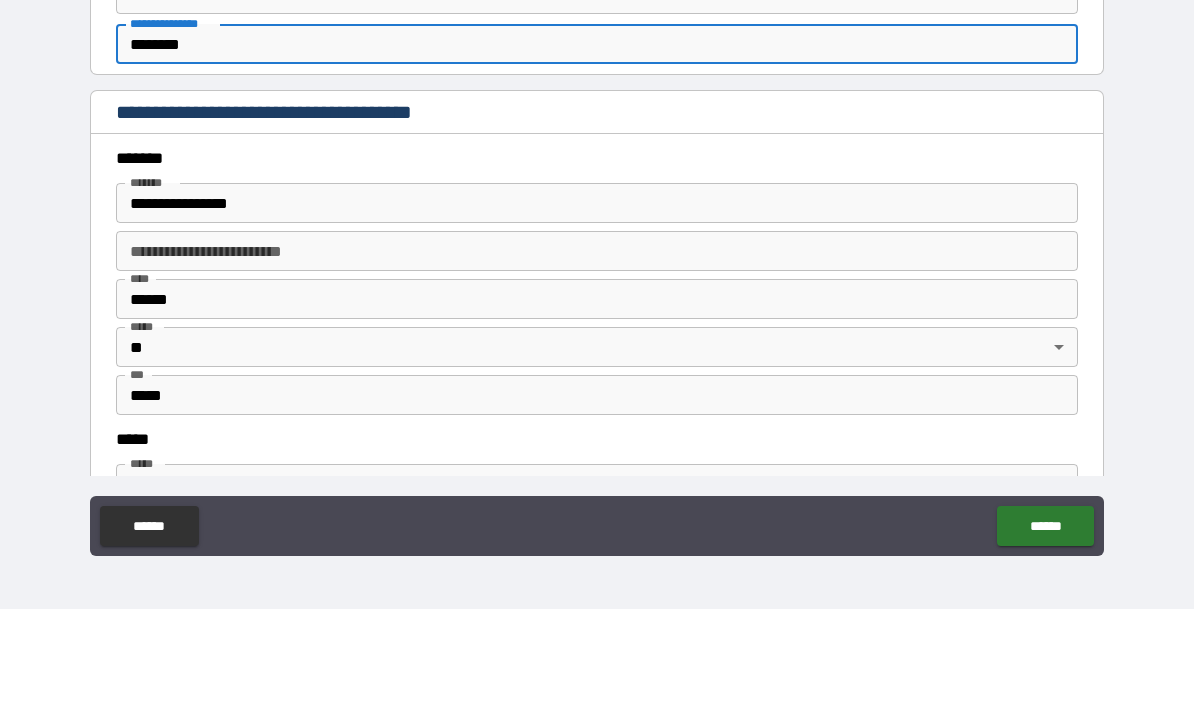 scroll, scrollTop: 2124, scrollLeft: 0, axis: vertical 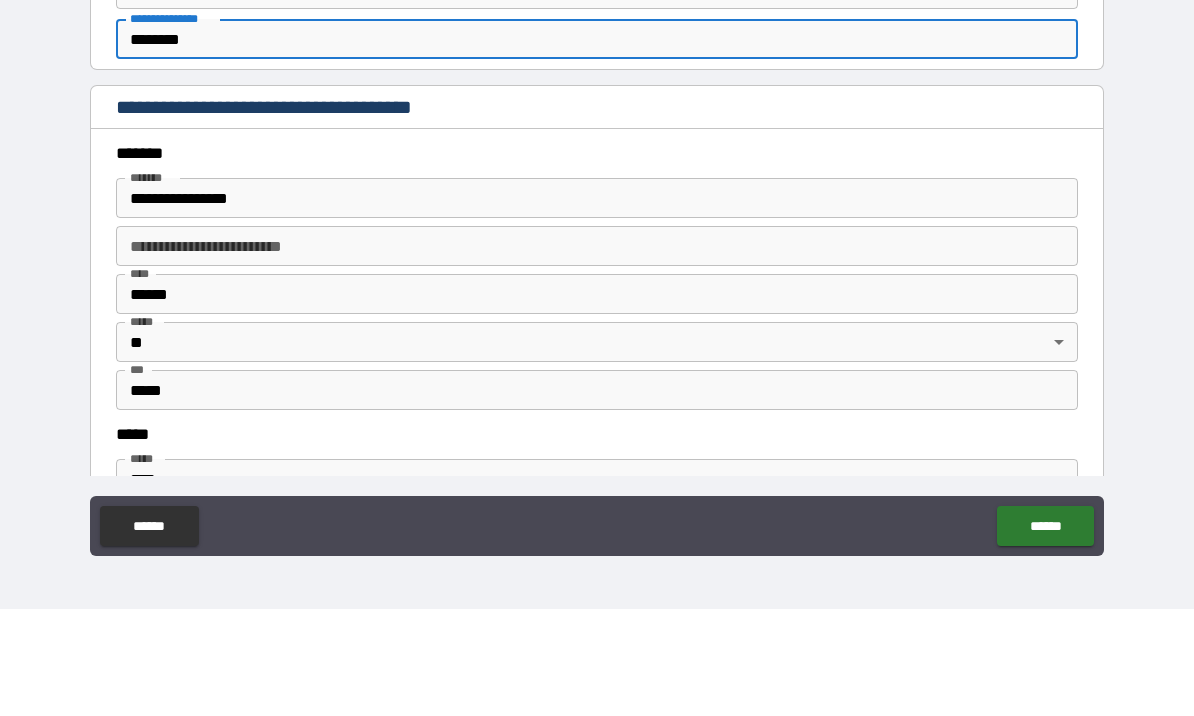 type on "********" 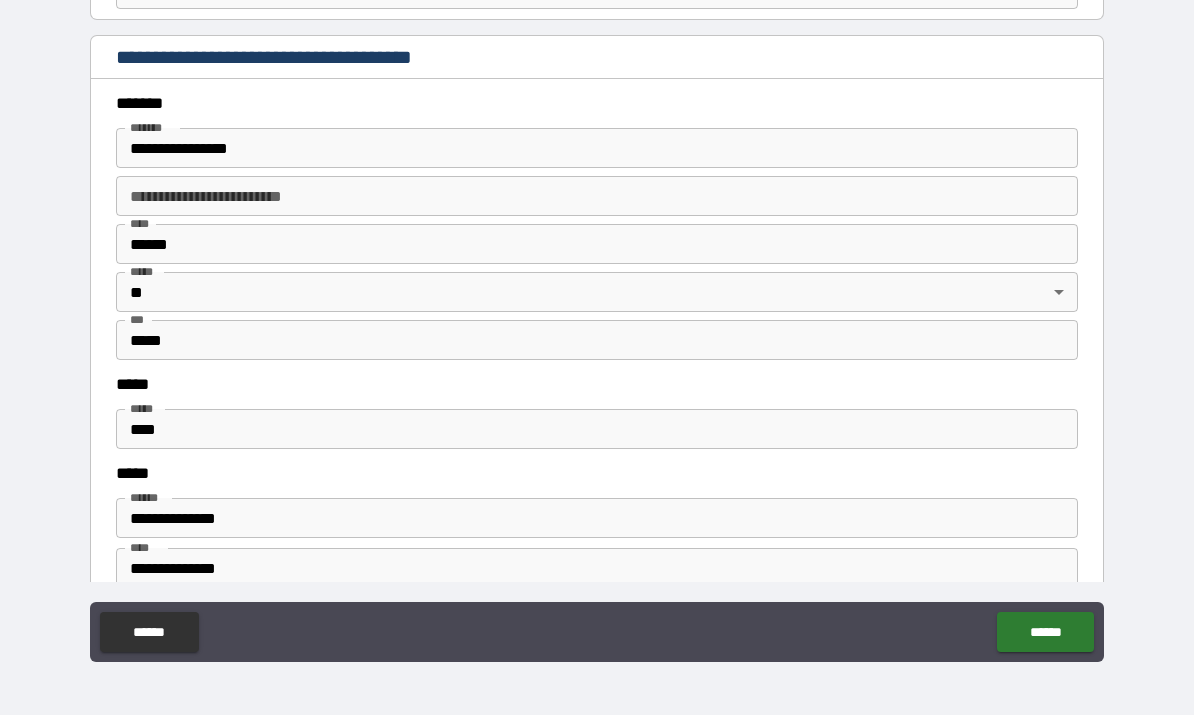 scroll, scrollTop: 2300, scrollLeft: 0, axis: vertical 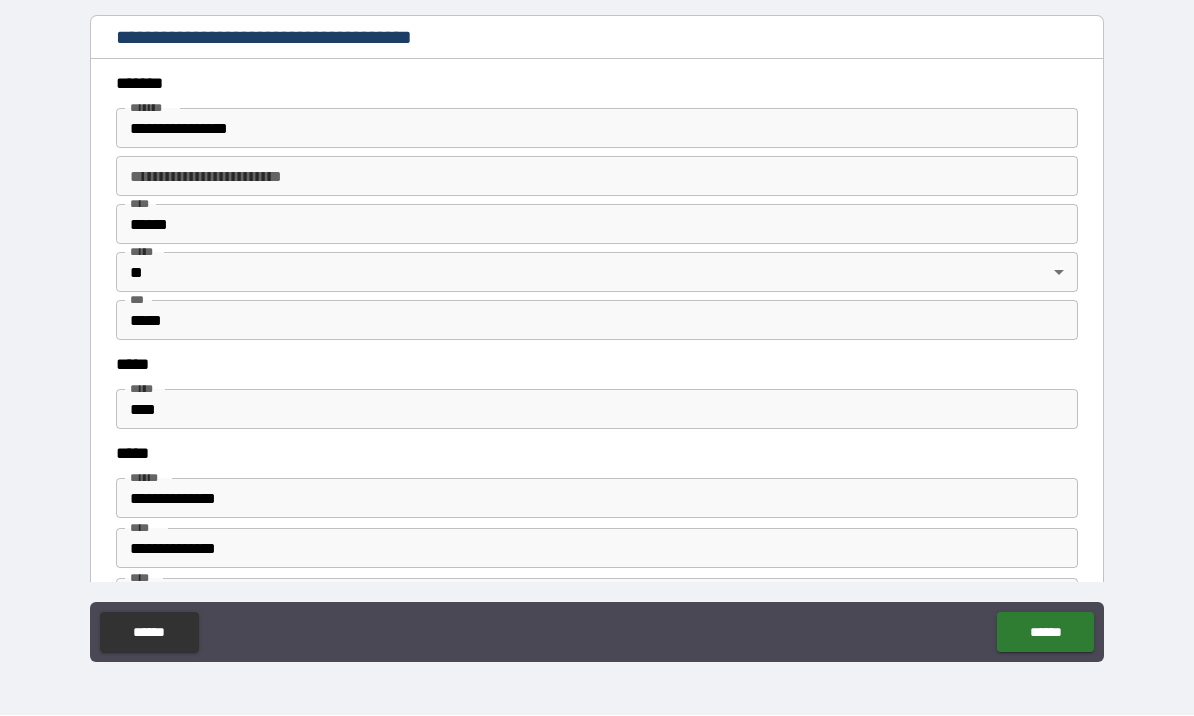 click on "****" at bounding box center [597, 410] 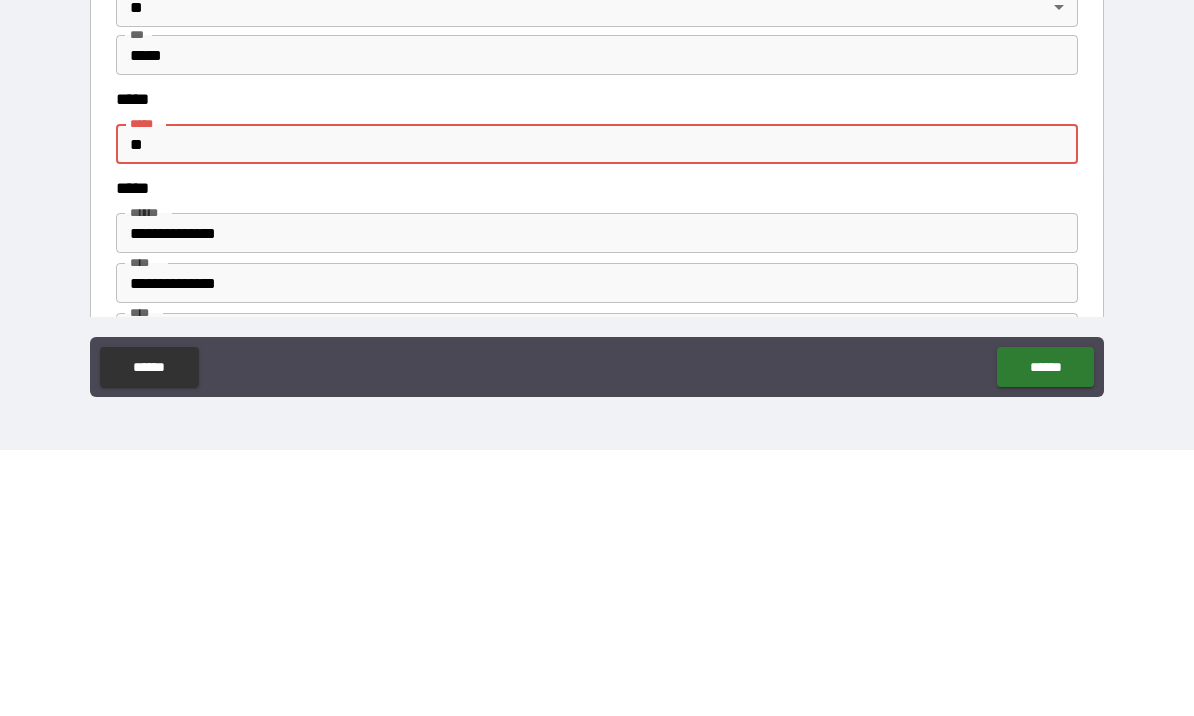 type on "*" 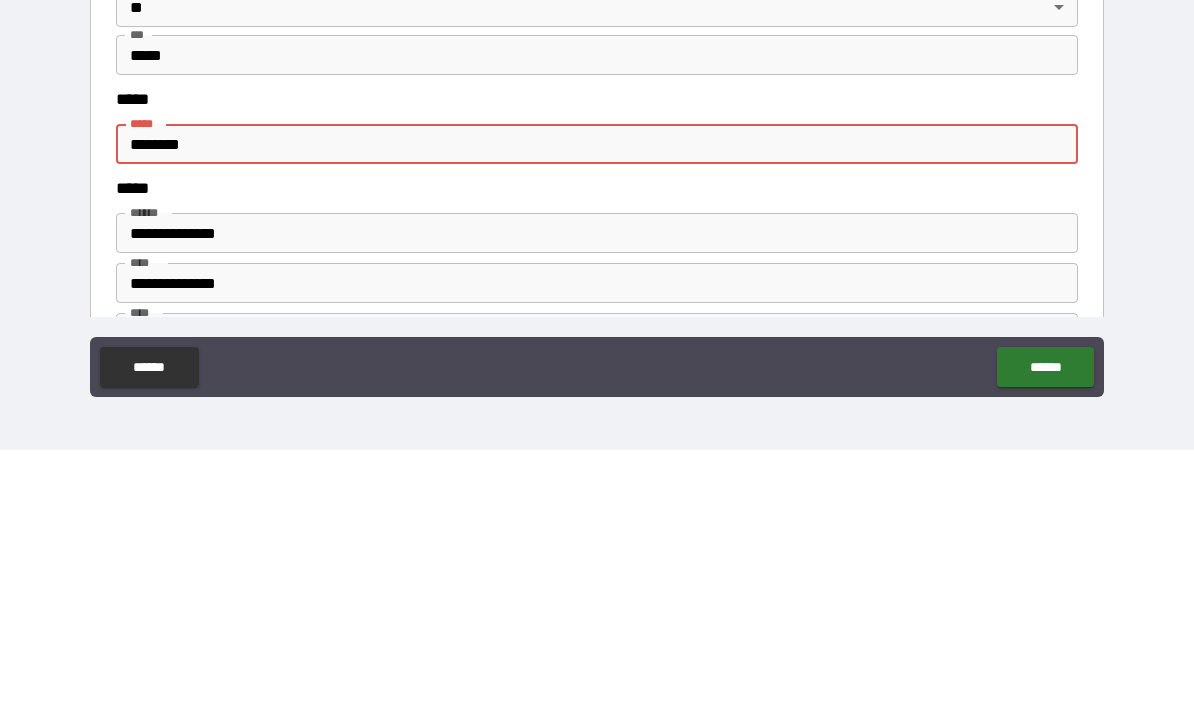 click on "********" at bounding box center [597, 410] 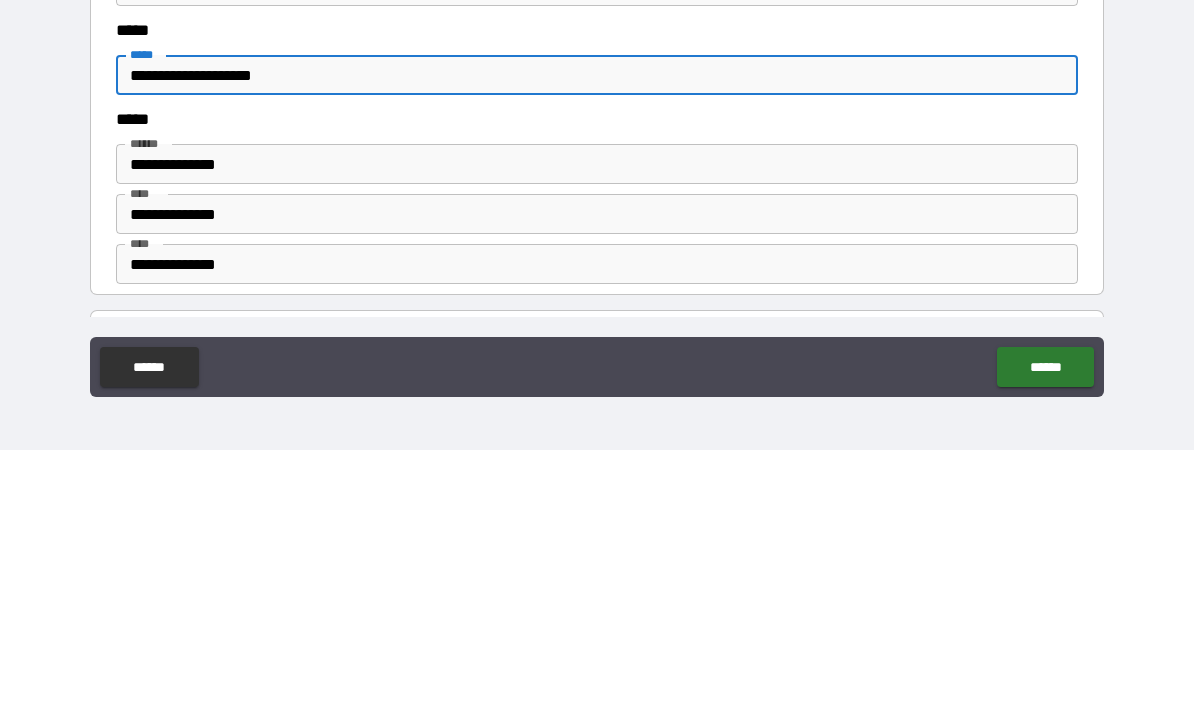 scroll, scrollTop: 2370, scrollLeft: 0, axis: vertical 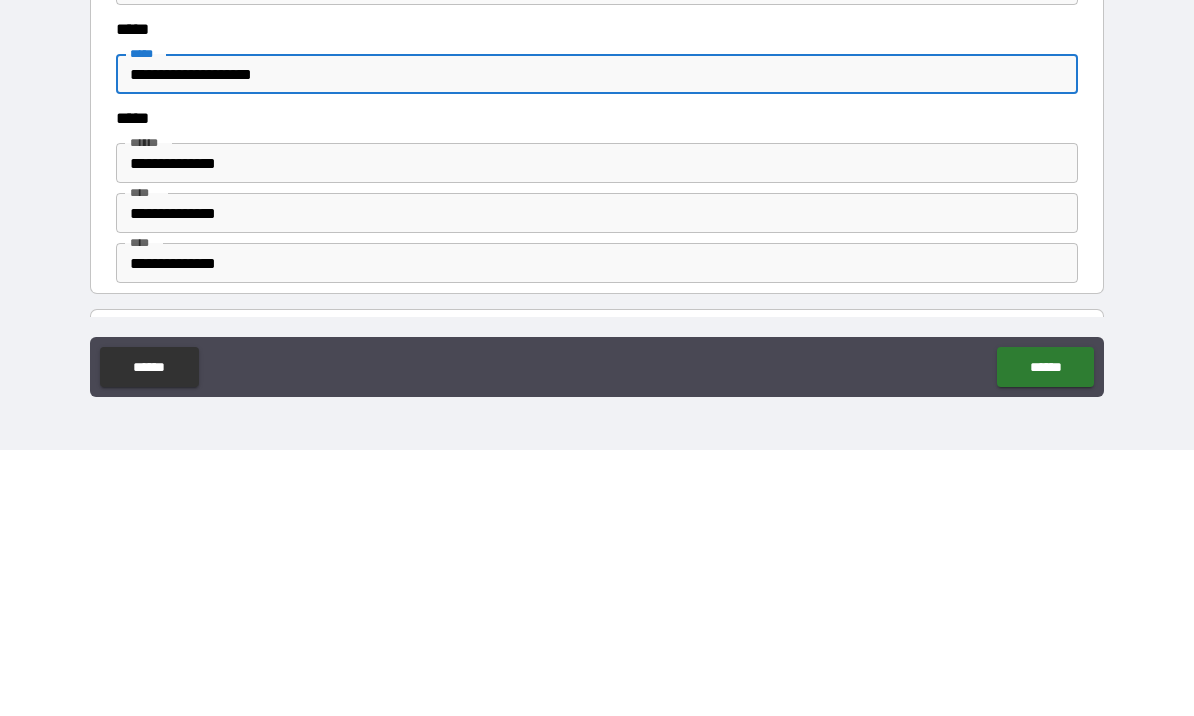 type on "**********" 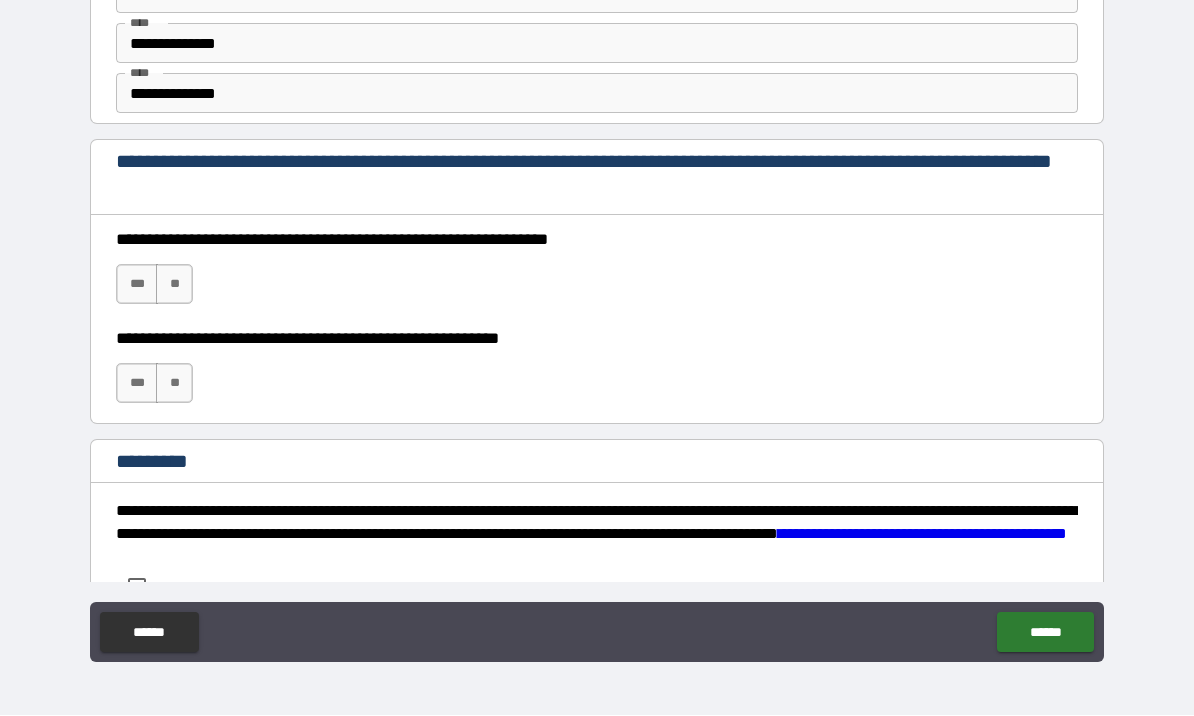 scroll, scrollTop: 2804, scrollLeft: 0, axis: vertical 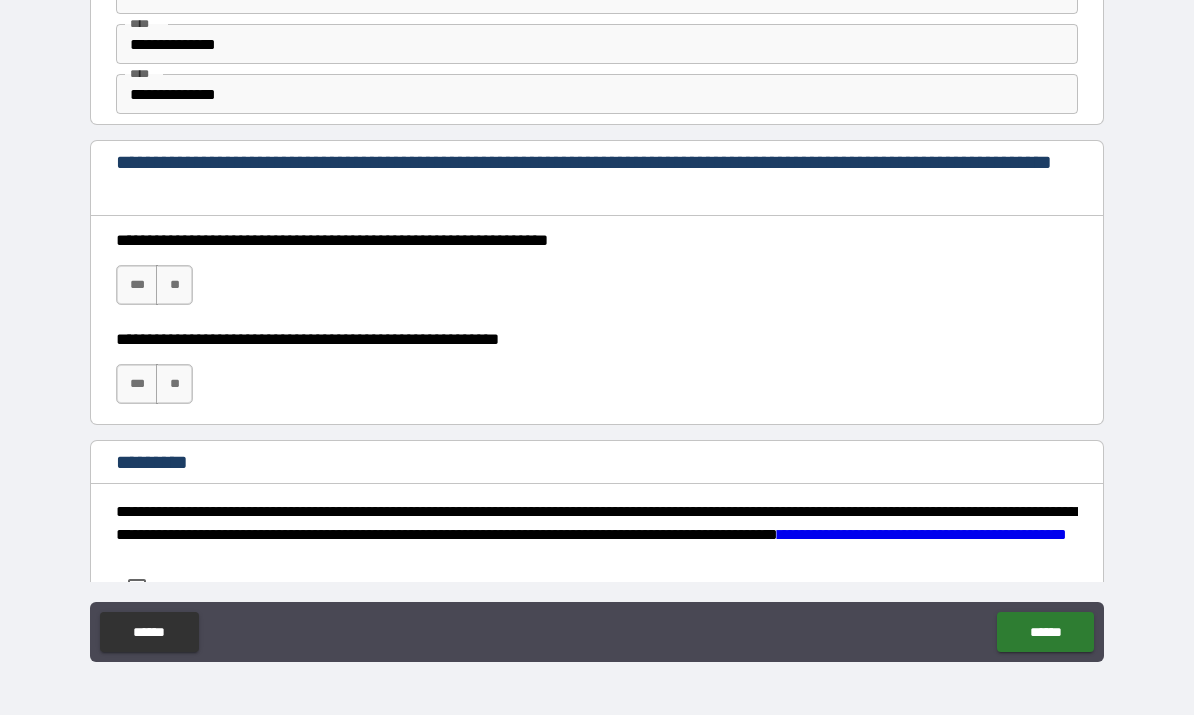 click on "***" at bounding box center (137, 286) 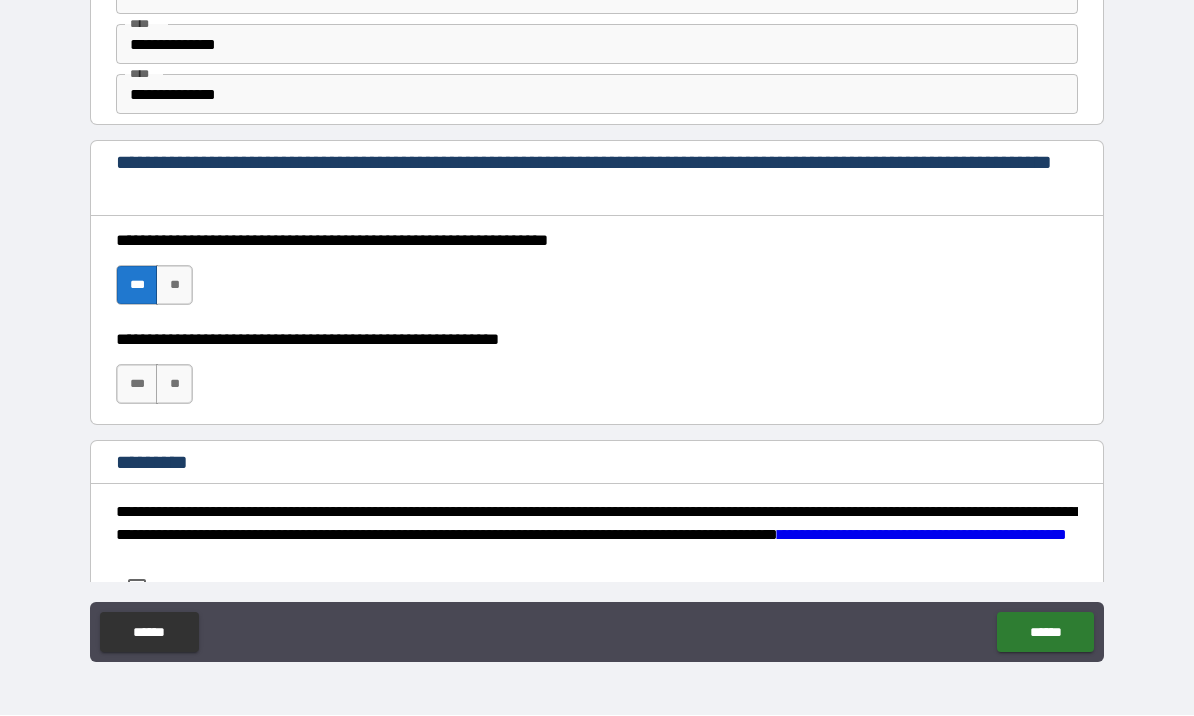 click on "***" at bounding box center (137, 385) 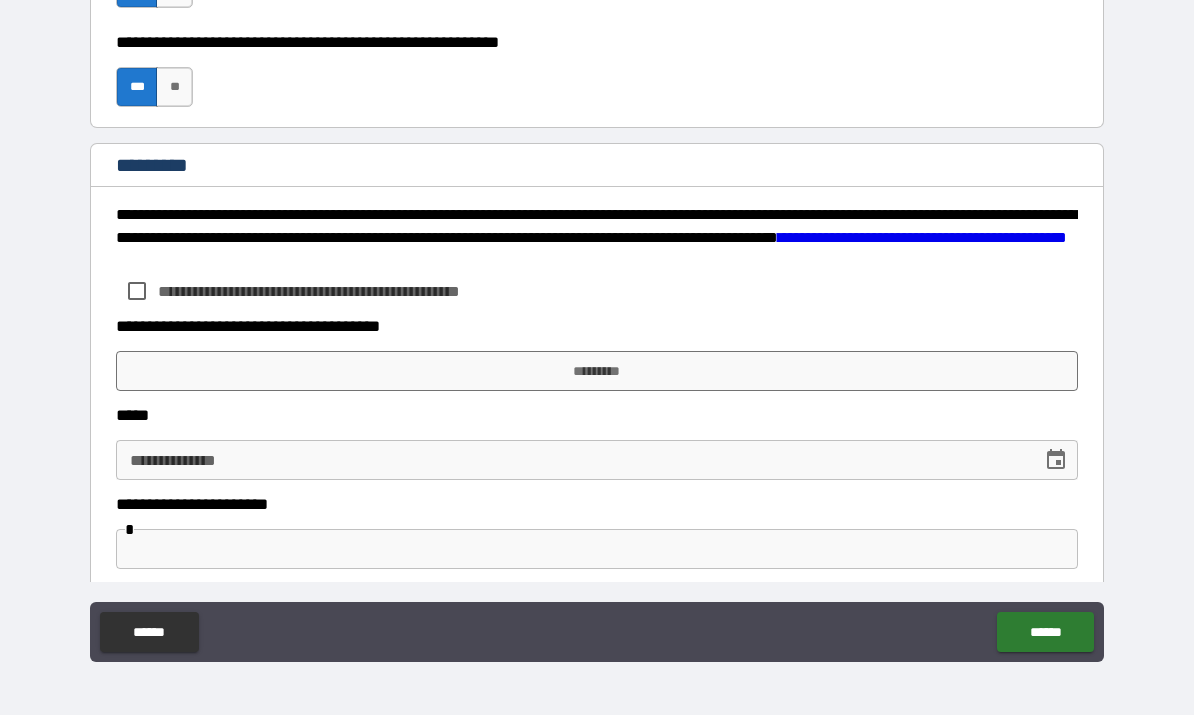scroll, scrollTop: 3102, scrollLeft: 0, axis: vertical 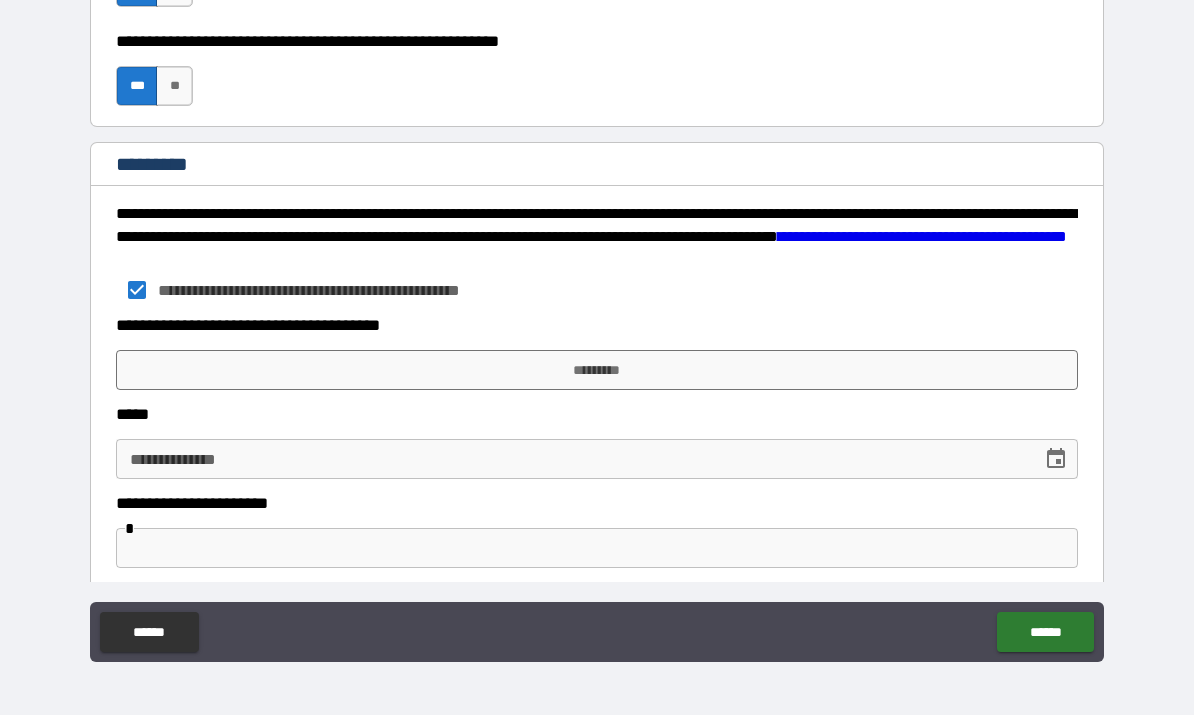 click on "*********" at bounding box center [597, 371] 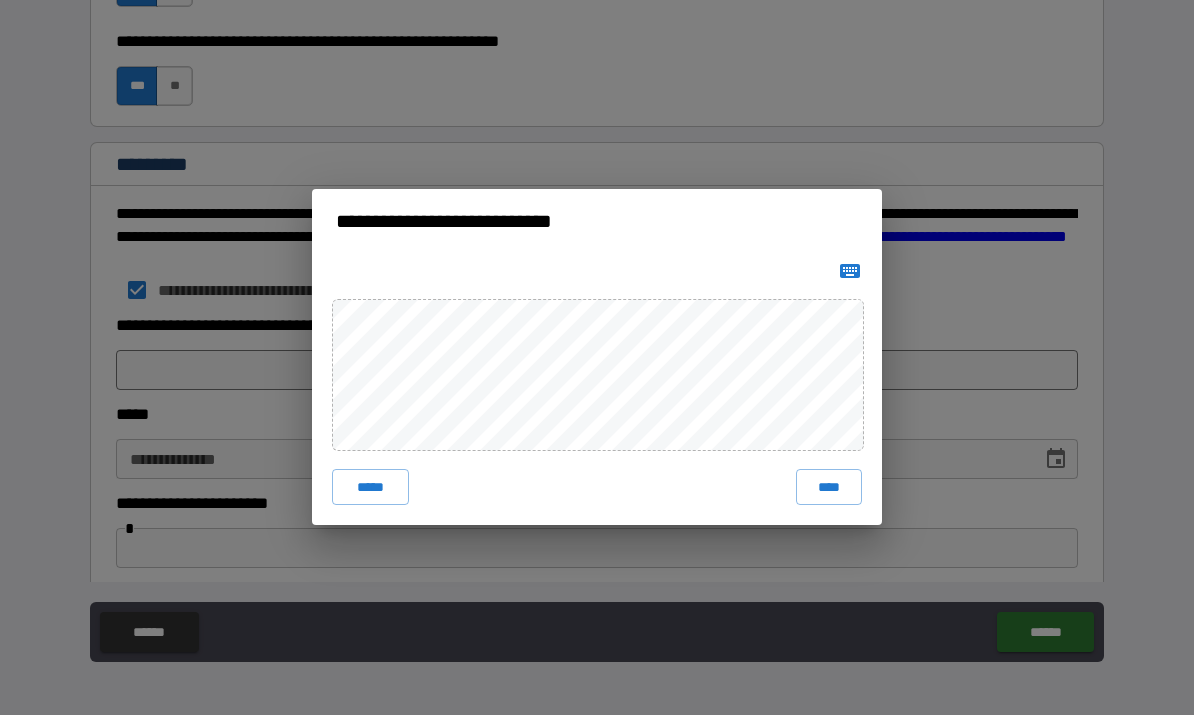 click on "*****" at bounding box center (370, 488) 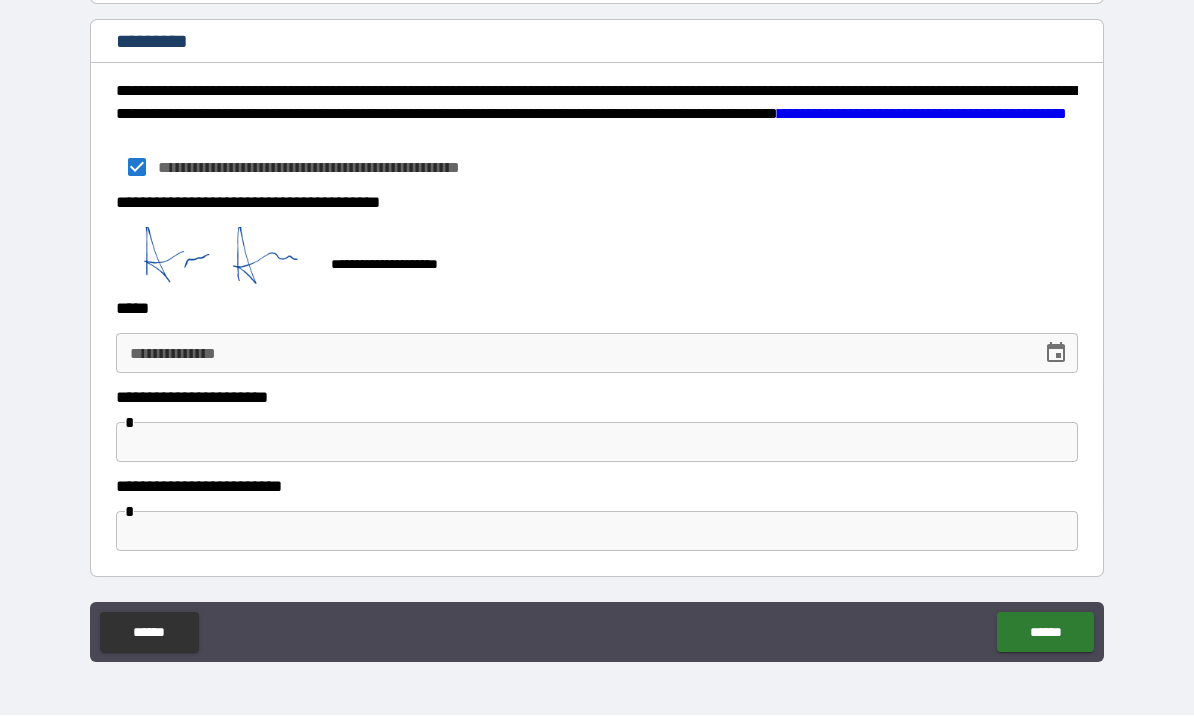 scroll, scrollTop: 3225, scrollLeft: 0, axis: vertical 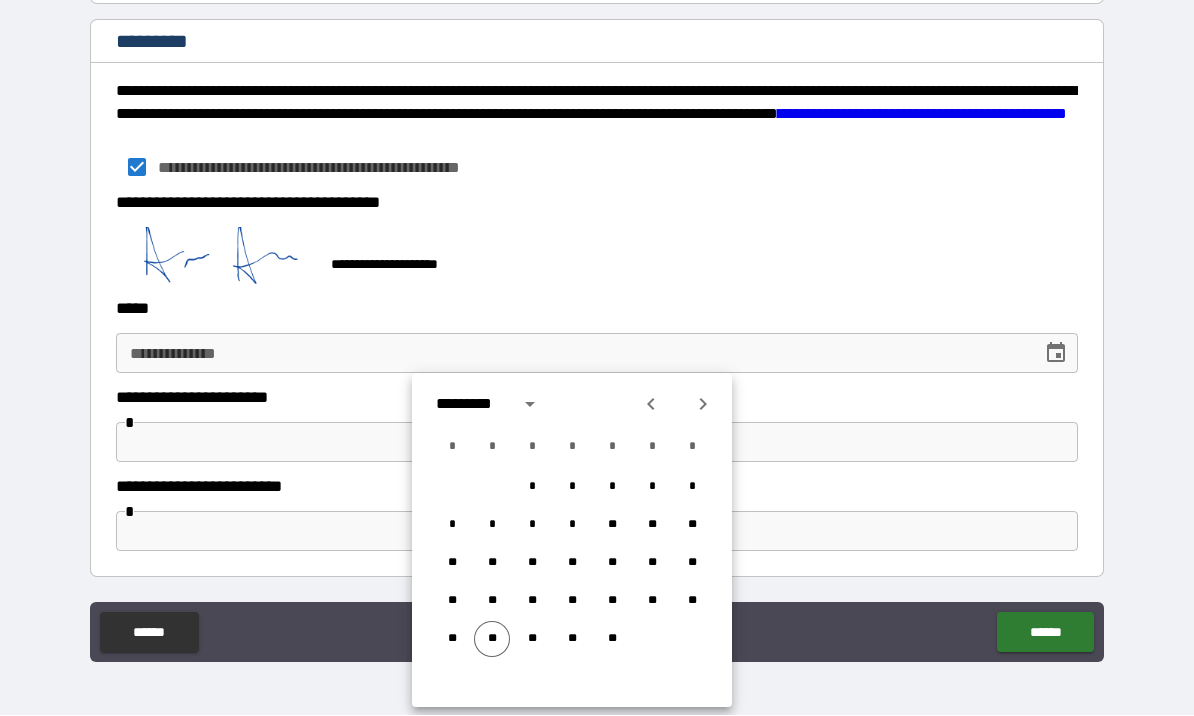 click on "**" at bounding box center (492, 640) 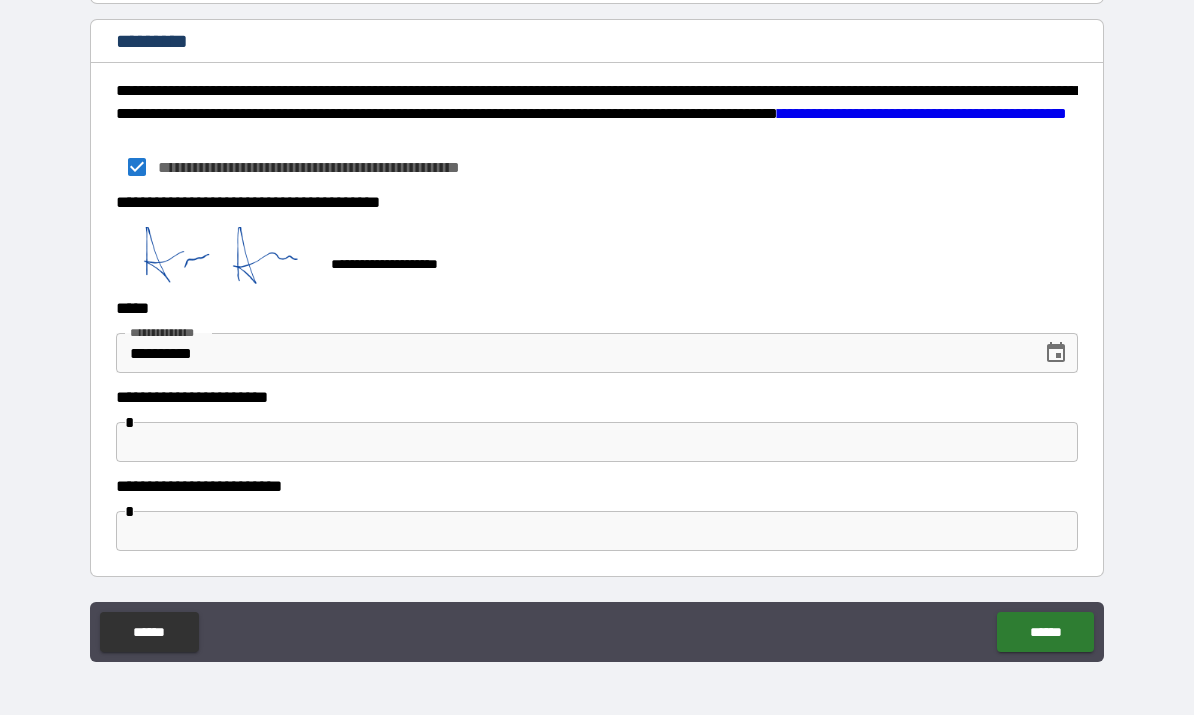 type on "**********" 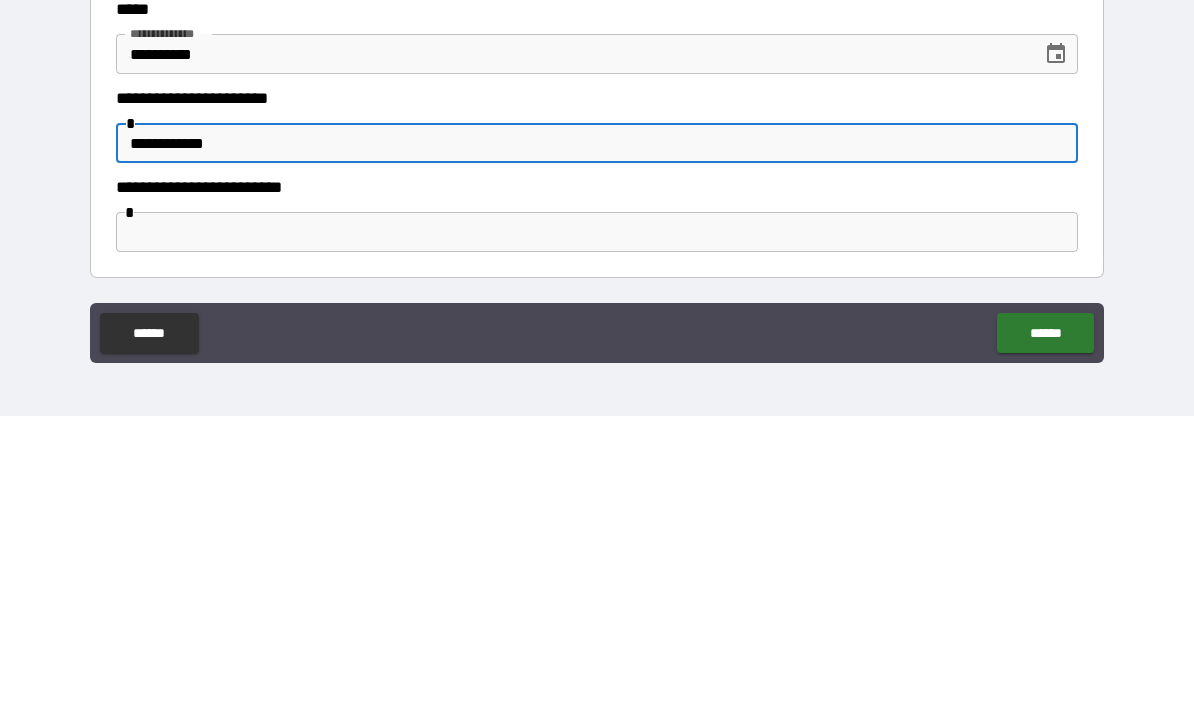 type on "**********" 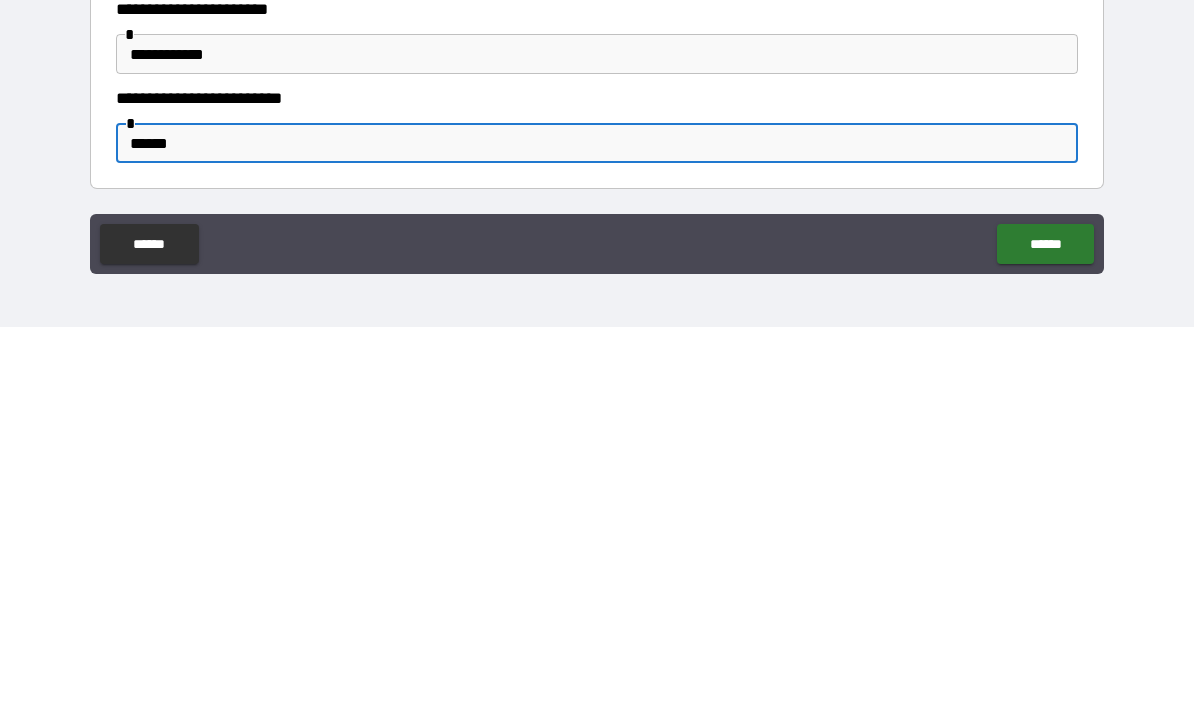 type on "******" 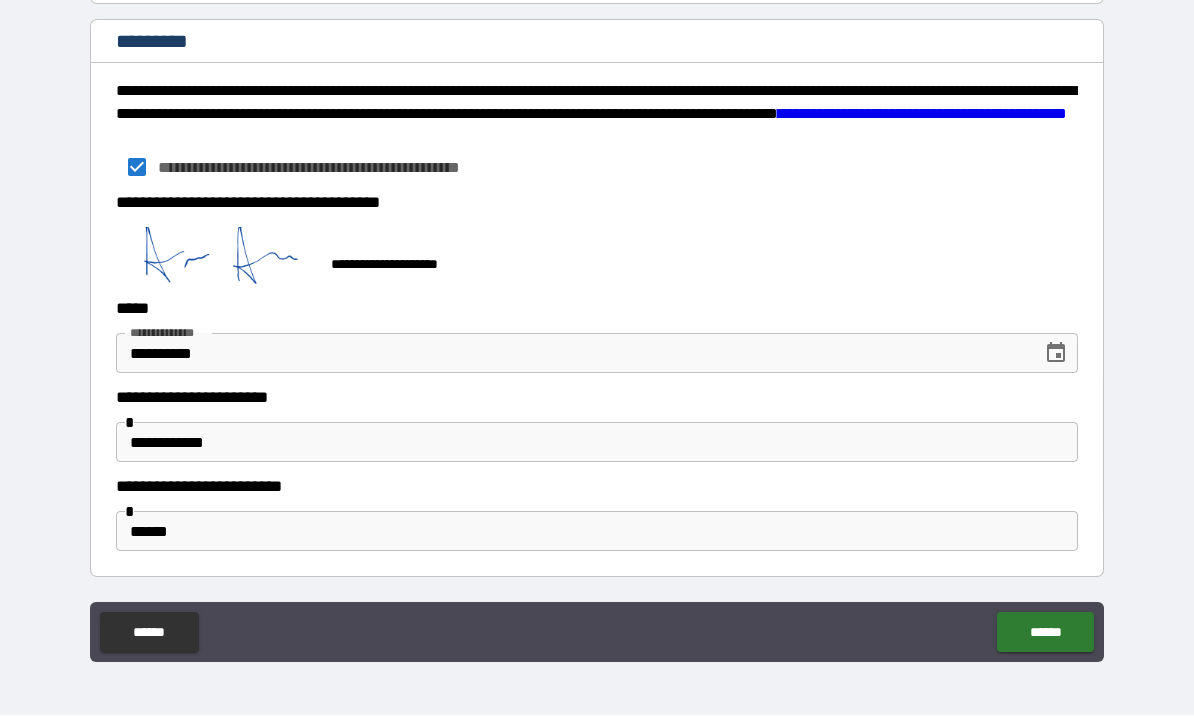 click on "******" at bounding box center (1045, 633) 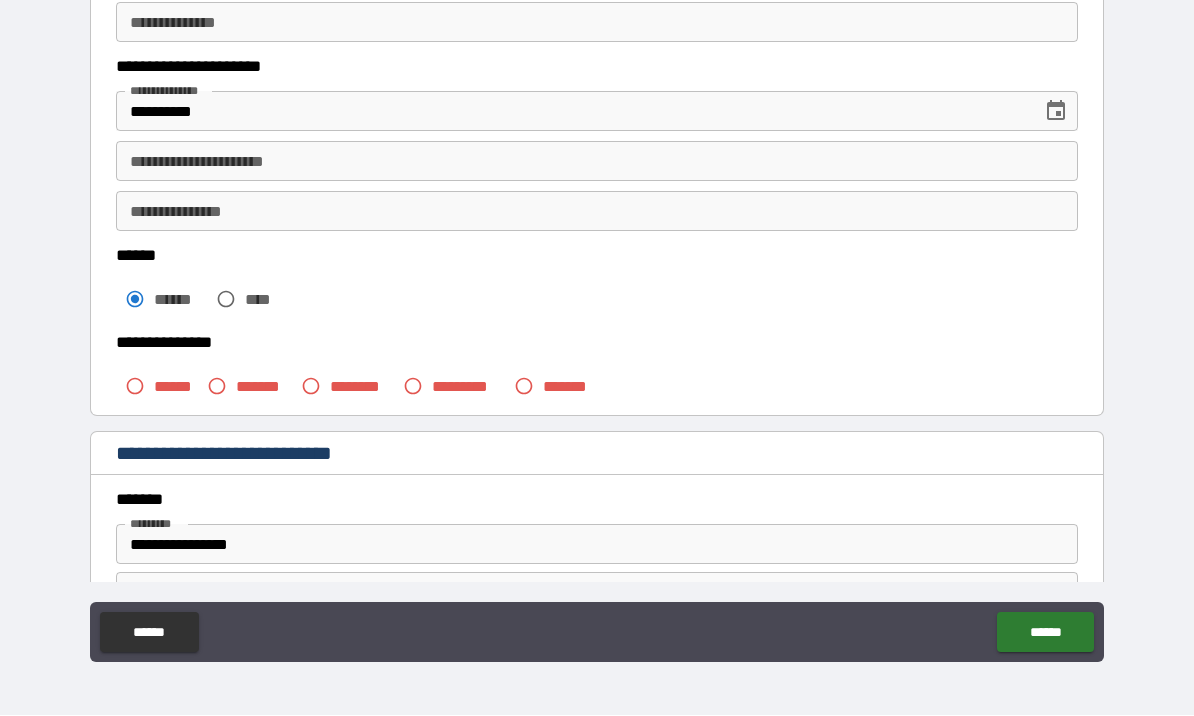 scroll, scrollTop: 281, scrollLeft: 0, axis: vertical 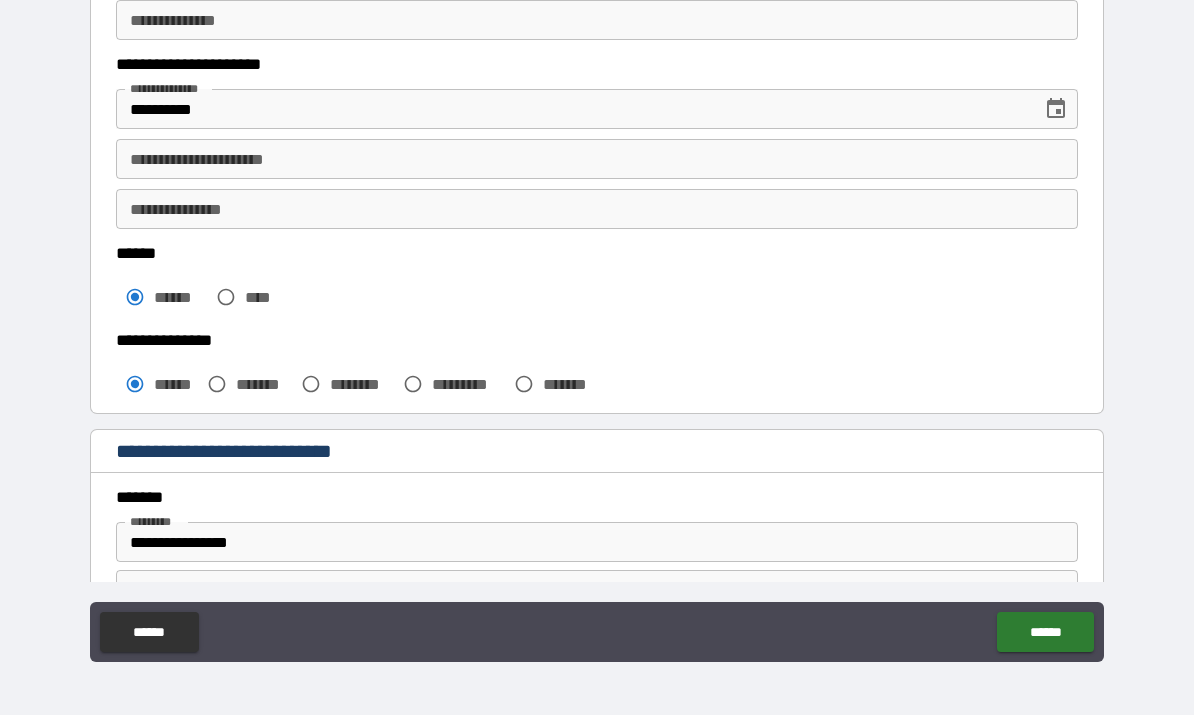 click on "******" at bounding box center (1045, 633) 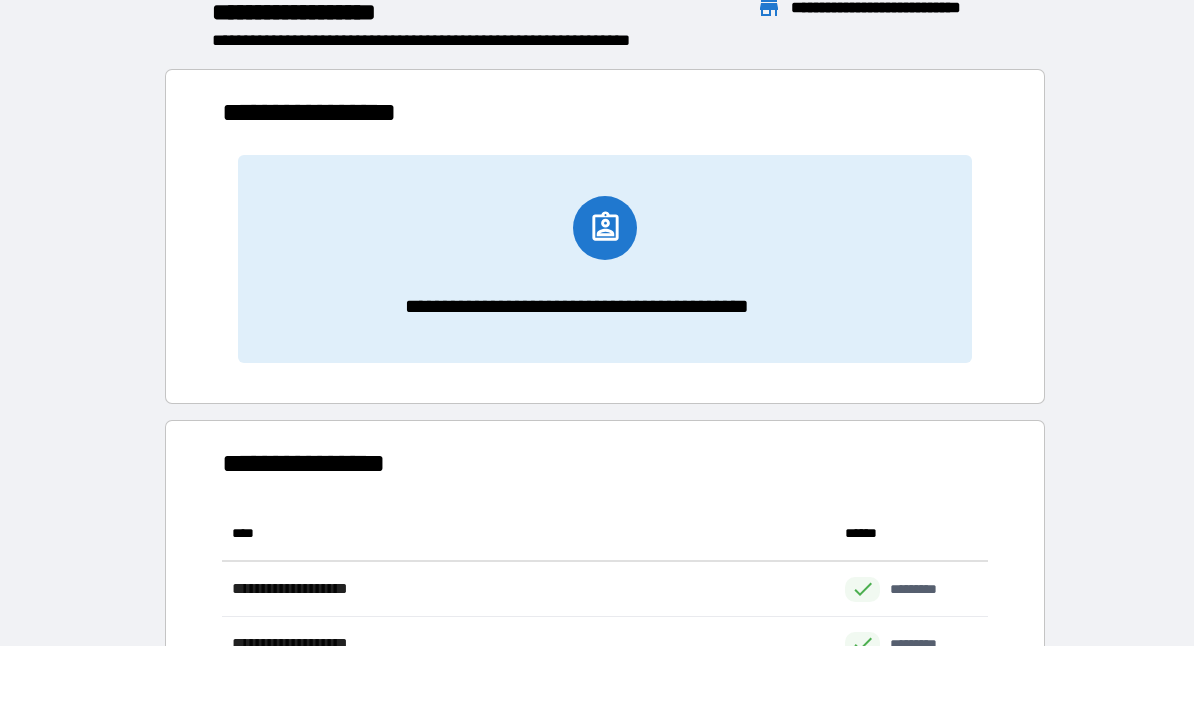 scroll, scrollTop: 1, scrollLeft: 1, axis: both 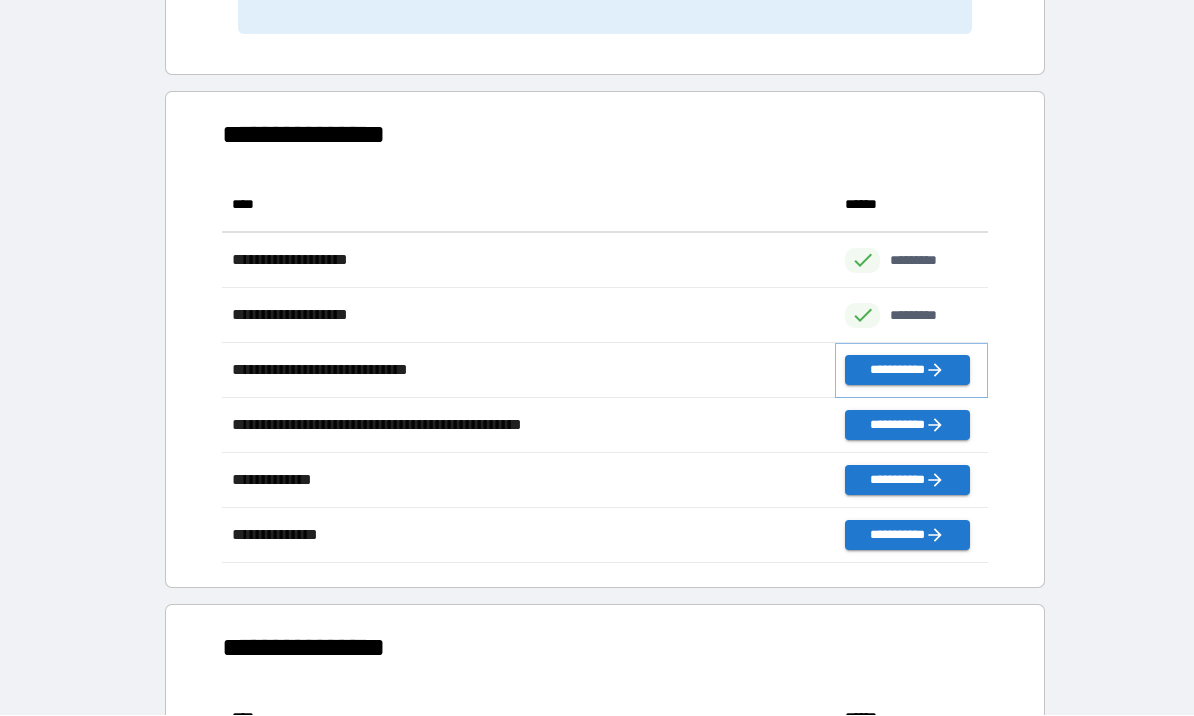 click on "**********" at bounding box center (907, 371) 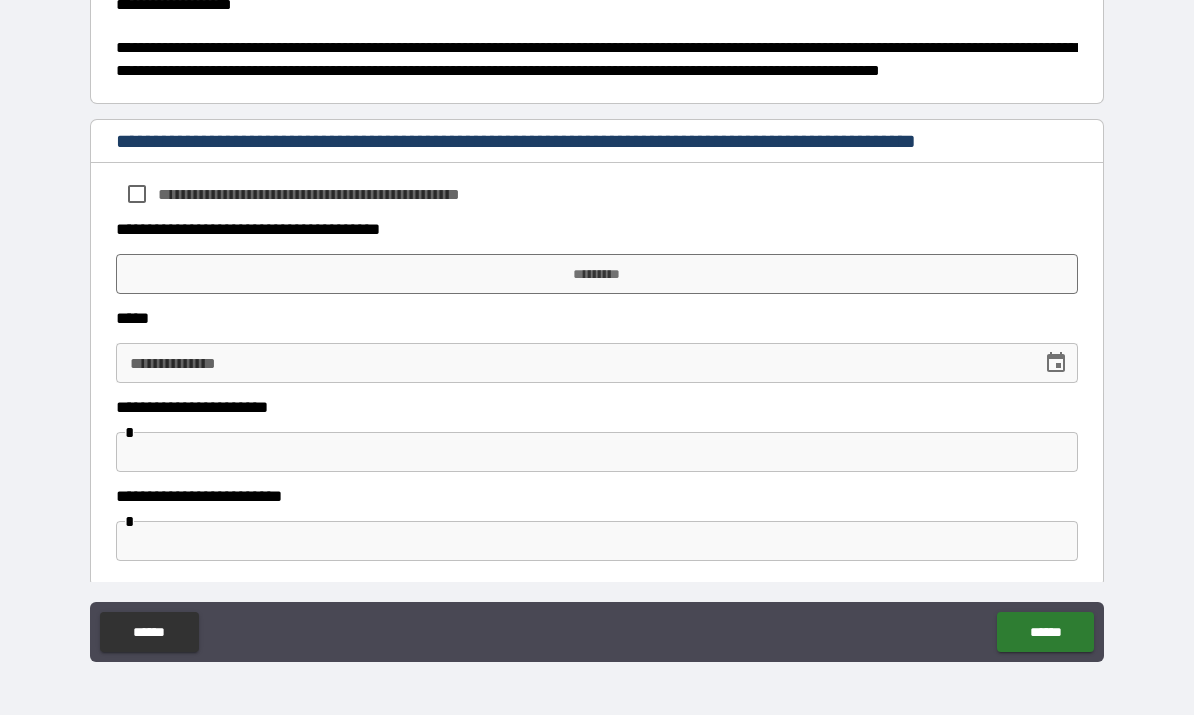scroll, scrollTop: 970, scrollLeft: 0, axis: vertical 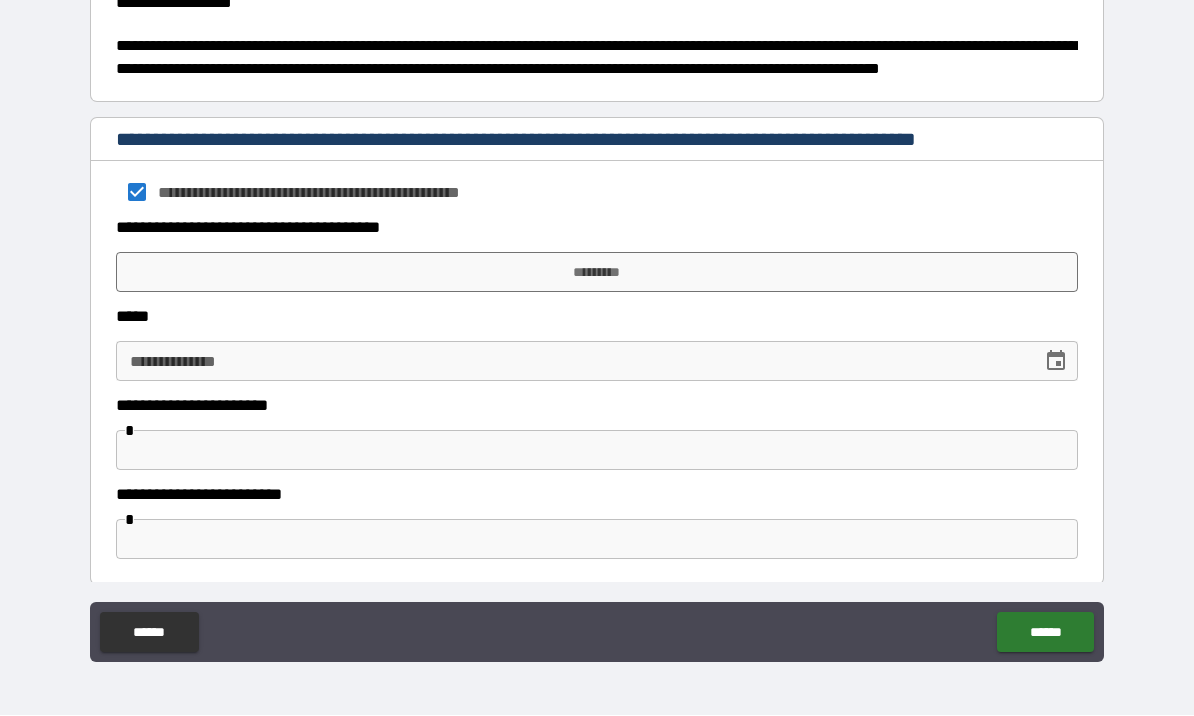 click on "*********" at bounding box center [597, 273] 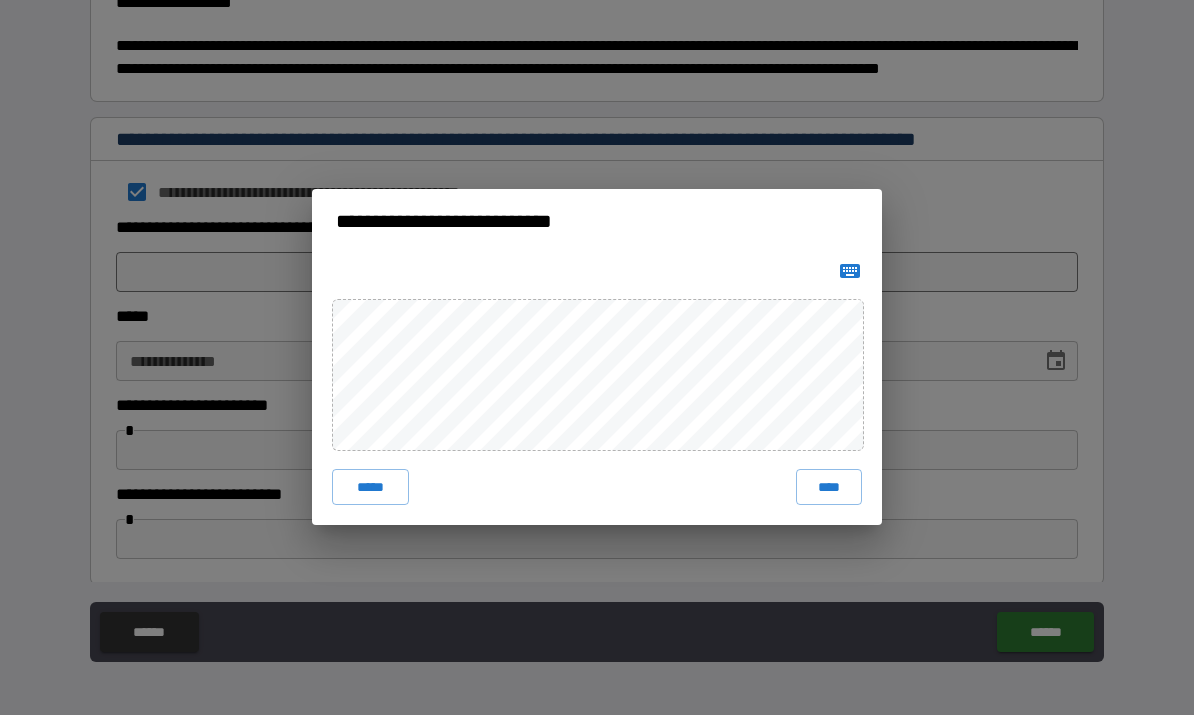 click on "****" at bounding box center (829, 488) 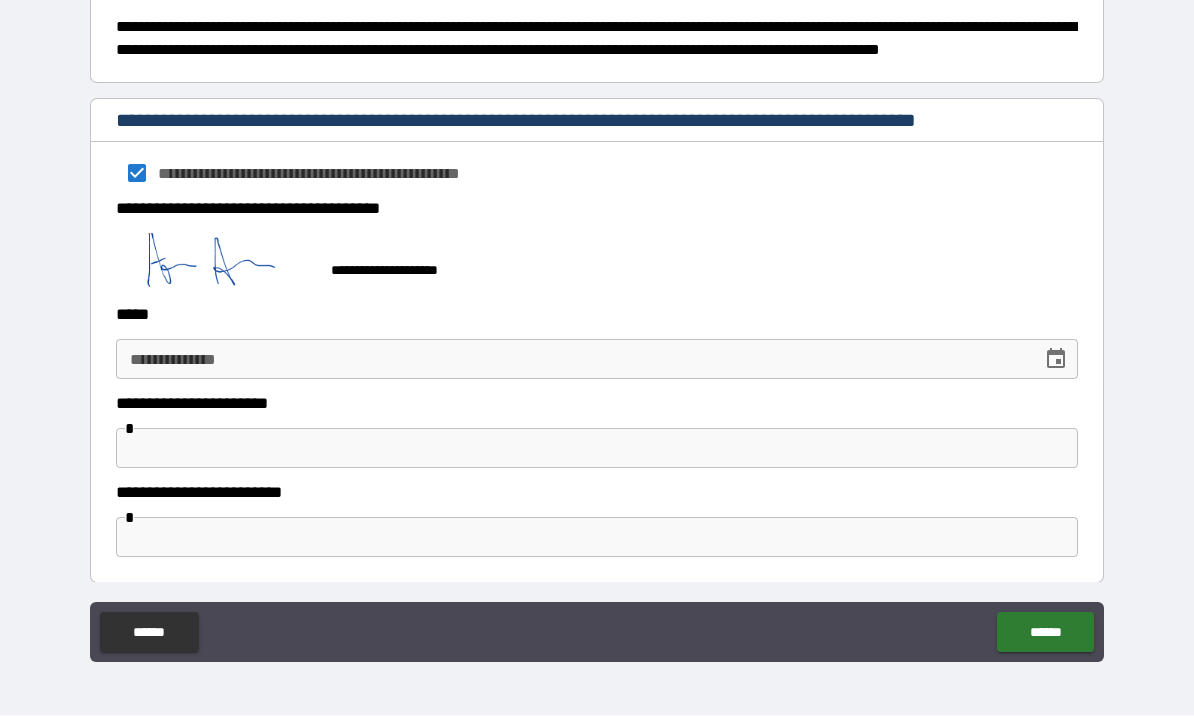 click 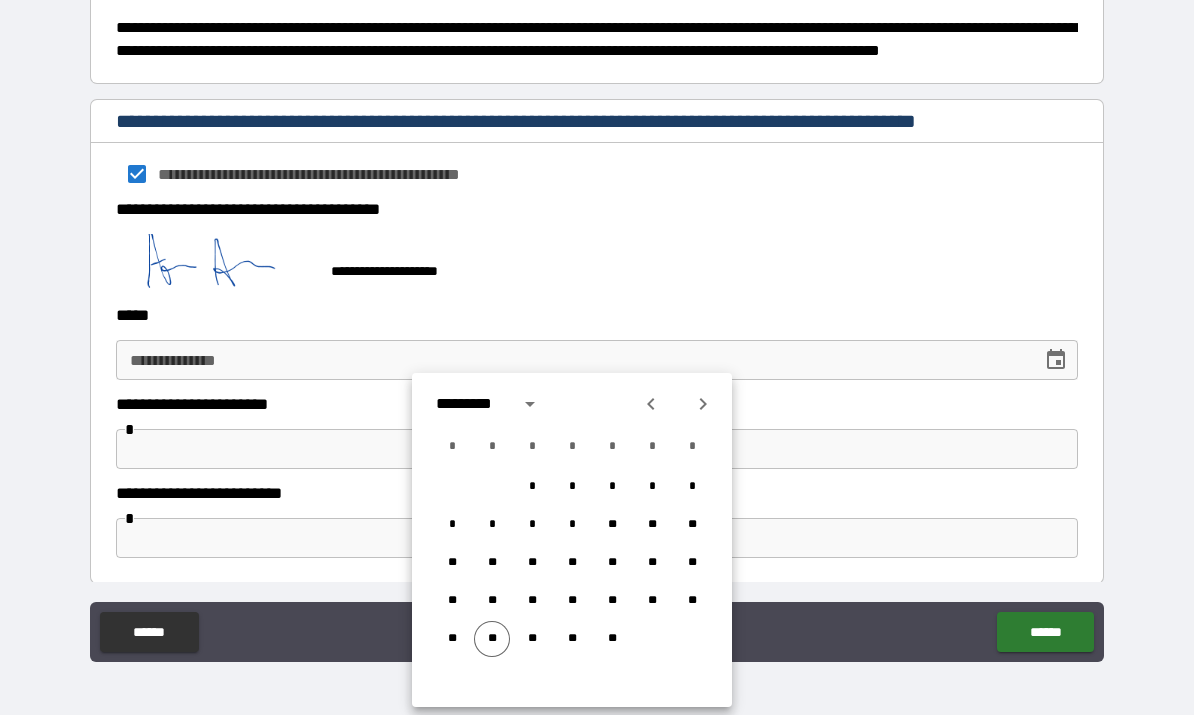 click on "**" at bounding box center [492, 640] 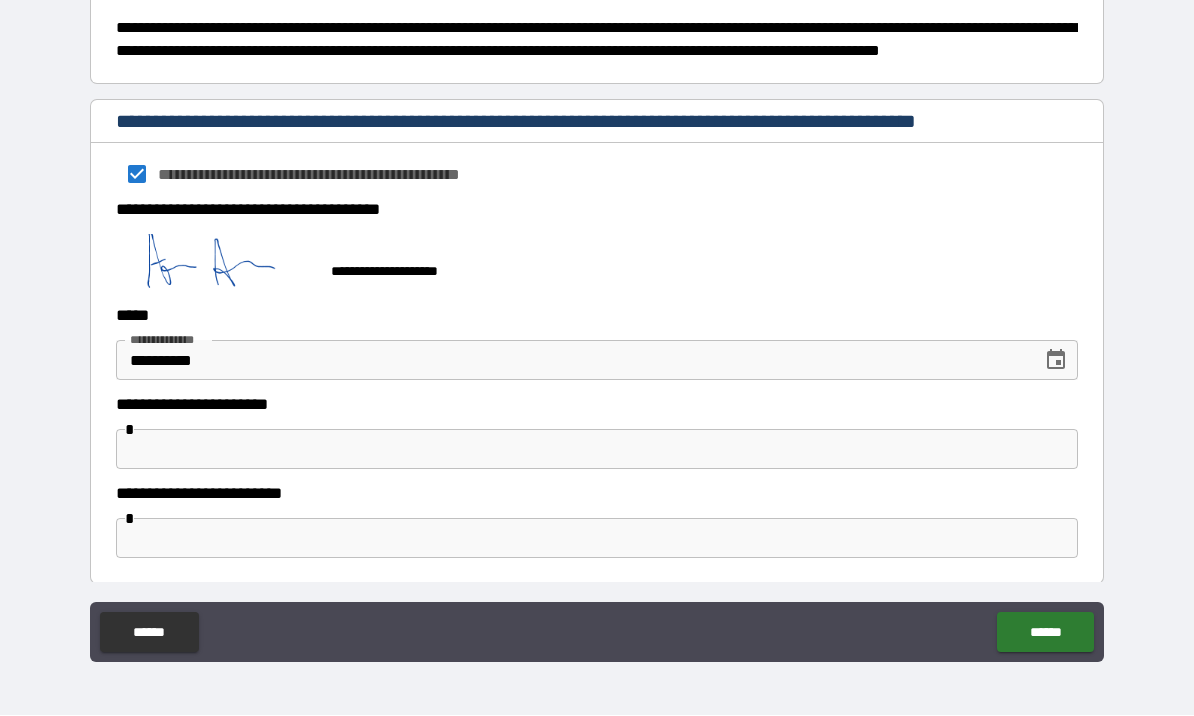 click at bounding box center (597, 450) 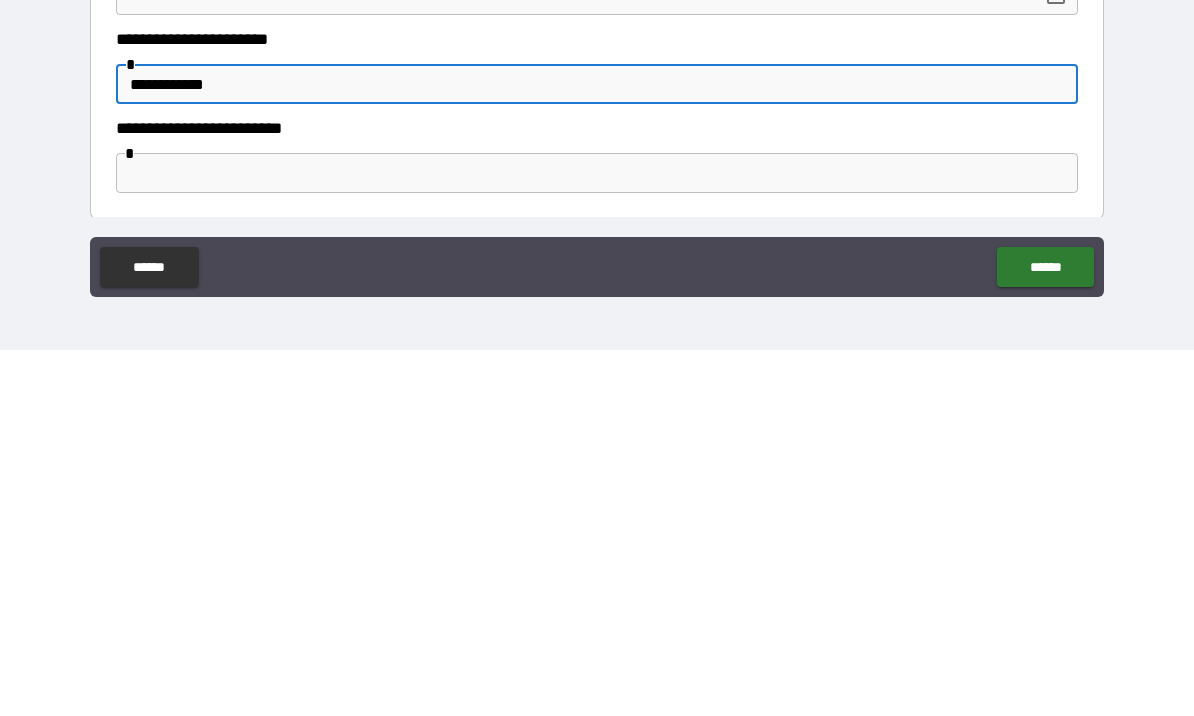 type on "**********" 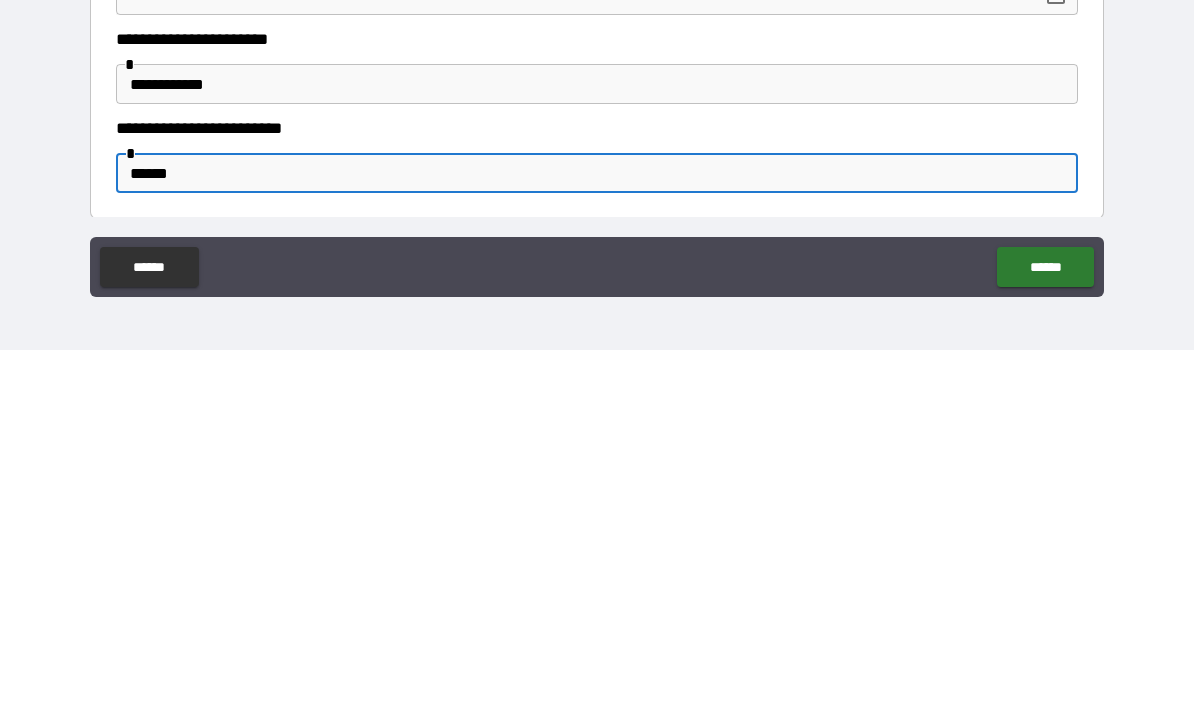 type on "******" 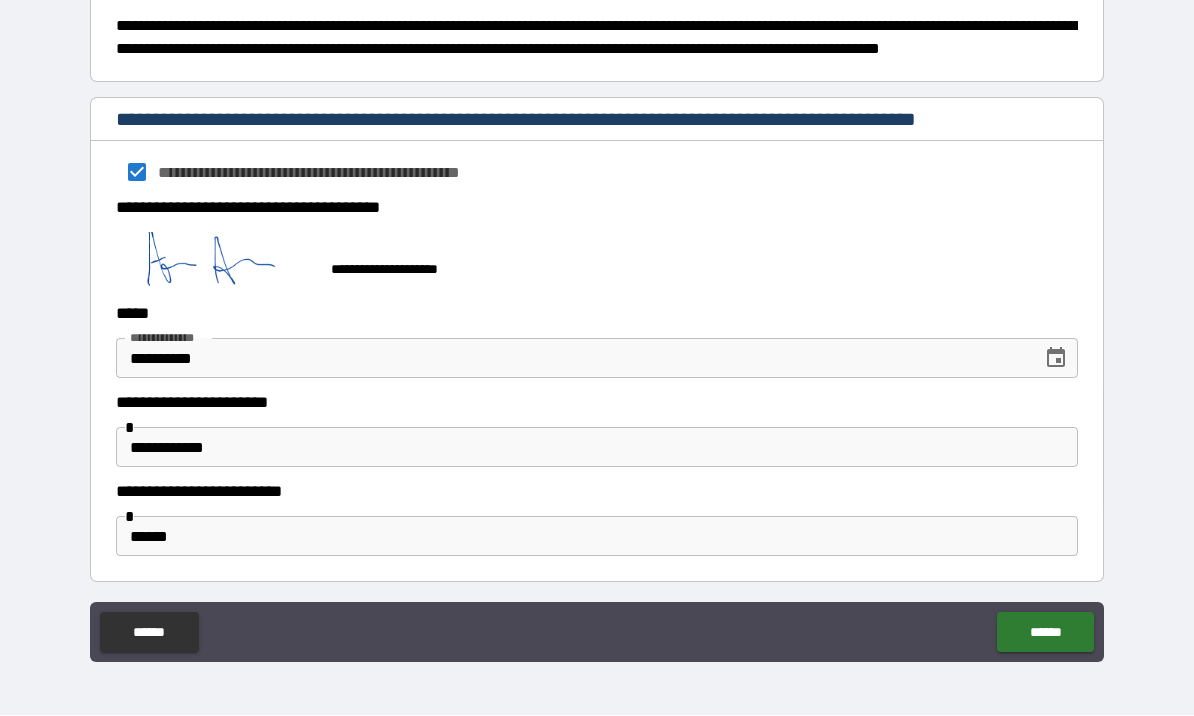scroll, scrollTop: 989, scrollLeft: 0, axis: vertical 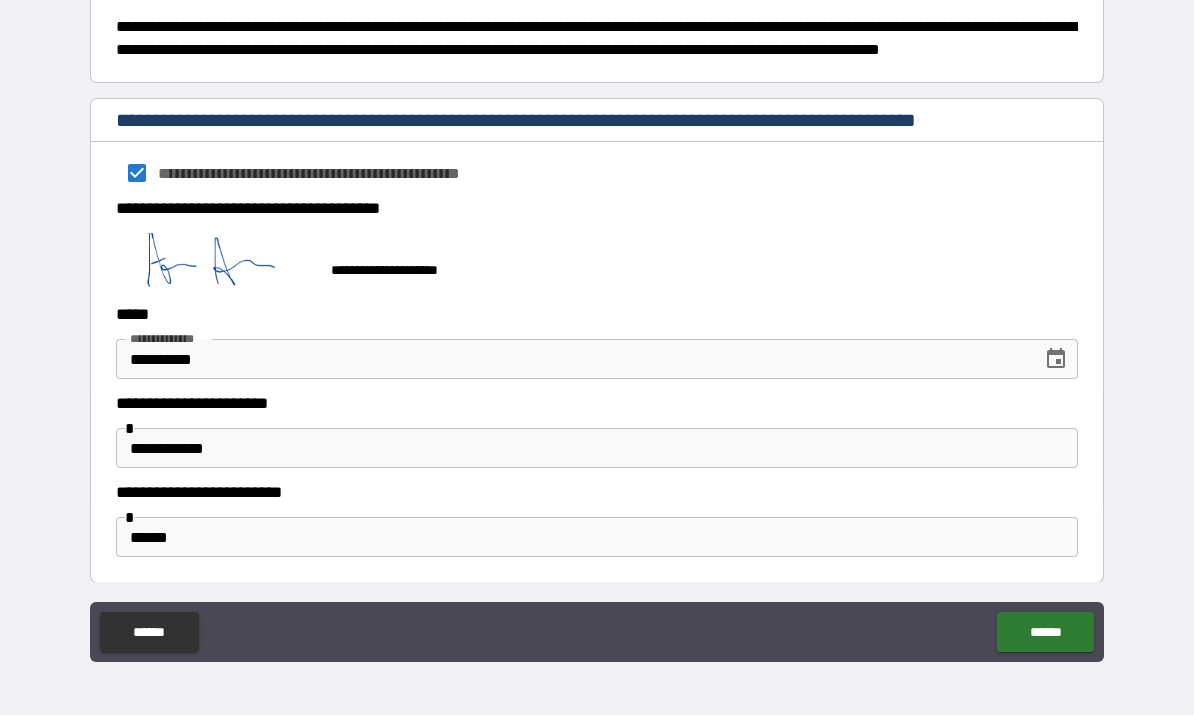 click on "******" at bounding box center (1045, 633) 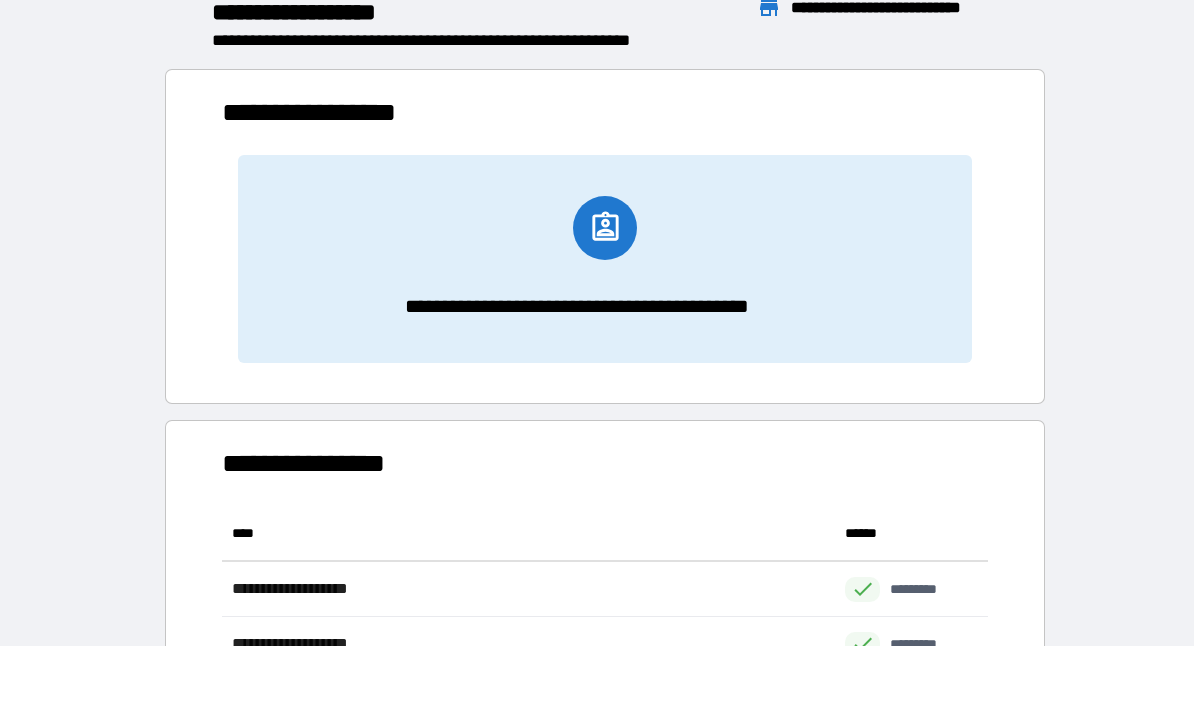 scroll, scrollTop: 386, scrollLeft: 765, axis: both 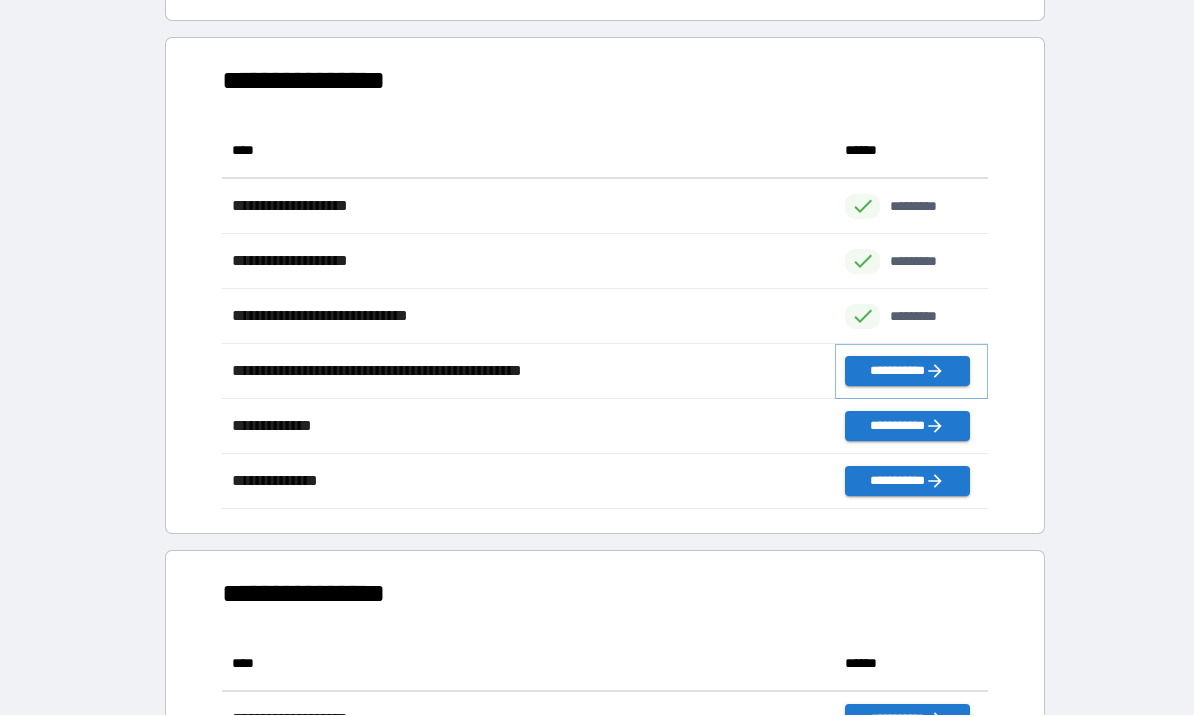 click on "**********" at bounding box center (907, 372) 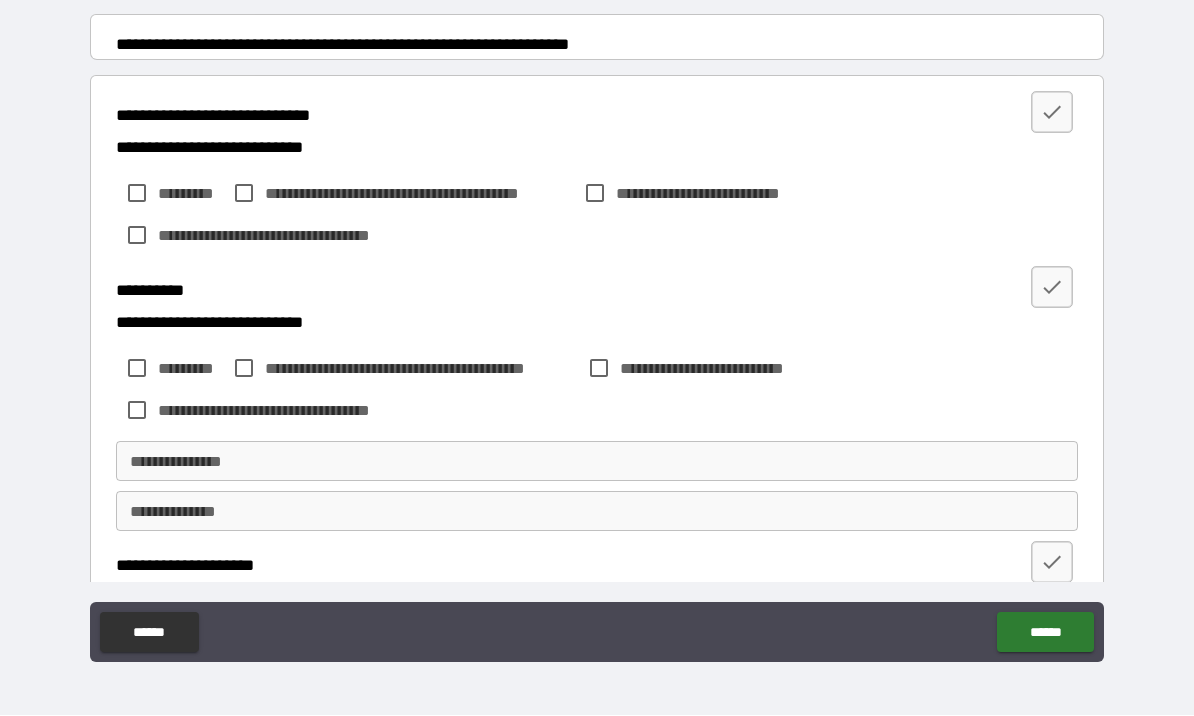 scroll, scrollTop: 349, scrollLeft: 0, axis: vertical 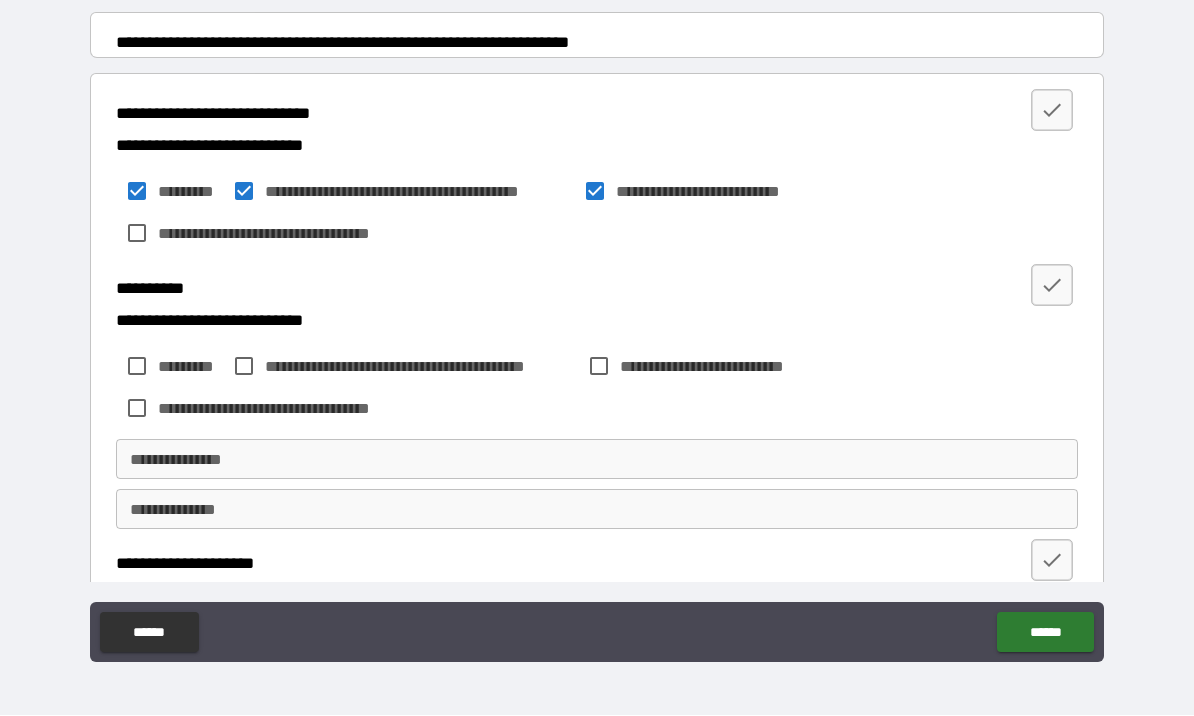 click at bounding box center (1052, 111) 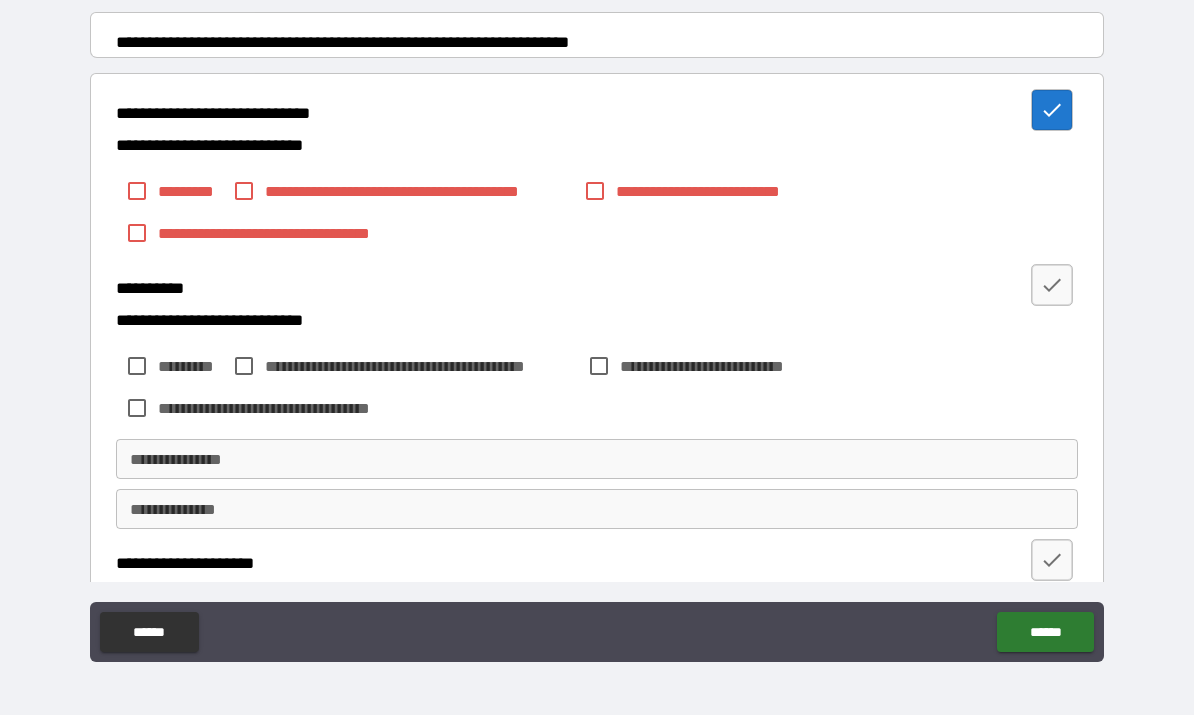 click 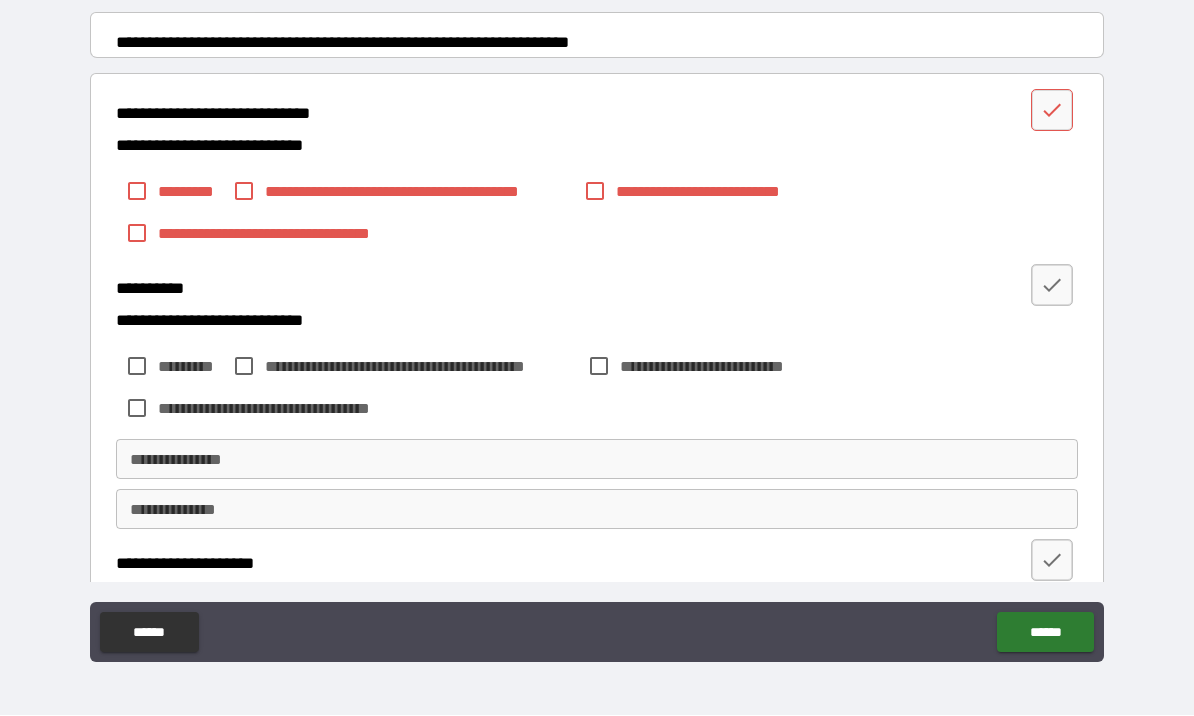 click at bounding box center (1052, 111) 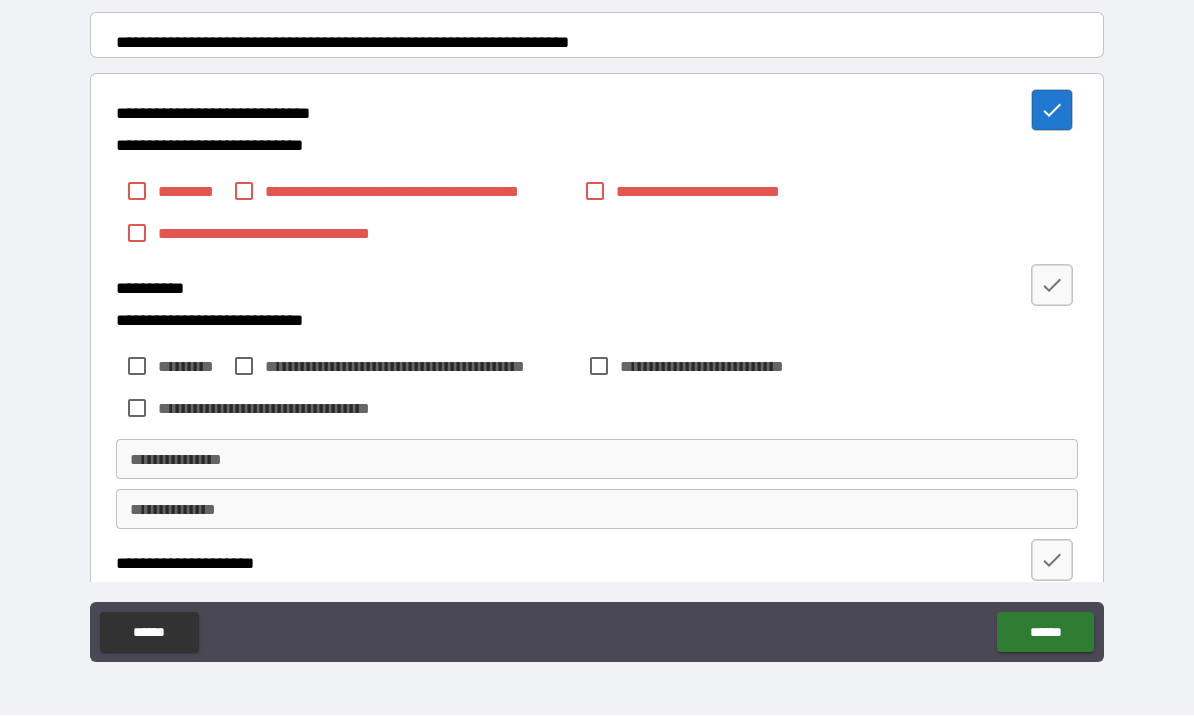 click on "**********" at bounding box center (597, 213) 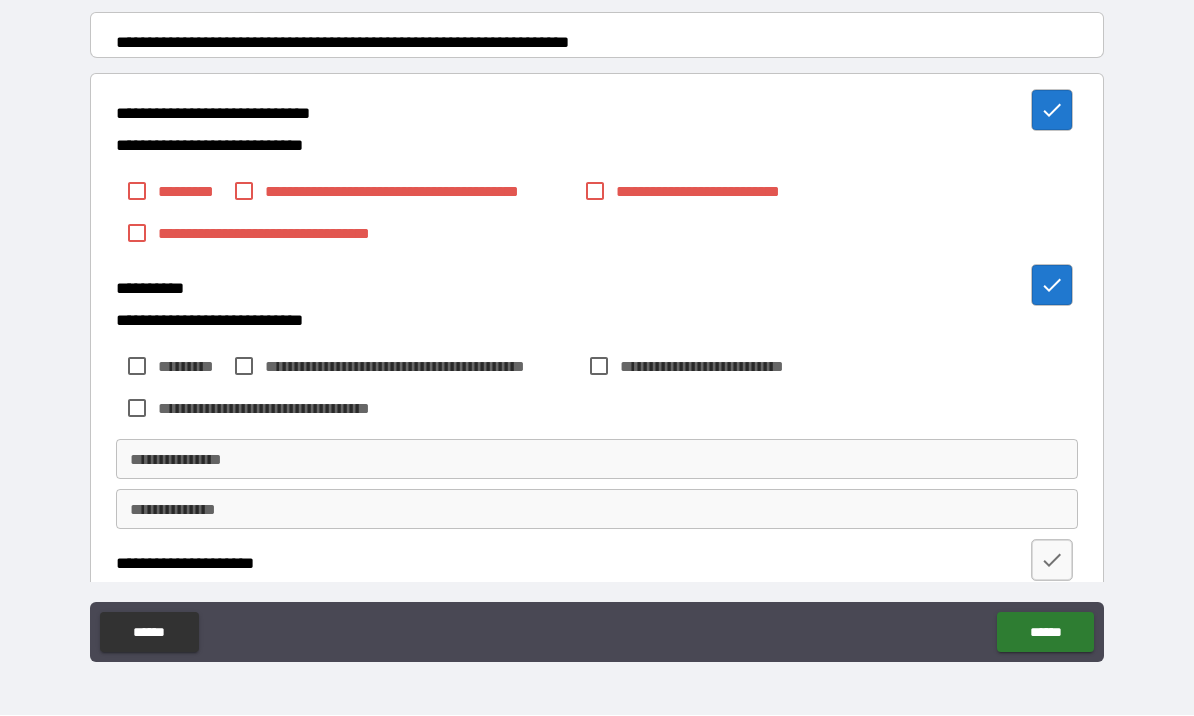 click at bounding box center [1052, 286] 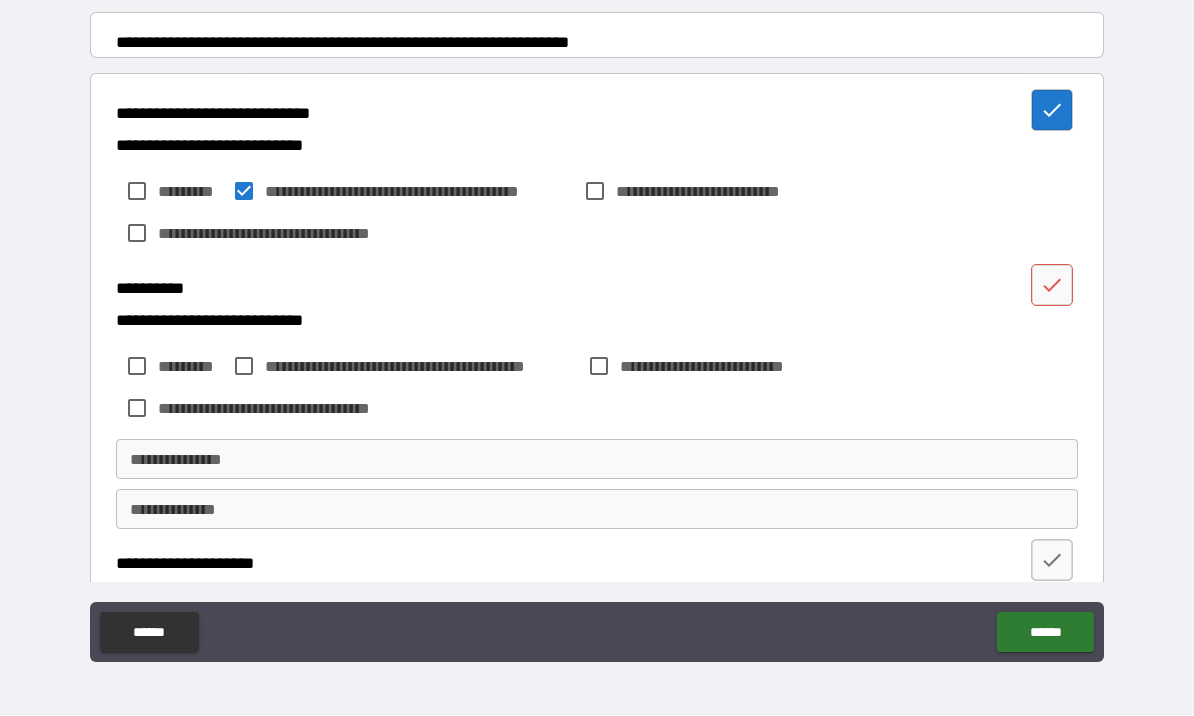 click 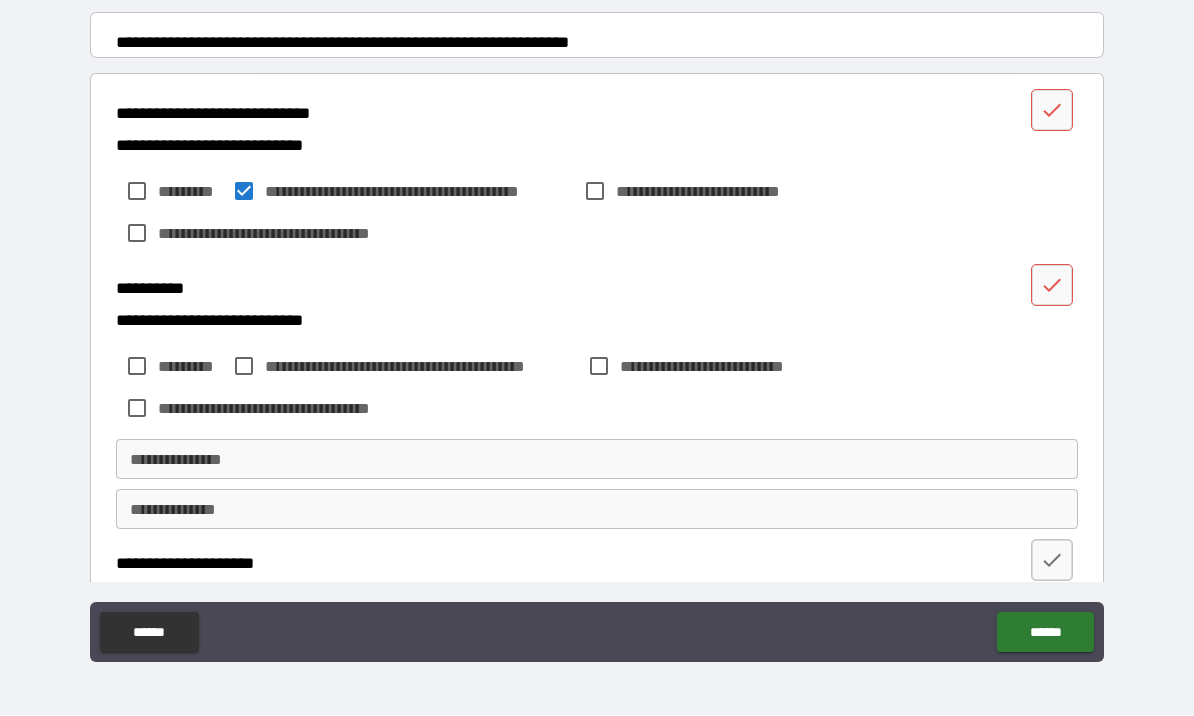 click 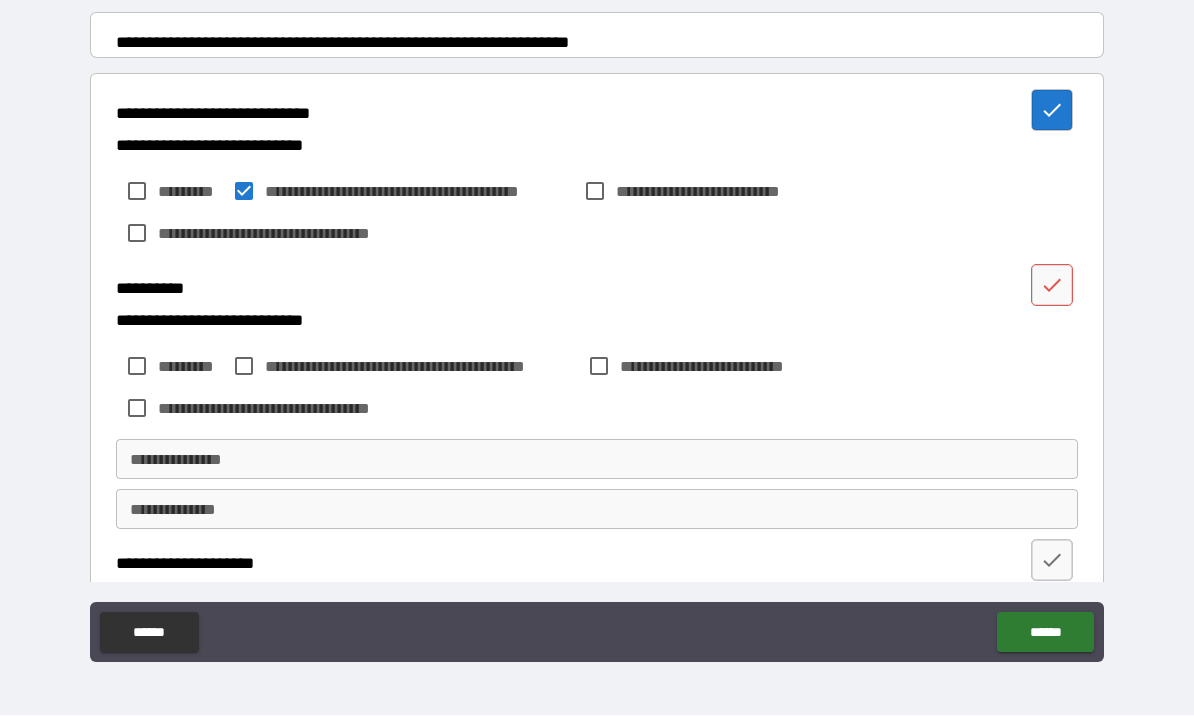 click at bounding box center (1052, 286) 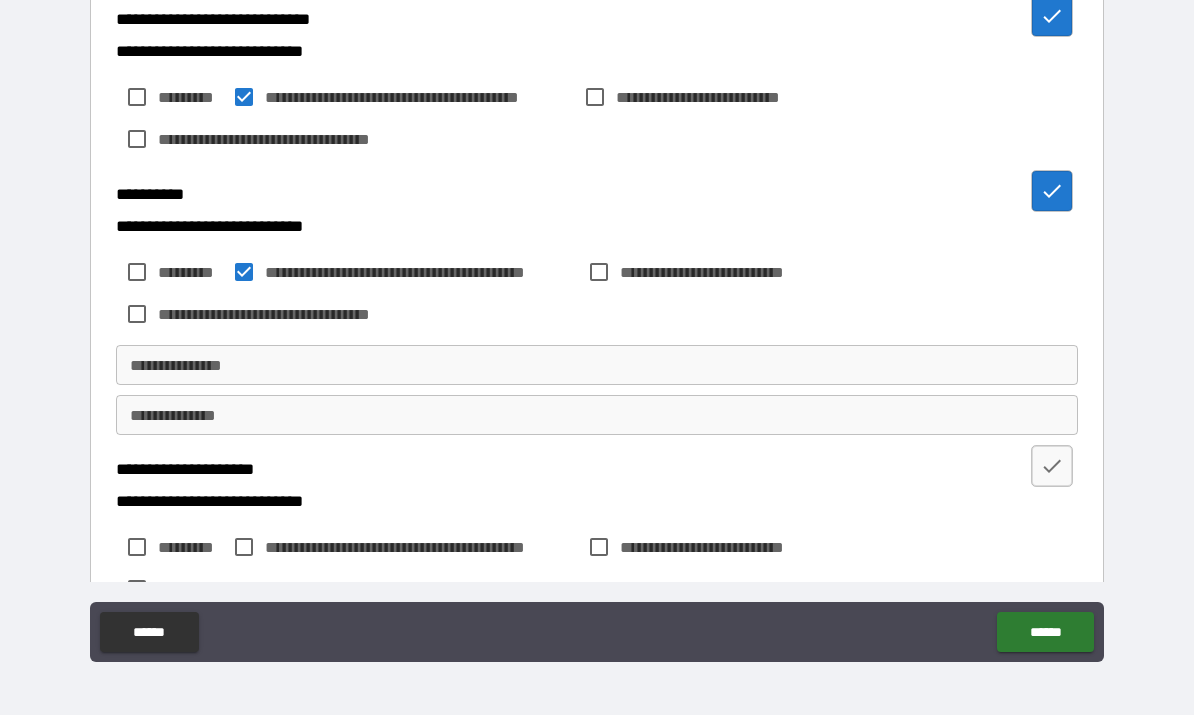 scroll, scrollTop: 444, scrollLeft: 0, axis: vertical 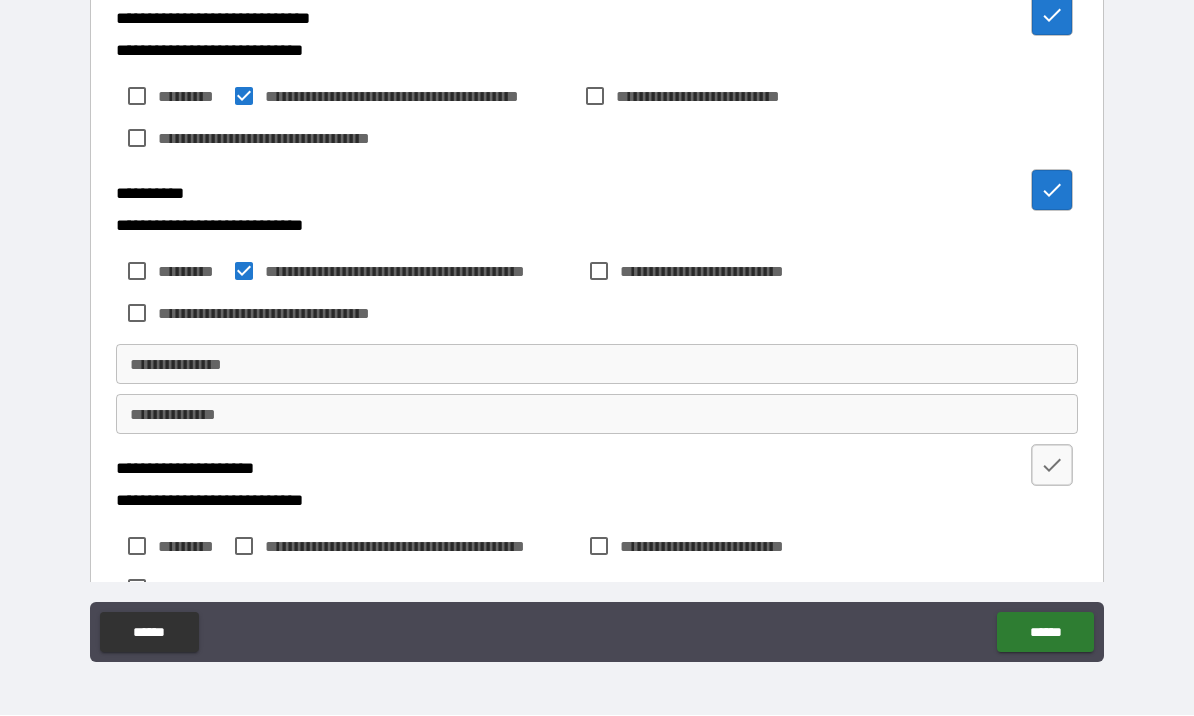 click on "**********" at bounding box center [597, 365] 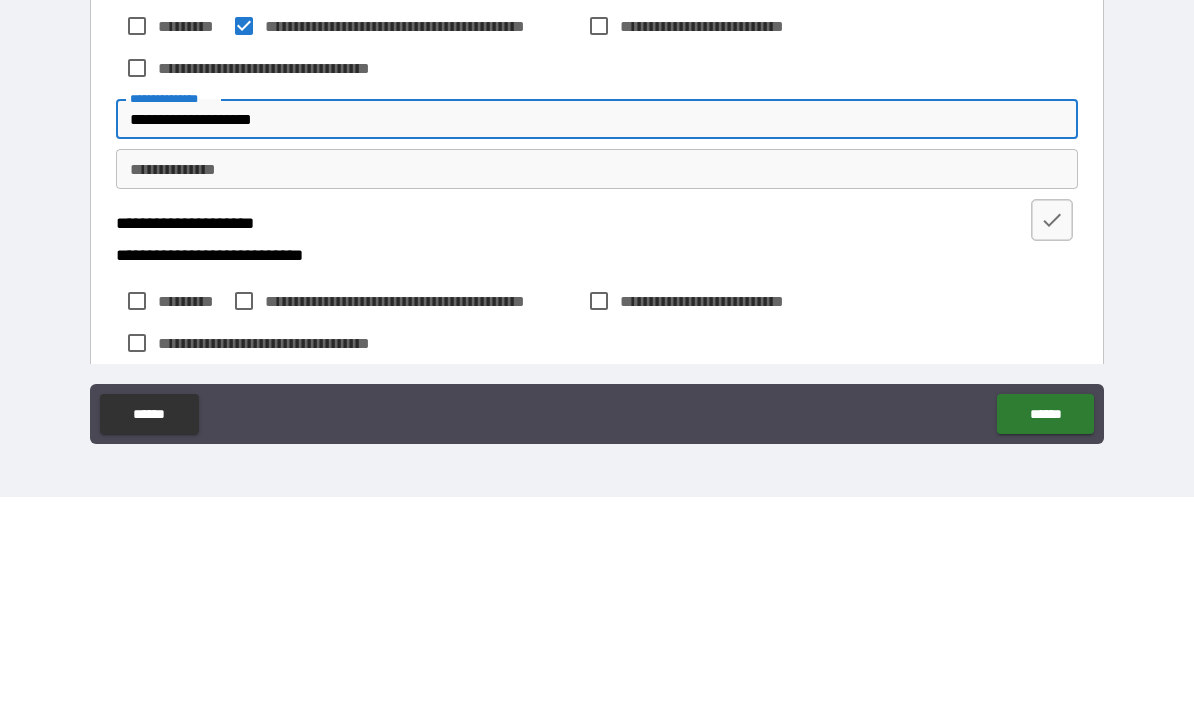 scroll, scrollTop: 473, scrollLeft: 0, axis: vertical 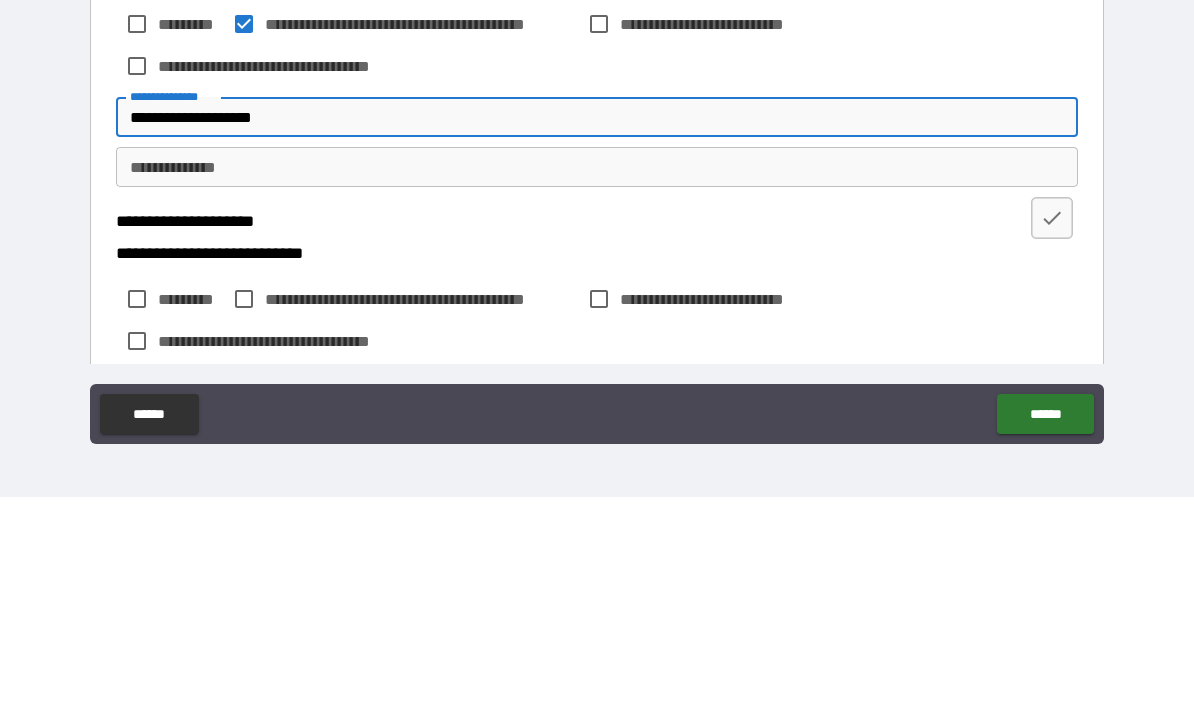 type on "**********" 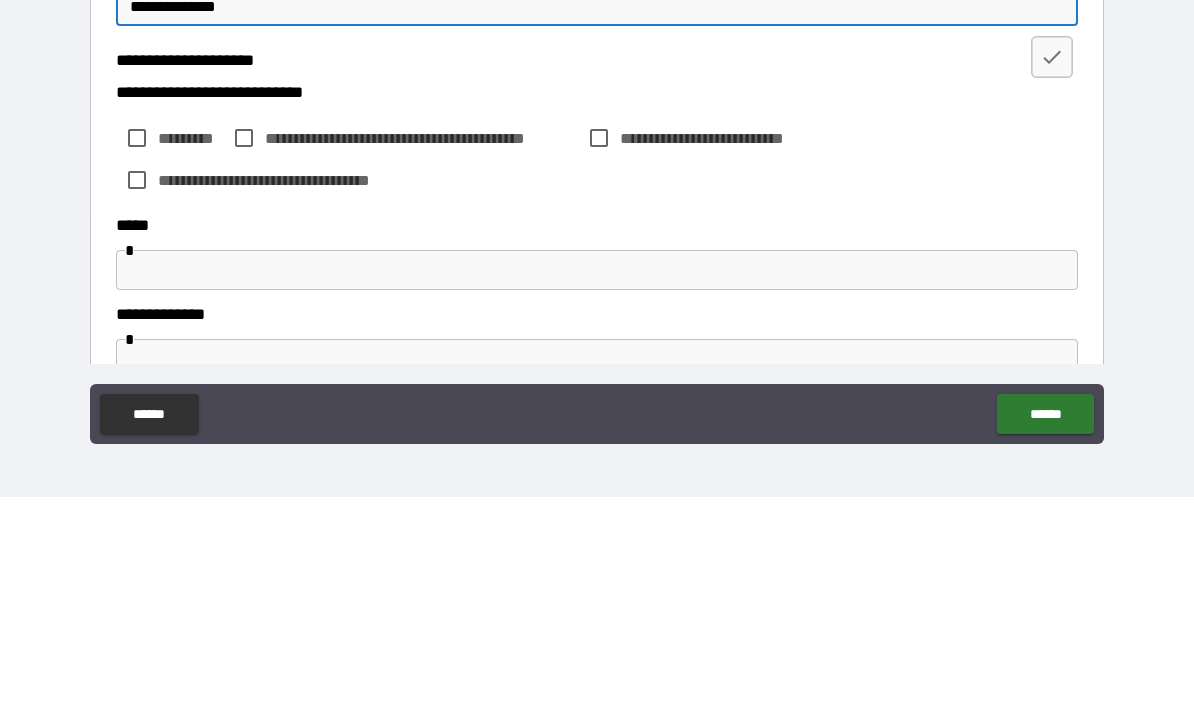 scroll, scrollTop: 638, scrollLeft: 0, axis: vertical 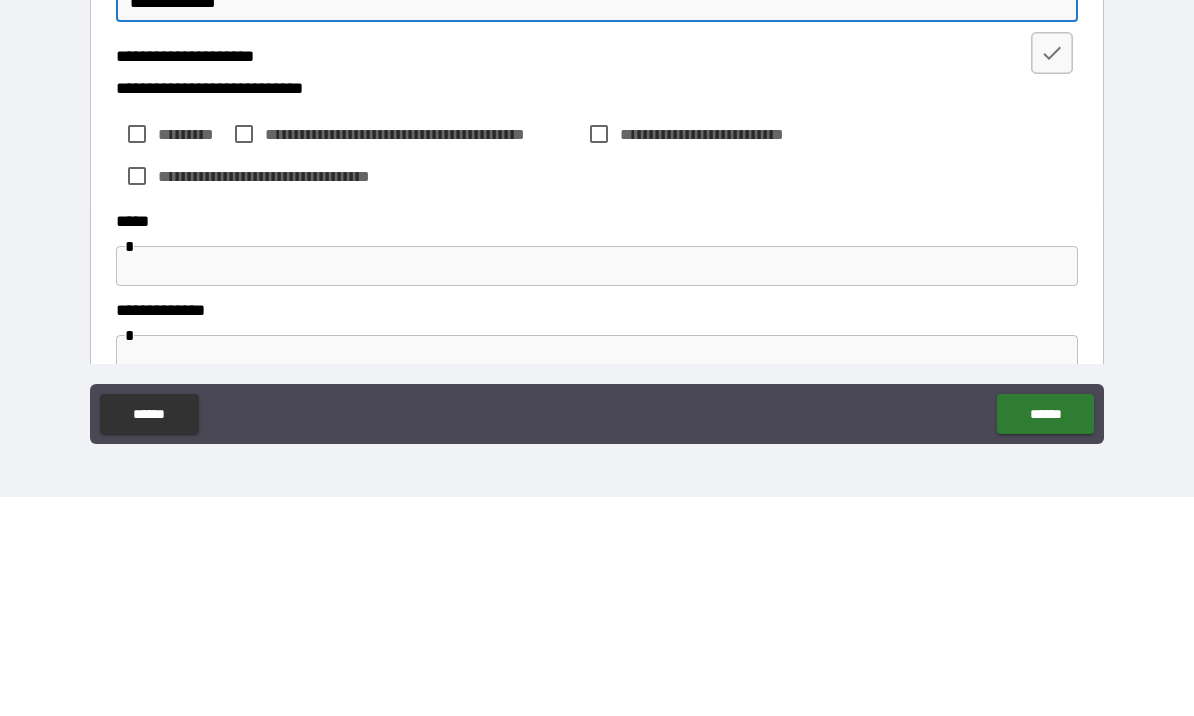 type on "**********" 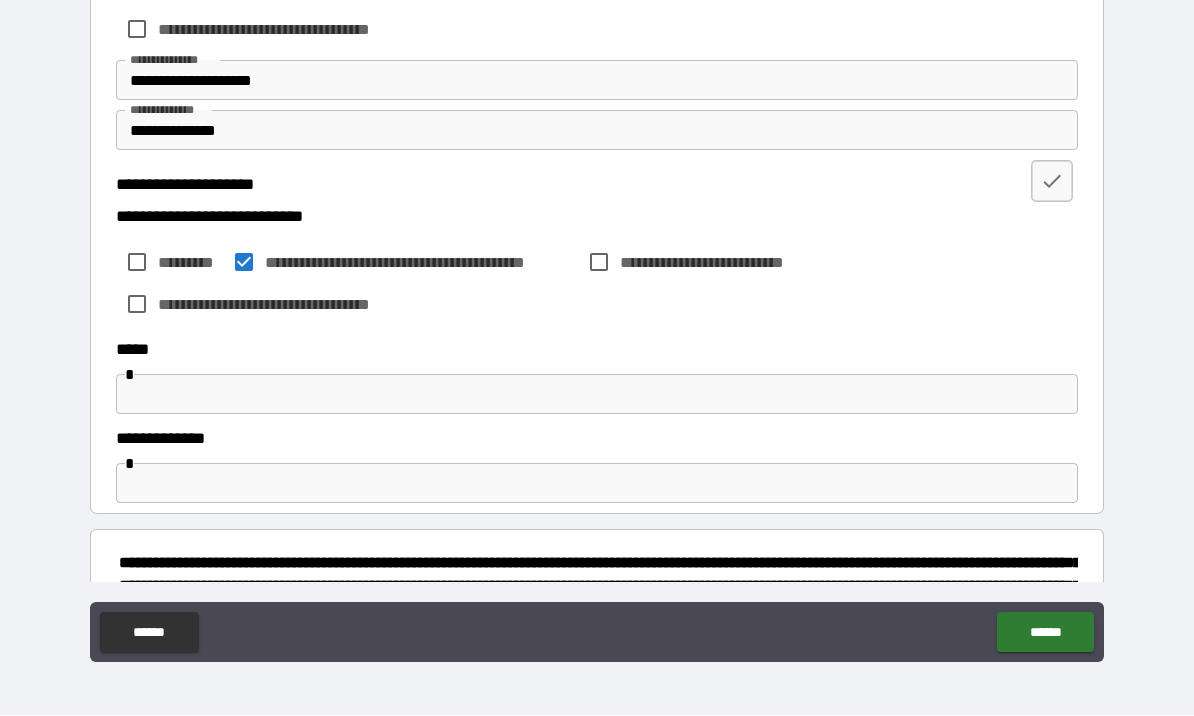 scroll, scrollTop: 739, scrollLeft: 0, axis: vertical 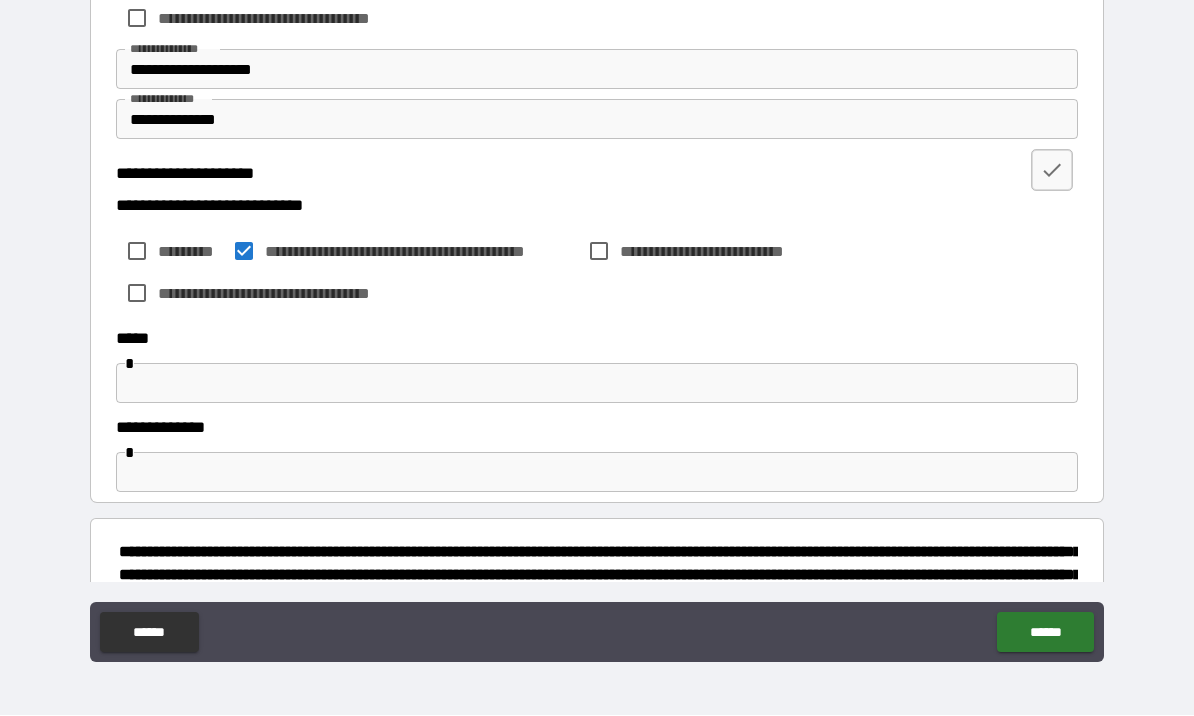 click at bounding box center (597, 384) 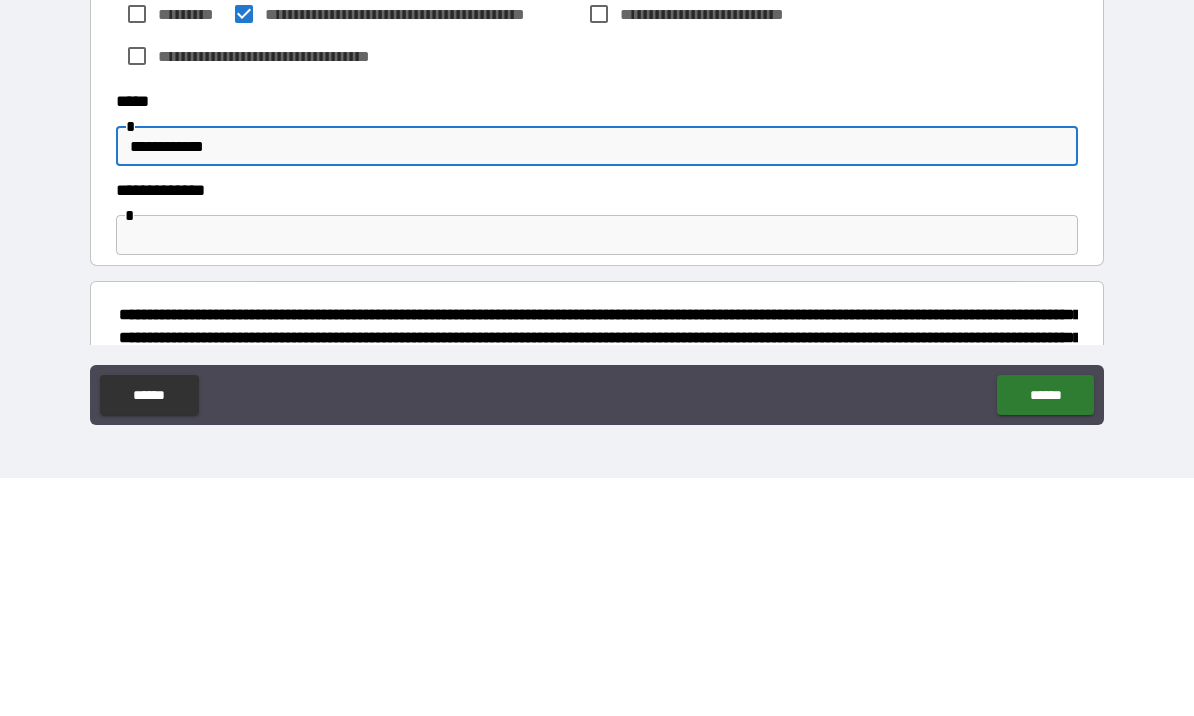 type on "**********" 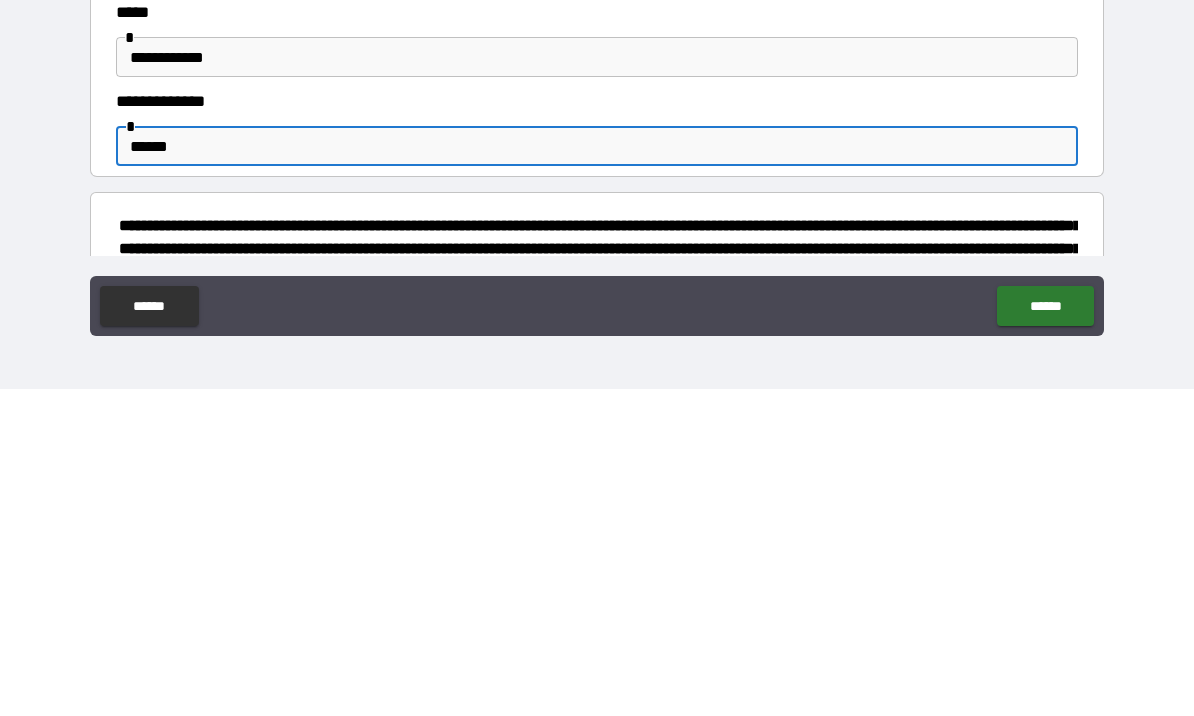 type on "******" 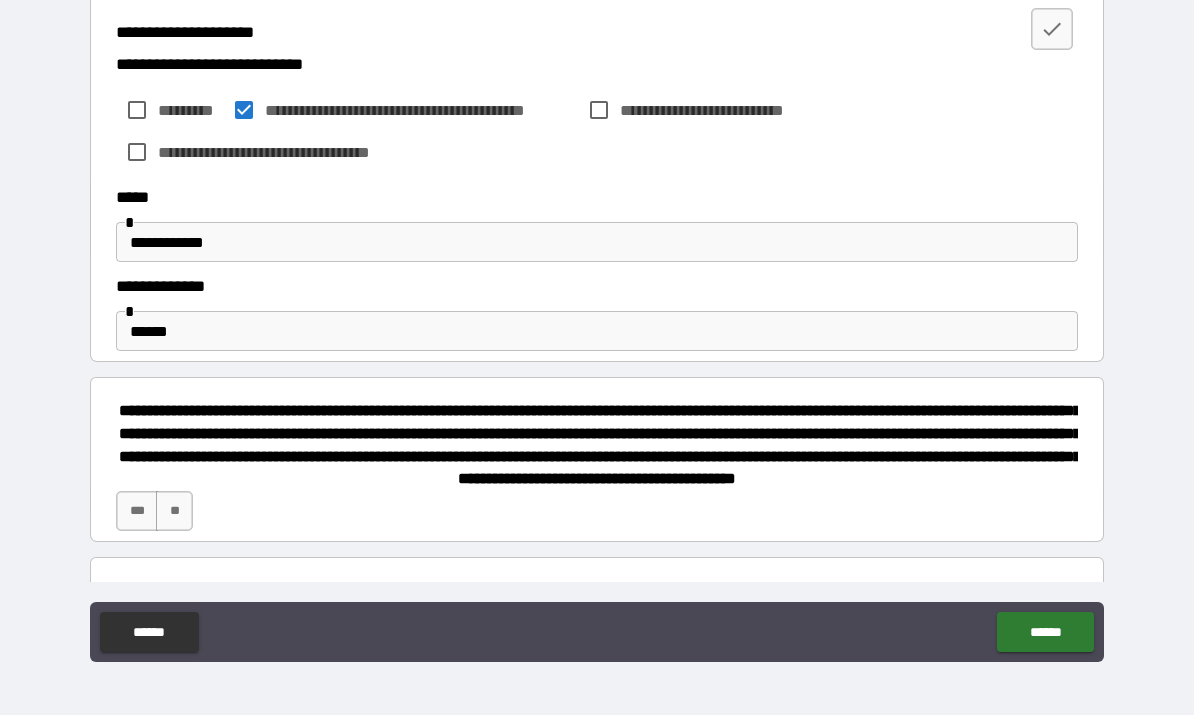 scroll, scrollTop: 902, scrollLeft: 0, axis: vertical 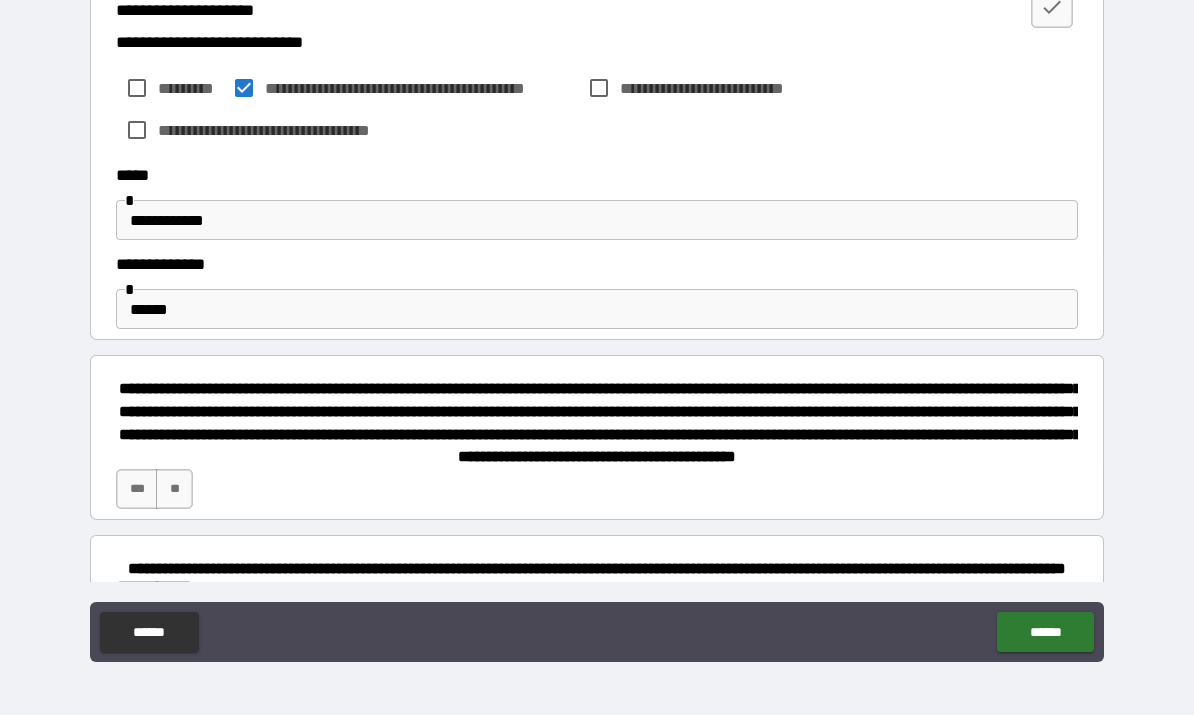 click on "***" at bounding box center [137, 490] 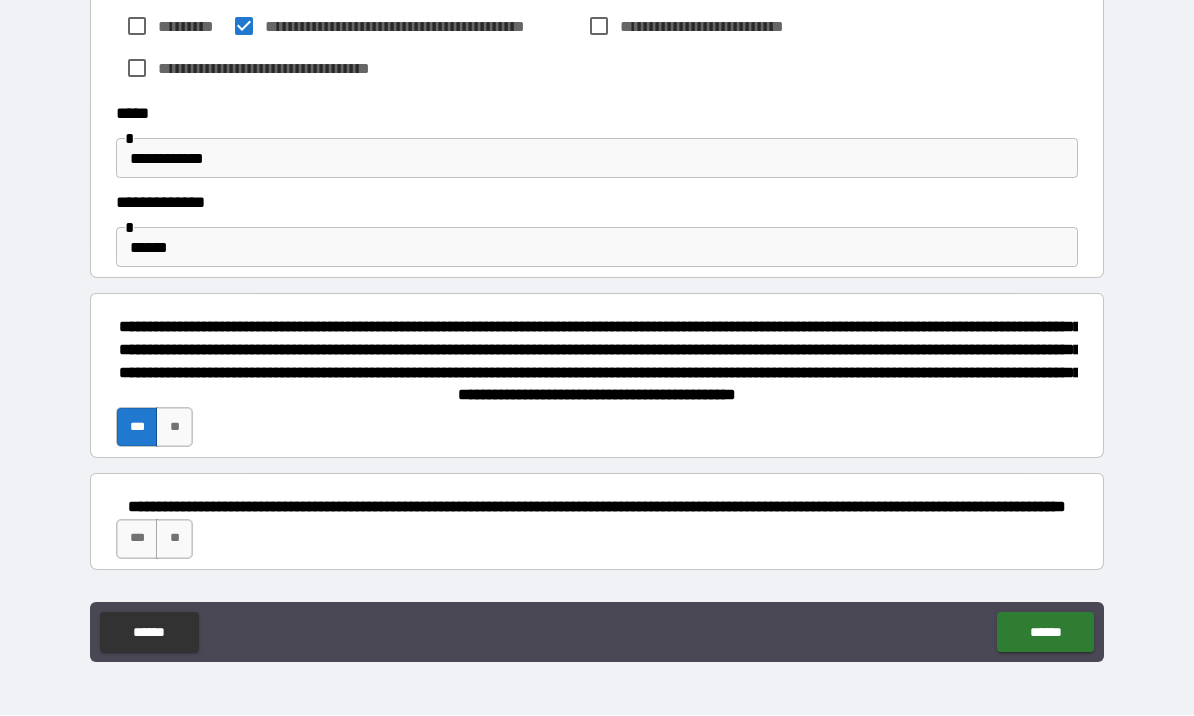 scroll, scrollTop: 1046, scrollLeft: 0, axis: vertical 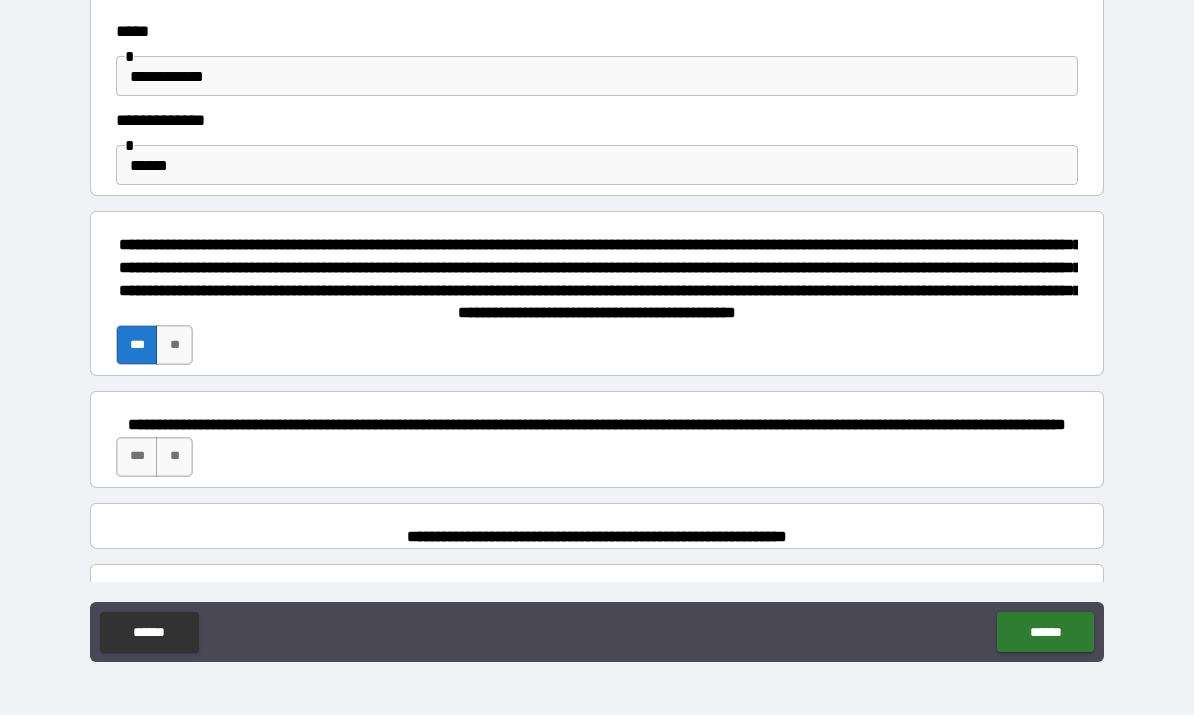 click on "***" at bounding box center (137, 458) 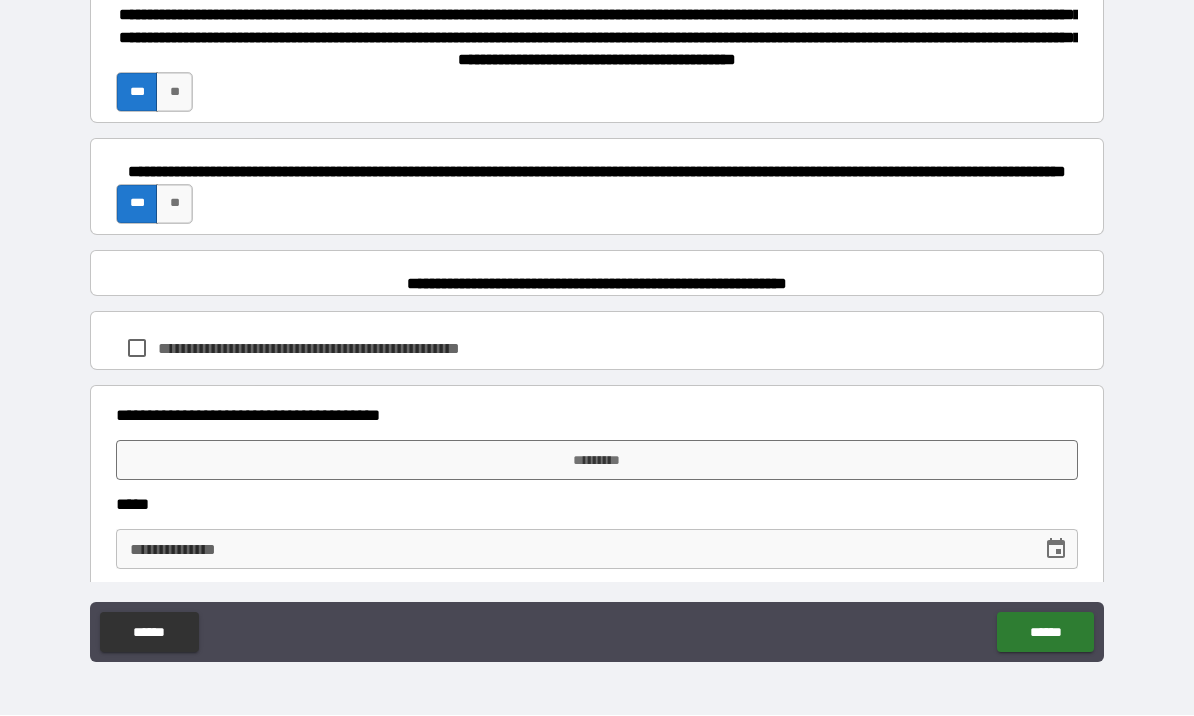 scroll, scrollTop: 1305, scrollLeft: 0, axis: vertical 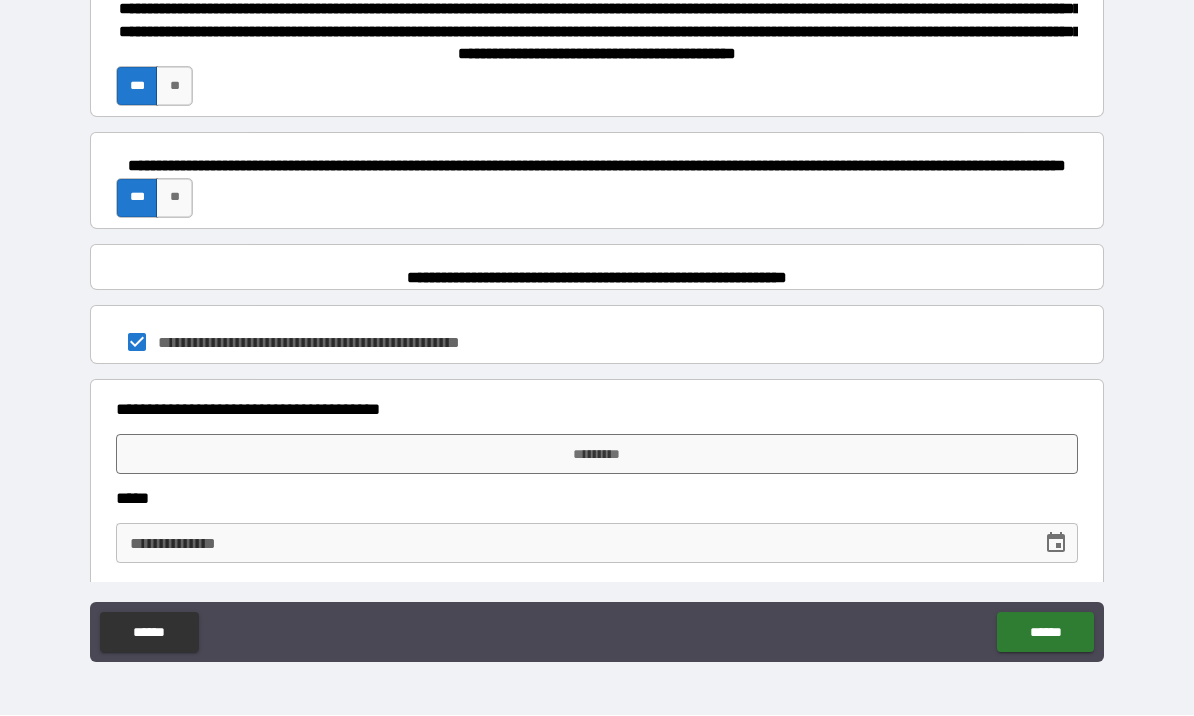 click on "*********" at bounding box center (597, 455) 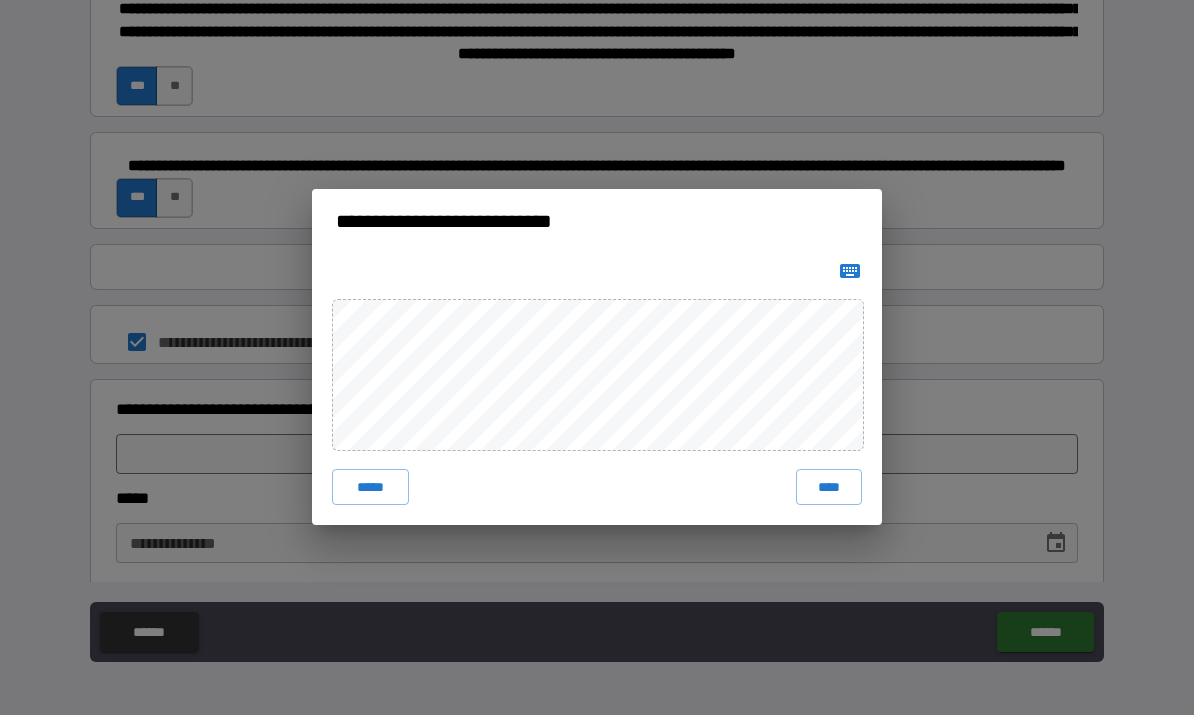 click on "****" at bounding box center [829, 488] 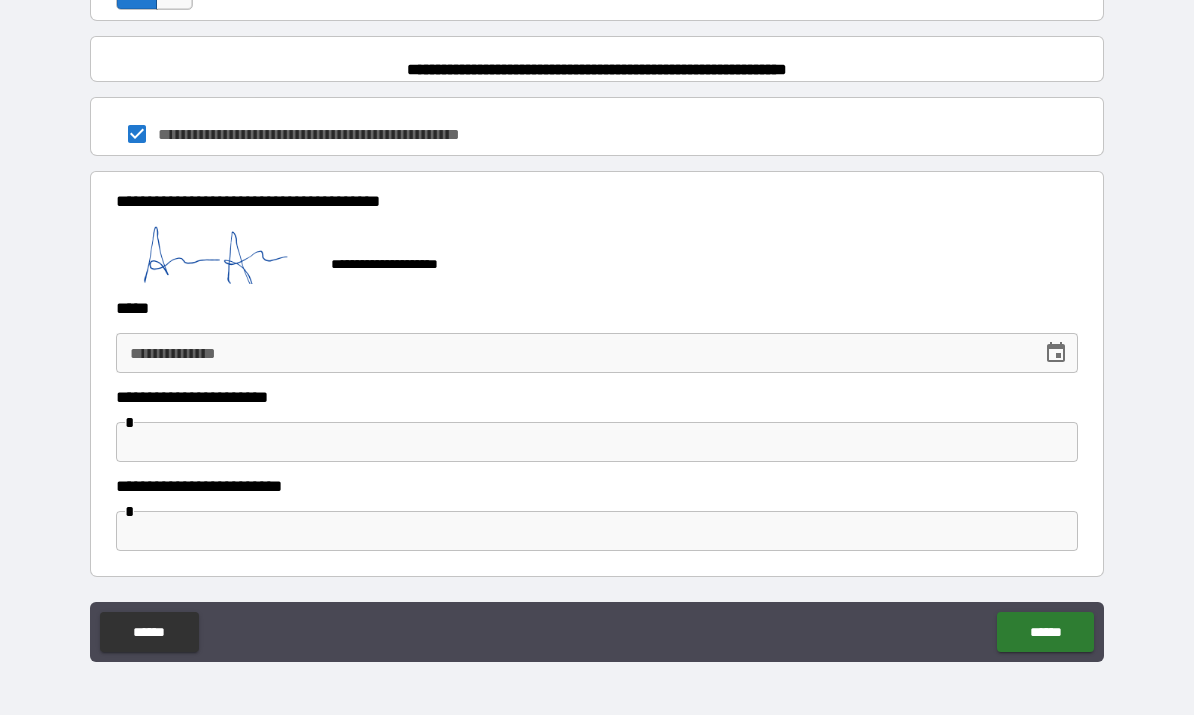 scroll, scrollTop: 1528, scrollLeft: 0, axis: vertical 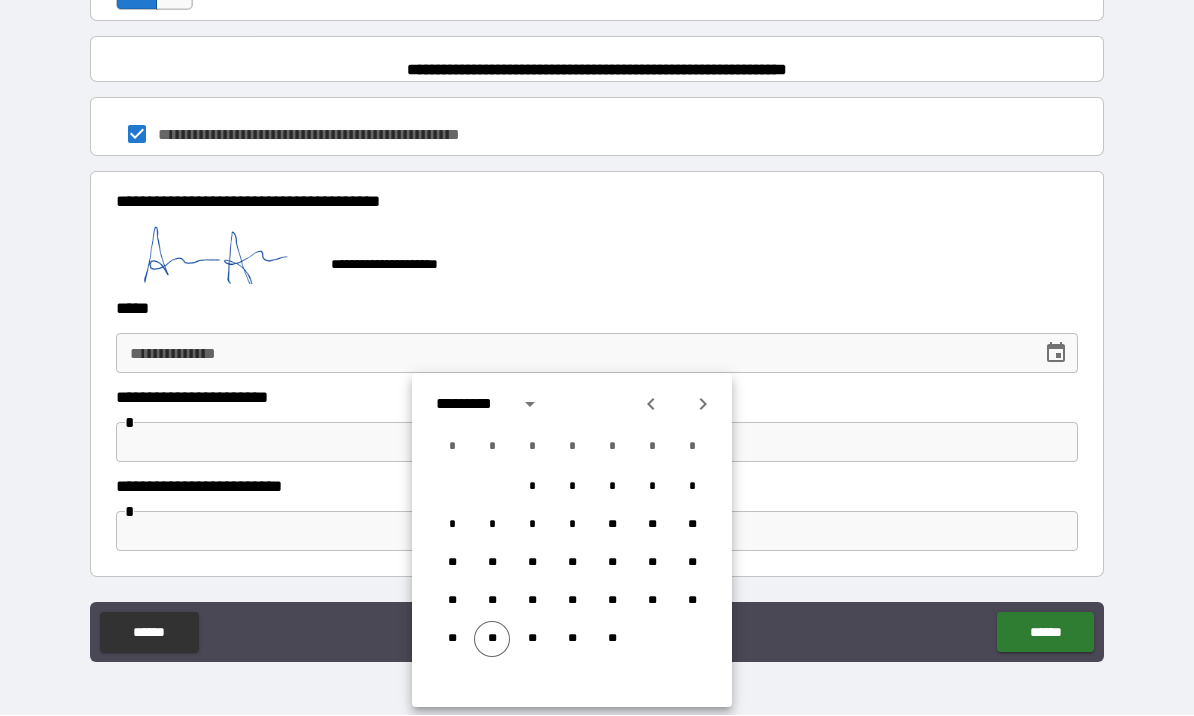 click on "**" at bounding box center (492, 640) 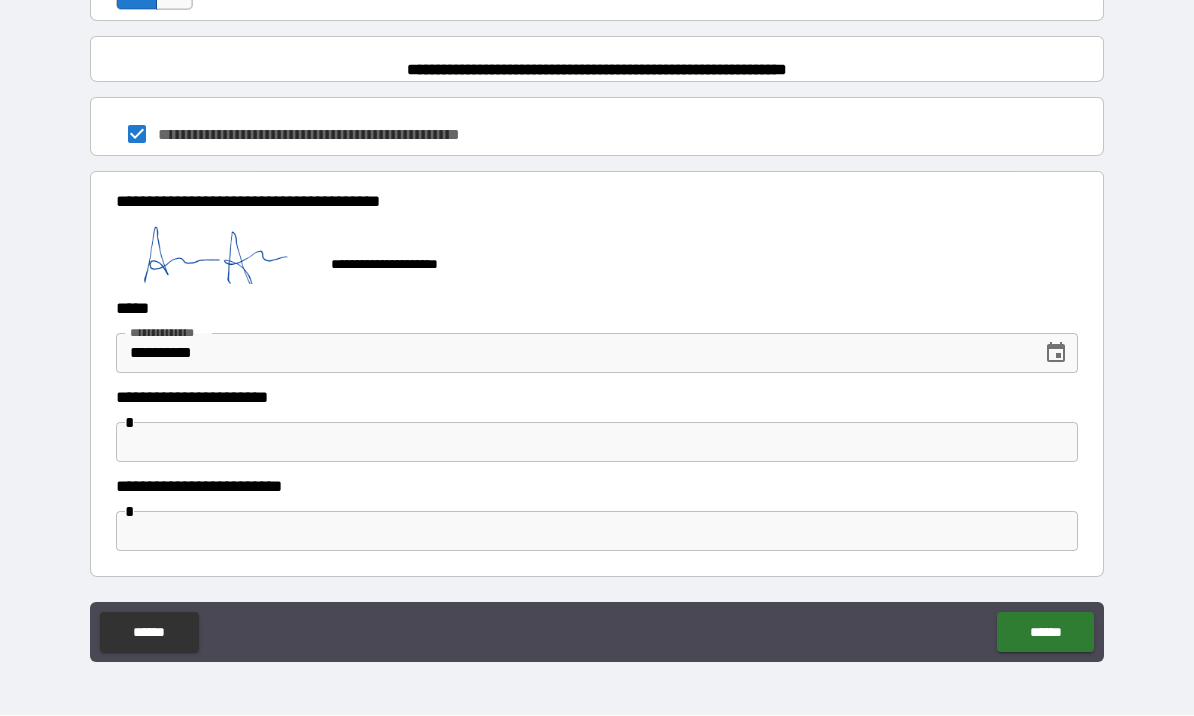type on "**********" 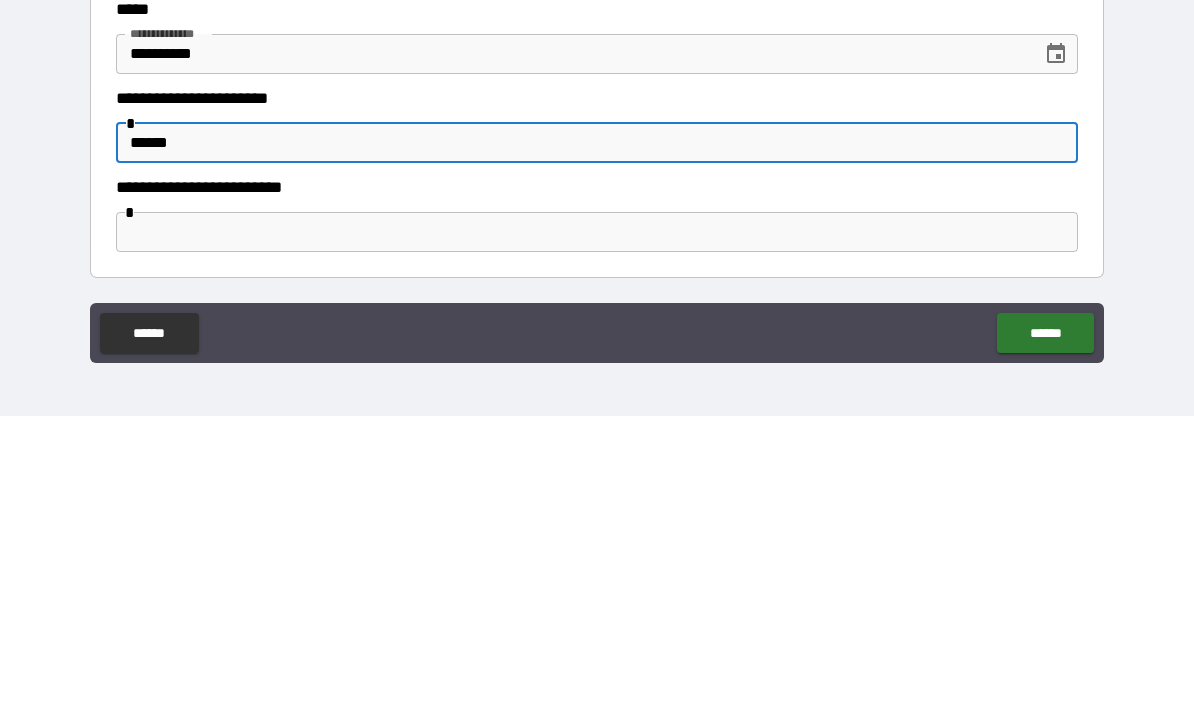 click at bounding box center [597, 532] 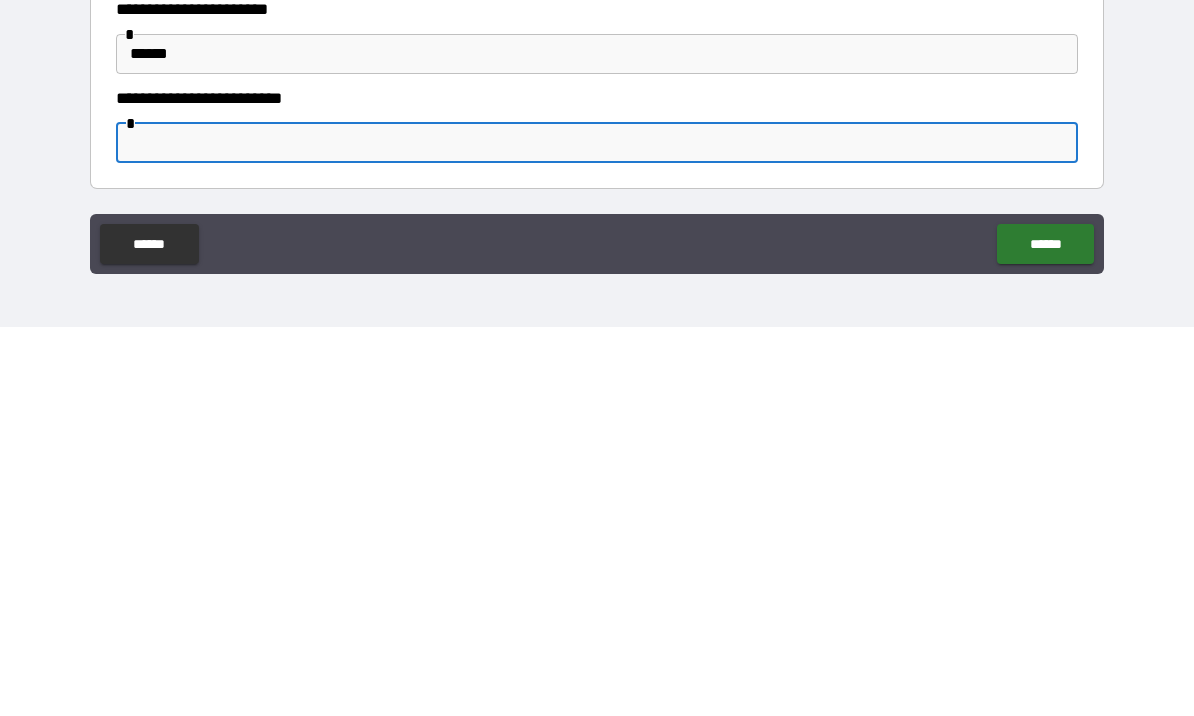 click on "******" at bounding box center (597, 443) 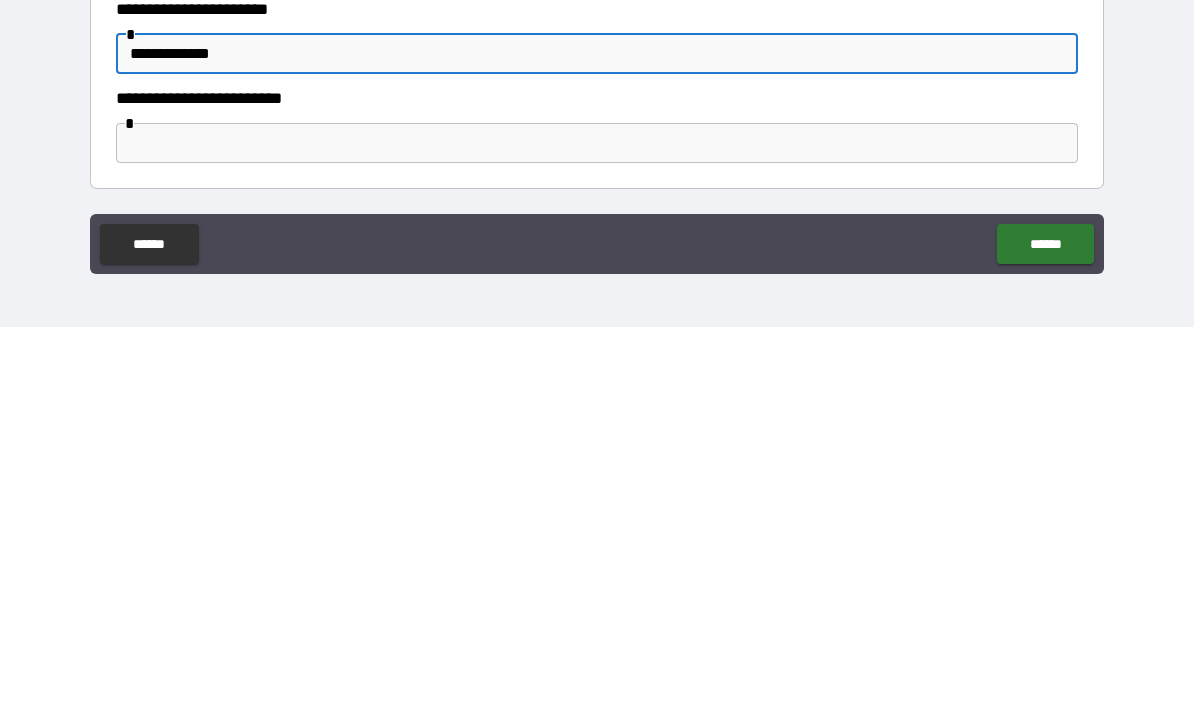 type on "**********" 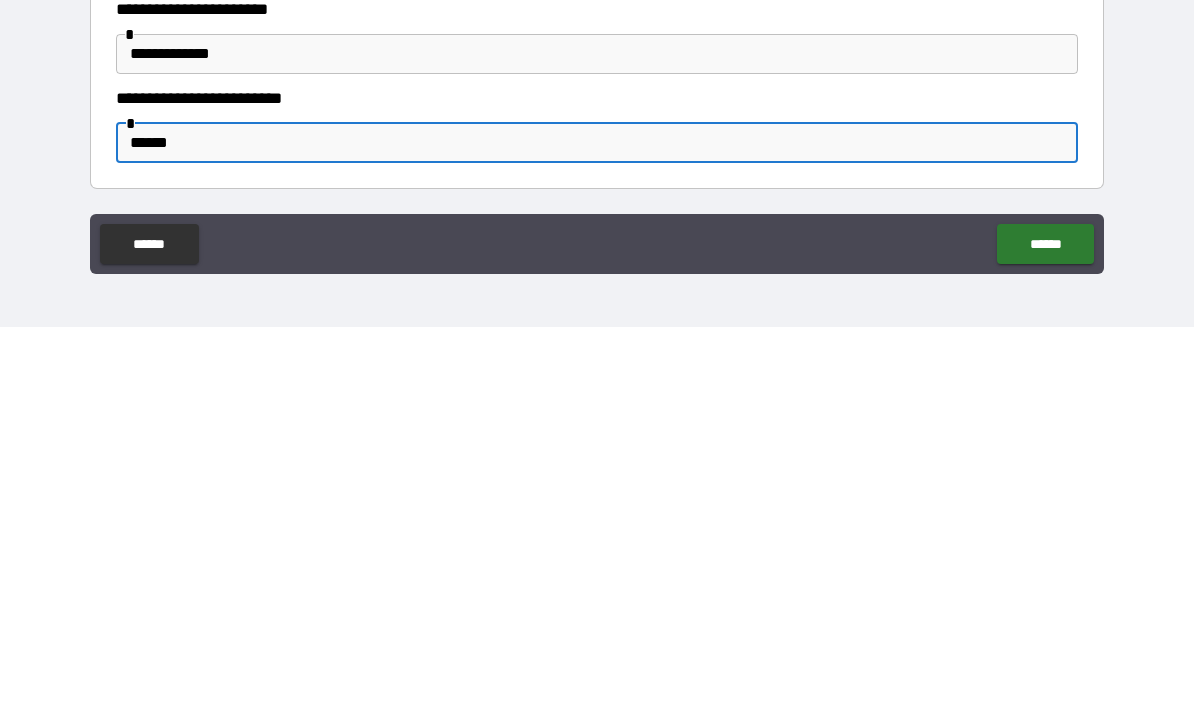 type on "******" 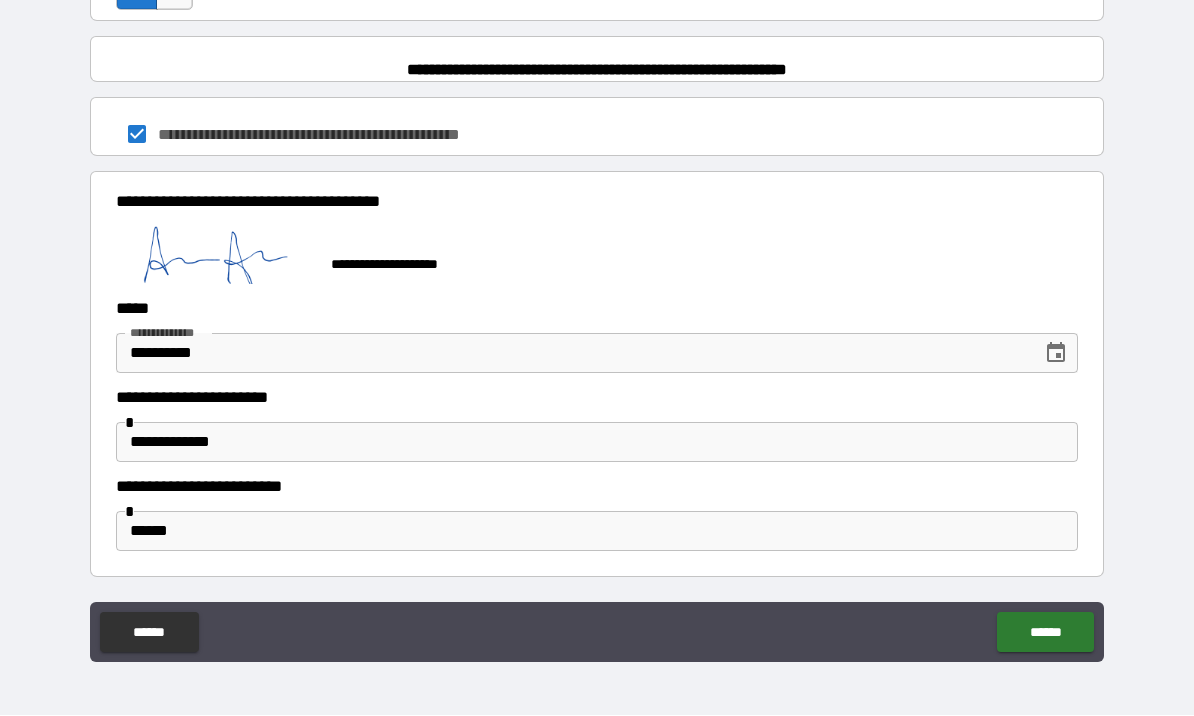 click on "******" at bounding box center [1045, 633] 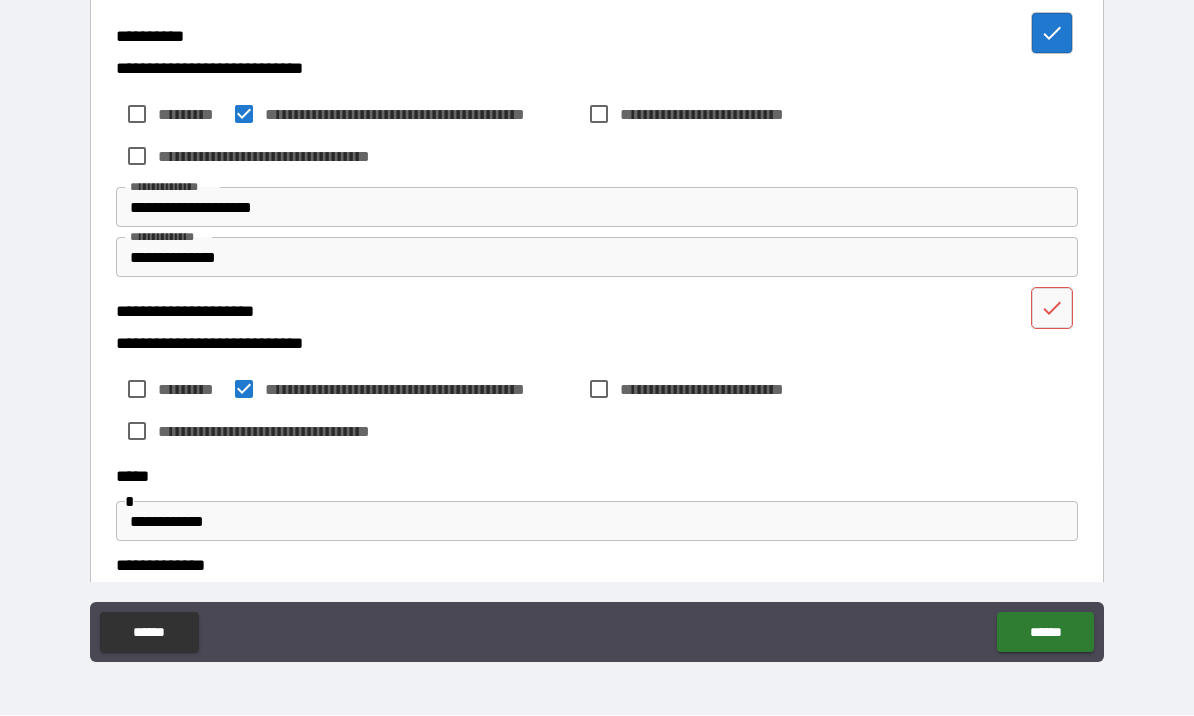 scroll, scrollTop: 592, scrollLeft: 0, axis: vertical 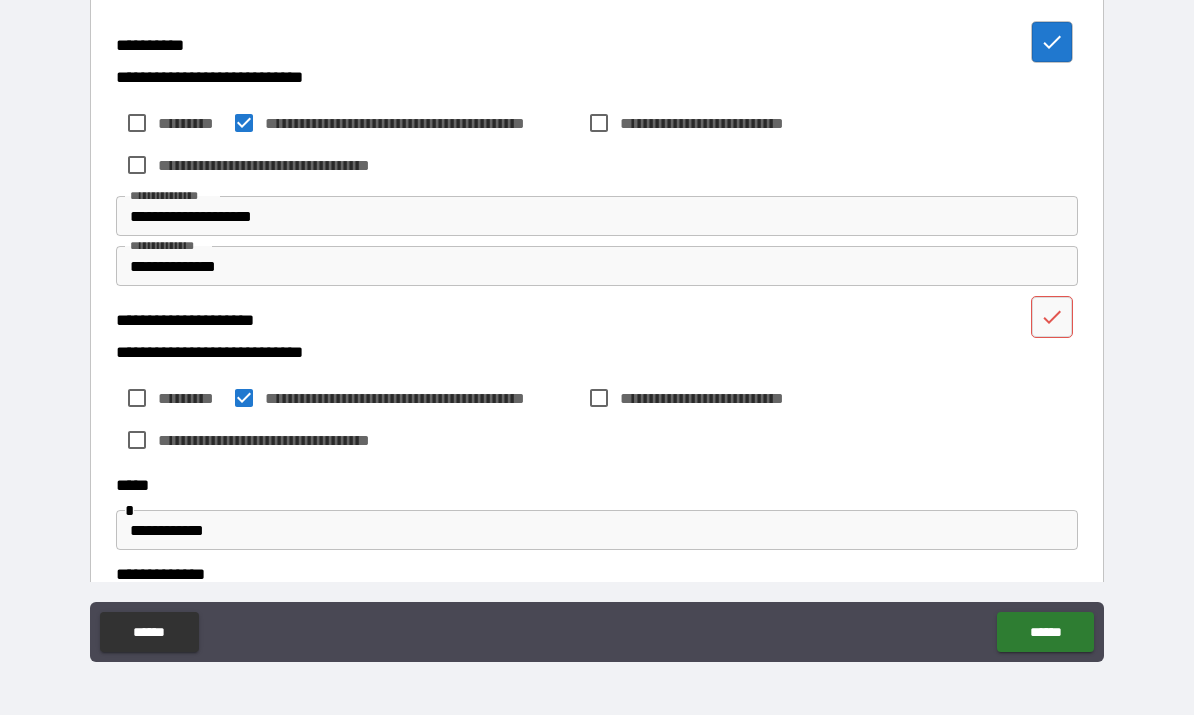 click on "**********" at bounding box center [597, 217] 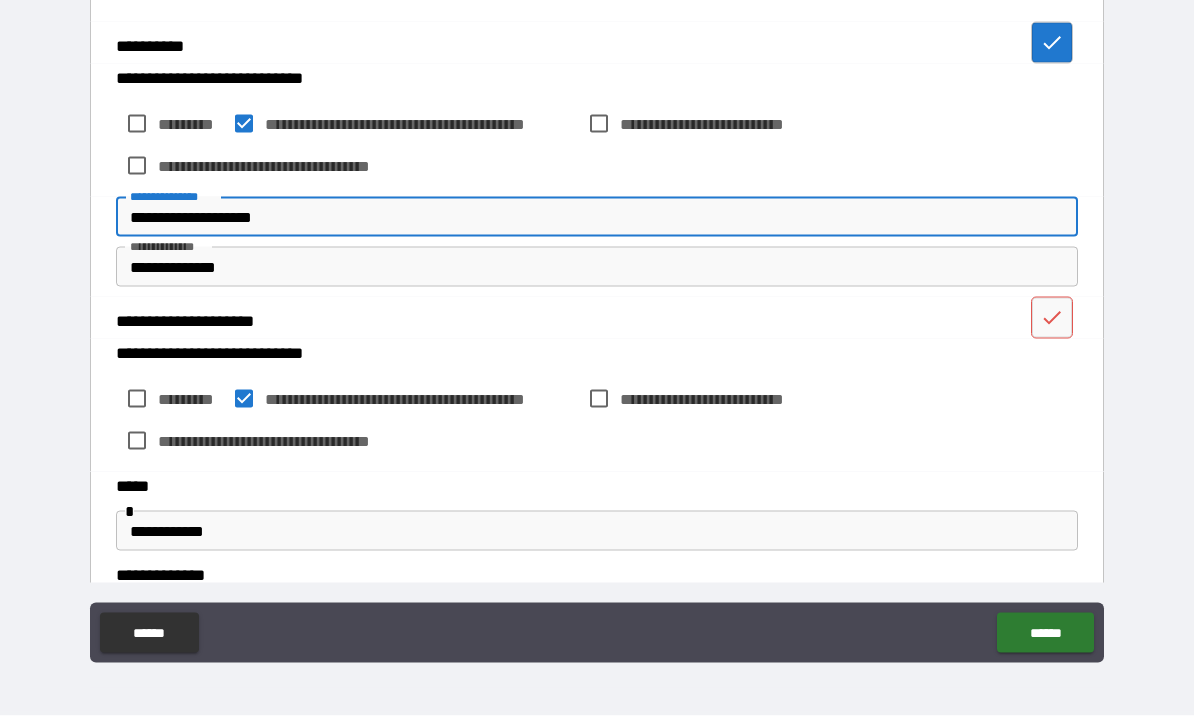 click on "**********" at bounding box center (597, 217) 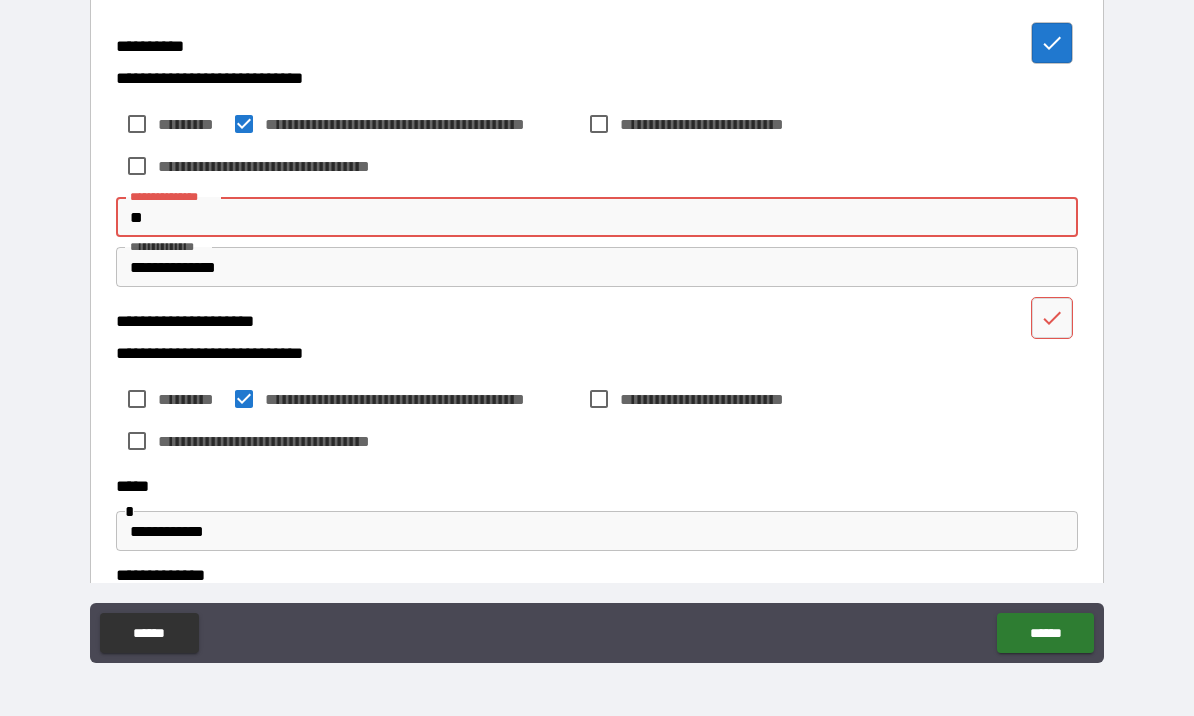 type on "*" 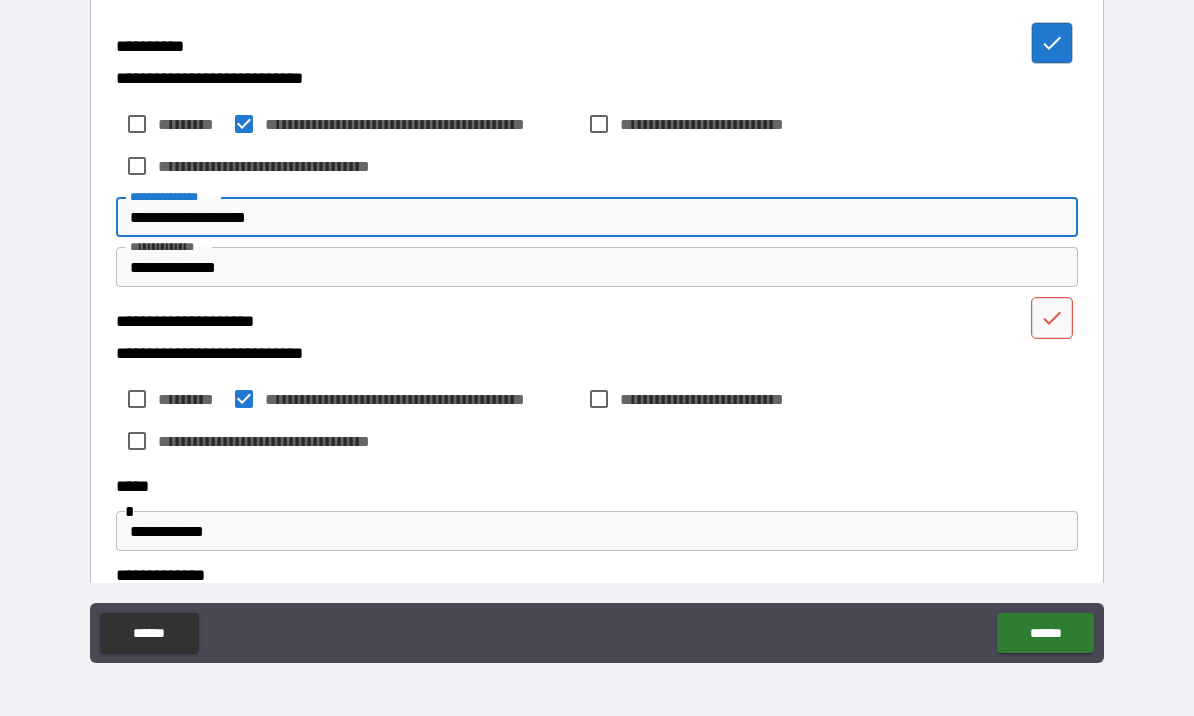 type on "**********" 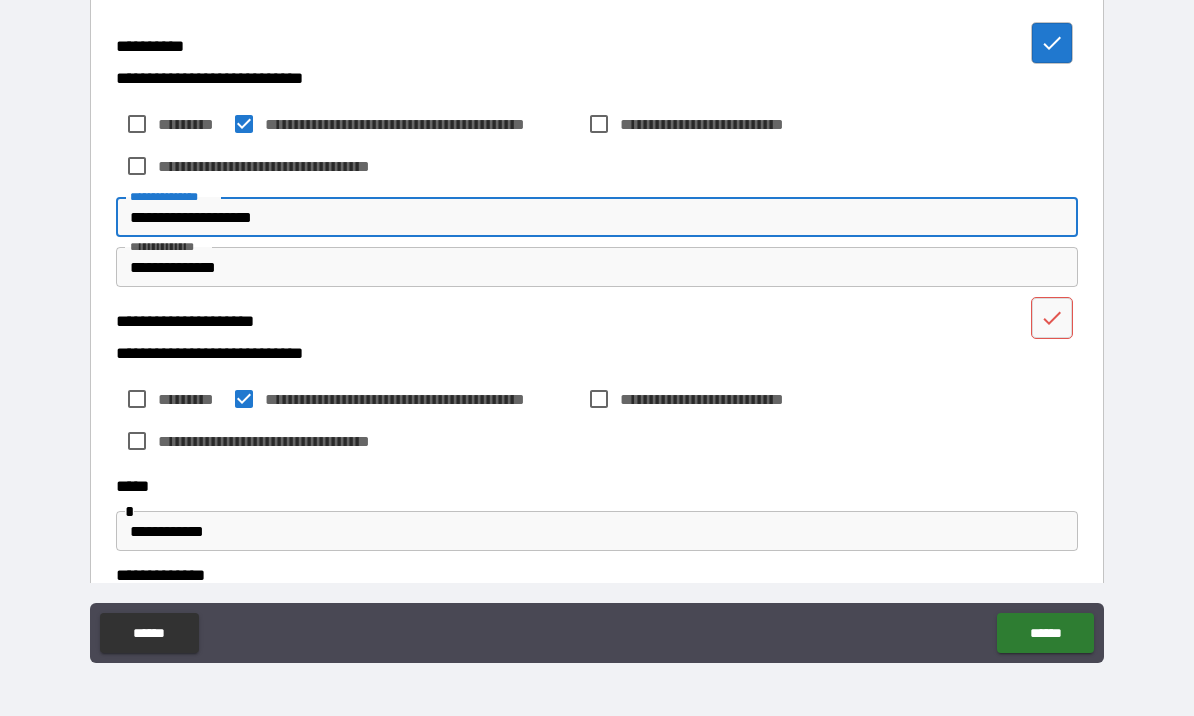 click on "**********" at bounding box center [597, 326] 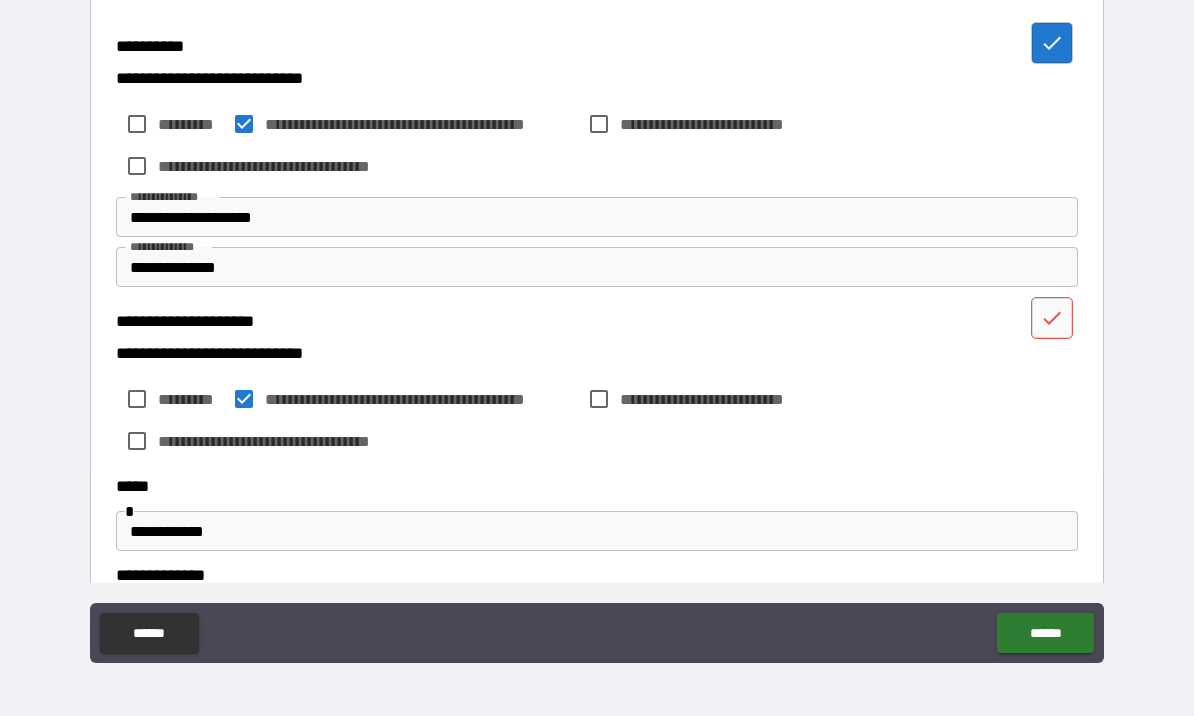 click 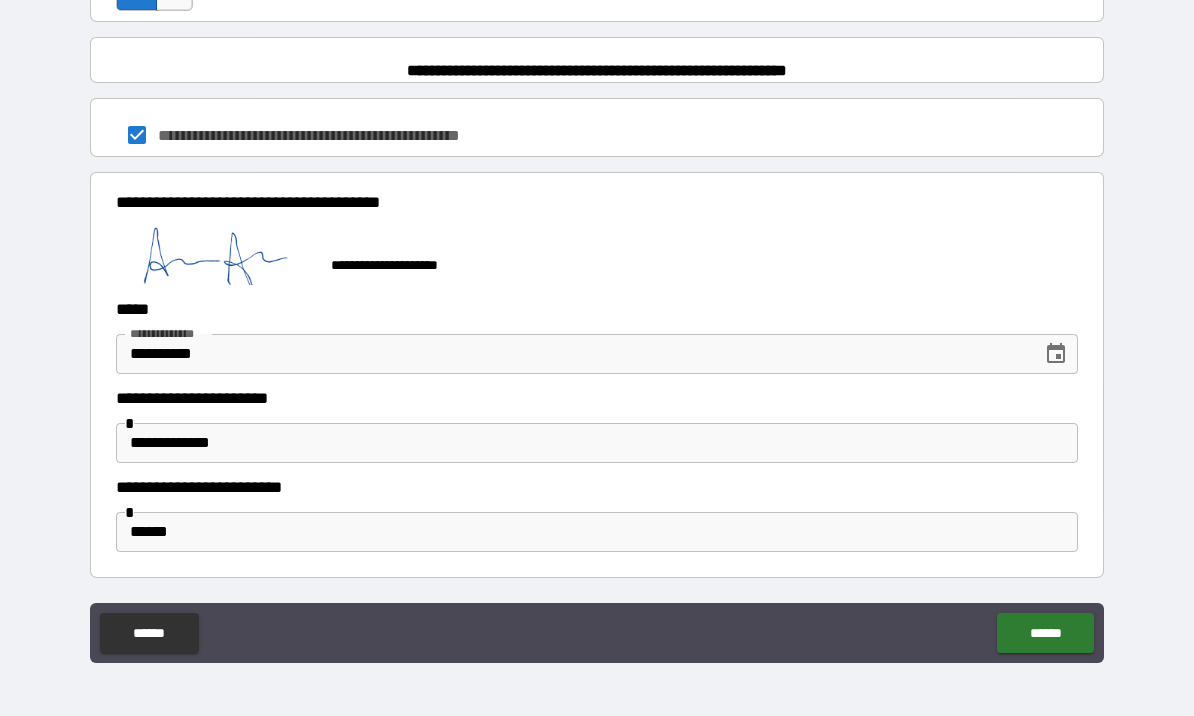 scroll, scrollTop: 1528, scrollLeft: 0, axis: vertical 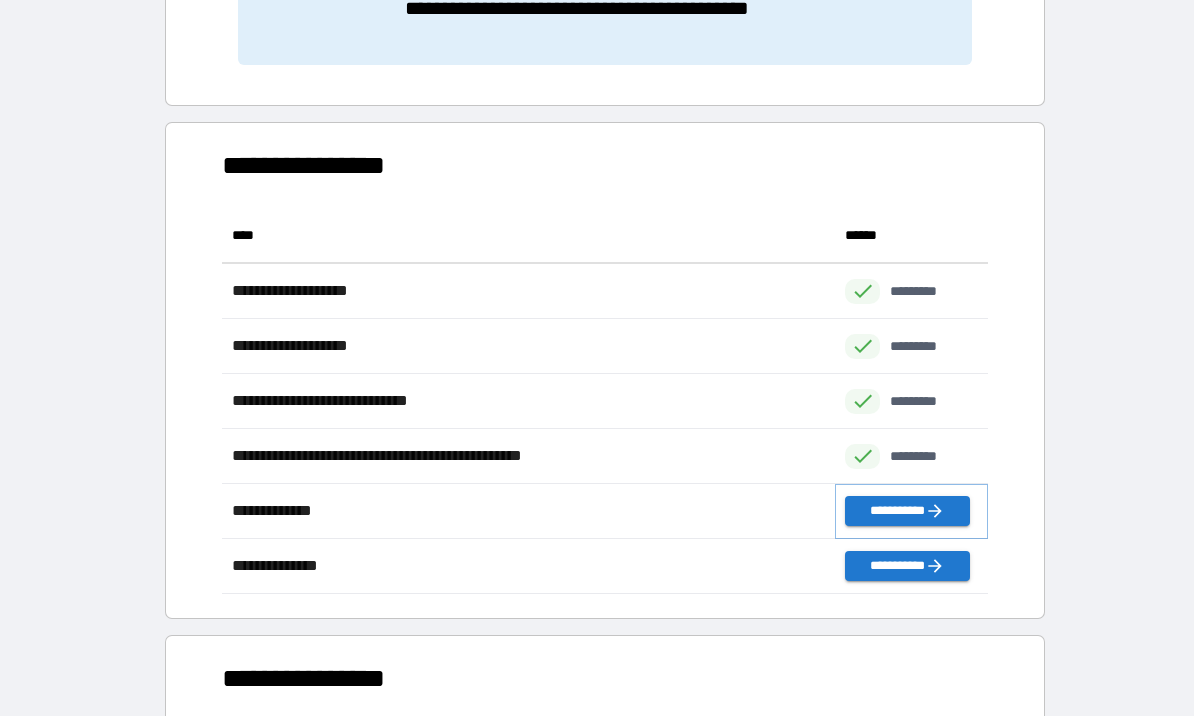 click on "**********" at bounding box center (907, 511) 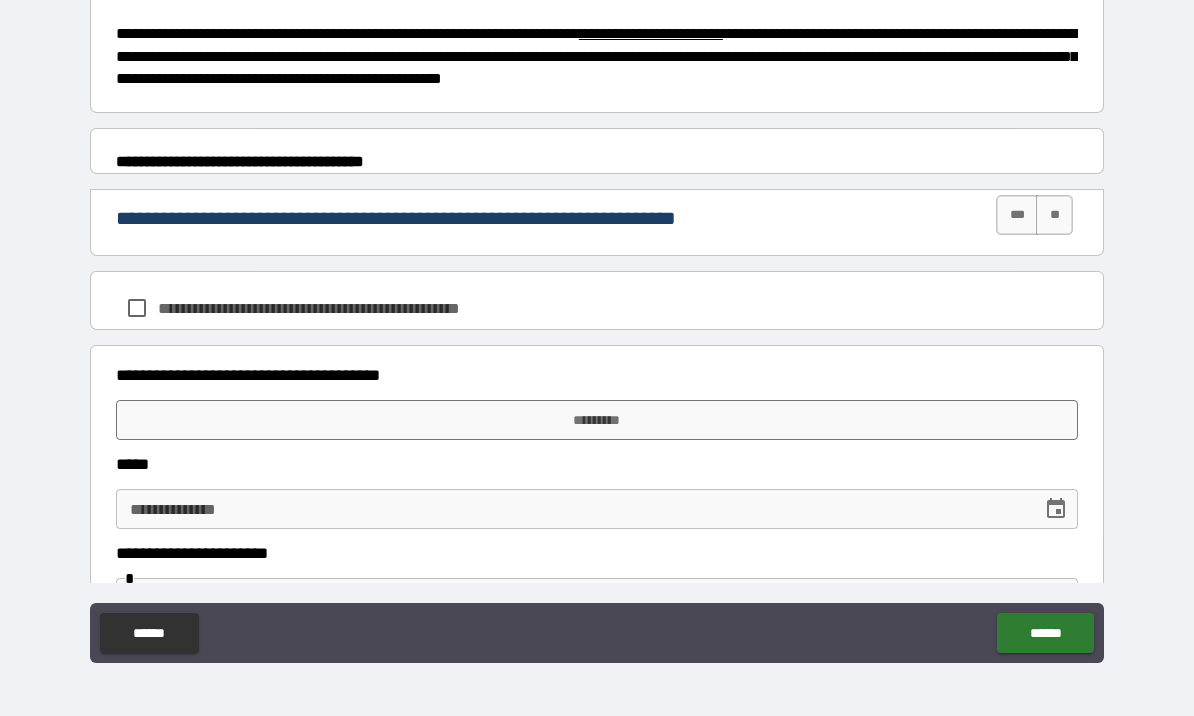 scroll, scrollTop: 791, scrollLeft: 0, axis: vertical 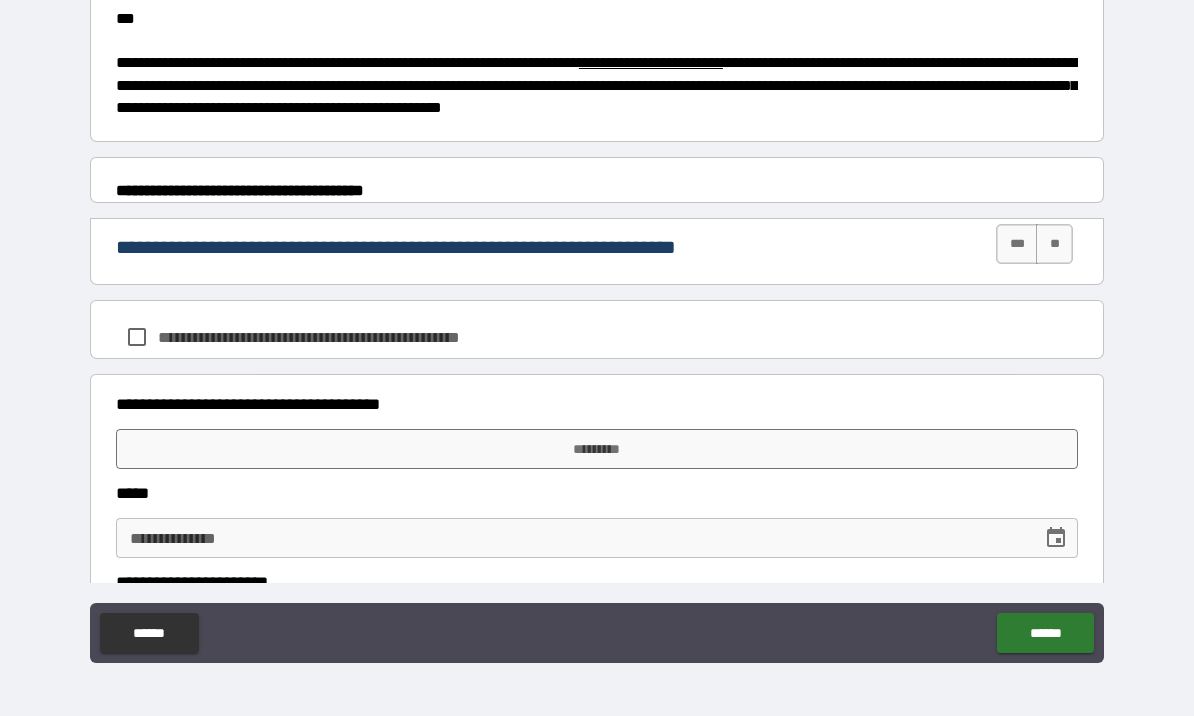click on "***" at bounding box center (1017, 244) 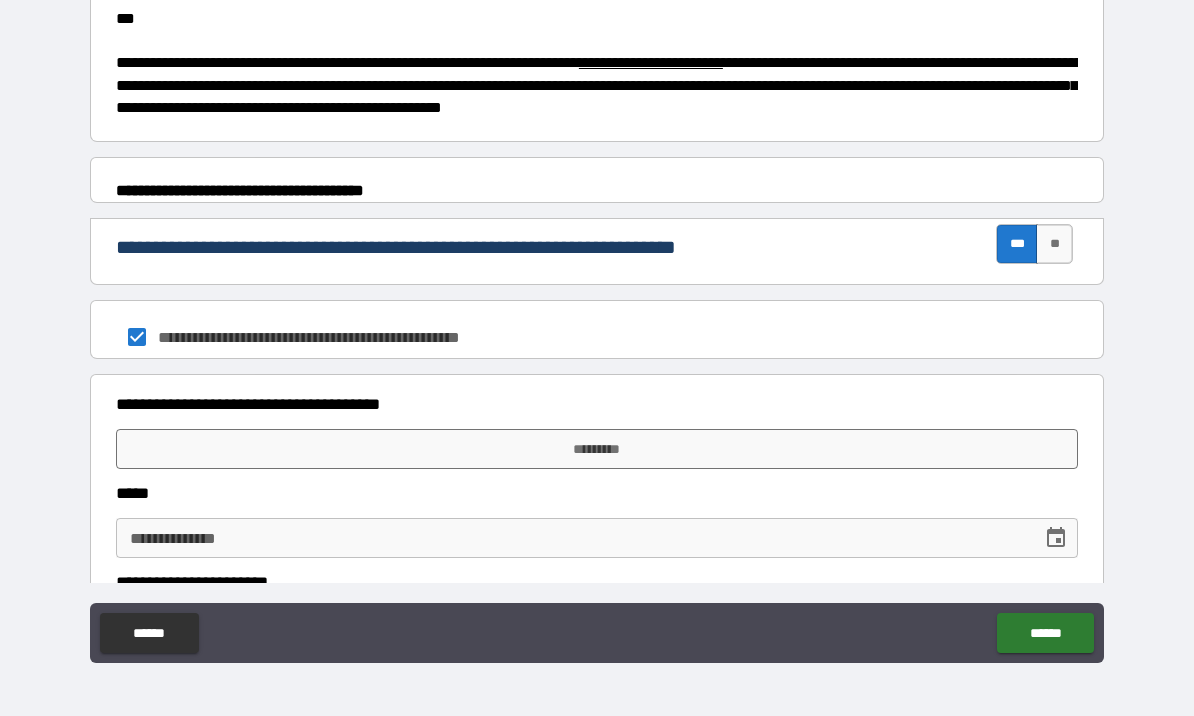 click on "*********" at bounding box center [597, 449] 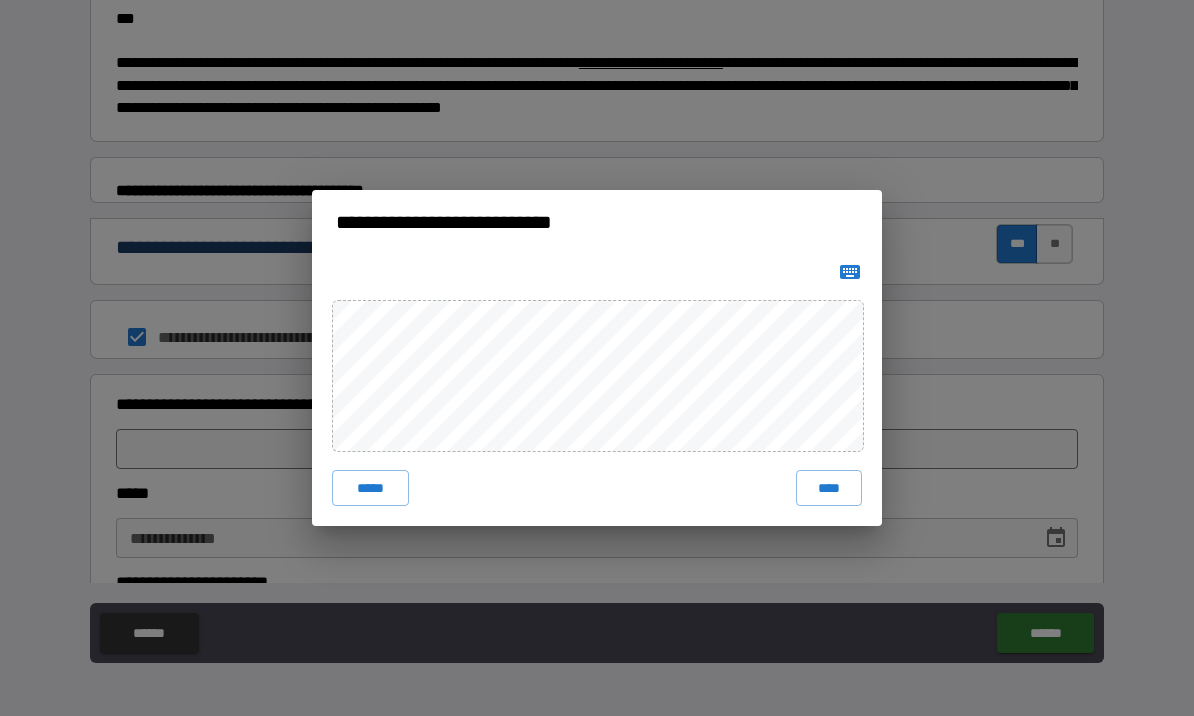 click on "****" at bounding box center [829, 488] 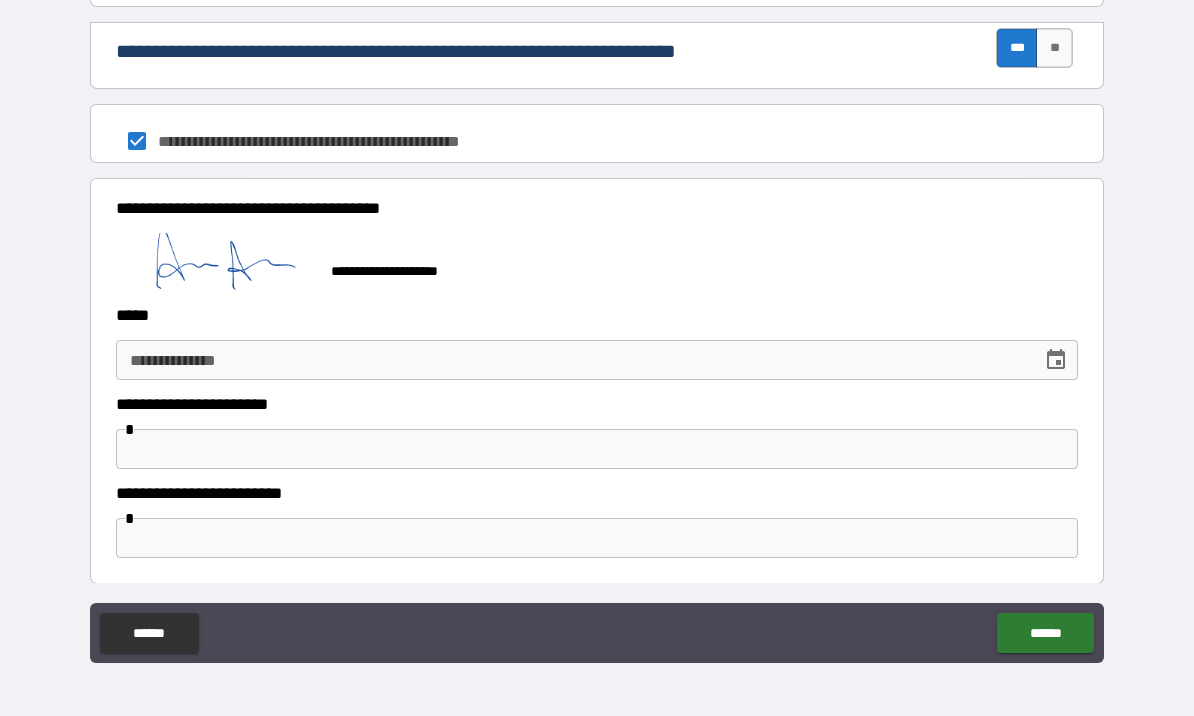 scroll, scrollTop: 986, scrollLeft: 0, axis: vertical 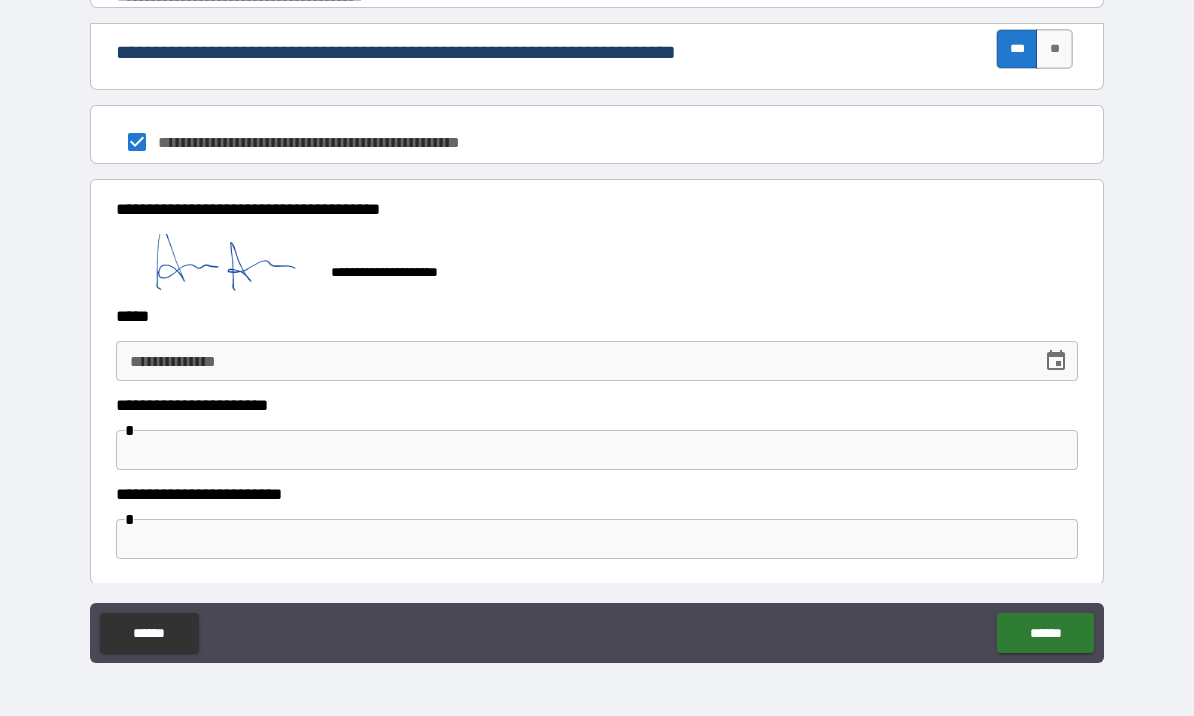 click 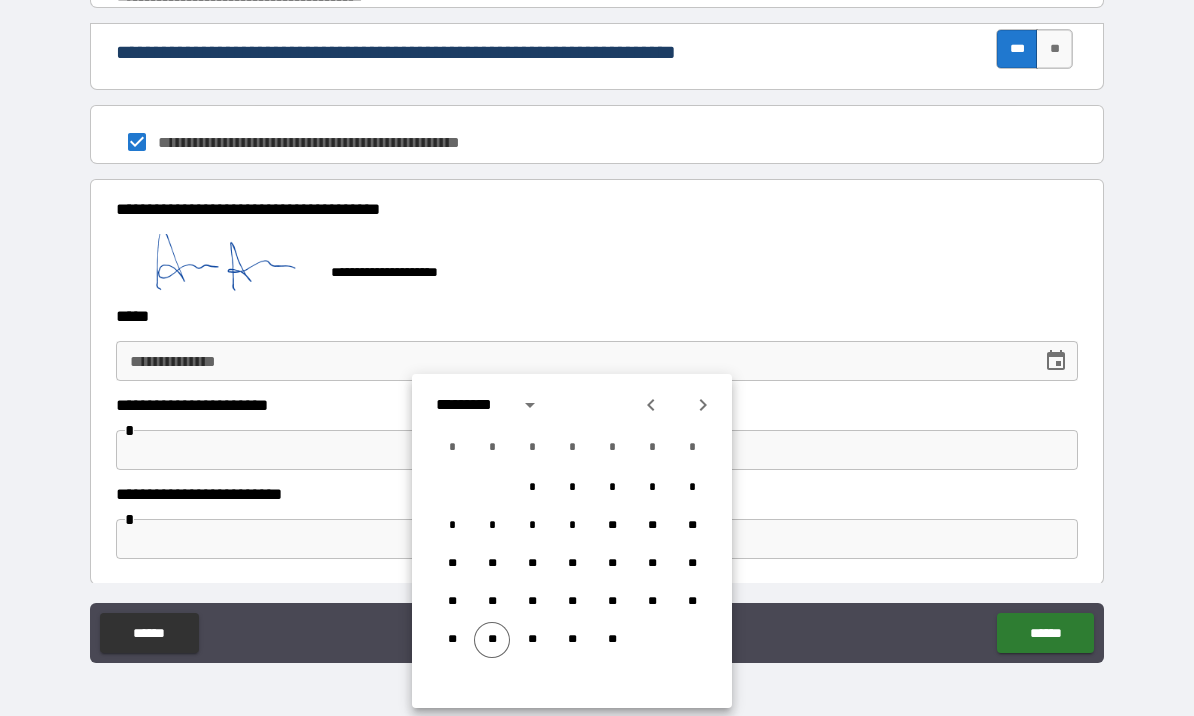 click on "**" at bounding box center (492, 640) 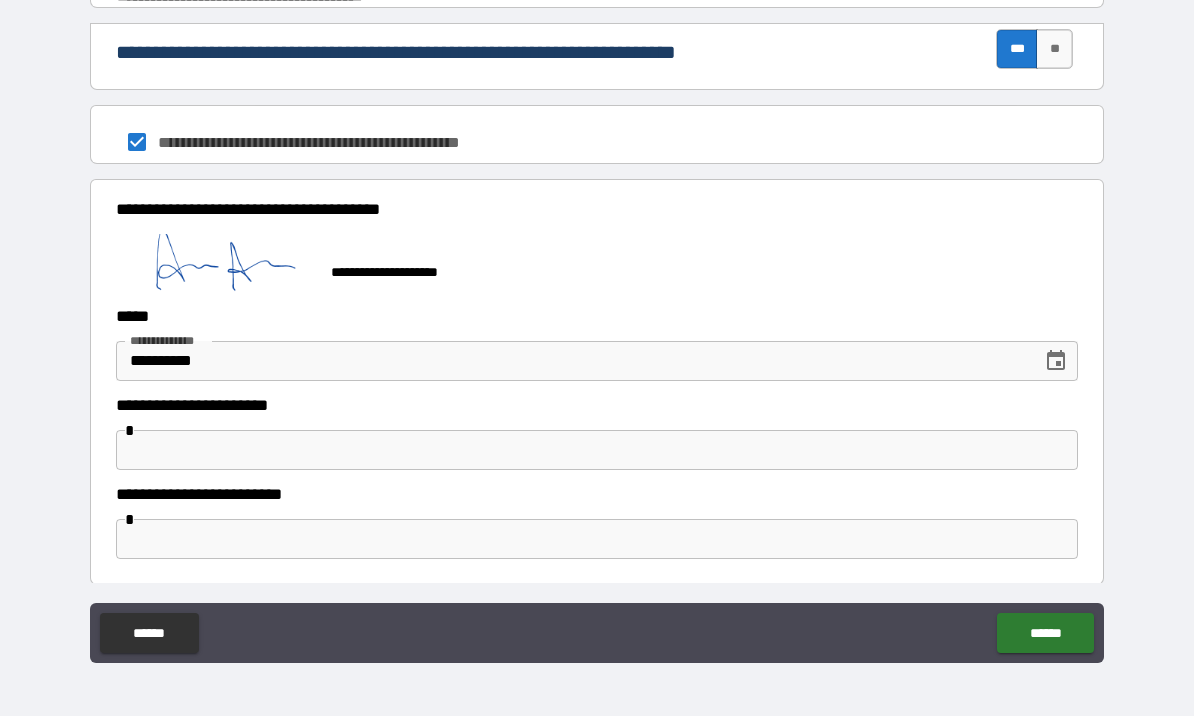 type on "**********" 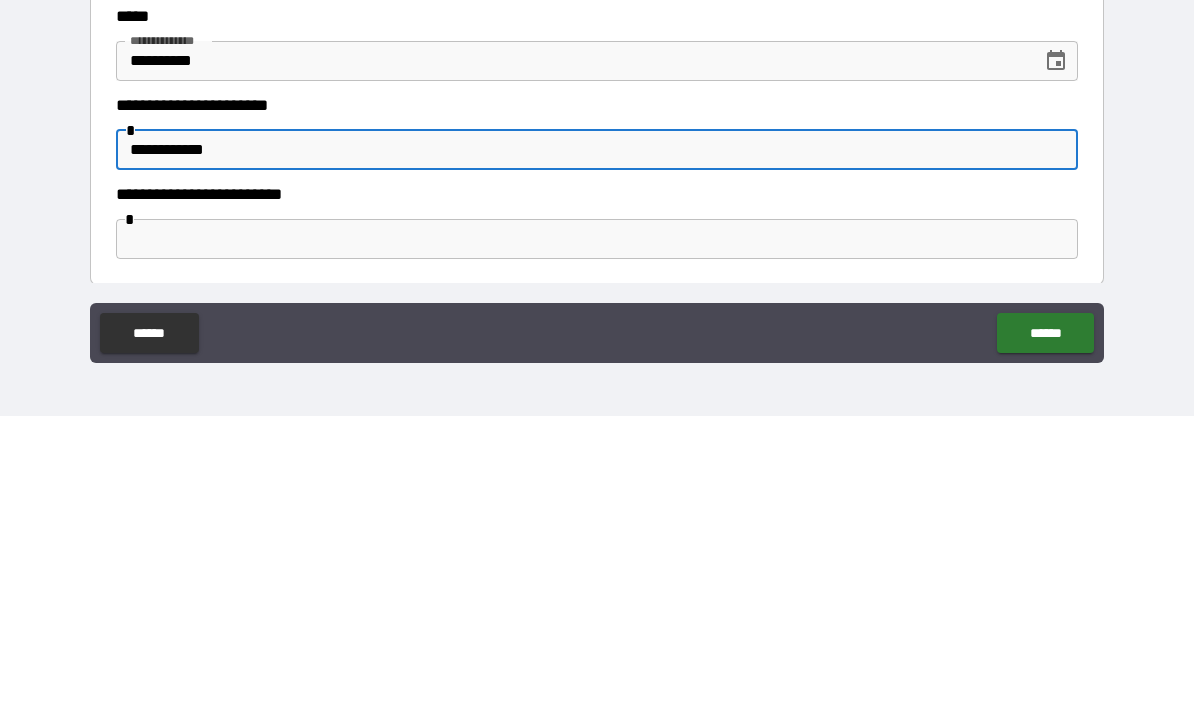 type on "**********" 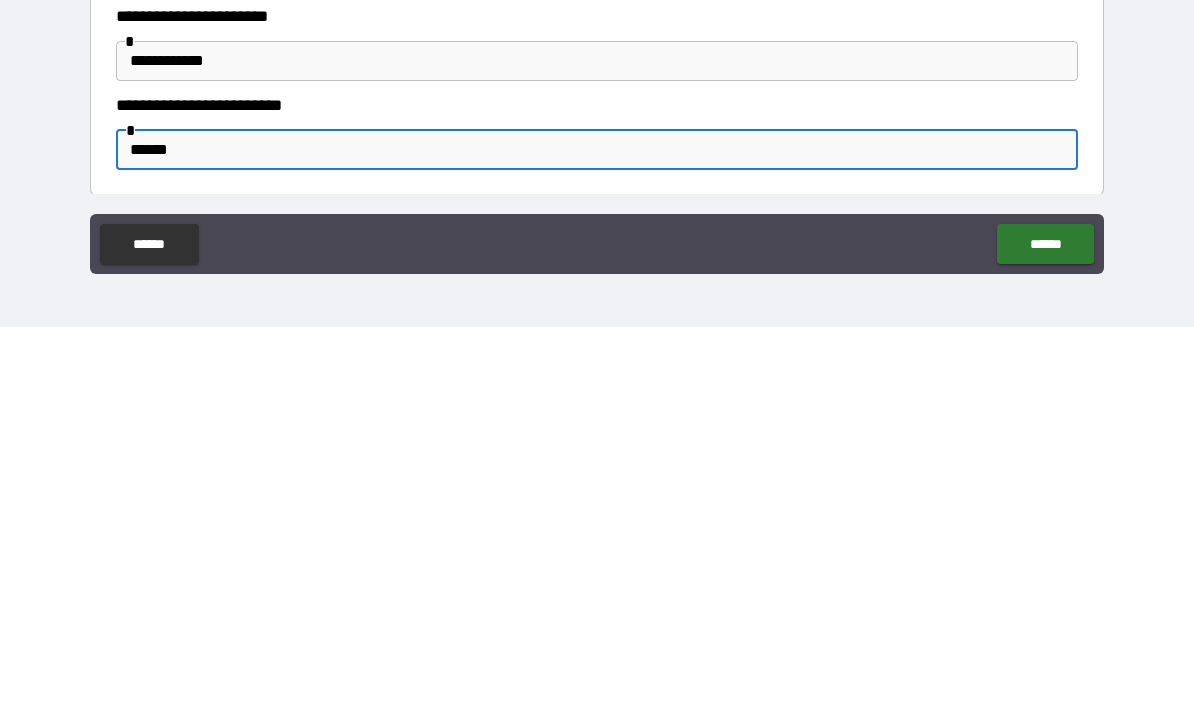 type on "******" 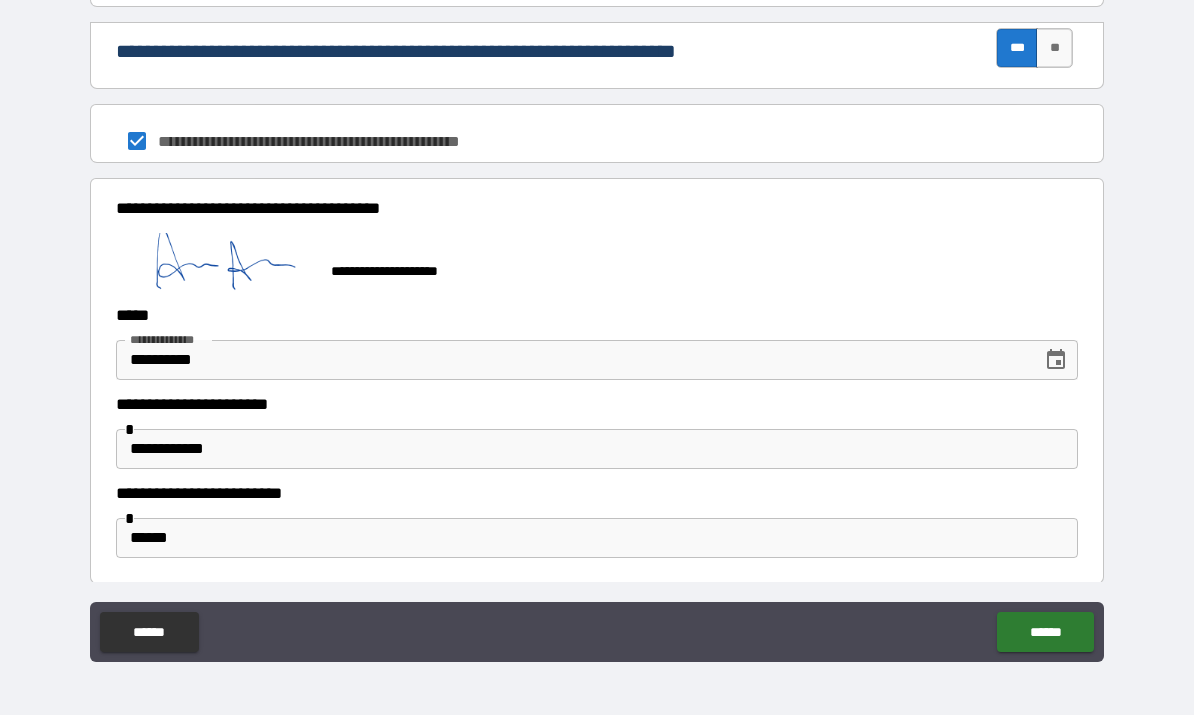 click on "******" at bounding box center (1045, 633) 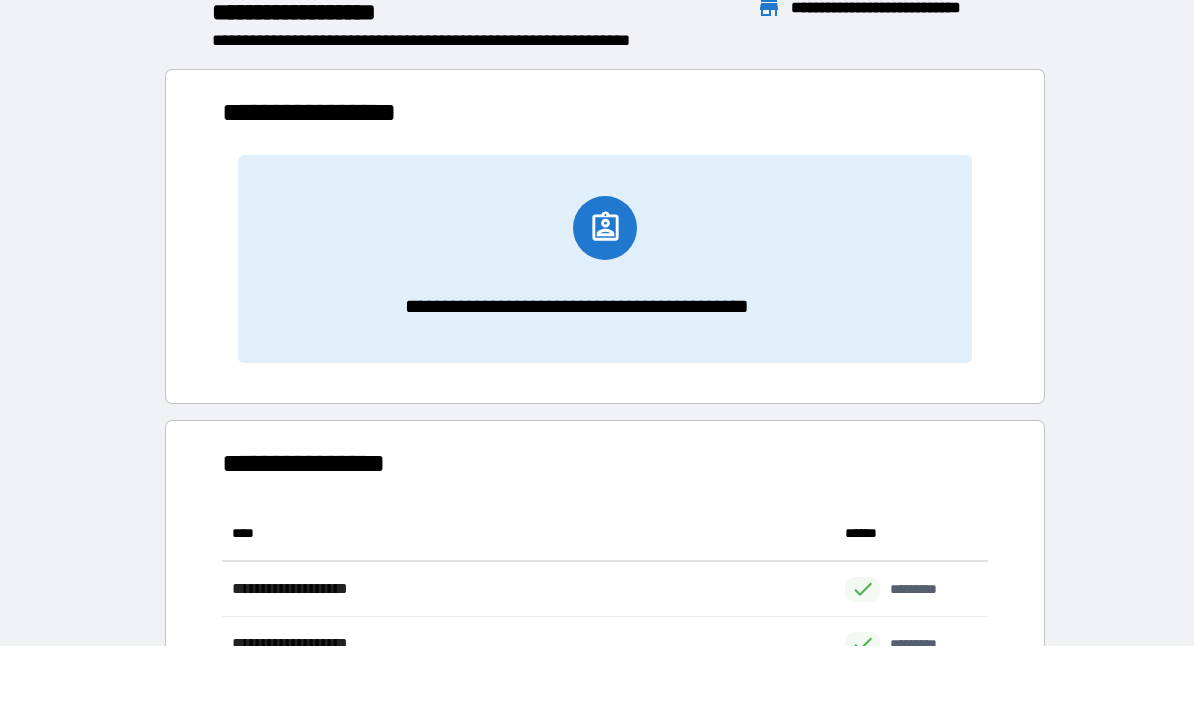 scroll, scrollTop: 386, scrollLeft: 765, axis: both 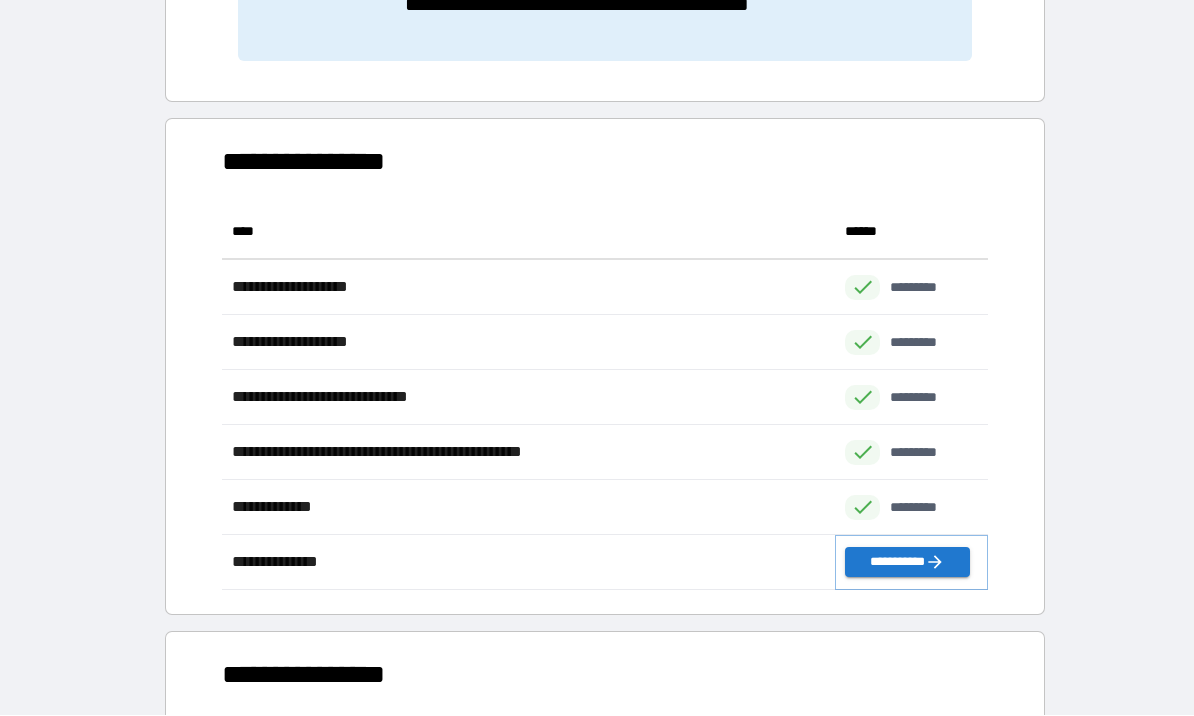 click on "**********" at bounding box center (907, 563) 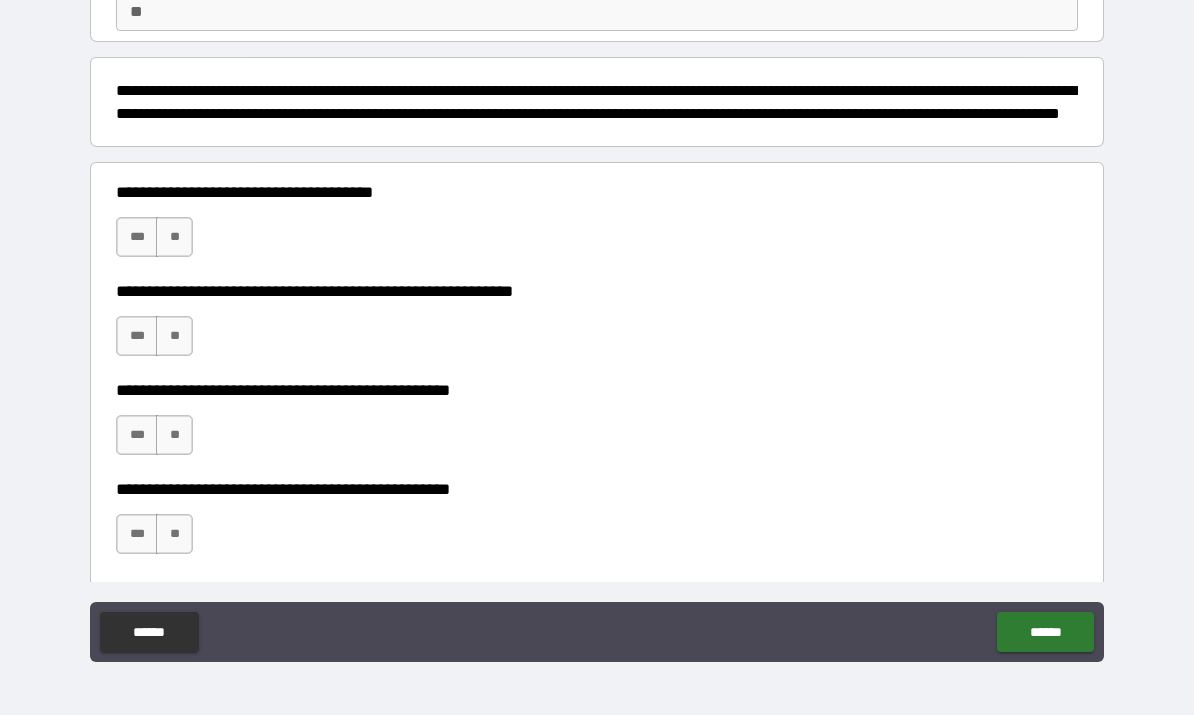 scroll, scrollTop: 187, scrollLeft: 0, axis: vertical 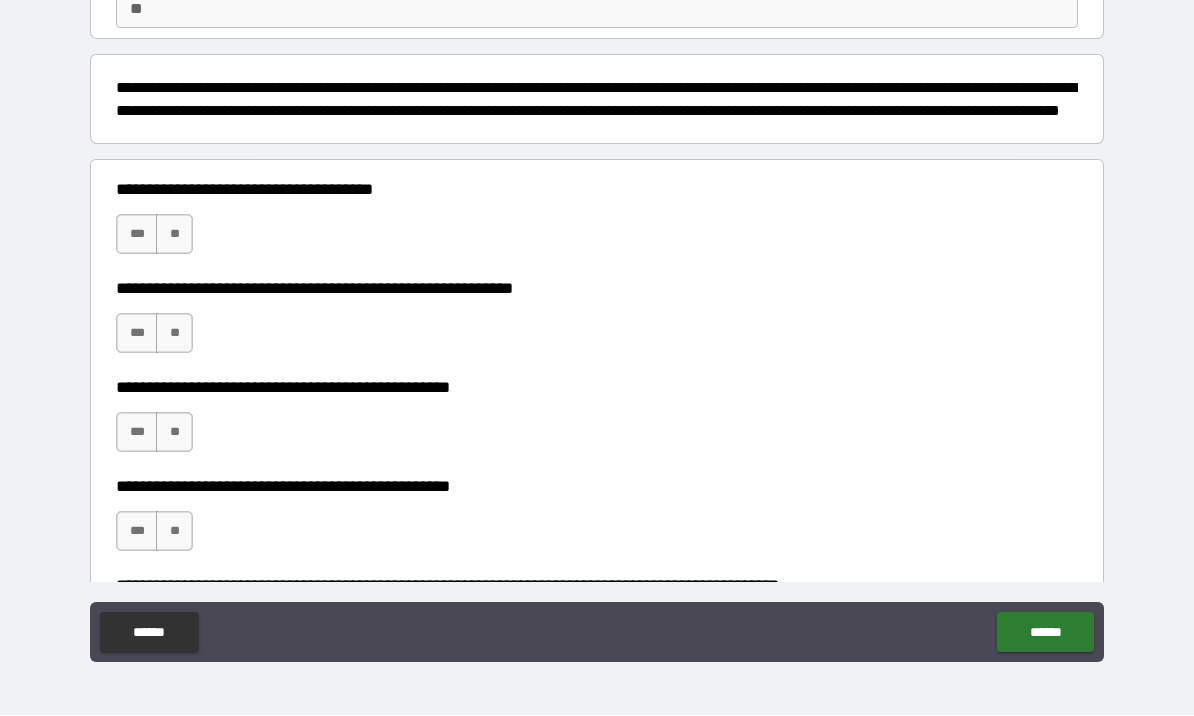 click on "**" at bounding box center [174, 235] 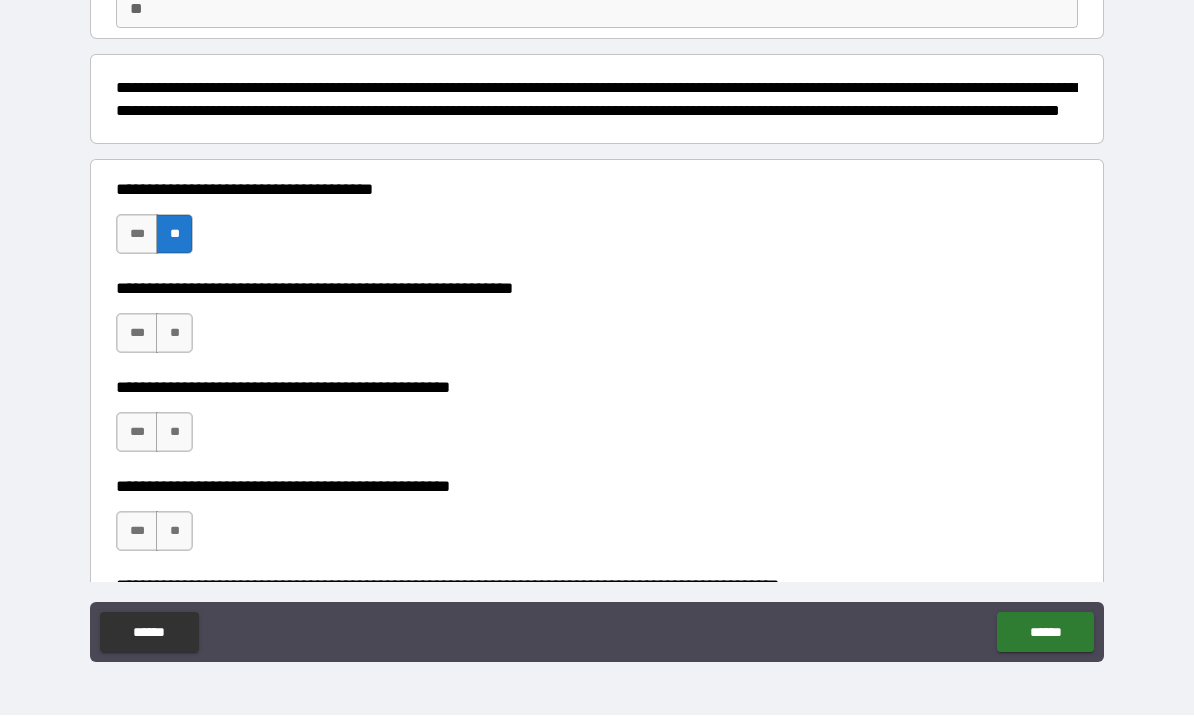 click on "**" at bounding box center (174, 334) 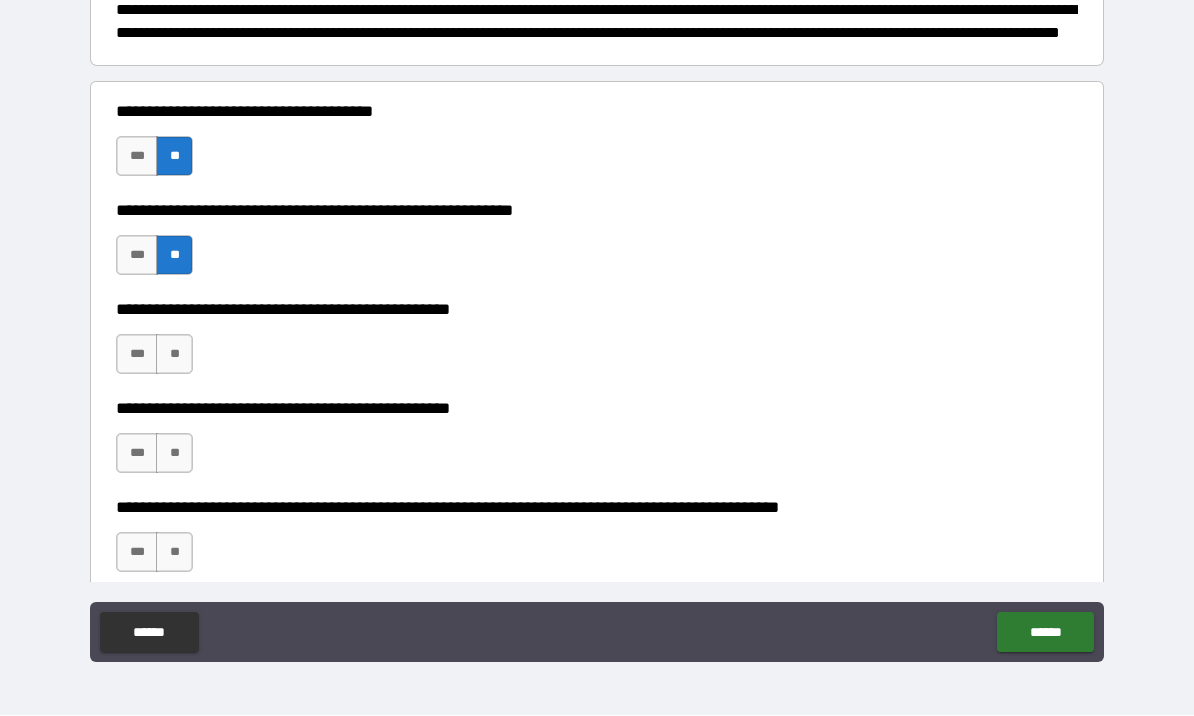 scroll, scrollTop: 293, scrollLeft: 0, axis: vertical 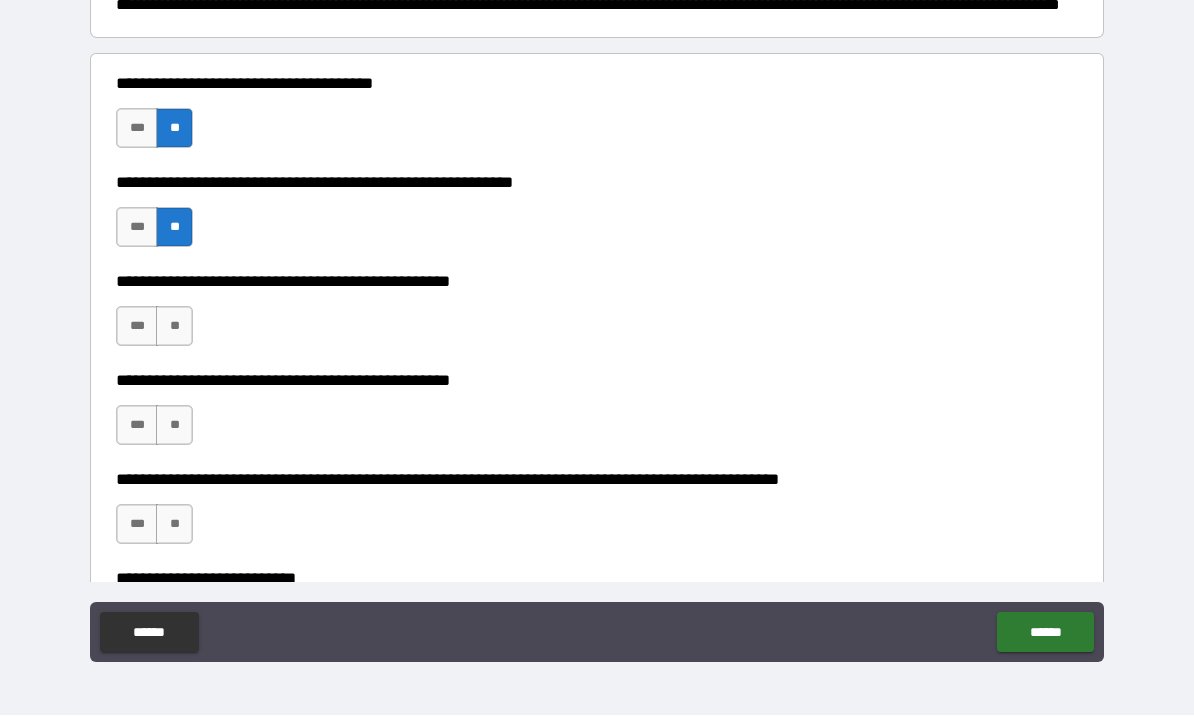 click on "**" at bounding box center (174, 327) 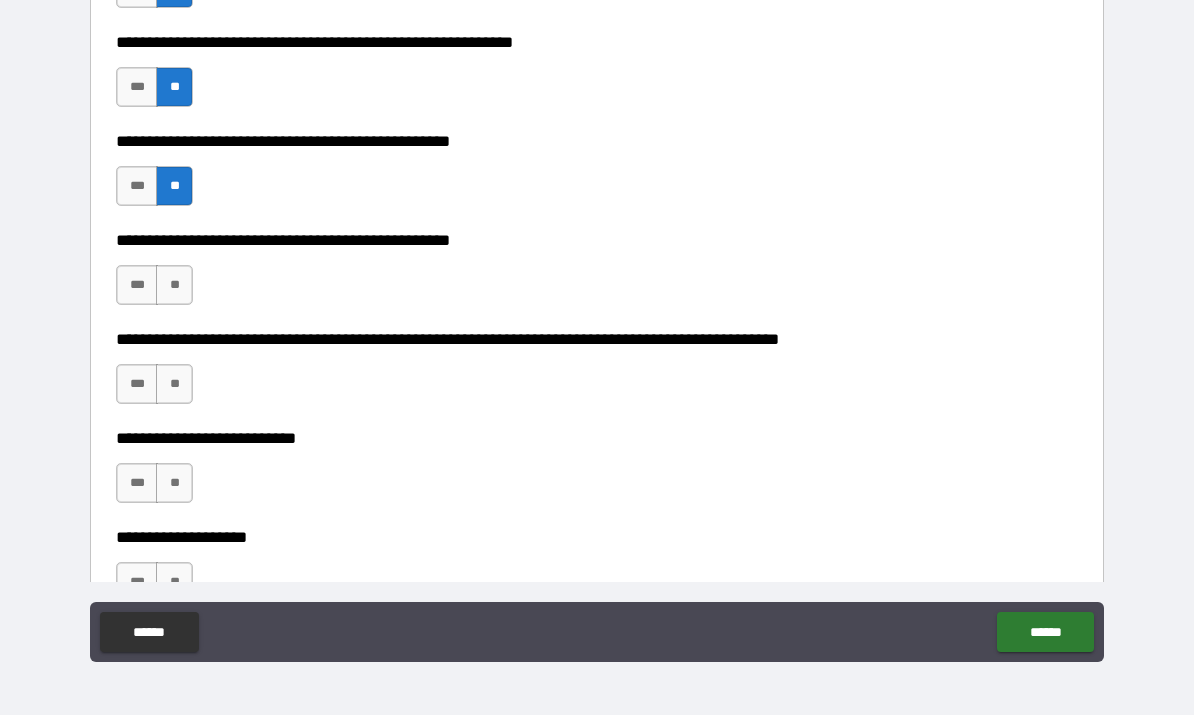 scroll, scrollTop: 442, scrollLeft: 0, axis: vertical 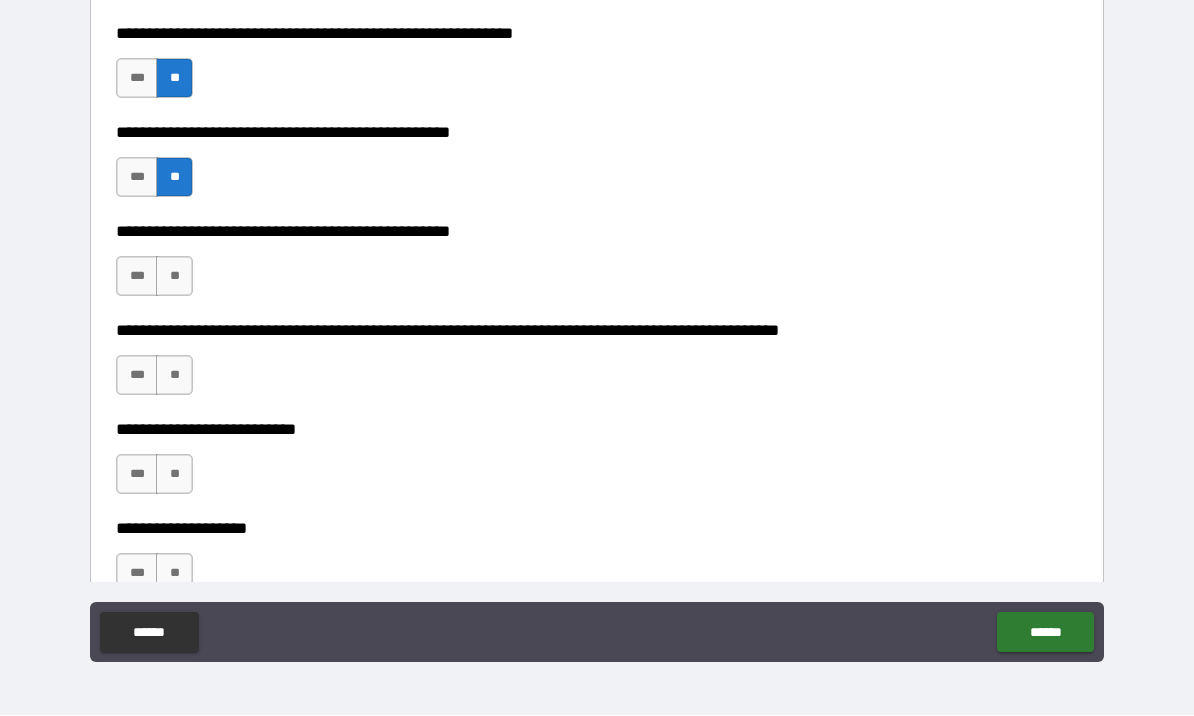 click on "**" at bounding box center [174, 277] 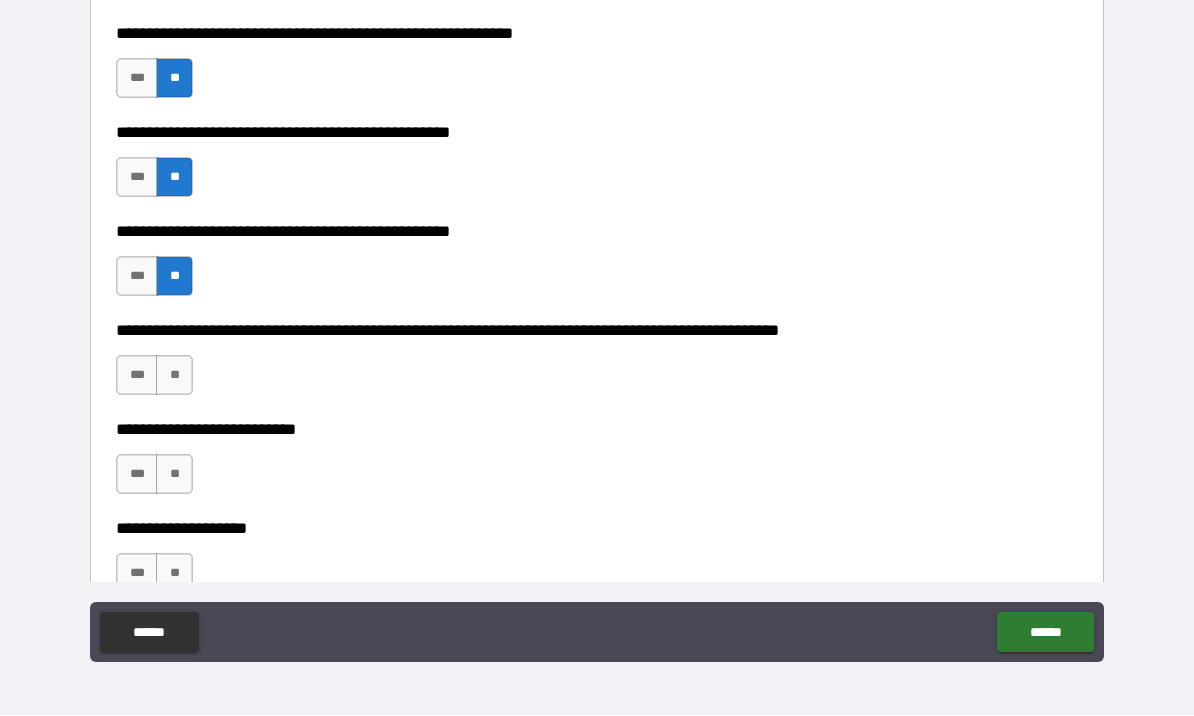 click on "**" at bounding box center (174, 376) 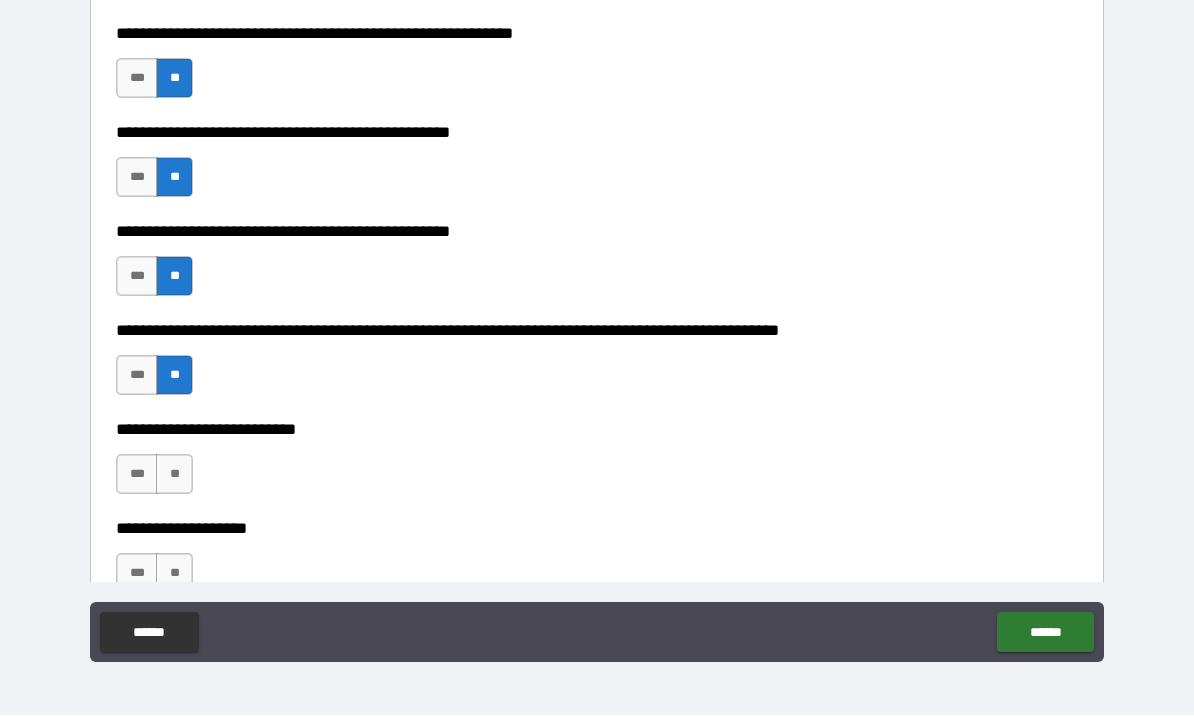 click on "**" at bounding box center (174, 475) 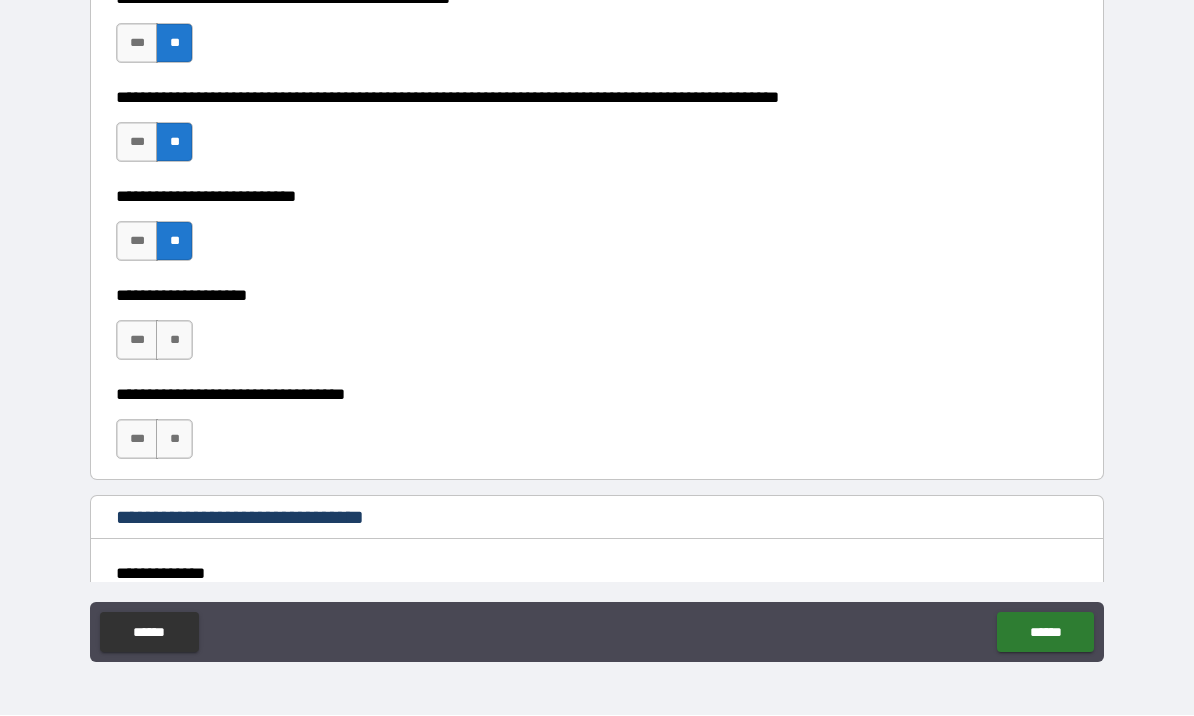 scroll, scrollTop: 697, scrollLeft: 0, axis: vertical 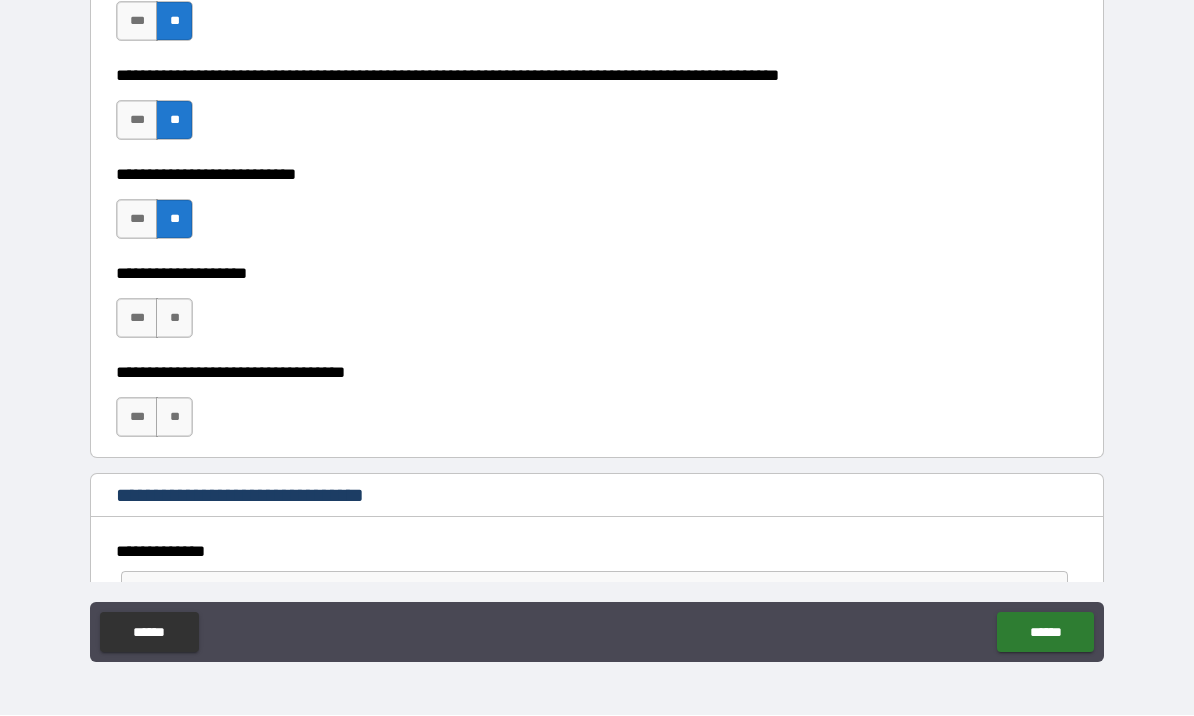 click on "**" at bounding box center (174, 319) 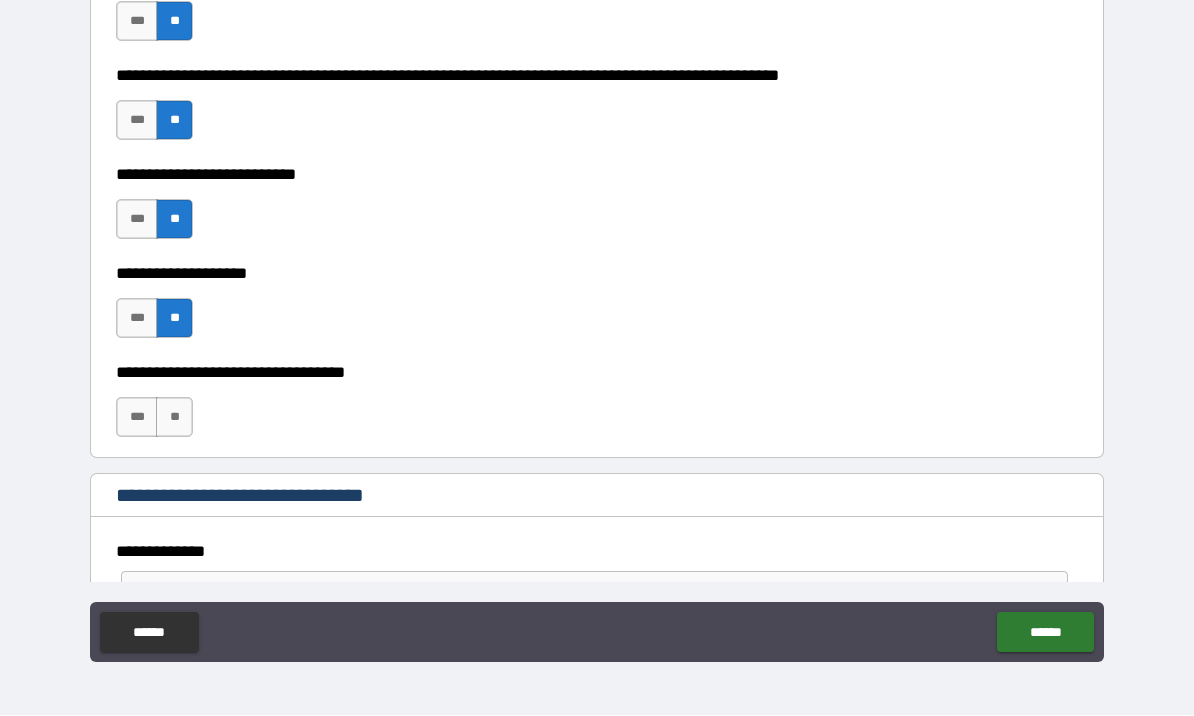 click on "**" at bounding box center (174, 418) 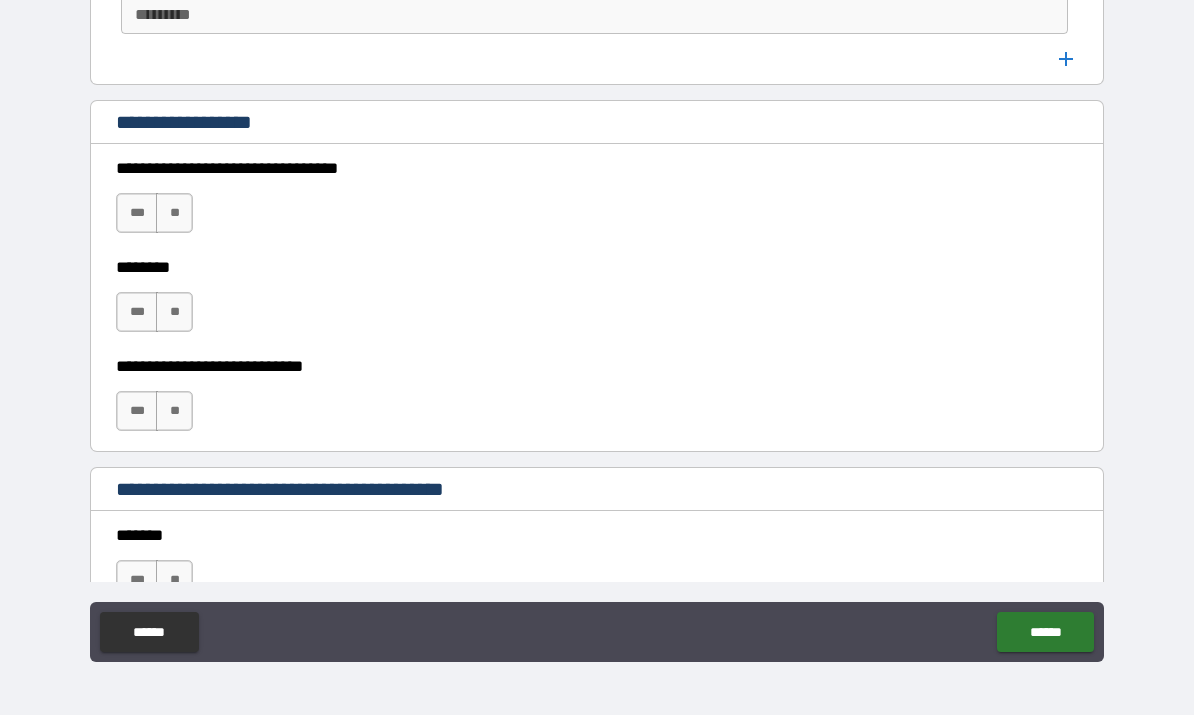 scroll, scrollTop: 1380, scrollLeft: 0, axis: vertical 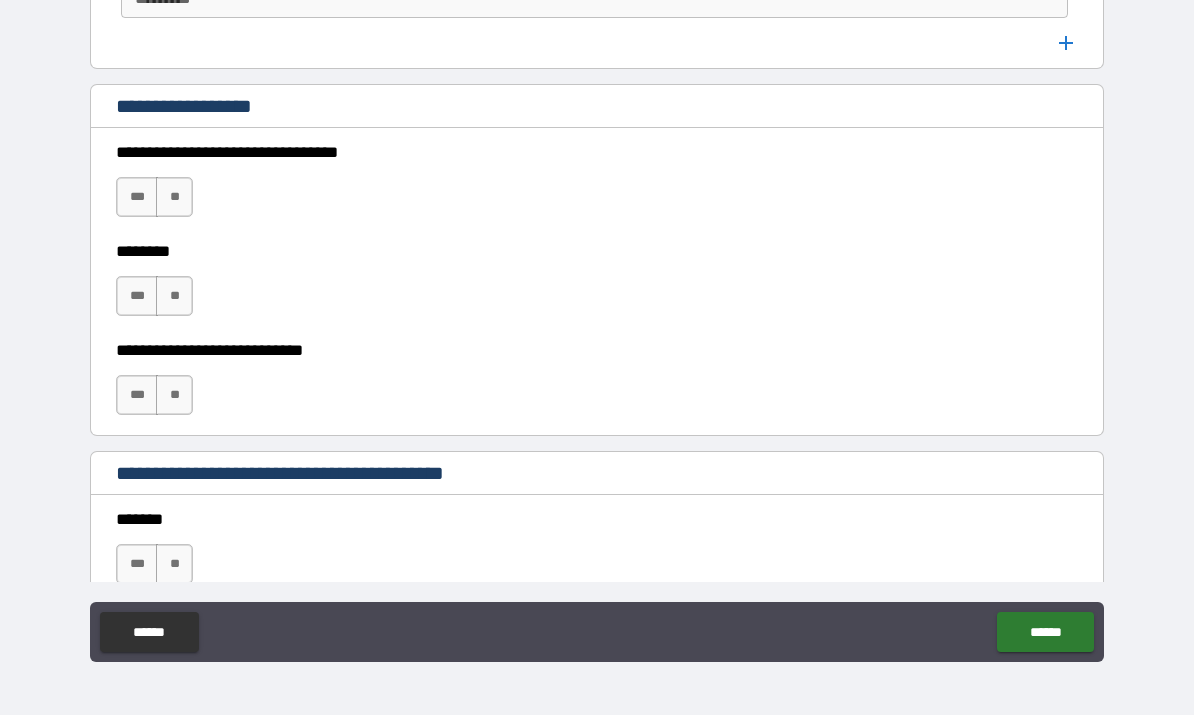 click on "**" at bounding box center (174, 198) 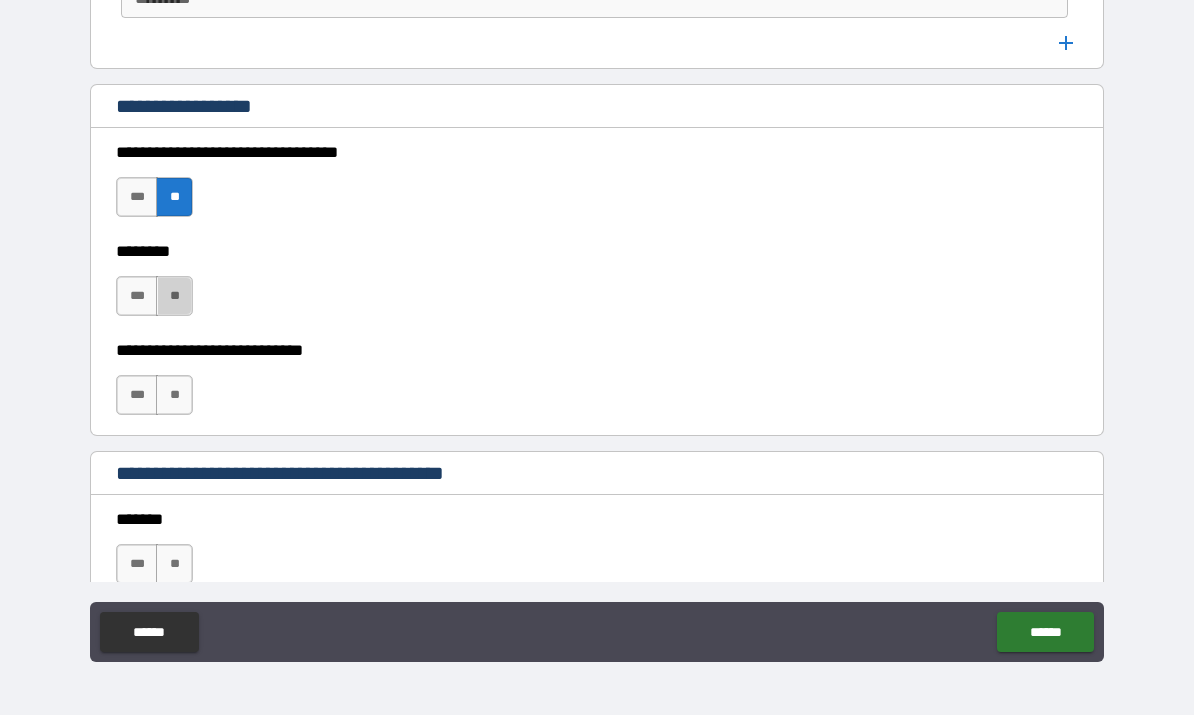 click on "**" at bounding box center [174, 297] 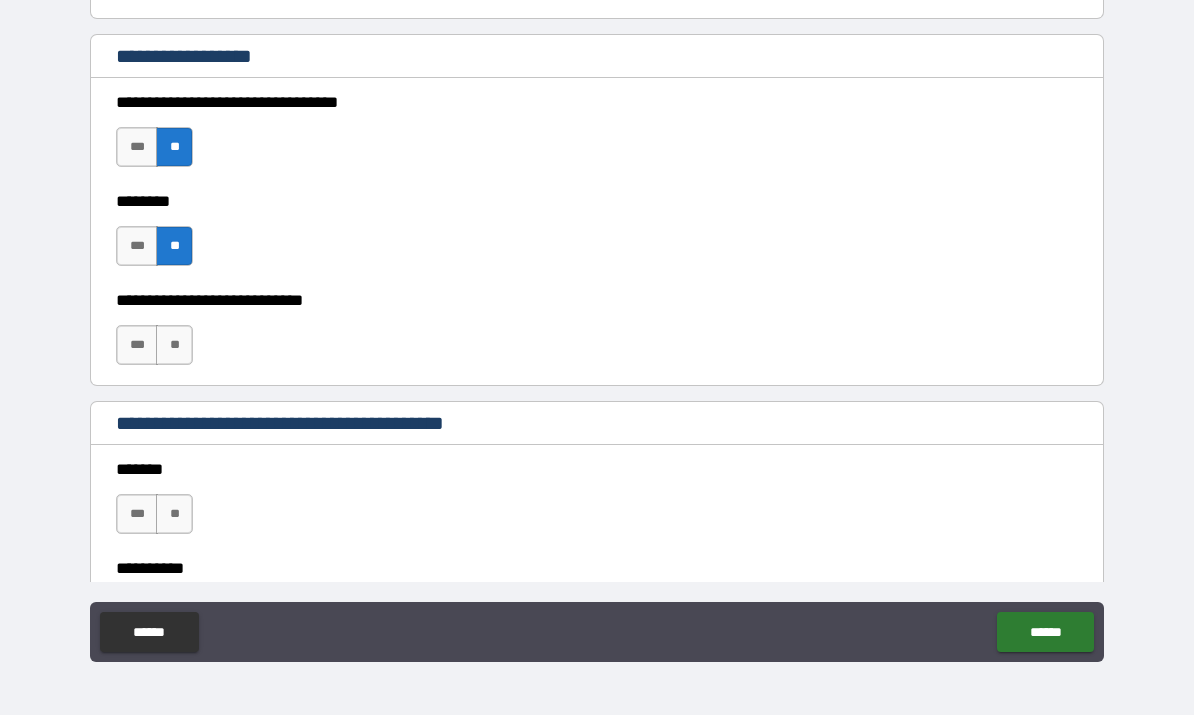scroll, scrollTop: 1437, scrollLeft: 0, axis: vertical 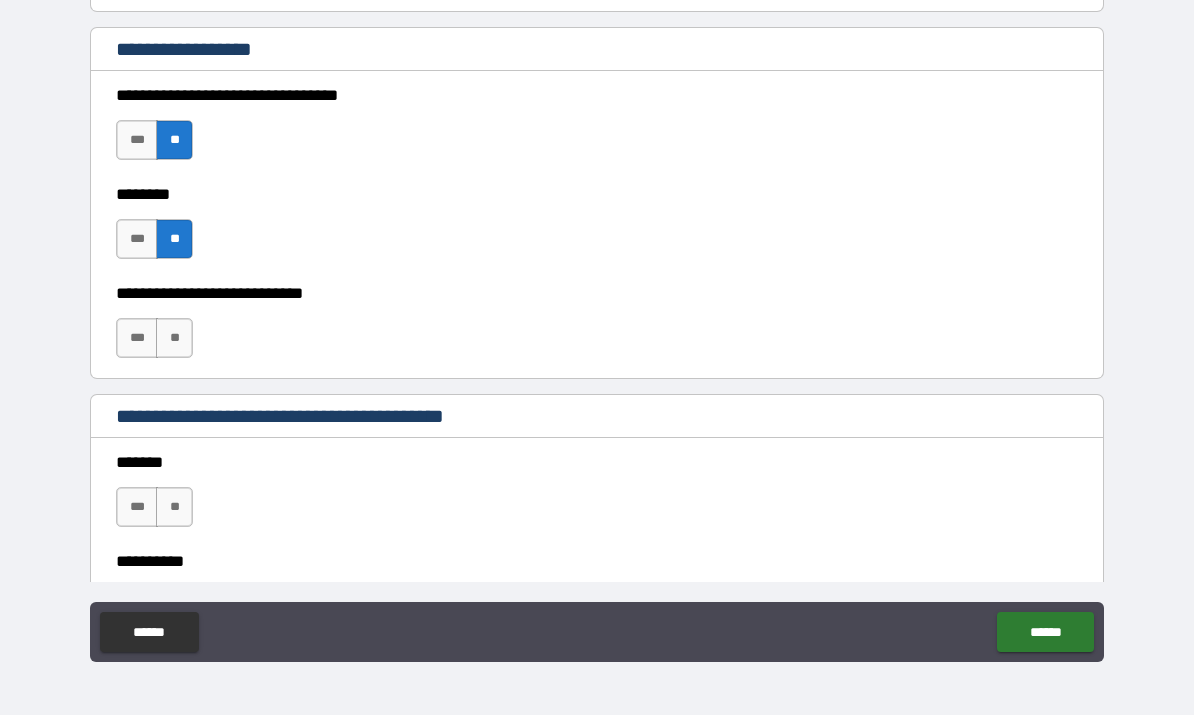 click on "**" at bounding box center (174, 339) 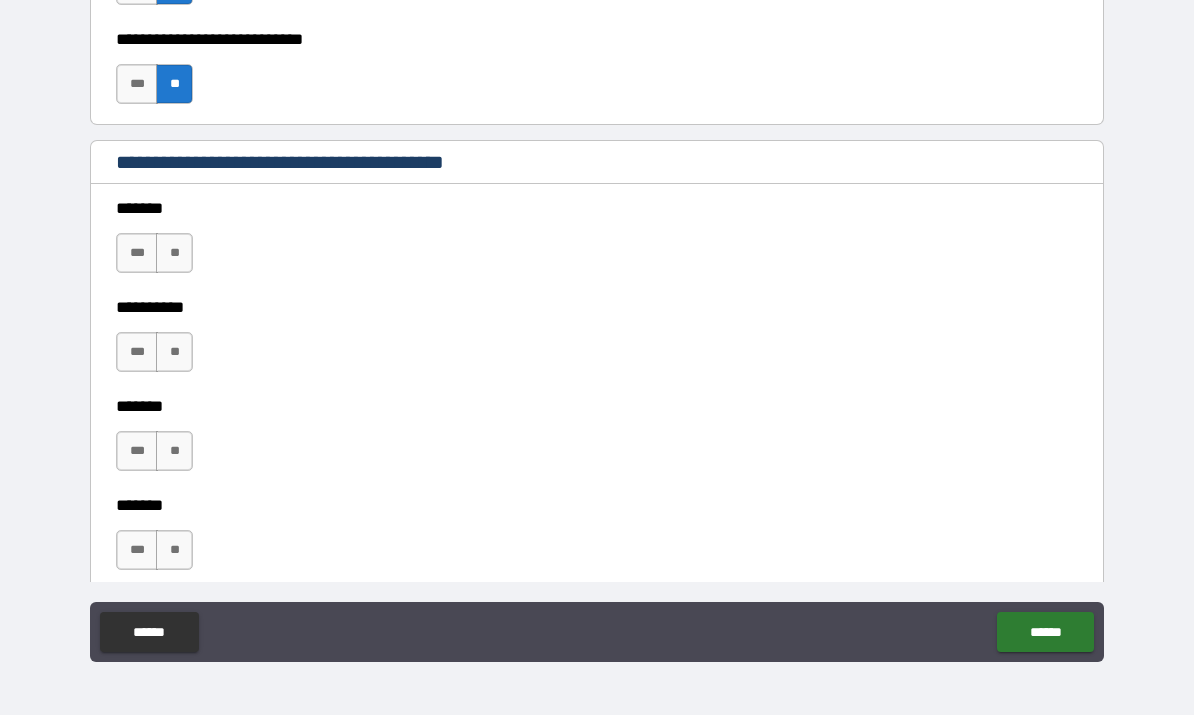 scroll, scrollTop: 1703, scrollLeft: 0, axis: vertical 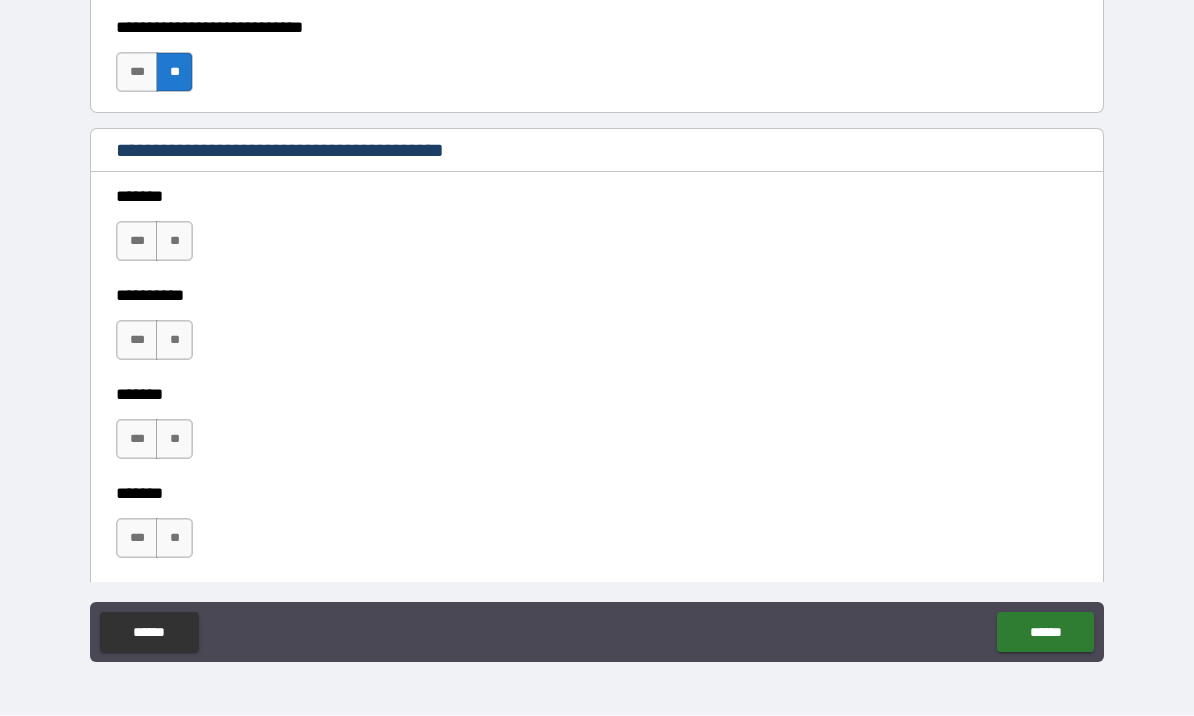 click on "**" at bounding box center (174, 242) 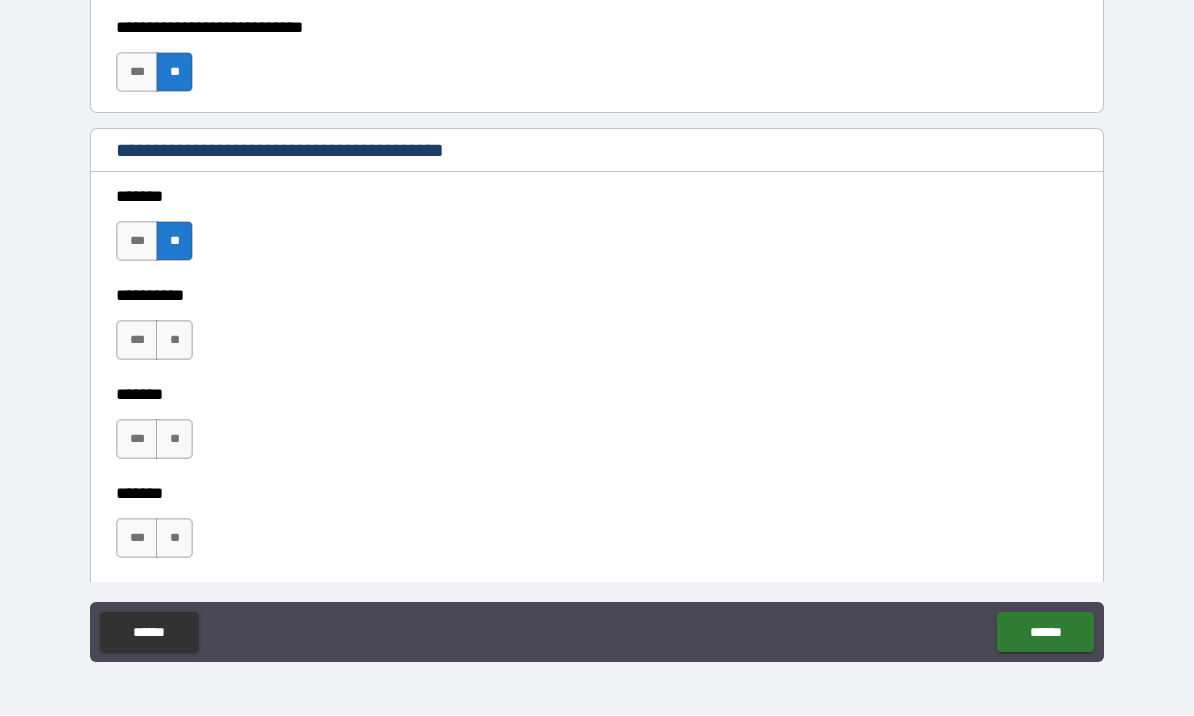 click on "**" at bounding box center (174, 341) 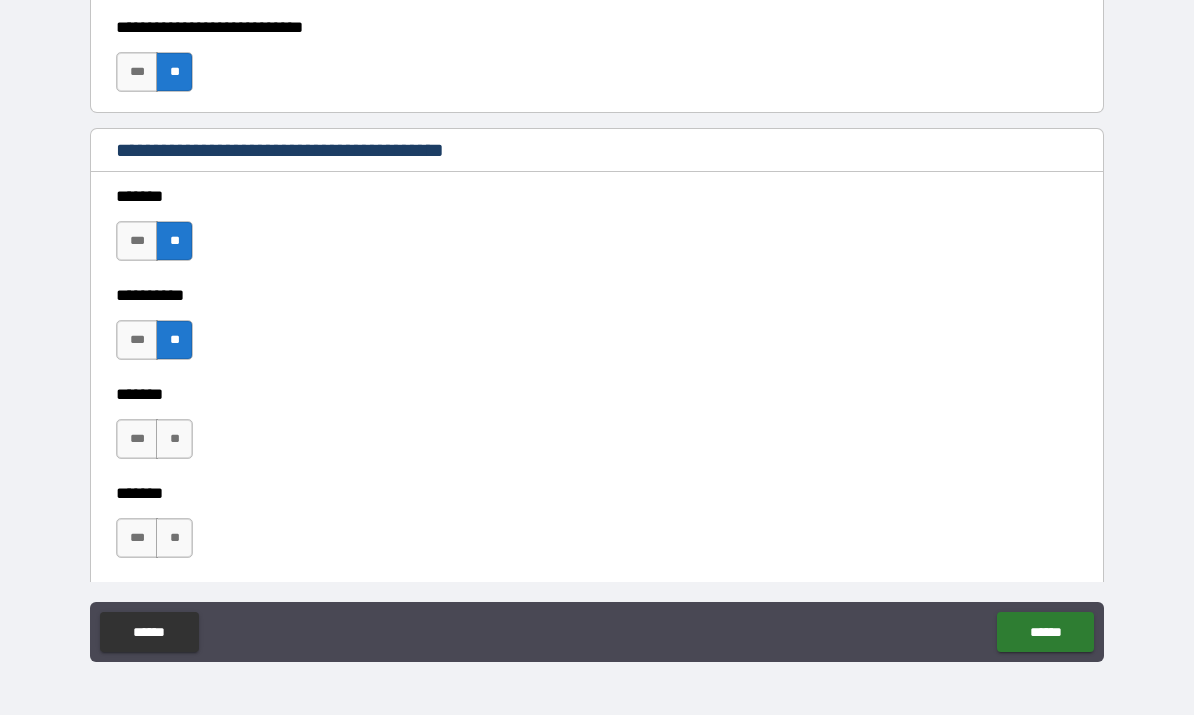 click on "**" at bounding box center [174, 440] 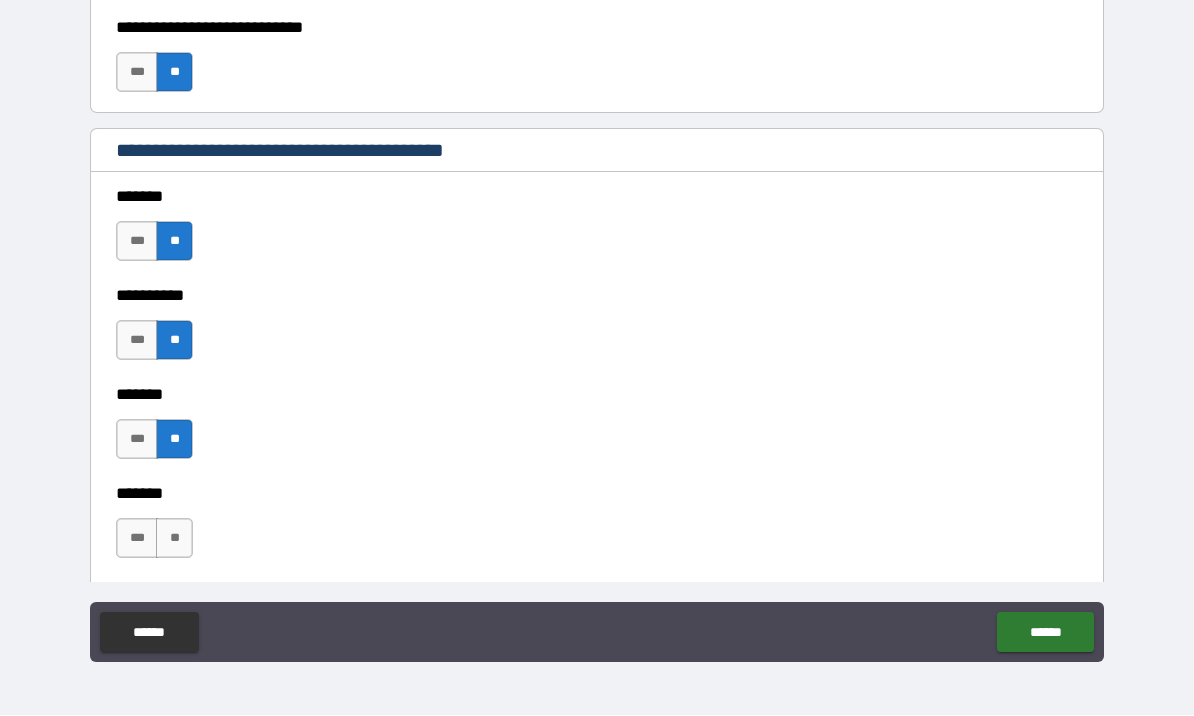 click on "**" at bounding box center (174, 539) 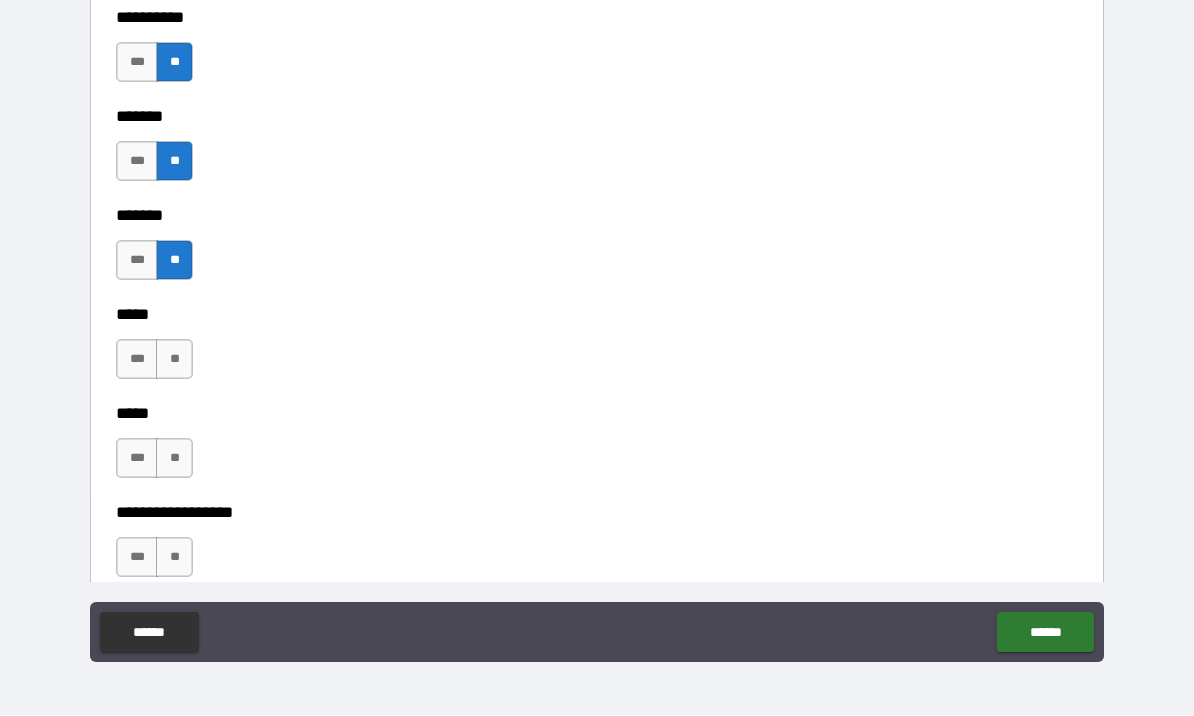 scroll, scrollTop: 2029, scrollLeft: 0, axis: vertical 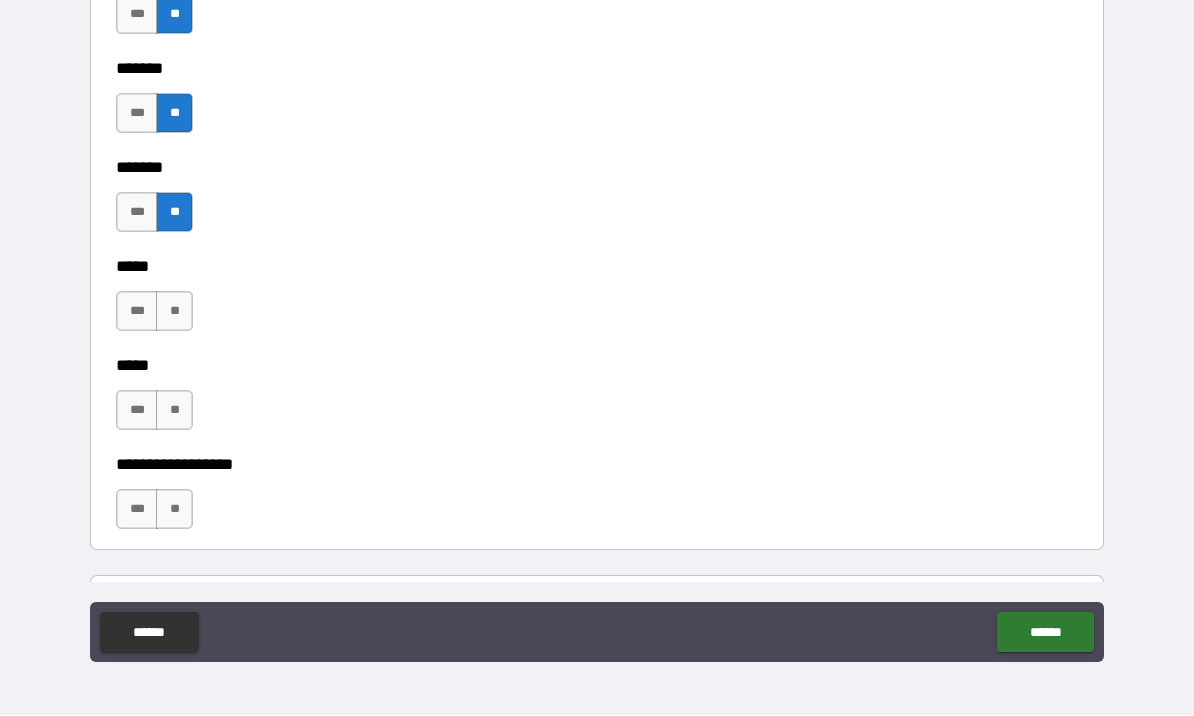 click on "**" at bounding box center [174, 312] 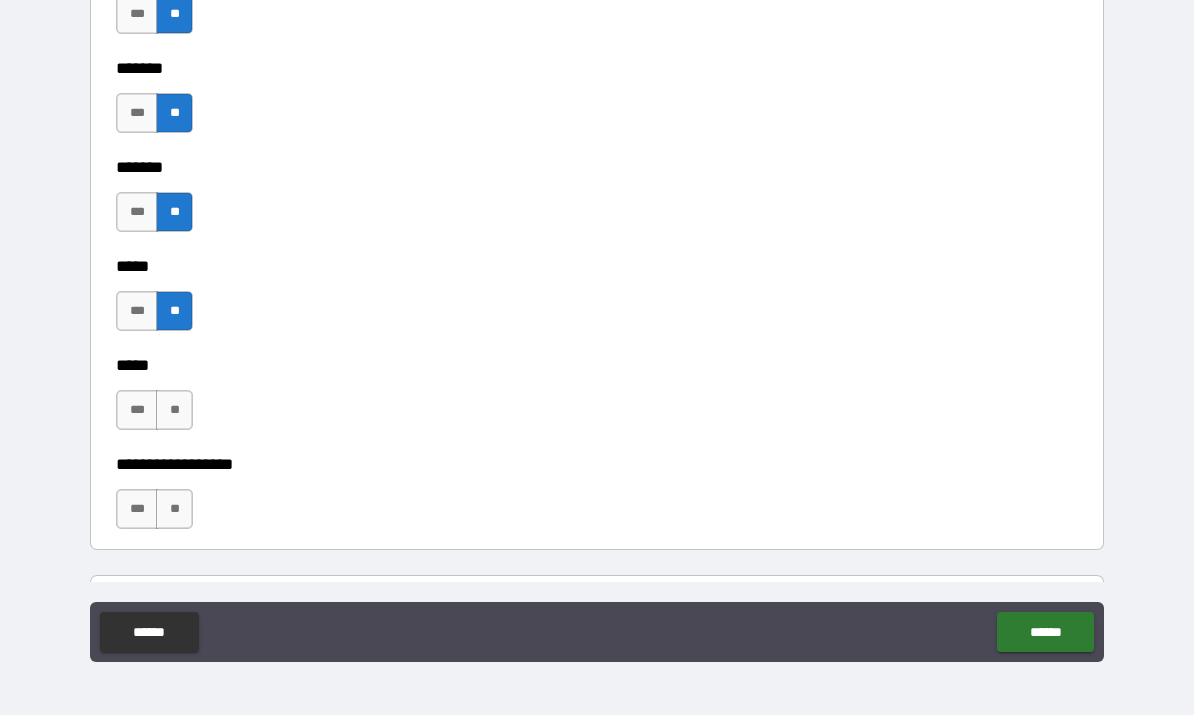 click on "**" at bounding box center [174, 411] 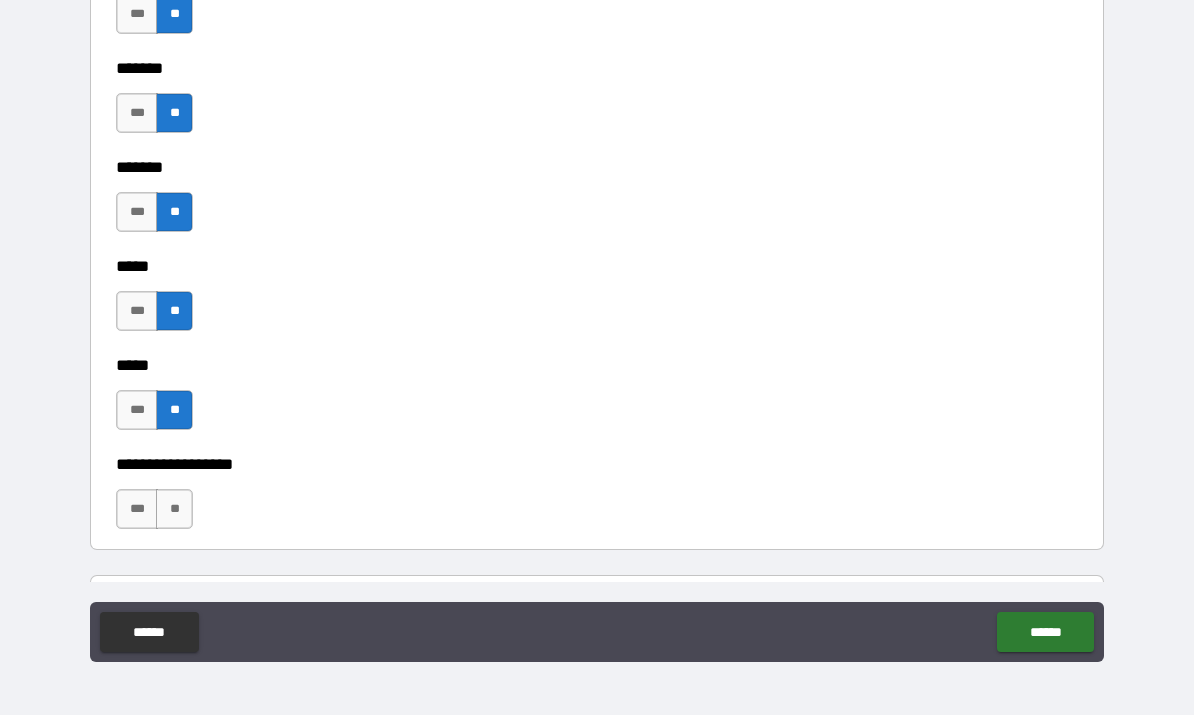 click on "**" at bounding box center [174, 510] 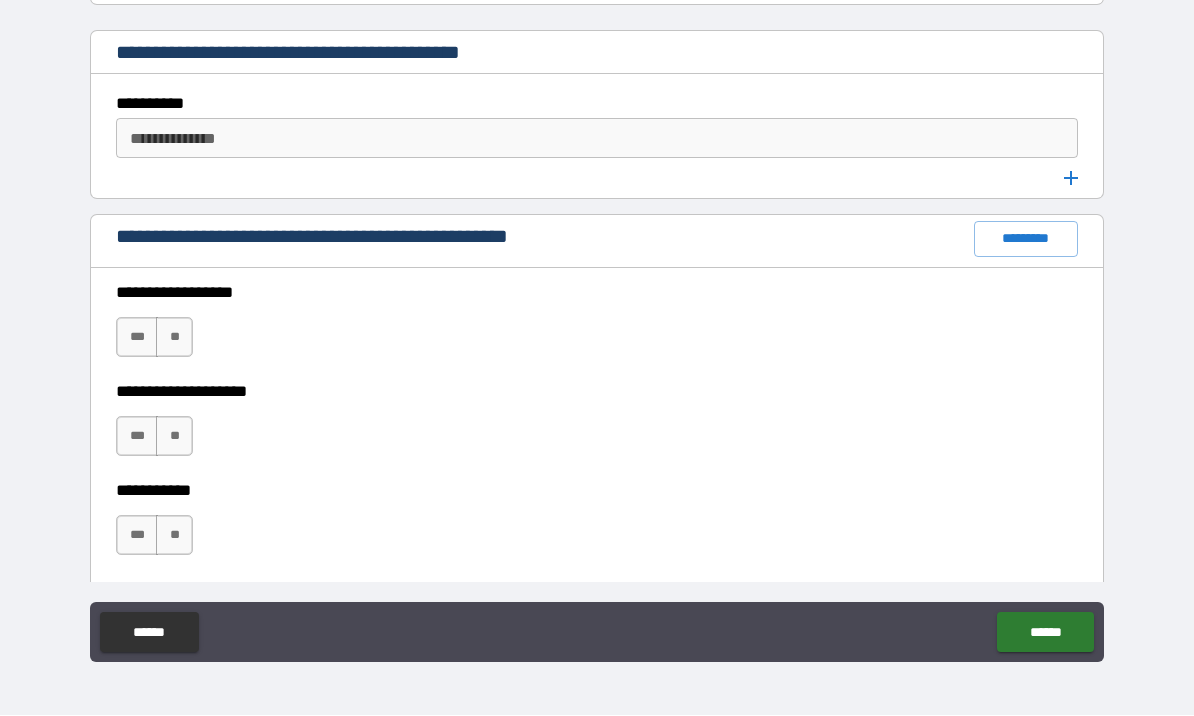 scroll, scrollTop: 2575, scrollLeft: 0, axis: vertical 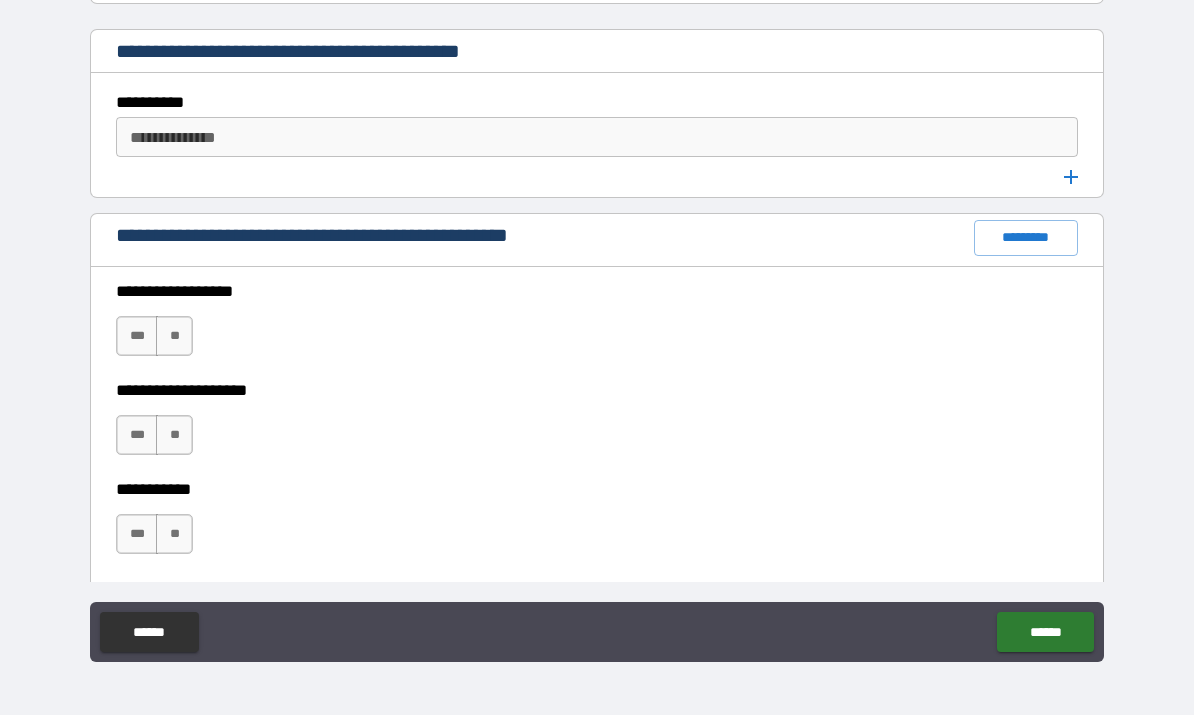 click on "*********" at bounding box center [1026, 239] 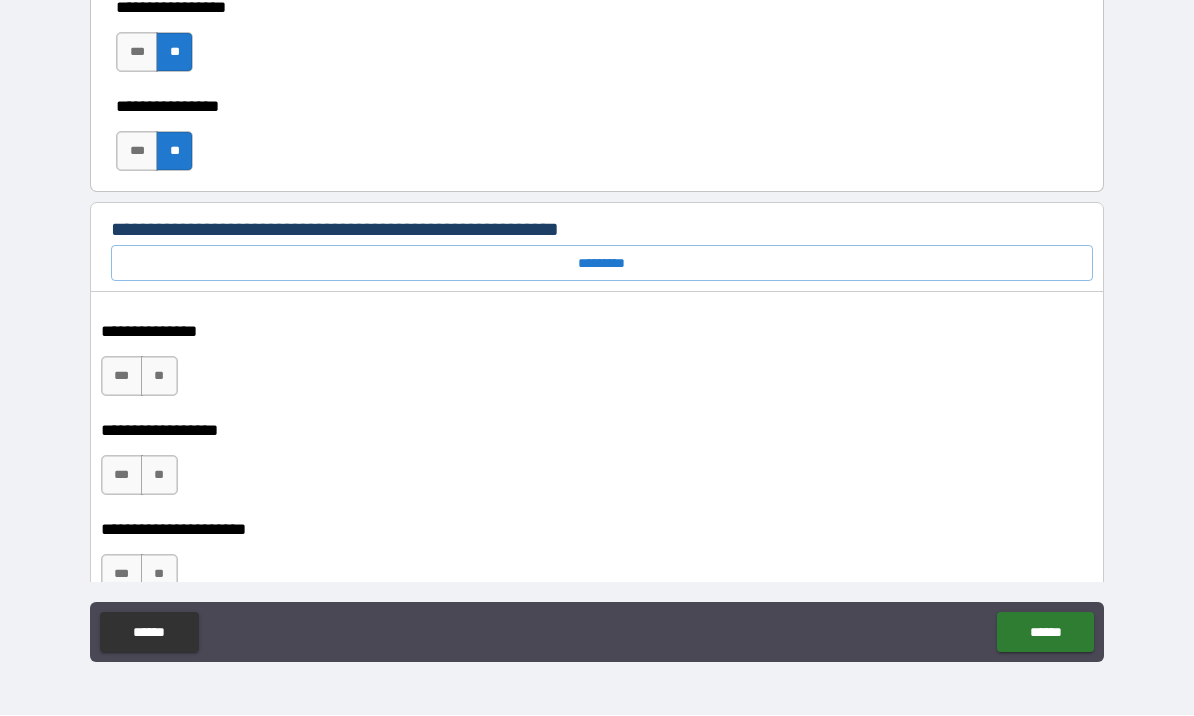 scroll, scrollTop: 10173, scrollLeft: 0, axis: vertical 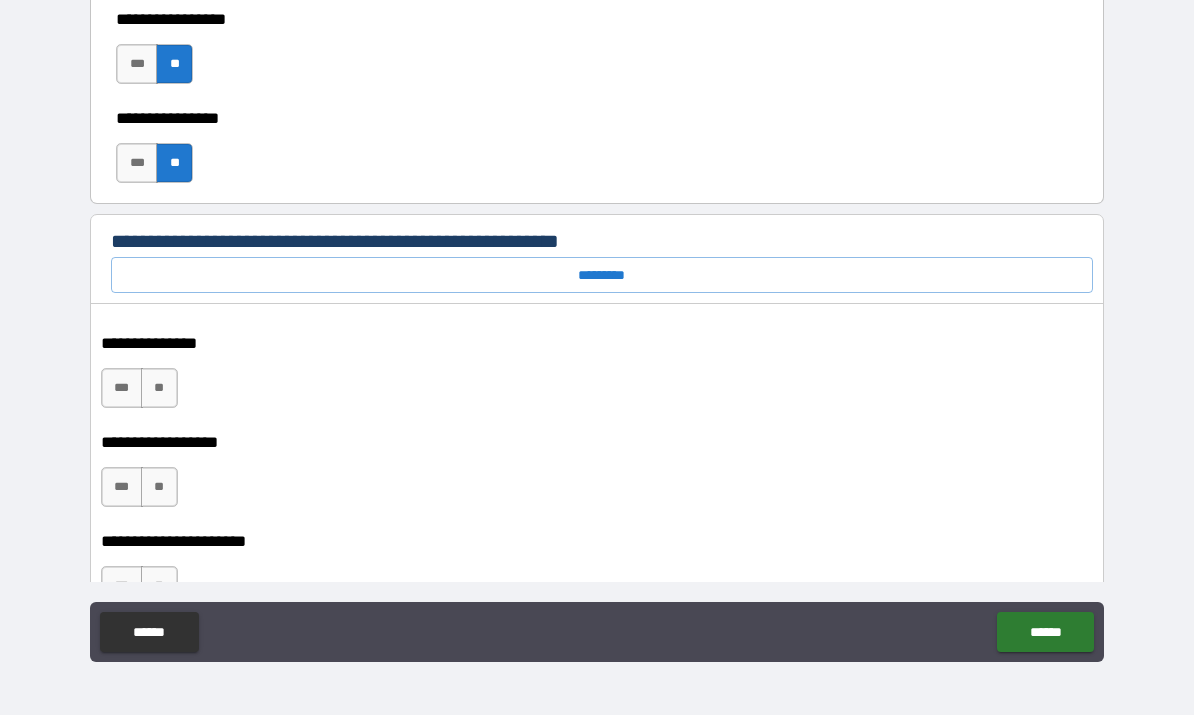 click on "*********" at bounding box center [602, 276] 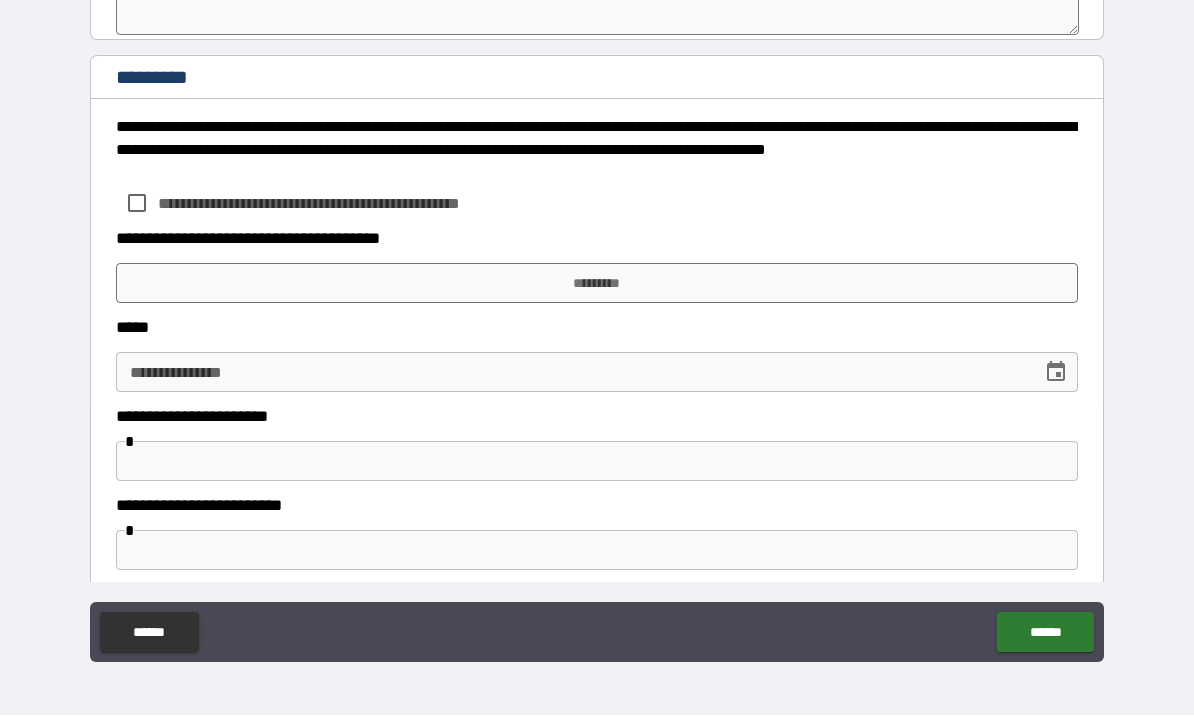 scroll, scrollTop: 11315, scrollLeft: 0, axis: vertical 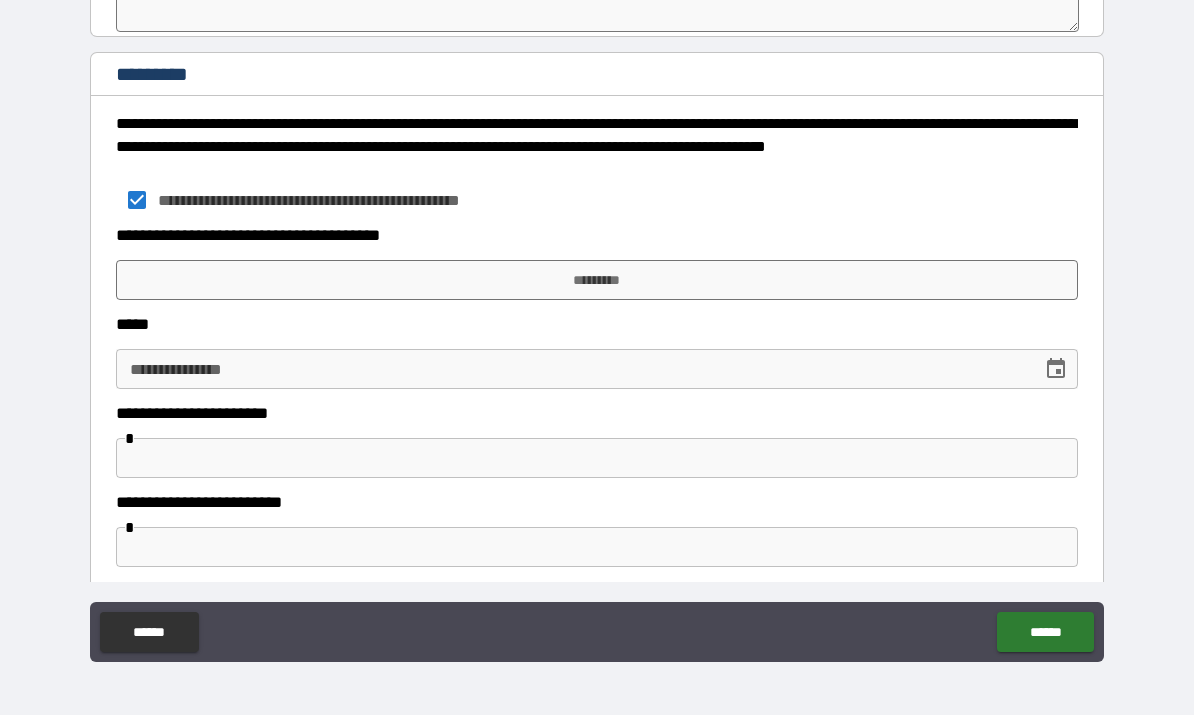 click on "*********" at bounding box center [597, 281] 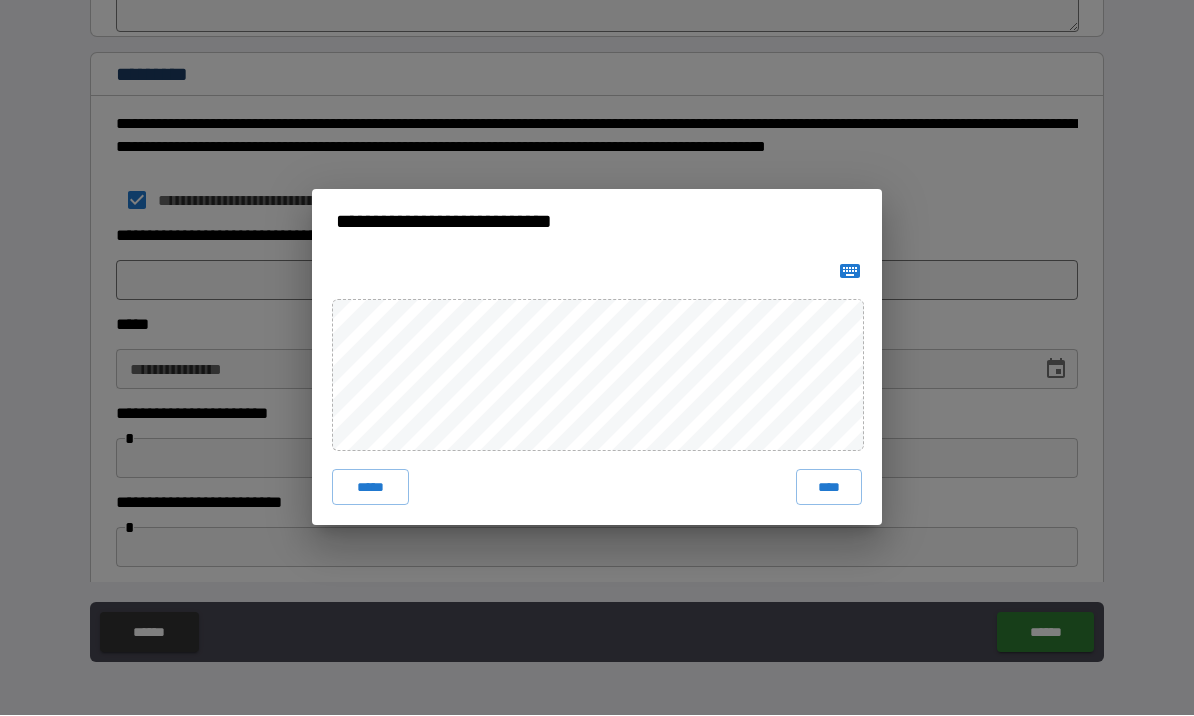 click on "****" at bounding box center [829, 488] 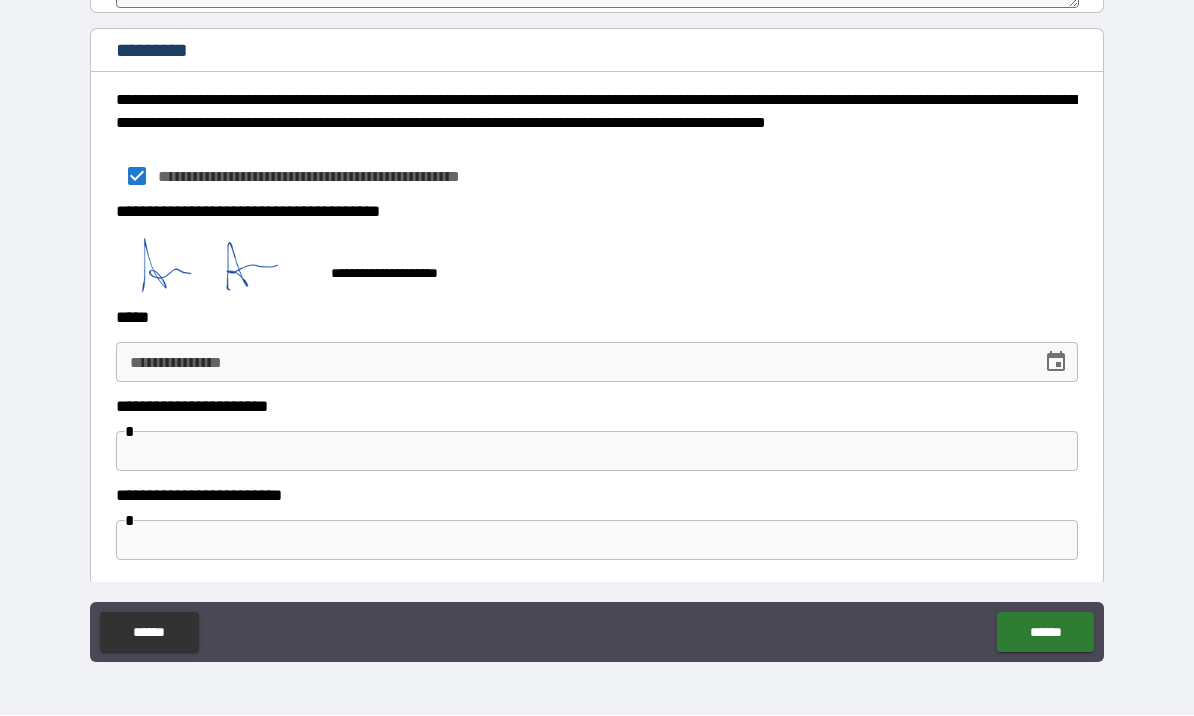 scroll, scrollTop: 11338, scrollLeft: 0, axis: vertical 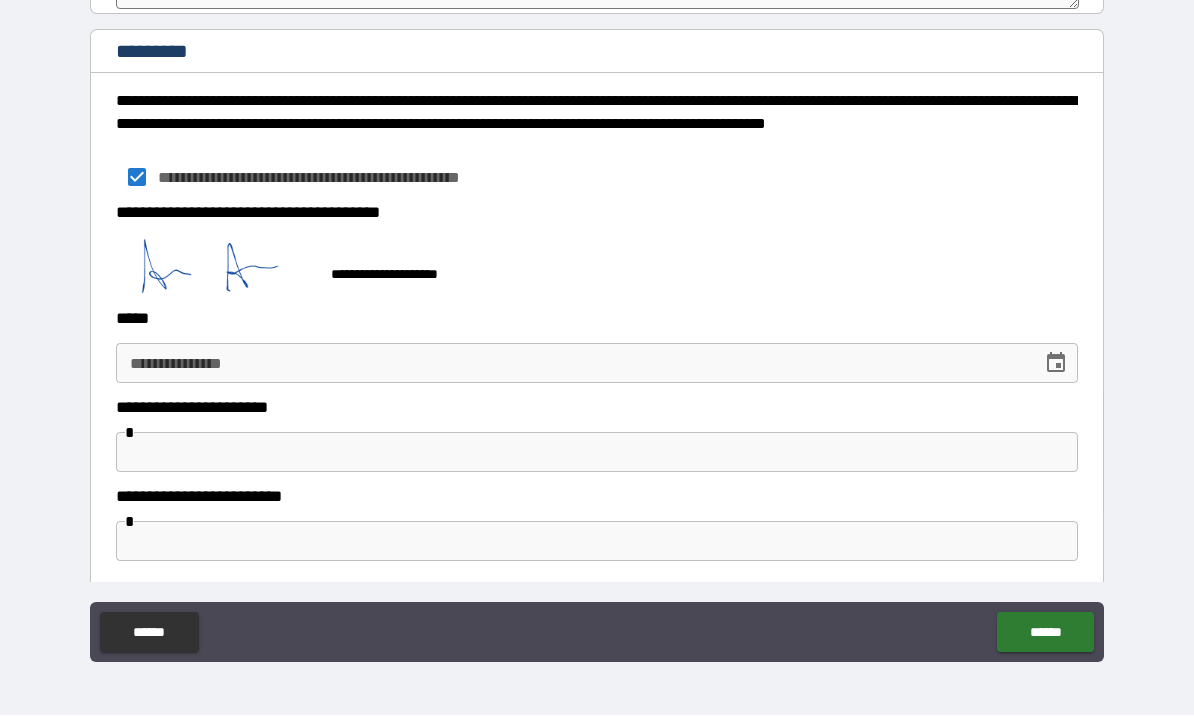 click 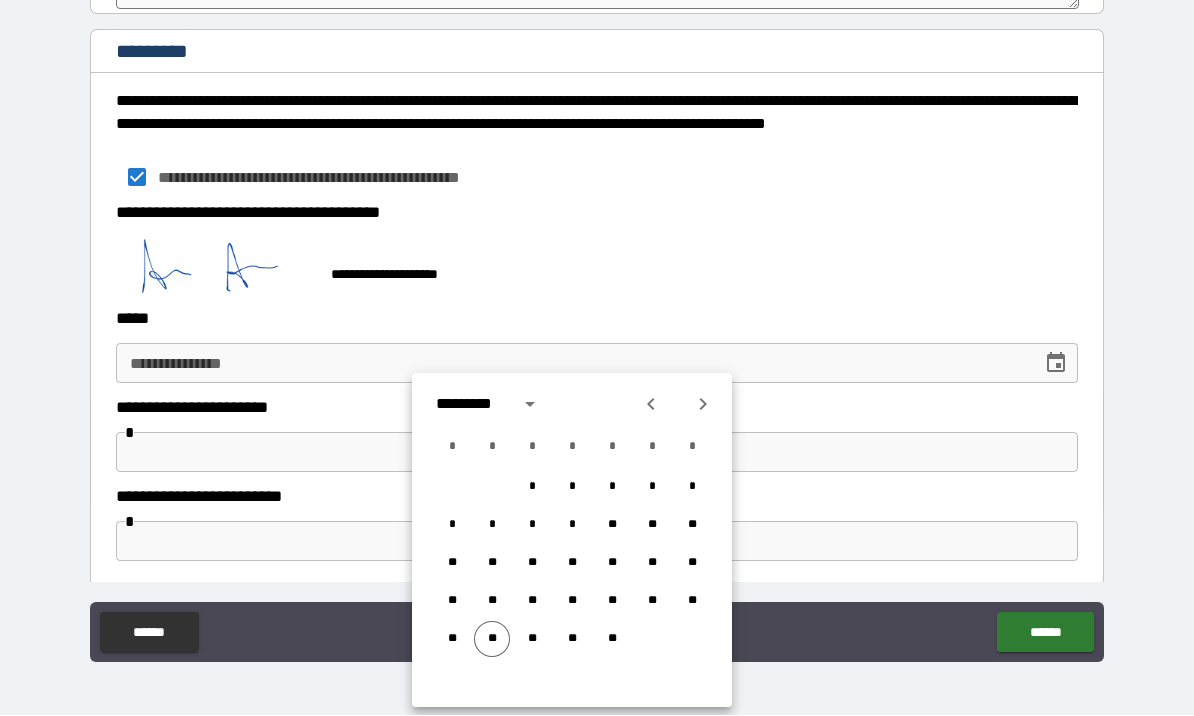 click on "**" at bounding box center [492, 640] 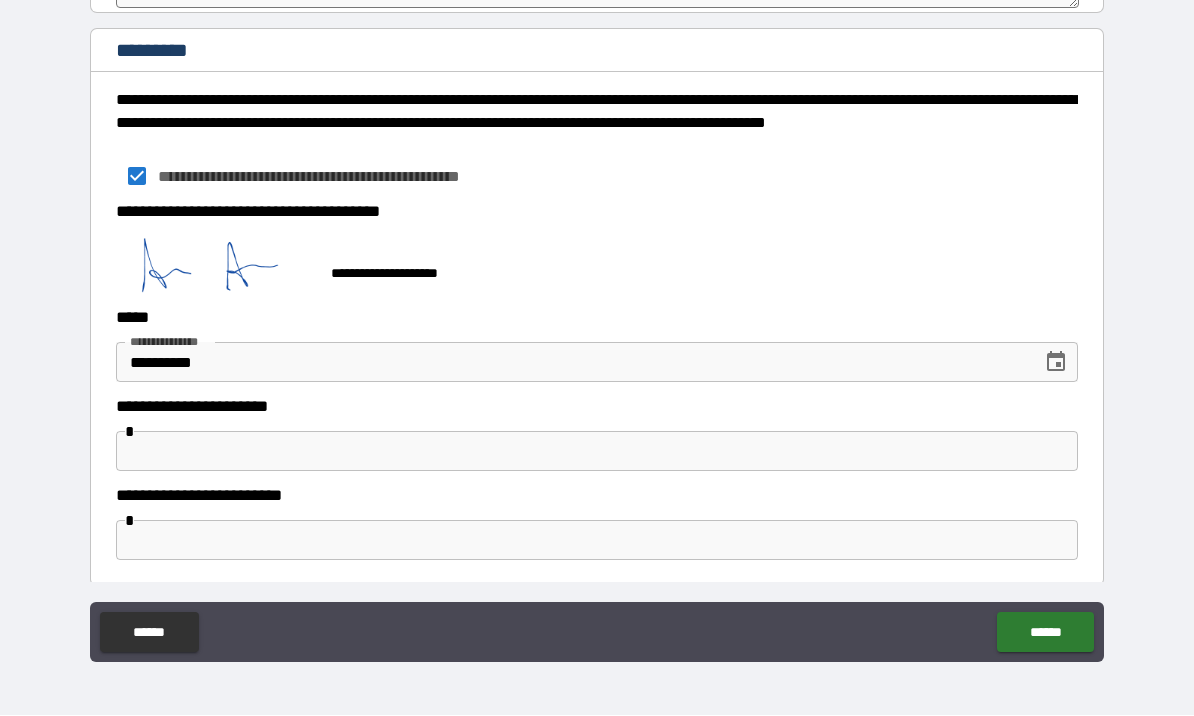 scroll, scrollTop: 11338, scrollLeft: 0, axis: vertical 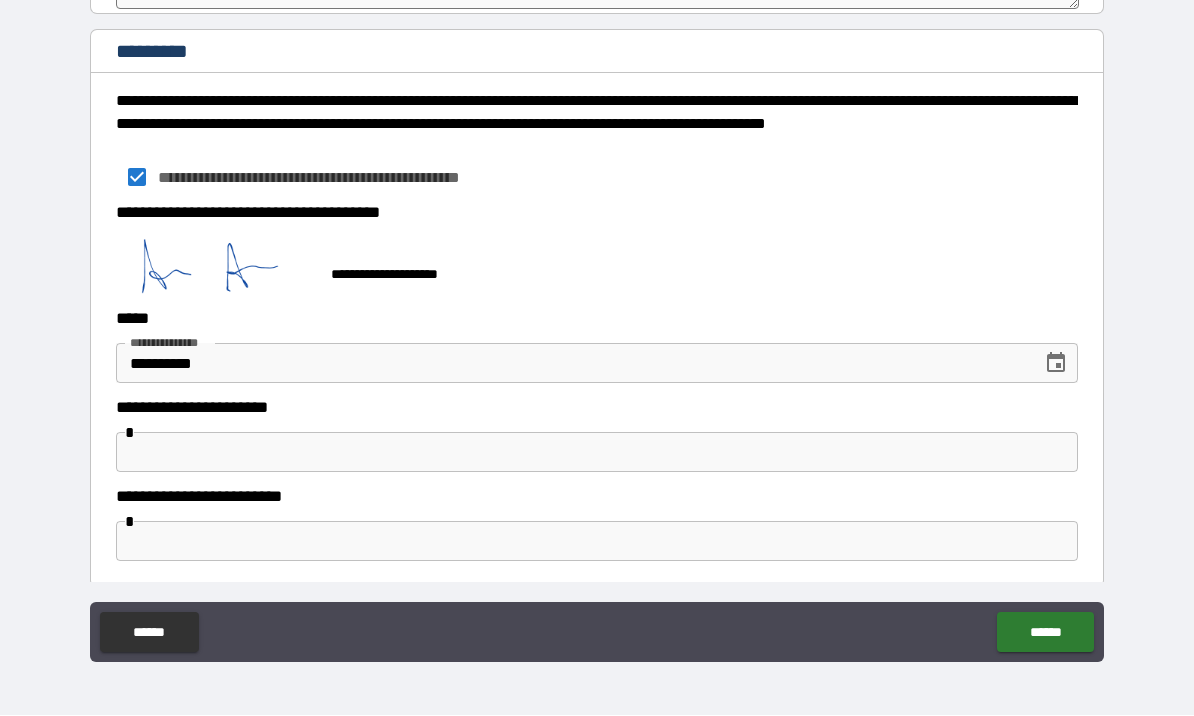 click at bounding box center (597, 453) 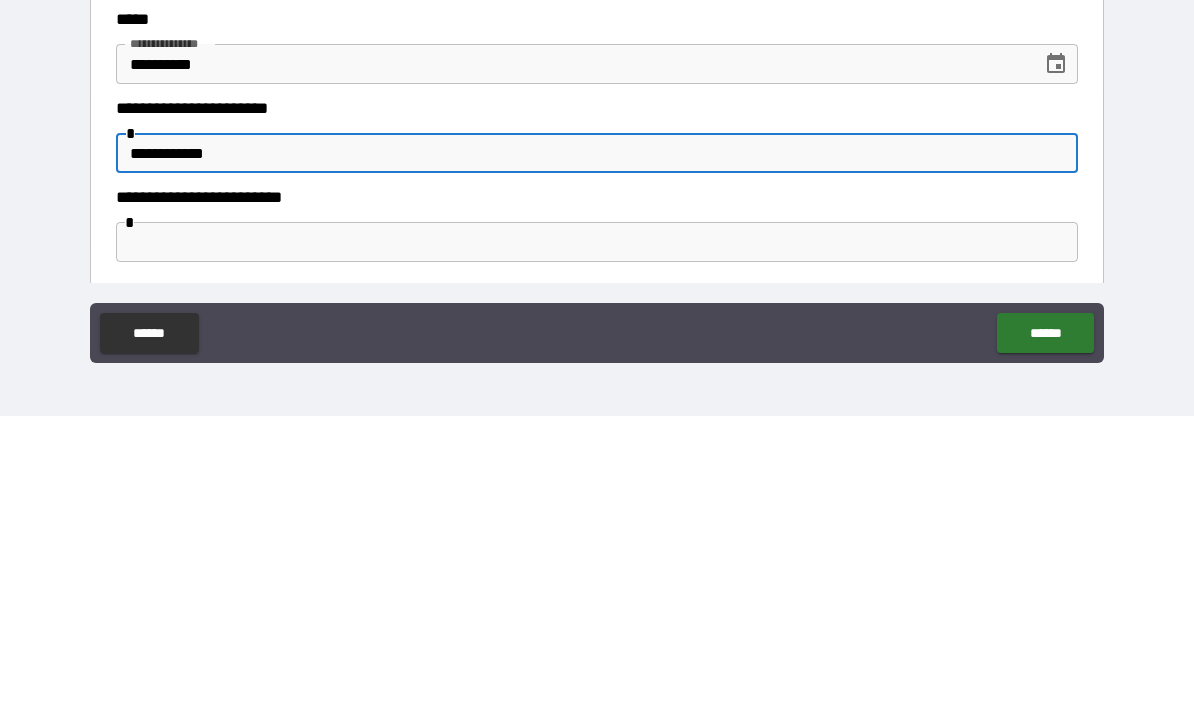 type on "**********" 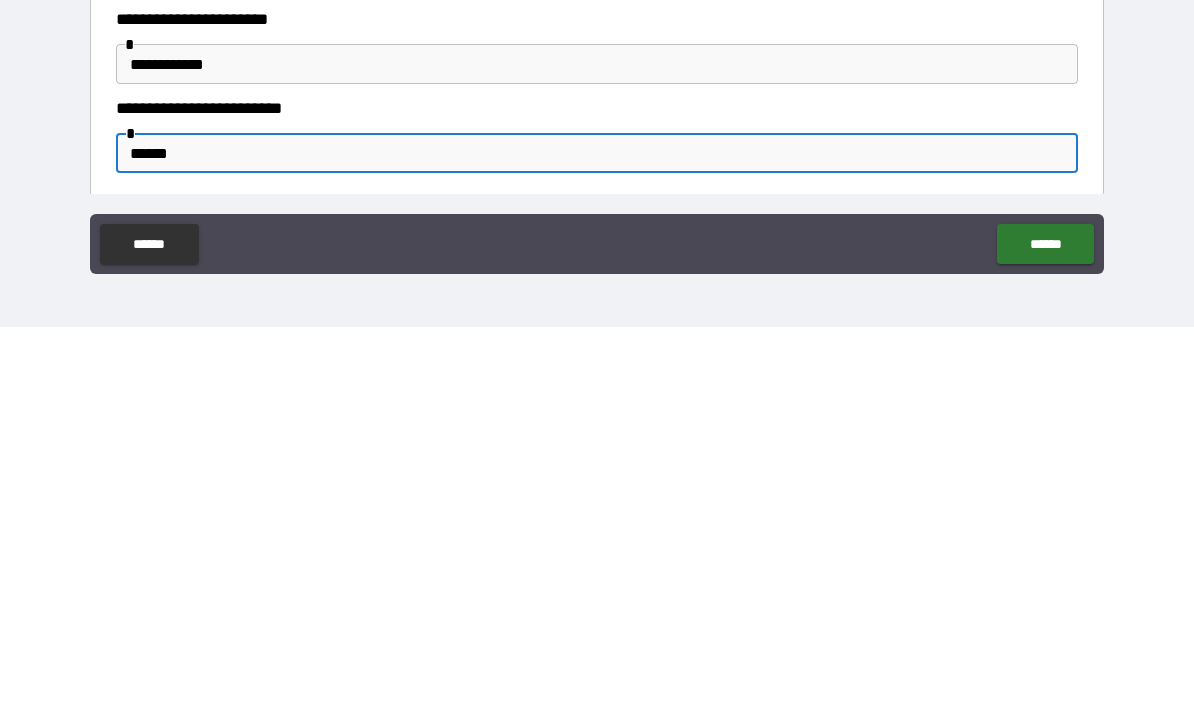 type on "******" 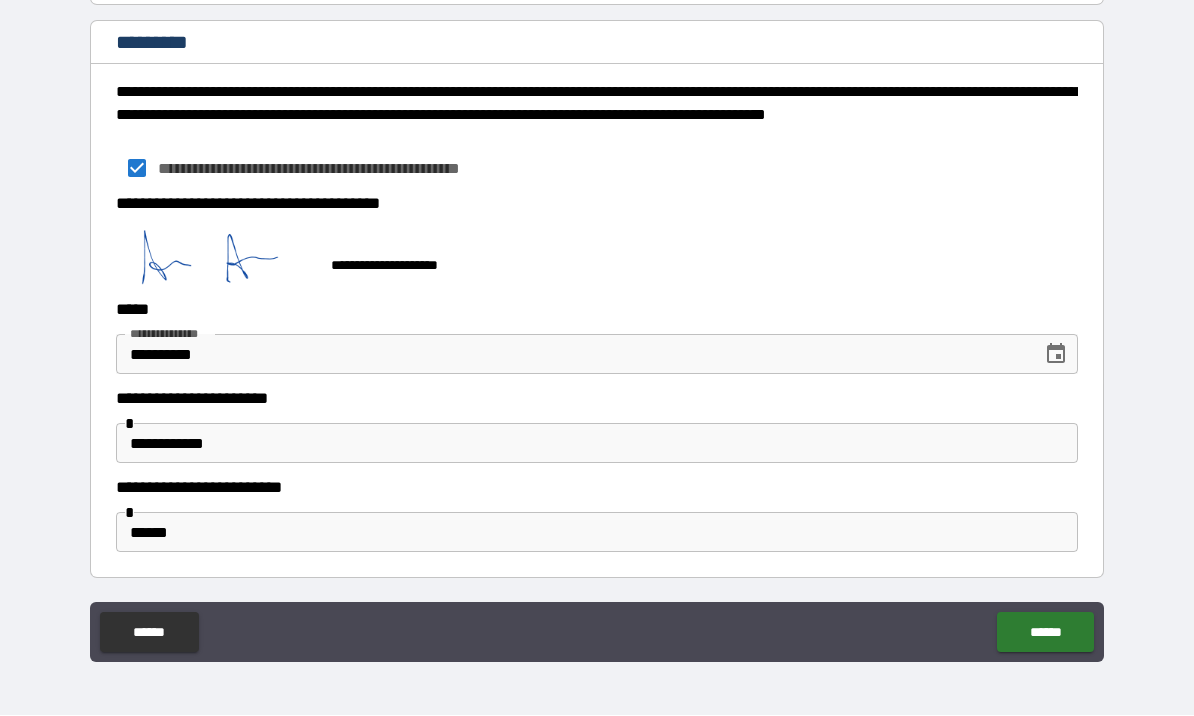 scroll, scrollTop: 11339, scrollLeft: 0, axis: vertical 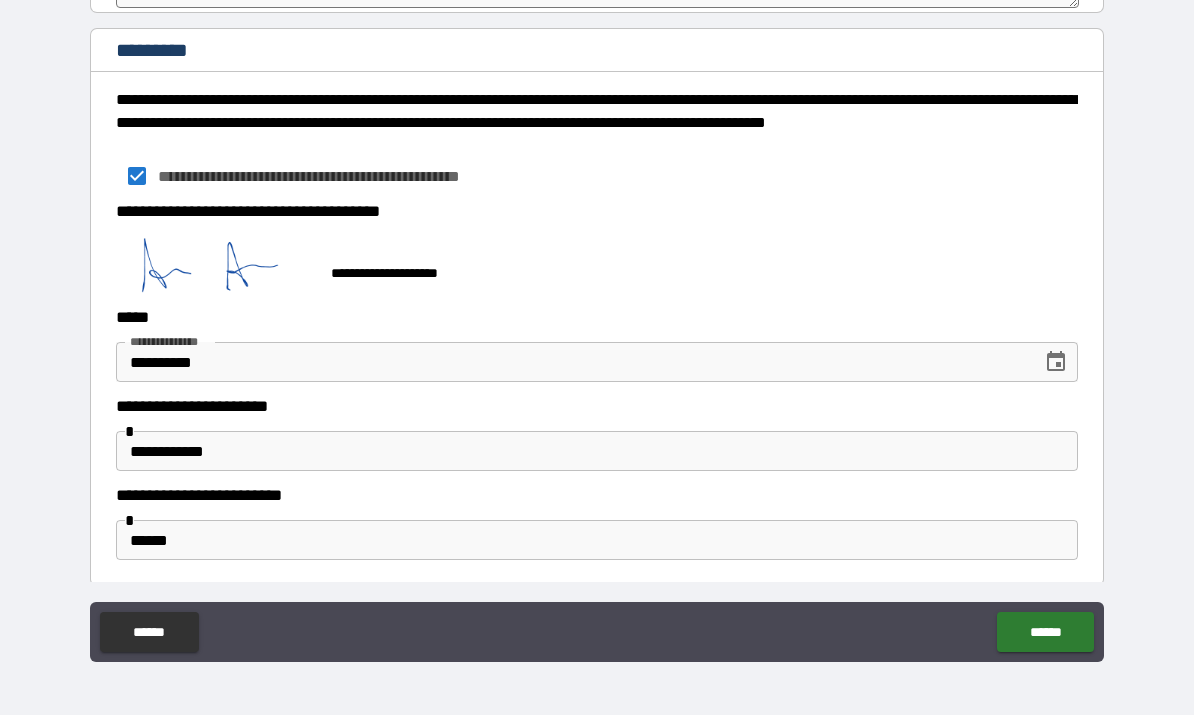 click on "******" at bounding box center [1045, 633] 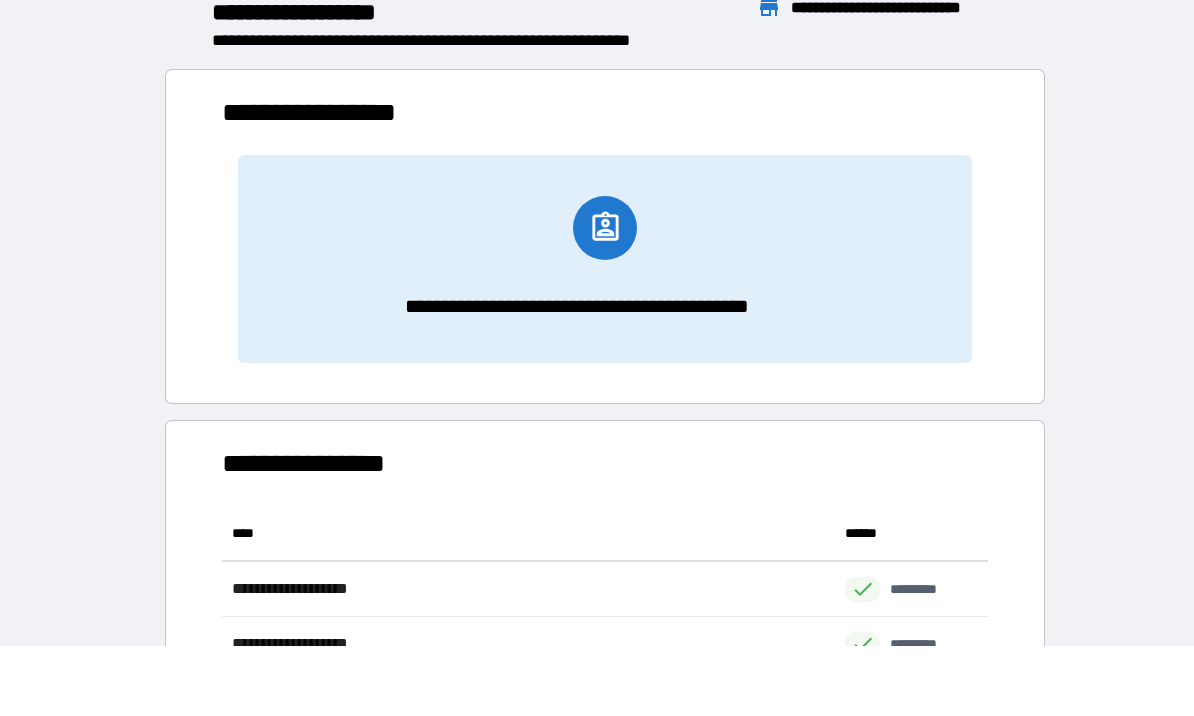 scroll, scrollTop: 1, scrollLeft: 1, axis: both 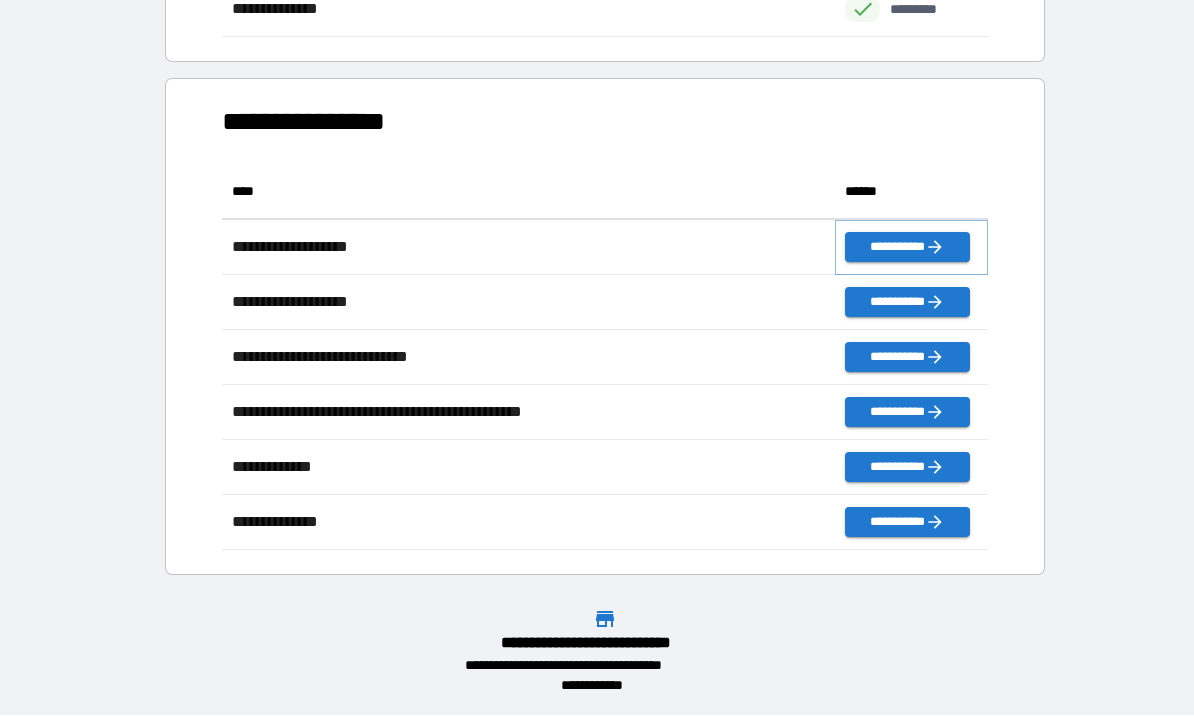click on "**********" at bounding box center [907, 248] 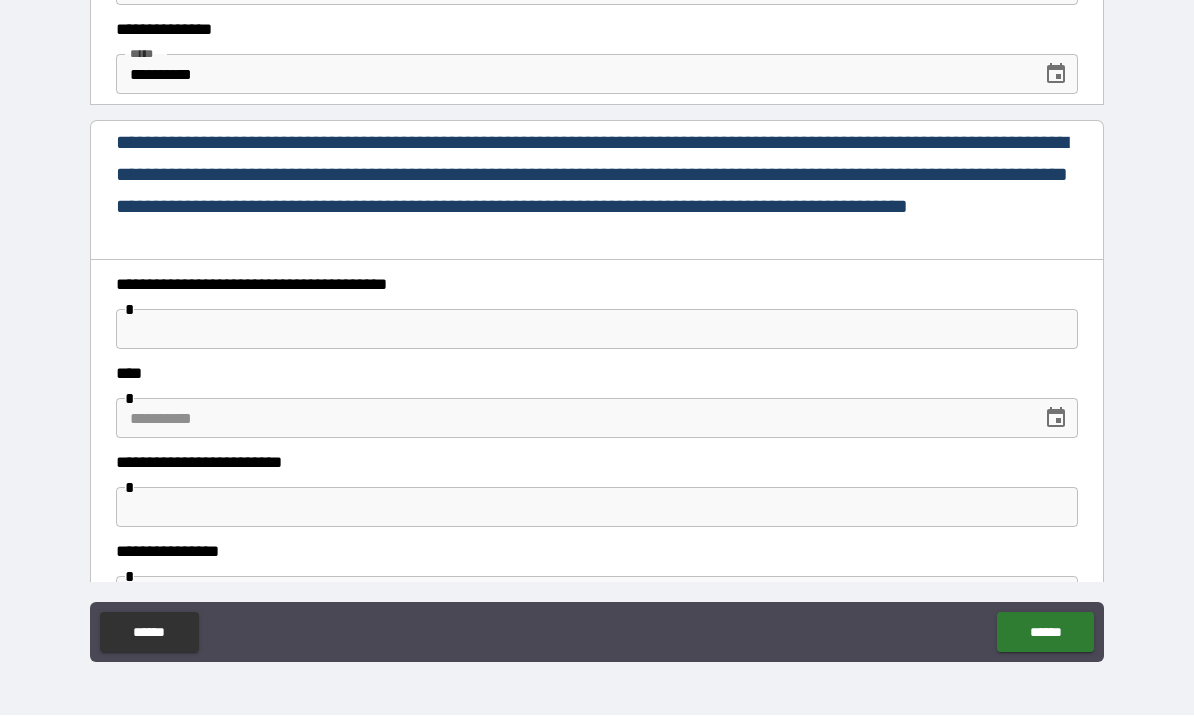 scroll, scrollTop: 104, scrollLeft: 0, axis: vertical 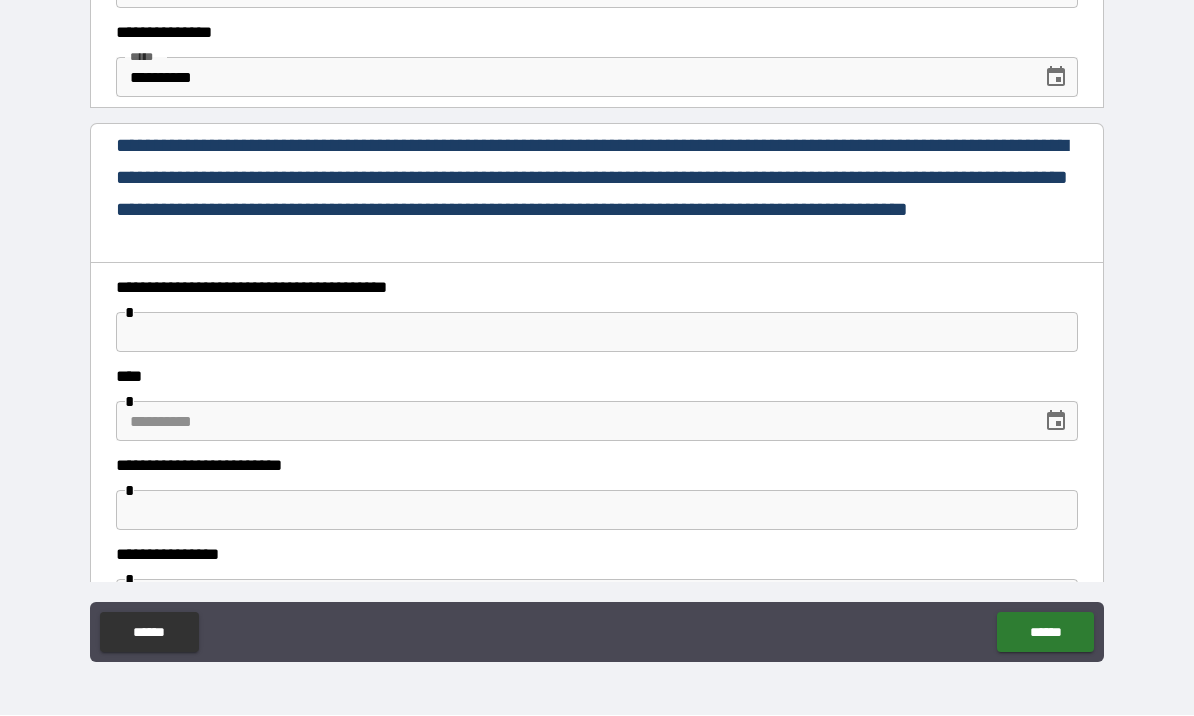 click at bounding box center (597, 333) 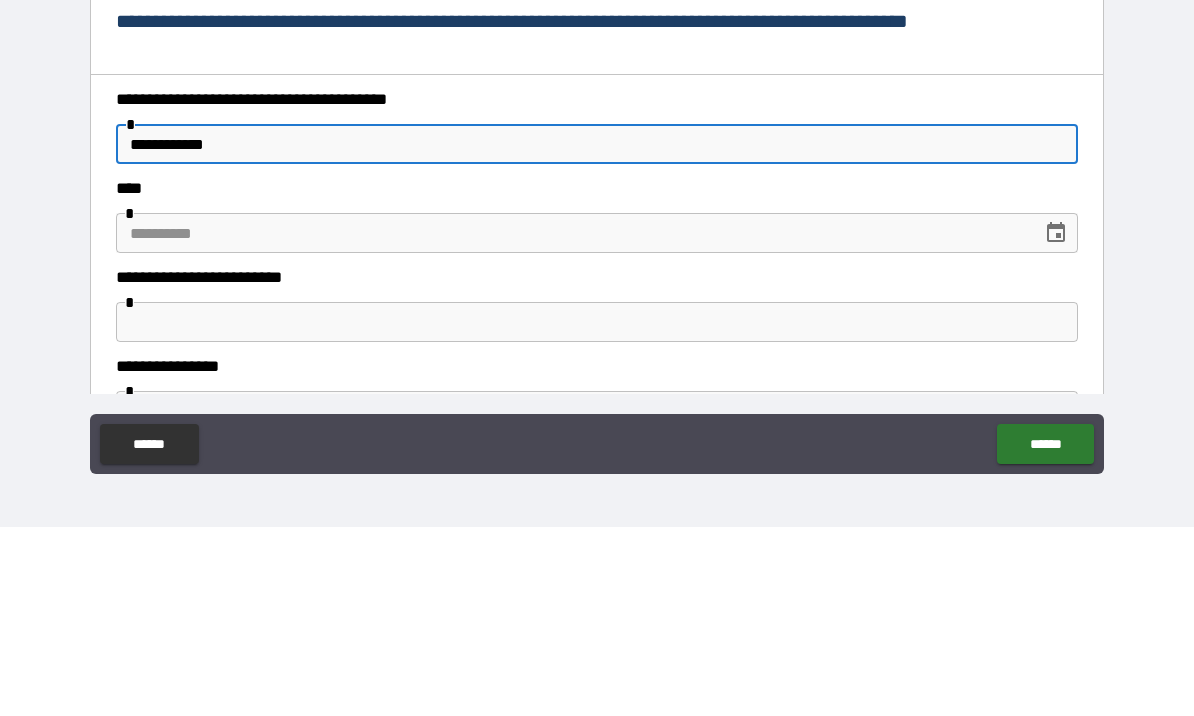 type on "**********" 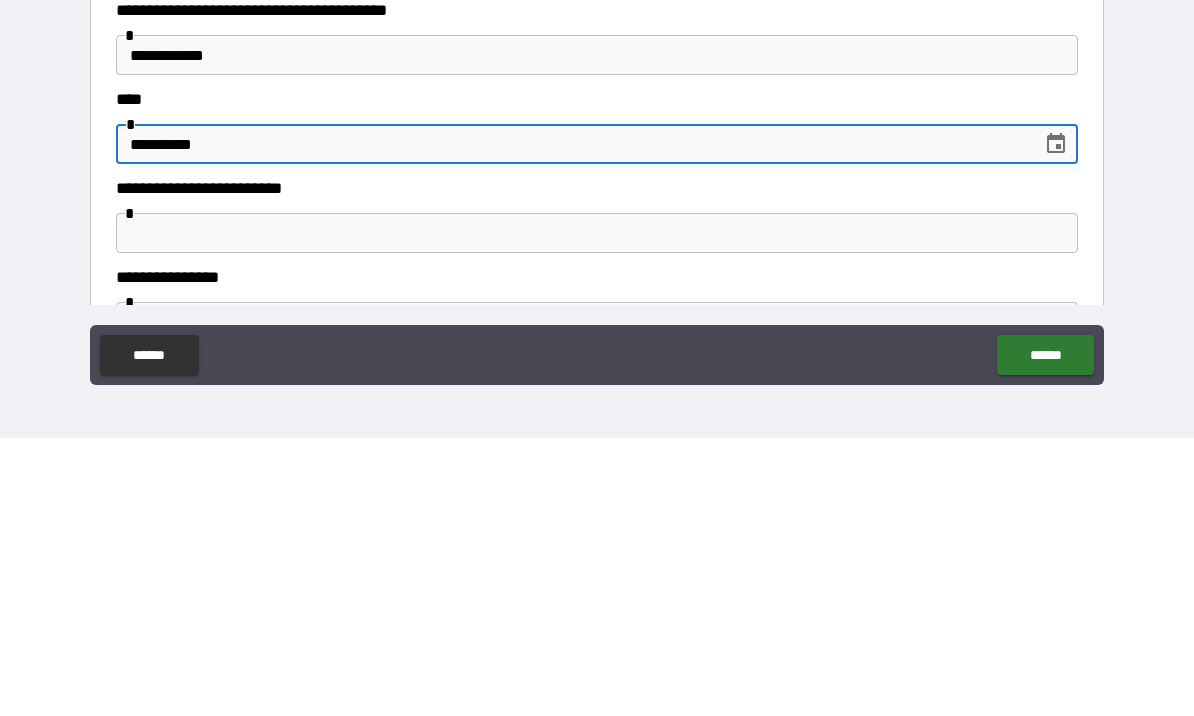 type on "**********" 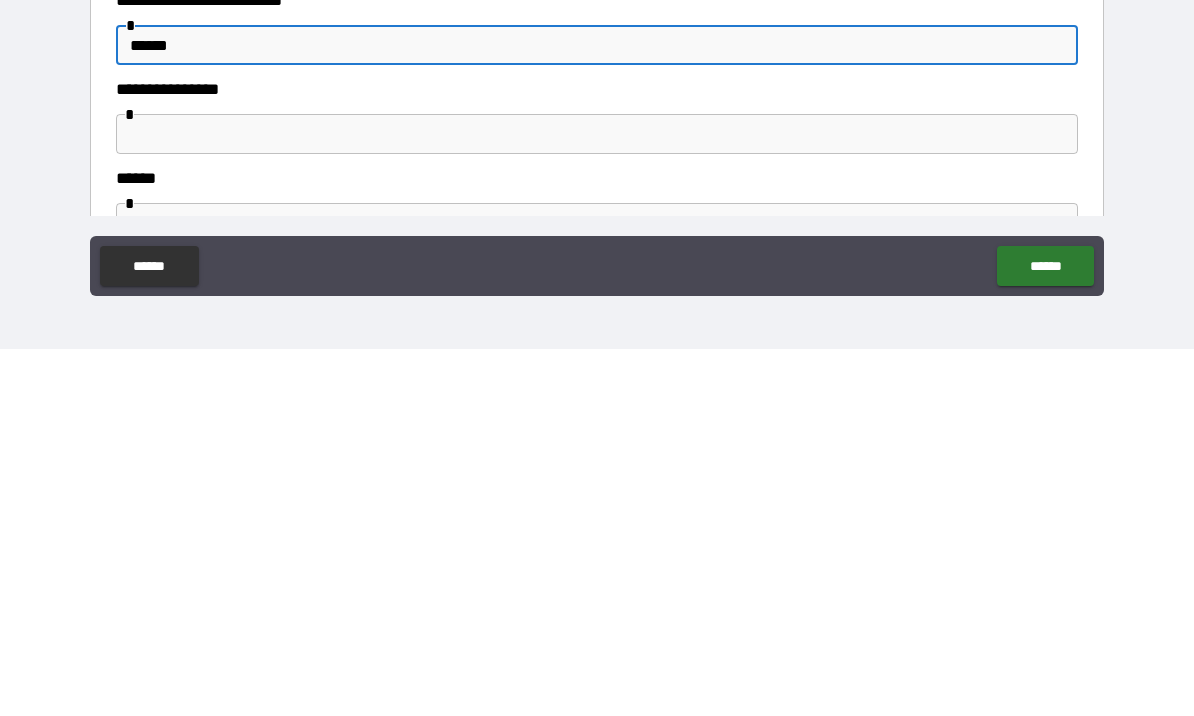 scroll, scrollTop: 210, scrollLeft: 0, axis: vertical 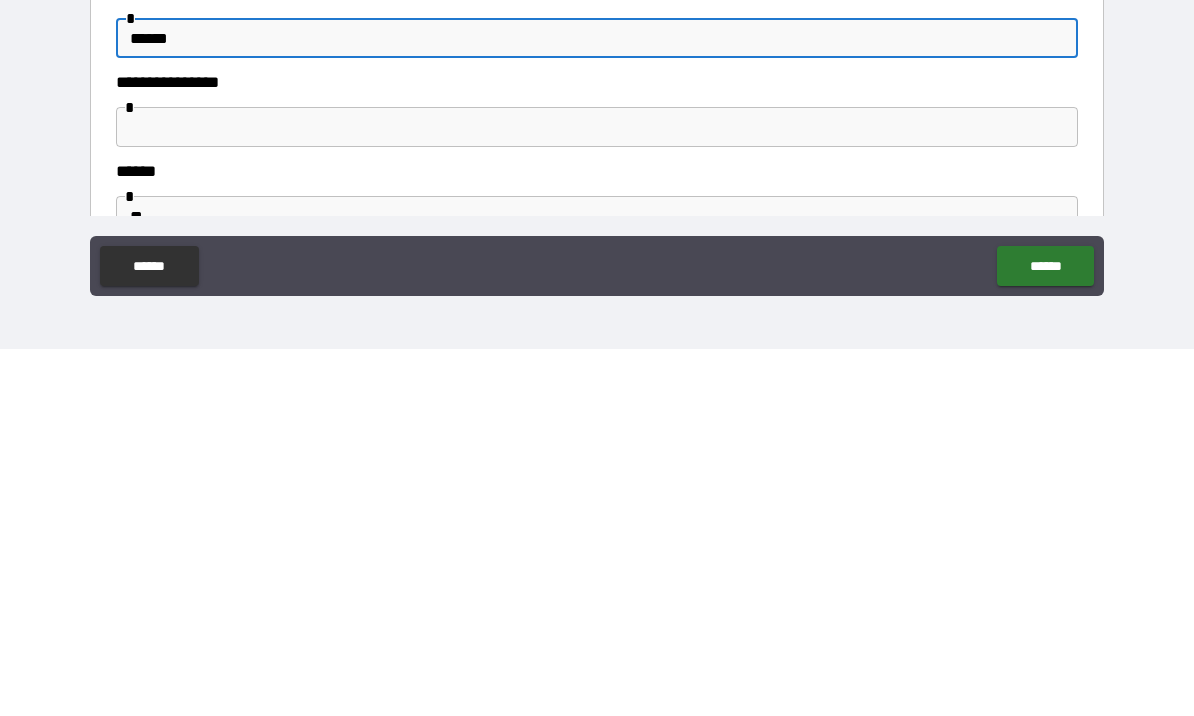 type on "******" 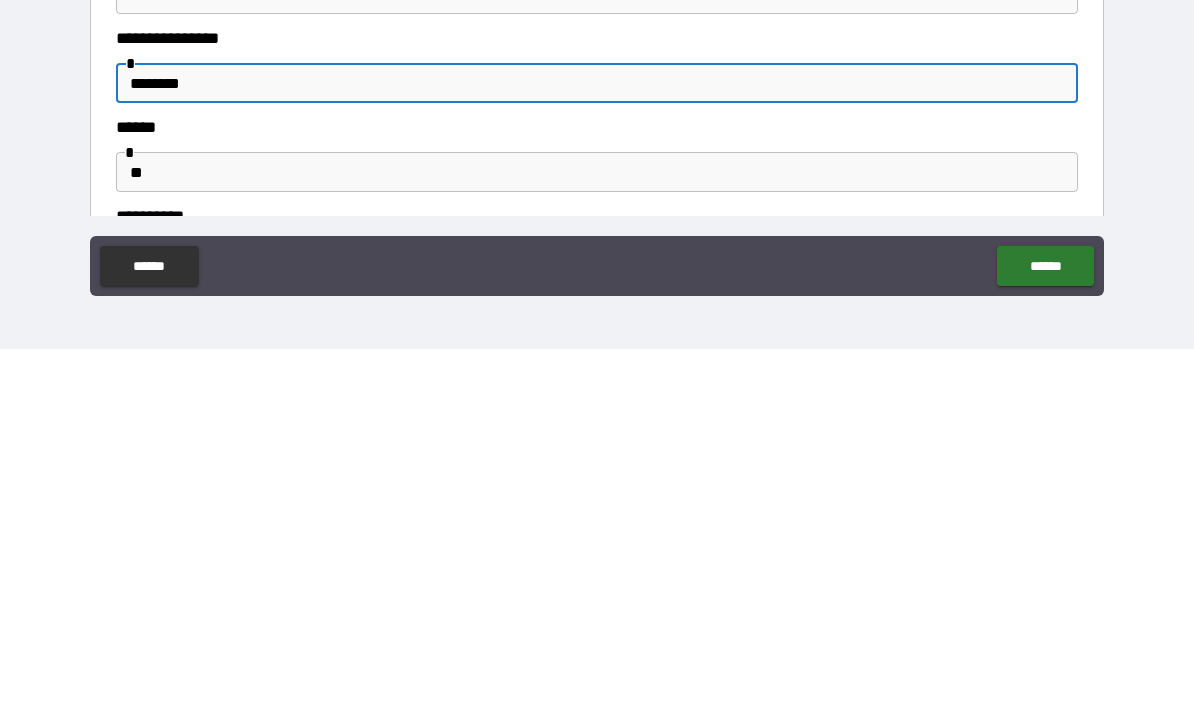 scroll, scrollTop: 287, scrollLeft: 0, axis: vertical 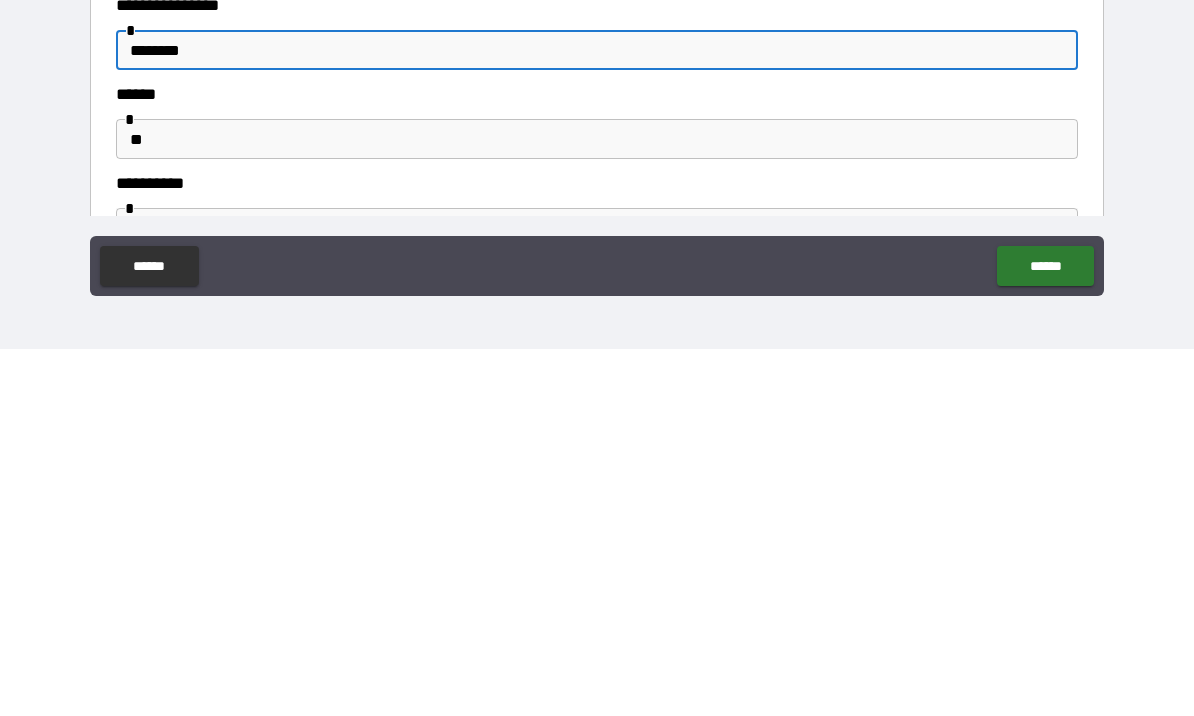 type on "********" 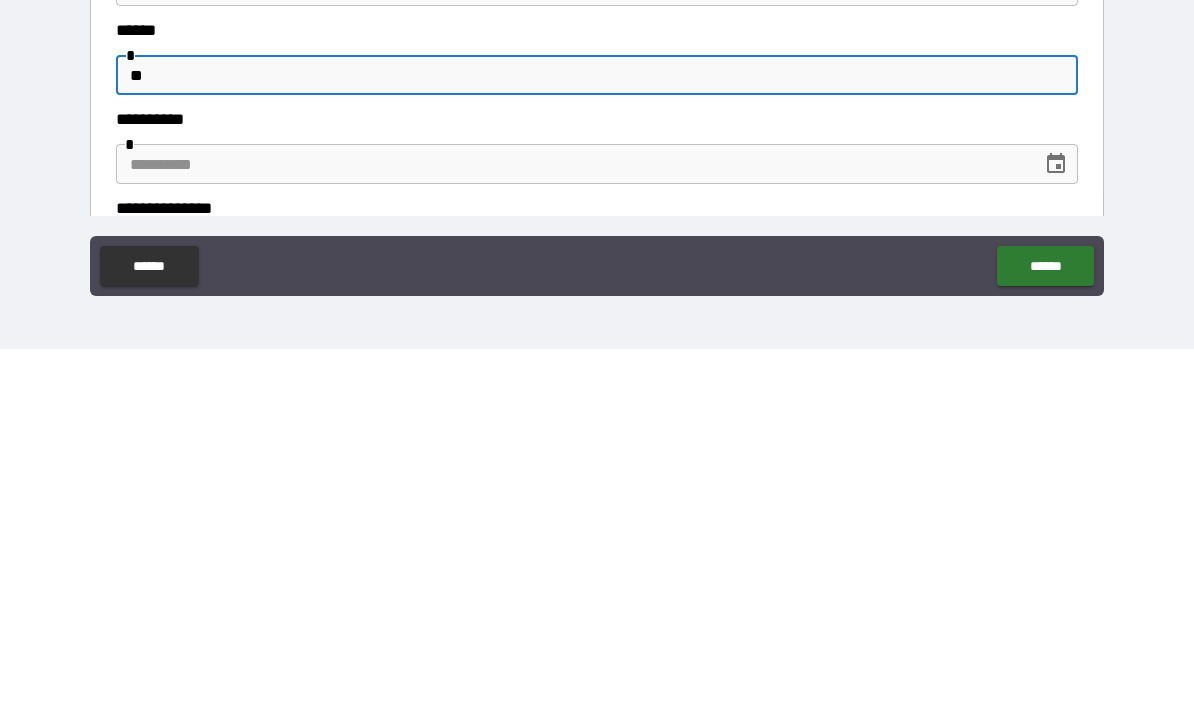 scroll, scrollTop: 363, scrollLeft: 0, axis: vertical 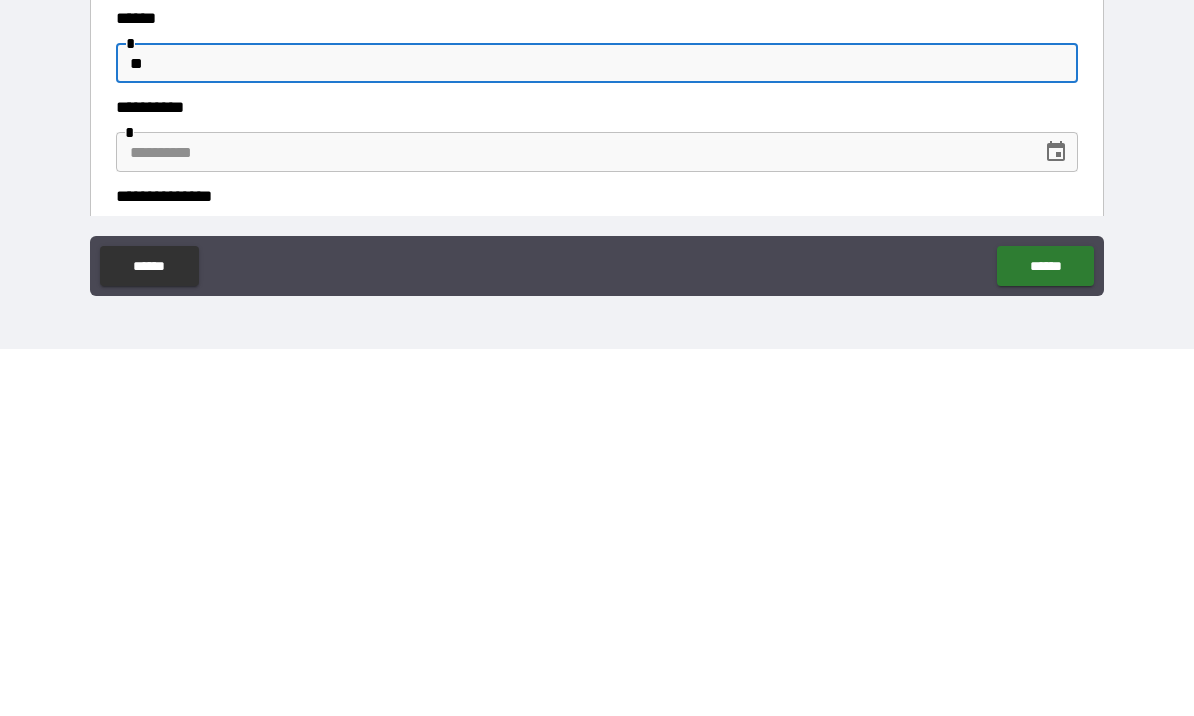 click at bounding box center (572, 519) 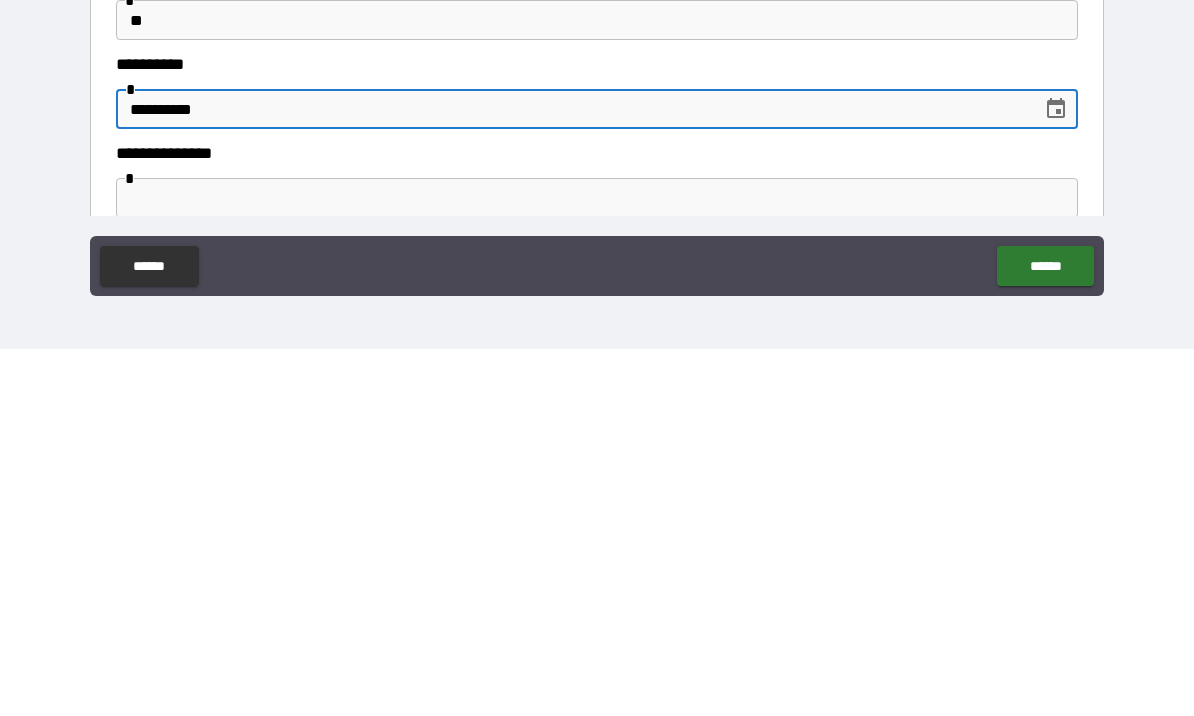 scroll, scrollTop: 457, scrollLeft: 0, axis: vertical 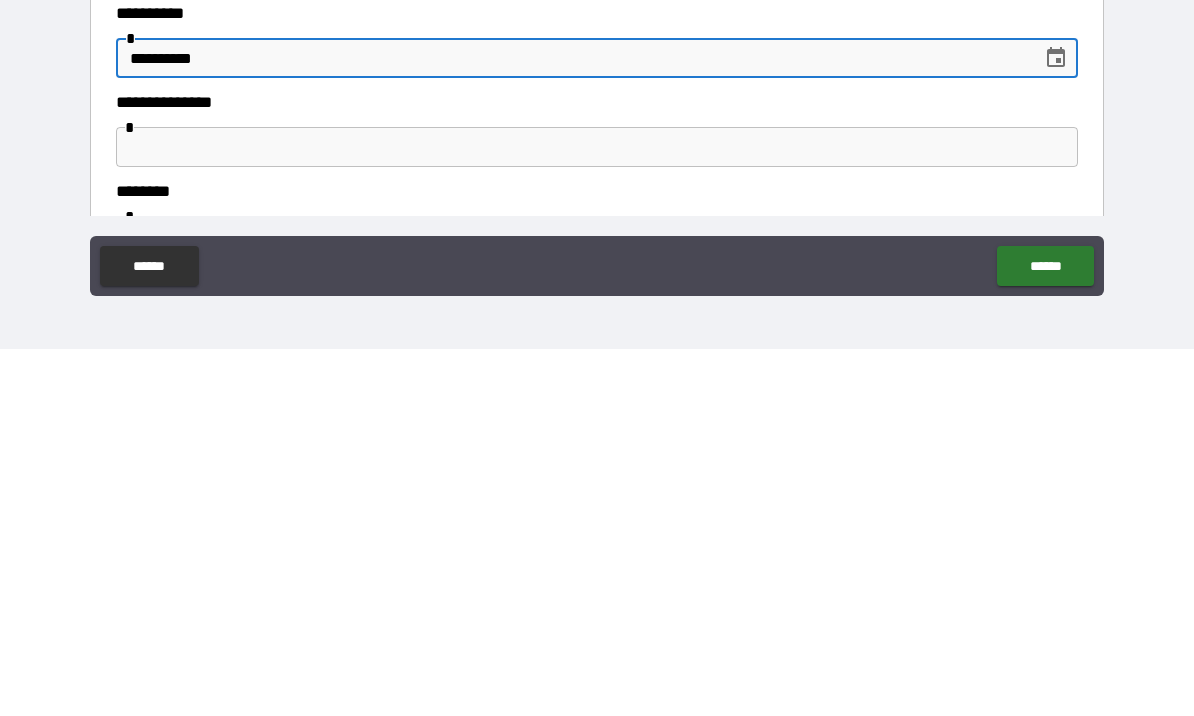 type on "**********" 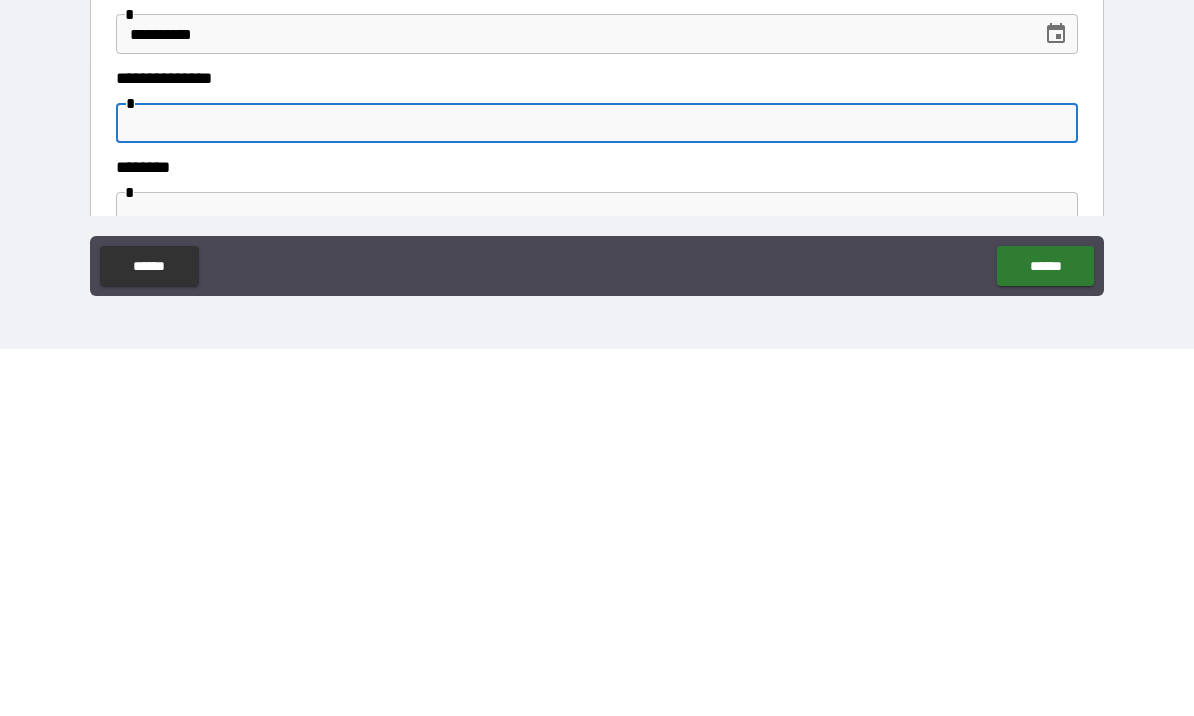 scroll, scrollTop: 534, scrollLeft: 0, axis: vertical 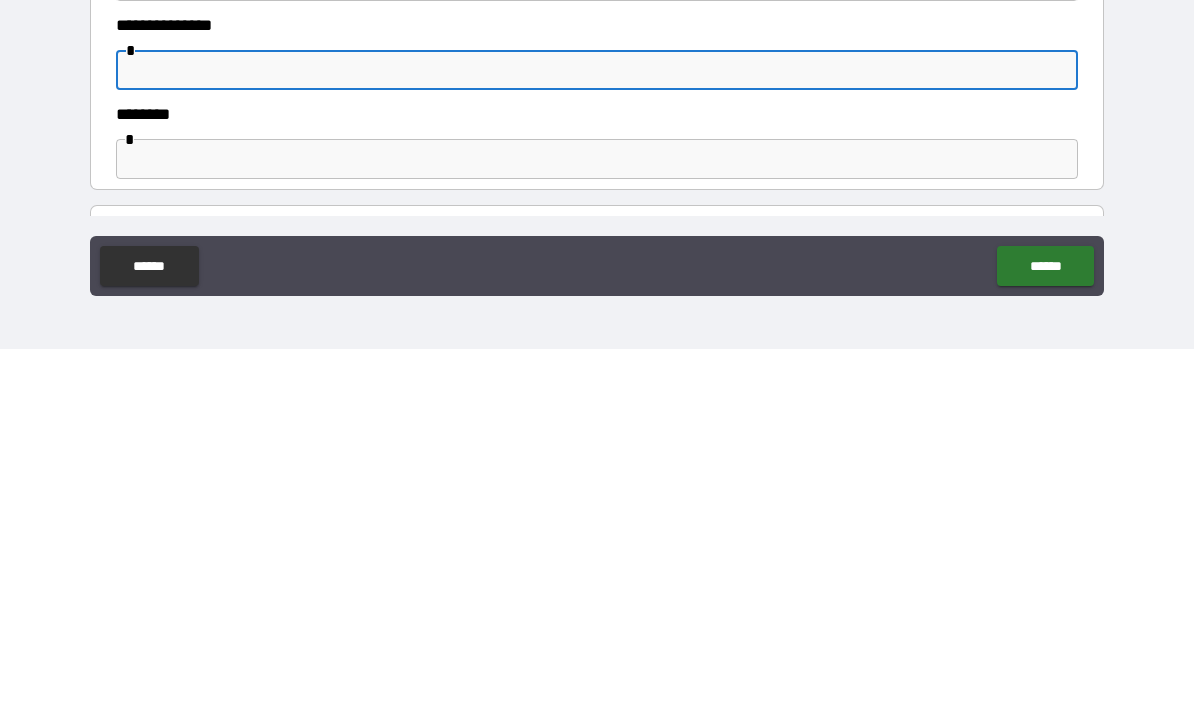 click at bounding box center [597, 526] 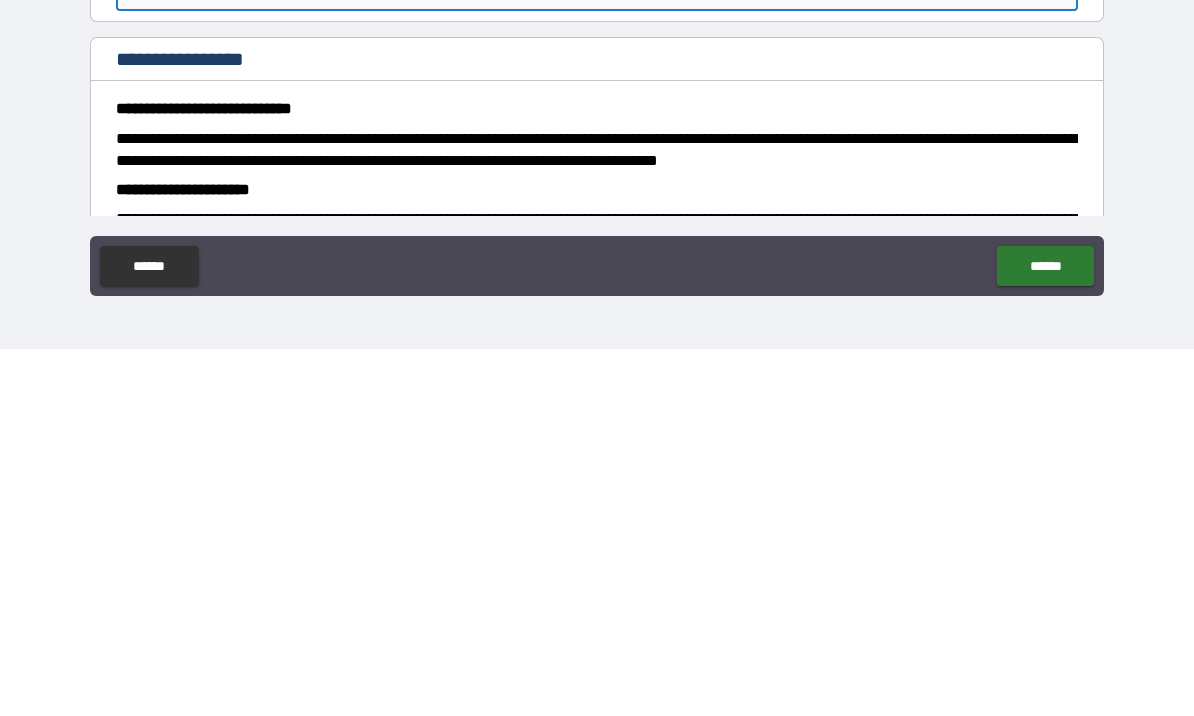 scroll, scrollTop: 703, scrollLeft: 0, axis: vertical 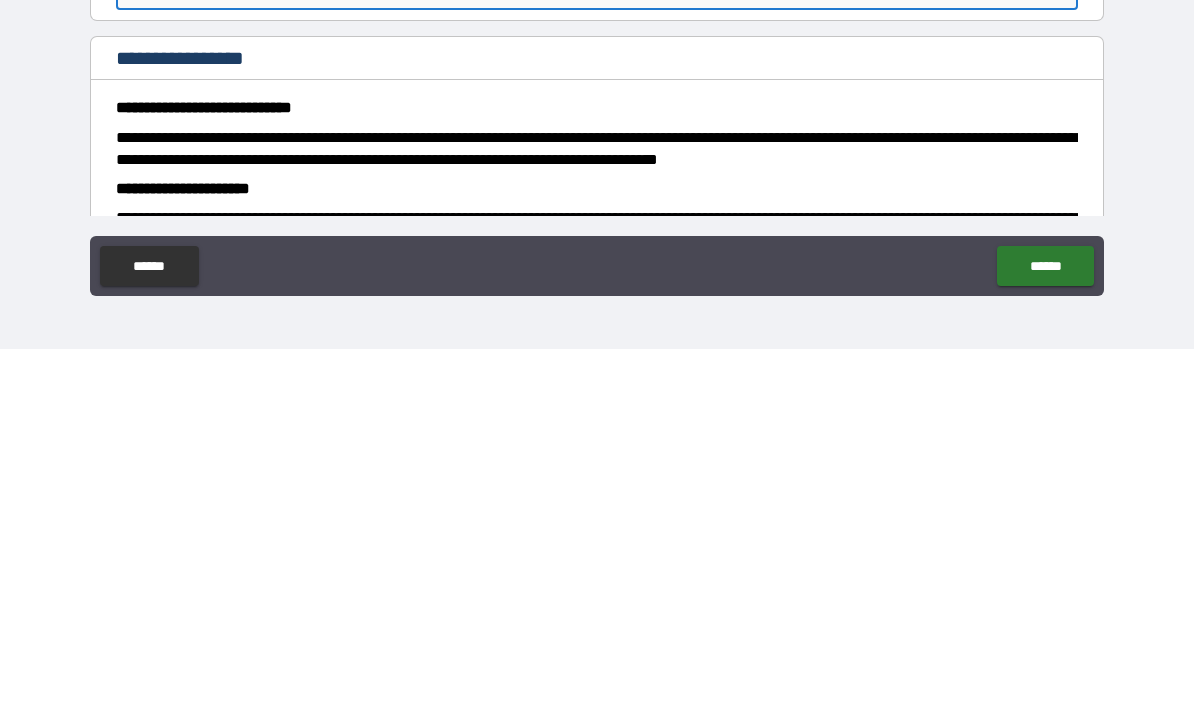 type on "**********" 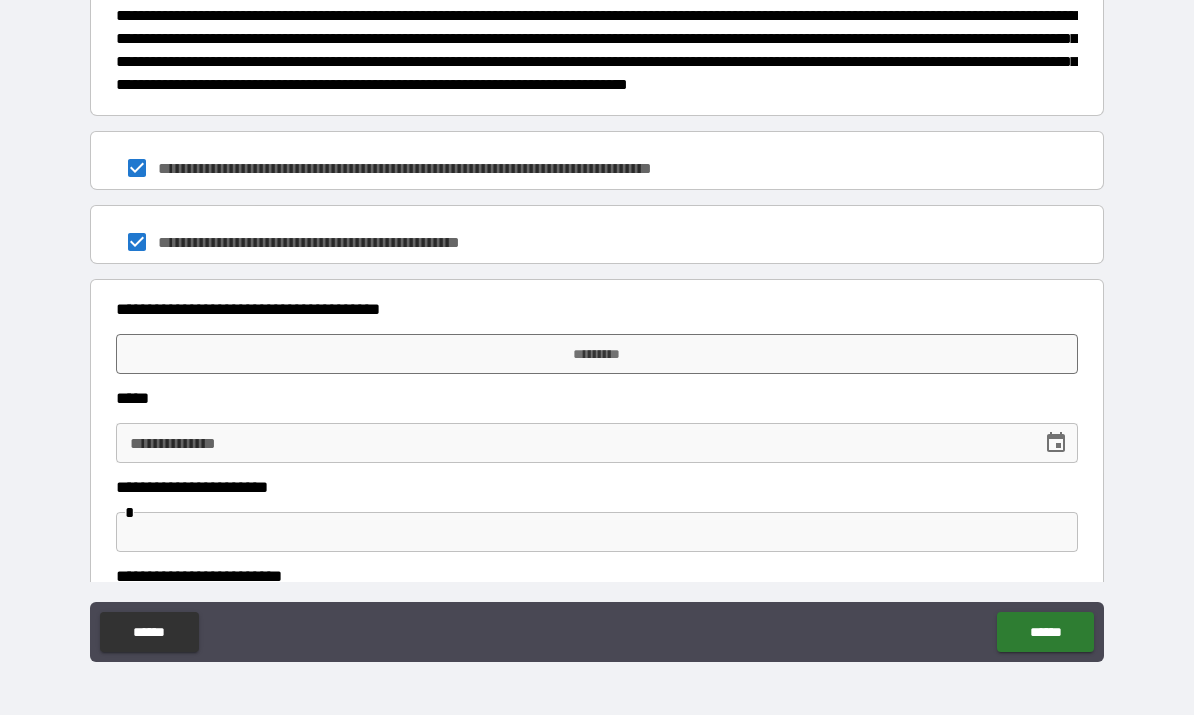 scroll, scrollTop: 1548, scrollLeft: 0, axis: vertical 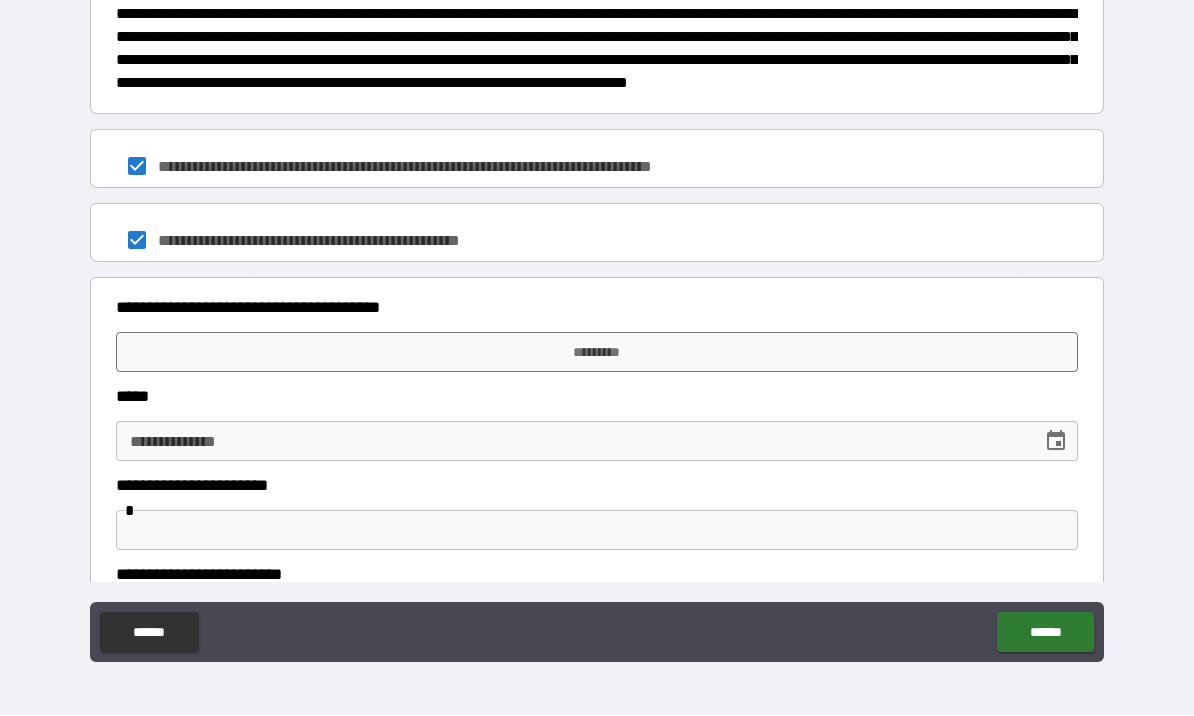 click on "*********" at bounding box center [597, 353] 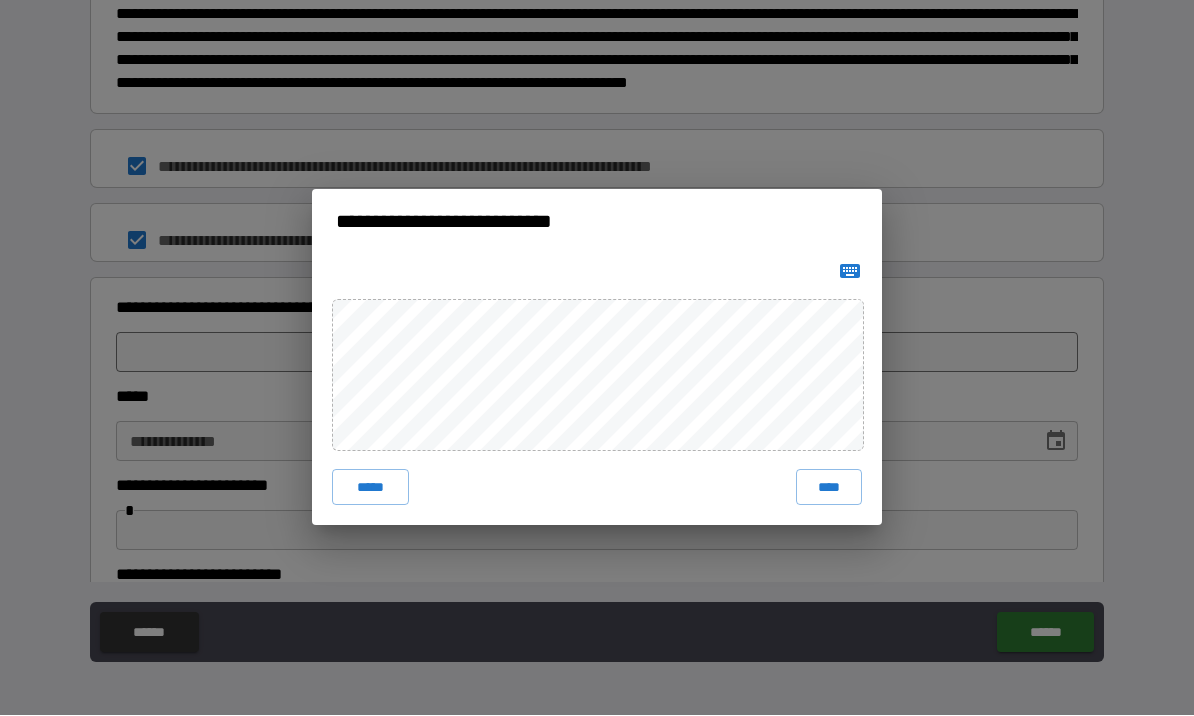 click on "****" at bounding box center (829, 488) 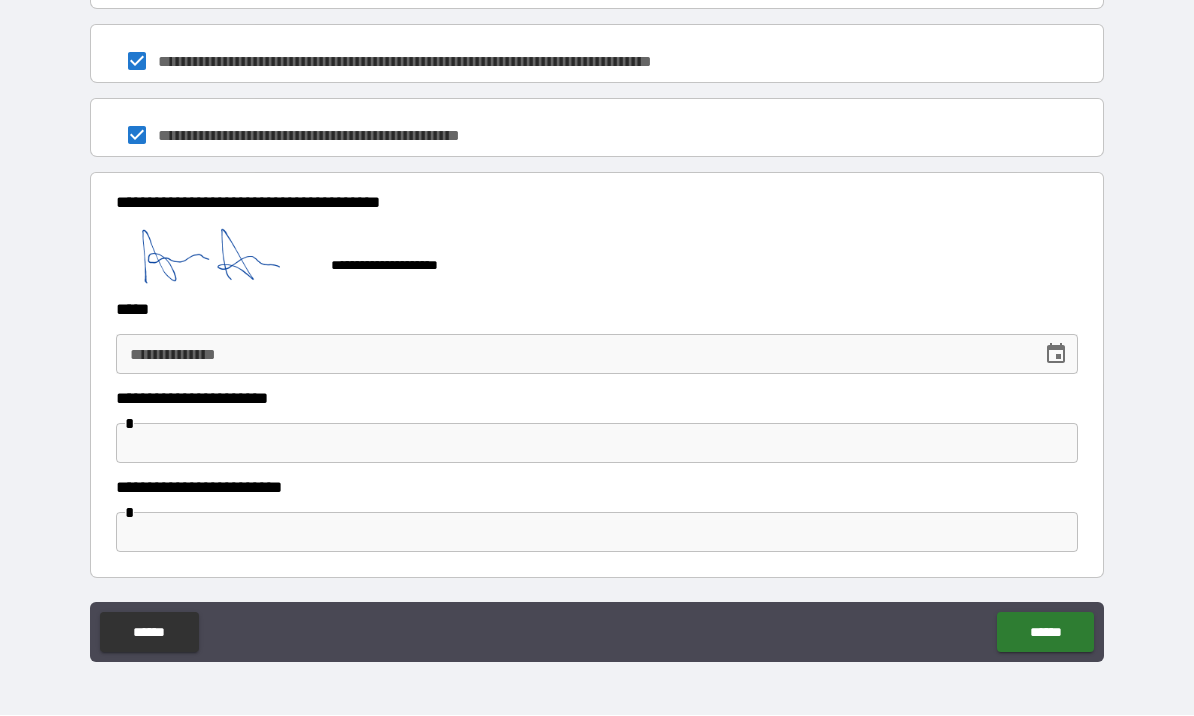 scroll, scrollTop: 1652, scrollLeft: 0, axis: vertical 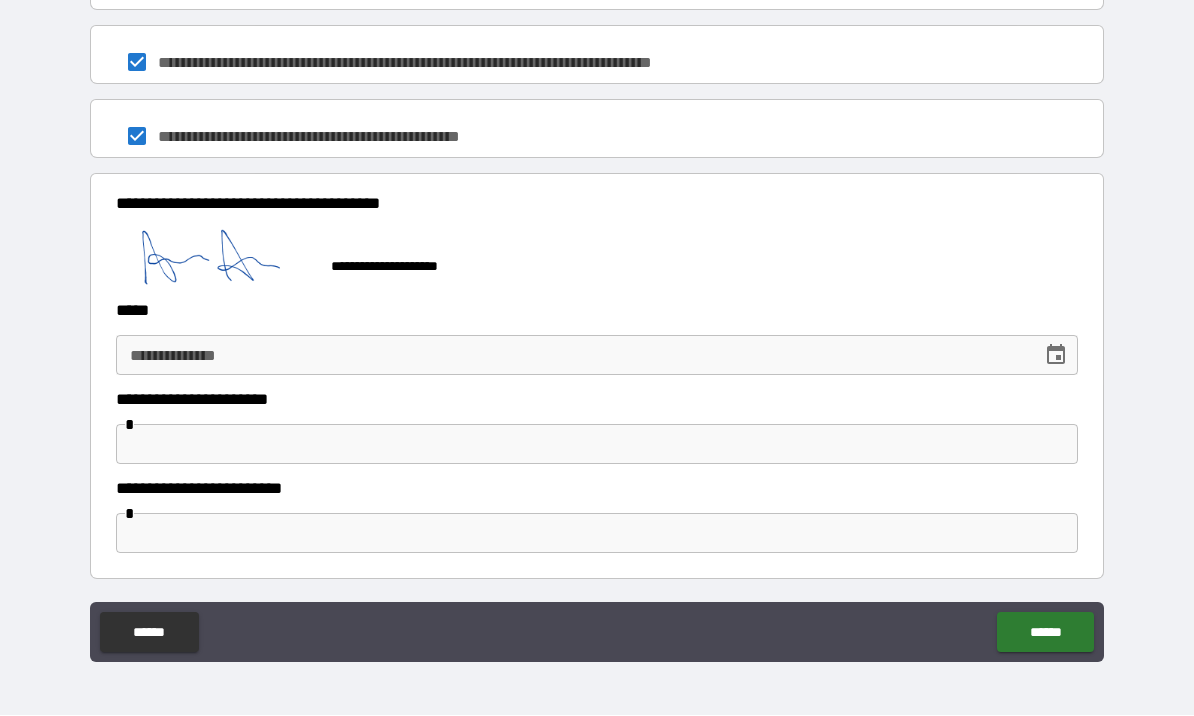click 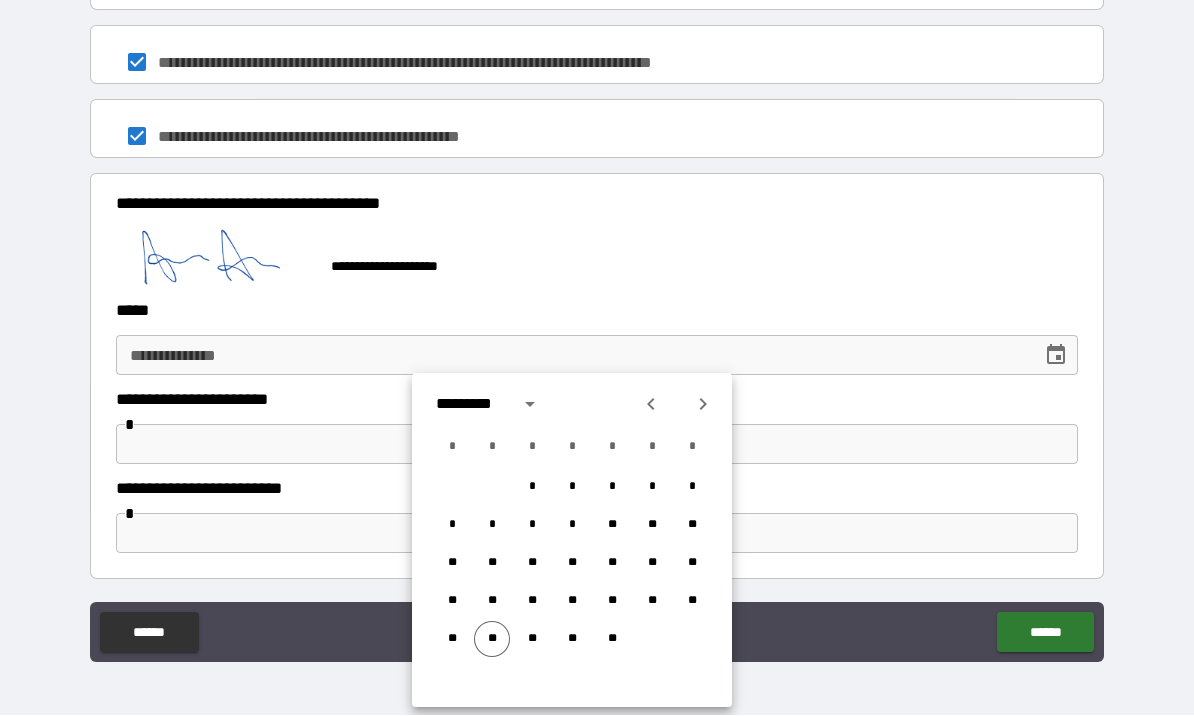 click on "**" at bounding box center [492, 640] 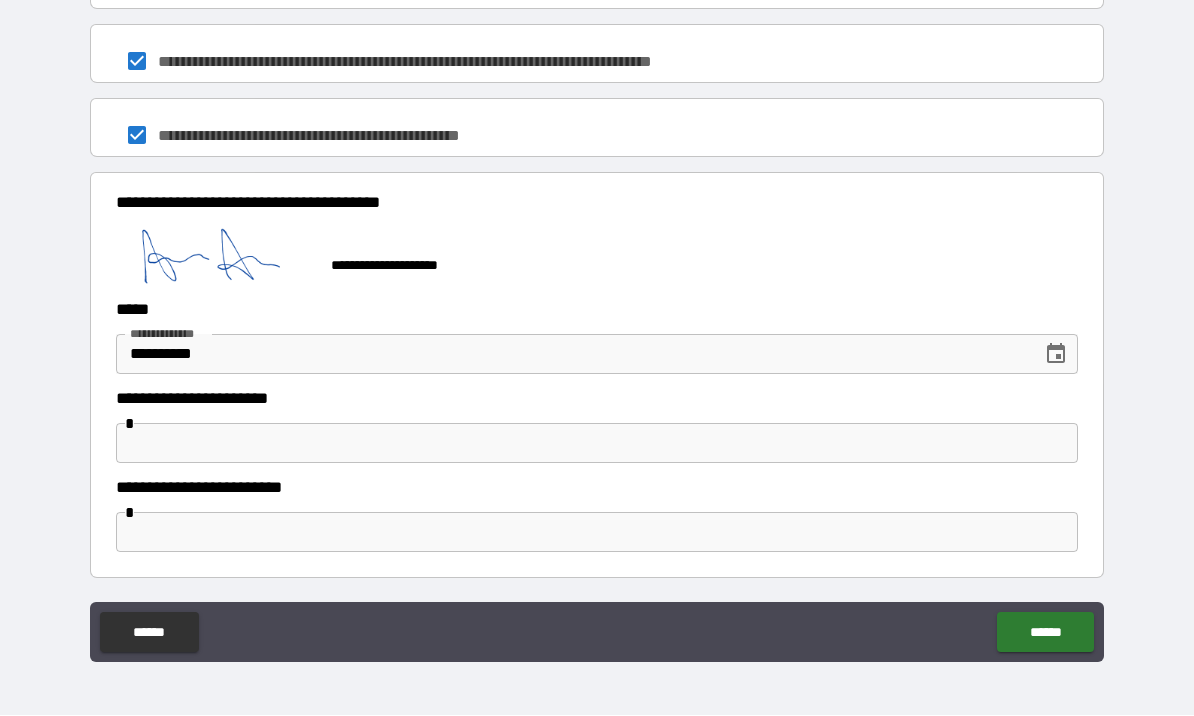 scroll, scrollTop: 1652, scrollLeft: 0, axis: vertical 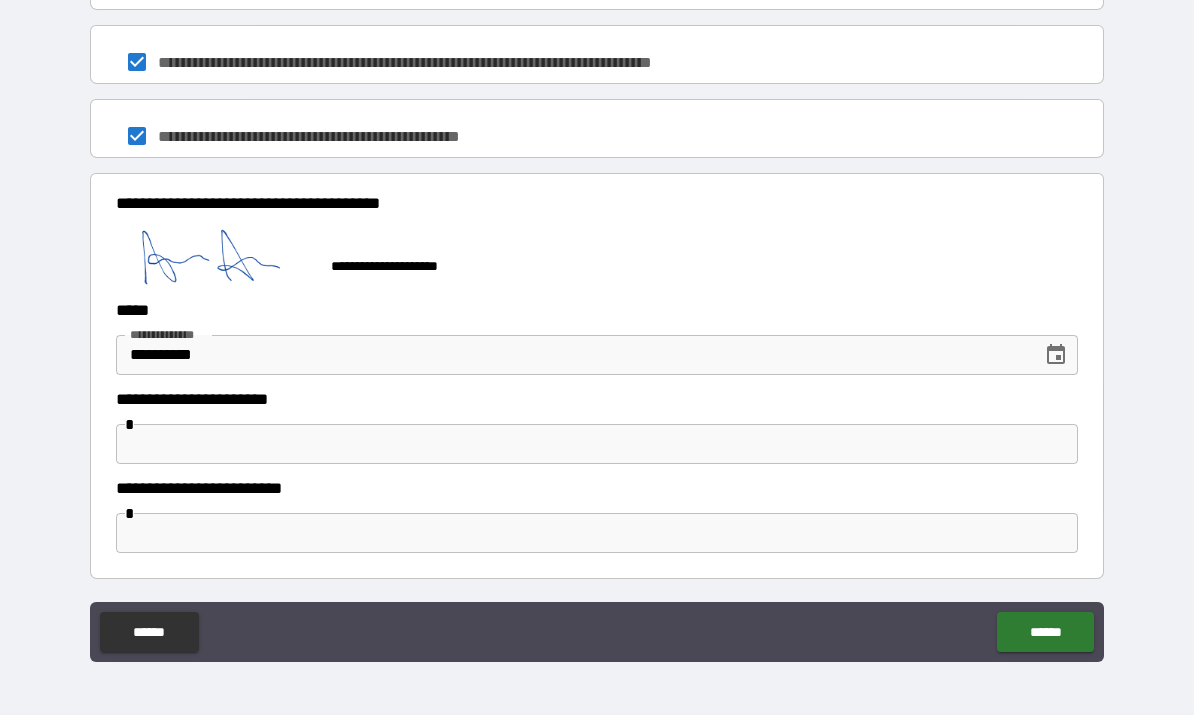 click at bounding box center (597, 445) 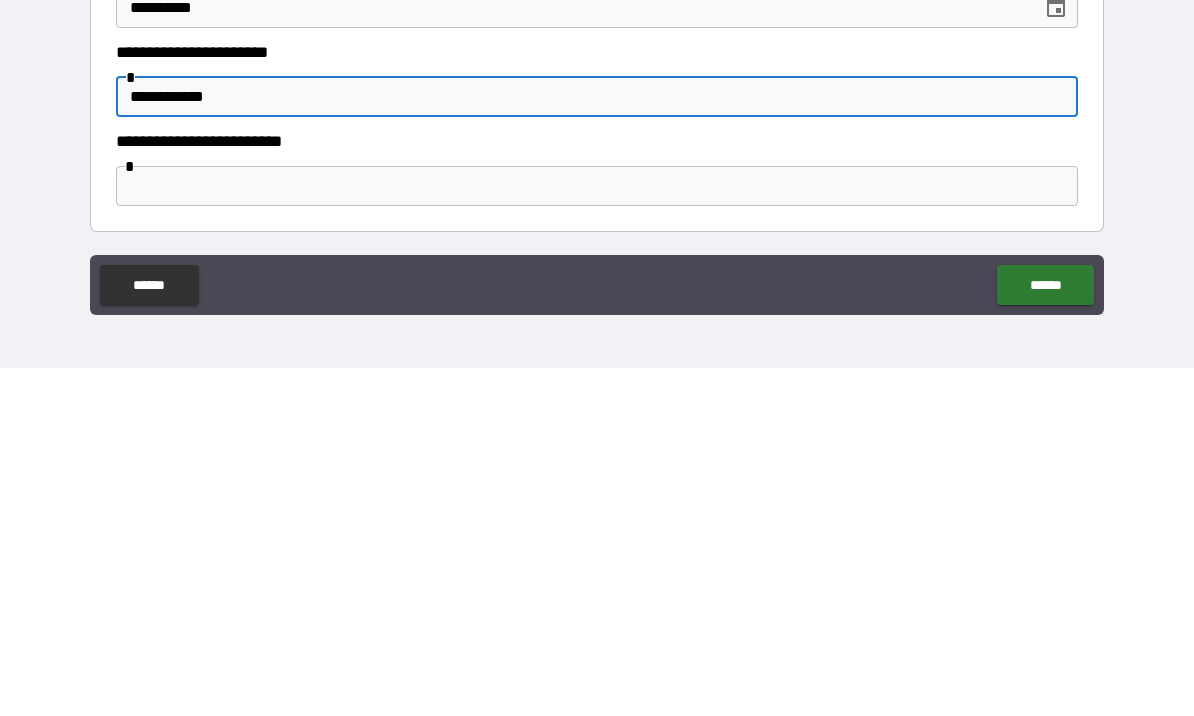 type on "**********" 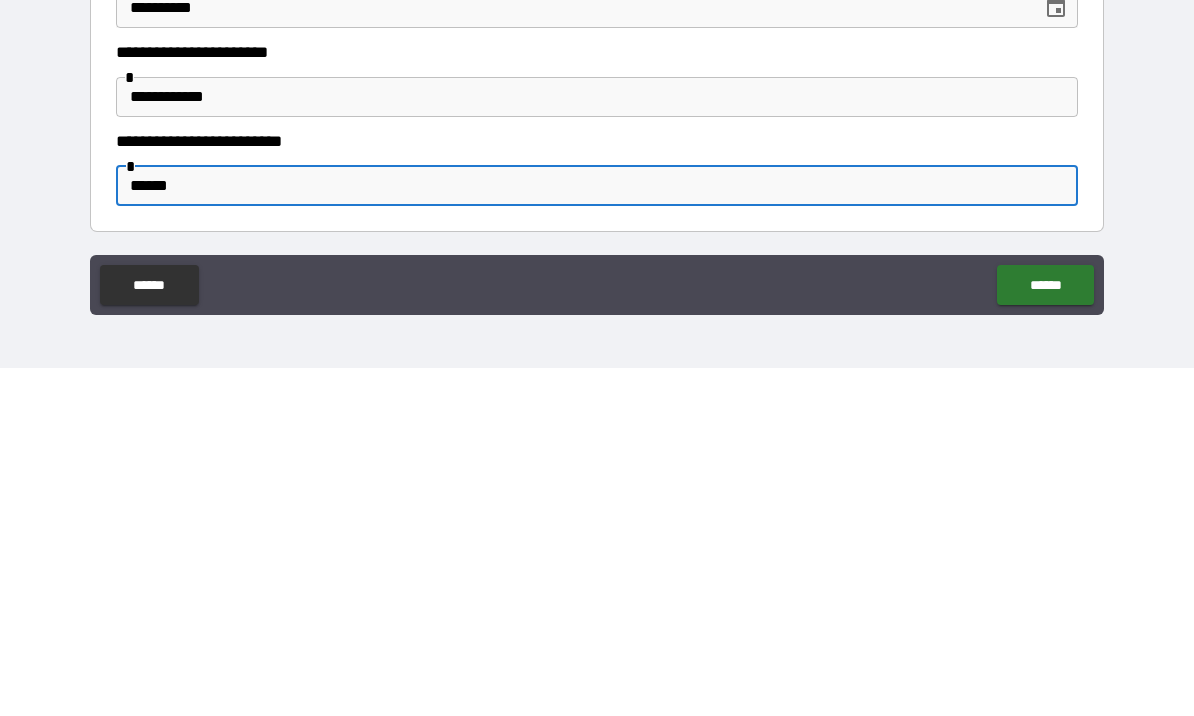 type on "******" 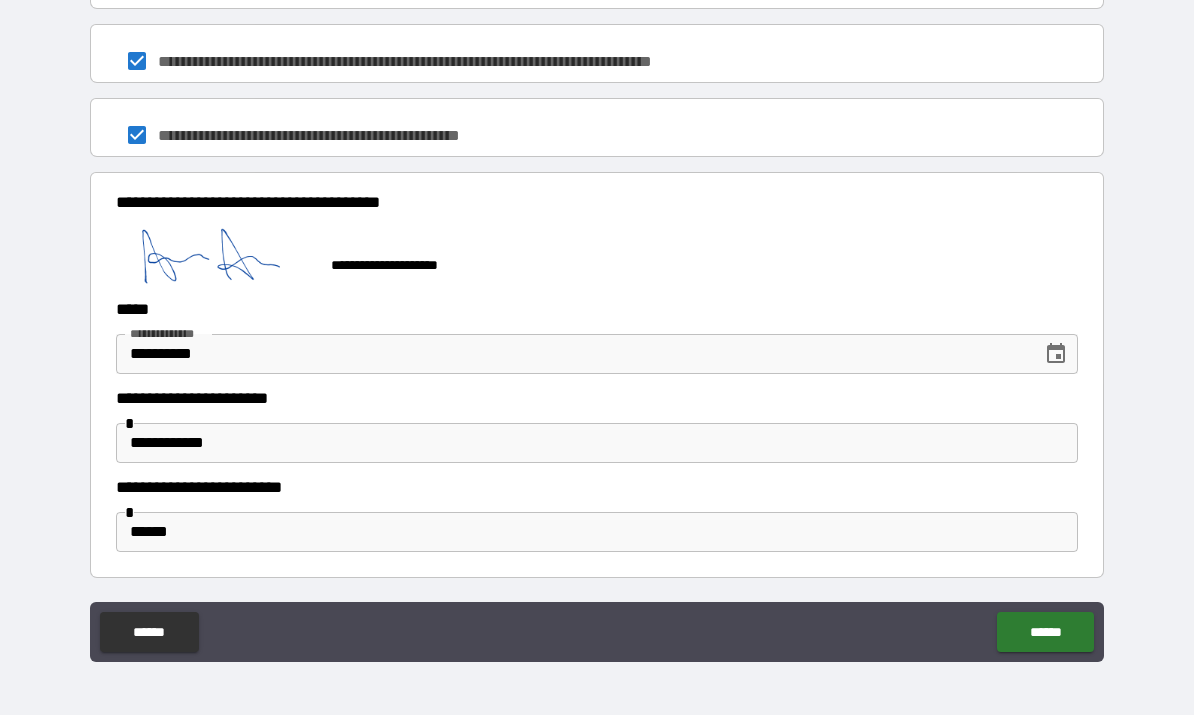 scroll, scrollTop: 1652, scrollLeft: 0, axis: vertical 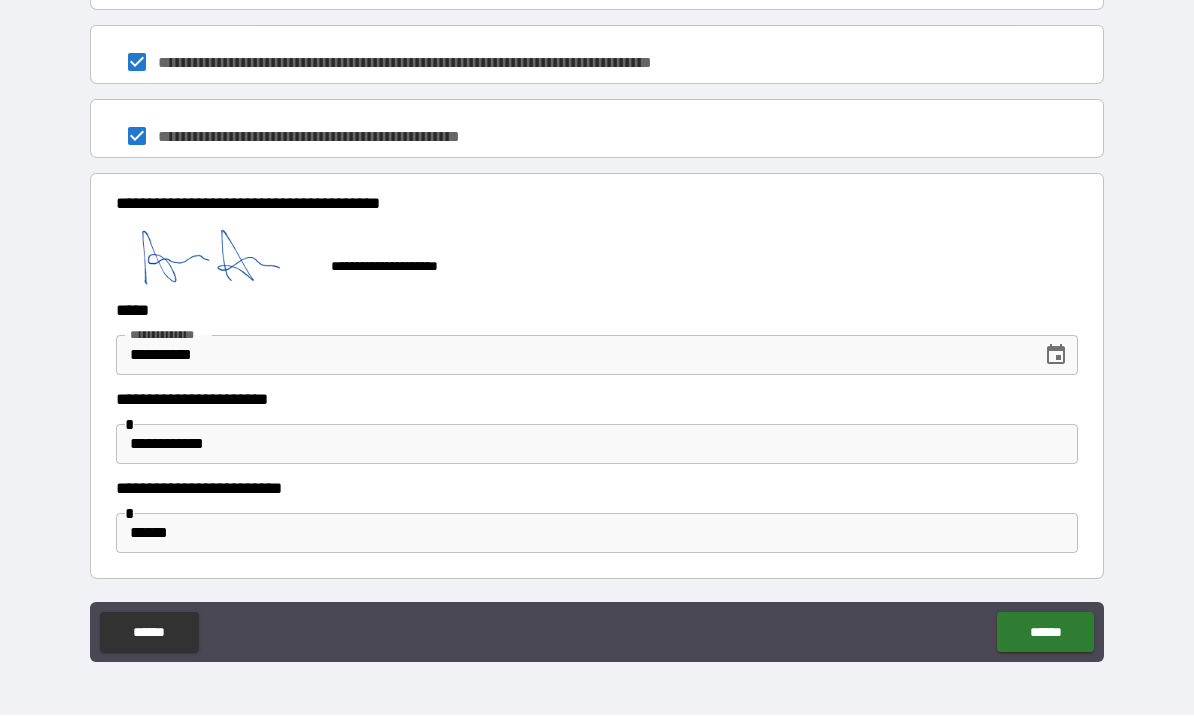 click on "******" at bounding box center (1045, 633) 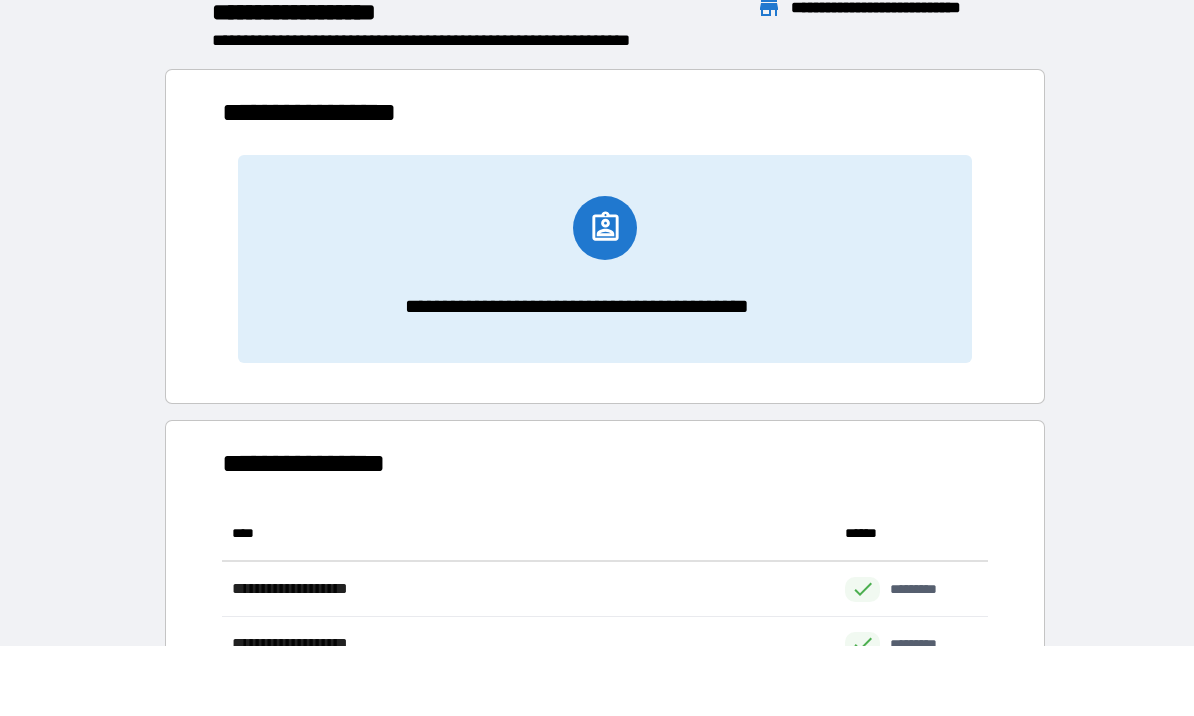 scroll, scrollTop: 1, scrollLeft: 1, axis: both 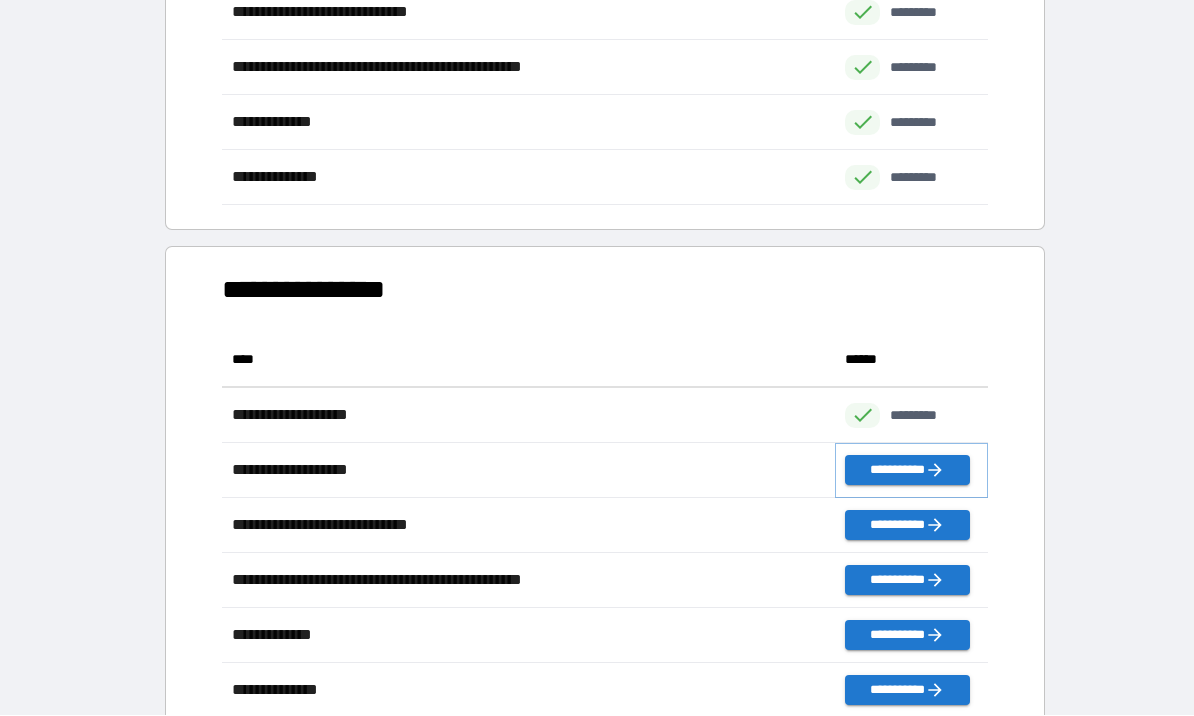 click 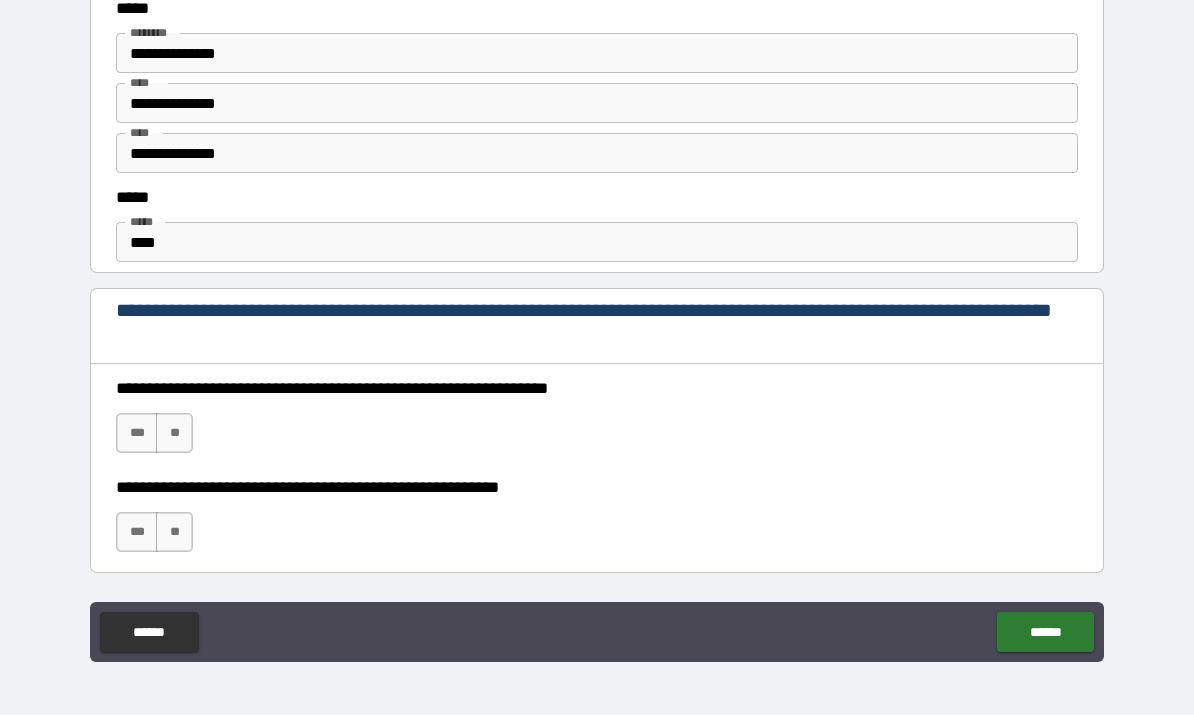 scroll, scrollTop: 1057, scrollLeft: 0, axis: vertical 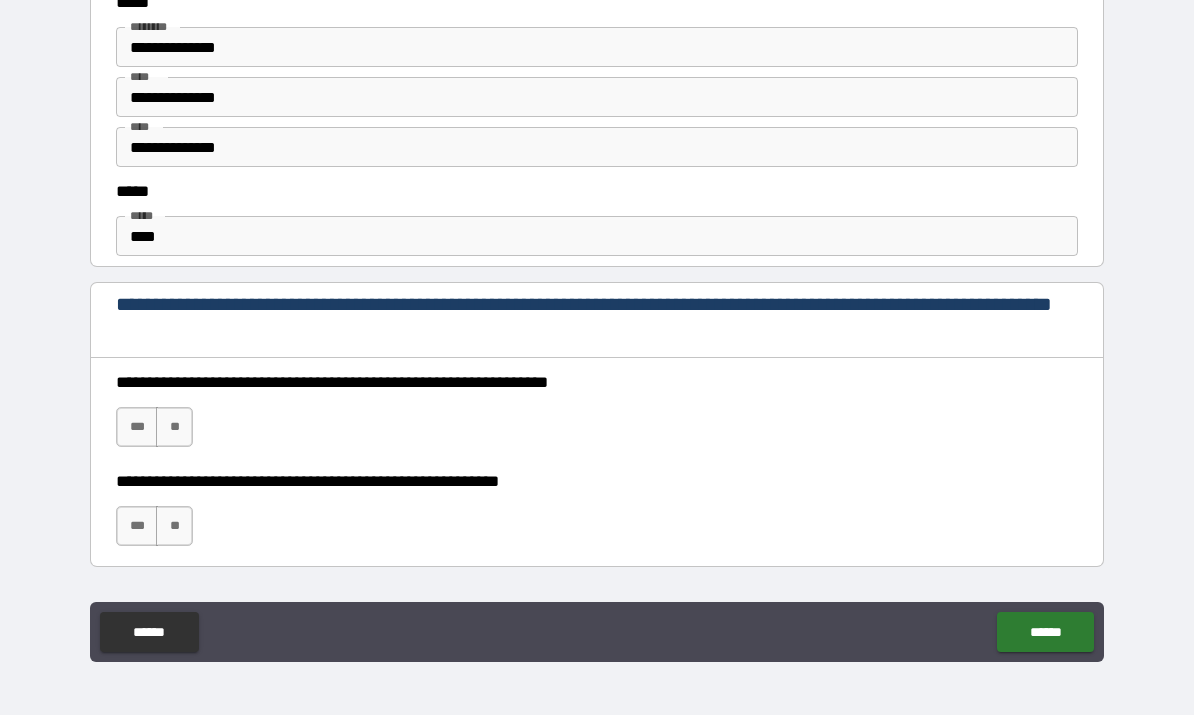 click on "****" at bounding box center (597, 237) 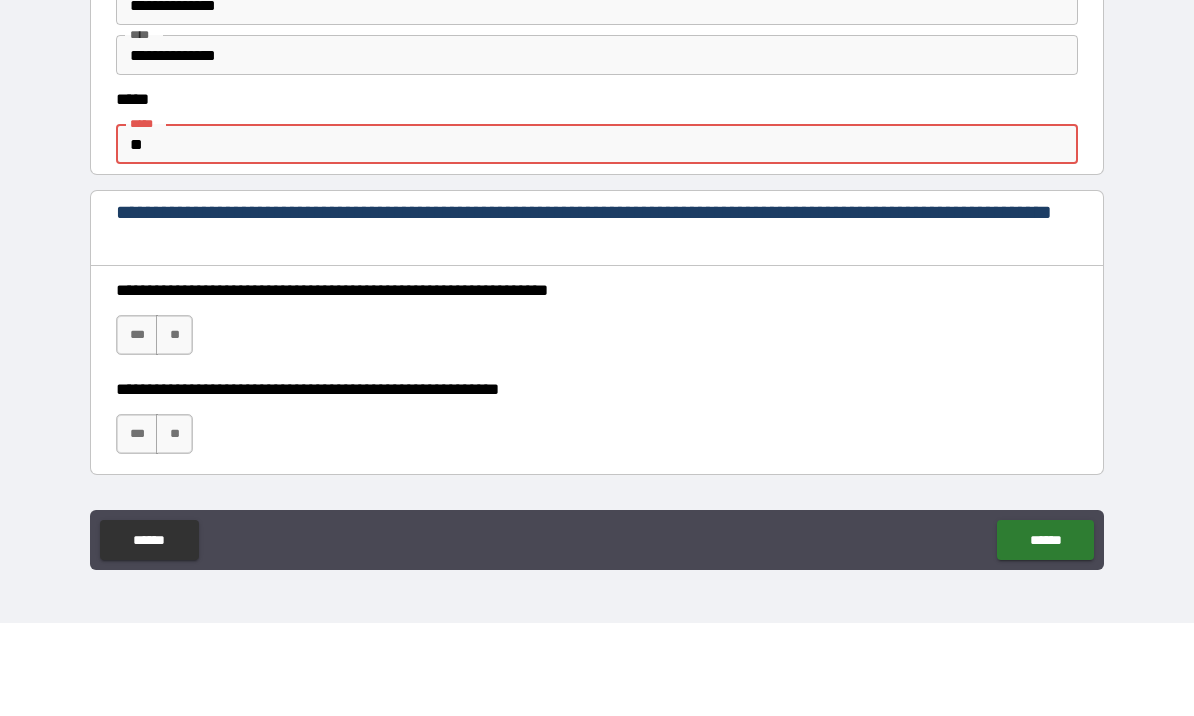 type on "*" 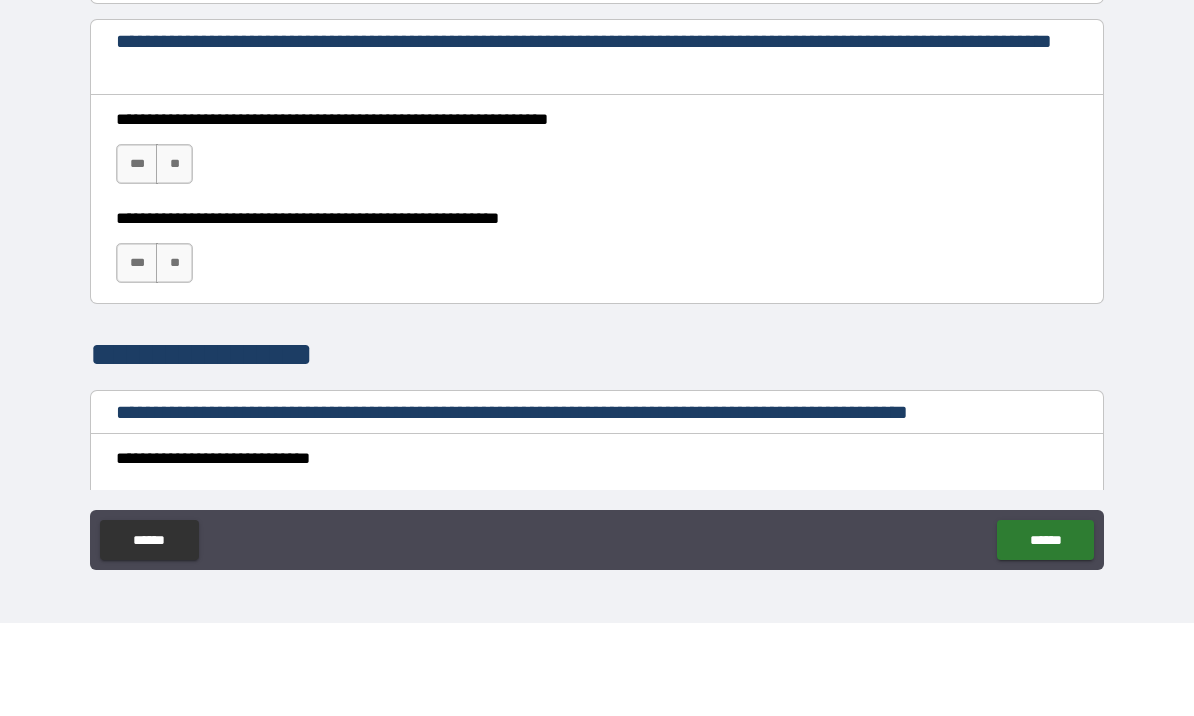 scroll, scrollTop: 1237, scrollLeft: 0, axis: vertical 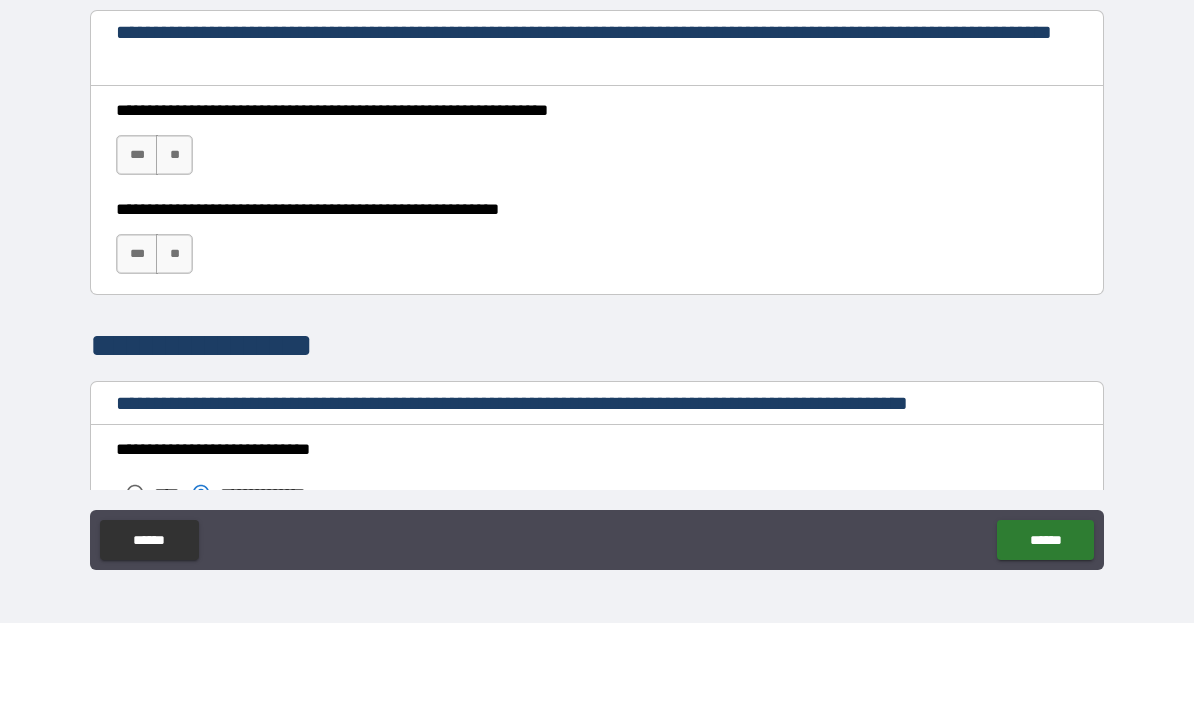 type on "**********" 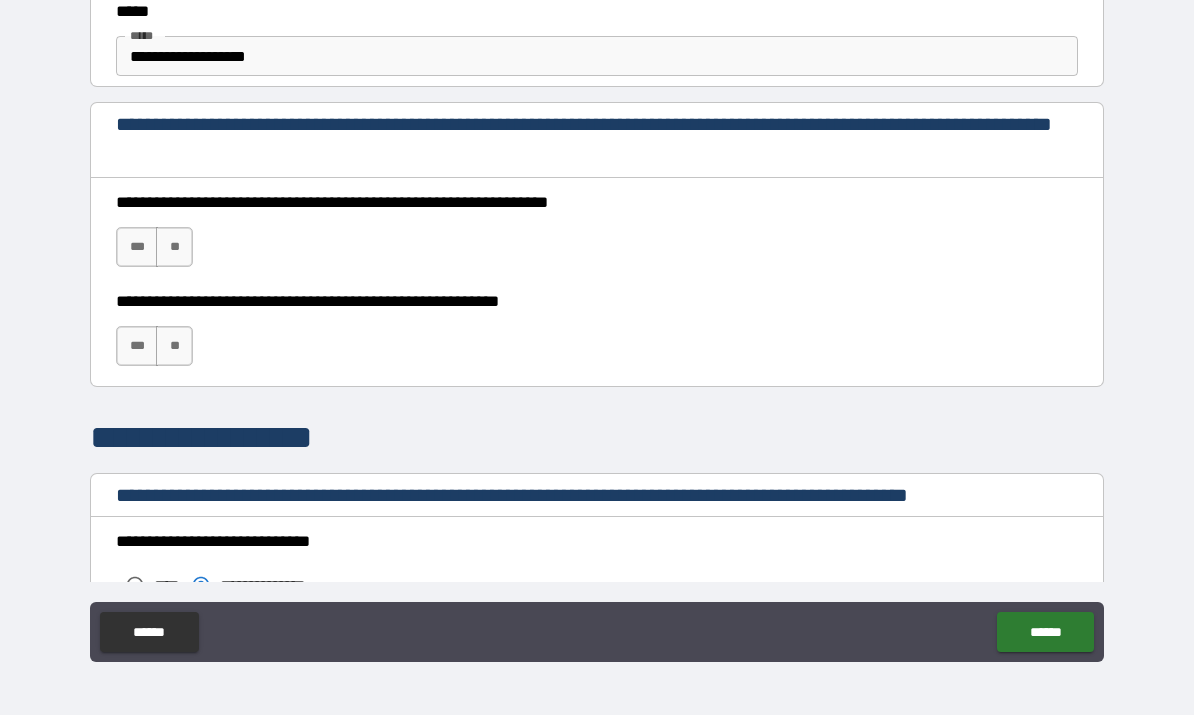 click on "***" at bounding box center [137, 248] 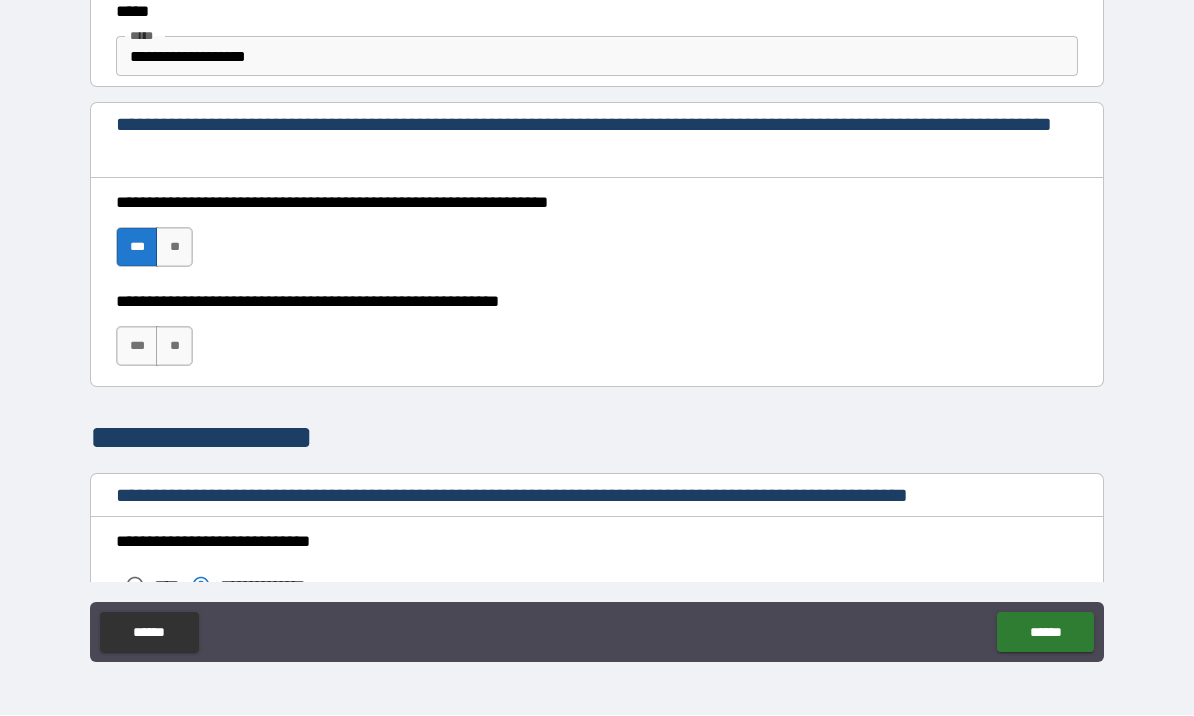 click on "***" at bounding box center [137, 347] 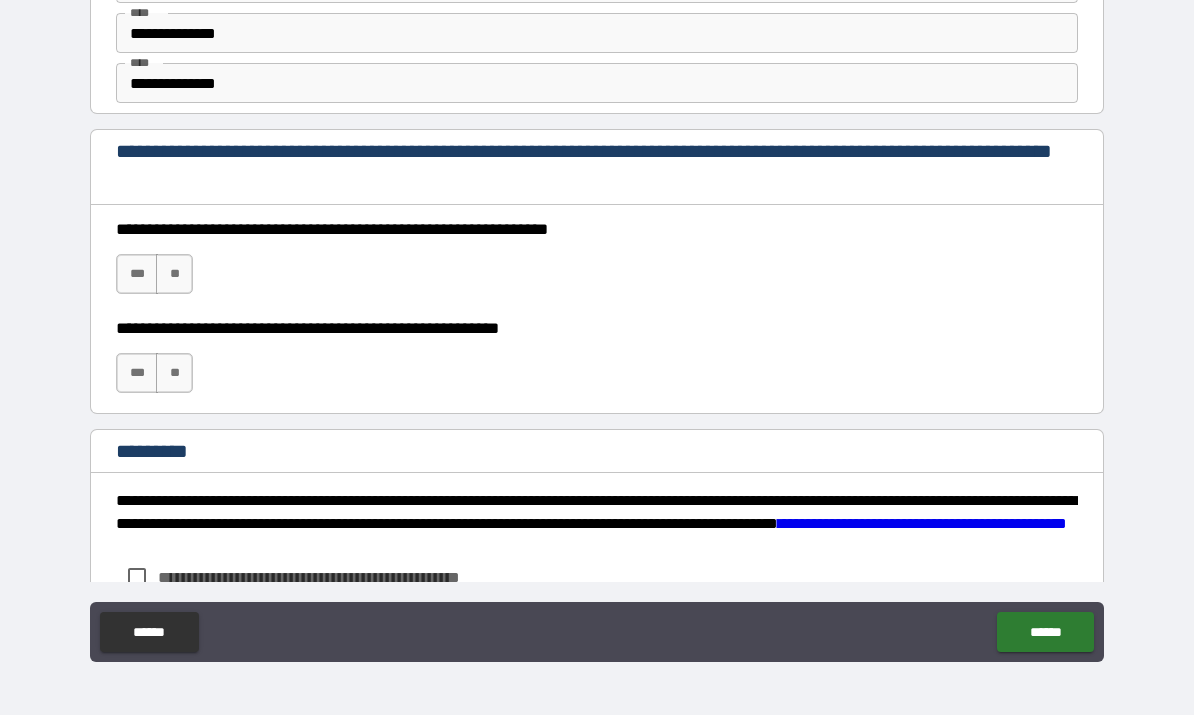 scroll, scrollTop: 2829, scrollLeft: 0, axis: vertical 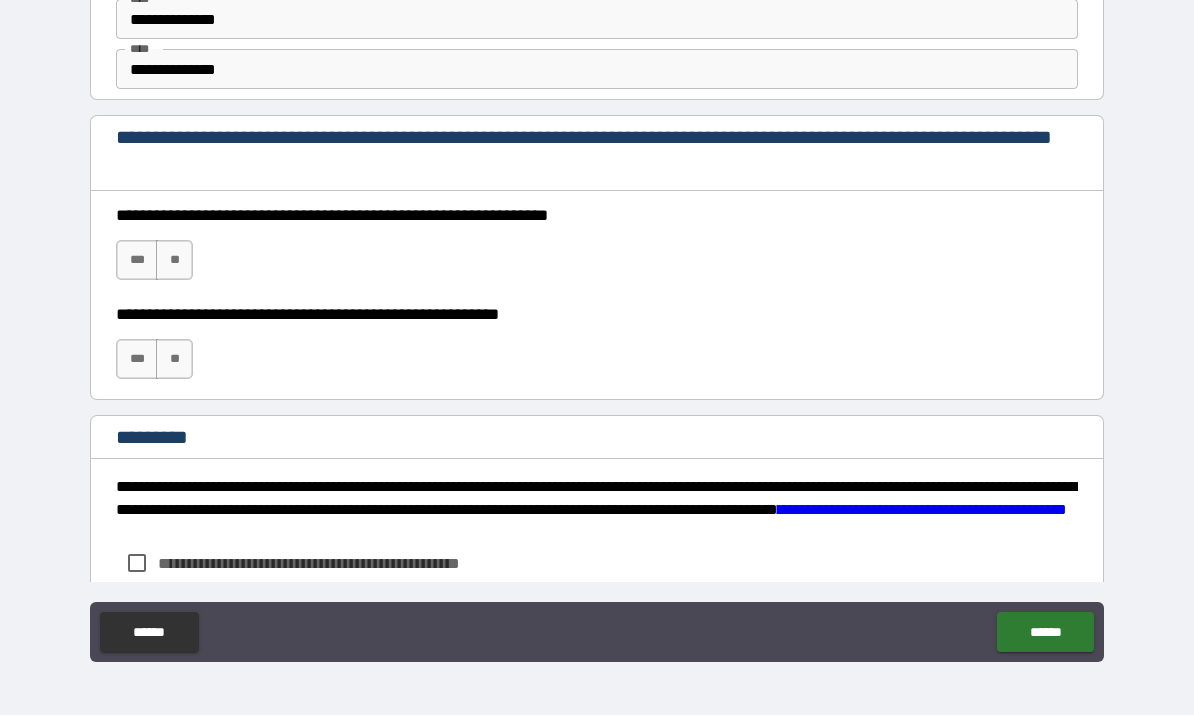 click on "***" at bounding box center [137, 261] 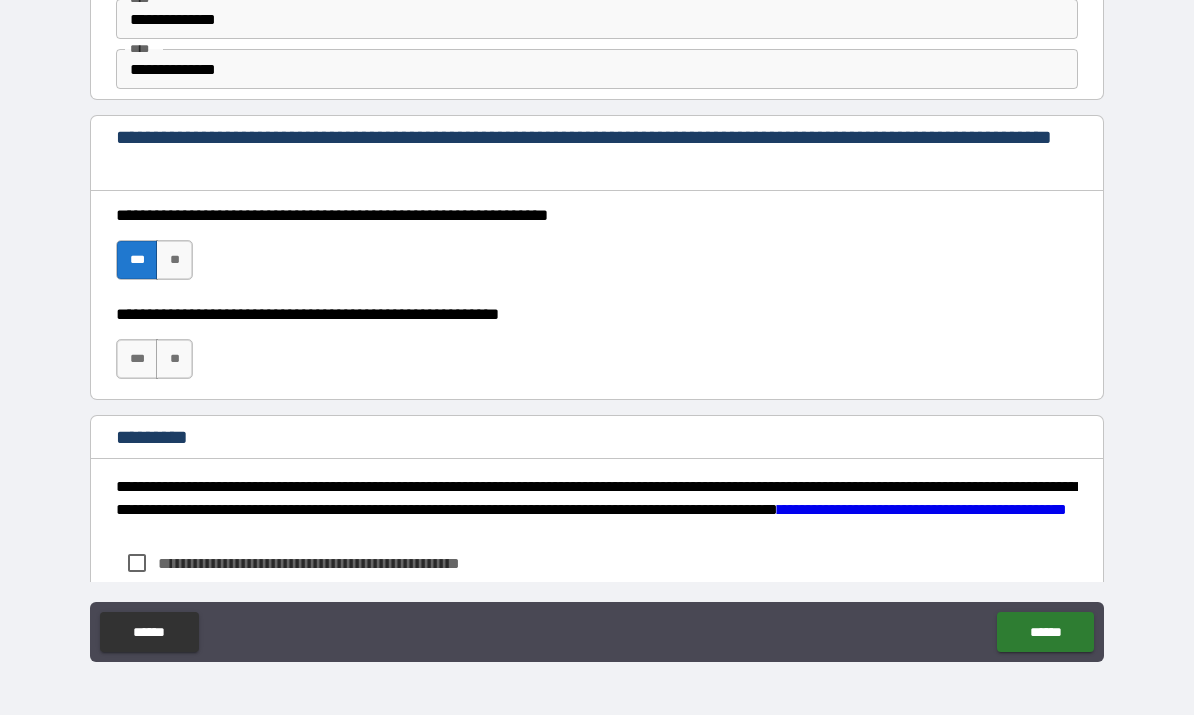 click on "***" at bounding box center [137, 360] 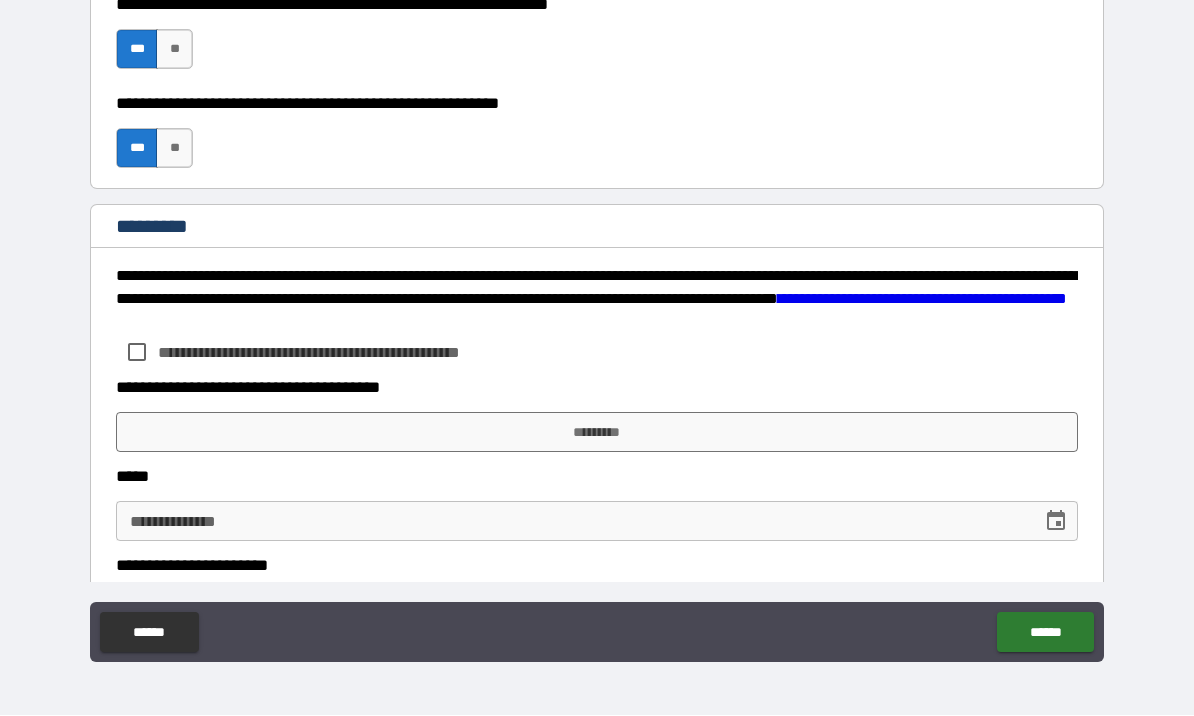scroll, scrollTop: 3057, scrollLeft: 0, axis: vertical 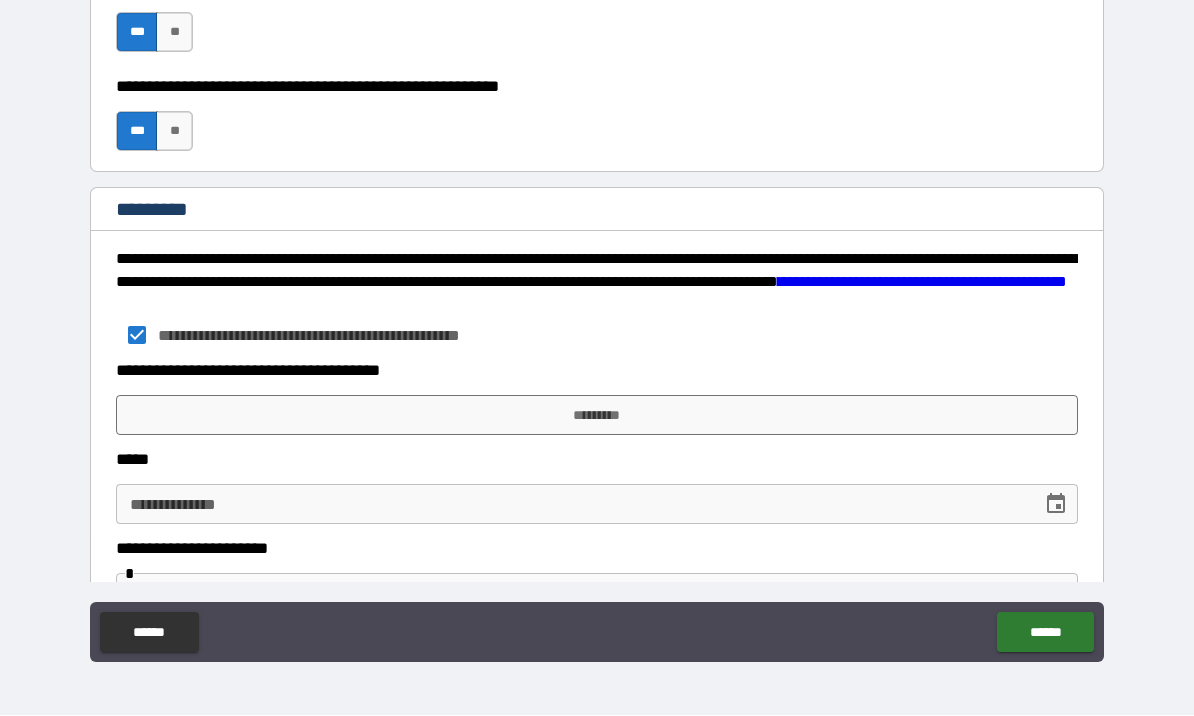 click on "*********" at bounding box center (597, 416) 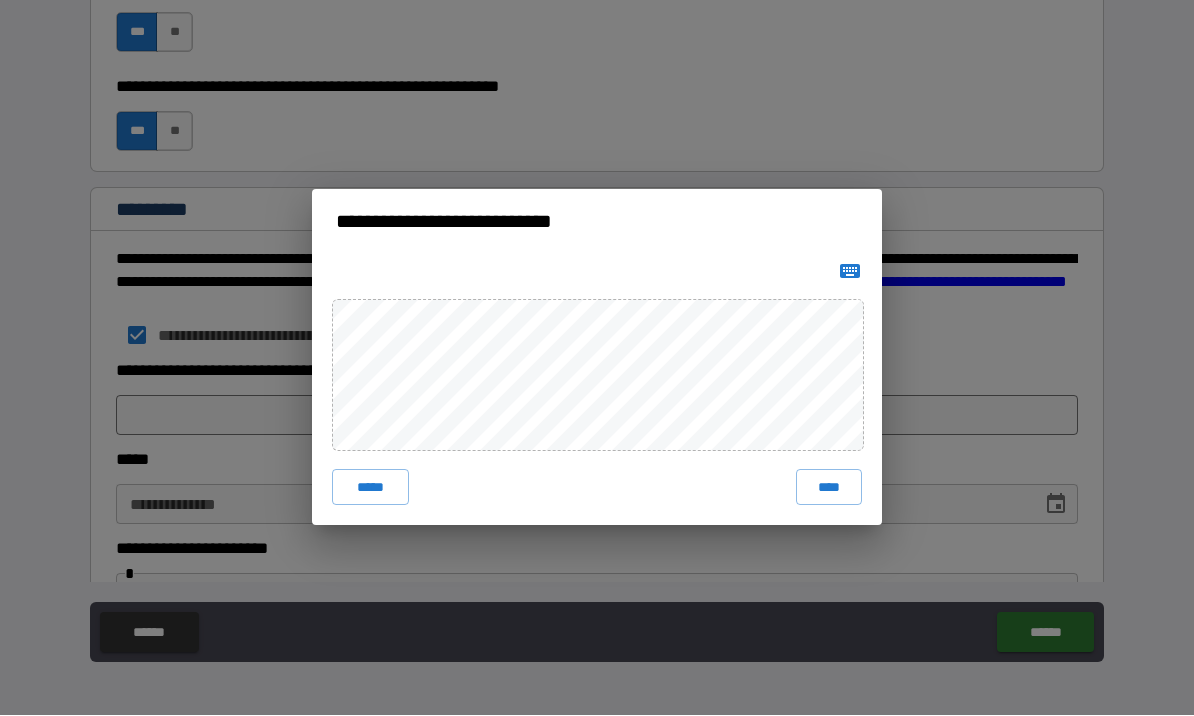click on "****" at bounding box center (829, 488) 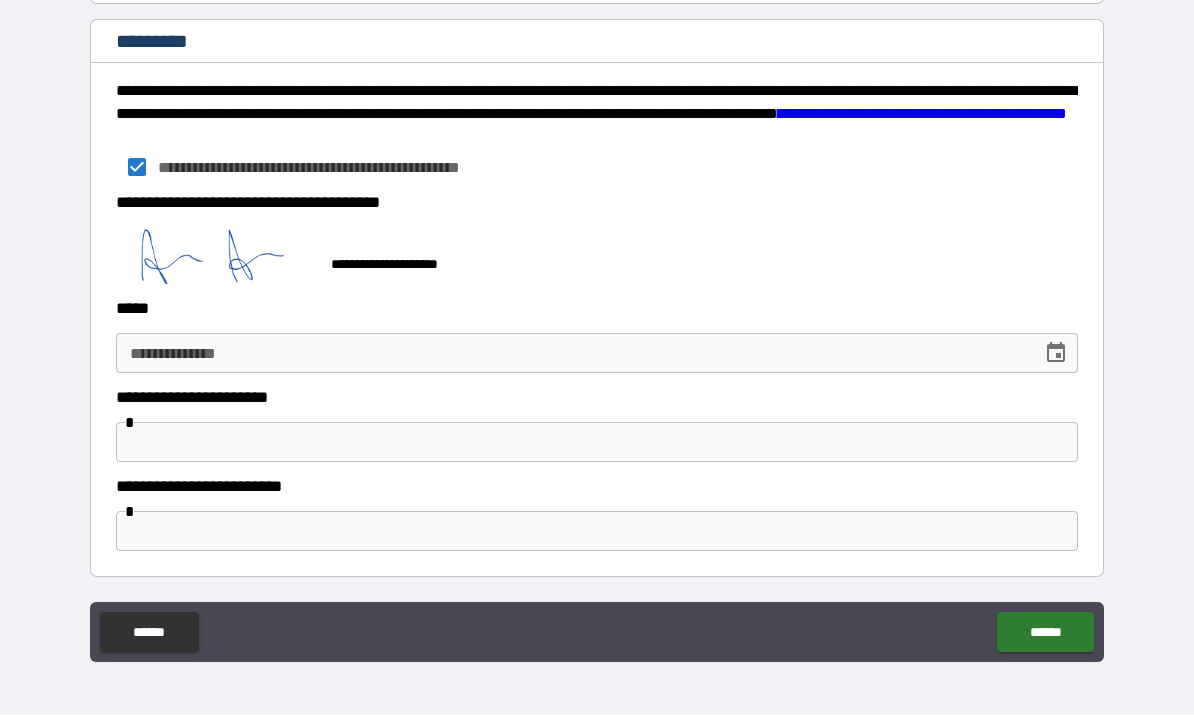 scroll, scrollTop: 3225, scrollLeft: 0, axis: vertical 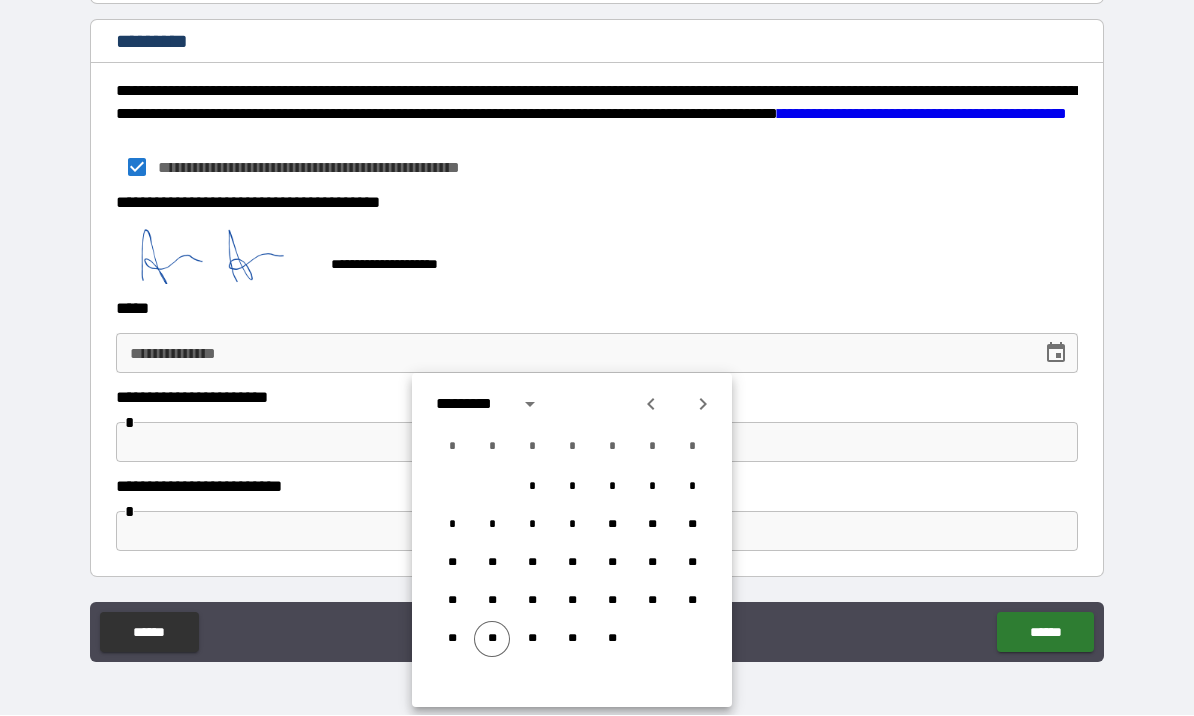 click on "**" at bounding box center [492, 640] 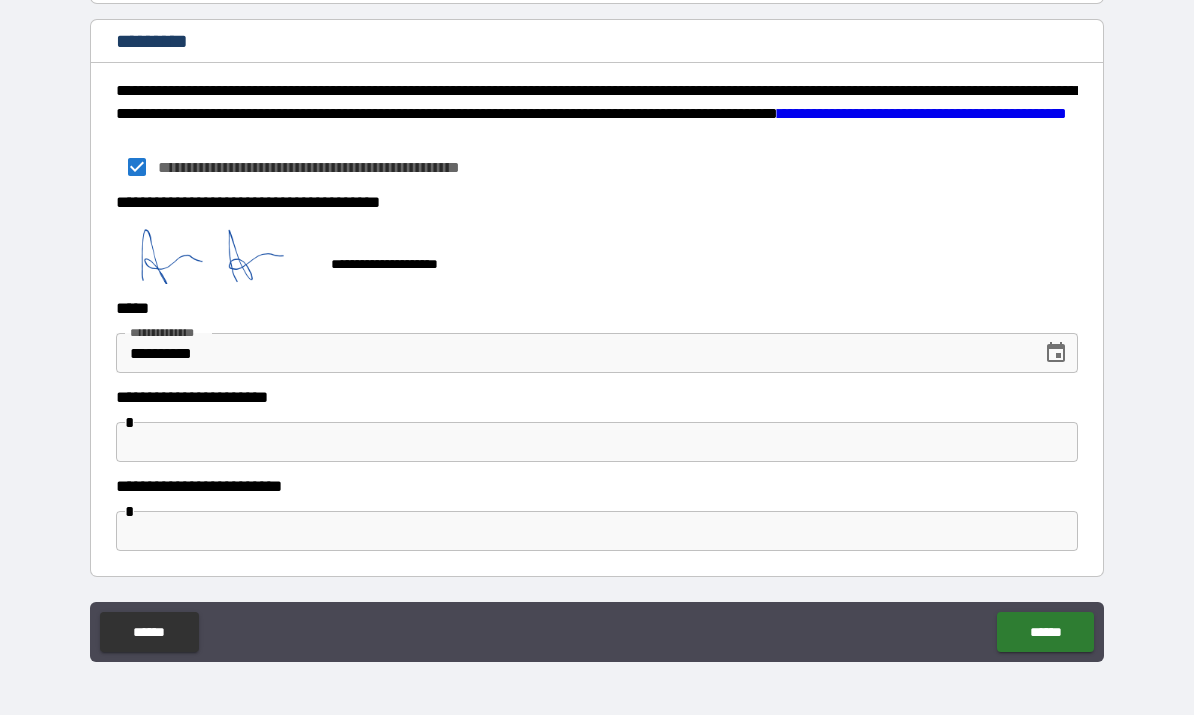 click at bounding box center [597, 443] 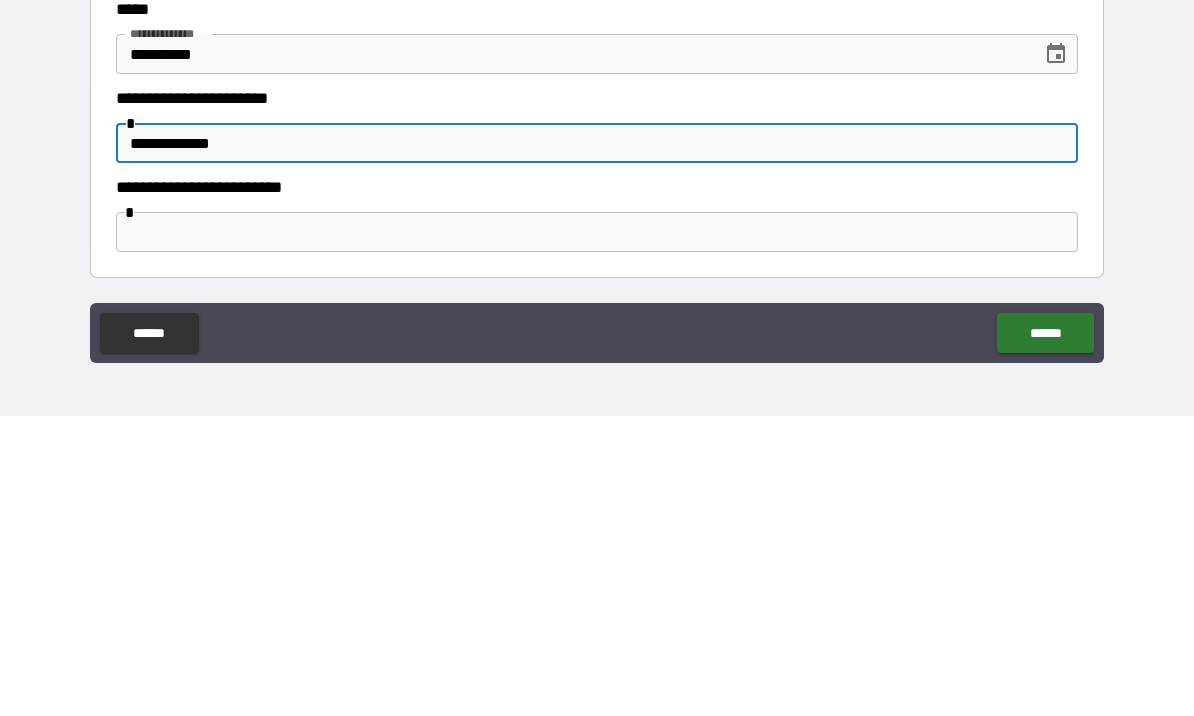 type on "**********" 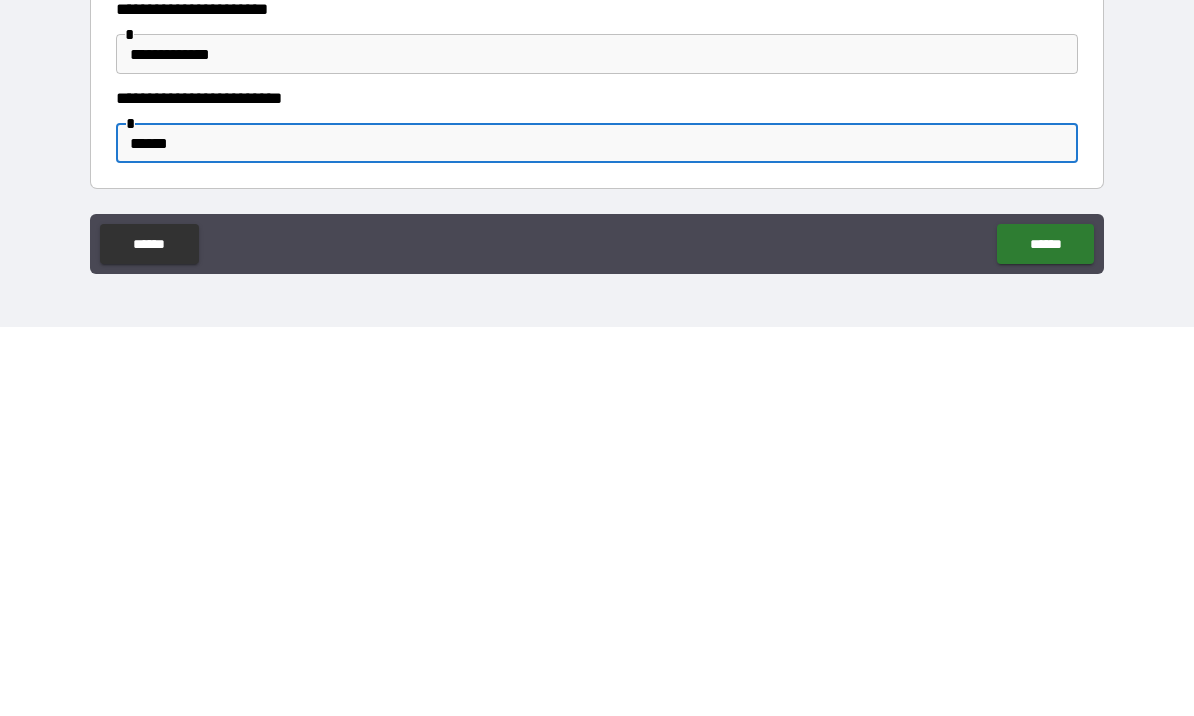 type on "******" 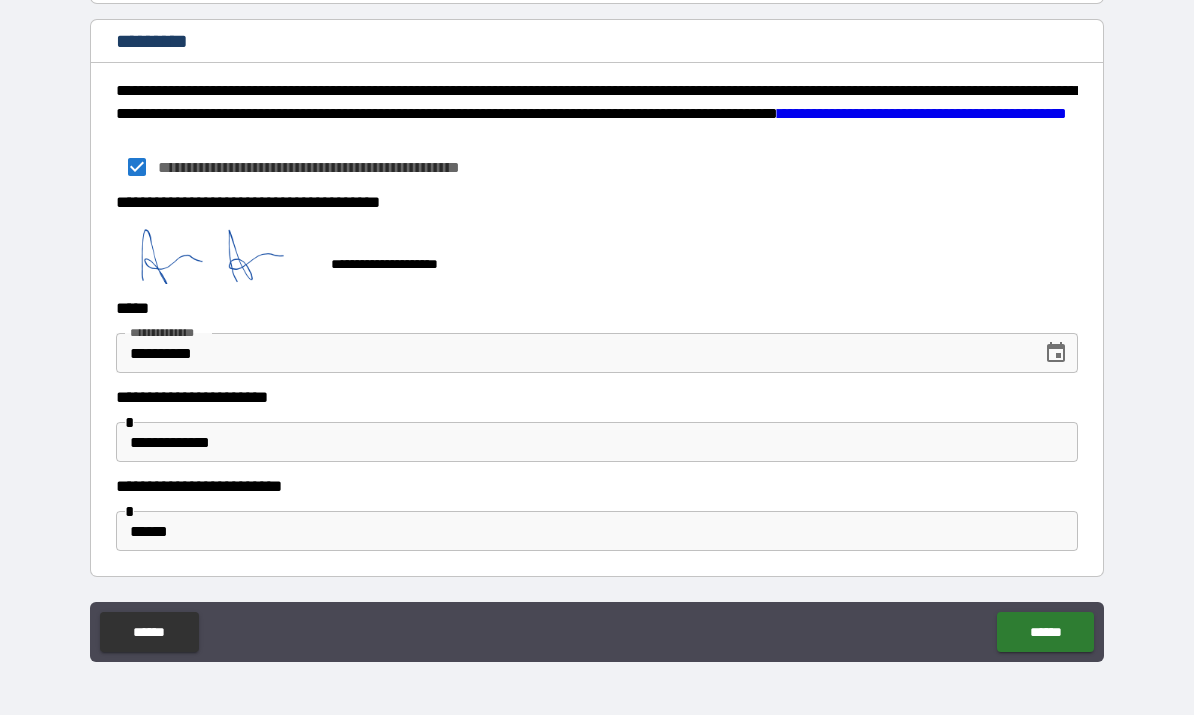 click on "******" at bounding box center (1045, 633) 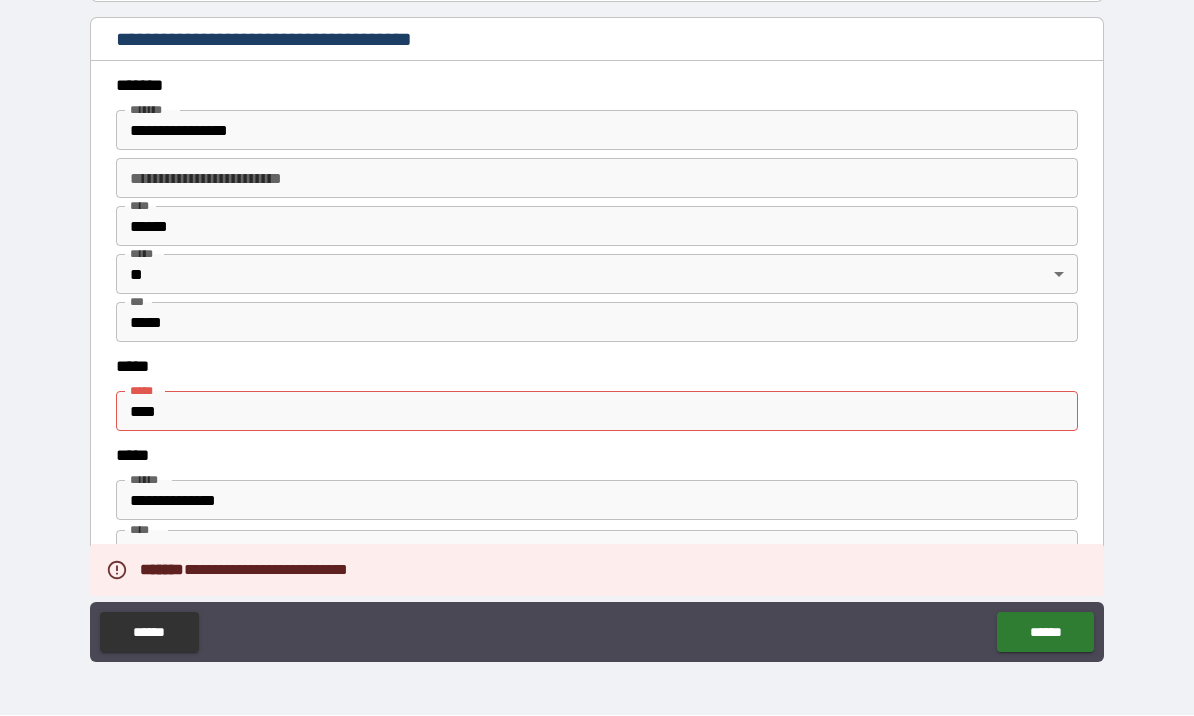 scroll, scrollTop: 2300, scrollLeft: 0, axis: vertical 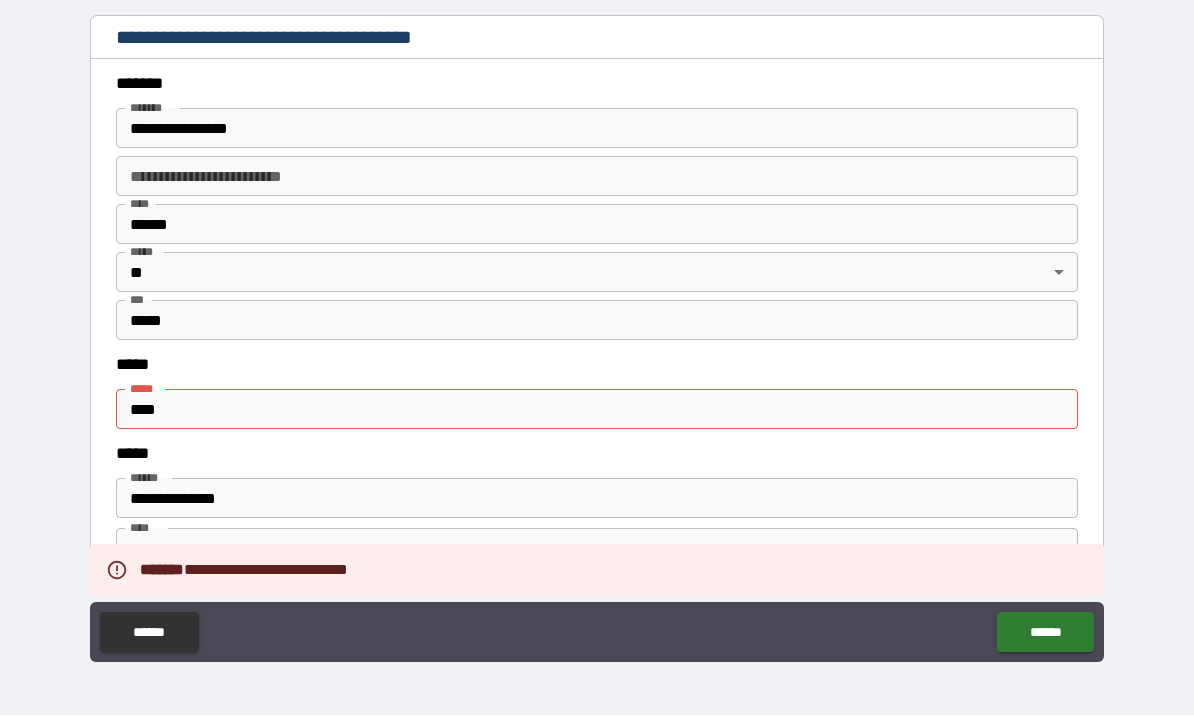 click on "****" at bounding box center (597, 410) 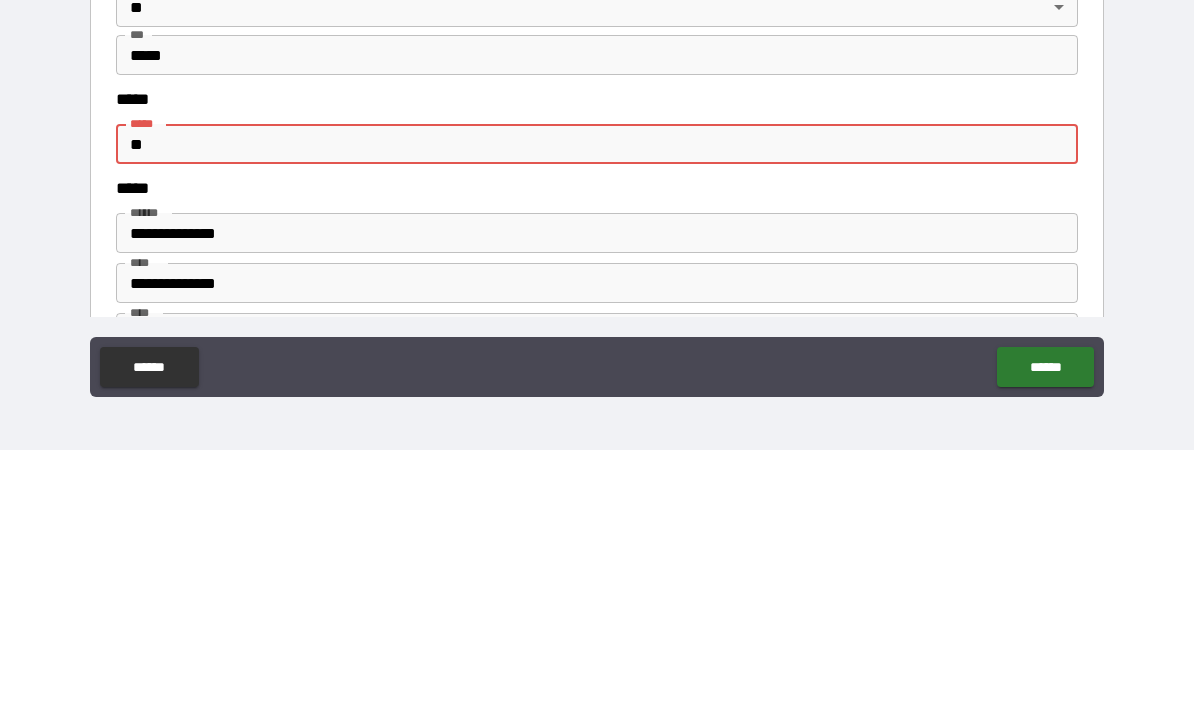 type on "*" 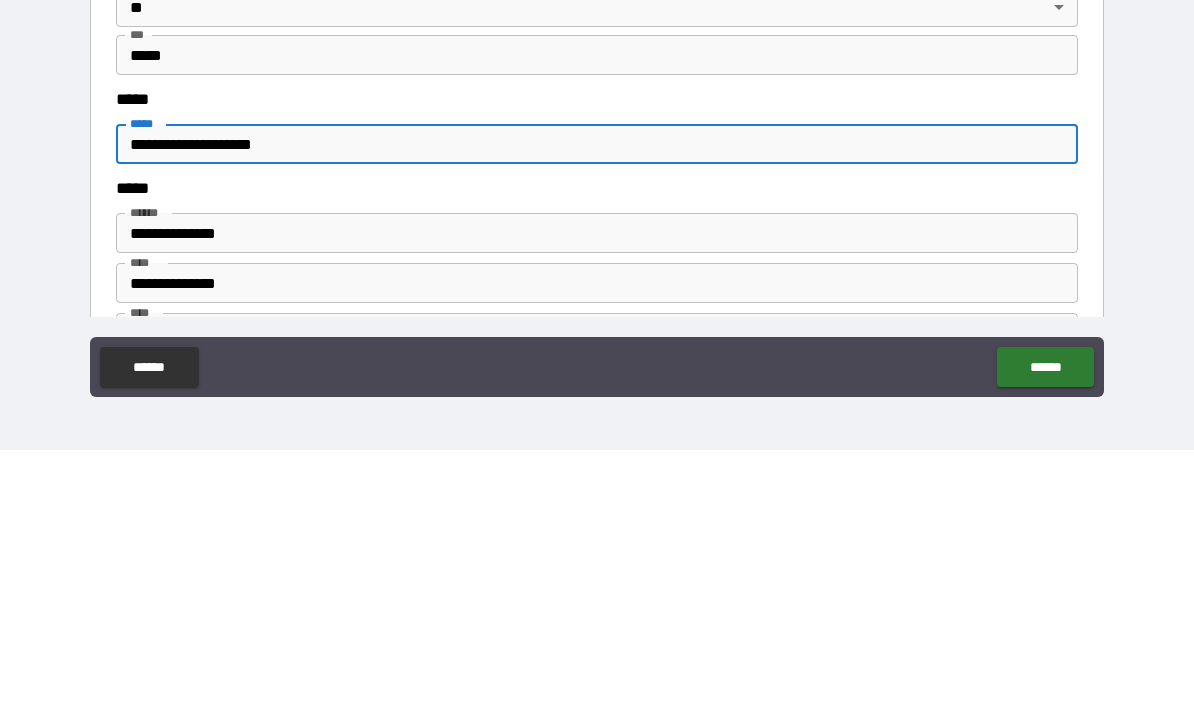 type on "**********" 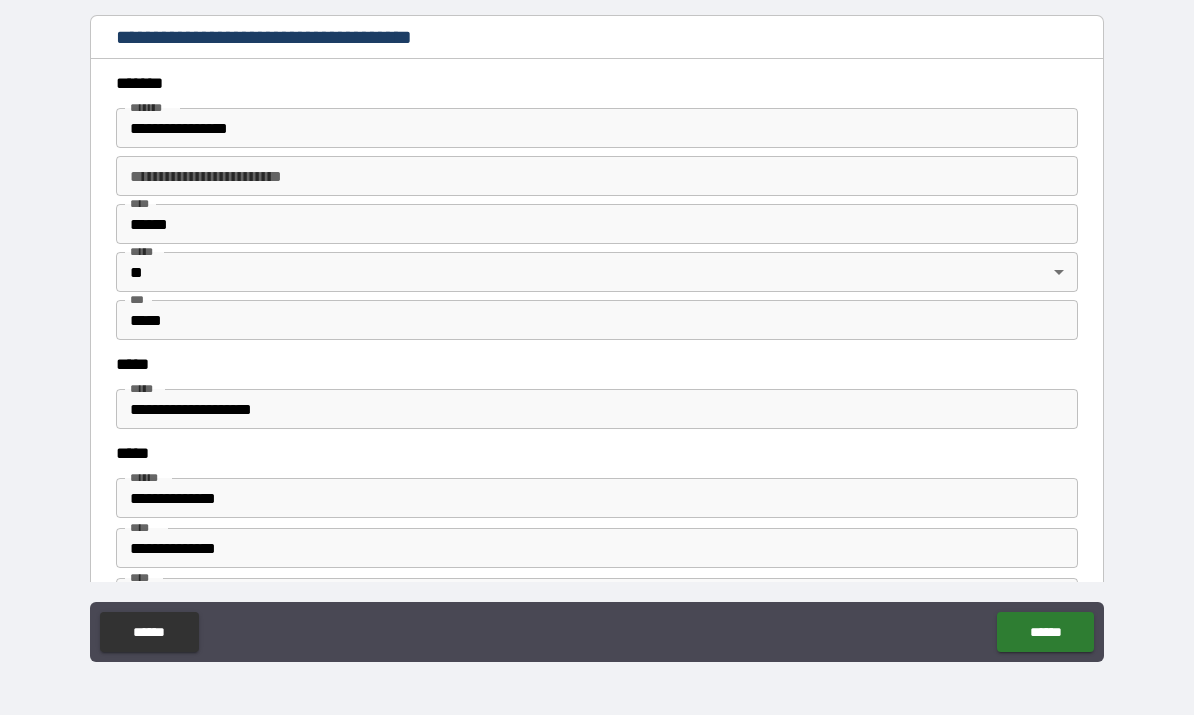 click on "******" at bounding box center [1045, 633] 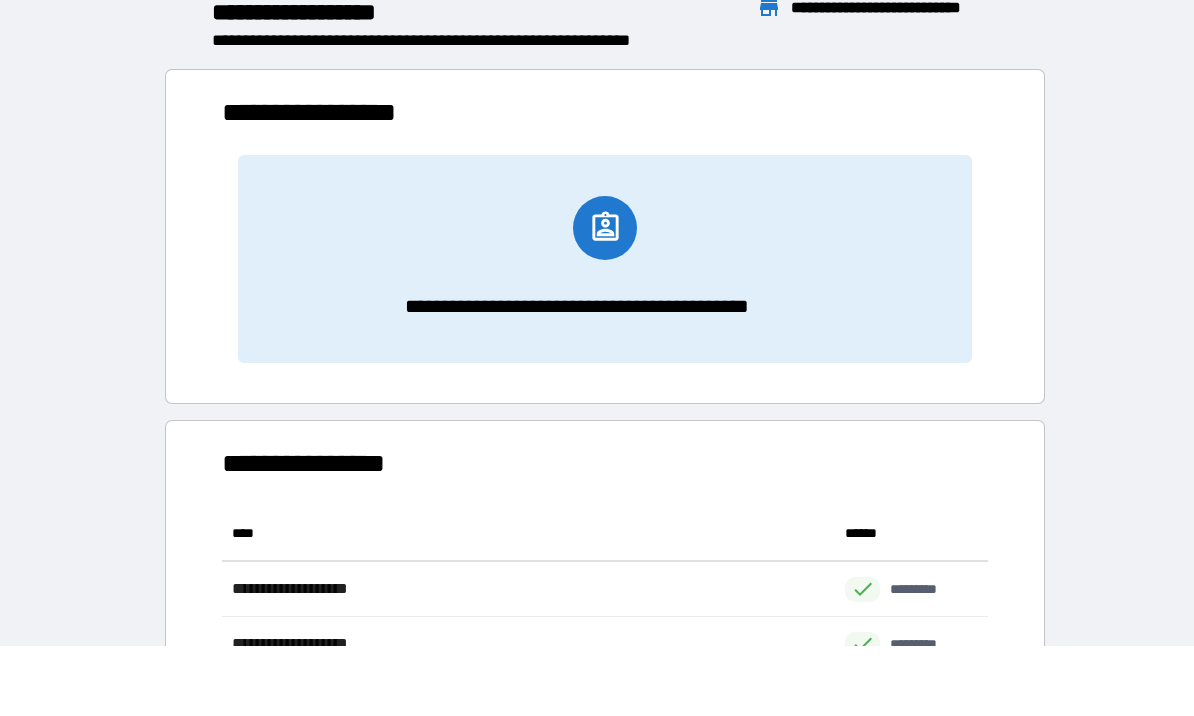 scroll, scrollTop: 1, scrollLeft: 1, axis: both 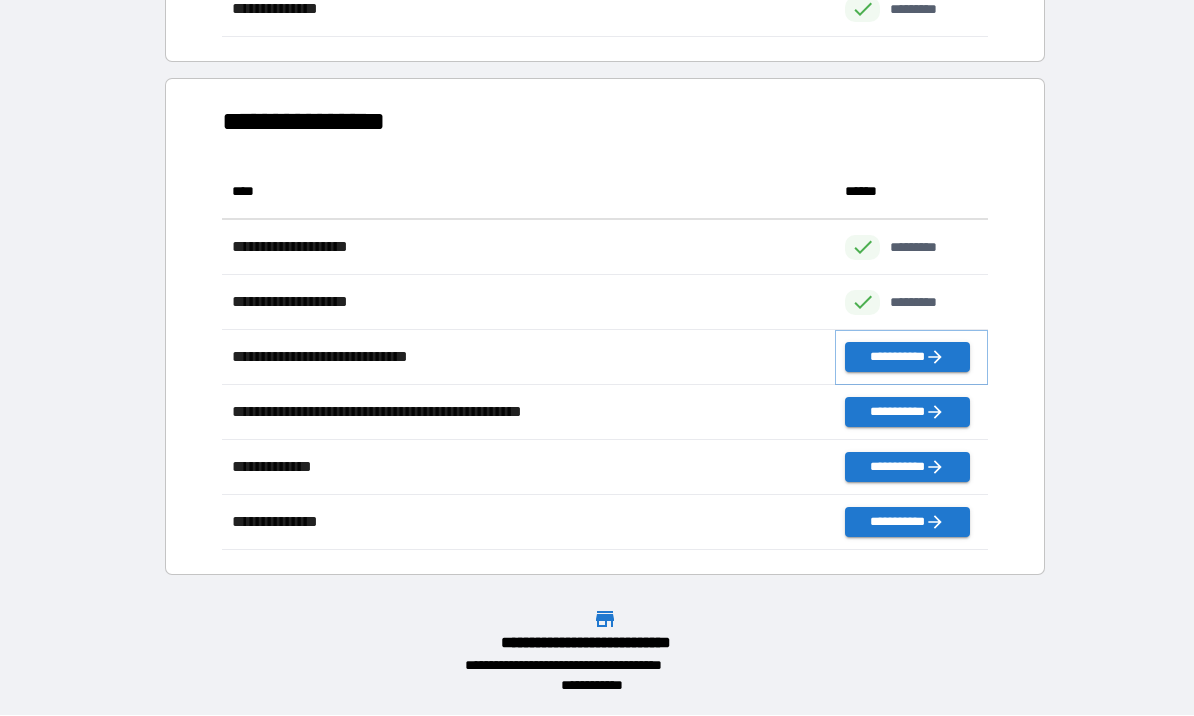 click on "**********" at bounding box center (907, 358) 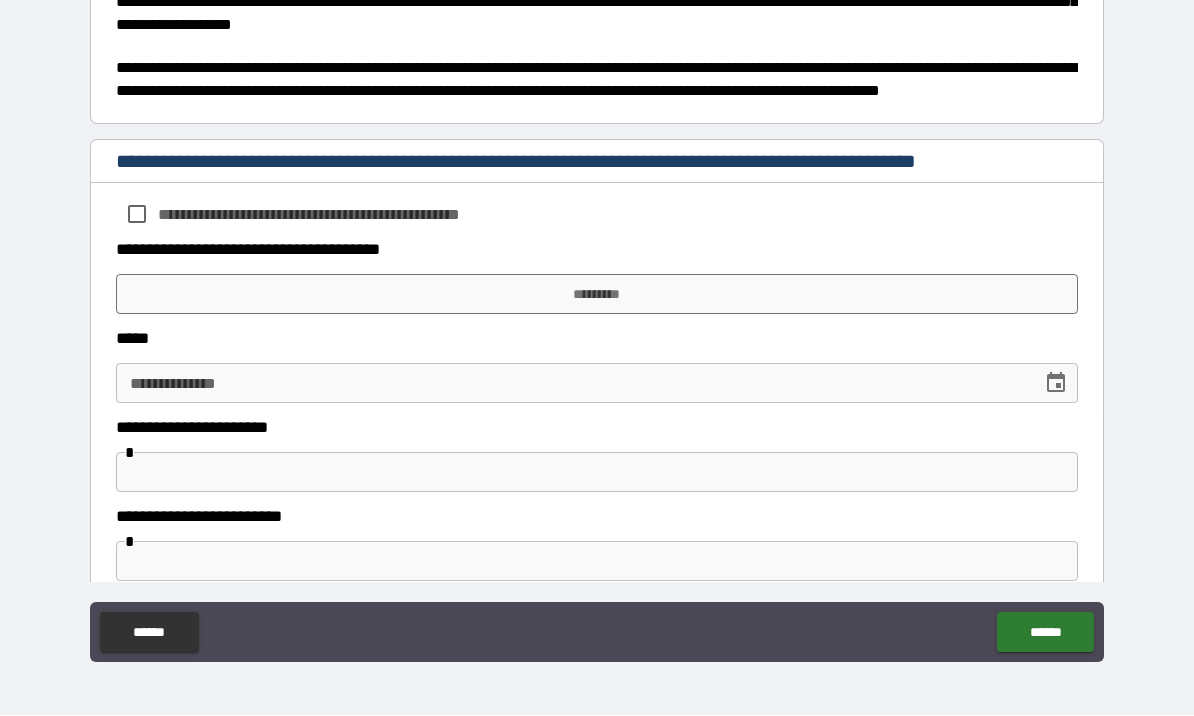 scroll, scrollTop: 949, scrollLeft: 0, axis: vertical 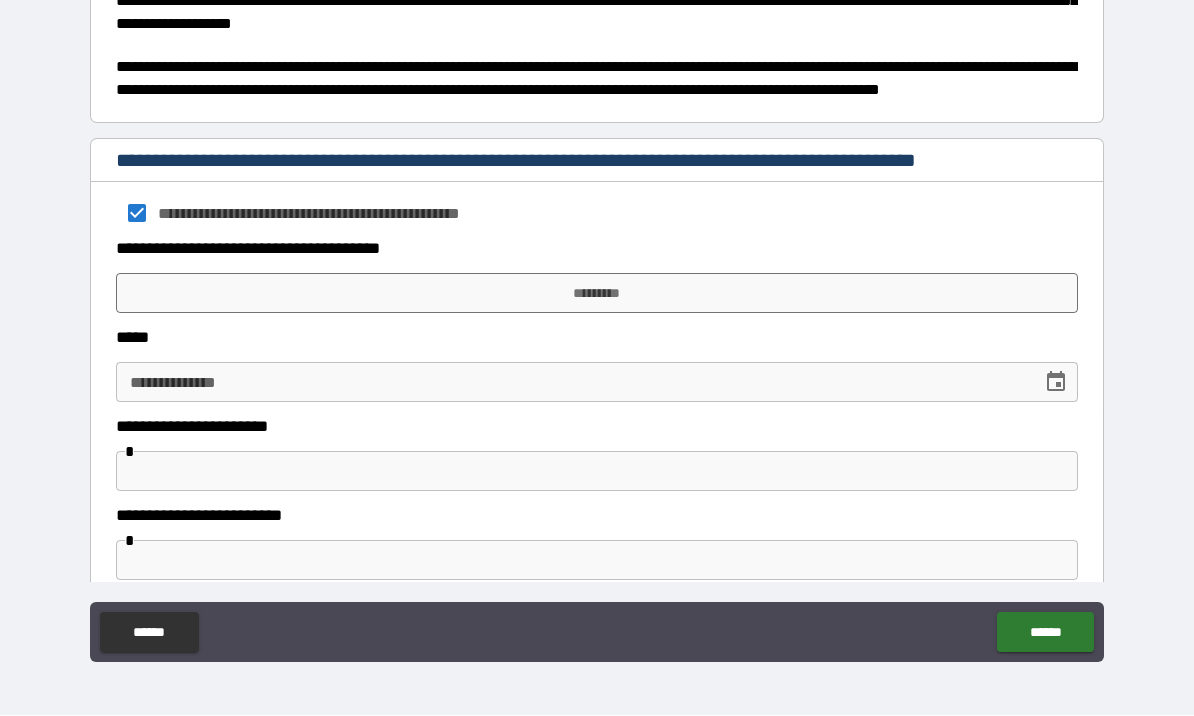 click on "*********" at bounding box center (597, 294) 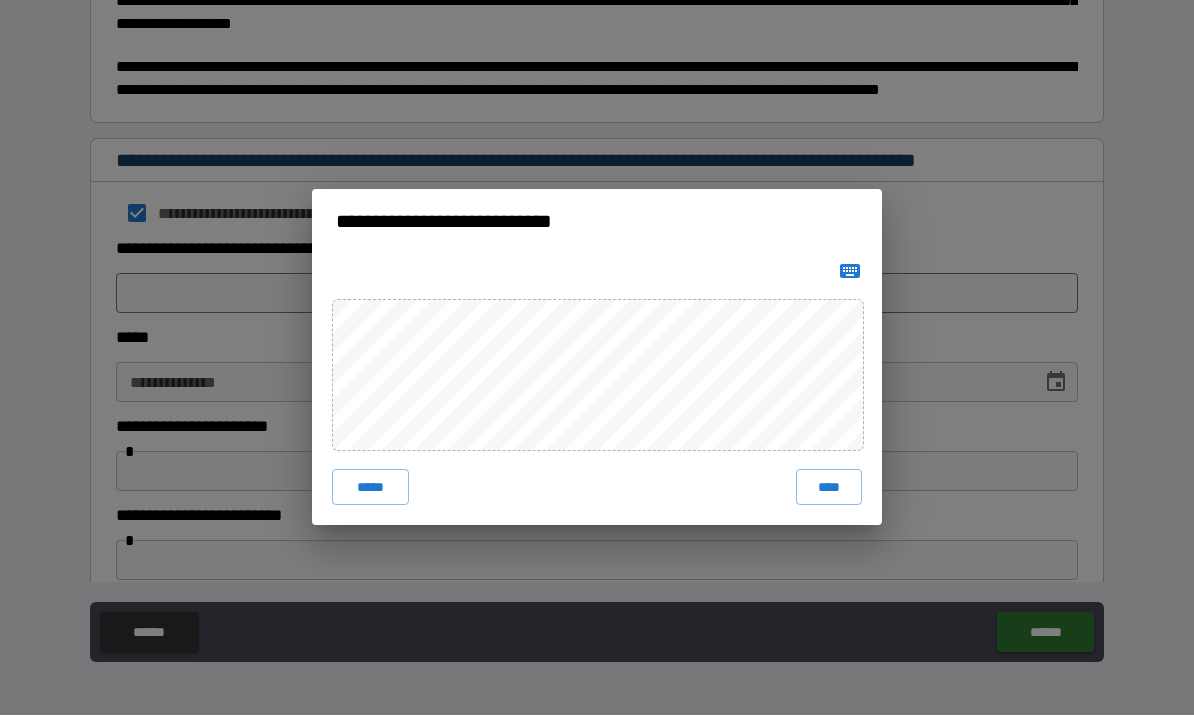 click on "****" at bounding box center [829, 488] 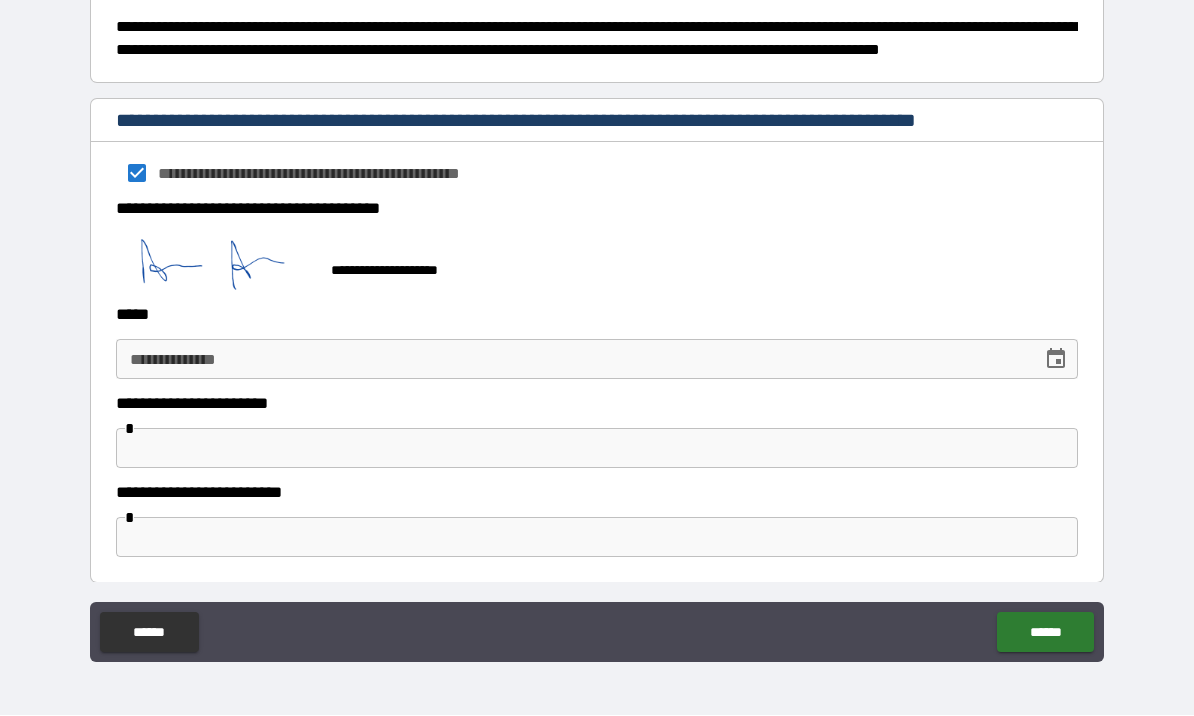 scroll, scrollTop: 988, scrollLeft: 0, axis: vertical 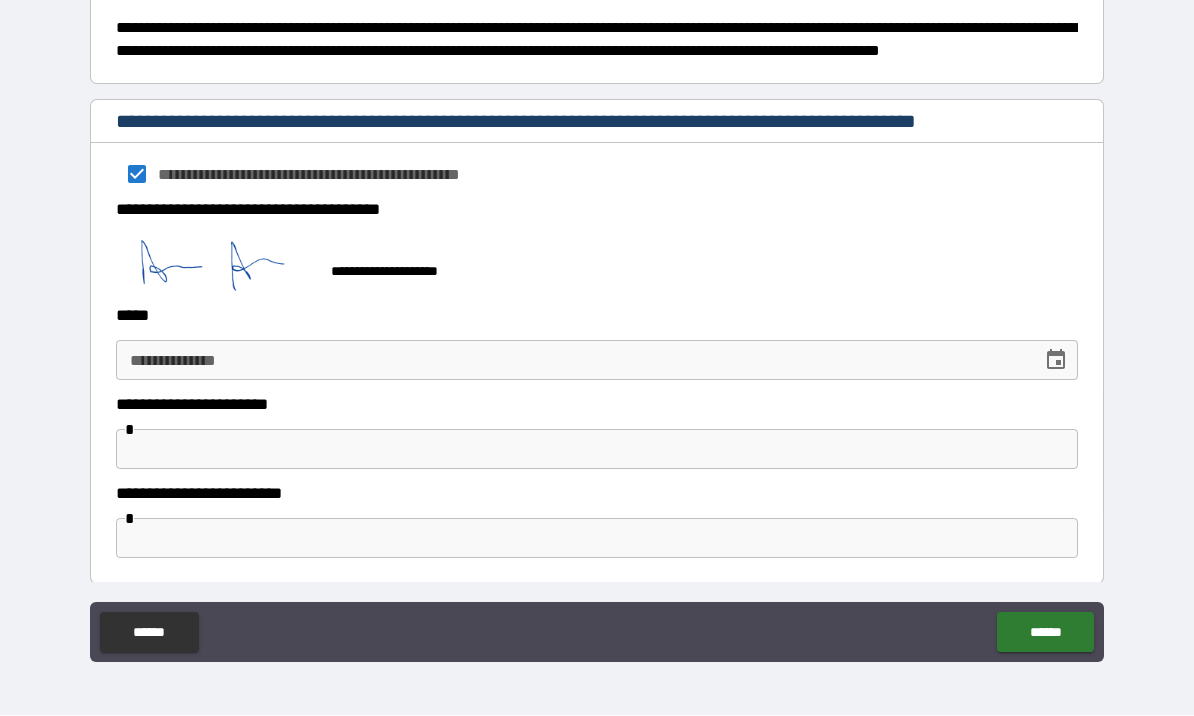 click 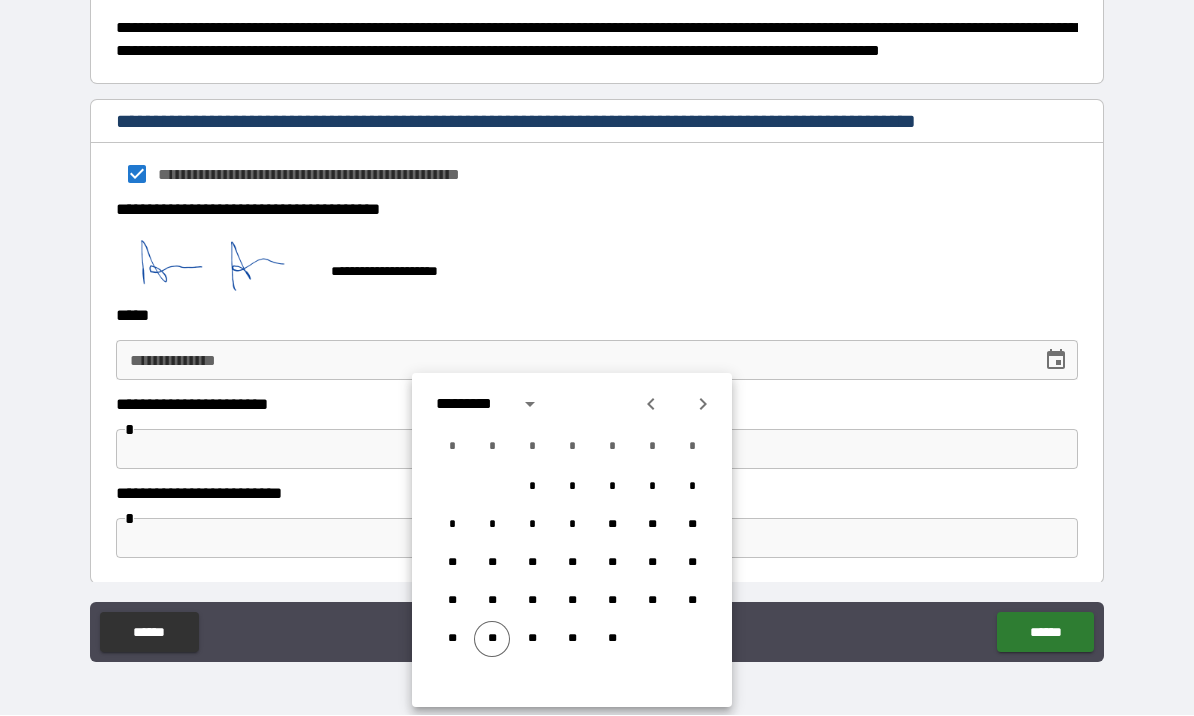 click on "**" at bounding box center [492, 640] 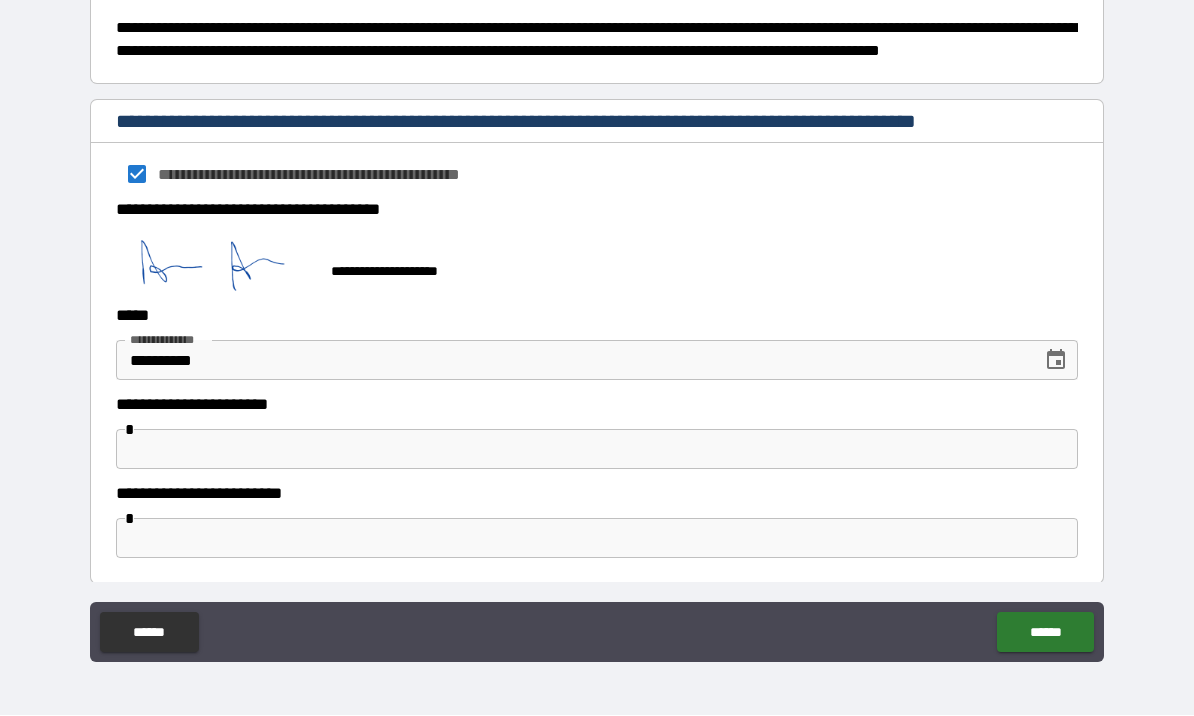 click at bounding box center (597, 450) 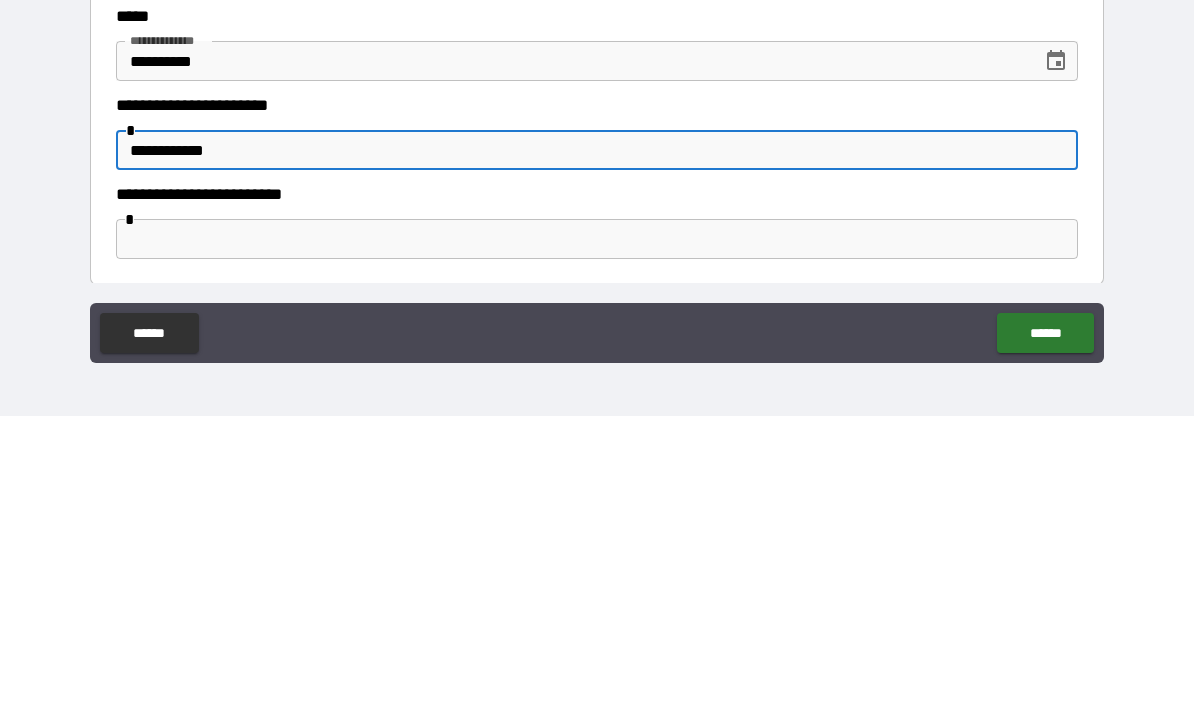 type on "**********" 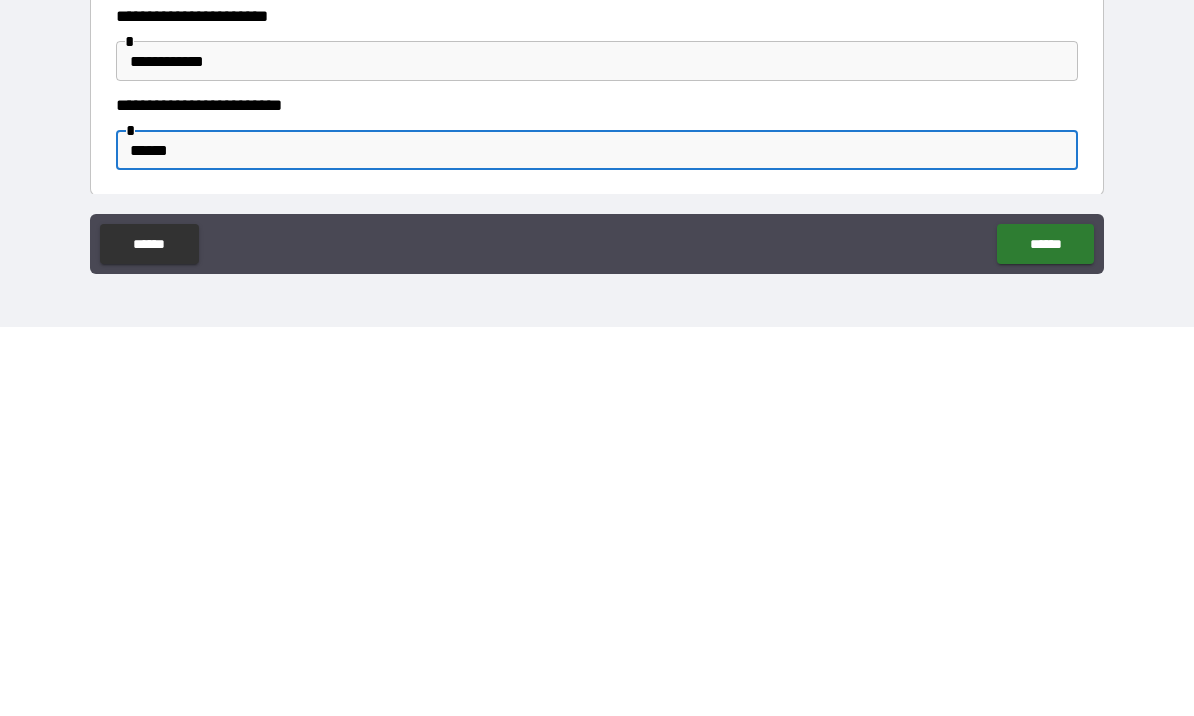 type on "******" 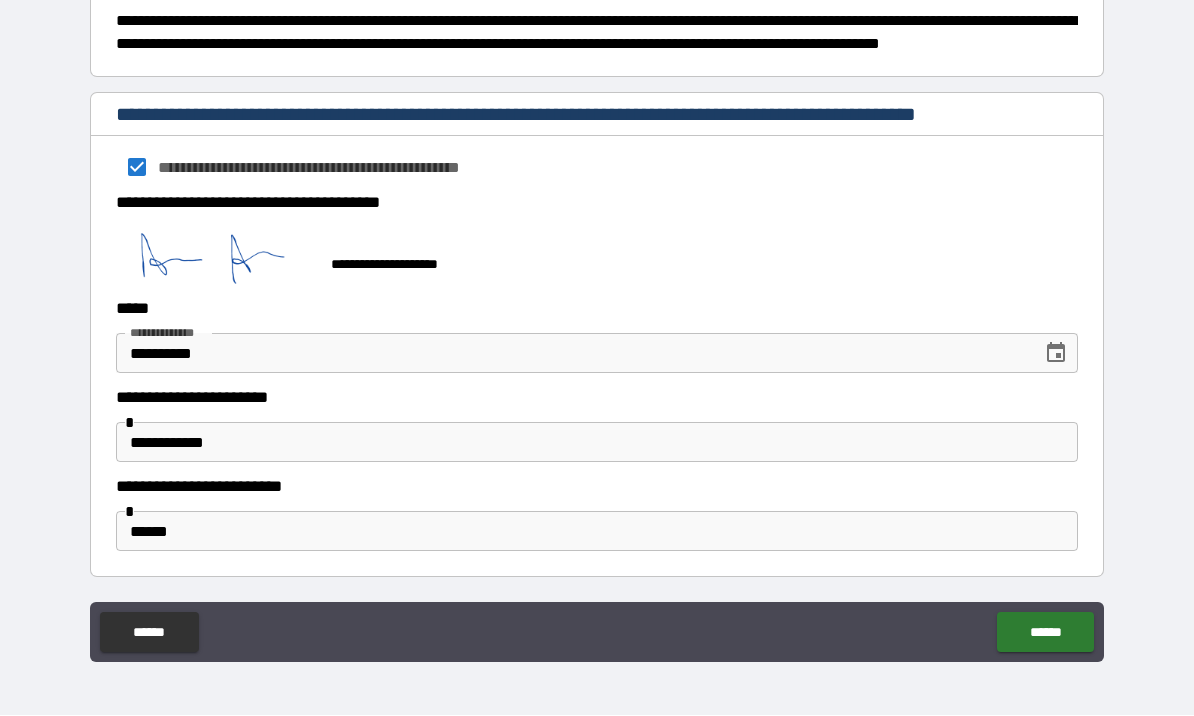 scroll, scrollTop: 990, scrollLeft: 0, axis: vertical 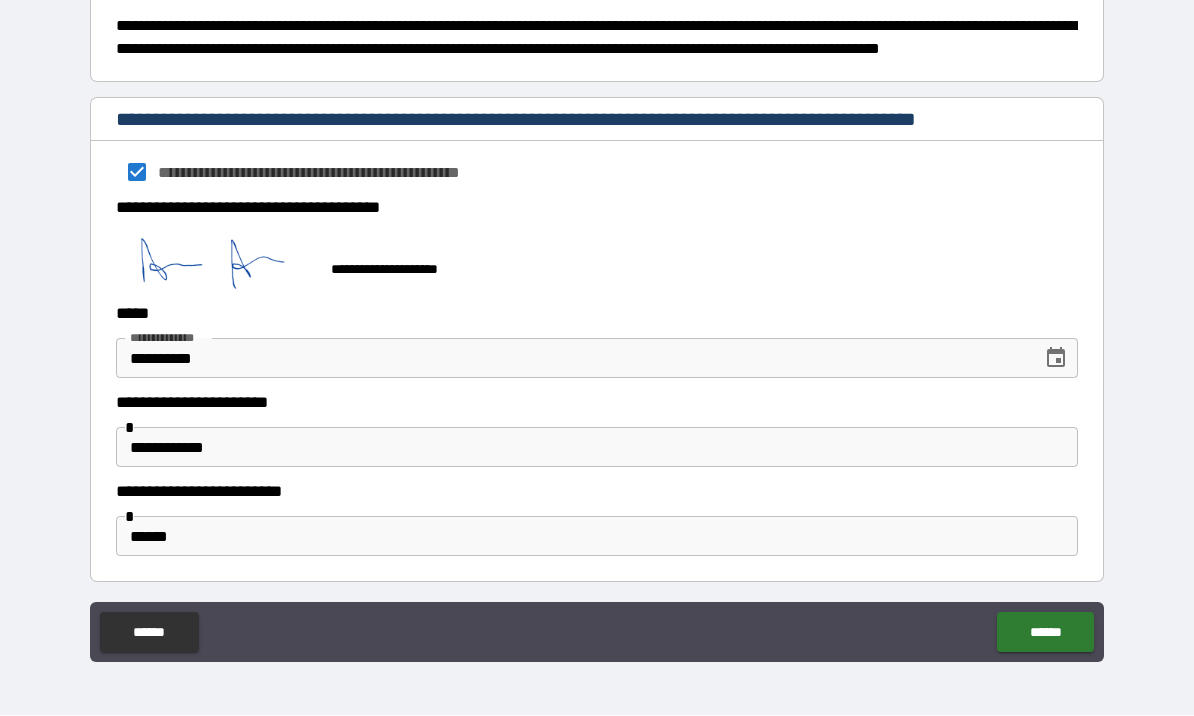 click on "******" at bounding box center (1045, 633) 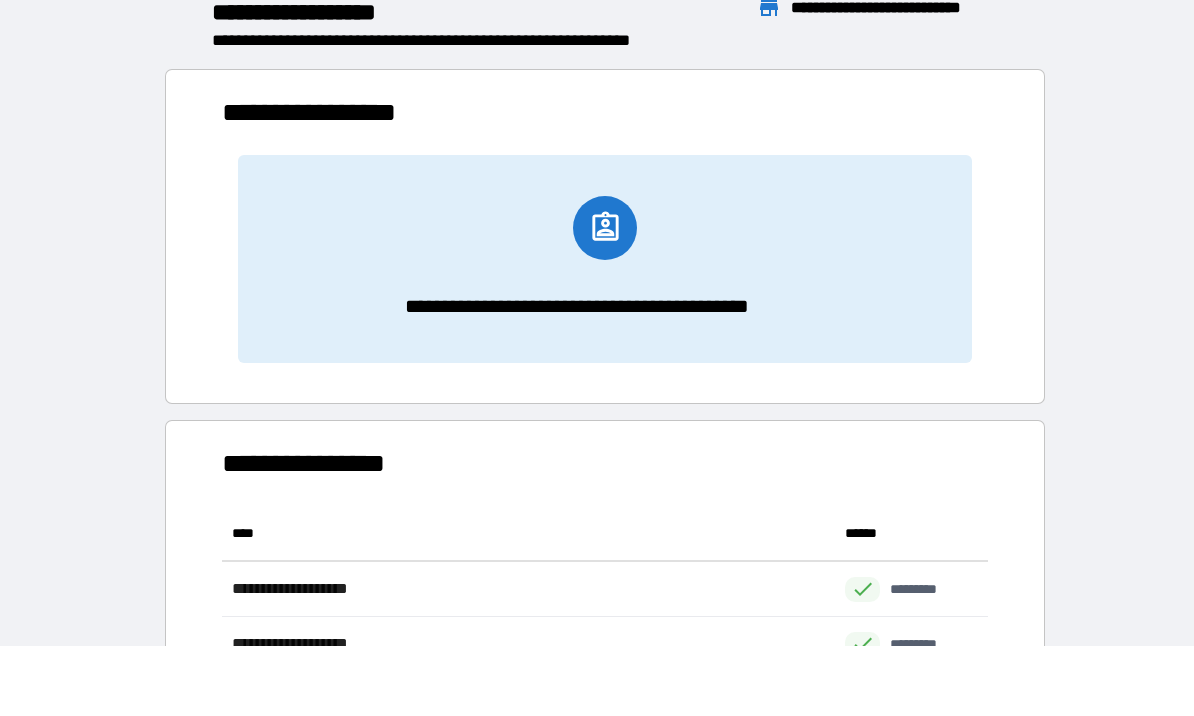 scroll, scrollTop: 1, scrollLeft: 1, axis: both 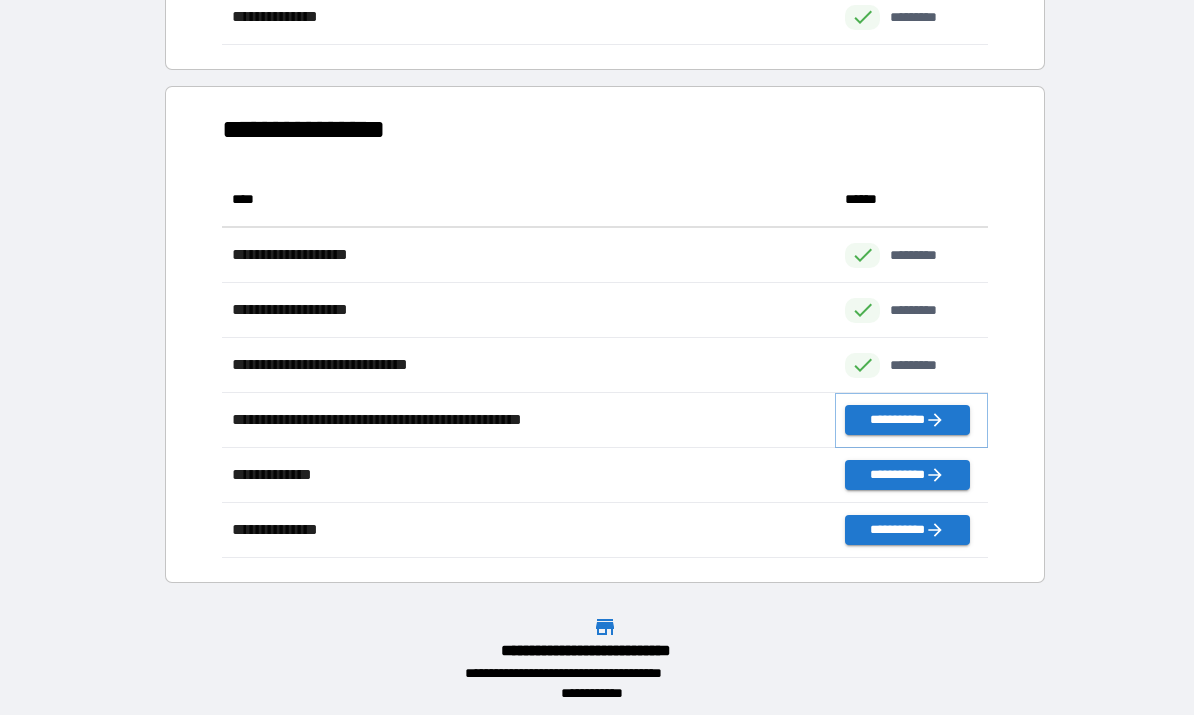 click on "**********" at bounding box center [907, 421] 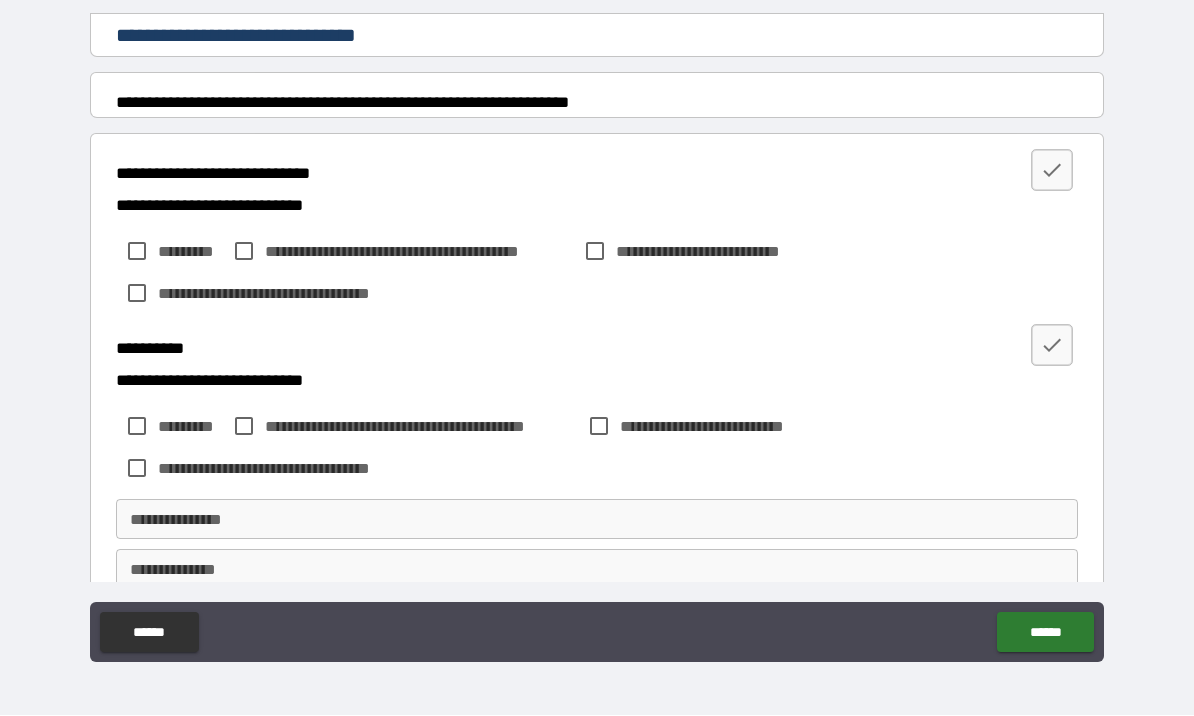 scroll, scrollTop: 290, scrollLeft: 0, axis: vertical 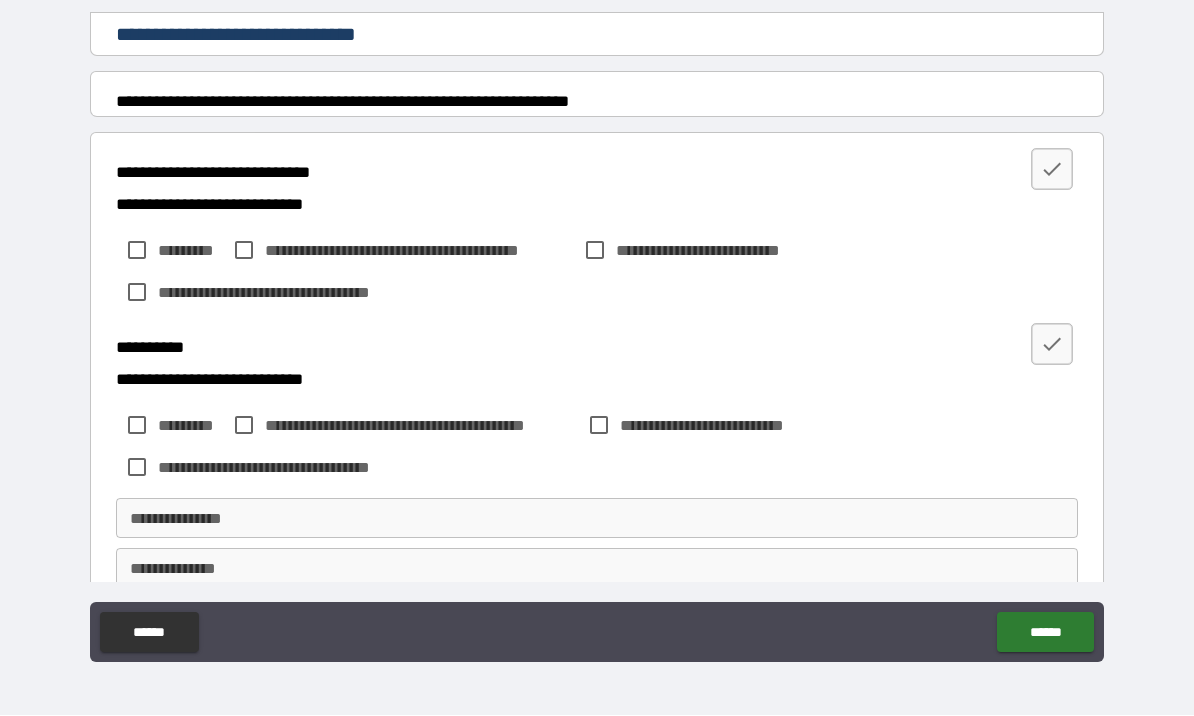 click 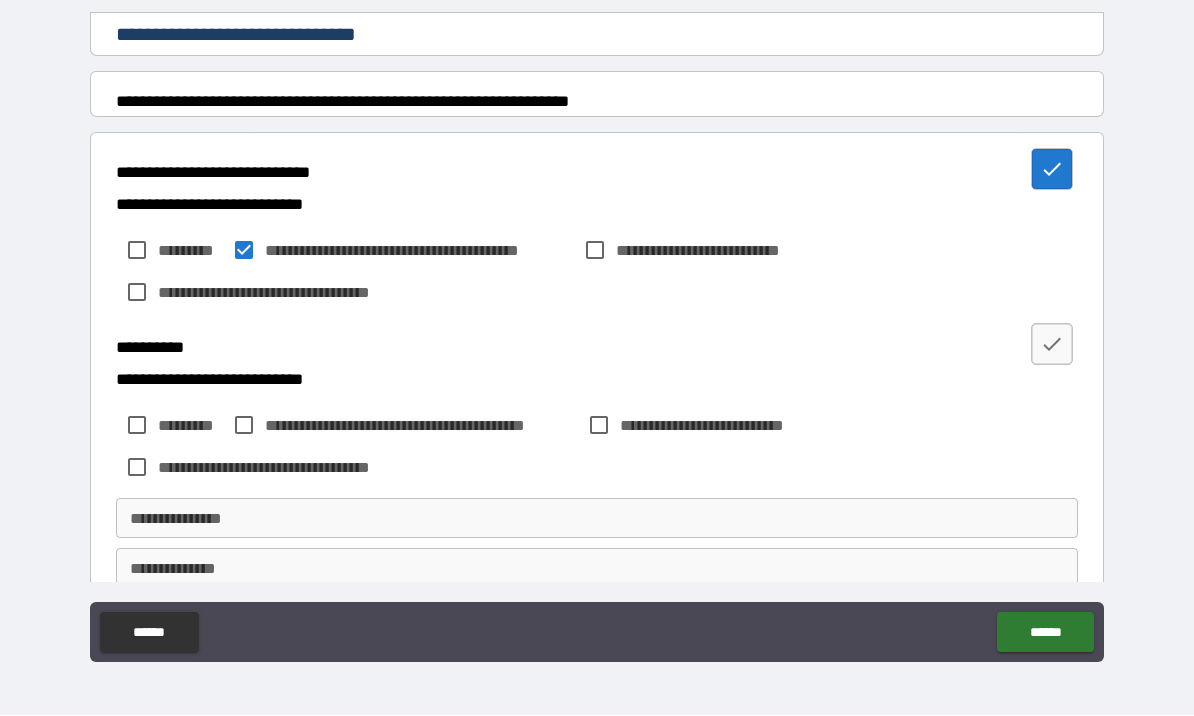 click 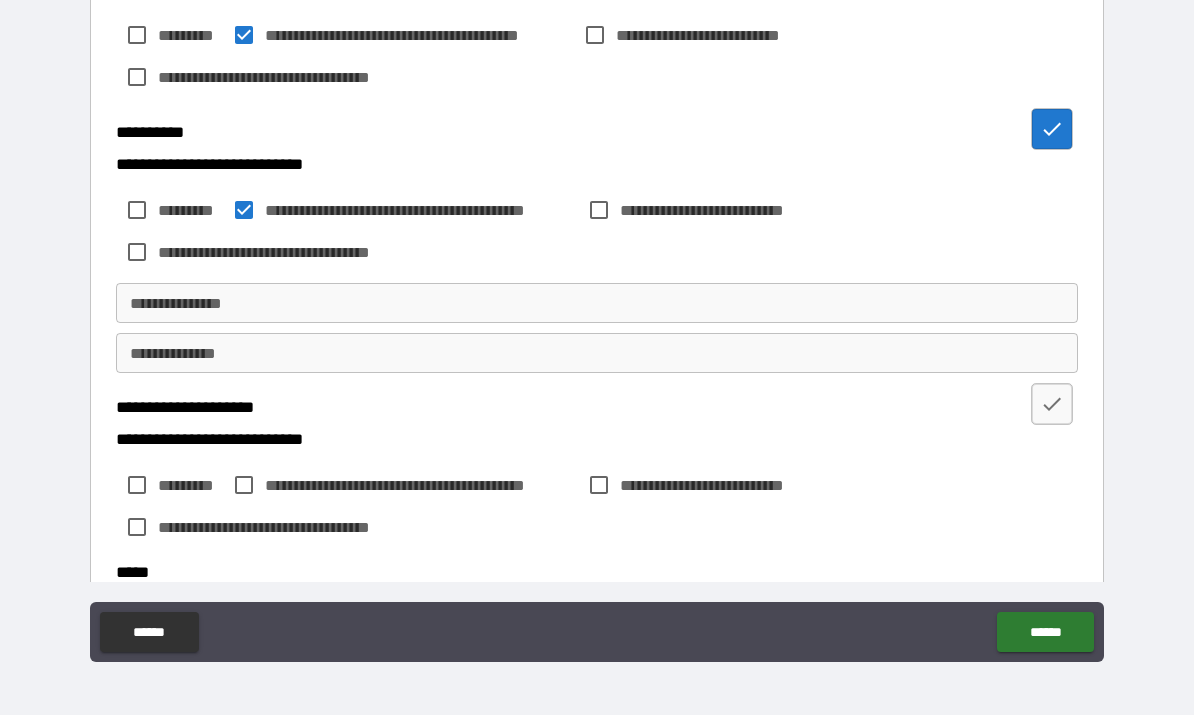 scroll, scrollTop: 511, scrollLeft: 0, axis: vertical 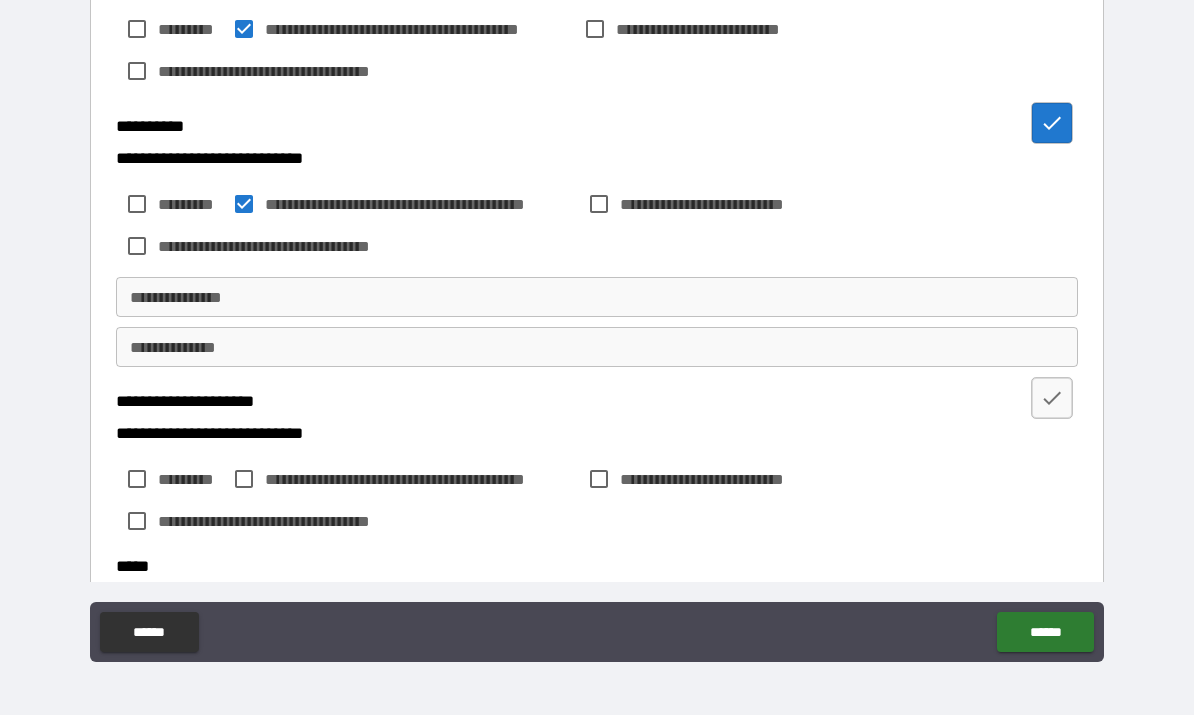 click on "**********" at bounding box center (597, 298) 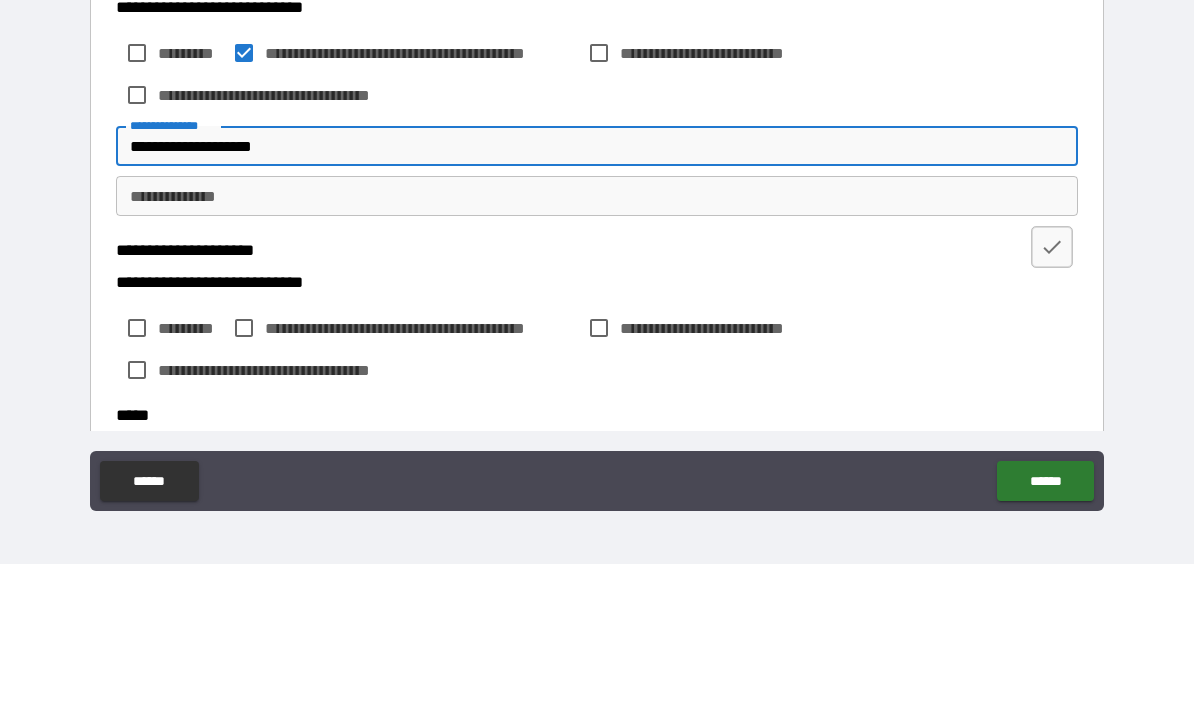 type on "**********" 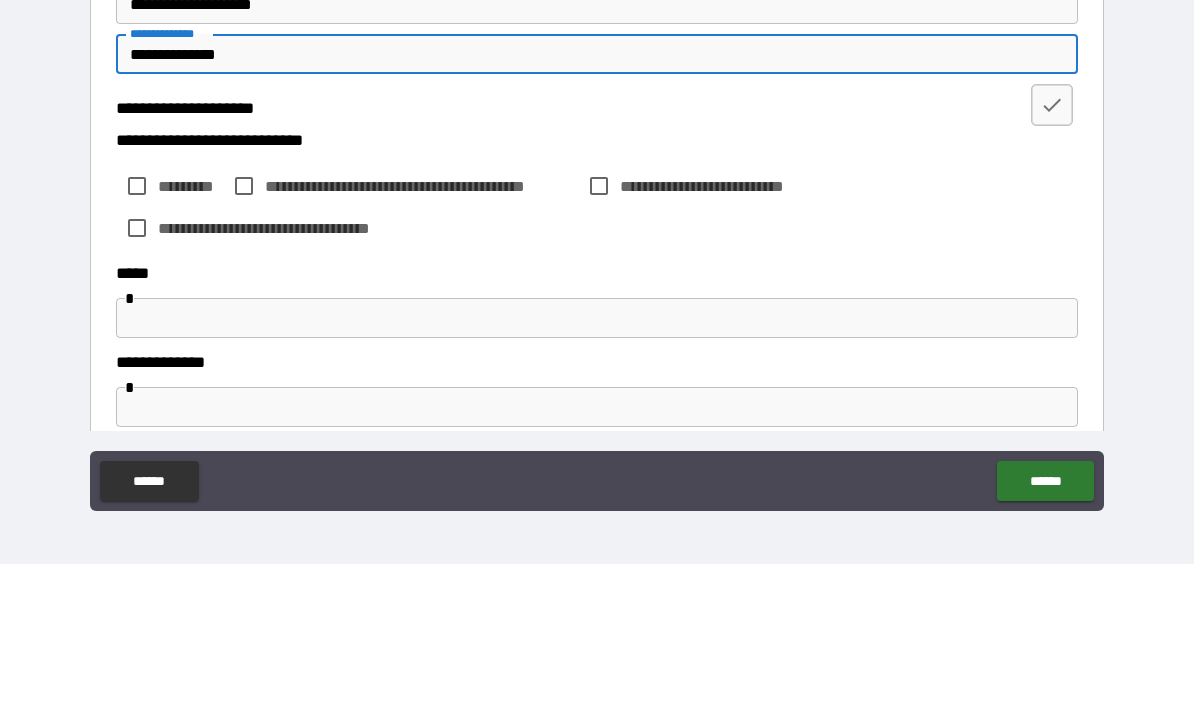 scroll, scrollTop: 654, scrollLeft: 0, axis: vertical 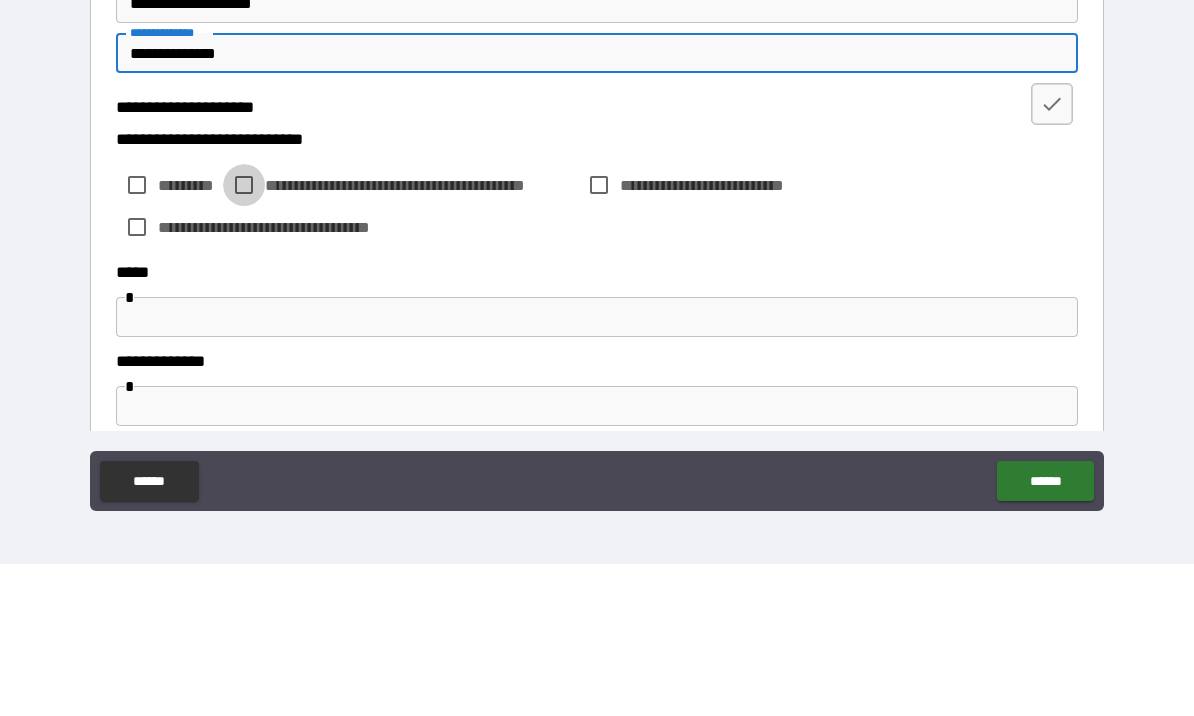type on "**********" 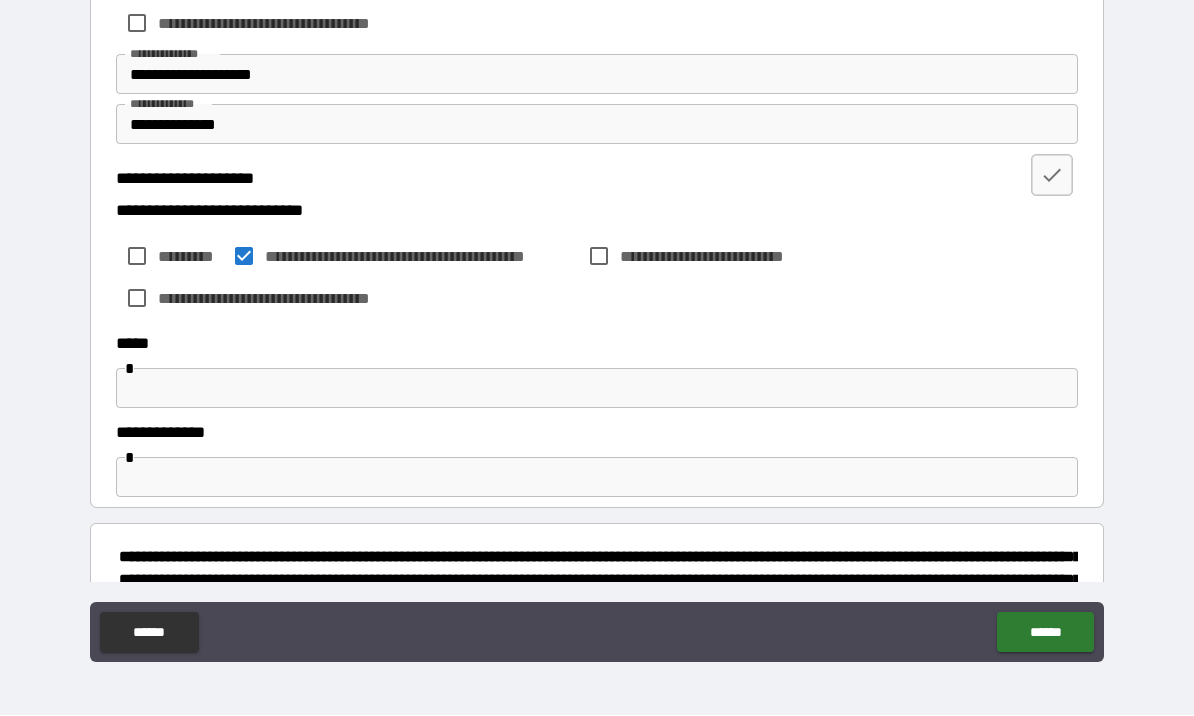 scroll, scrollTop: 746, scrollLeft: 0, axis: vertical 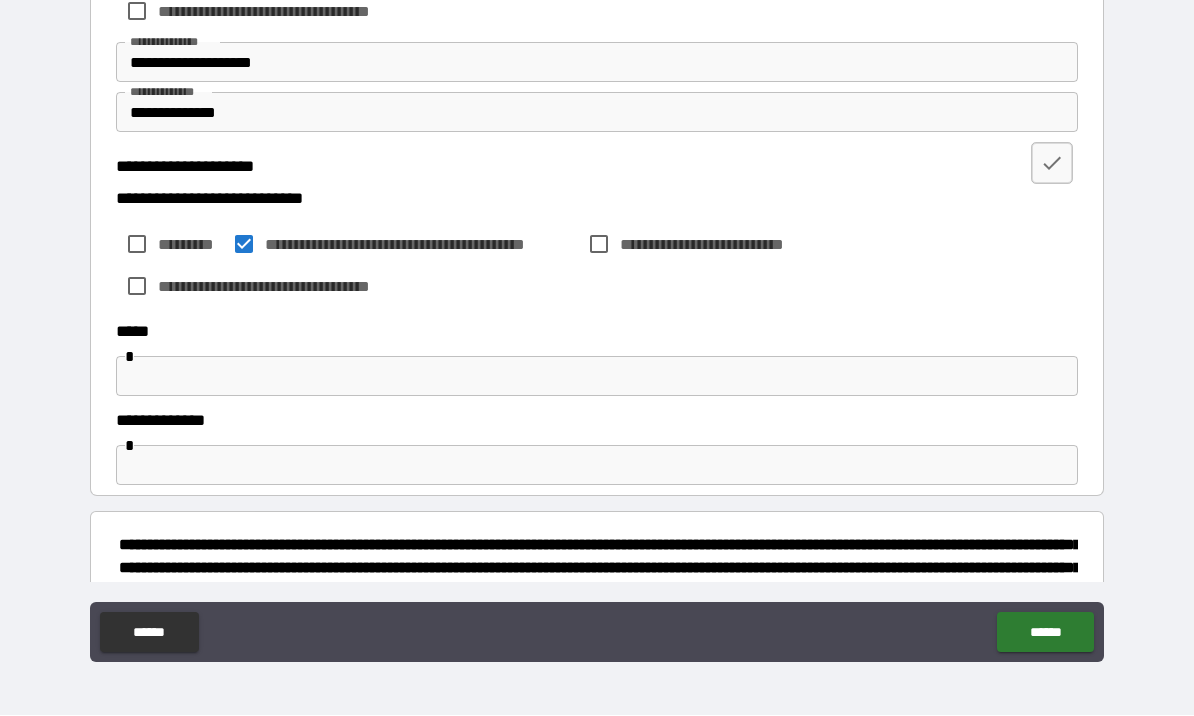 click at bounding box center (597, 377) 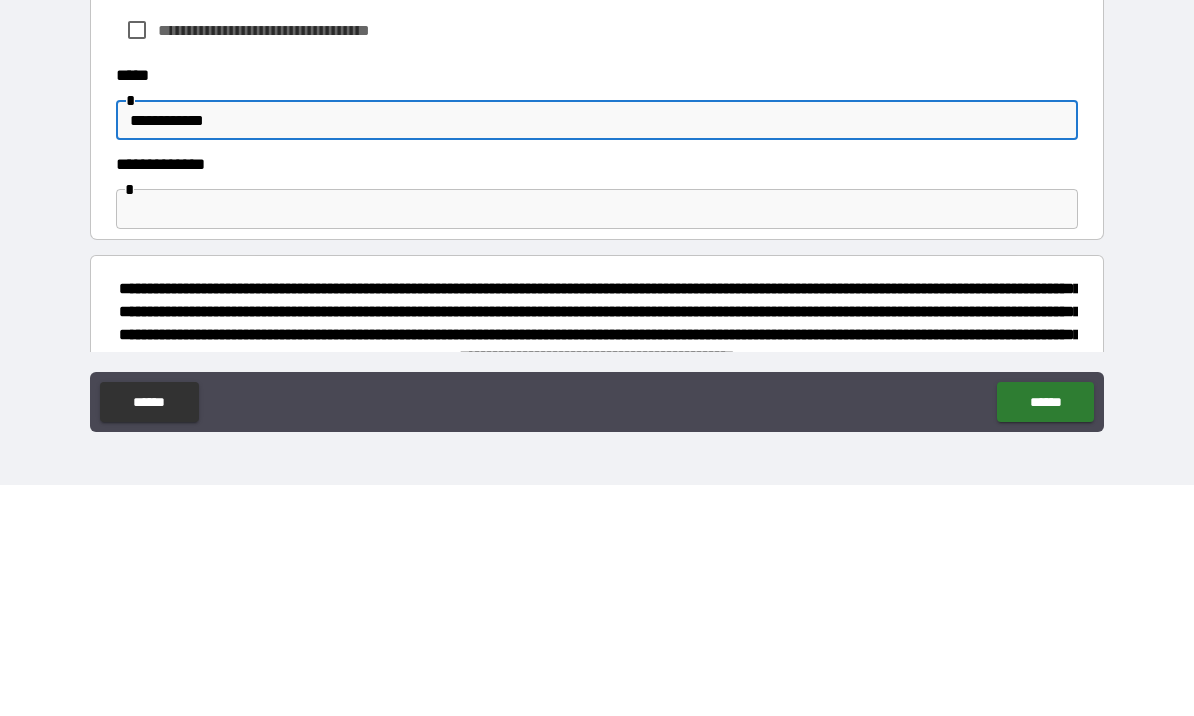 scroll, scrollTop: 760, scrollLeft: 0, axis: vertical 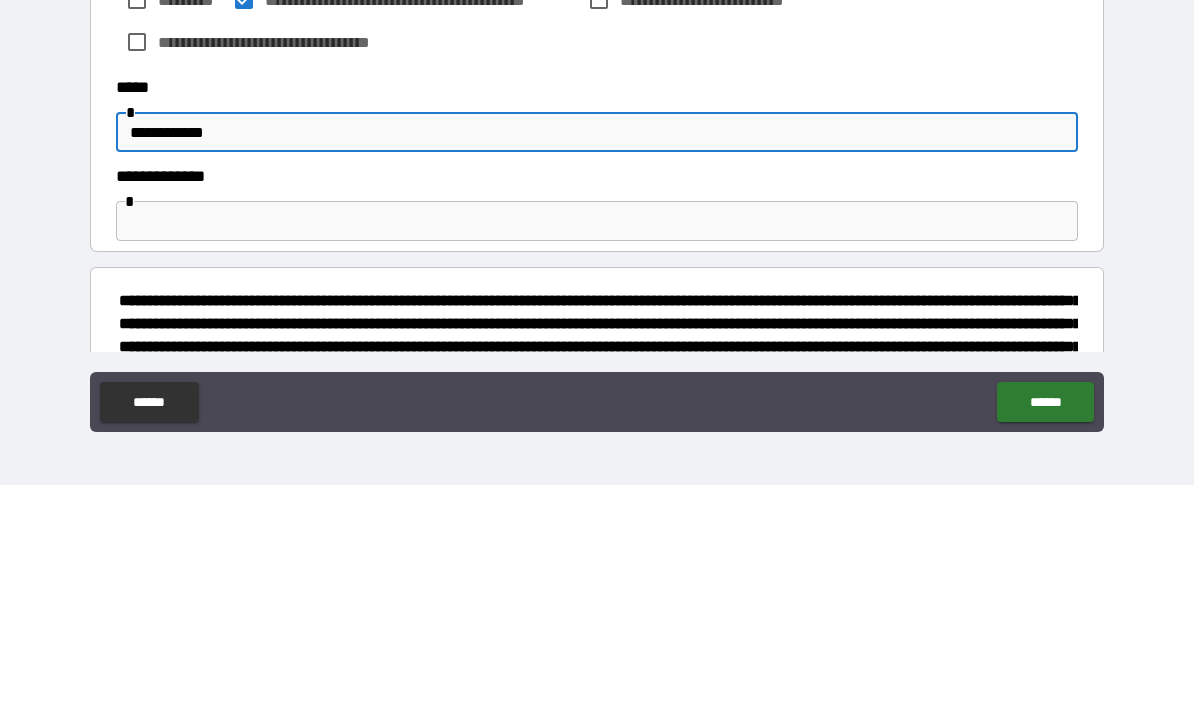 type on "**********" 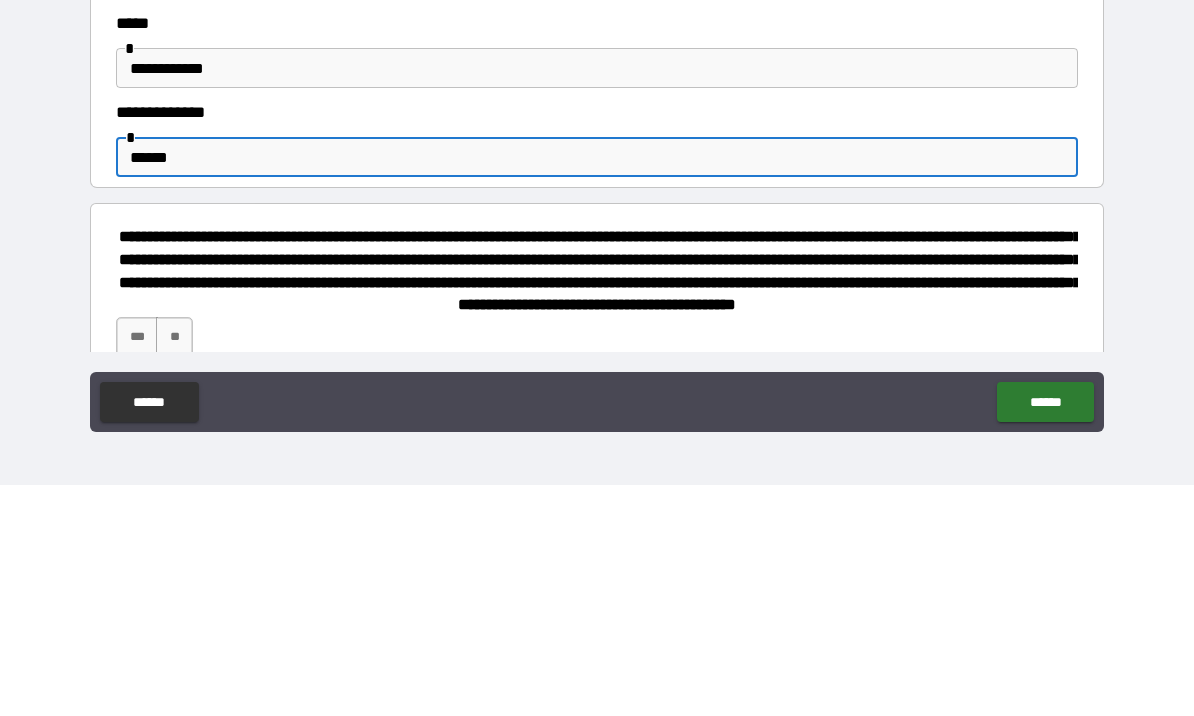 scroll, scrollTop: 931, scrollLeft: 0, axis: vertical 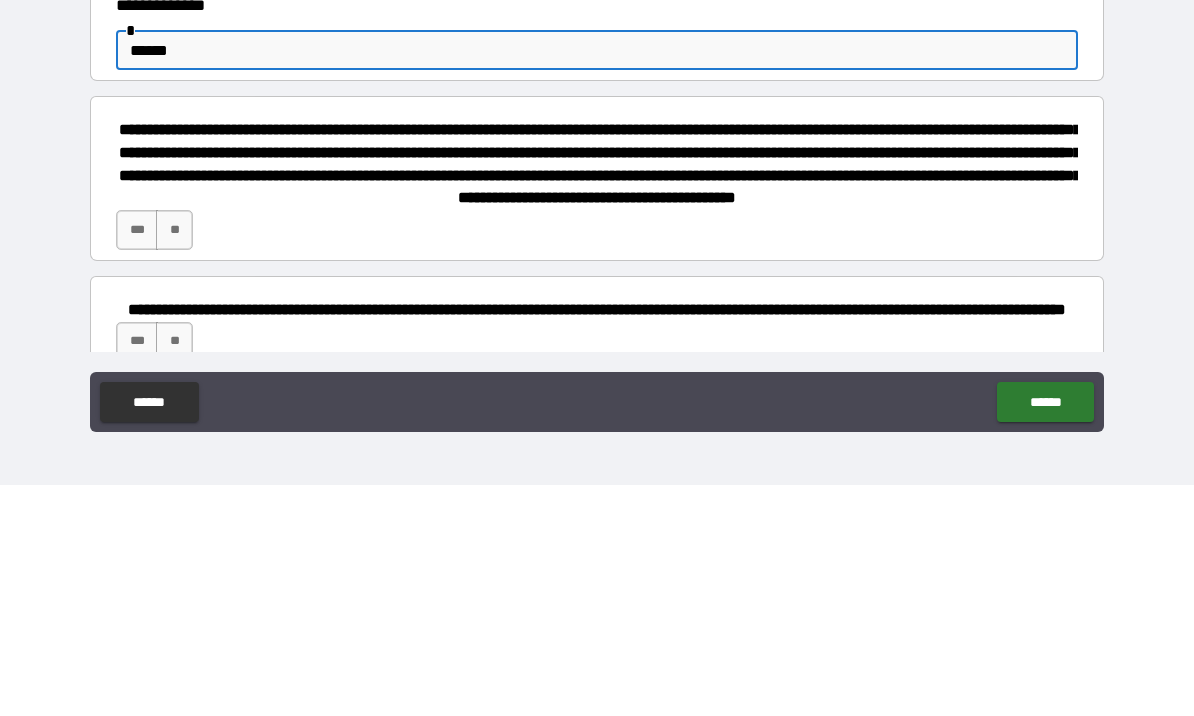 type on "******" 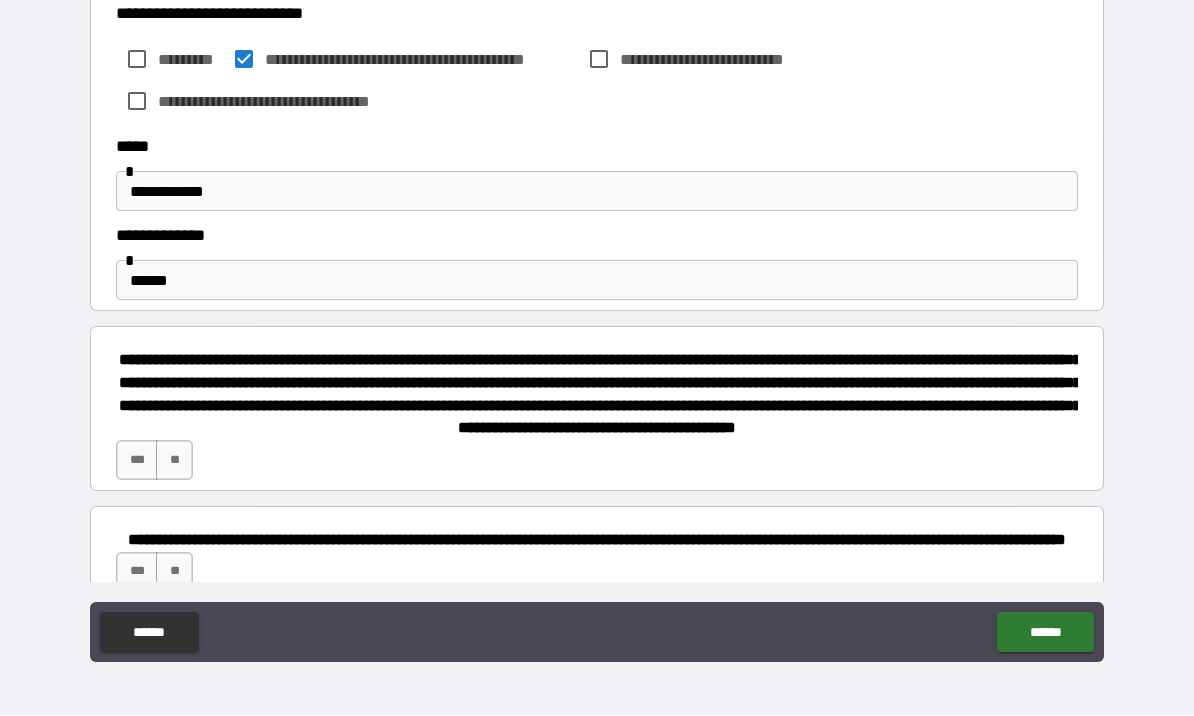 click on "***" at bounding box center [137, 461] 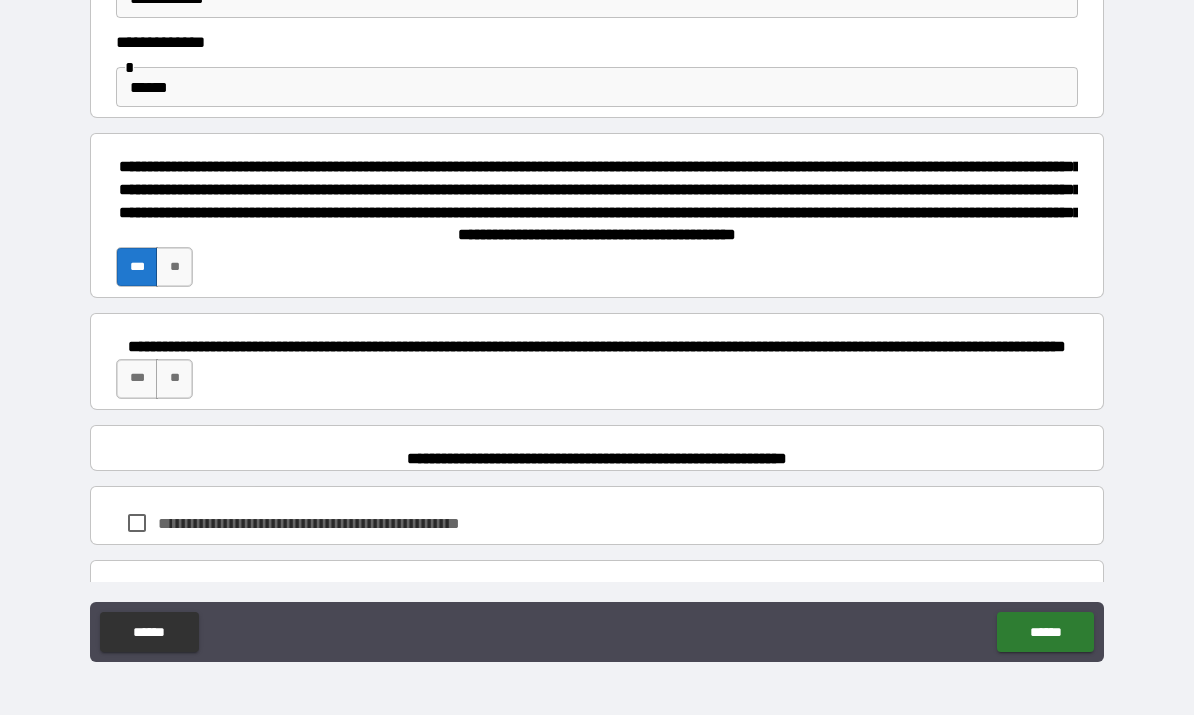 click on "***" at bounding box center (137, 380) 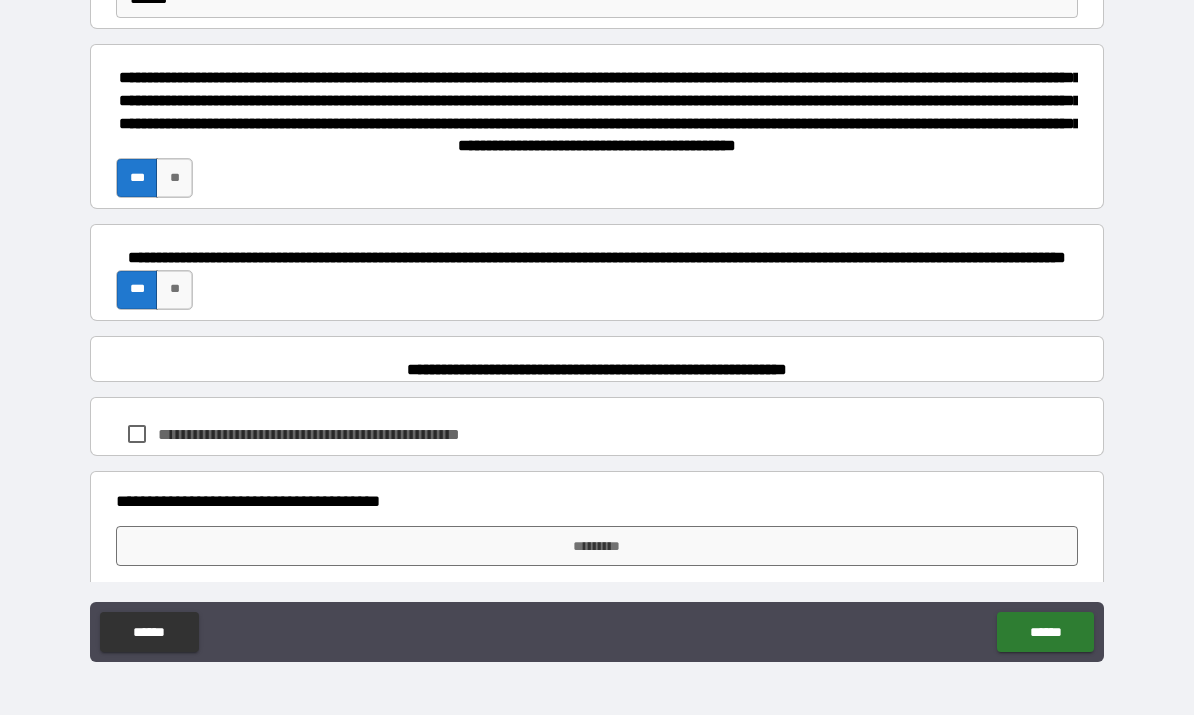 scroll, scrollTop: 1313, scrollLeft: 0, axis: vertical 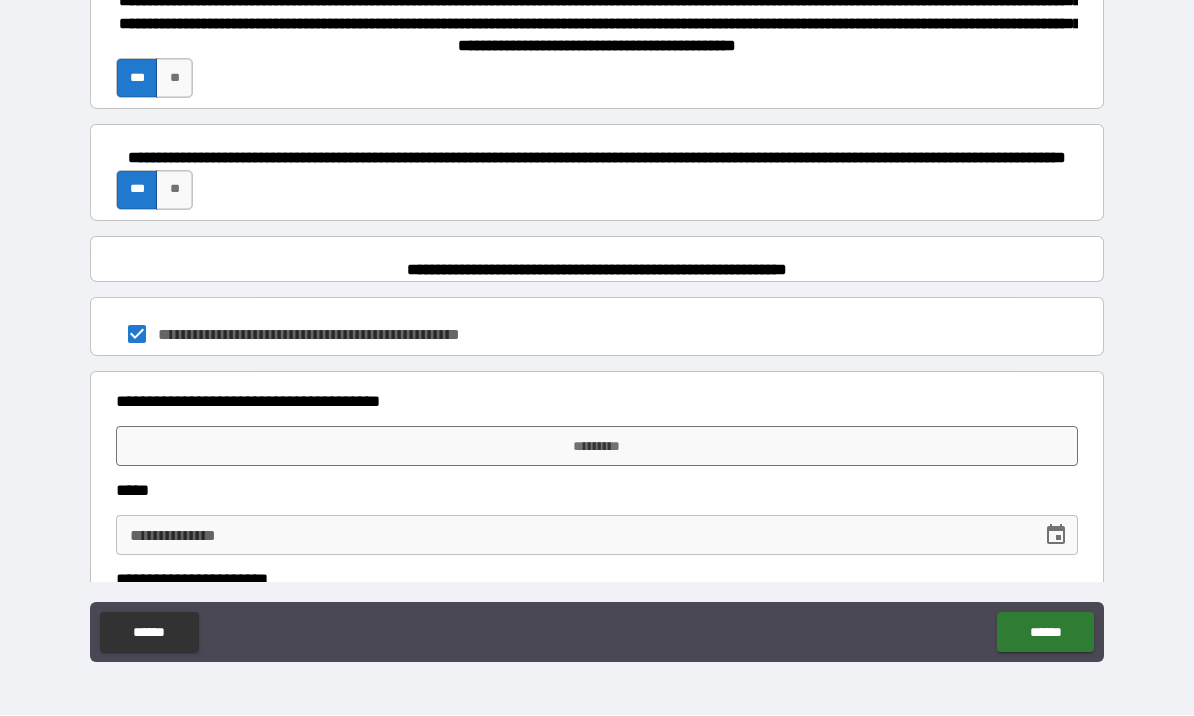 click on "*********" at bounding box center [597, 447] 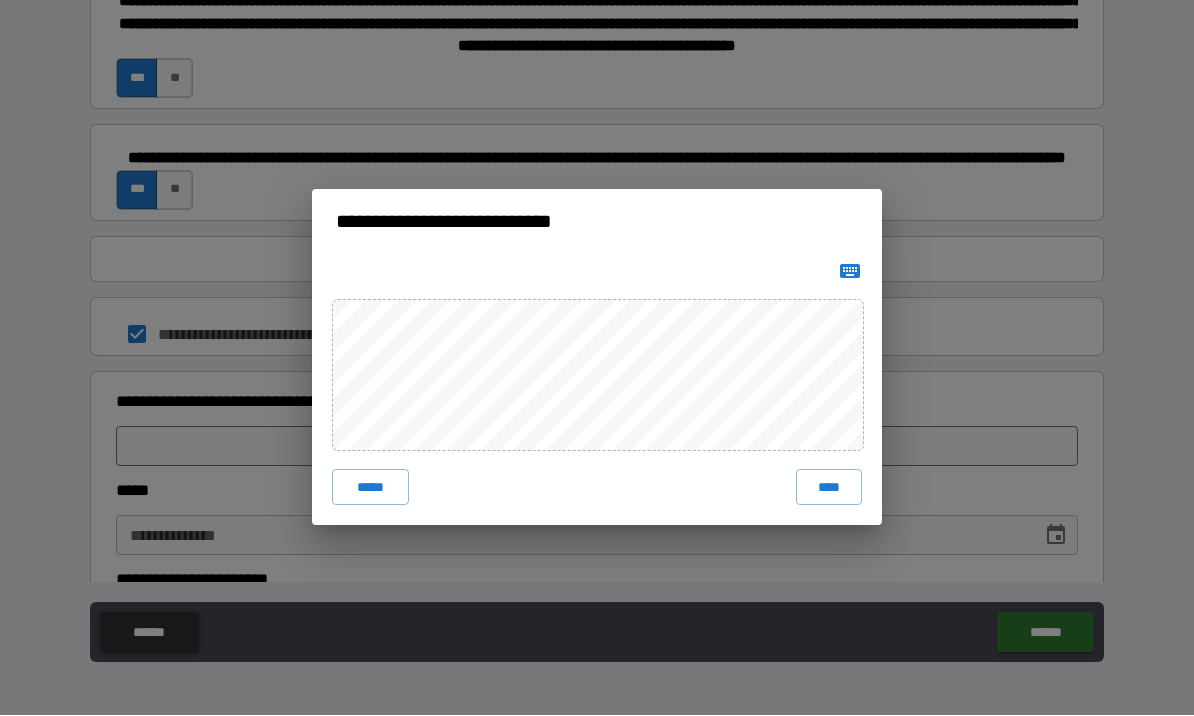 click on "****" at bounding box center [829, 488] 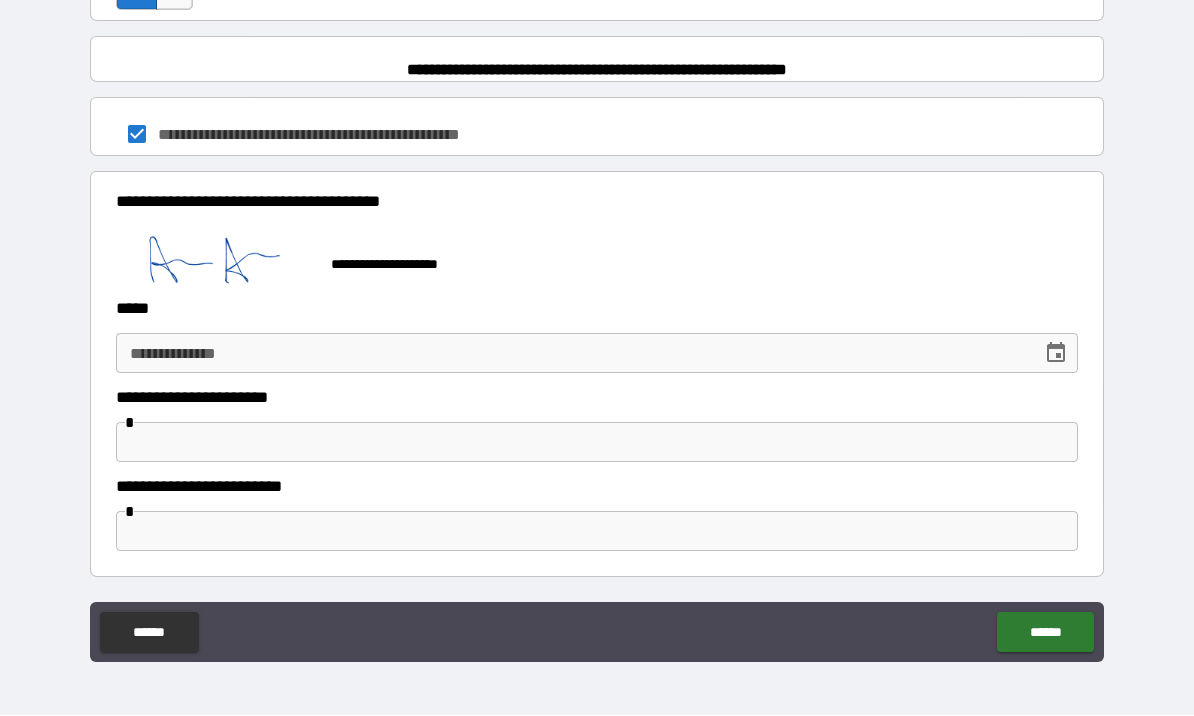 scroll, scrollTop: 1528, scrollLeft: 0, axis: vertical 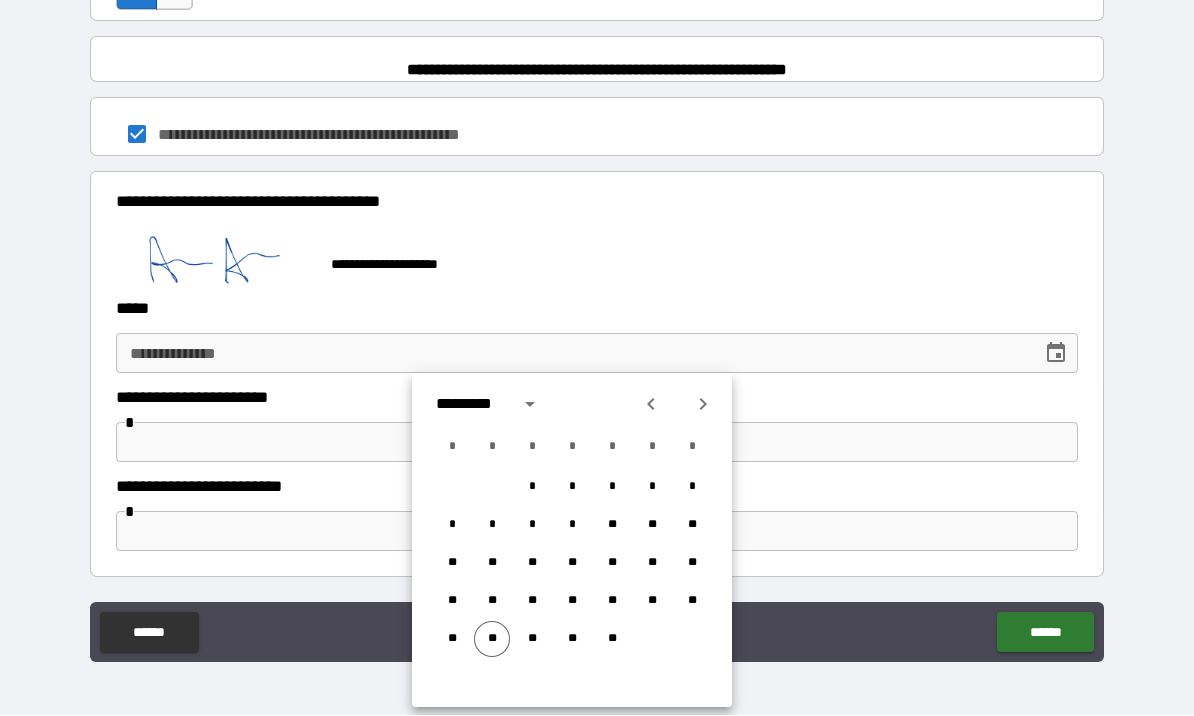 click on "**" at bounding box center (492, 640) 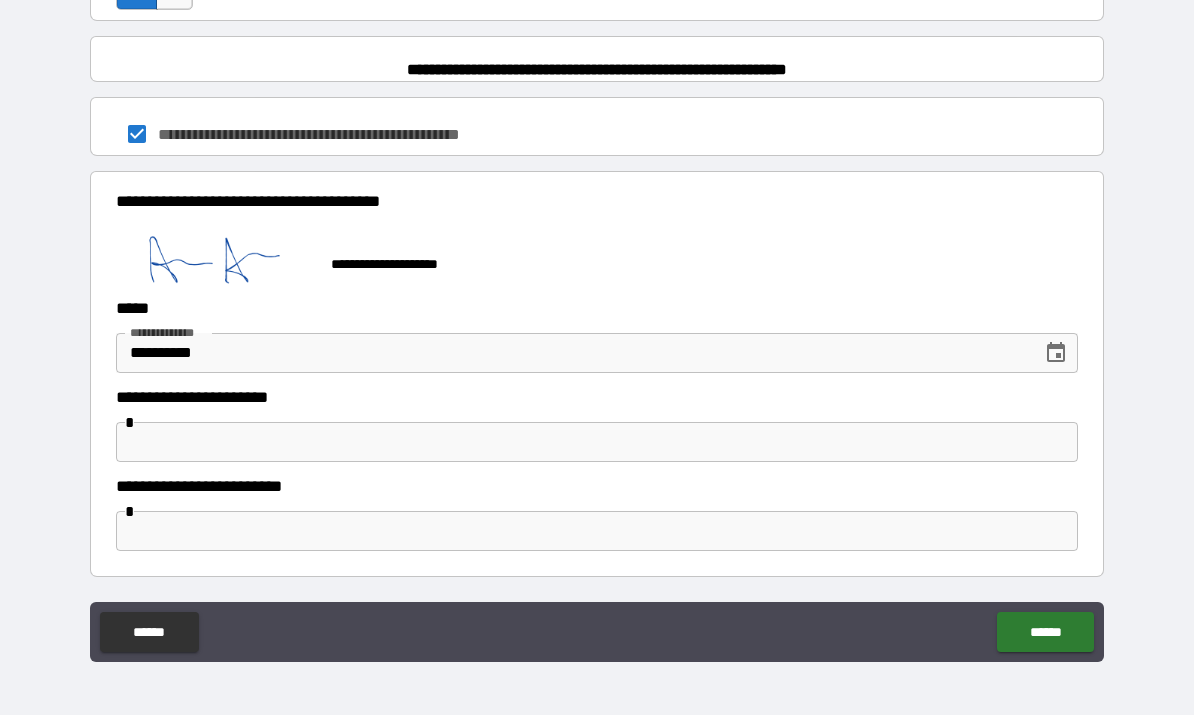 click at bounding box center (597, 443) 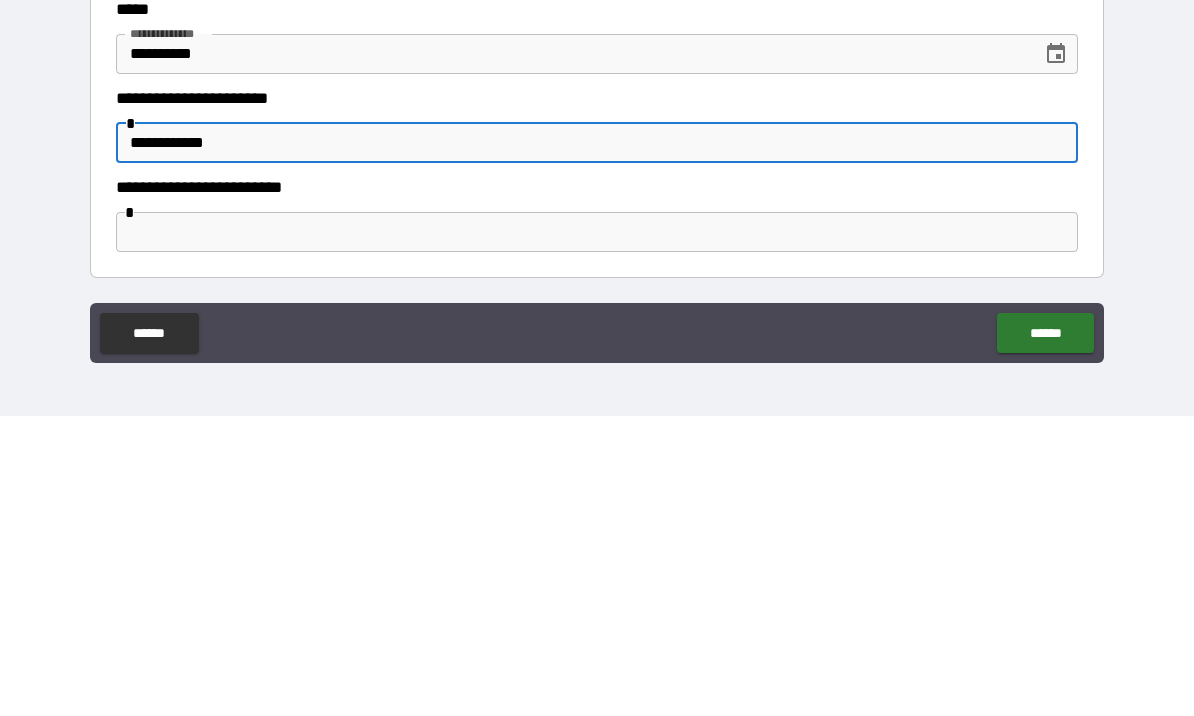 type on "**********" 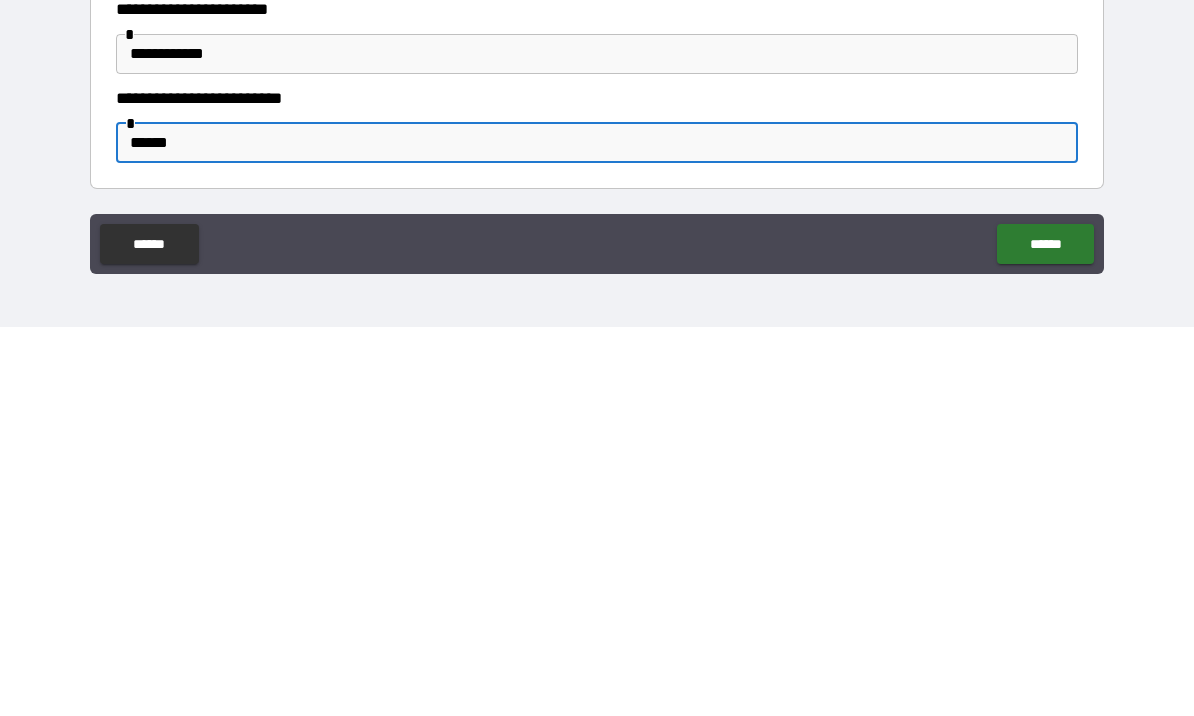 type on "******" 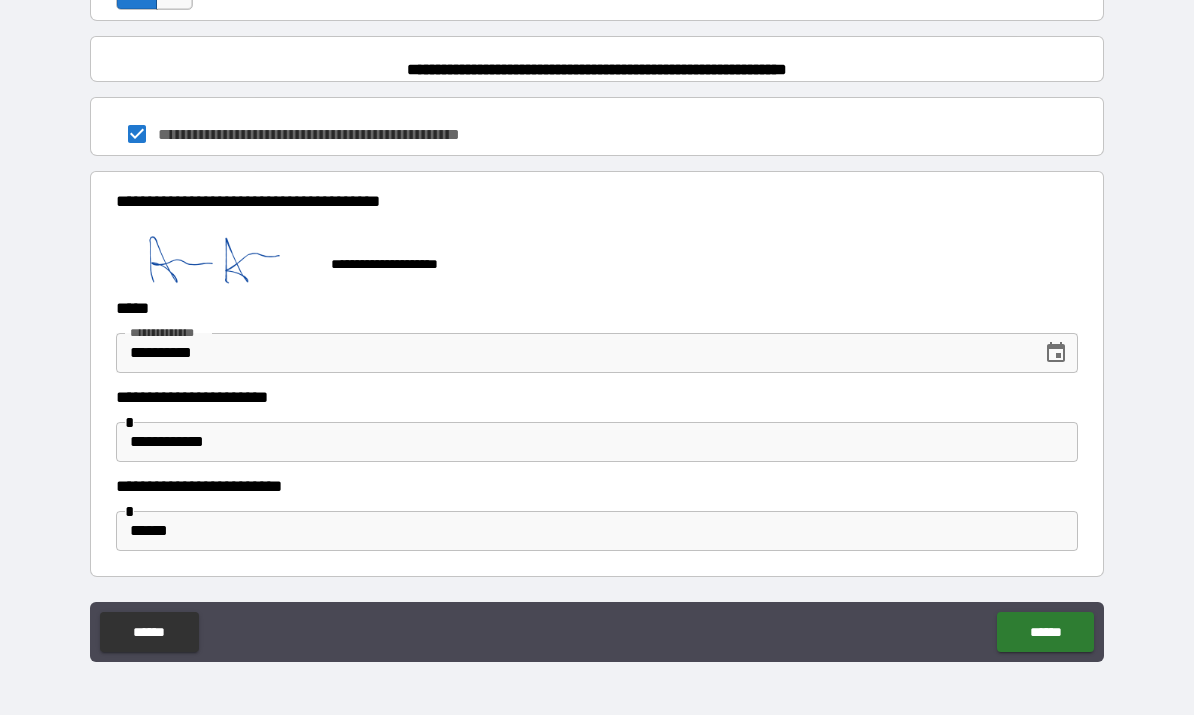 click on "******" at bounding box center [1045, 633] 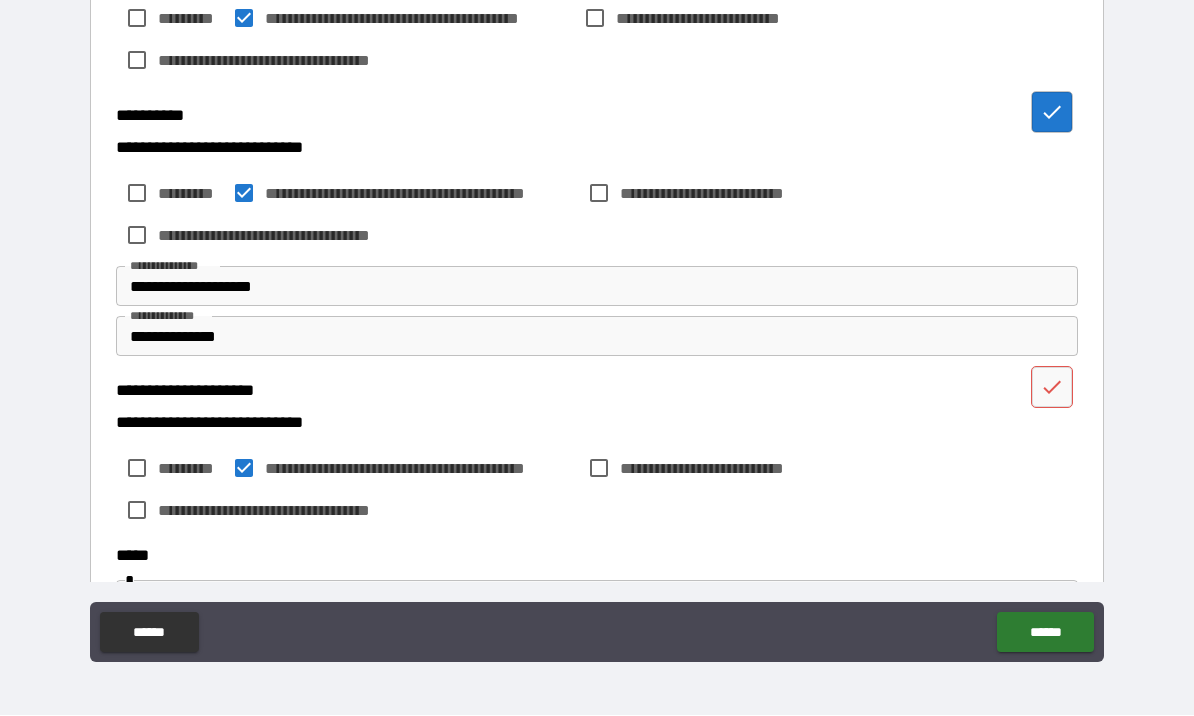 scroll, scrollTop: 608, scrollLeft: 0, axis: vertical 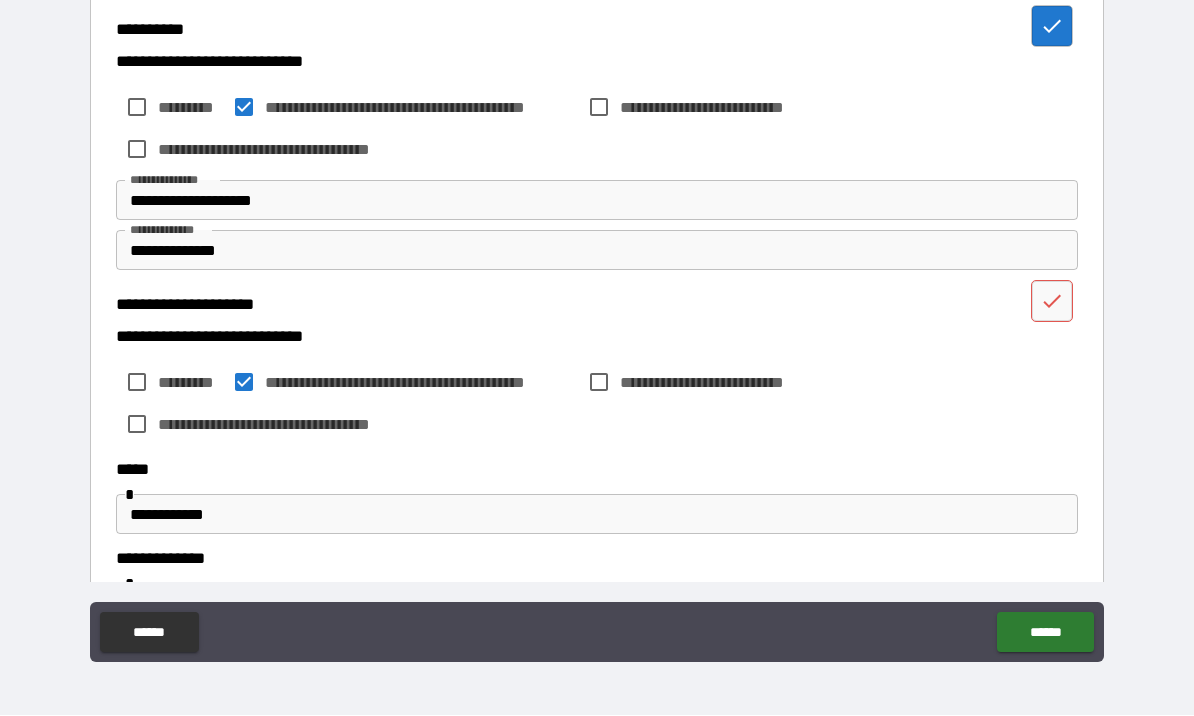 click 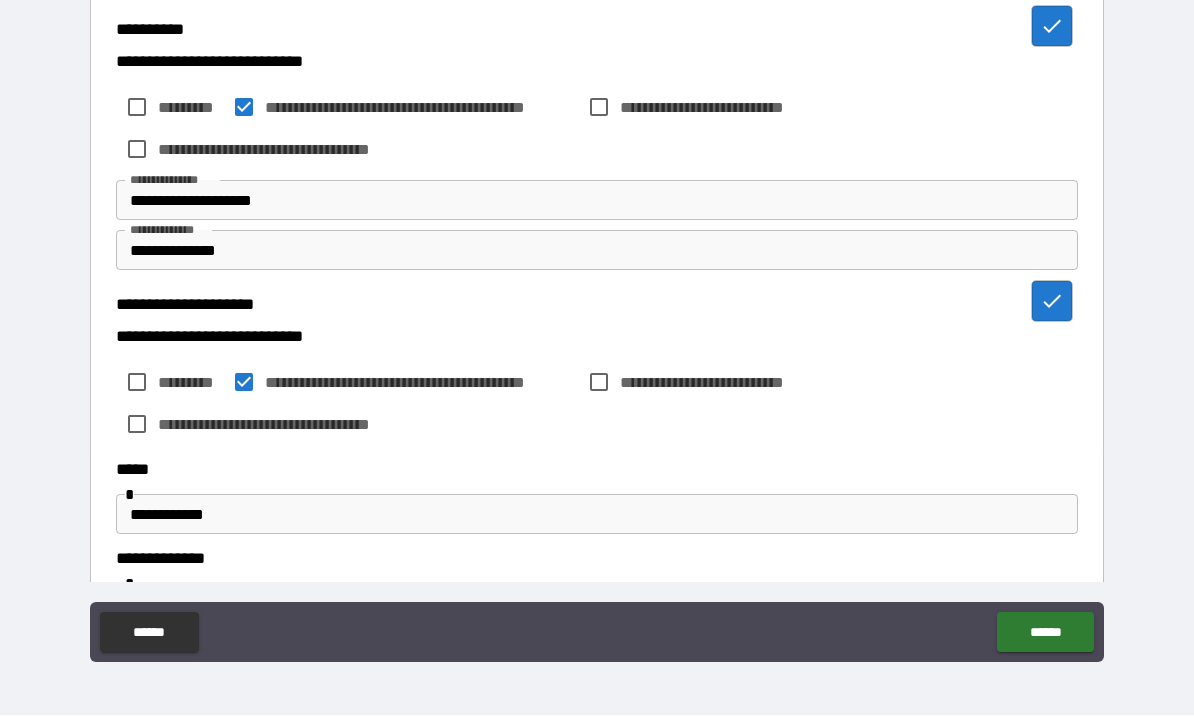 click on "******" at bounding box center (1045, 633) 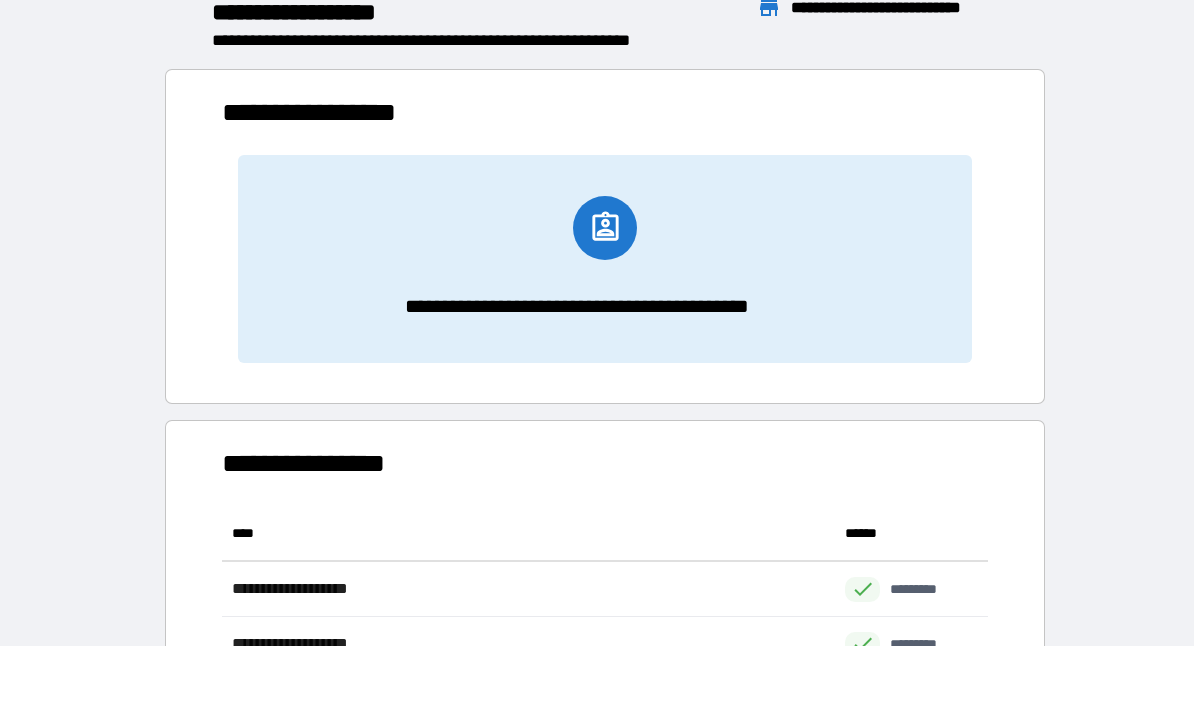 scroll, scrollTop: 1, scrollLeft: 1, axis: both 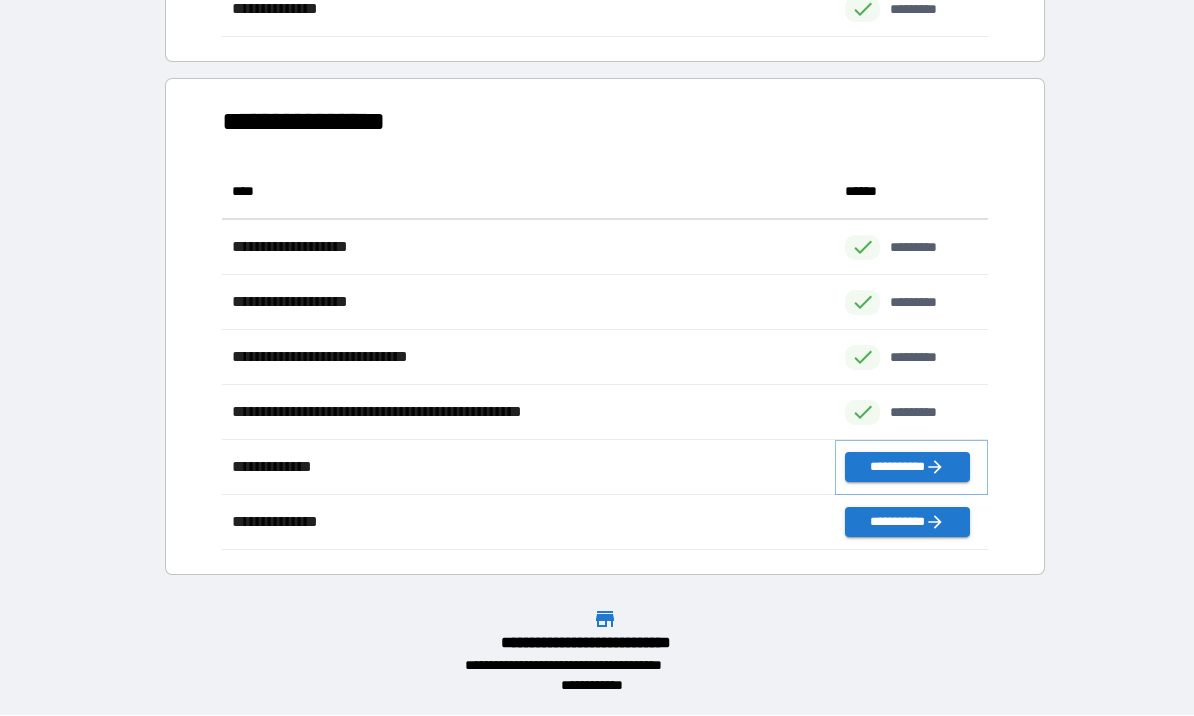 click on "**********" at bounding box center [907, 468] 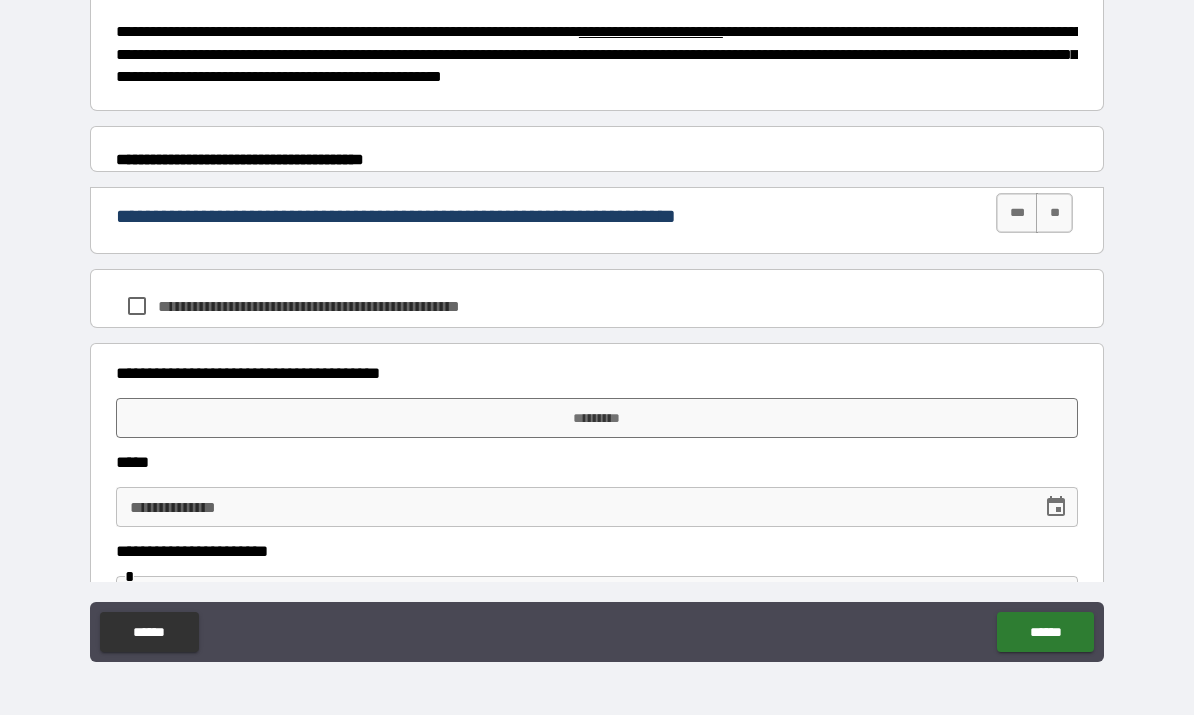 scroll, scrollTop: 773, scrollLeft: 0, axis: vertical 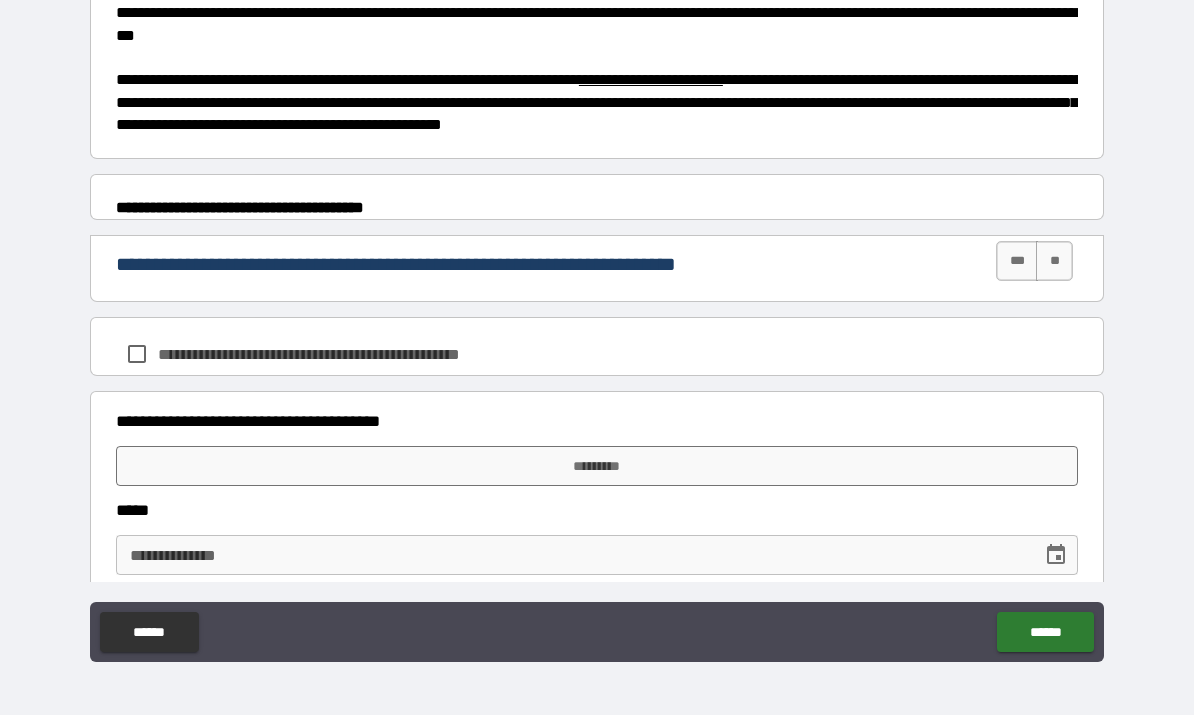 click on "***" at bounding box center [1017, 262] 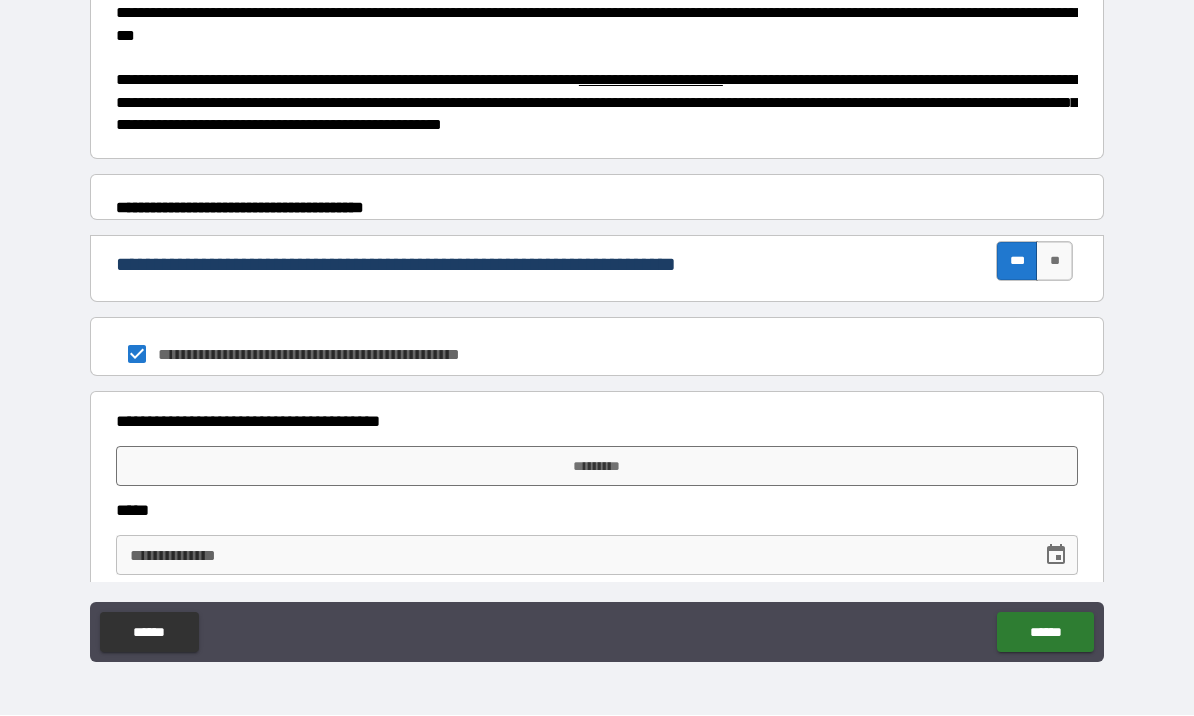 click on "*********" at bounding box center [597, 467] 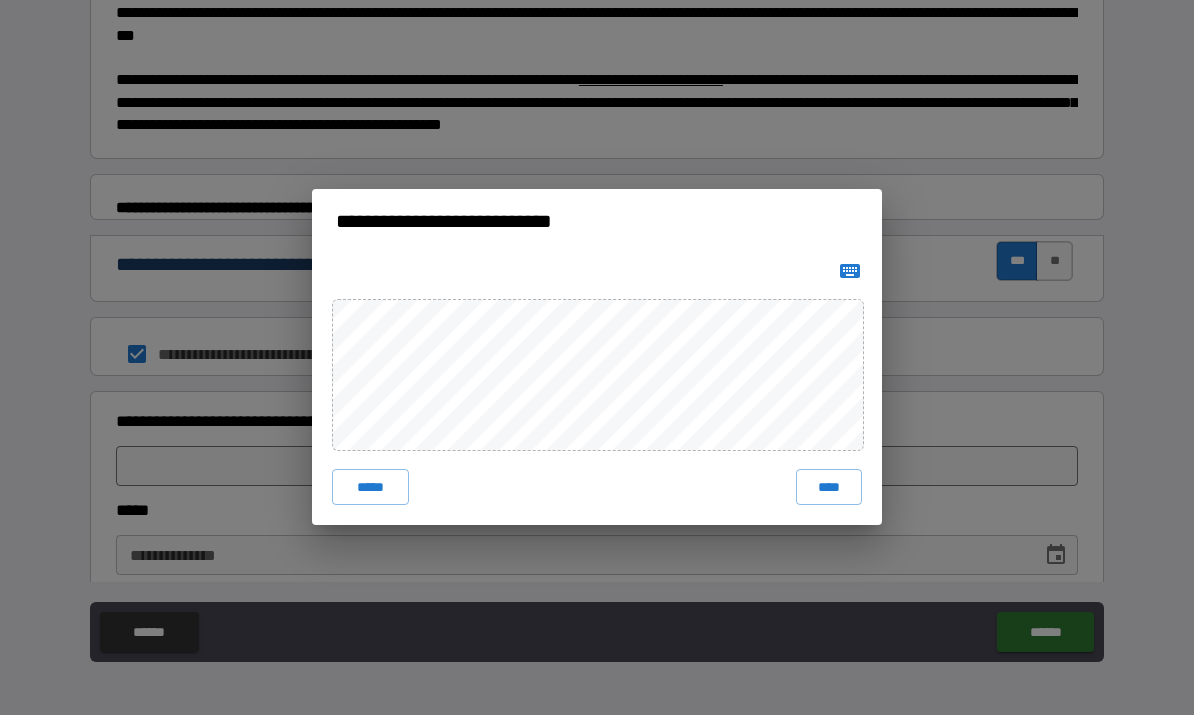 click on "****" at bounding box center (829, 488) 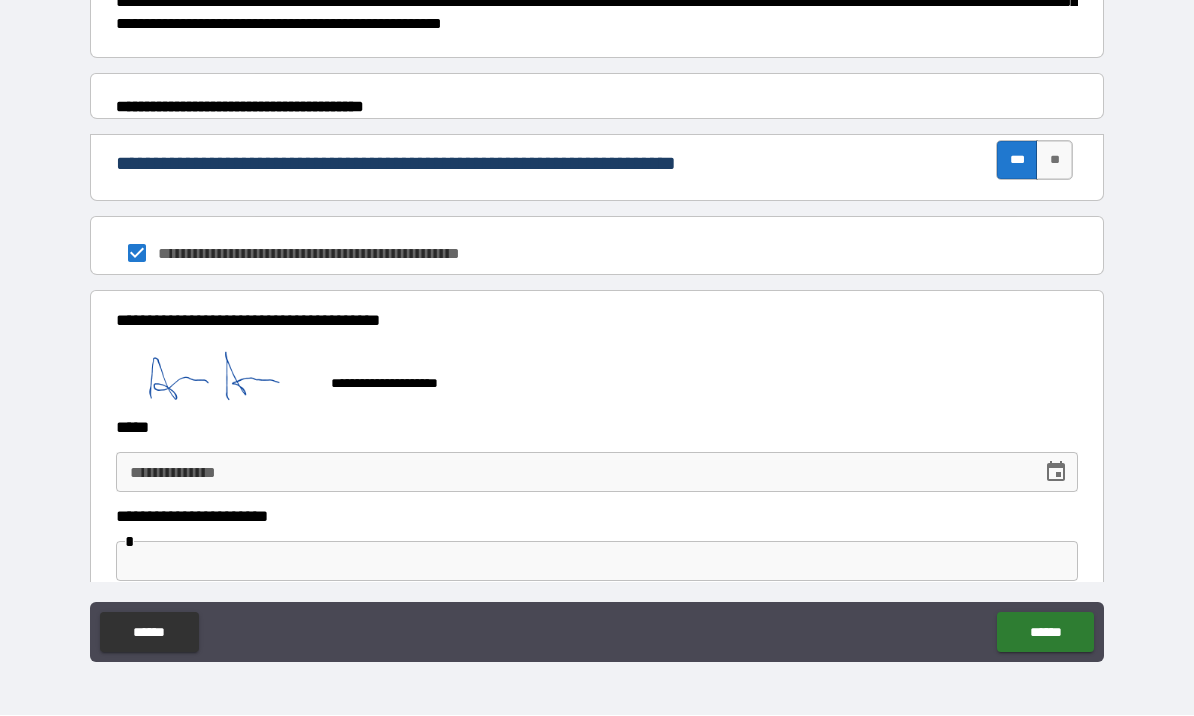 scroll, scrollTop: 982, scrollLeft: 0, axis: vertical 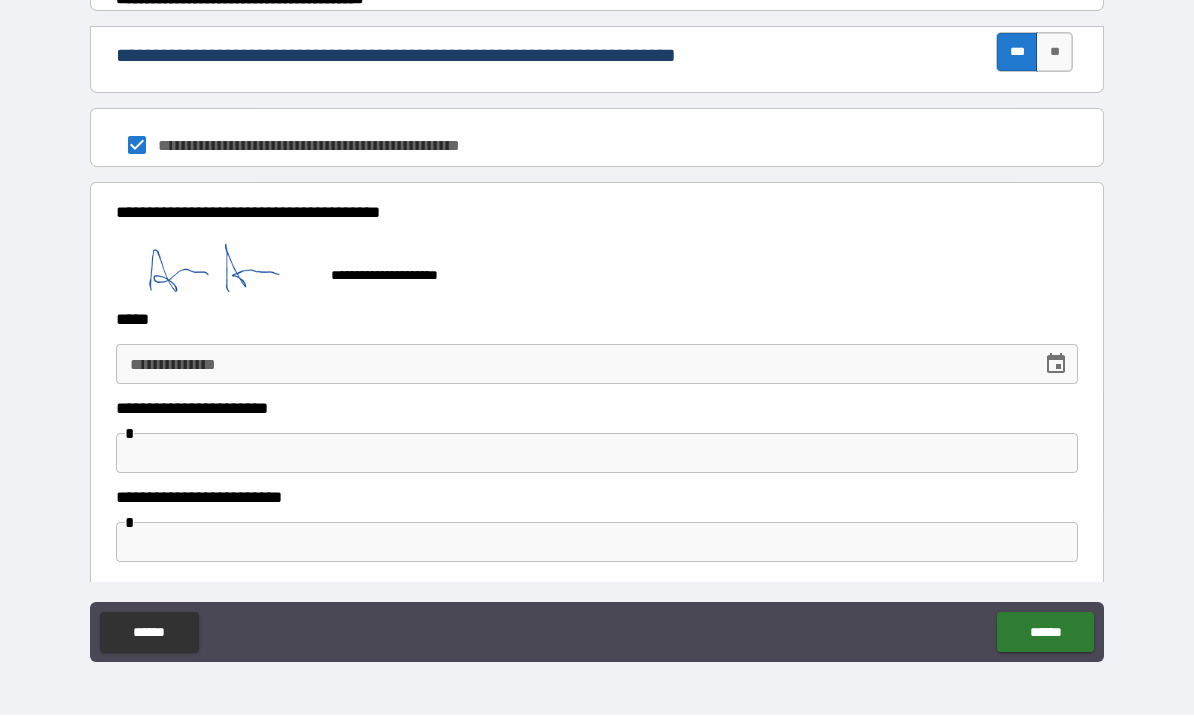 click 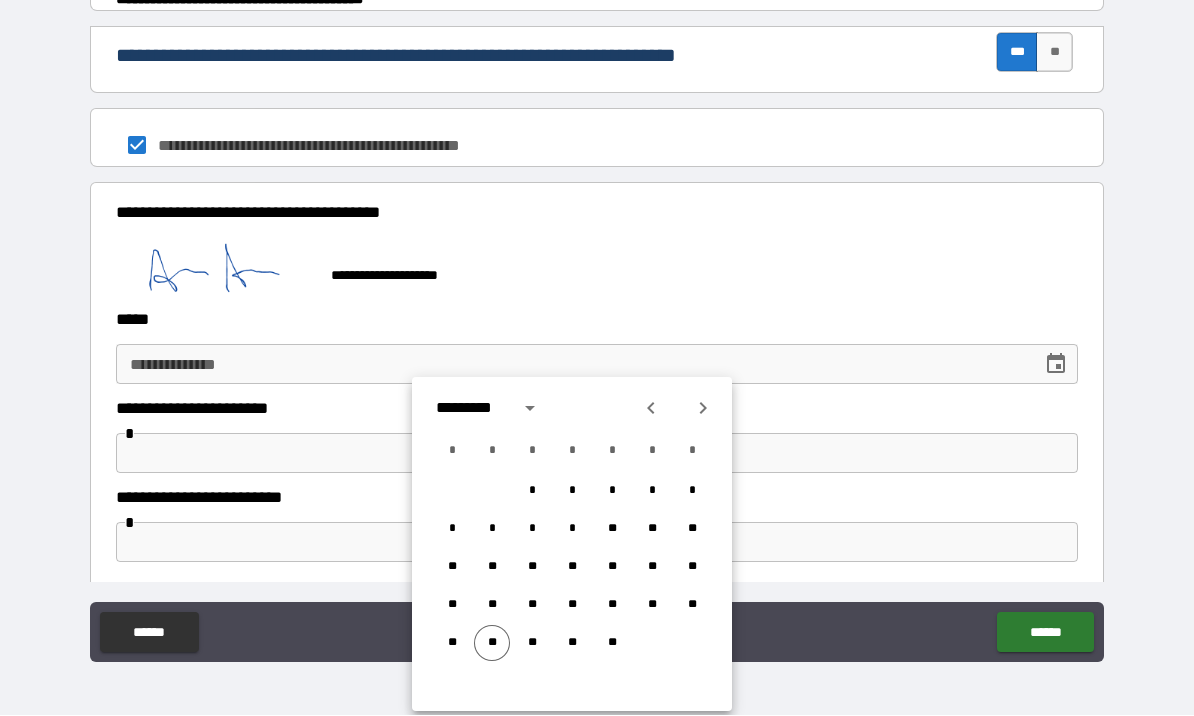 click on "**" at bounding box center (492, 644) 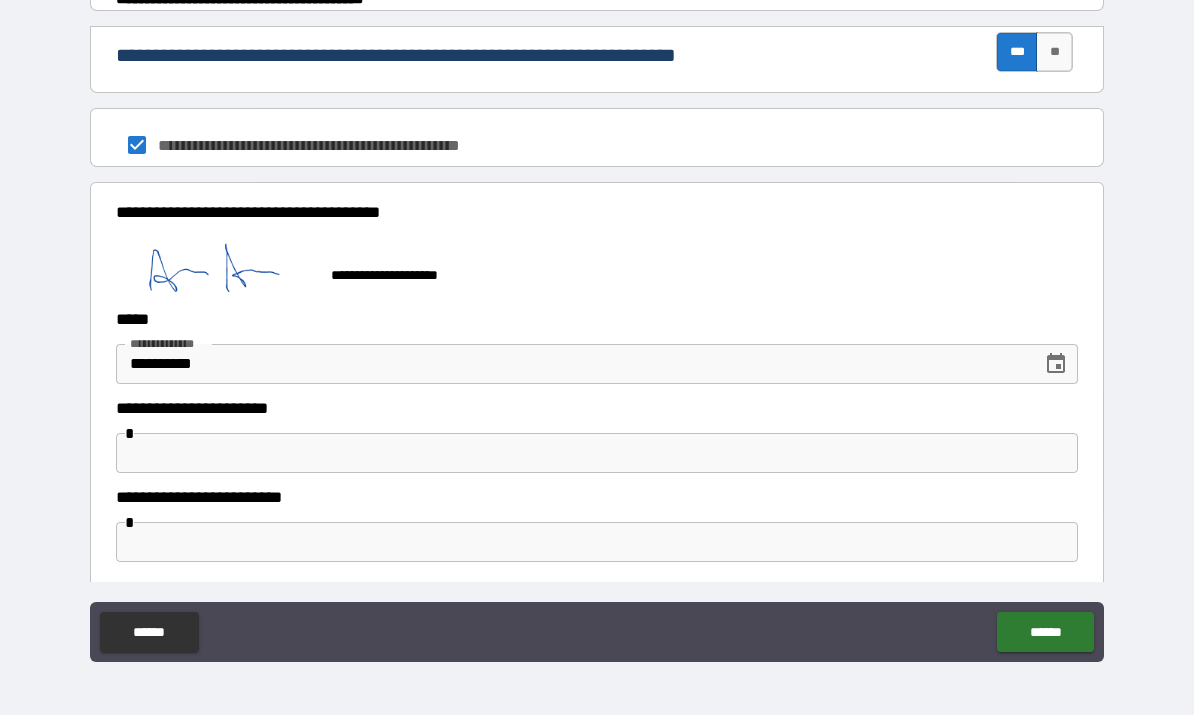 click at bounding box center (597, 454) 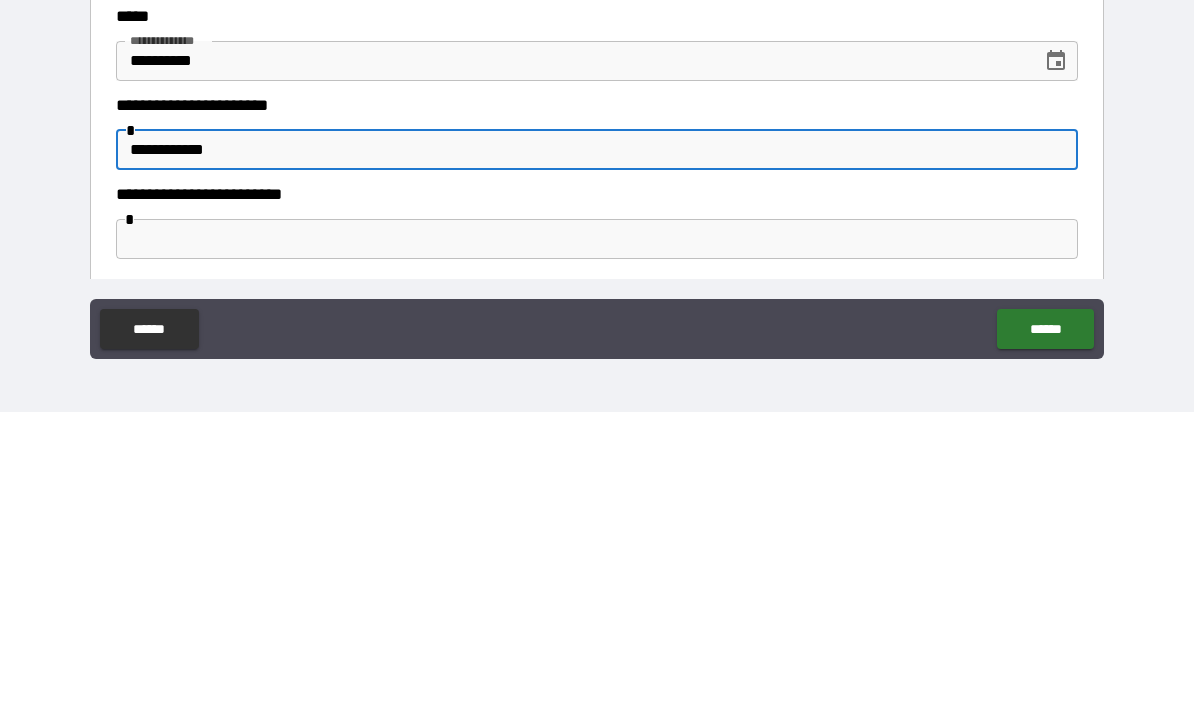 type on "**********" 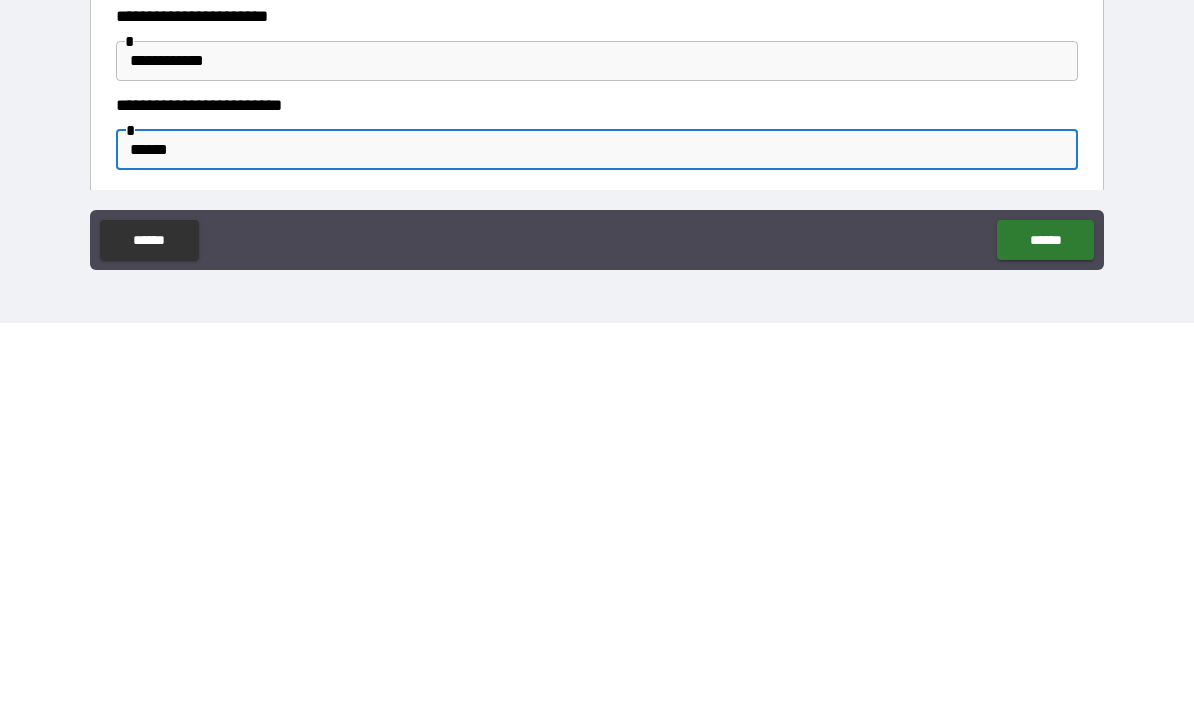 type on "******" 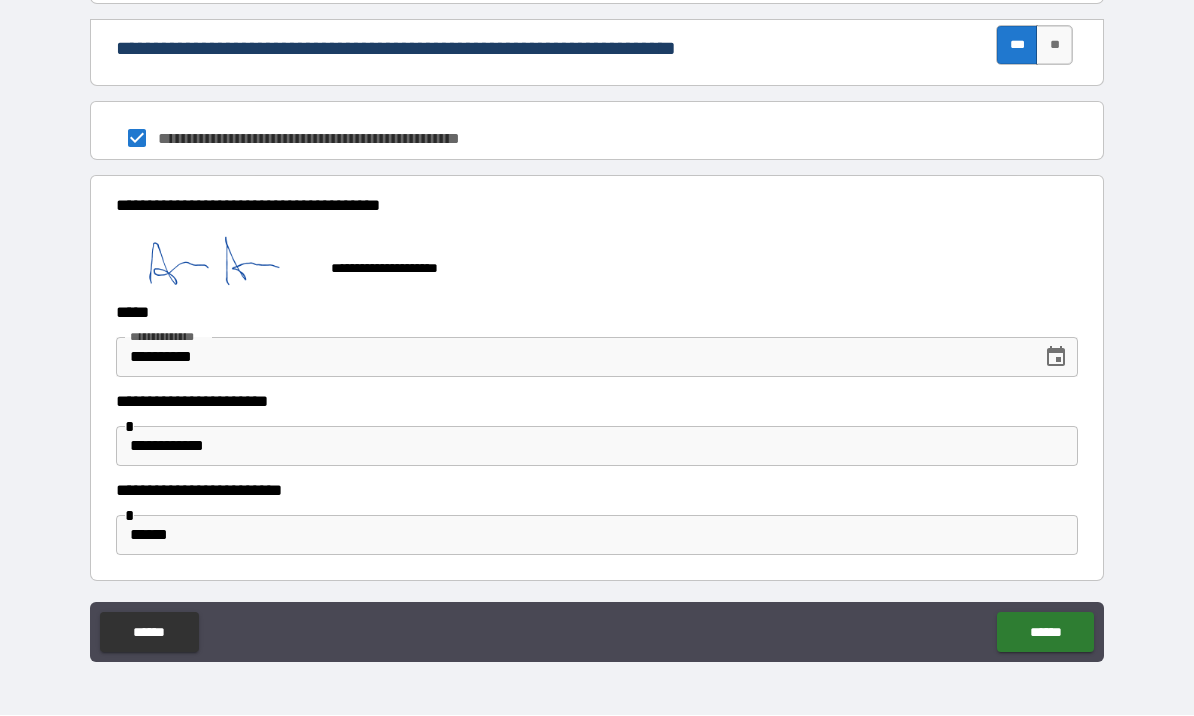 scroll, scrollTop: 987, scrollLeft: 0, axis: vertical 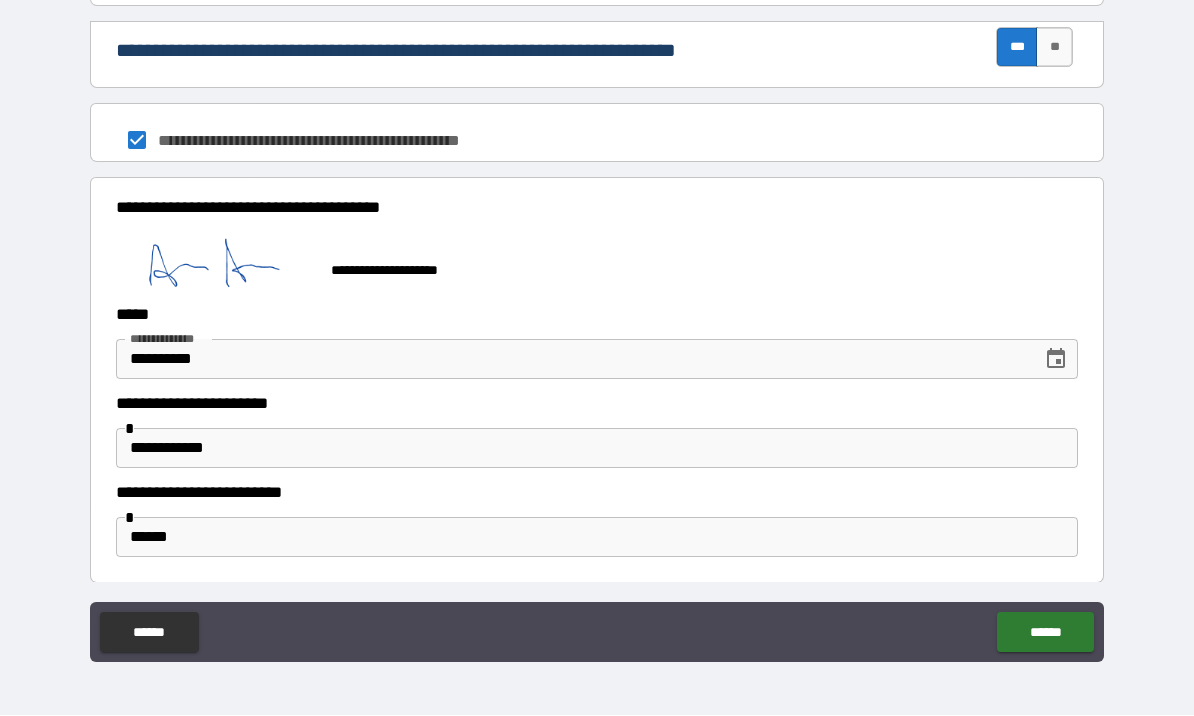 click on "******" at bounding box center (1045, 633) 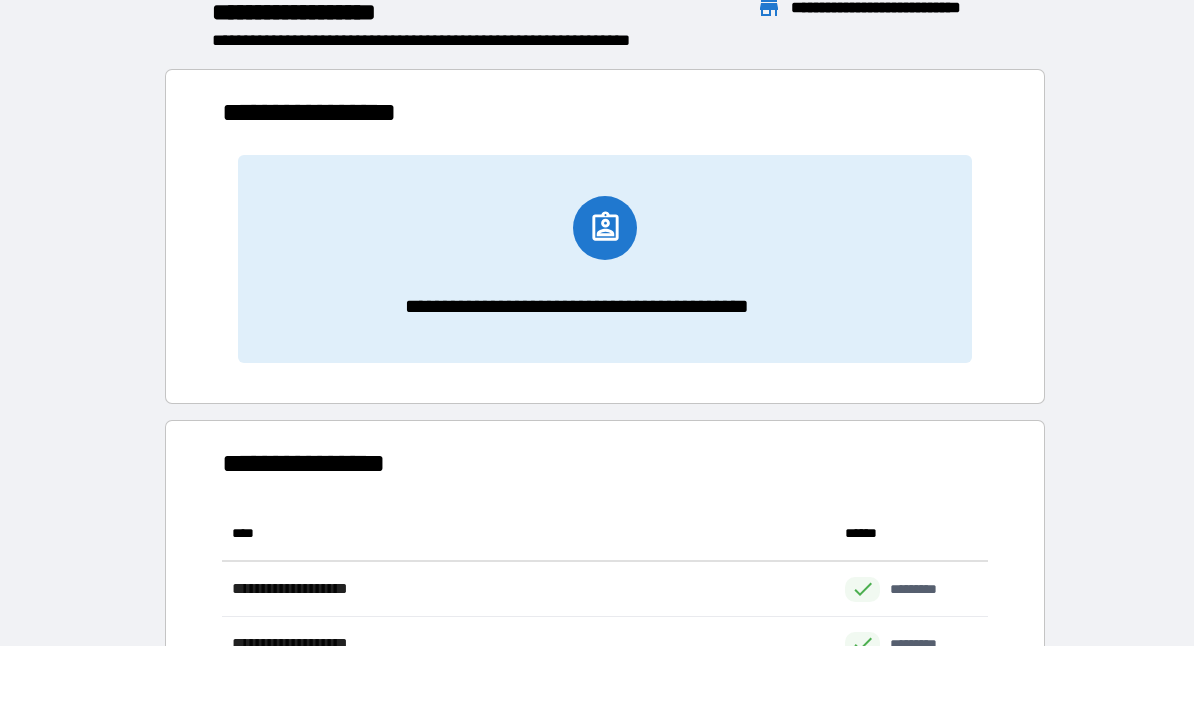 scroll, scrollTop: 1, scrollLeft: 1, axis: both 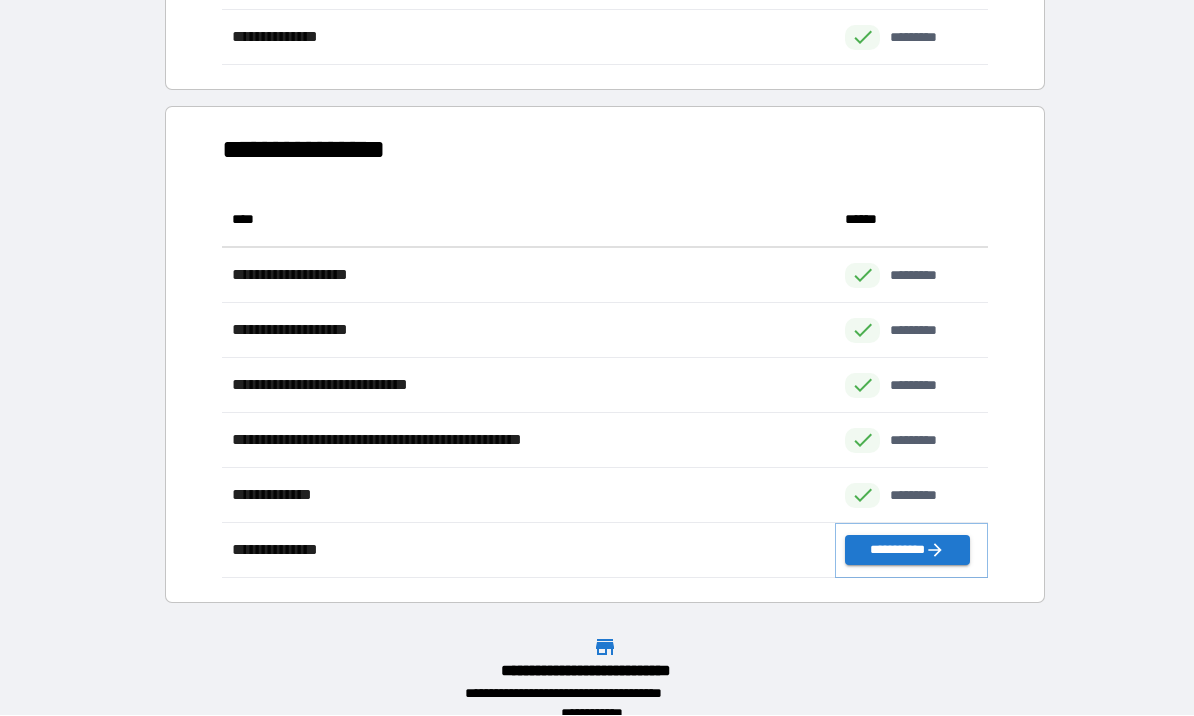 click on "**********" at bounding box center (907, 551) 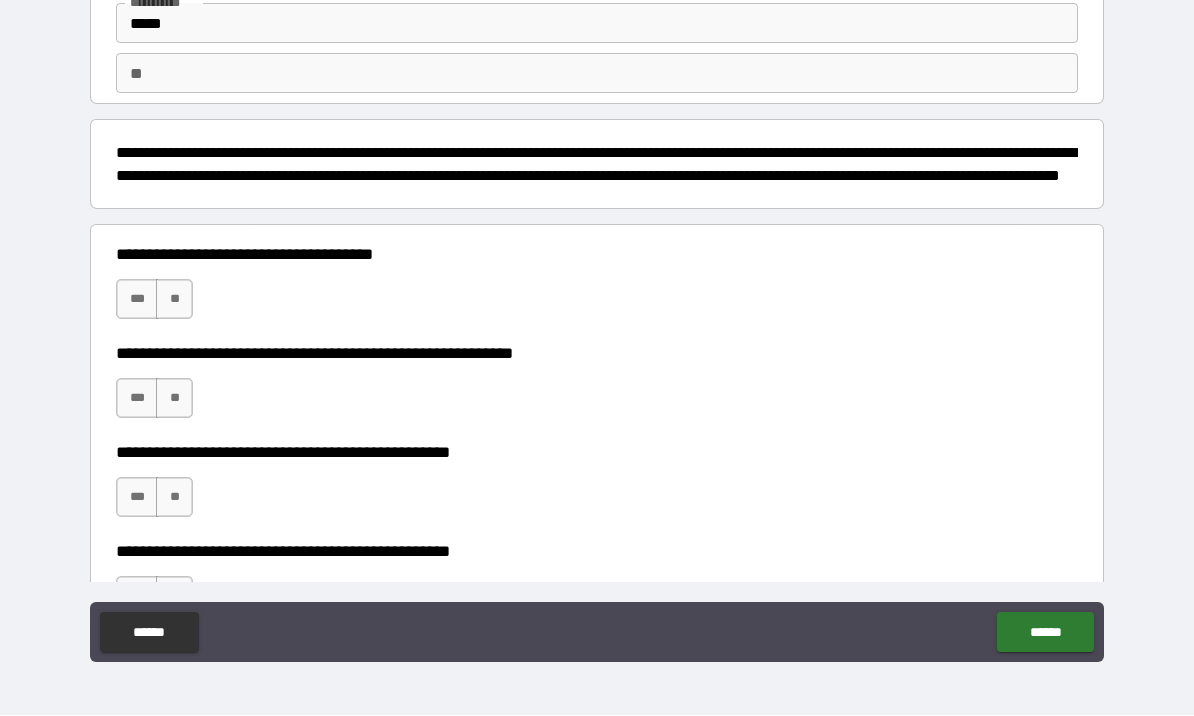 scroll, scrollTop: 123, scrollLeft: 0, axis: vertical 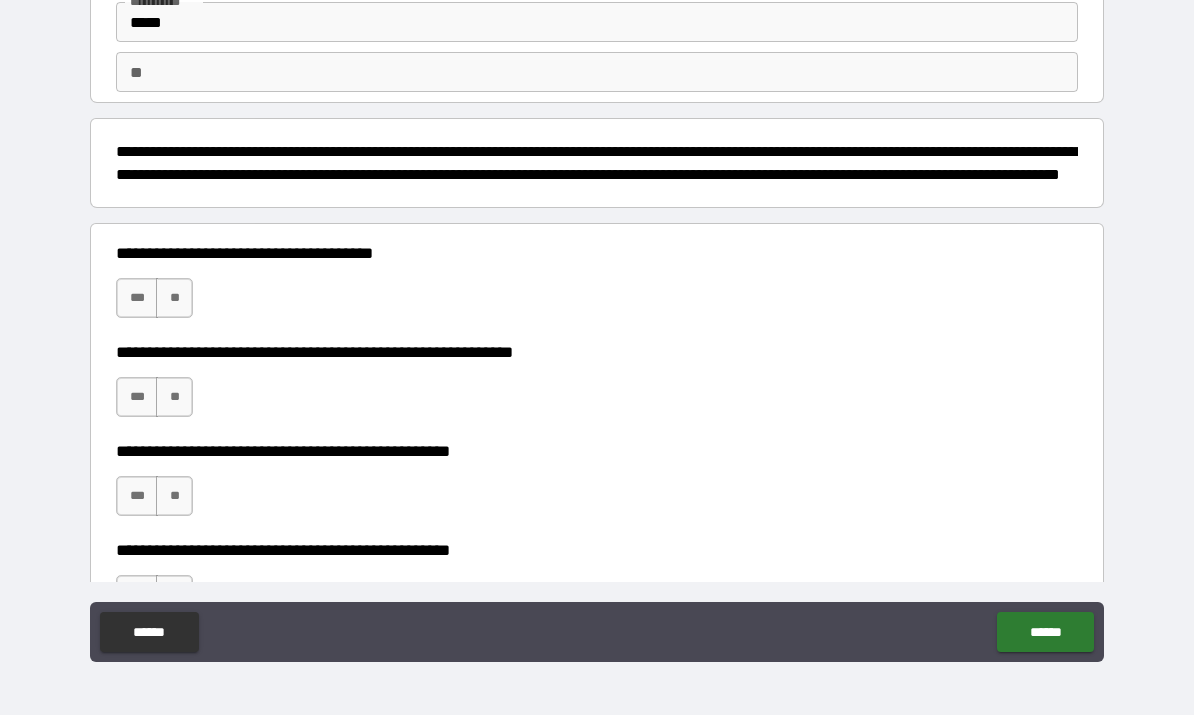click on "**" at bounding box center [174, 299] 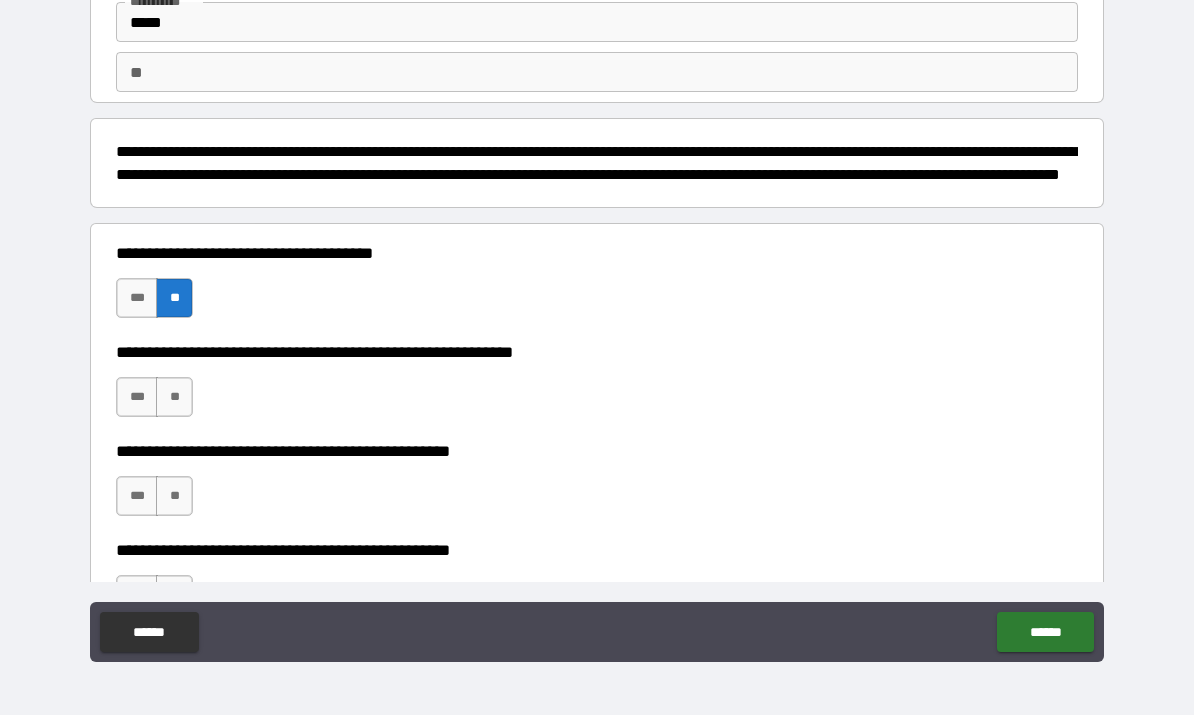 click on "**" at bounding box center [174, 398] 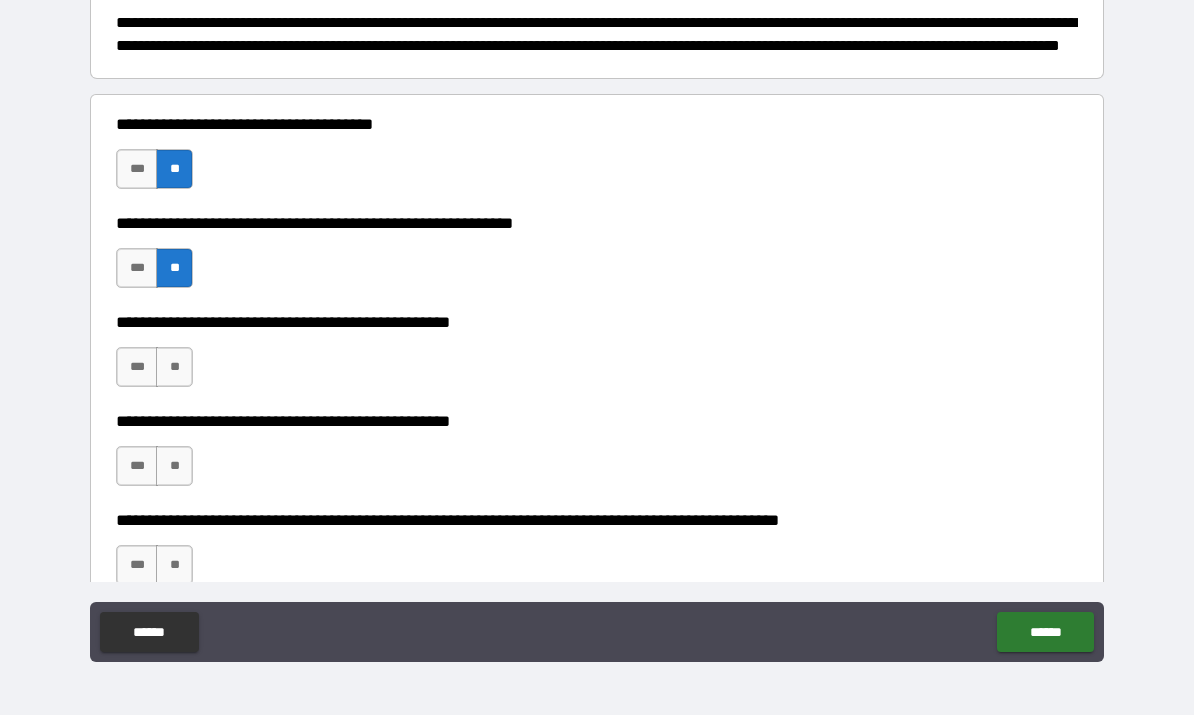 click on "**" at bounding box center [174, 368] 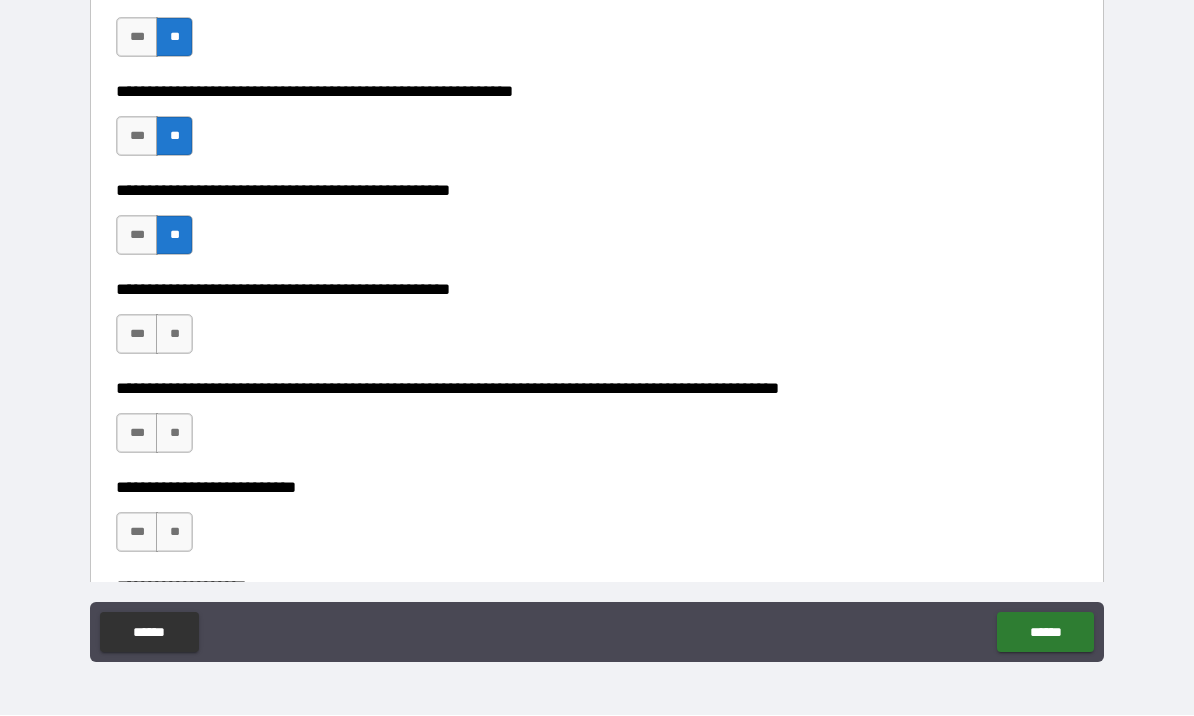 click on "**" at bounding box center [174, 335] 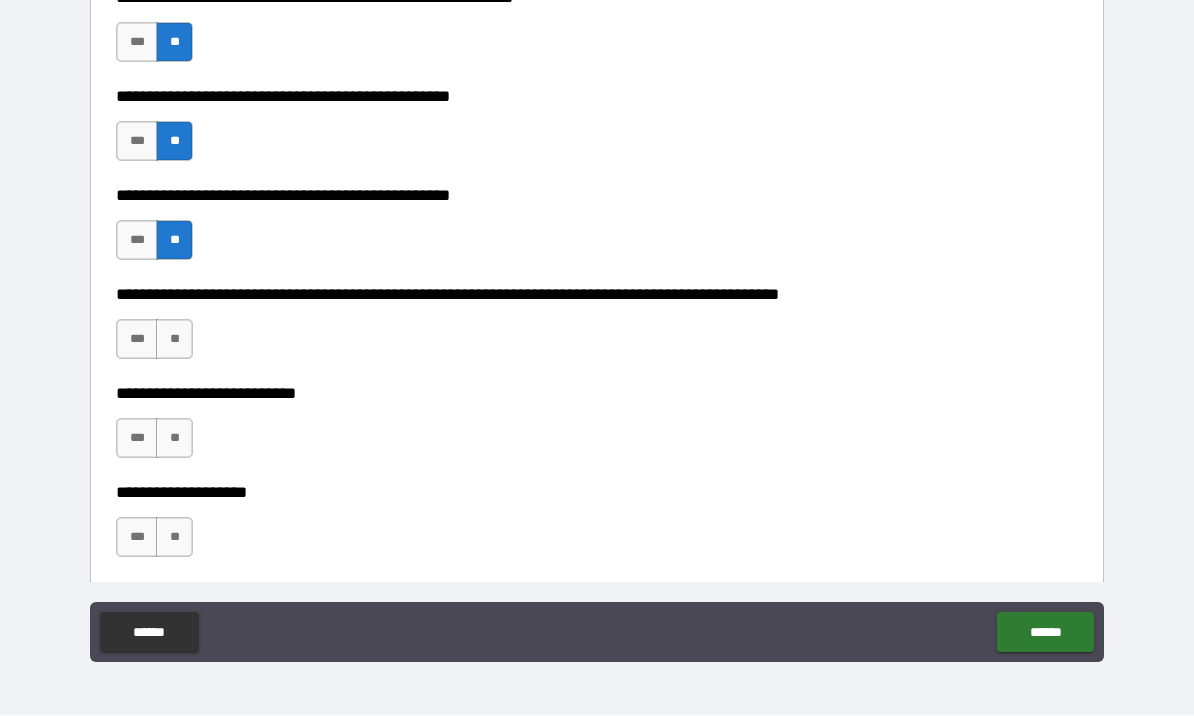 click on "**" at bounding box center [174, 340] 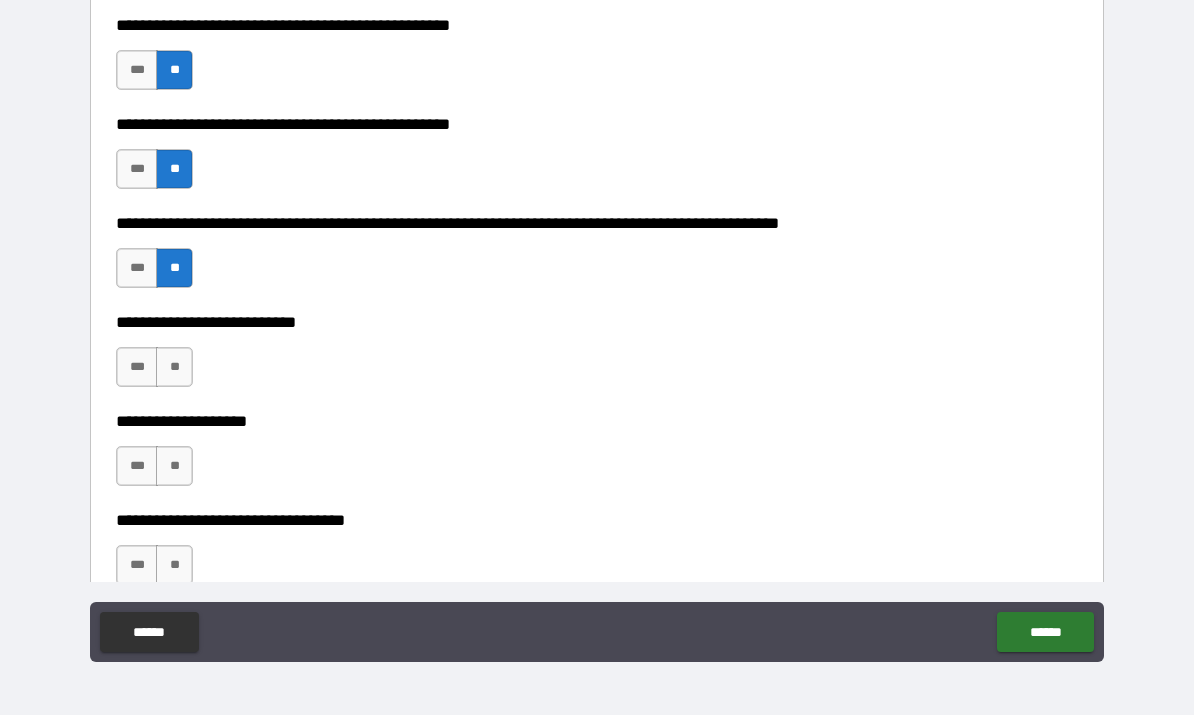 click on "**" at bounding box center [174, 368] 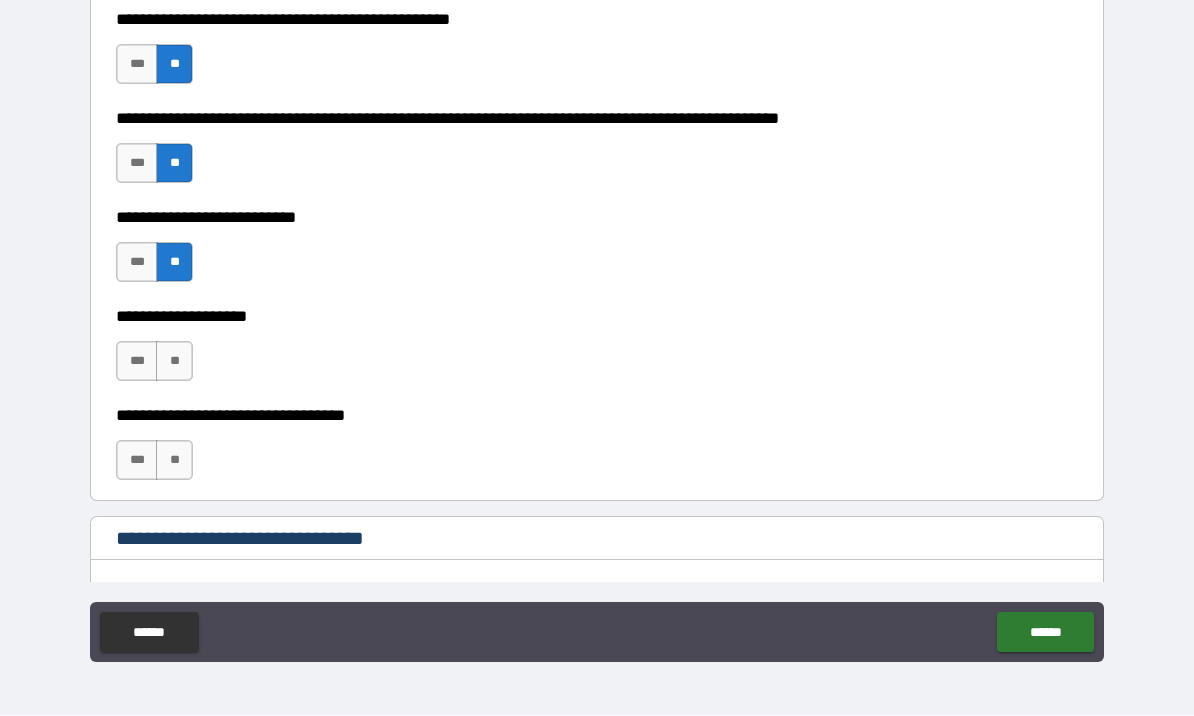 click on "**" at bounding box center (174, 362) 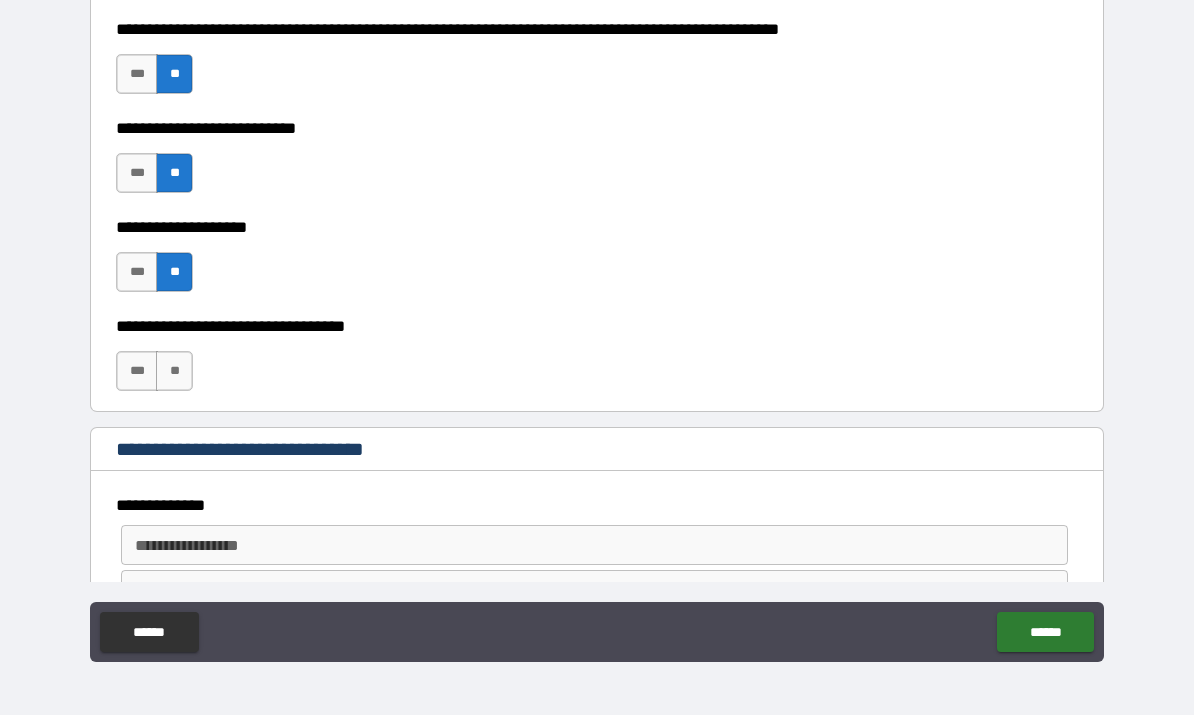 click on "**" at bounding box center (174, 372) 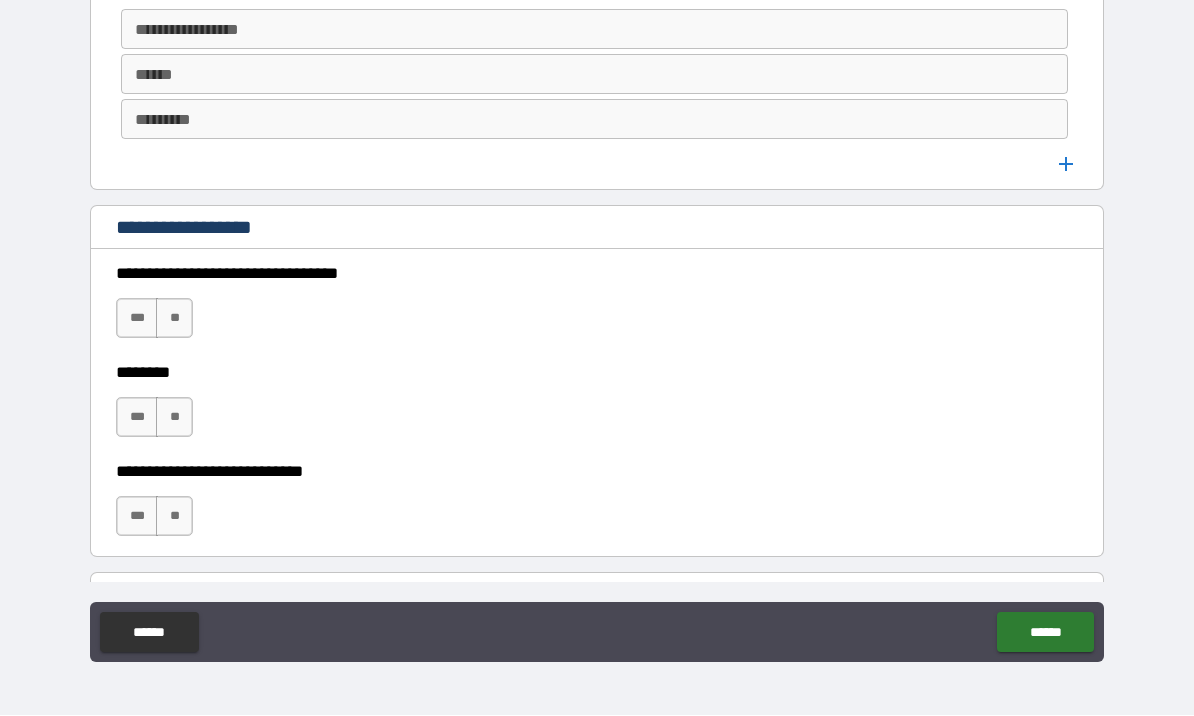 scroll, scrollTop: 1280, scrollLeft: 0, axis: vertical 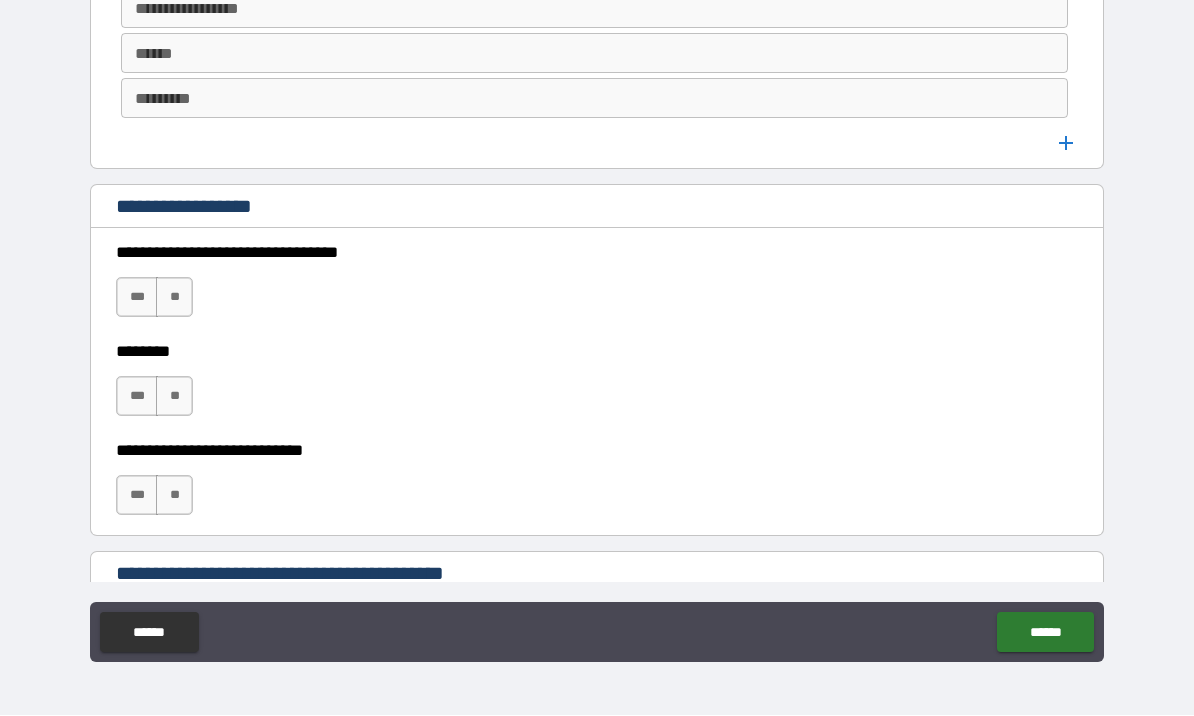 click on "**" at bounding box center (174, 298) 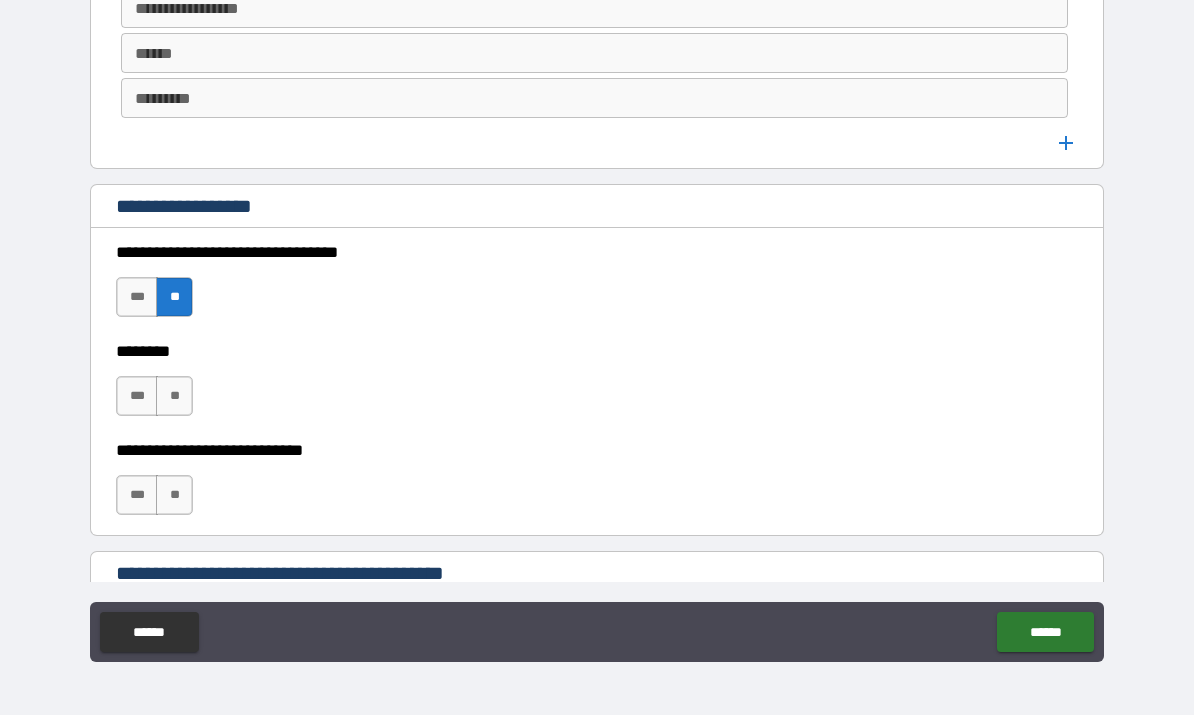 click on "**" at bounding box center [174, 397] 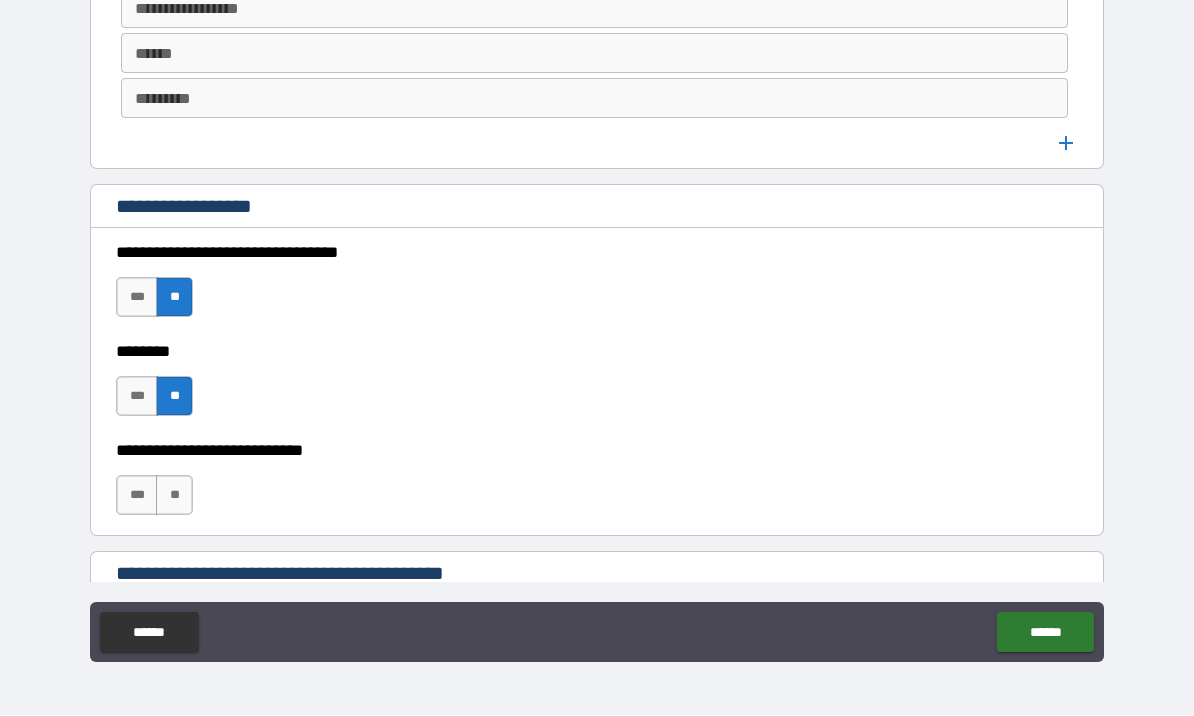 click on "**" at bounding box center [174, 496] 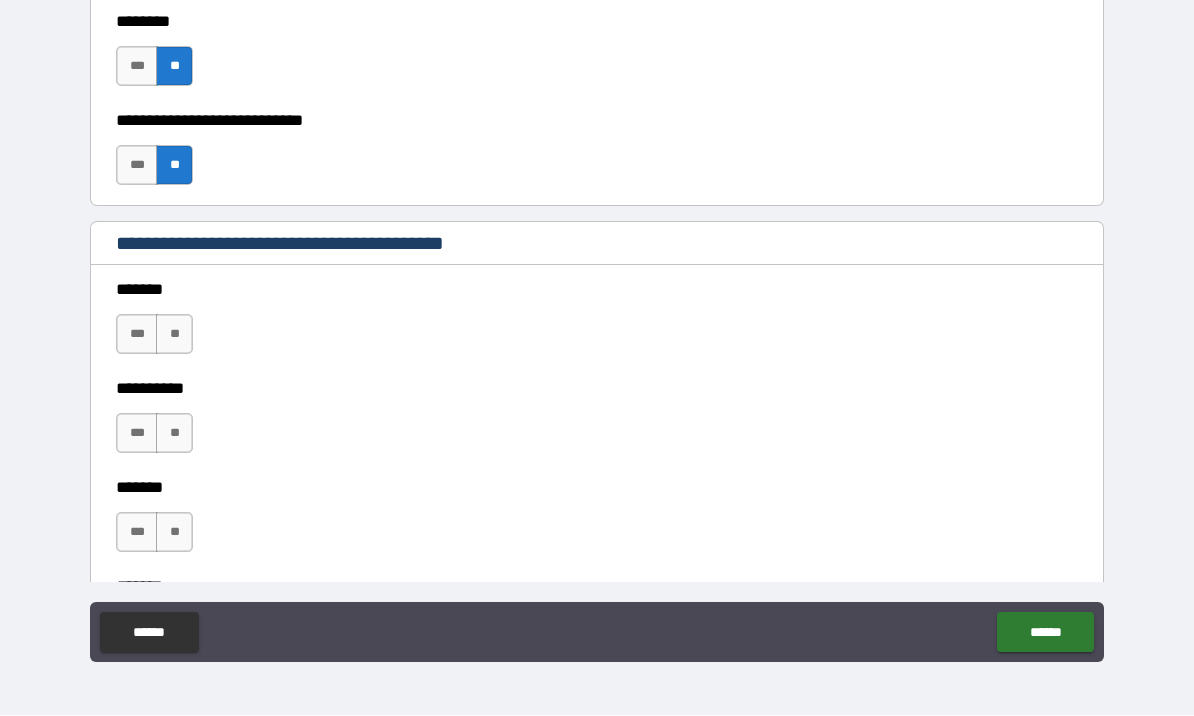 scroll, scrollTop: 1661, scrollLeft: 0, axis: vertical 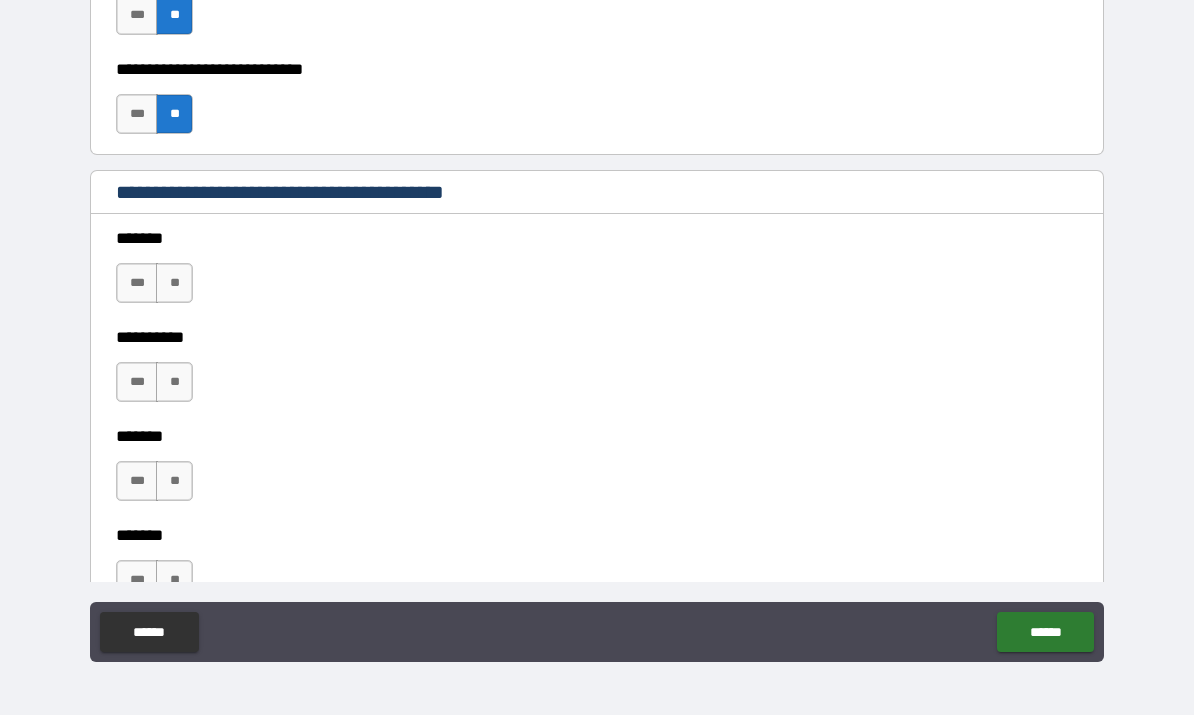 click on "**" at bounding box center (174, 284) 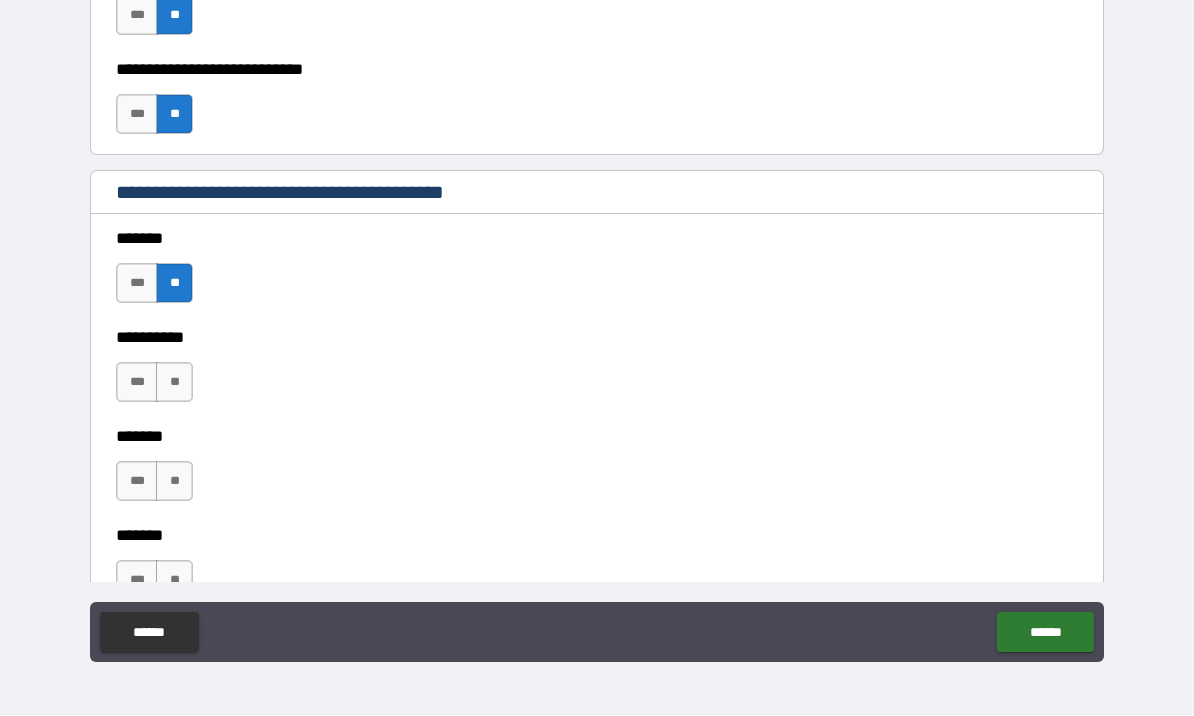 click on "**" at bounding box center (174, 383) 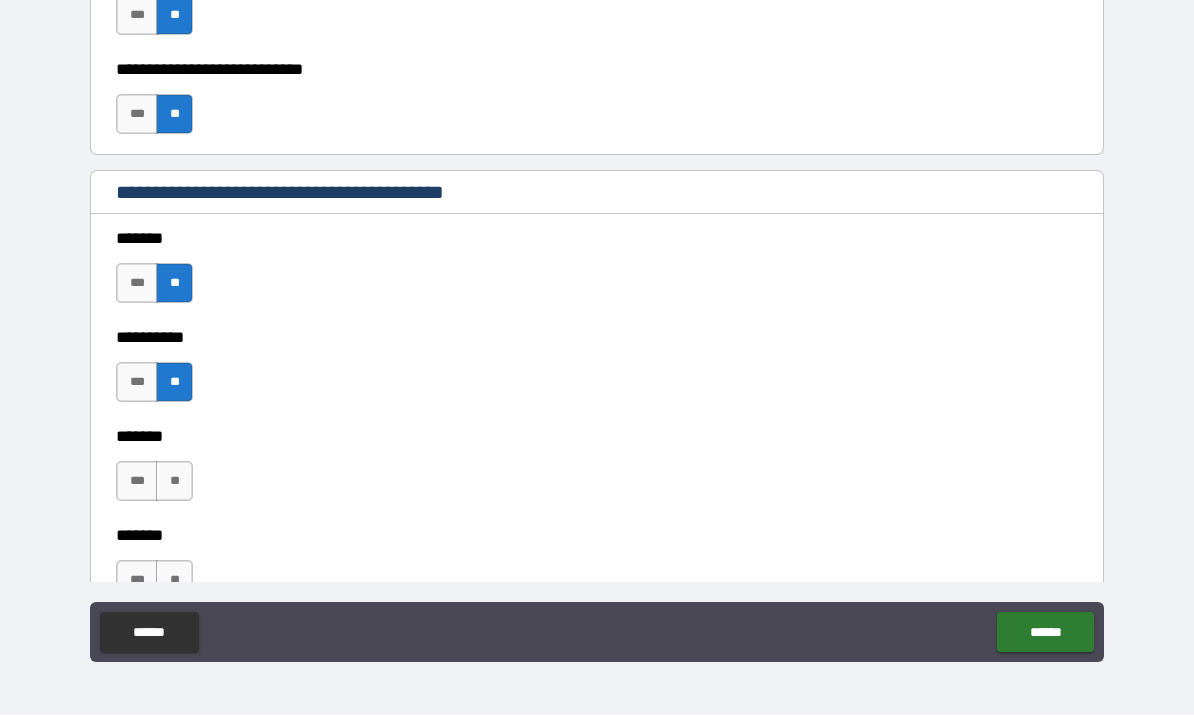 click on "**" at bounding box center (174, 482) 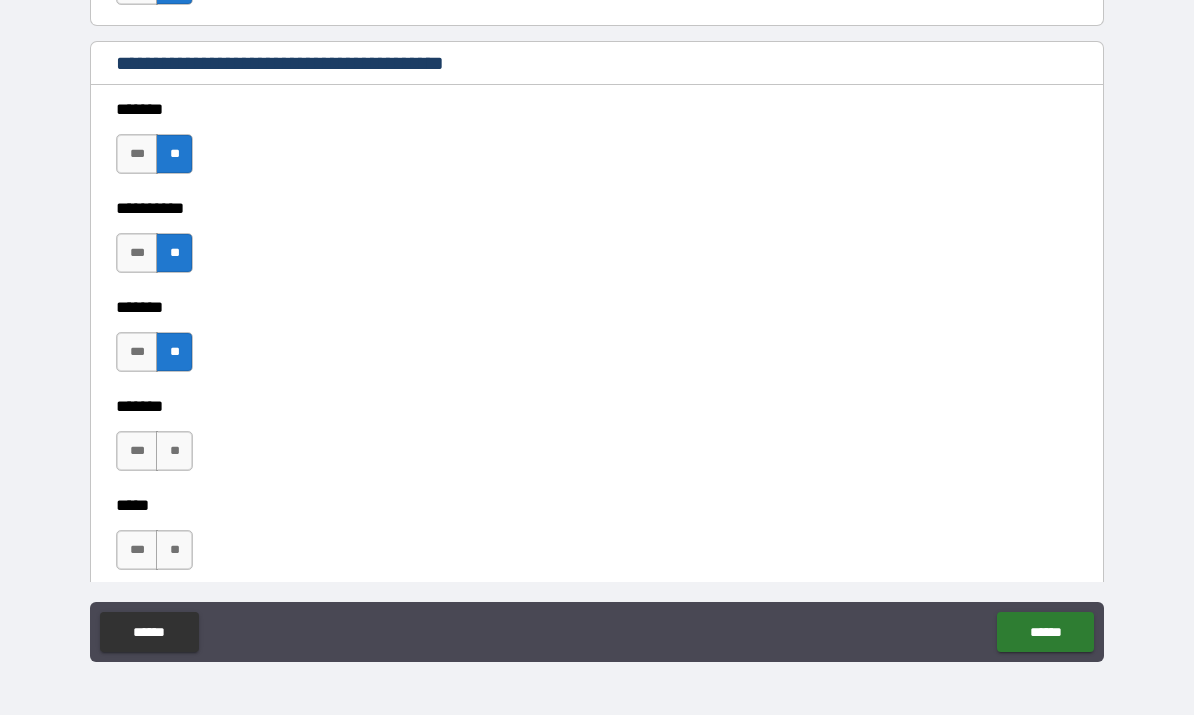 scroll, scrollTop: 1884, scrollLeft: 0, axis: vertical 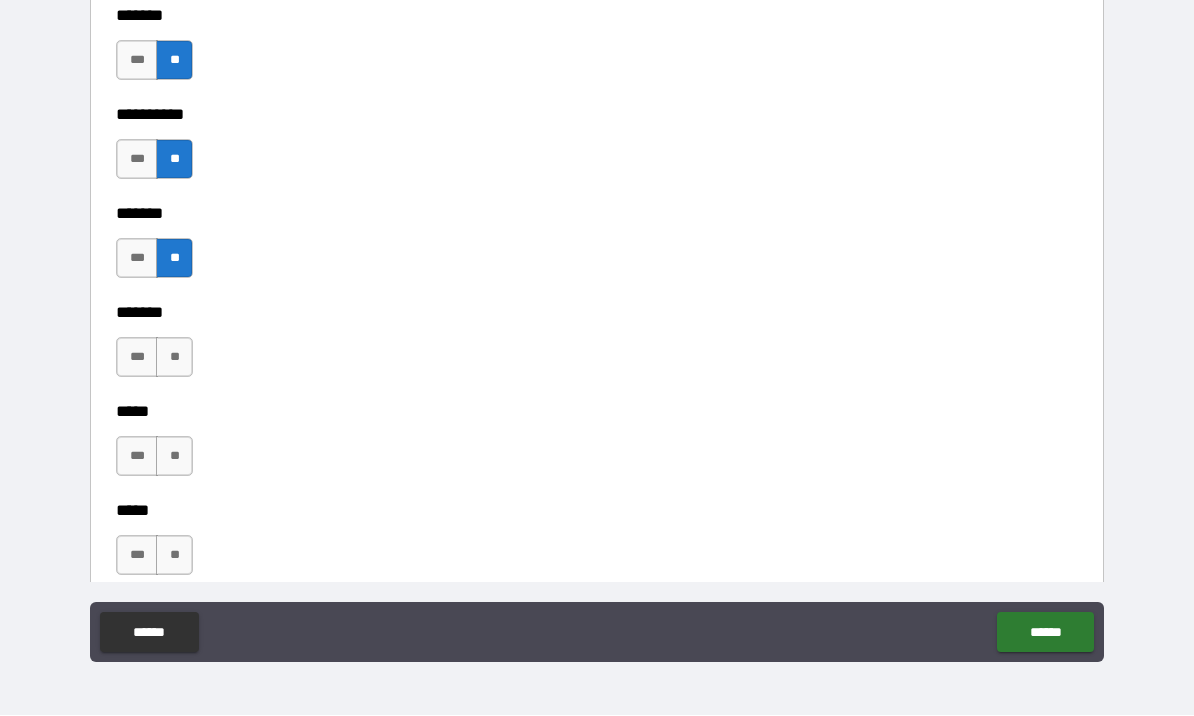 click on "**" at bounding box center [174, 358] 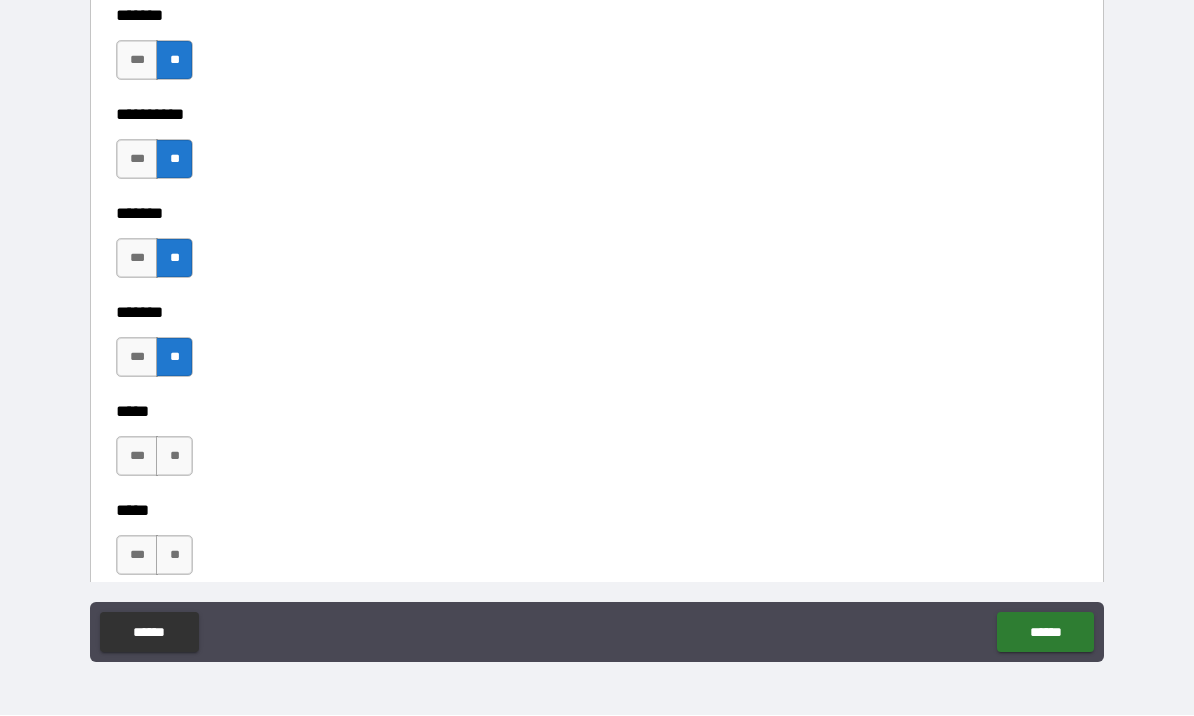 click on "**" at bounding box center (174, 457) 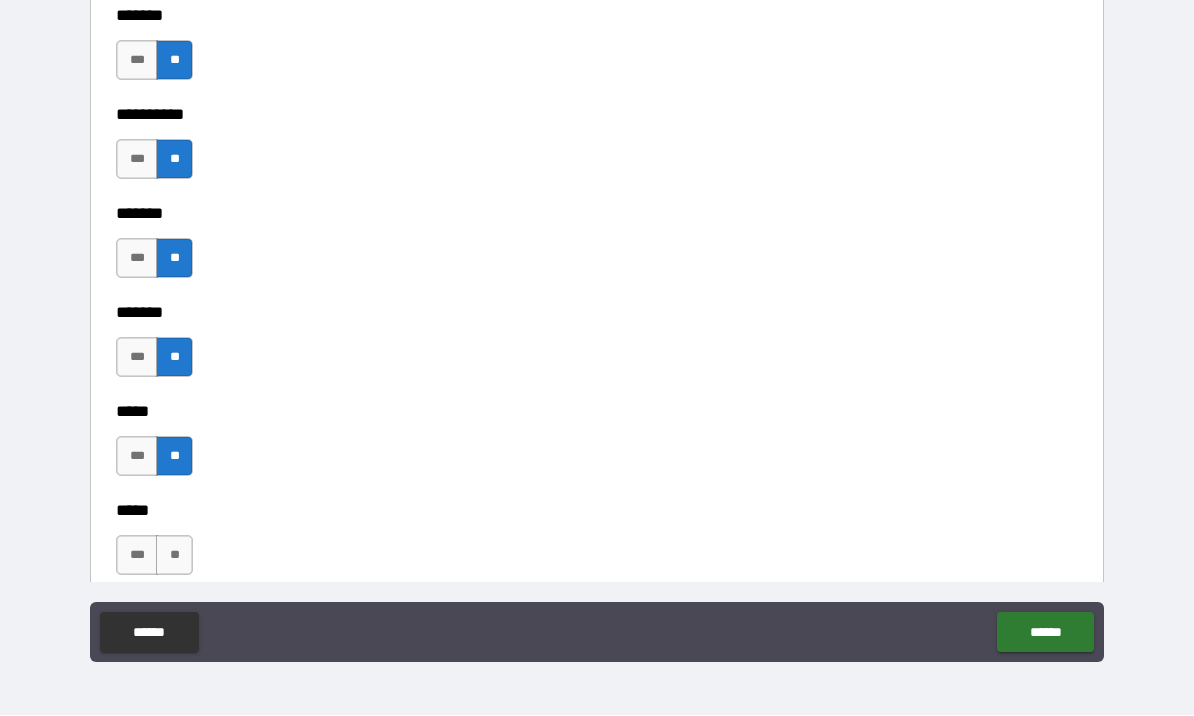 click on "**" at bounding box center [174, 556] 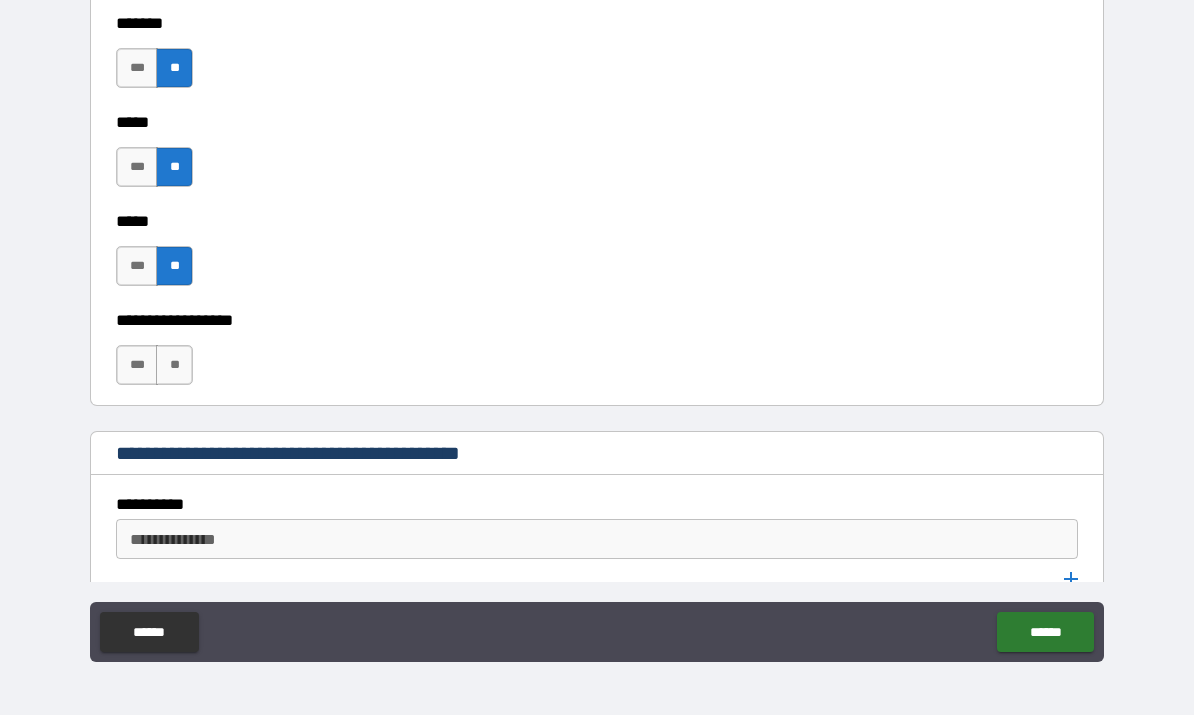 scroll, scrollTop: 2174, scrollLeft: 0, axis: vertical 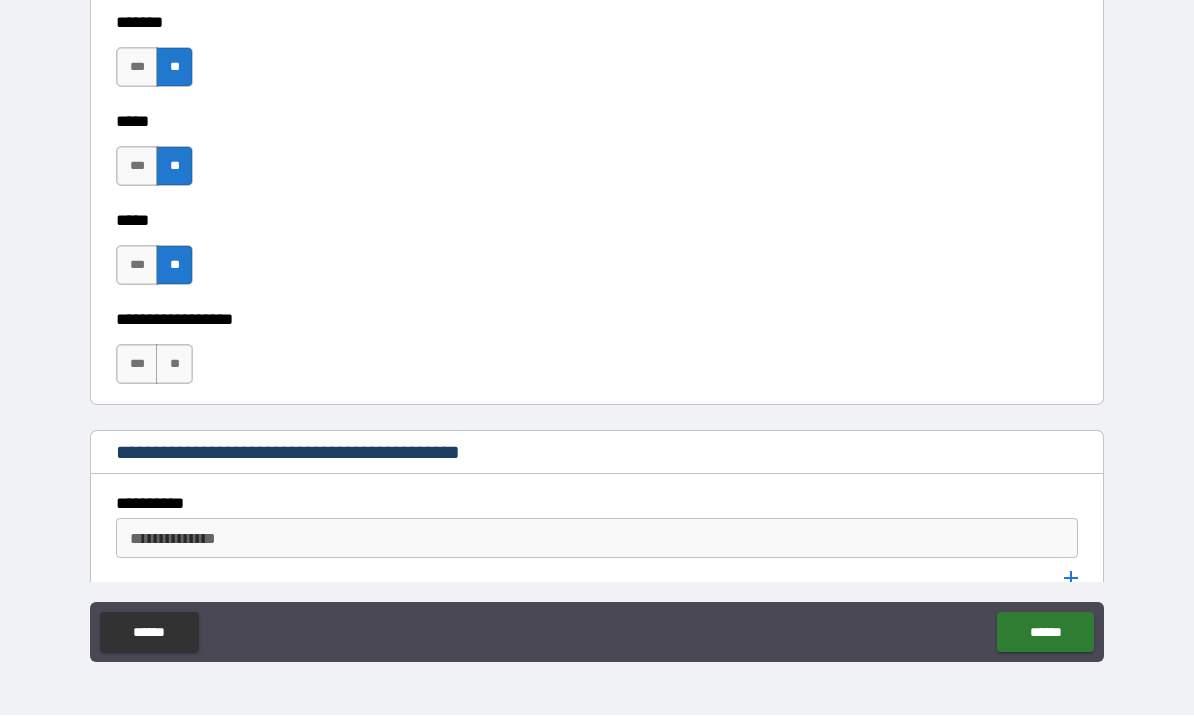 click on "**" at bounding box center [174, 365] 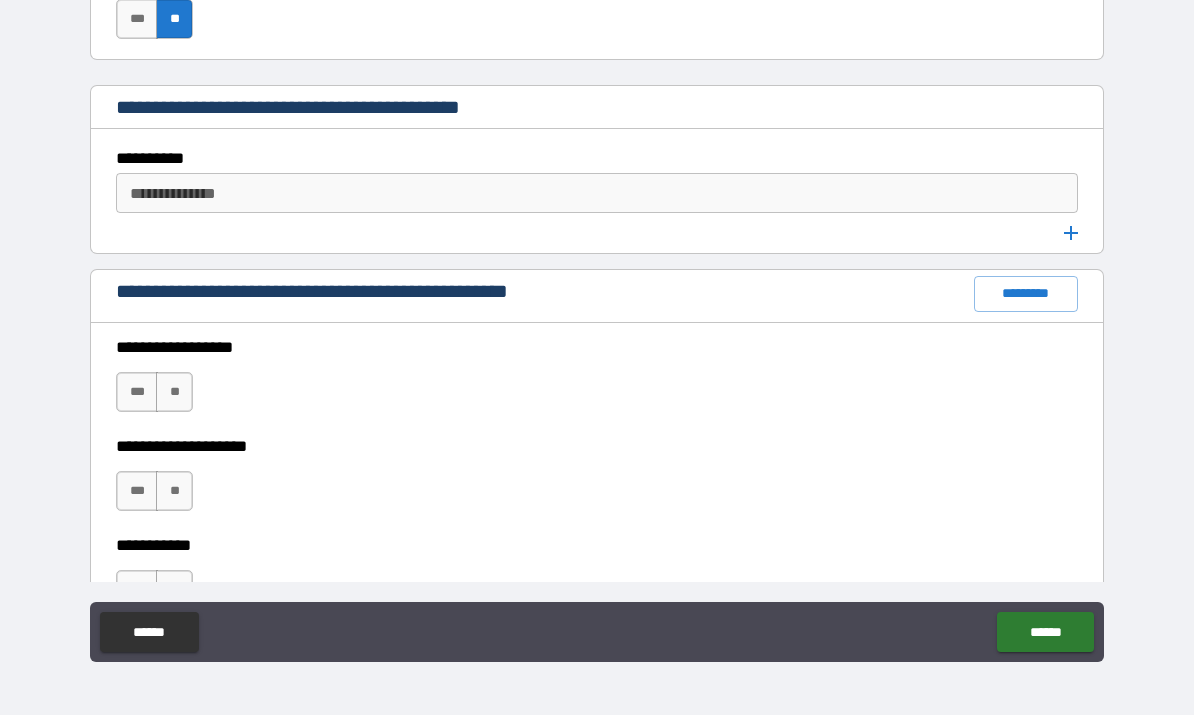 scroll, scrollTop: 2522, scrollLeft: 0, axis: vertical 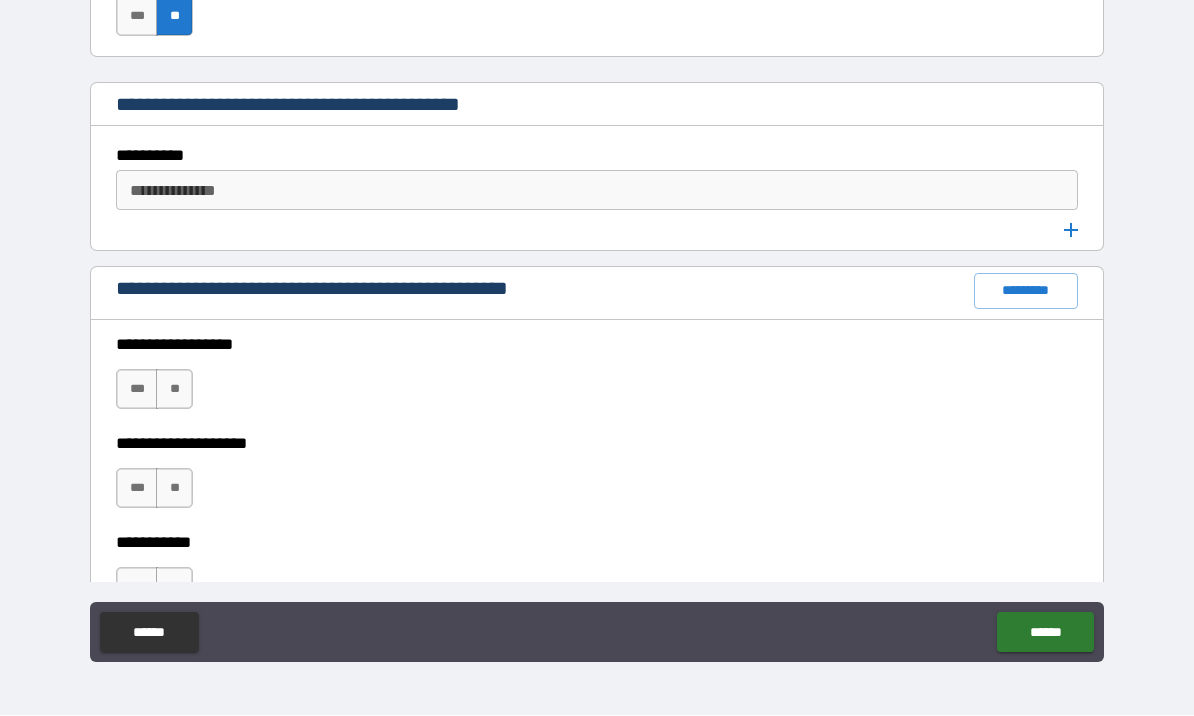 click on "*********" at bounding box center (1026, 292) 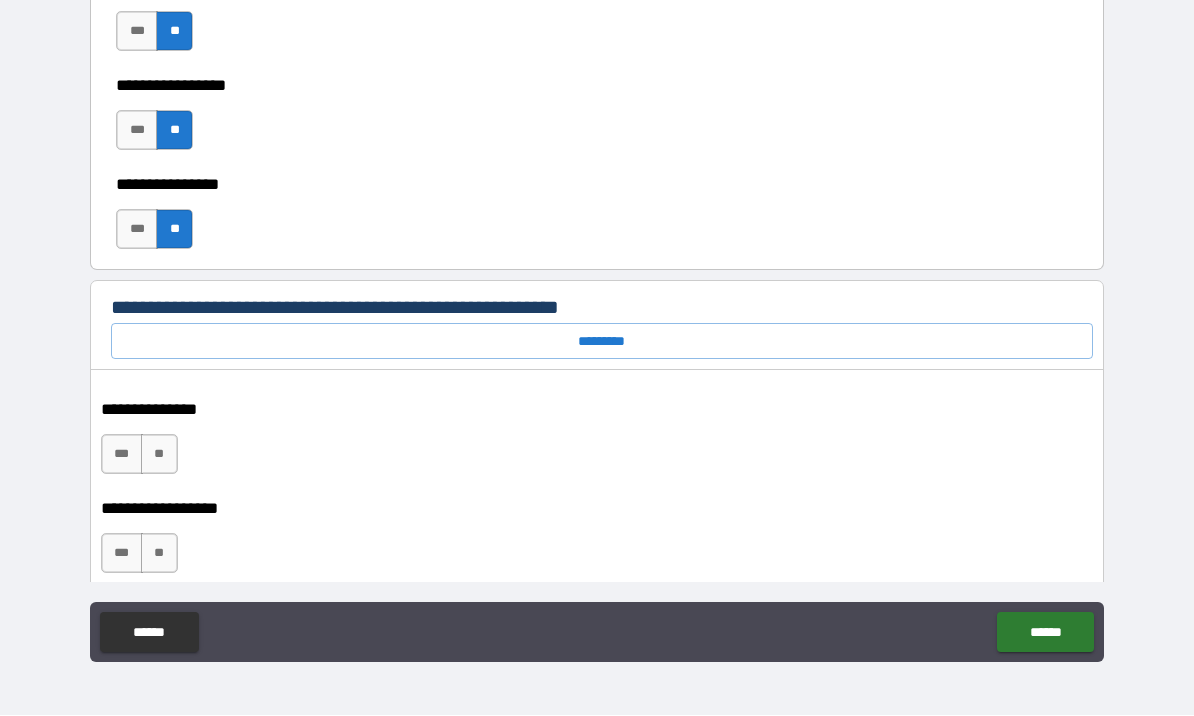 scroll, scrollTop: 10263, scrollLeft: 0, axis: vertical 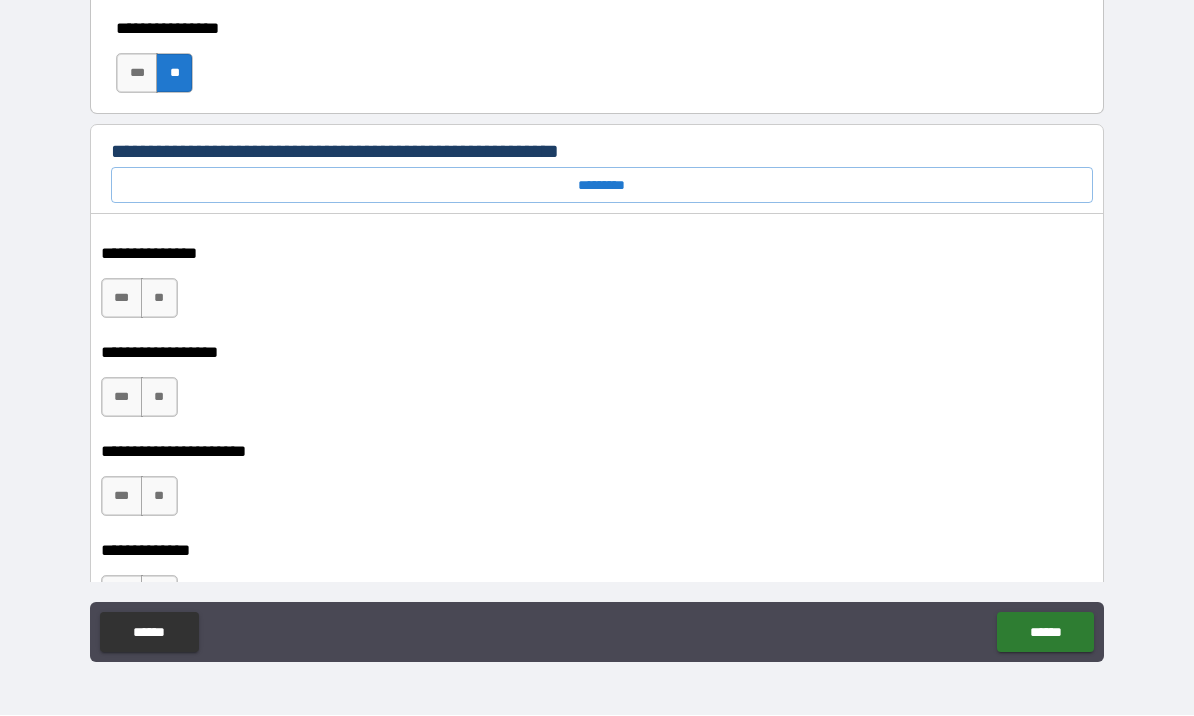 click on "*********" at bounding box center (602, 186) 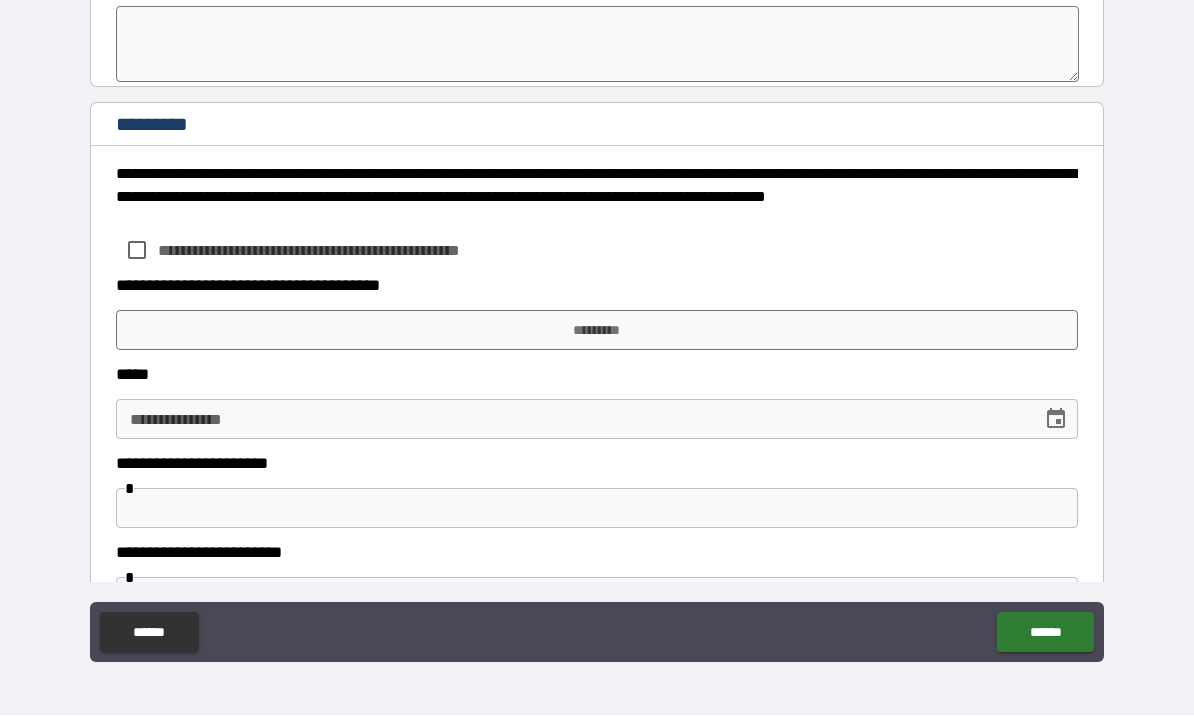 scroll, scrollTop: 11266, scrollLeft: 0, axis: vertical 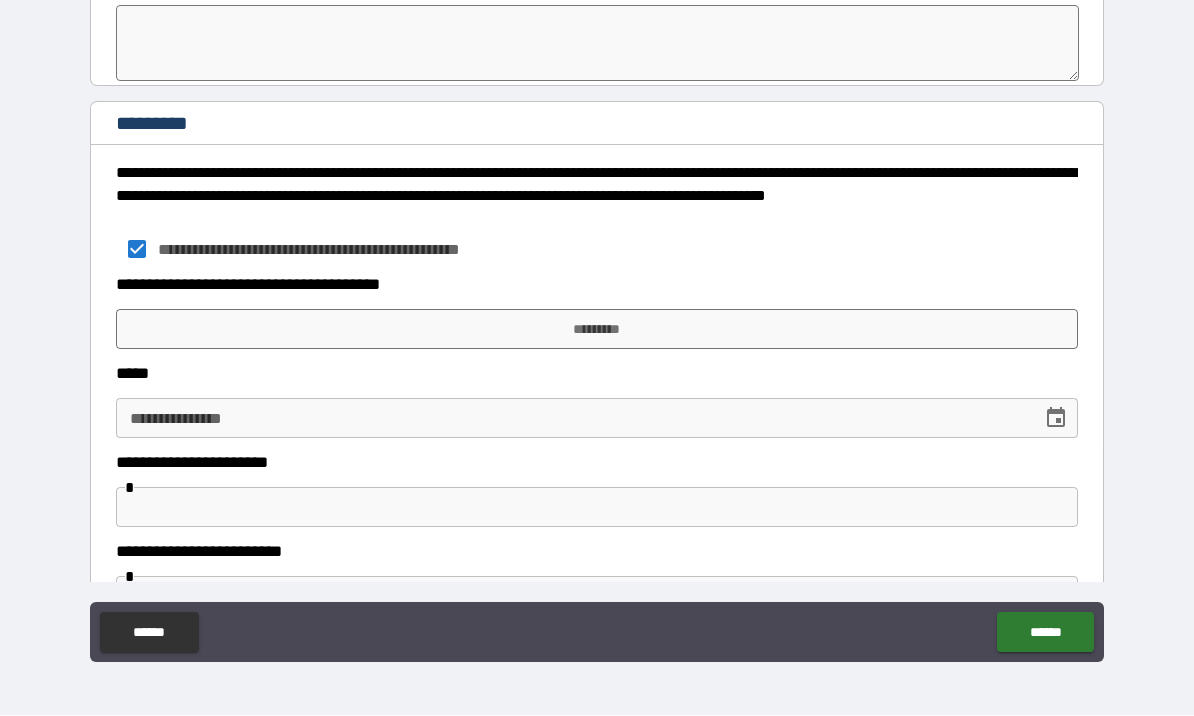 click on "*********" at bounding box center [597, 330] 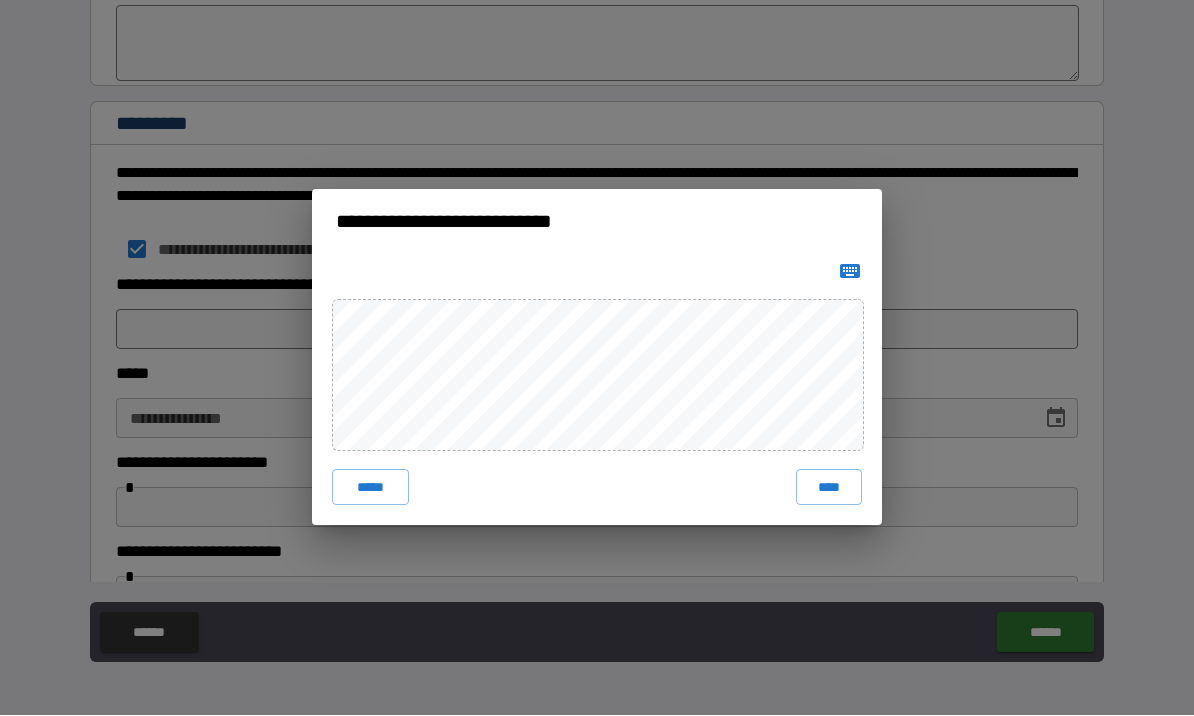 click on "****" at bounding box center [829, 488] 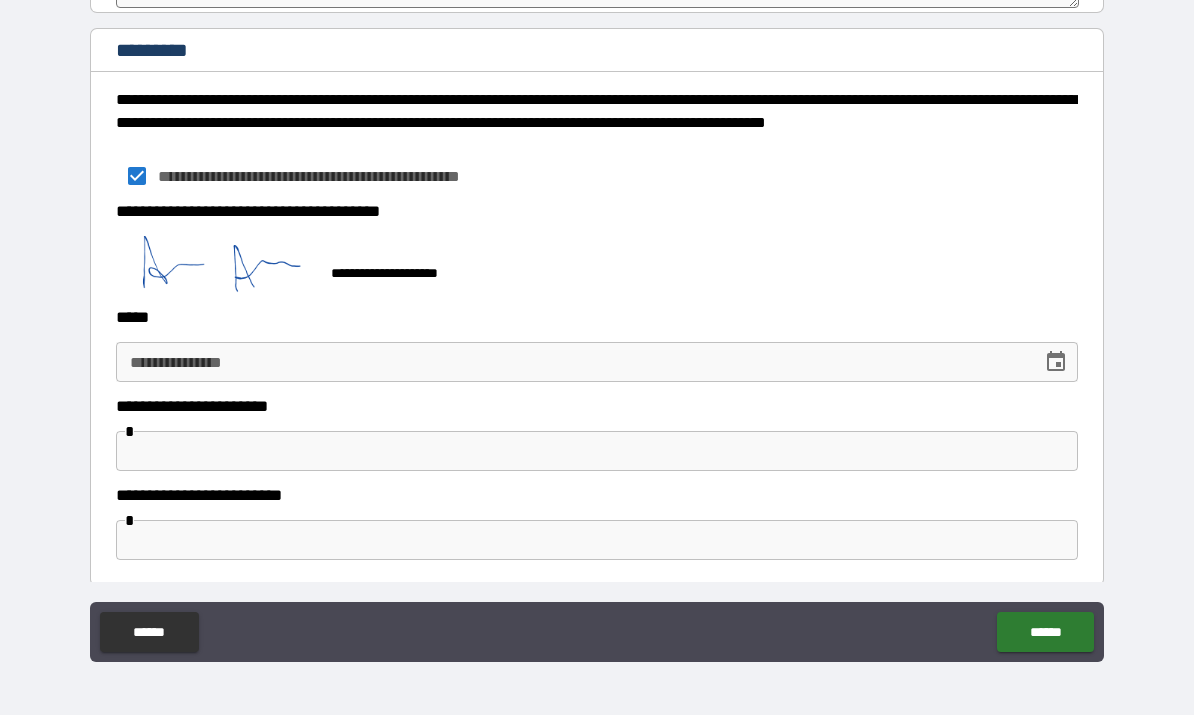 scroll, scrollTop: 11338, scrollLeft: 0, axis: vertical 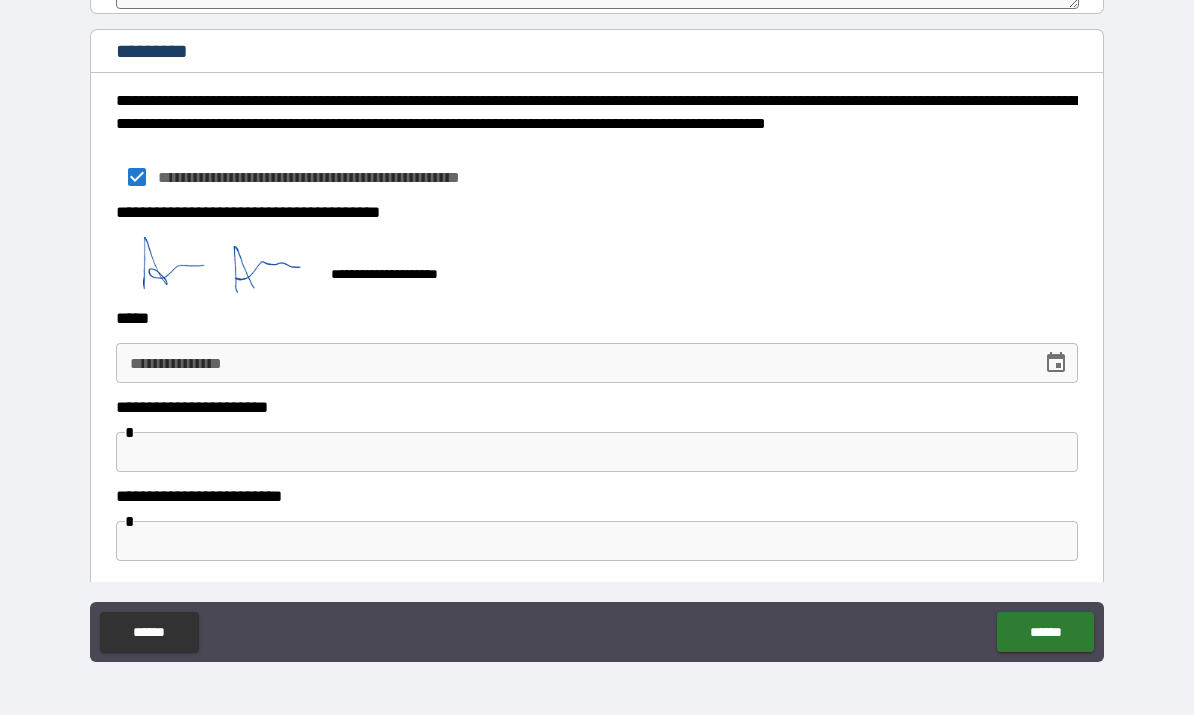 click 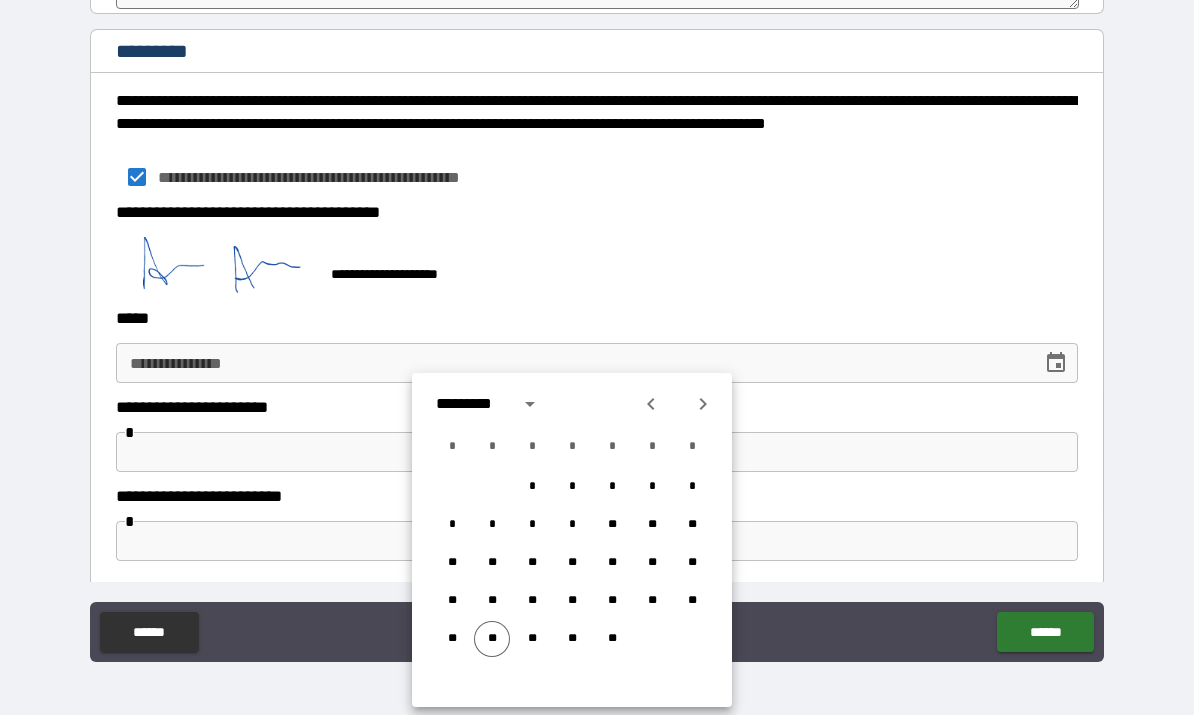 click on "**" at bounding box center [492, 640] 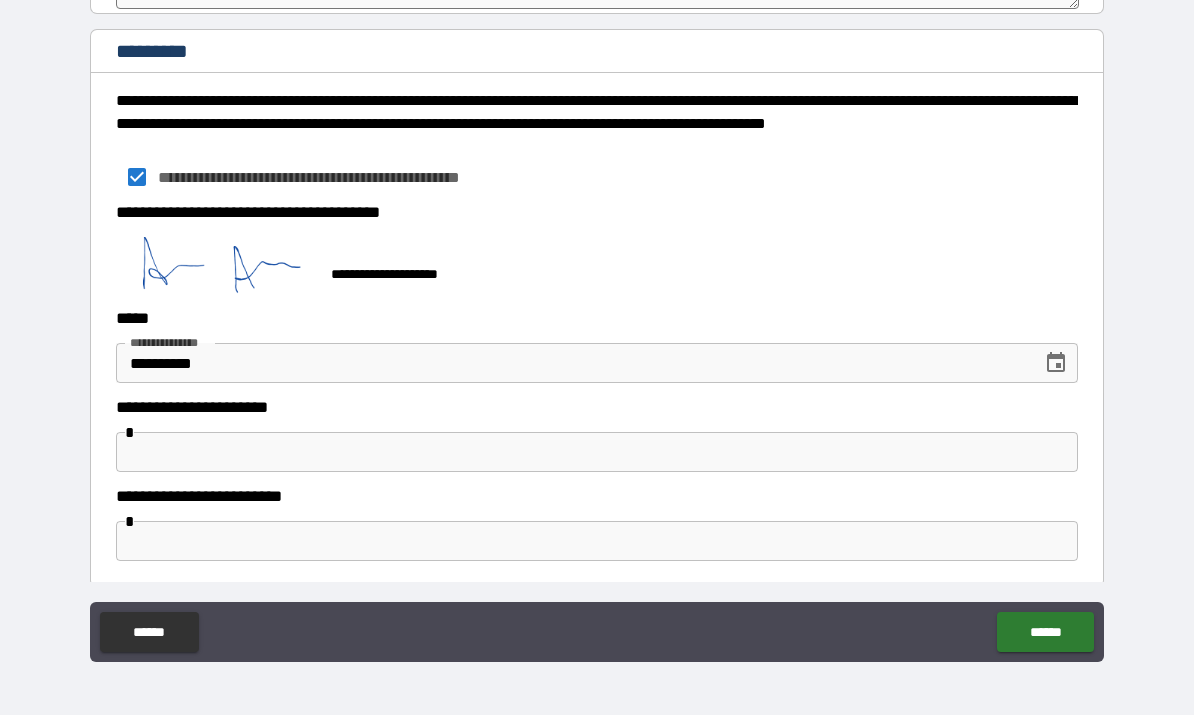 type on "**********" 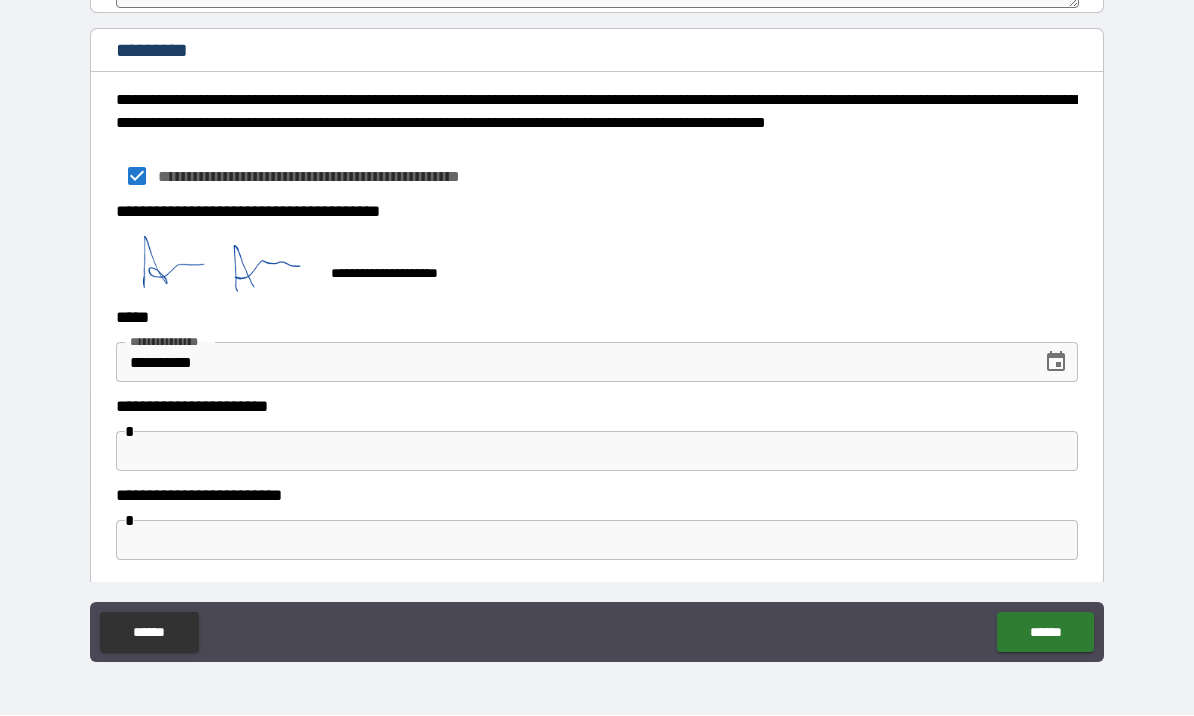 scroll, scrollTop: 11338, scrollLeft: 0, axis: vertical 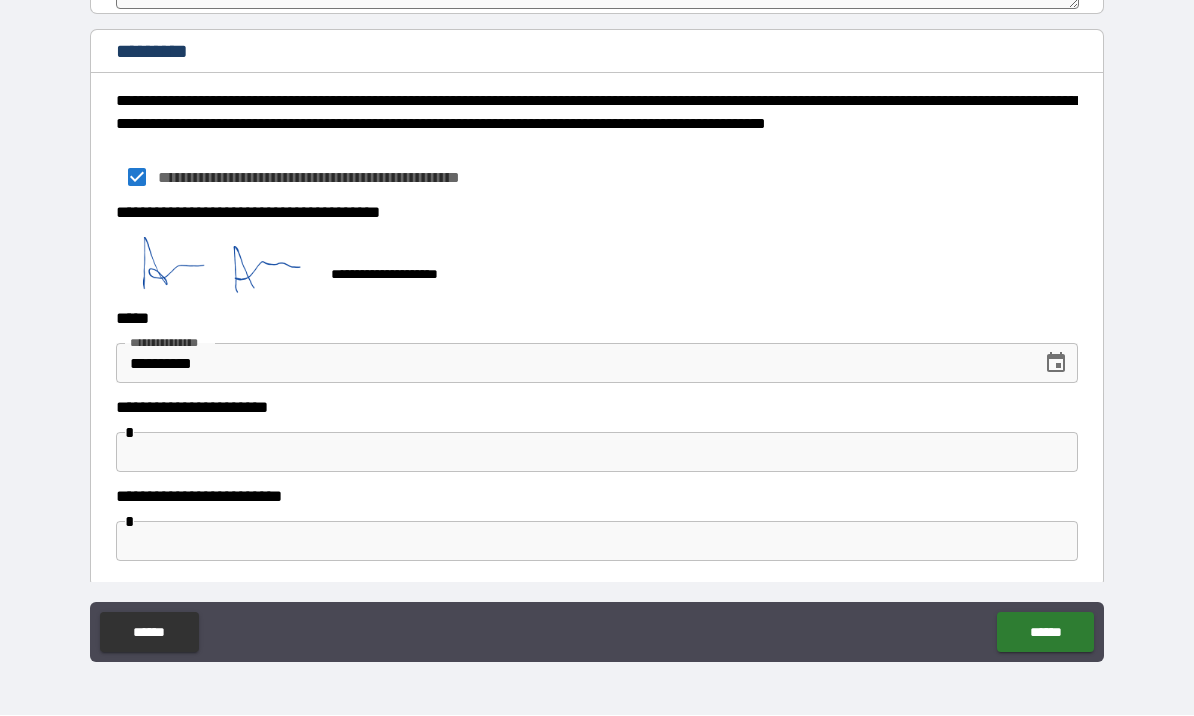 click at bounding box center (597, 453) 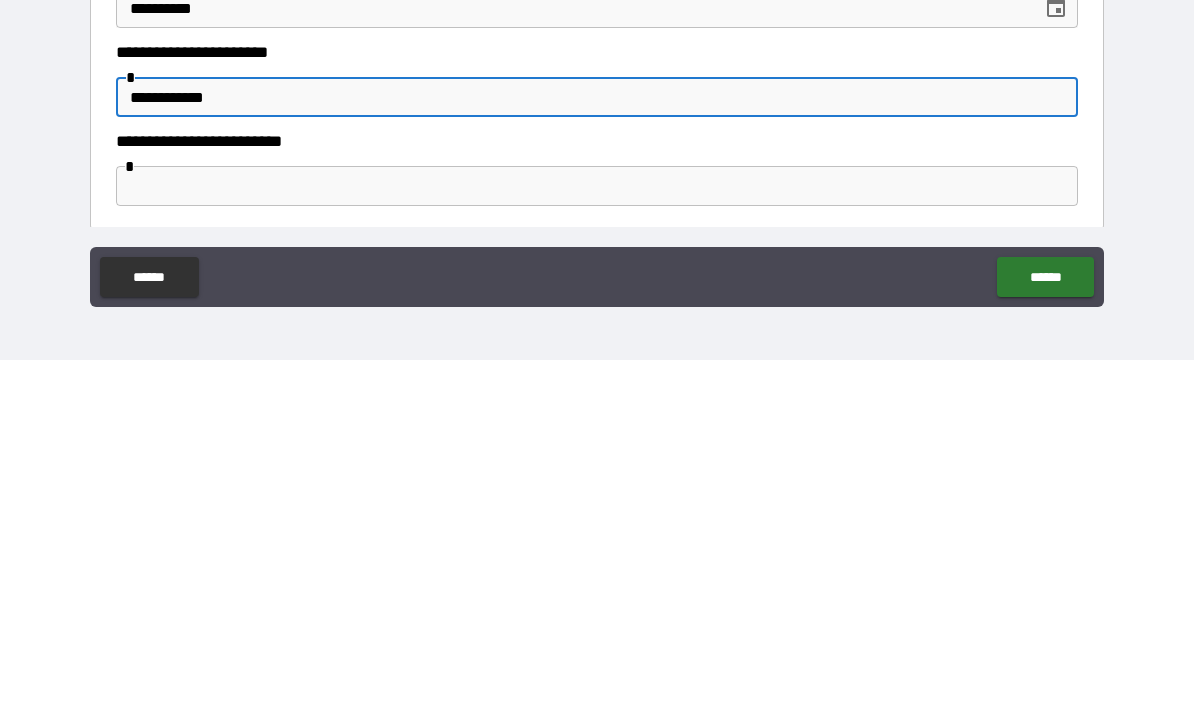 type on "**********" 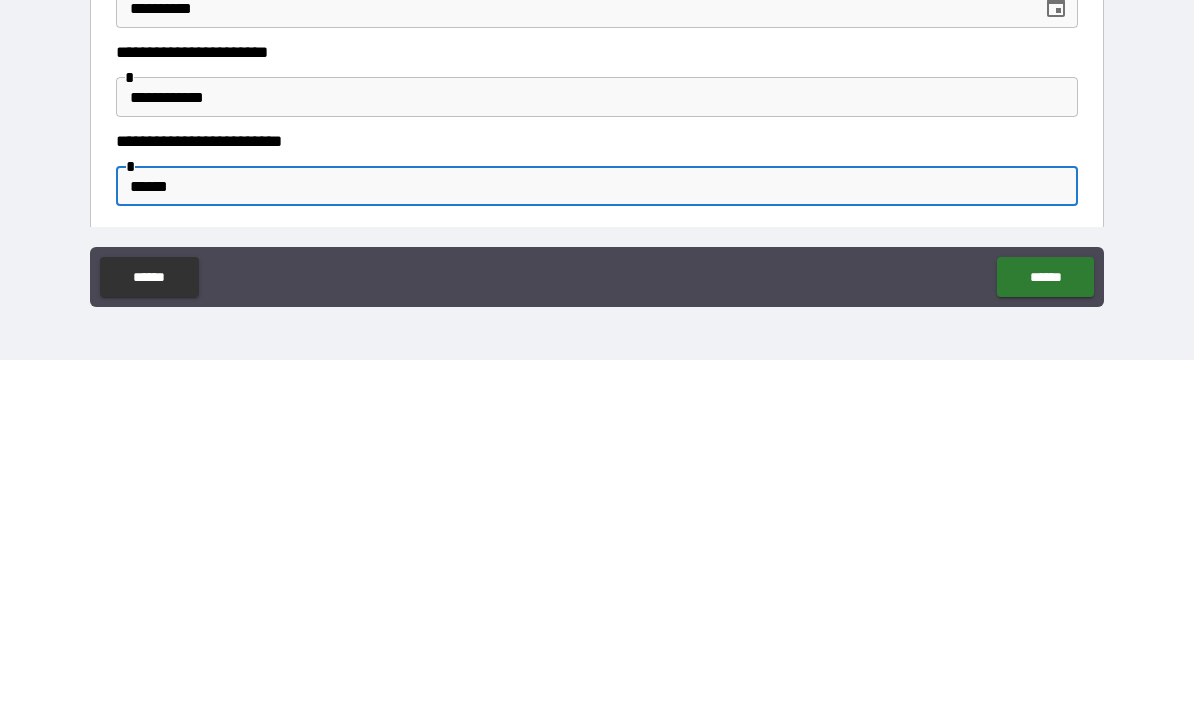 type on "******" 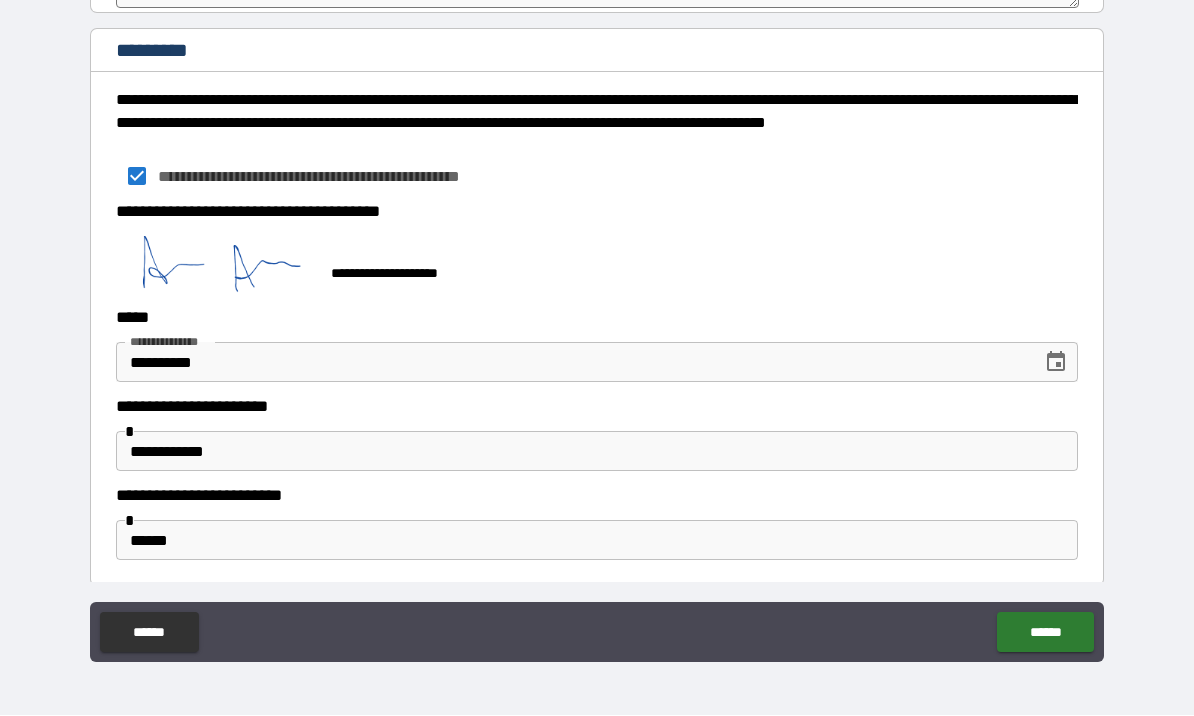 scroll, scrollTop: 11338, scrollLeft: 0, axis: vertical 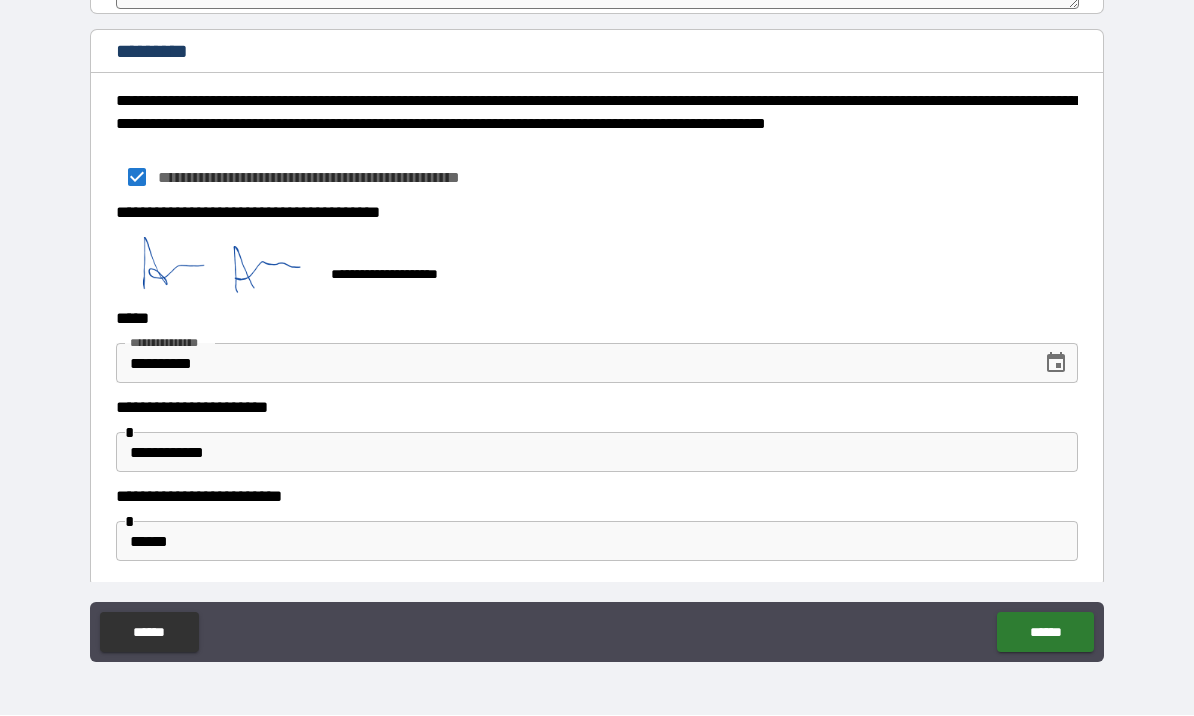 click on "******" at bounding box center (1045, 633) 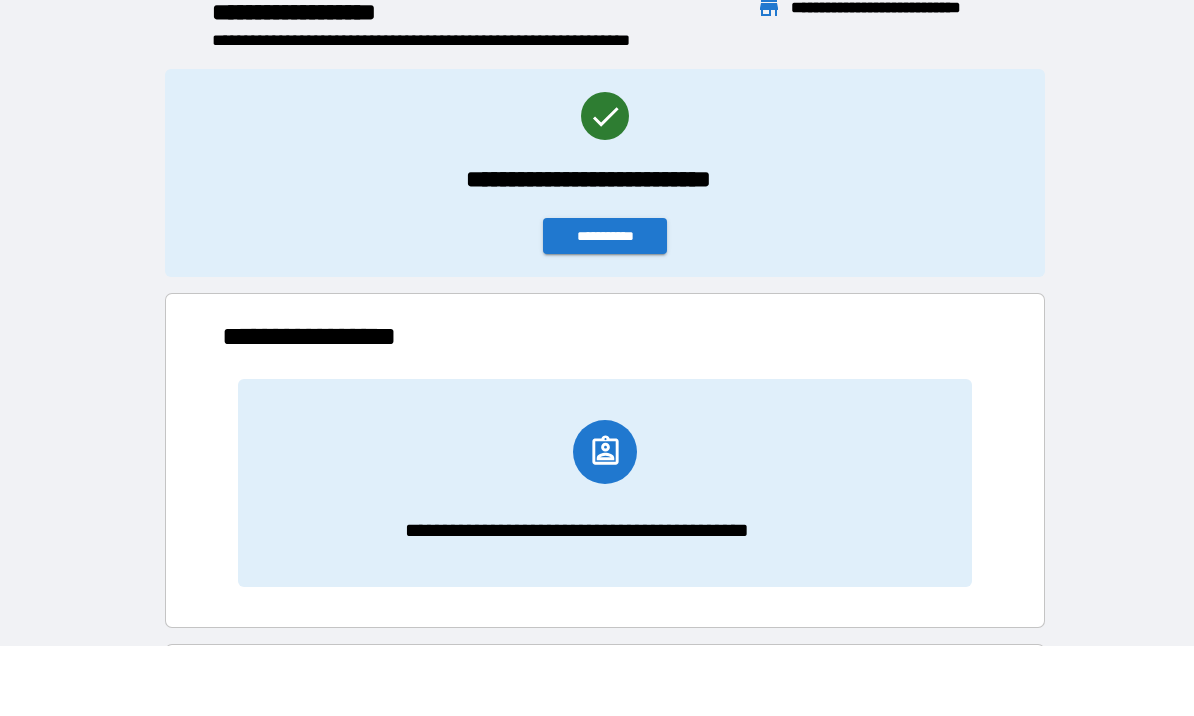 scroll, scrollTop: 1, scrollLeft: 1, axis: both 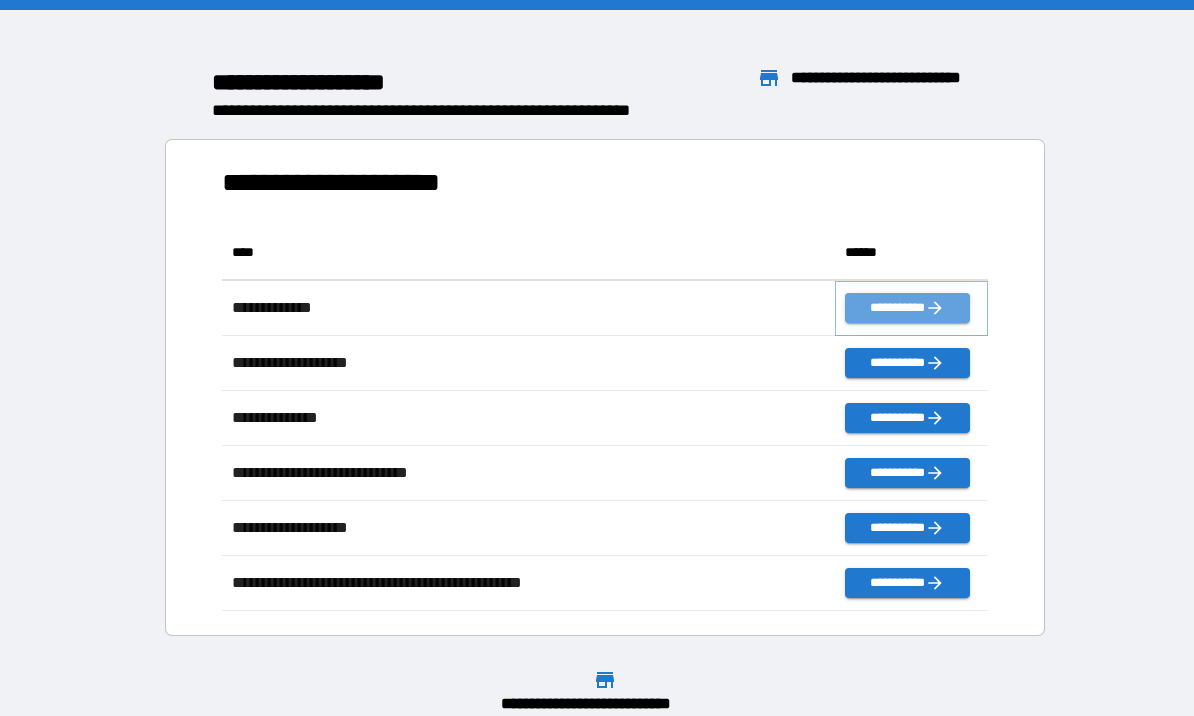 click on "**********" at bounding box center (907, 308) 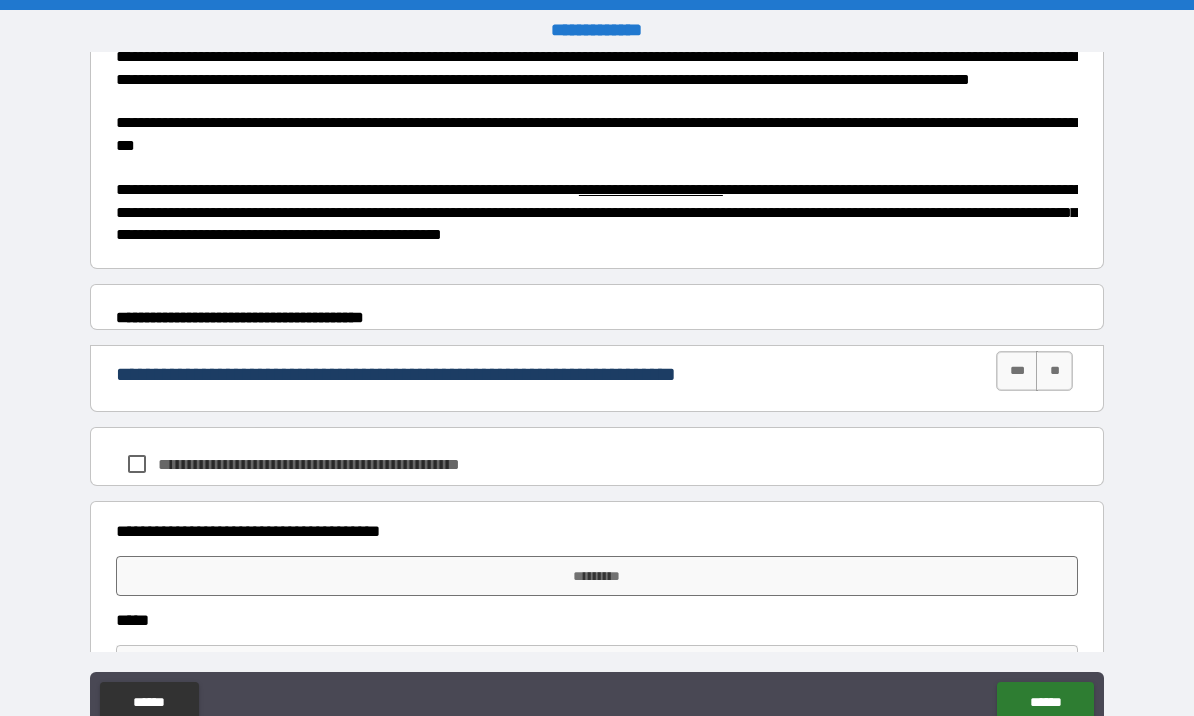 scroll, scrollTop: 734, scrollLeft: 0, axis: vertical 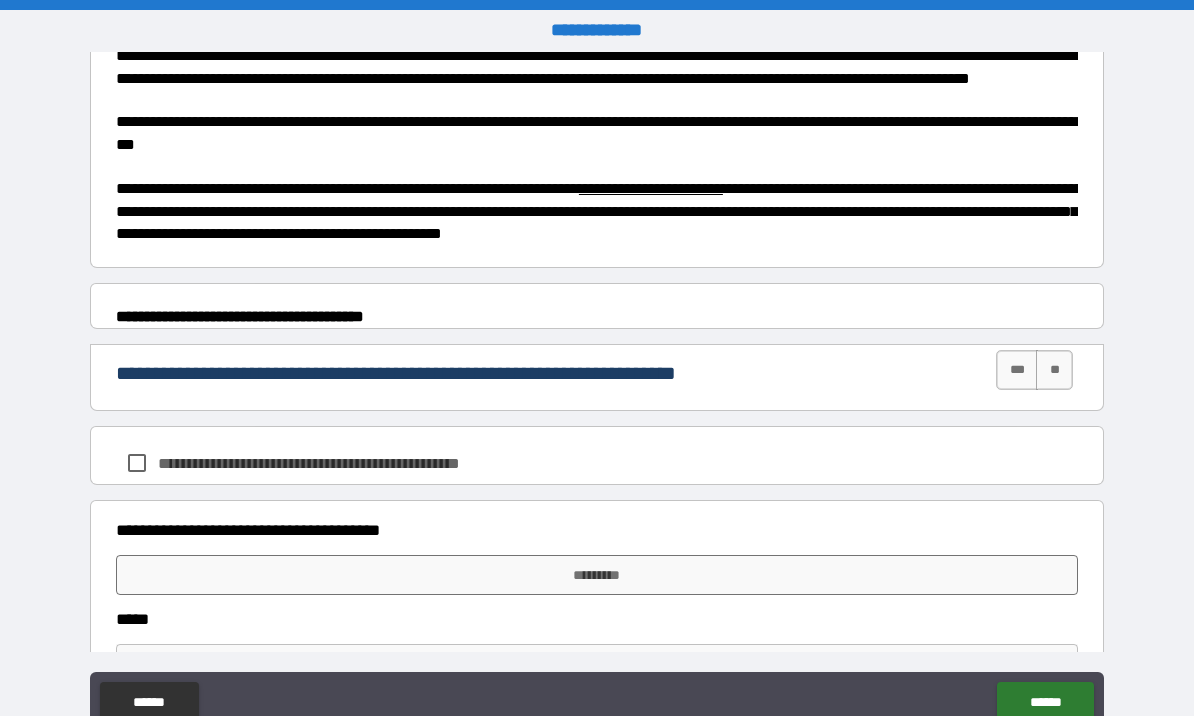 click on "***" at bounding box center [1017, 370] 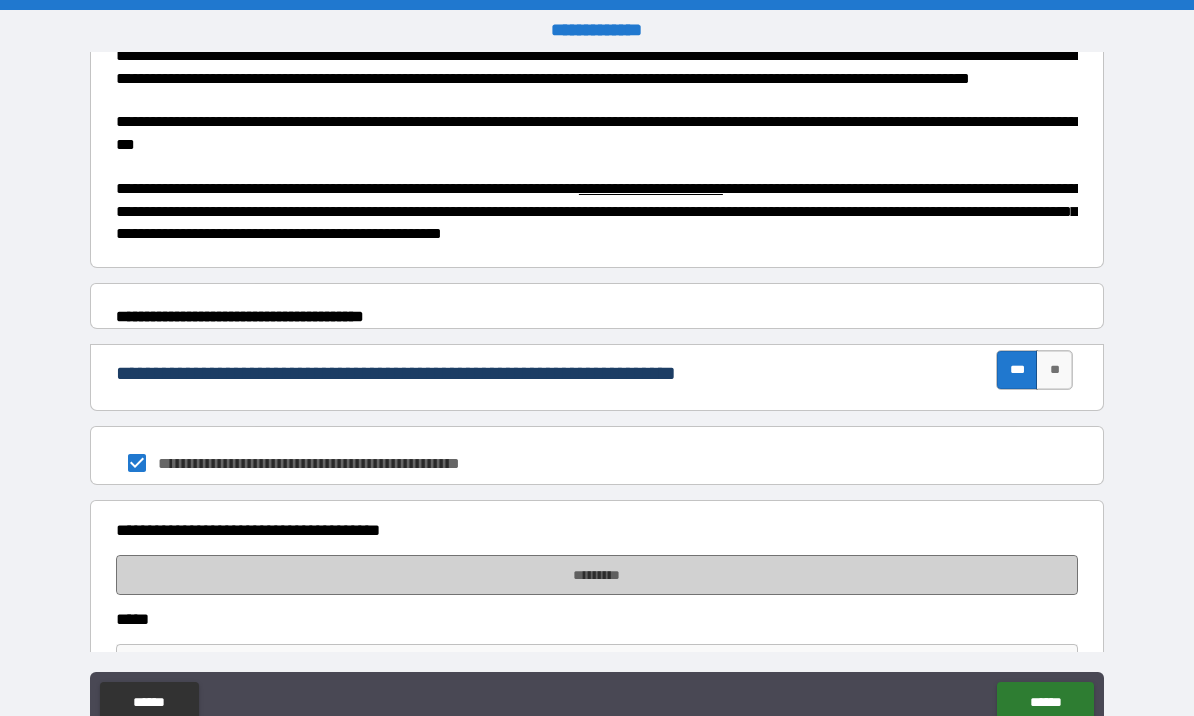 click on "*********" at bounding box center (597, 575) 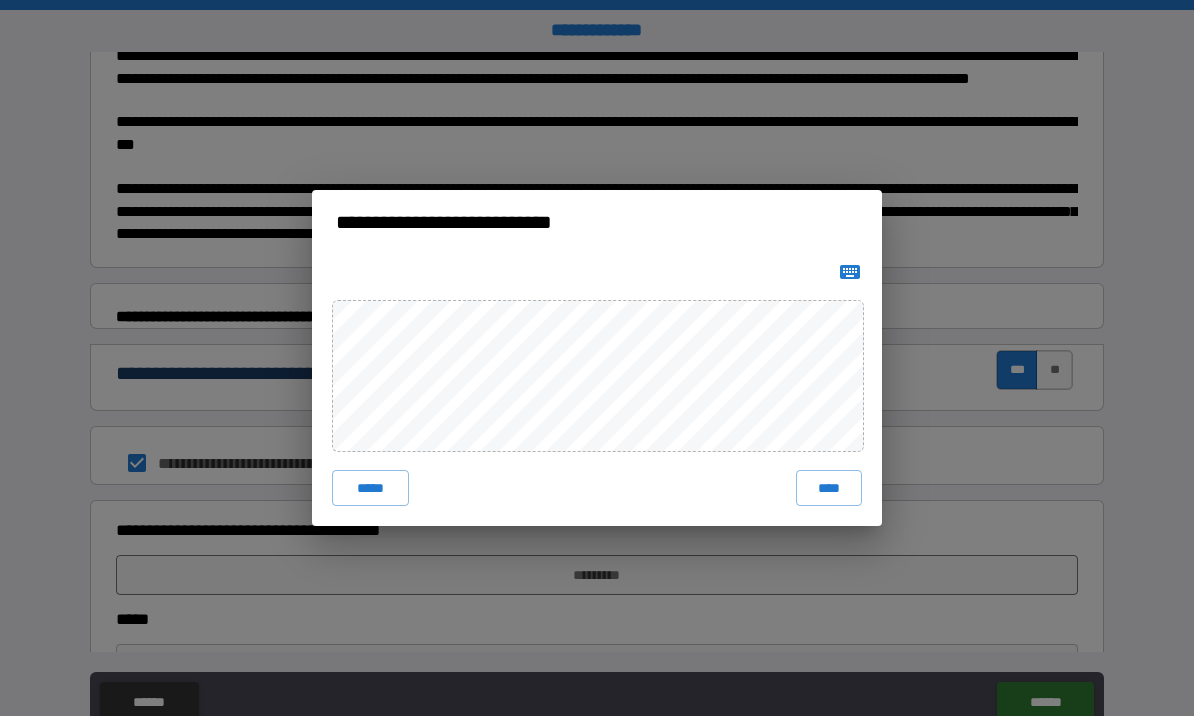 click on "****" at bounding box center [829, 488] 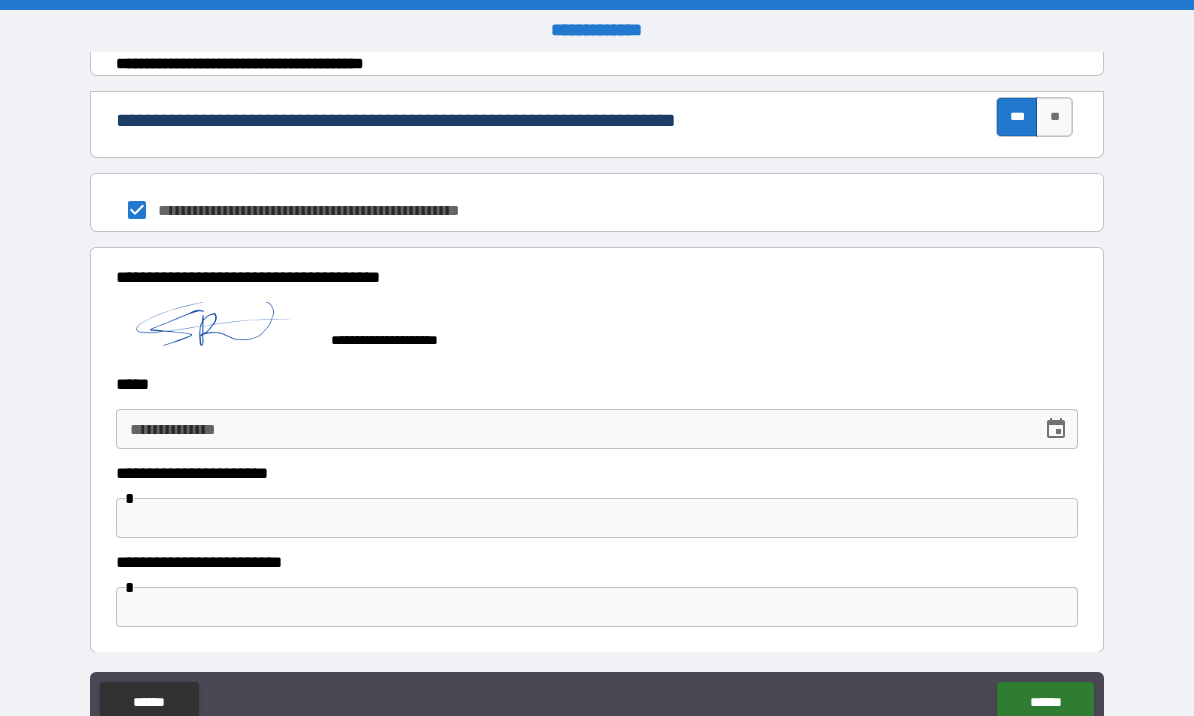 scroll, scrollTop: 986, scrollLeft: 0, axis: vertical 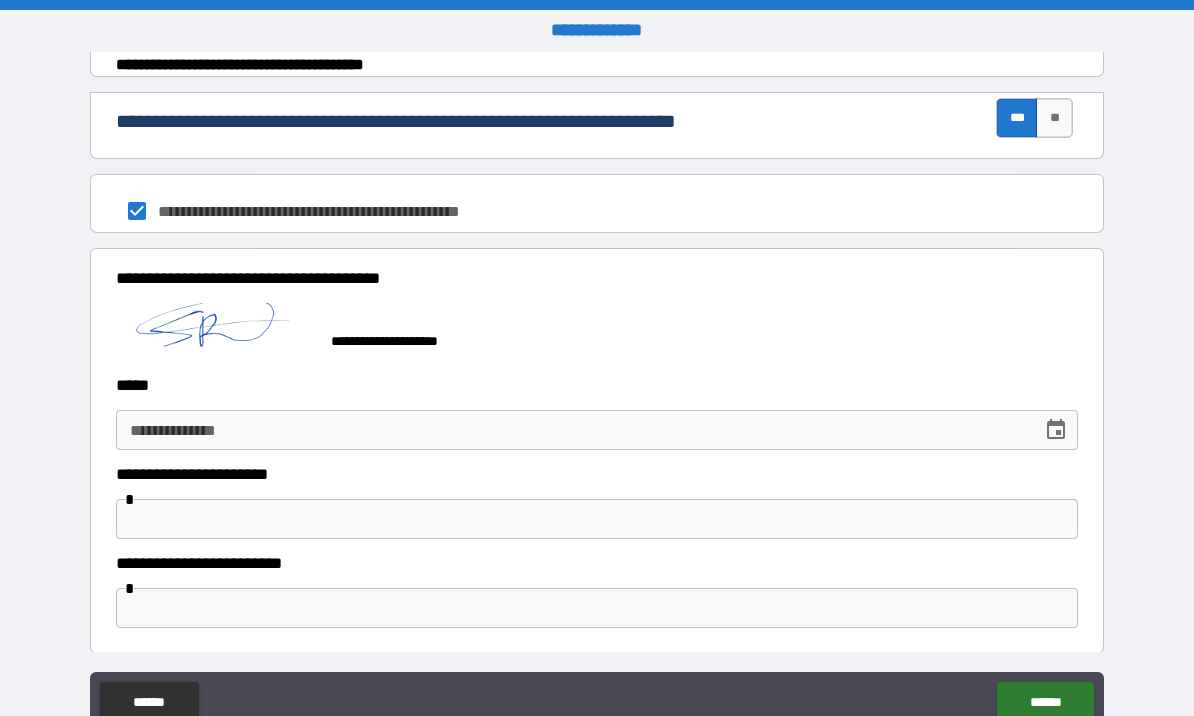click on "**********" at bounding box center [572, 430] 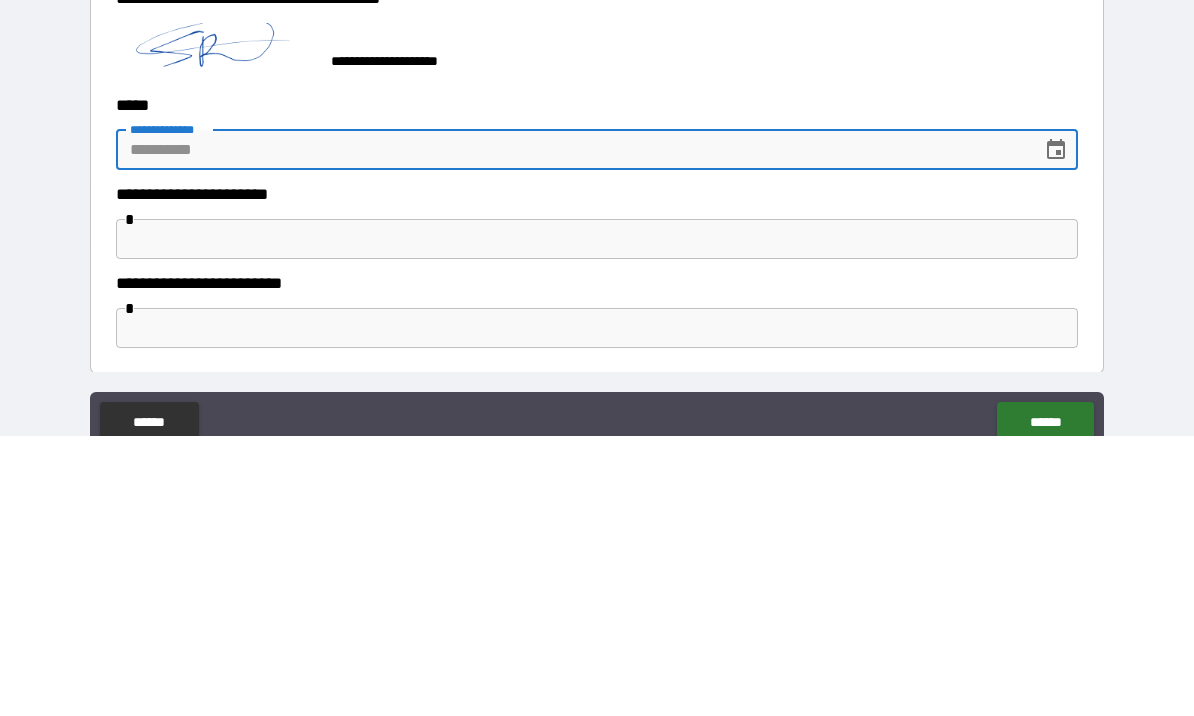 click at bounding box center (1056, 430) 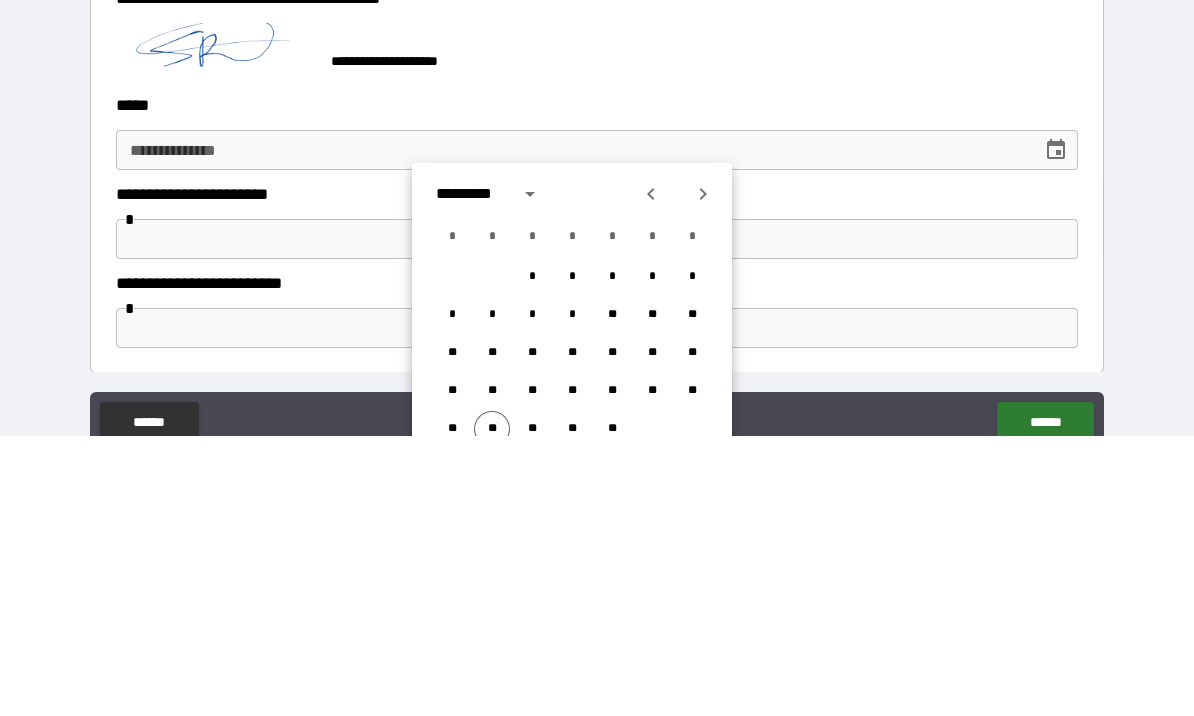 scroll, scrollTop: 69, scrollLeft: 0, axis: vertical 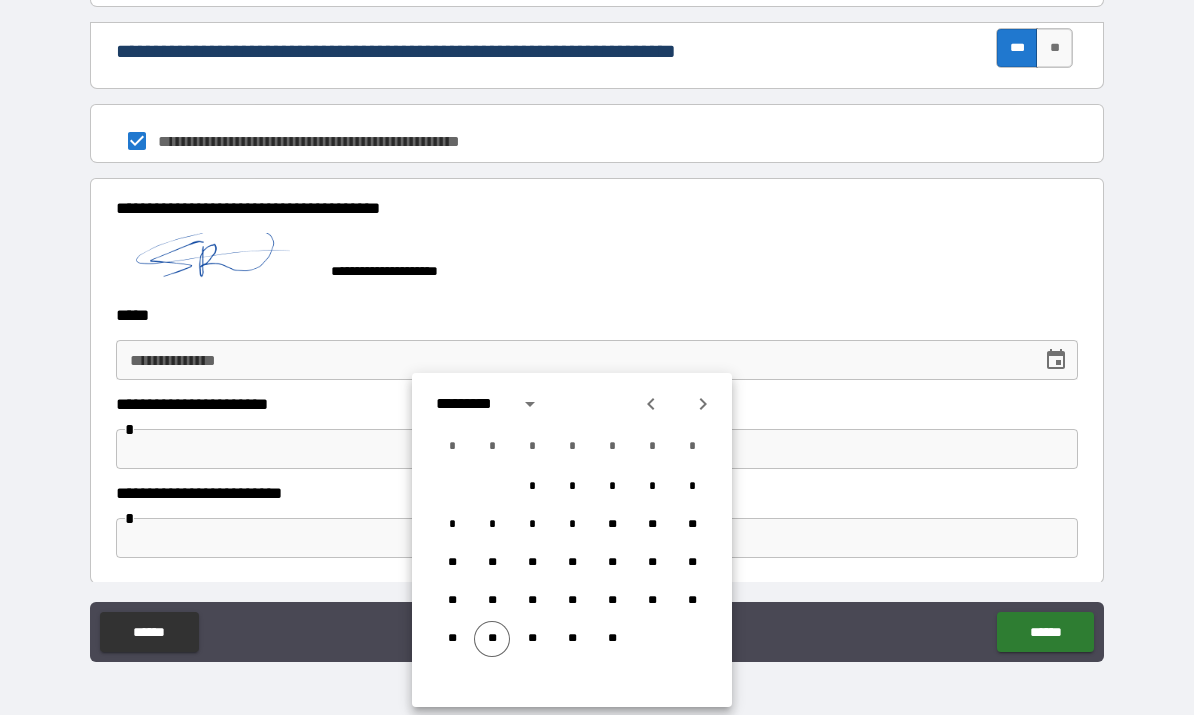 click on "**" at bounding box center (492, 640) 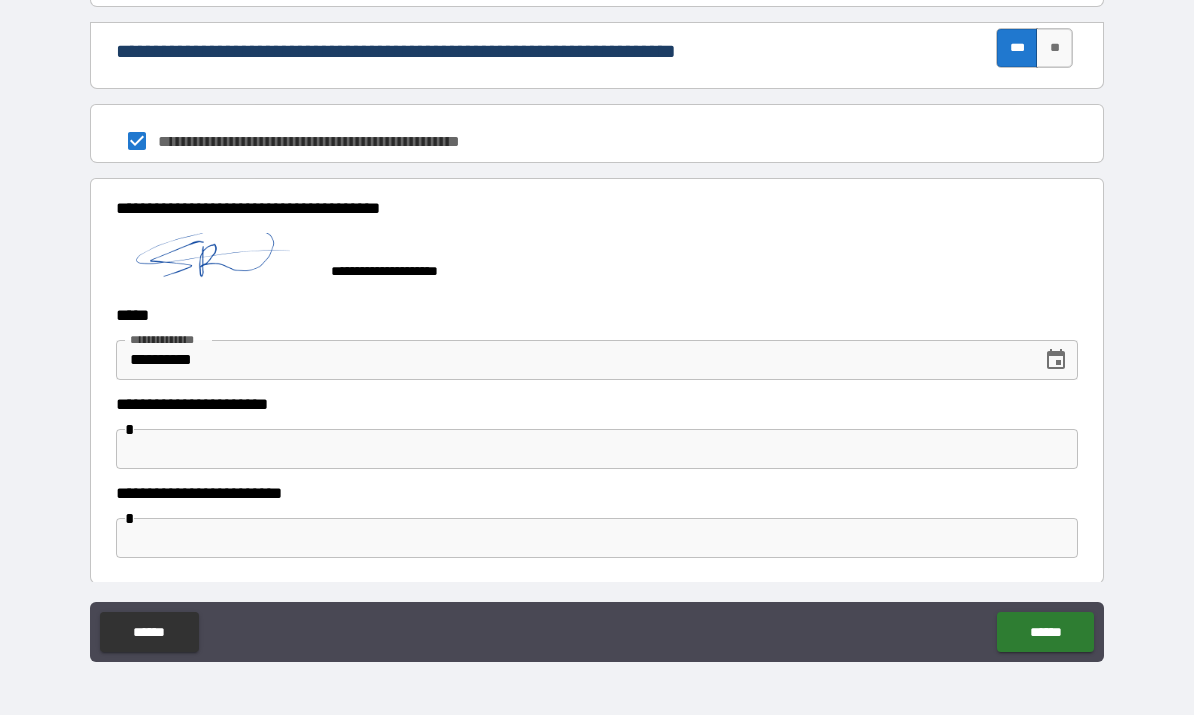 click at bounding box center [597, 450] 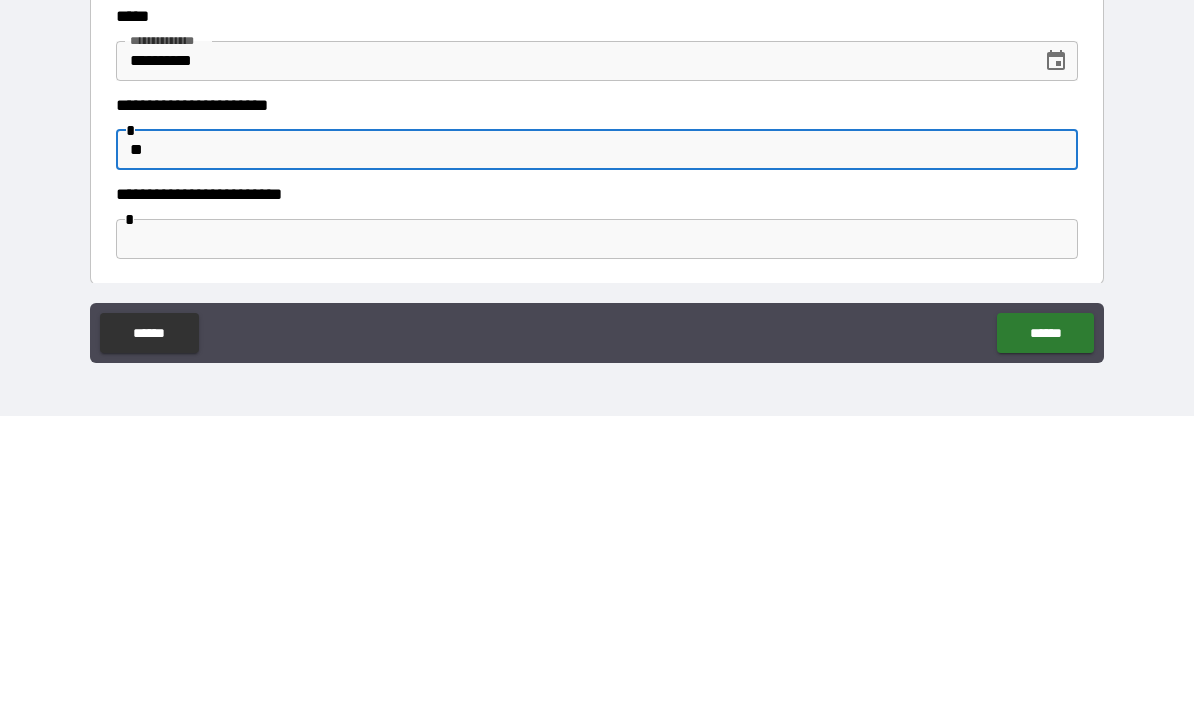 type on "*" 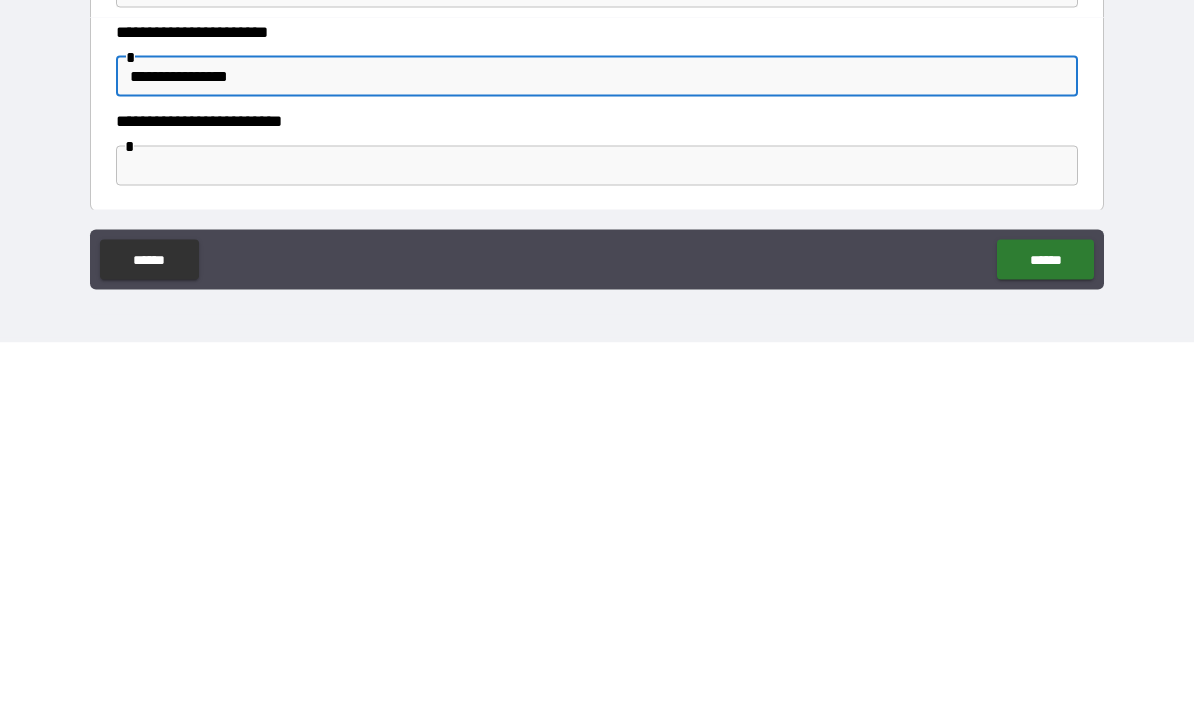 type on "**********" 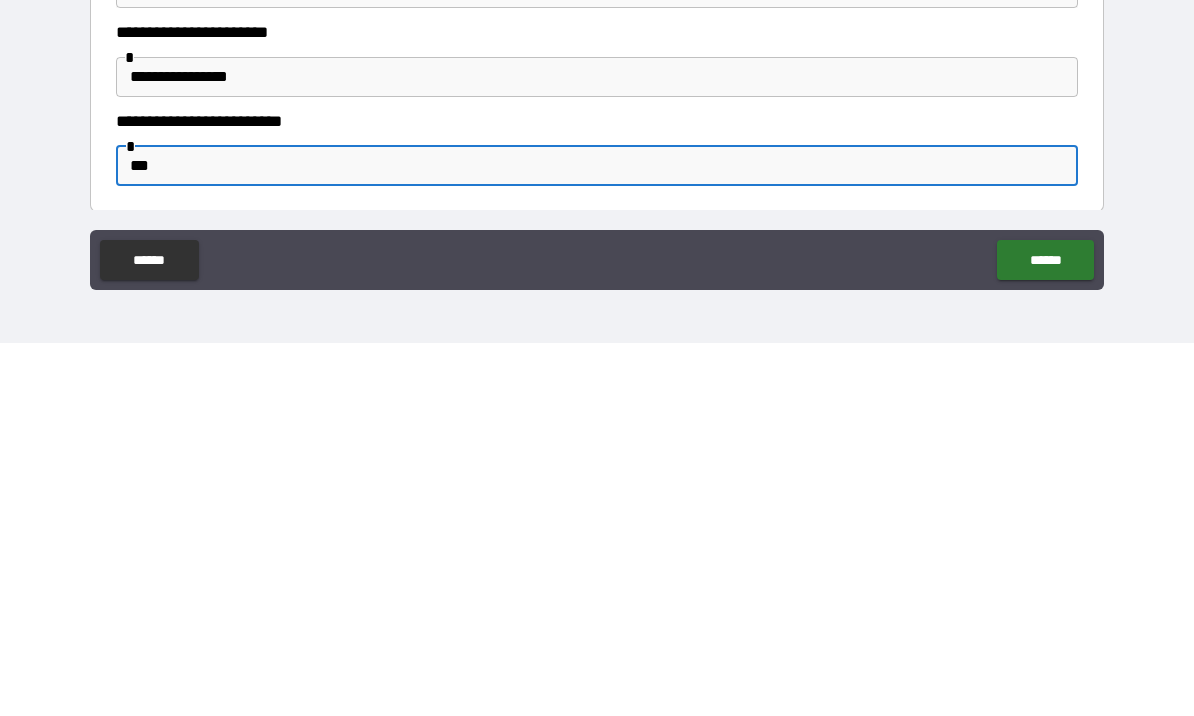 type on "****" 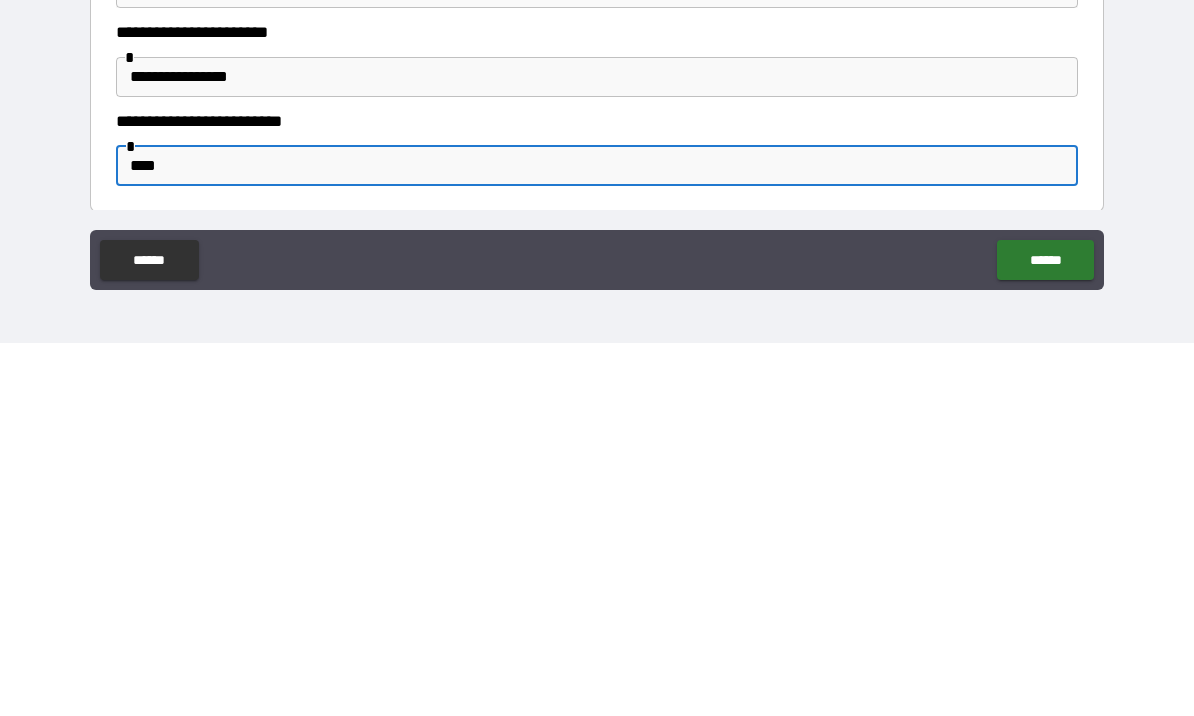 click on "******" at bounding box center (1045, 633) 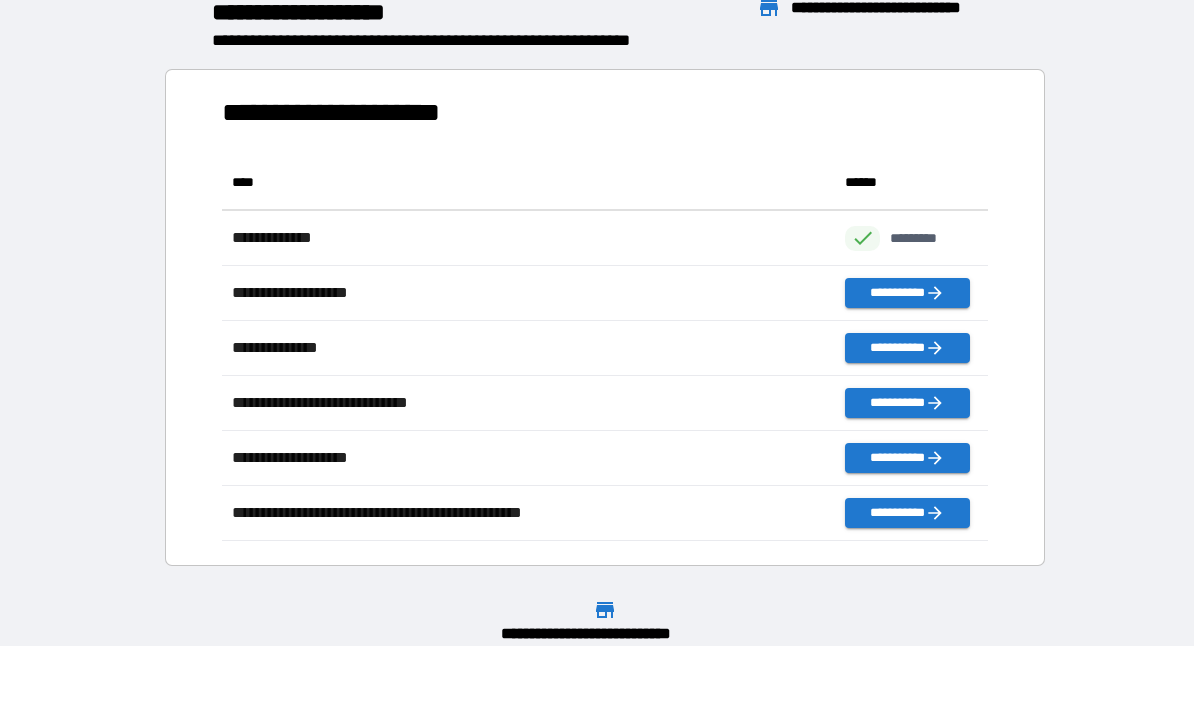 scroll, scrollTop: 386, scrollLeft: 765, axis: both 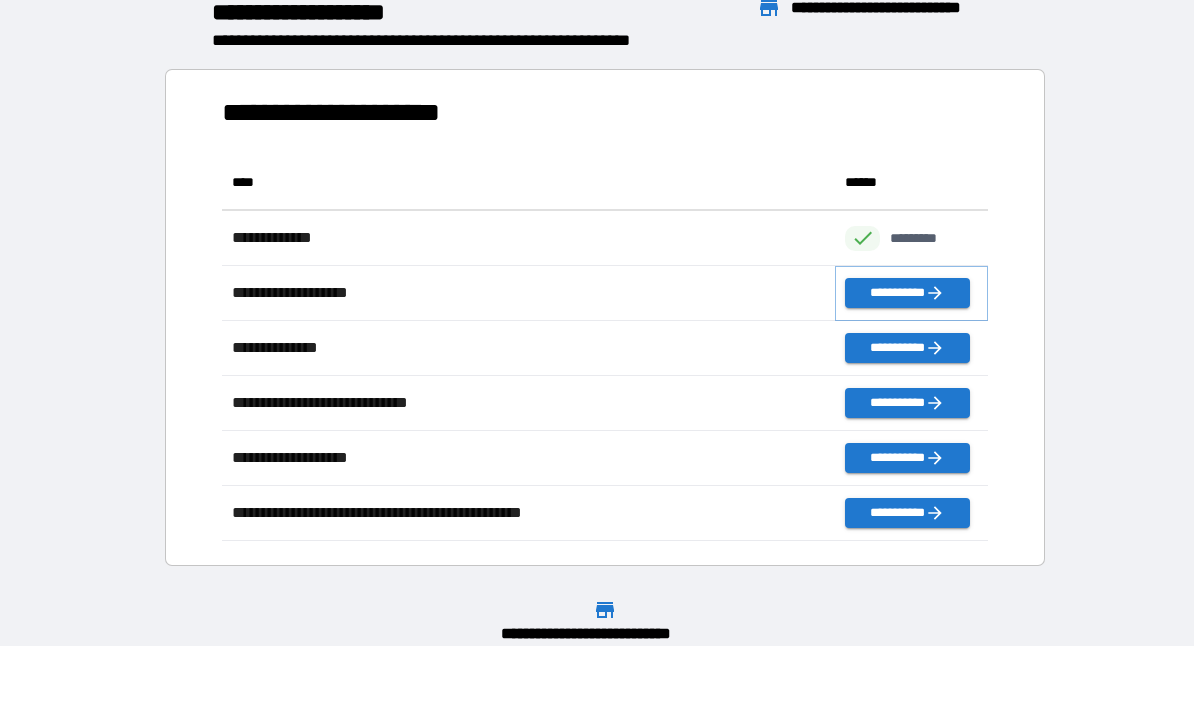 click on "**********" at bounding box center [907, 294] 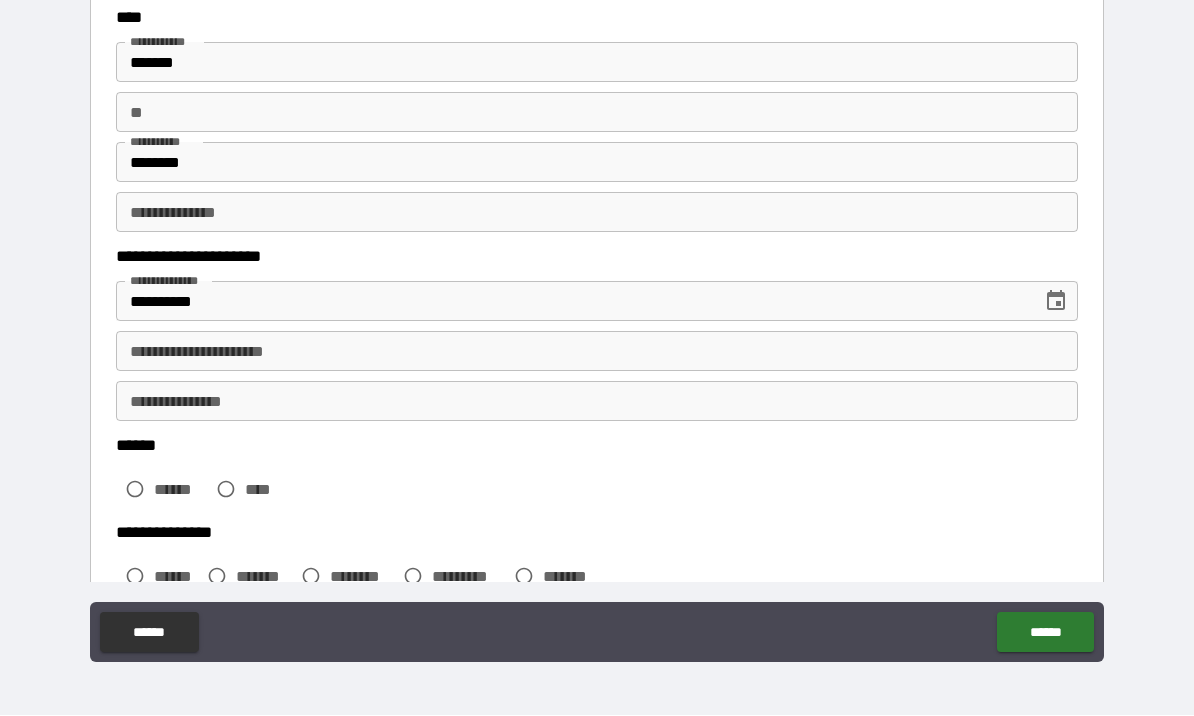 scroll, scrollTop: 102, scrollLeft: 0, axis: vertical 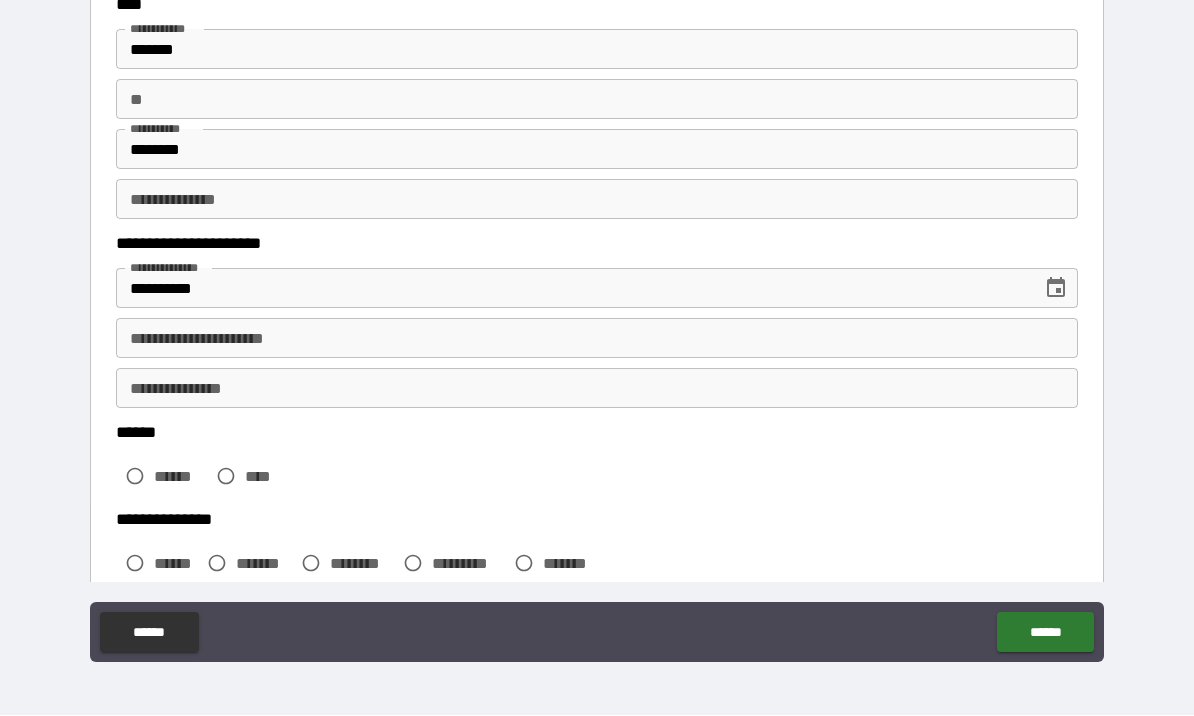 click on "**********" at bounding box center (597, 339) 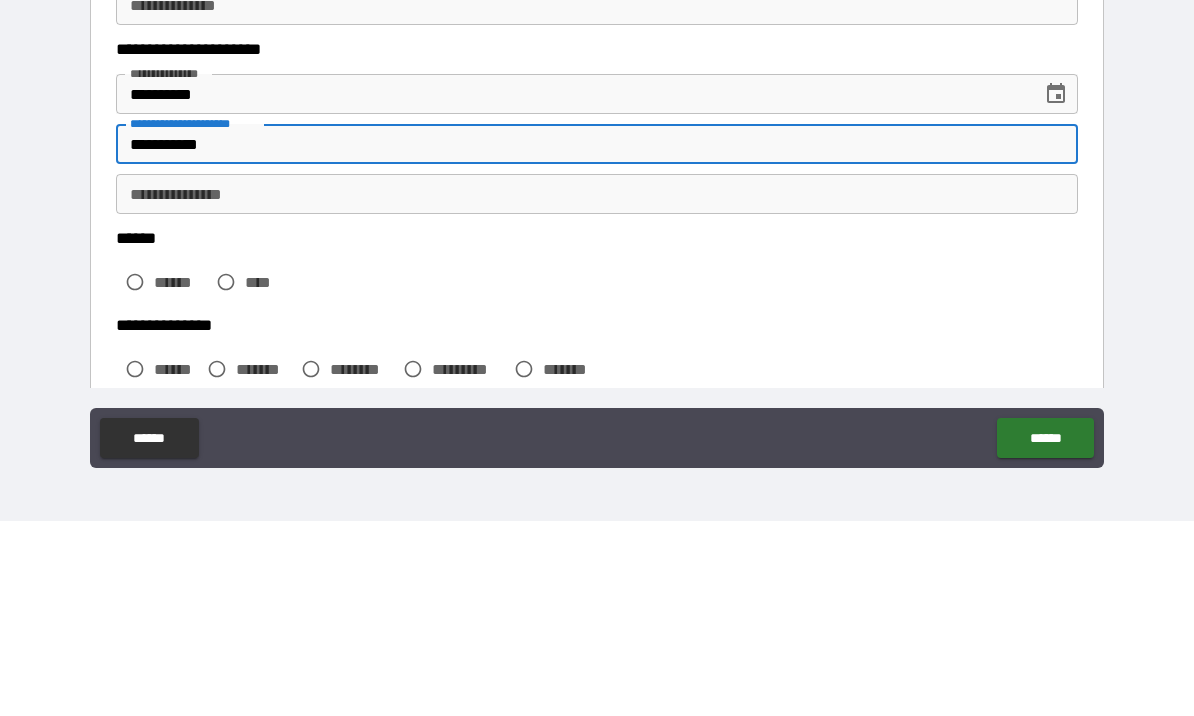 type on "**********" 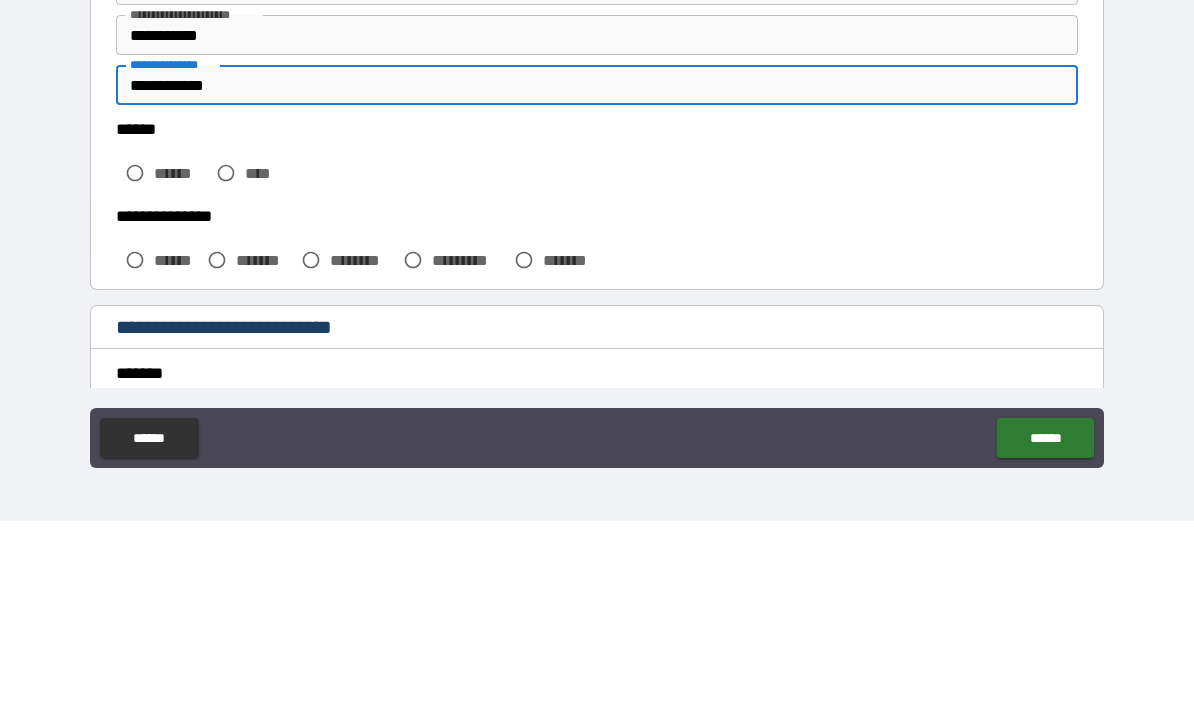 scroll, scrollTop: 217, scrollLeft: 0, axis: vertical 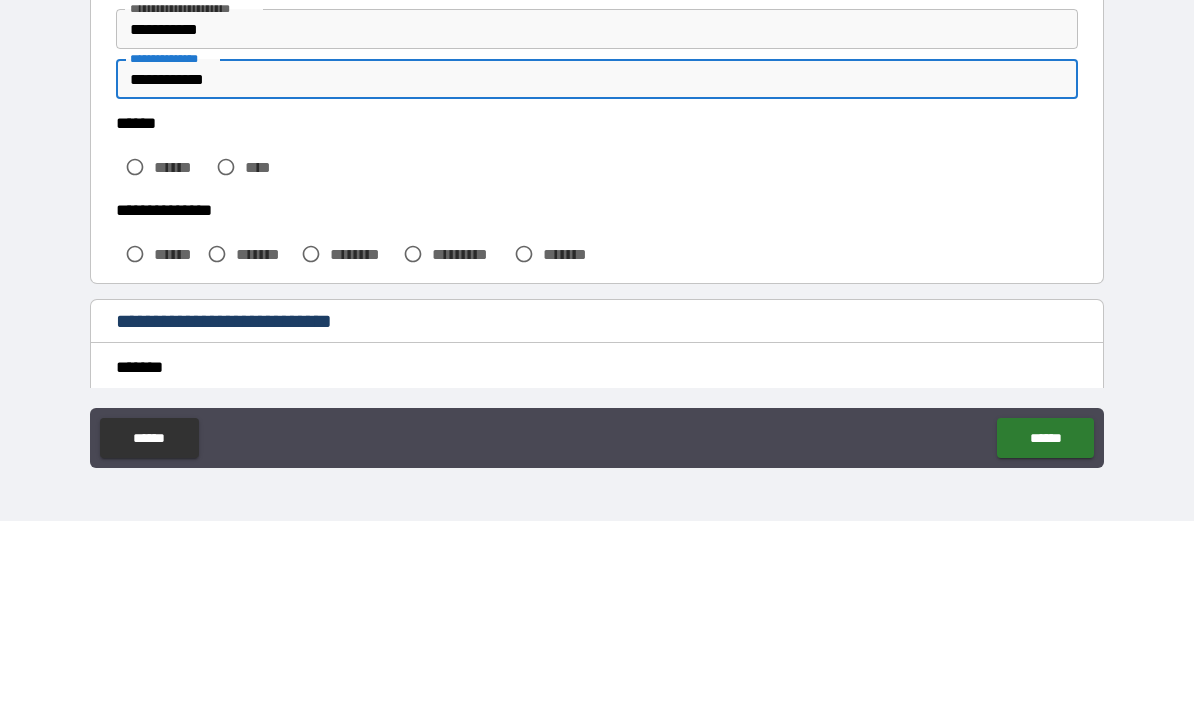 type on "**********" 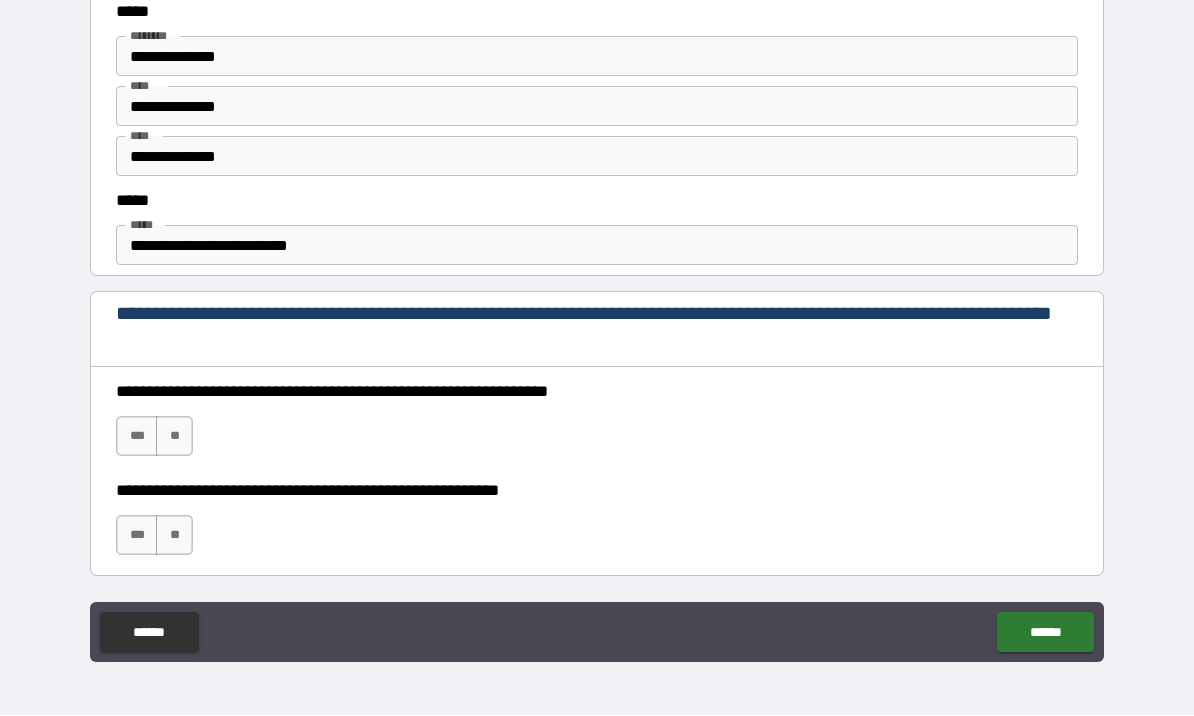 scroll, scrollTop: 1116, scrollLeft: 0, axis: vertical 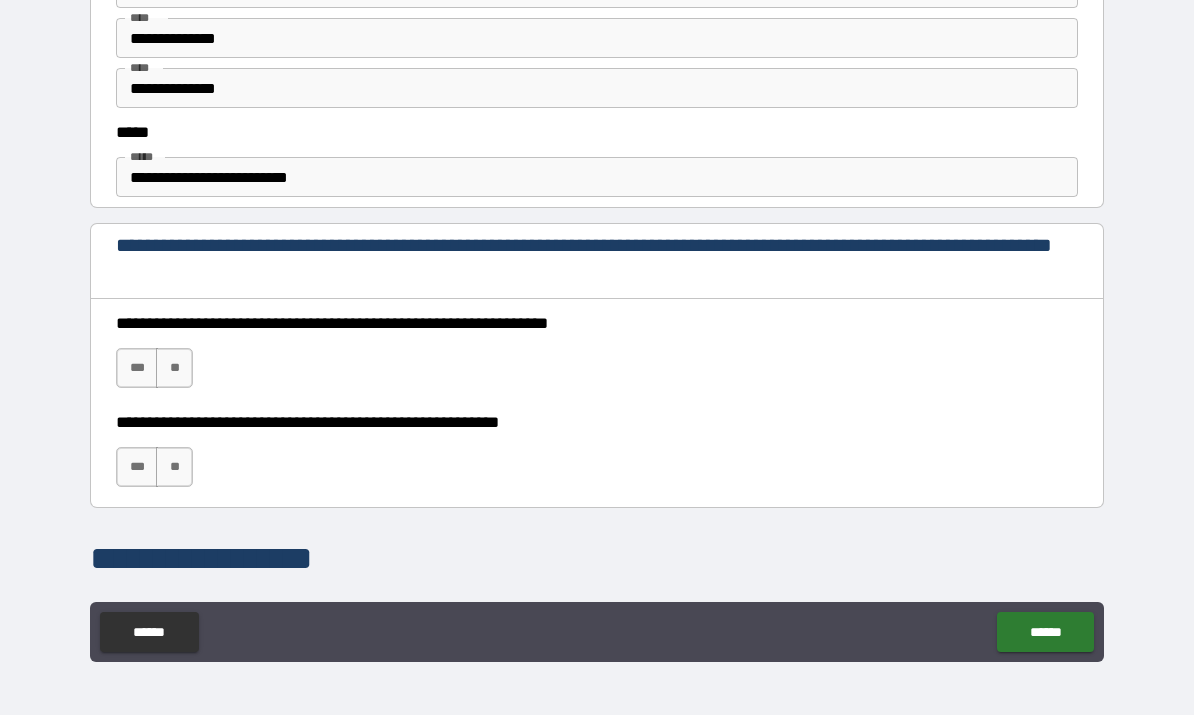 click on "***" at bounding box center [137, 369] 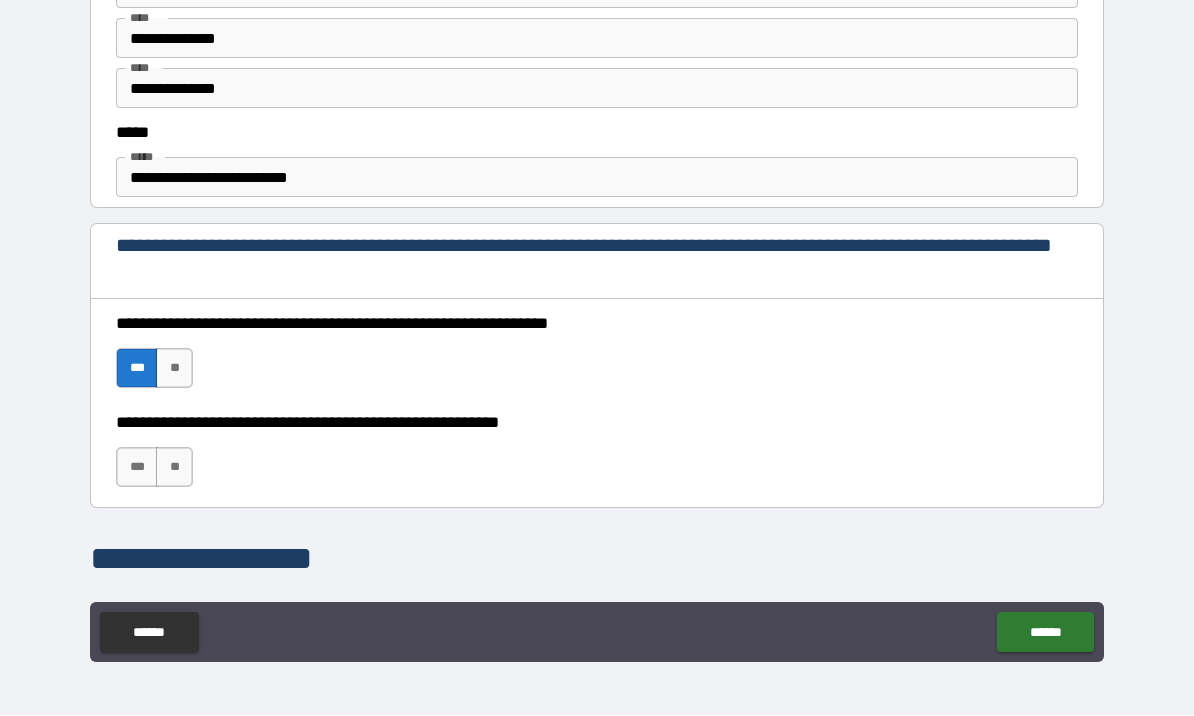 click on "***" at bounding box center (137, 468) 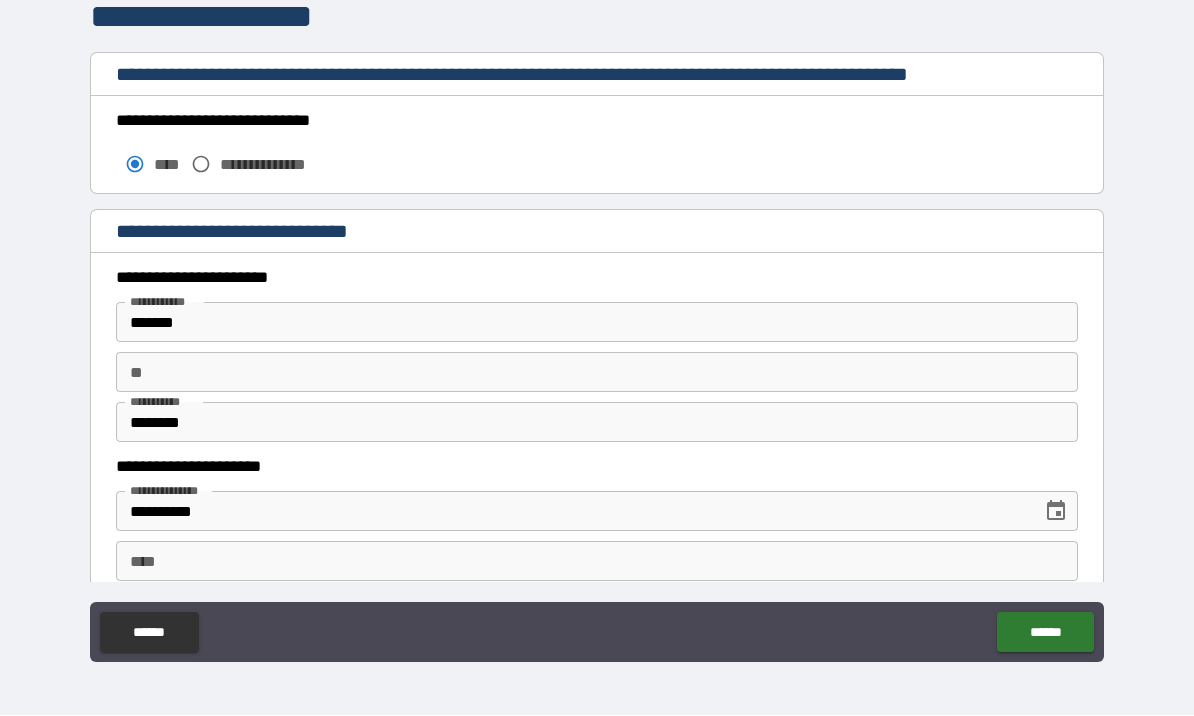 scroll, scrollTop: 1658, scrollLeft: 0, axis: vertical 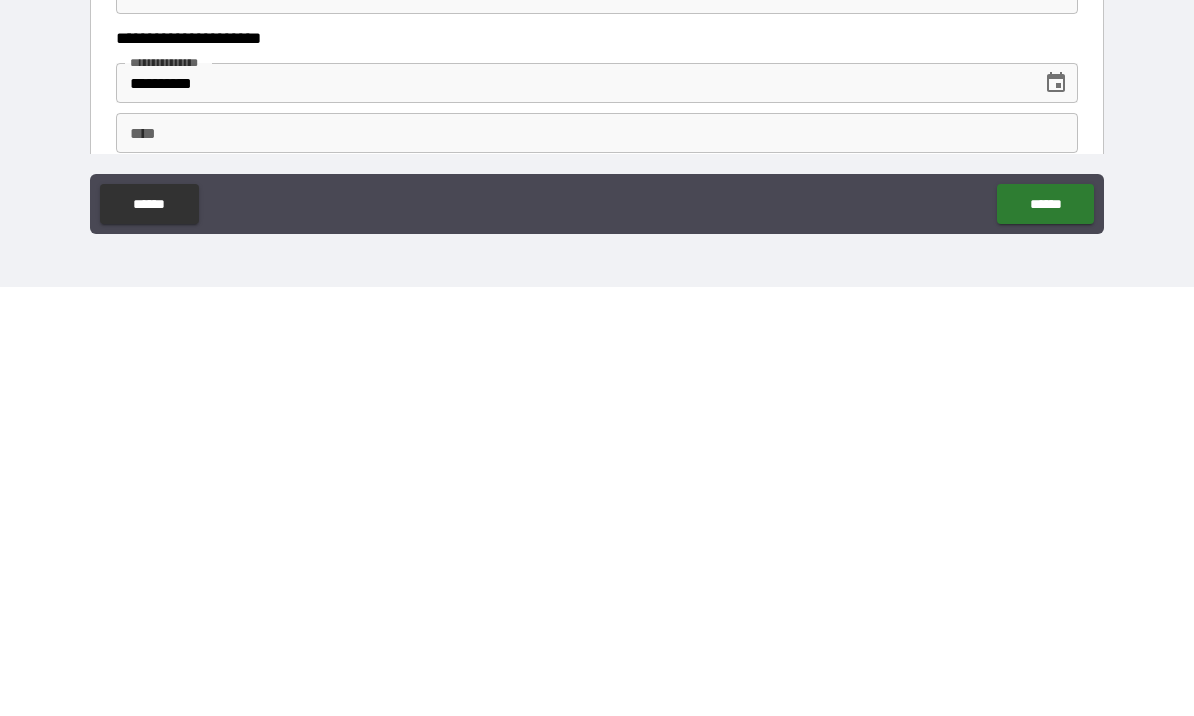 type on "******" 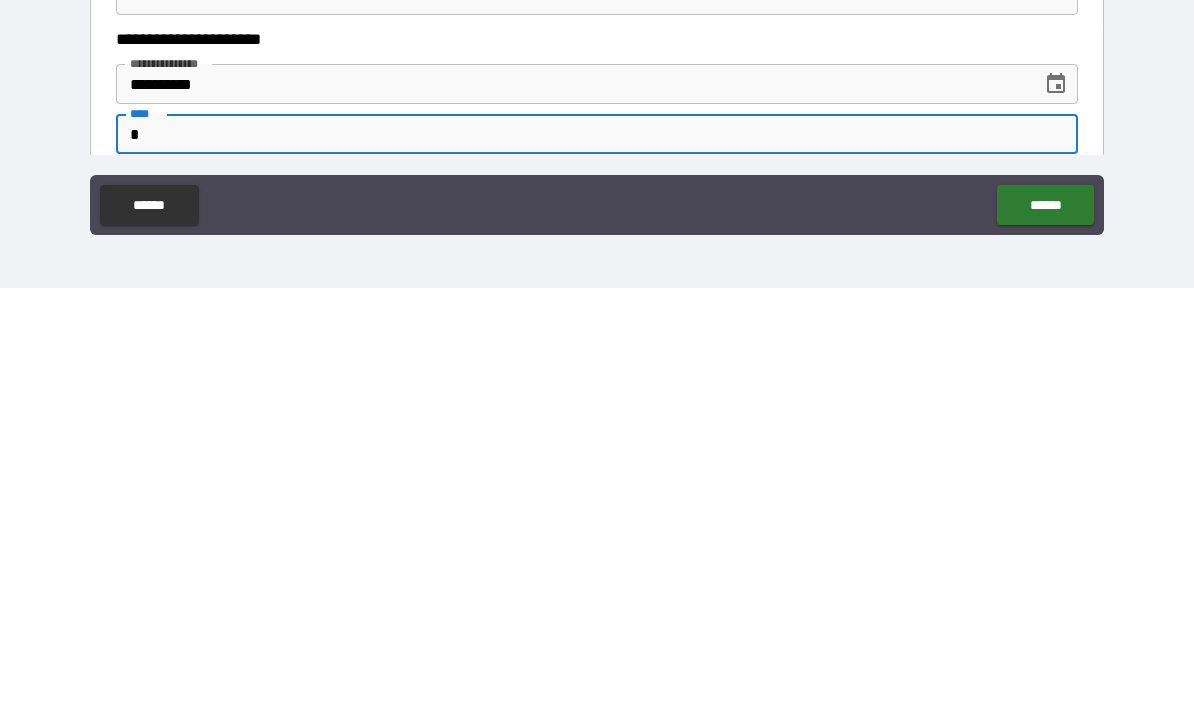 scroll, scrollTop: 69, scrollLeft: 0, axis: vertical 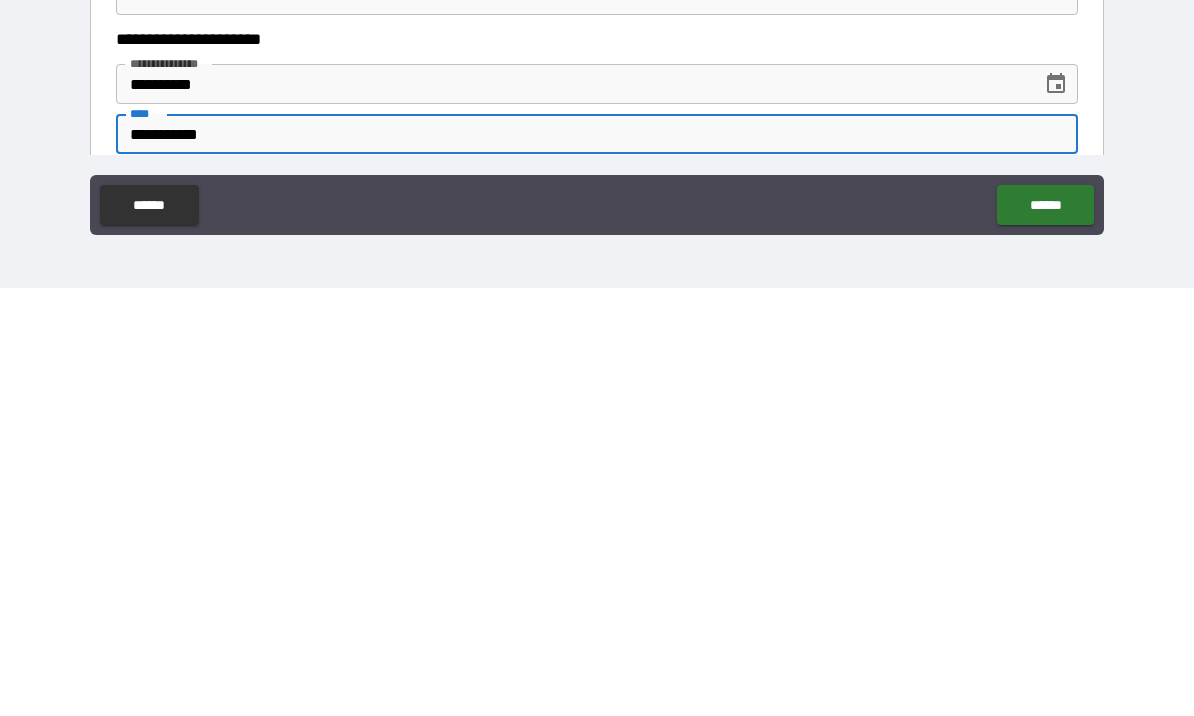 type on "**********" 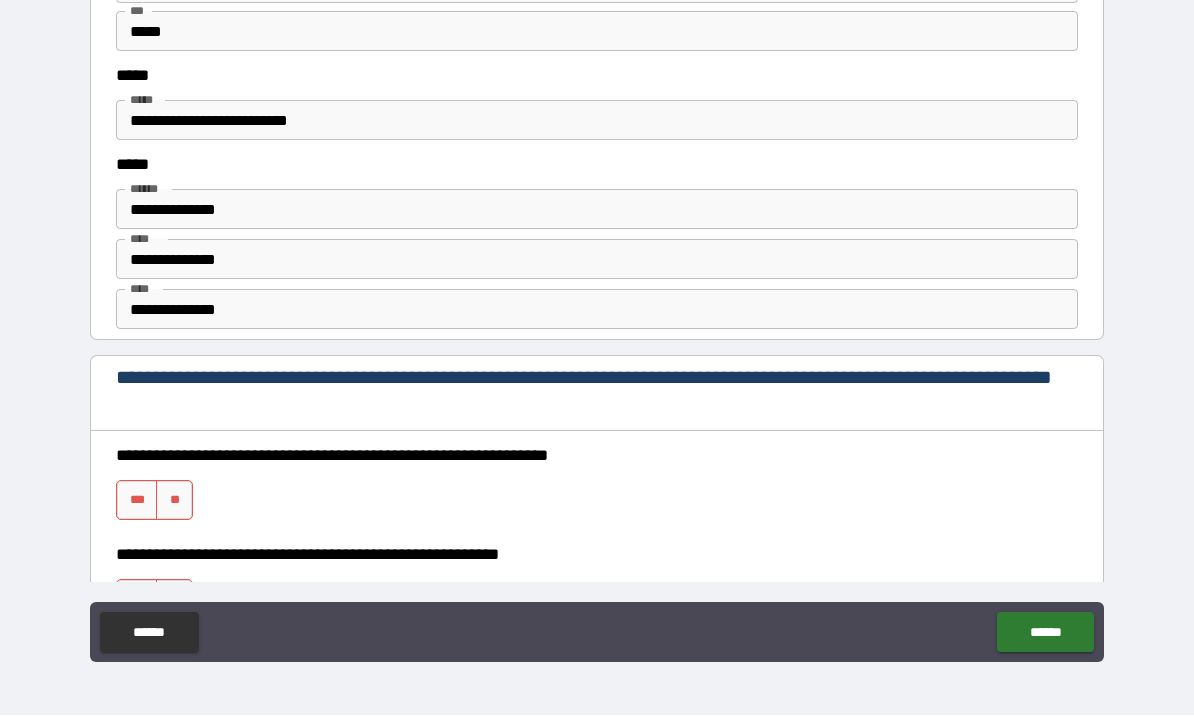 scroll, scrollTop: 2591, scrollLeft: 0, axis: vertical 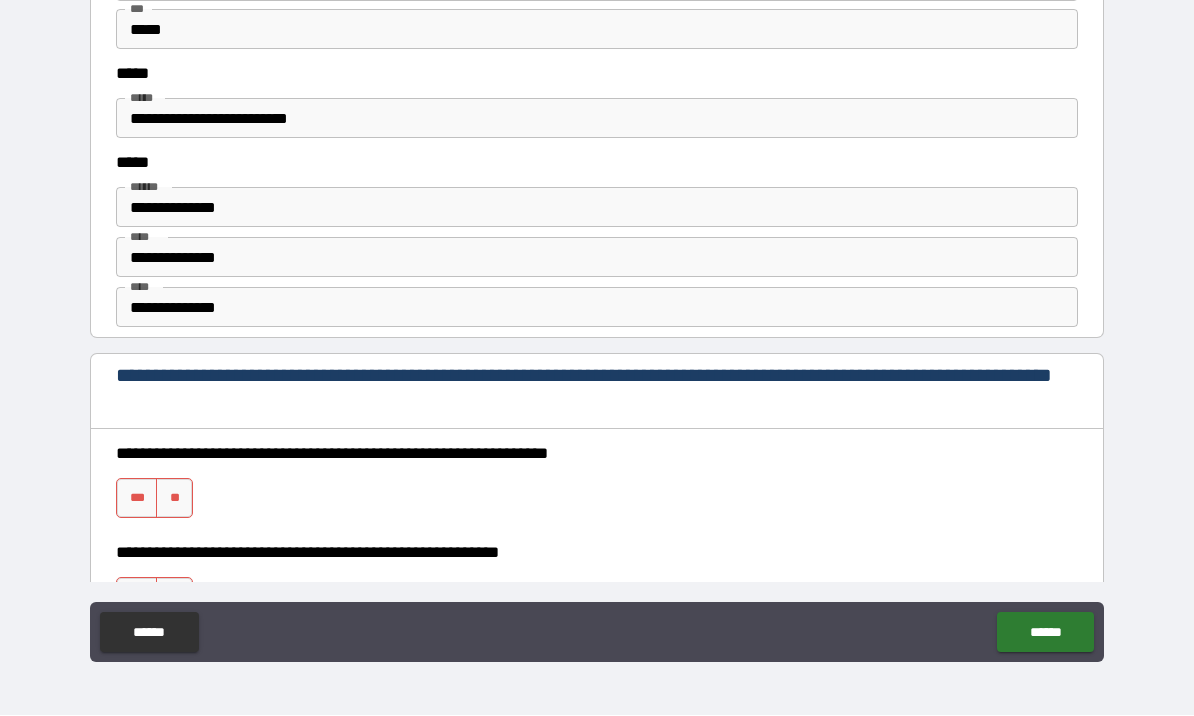 click on "***" at bounding box center (137, 499) 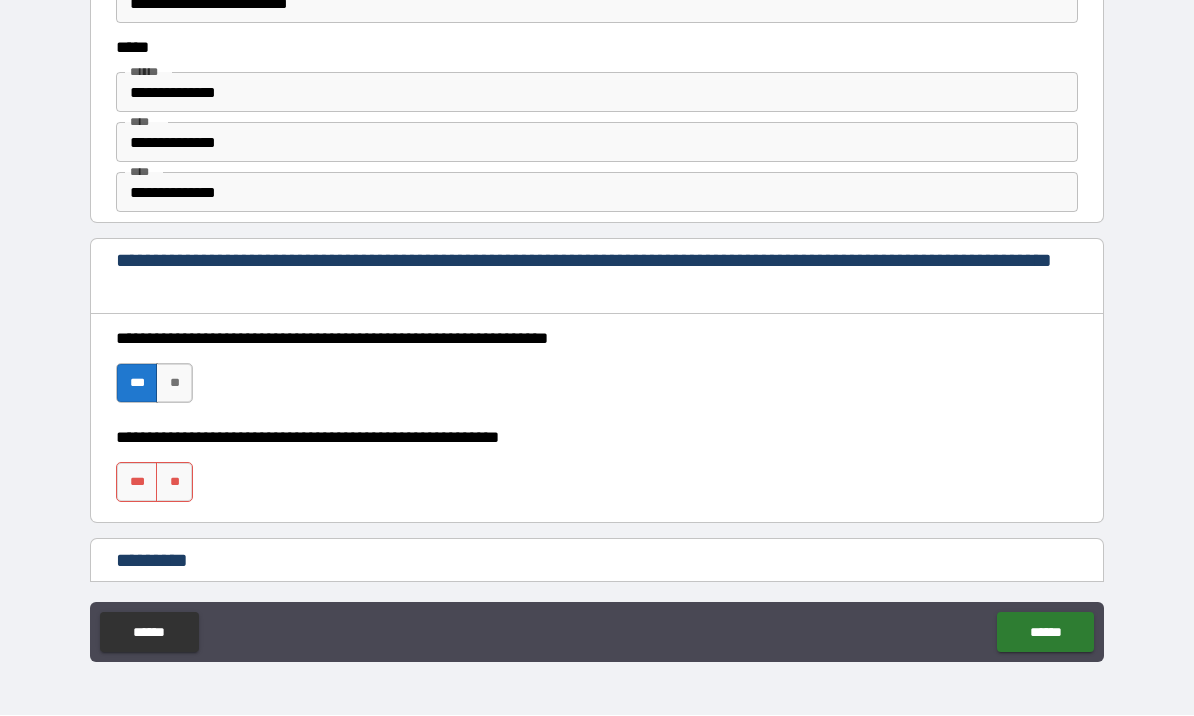 scroll, scrollTop: 2750, scrollLeft: 0, axis: vertical 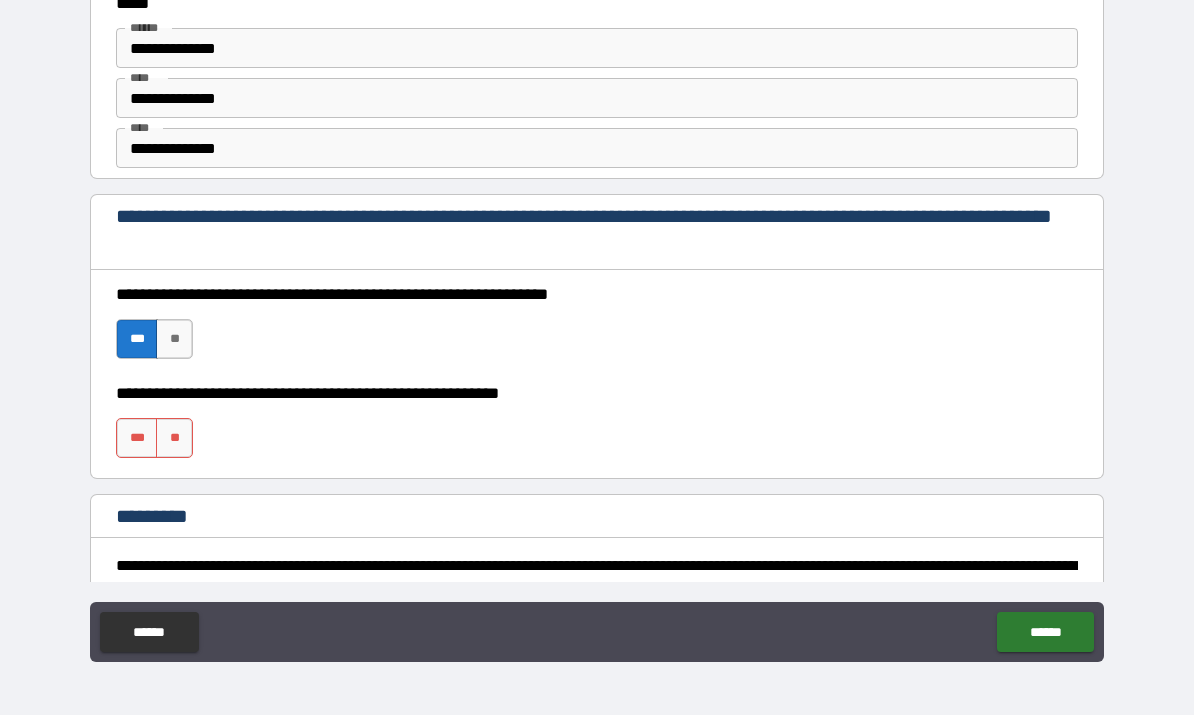 click on "***" at bounding box center (137, 439) 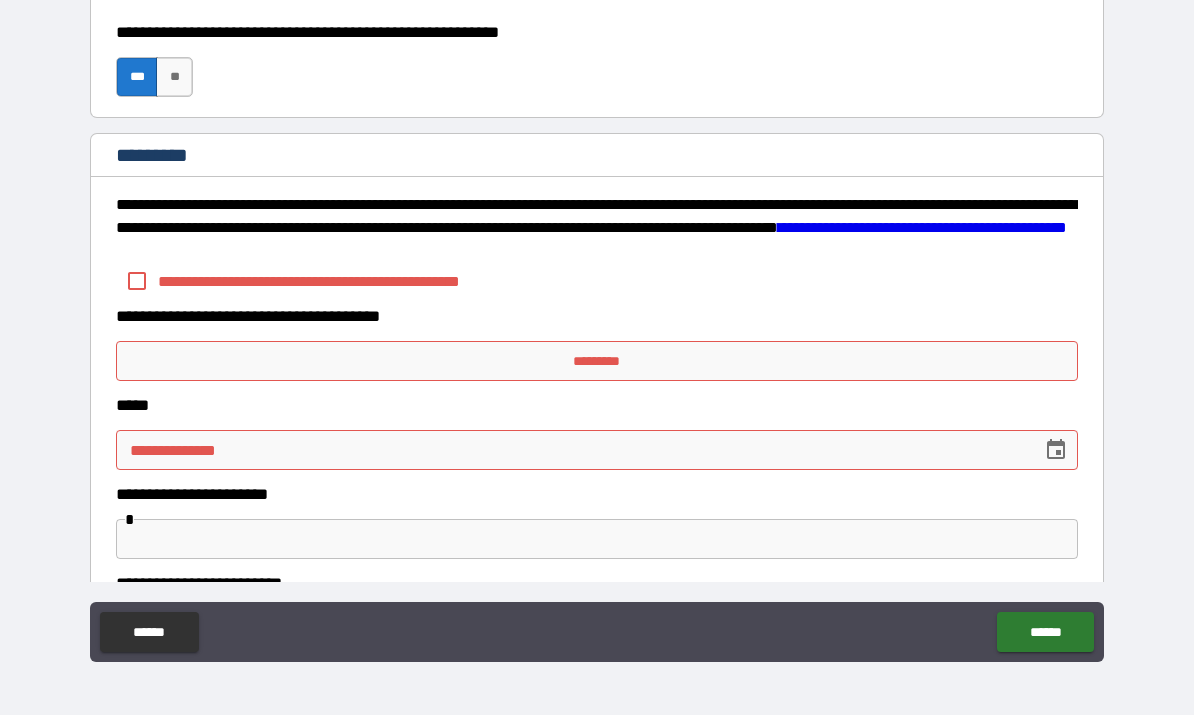 scroll, scrollTop: 3112, scrollLeft: 0, axis: vertical 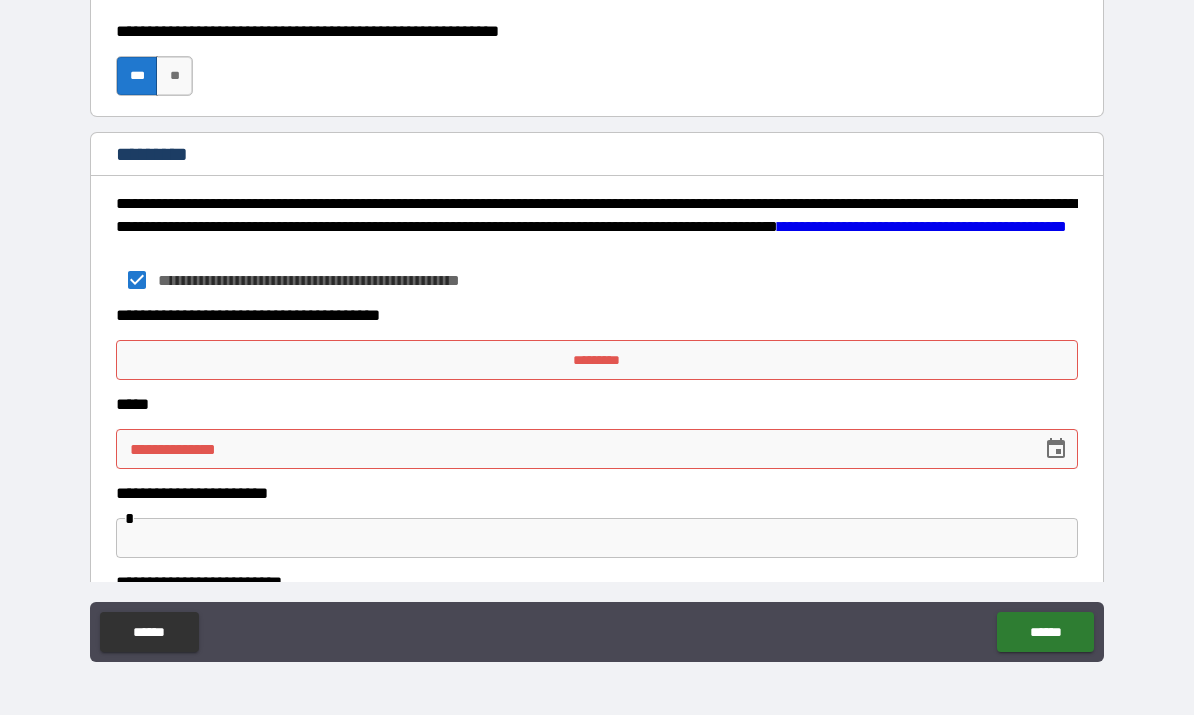 click on "*********" at bounding box center [597, 361] 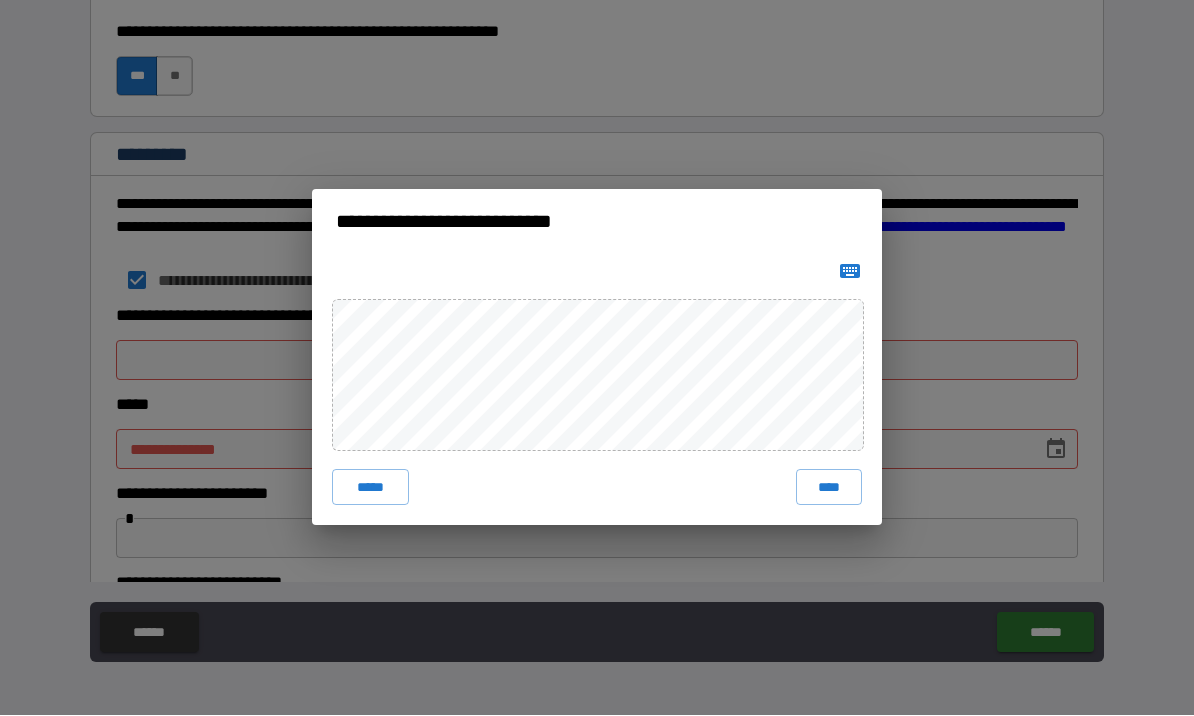 click on "****" at bounding box center [829, 488] 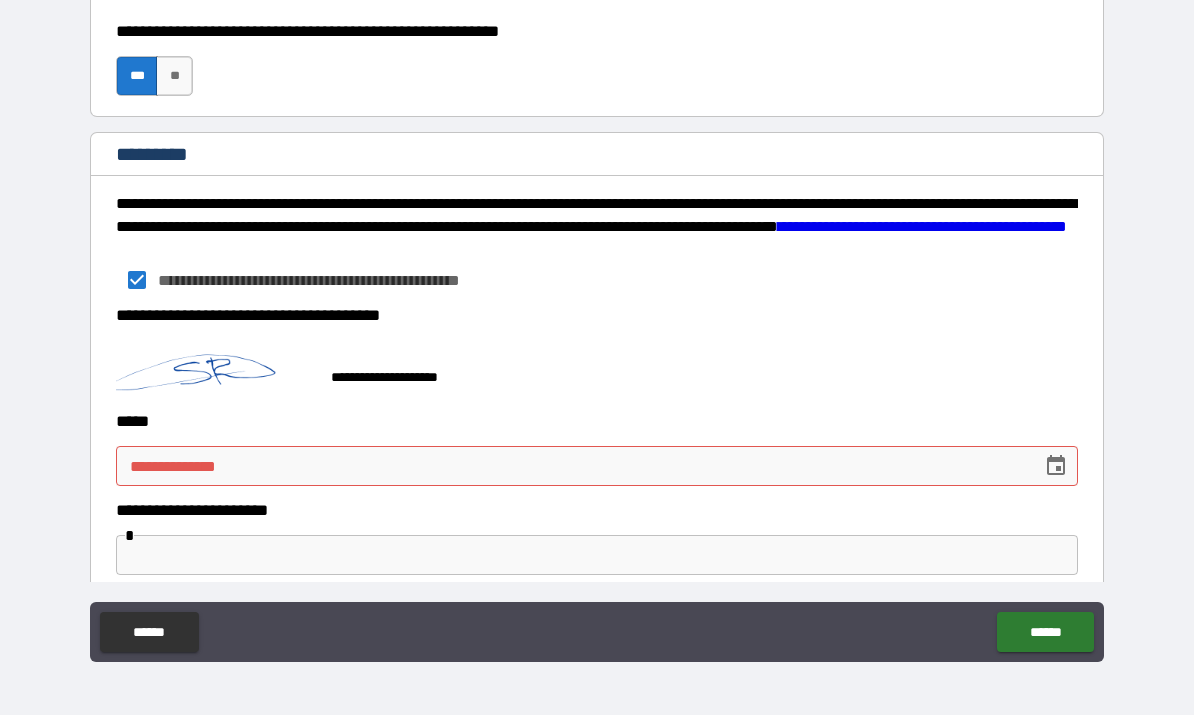 click 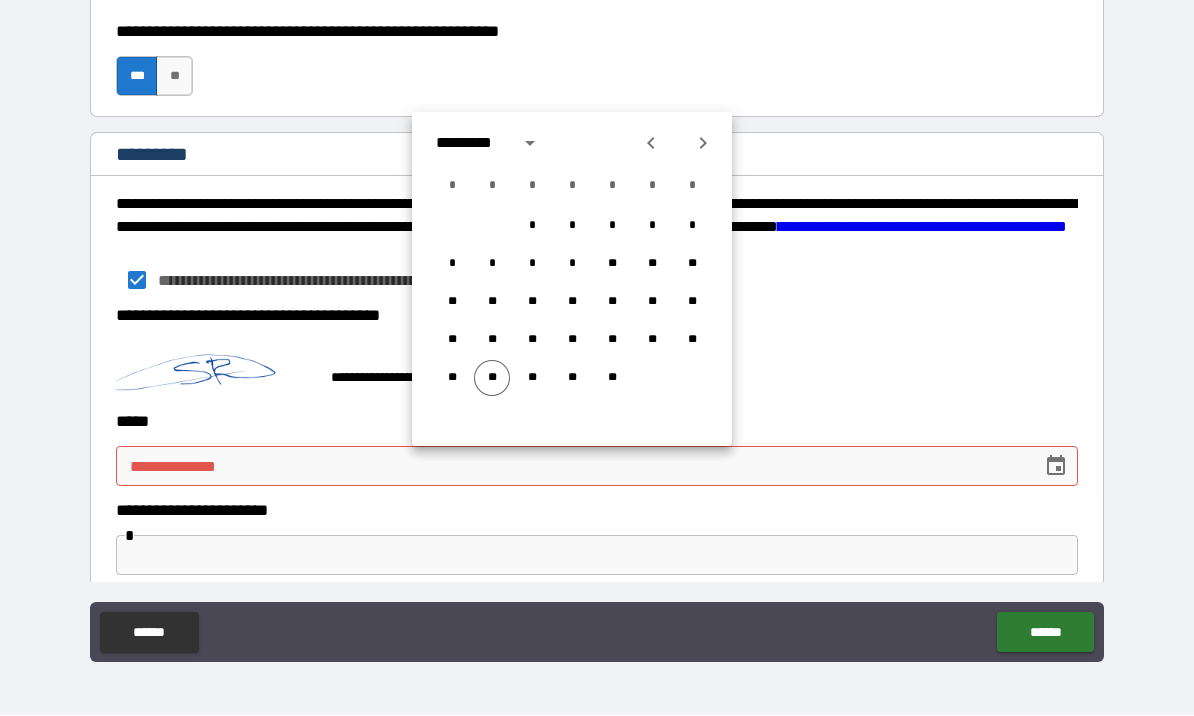 click on "**" at bounding box center [492, 379] 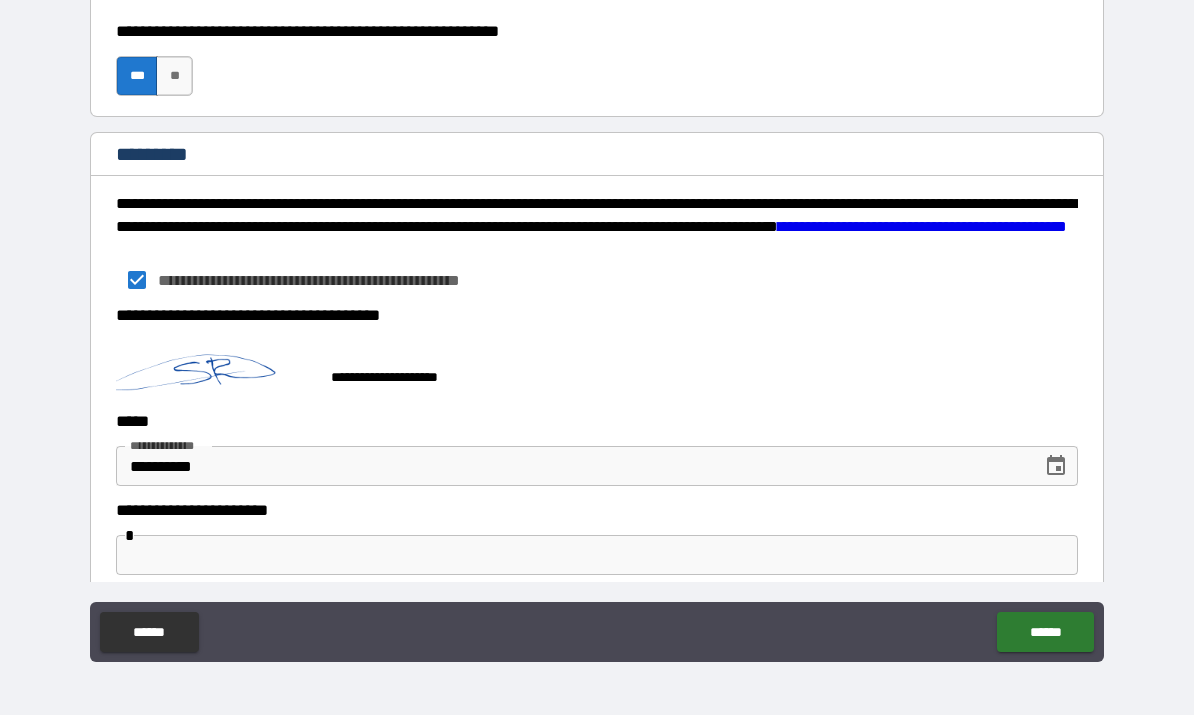 type on "**********" 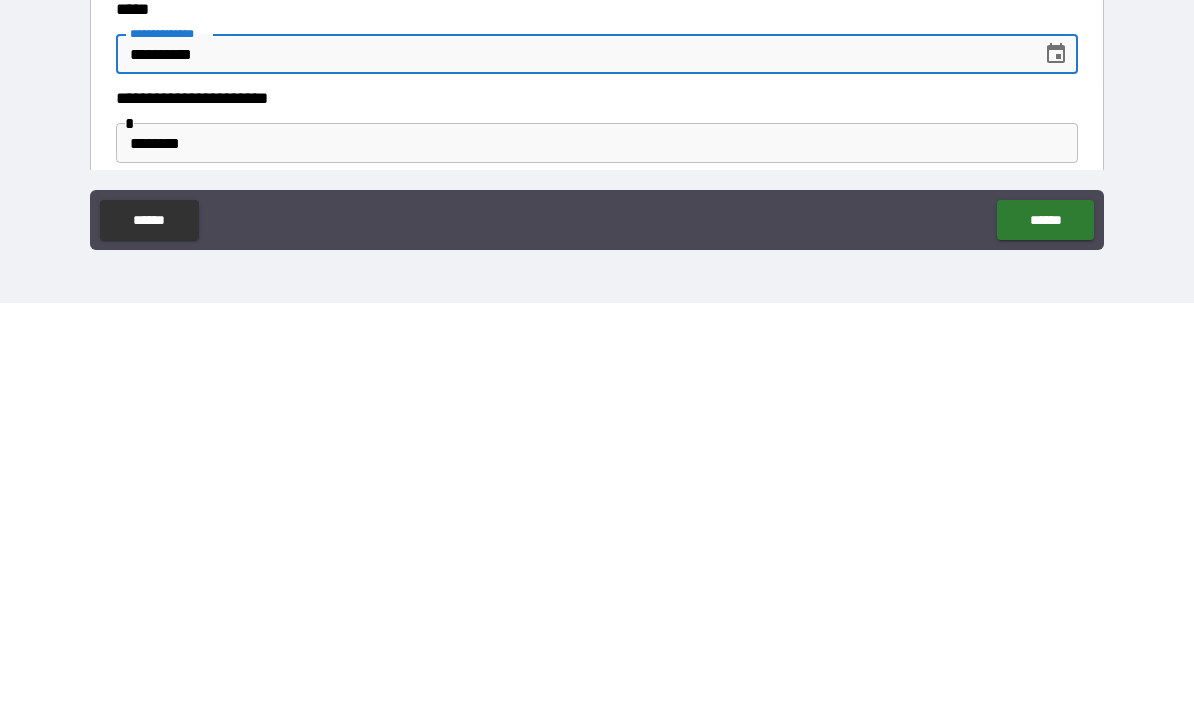 click on "*******" at bounding box center [597, 556] 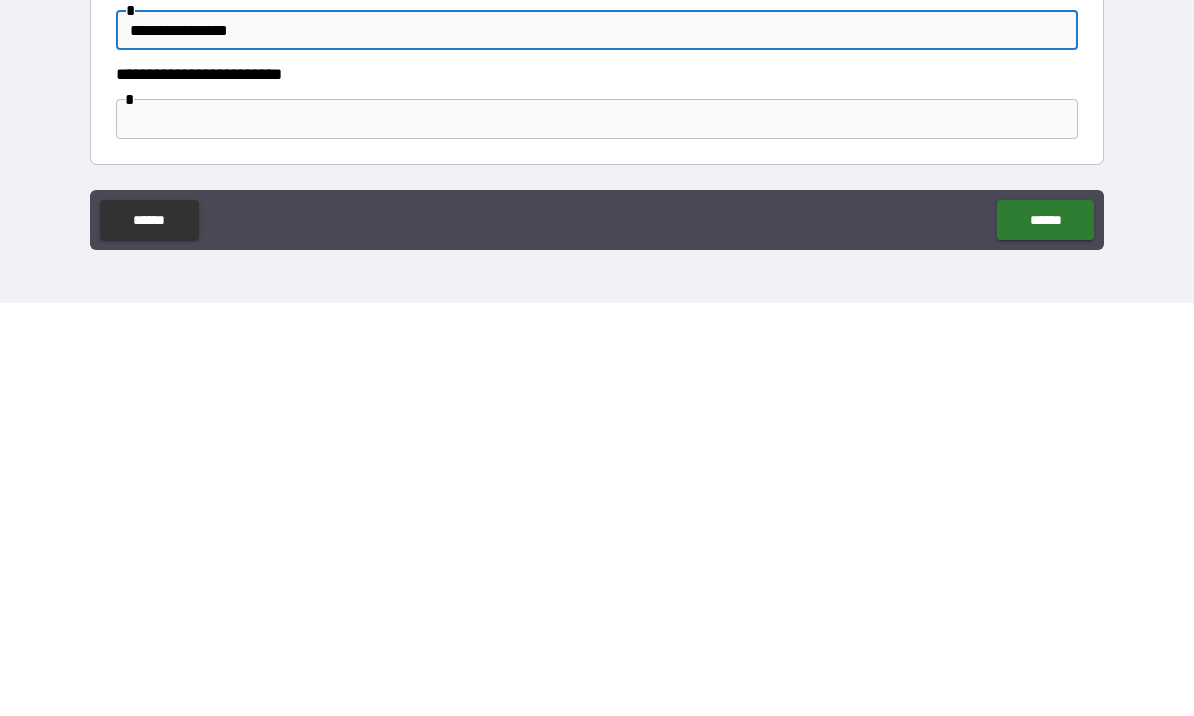 scroll, scrollTop: 3225, scrollLeft: 0, axis: vertical 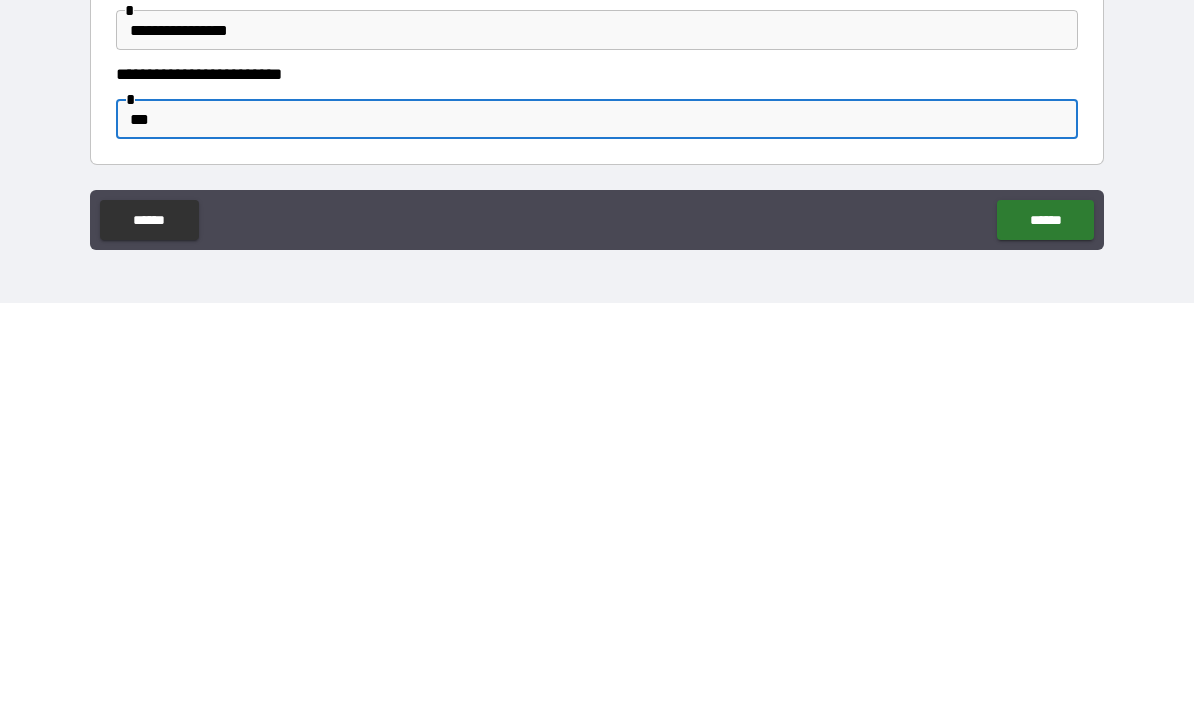 type on "****" 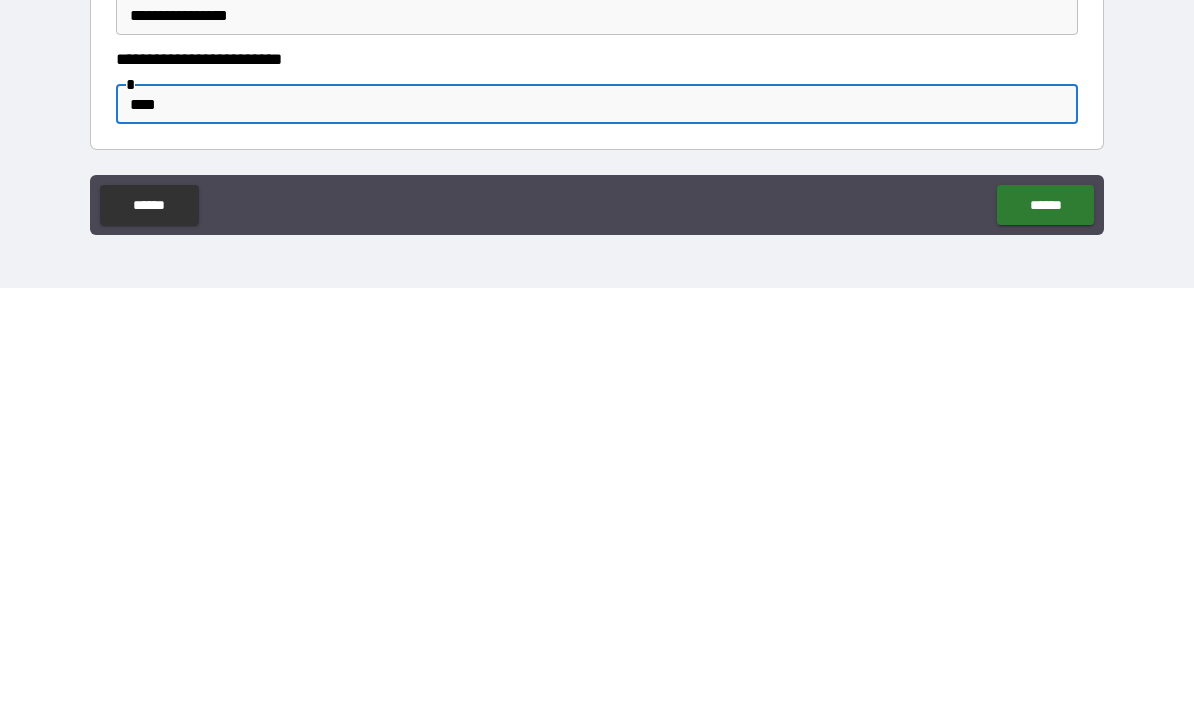 click on "******" at bounding box center [1045, 633] 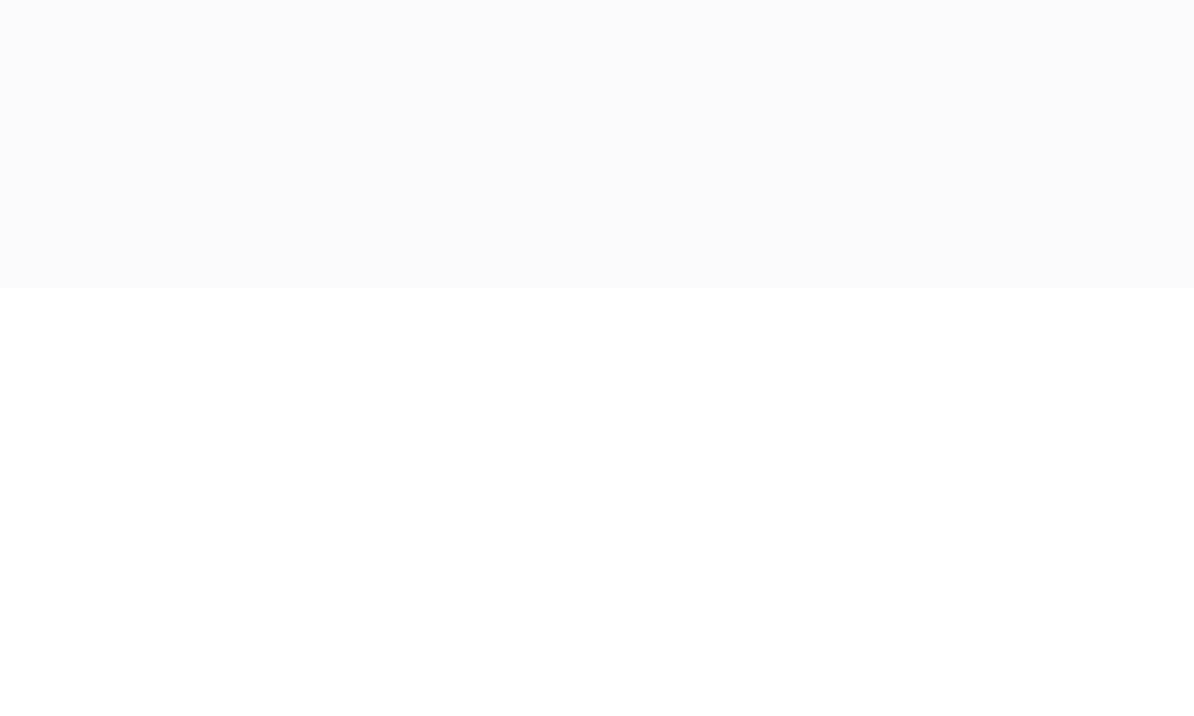 scroll, scrollTop: 69, scrollLeft: 0, axis: vertical 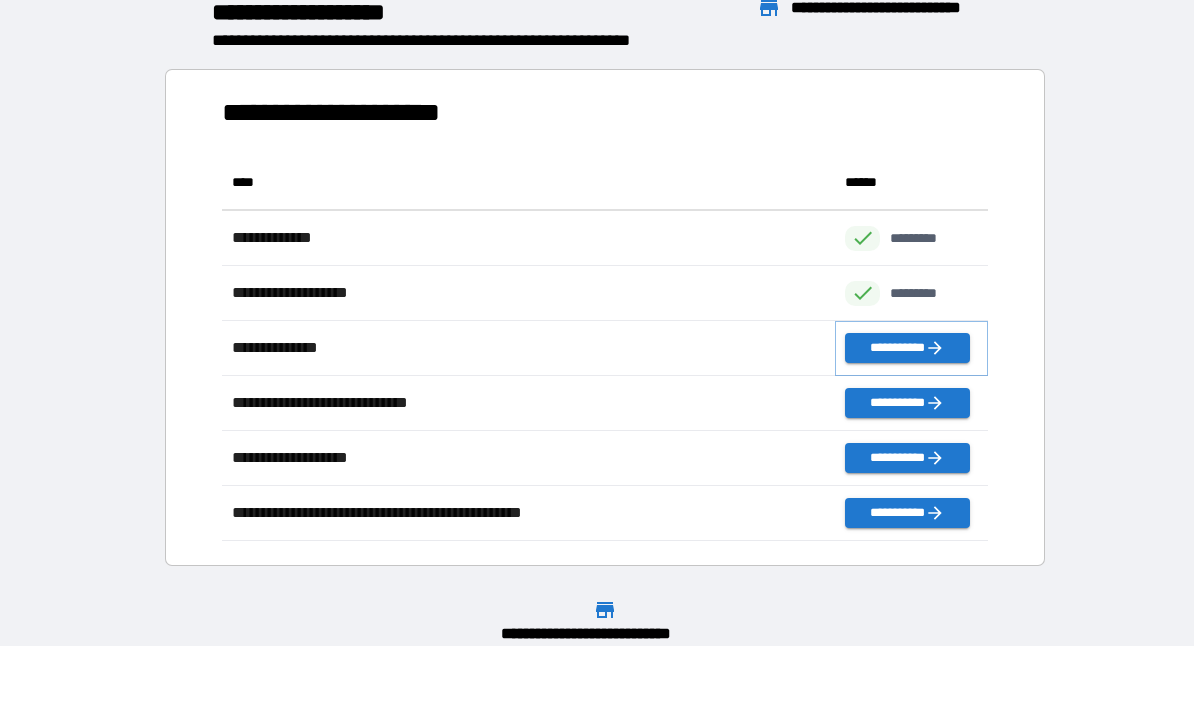 click 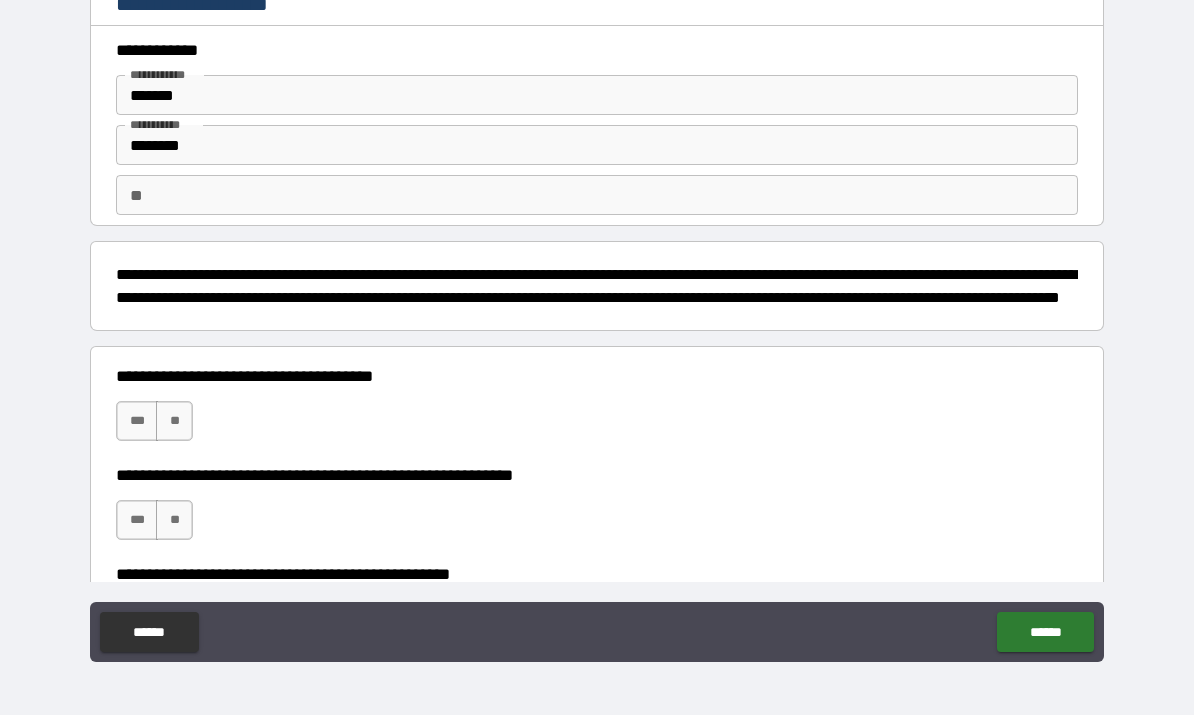click on "***" at bounding box center (137, 422) 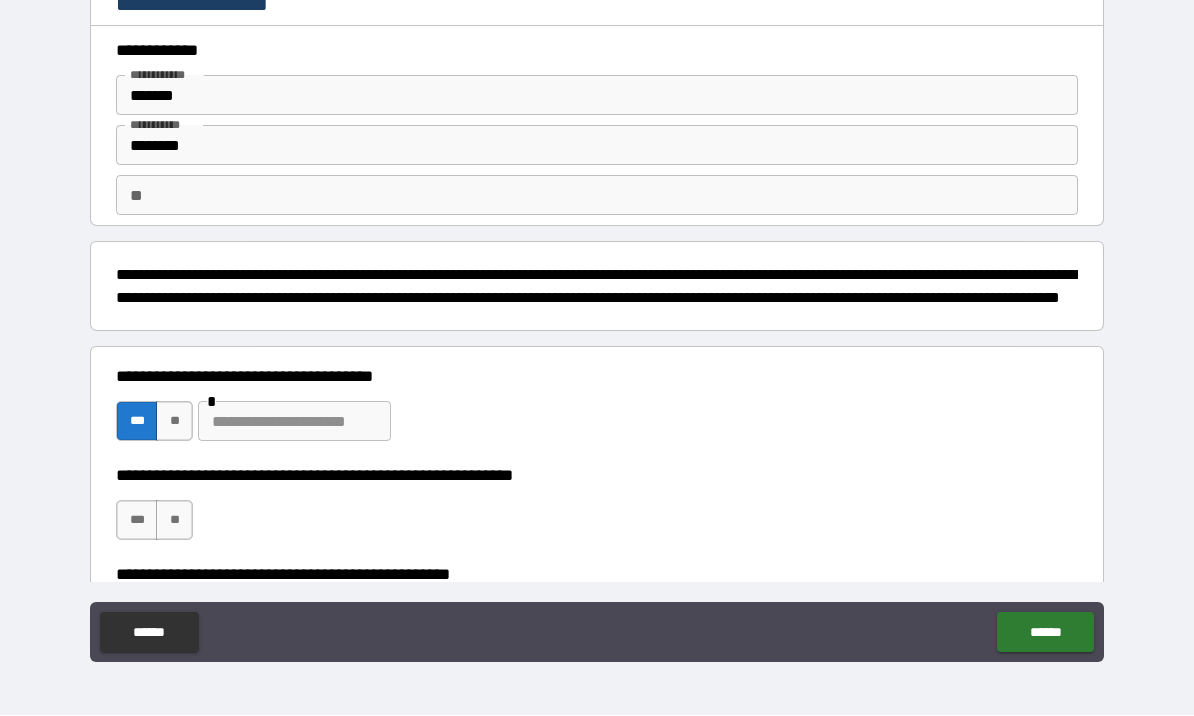 click on "**" at bounding box center (174, 422) 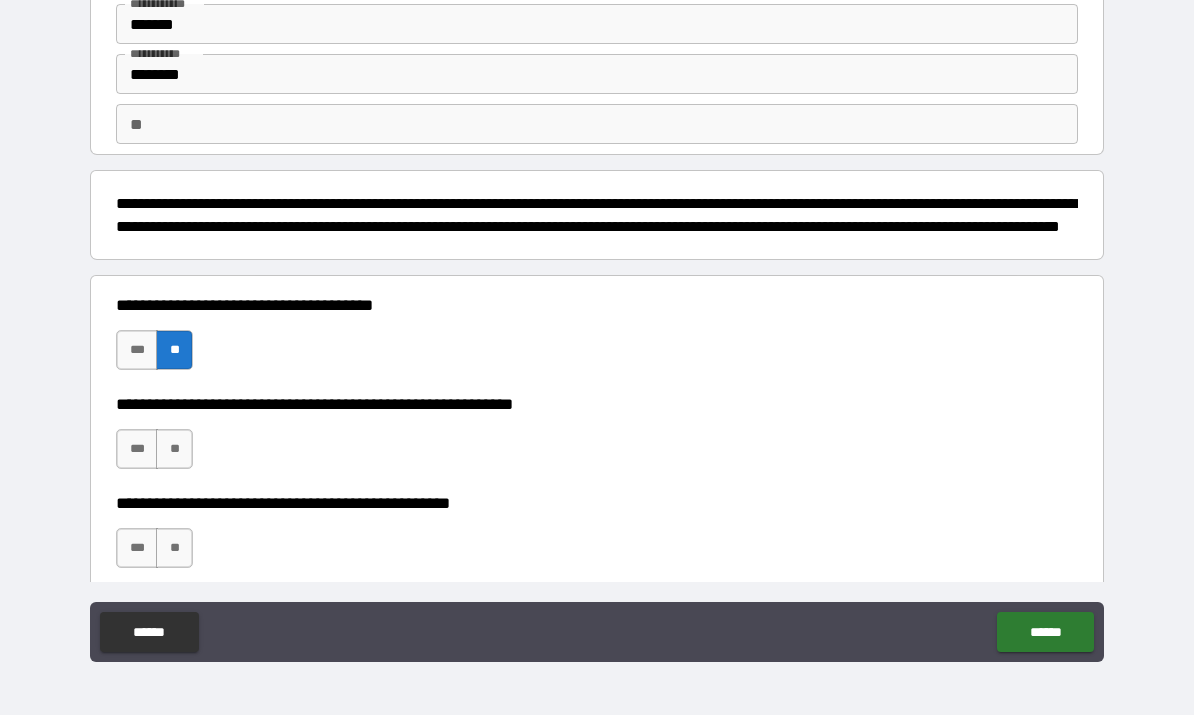 scroll, scrollTop: 74, scrollLeft: 0, axis: vertical 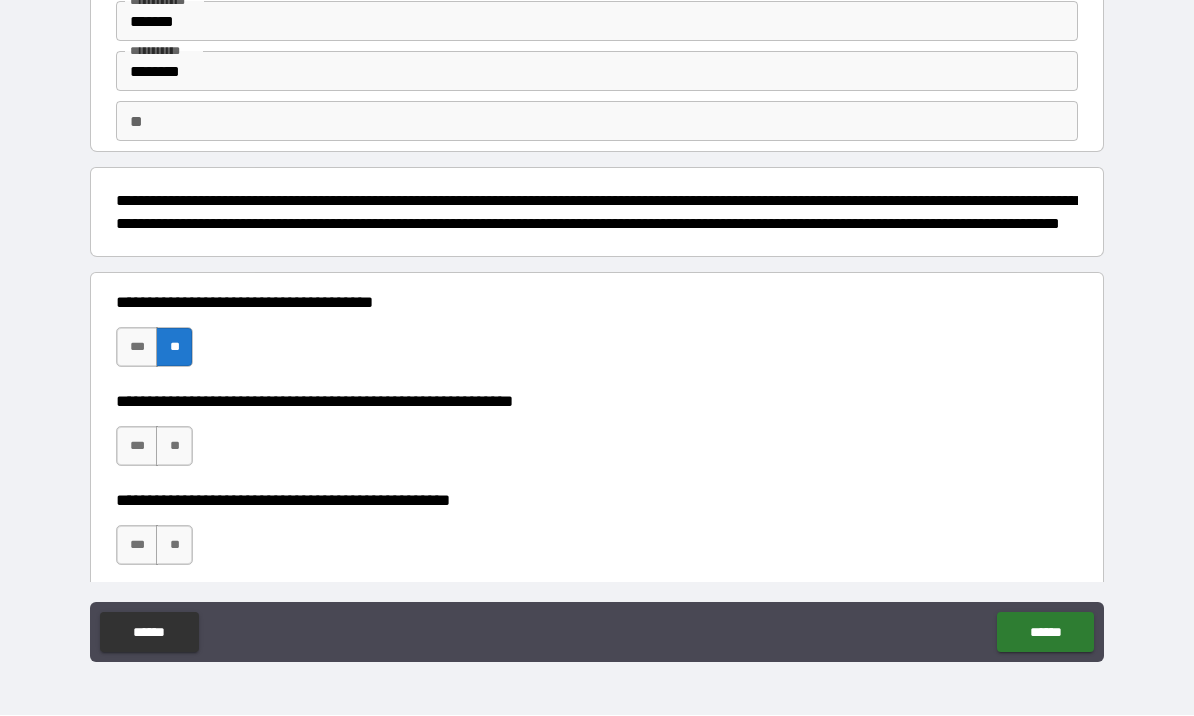 click on "**" at bounding box center (174, 447) 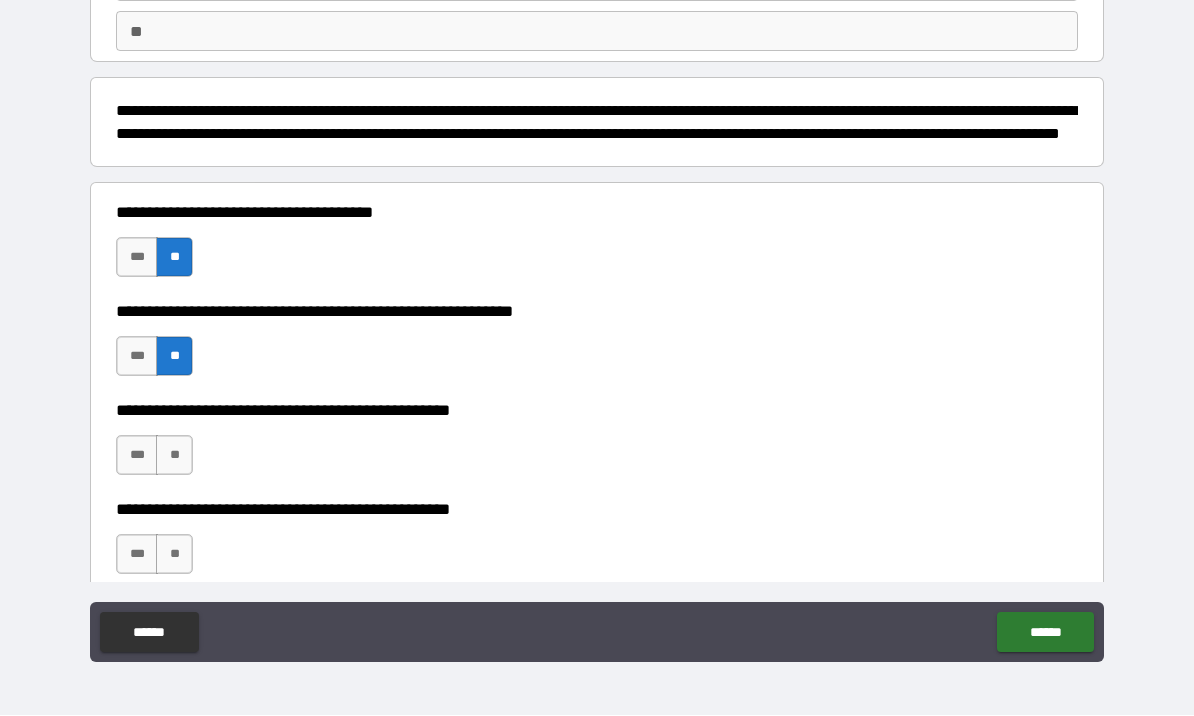 scroll, scrollTop: 165, scrollLeft: 0, axis: vertical 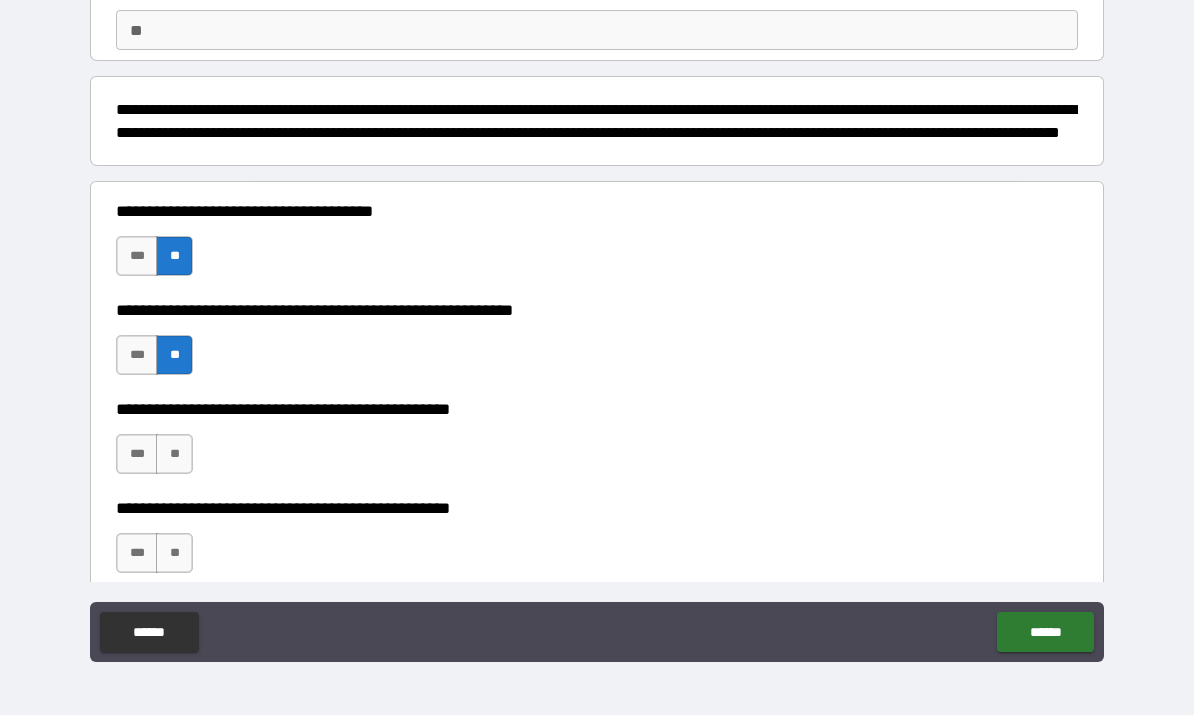 click on "**" at bounding box center (174, 455) 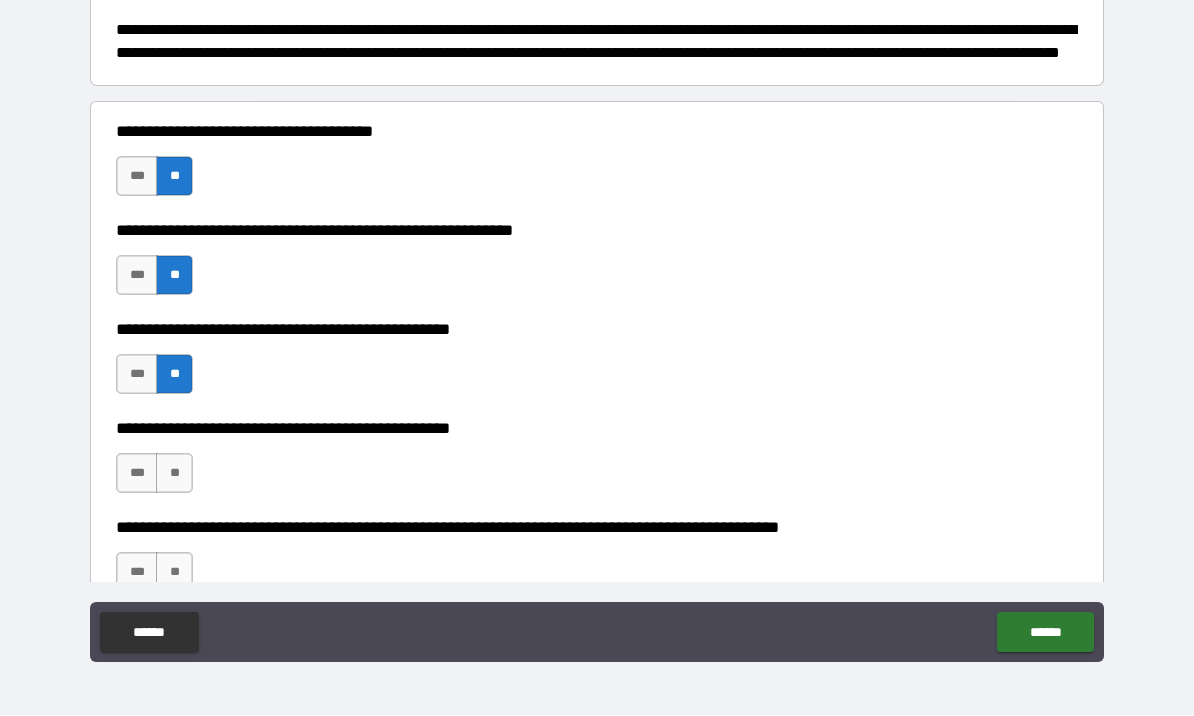 scroll, scrollTop: 246, scrollLeft: 0, axis: vertical 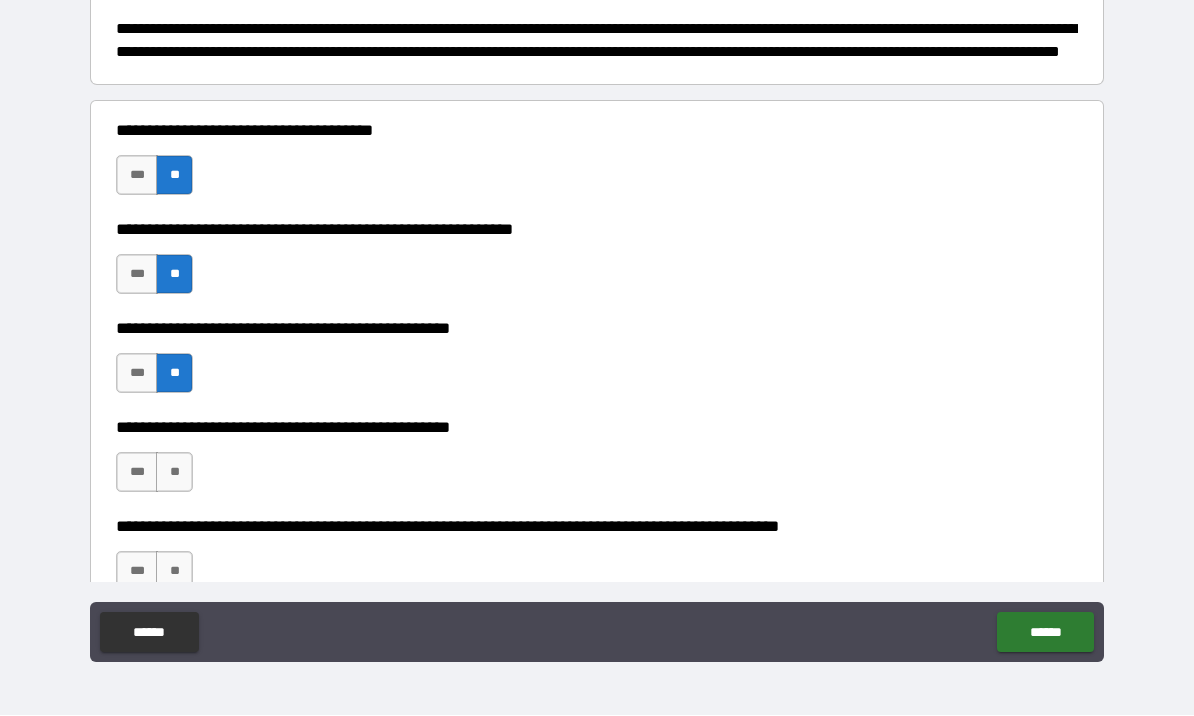 click on "**" at bounding box center (174, 473) 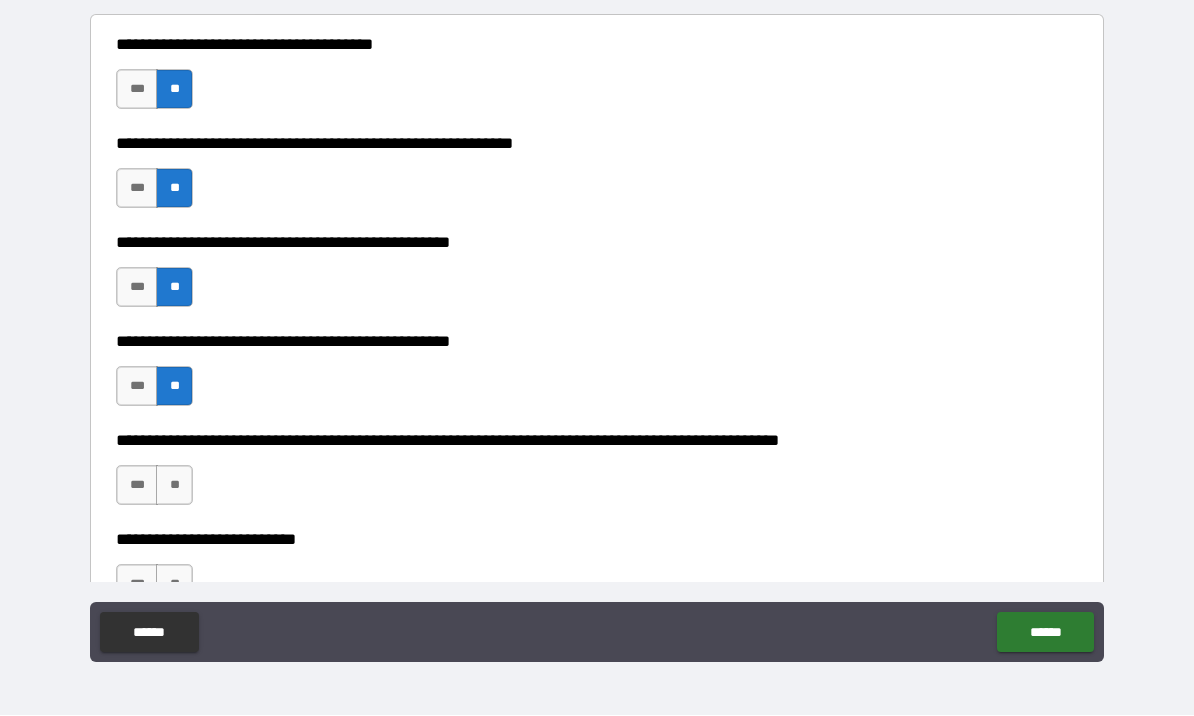 scroll, scrollTop: 334, scrollLeft: 0, axis: vertical 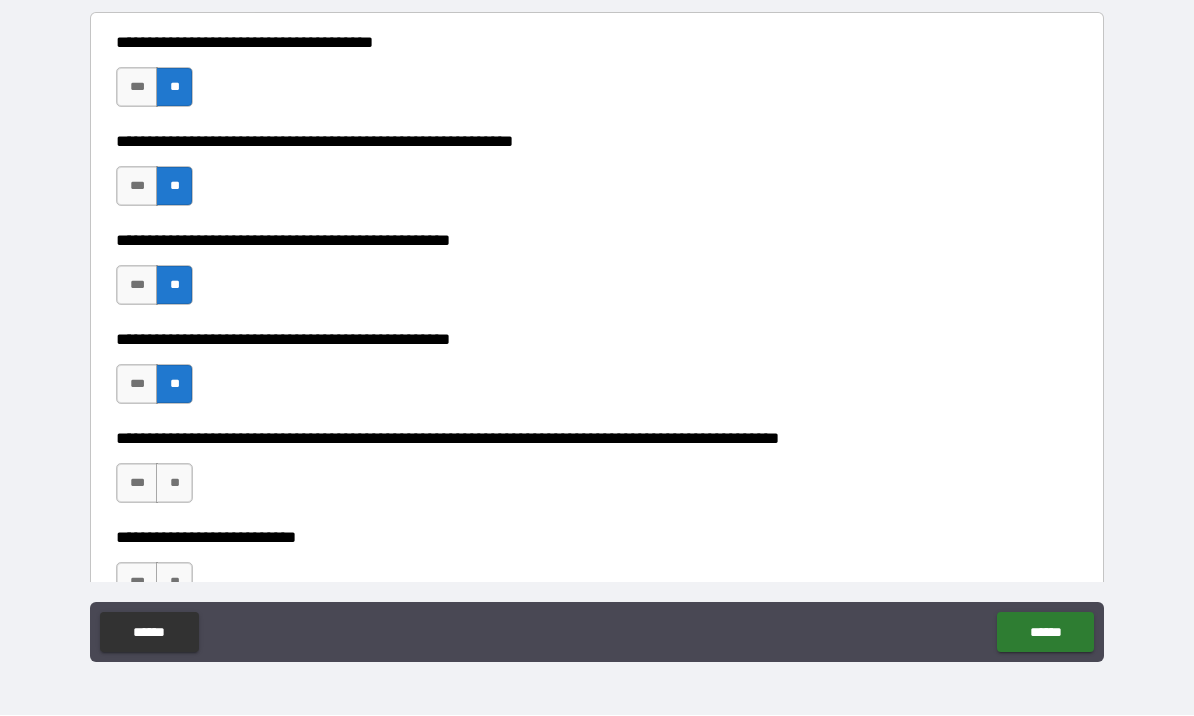 click on "**" at bounding box center [174, 484] 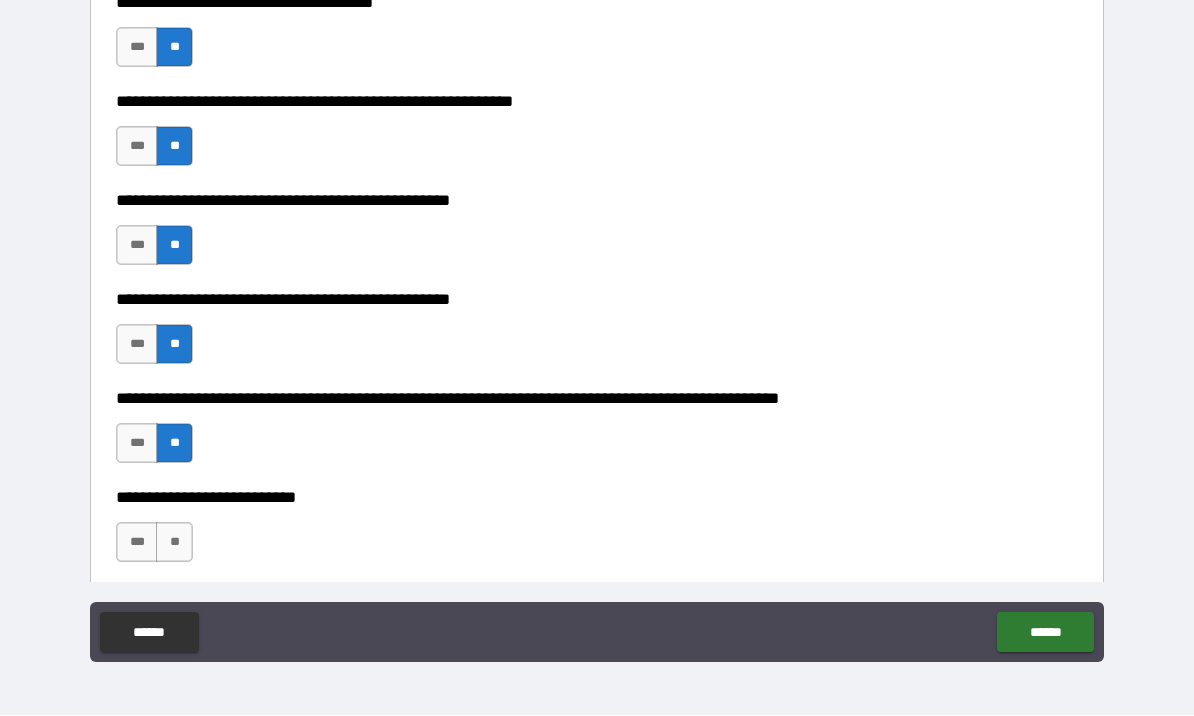 scroll, scrollTop: 445, scrollLeft: 0, axis: vertical 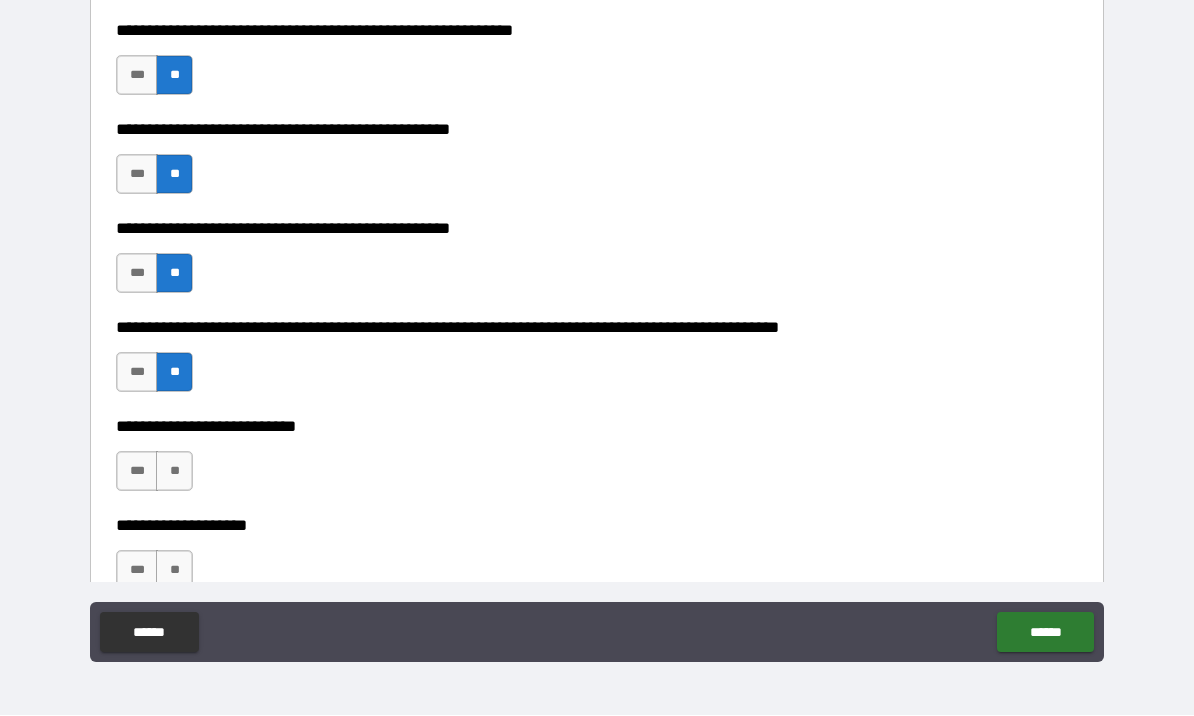 click on "**" at bounding box center (174, 472) 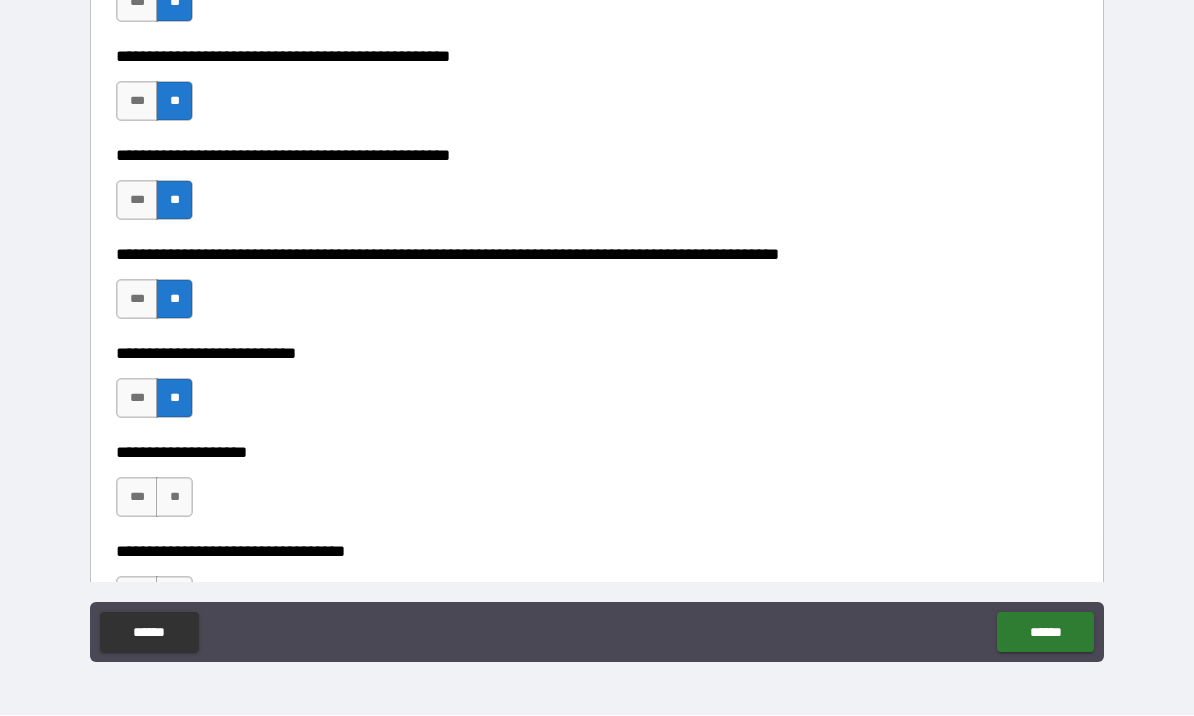 scroll, scrollTop: 533, scrollLeft: 0, axis: vertical 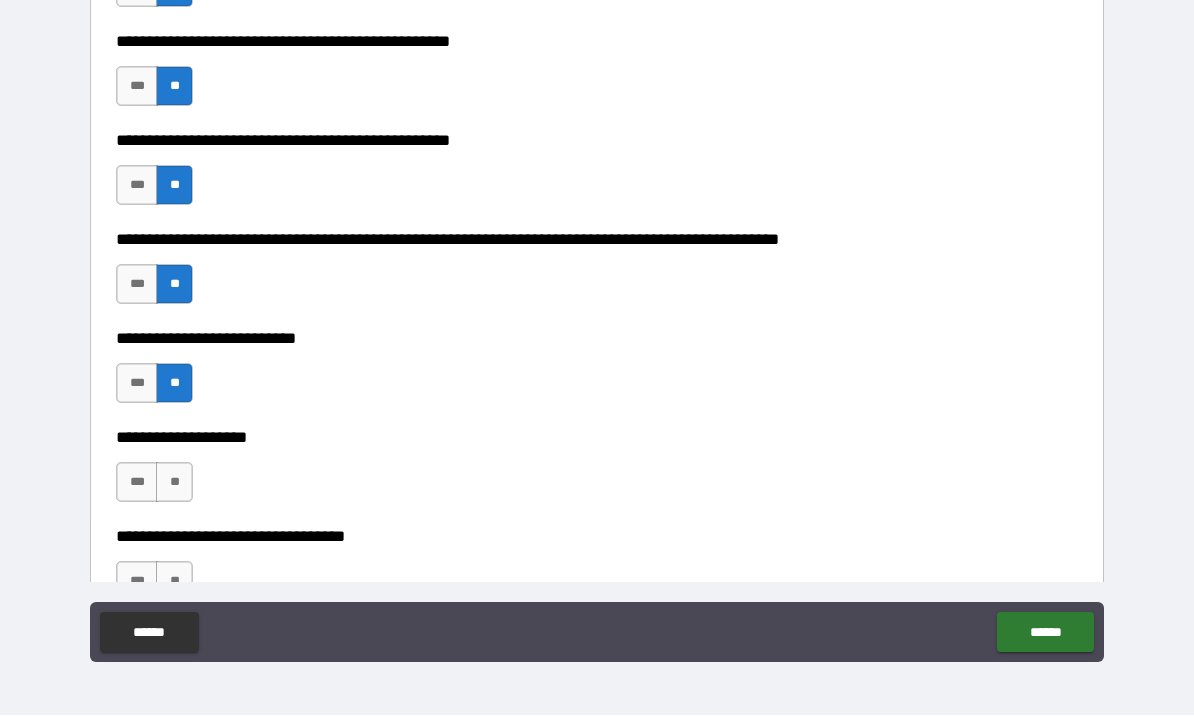 click on "***" at bounding box center [137, 483] 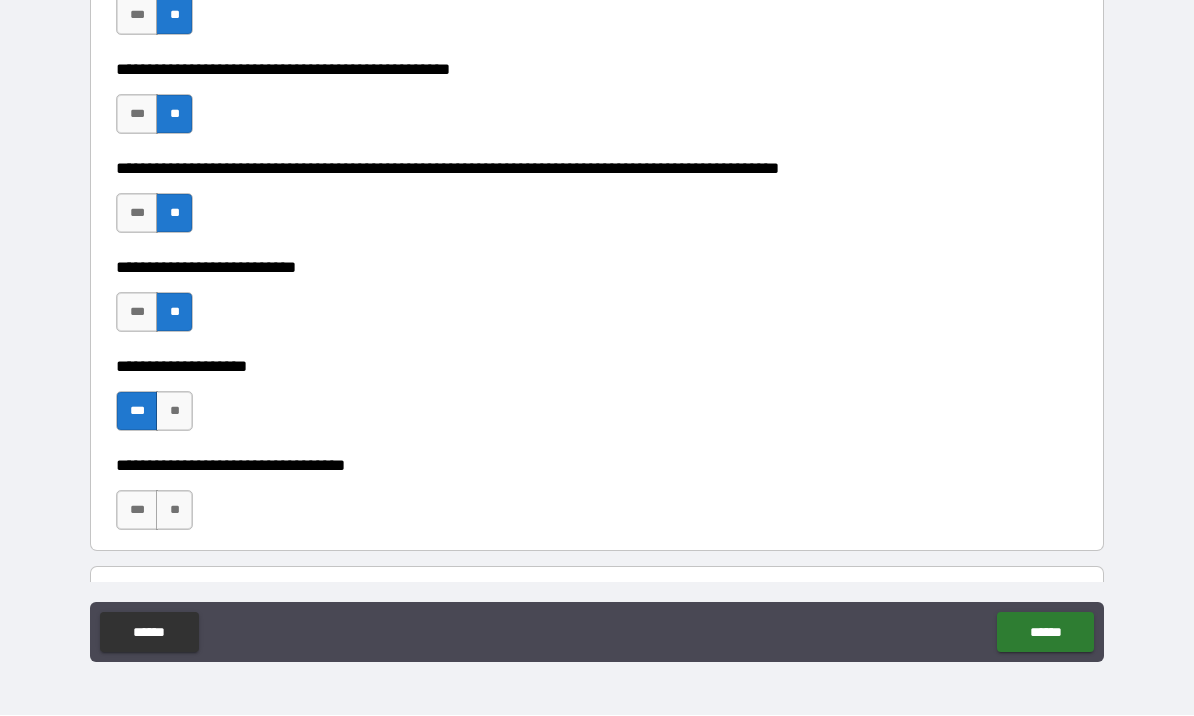 click on "**" at bounding box center (174, 511) 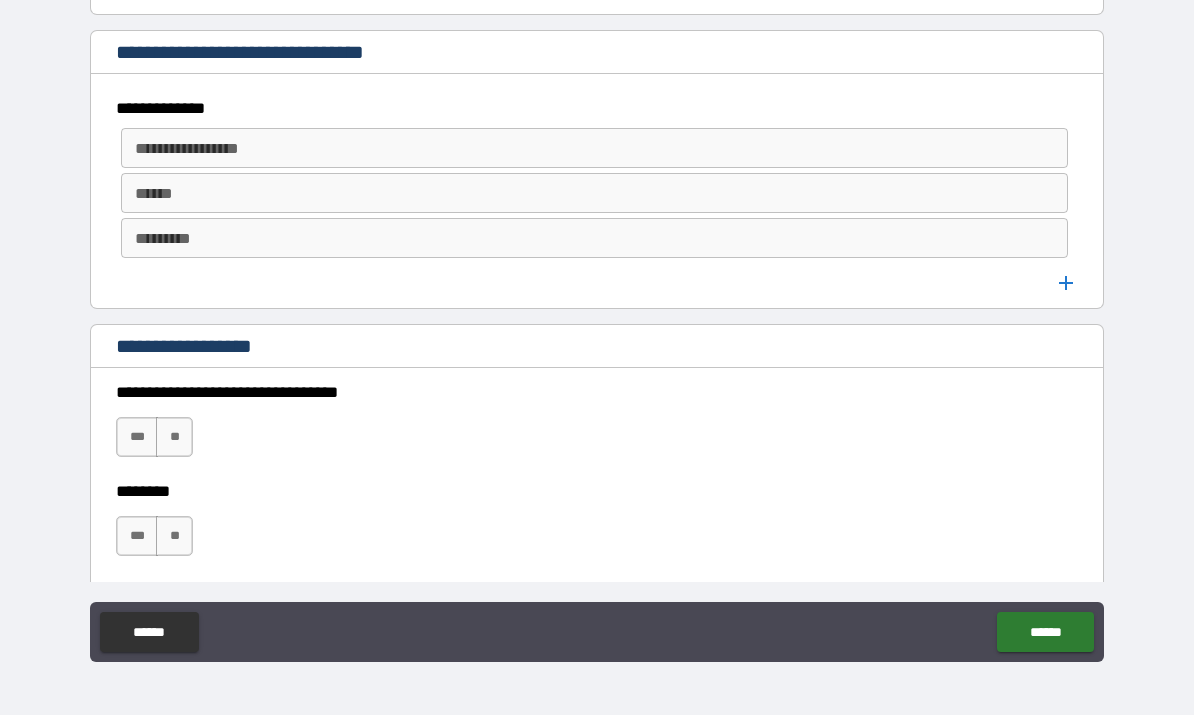 scroll, scrollTop: 1141, scrollLeft: 0, axis: vertical 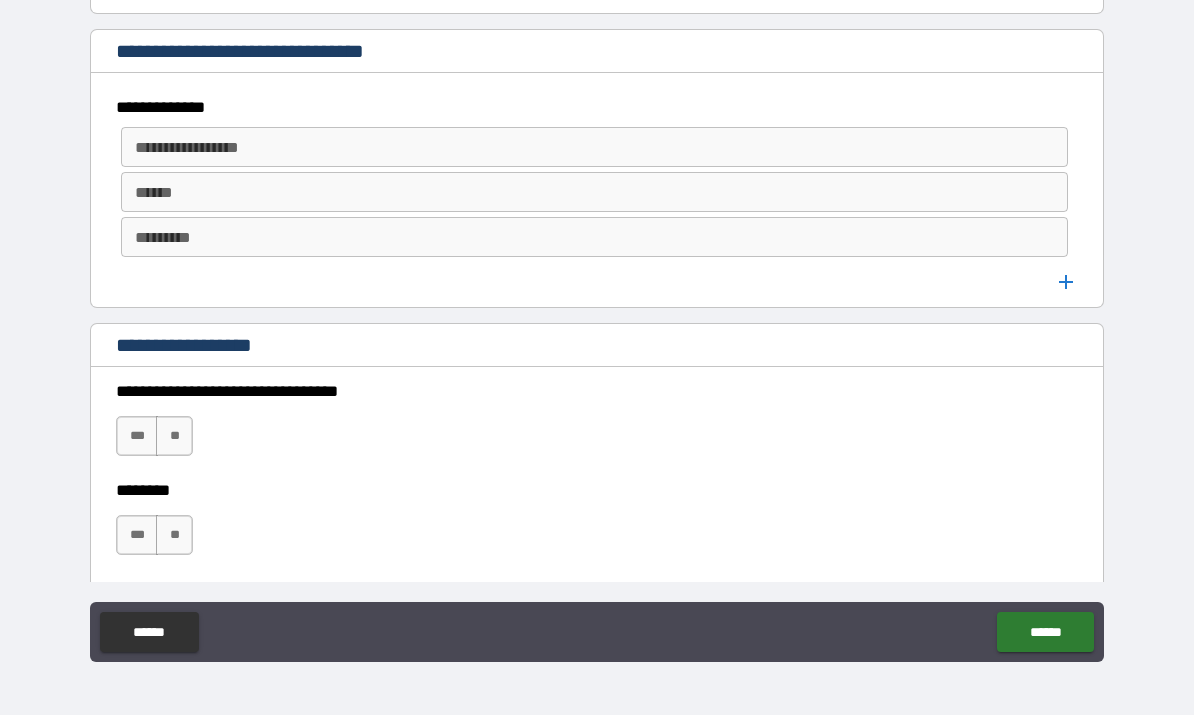 click on "**" at bounding box center (174, 437) 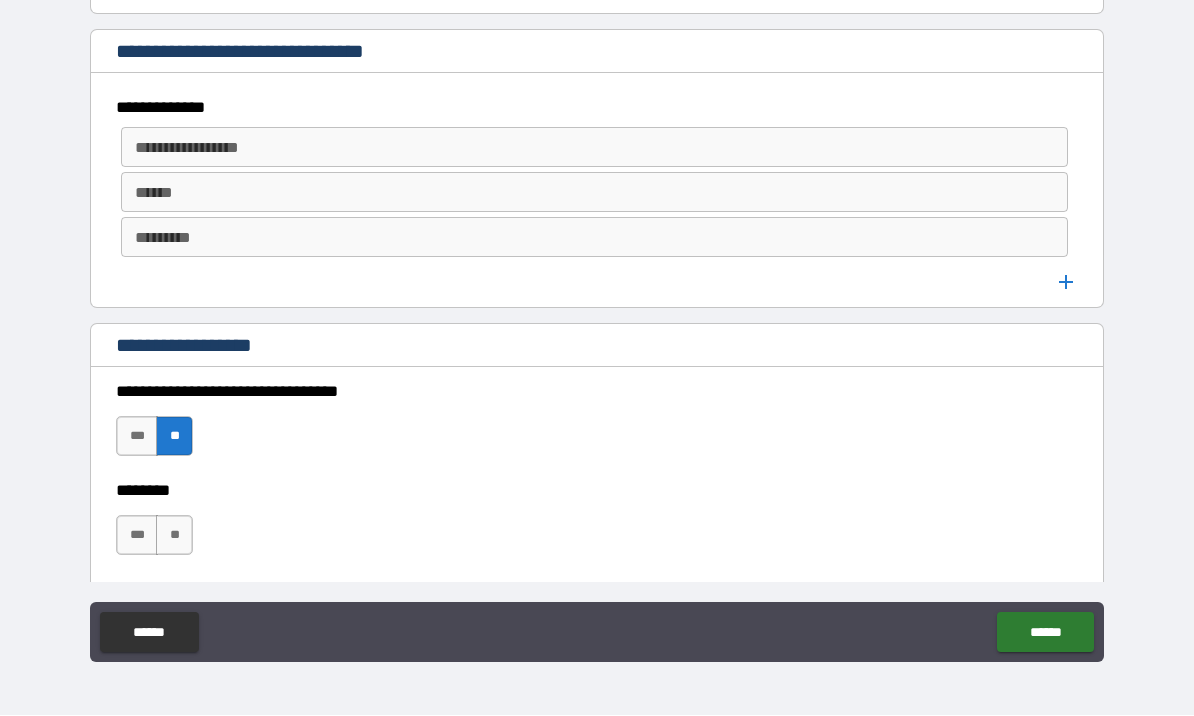 click on "***" at bounding box center (137, 437) 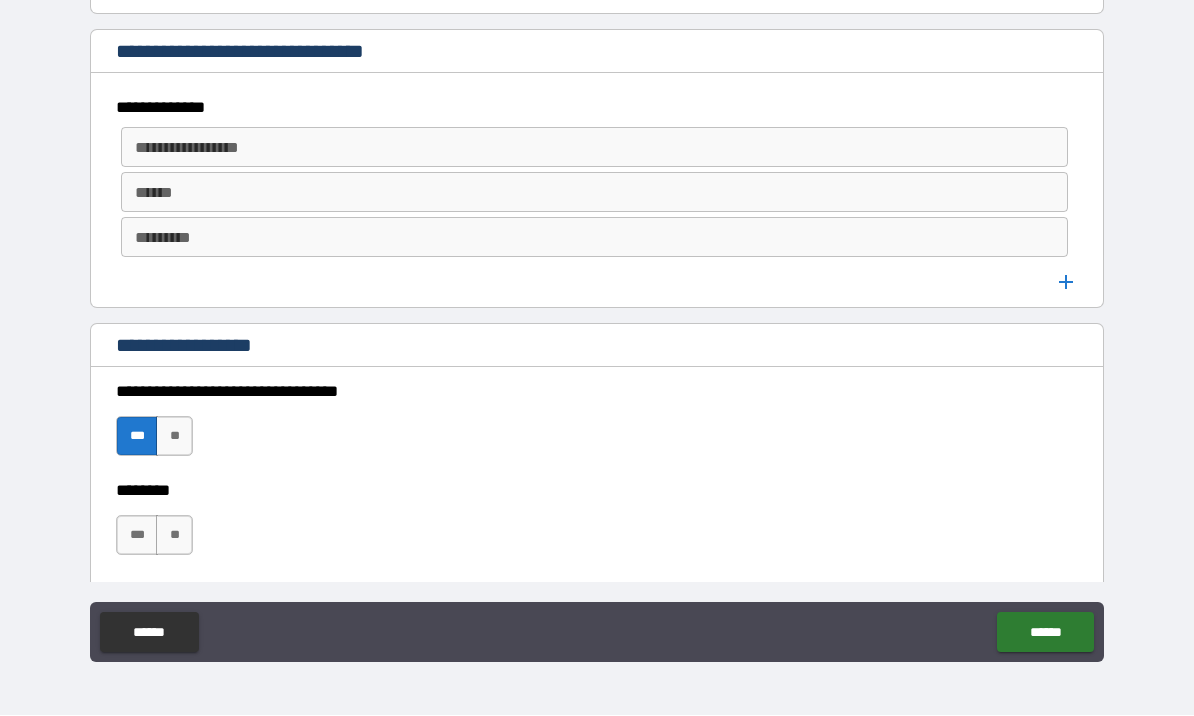 click on "**" at bounding box center [174, 437] 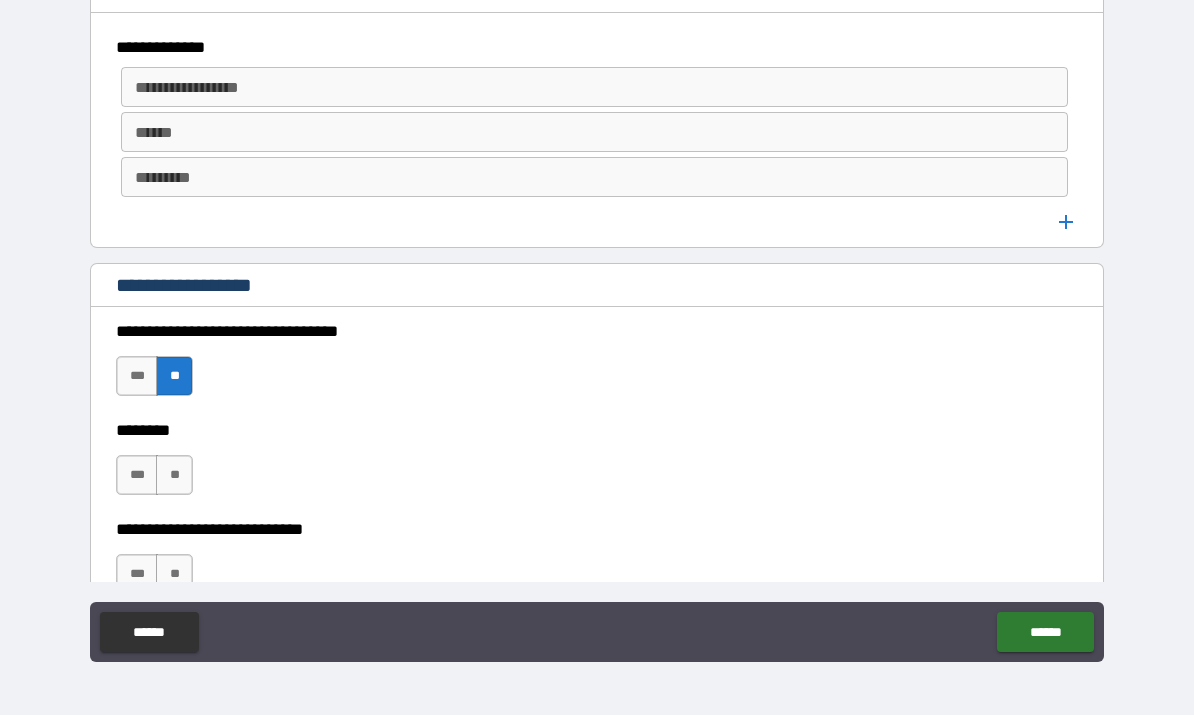 click on "**" at bounding box center [174, 476] 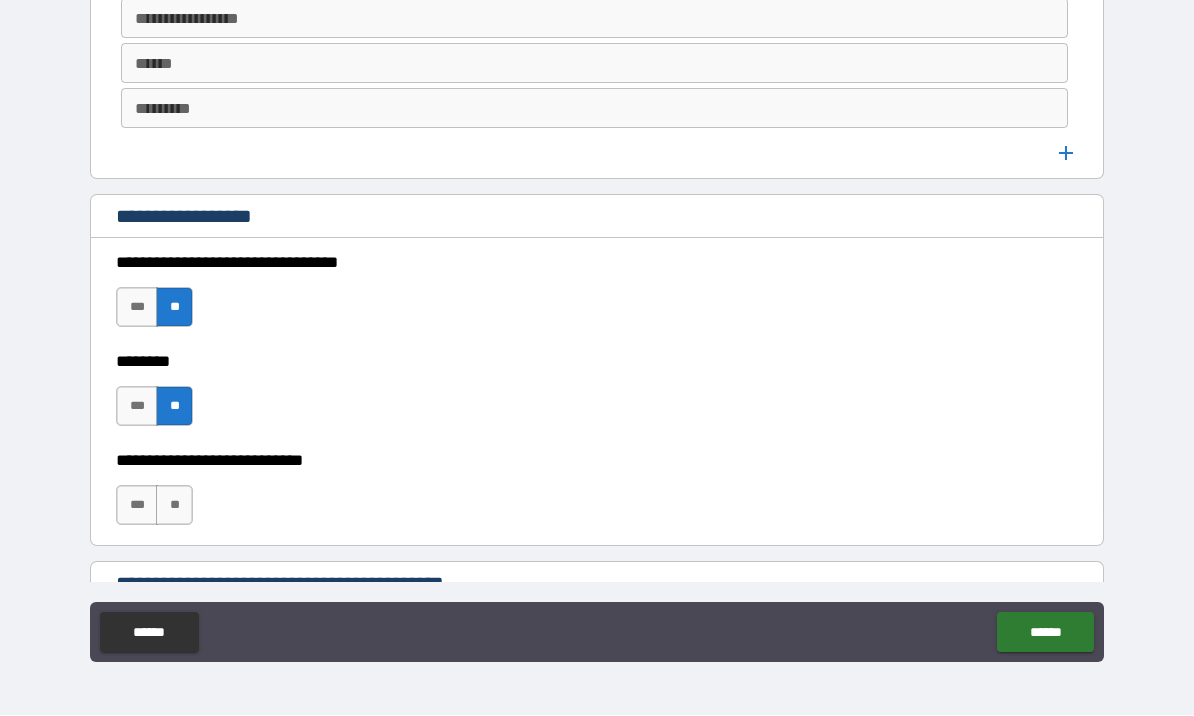 scroll, scrollTop: 1272, scrollLeft: 0, axis: vertical 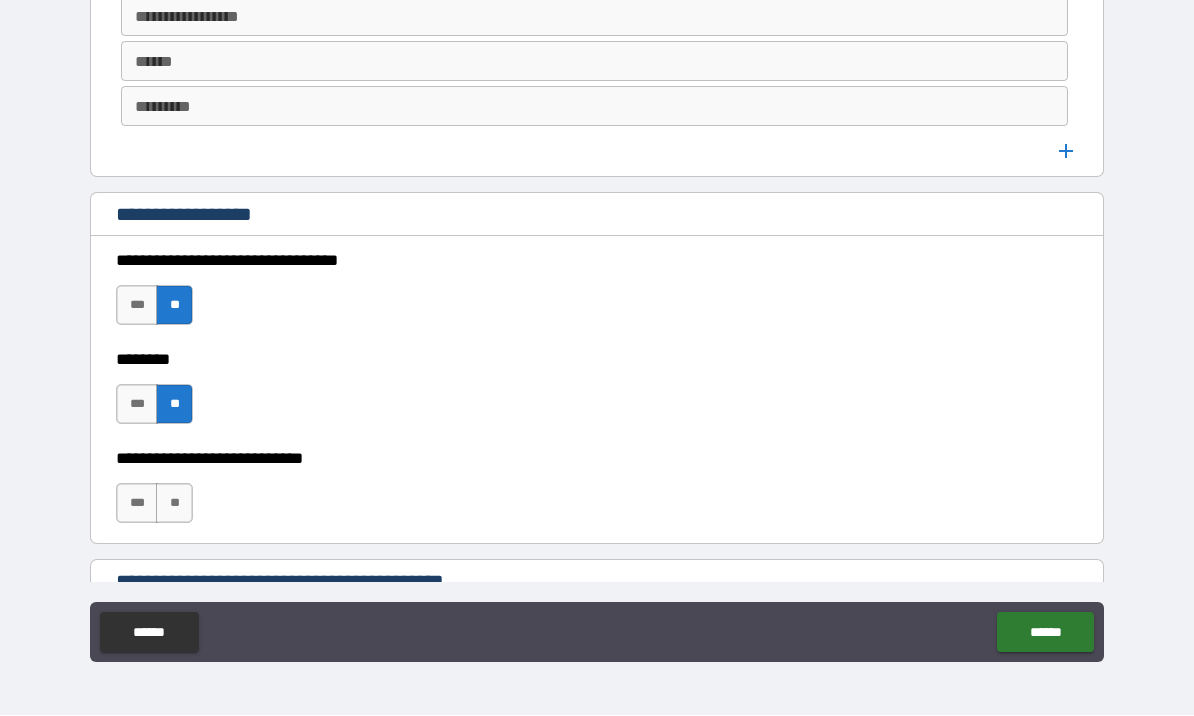click on "**********" at bounding box center [597, 494] 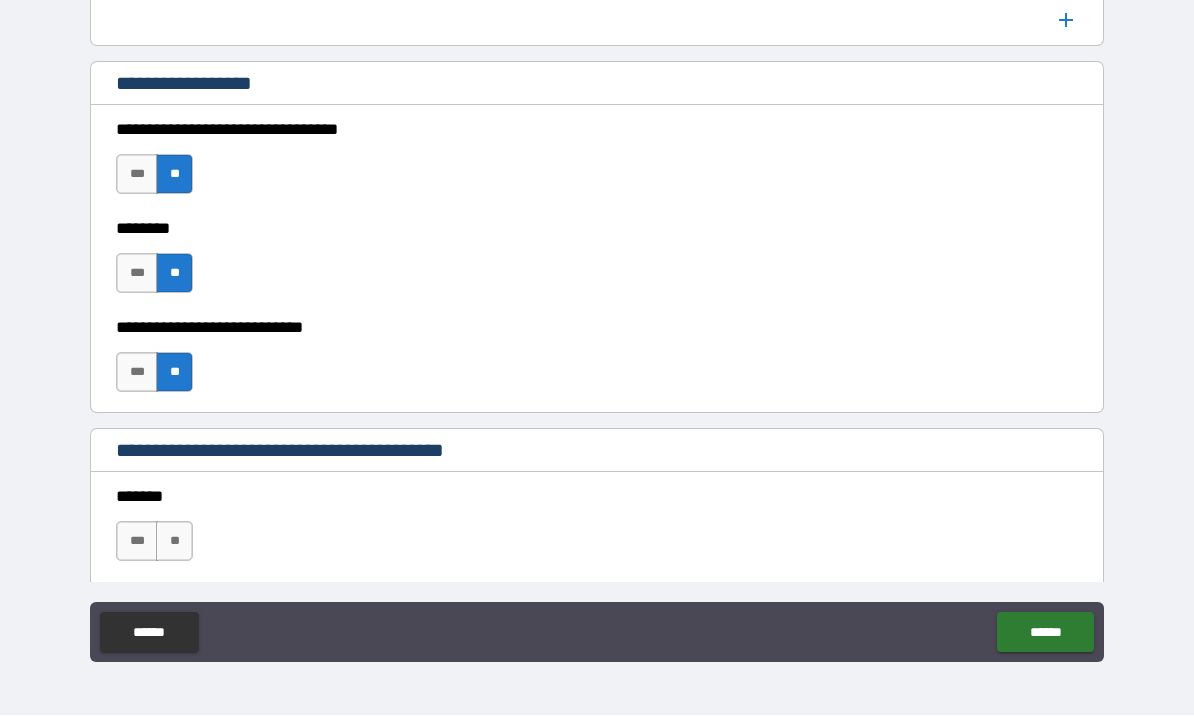 scroll, scrollTop: 1409, scrollLeft: 0, axis: vertical 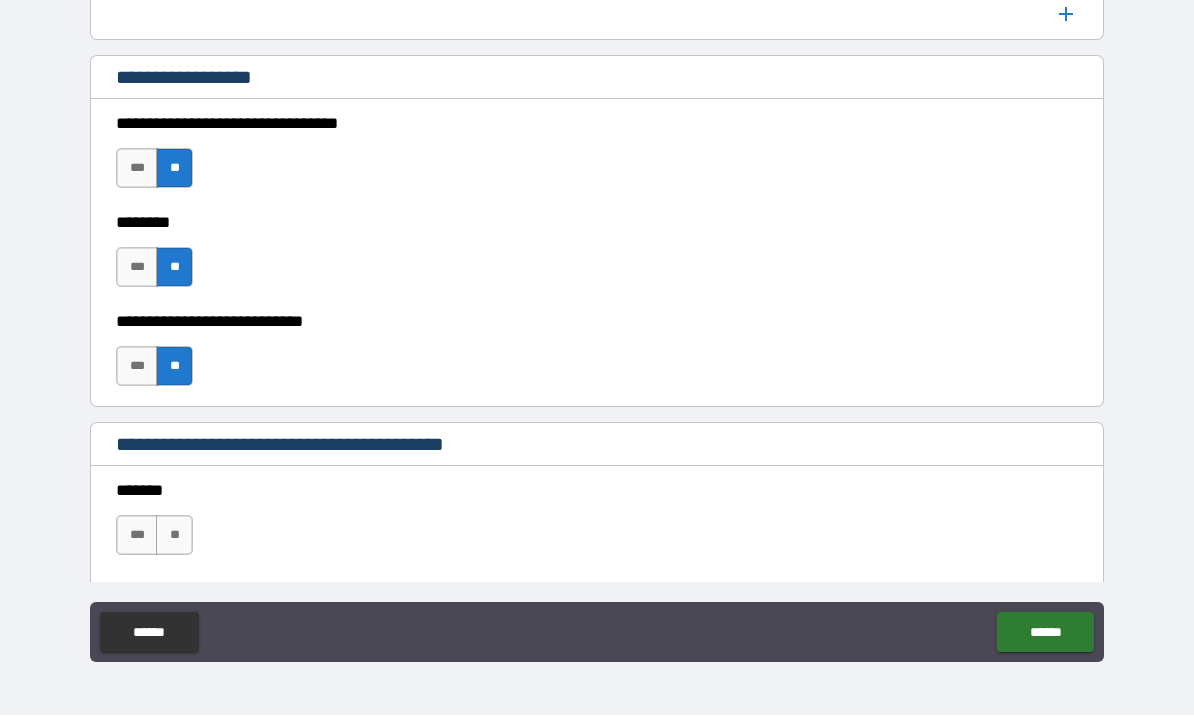 click on "***" at bounding box center [137, 367] 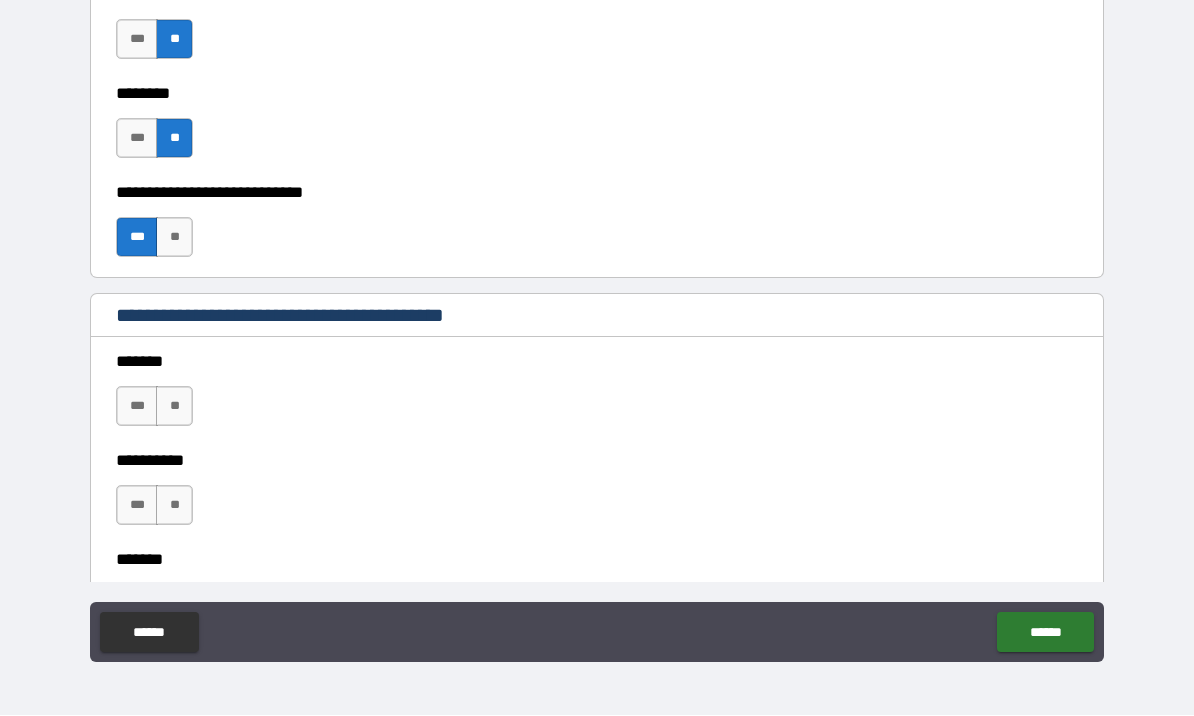 scroll, scrollTop: 1542, scrollLeft: 0, axis: vertical 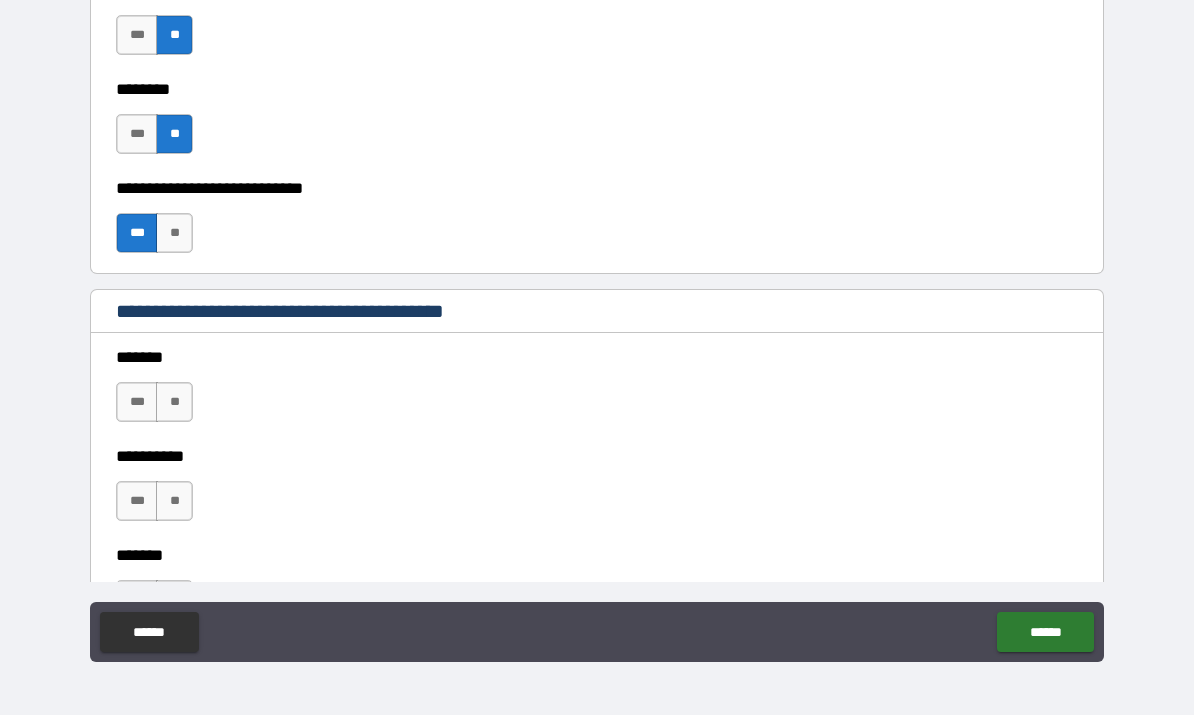 click on "***" at bounding box center (137, 403) 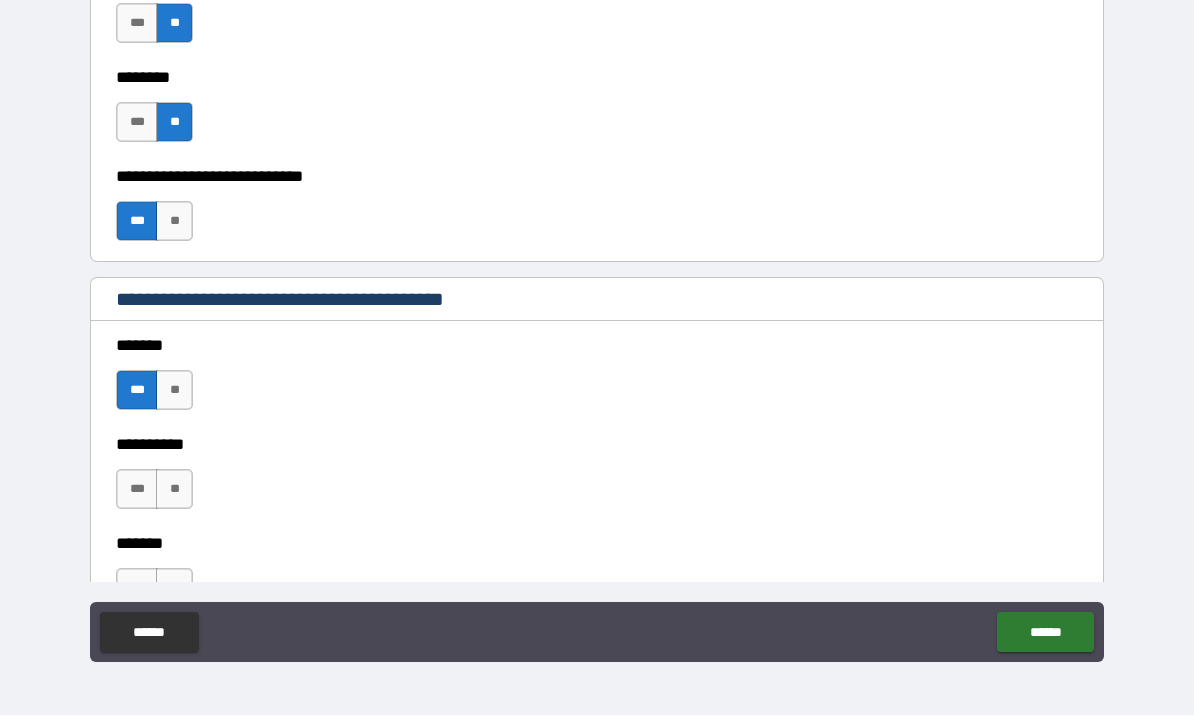 scroll, scrollTop: 1561, scrollLeft: 0, axis: vertical 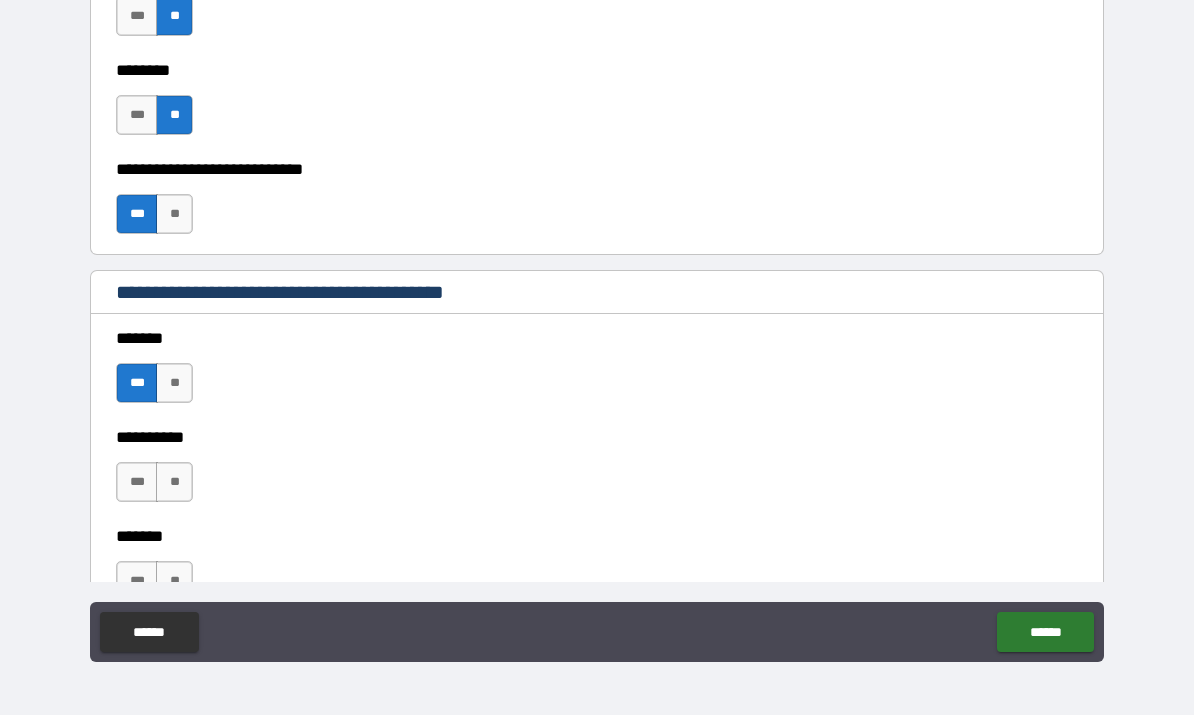 click on "**" at bounding box center [174, 384] 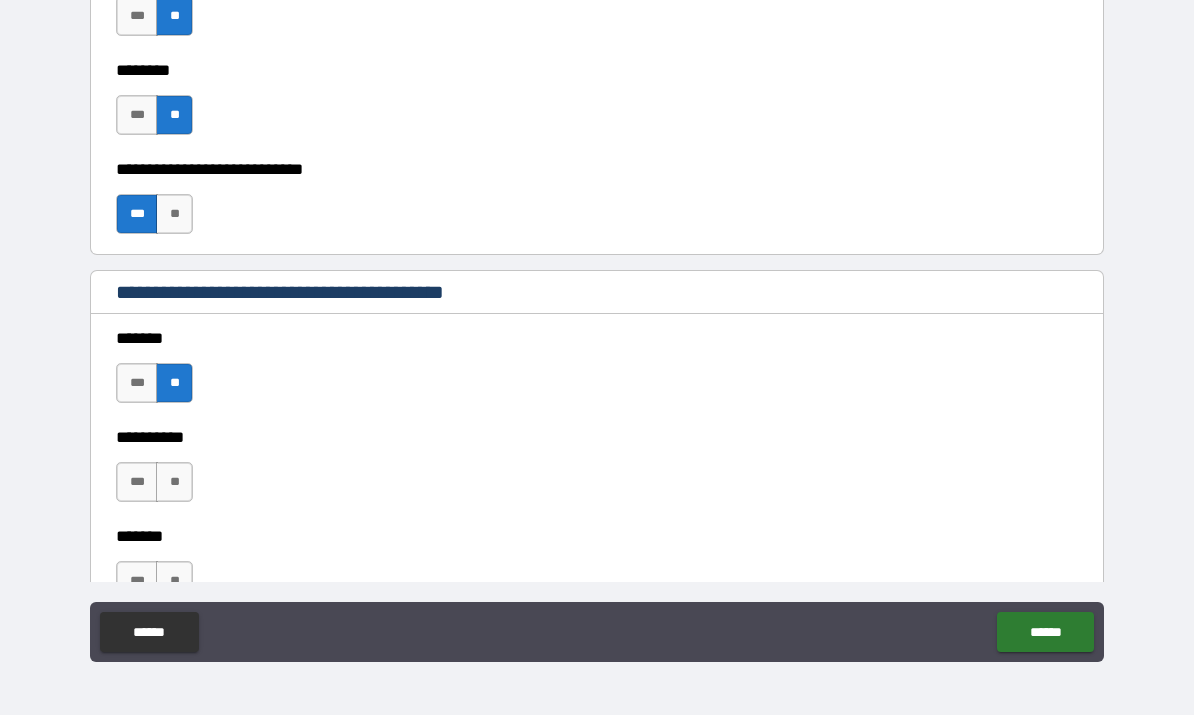 click on "**" at bounding box center [174, 483] 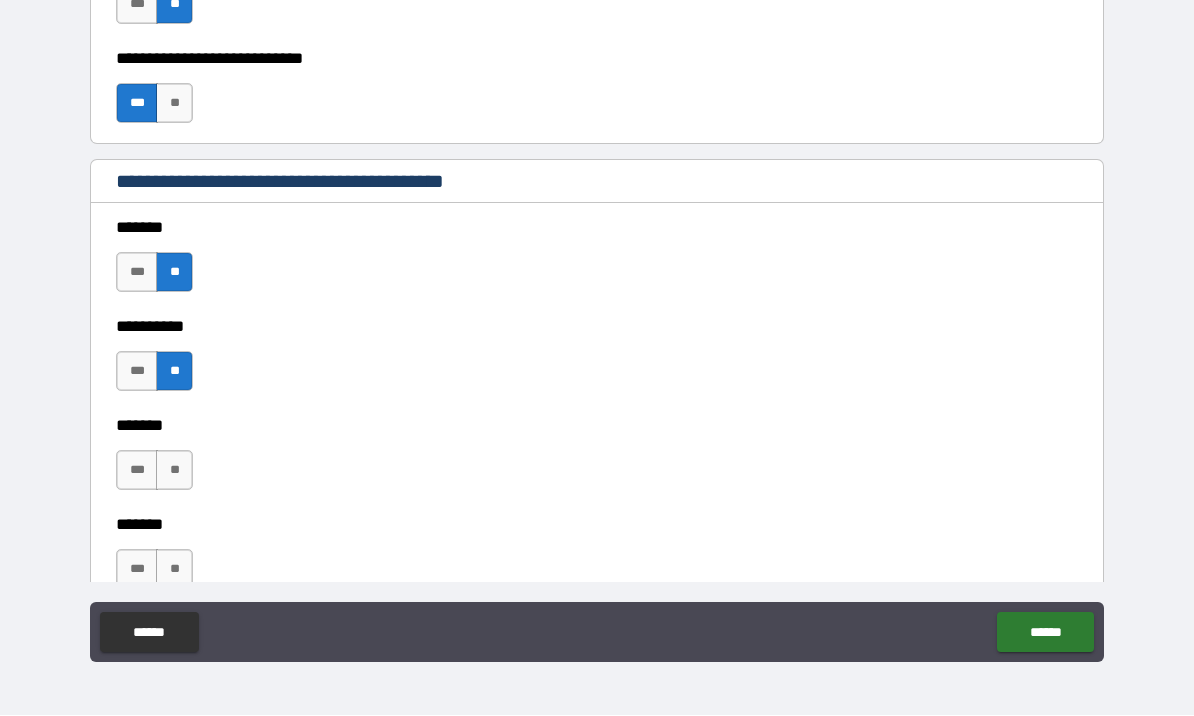 click on "**" at bounding box center [174, 471] 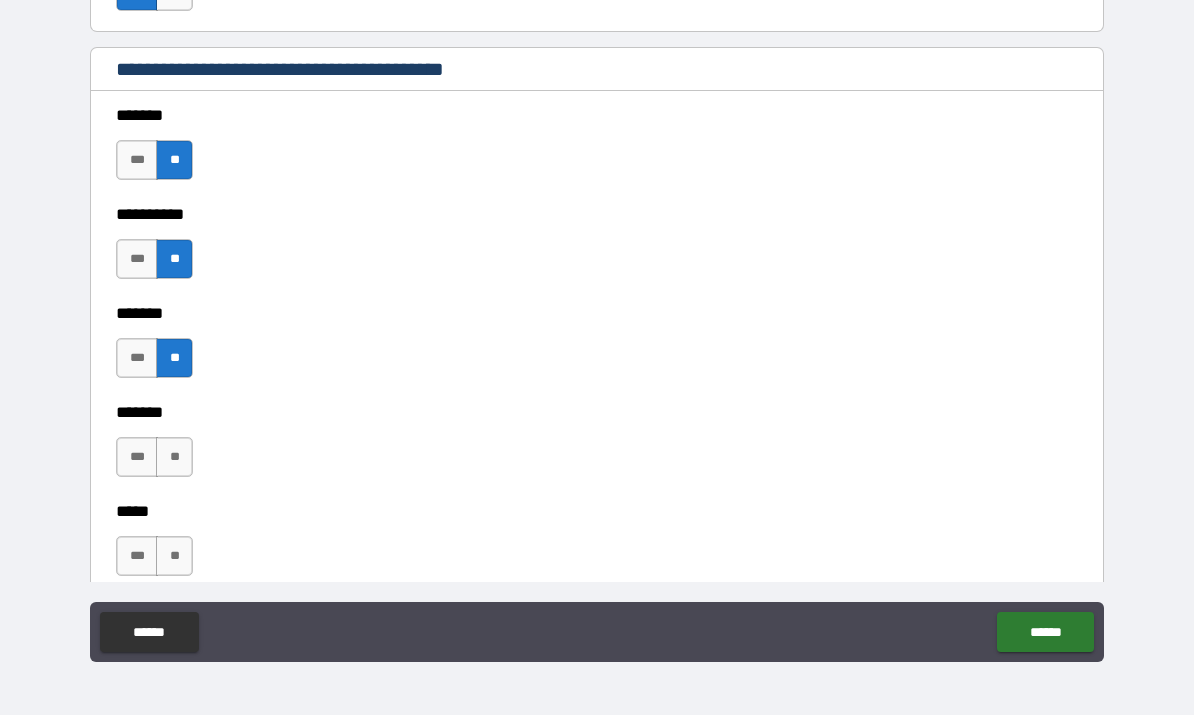 click on "**" at bounding box center [174, 458] 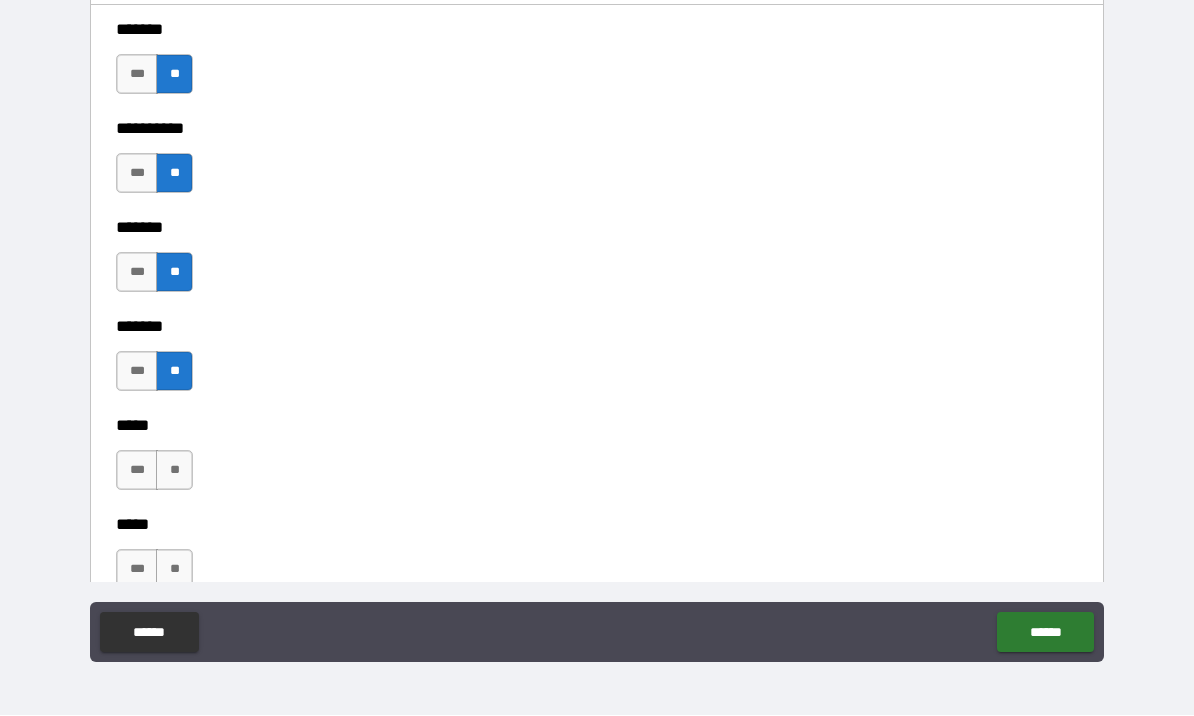 click on "**" at bounding box center [174, 471] 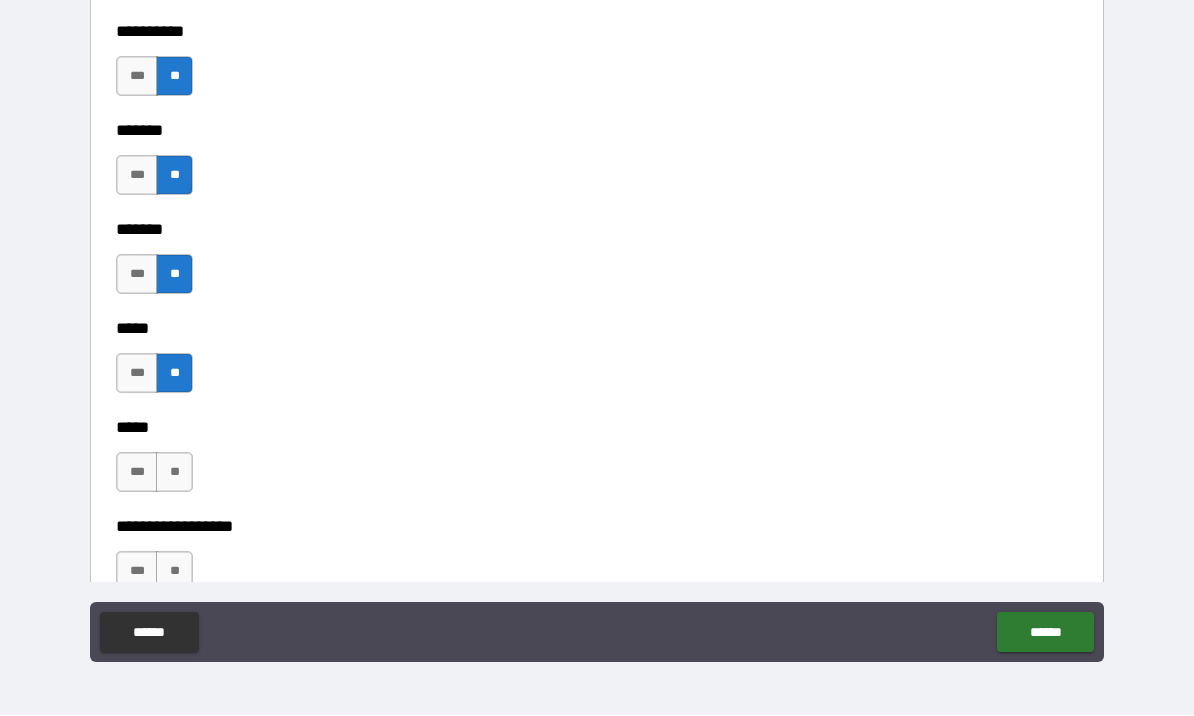 scroll, scrollTop: 1979, scrollLeft: 0, axis: vertical 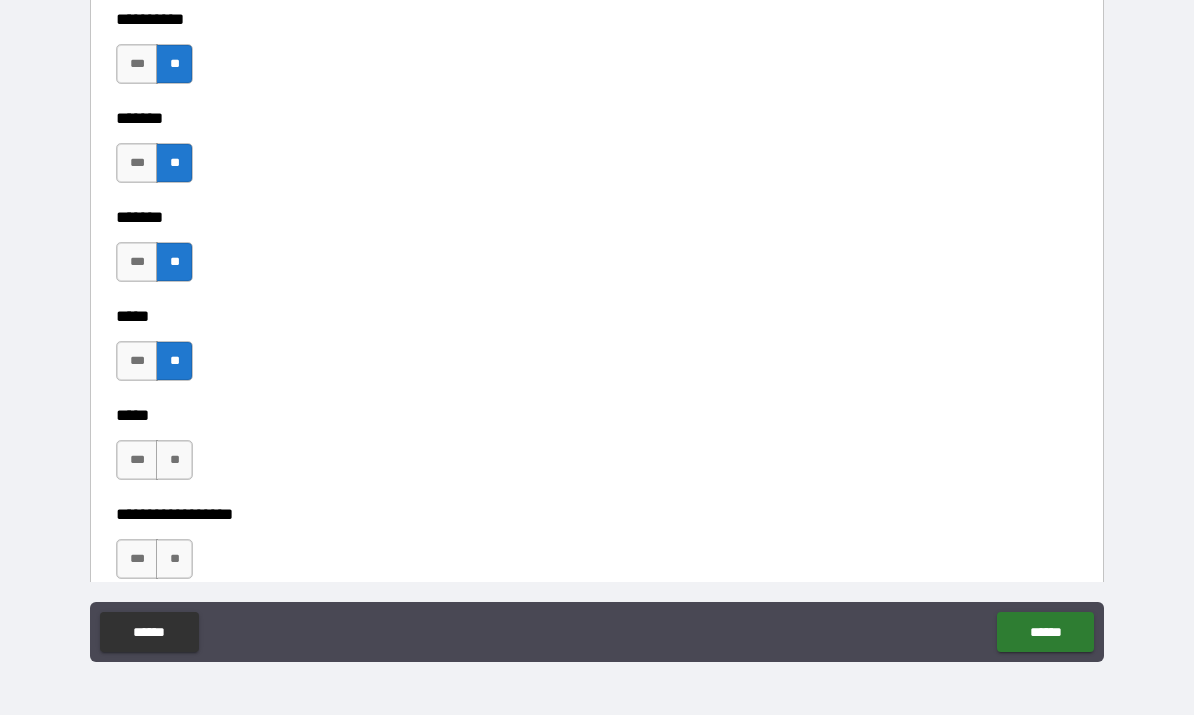 click on "**" at bounding box center [174, 461] 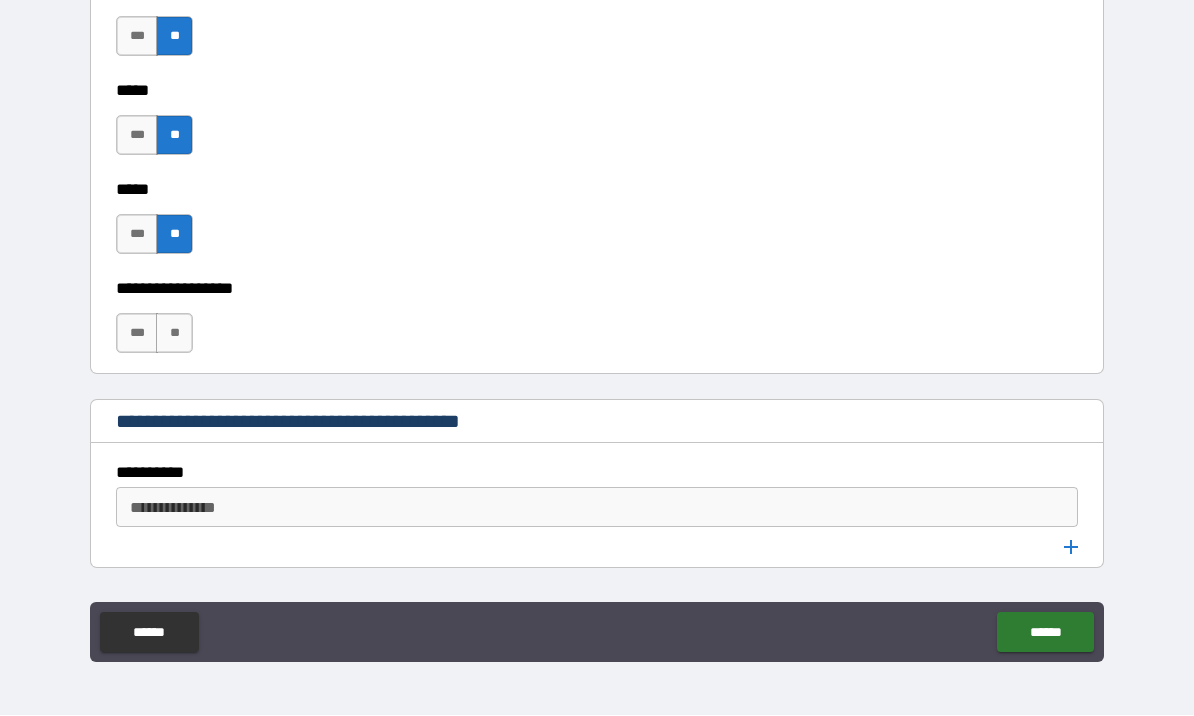 scroll, scrollTop: 2212, scrollLeft: 0, axis: vertical 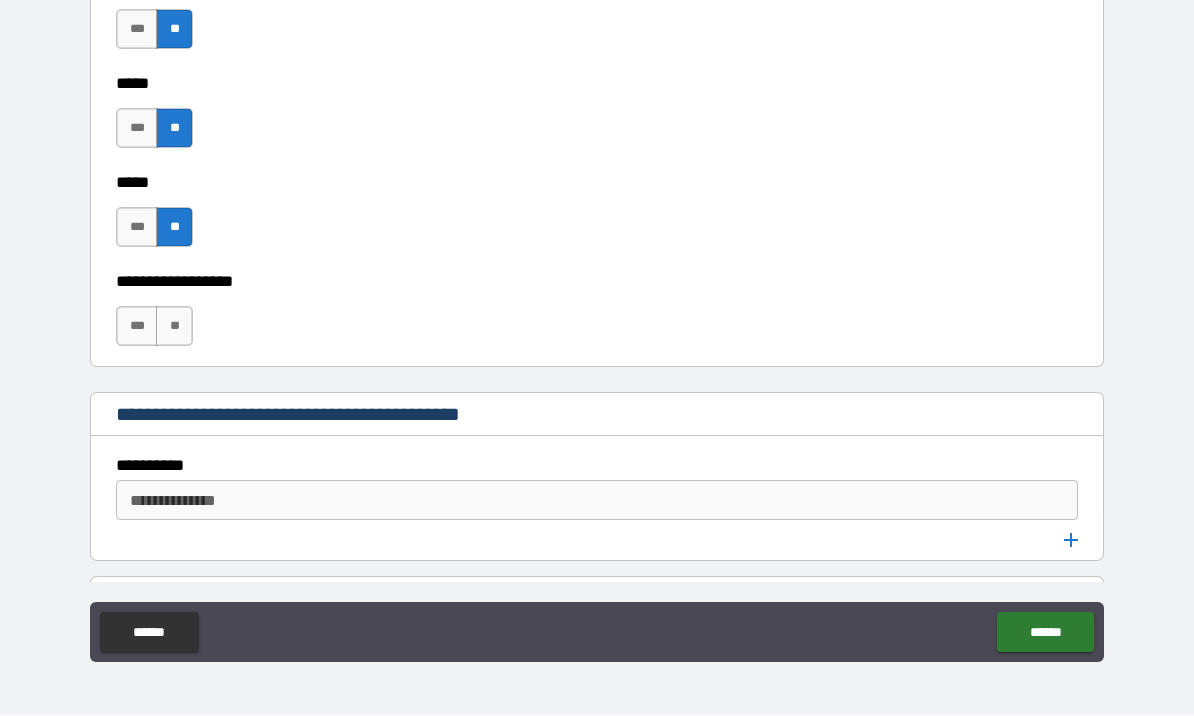 click on "**" at bounding box center (174, 327) 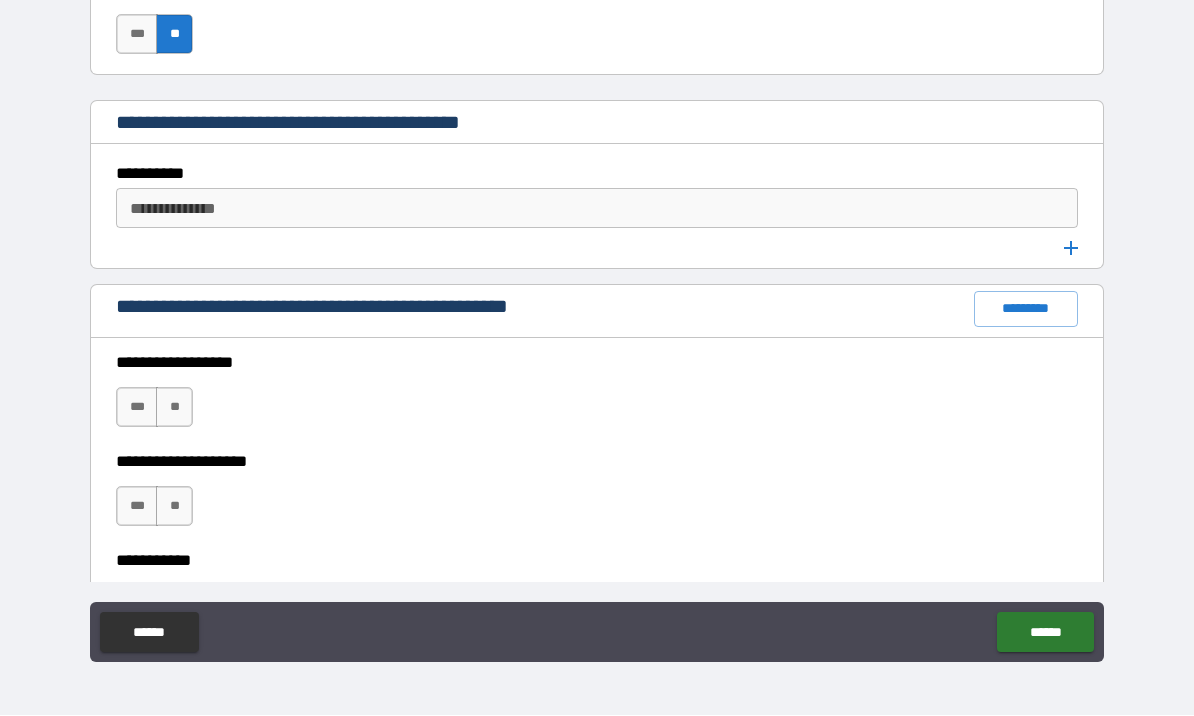 scroll, scrollTop: 2537, scrollLeft: 0, axis: vertical 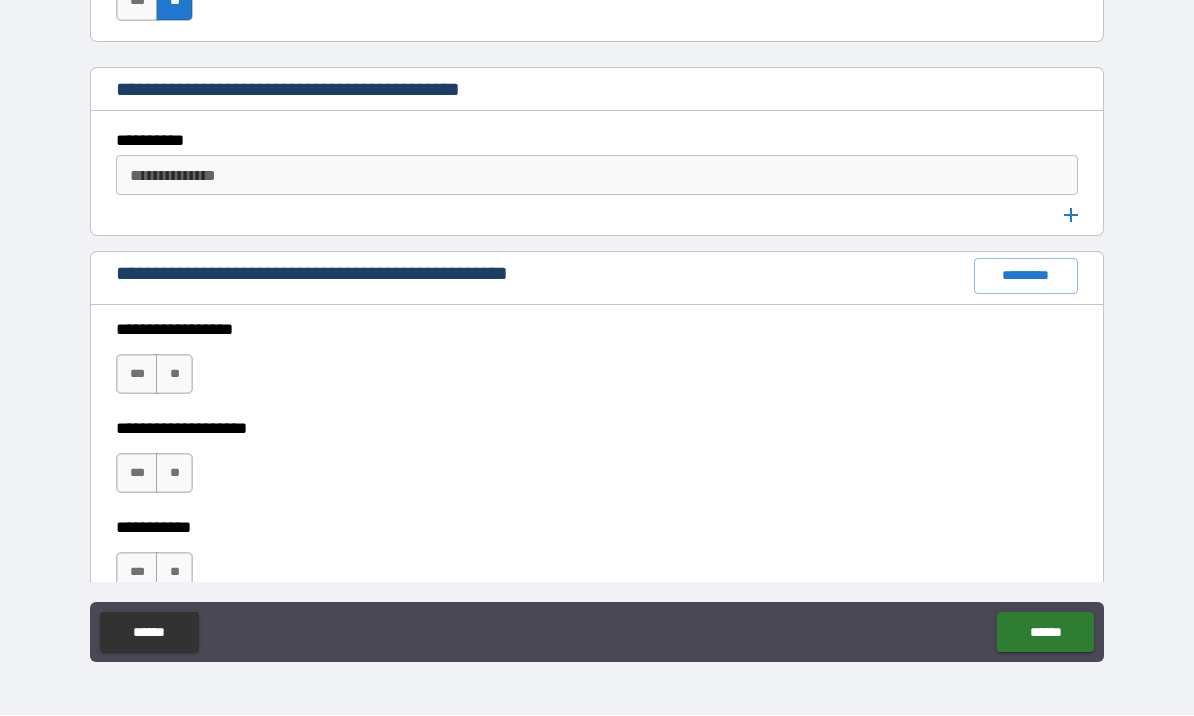 click on "**" at bounding box center (174, 375) 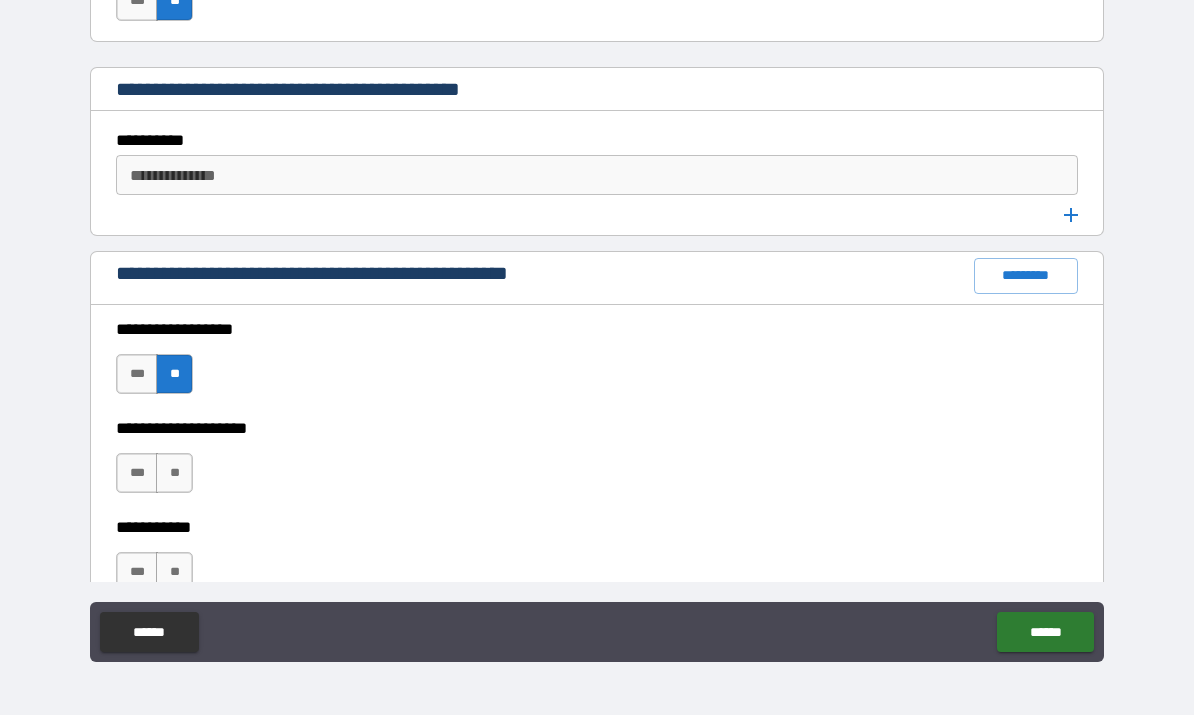 click on "**" at bounding box center (174, 474) 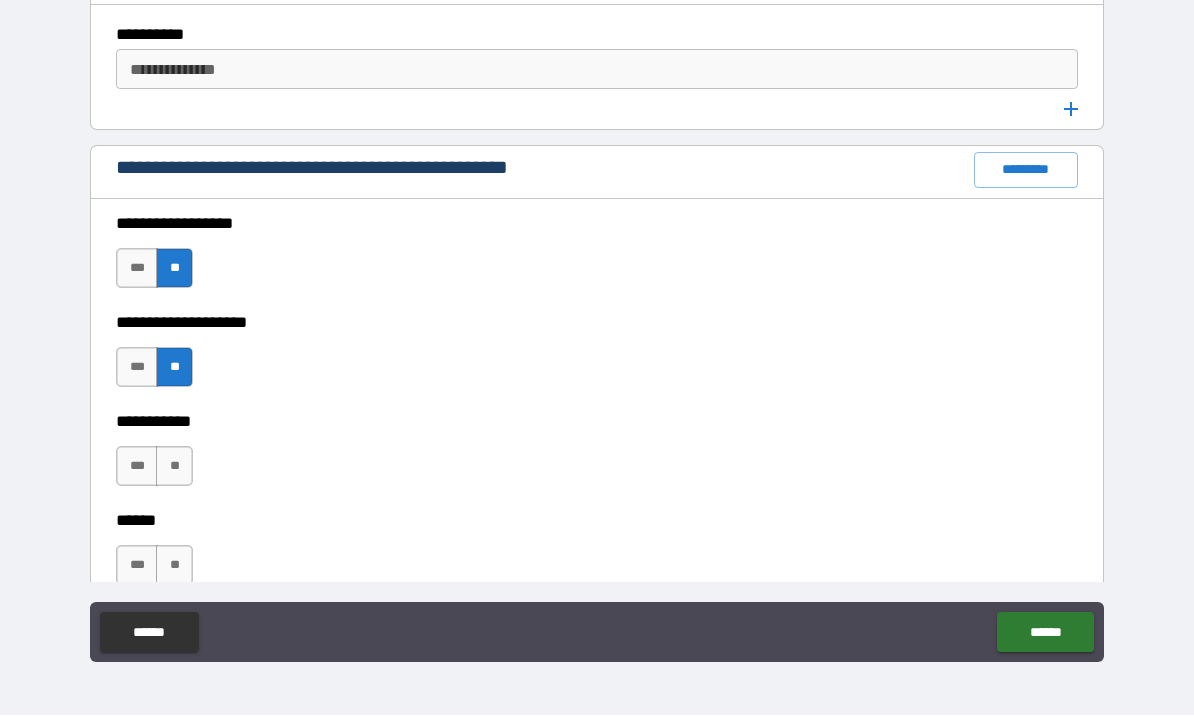 scroll, scrollTop: 2642, scrollLeft: 0, axis: vertical 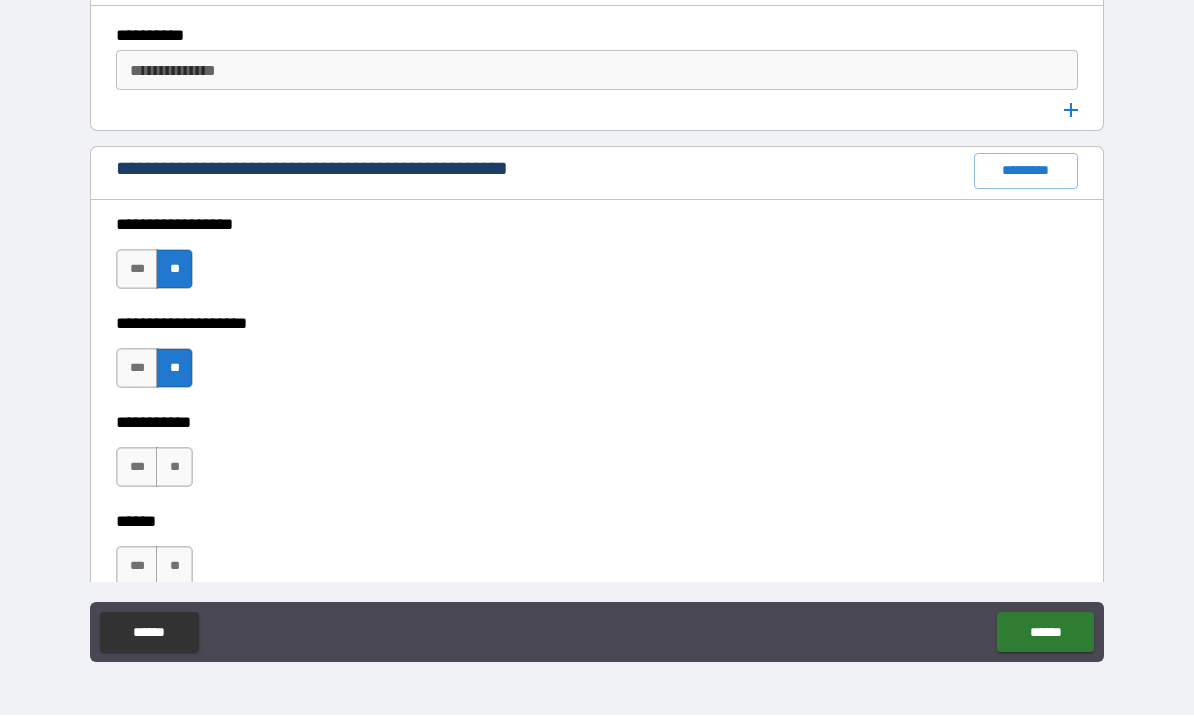 click on "**" at bounding box center [174, 468] 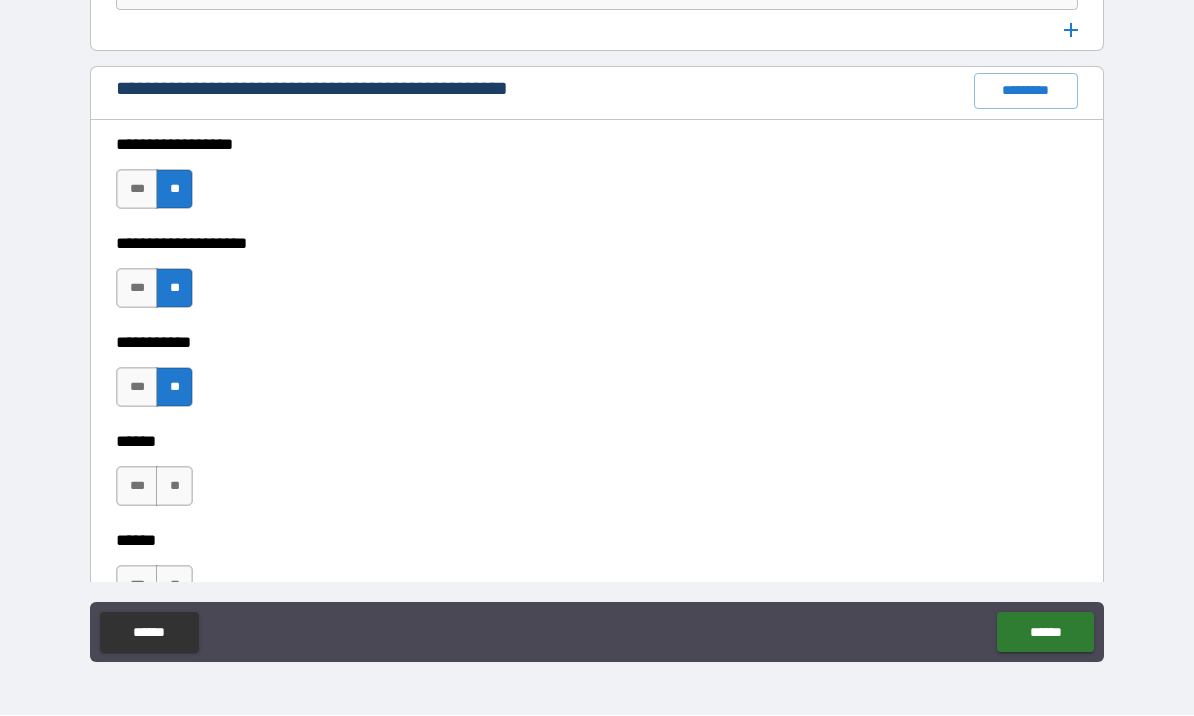 click on "**" at bounding box center (174, 487) 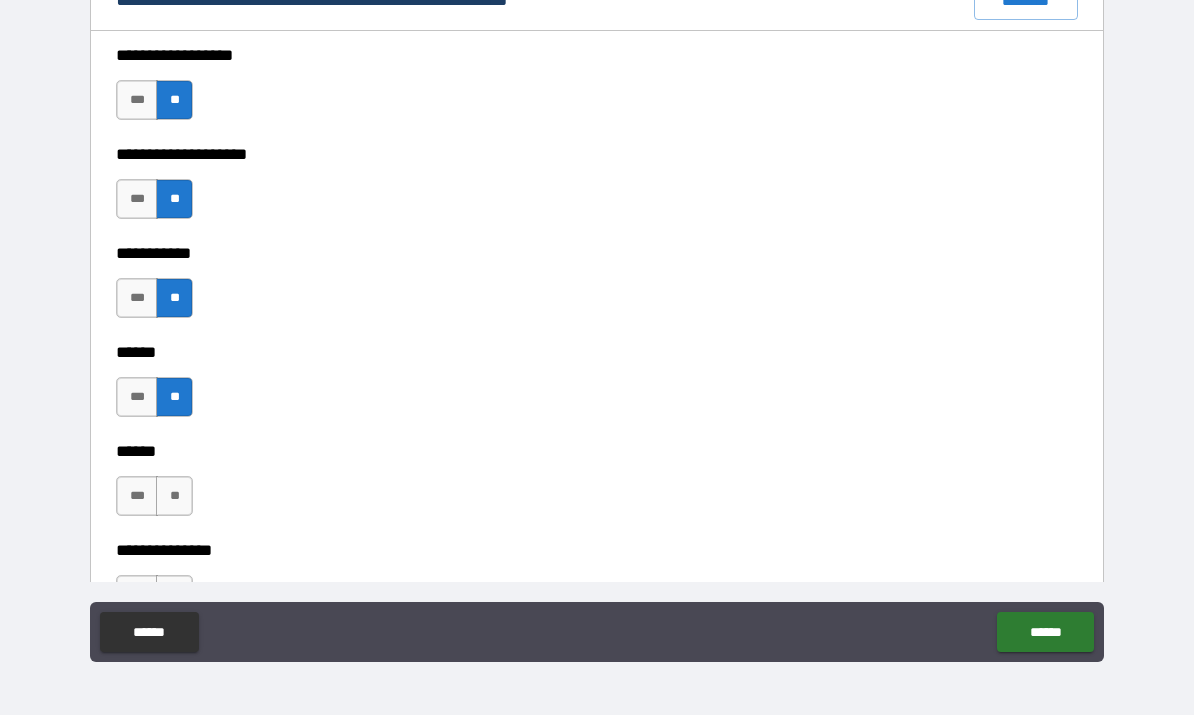 scroll, scrollTop: 2843, scrollLeft: 0, axis: vertical 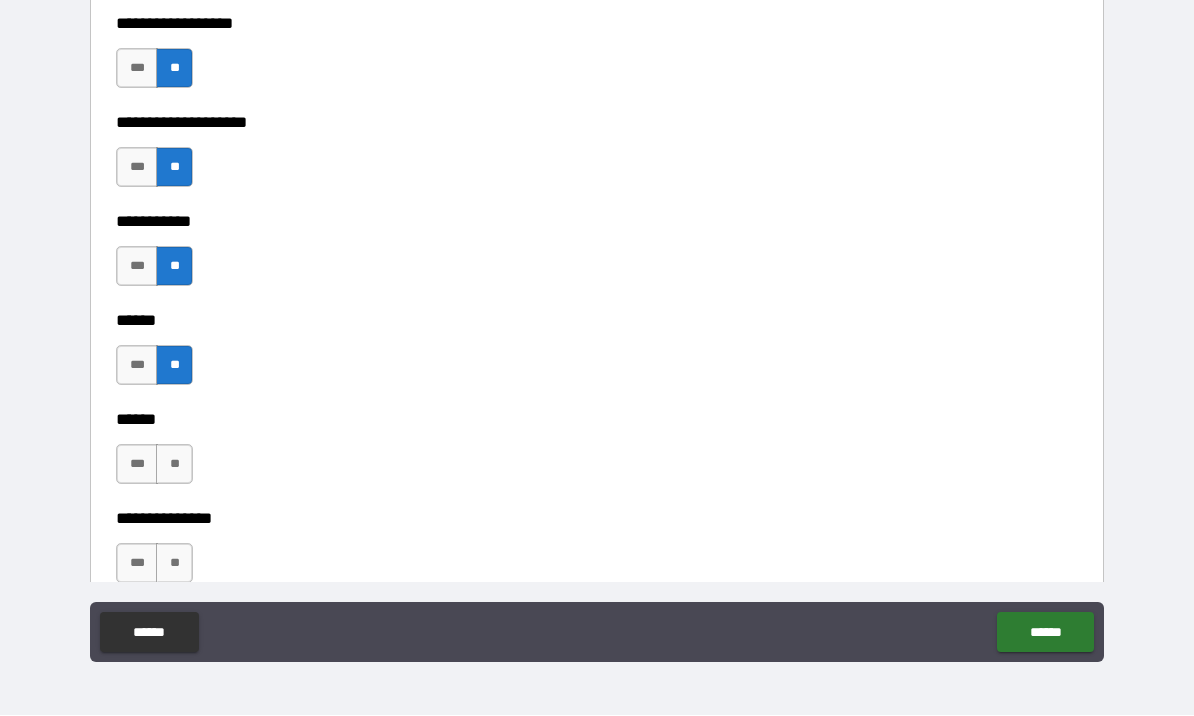 click on "**" at bounding box center (174, 465) 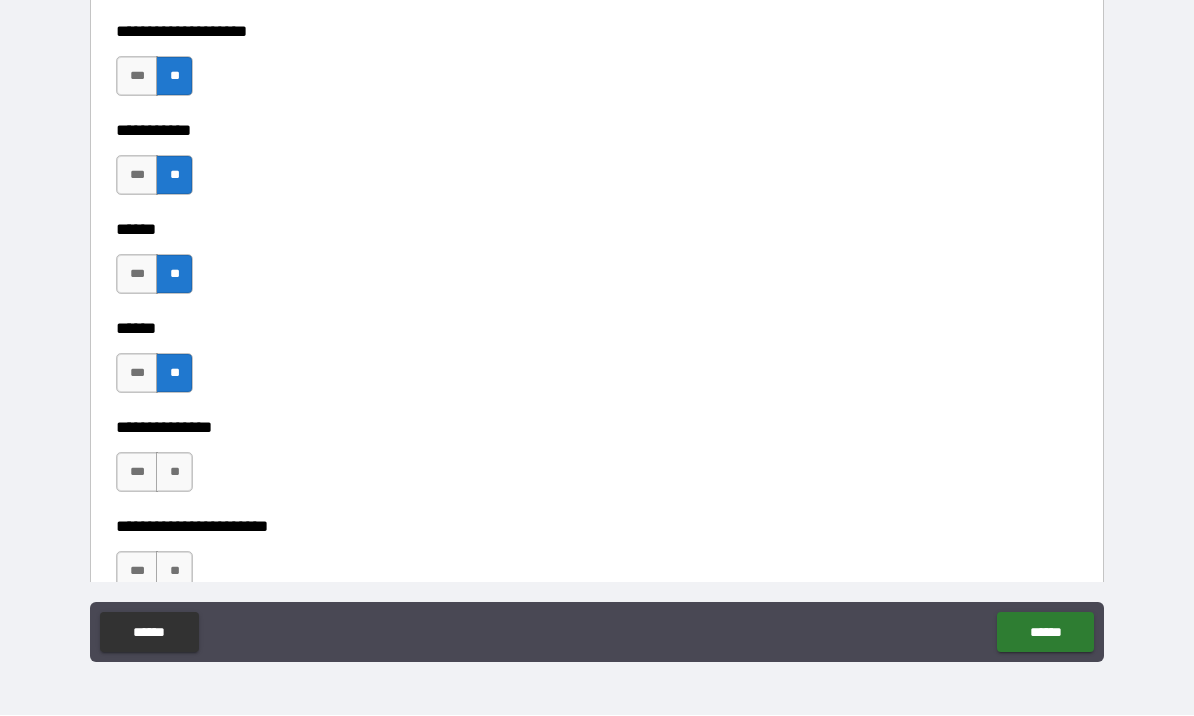 scroll, scrollTop: 2937, scrollLeft: 0, axis: vertical 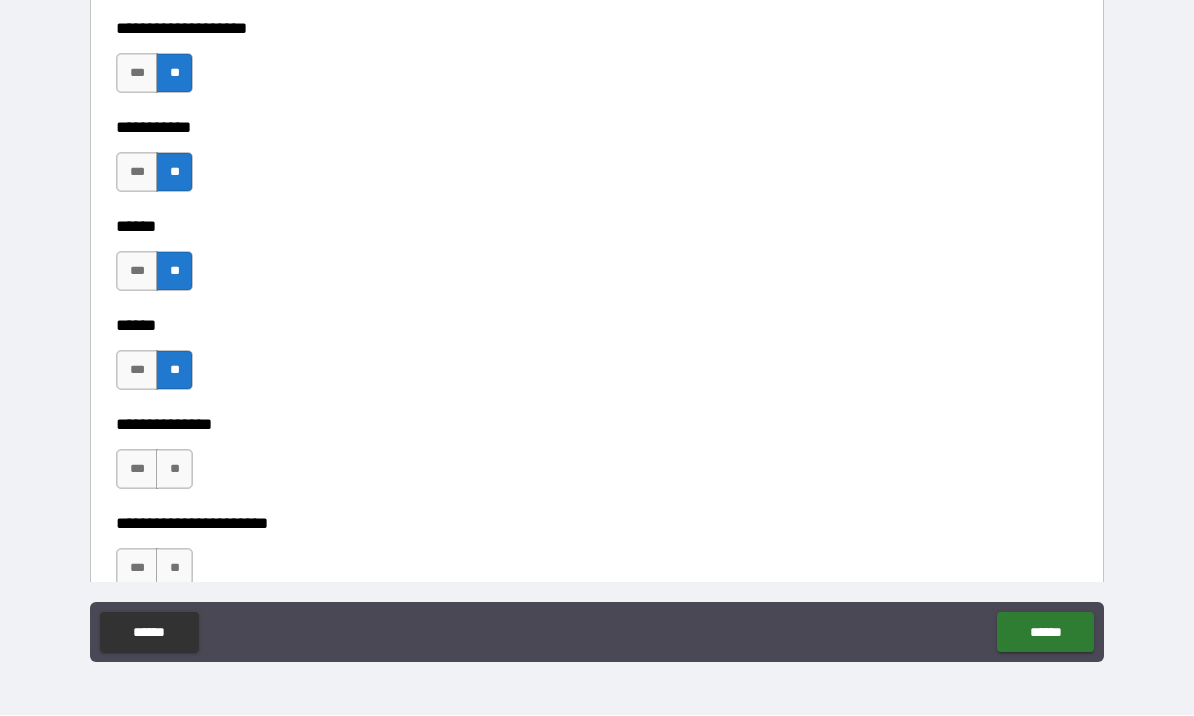 click on "**" at bounding box center (174, 470) 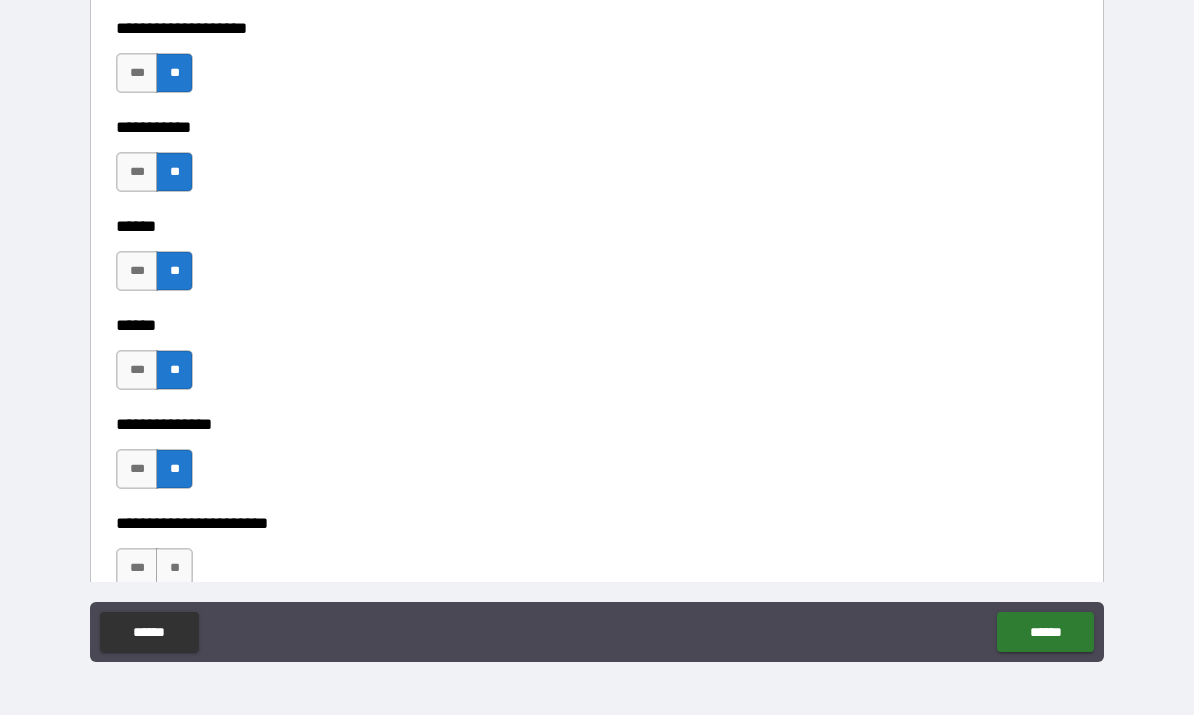 click on "**" at bounding box center (174, 569) 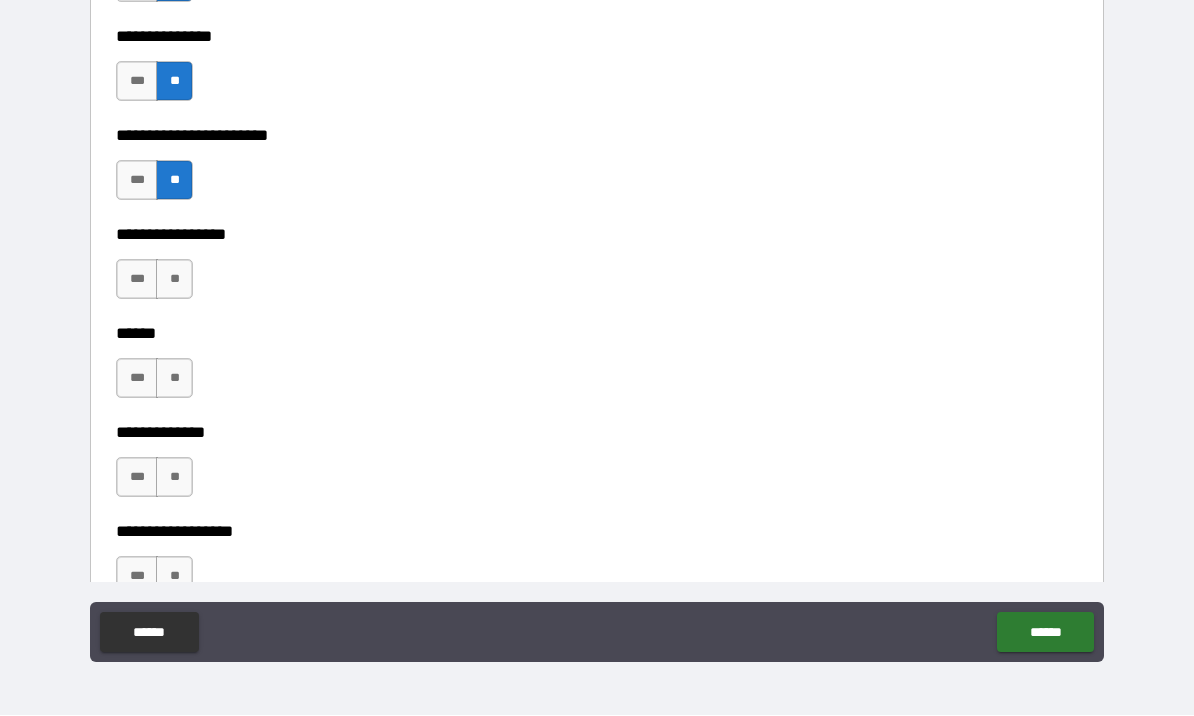 scroll, scrollTop: 3327, scrollLeft: 0, axis: vertical 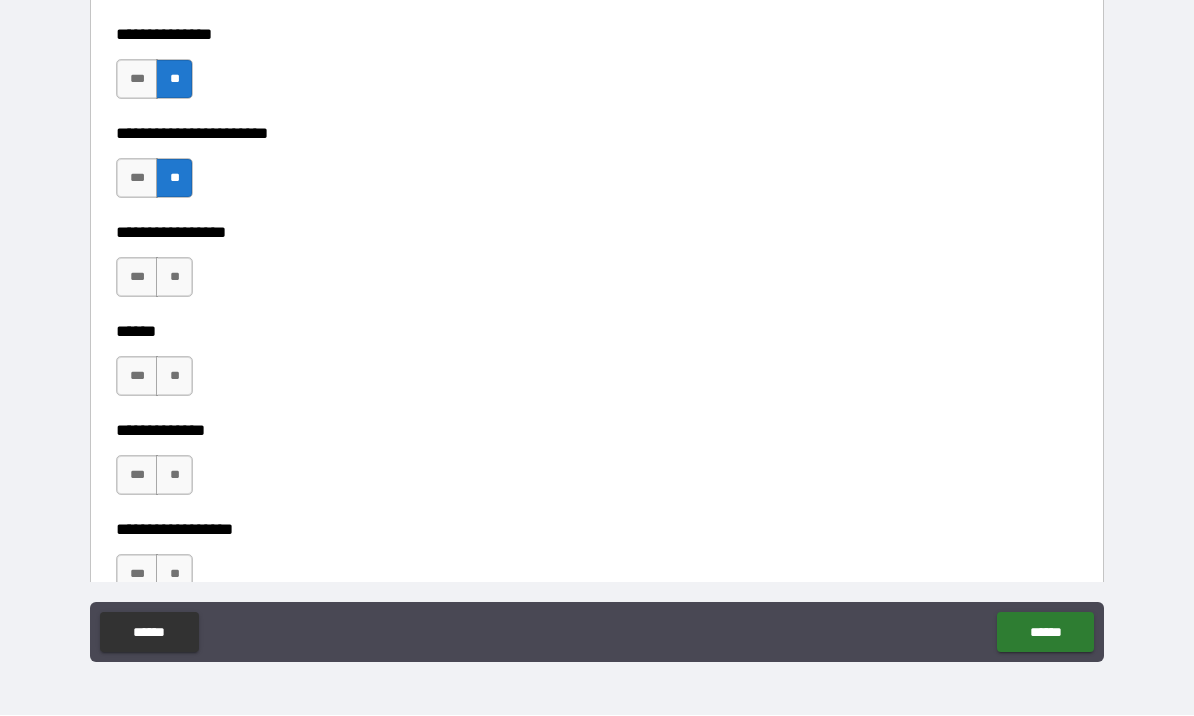 click on "***" at bounding box center [137, 377] 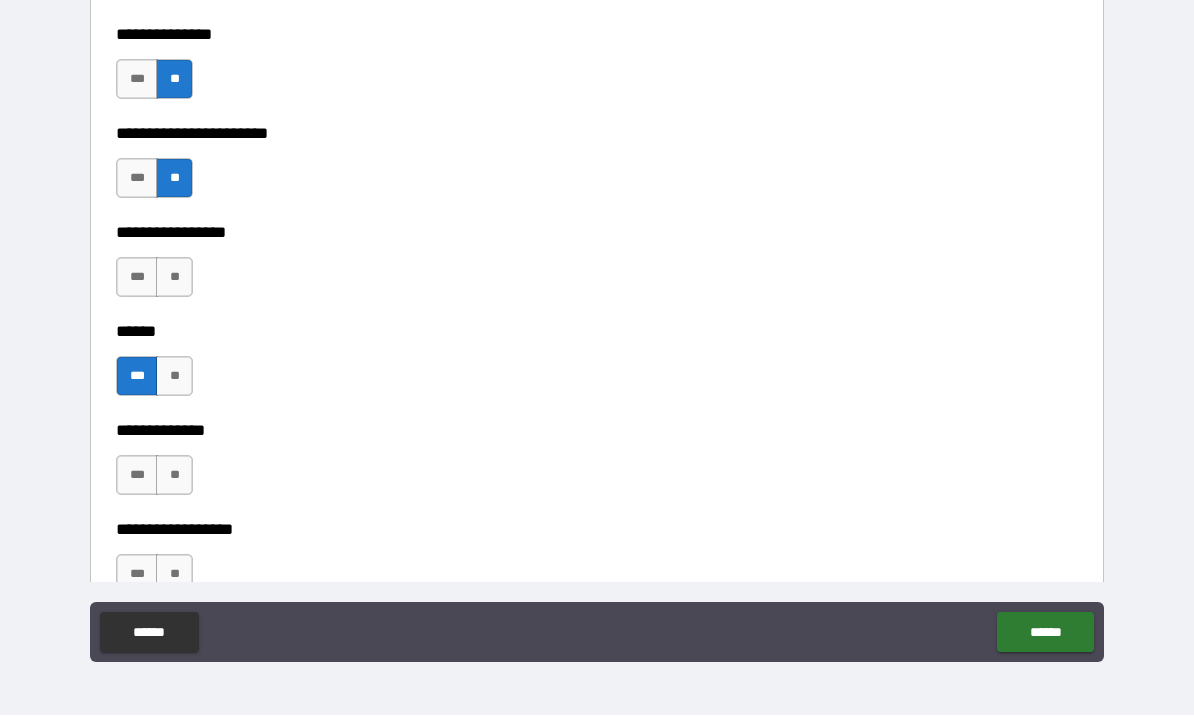 click on "**" at bounding box center [174, 278] 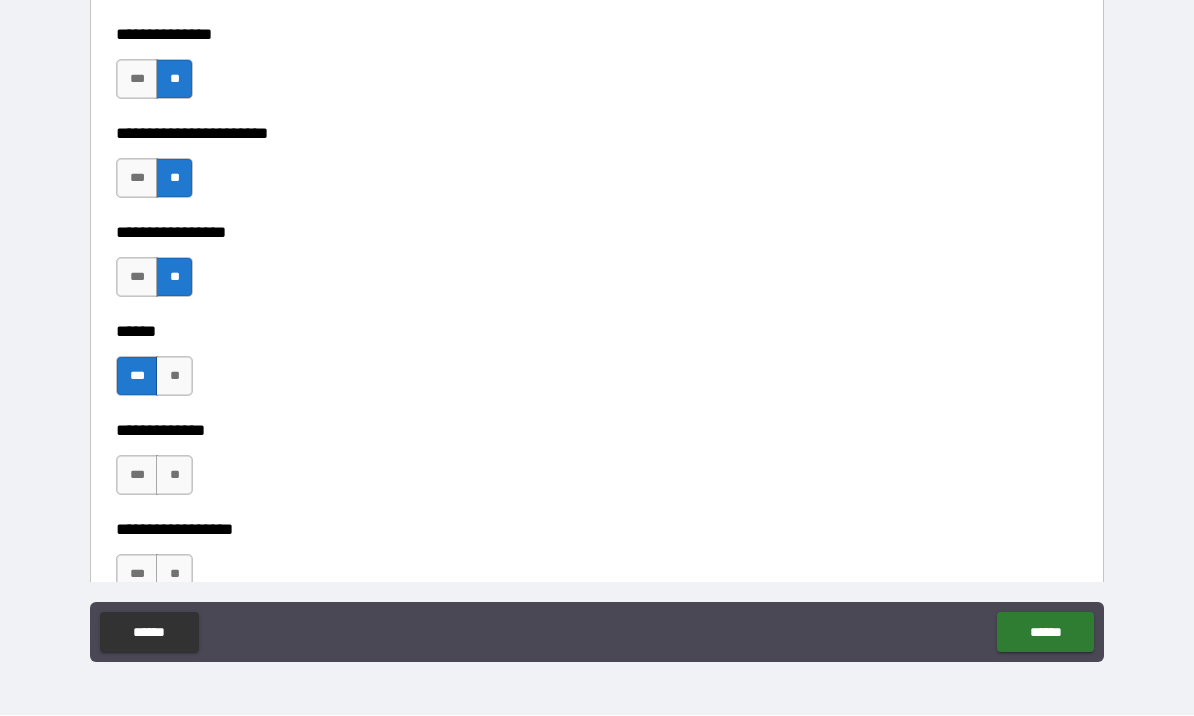 click on "**" at bounding box center [174, 476] 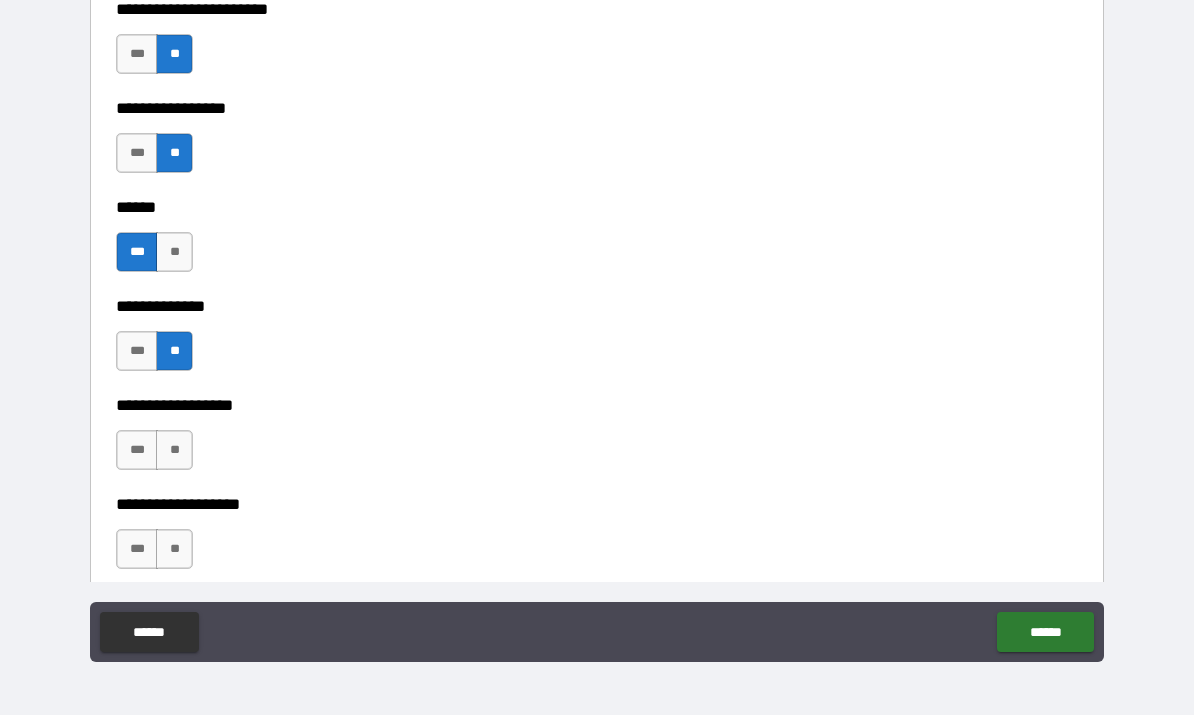 scroll, scrollTop: 3452, scrollLeft: 0, axis: vertical 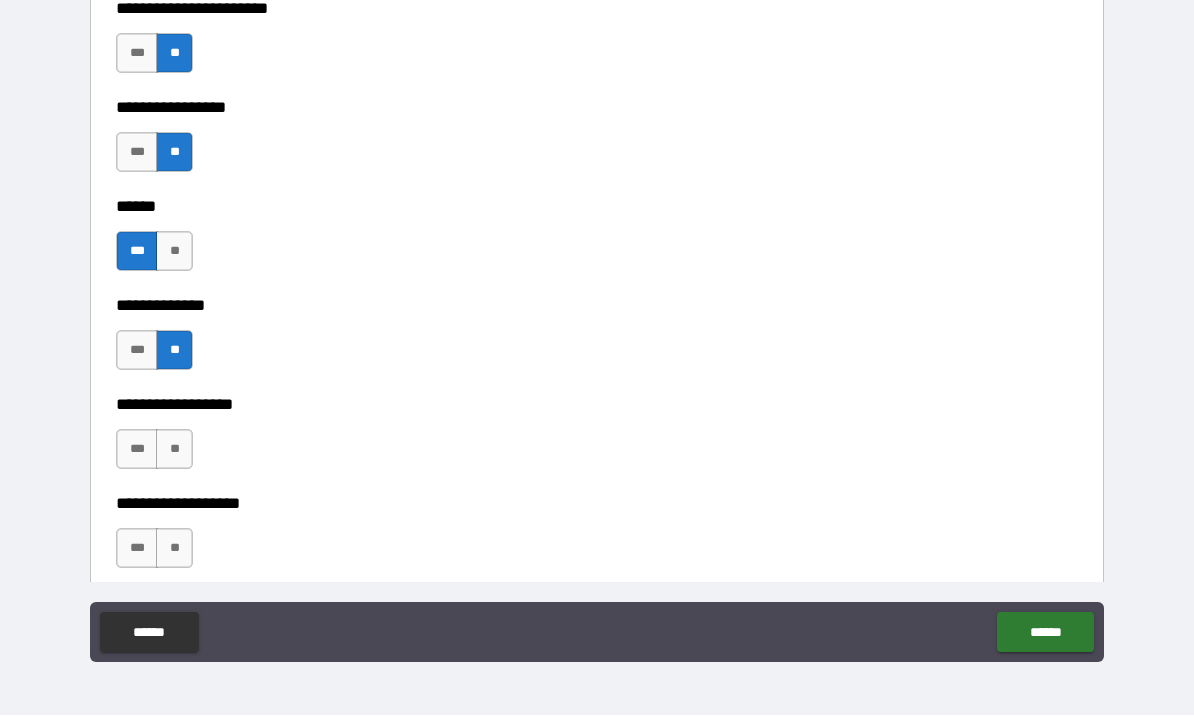 click on "**" at bounding box center (174, 450) 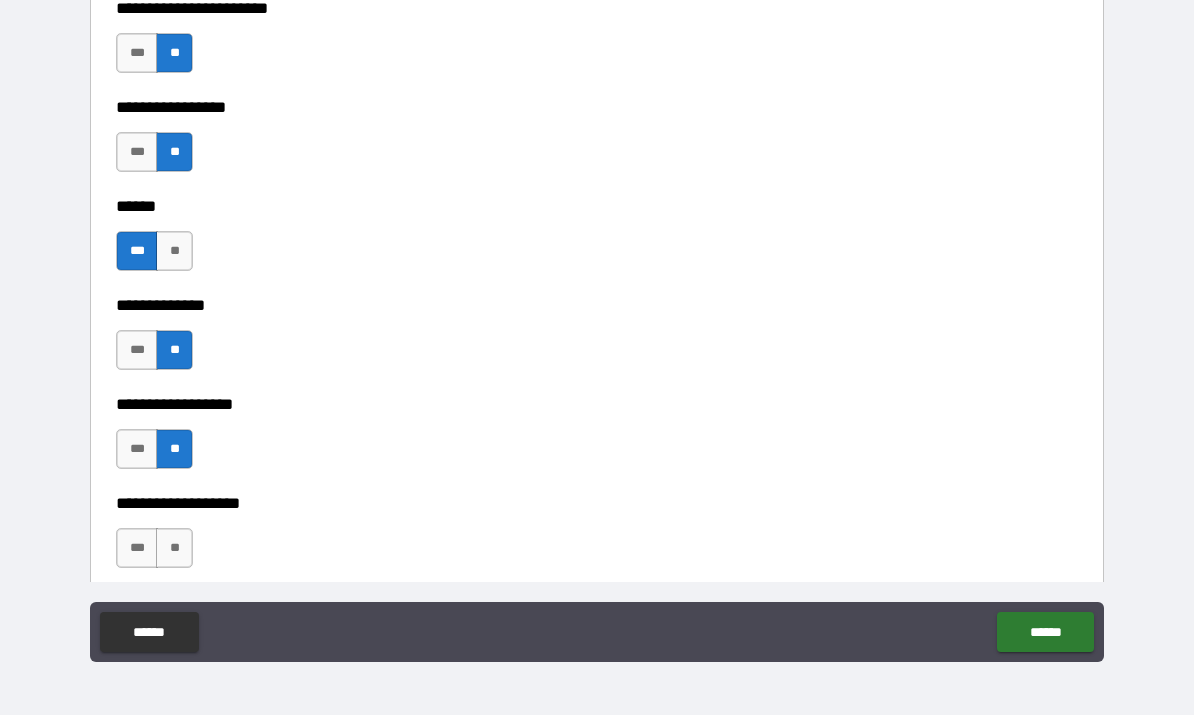 click on "***" at bounding box center (137, 252) 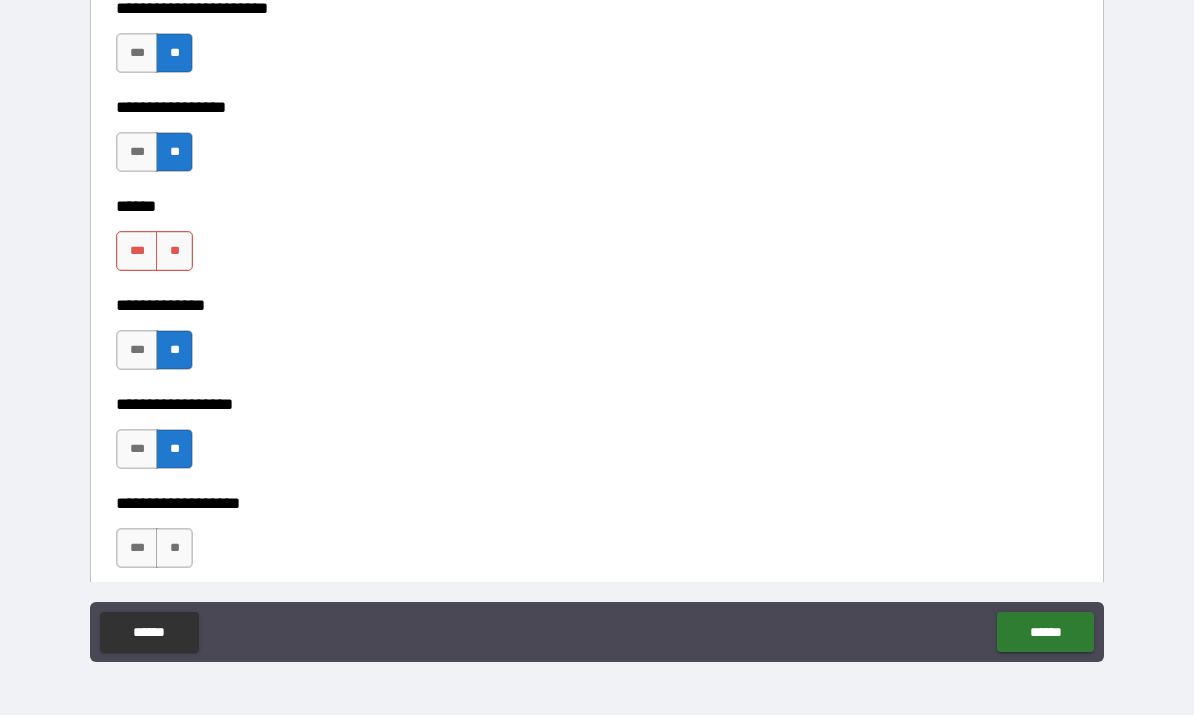 click on "**" at bounding box center (174, 252) 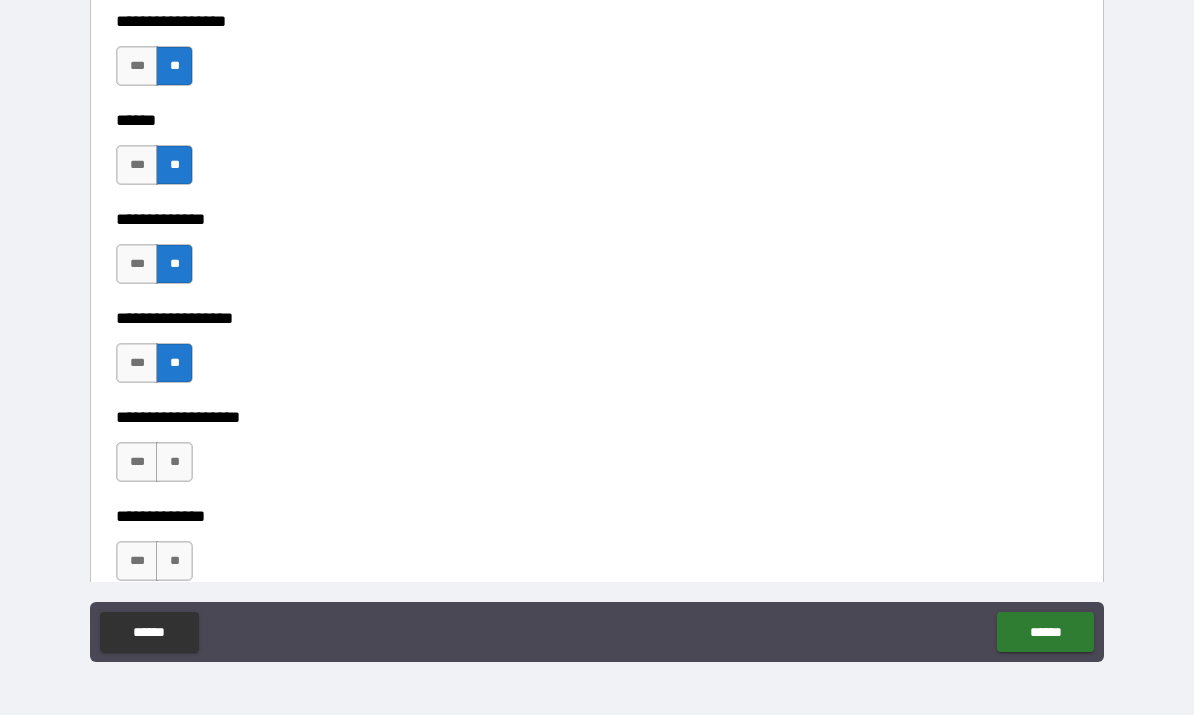 scroll, scrollTop: 3559, scrollLeft: 0, axis: vertical 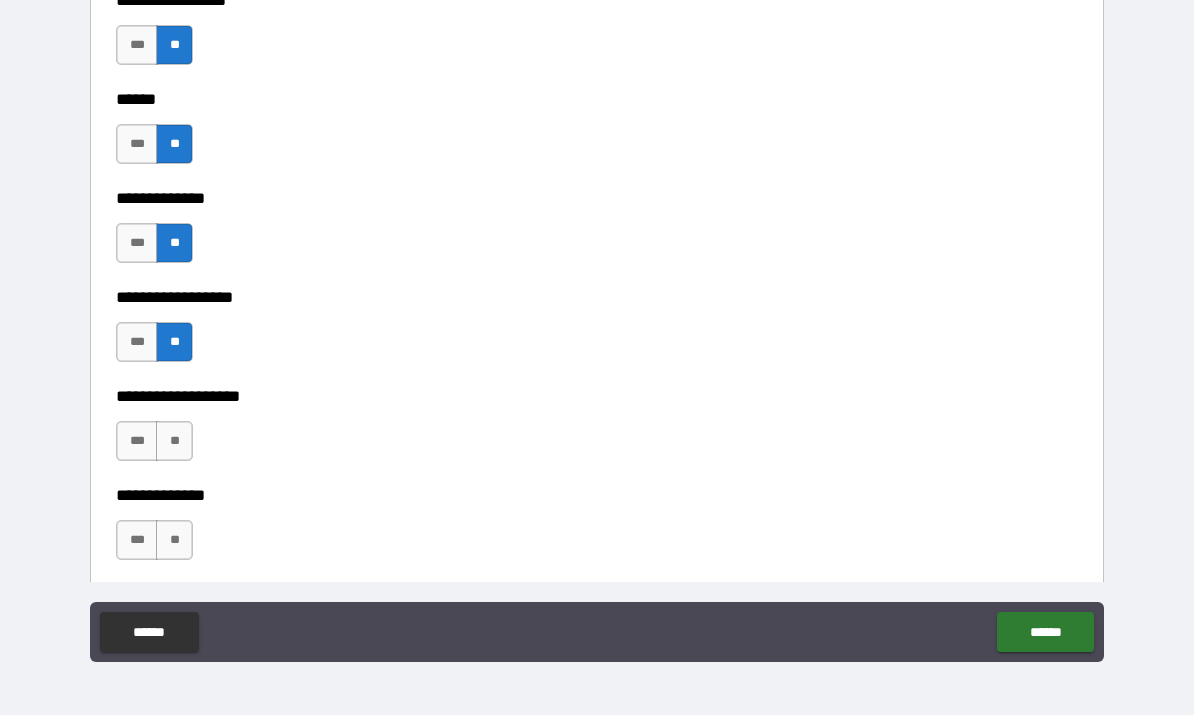 click on "**" at bounding box center [174, 442] 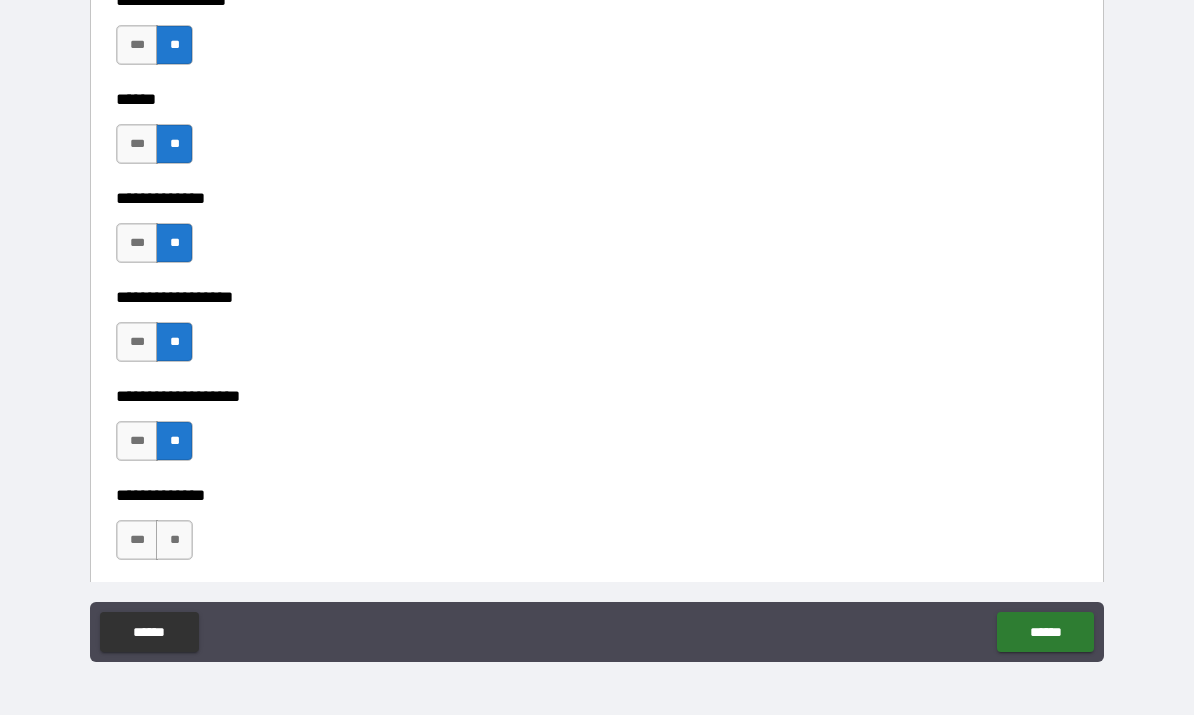 click on "**" at bounding box center [174, 541] 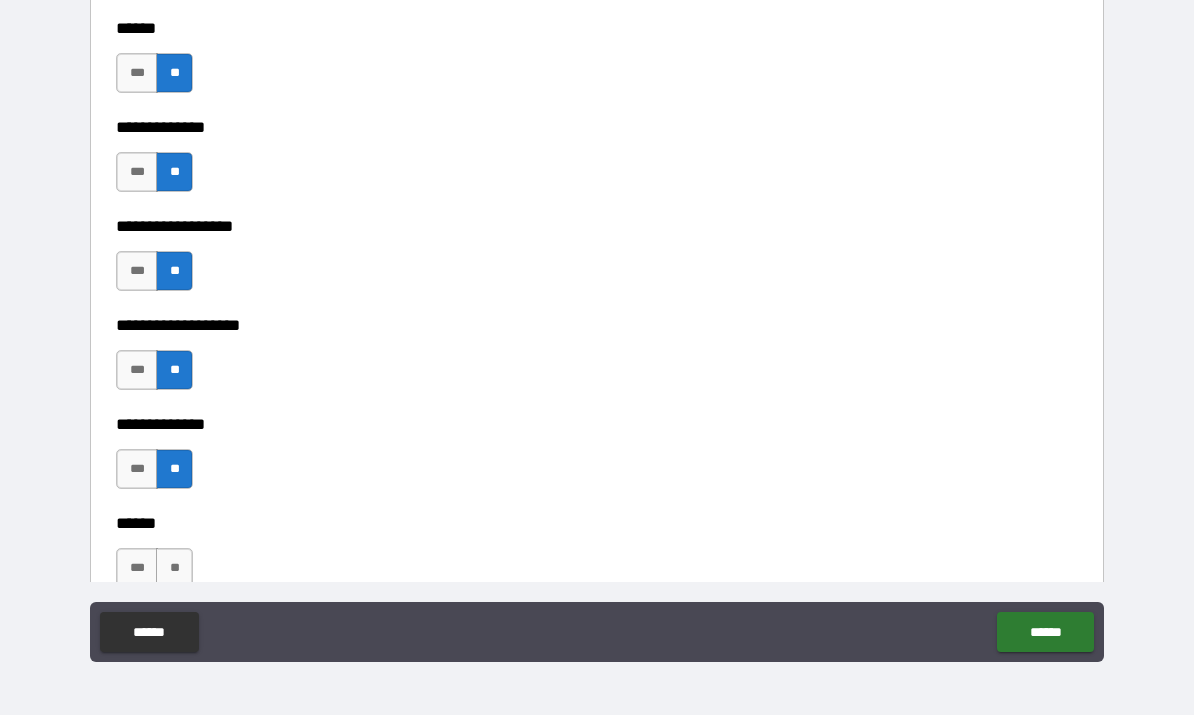click on "***" at bounding box center [137, 470] 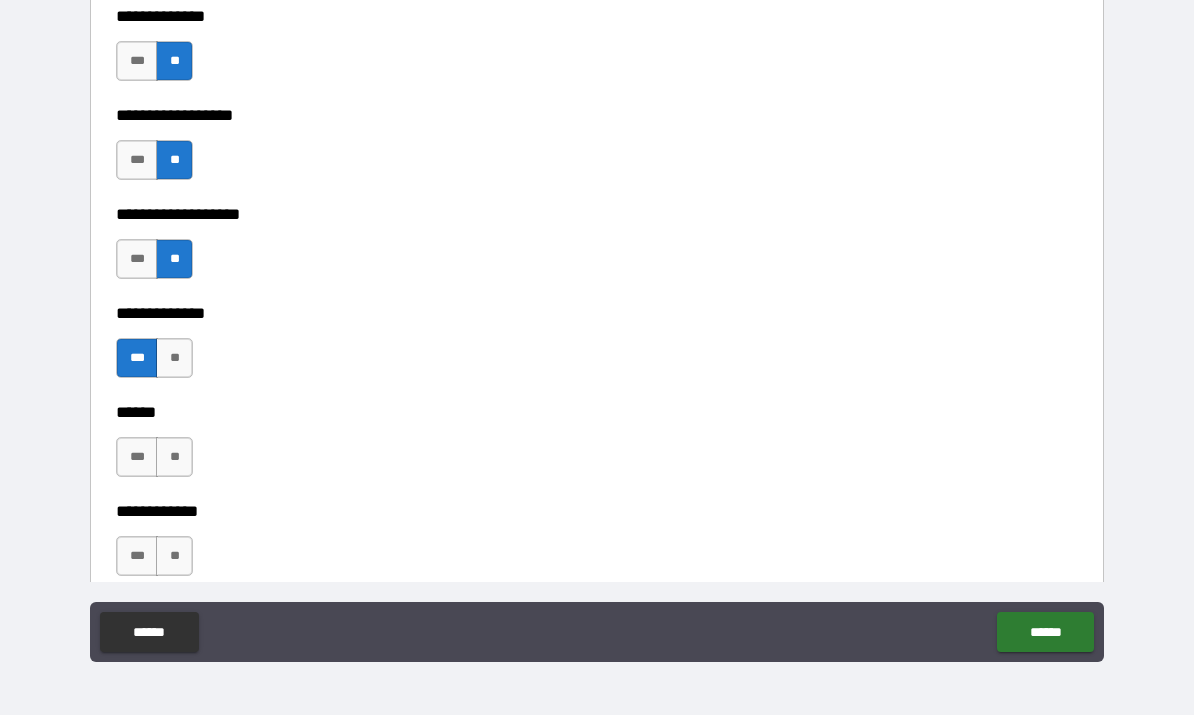 click on "**" at bounding box center [174, 458] 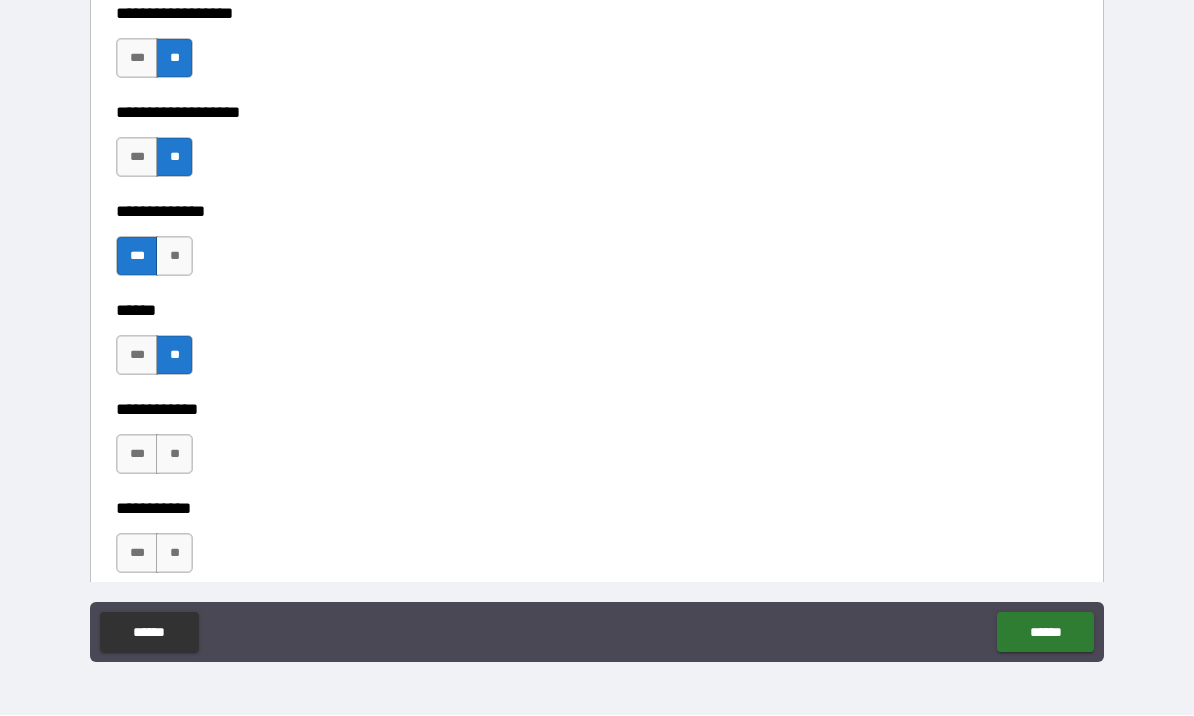click on "**" at bounding box center [174, 455] 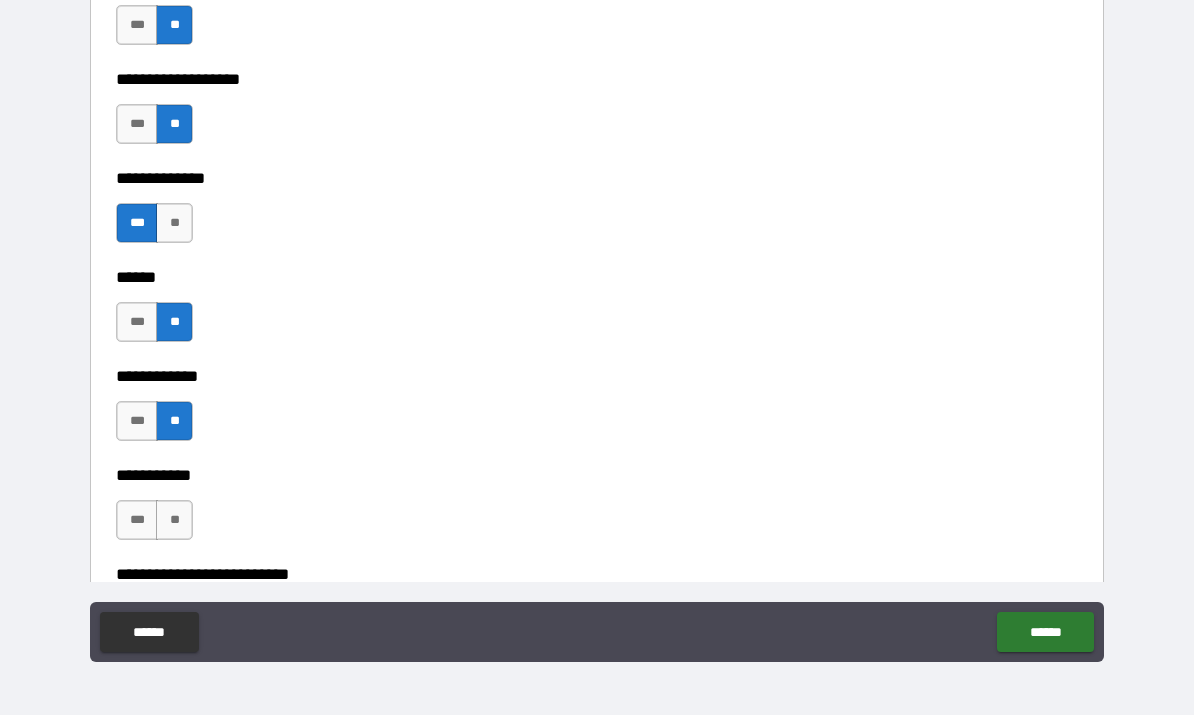 scroll, scrollTop: 3939, scrollLeft: 0, axis: vertical 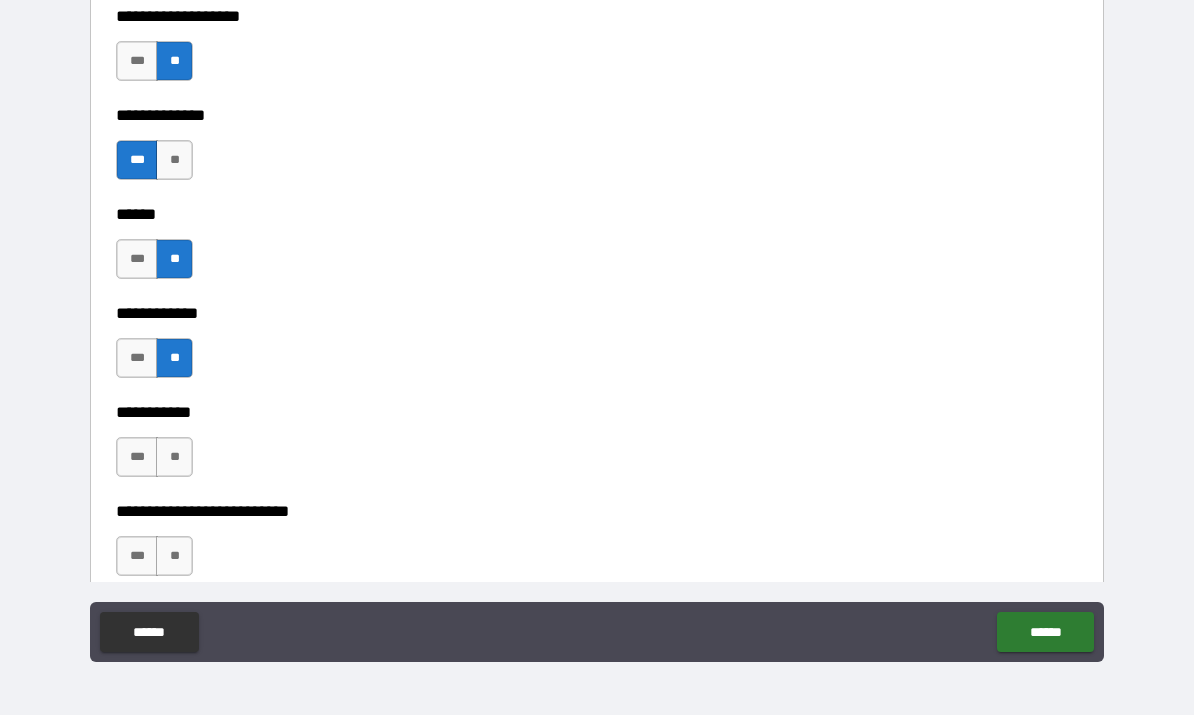 click on "**" at bounding box center [174, 458] 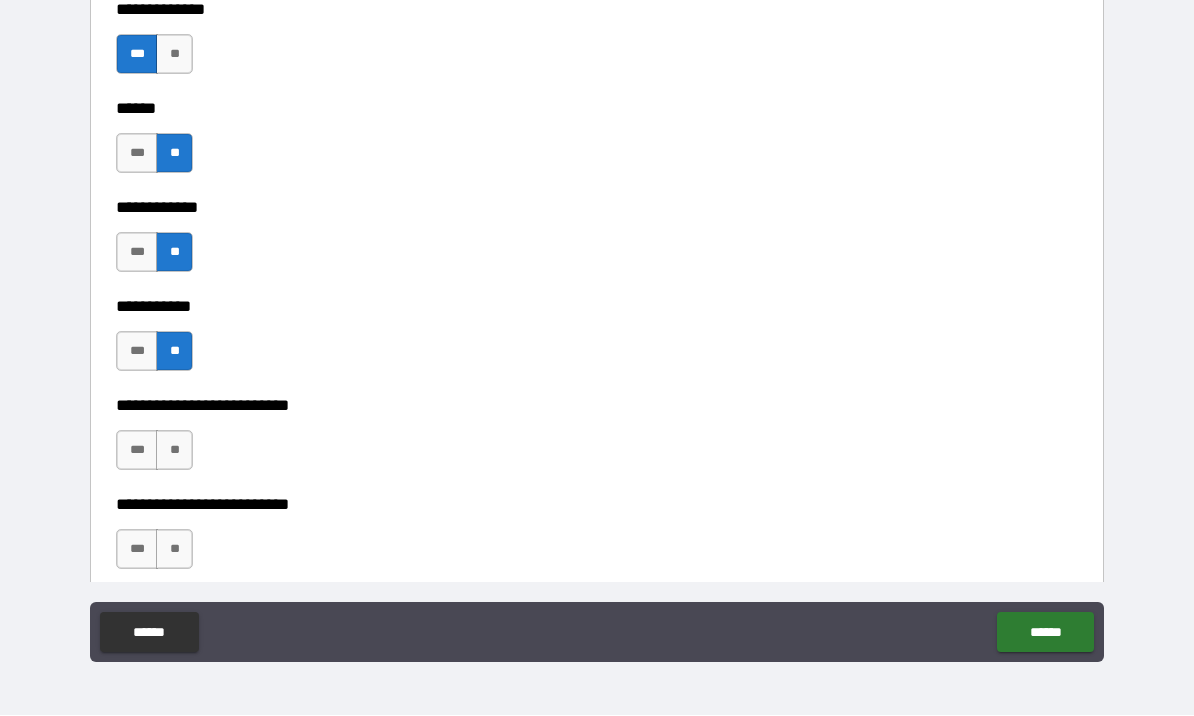 scroll, scrollTop: 4047, scrollLeft: 0, axis: vertical 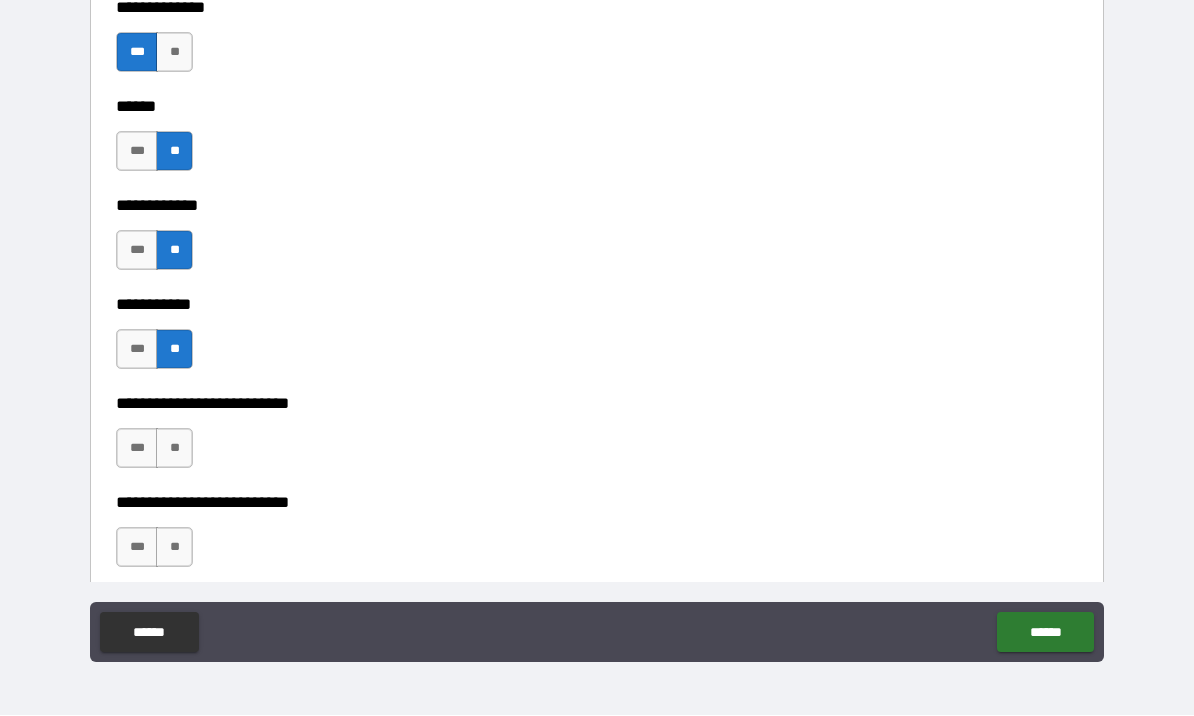 click on "**" at bounding box center (174, 449) 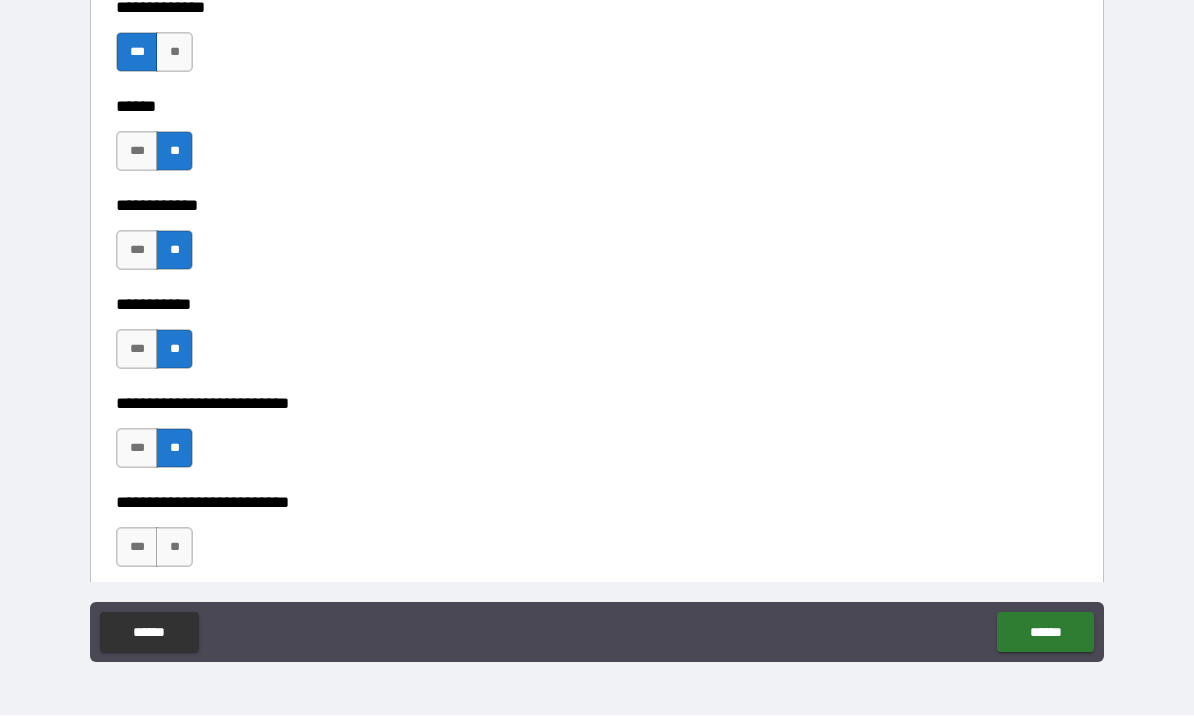 click on "**" at bounding box center [174, 548] 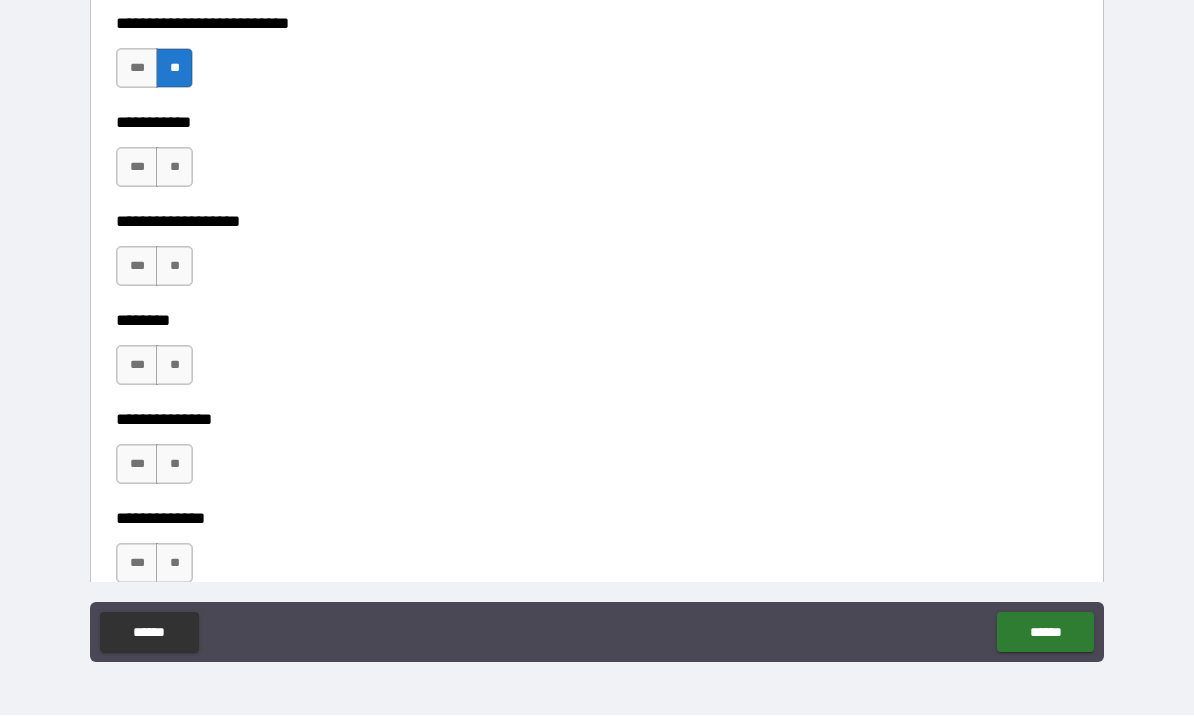 scroll, scrollTop: 4528, scrollLeft: 0, axis: vertical 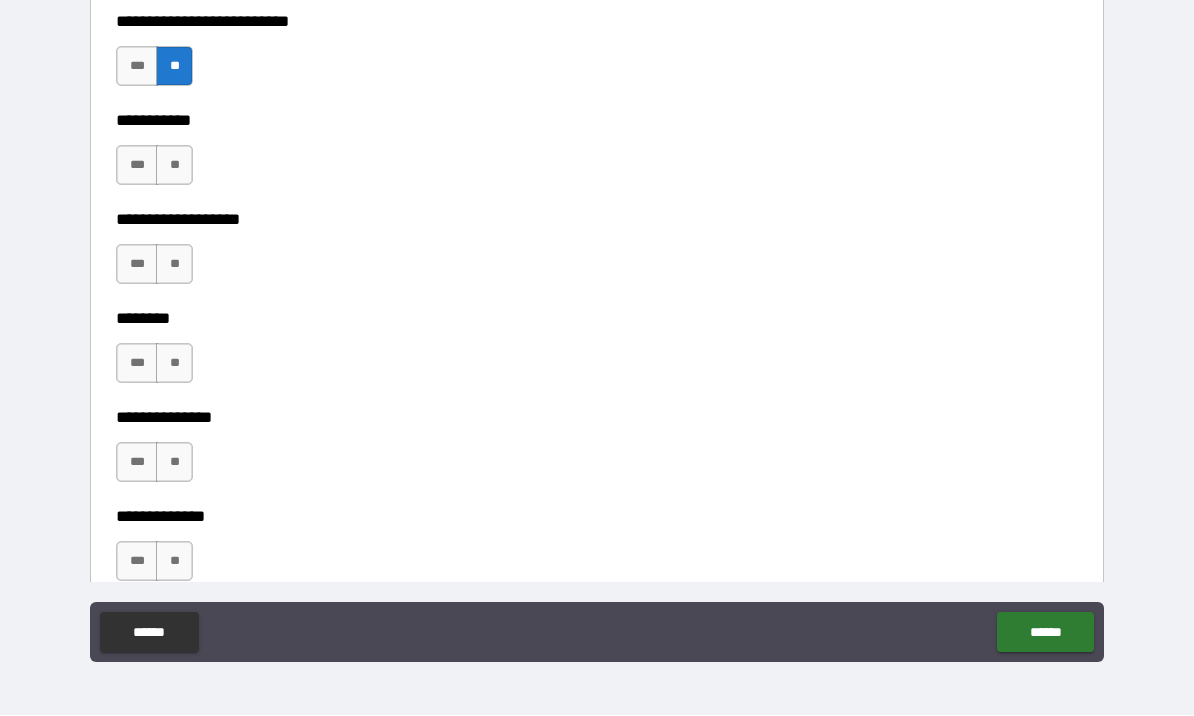 click on "**" at bounding box center [174, 166] 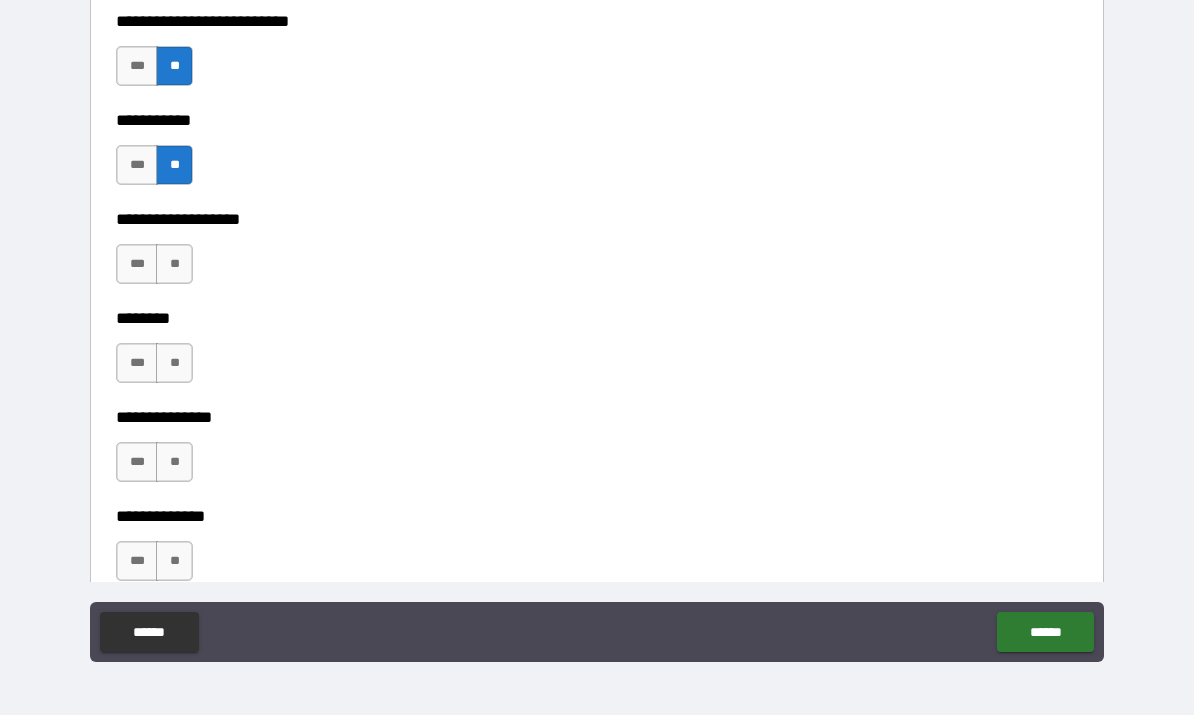 click on "**" at bounding box center [174, 265] 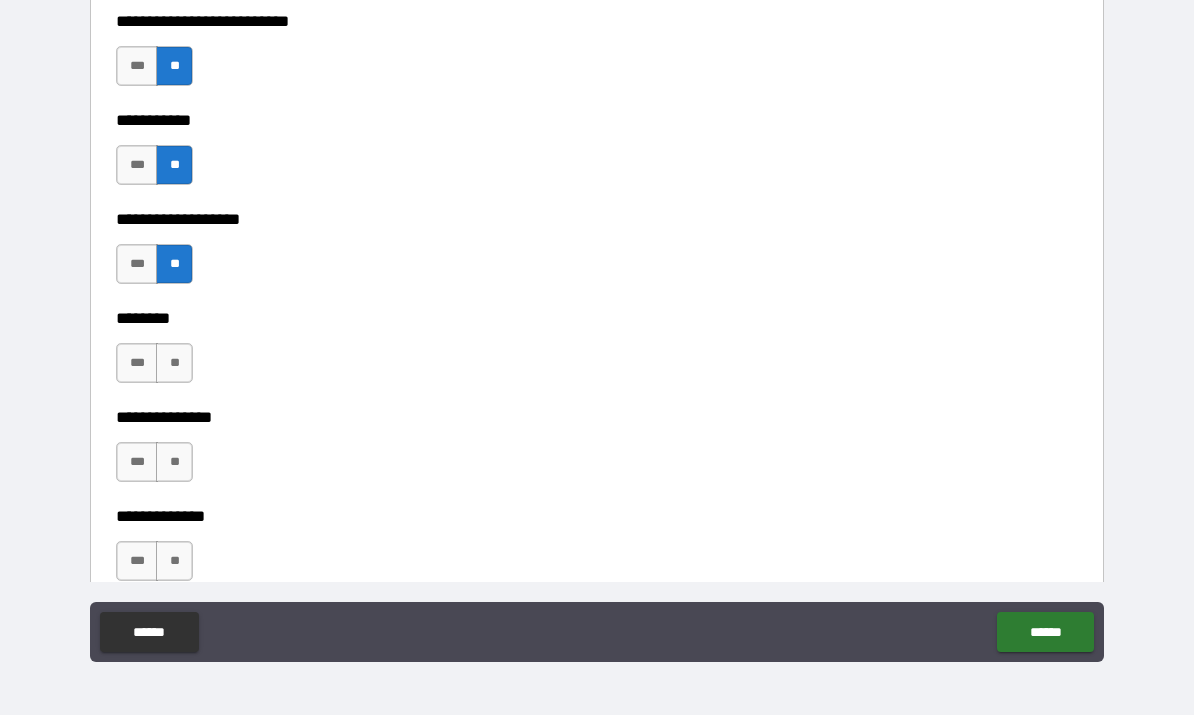 click on "**" at bounding box center [174, 364] 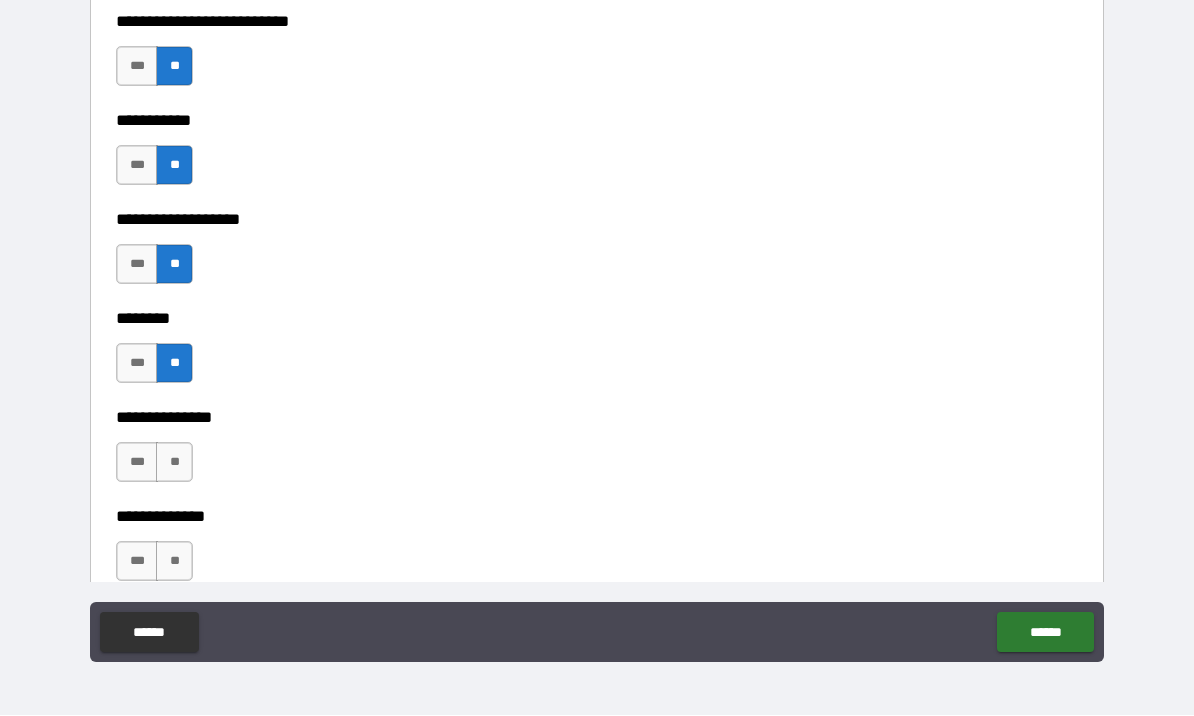 click on "**" at bounding box center [174, 463] 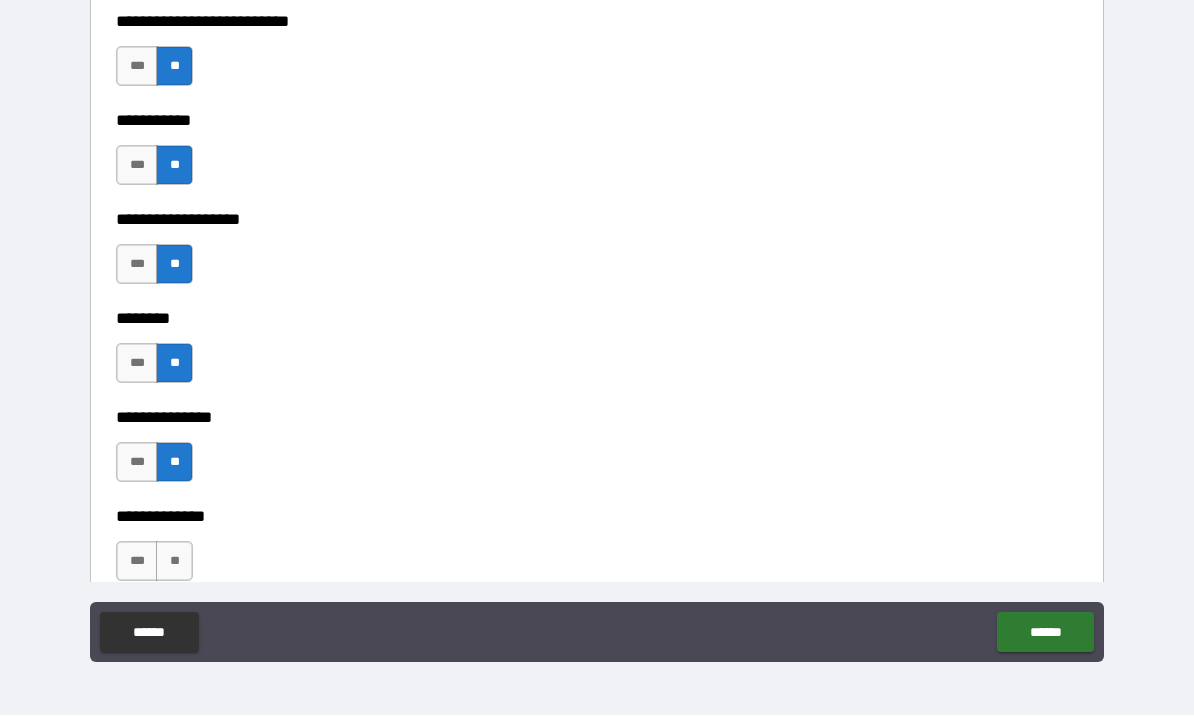 click on "**" at bounding box center [174, 562] 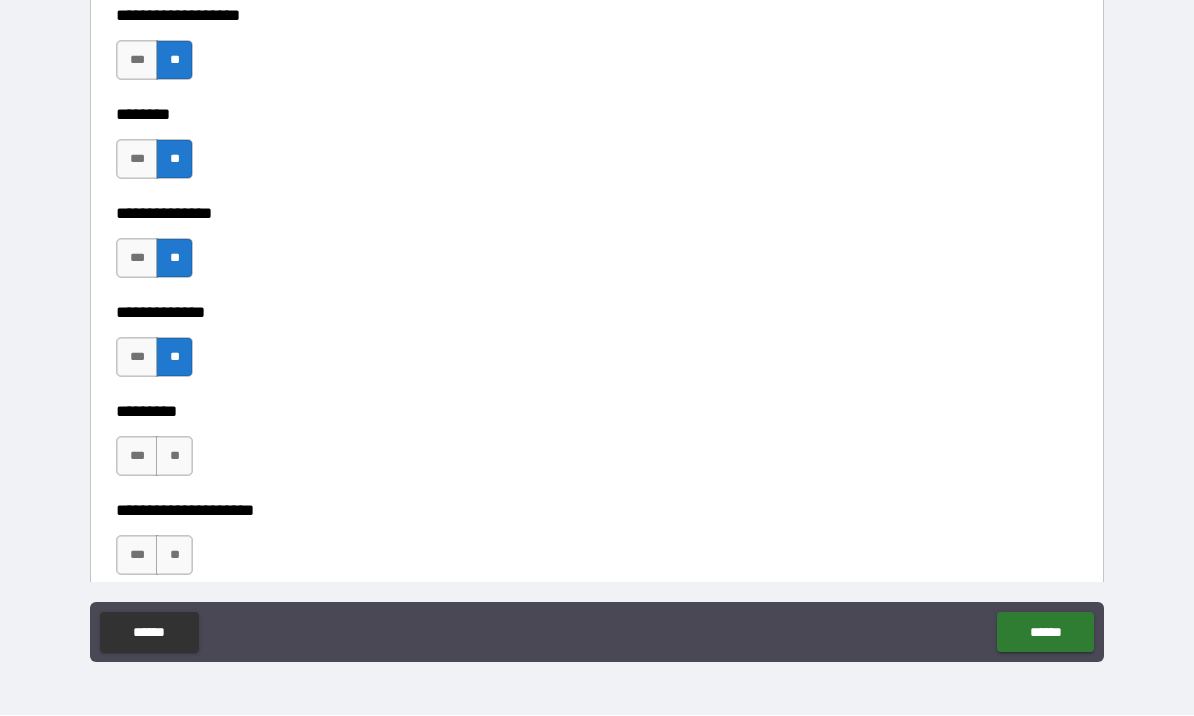 scroll, scrollTop: 4738, scrollLeft: 0, axis: vertical 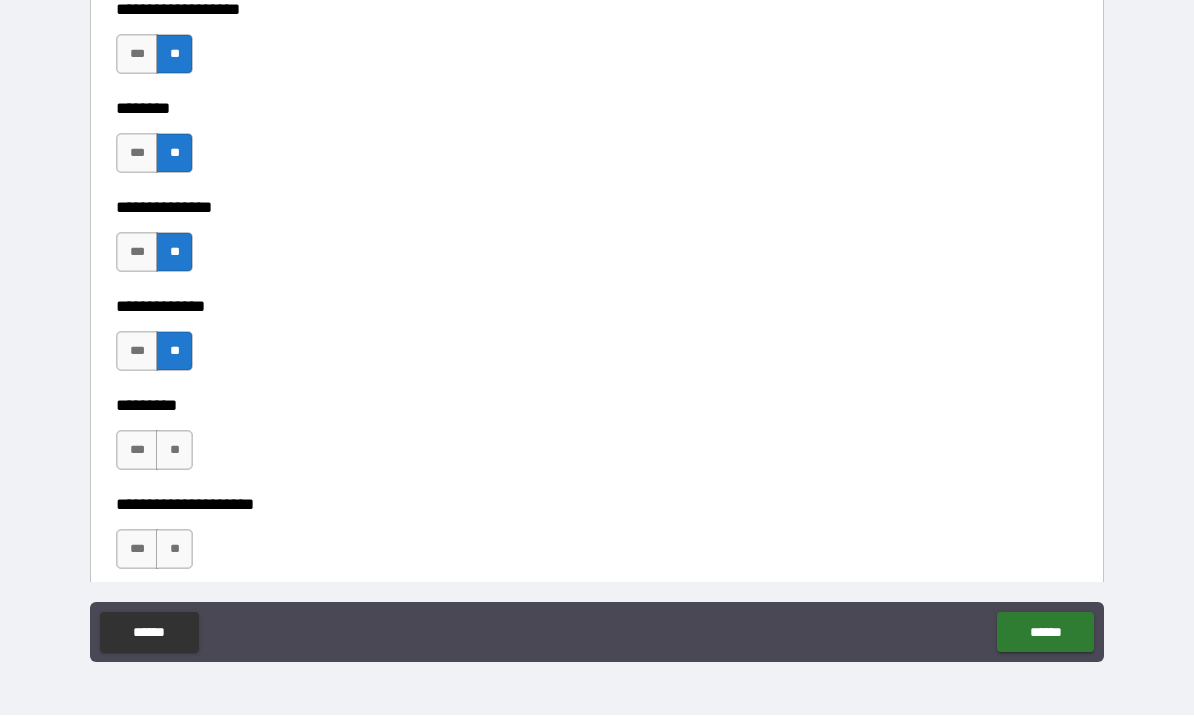 click on "***" at bounding box center (137, 352) 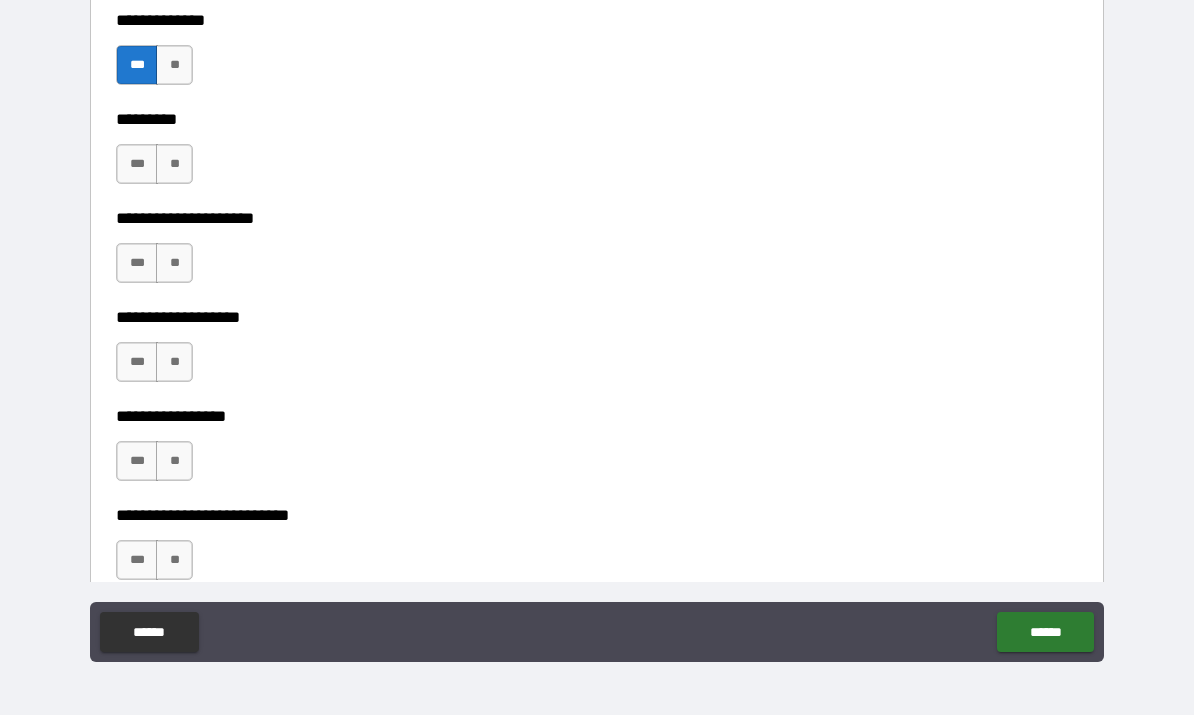 scroll, scrollTop: 5023, scrollLeft: 0, axis: vertical 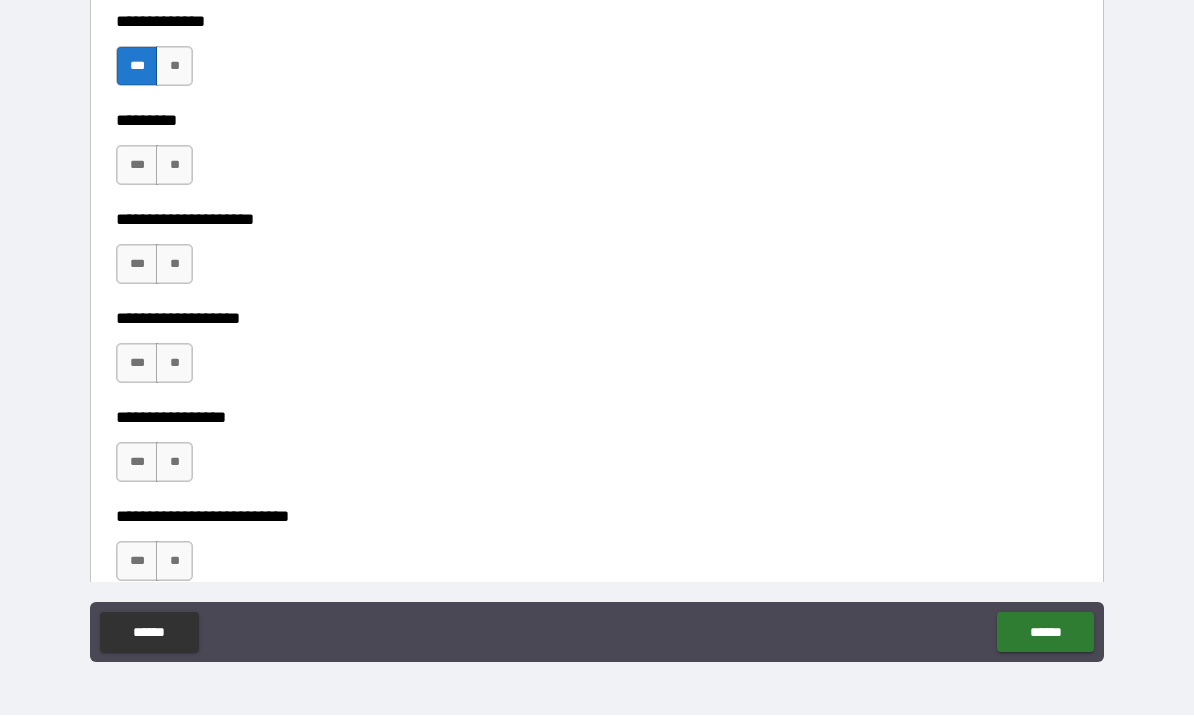 click on "**" at bounding box center [174, 166] 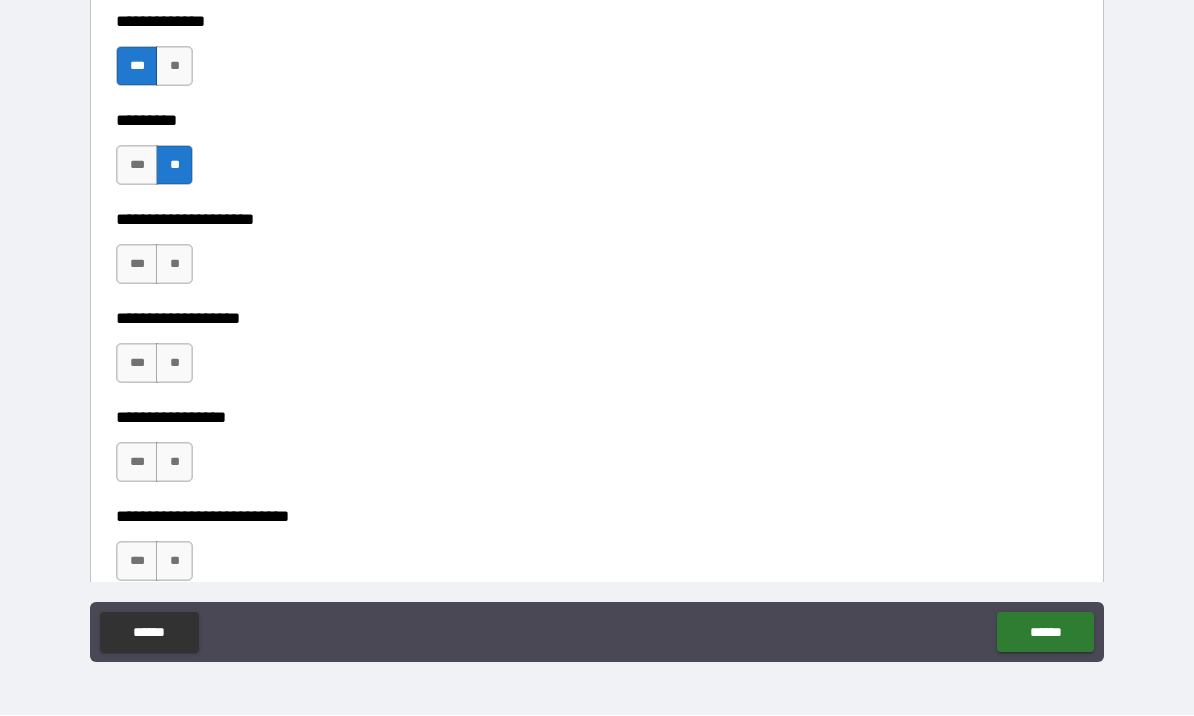 click on "**" at bounding box center [174, 265] 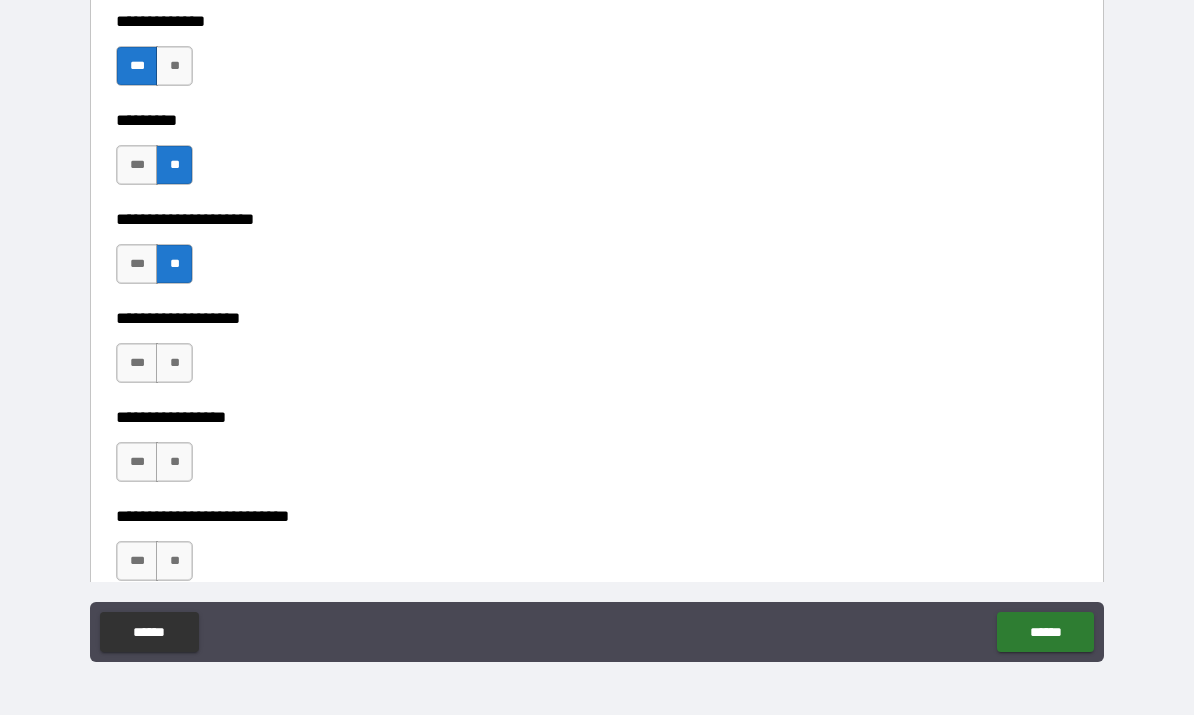 click on "***" at bounding box center [137, 364] 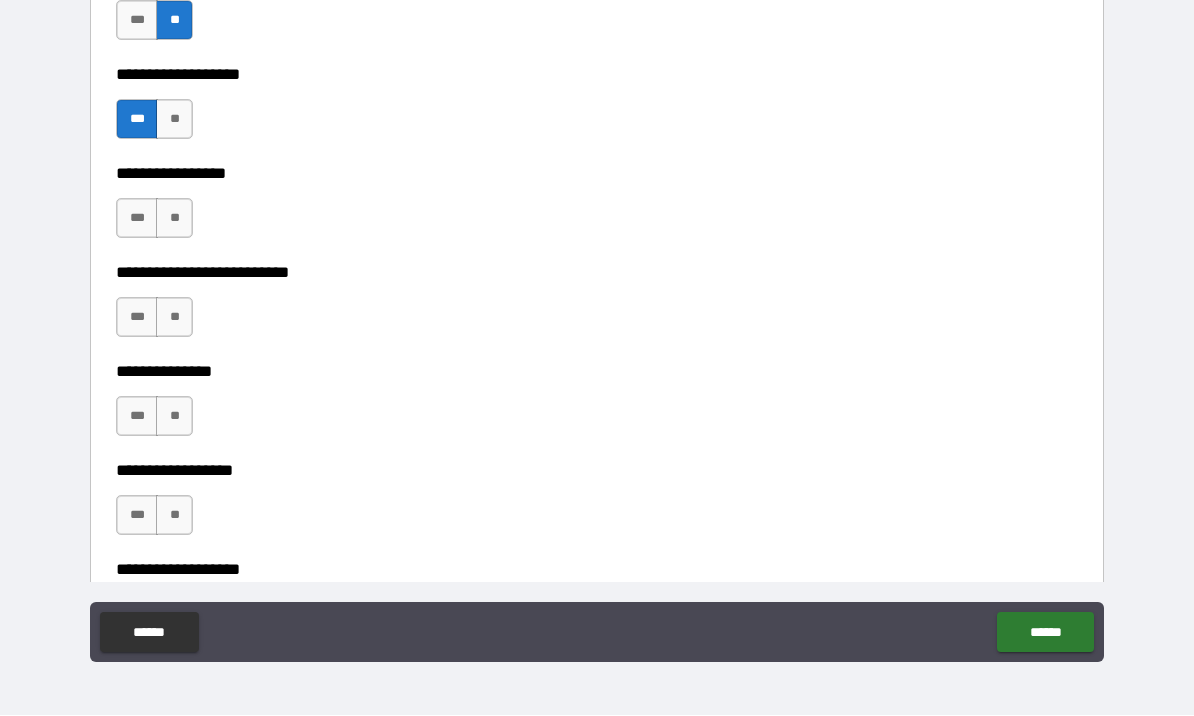 scroll, scrollTop: 5268, scrollLeft: 0, axis: vertical 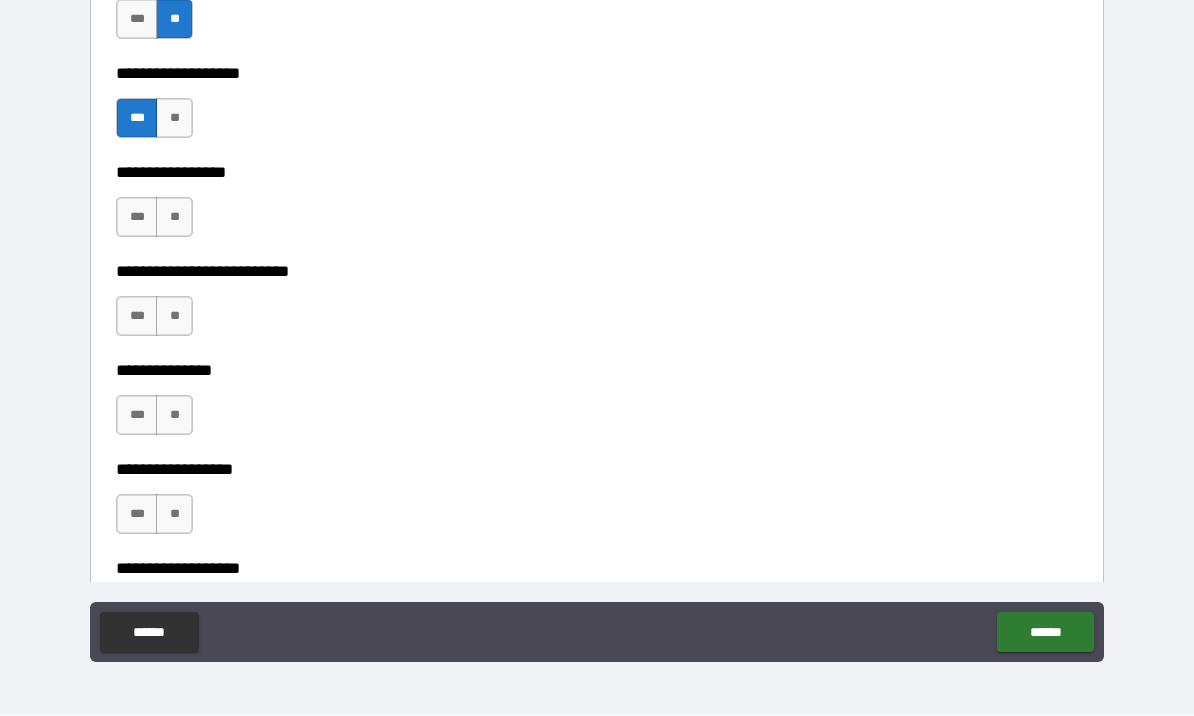 click on "***" at bounding box center [137, 218] 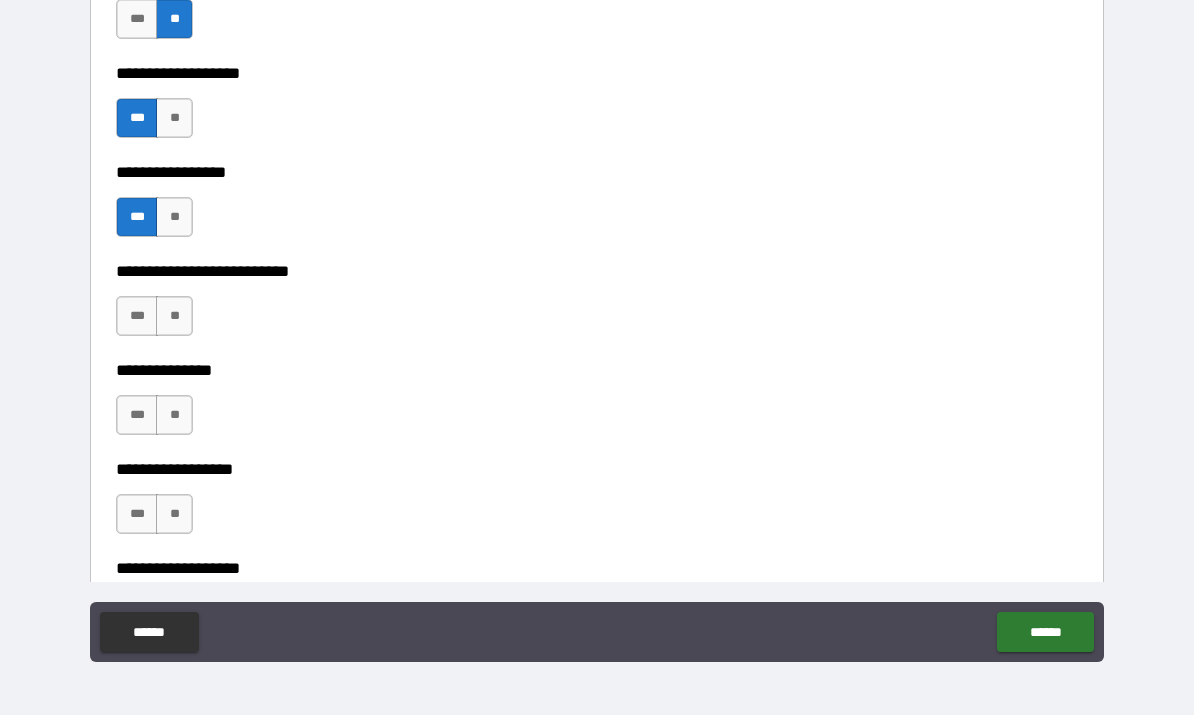 click on "**" at bounding box center (174, 317) 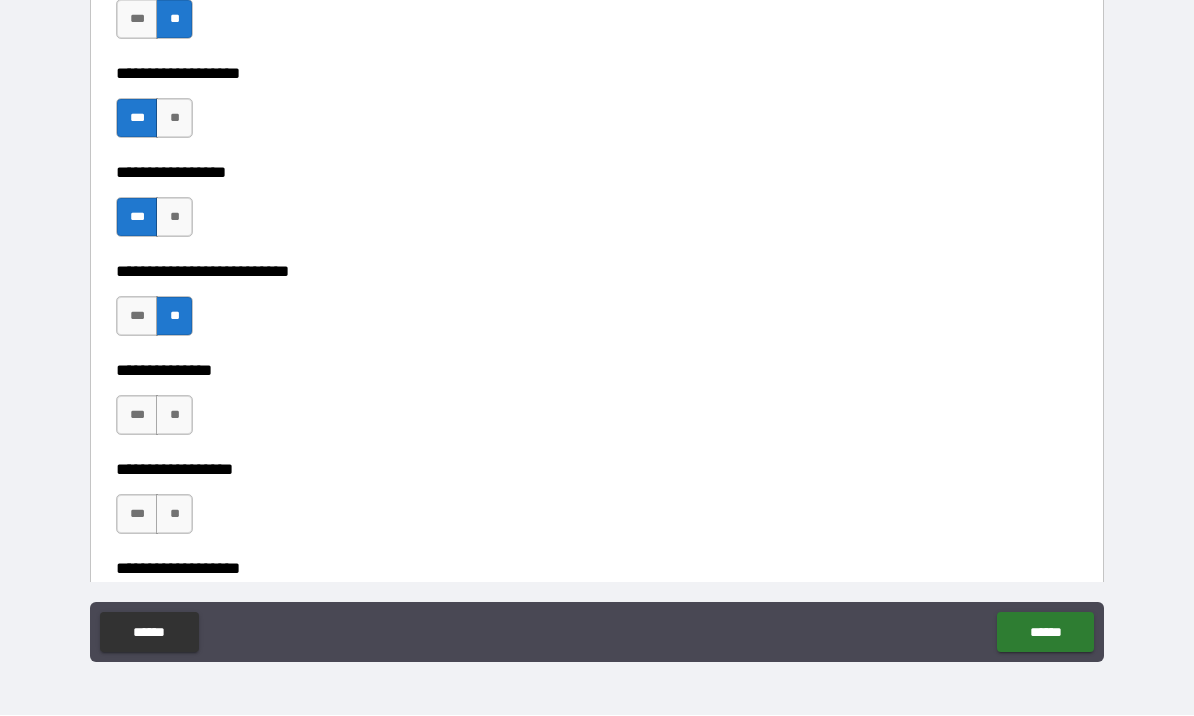 click on "***" at bounding box center (137, 416) 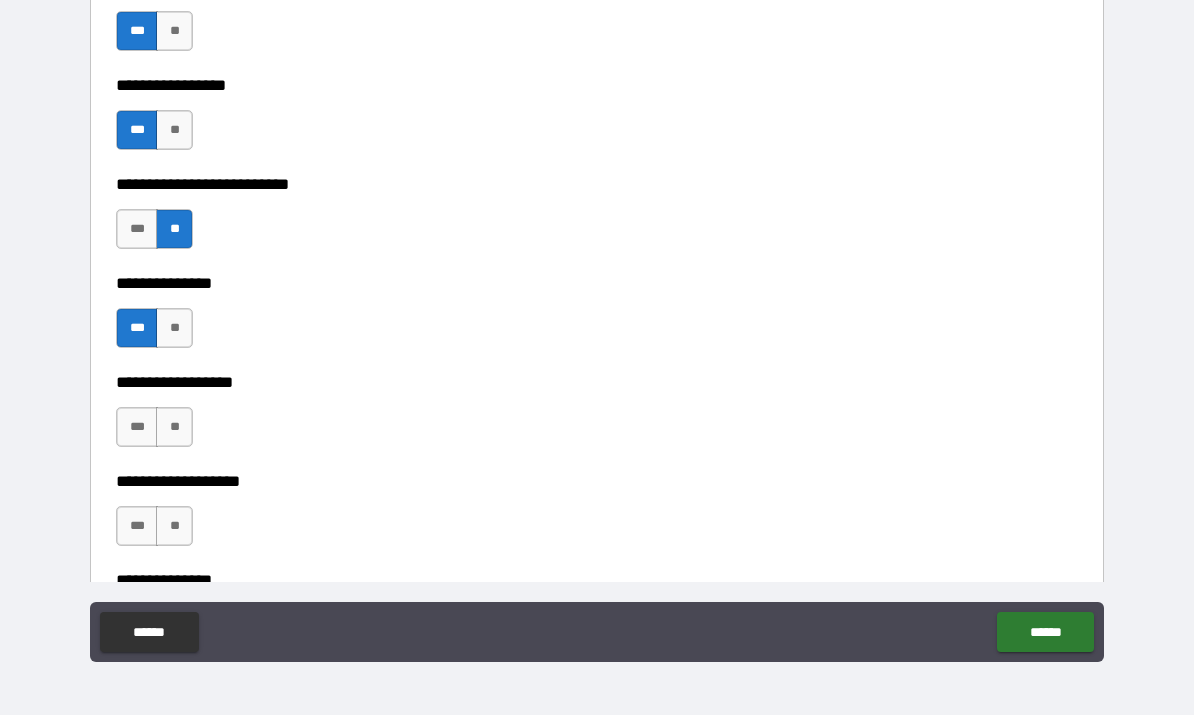 scroll, scrollTop: 5402, scrollLeft: 0, axis: vertical 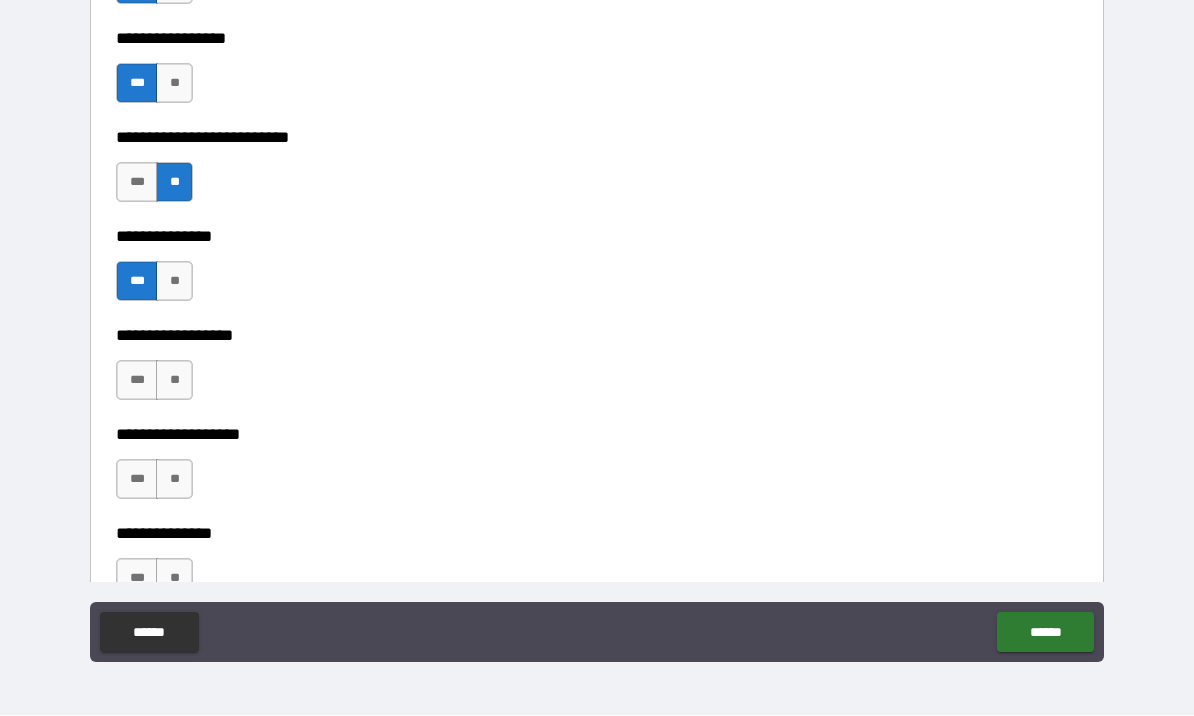 click on "**" at bounding box center [174, 282] 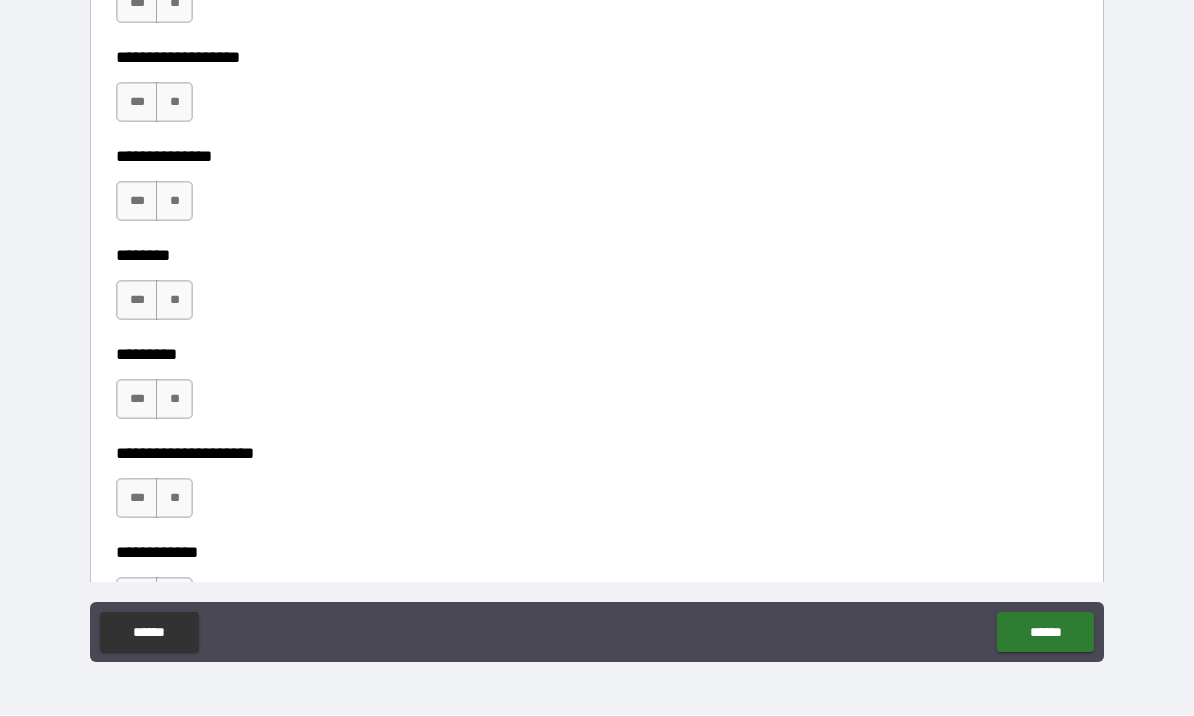 scroll, scrollTop: 5767, scrollLeft: 0, axis: vertical 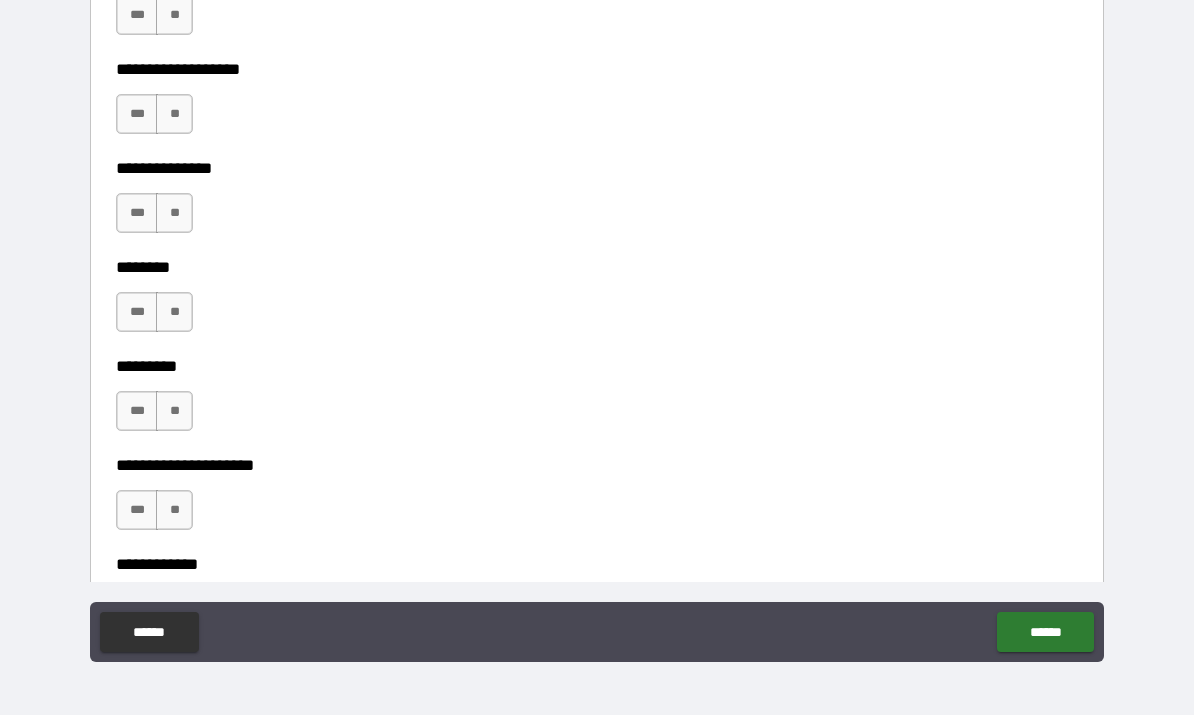 click on "**" at bounding box center (174, 115) 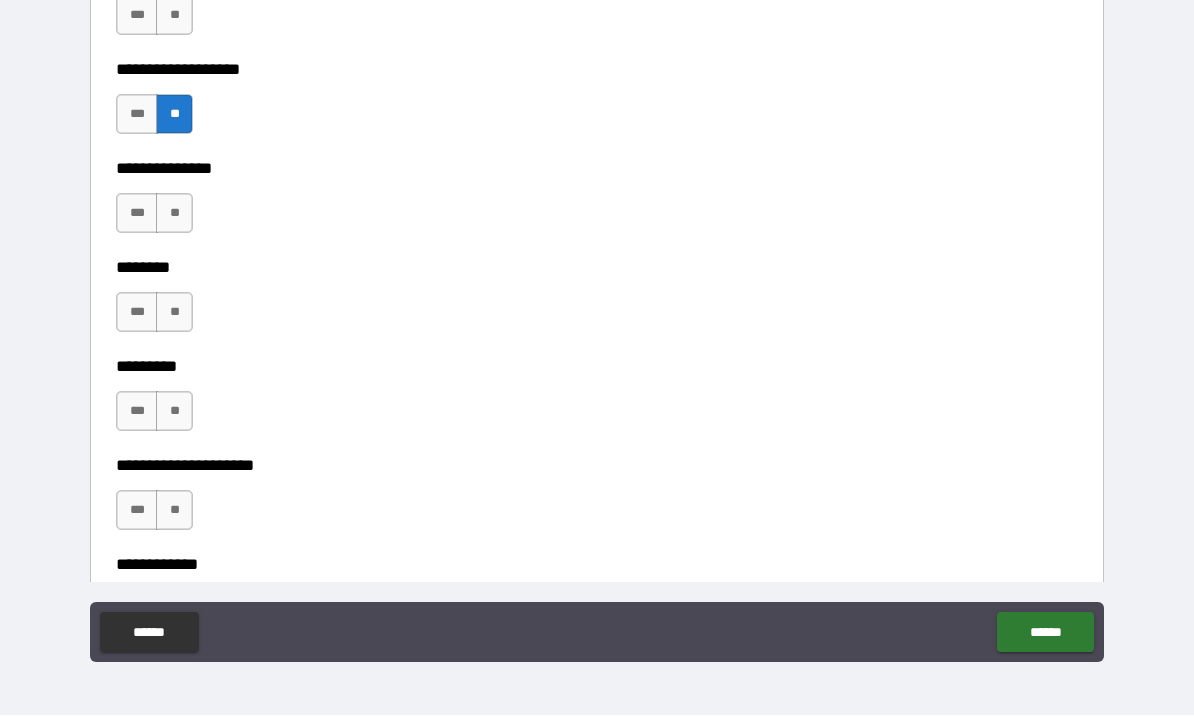 click on "**" at bounding box center [174, 214] 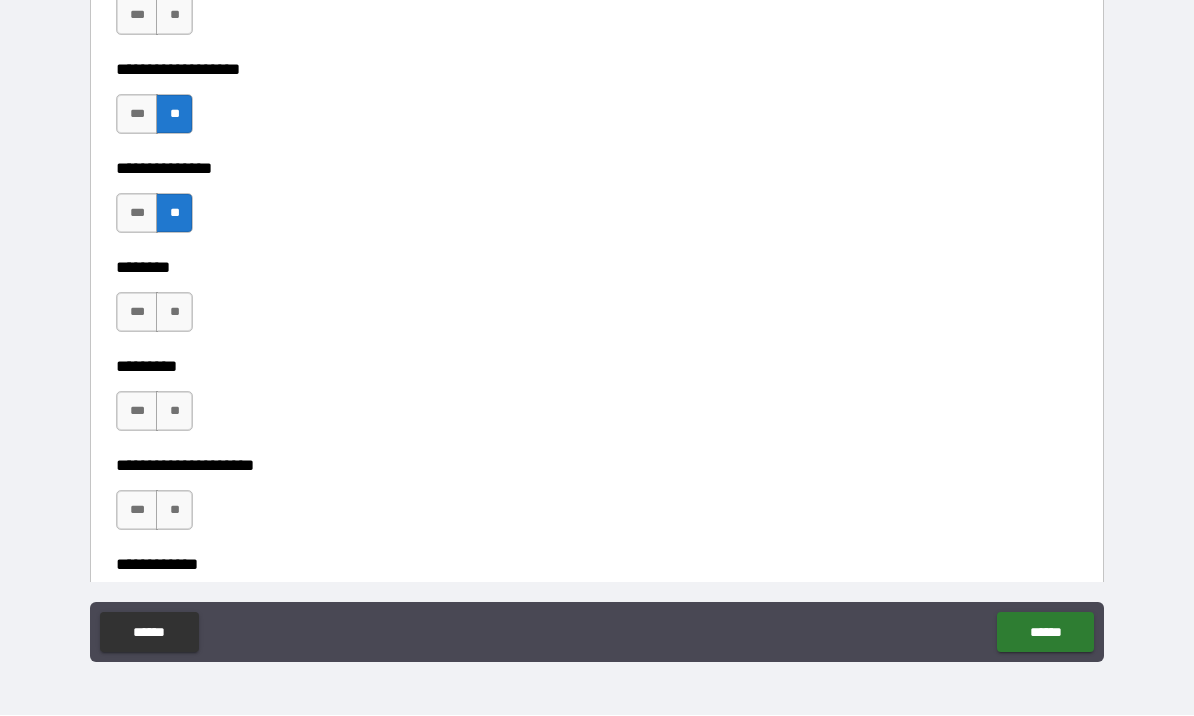 click on "**" at bounding box center (174, 313) 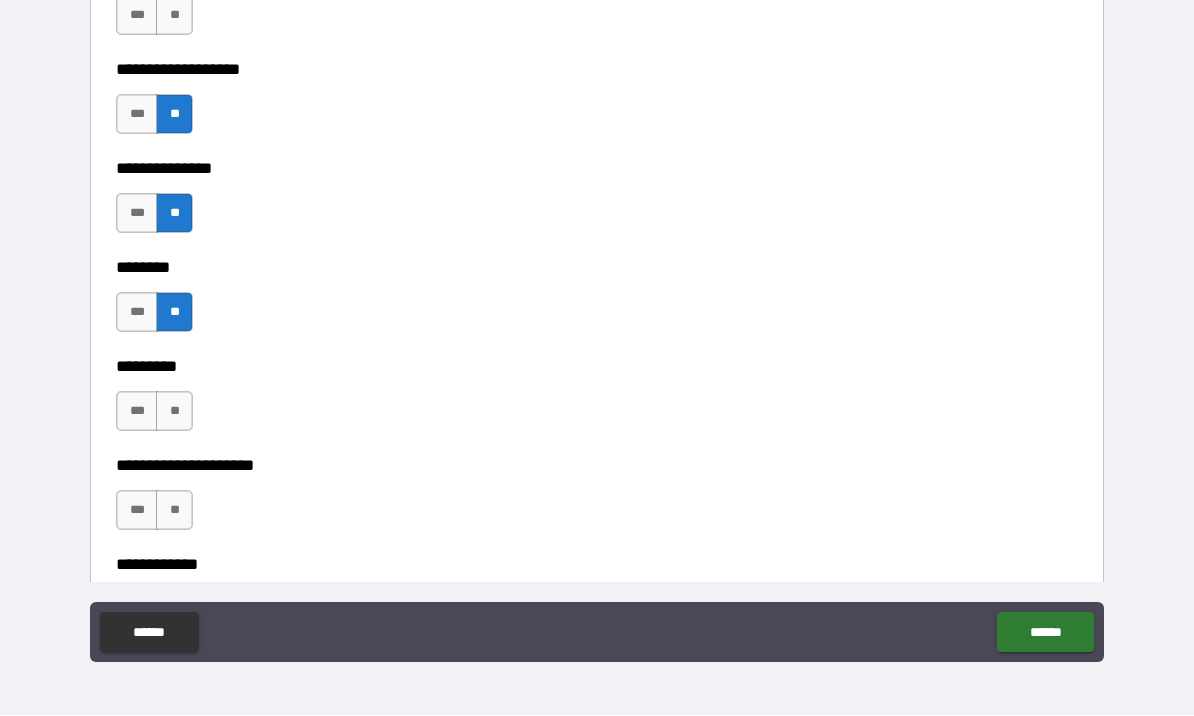 click on "**" at bounding box center [174, 412] 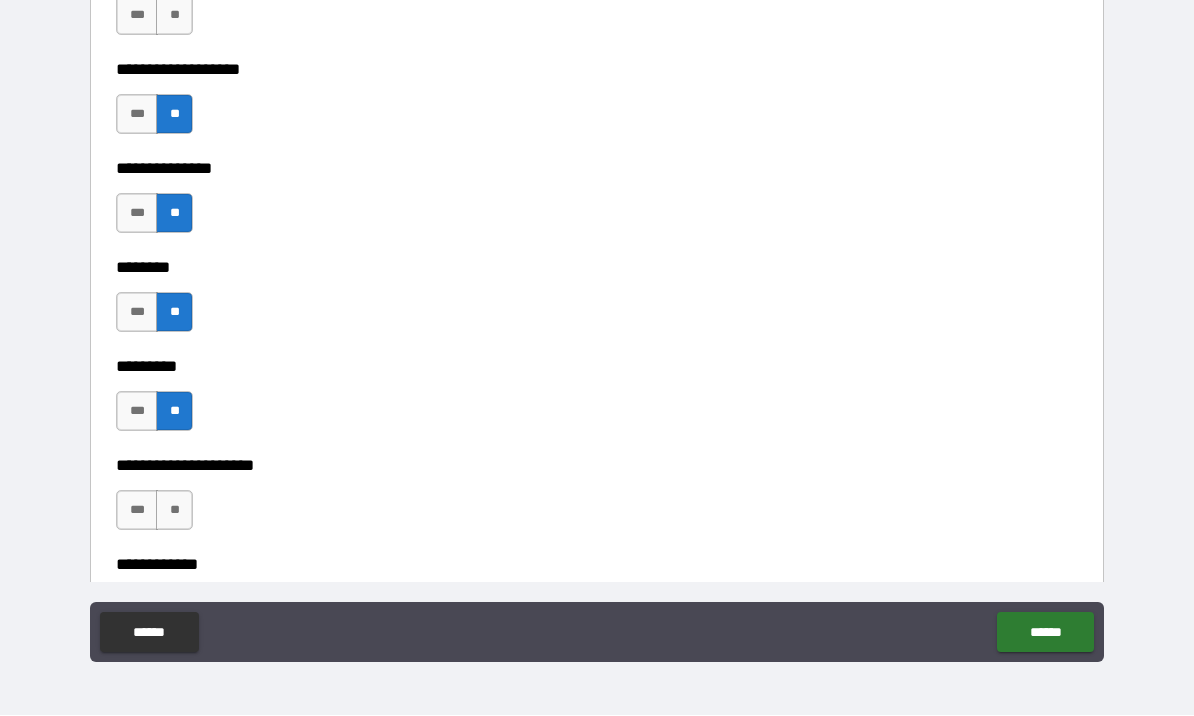click on "**" at bounding box center (174, 511) 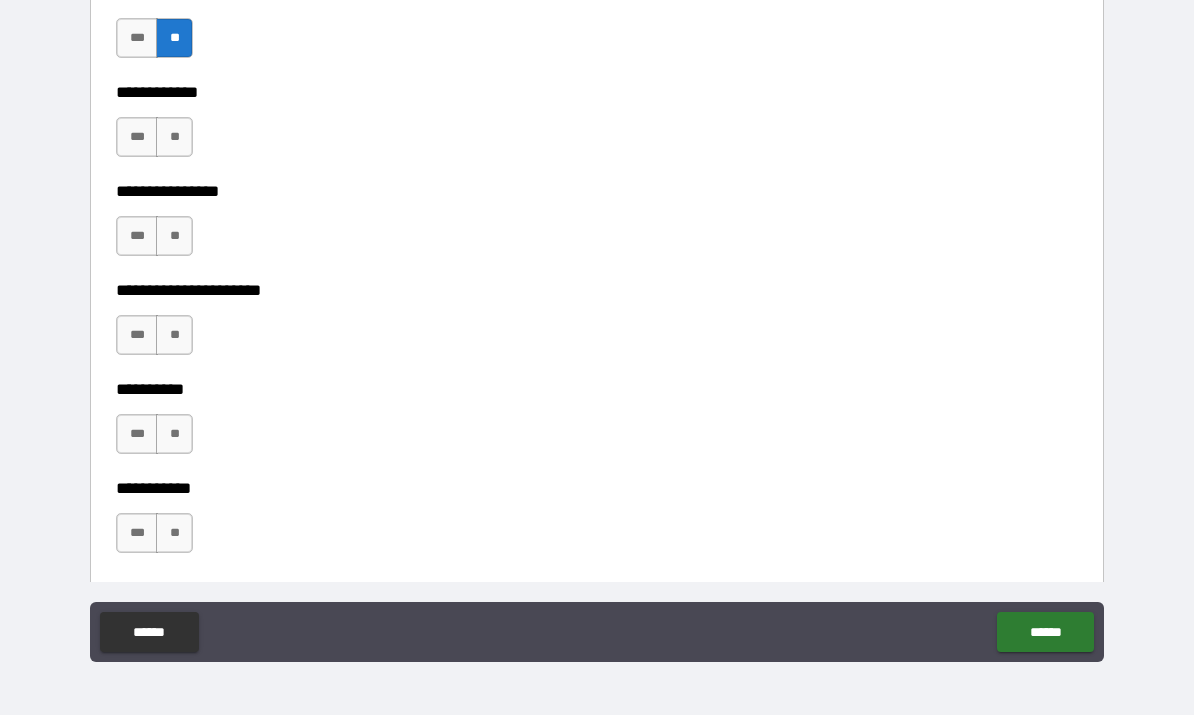 scroll, scrollTop: 6242, scrollLeft: 0, axis: vertical 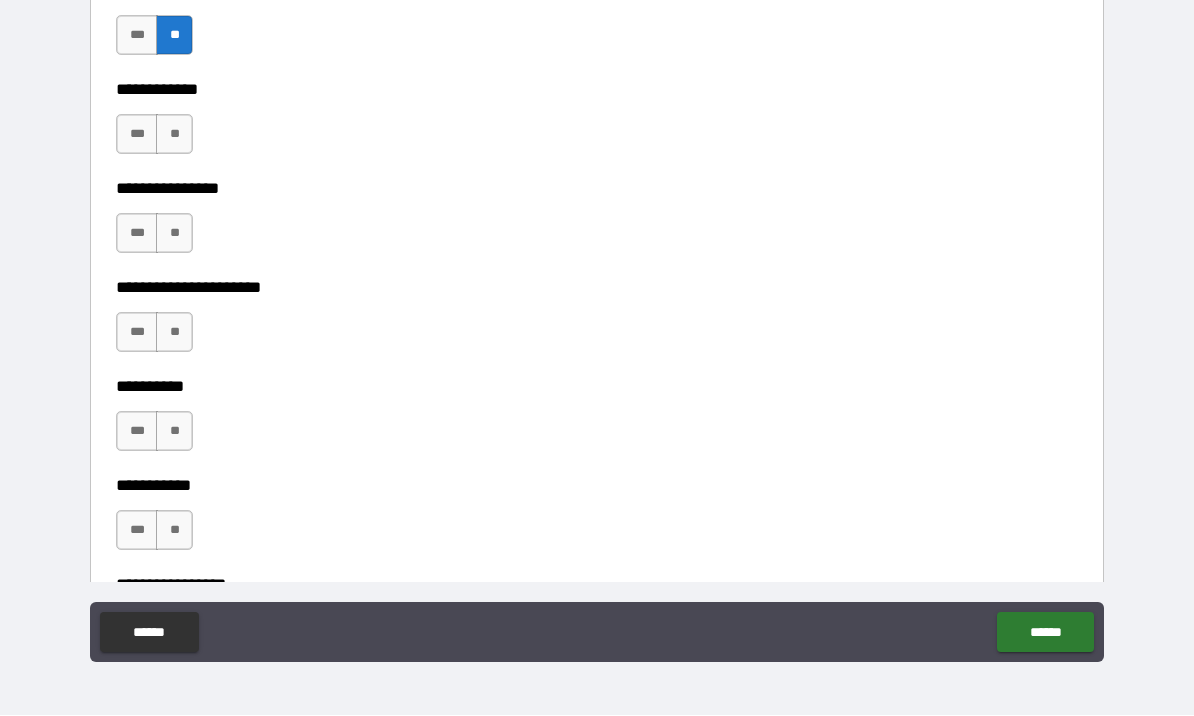 click on "**" at bounding box center [174, 135] 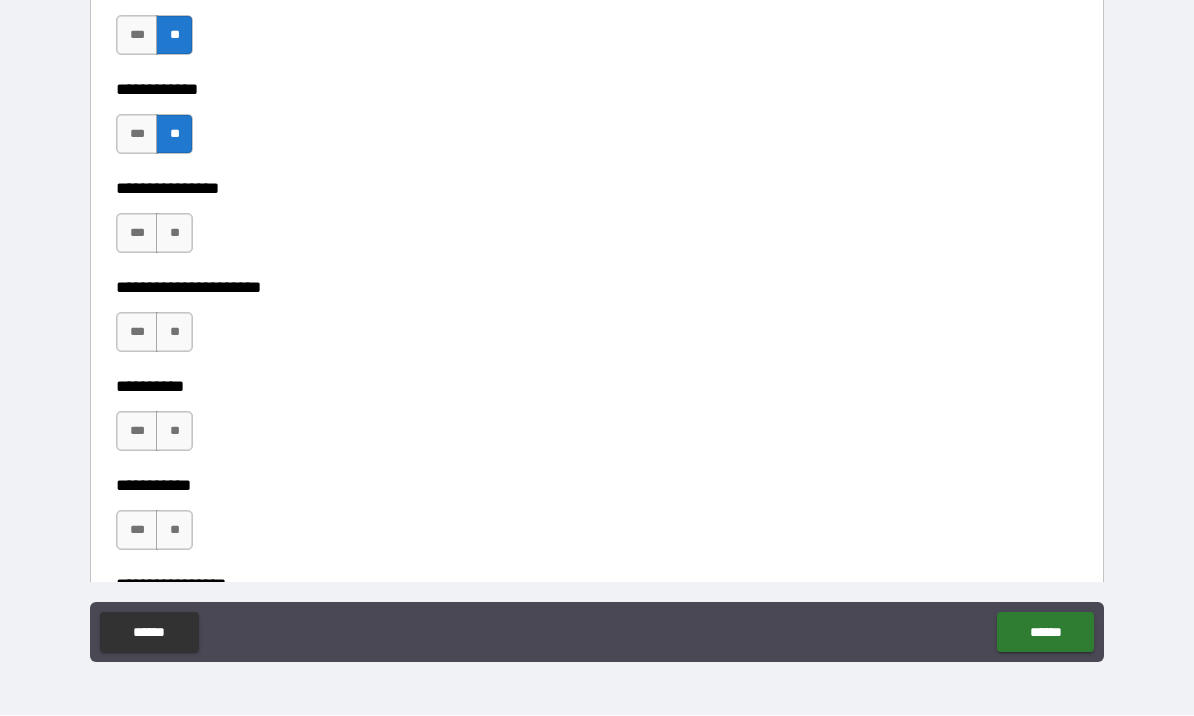 click on "**" at bounding box center (174, 234) 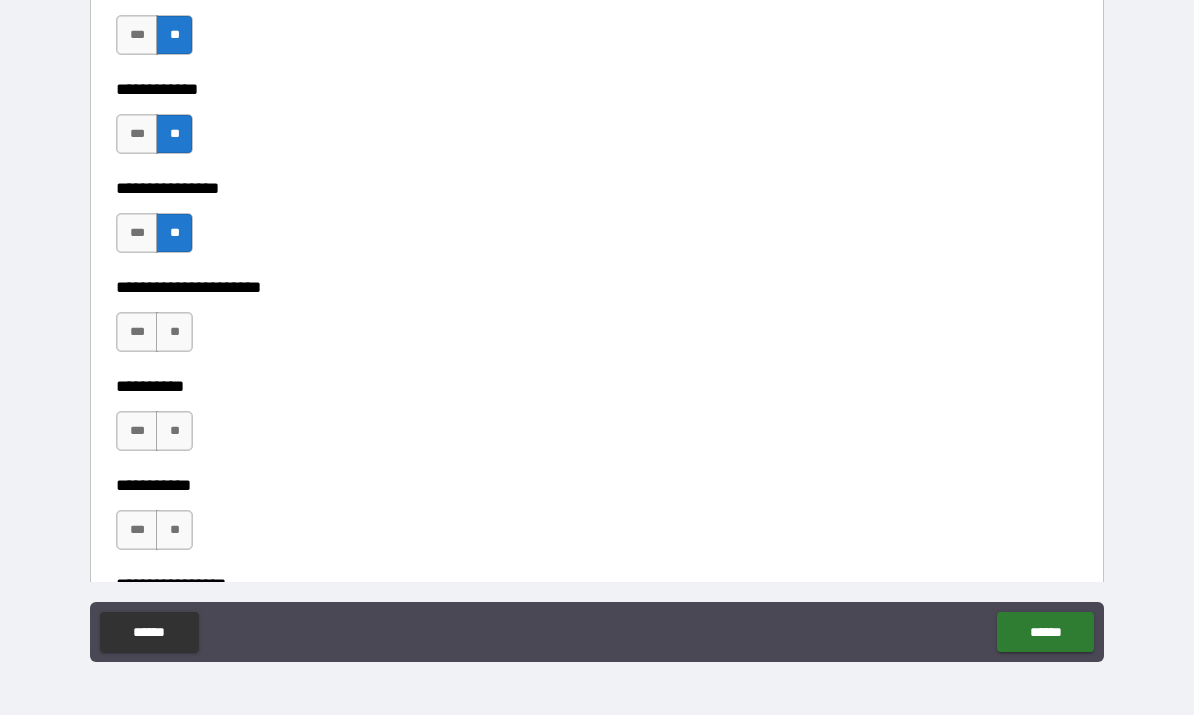 click on "**" at bounding box center [174, 333] 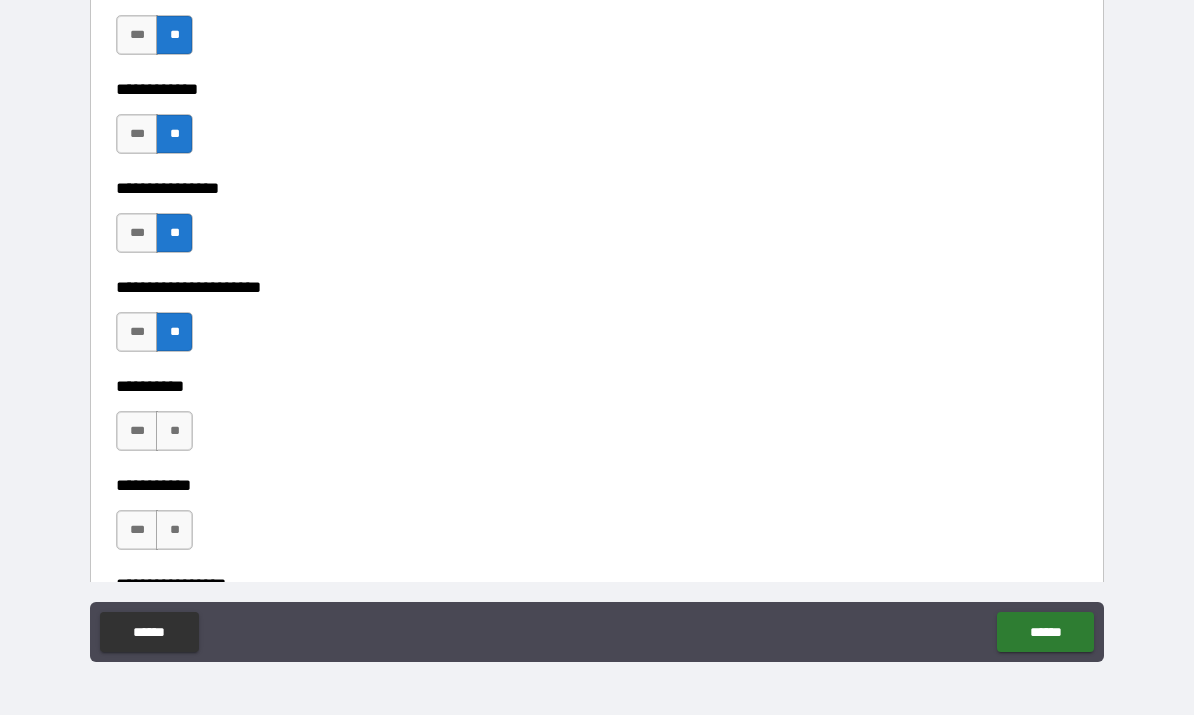 click on "**" at bounding box center (174, 432) 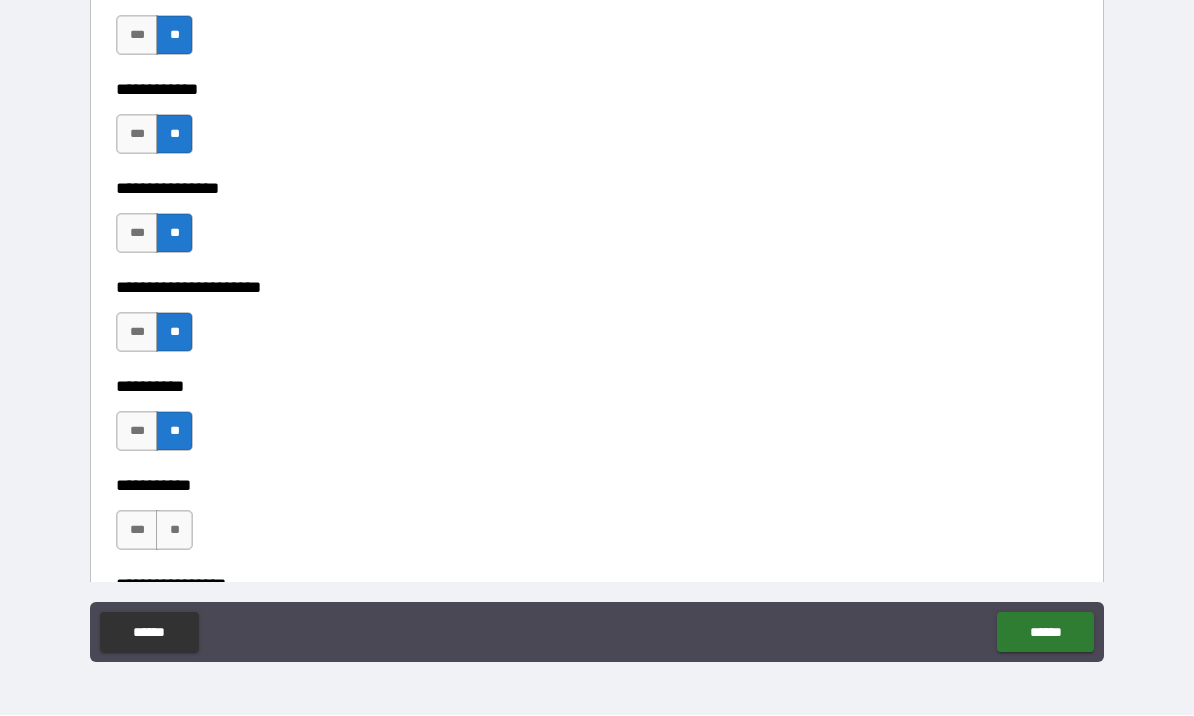 click on "**" at bounding box center (174, 531) 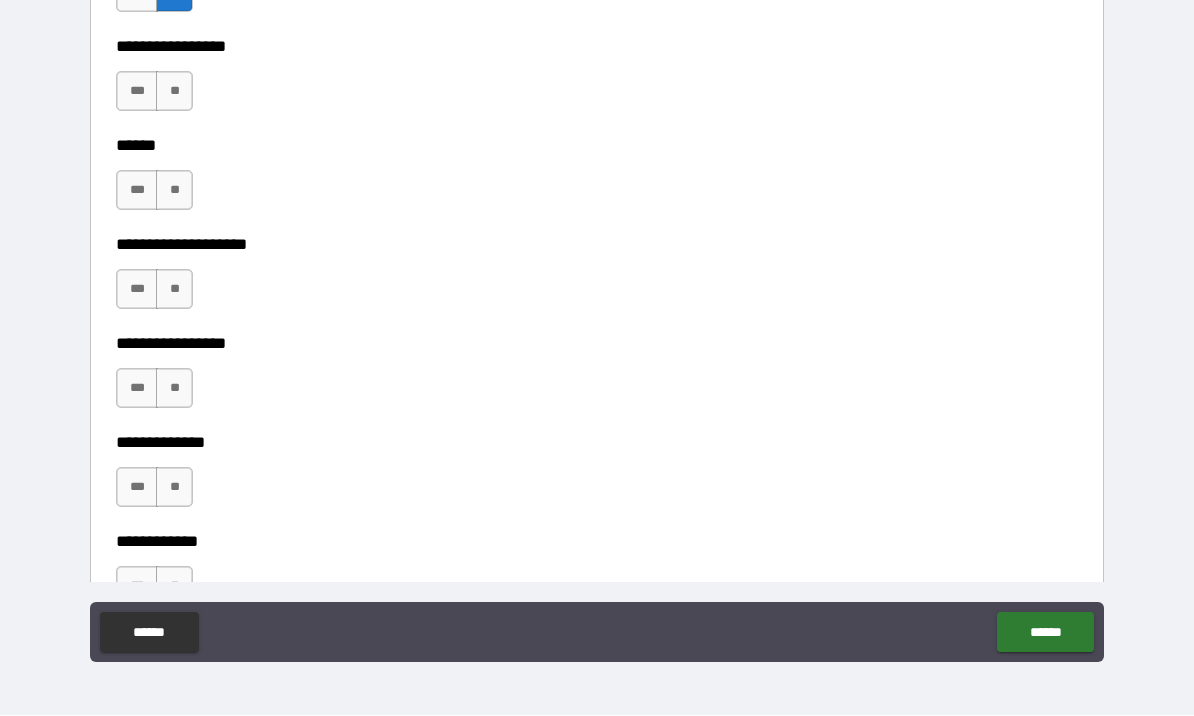scroll, scrollTop: 6766, scrollLeft: 0, axis: vertical 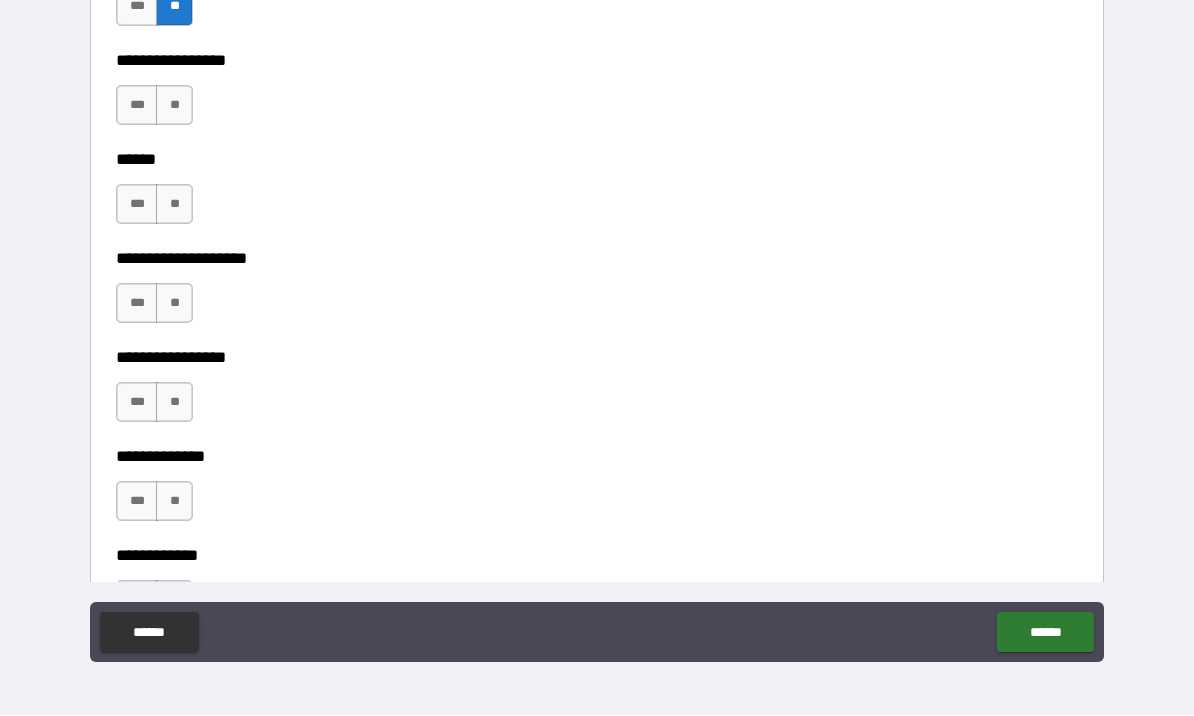 click on "**" at bounding box center (174, 106) 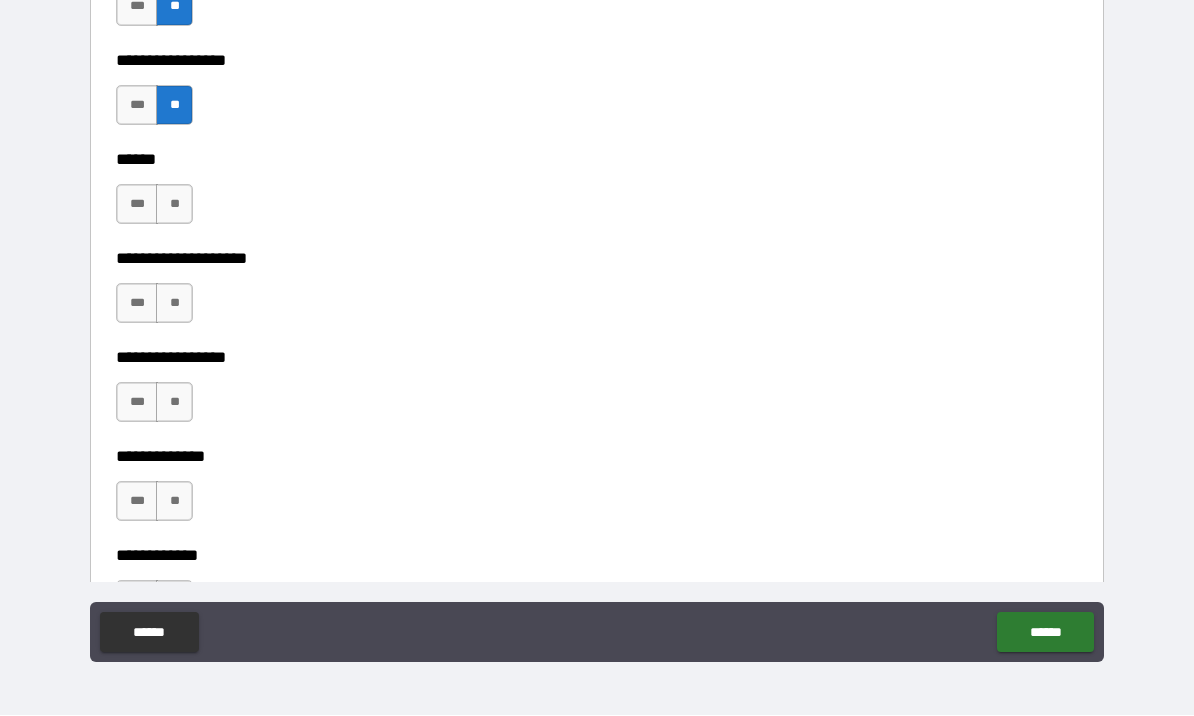 click on "**" at bounding box center [174, 205] 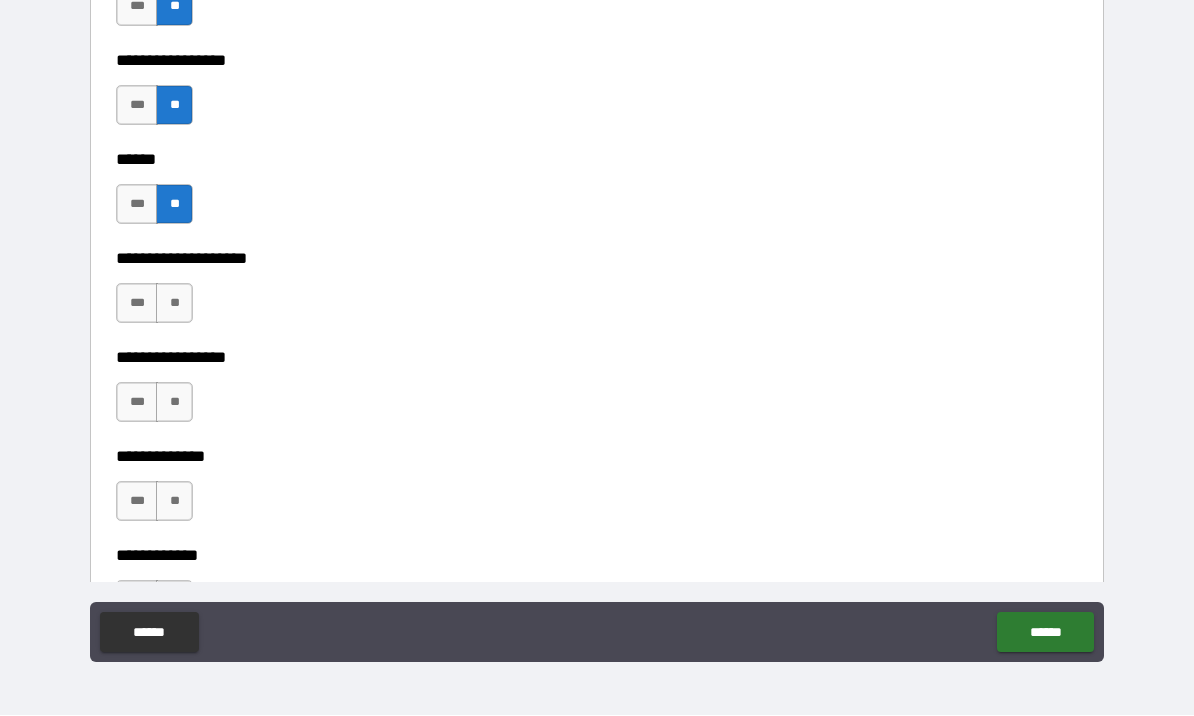 click on "**" at bounding box center [174, 304] 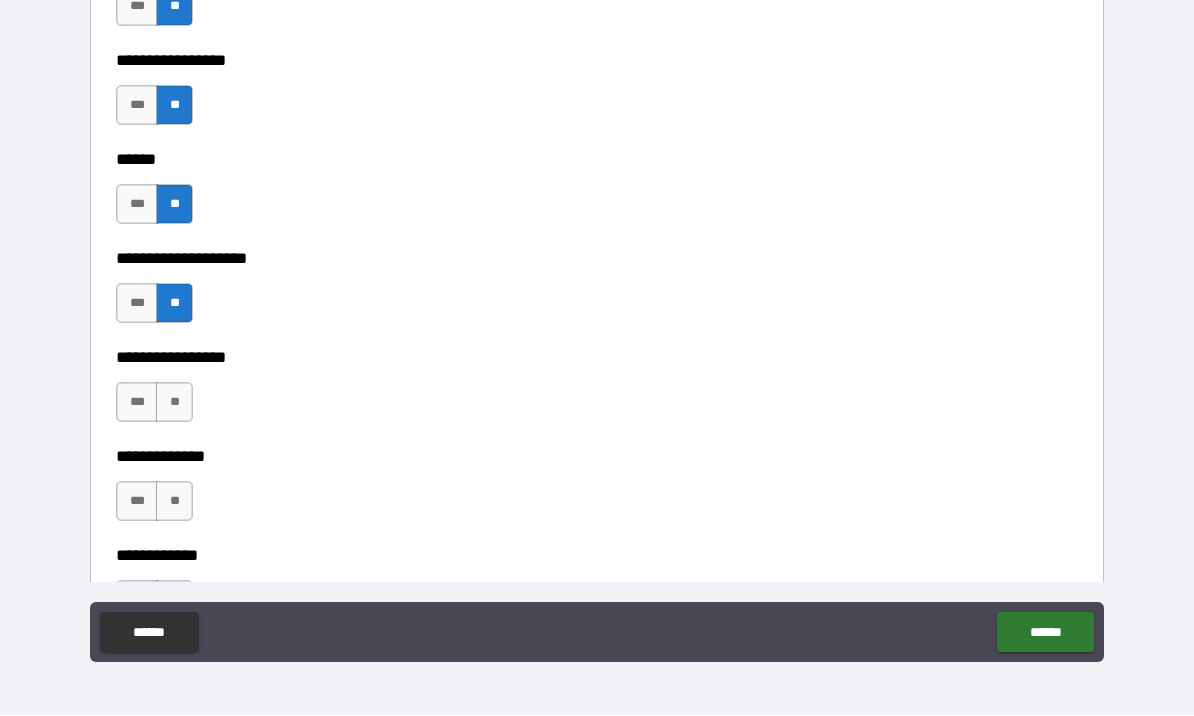 click on "**" at bounding box center (174, 403) 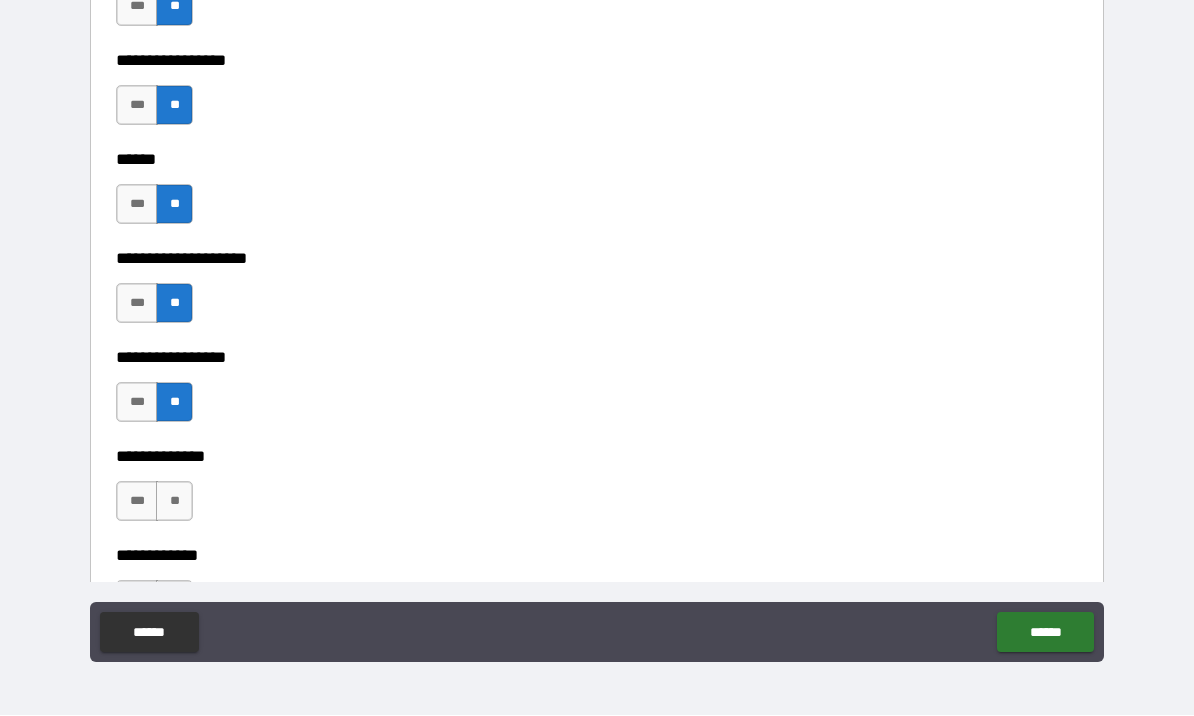 click on "***" at bounding box center (137, 502) 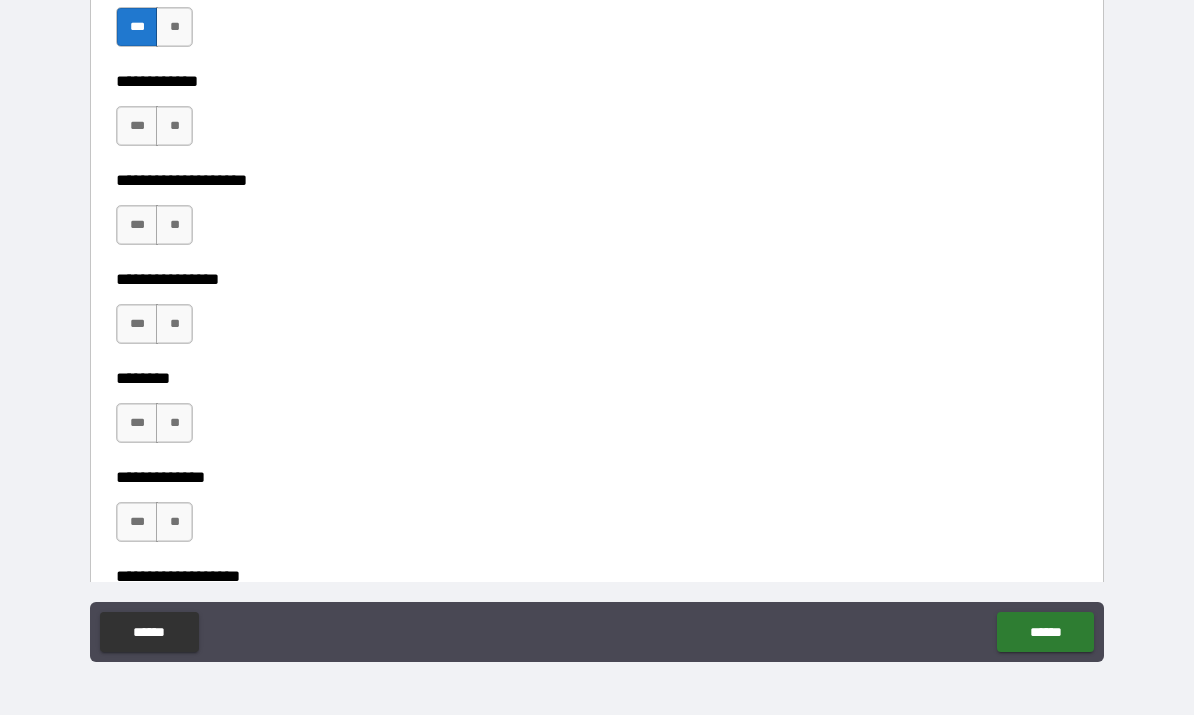 scroll, scrollTop: 7243, scrollLeft: 0, axis: vertical 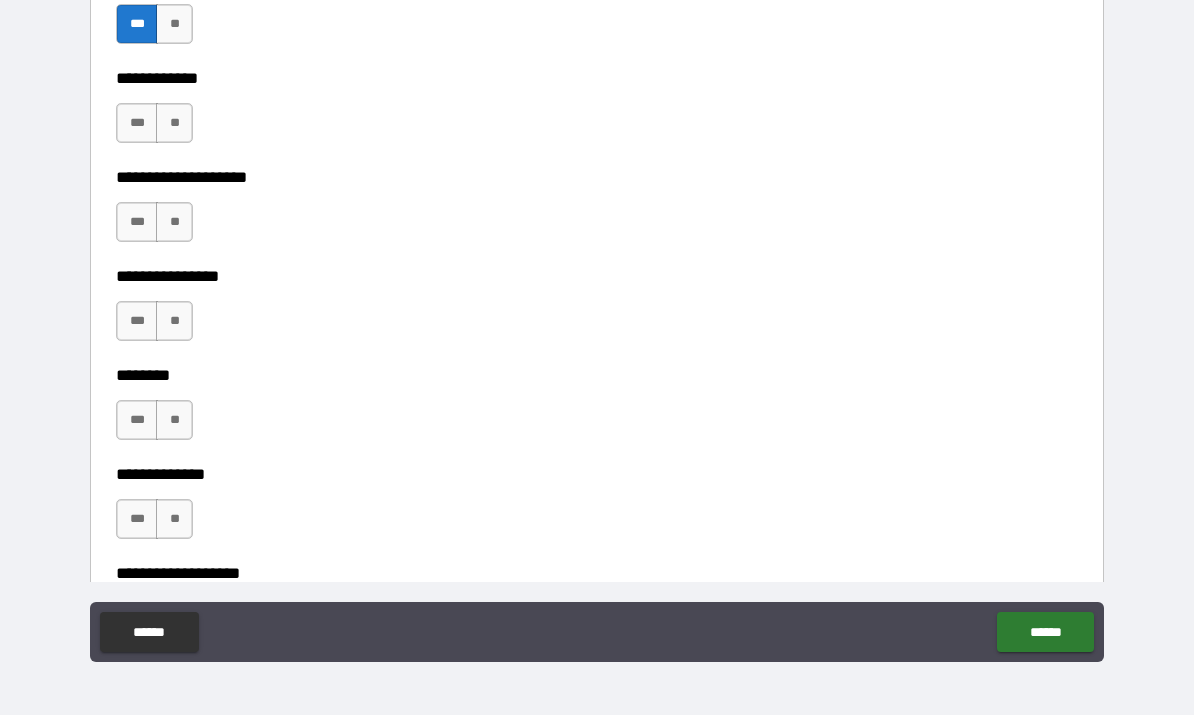 click on "**" at bounding box center [174, 124] 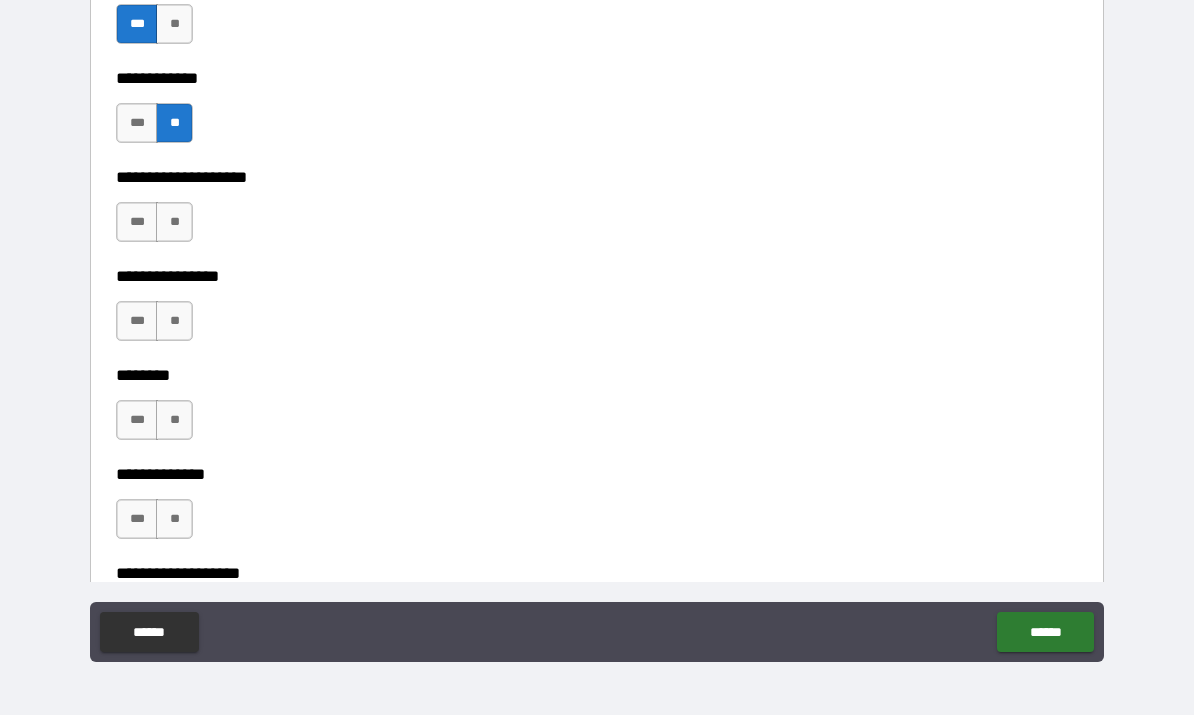 click on "**" at bounding box center [174, 223] 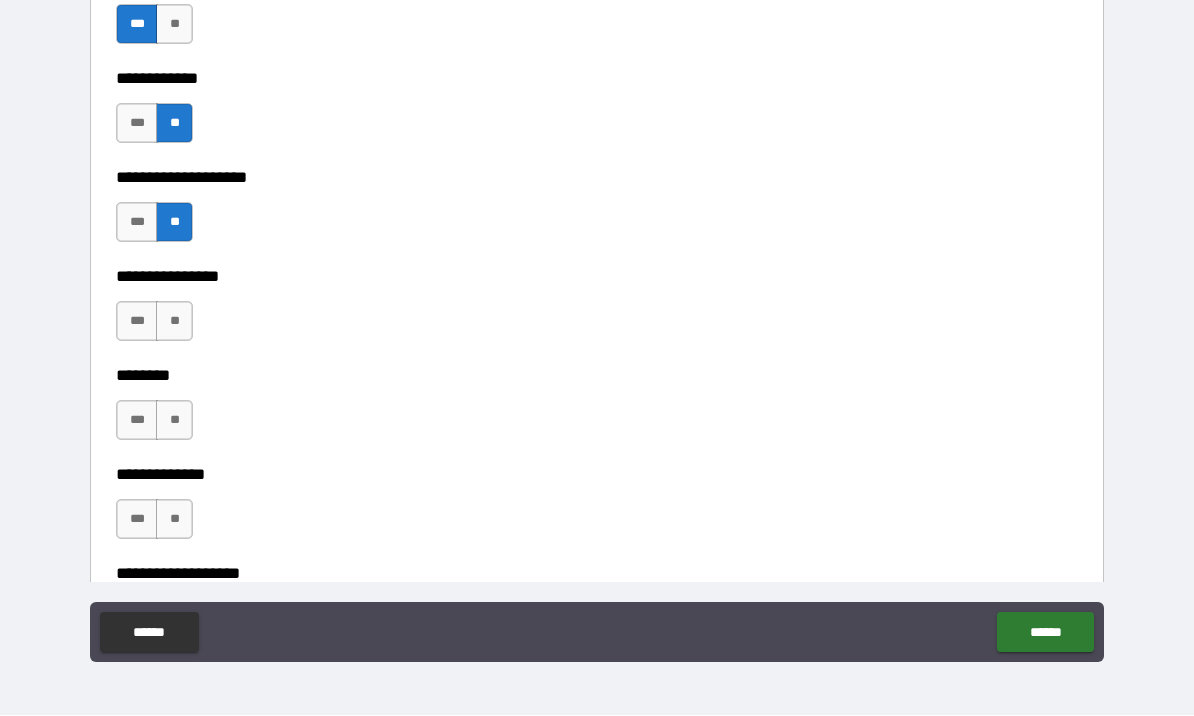 click on "**" at bounding box center [174, 322] 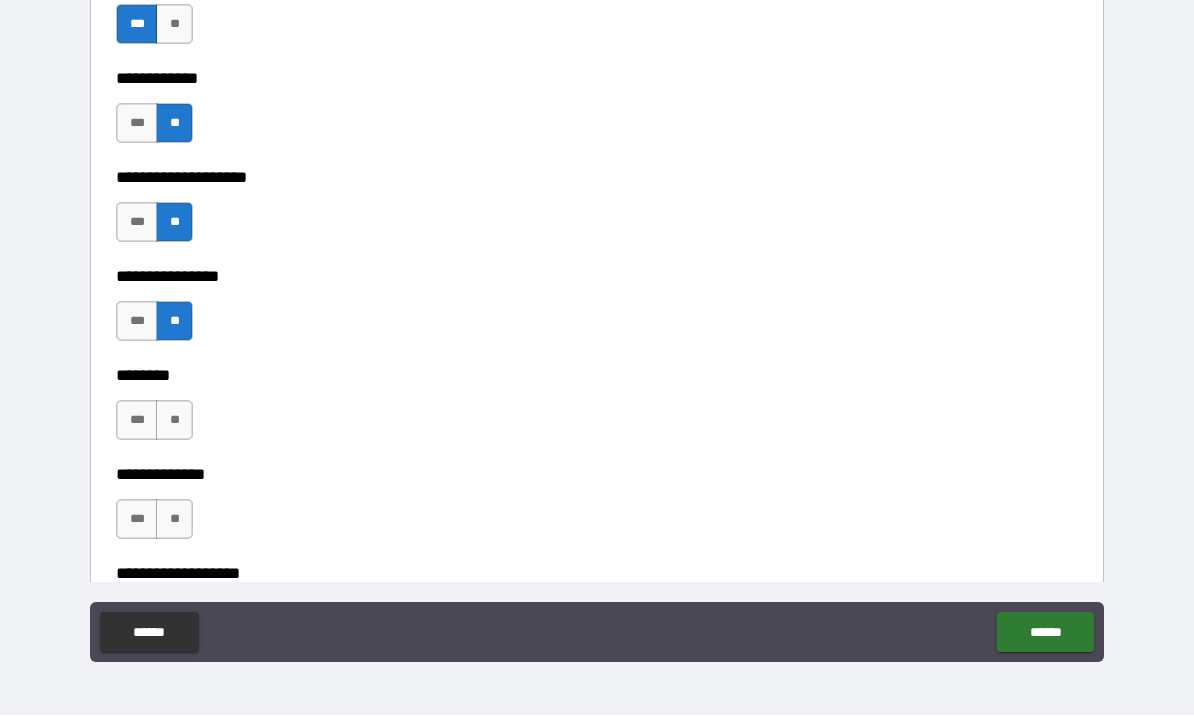 click on "**" at bounding box center (174, 421) 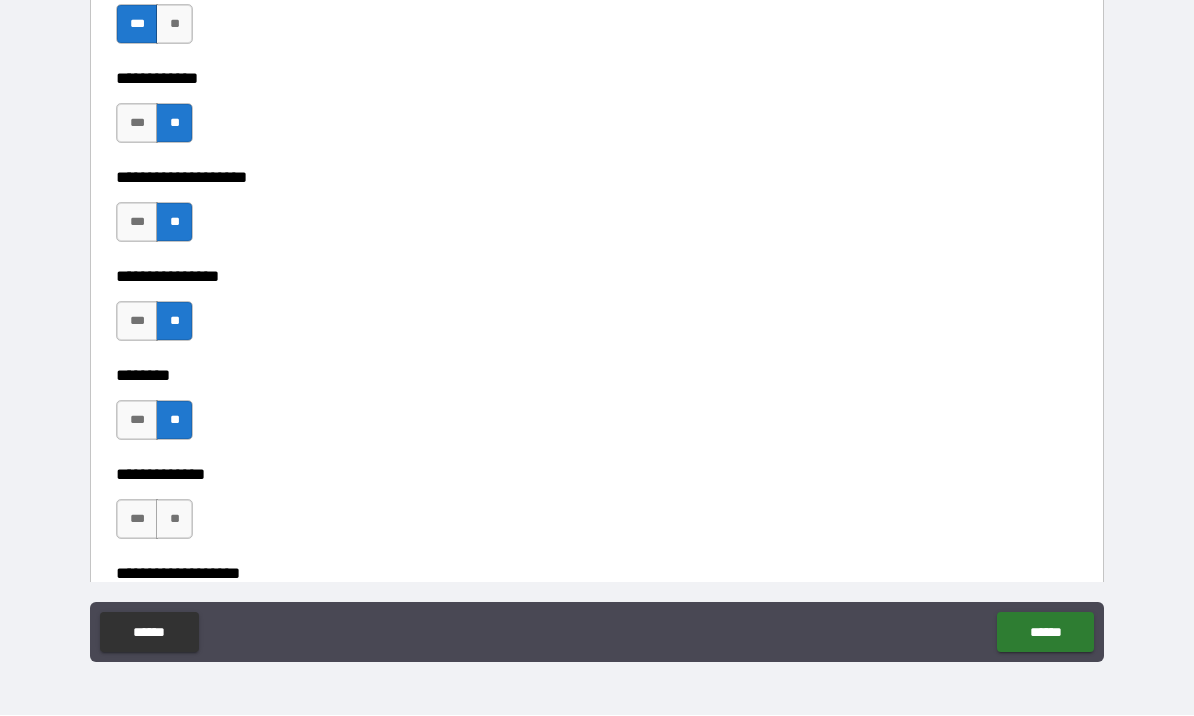 click on "**" at bounding box center (174, 520) 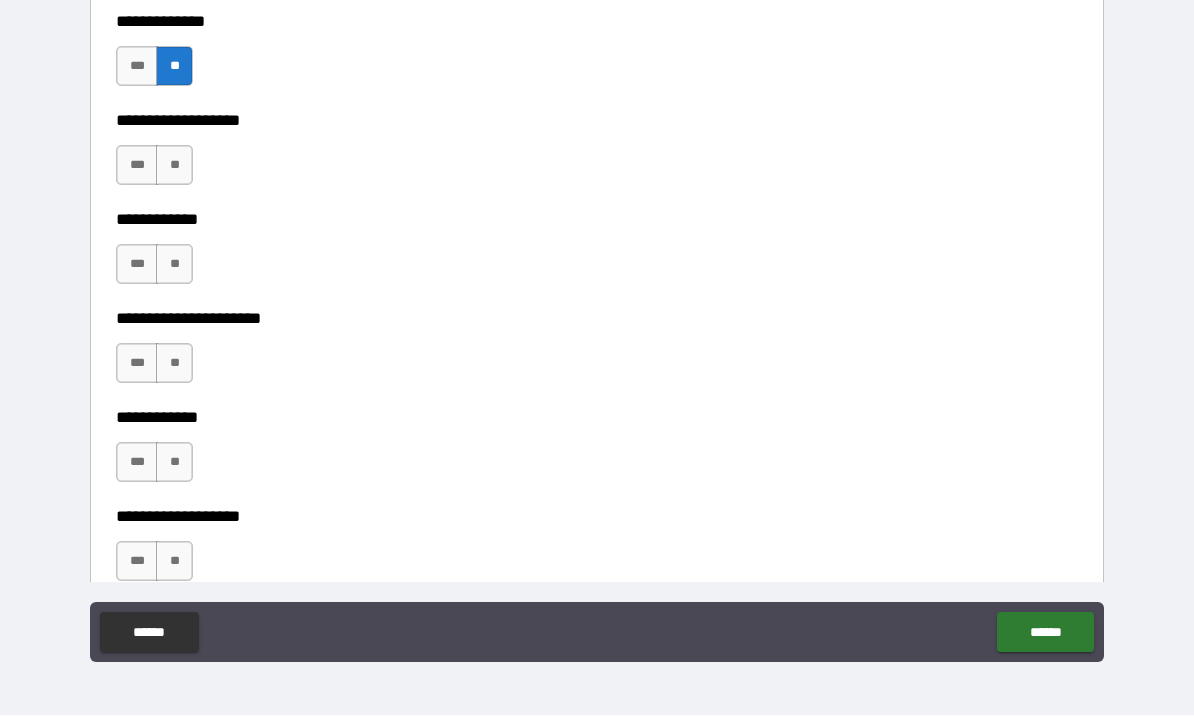 scroll, scrollTop: 7750, scrollLeft: 0, axis: vertical 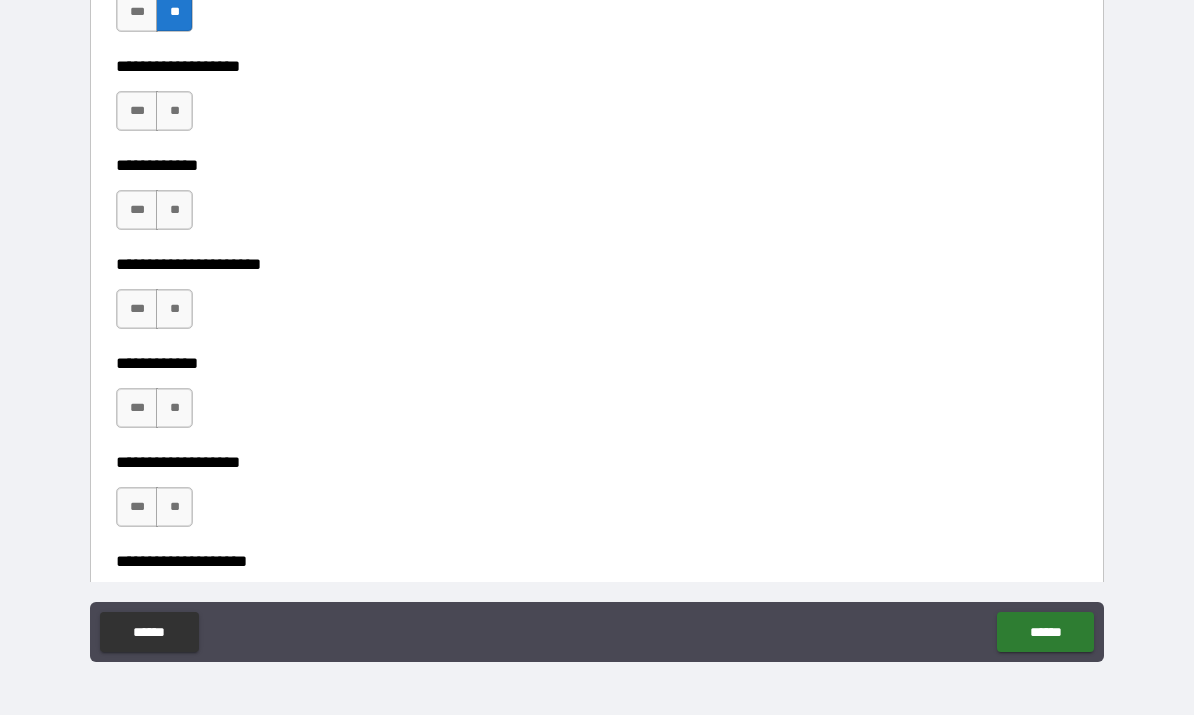 click on "**" at bounding box center [174, 112] 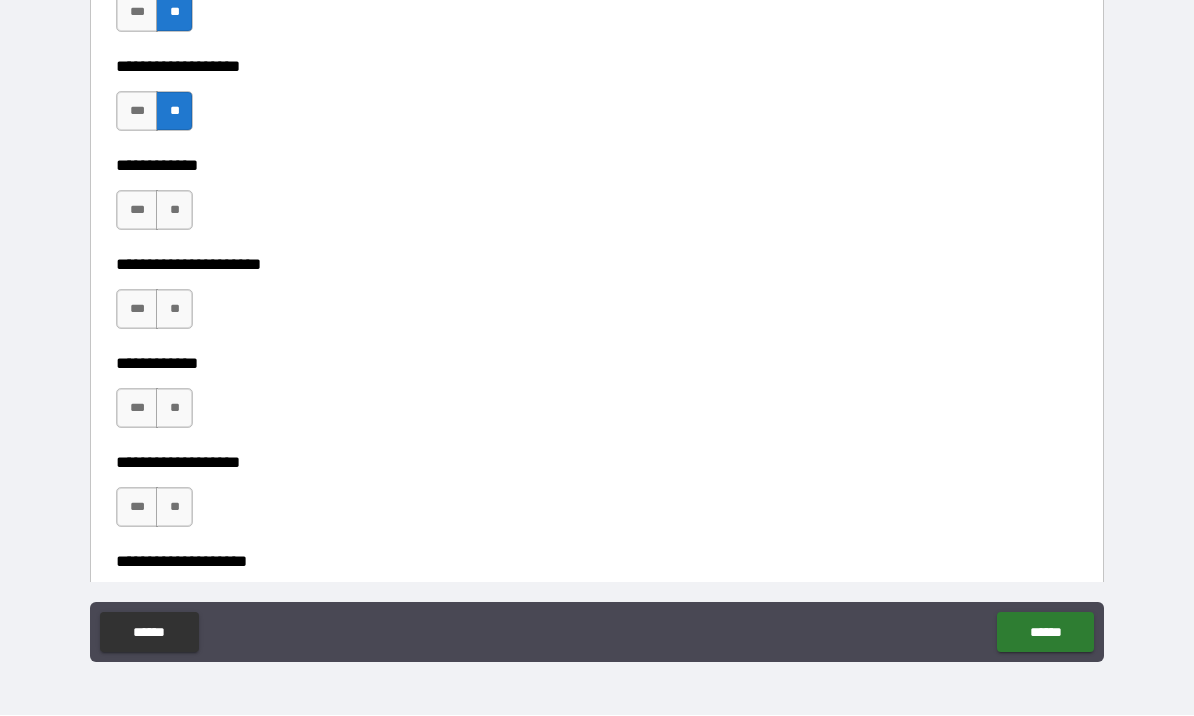 click on "**" at bounding box center (174, 211) 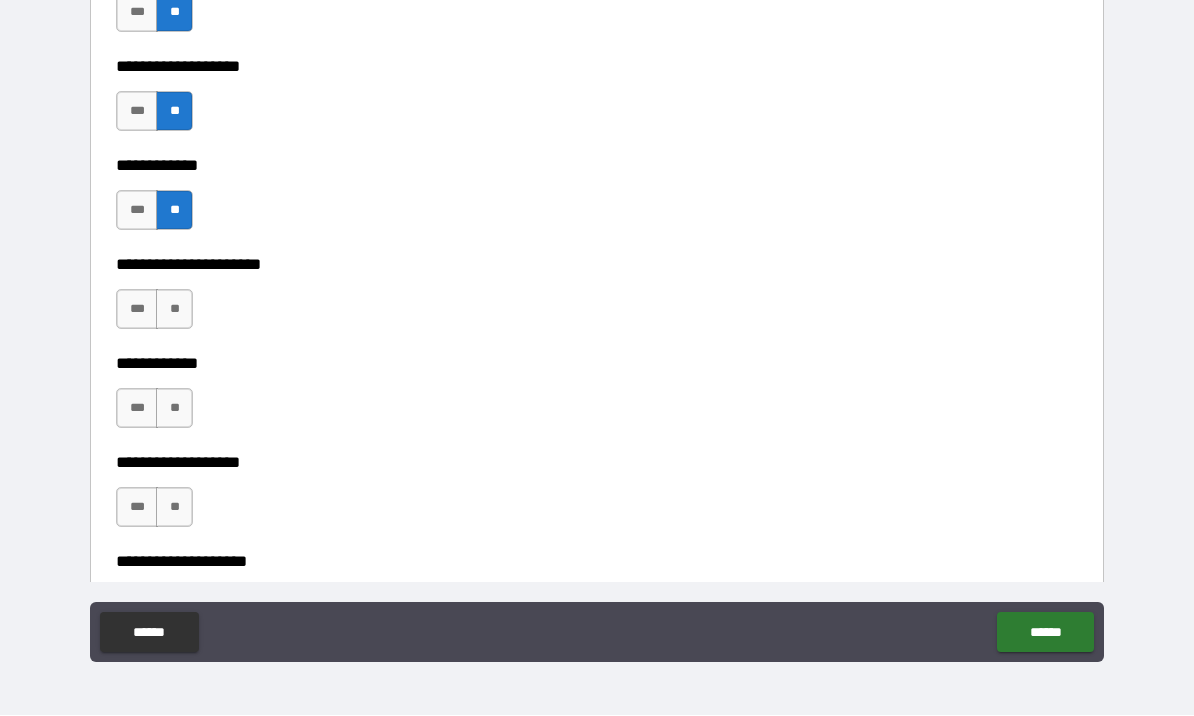 click on "**" at bounding box center (174, 310) 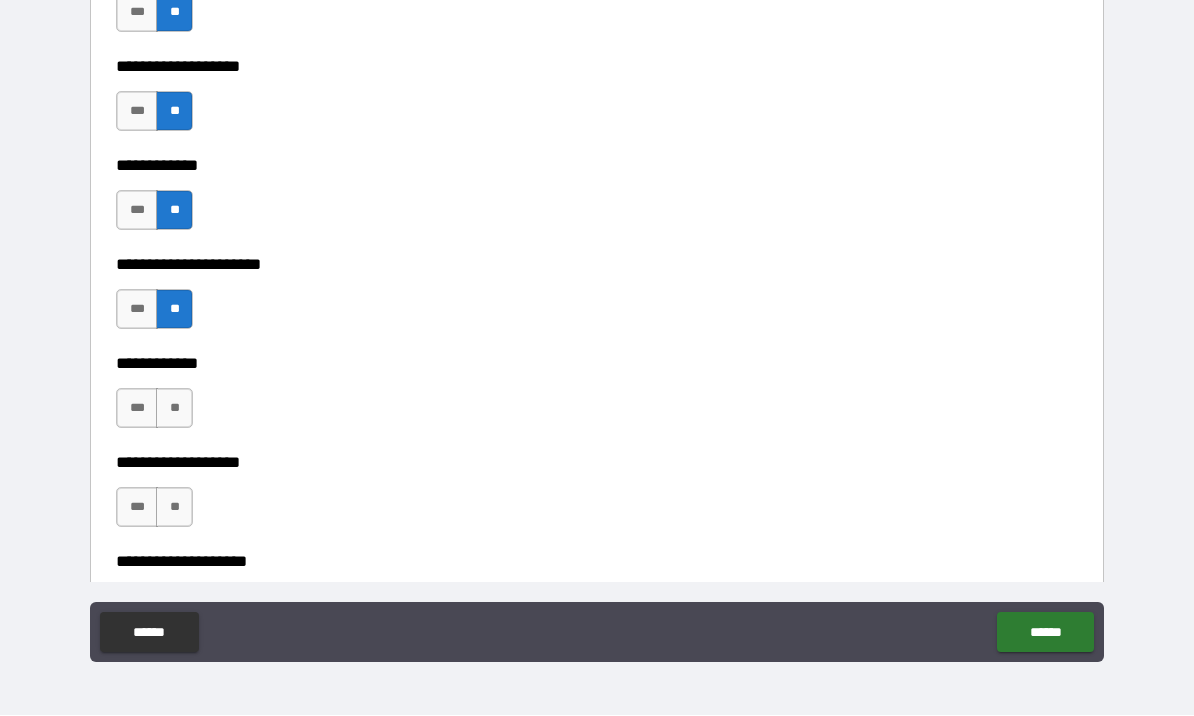 click on "**" at bounding box center [174, 409] 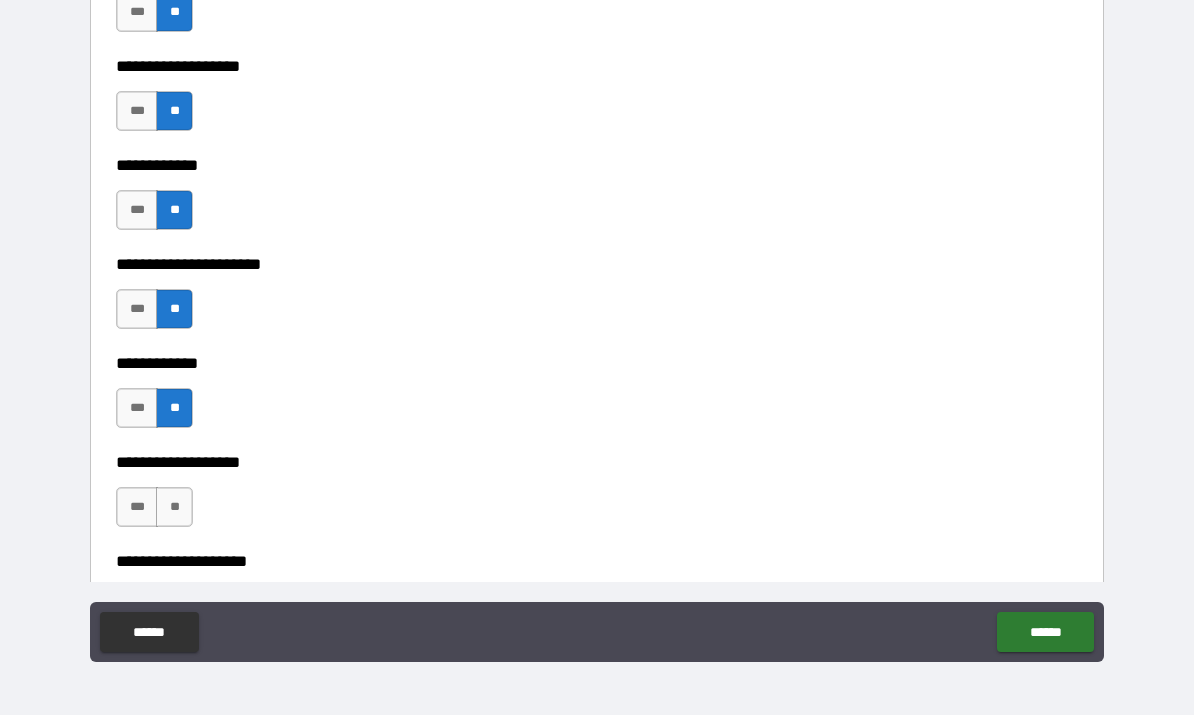 click on "**" at bounding box center (174, 508) 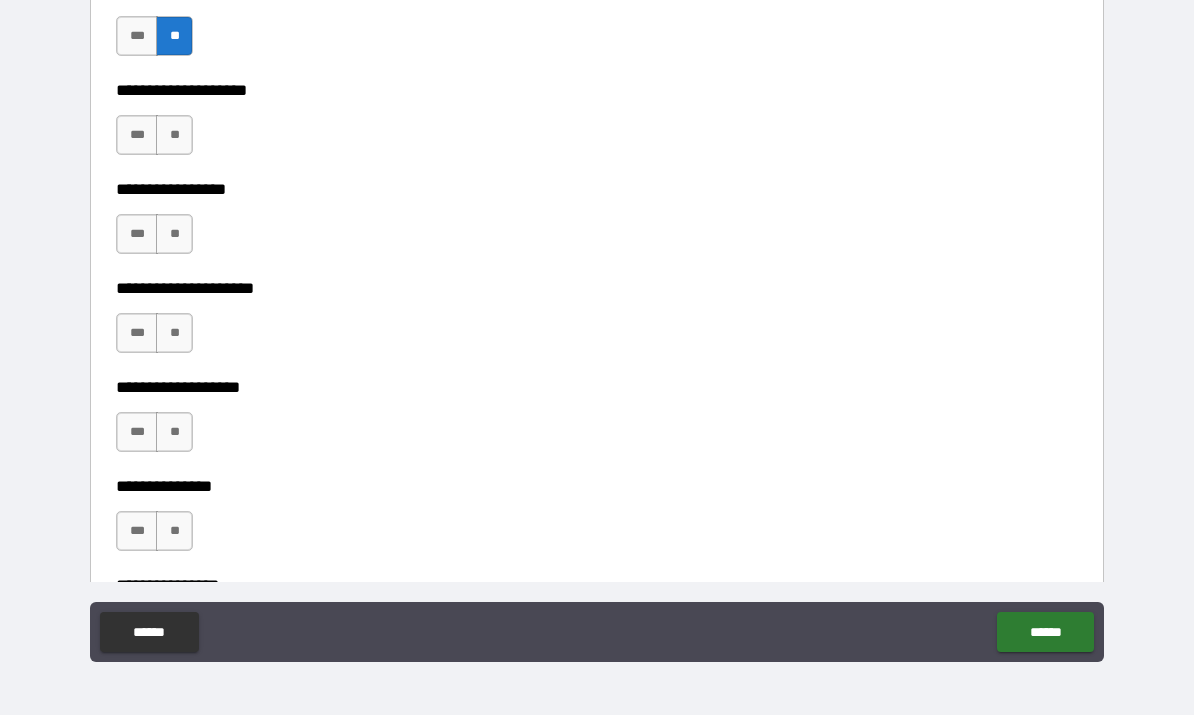 scroll, scrollTop: 8225, scrollLeft: 0, axis: vertical 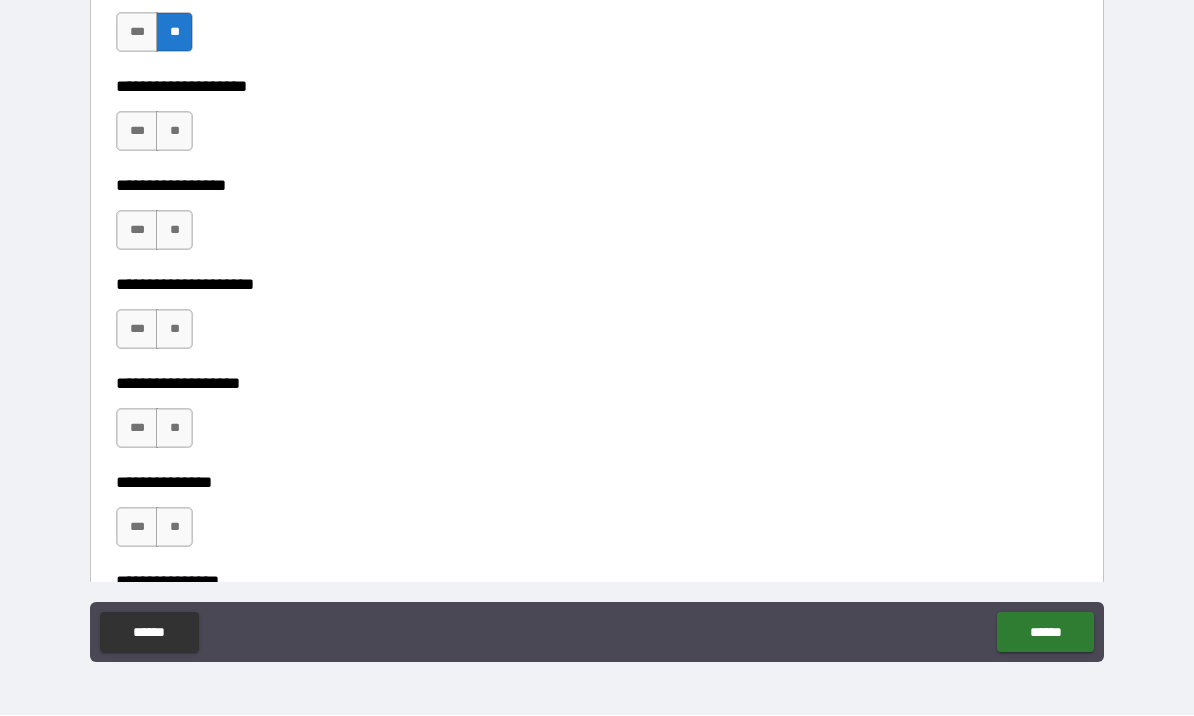 click on "**" at bounding box center [174, 132] 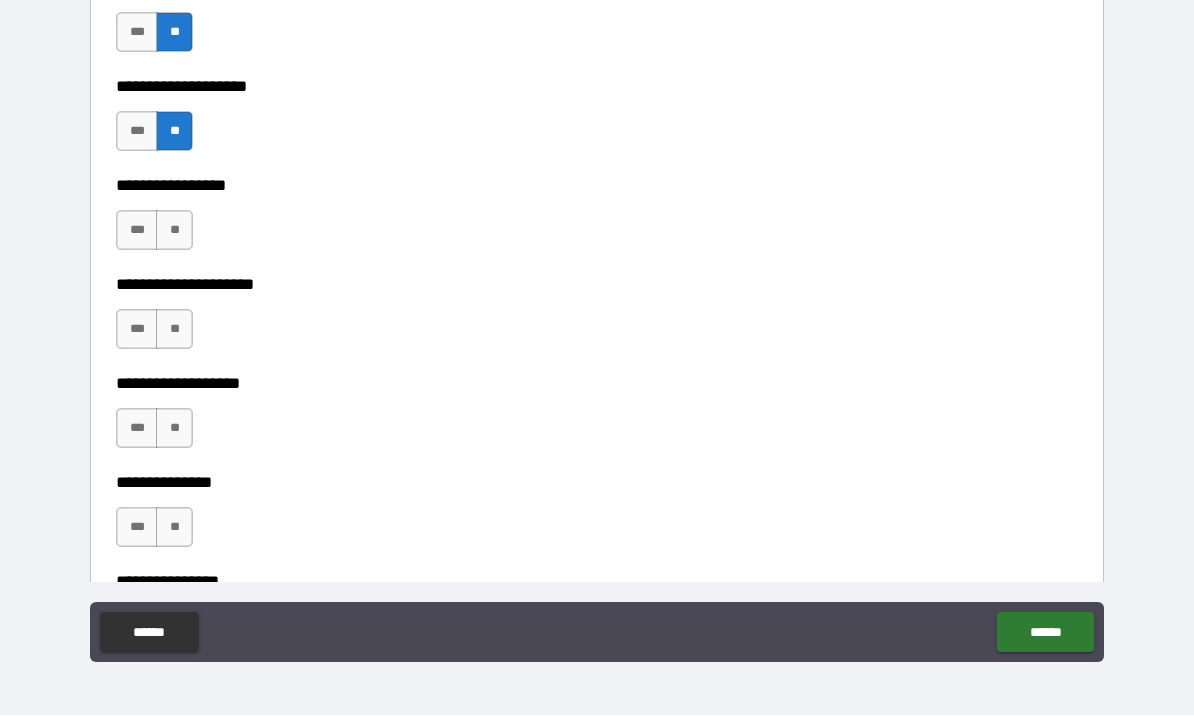 click on "**" at bounding box center (174, 231) 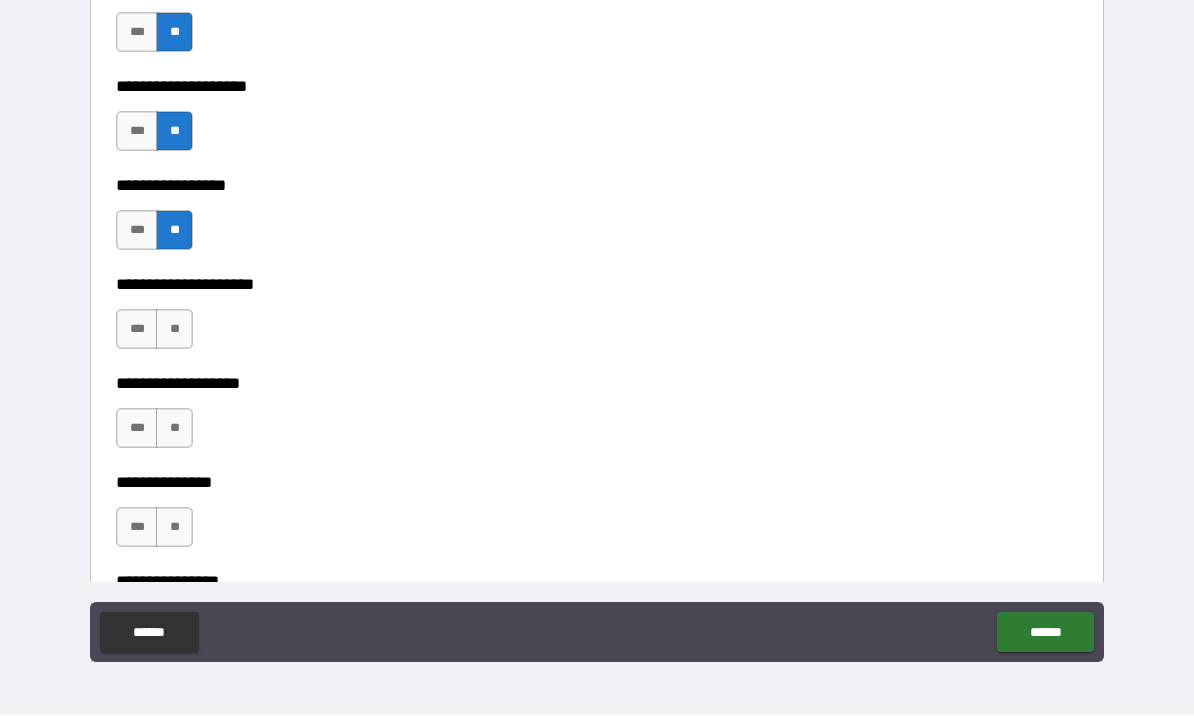 click on "**" at bounding box center (174, 330) 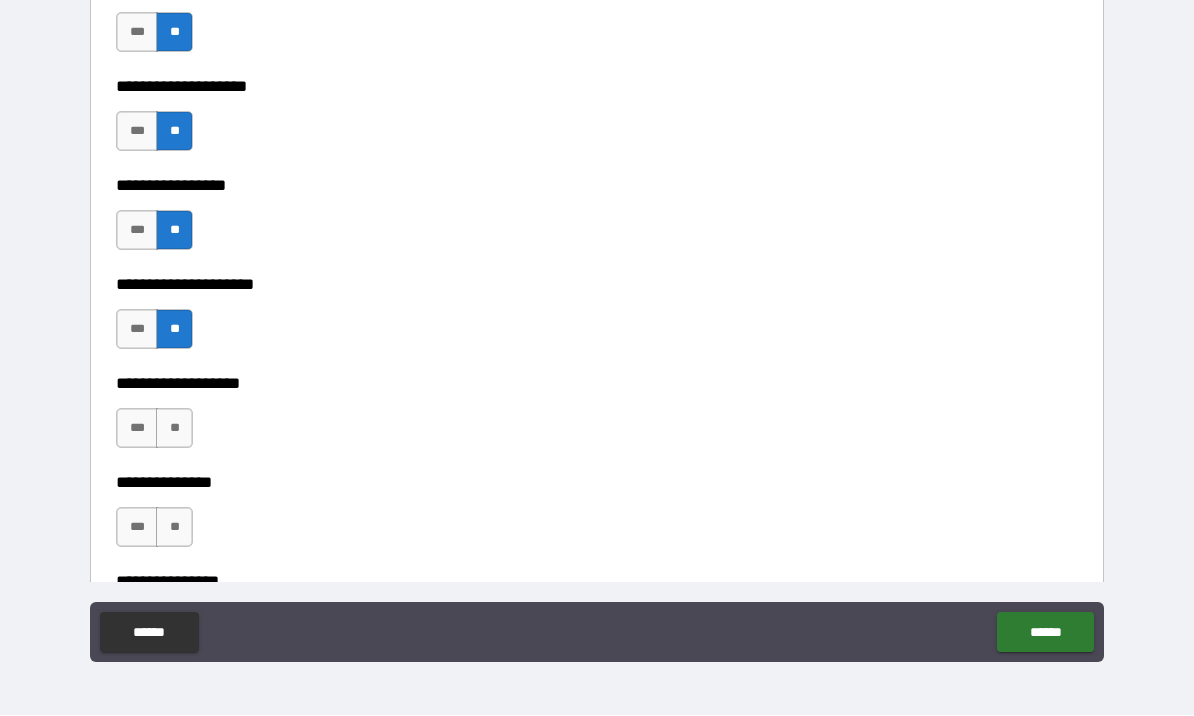 click on "**" at bounding box center (174, 429) 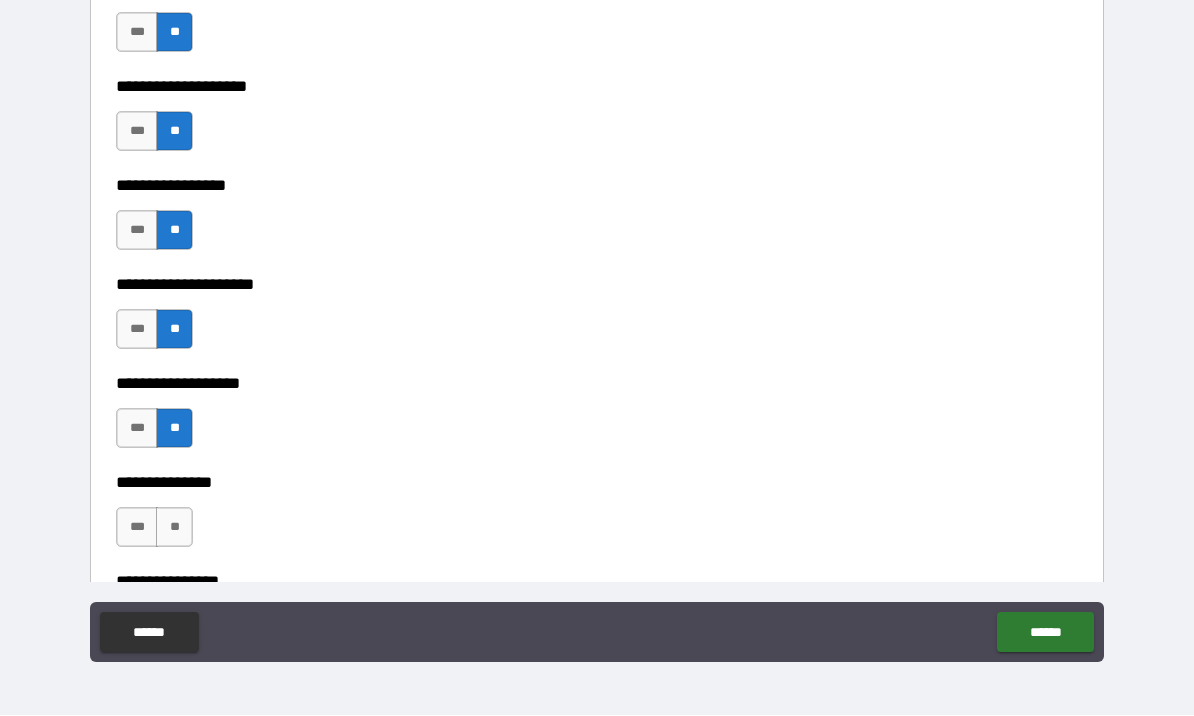 click on "**********" at bounding box center [597, 469] 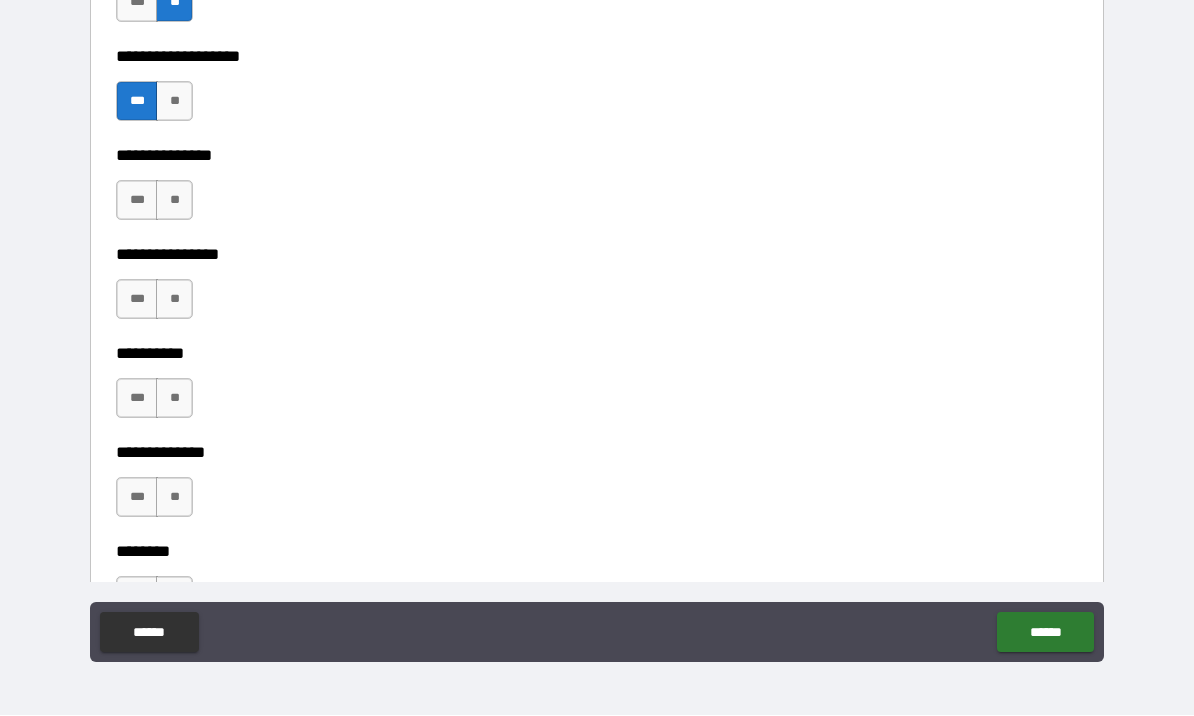 scroll, scrollTop: 8548, scrollLeft: 0, axis: vertical 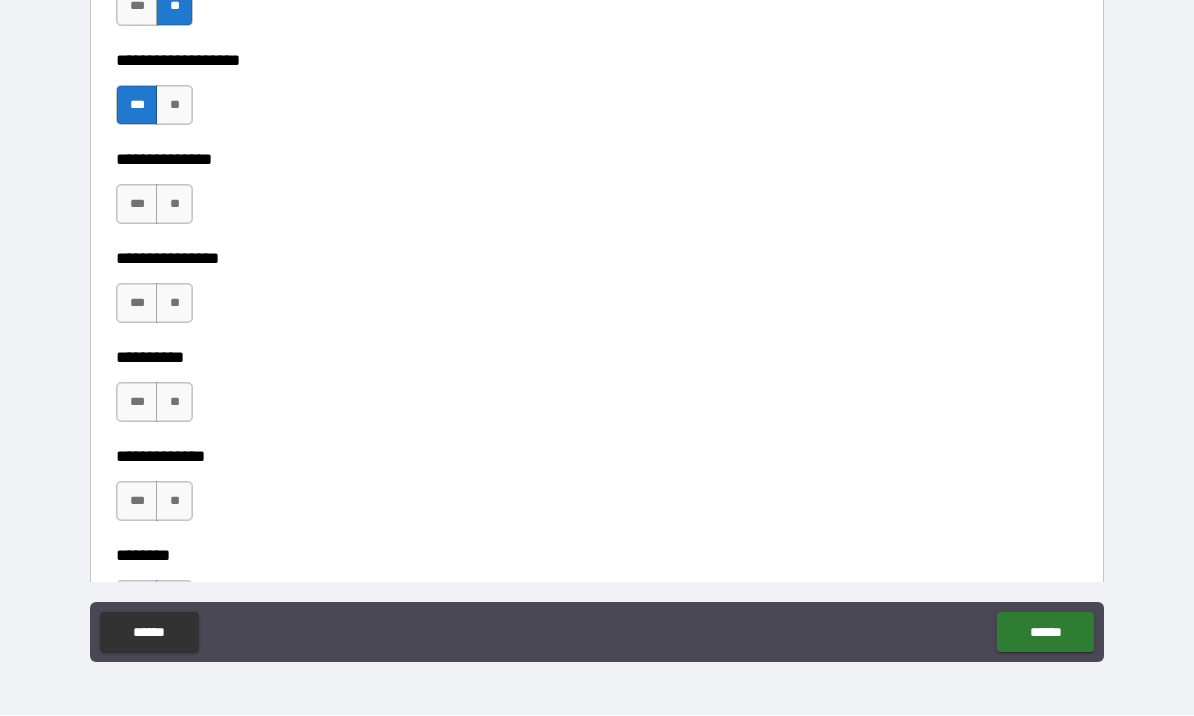 click on "**" at bounding box center [174, 205] 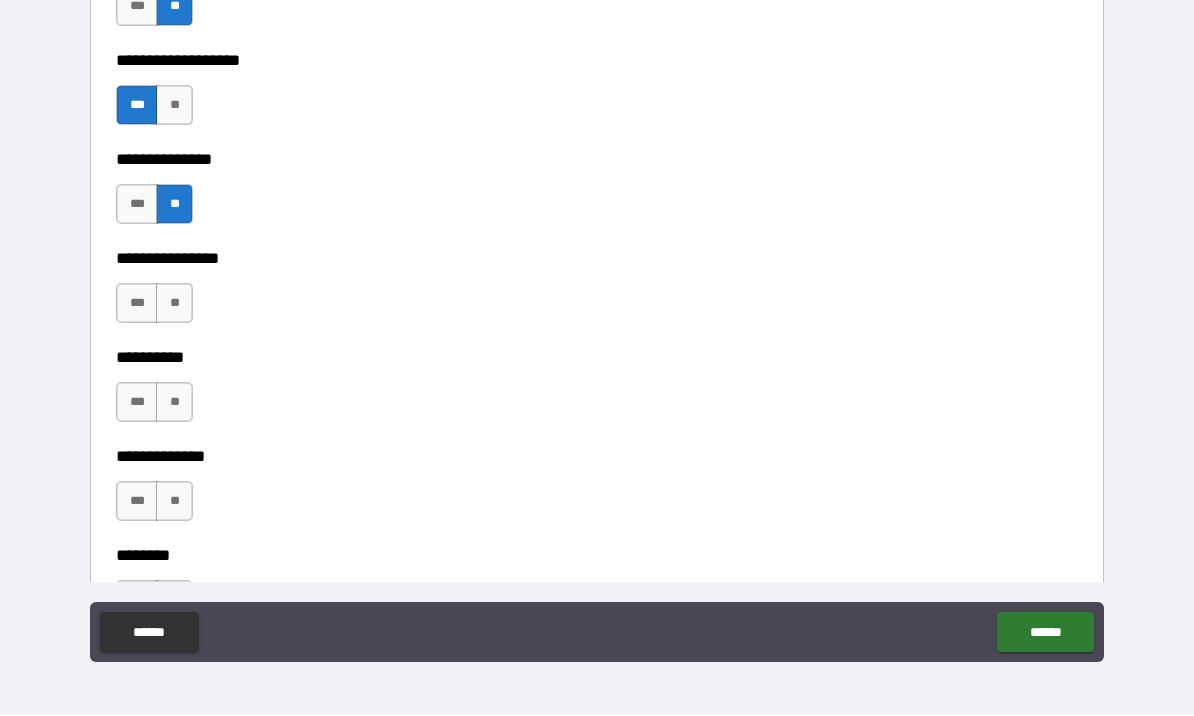click on "**" at bounding box center [174, 304] 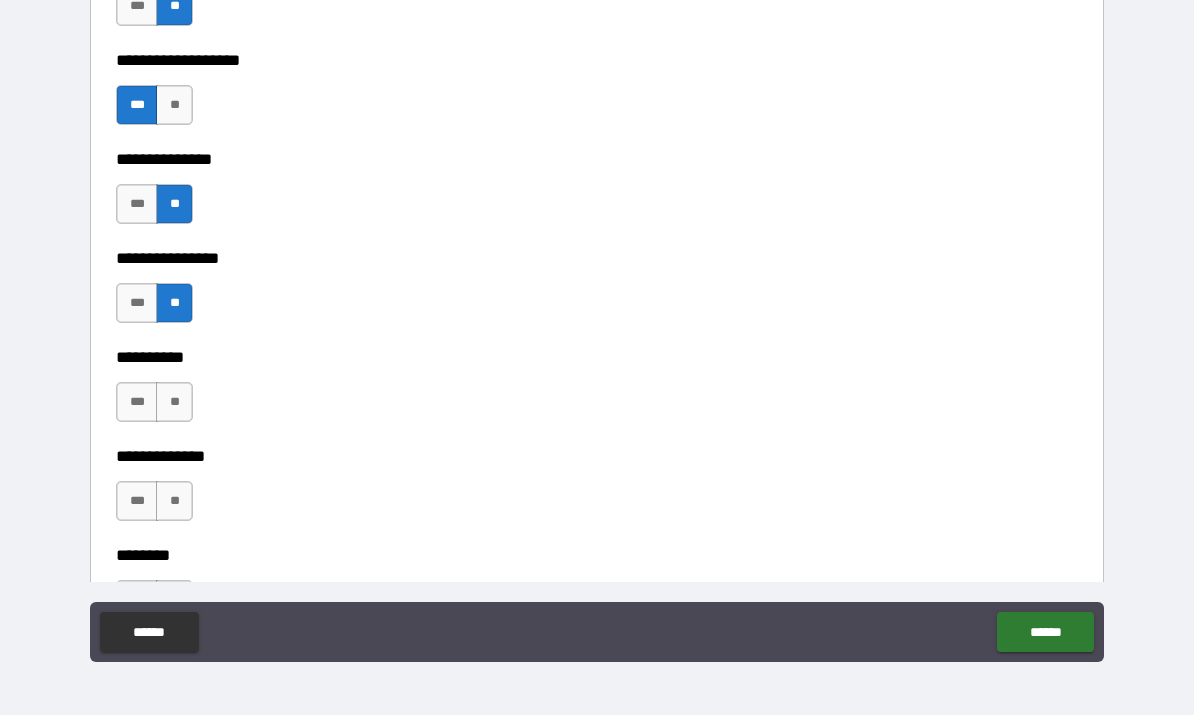 click on "**" at bounding box center [174, 403] 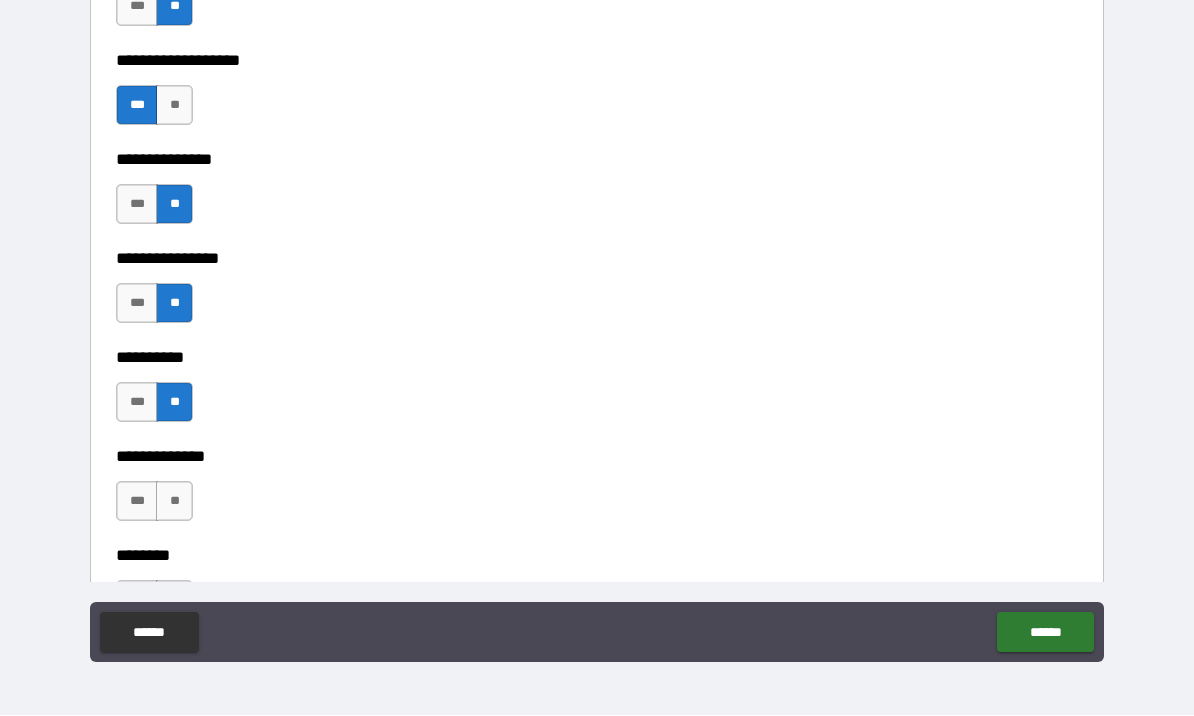 click on "**" at bounding box center [174, 106] 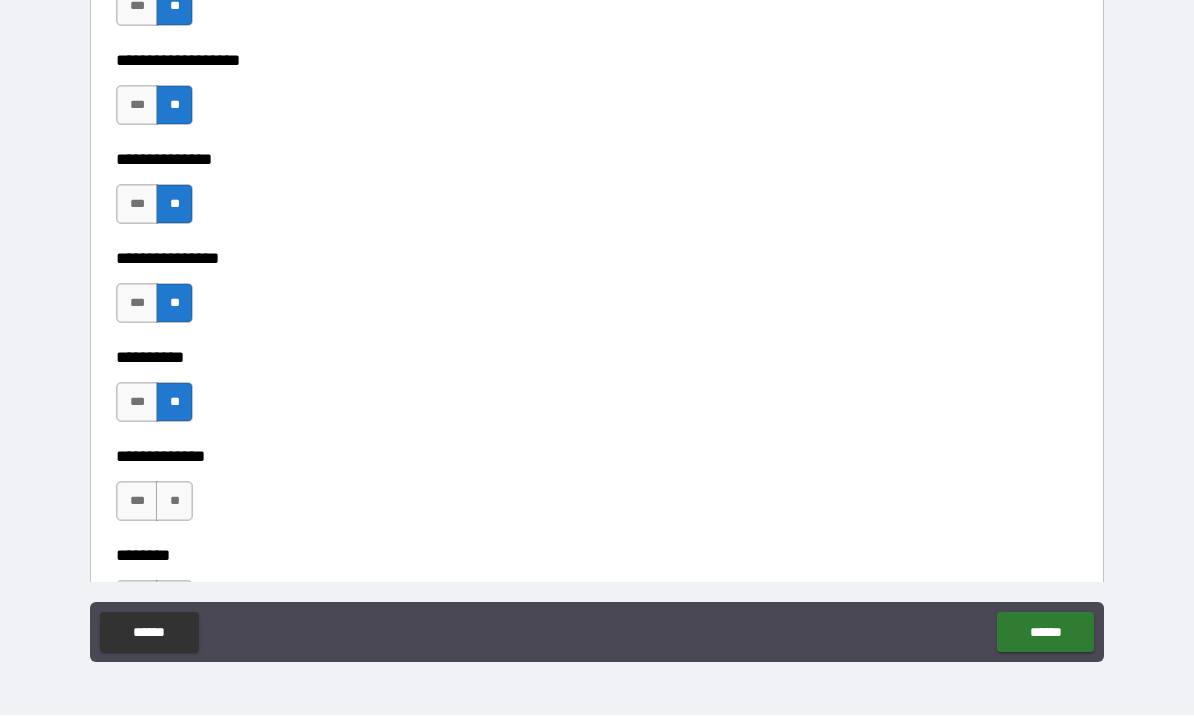 click on "**" at bounding box center [174, 502] 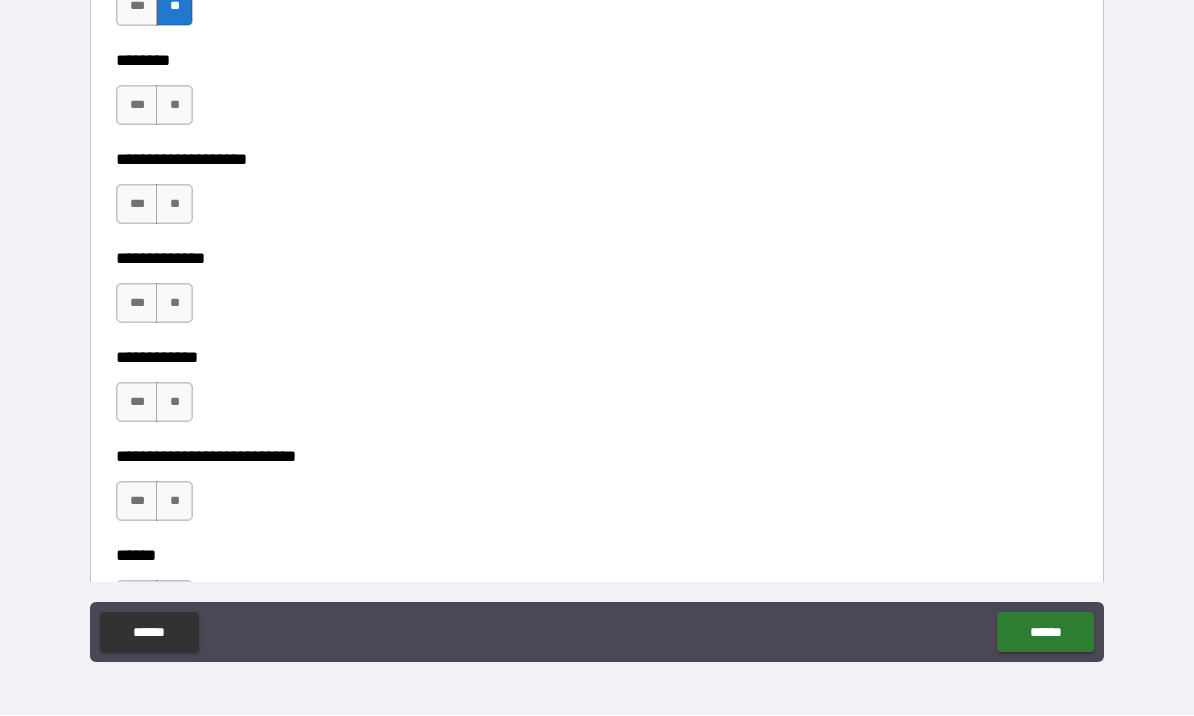 scroll, scrollTop: 9040, scrollLeft: 0, axis: vertical 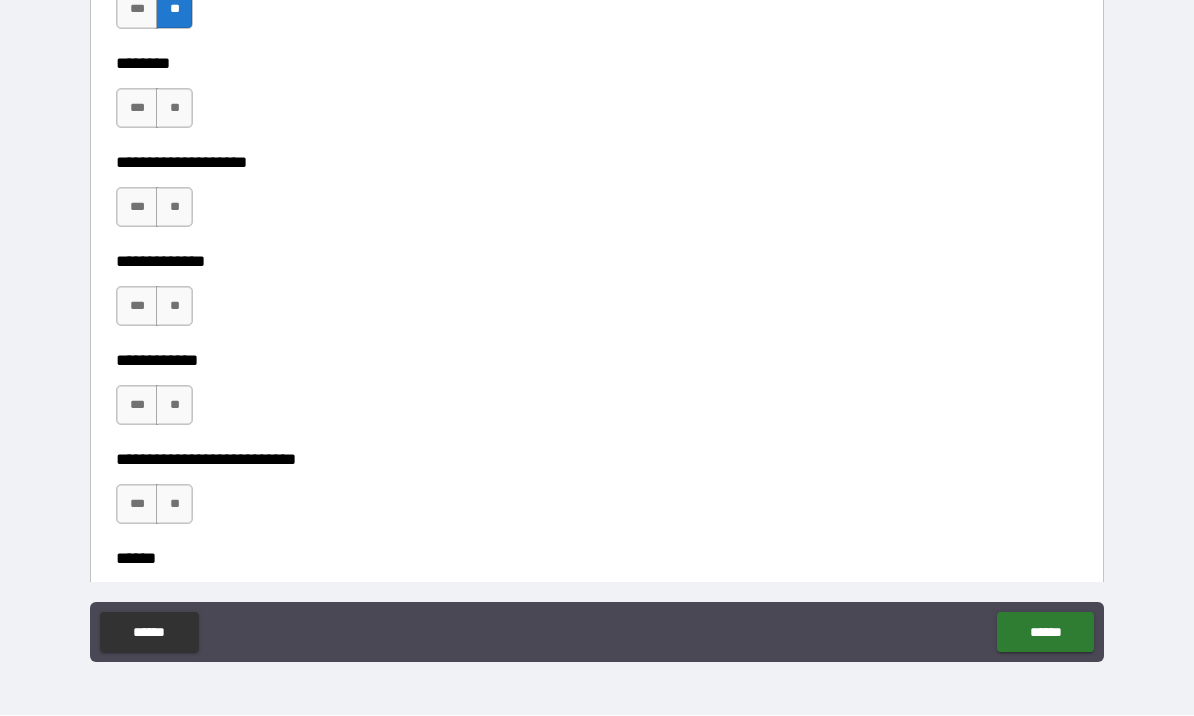 click on "**" at bounding box center [174, 109] 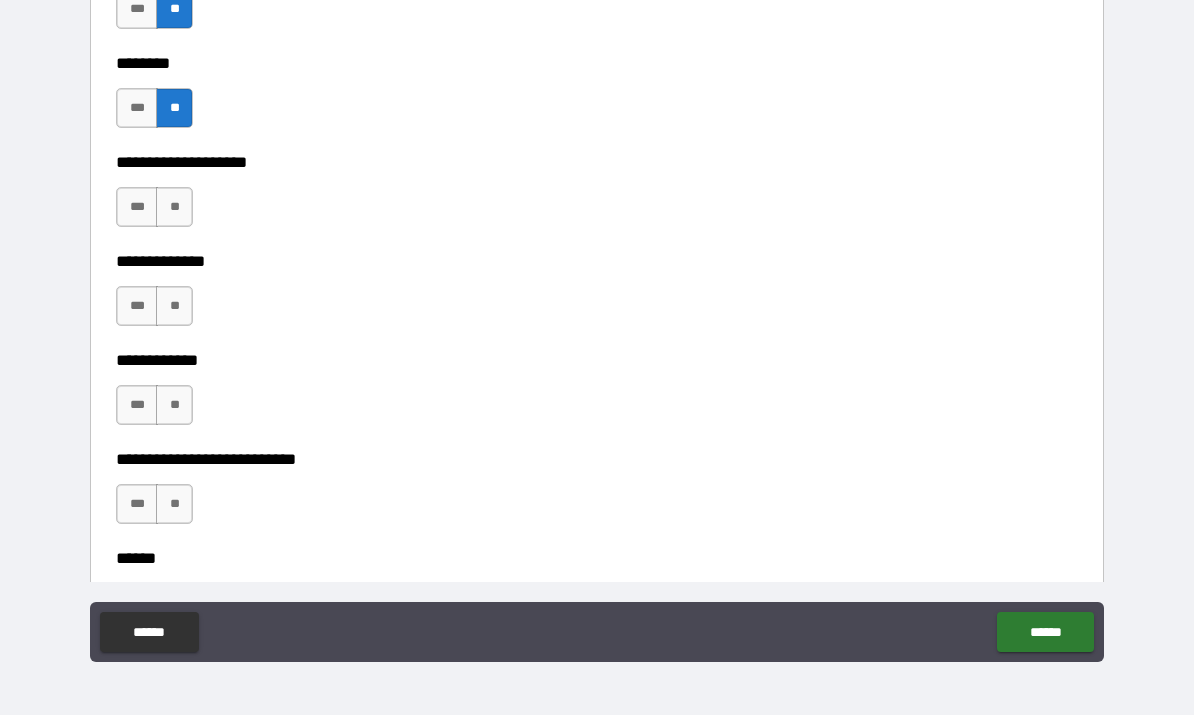 click on "**" at bounding box center [174, 208] 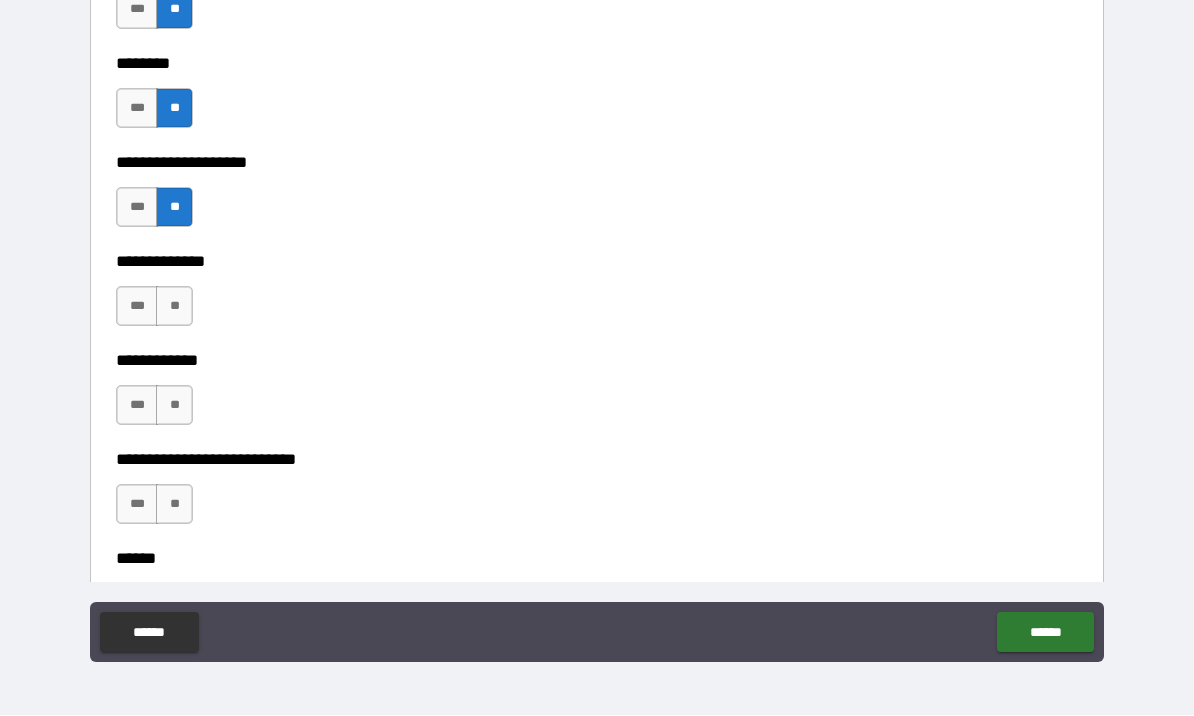click on "**" at bounding box center [174, 307] 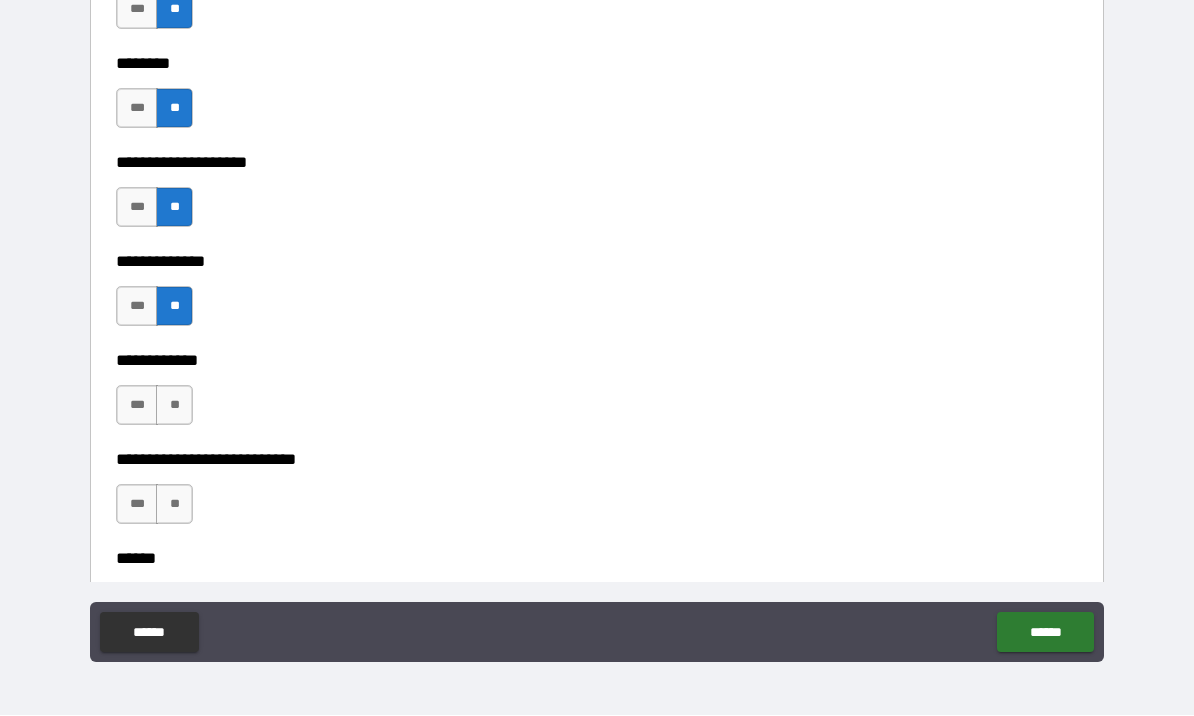 click on "**" at bounding box center (174, 406) 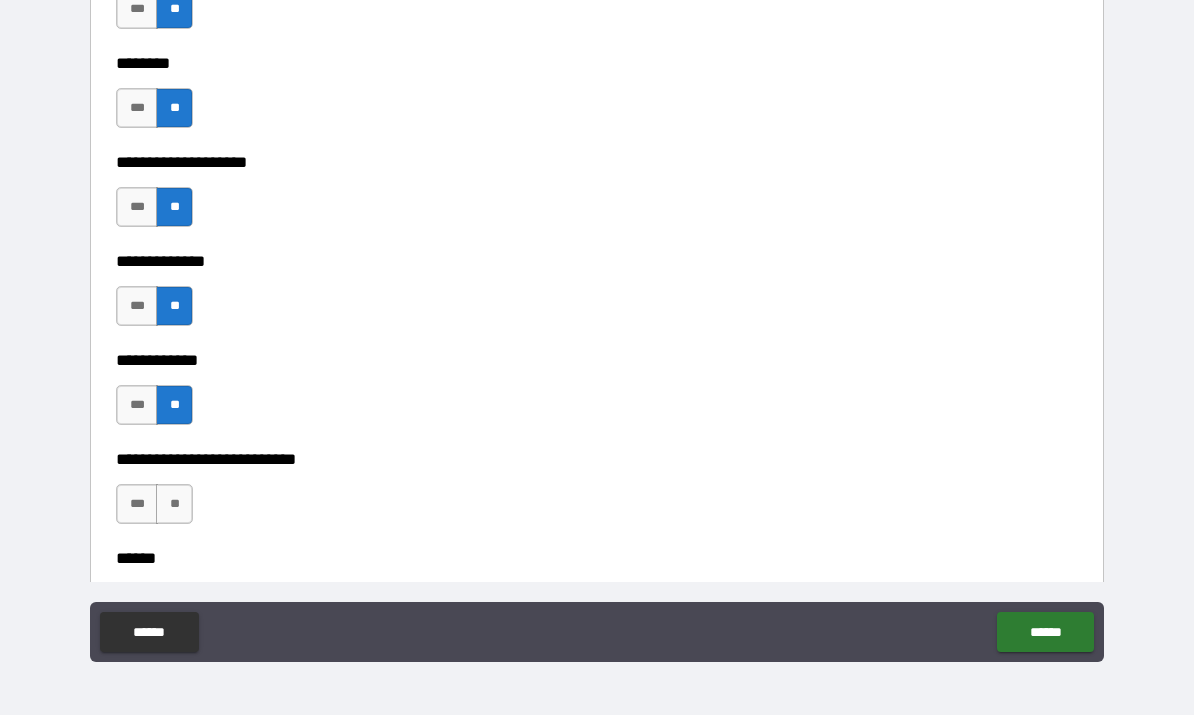 click on "**" at bounding box center (174, 505) 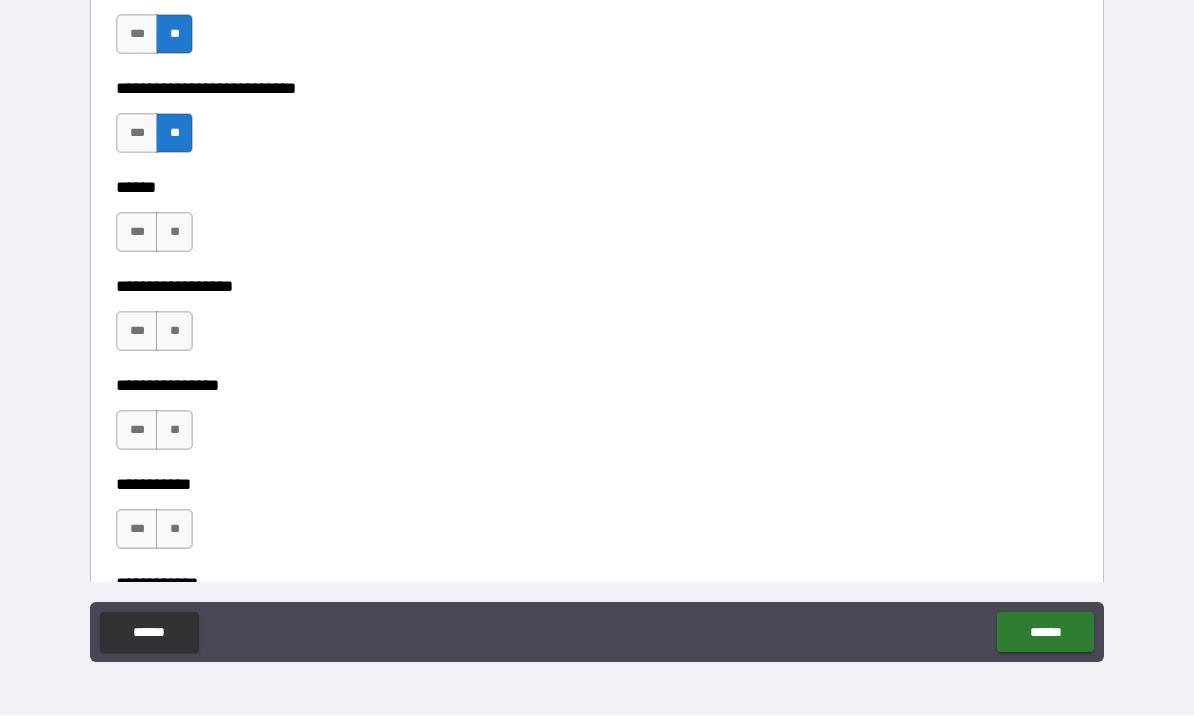 scroll, scrollTop: 9412, scrollLeft: 0, axis: vertical 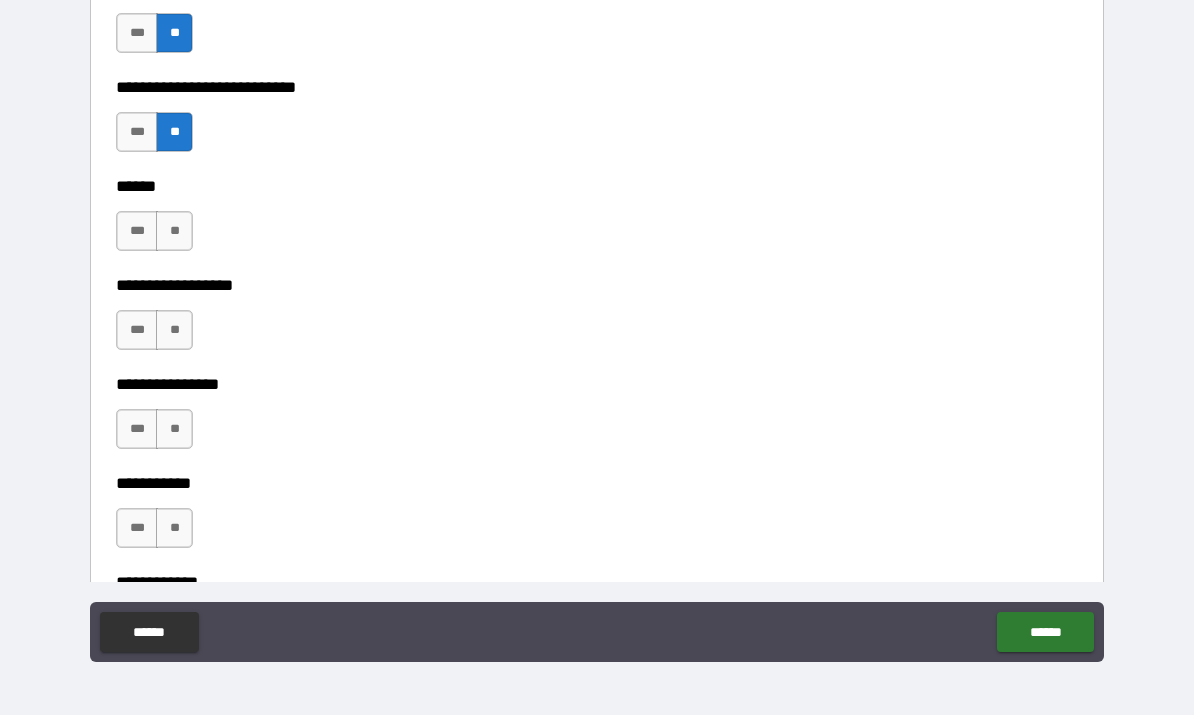 click on "**" at bounding box center (174, 232) 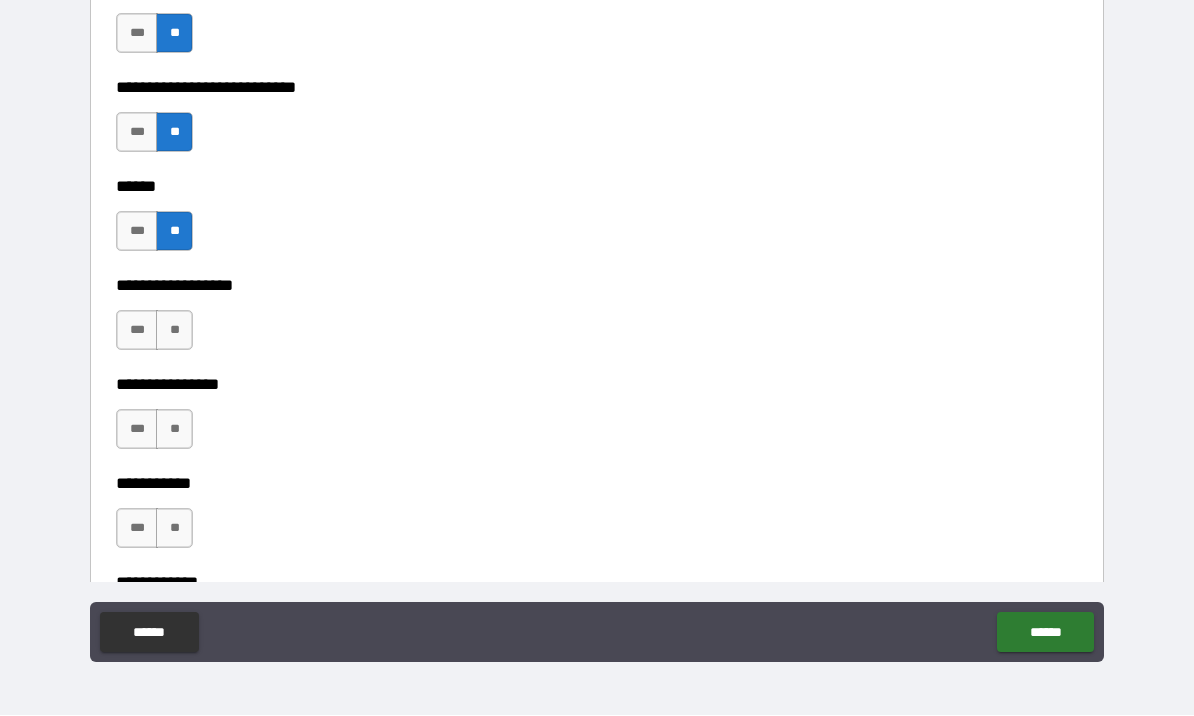 click on "**" at bounding box center (174, 331) 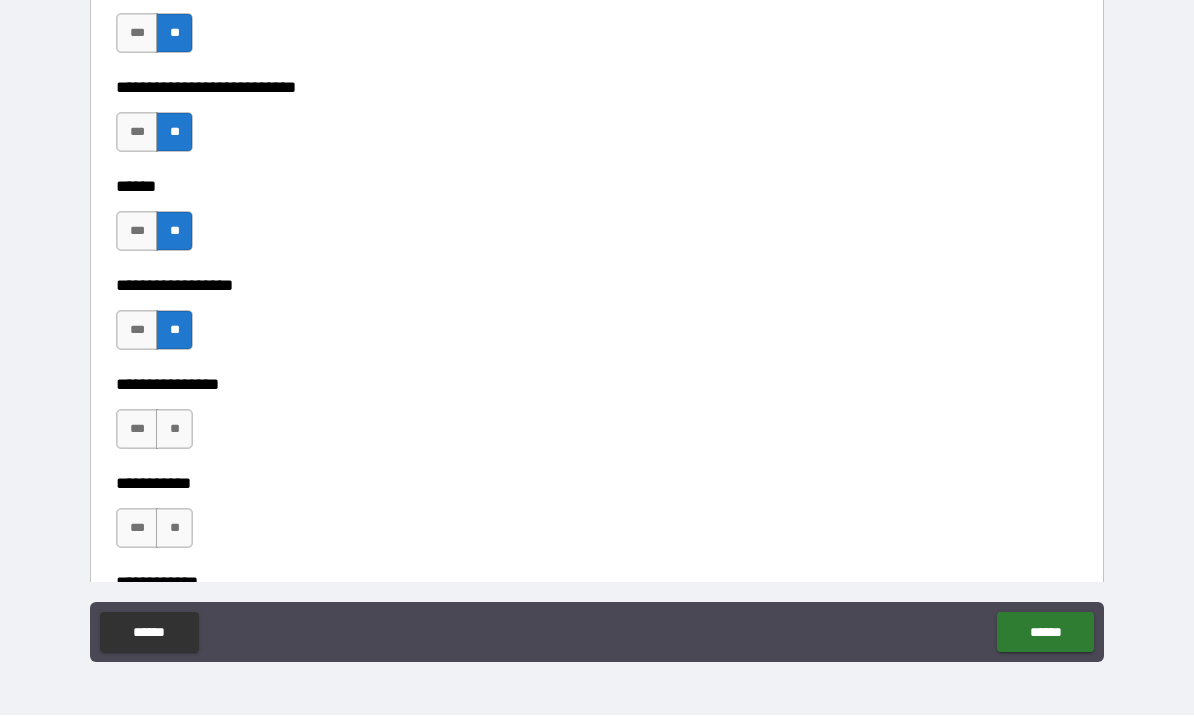 click on "**" at bounding box center (174, 430) 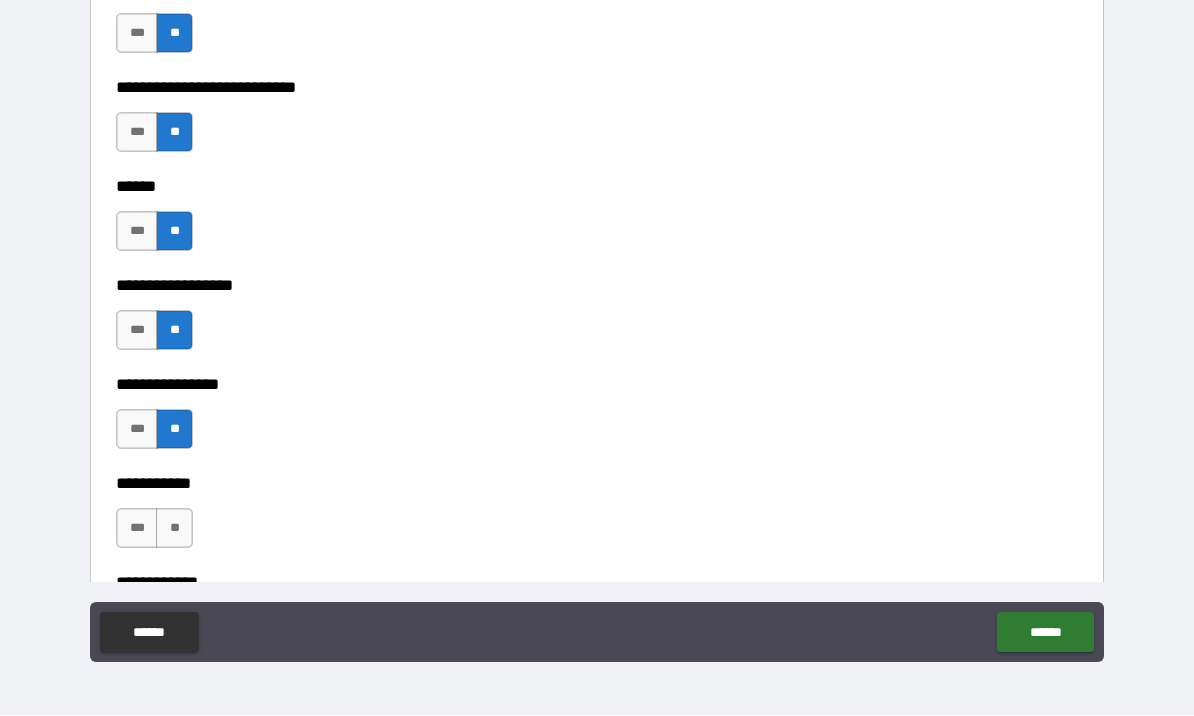 click on "**" at bounding box center [174, 529] 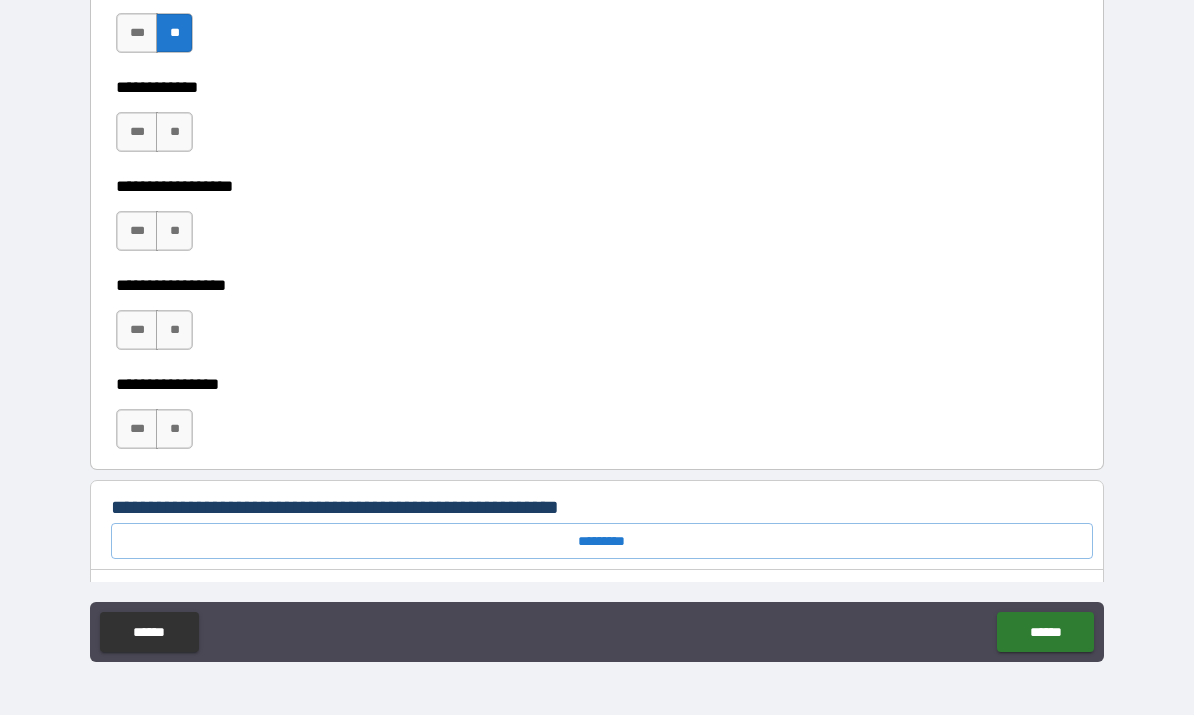 scroll, scrollTop: 9915, scrollLeft: 0, axis: vertical 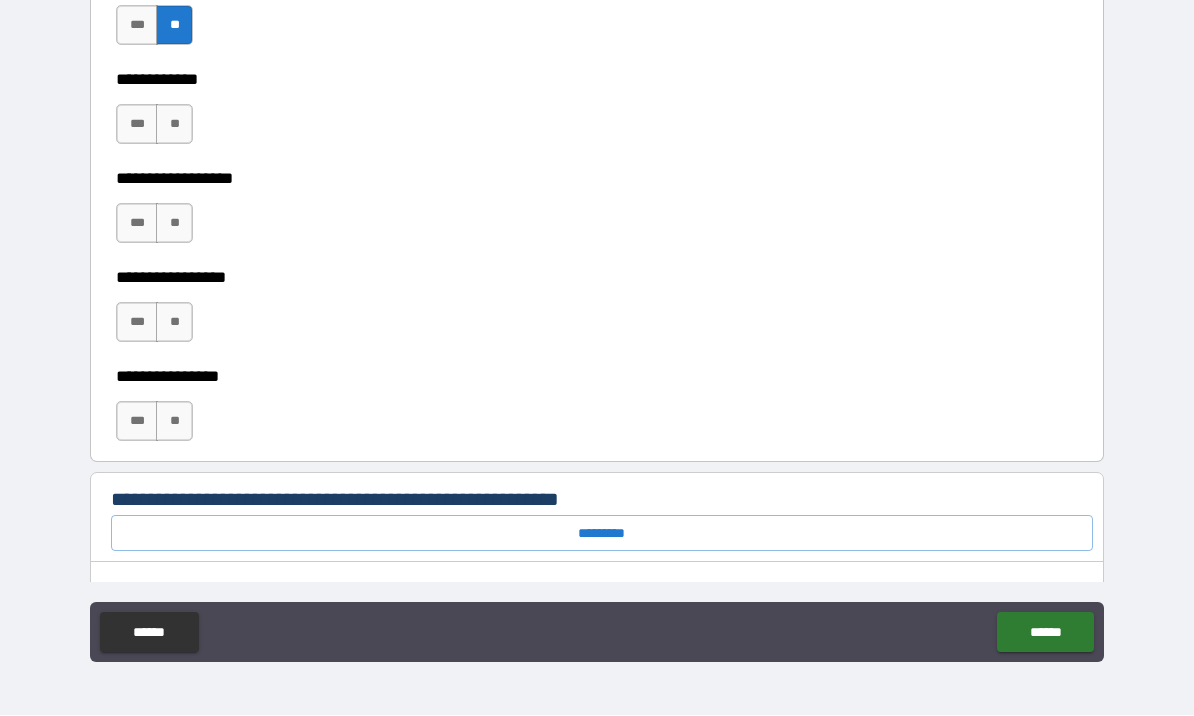 click on "**" at bounding box center (174, 125) 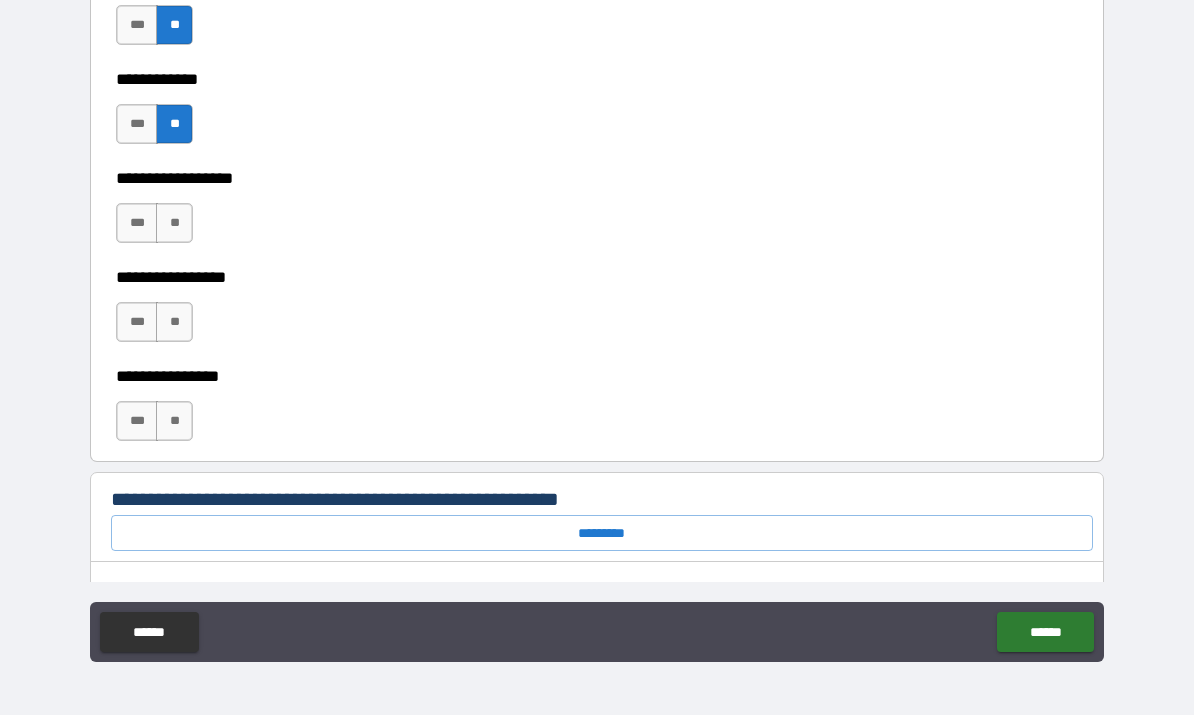 click on "**" at bounding box center (174, 224) 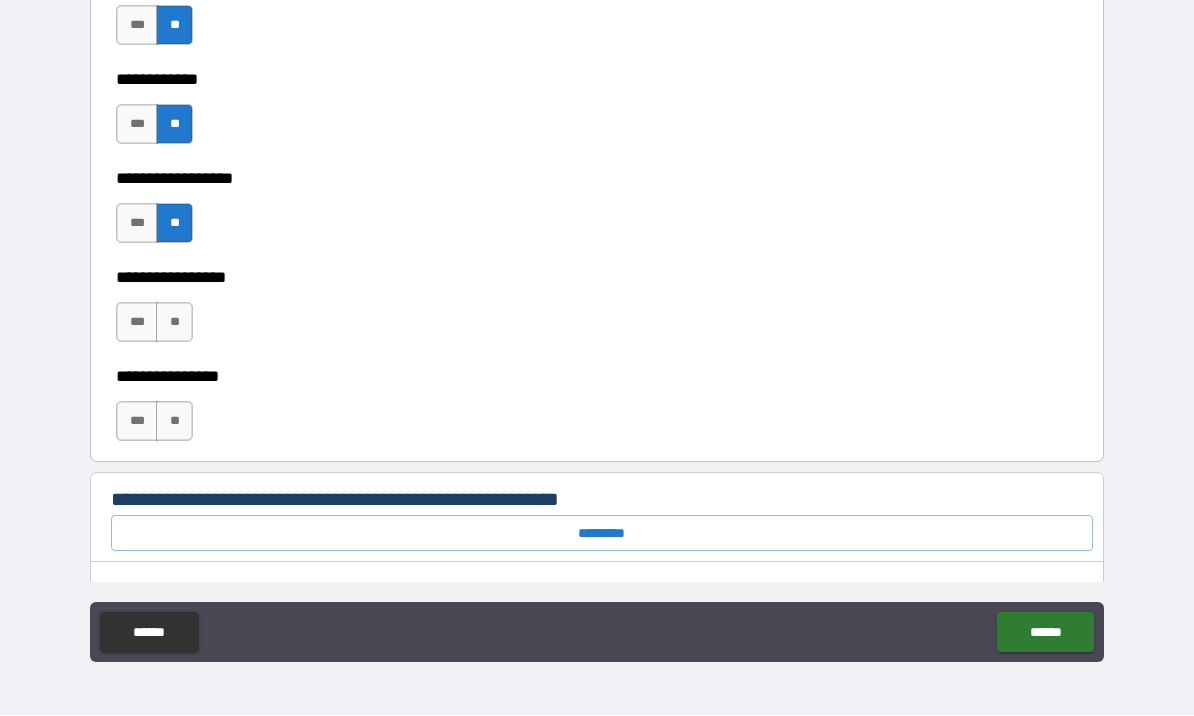 click on "**" at bounding box center [174, 323] 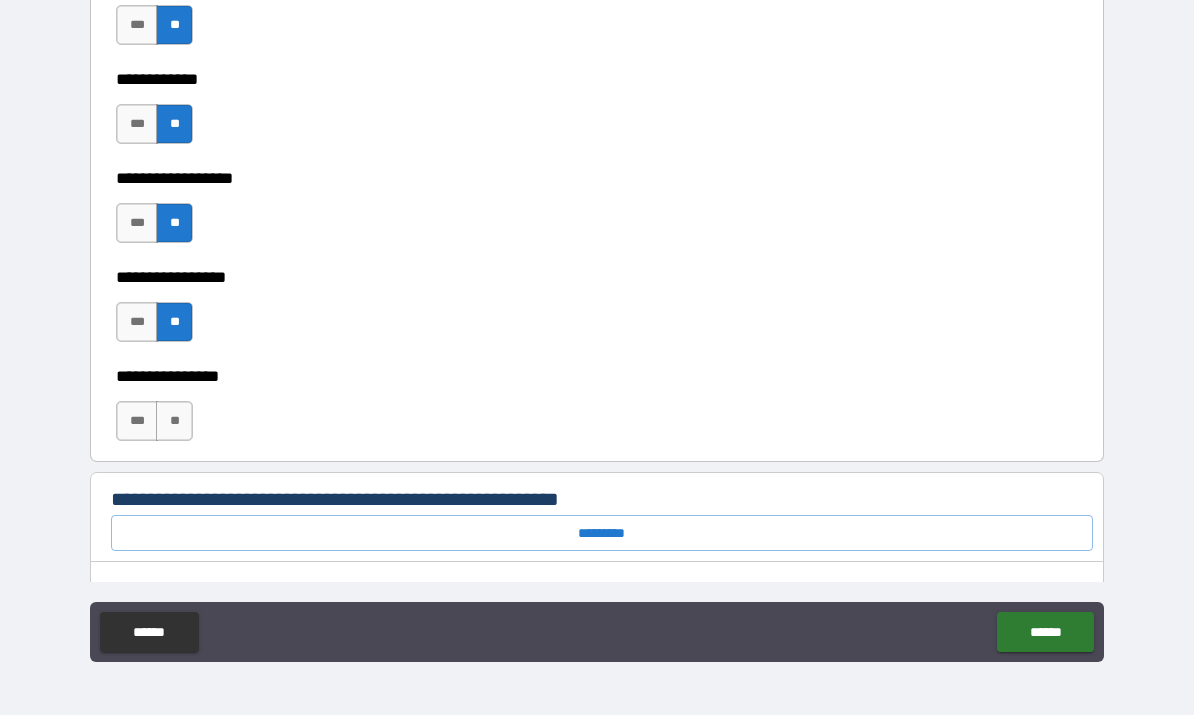 click on "**" at bounding box center (174, 422) 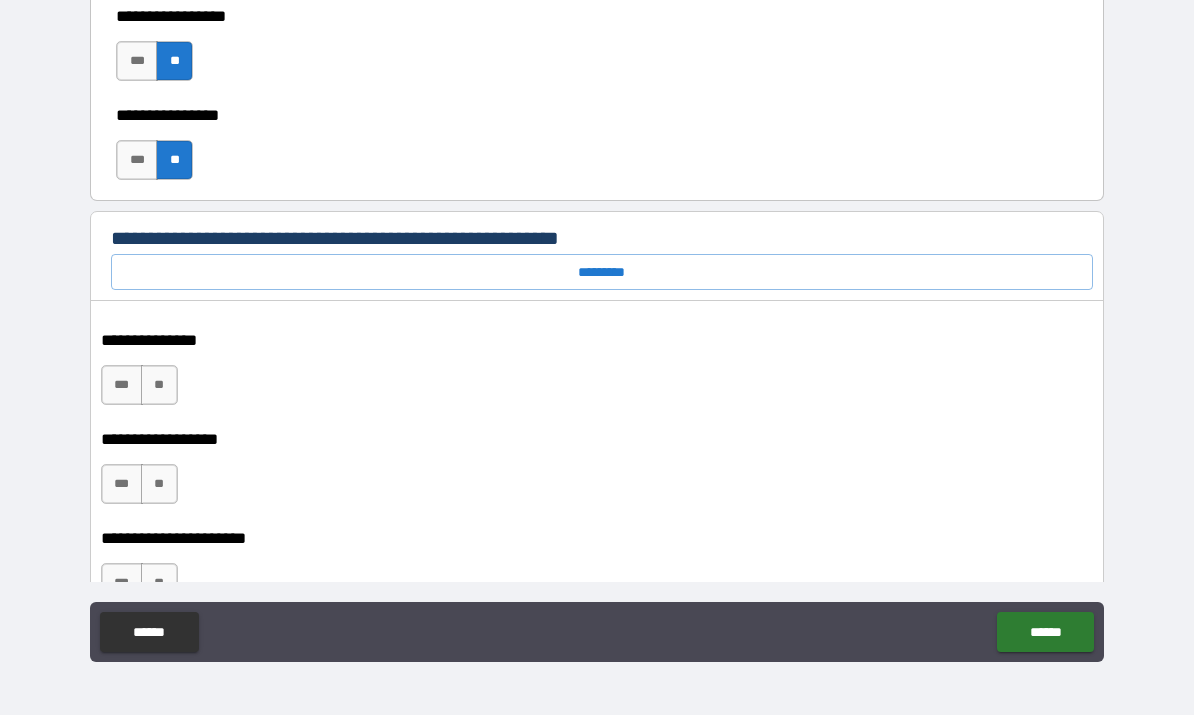 scroll, scrollTop: 10193, scrollLeft: 0, axis: vertical 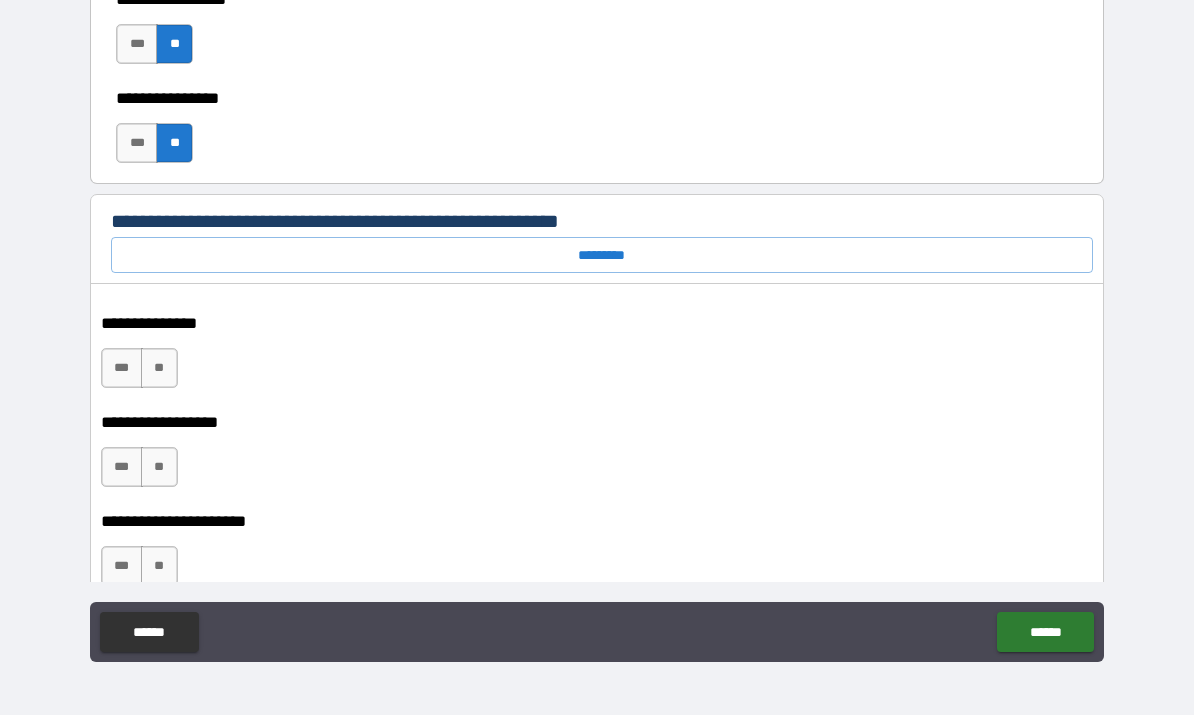 click on "*********" at bounding box center [602, 256] 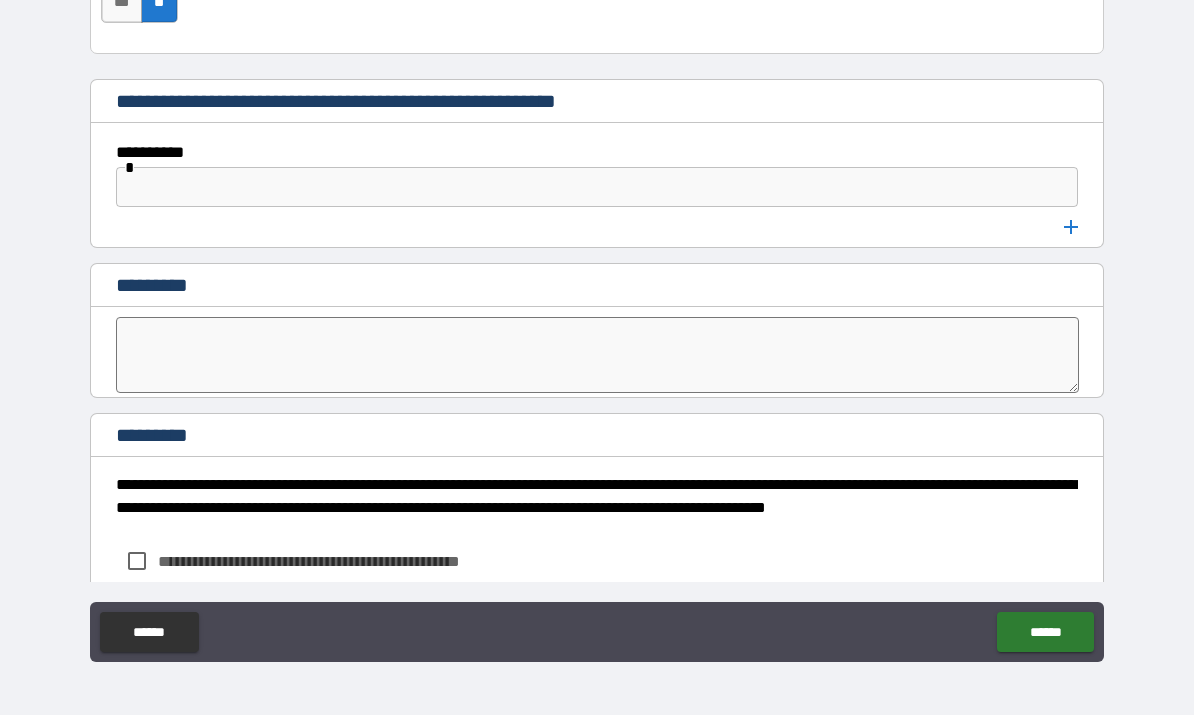 scroll, scrollTop: 10951, scrollLeft: 0, axis: vertical 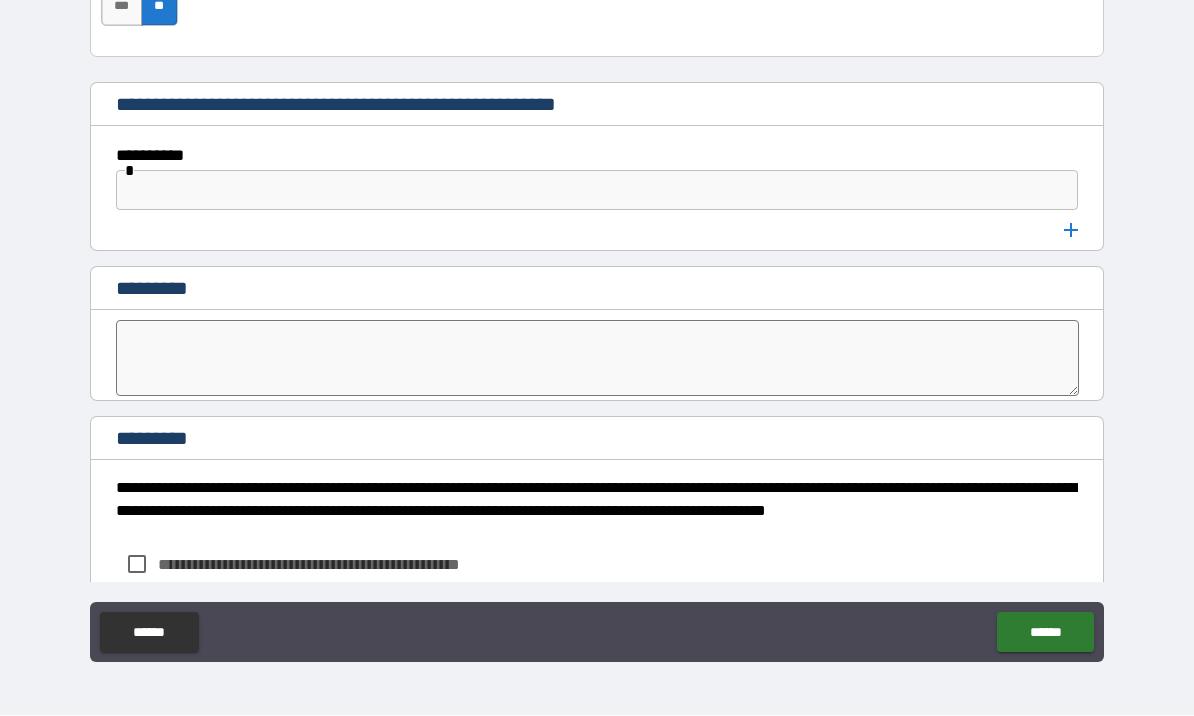 click at bounding box center [597, 191] 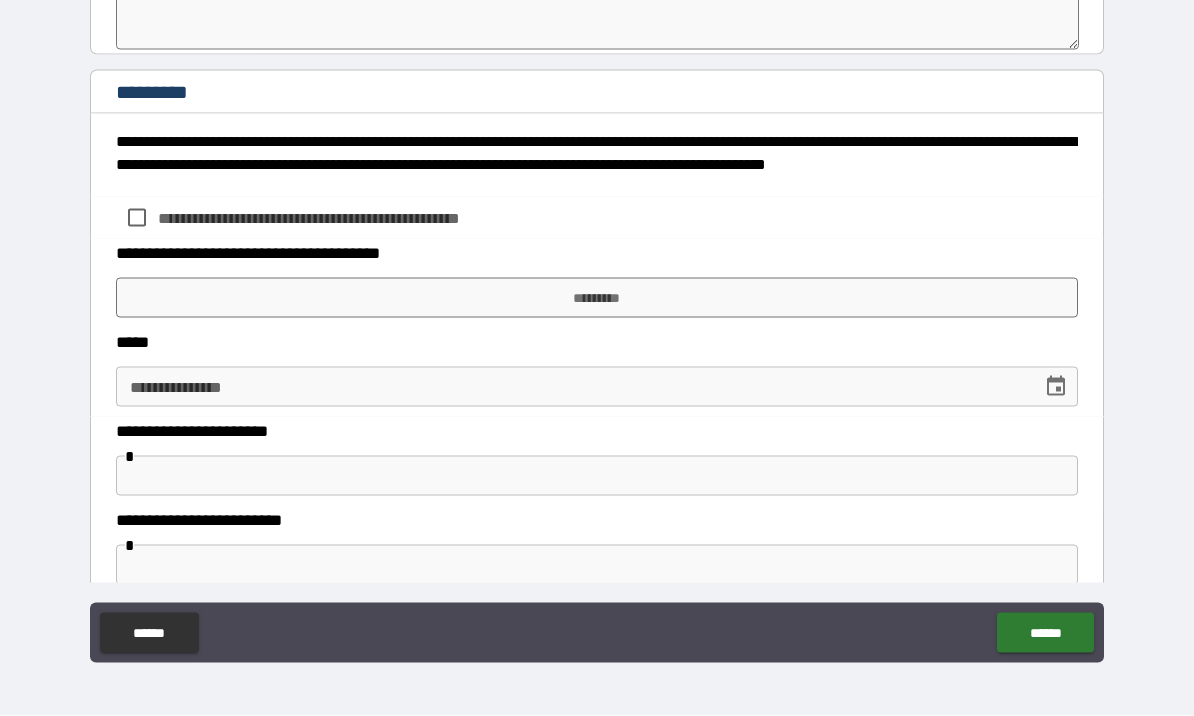 scroll, scrollTop: 11321, scrollLeft: 0, axis: vertical 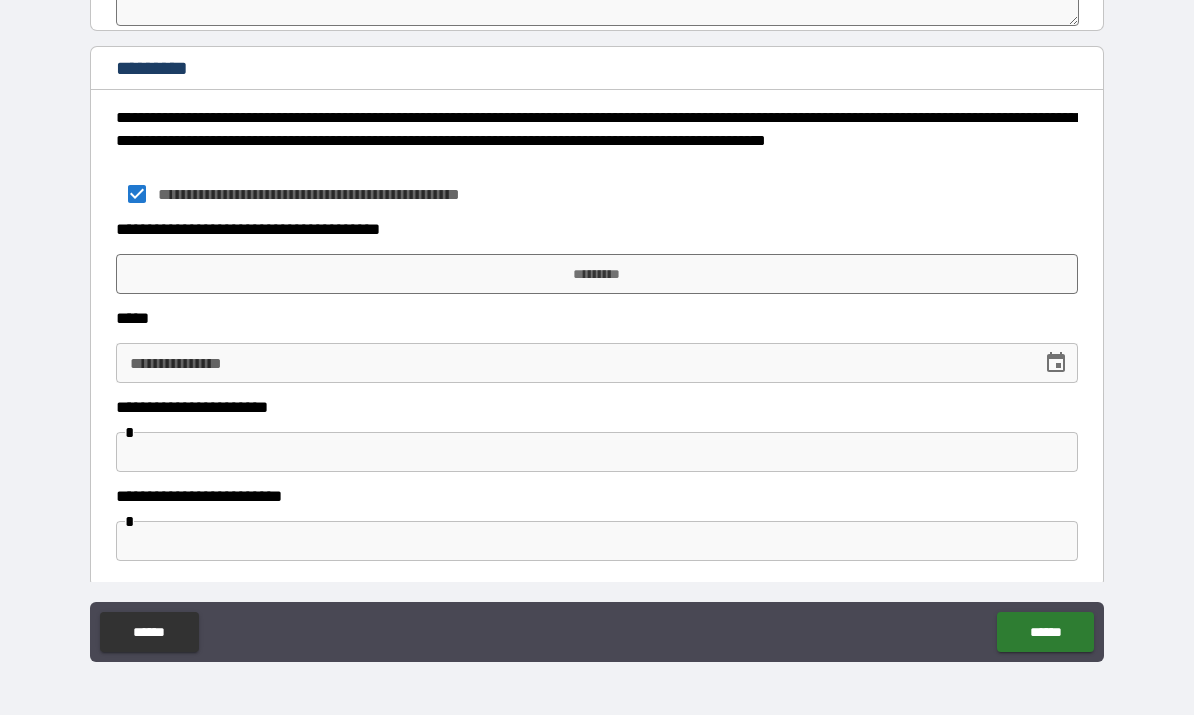 click on "*********" at bounding box center [597, 275] 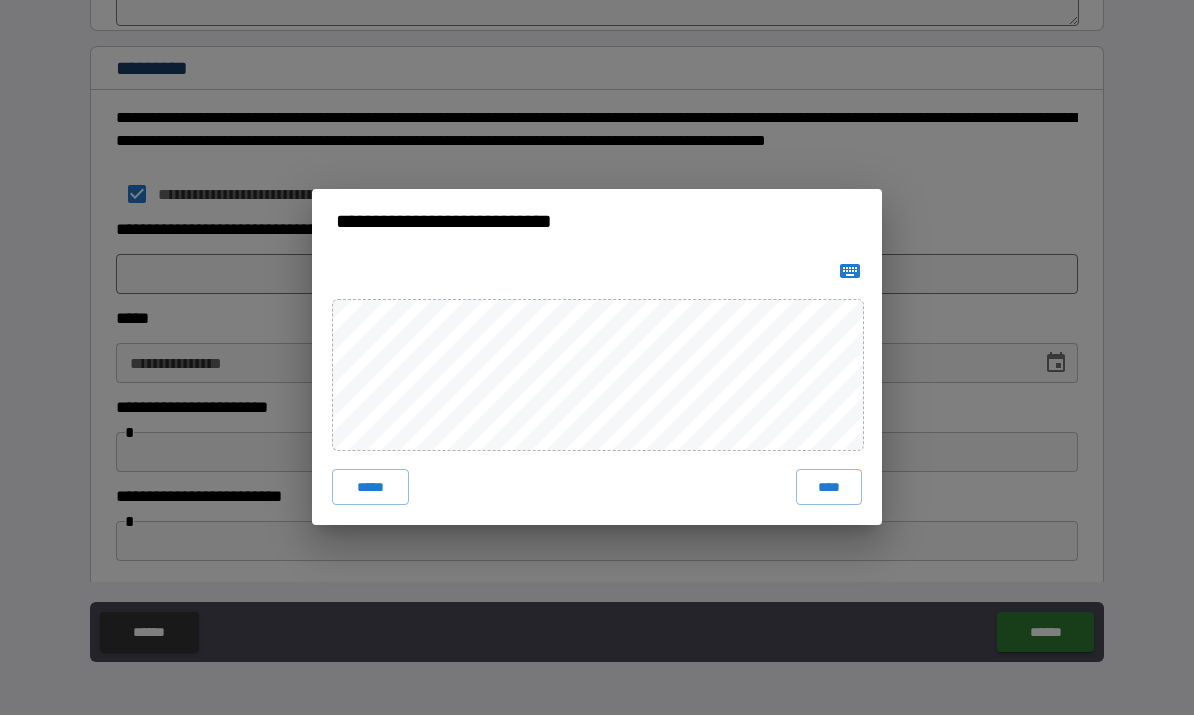 click on "*****" at bounding box center (370, 488) 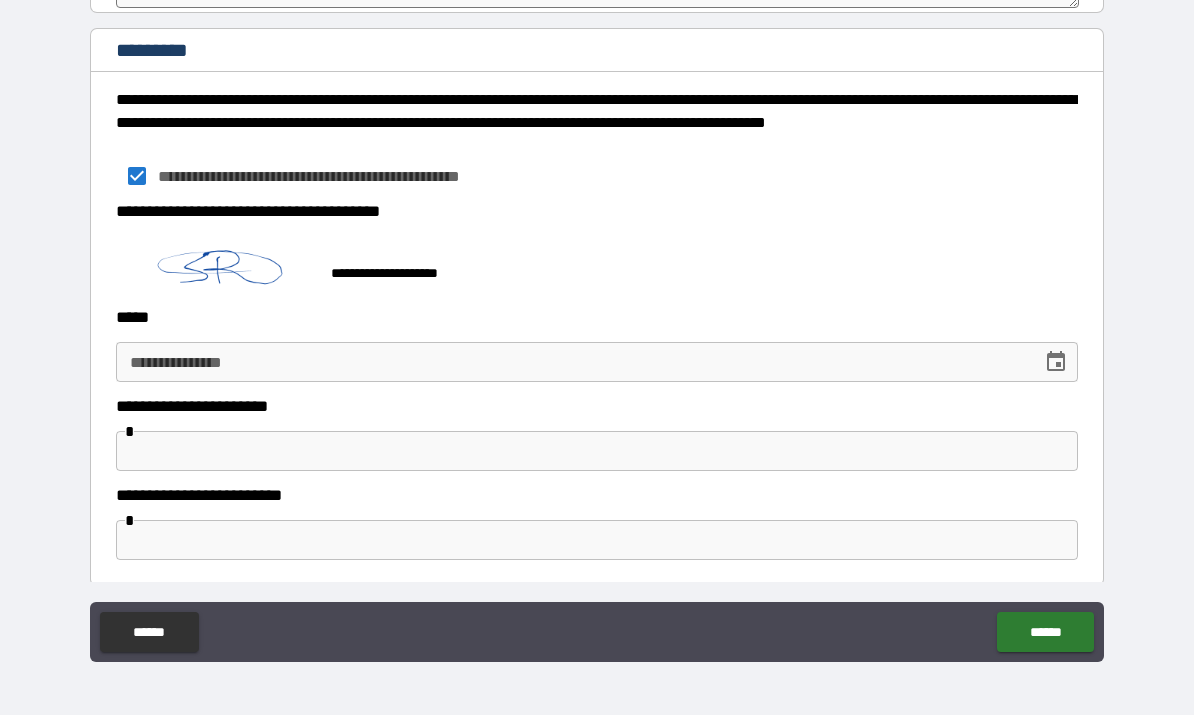 scroll, scrollTop: 11338, scrollLeft: 0, axis: vertical 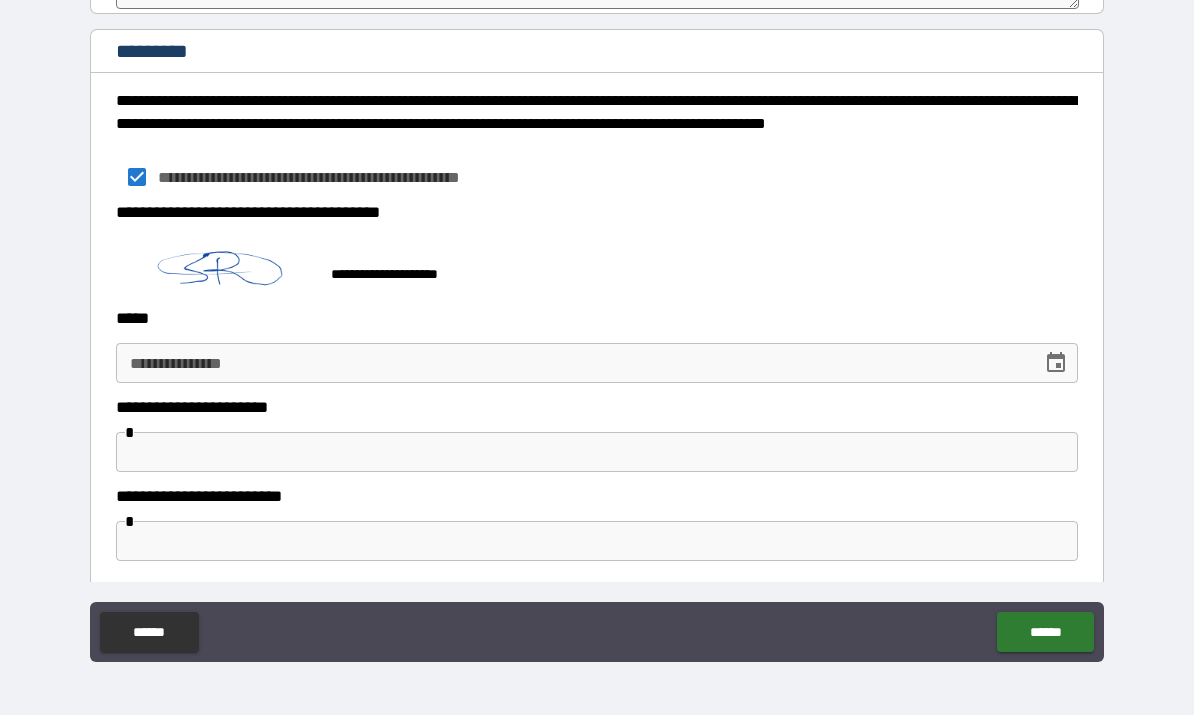 click at bounding box center [597, 453] 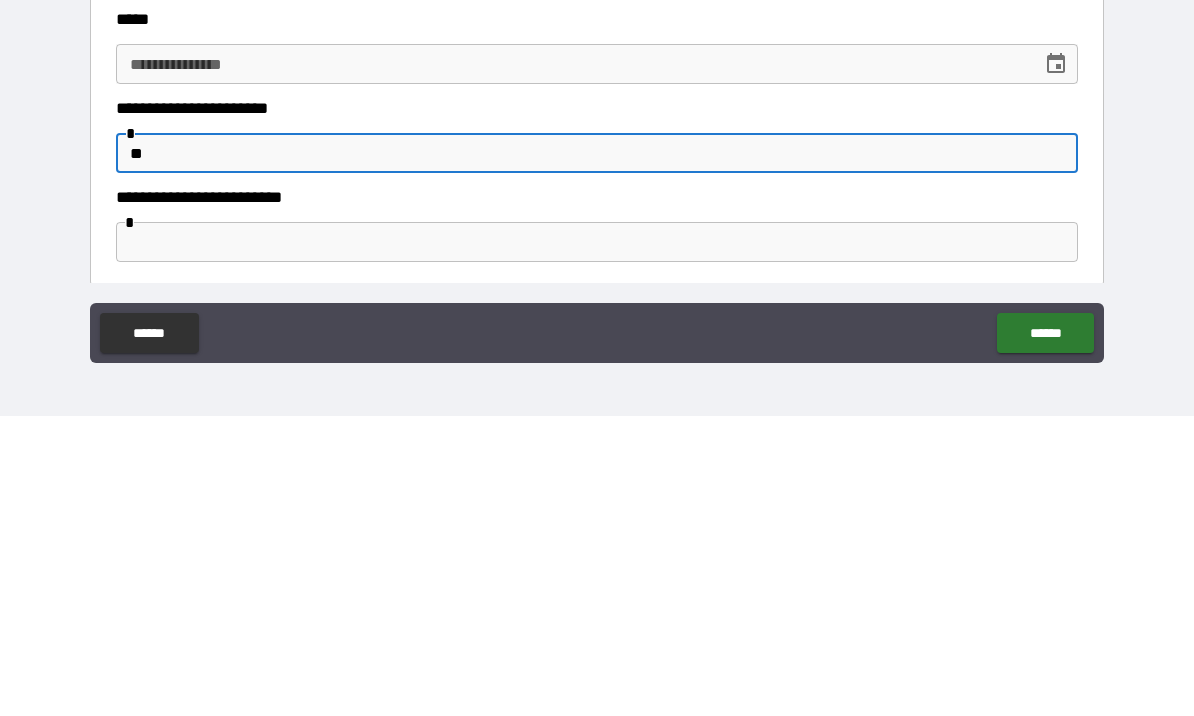 type on "*" 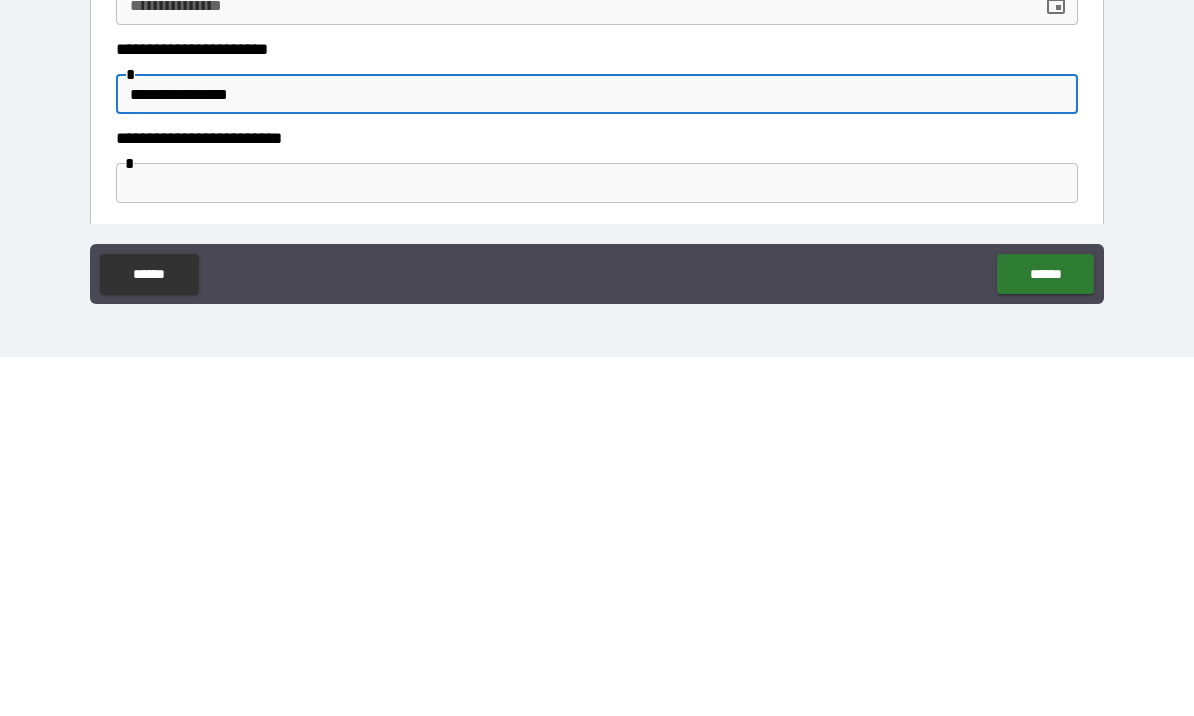 type on "**********" 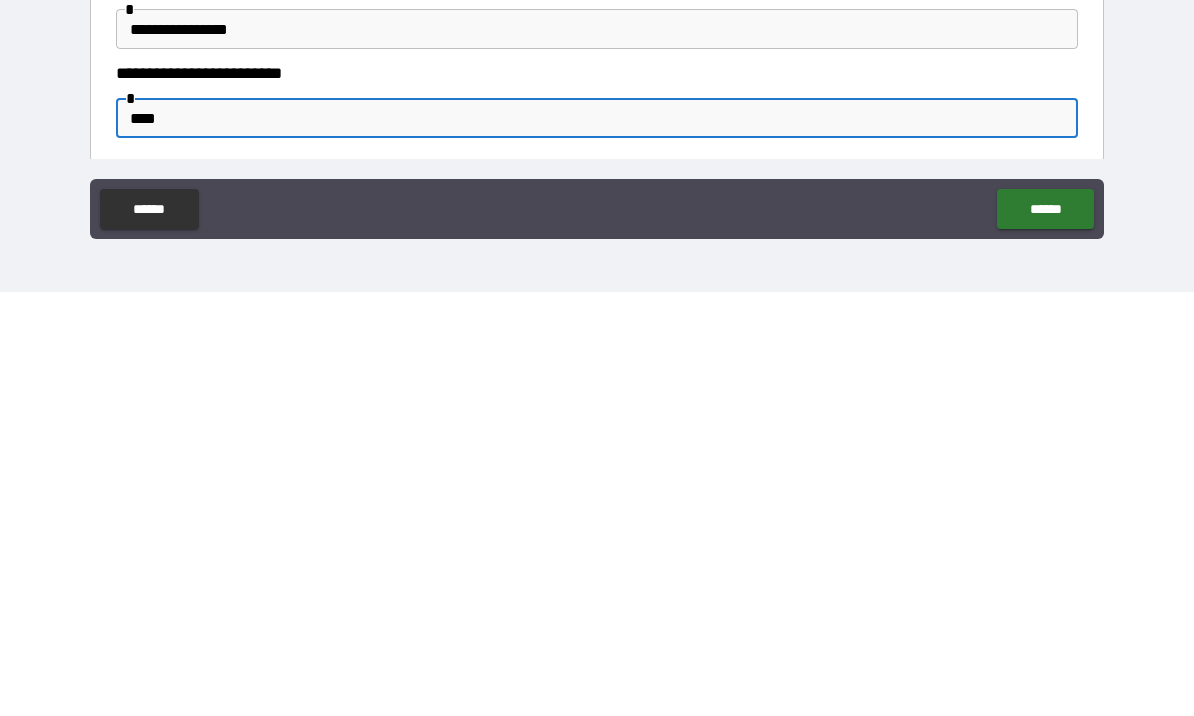 scroll, scrollTop: 70, scrollLeft: 0, axis: vertical 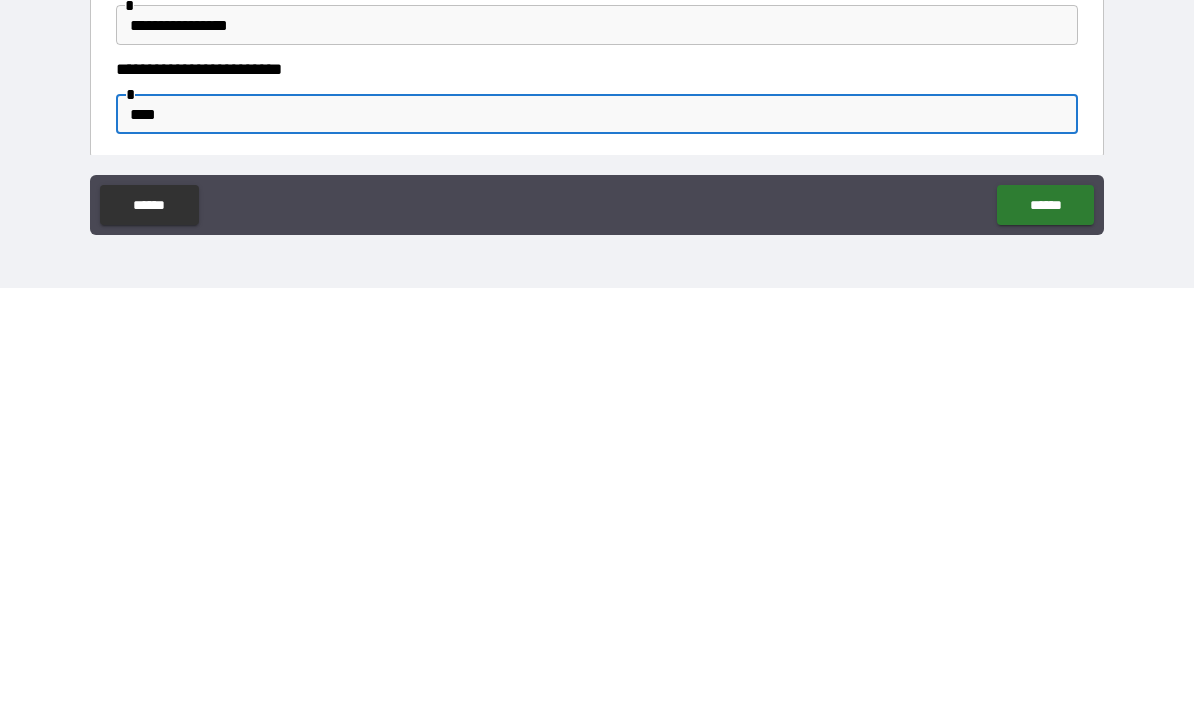 type on "****" 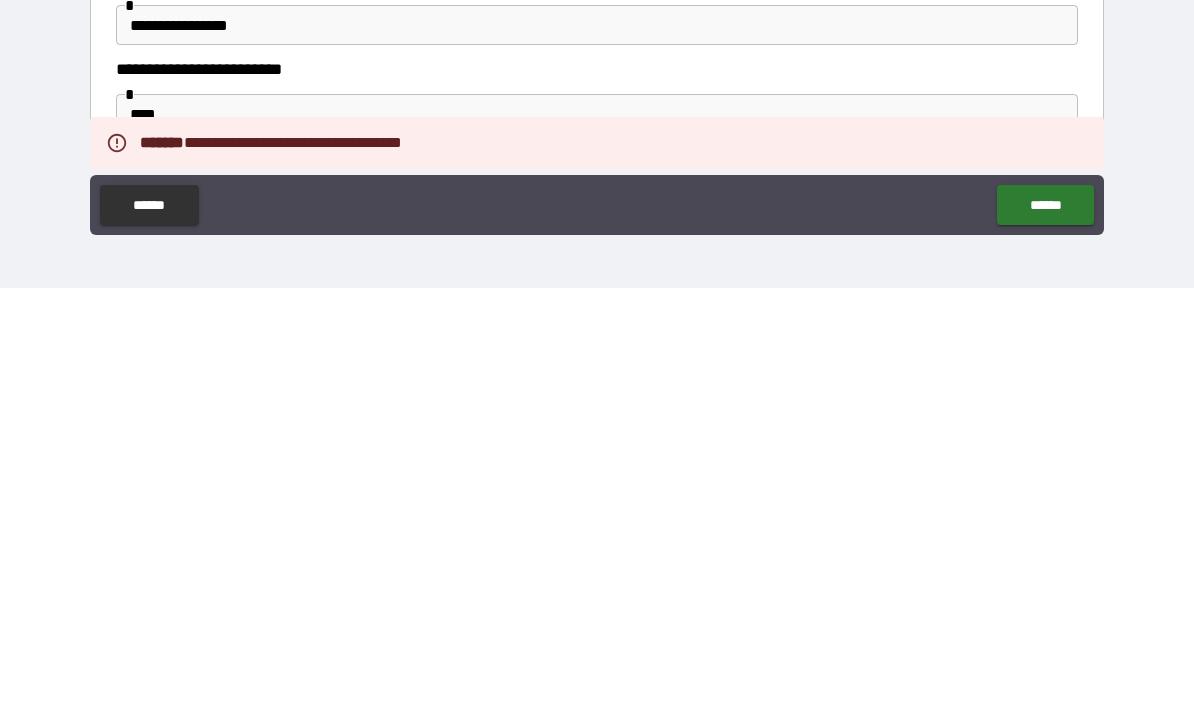 scroll, scrollTop: 69, scrollLeft: 0, axis: vertical 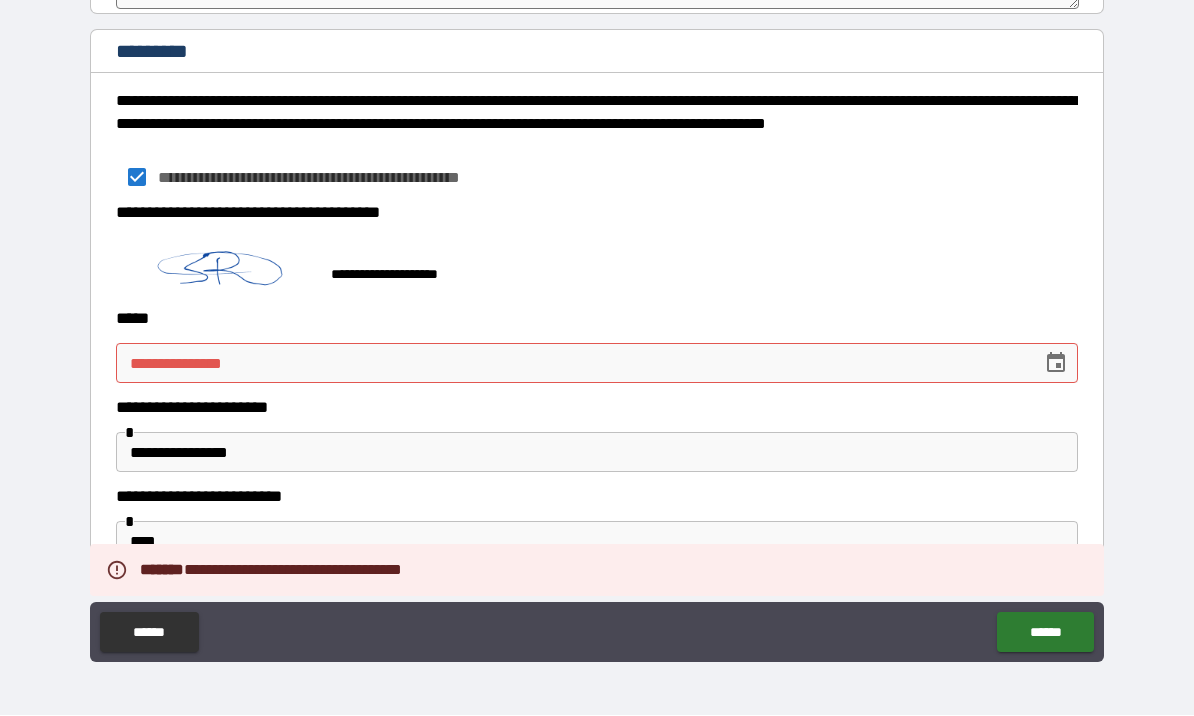 click at bounding box center [1056, 364] 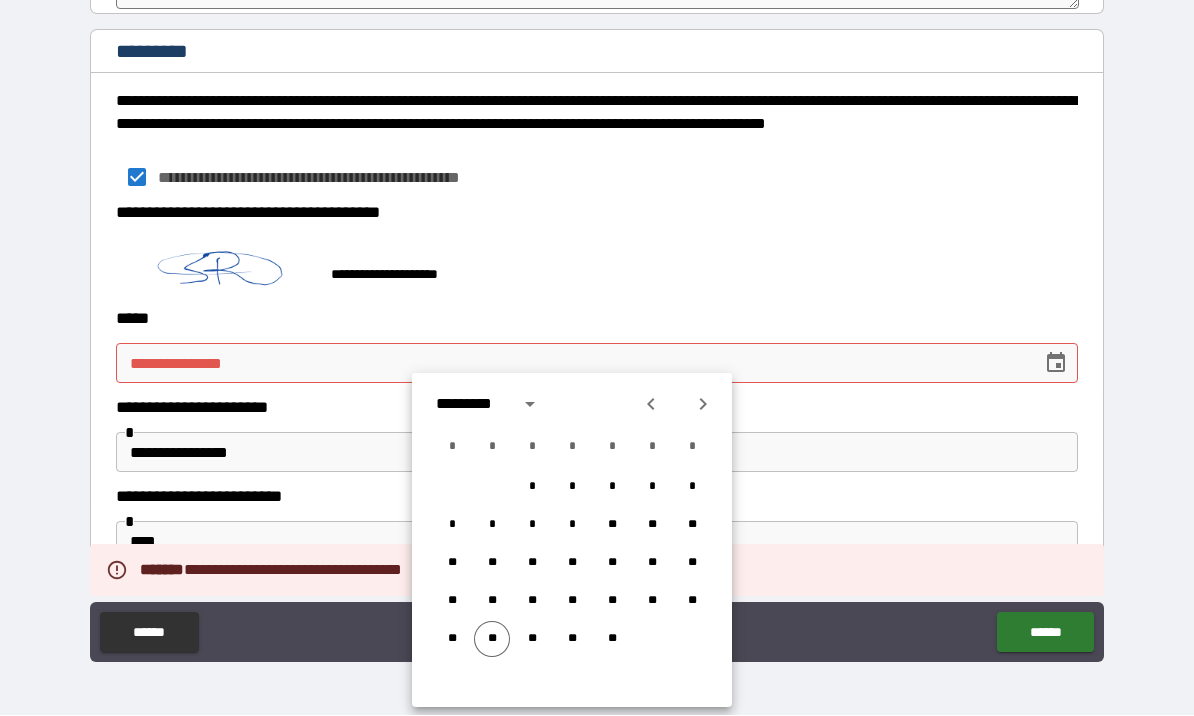 click on "**" at bounding box center [492, 640] 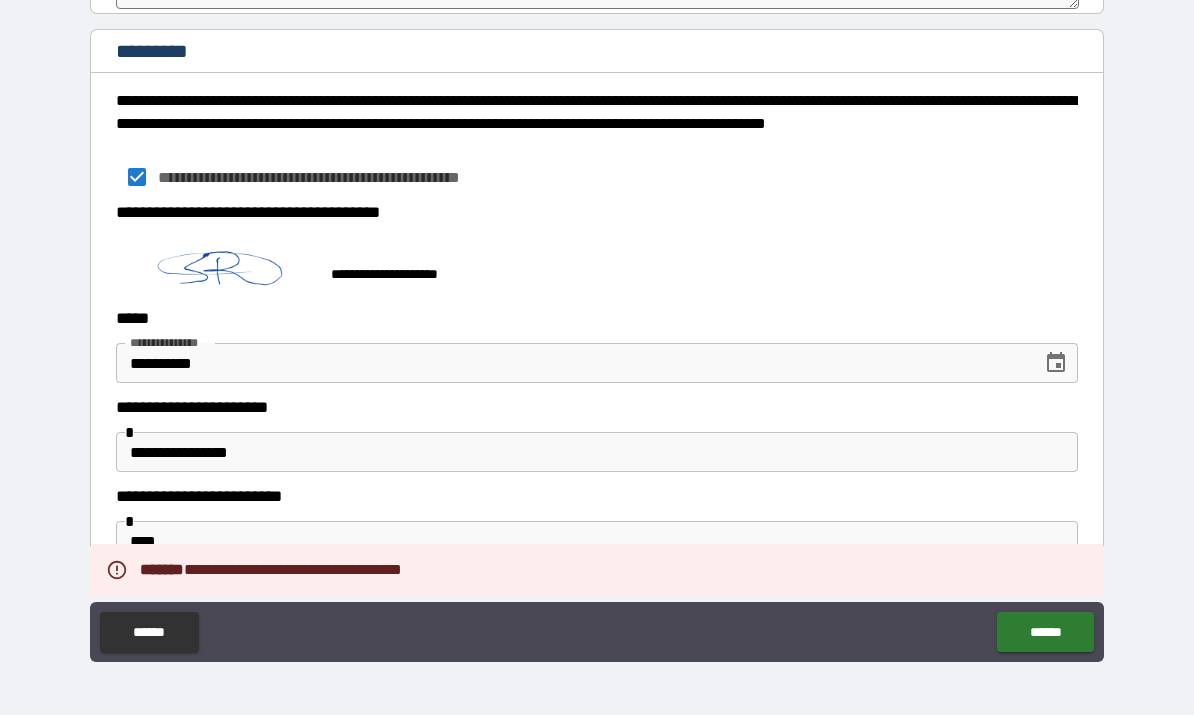 type on "**********" 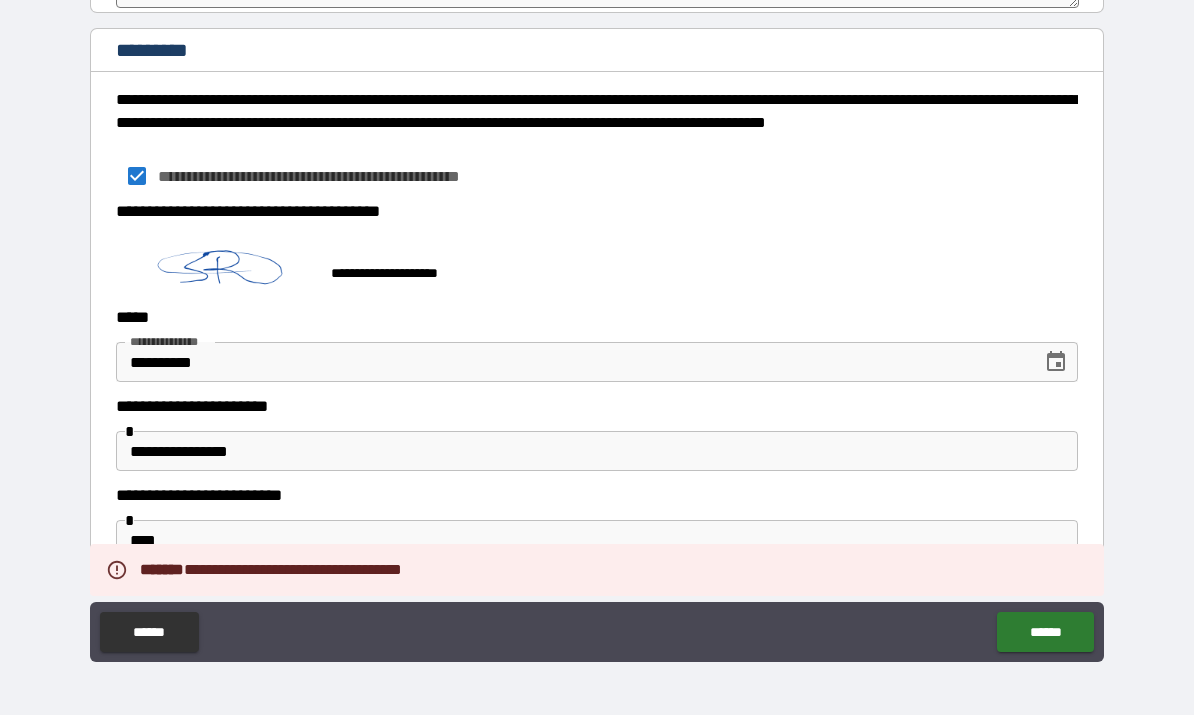 scroll, scrollTop: 11338, scrollLeft: 0, axis: vertical 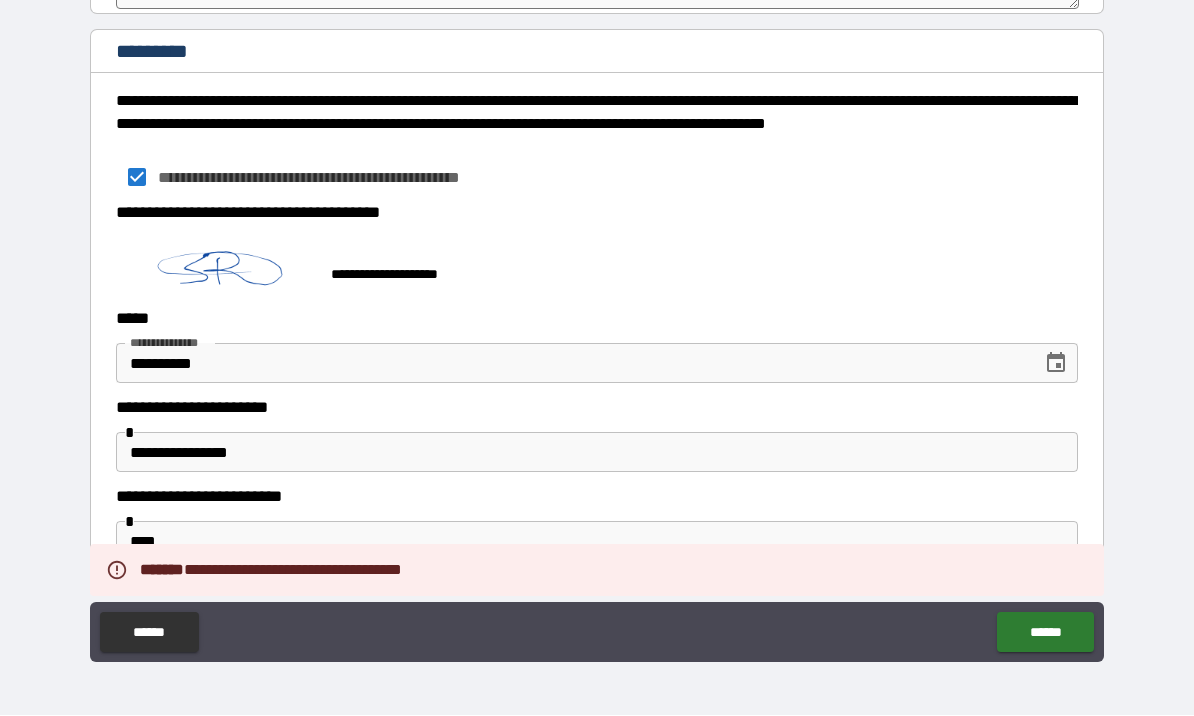 click on "******" at bounding box center (1045, 633) 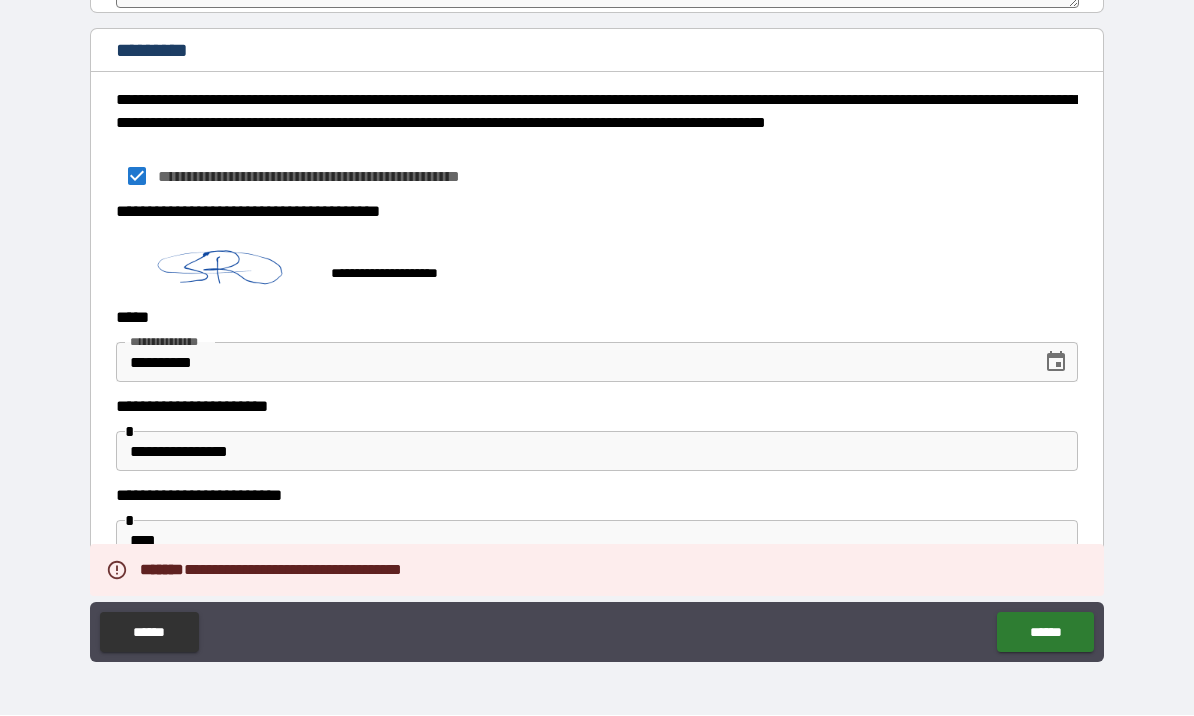 scroll, scrollTop: 11338, scrollLeft: 0, axis: vertical 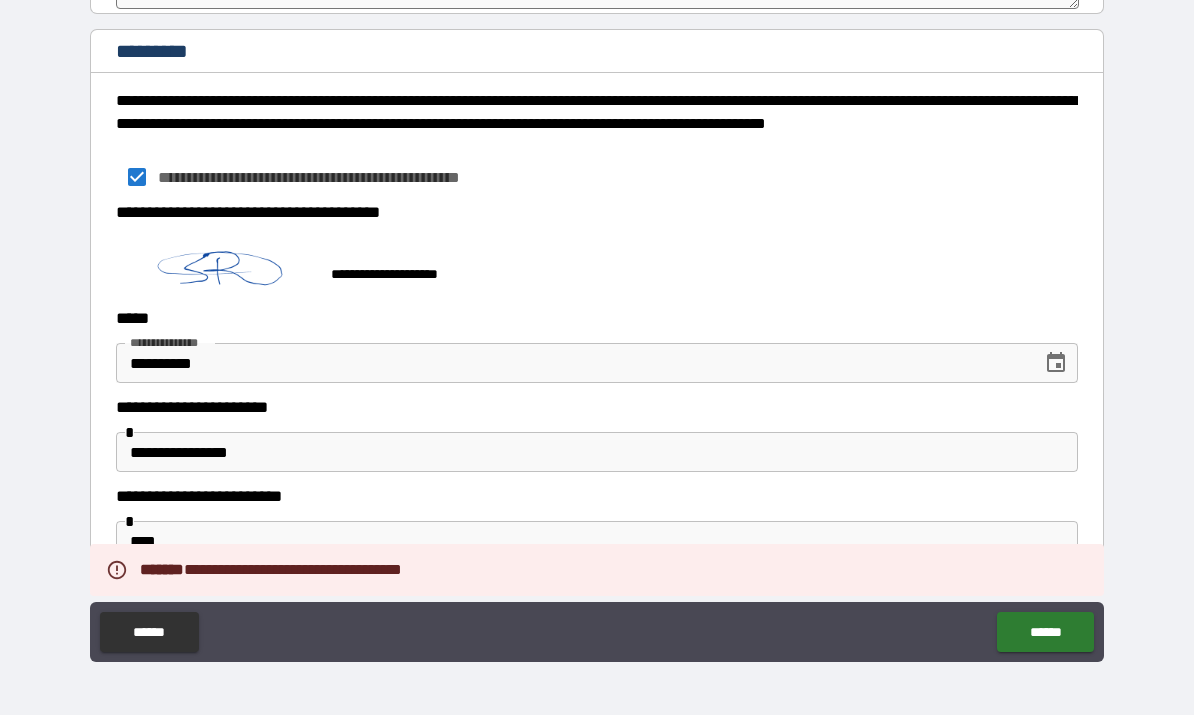 click on "**********" at bounding box center [597, 453] 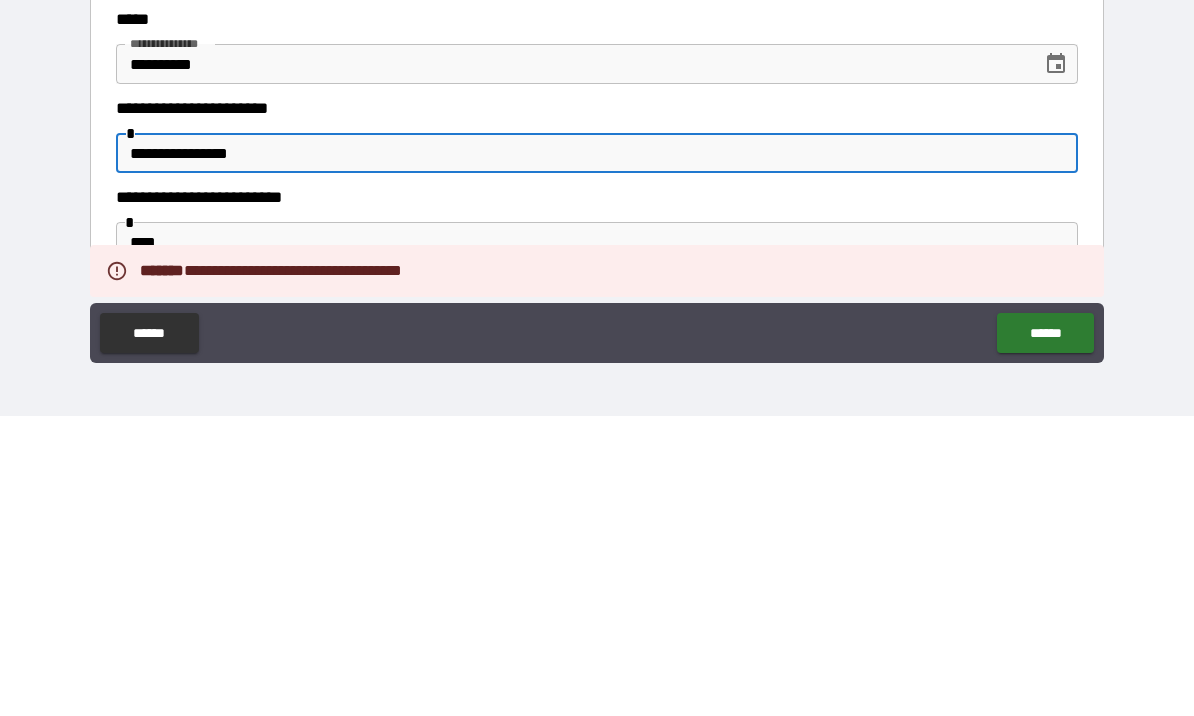 click on "**********" at bounding box center (597, 453) 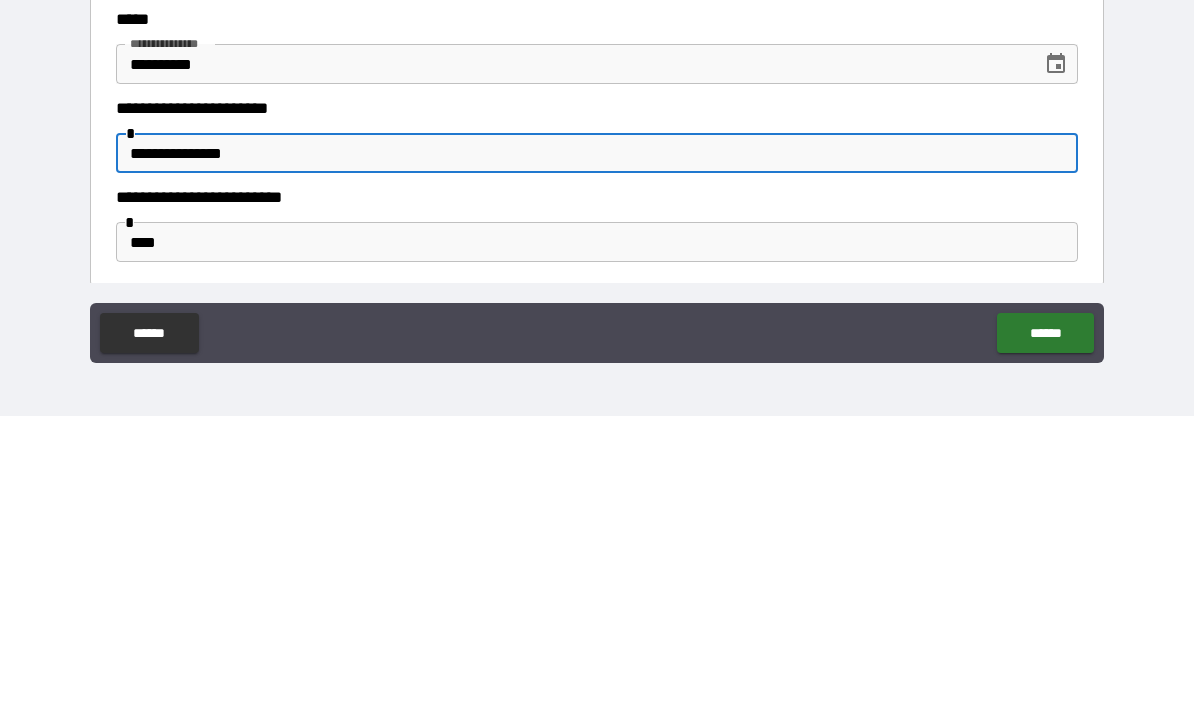 type on "**********" 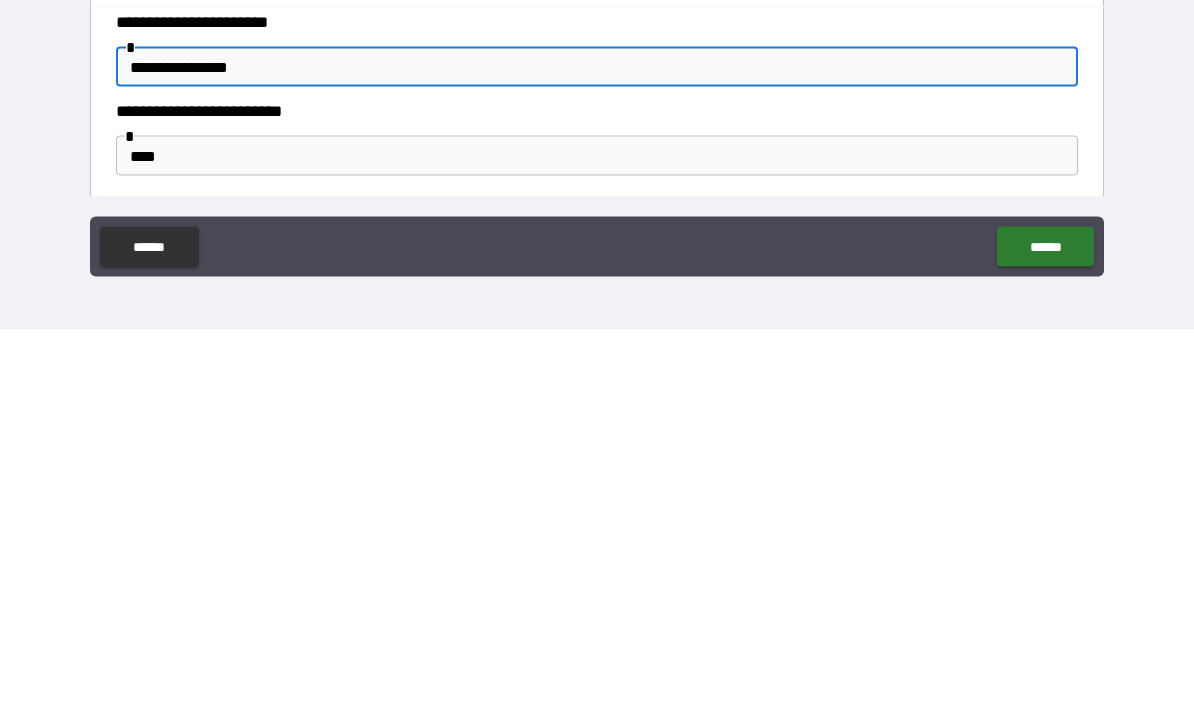 click on "******" at bounding box center (1045, 633) 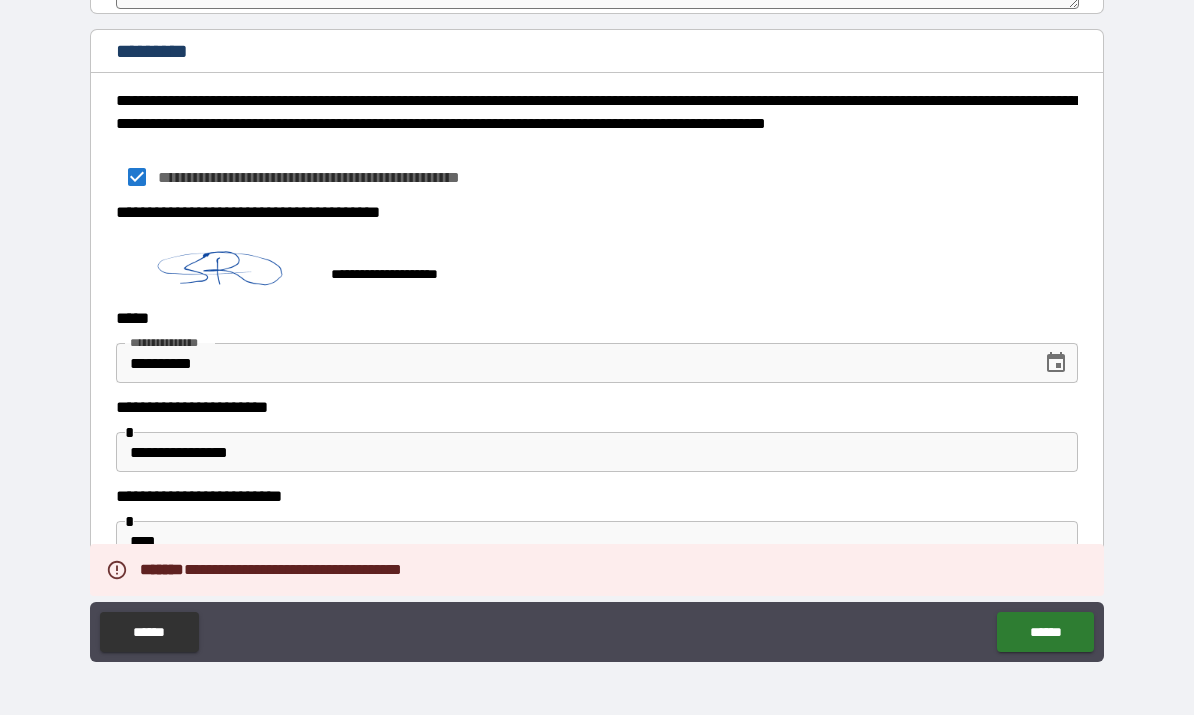 click on "**********" at bounding box center [597, 453] 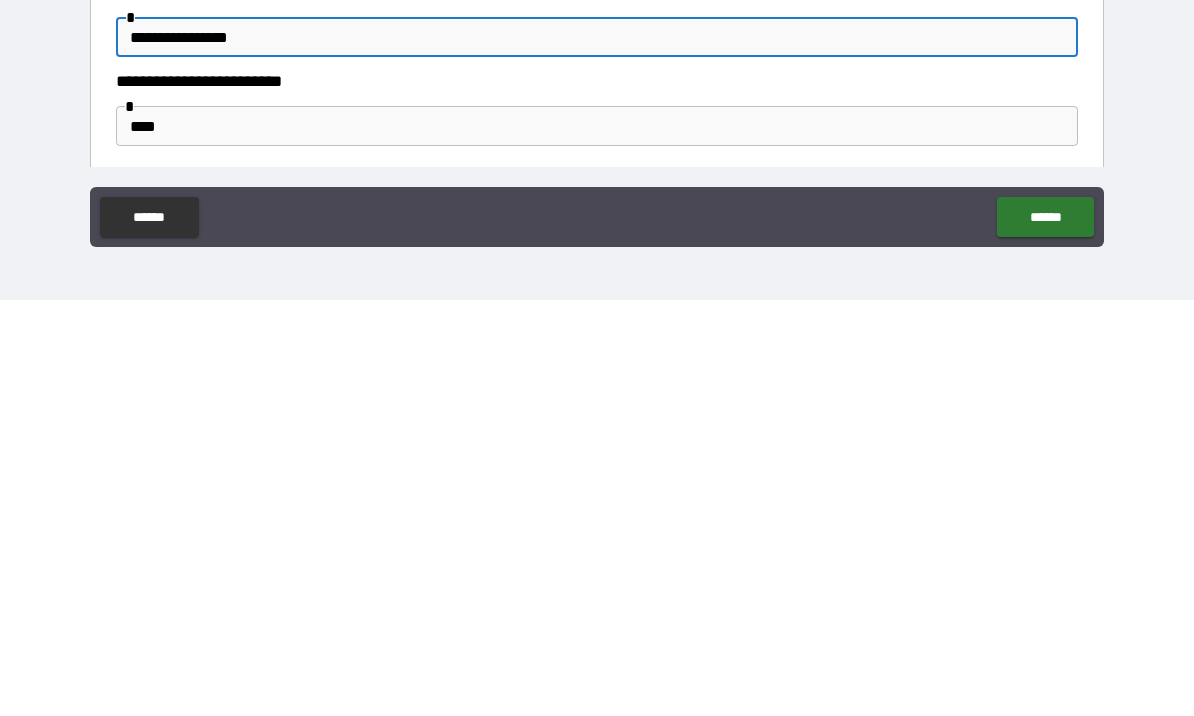 click on "******" at bounding box center [1045, 633] 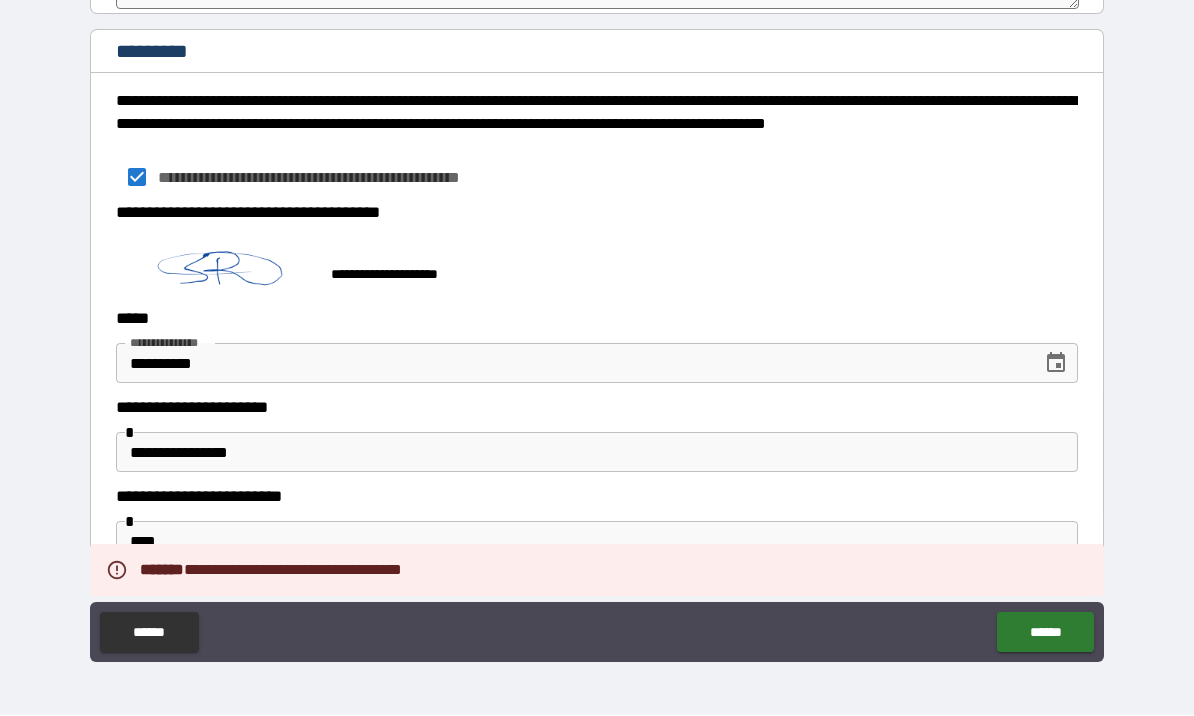 click on "******" at bounding box center (1045, 633) 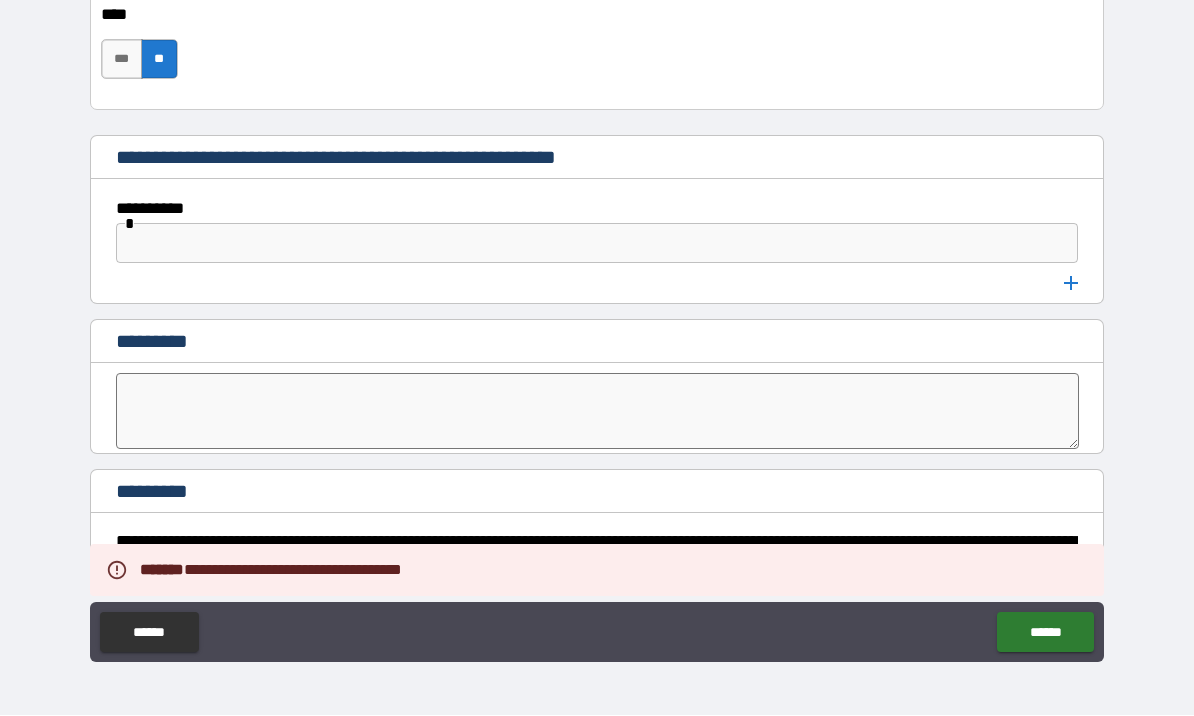 scroll, scrollTop: 10911, scrollLeft: 0, axis: vertical 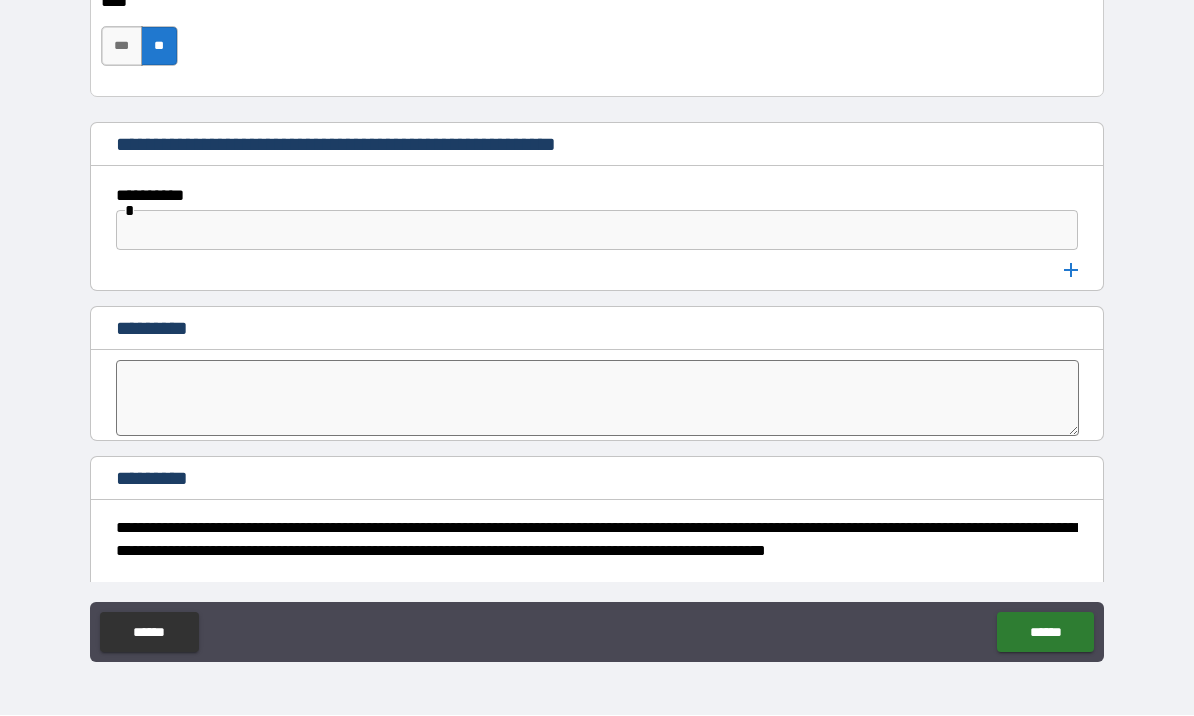 click at bounding box center [597, 231] 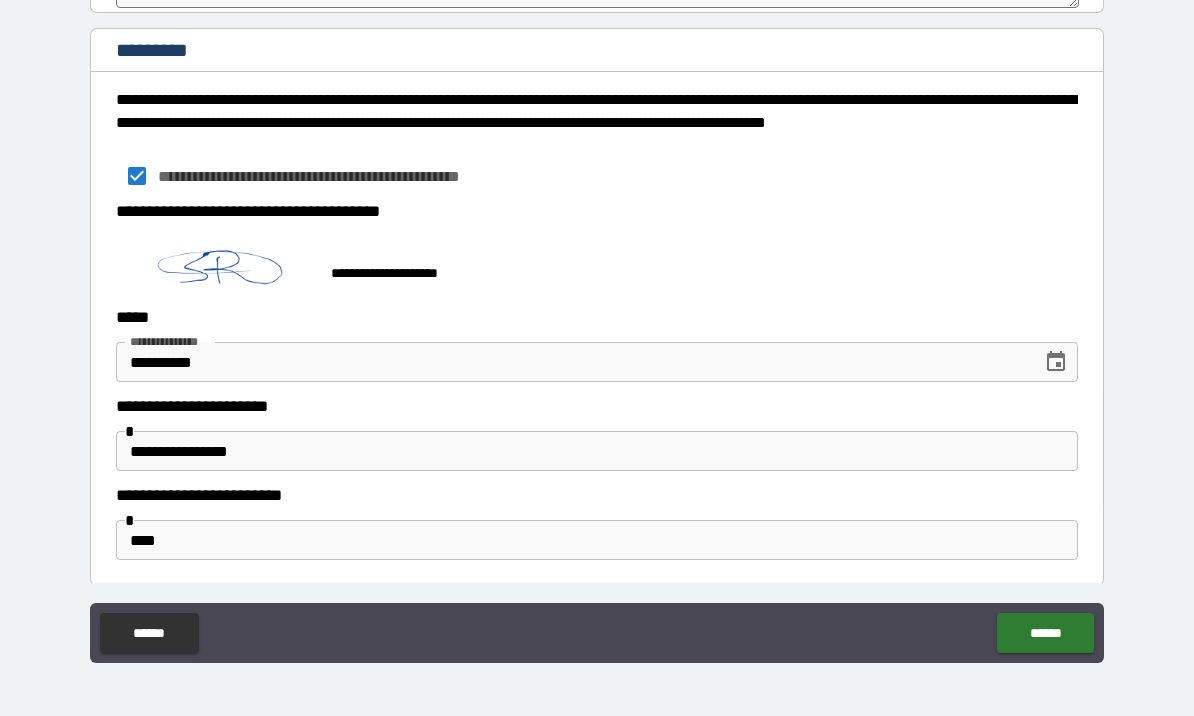 scroll, scrollTop: 11338, scrollLeft: 0, axis: vertical 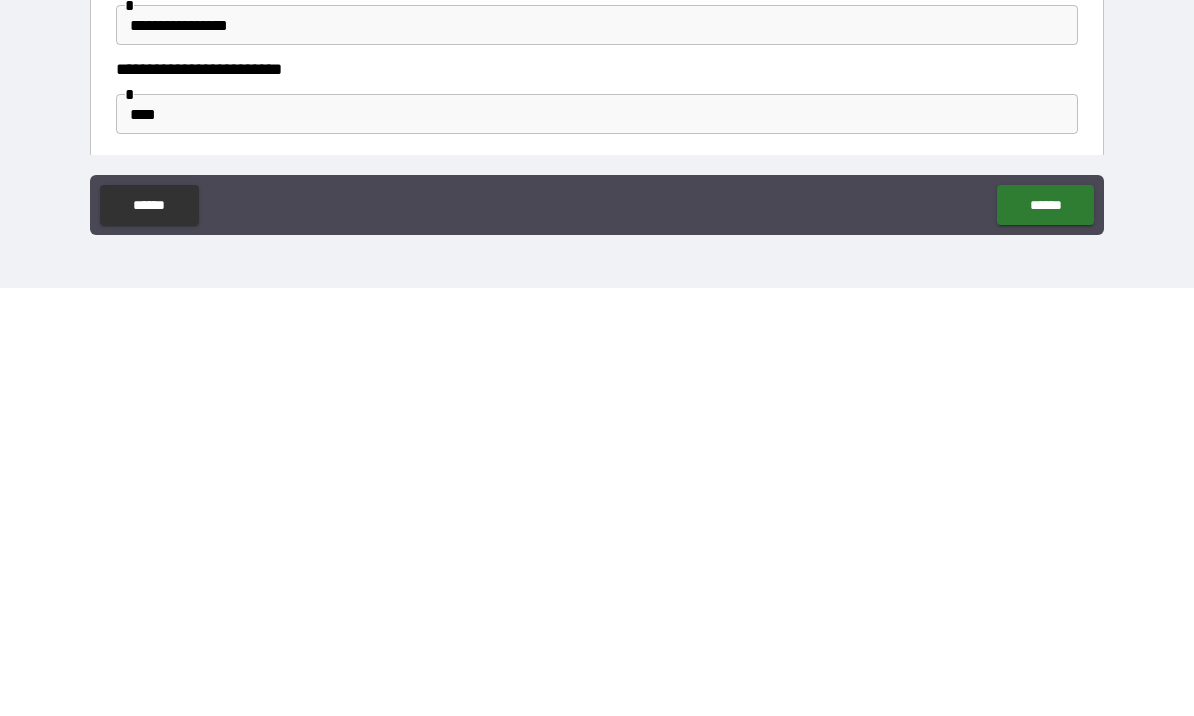 type on "****" 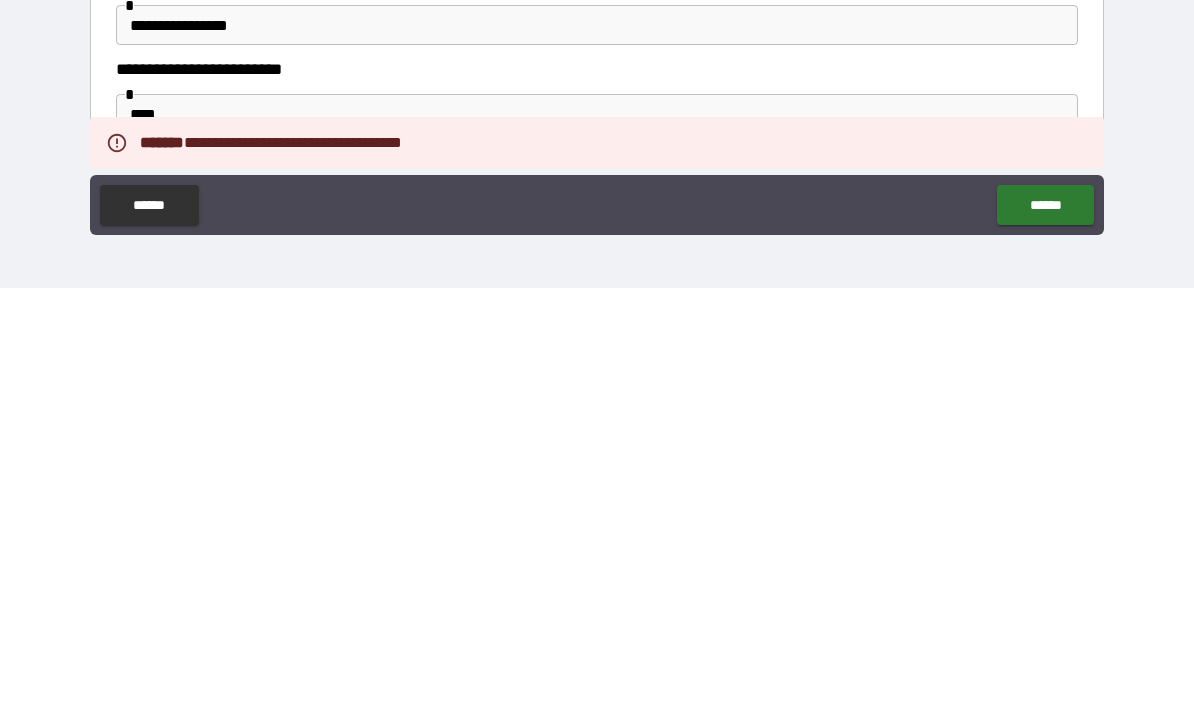scroll, scrollTop: 69, scrollLeft: 0, axis: vertical 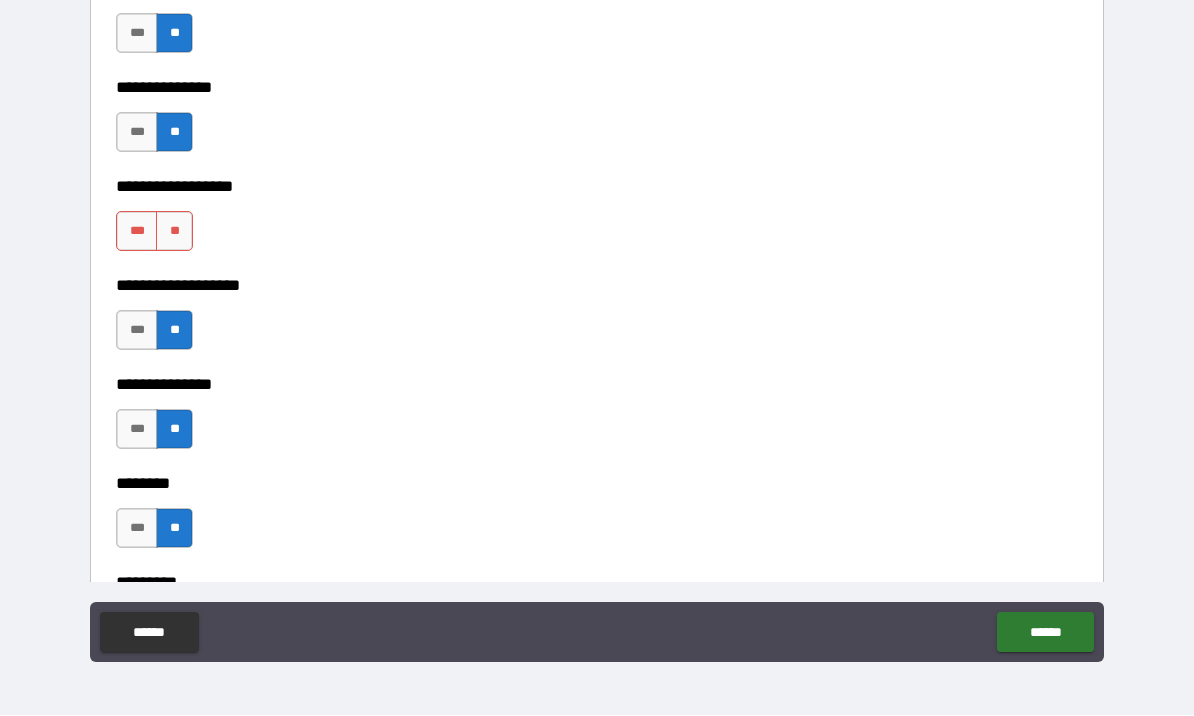 click on "**" at bounding box center (174, 232) 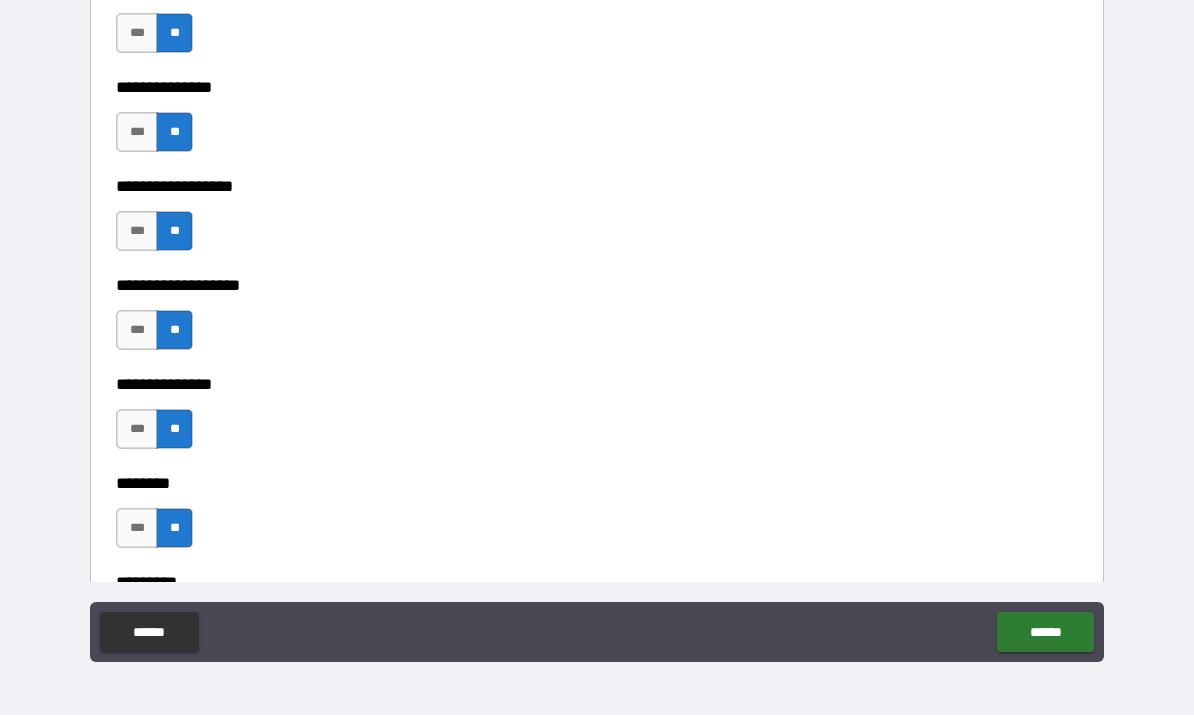click on "******" at bounding box center [1045, 633] 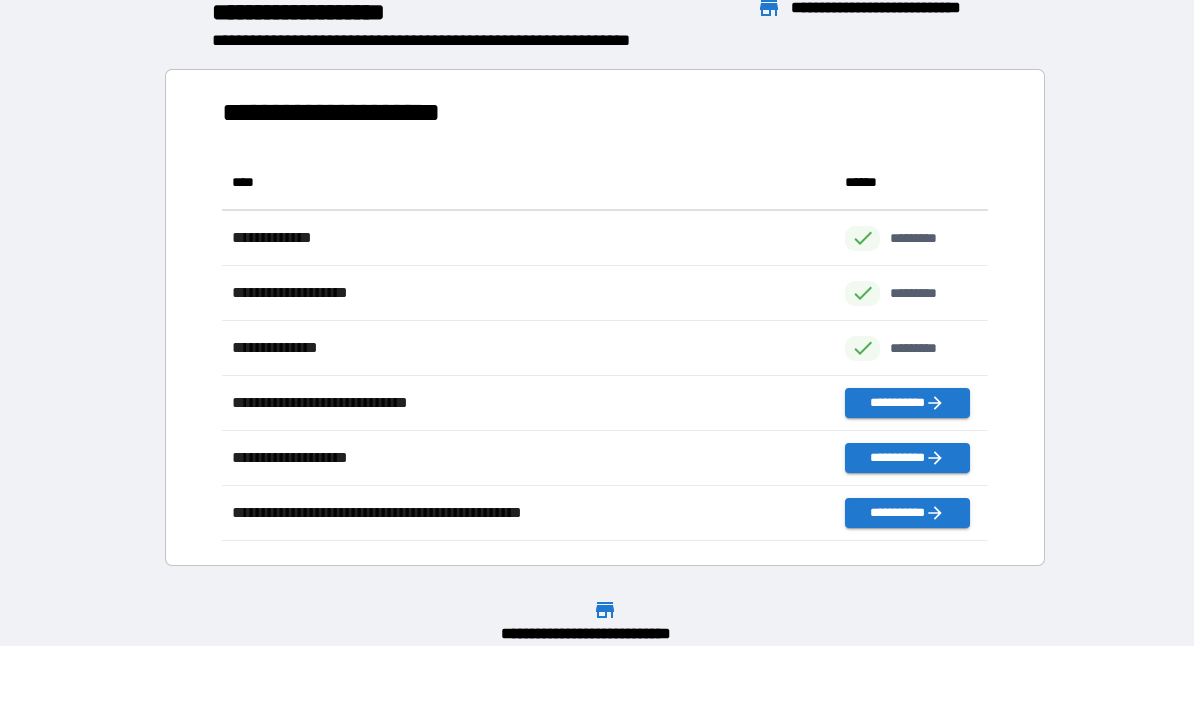 scroll, scrollTop: 1, scrollLeft: 1, axis: both 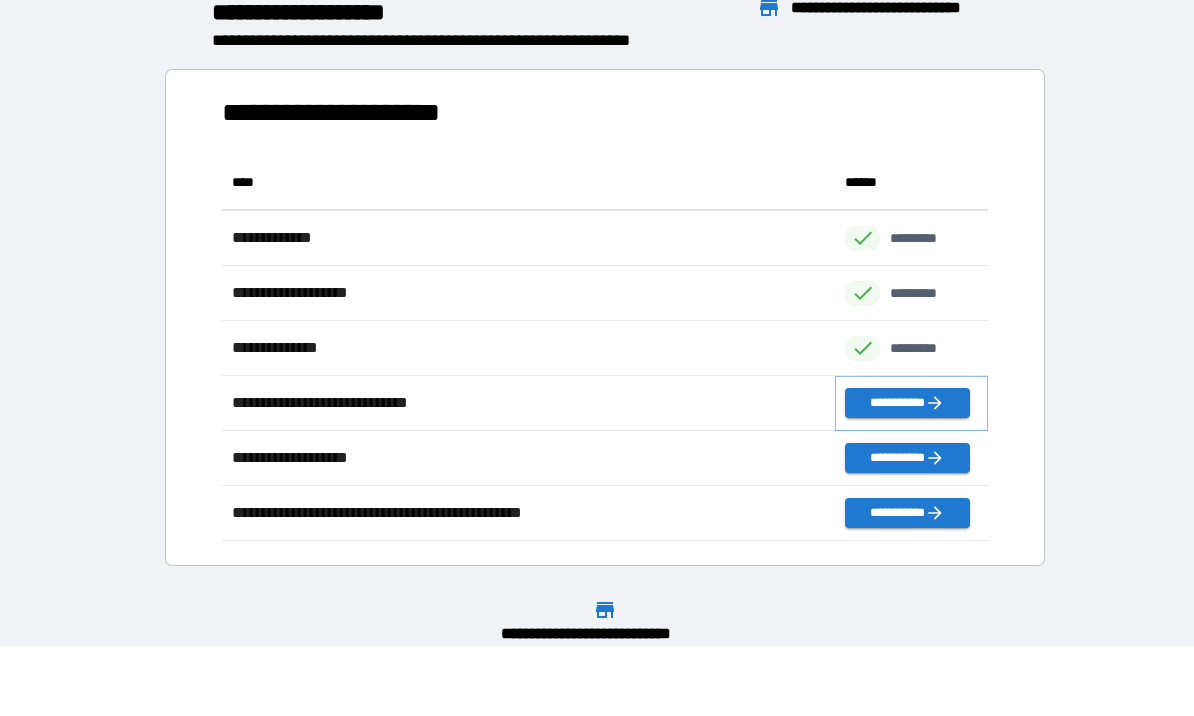 click on "**********" at bounding box center [907, 404] 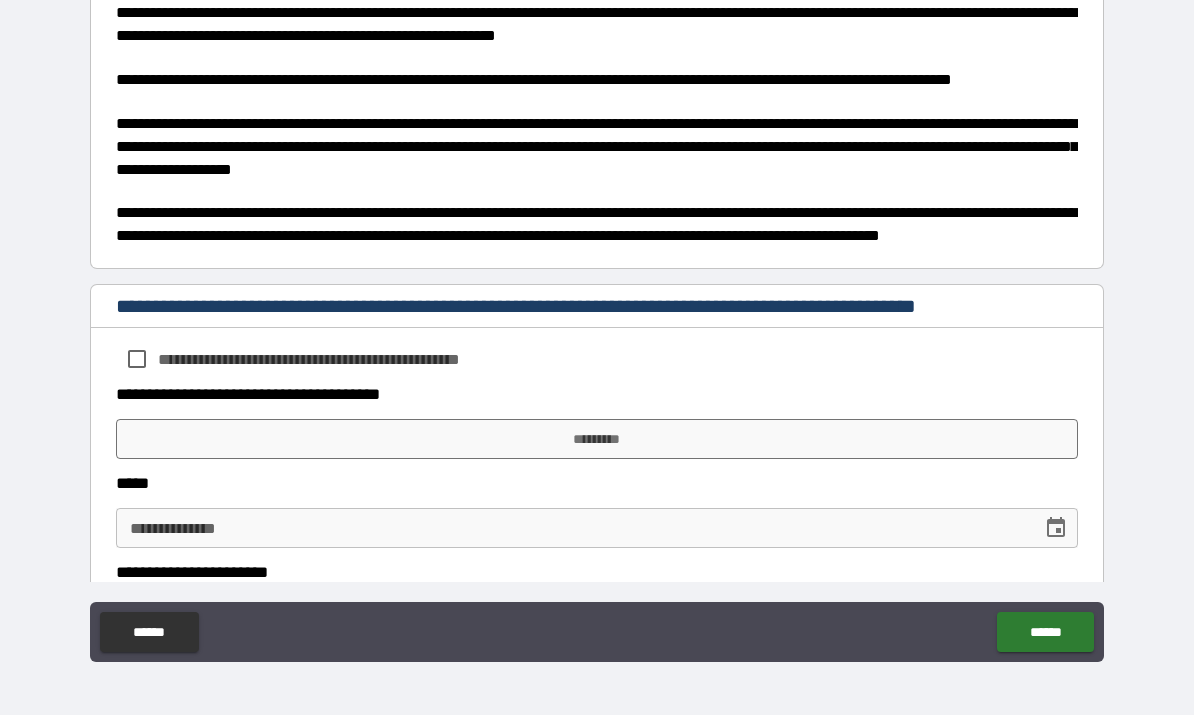 scroll, scrollTop: 811, scrollLeft: 0, axis: vertical 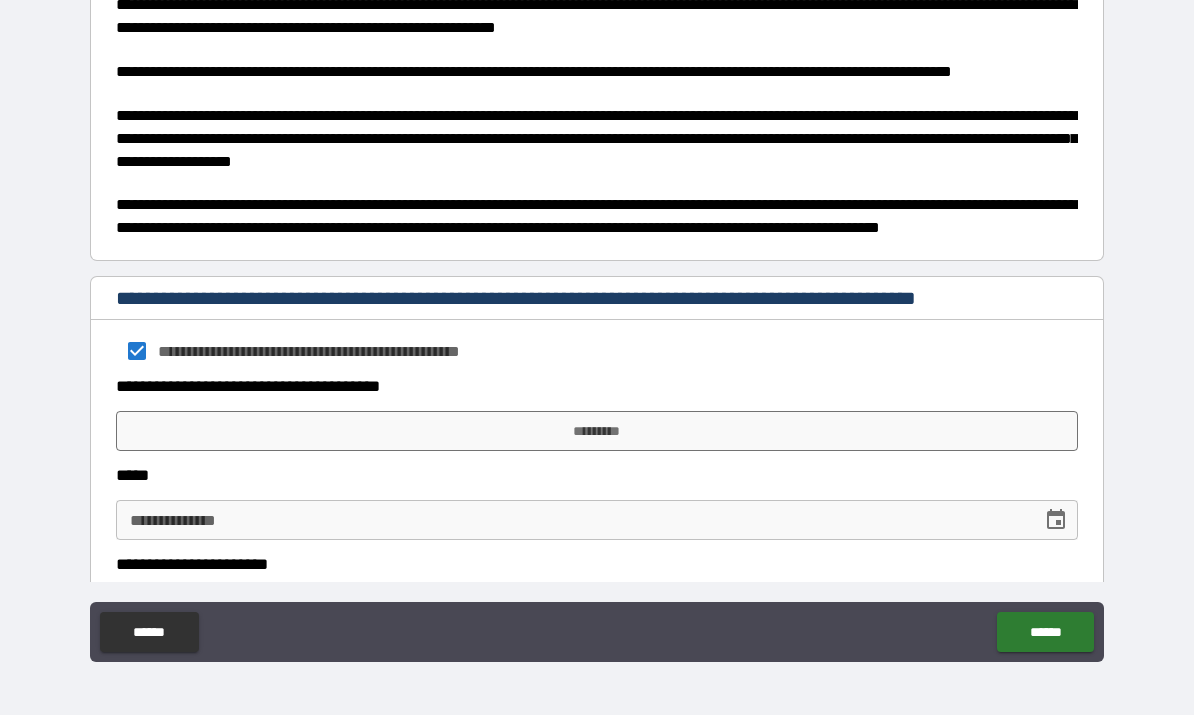 click on "*********" at bounding box center (597, 432) 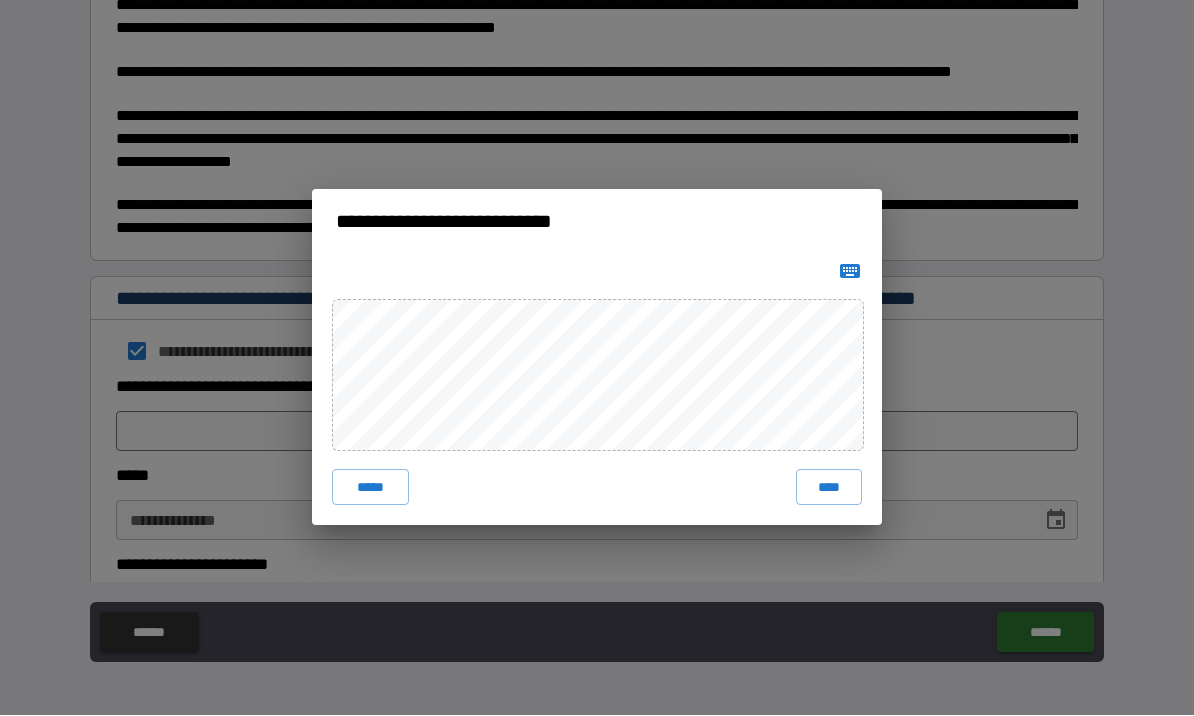 click on "****" at bounding box center [829, 488] 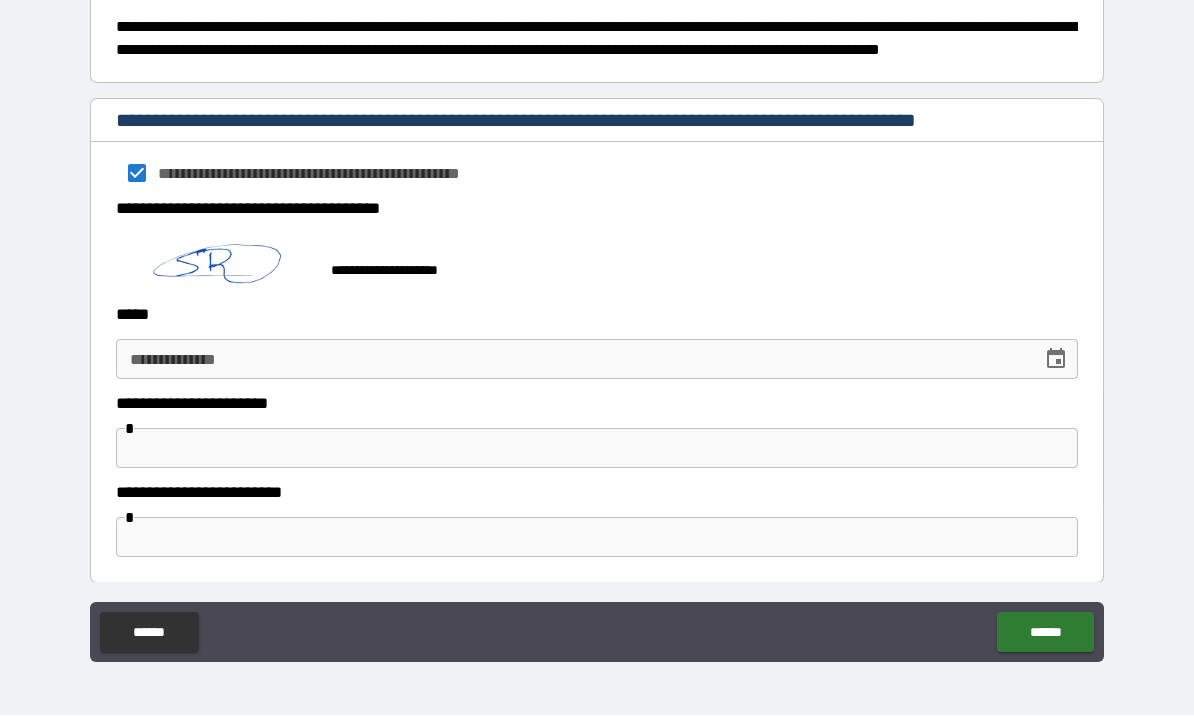 scroll, scrollTop: 988, scrollLeft: 0, axis: vertical 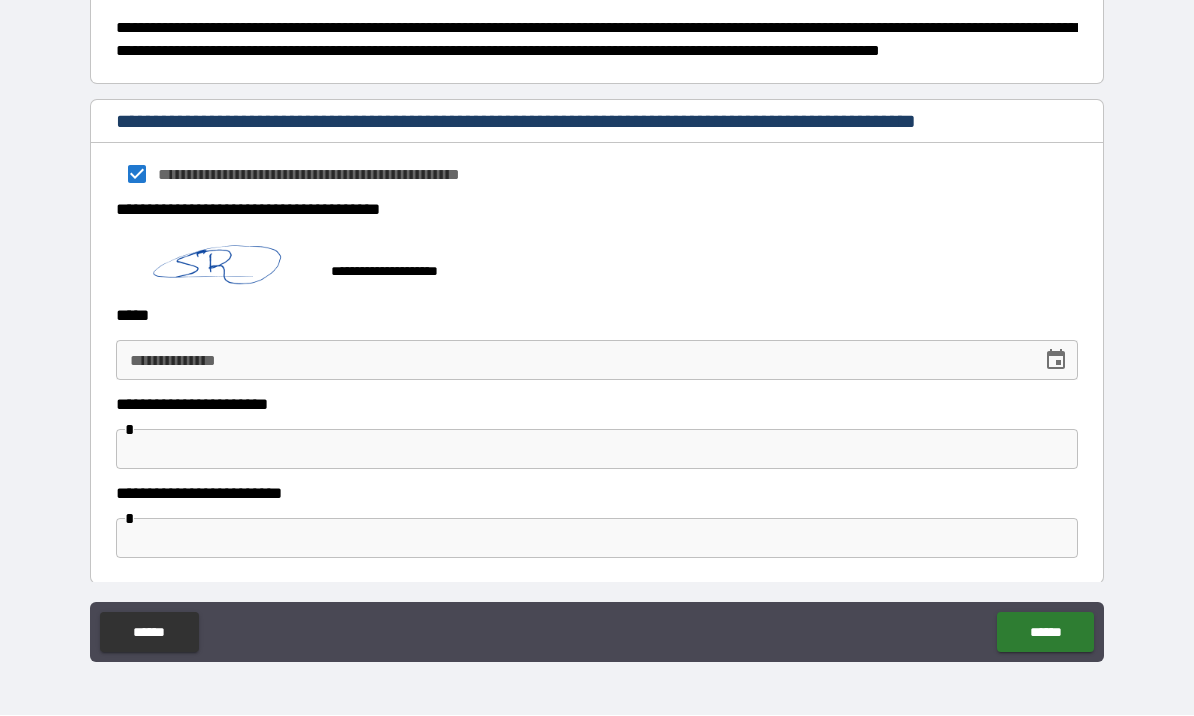 click 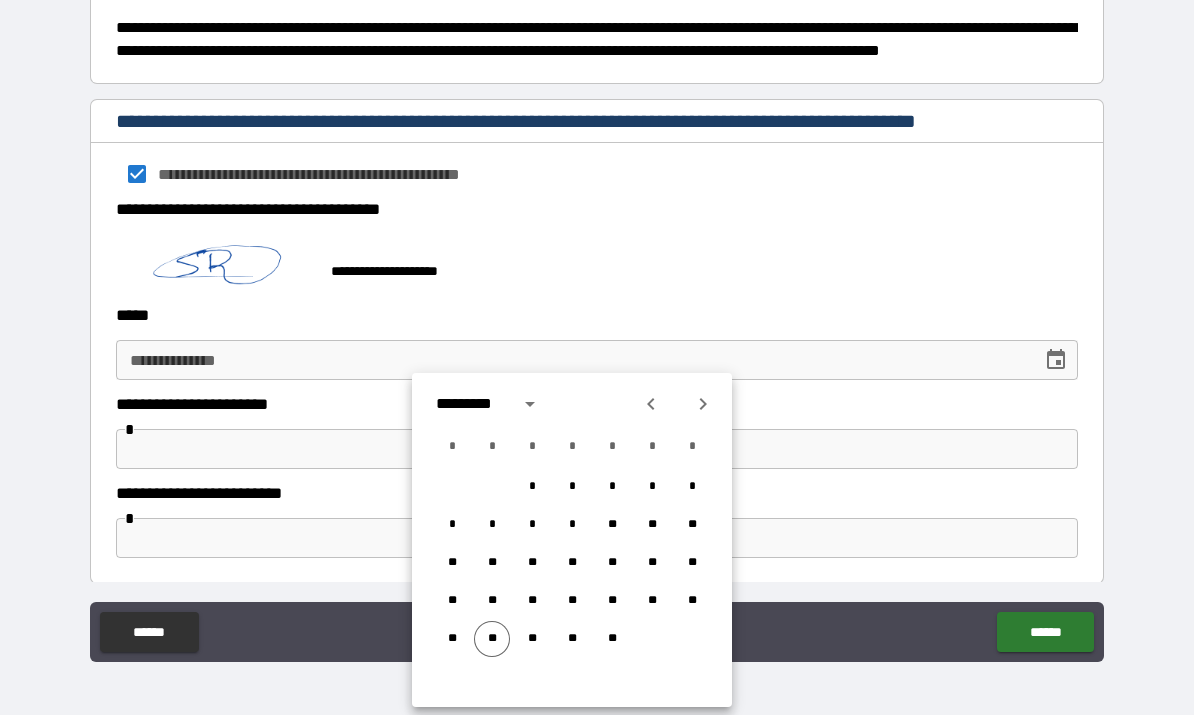 click on "**" at bounding box center (492, 640) 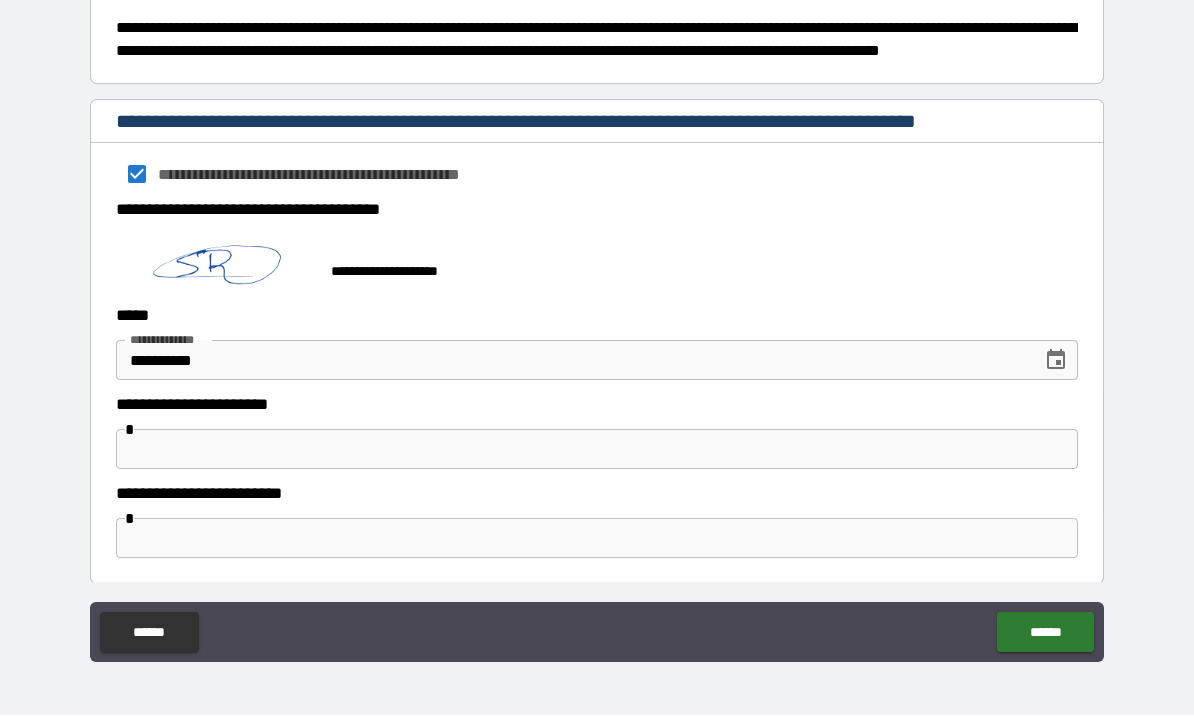 click at bounding box center [597, 450] 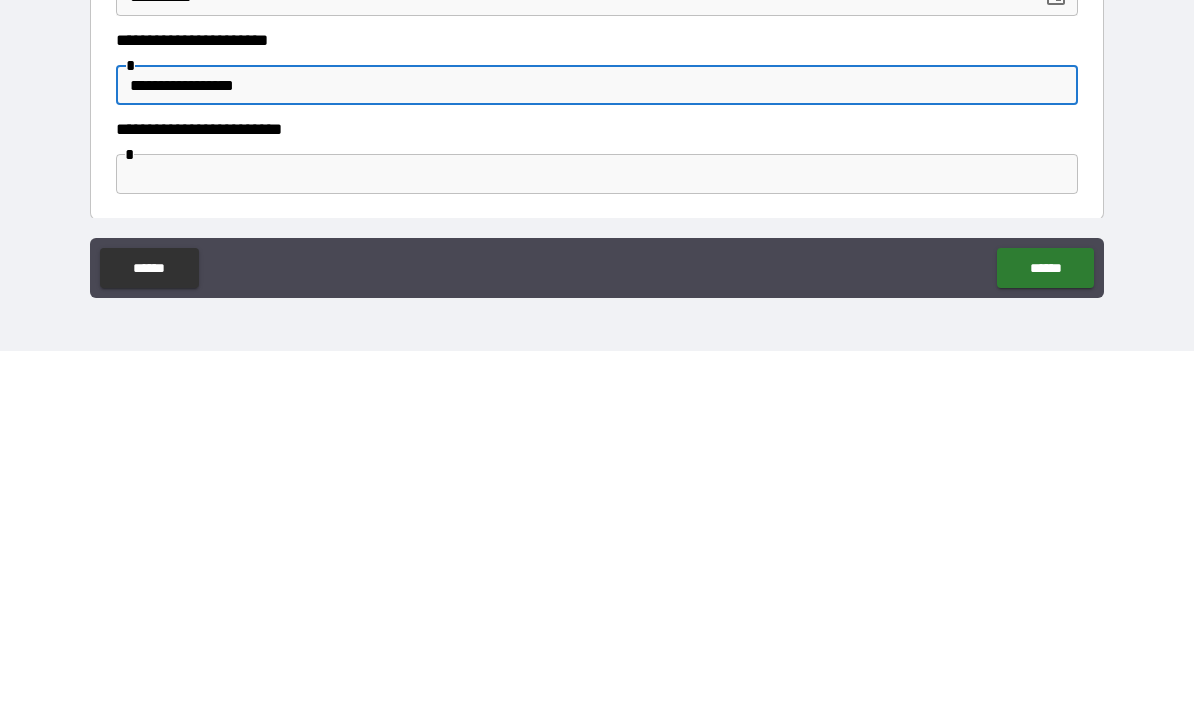 type on "**********" 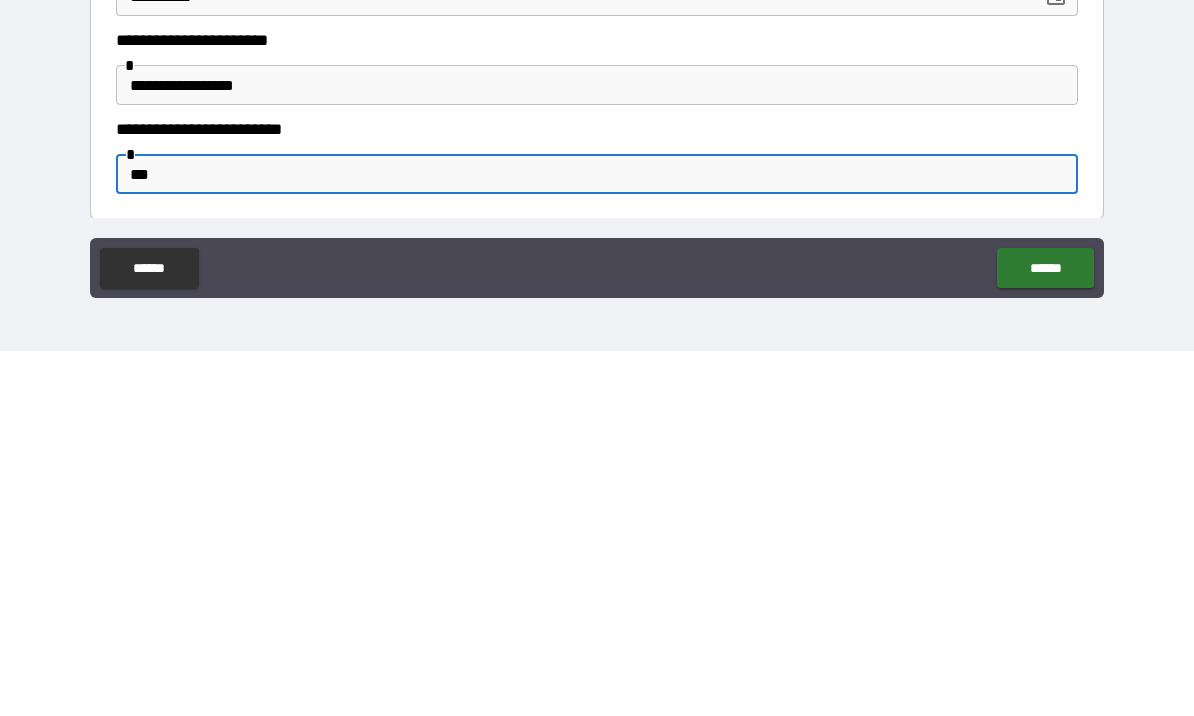 type on "****" 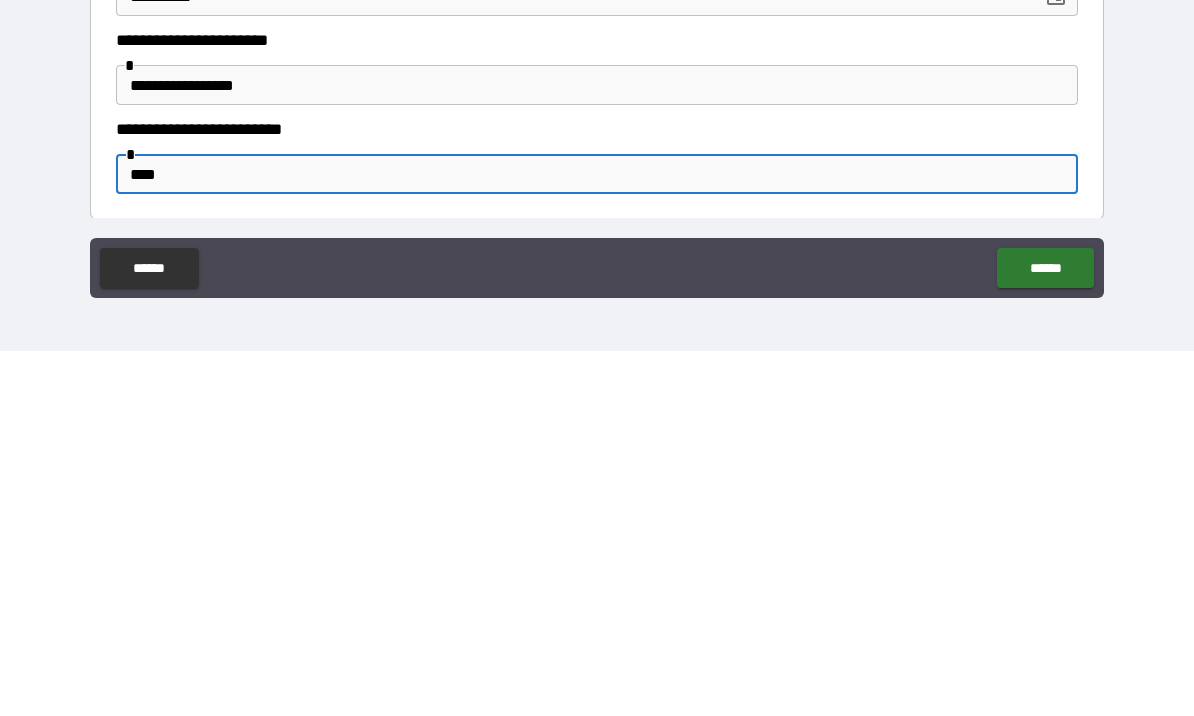 click on "******" at bounding box center (1045, 633) 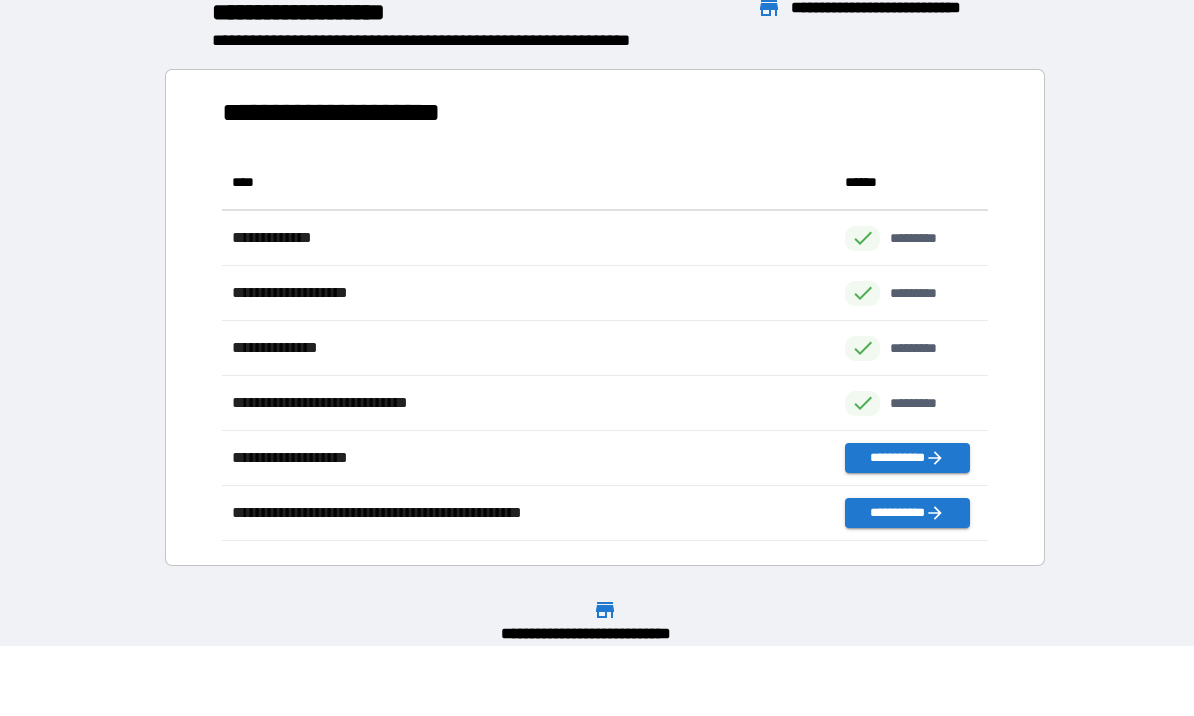 scroll, scrollTop: 1, scrollLeft: 1, axis: both 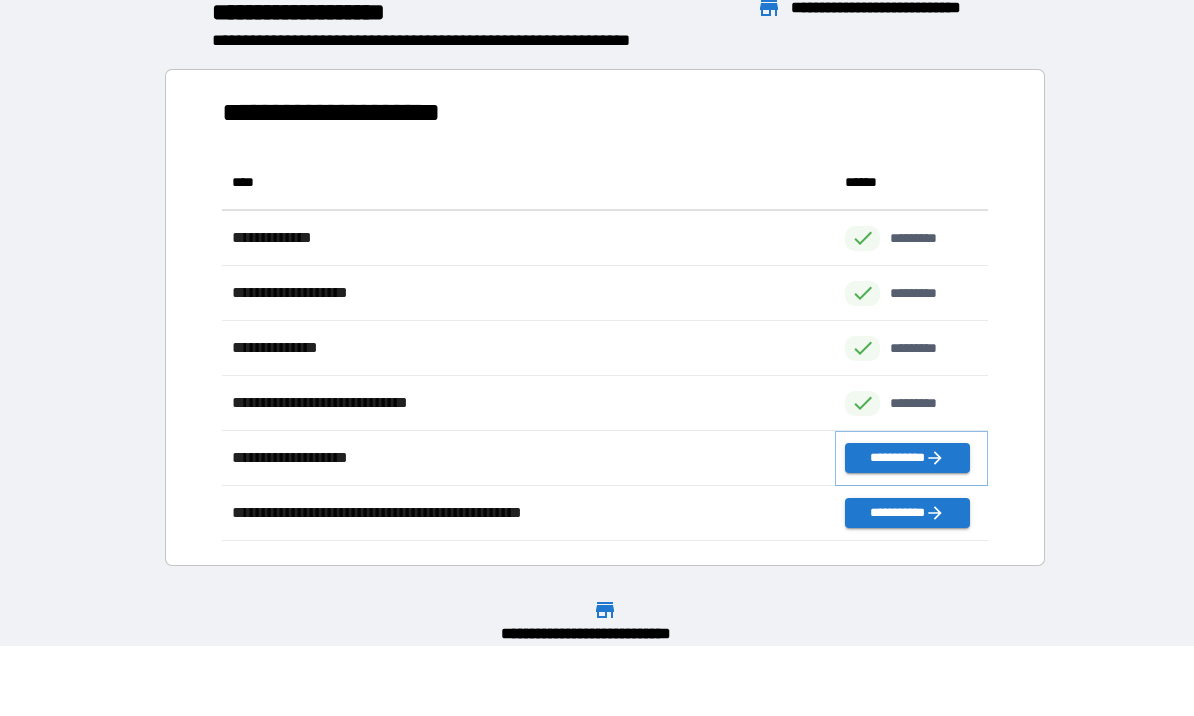 click on "**********" at bounding box center [907, 459] 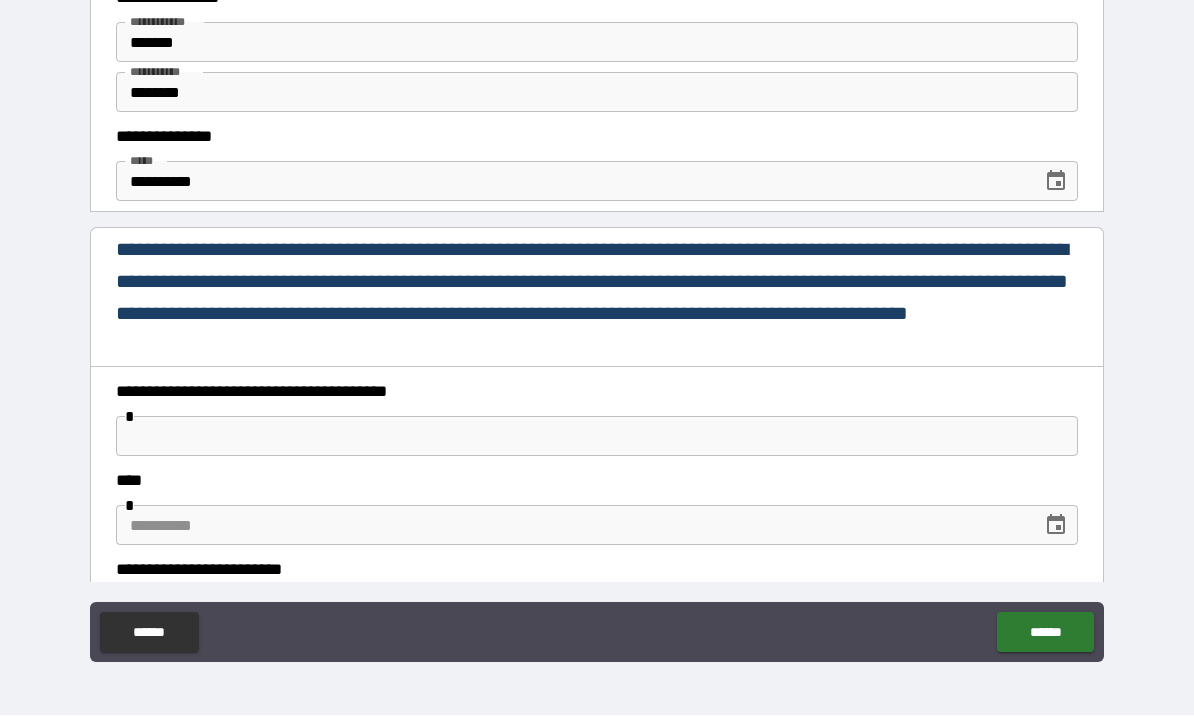 click at bounding box center (597, 437) 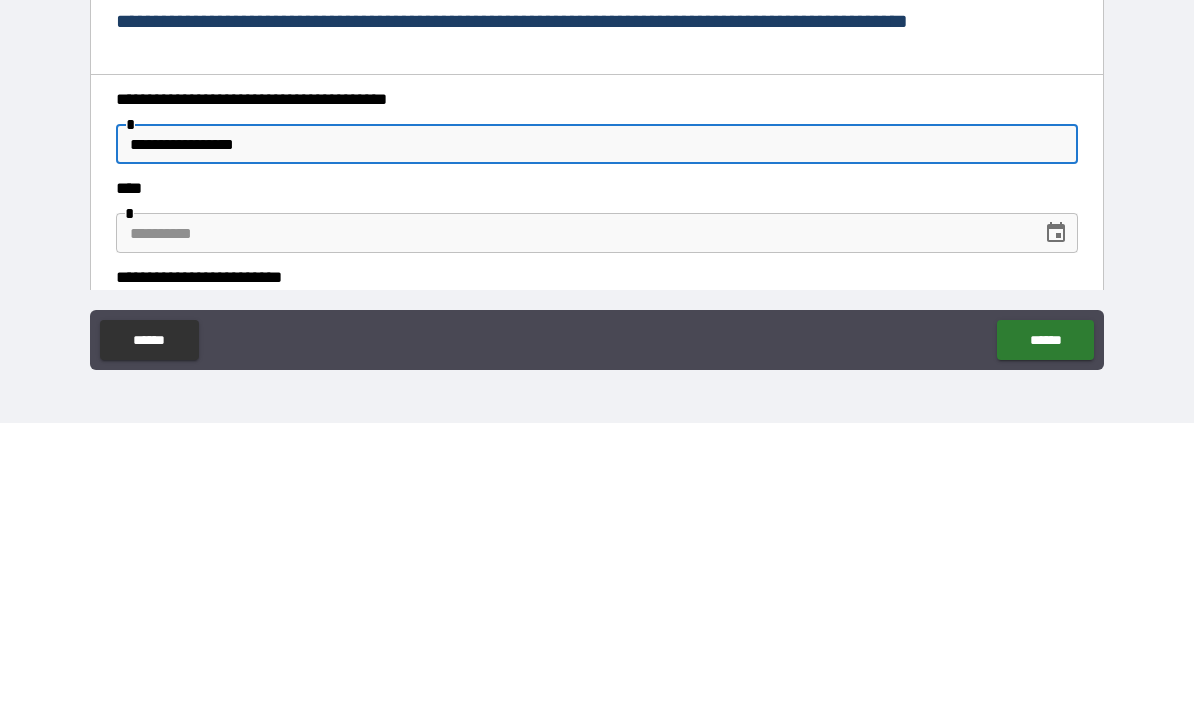 type on "**********" 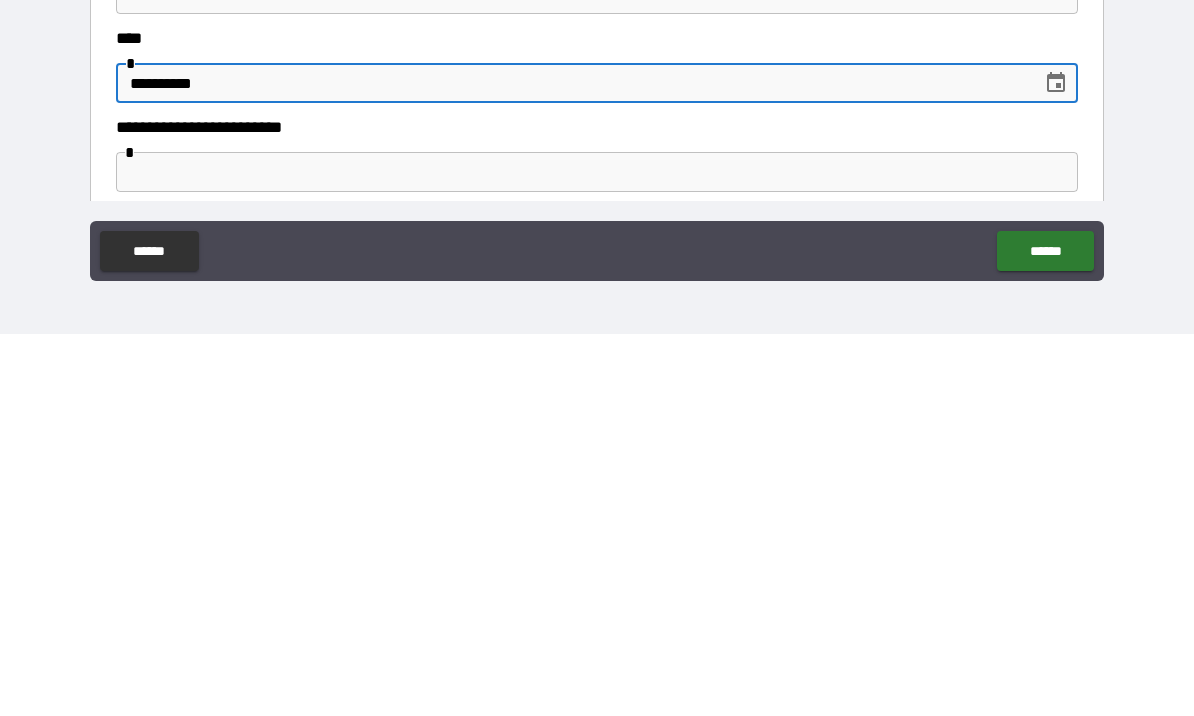 scroll, scrollTop: 89, scrollLeft: 0, axis: vertical 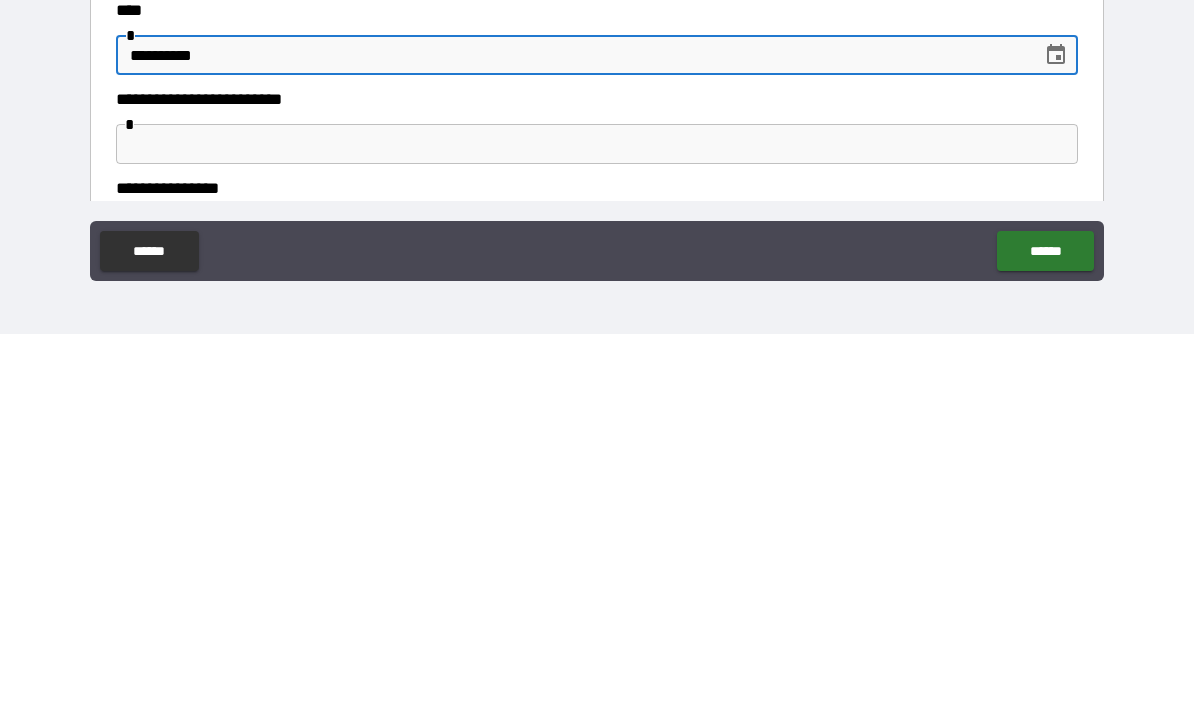 type on "**********" 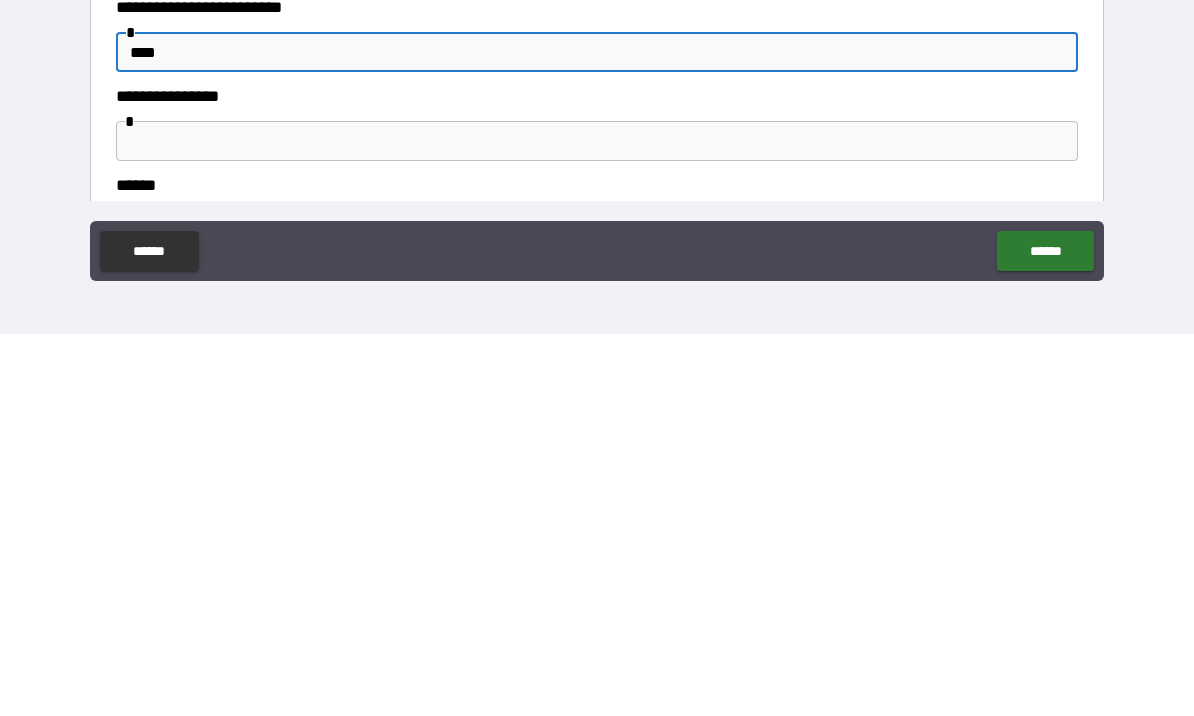 scroll, scrollTop: 197, scrollLeft: 0, axis: vertical 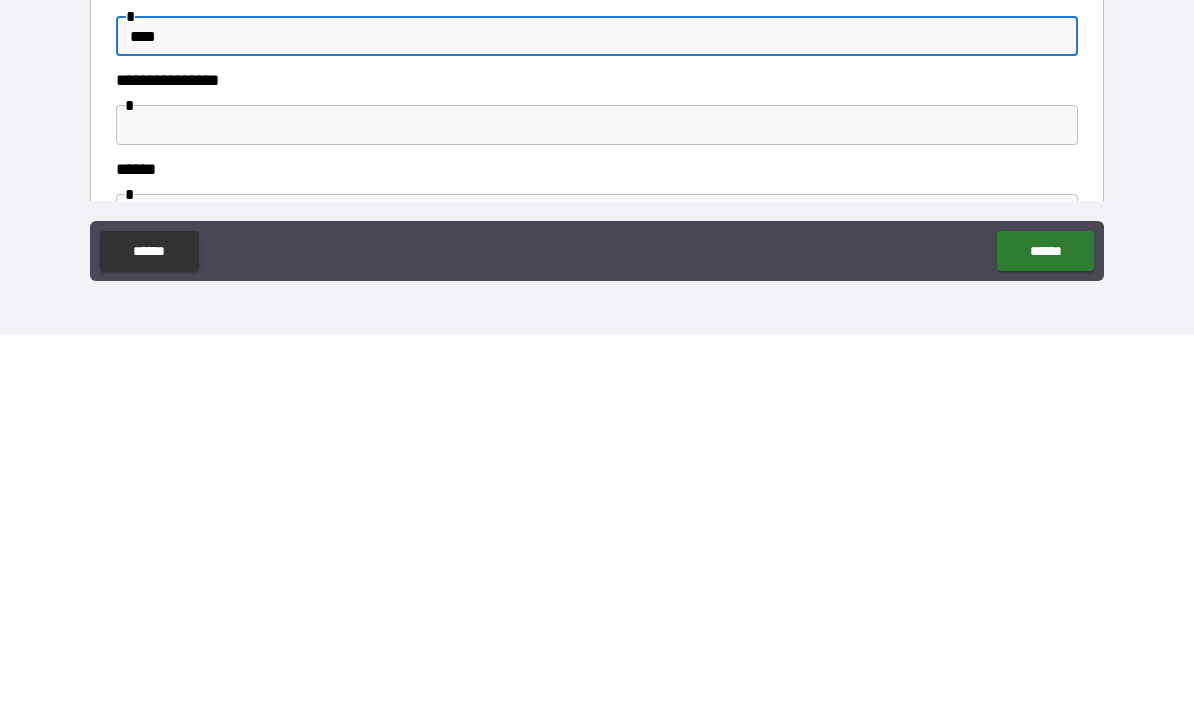 type on "****" 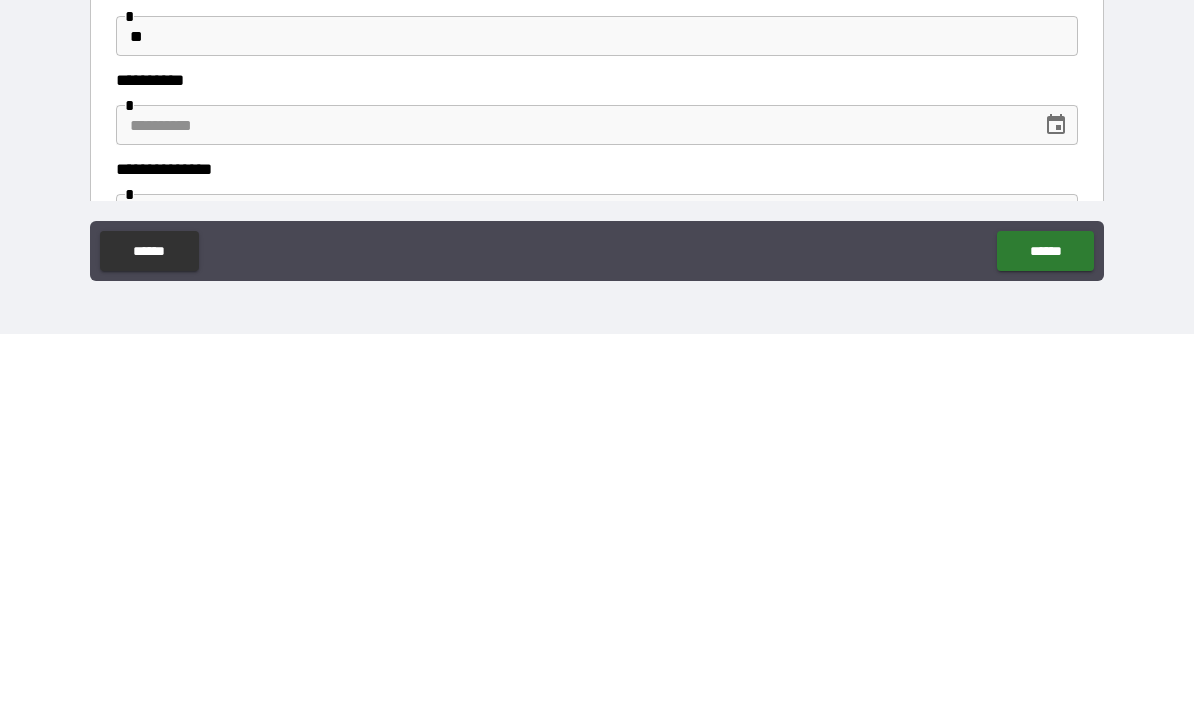 scroll, scrollTop: 378, scrollLeft: 0, axis: vertical 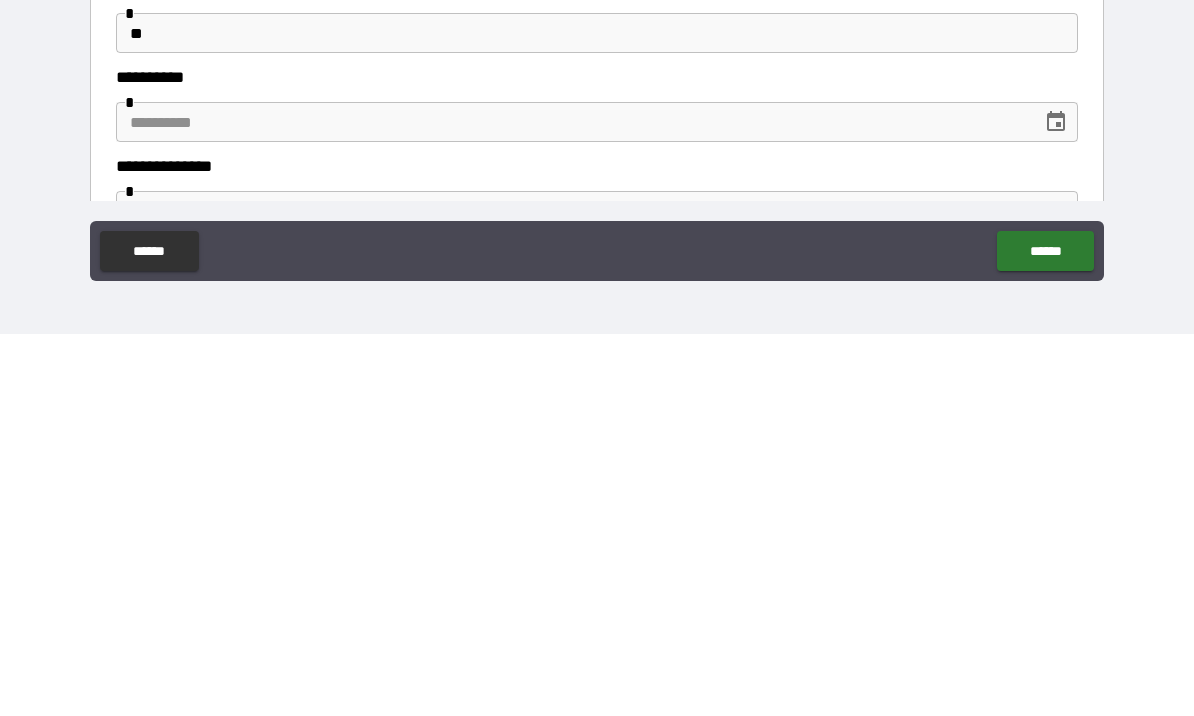 type on "**********" 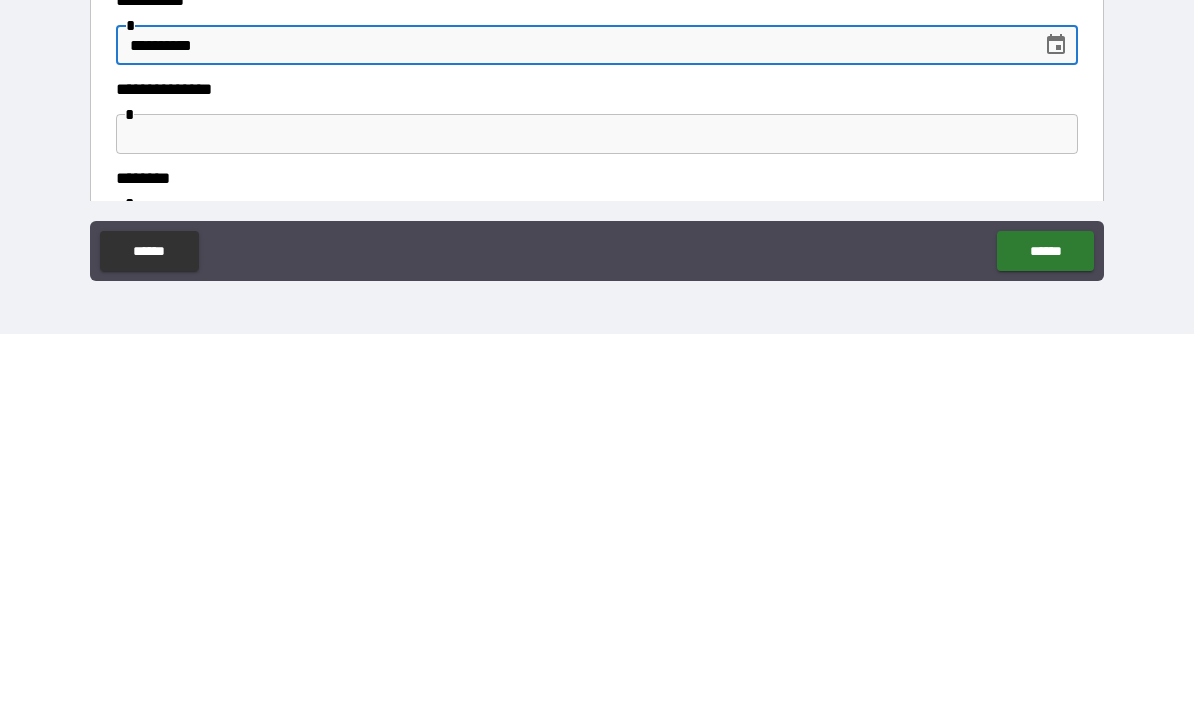 scroll, scrollTop: 466, scrollLeft: 0, axis: vertical 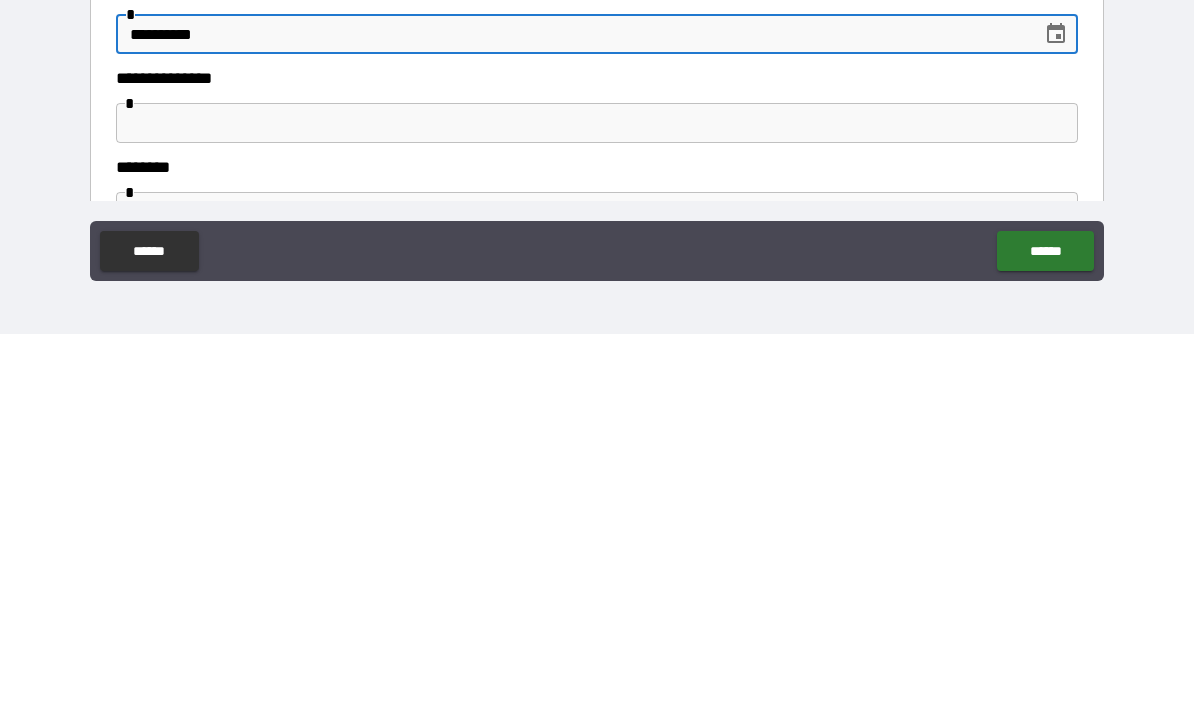 type on "**********" 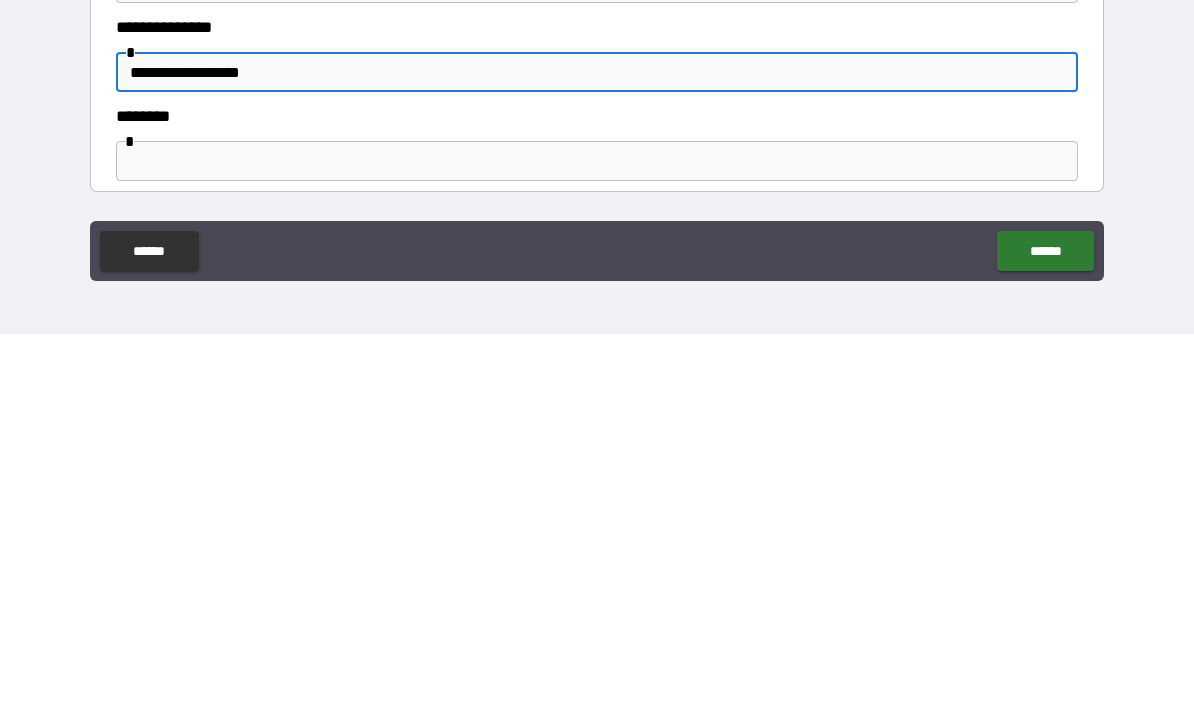 scroll, scrollTop: 526, scrollLeft: 0, axis: vertical 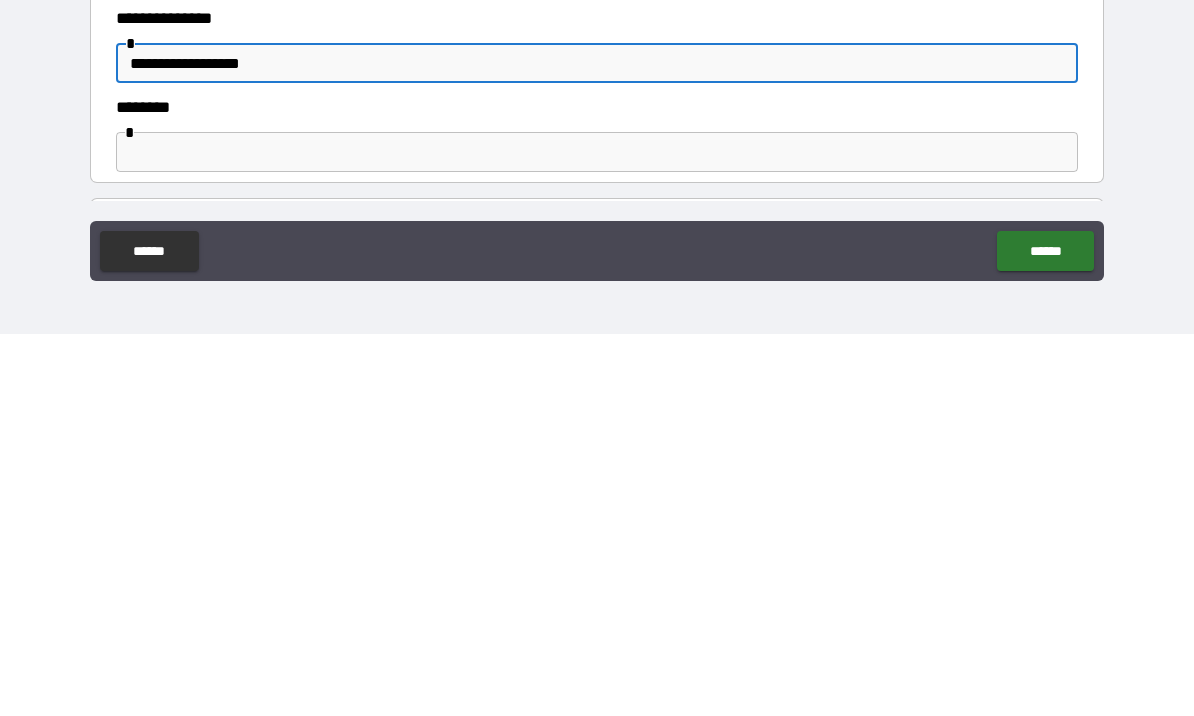type on "**********" 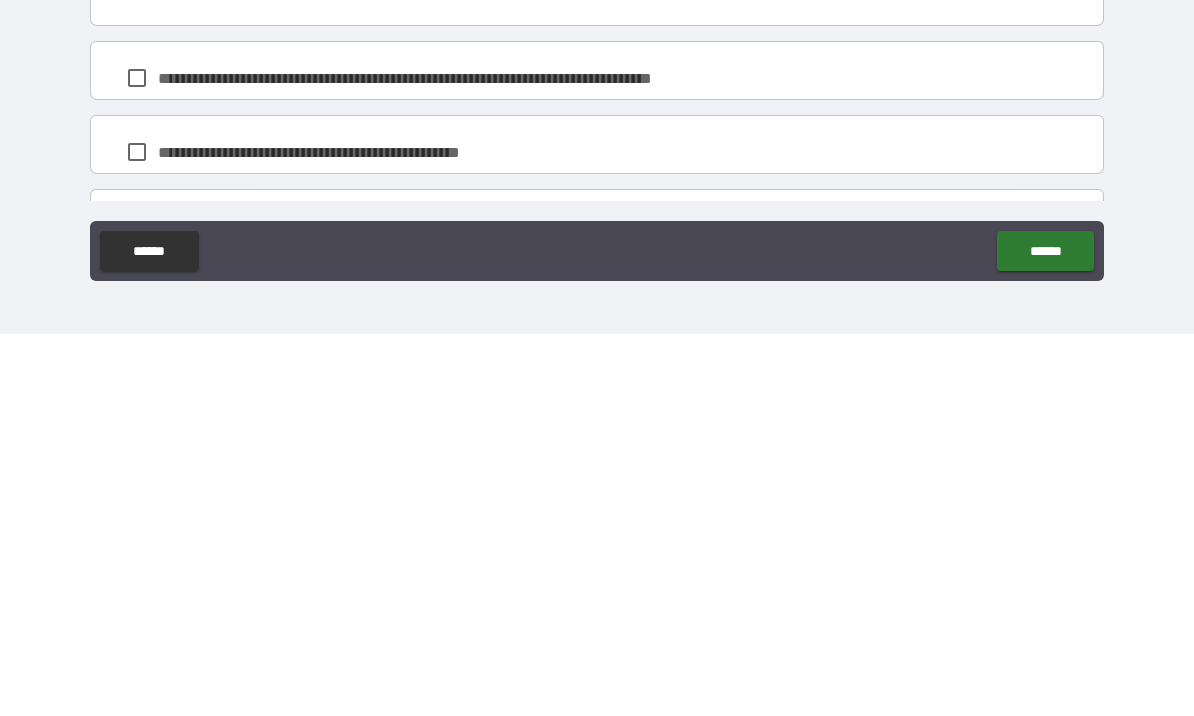 scroll, scrollTop: 1235, scrollLeft: 0, axis: vertical 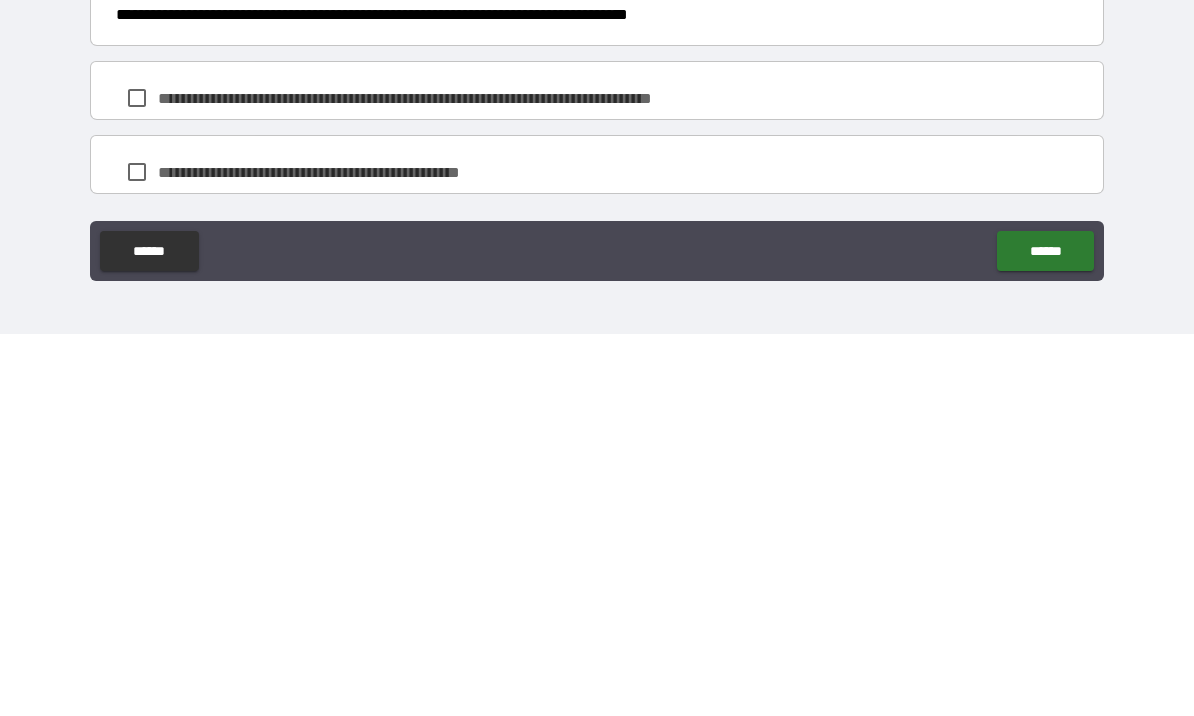 type on "**********" 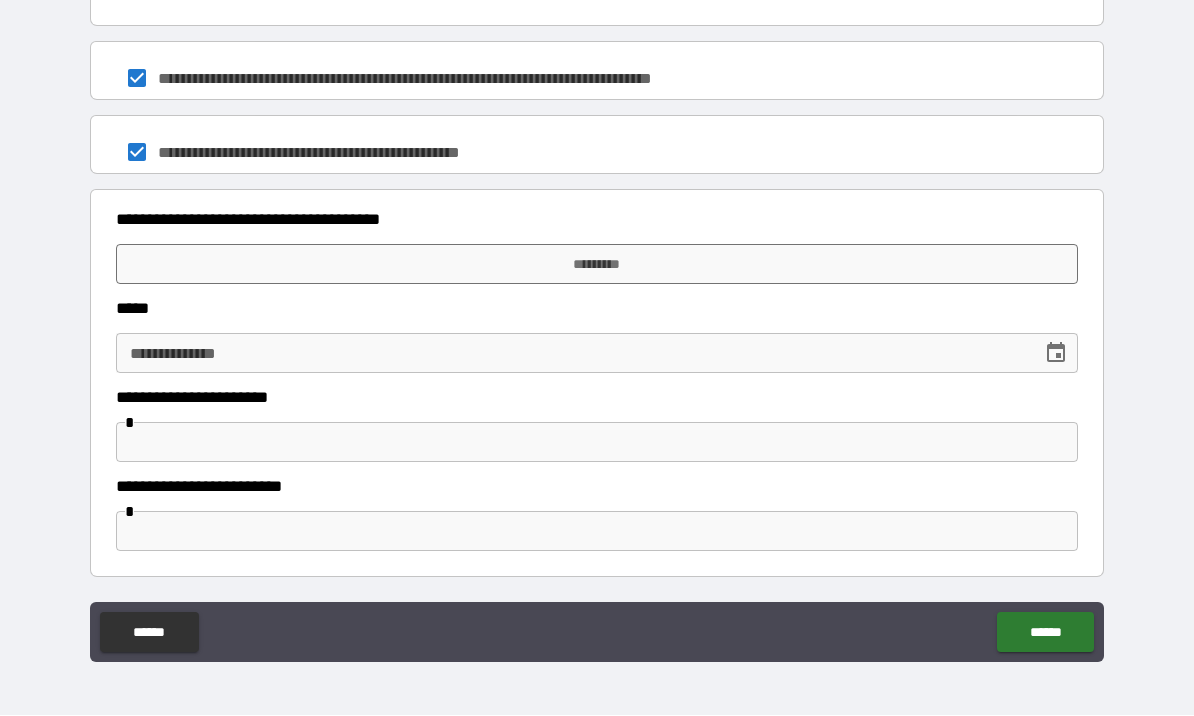 scroll, scrollTop: 1635, scrollLeft: 0, axis: vertical 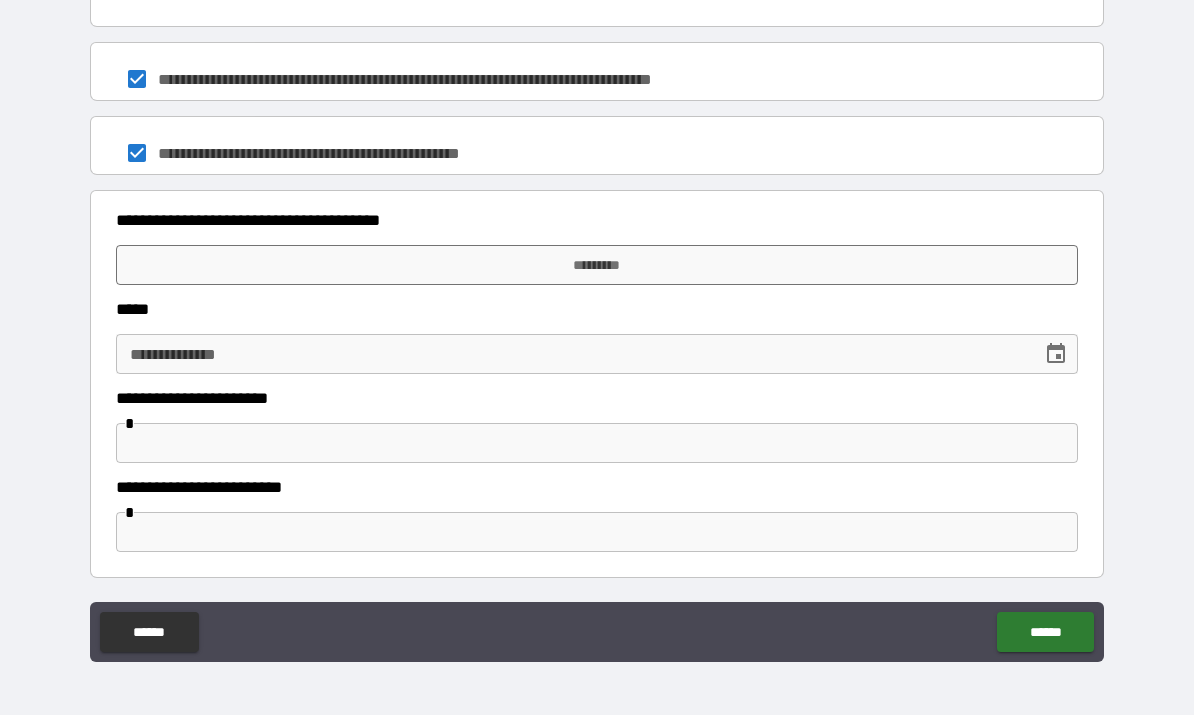 click on "*********" at bounding box center (597, 266) 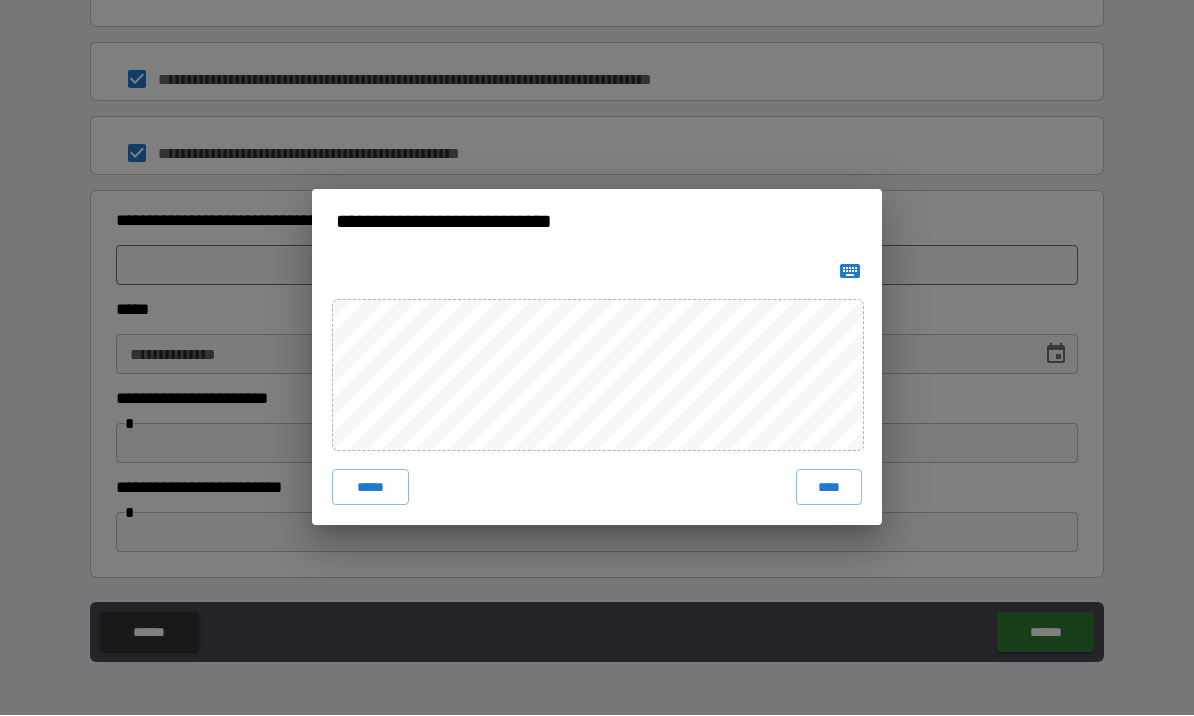 click on "****" at bounding box center (829, 488) 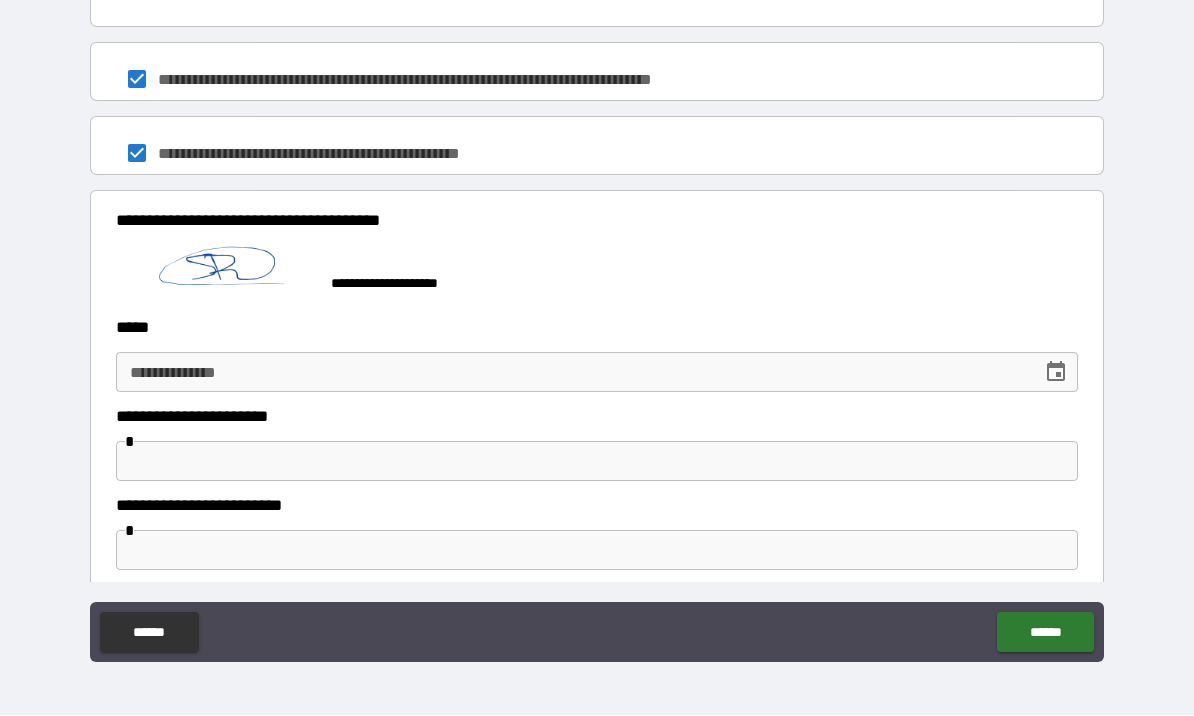 click at bounding box center [1056, 373] 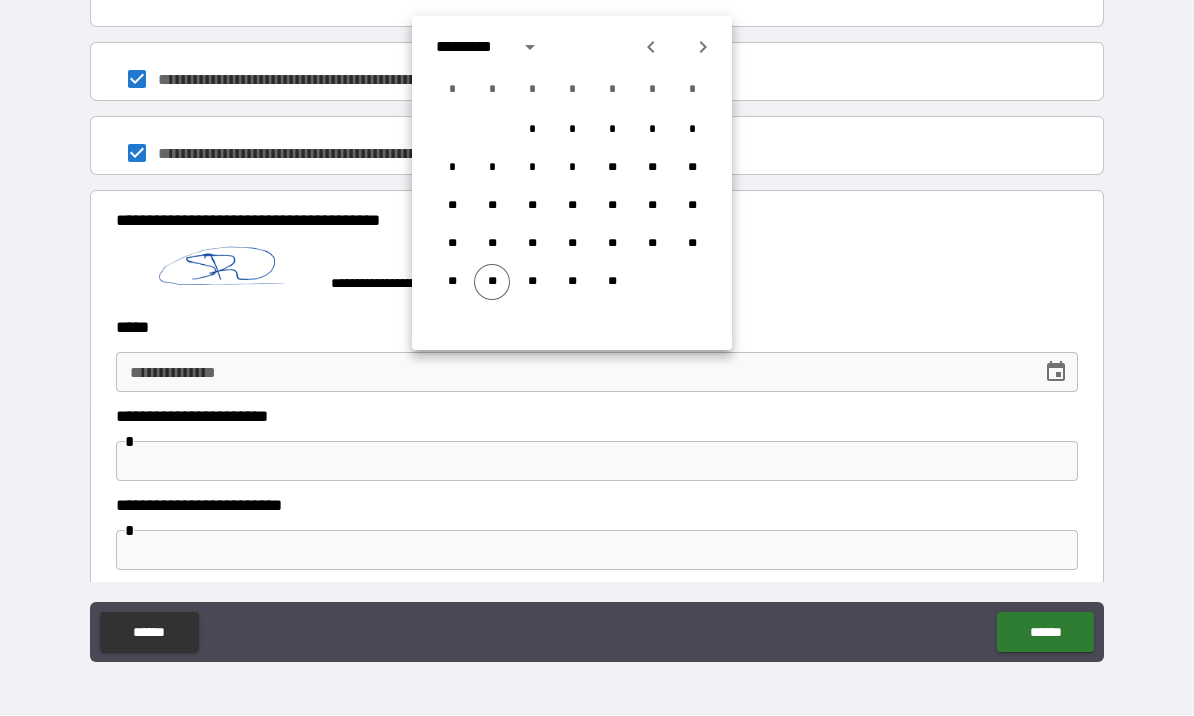 click on "**" at bounding box center [492, 283] 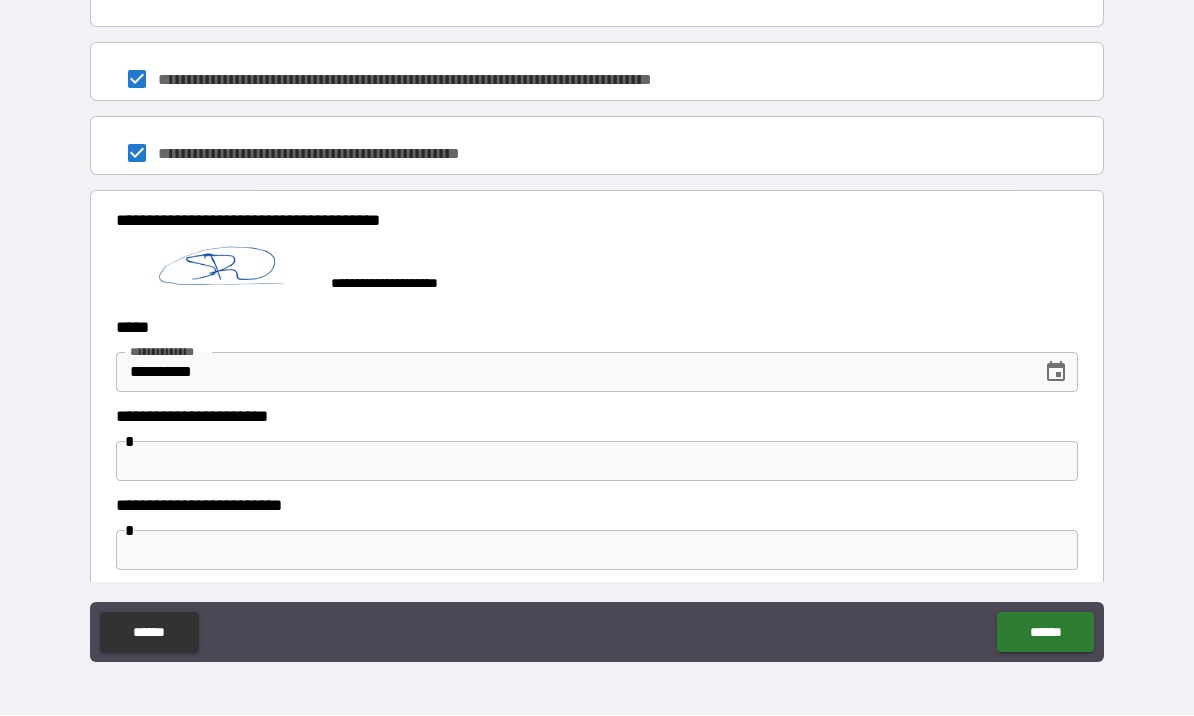 click at bounding box center (597, 462) 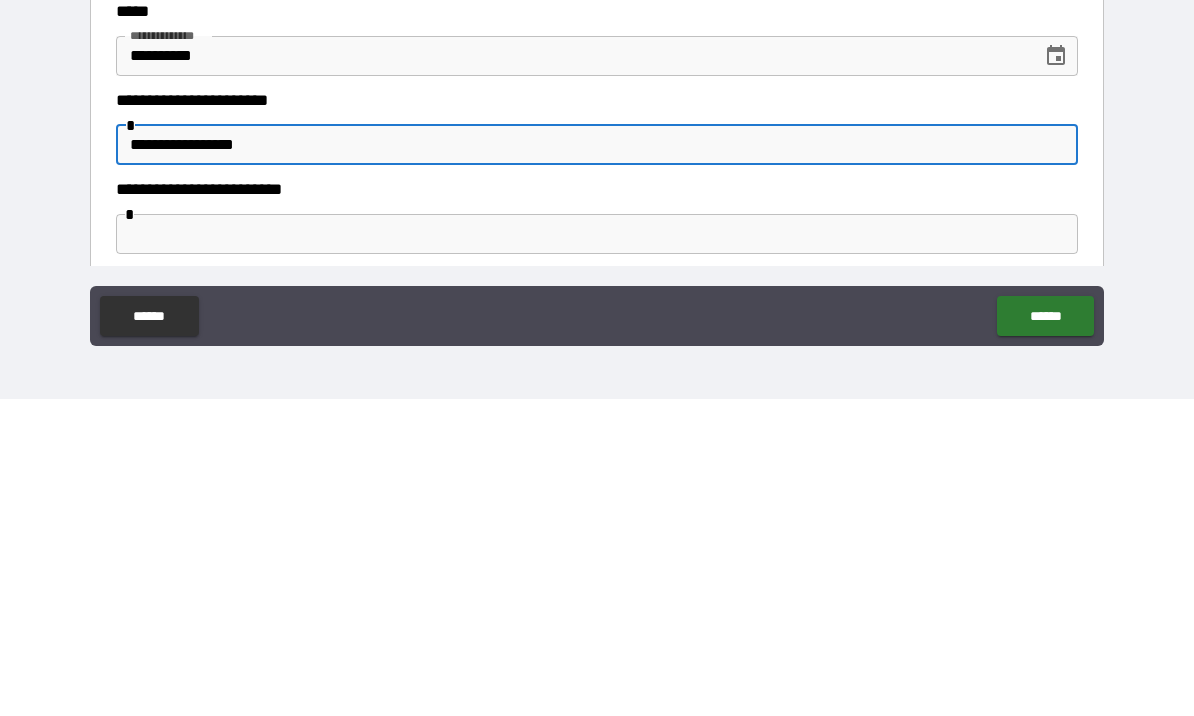 type on "**********" 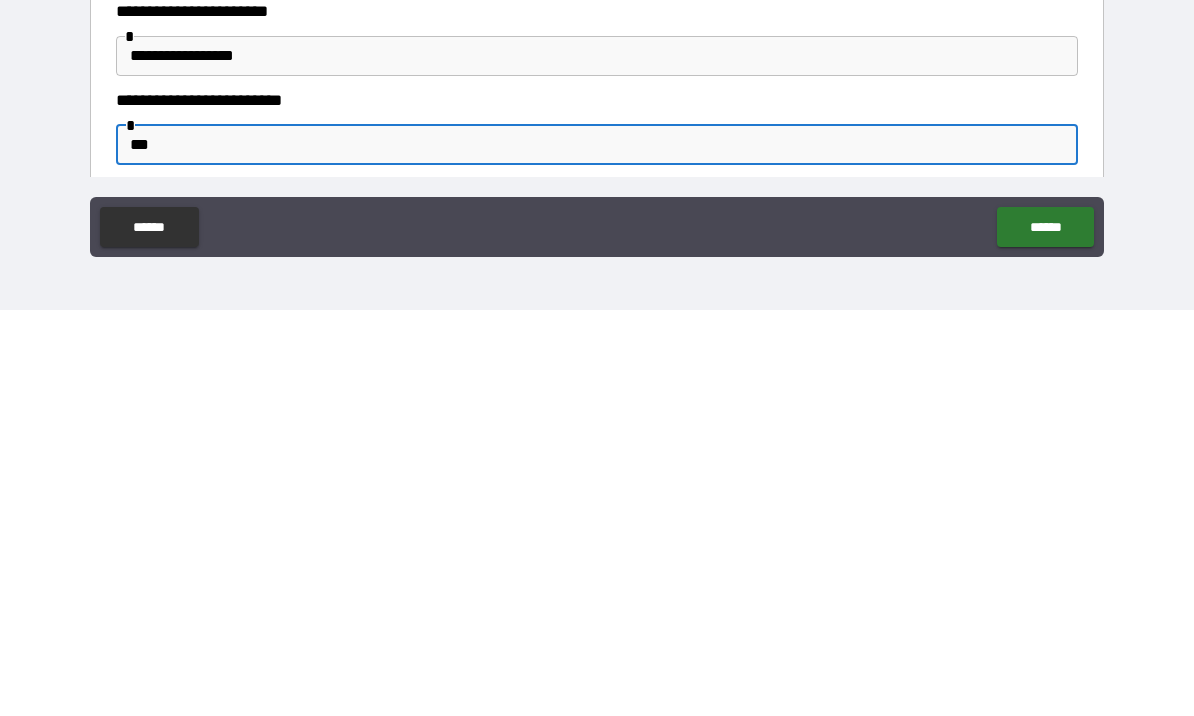 type on "****" 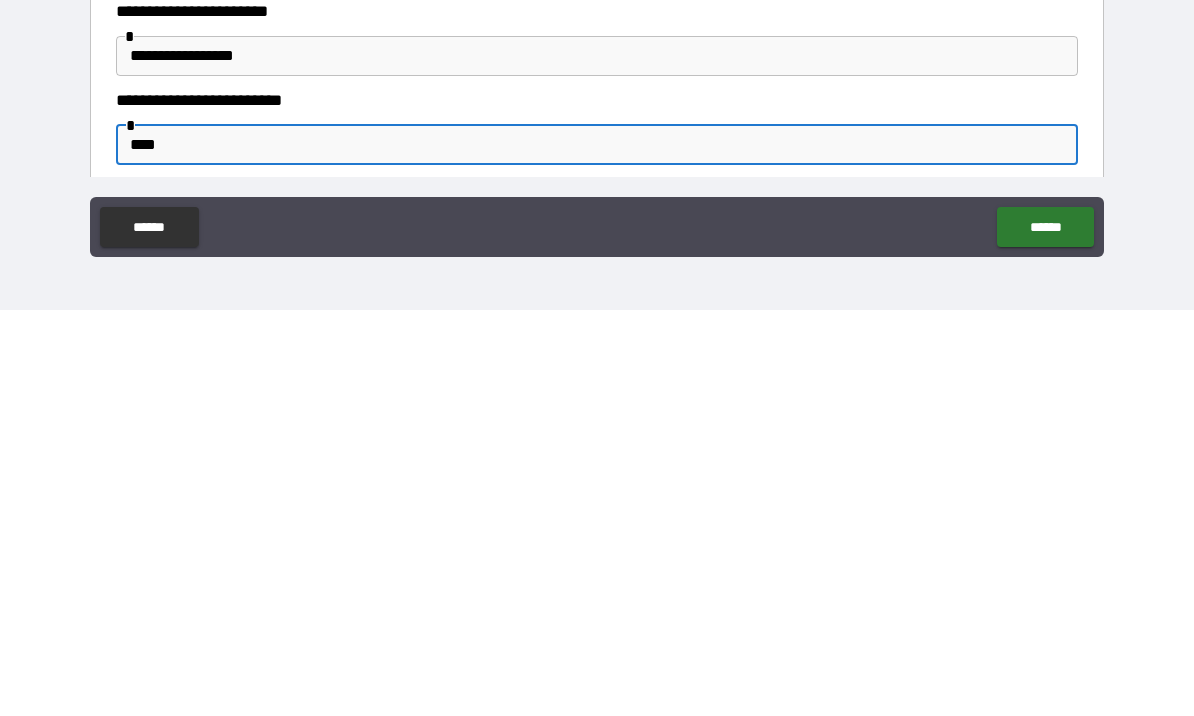 click on "******" at bounding box center [1045, 633] 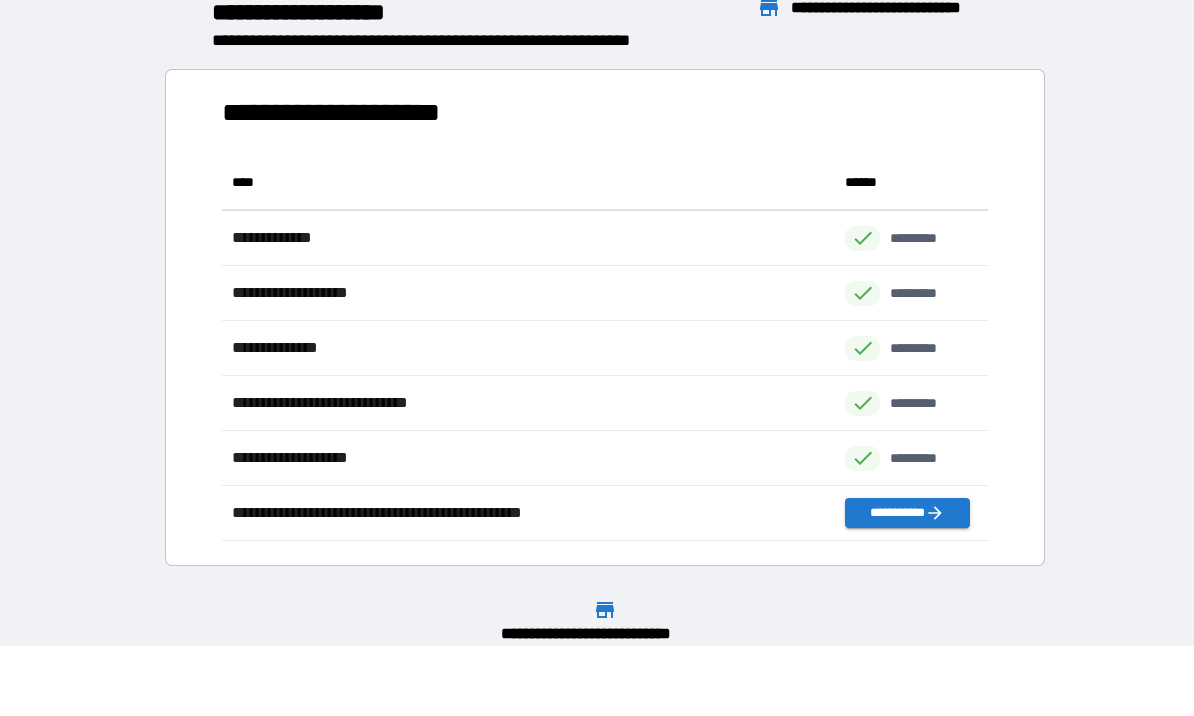scroll, scrollTop: 1, scrollLeft: 1, axis: both 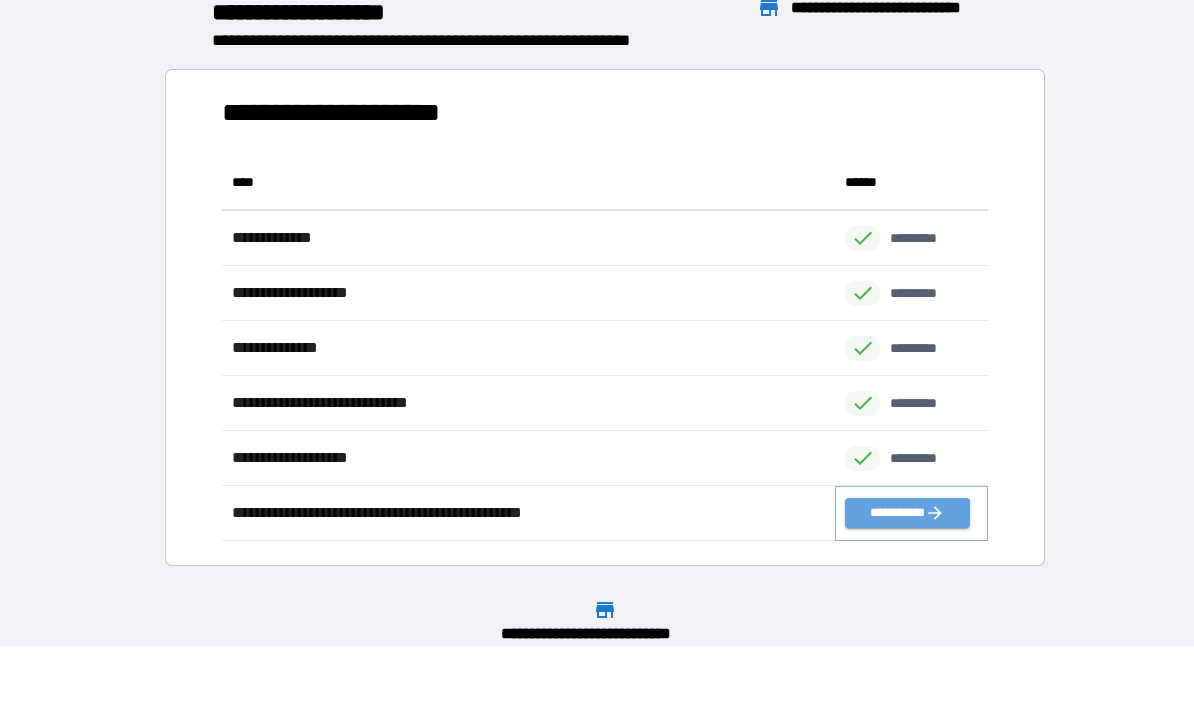 click 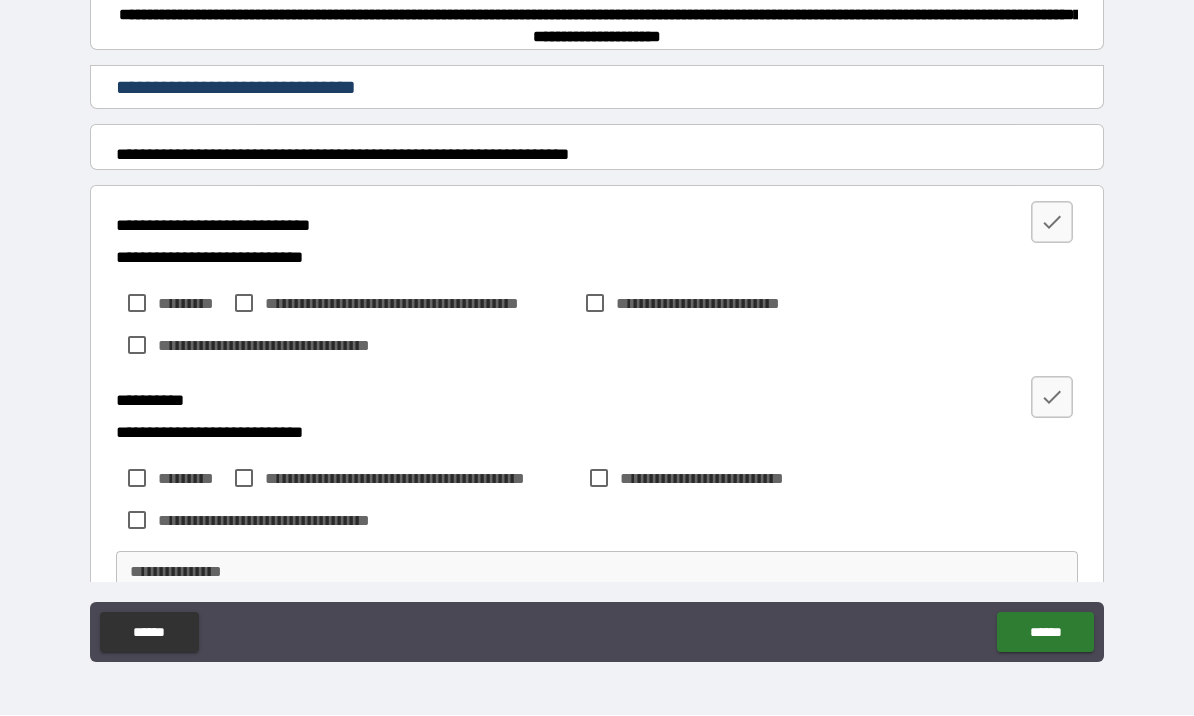 scroll, scrollTop: 244, scrollLeft: 0, axis: vertical 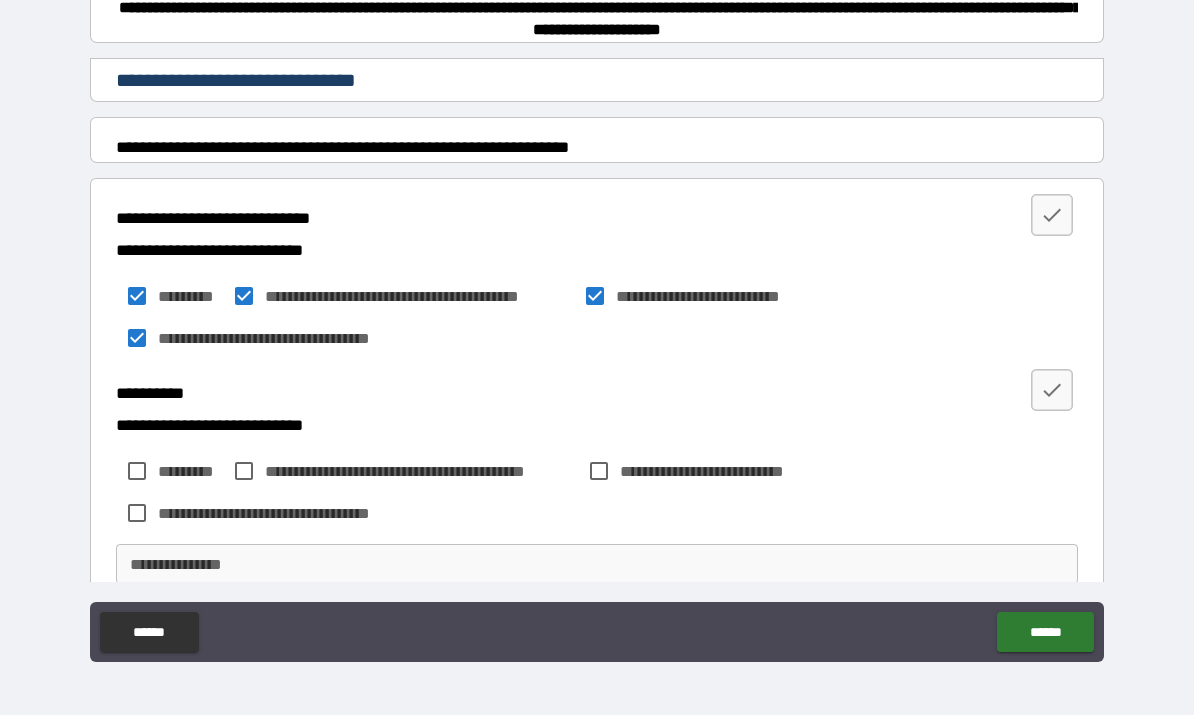 click on "**********" at bounding box center (597, 426) 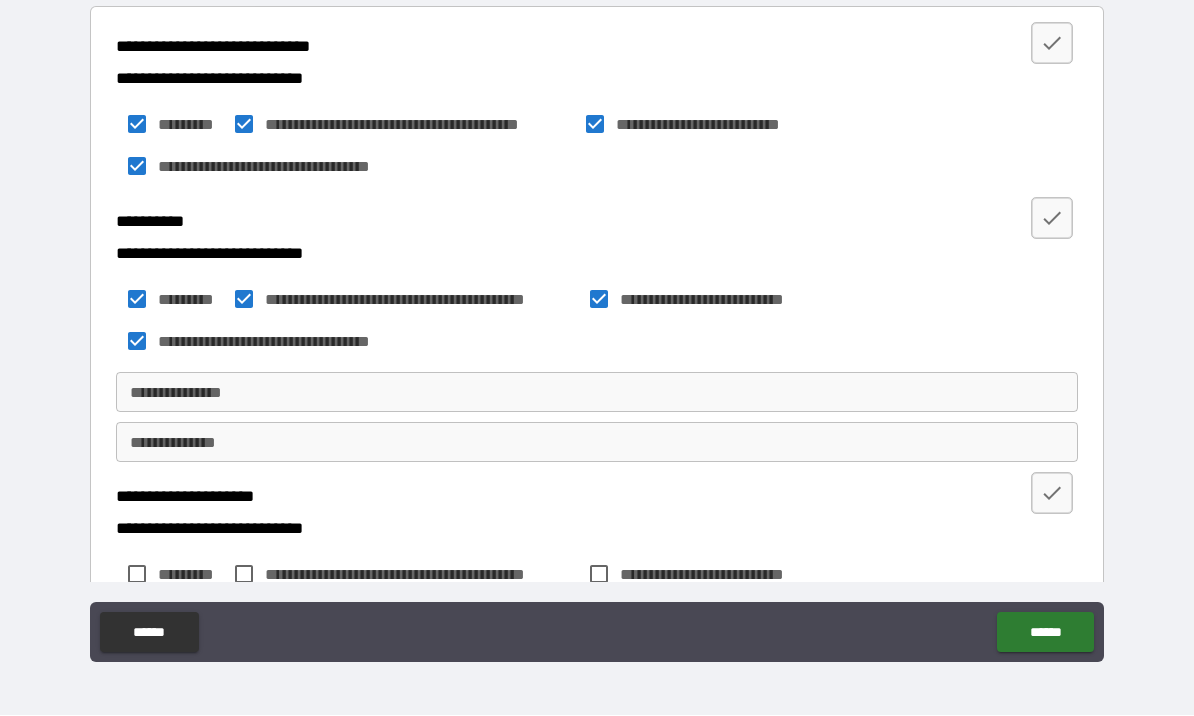 scroll, scrollTop: 423, scrollLeft: 0, axis: vertical 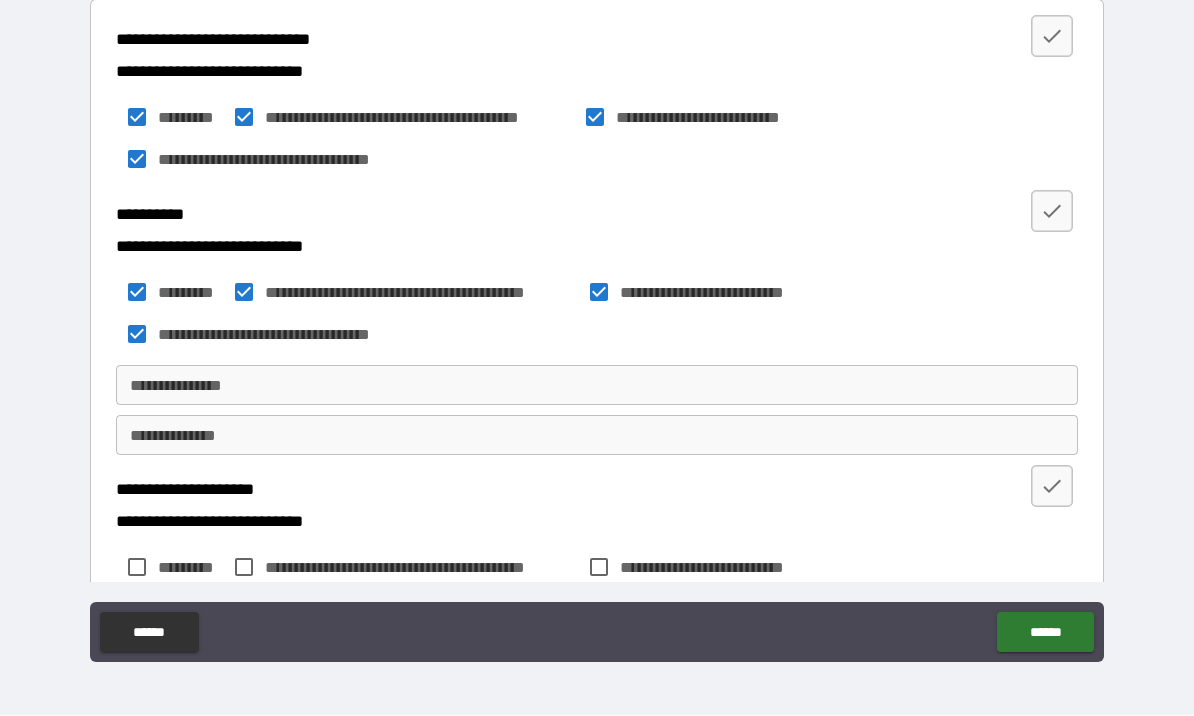 click on "**********" at bounding box center [597, 386] 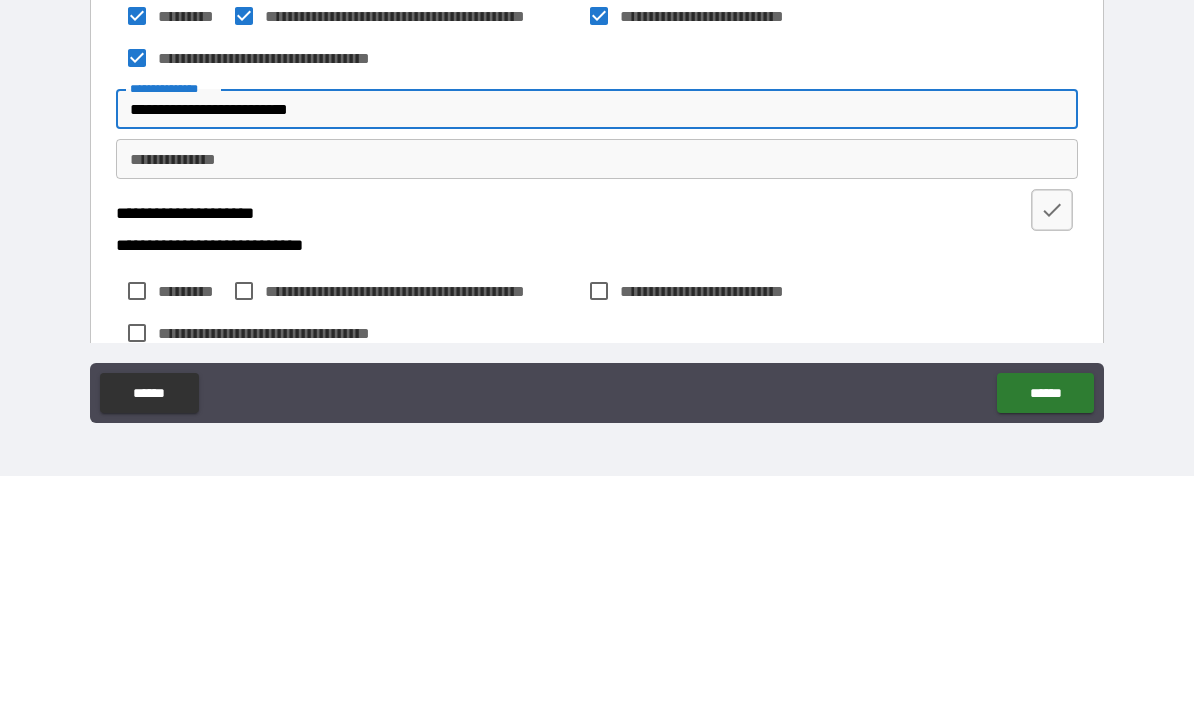 scroll, scrollTop: 493, scrollLeft: 0, axis: vertical 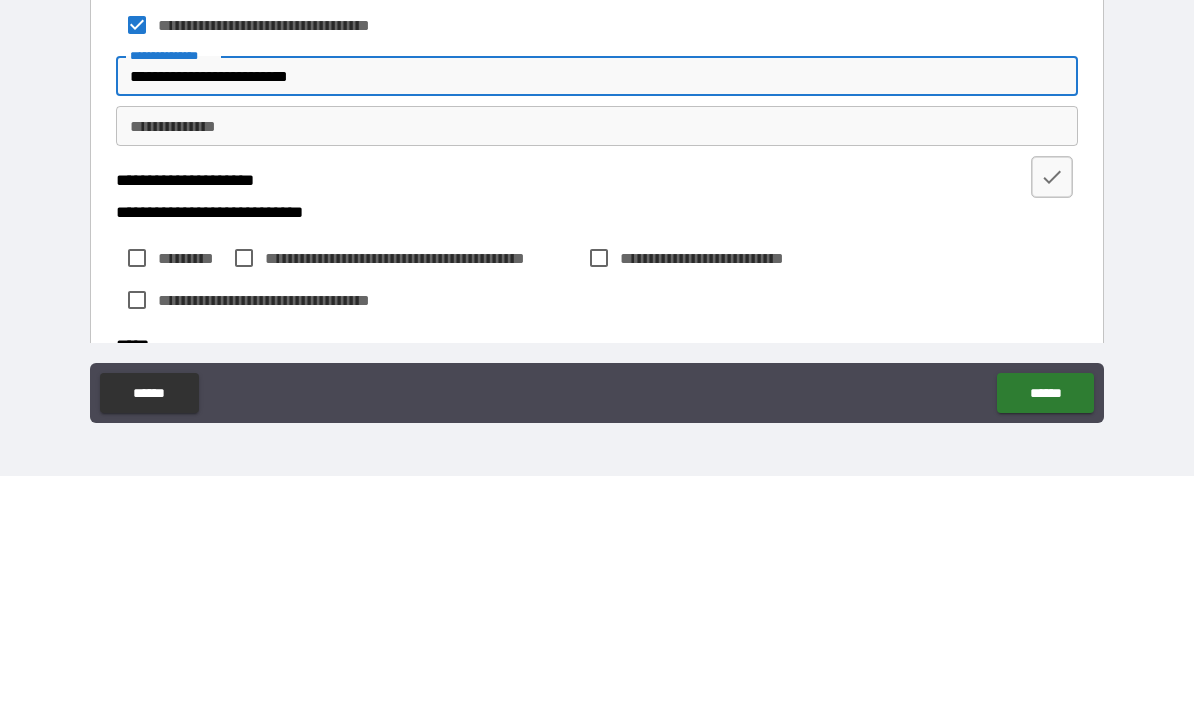 type on "**********" 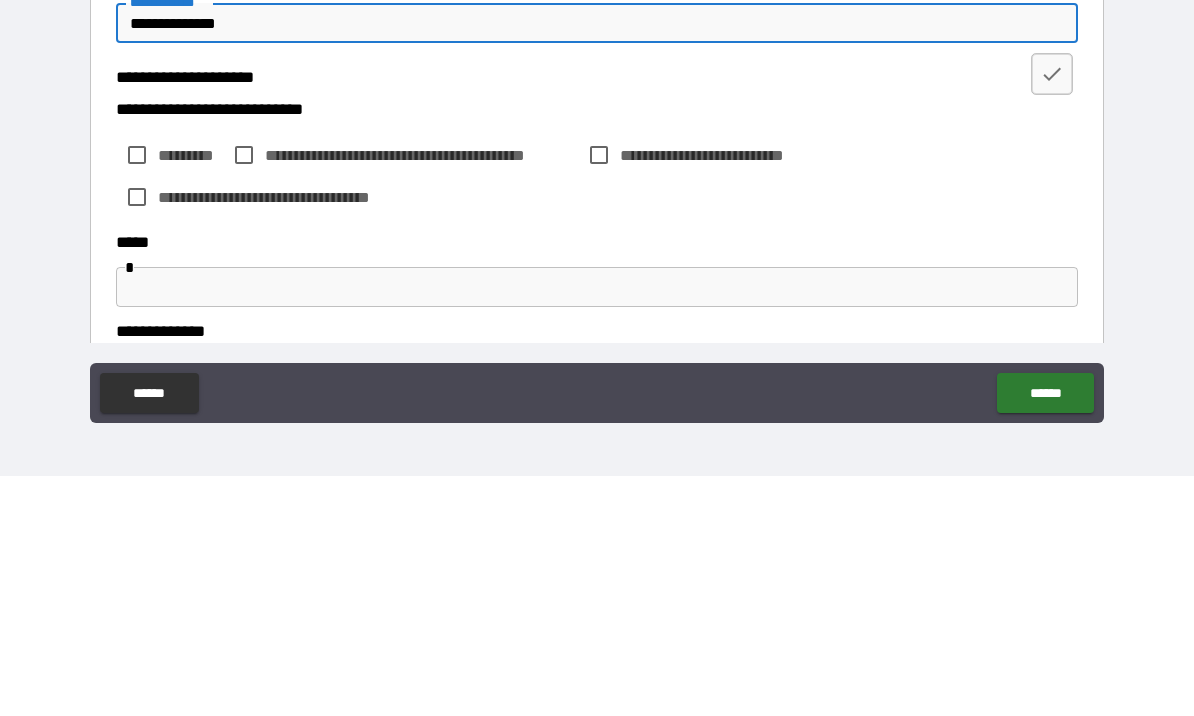 scroll, scrollTop: 618, scrollLeft: 0, axis: vertical 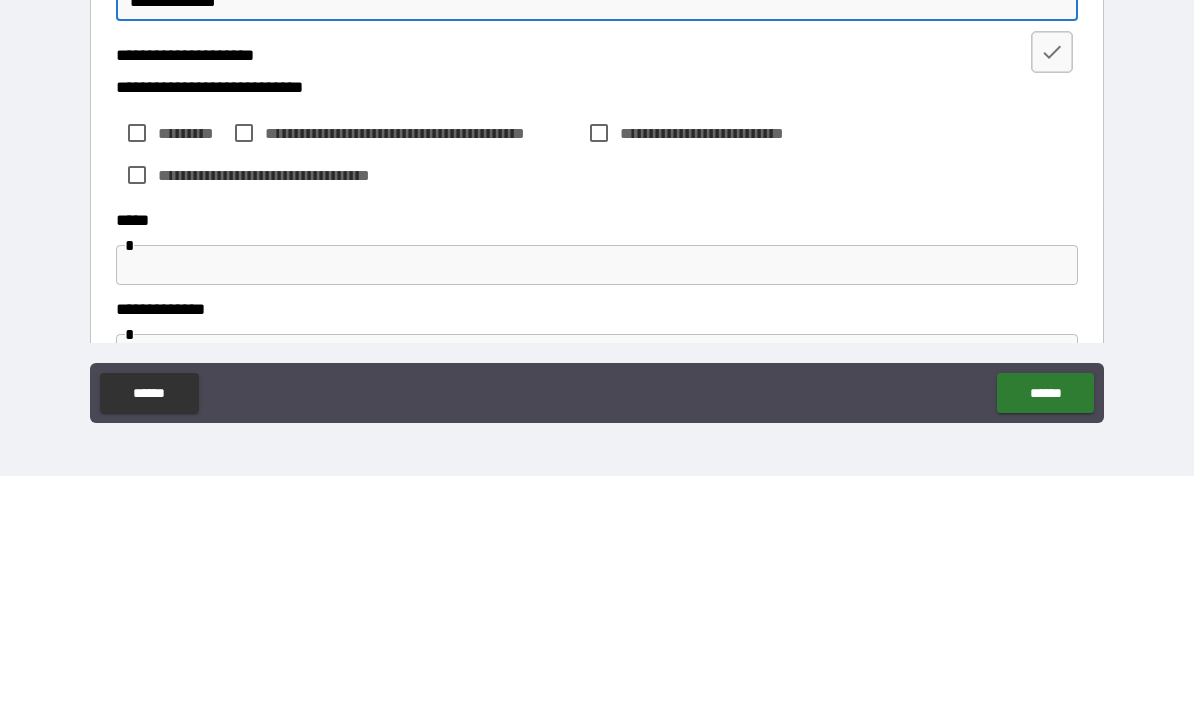 type on "**********" 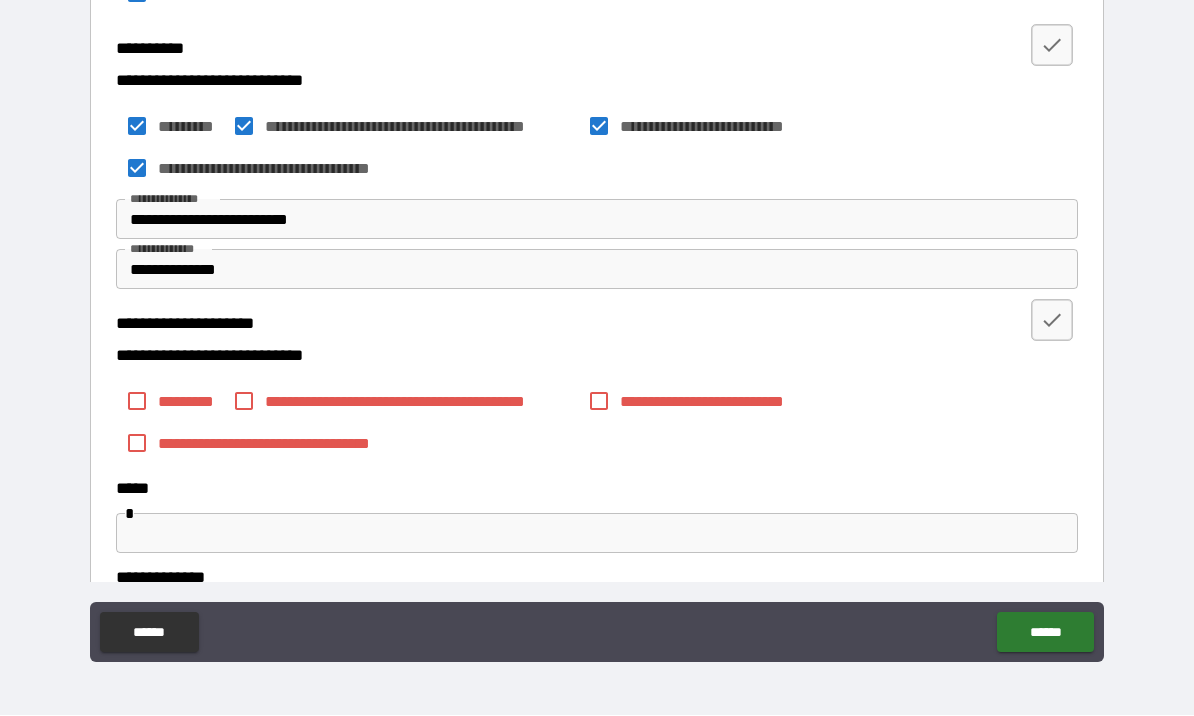 scroll, scrollTop: 594, scrollLeft: 0, axis: vertical 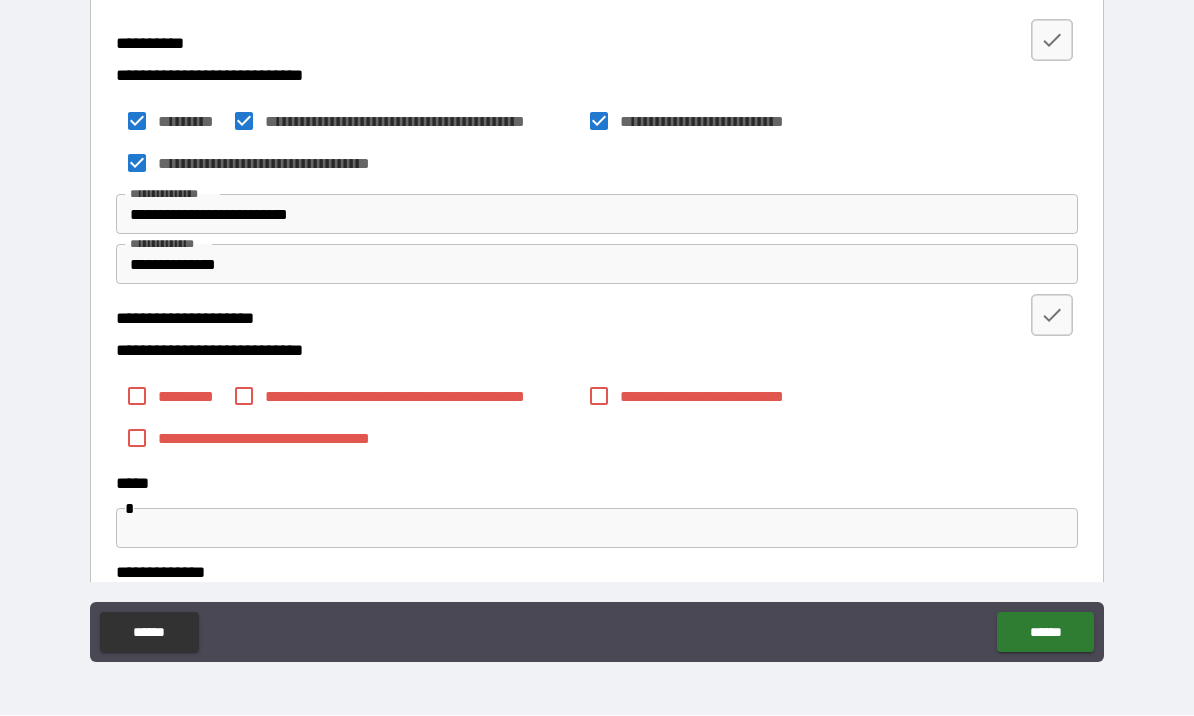 click on "**********" at bounding box center (421, 397) 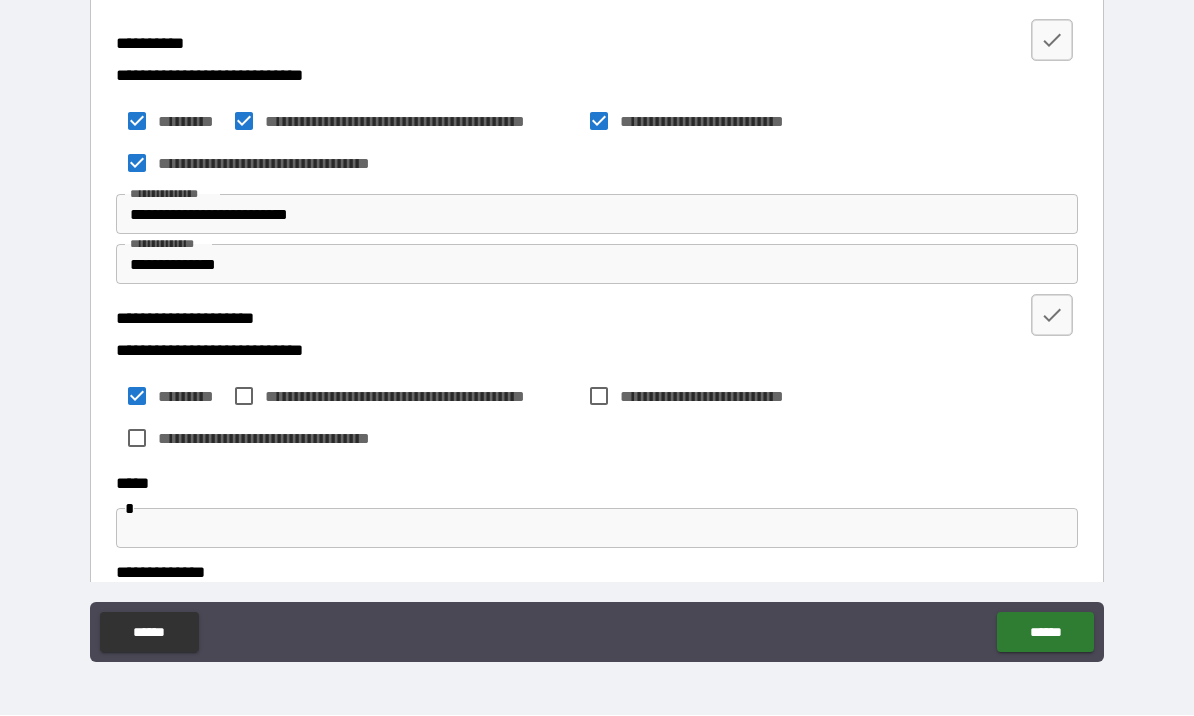 click on "**********" at bounding box center [285, 439] 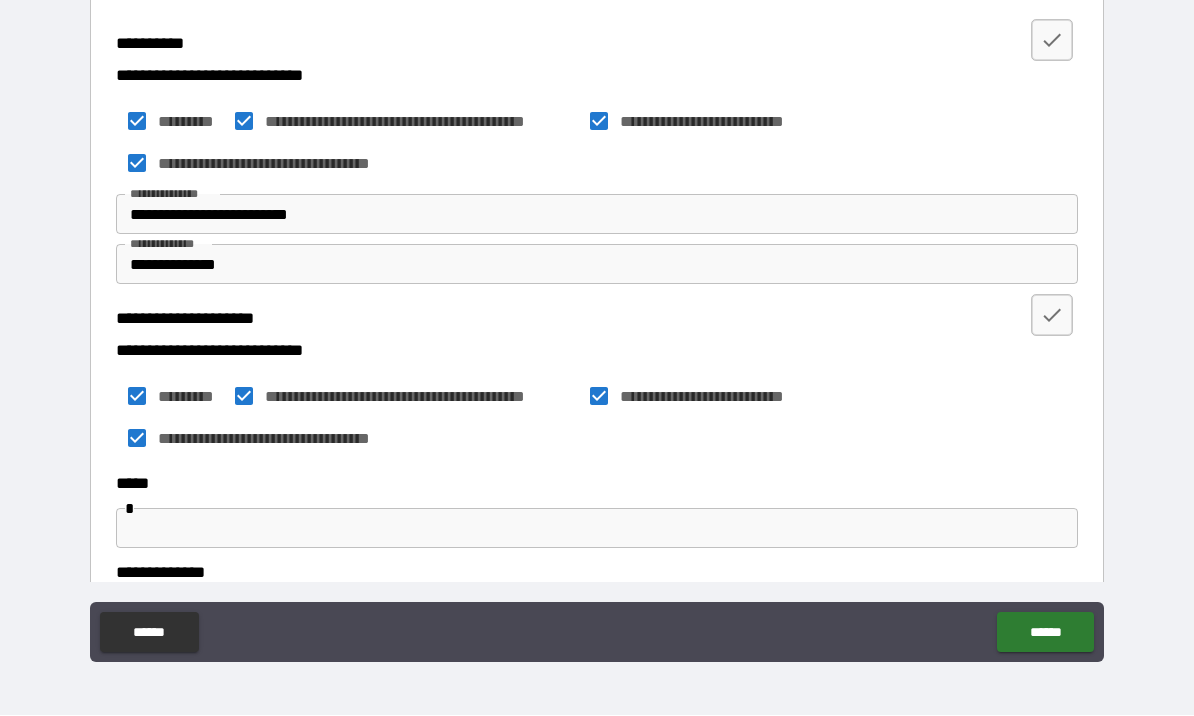 click at bounding box center [597, 529] 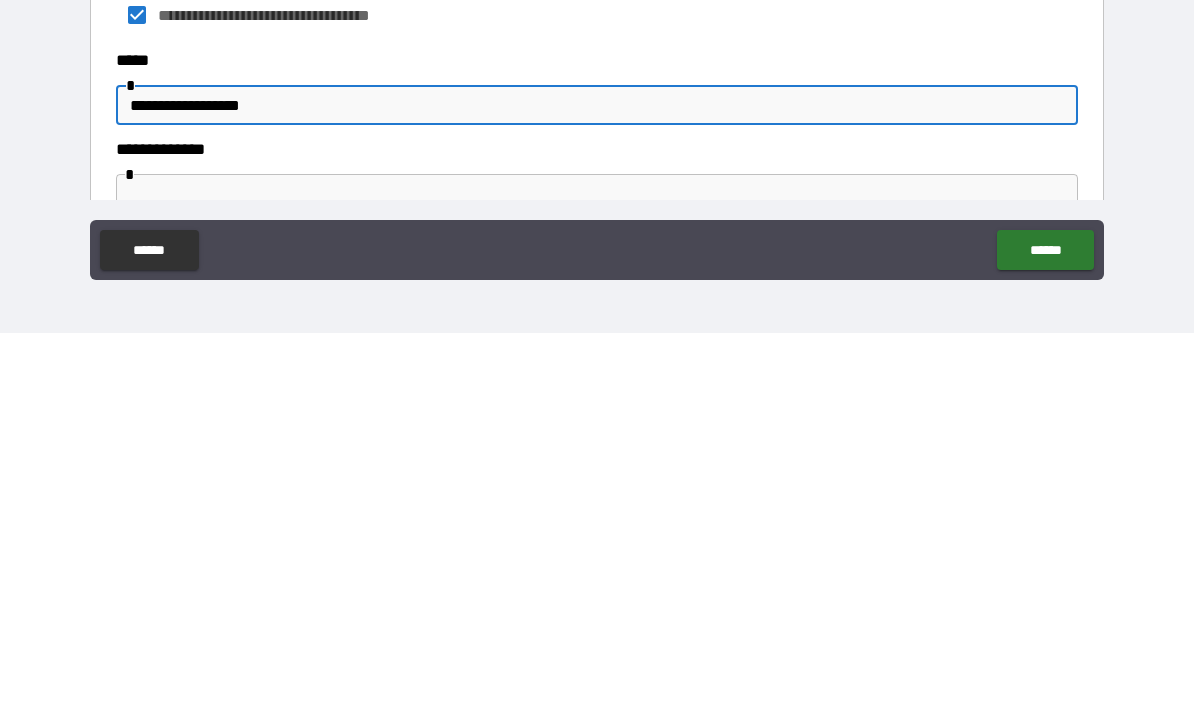 scroll, scrollTop: 667, scrollLeft: 0, axis: vertical 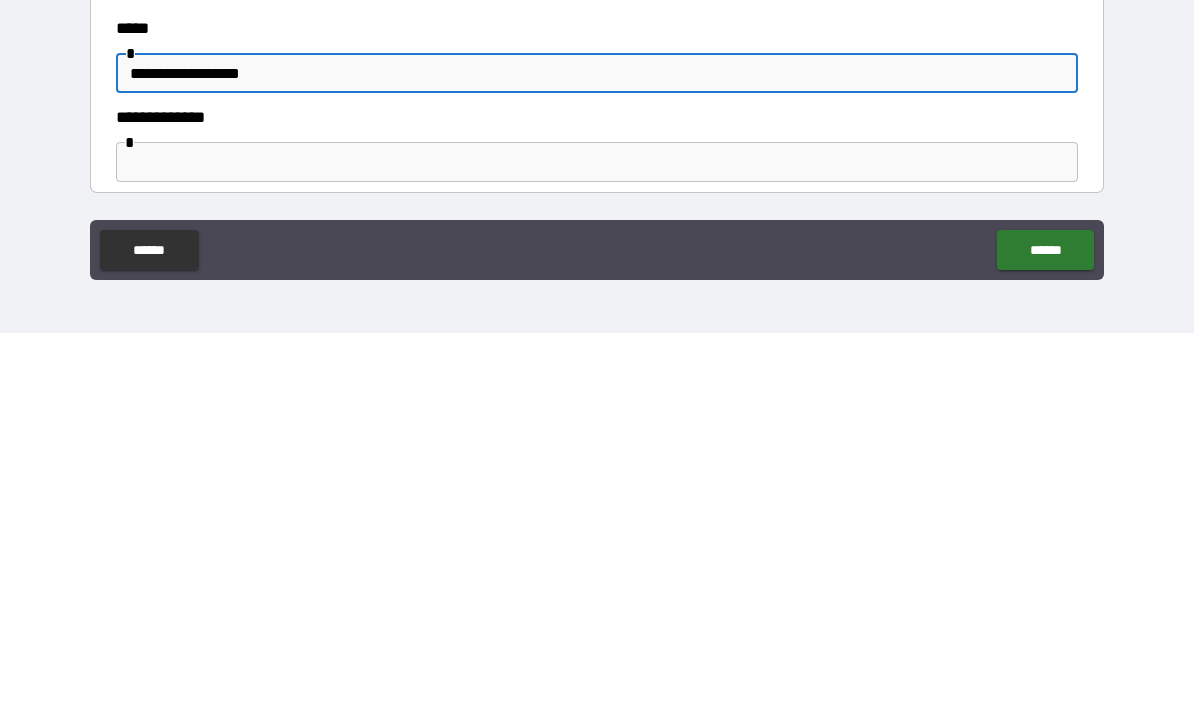 type on "**********" 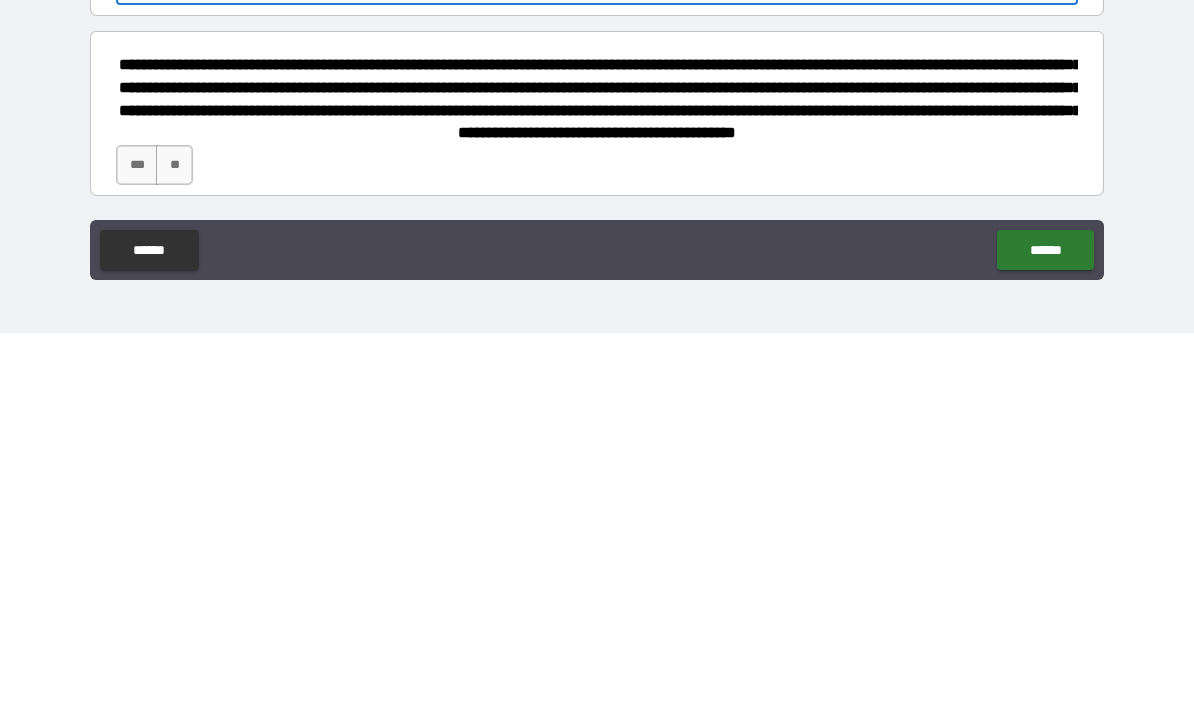 scroll, scrollTop: 862, scrollLeft: 0, axis: vertical 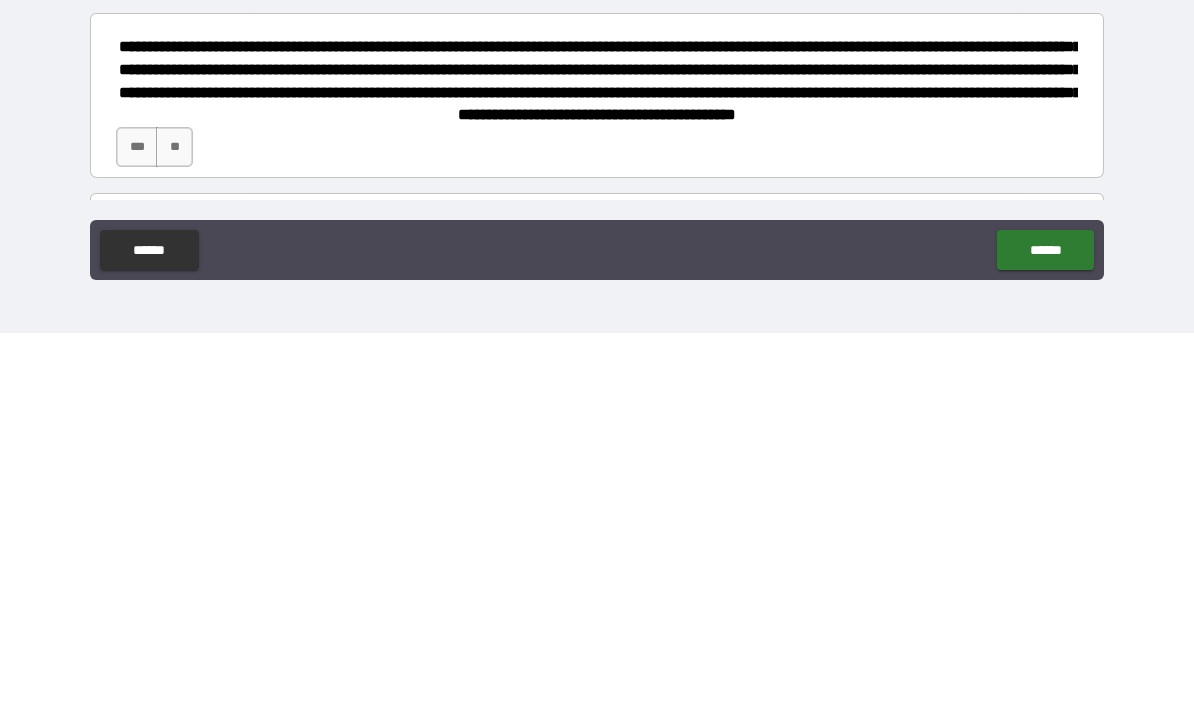 type on "**********" 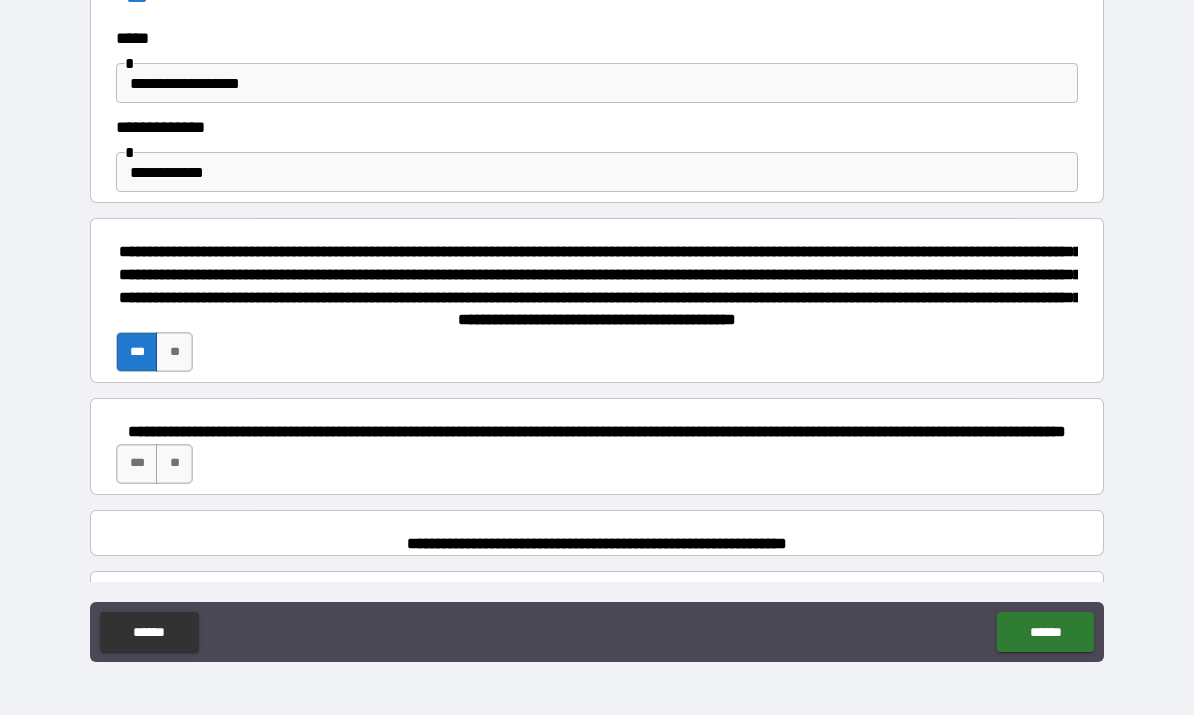 scroll, scrollTop: 1040, scrollLeft: 0, axis: vertical 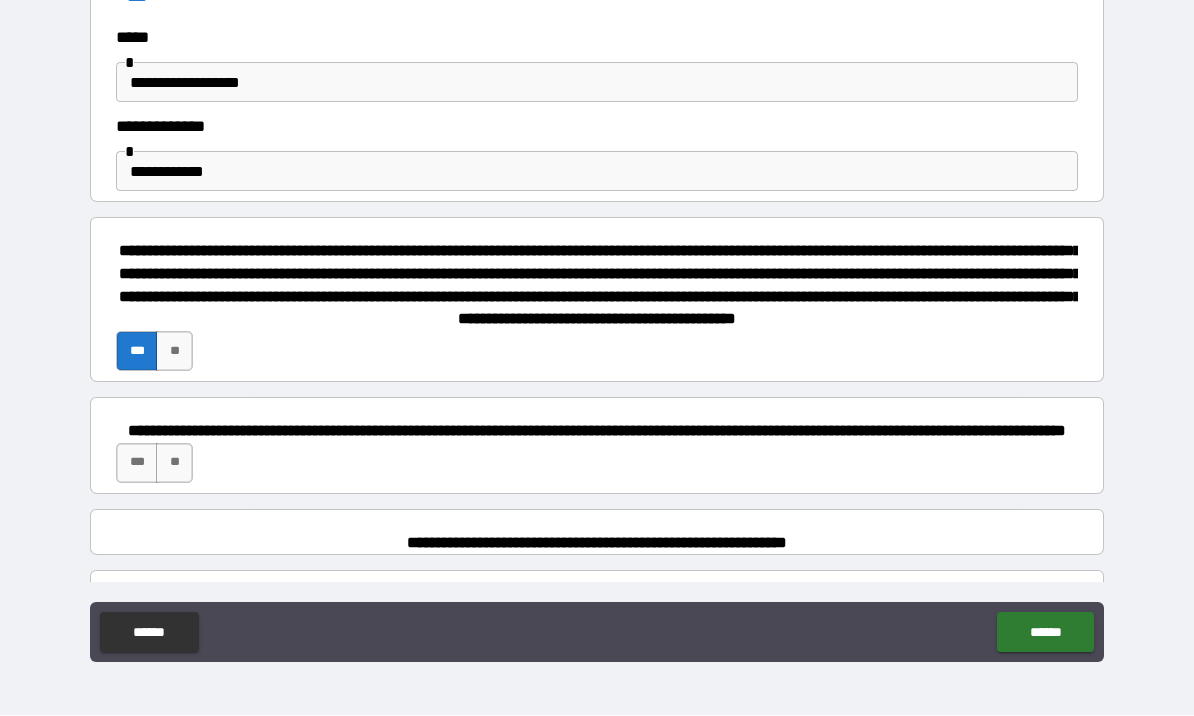 click on "***" at bounding box center [137, 464] 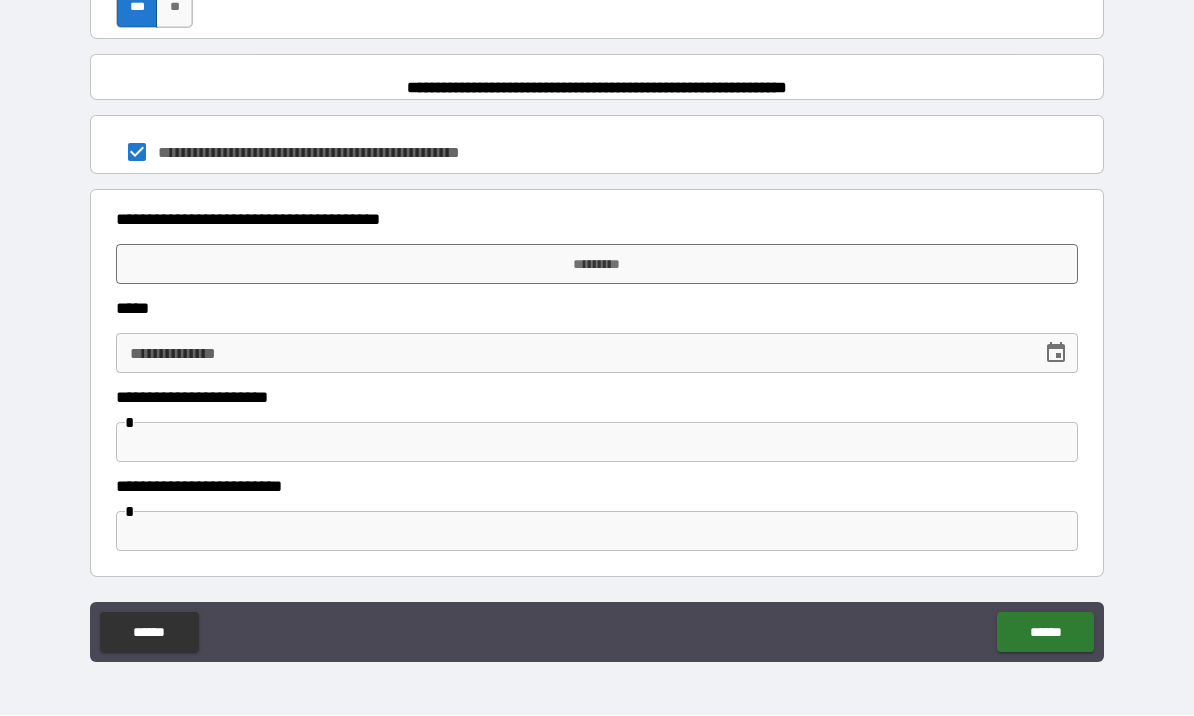 scroll, scrollTop: 1513, scrollLeft: 0, axis: vertical 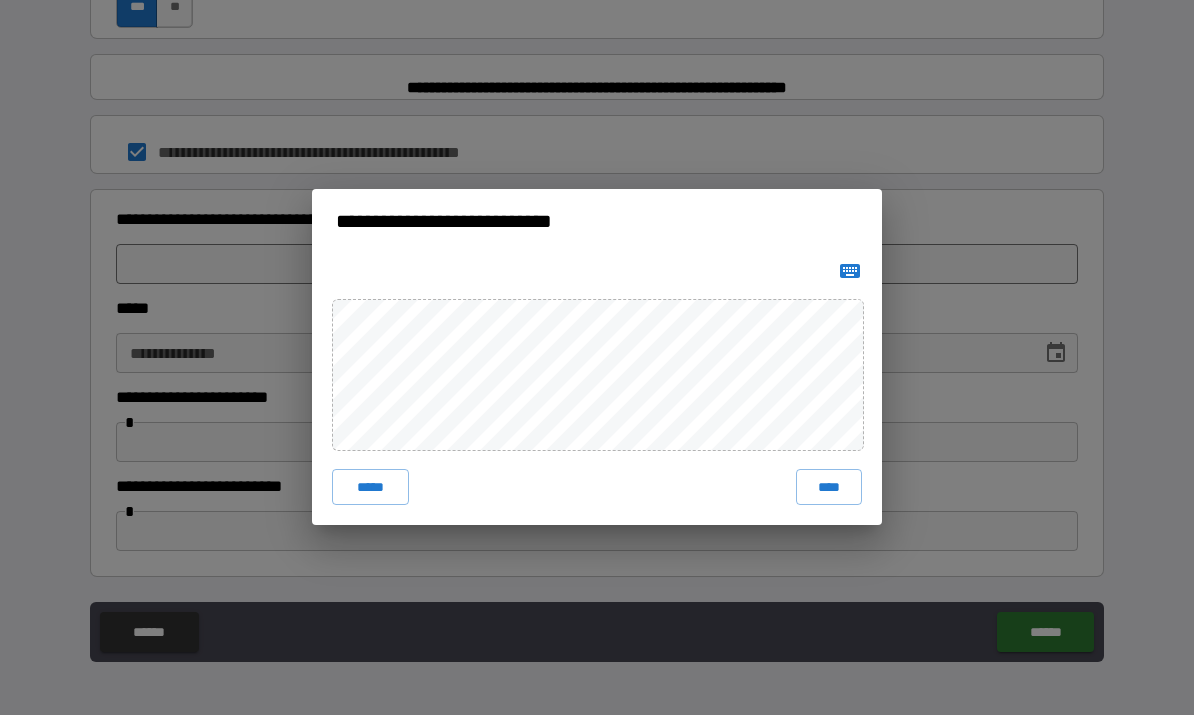 click on "****" at bounding box center [829, 488] 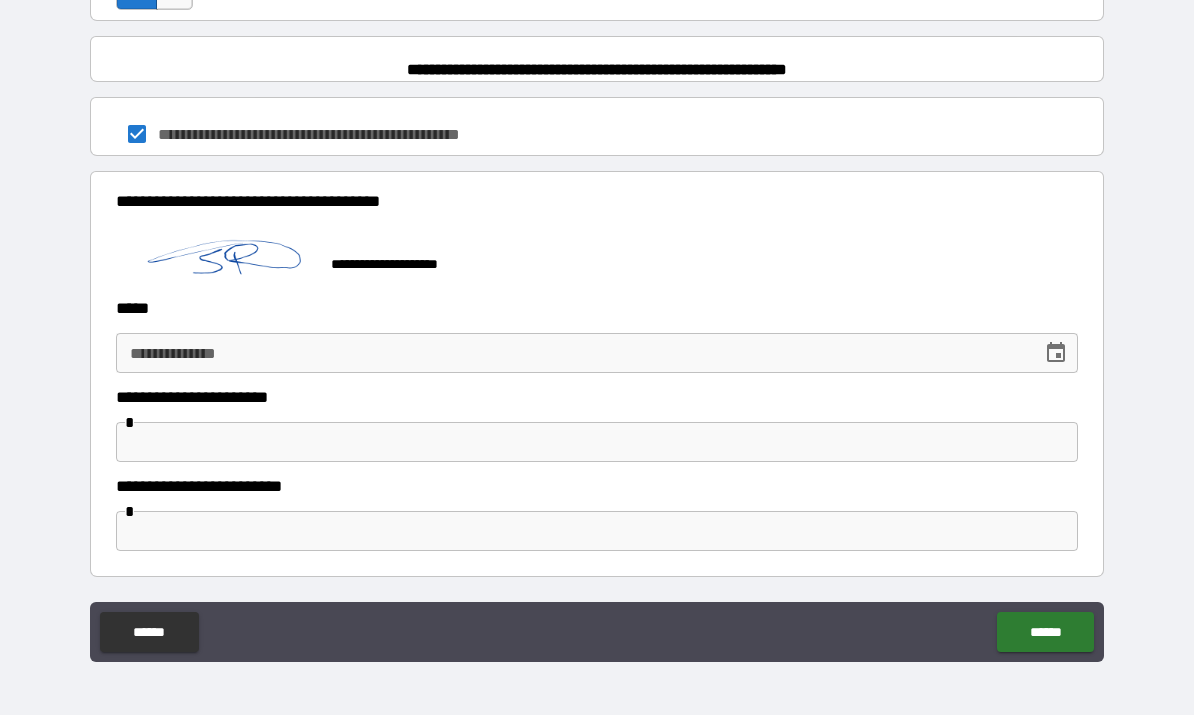 click on "**********" at bounding box center [572, 354] 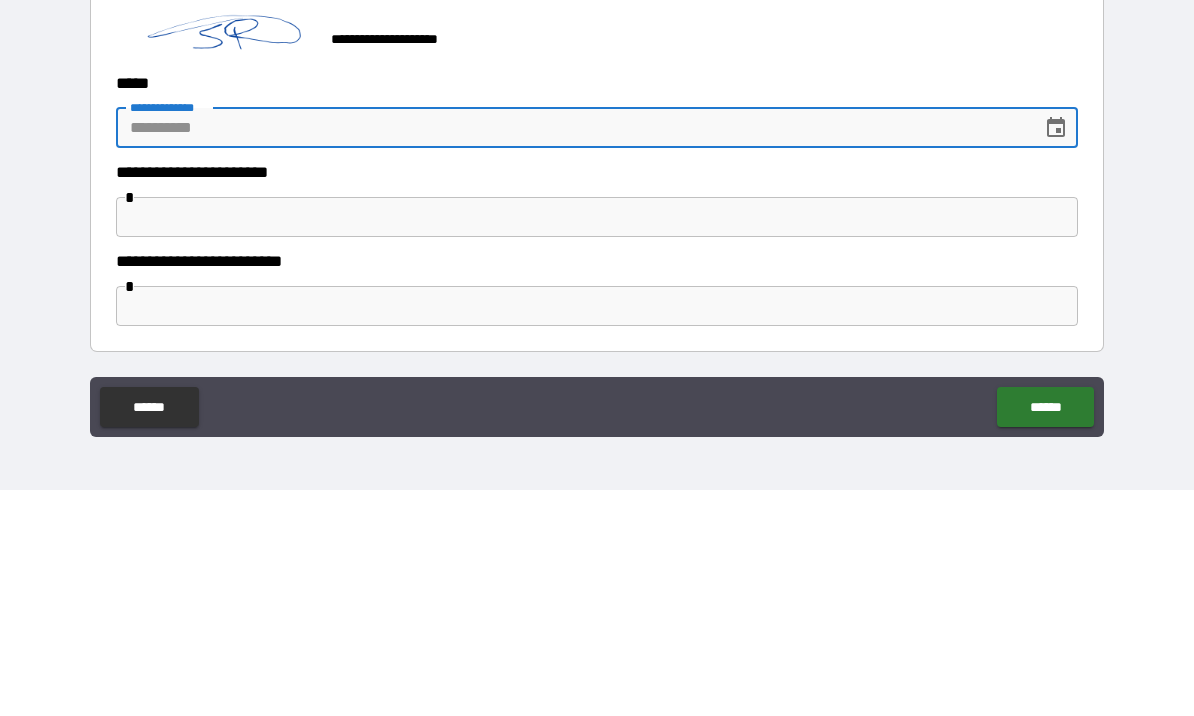 click 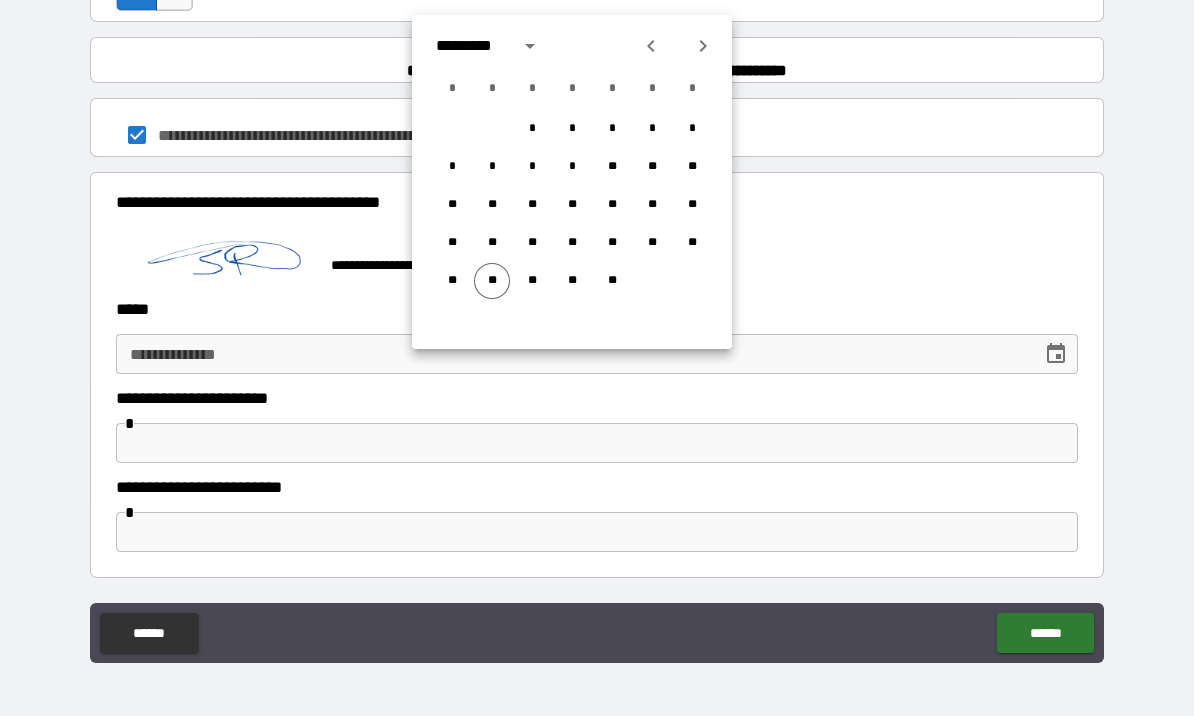 click on "**" at bounding box center [492, 281] 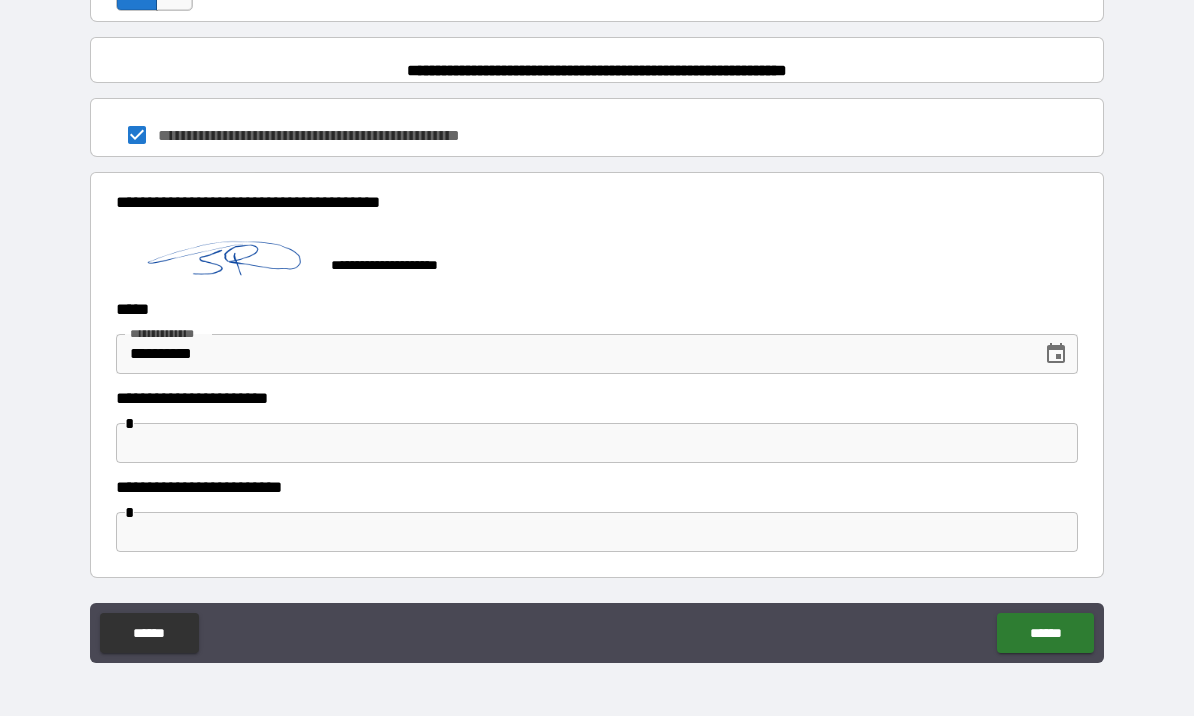 type on "**********" 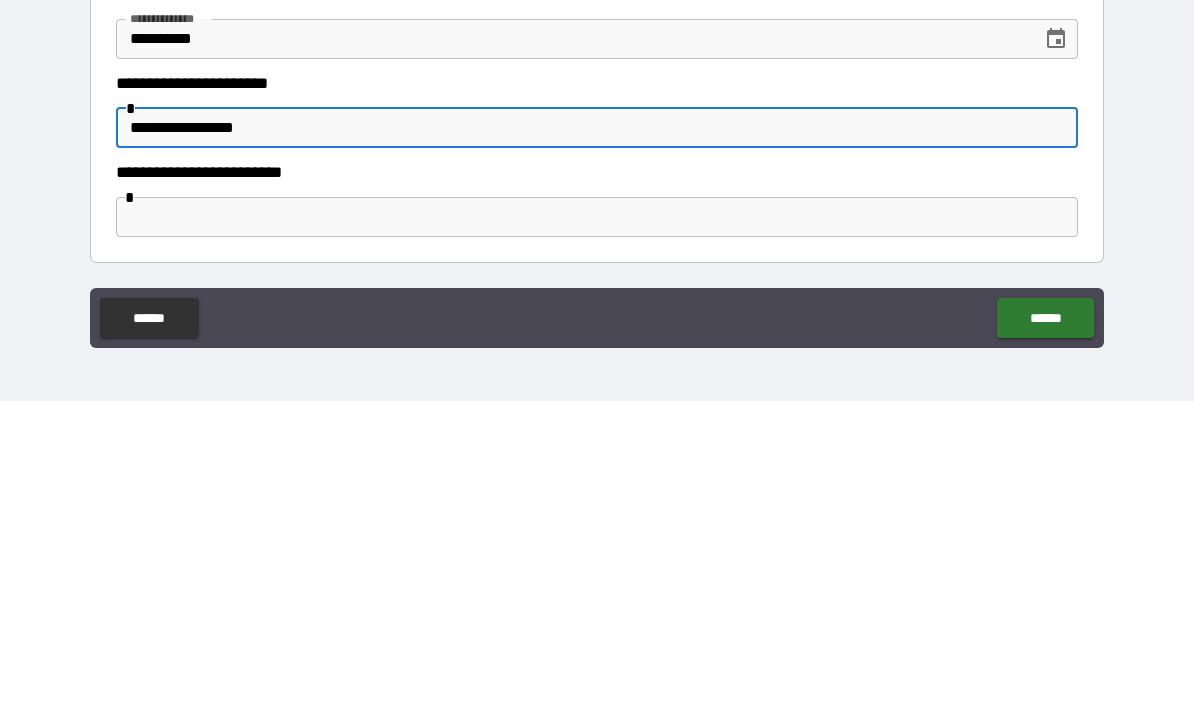 scroll, scrollTop: 1528, scrollLeft: 0, axis: vertical 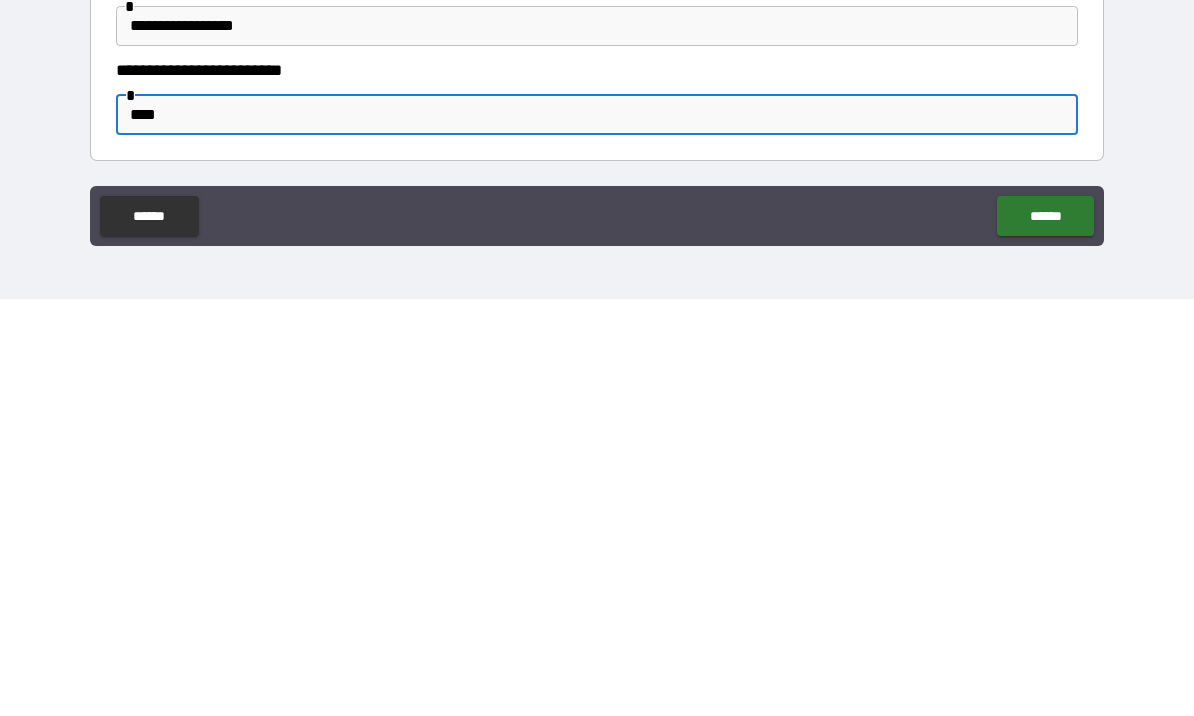 click on "******" at bounding box center (1045, 633) 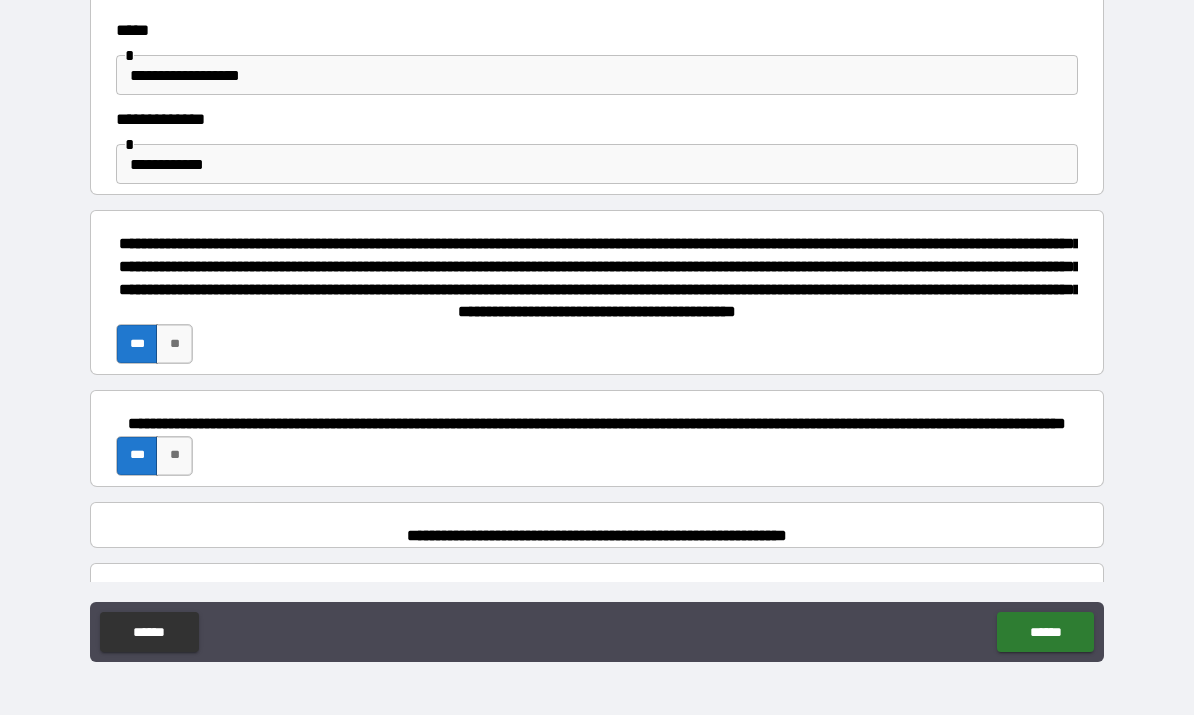 scroll, scrollTop: 1049, scrollLeft: 0, axis: vertical 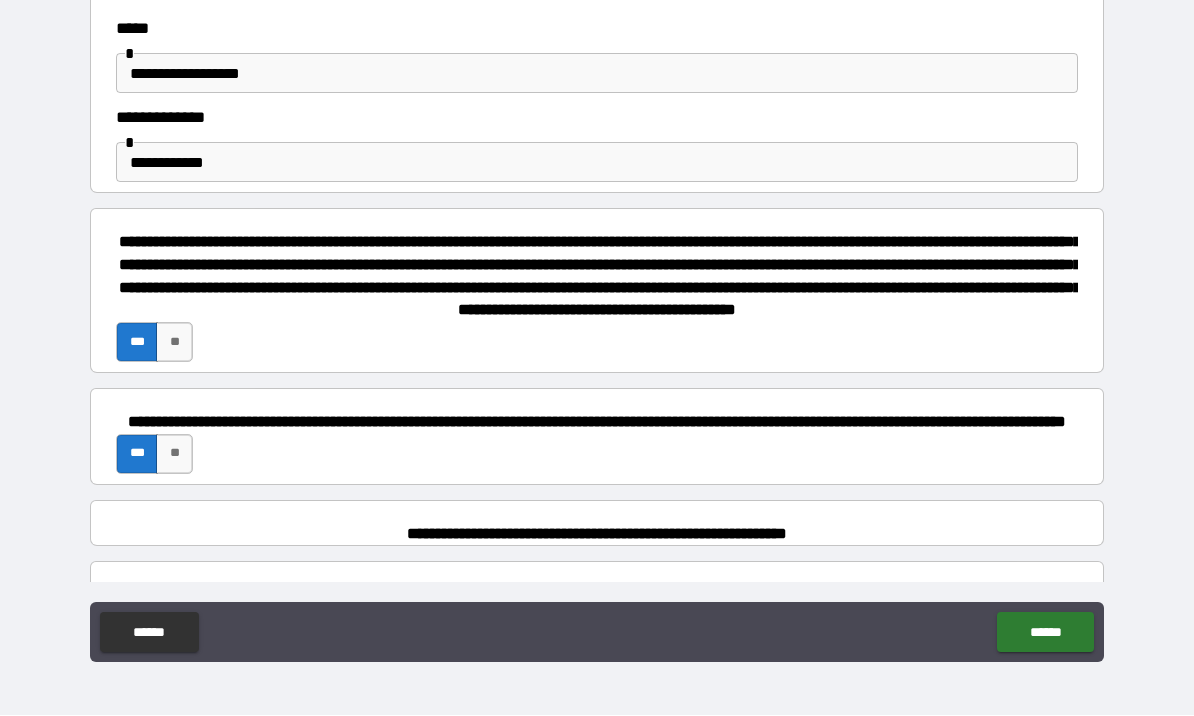 click on "**********" at bounding box center (597, 74) 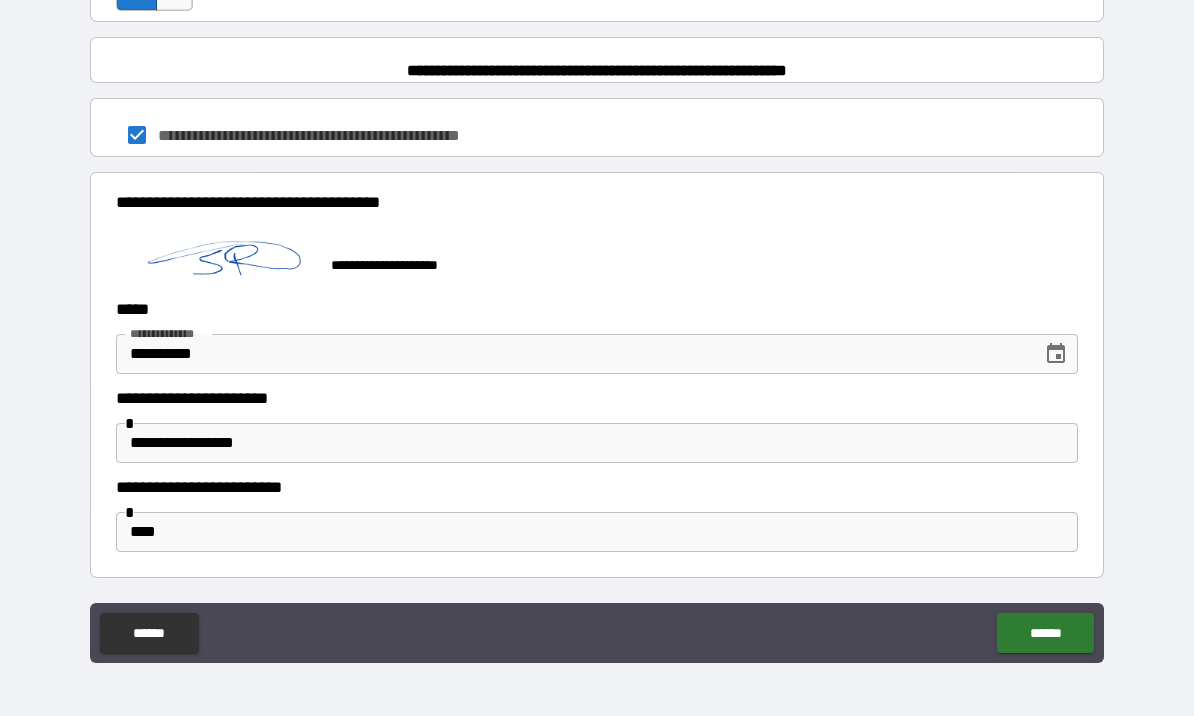 scroll, scrollTop: 1528, scrollLeft: 0, axis: vertical 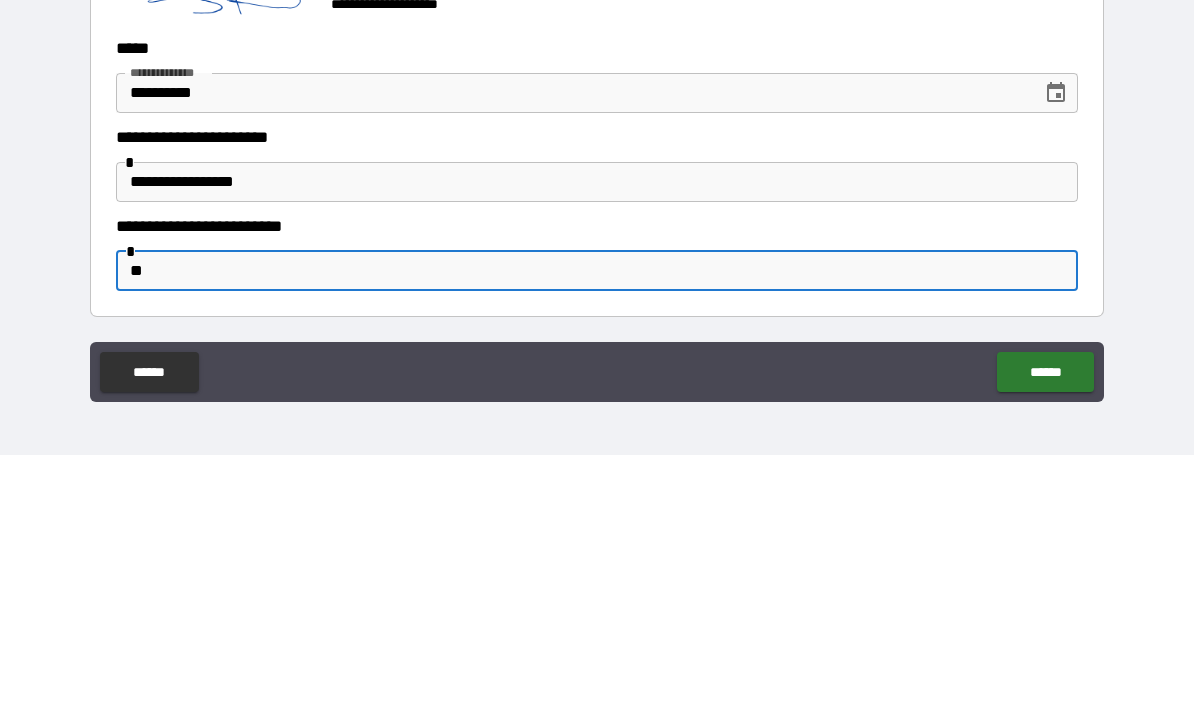 type on "*" 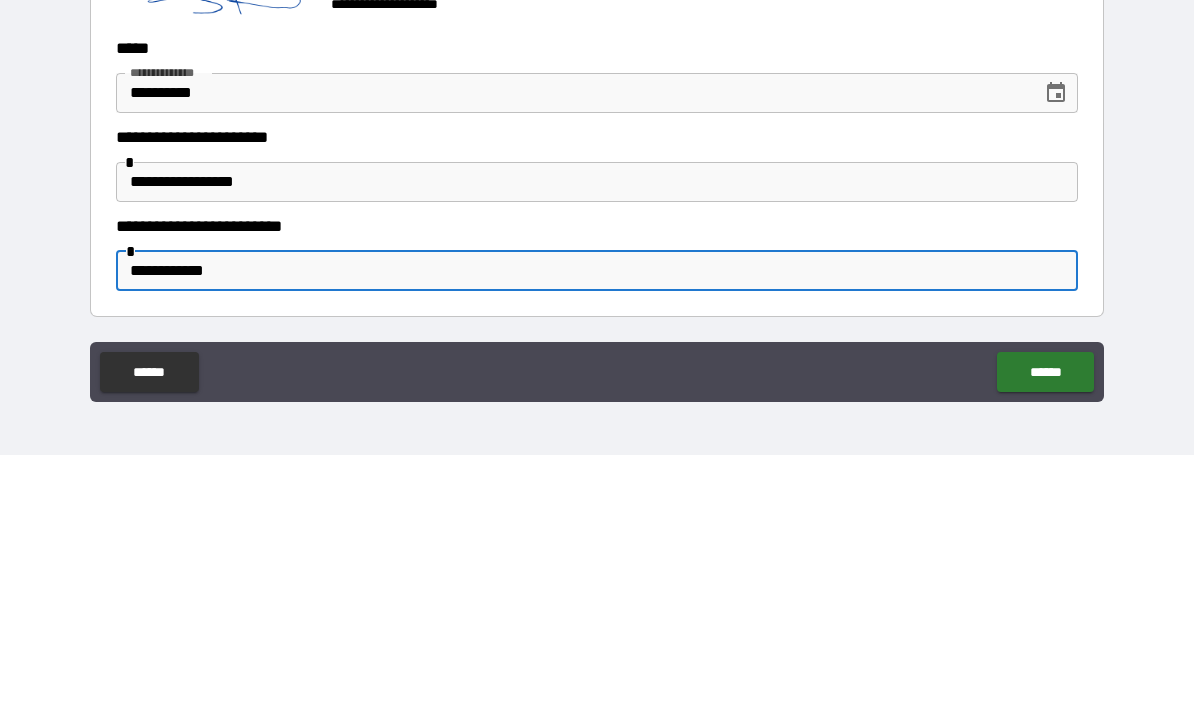 click on "**********" at bounding box center (597, 481) 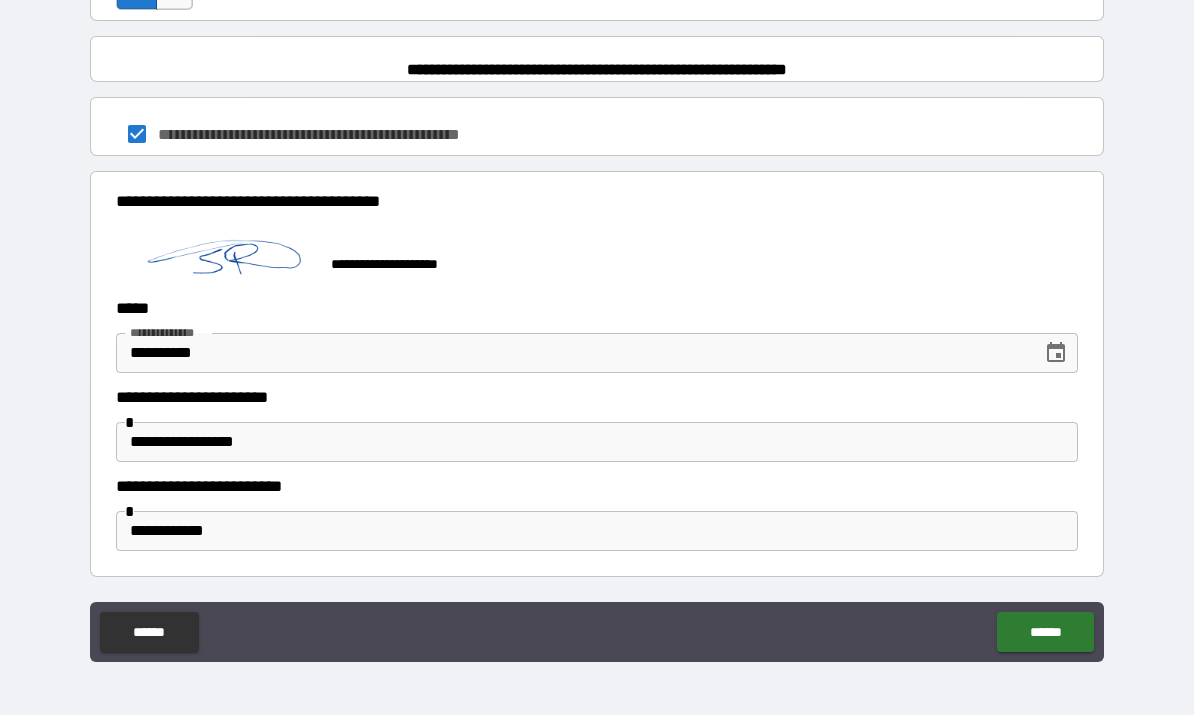click on "******" at bounding box center (1045, 633) 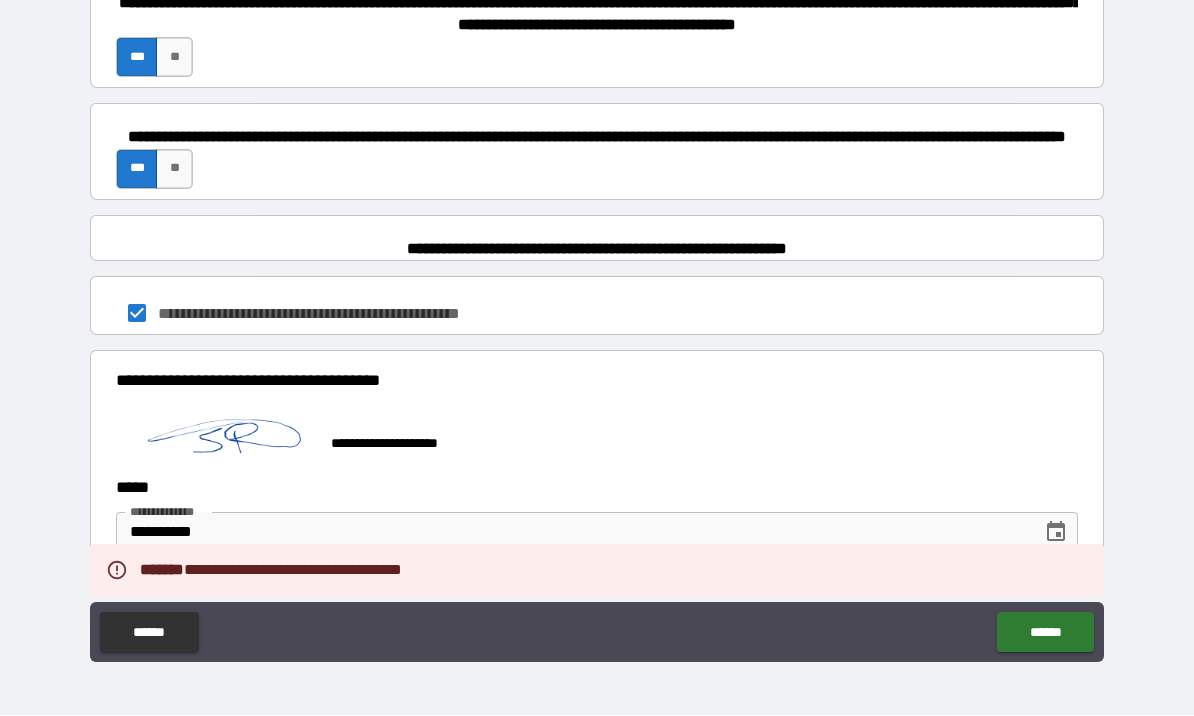 scroll, scrollTop: 1335, scrollLeft: 0, axis: vertical 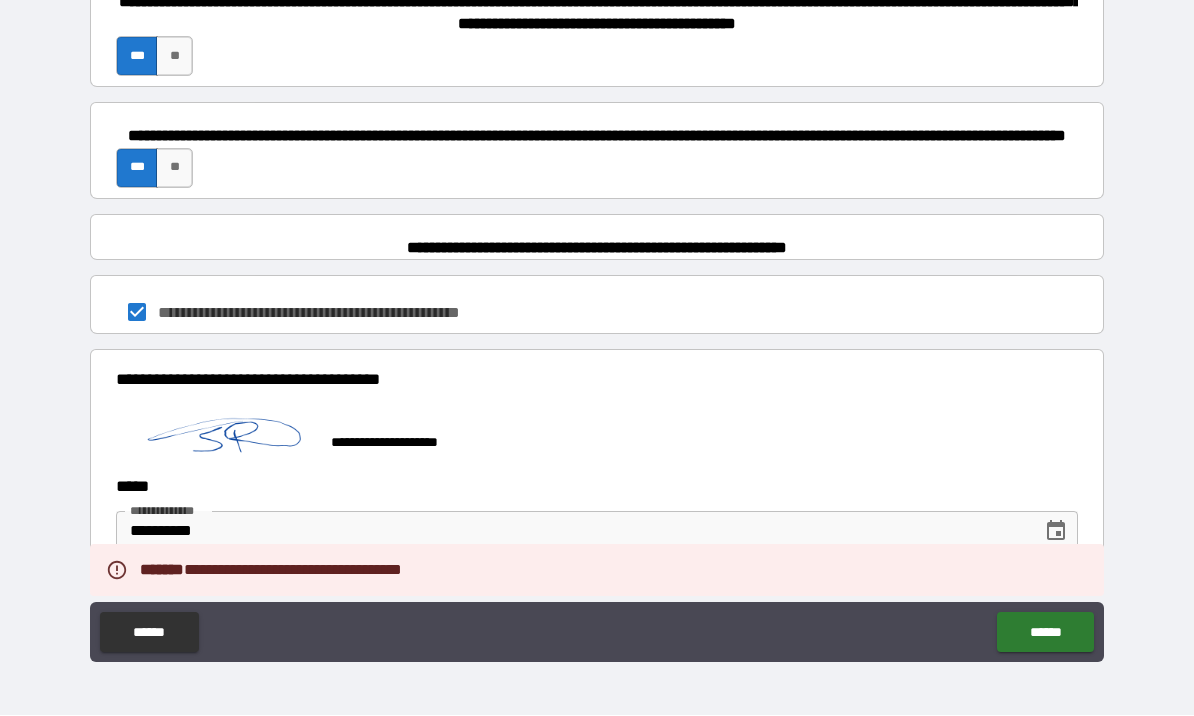 click on "**********" at bounding box center (597, 248) 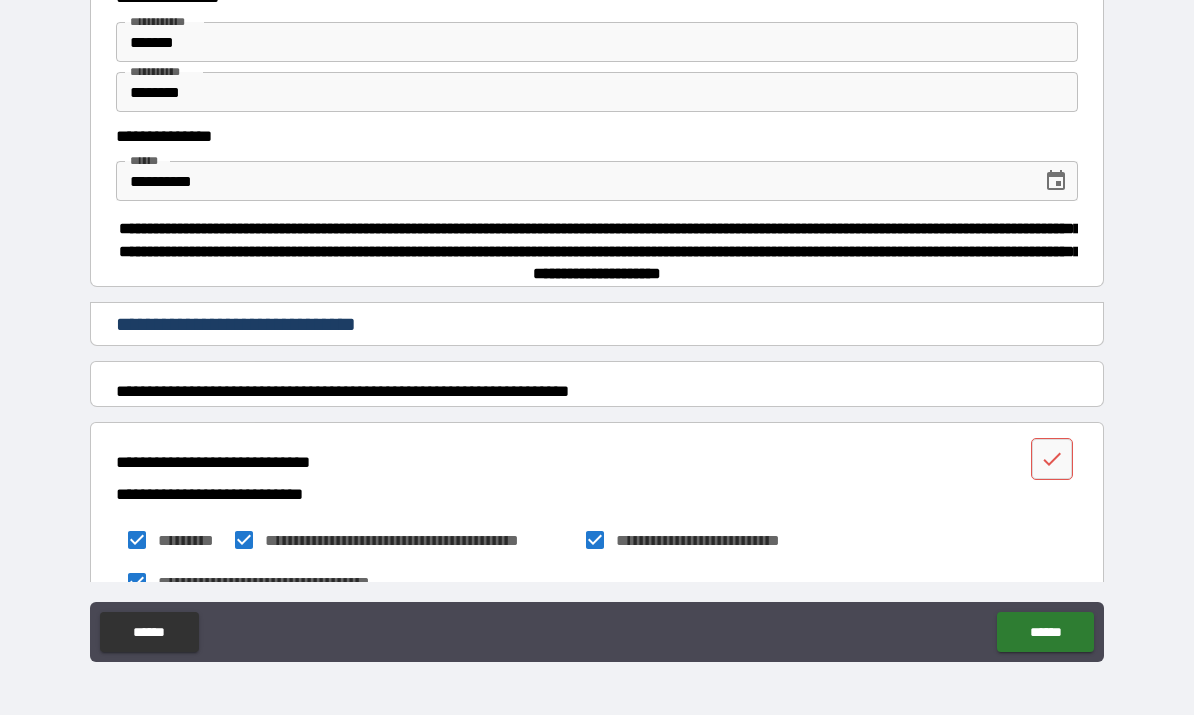 scroll, scrollTop: 0, scrollLeft: 0, axis: both 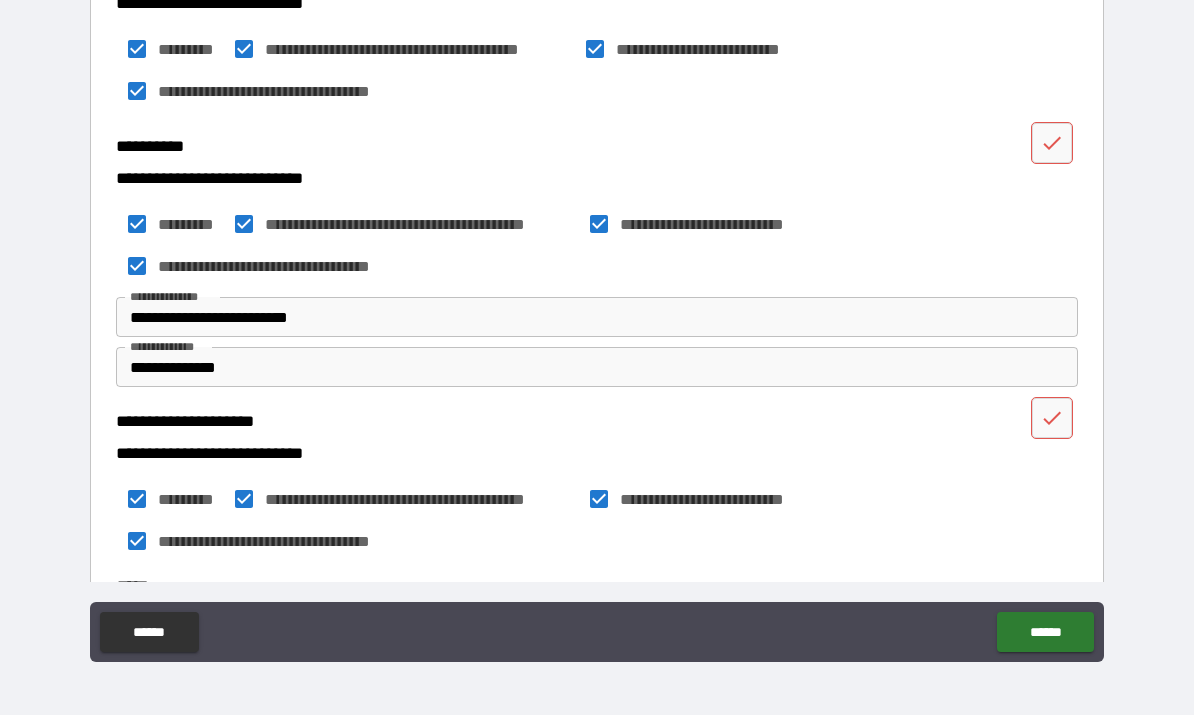 click on "**********" at bounding box center [597, 144] 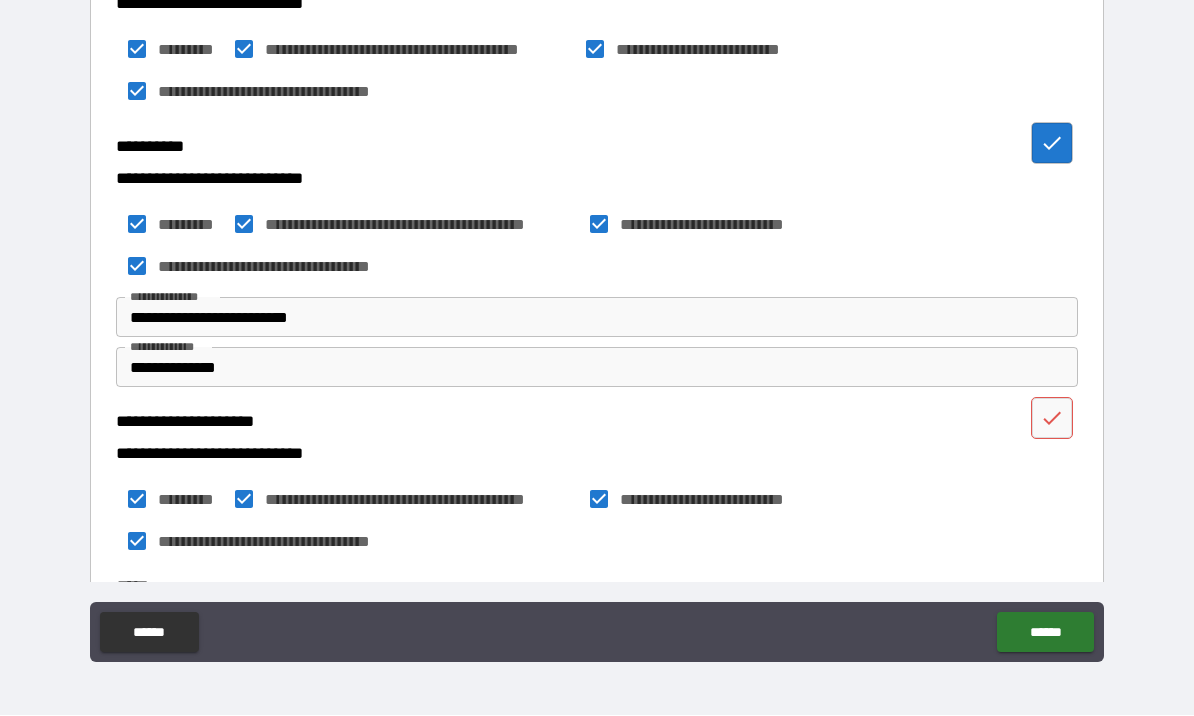 click 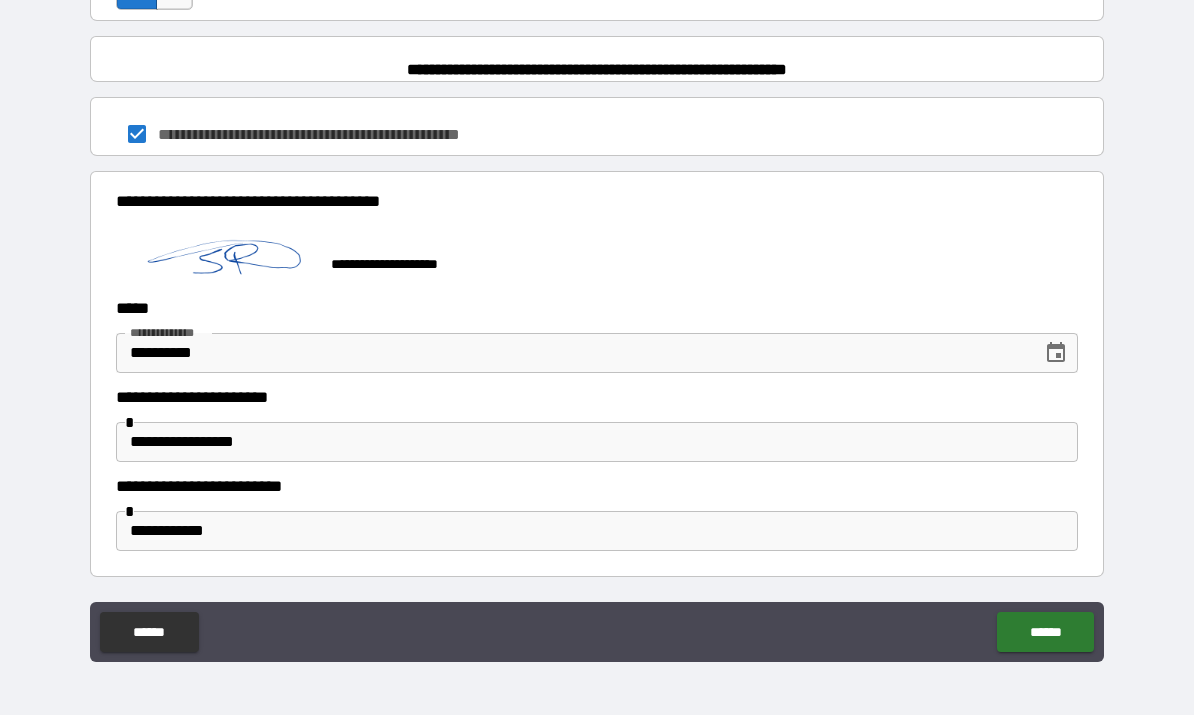 scroll, scrollTop: 1528, scrollLeft: 0, axis: vertical 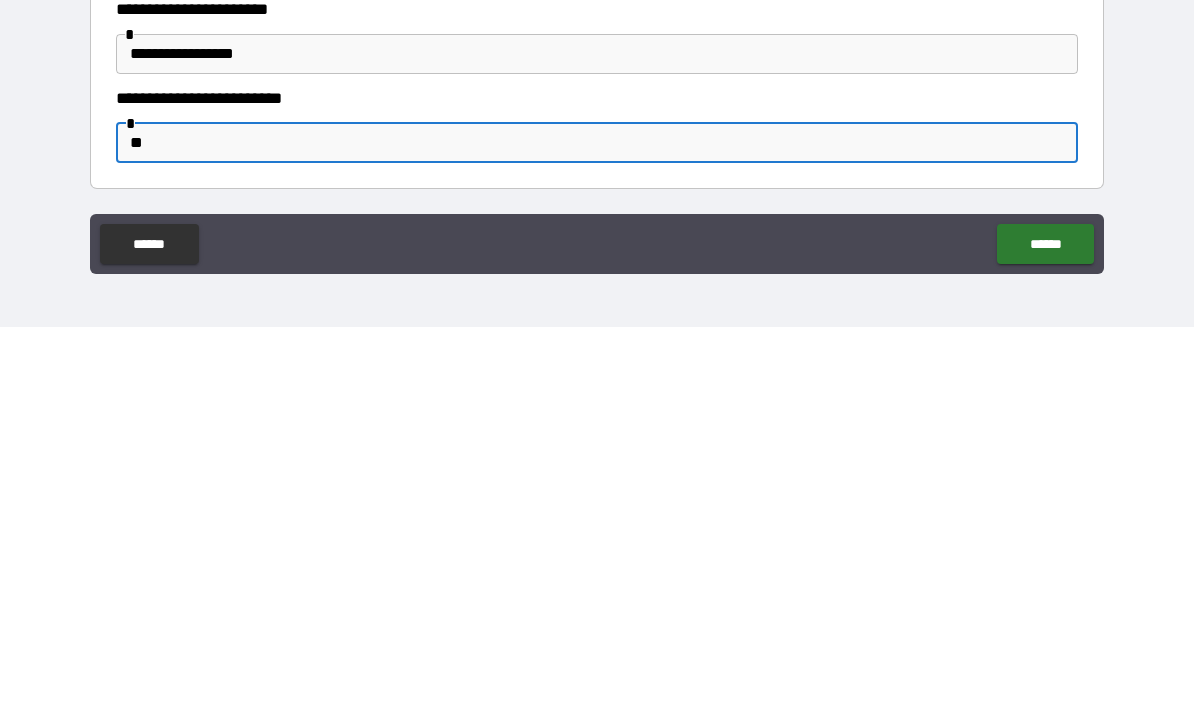type on "*" 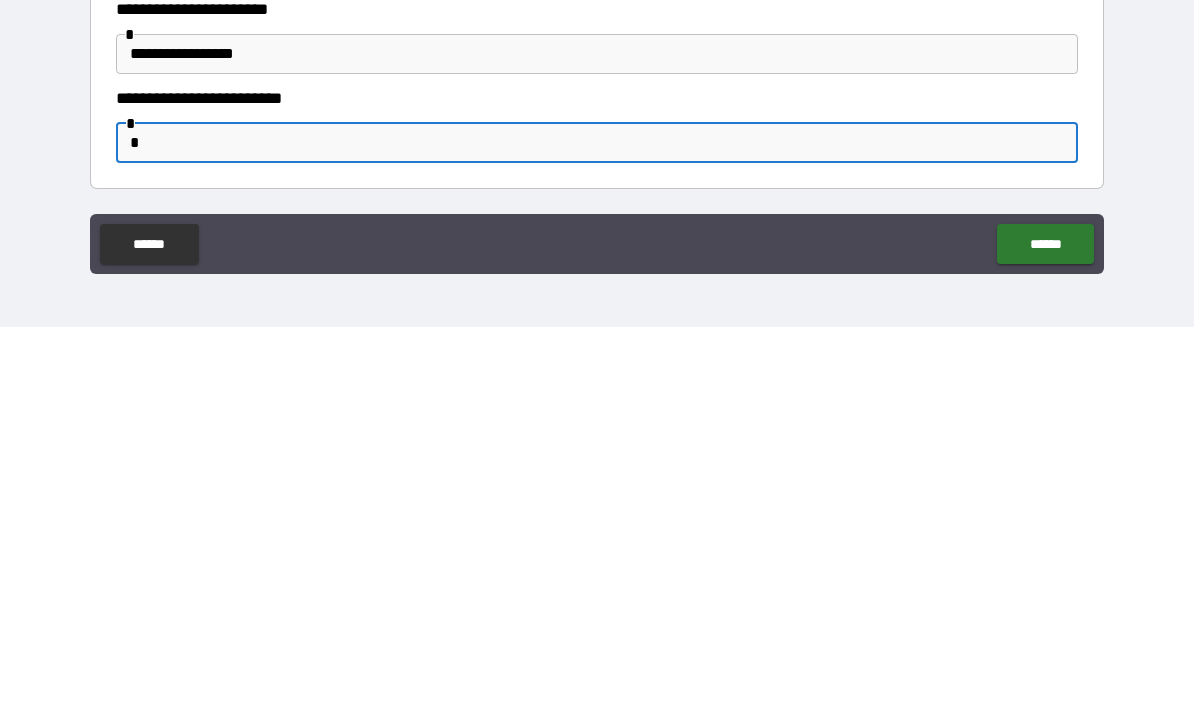 type 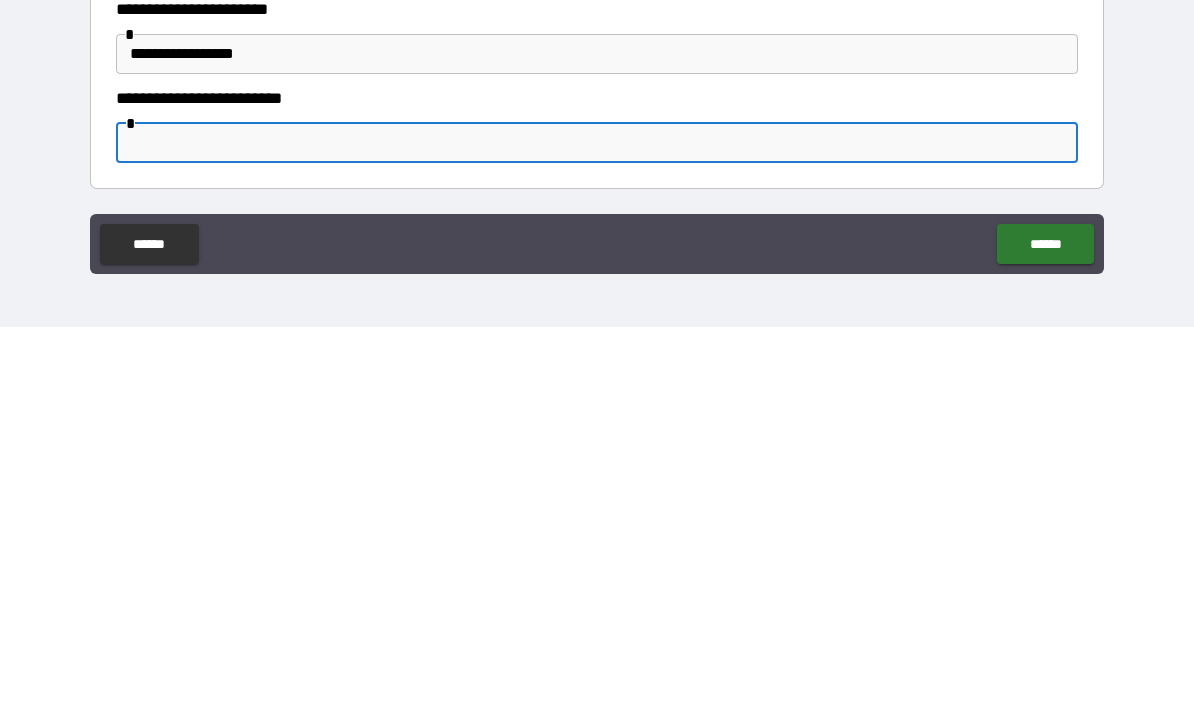 click on "******" at bounding box center [1045, 633] 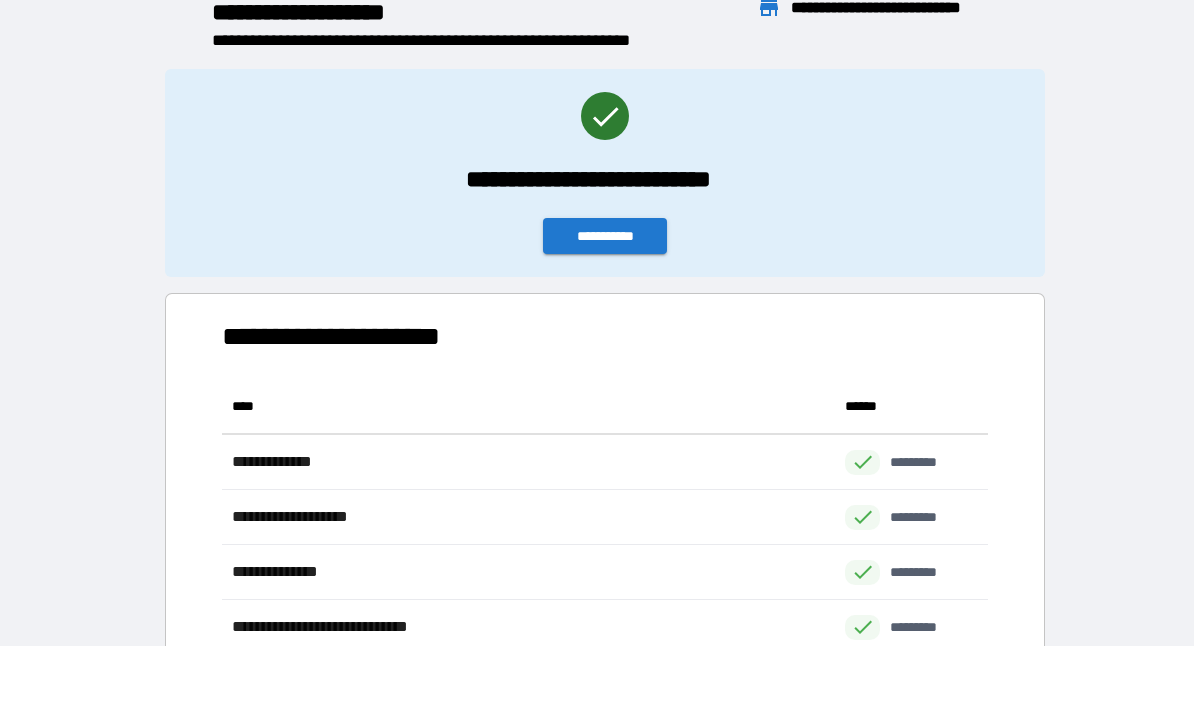 scroll, scrollTop: 1, scrollLeft: 1, axis: both 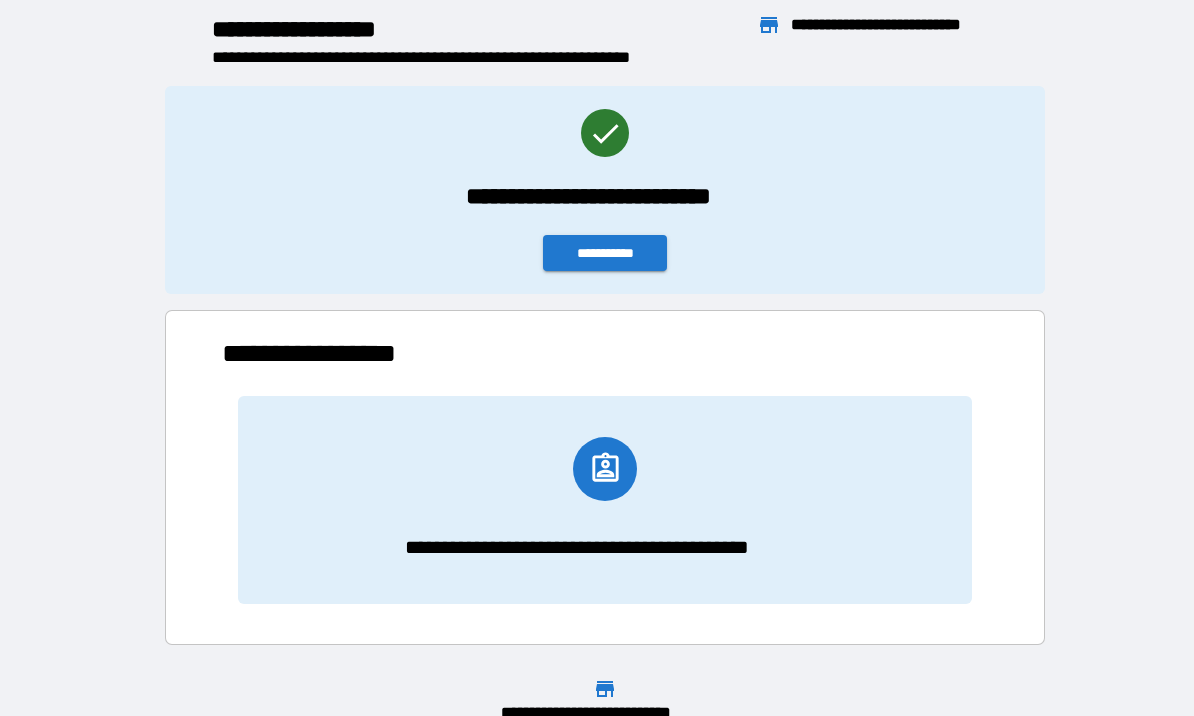 click at bounding box center (605, 469) 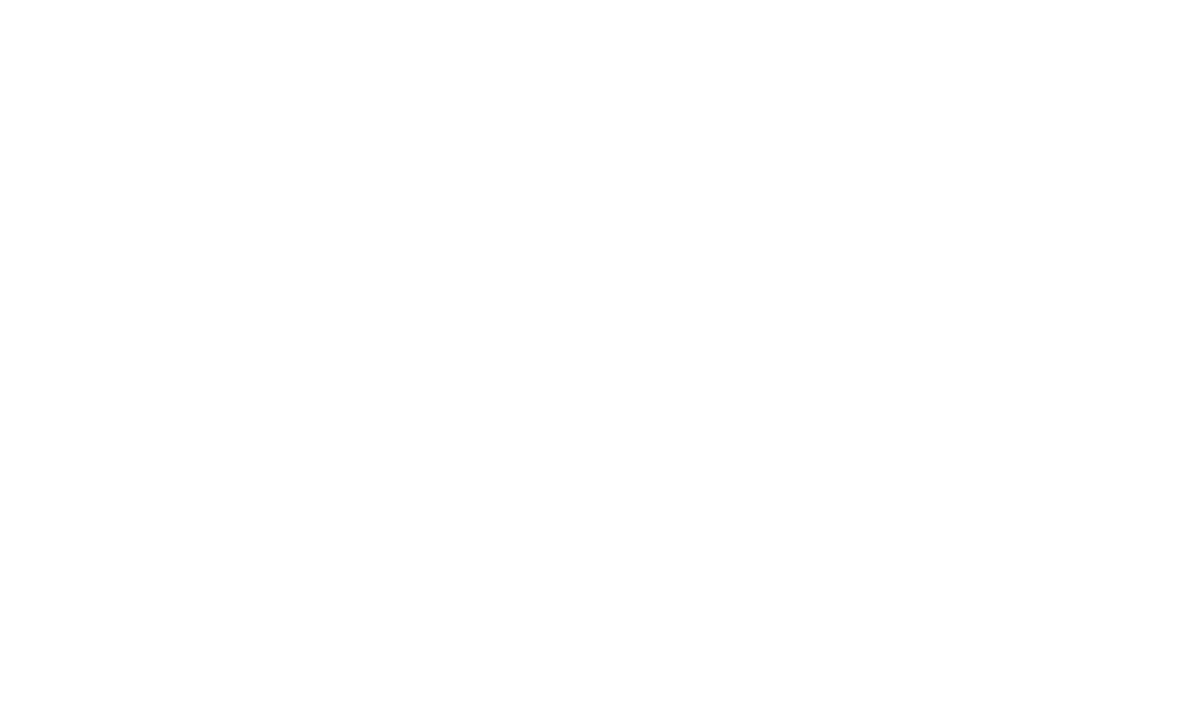 scroll, scrollTop: 0, scrollLeft: 0, axis: both 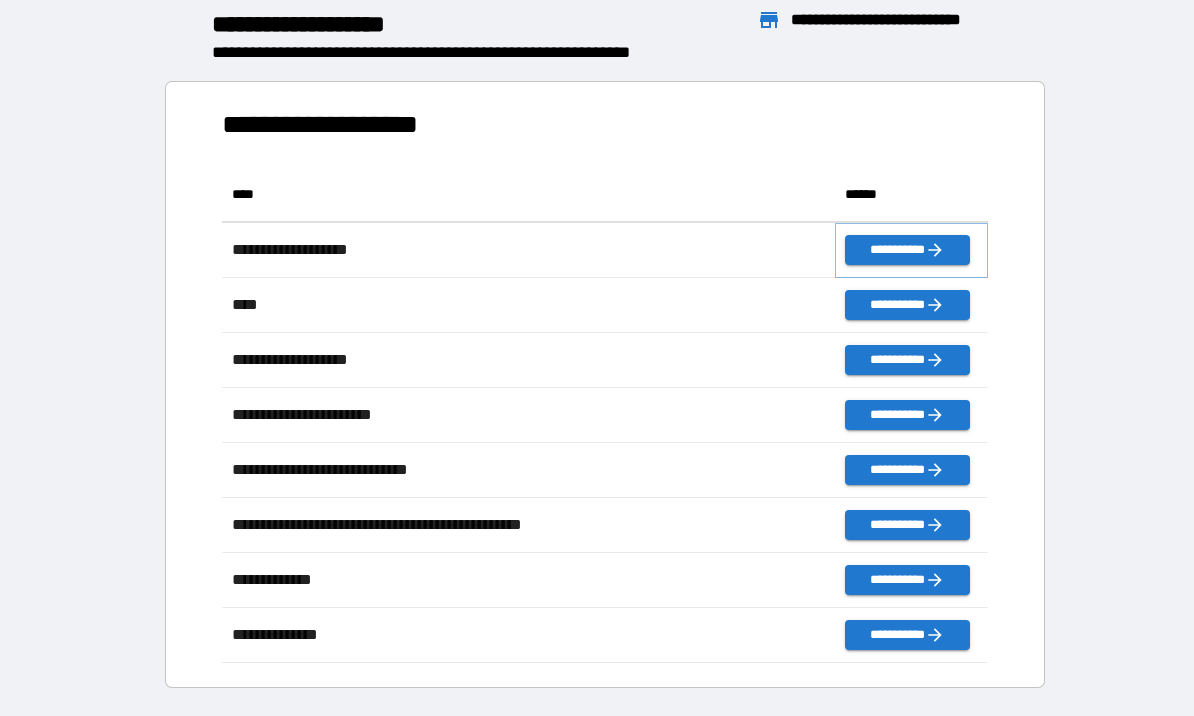 click on "**********" at bounding box center [907, 250] 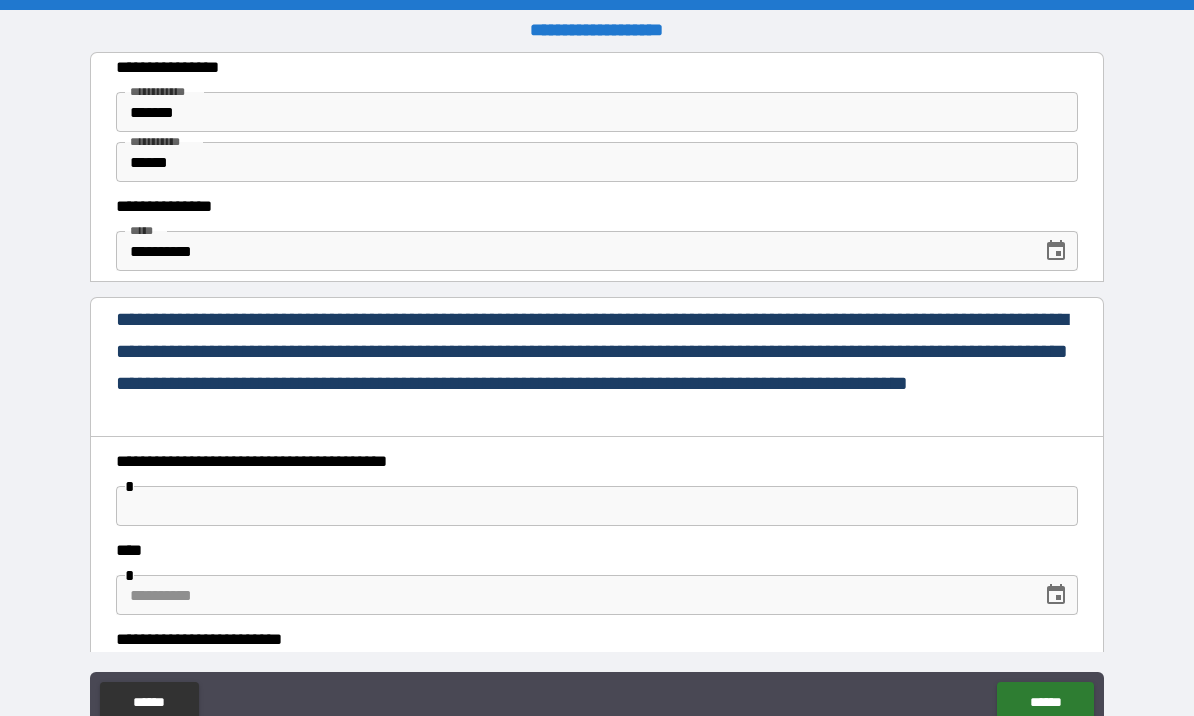 click on "**********" at bounding box center (597, 395) 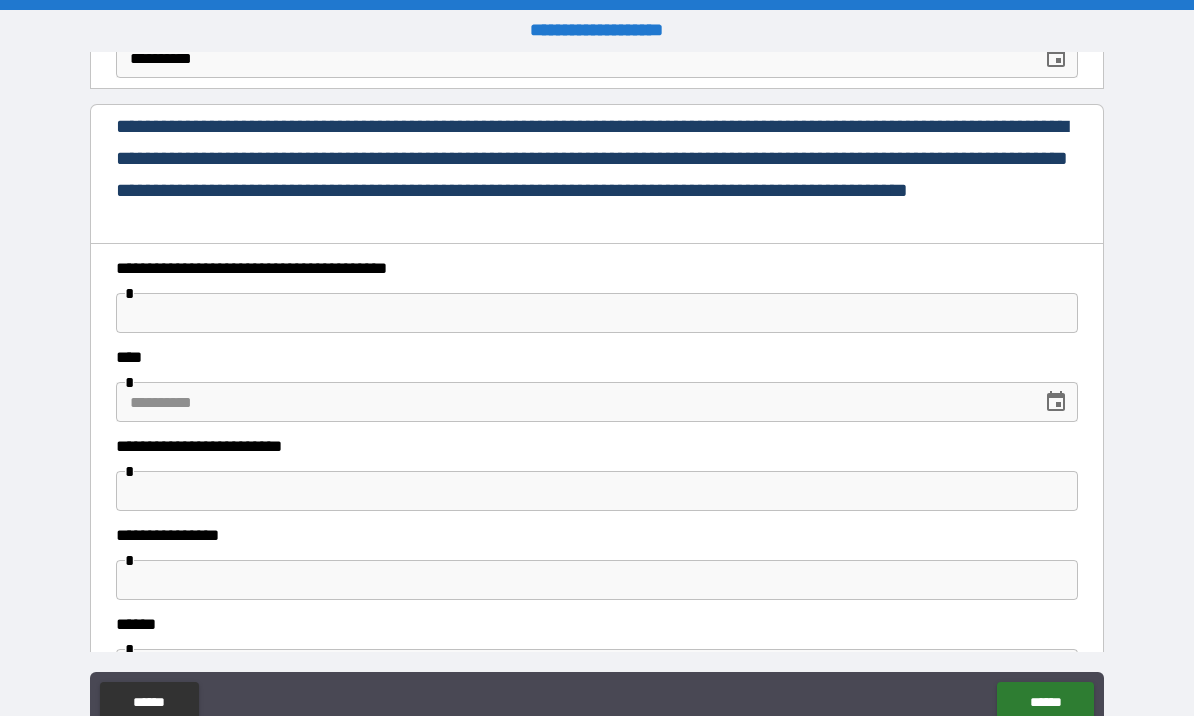 scroll, scrollTop: 192, scrollLeft: 0, axis: vertical 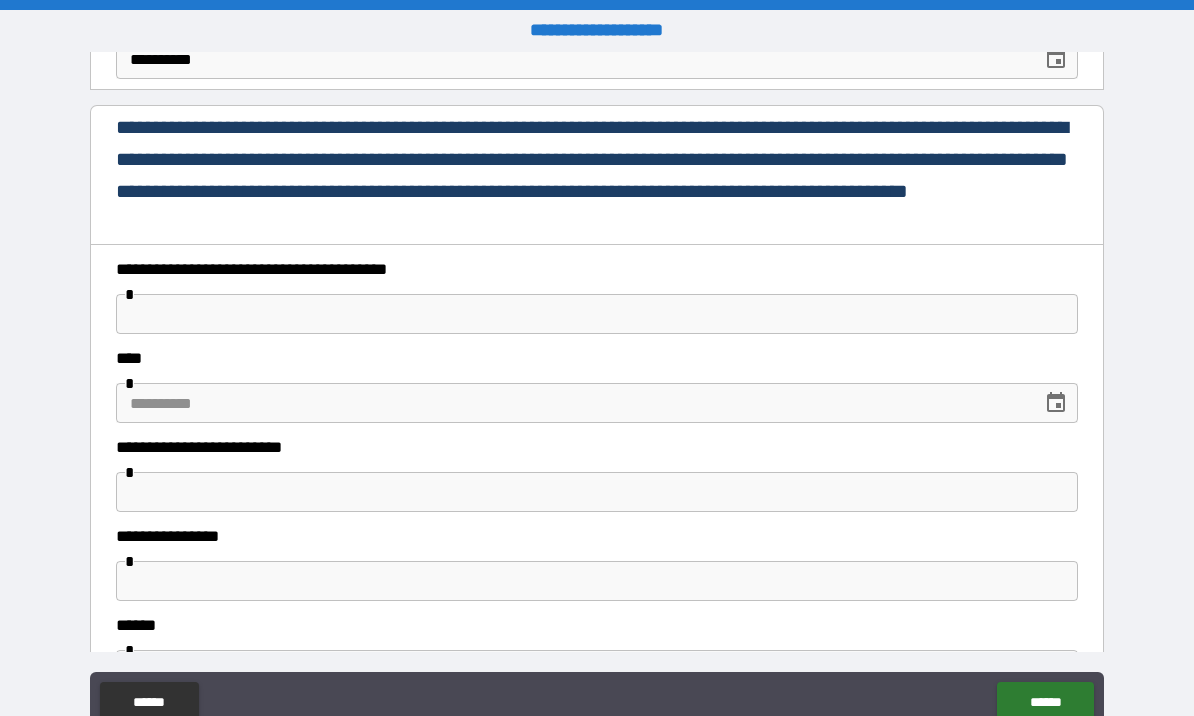 click at bounding box center (597, 314) 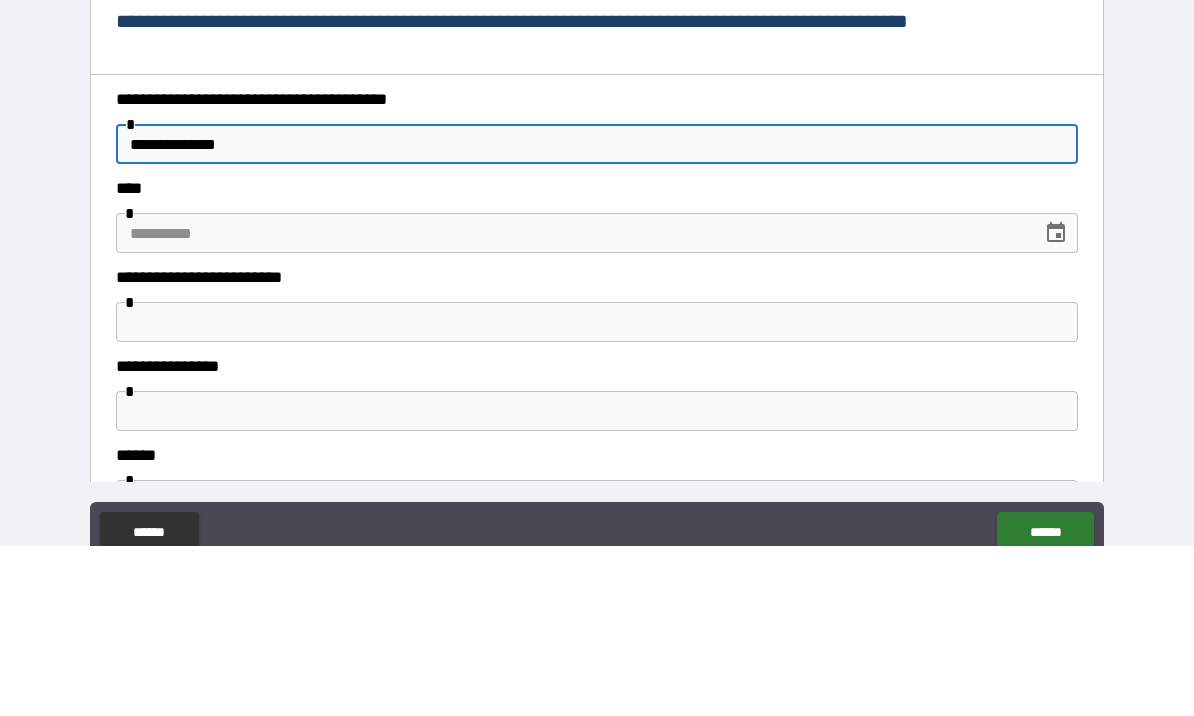 type on "**********" 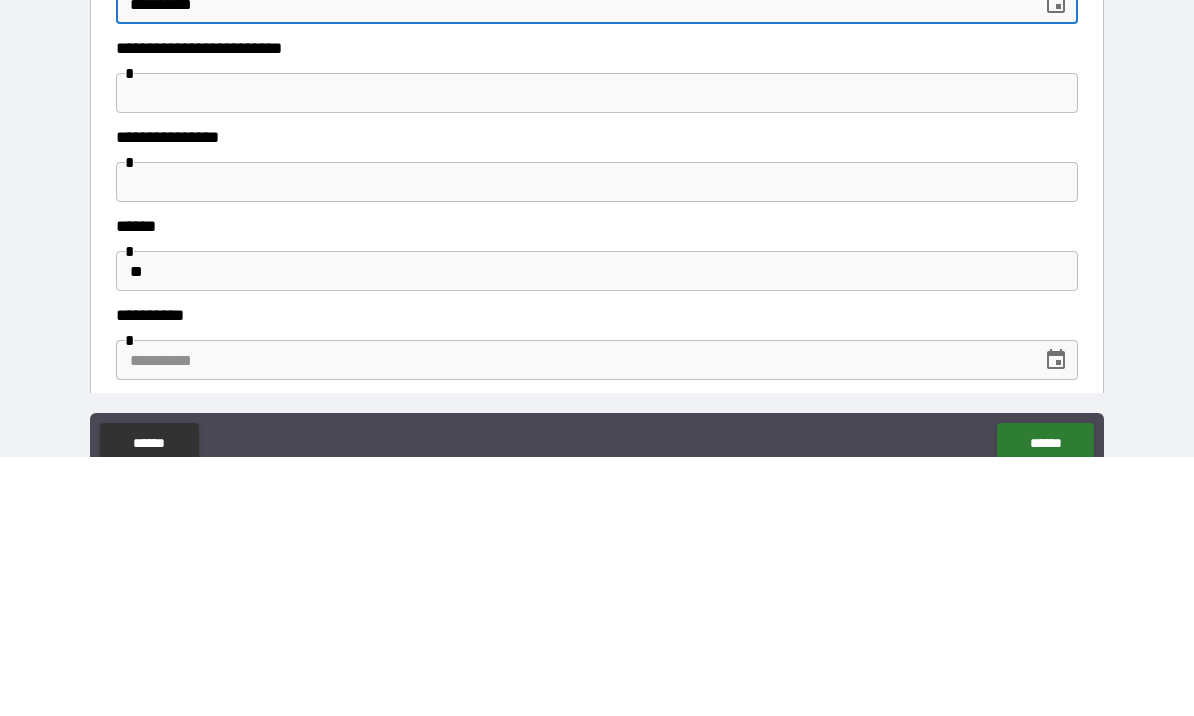 scroll, scrollTop: 327, scrollLeft: 0, axis: vertical 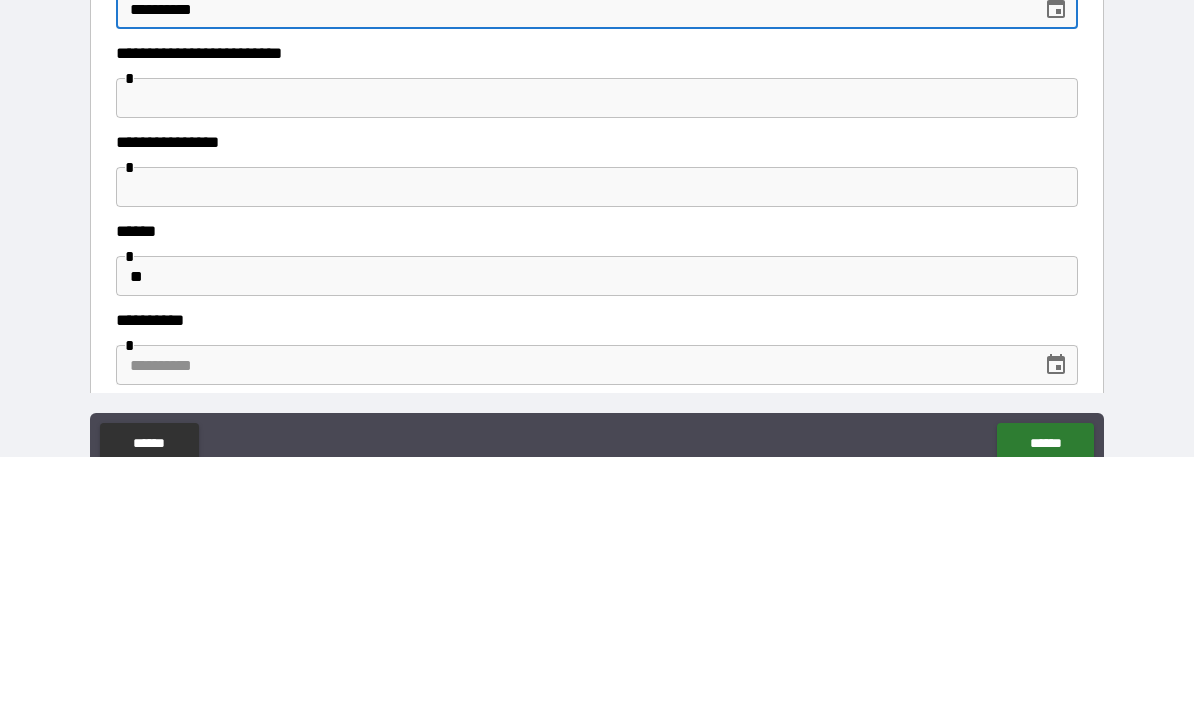 type on "**********" 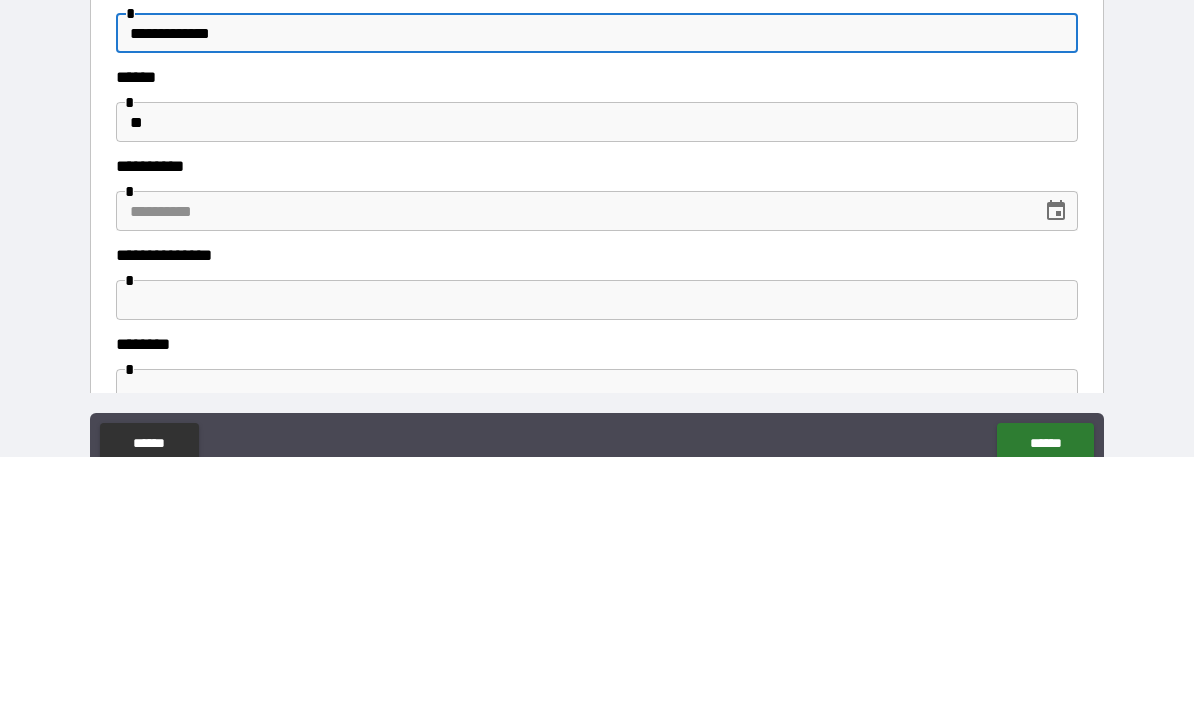 scroll, scrollTop: 489, scrollLeft: 0, axis: vertical 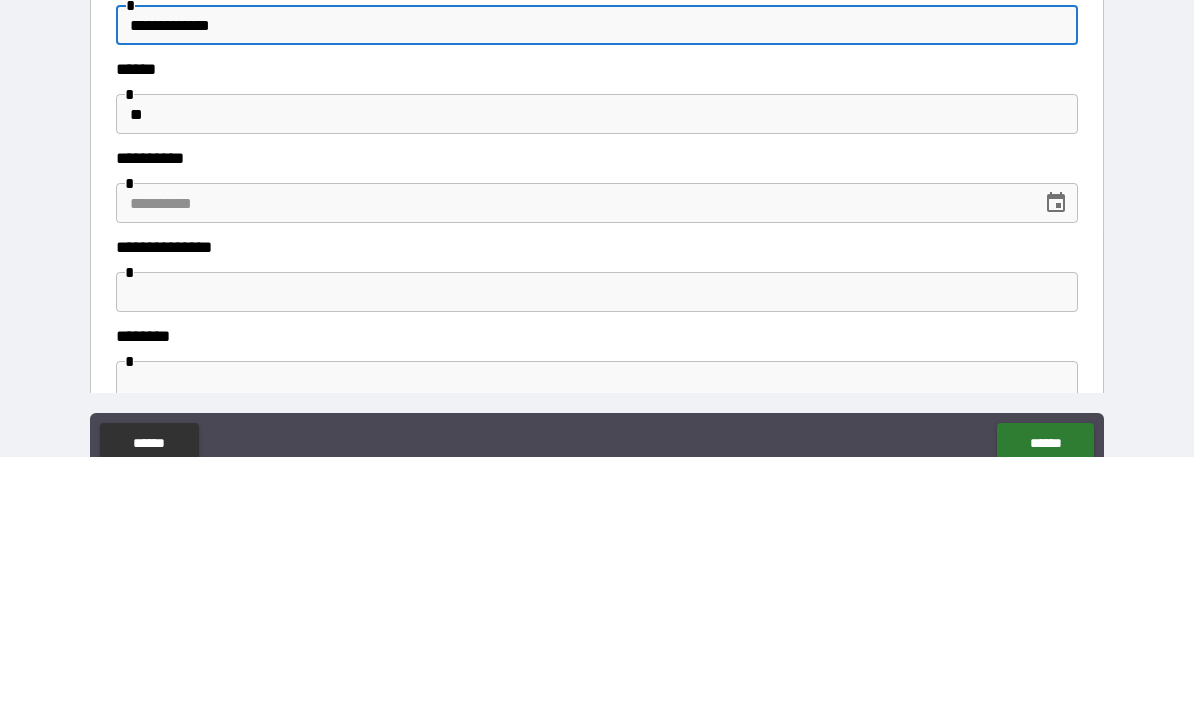 type on "**********" 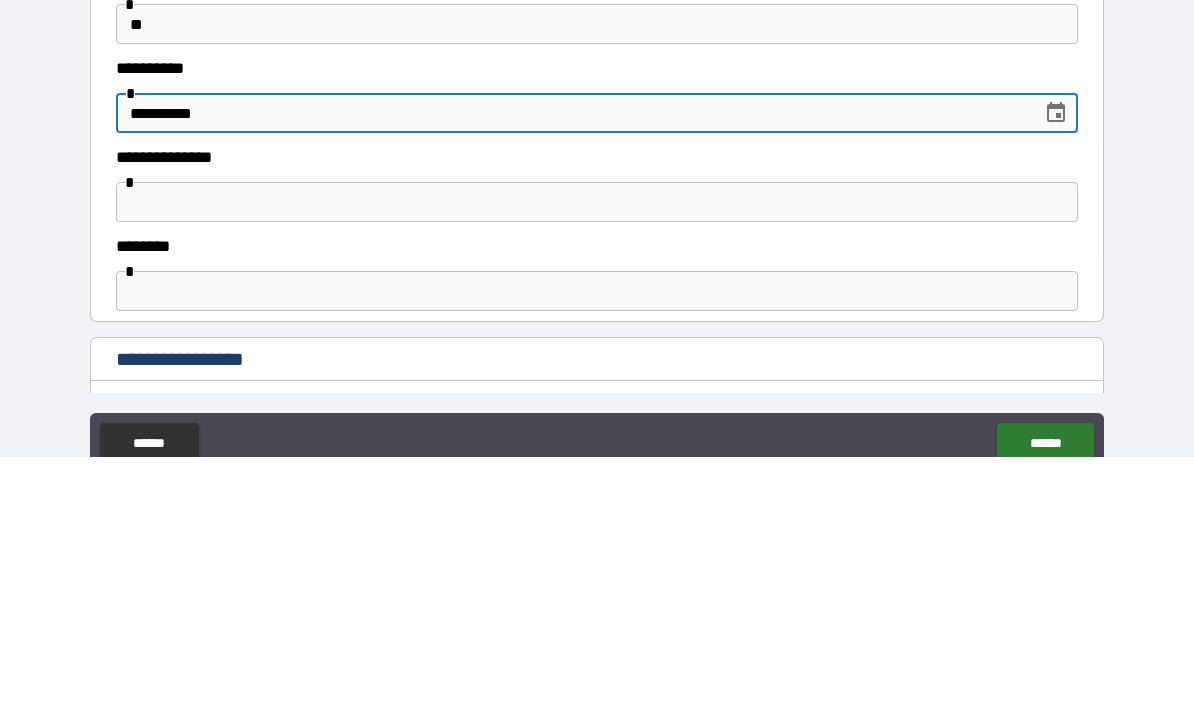 scroll, scrollTop: 579, scrollLeft: 0, axis: vertical 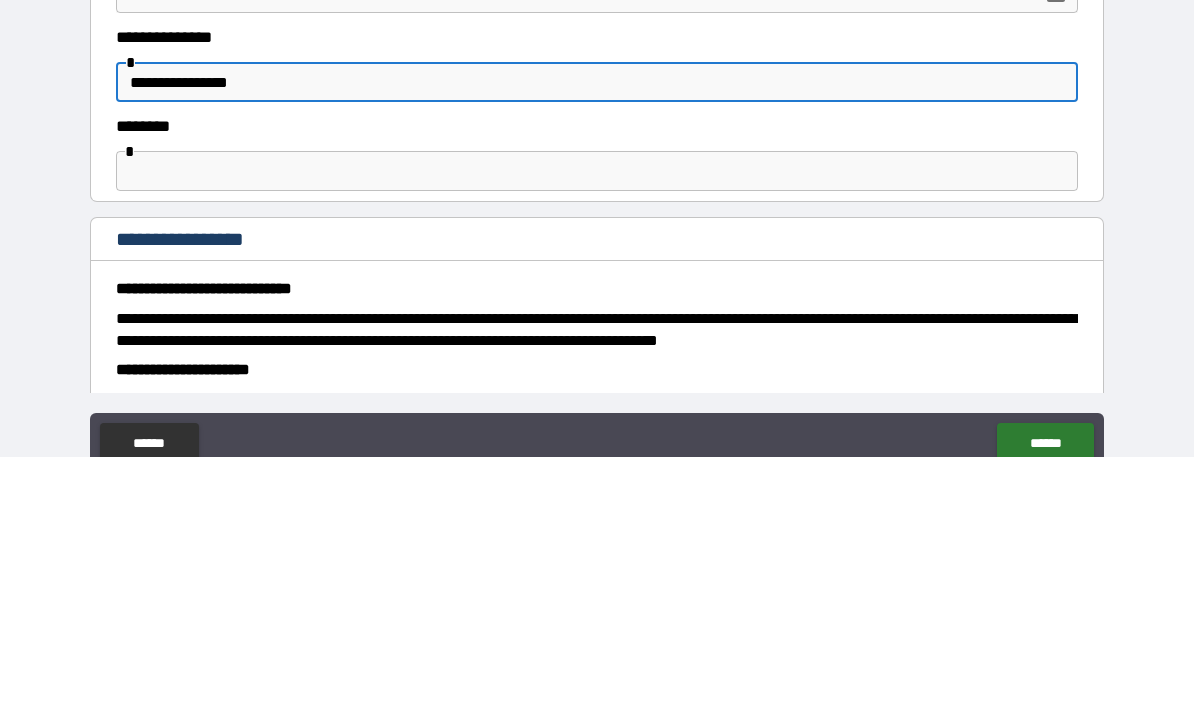type on "**********" 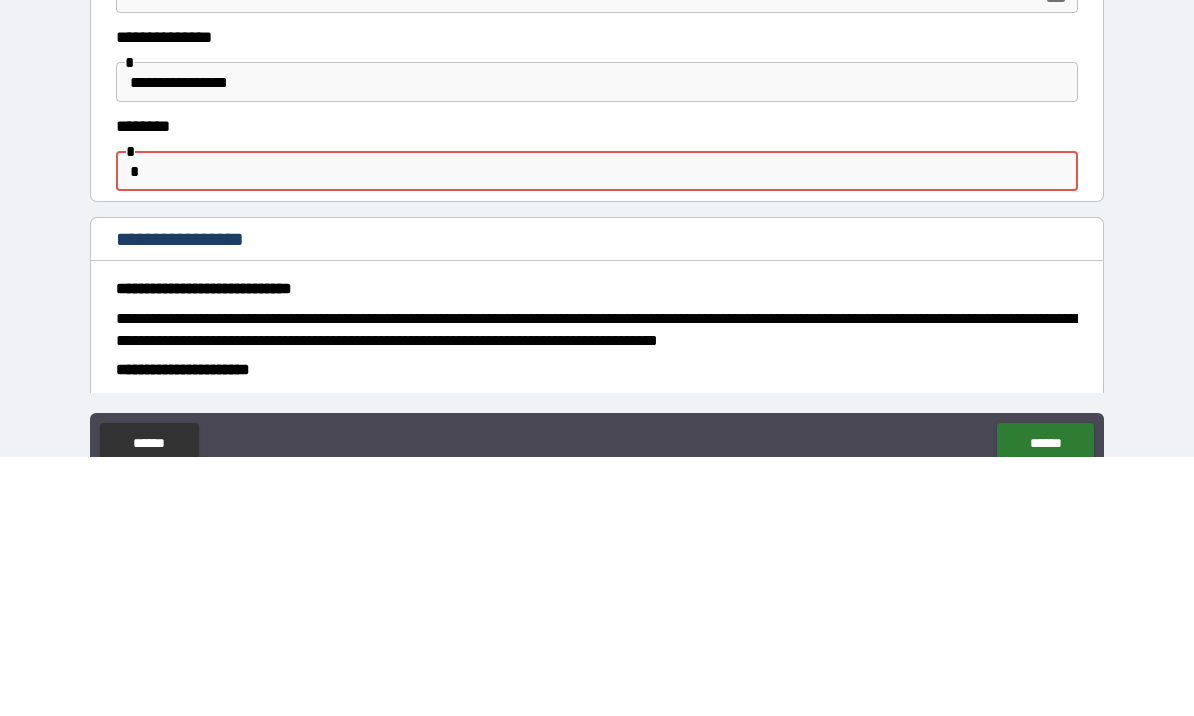 type on "*" 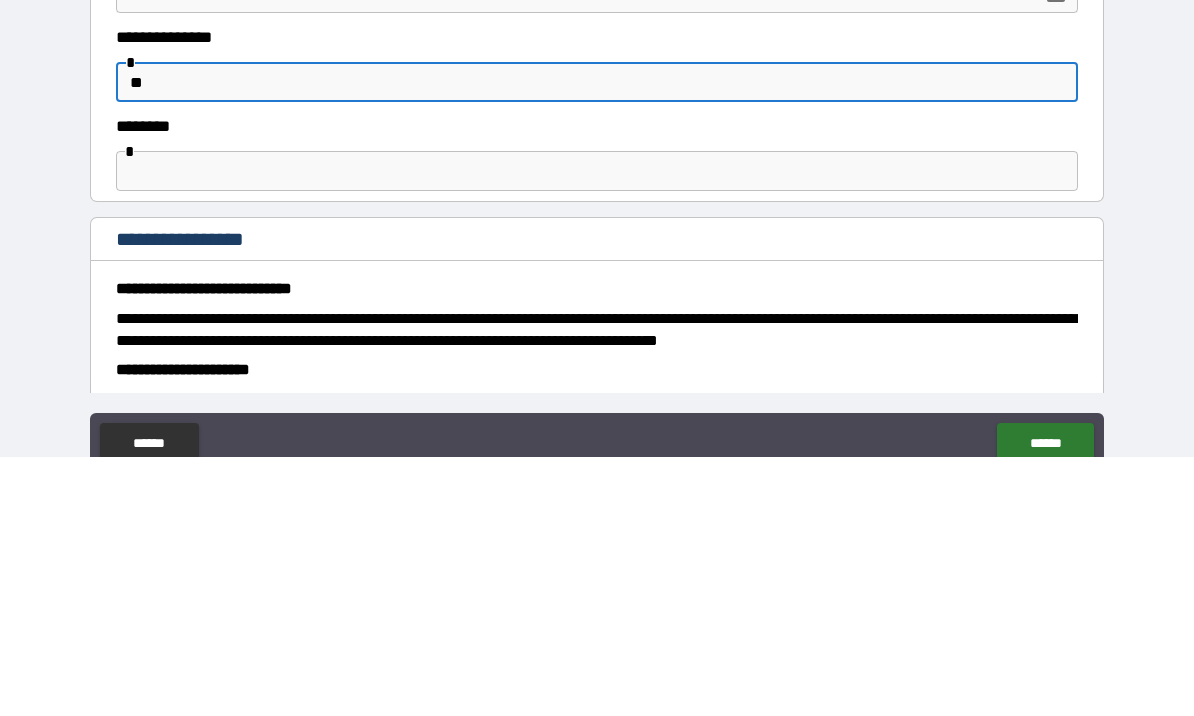 type on "*" 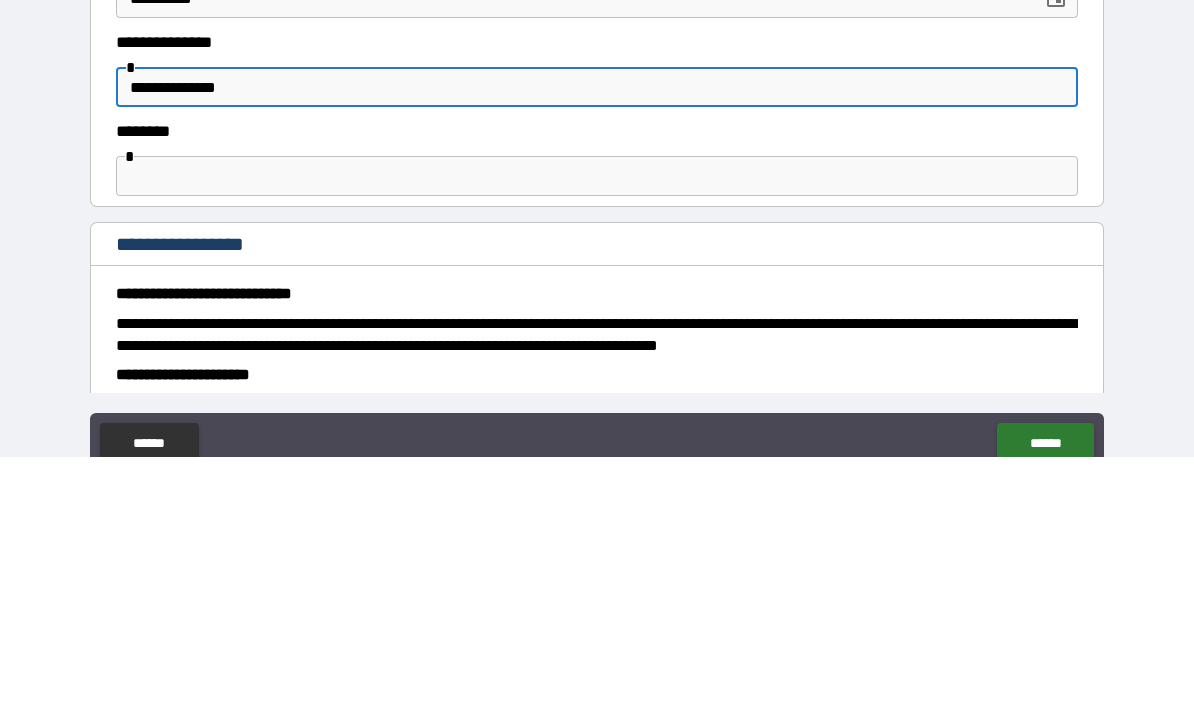 scroll, scrollTop: 695, scrollLeft: 0, axis: vertical 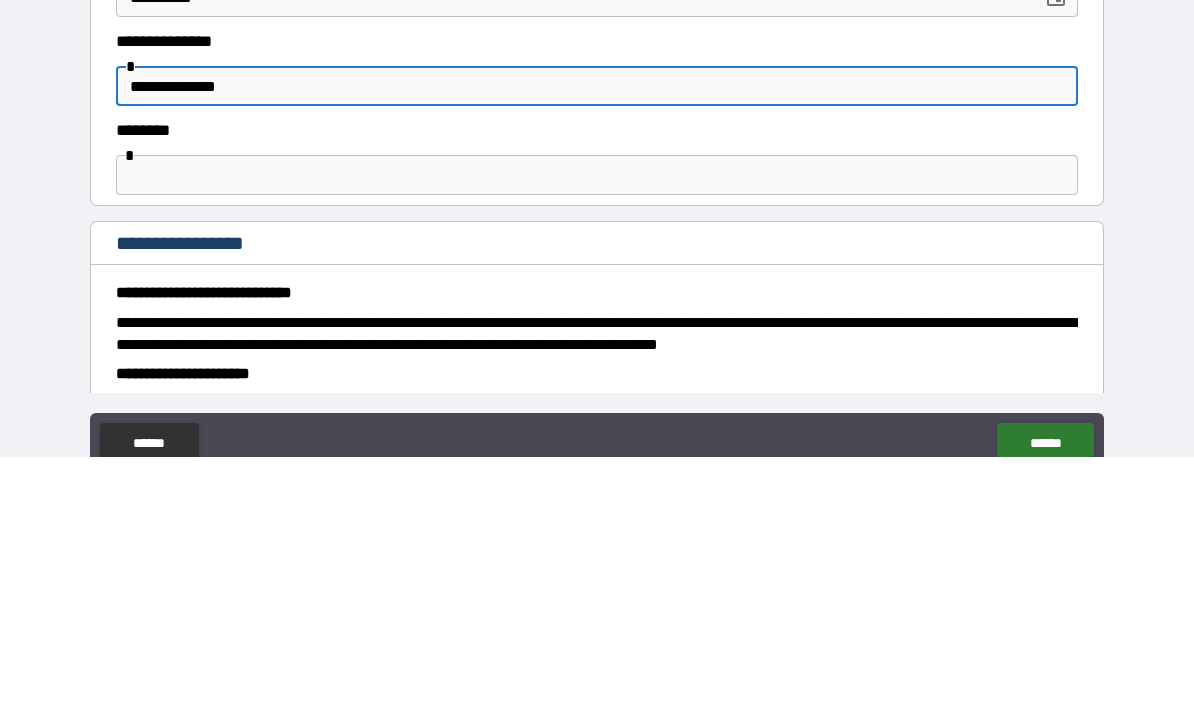 type on "**********" 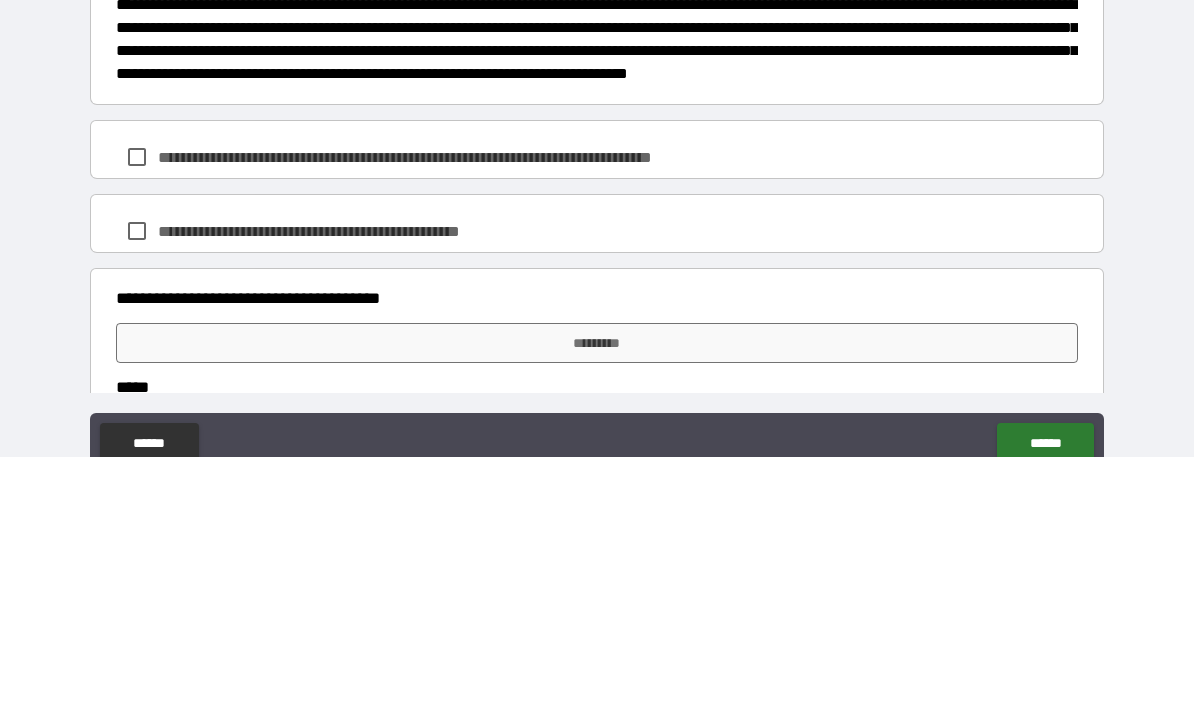 scroll, scrollTop: 1371, scrollLeft: 0, axis: vertical 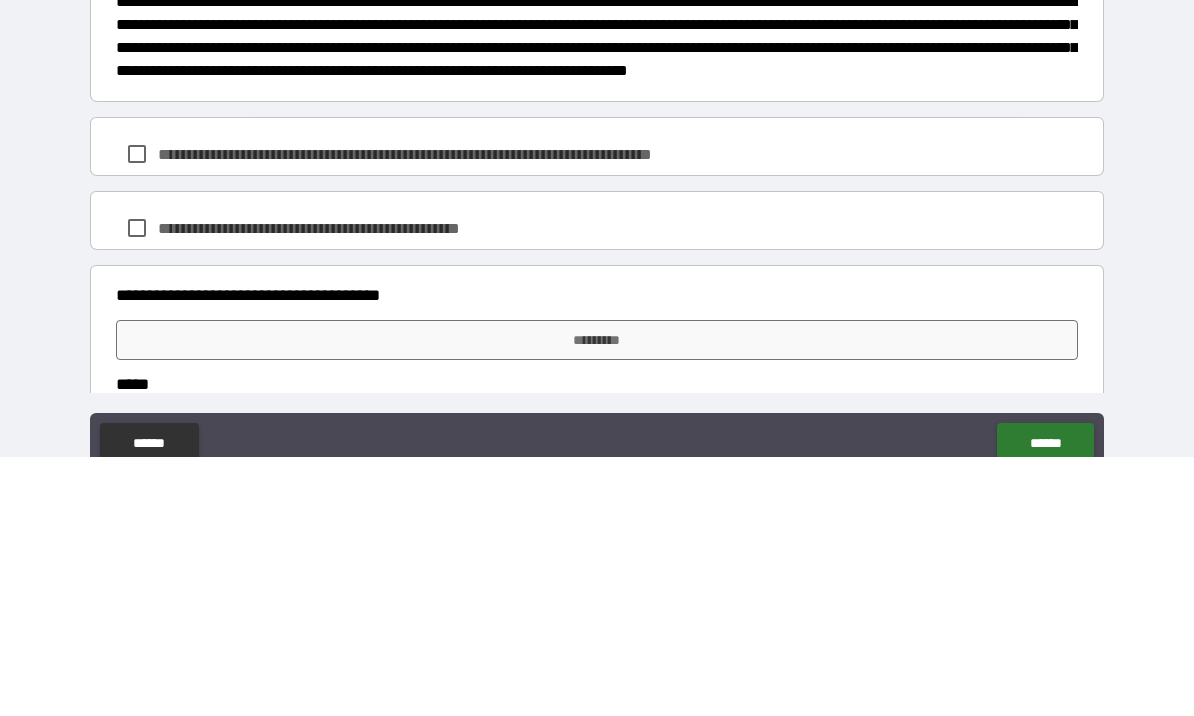 type on "**********" 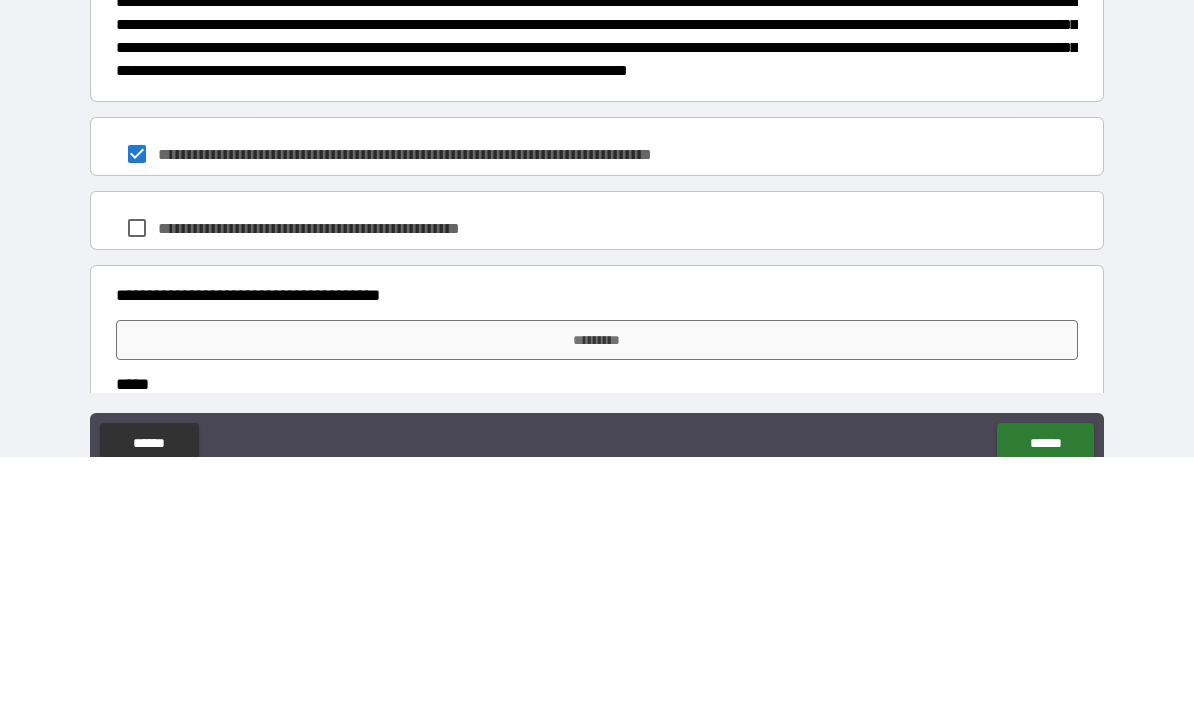 scroll, scrollTop: 69, scrollLeft: 0, axis: vertical 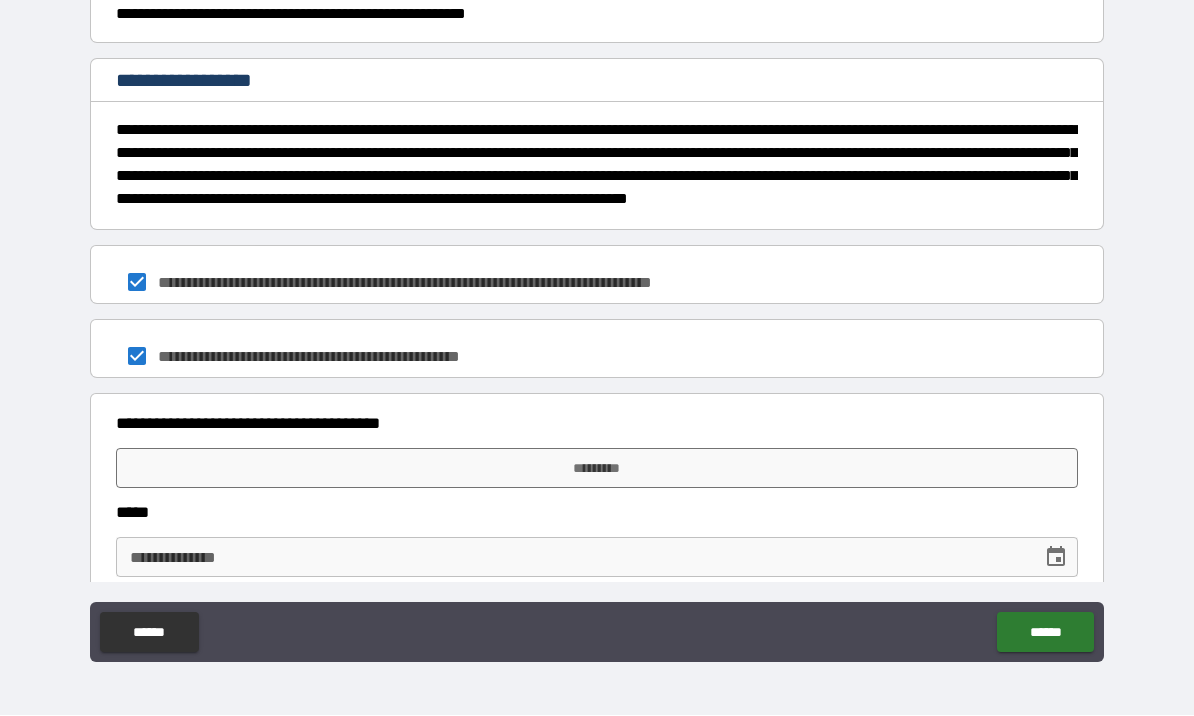 click on "*********" at bounding box center (597, 469) 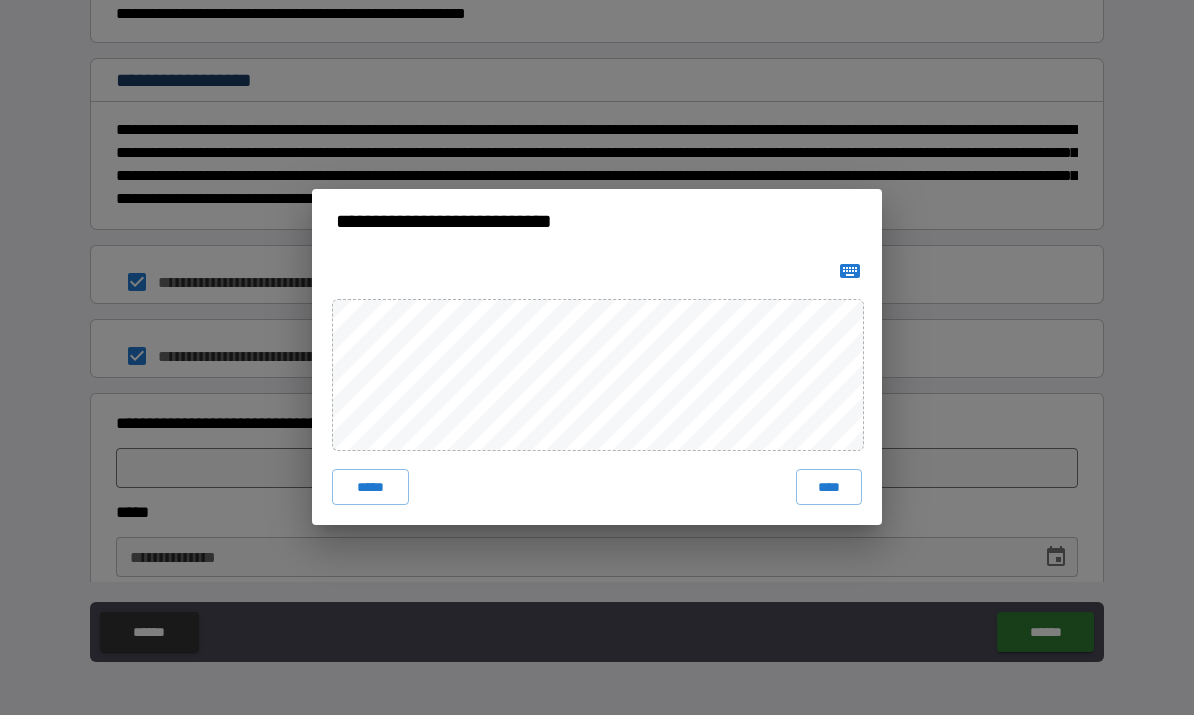 click on "****" at bounding box center (829, 488) 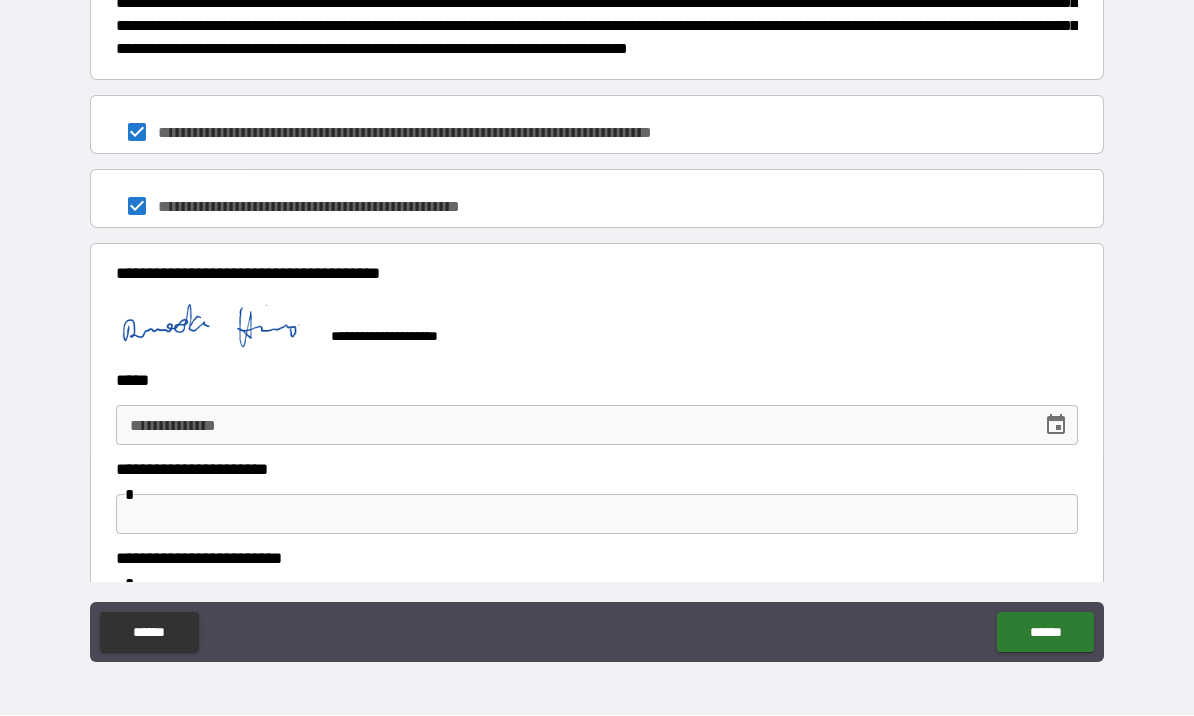 scroll, scrollTop: 1603, scrollLeft: 0, axis: vertical 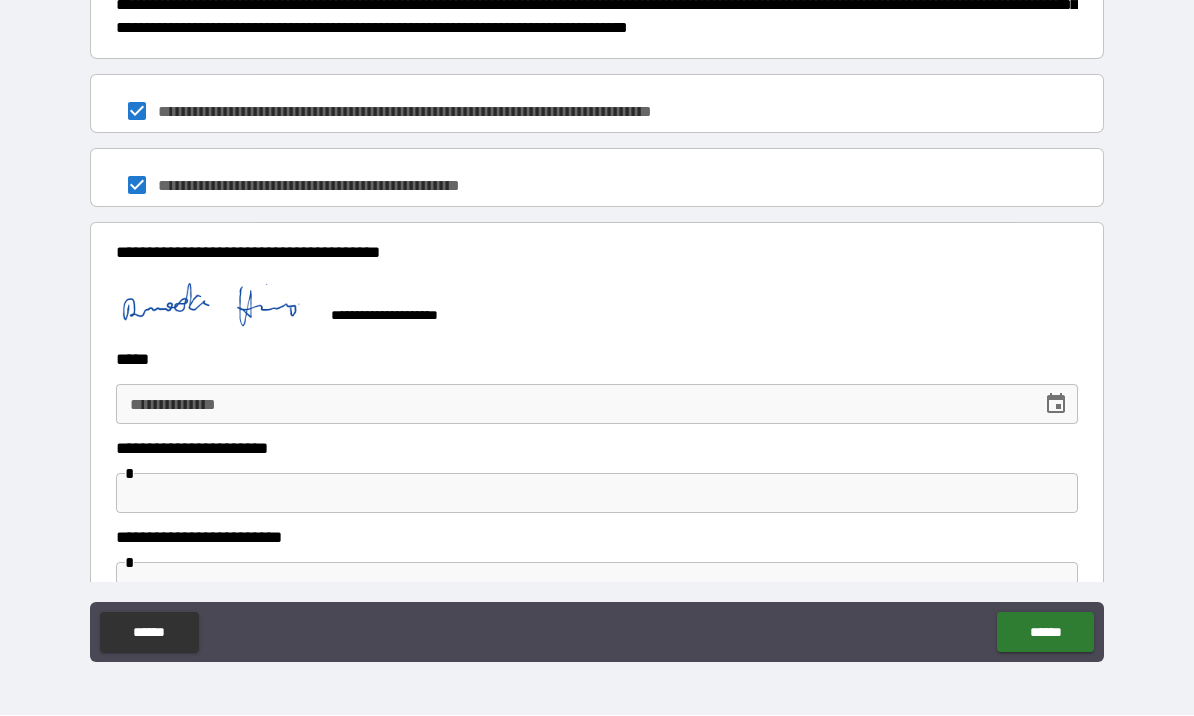 click on "**********" at bounding box center [572, 405] 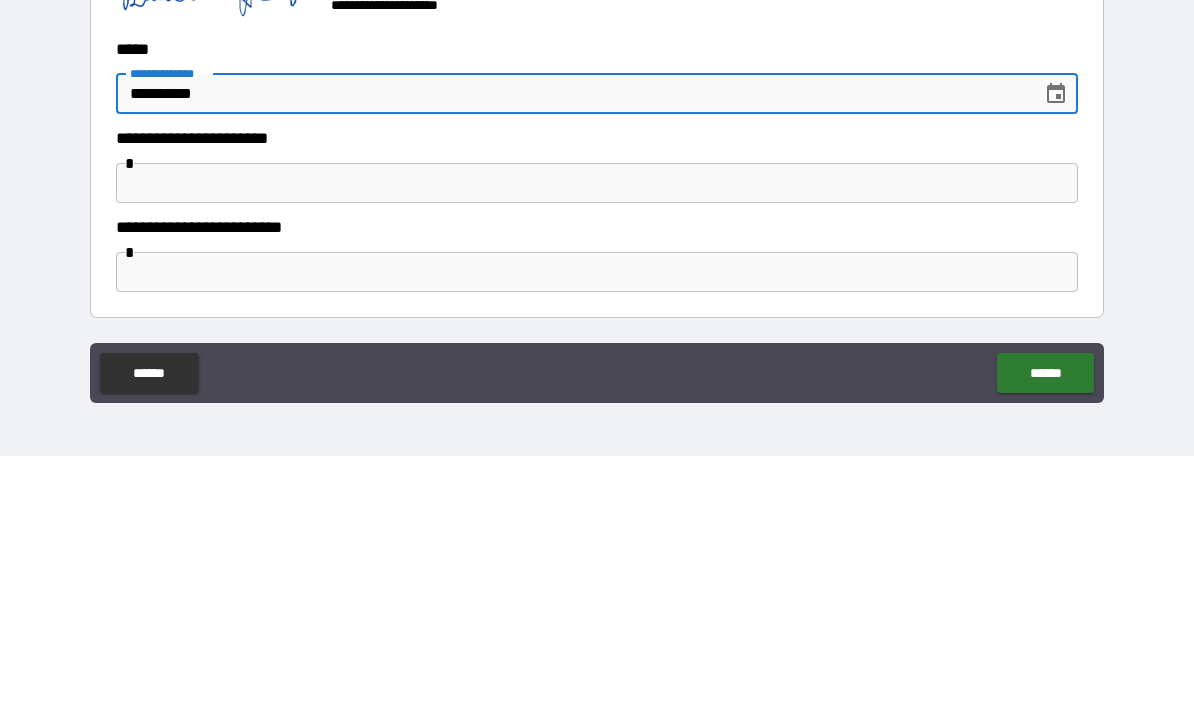 scroll, scrollTop: 1652, scrollLeft: 0, axis: vertical 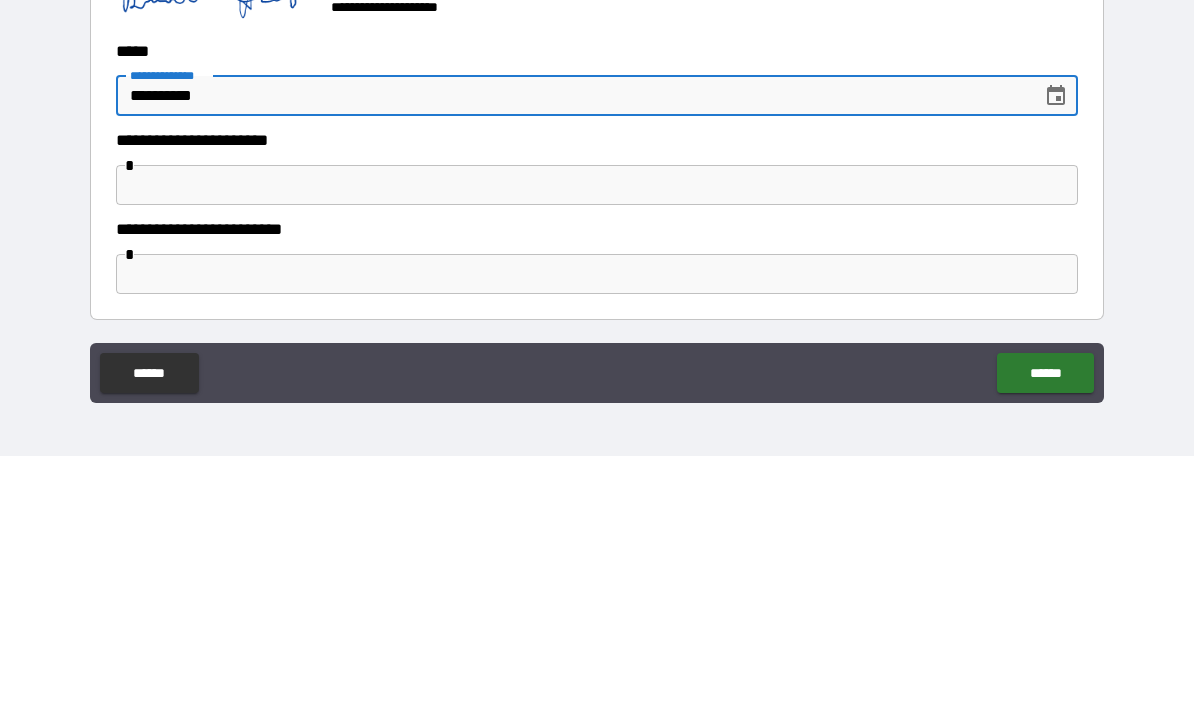 type on "**********" 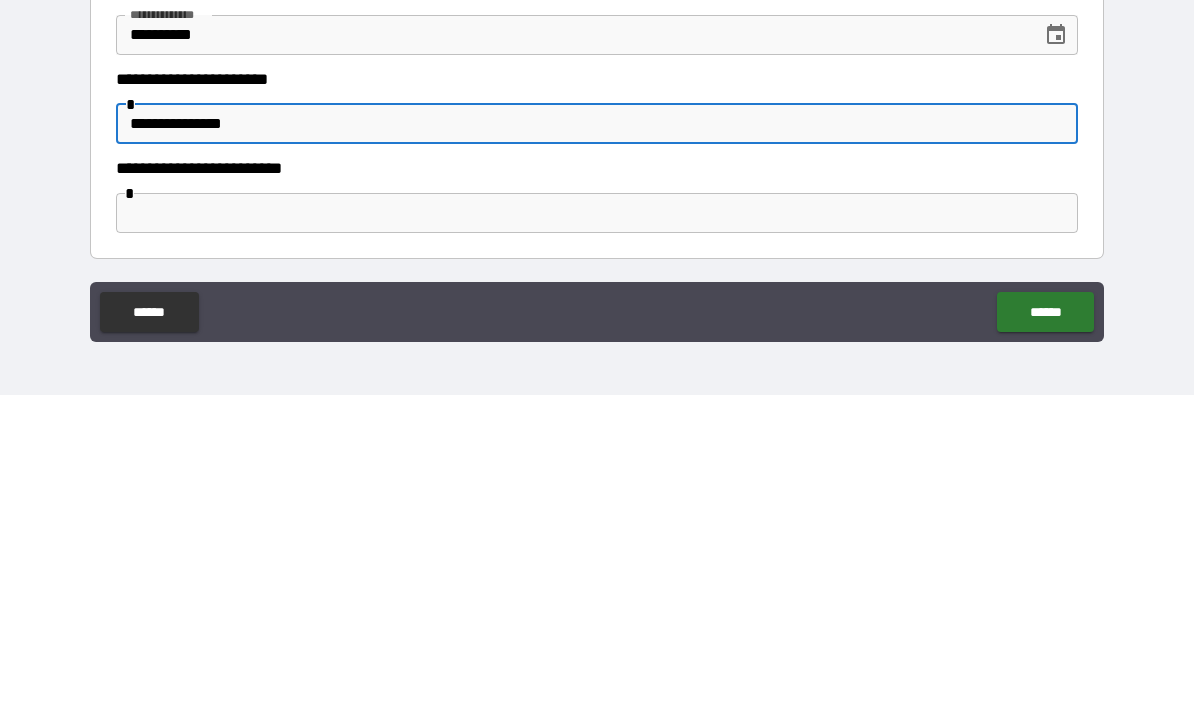 type on "**********" 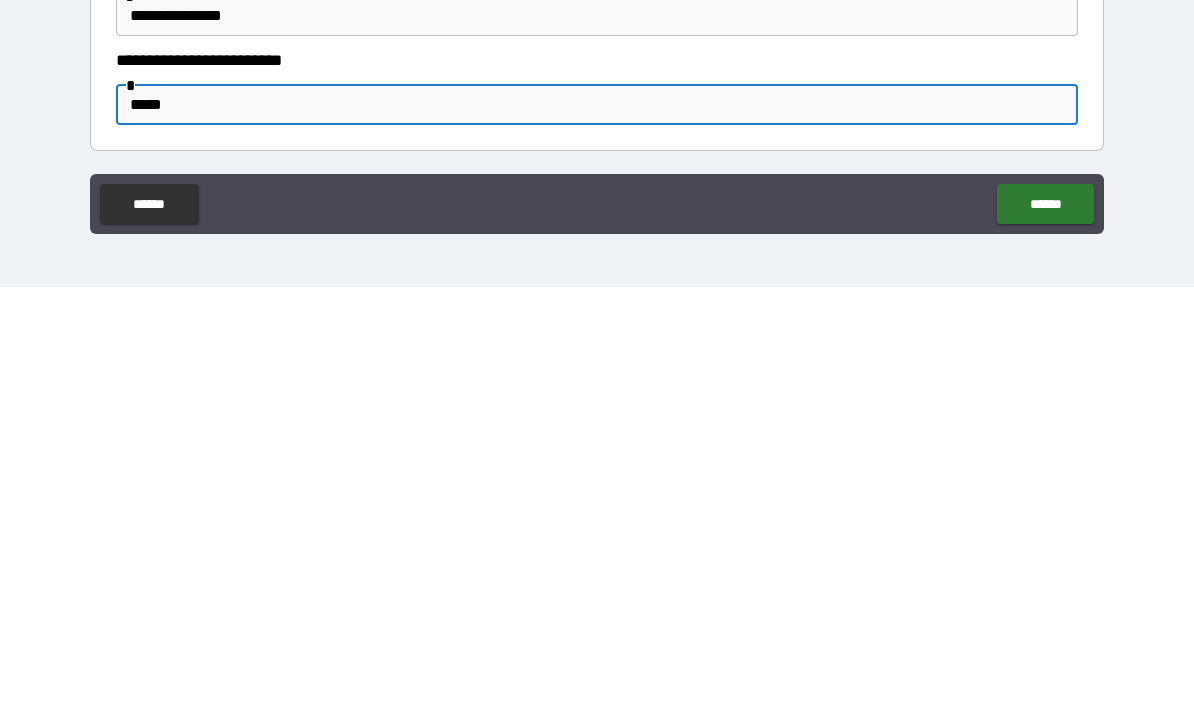 type on "****" 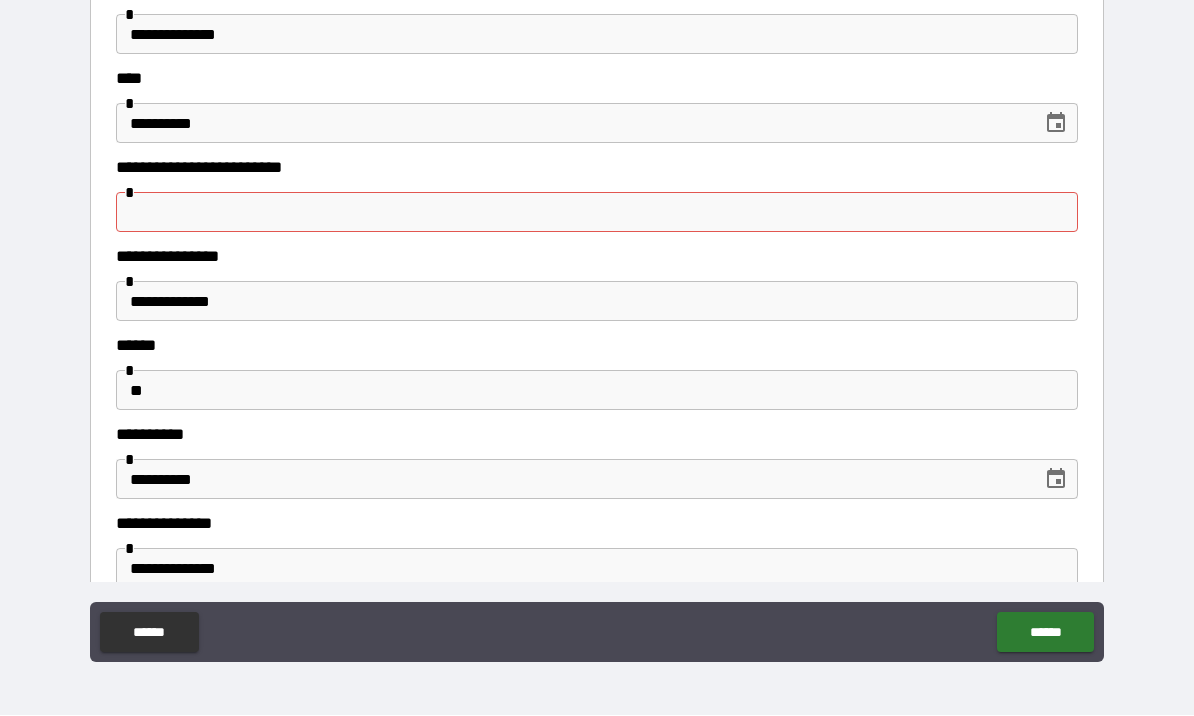 scroll, scrollTop: 375, scrollLeft: 0, axis: vertical 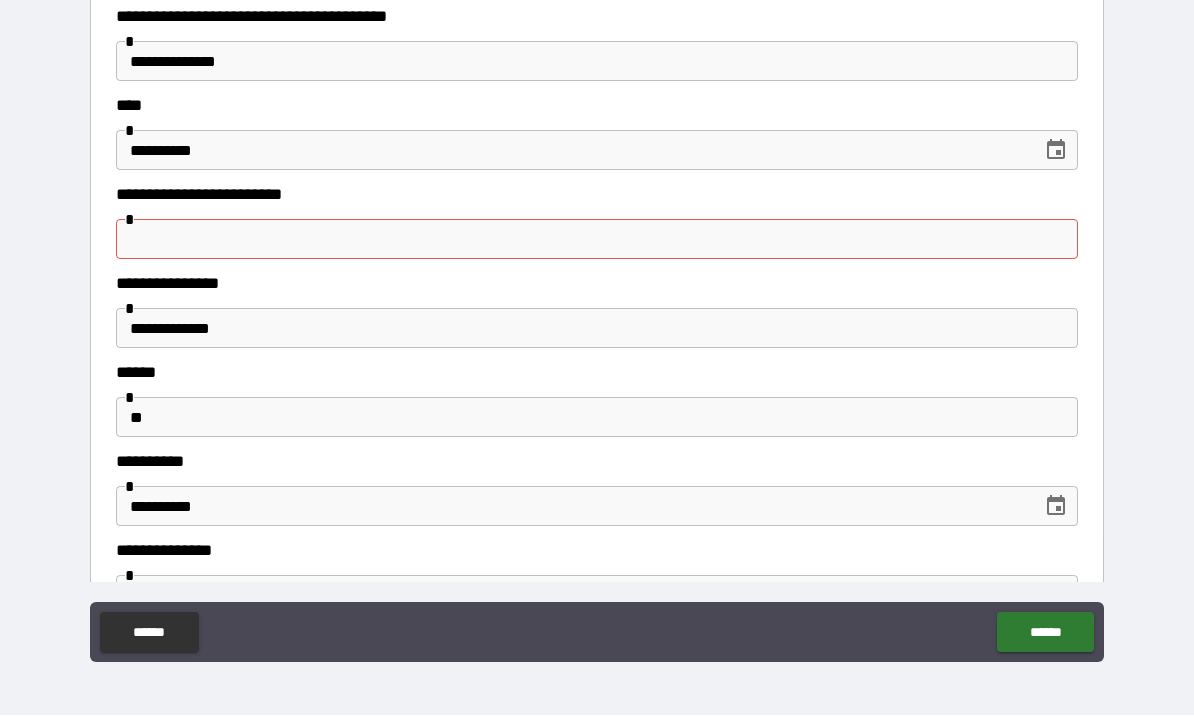 click at bounding box center (597, 240) 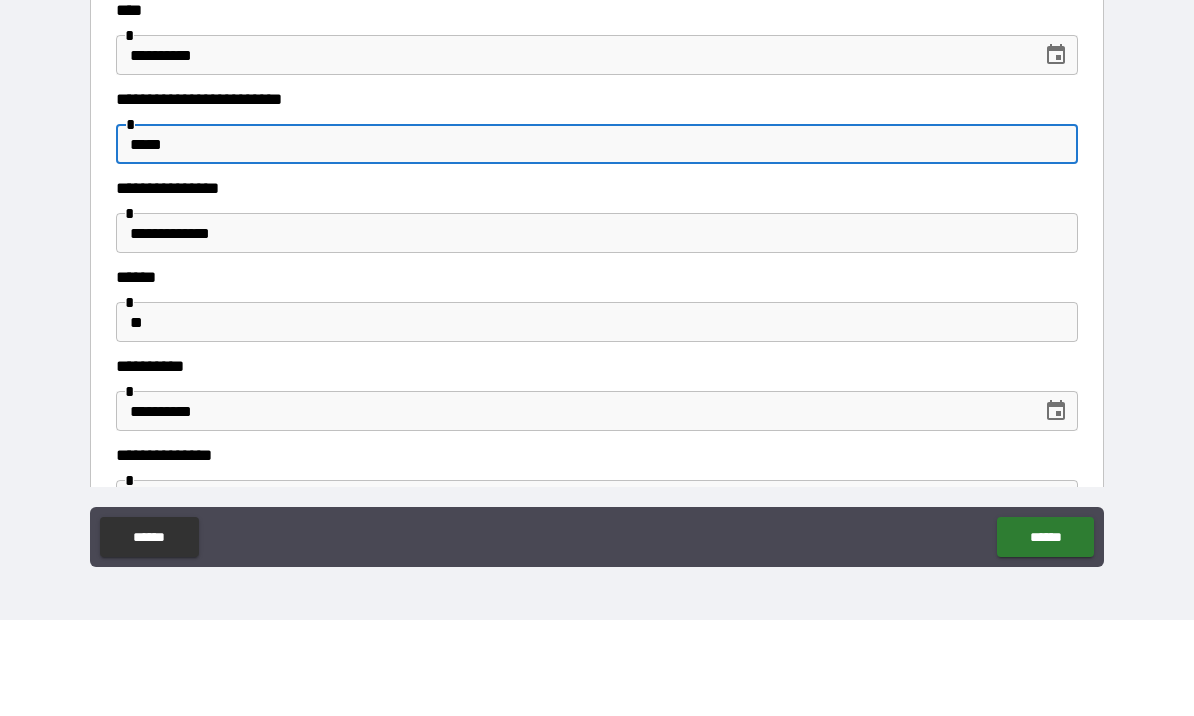 type on "****" 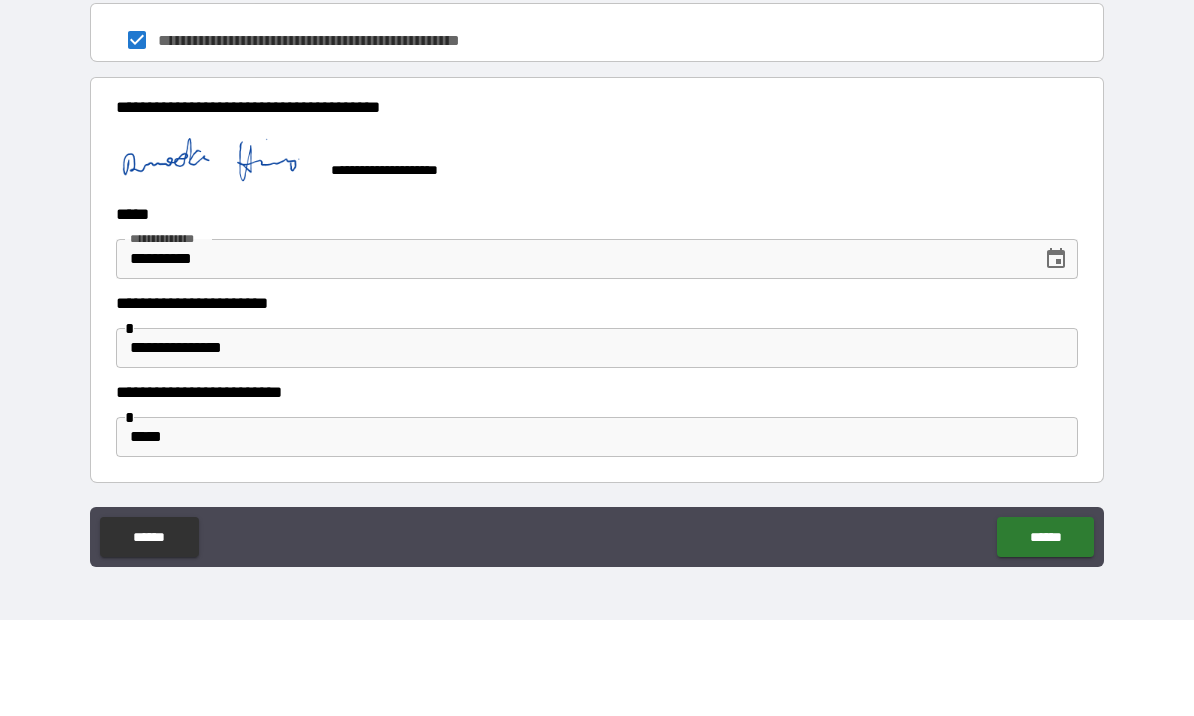 scroll, scrollTop: 1652, scrollLeft: 0, axis: vertical 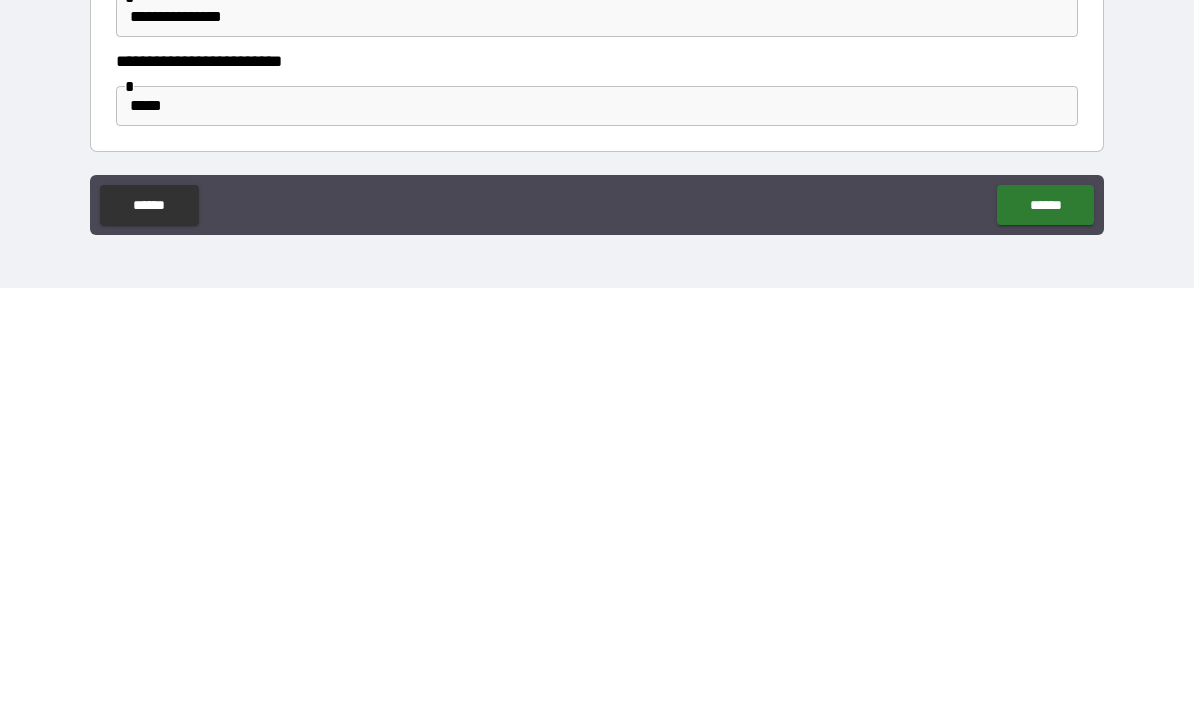 click on "******" at bounding box center [1045, 633] 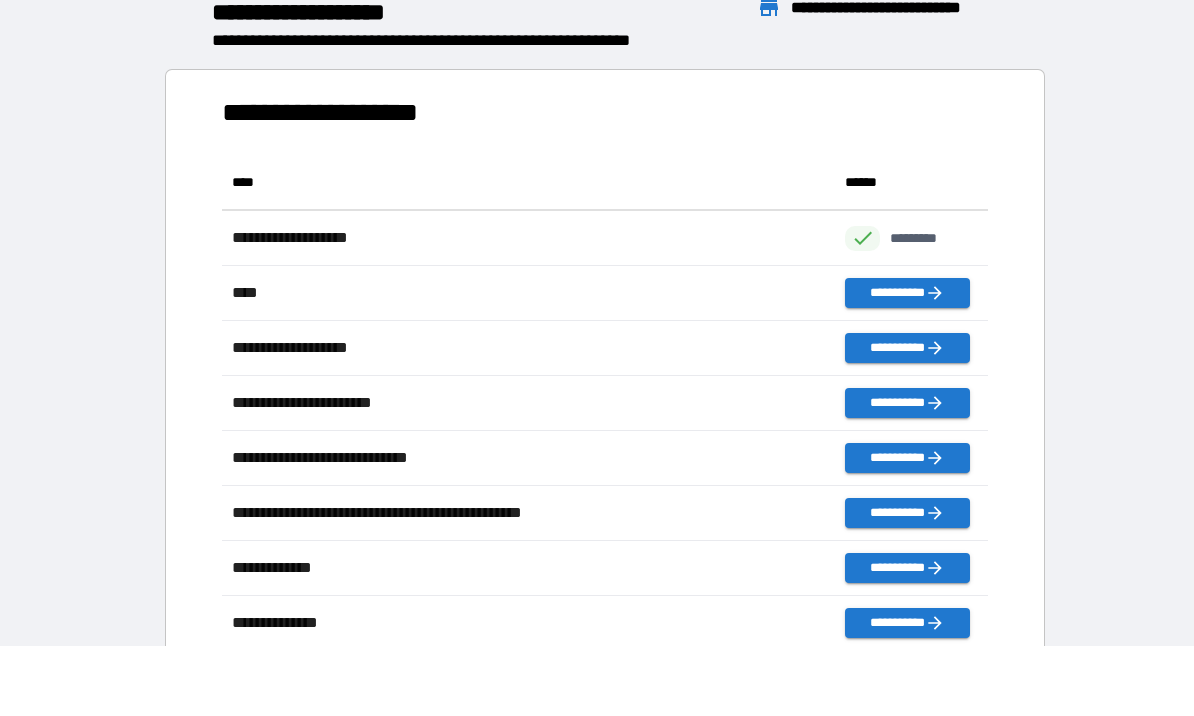 scroll, scrollTop: 1, scrollLeft: 1, axis: both 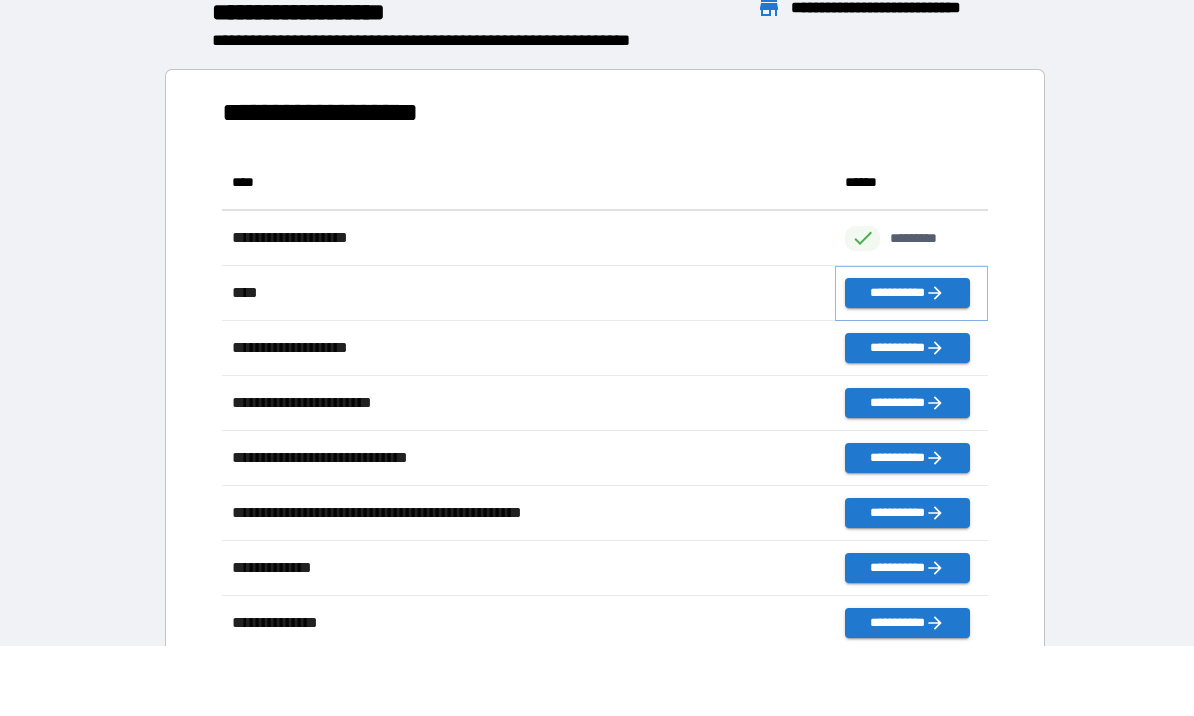 click on "**********" at bounding box center (907, 294) 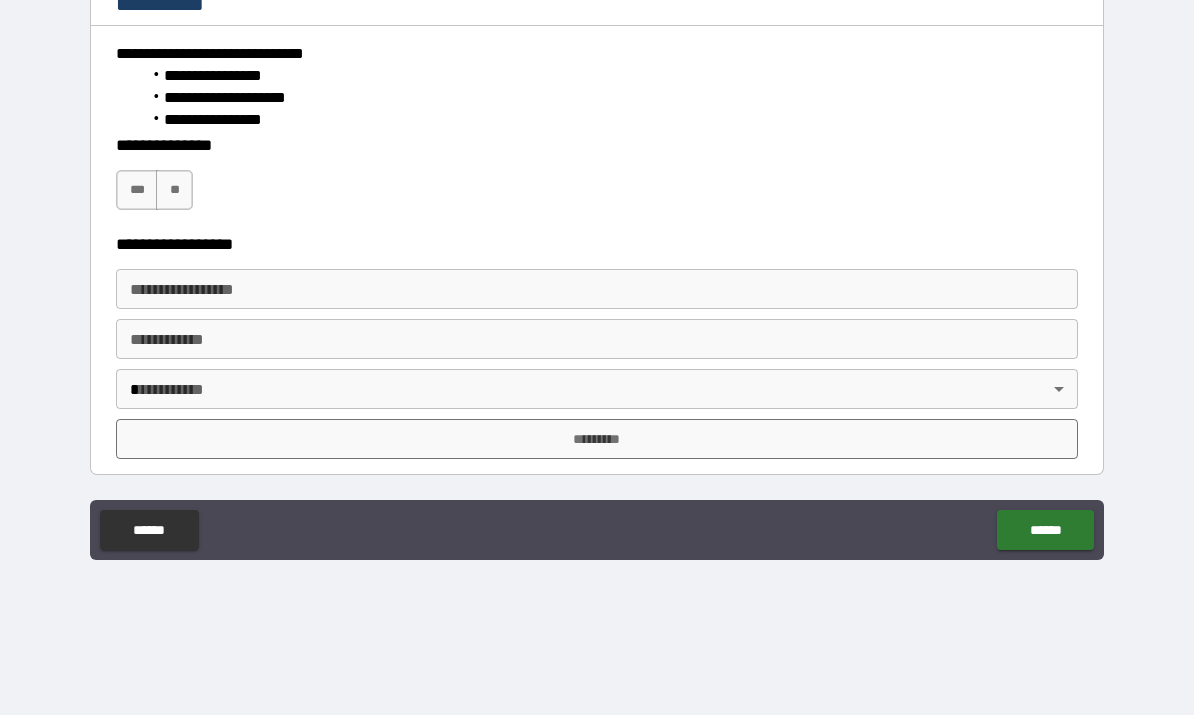 click on "**********" at bounding box center [597, 290] 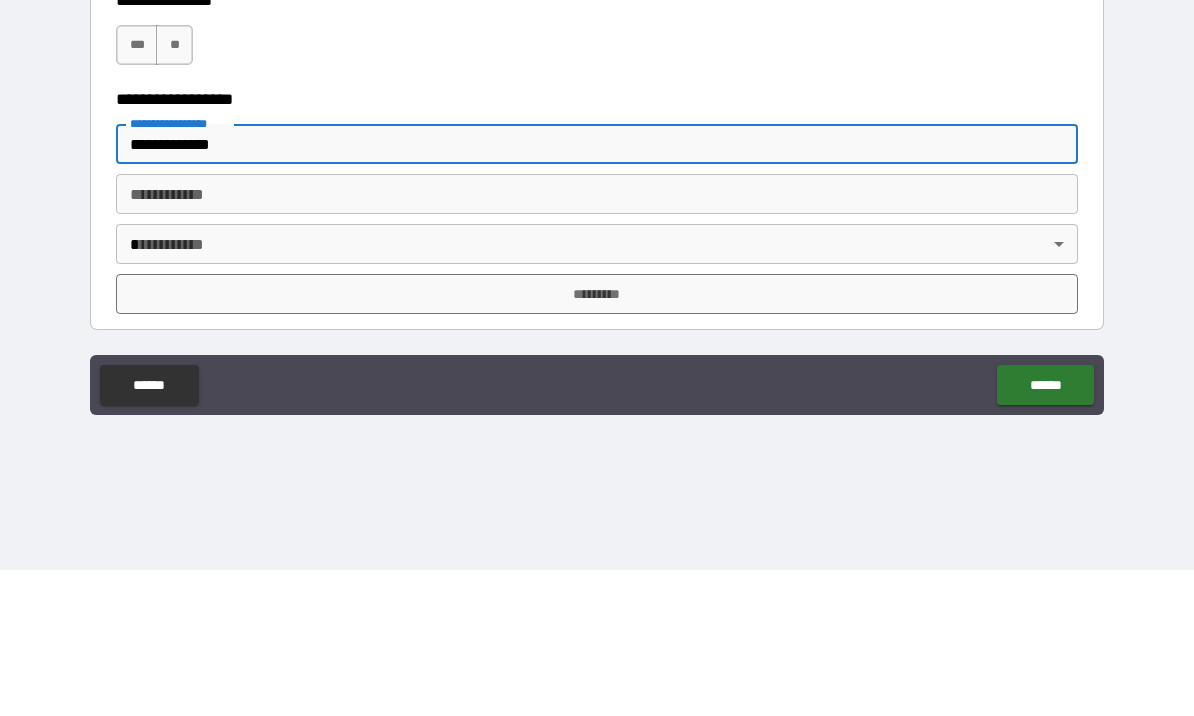 type on "**********" 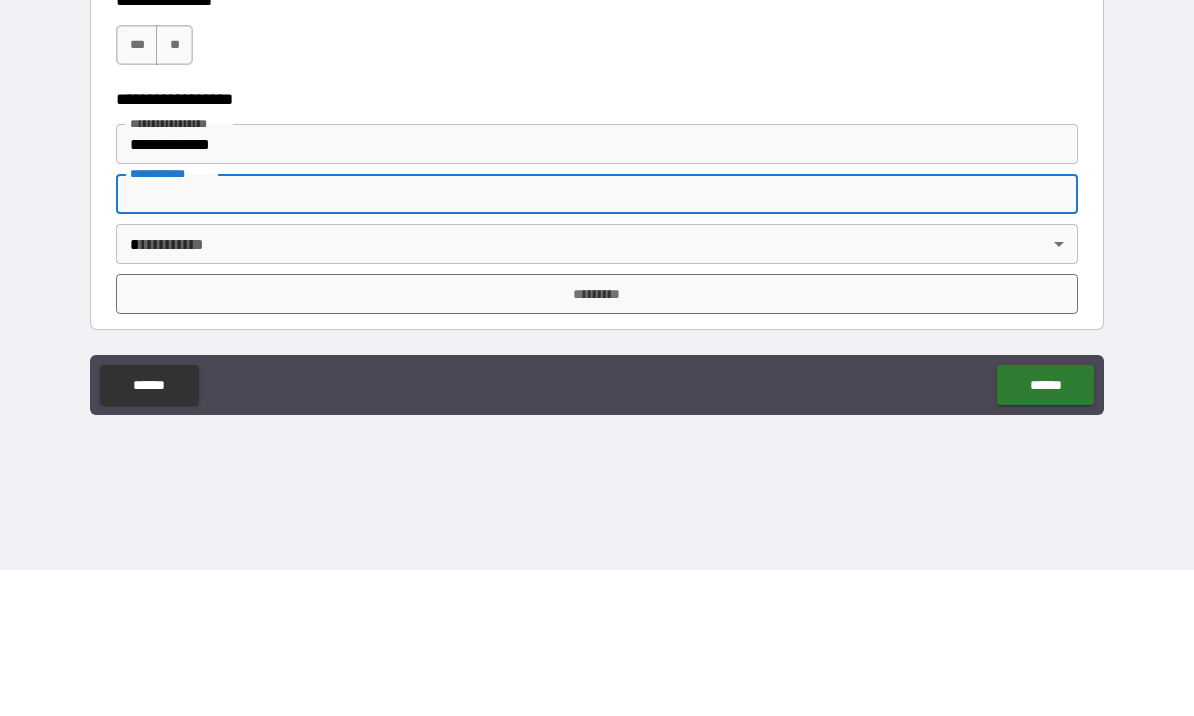 click on "**********" at bounding box center [597, 340] 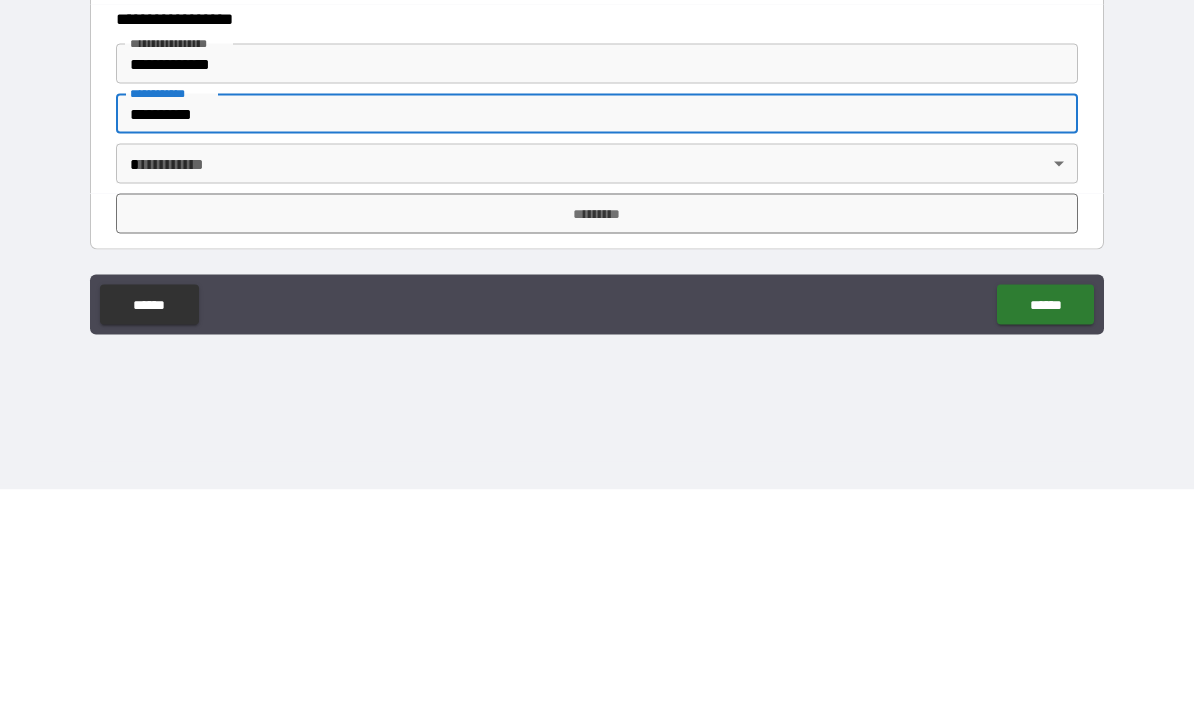 type on "**********" 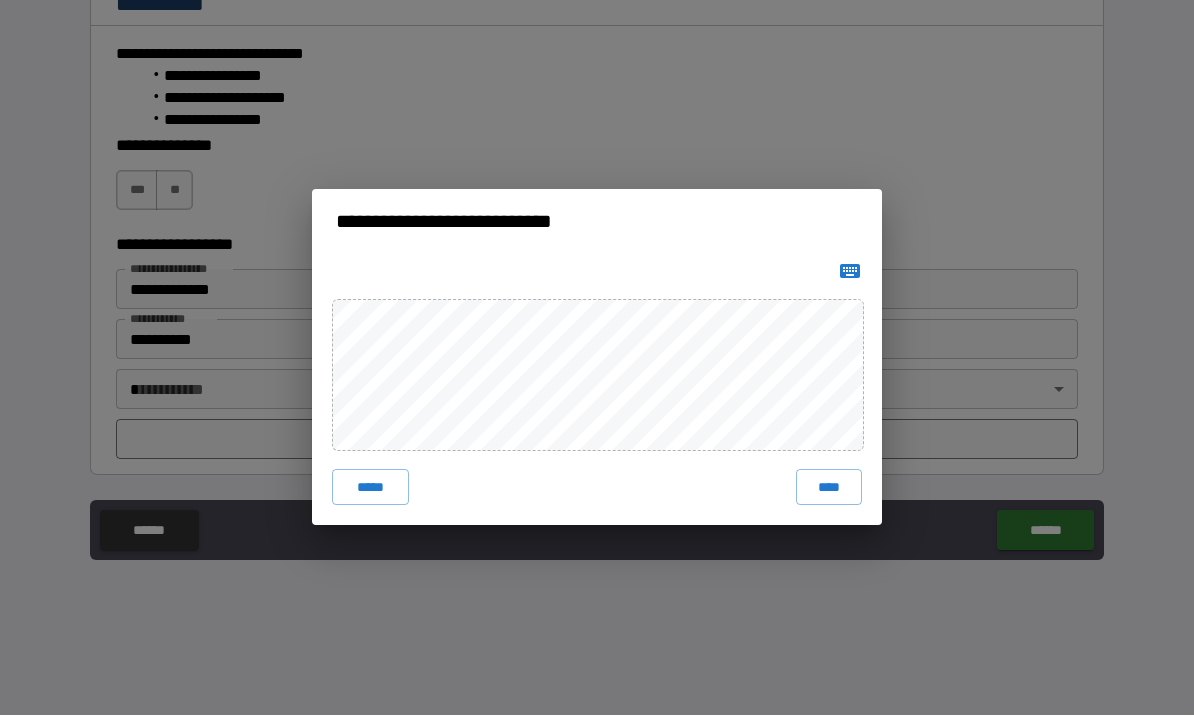 click on "**********" at bounding box center (597, 358) 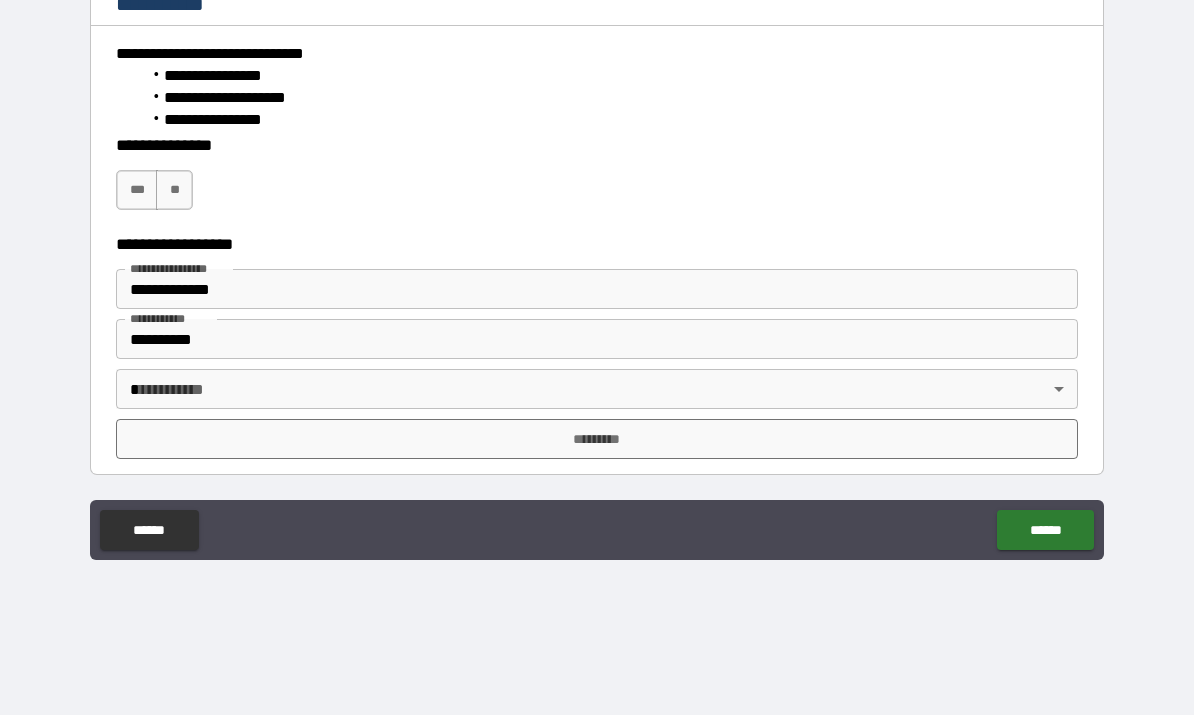 click on "**********" at bounding box center (597, 323) 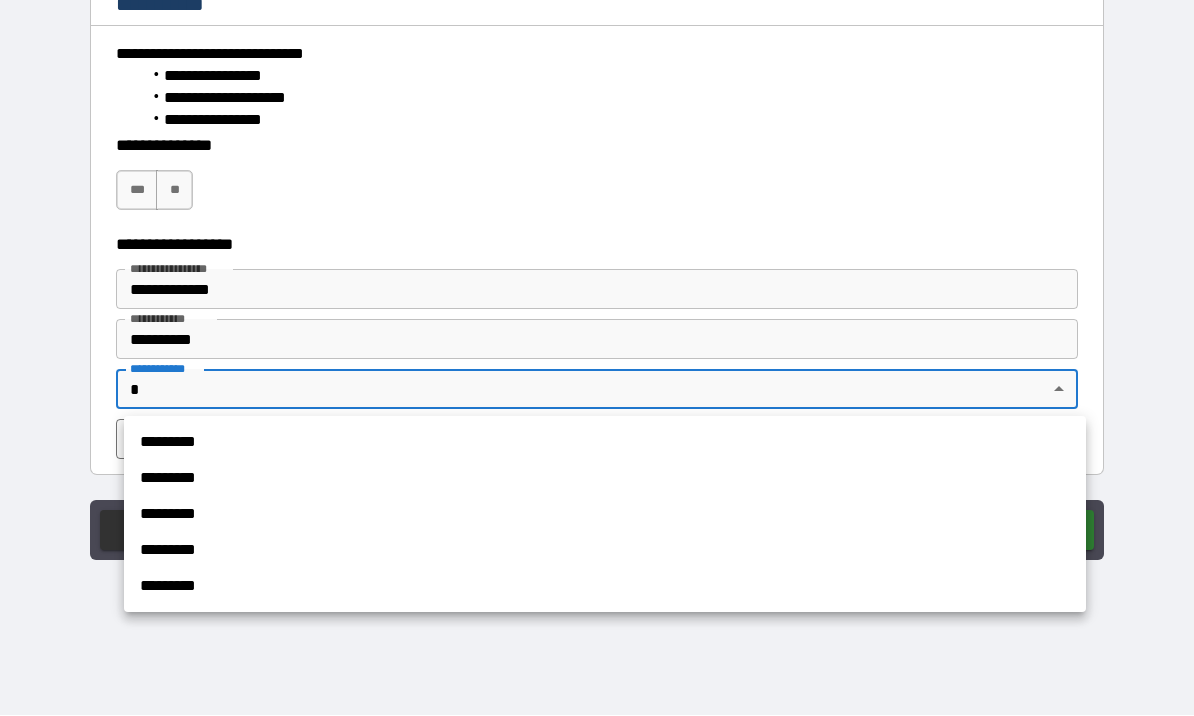 click on "*********" at bounding box center (605, 443) 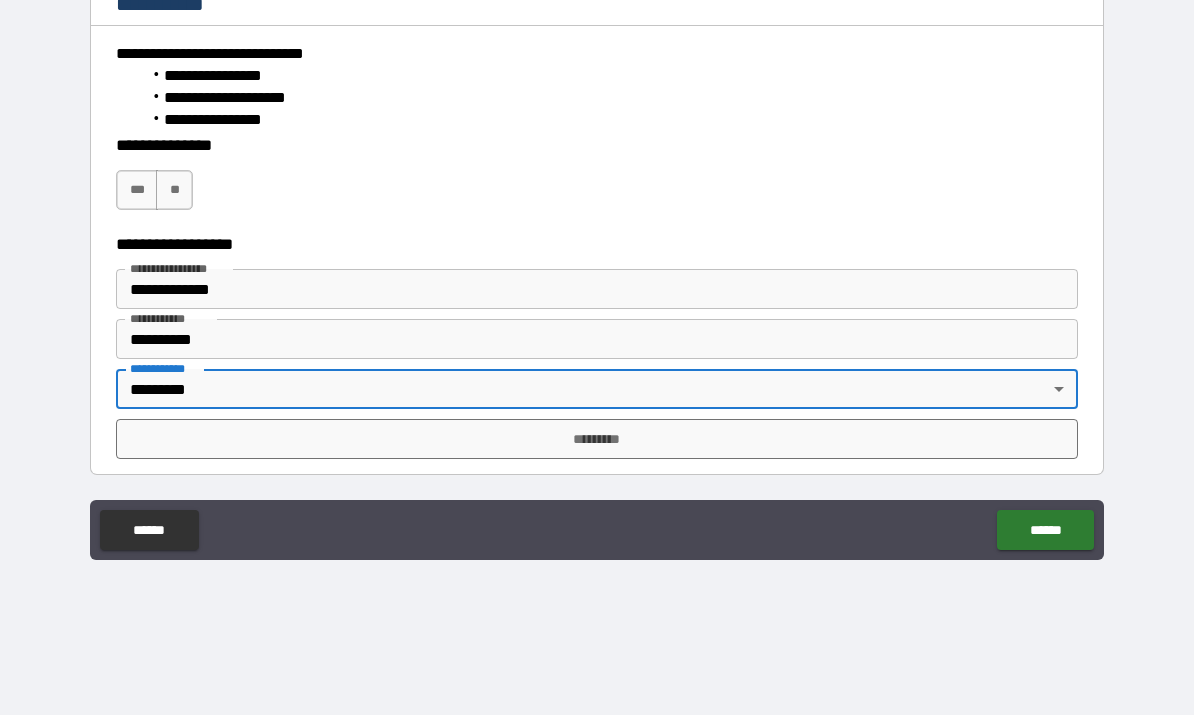 click on "*********" at bounding box center [597, 440] 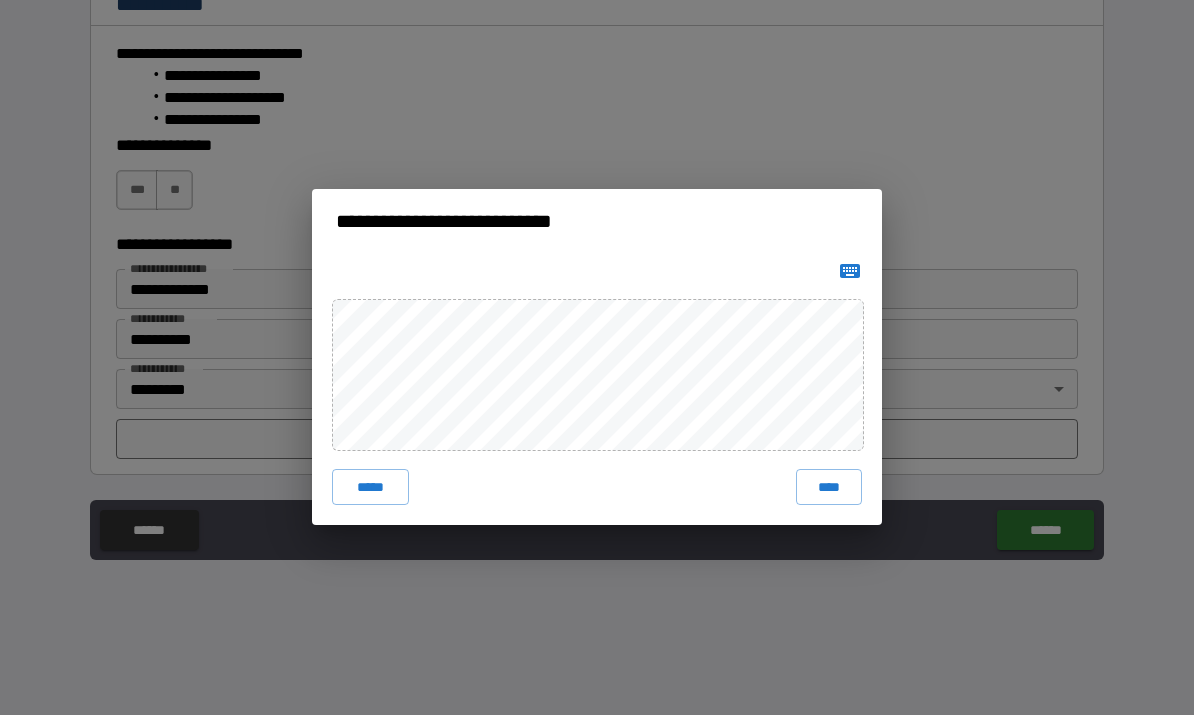 click on "****" at bounding box center (829, 488) 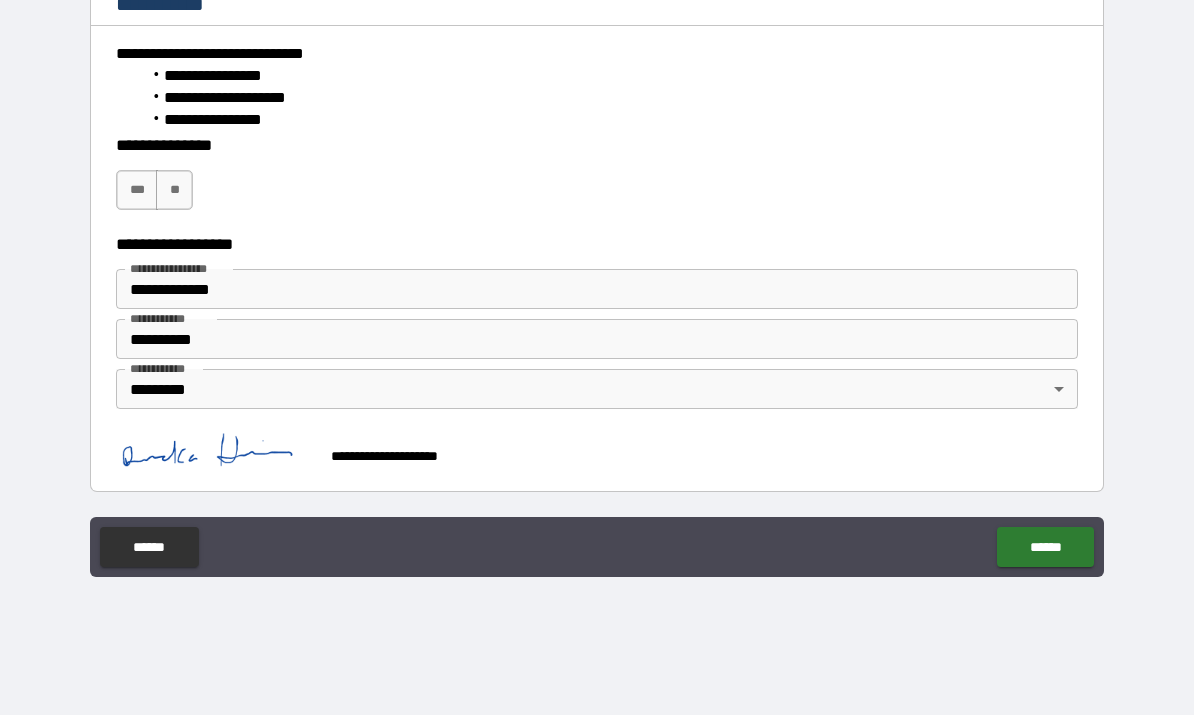 click on "******" at bounding box center (1045, 548) 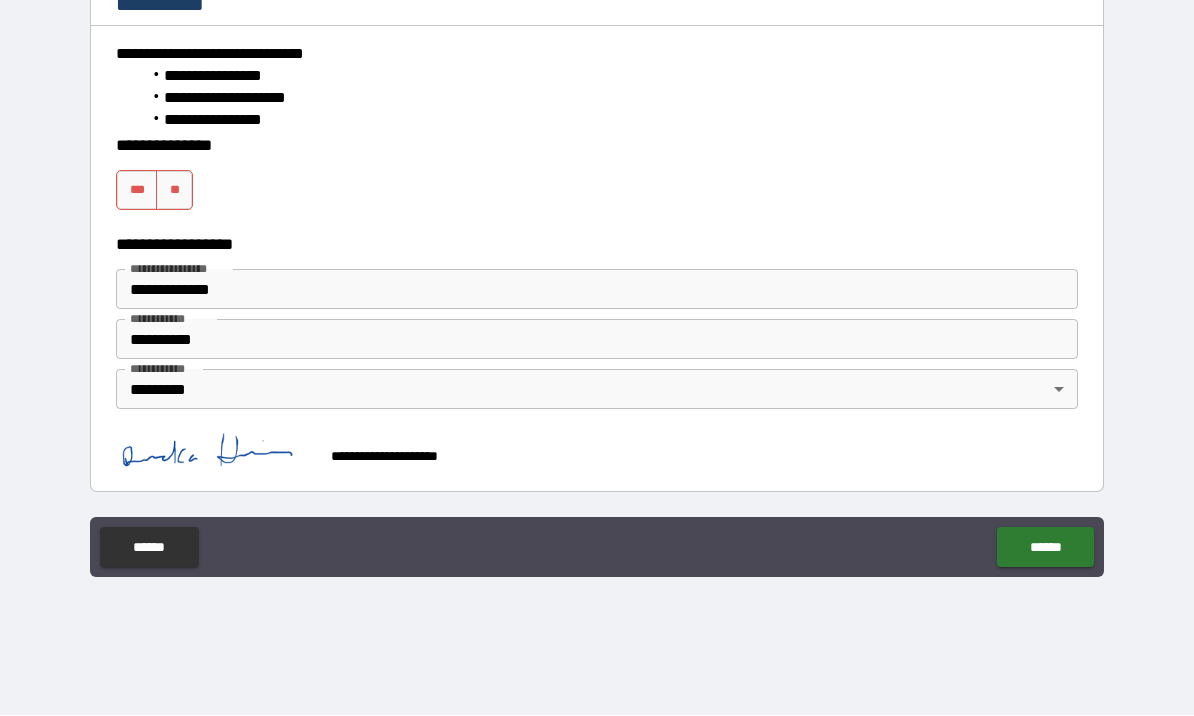 click on "**" at bounding box center [174, 191] 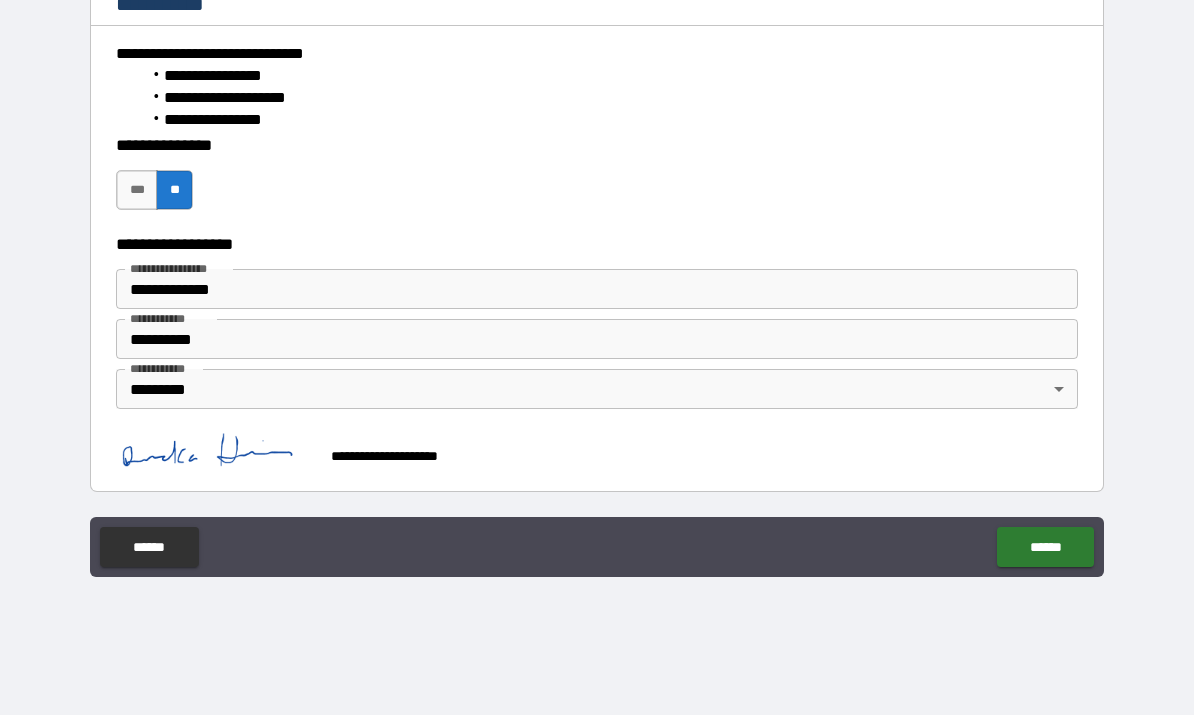 click on "******" at bounding box center [1045, 548] 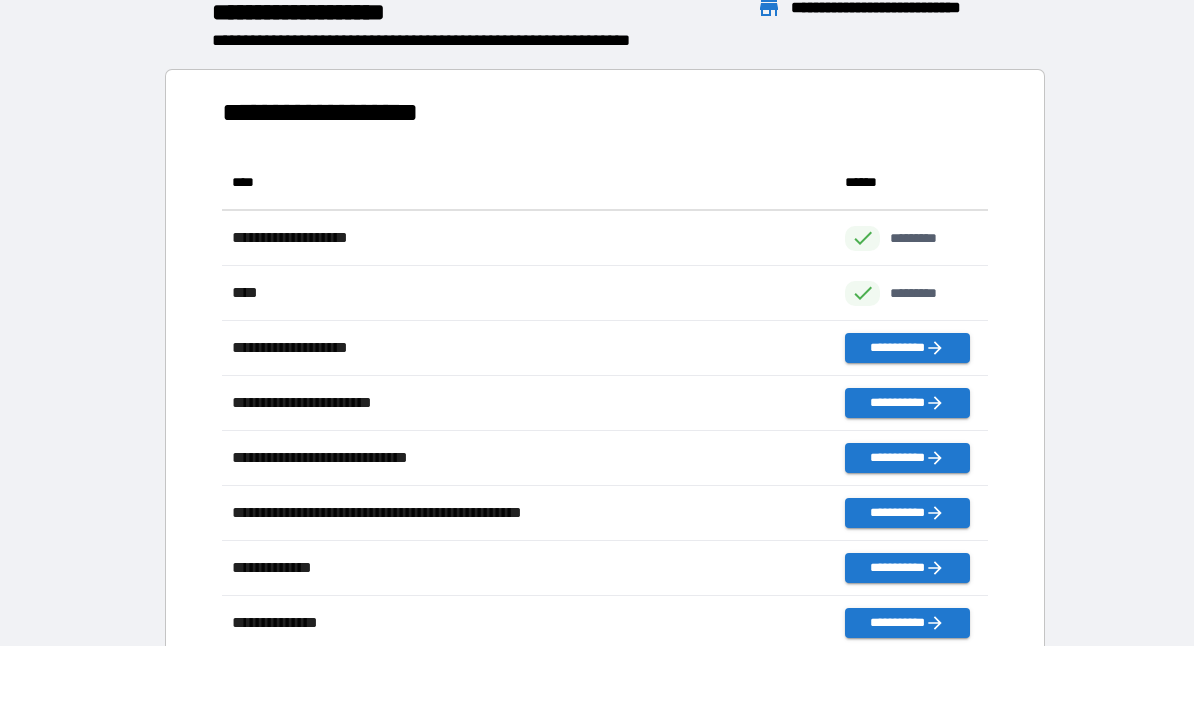 scroll, scrollTop: 1, scrollLeft: 1, axis: both 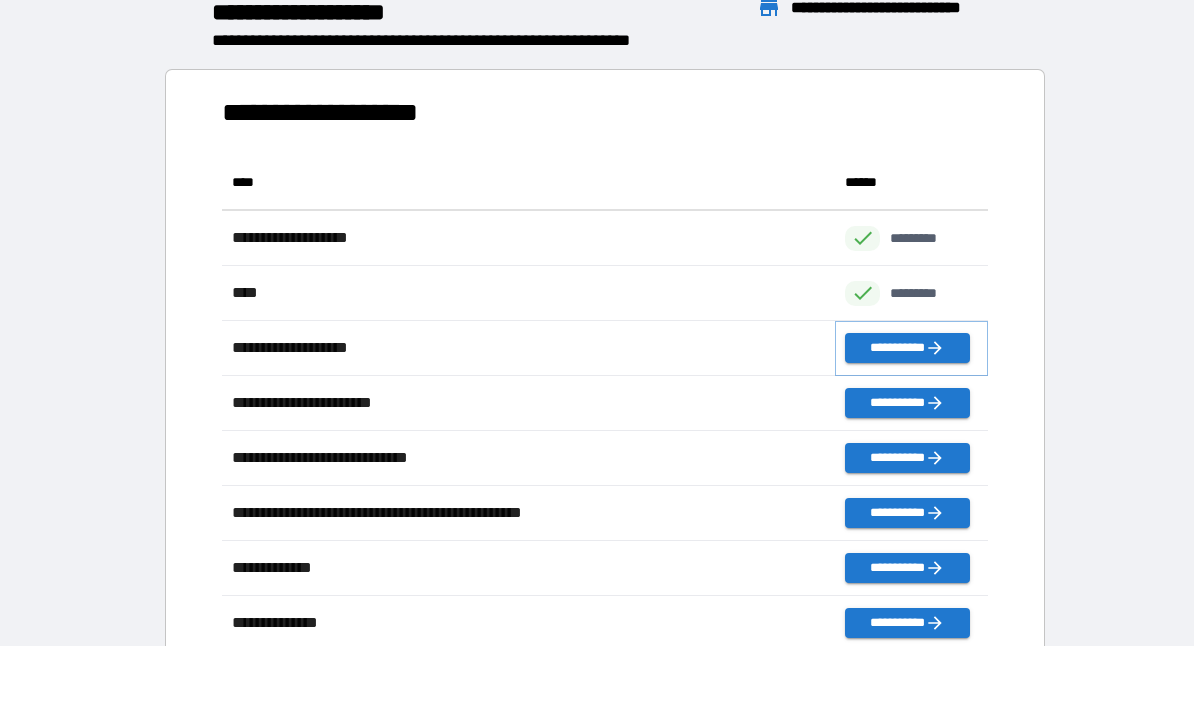 click on "**********" at bounding box center (907, 349) 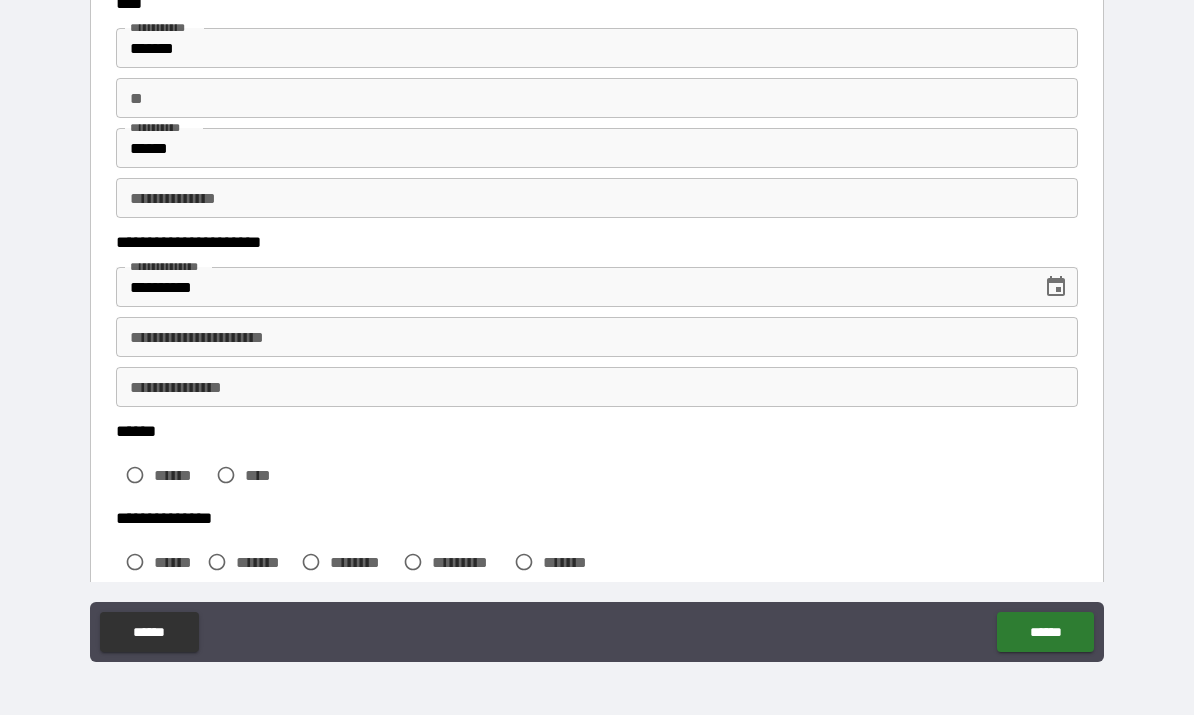 scroll, scrollTop: 104, scrollLeft: 0, axis: vertical 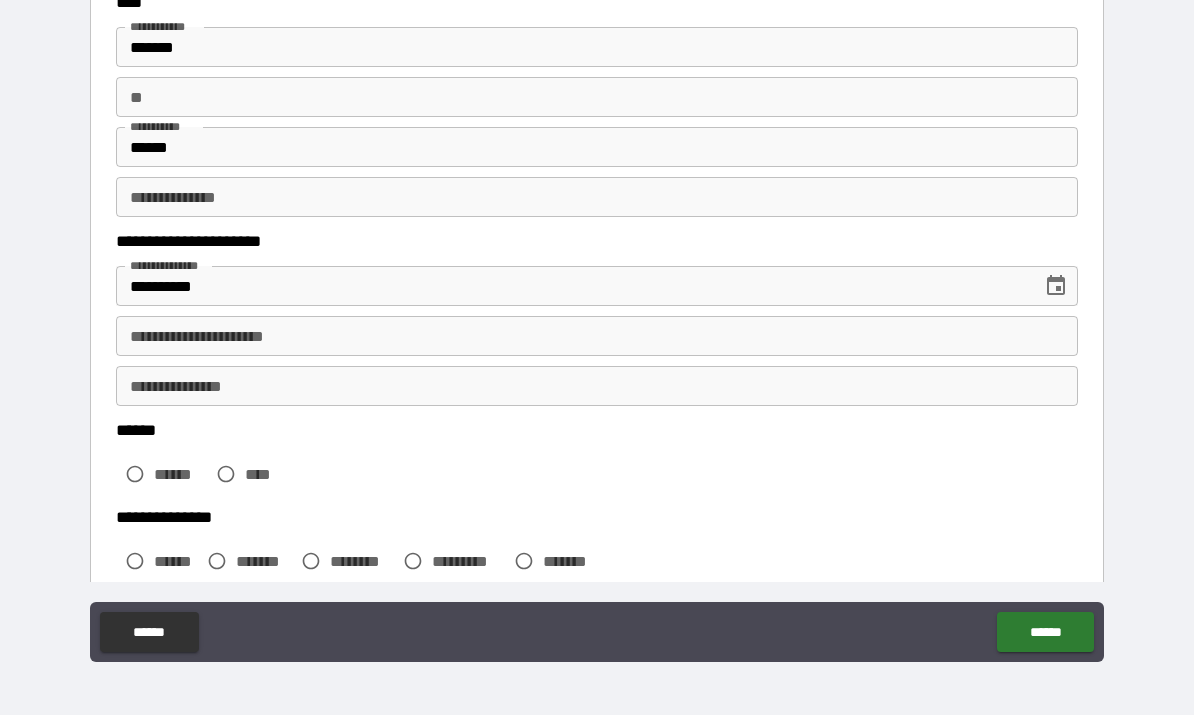 click on "**********" at bounding box center (597, 337) 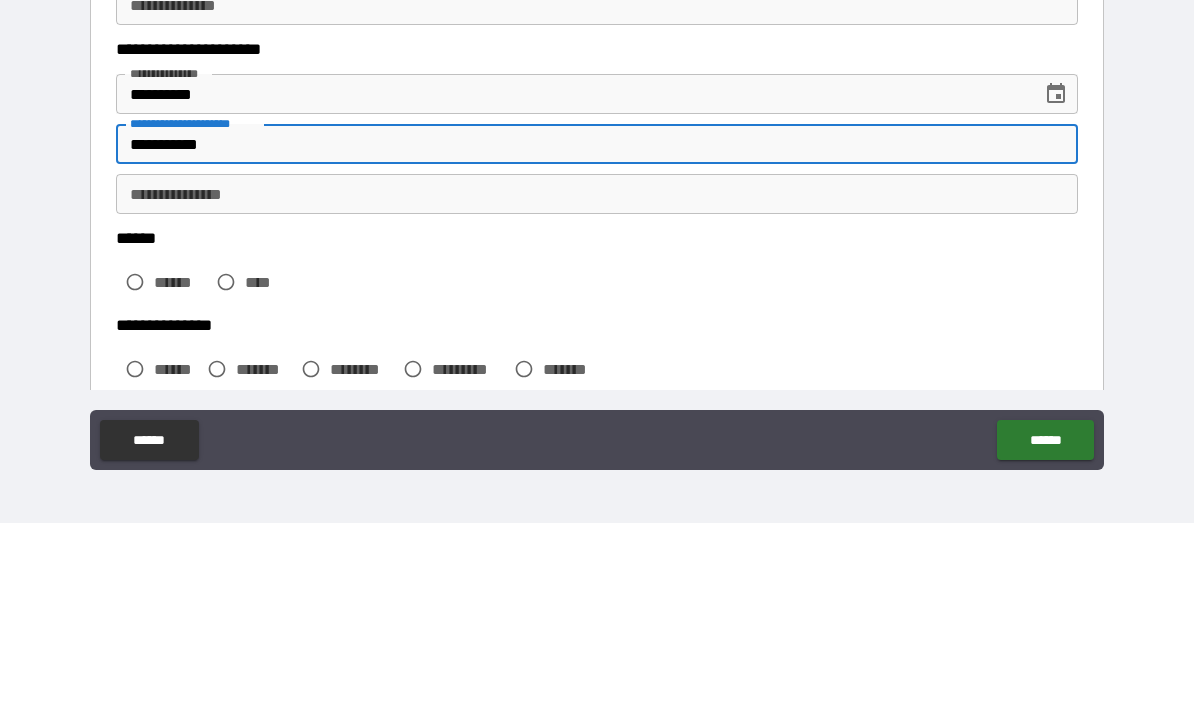 type on "**********" 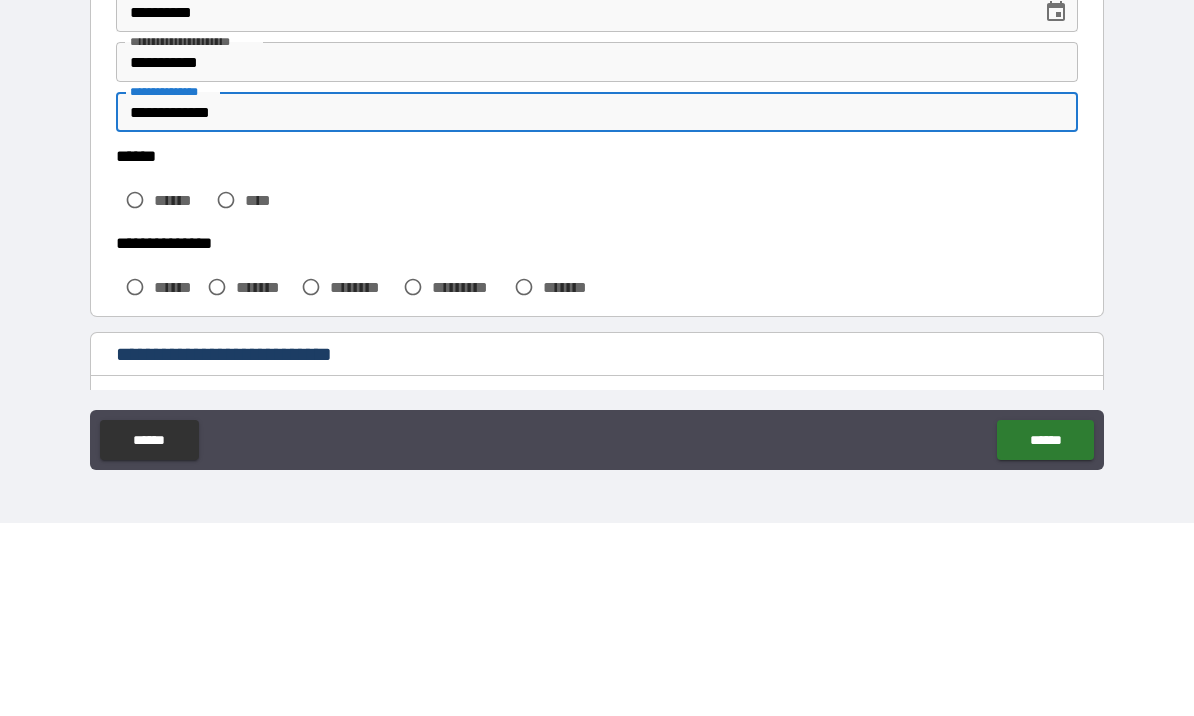 scroll, scrollTop: 194, scrollLeft: 0, axis: vertical 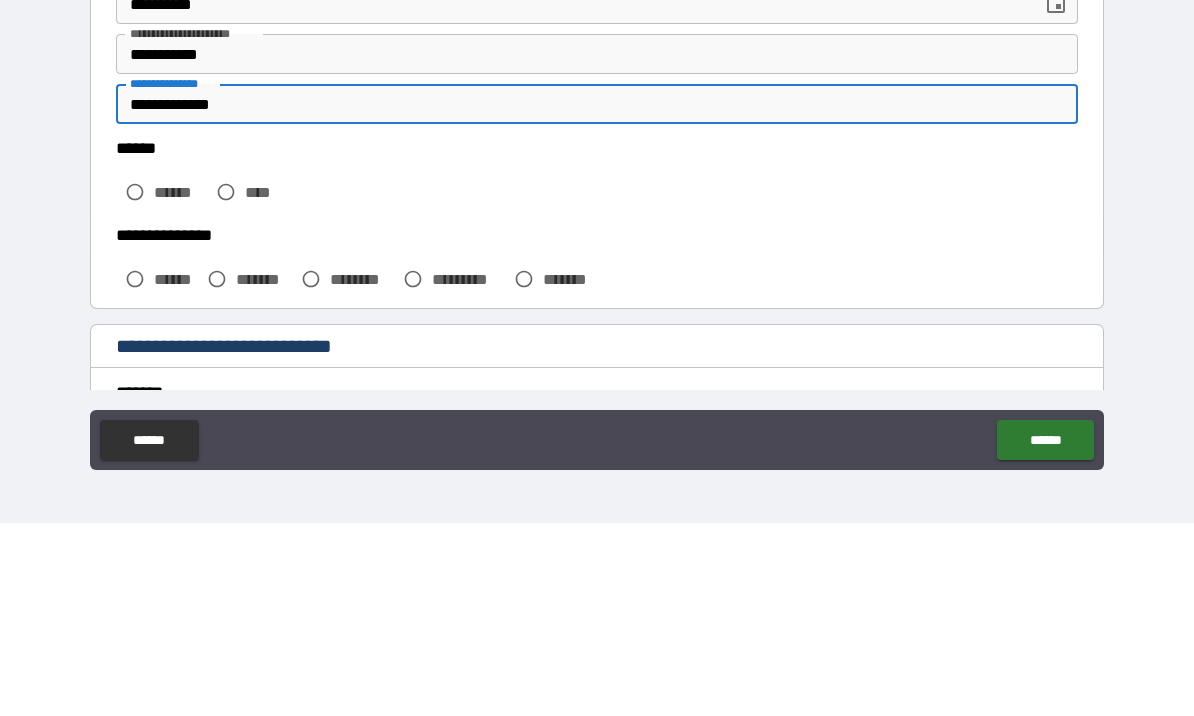 type on "**********" 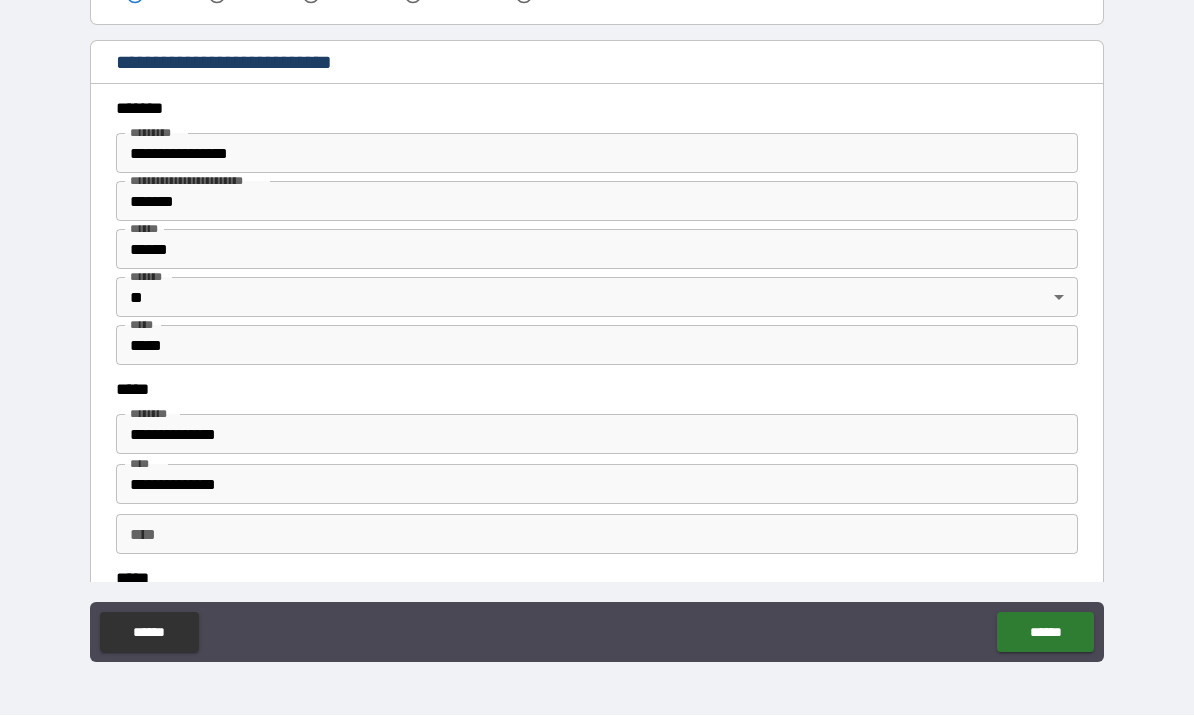 scroll, scrollTop: 672, scrollLeft: 0, axis: vertical 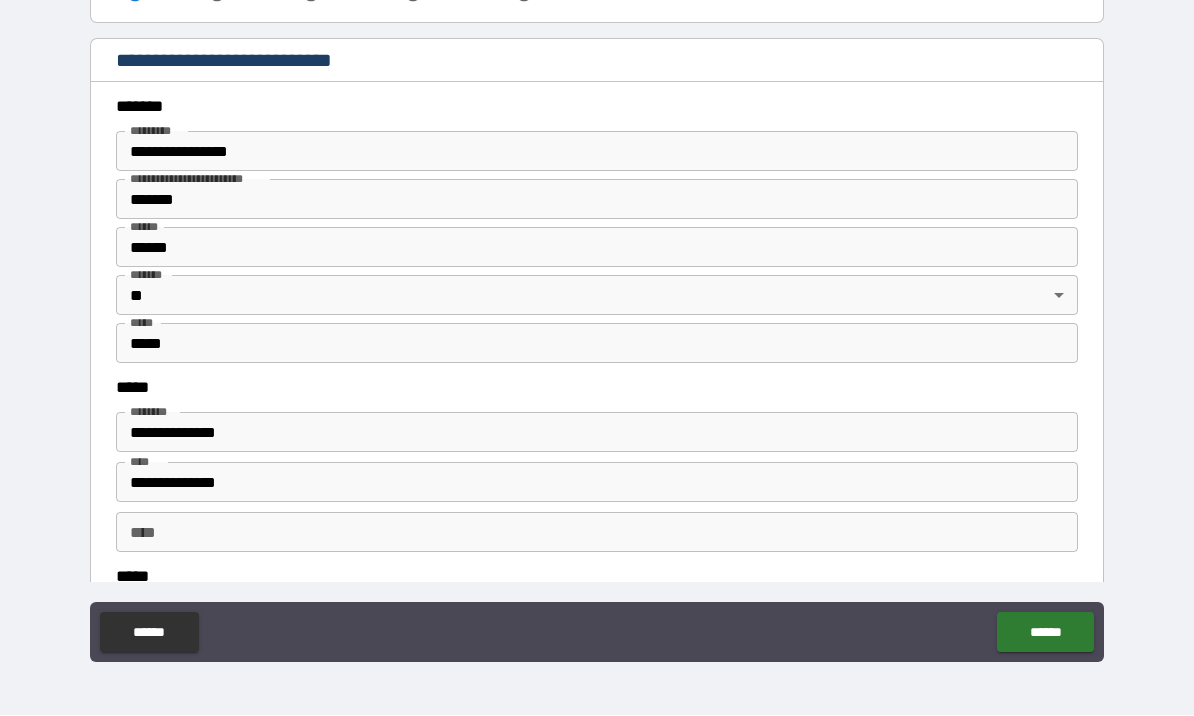 click on "*****" at bounding box center (597, 344) 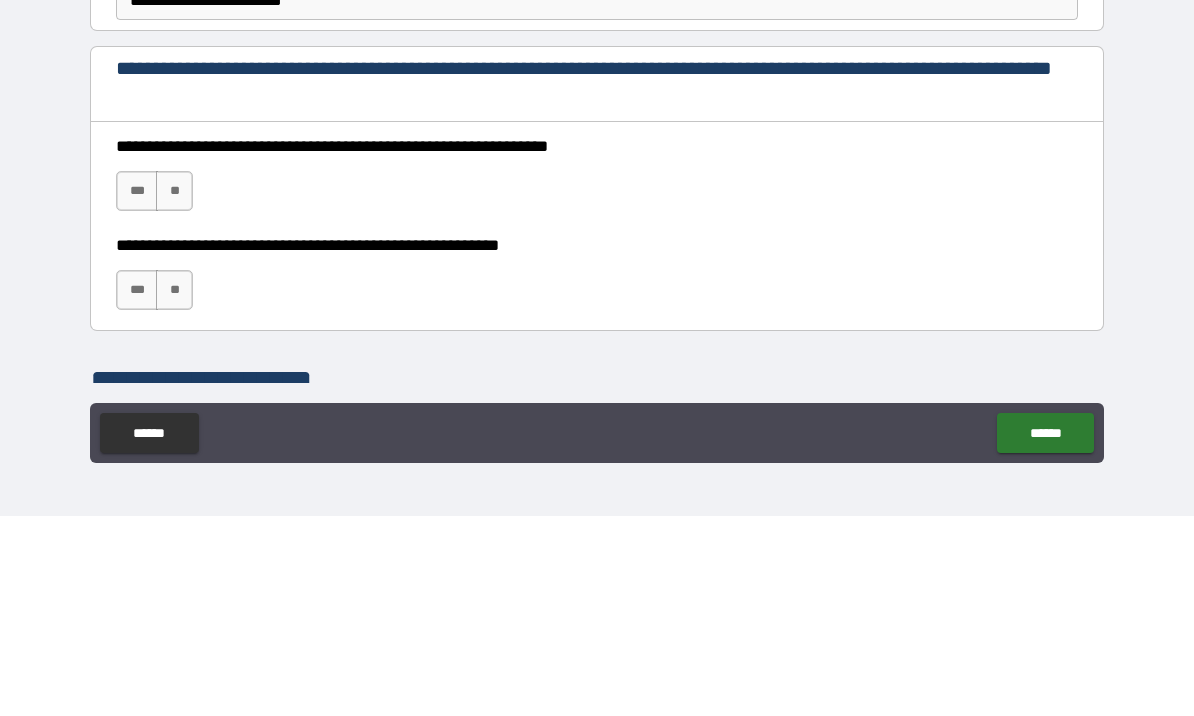 scroll, scrollTop: 1101, scrollLeft: 0, axis: vertical 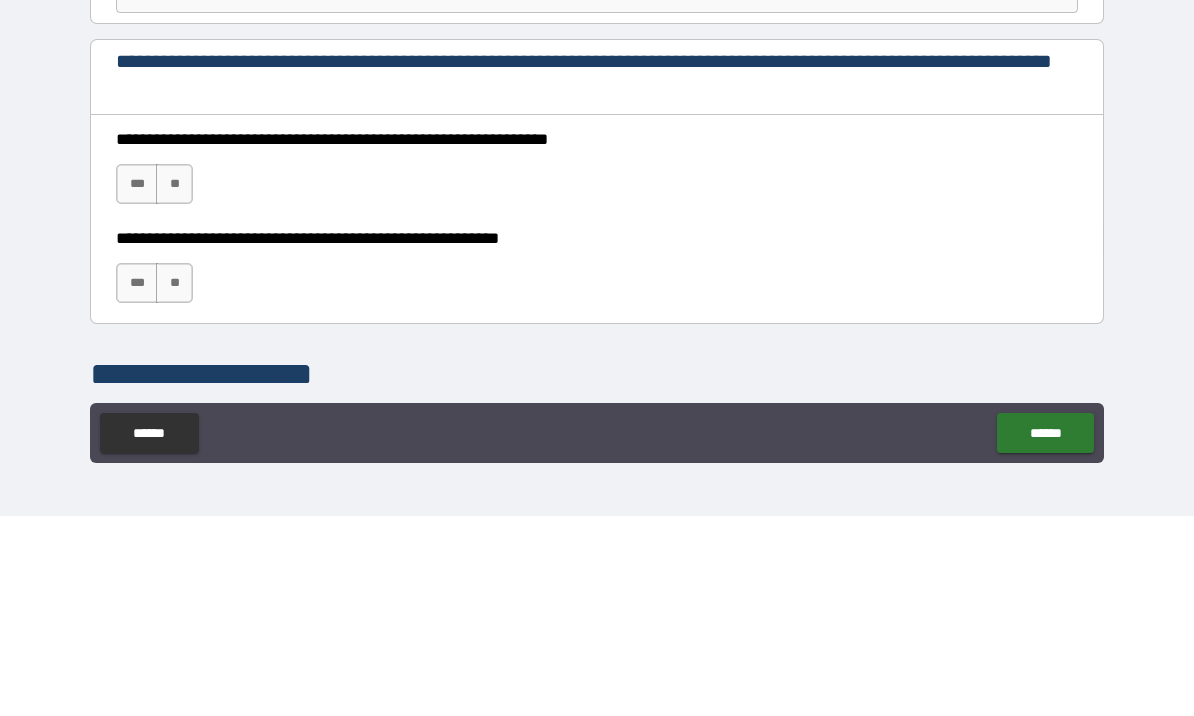 type on "*****" 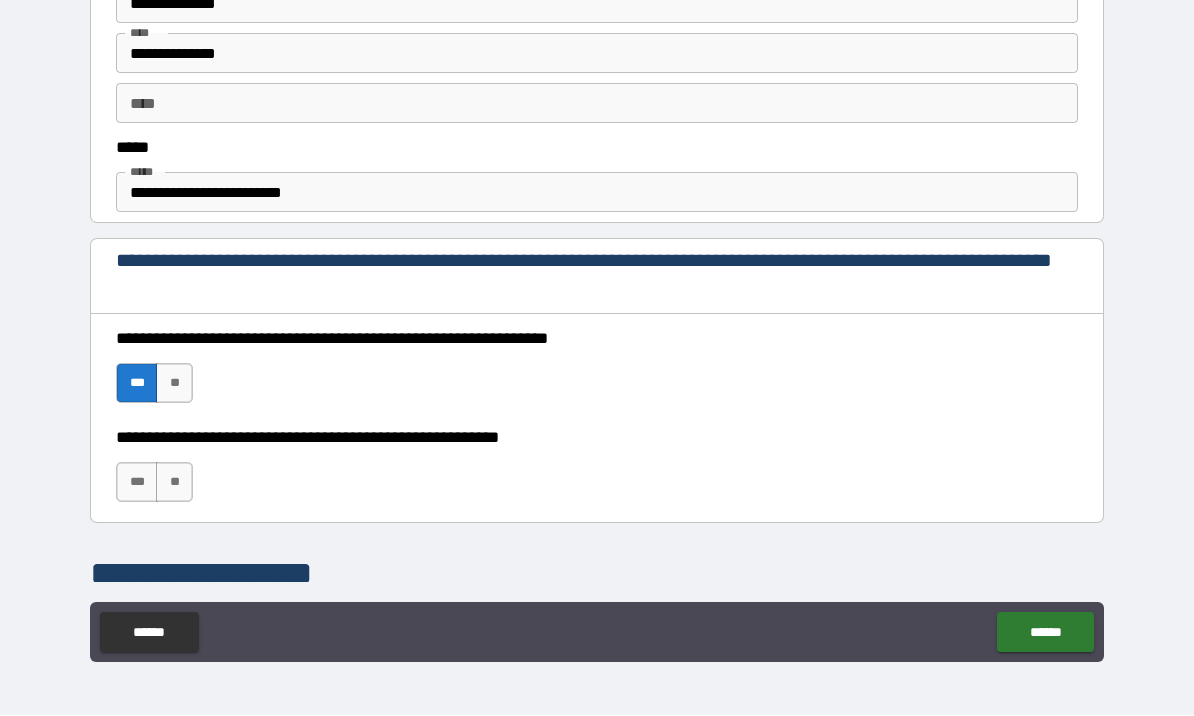 click on "***" at bounding box center (137, 483) 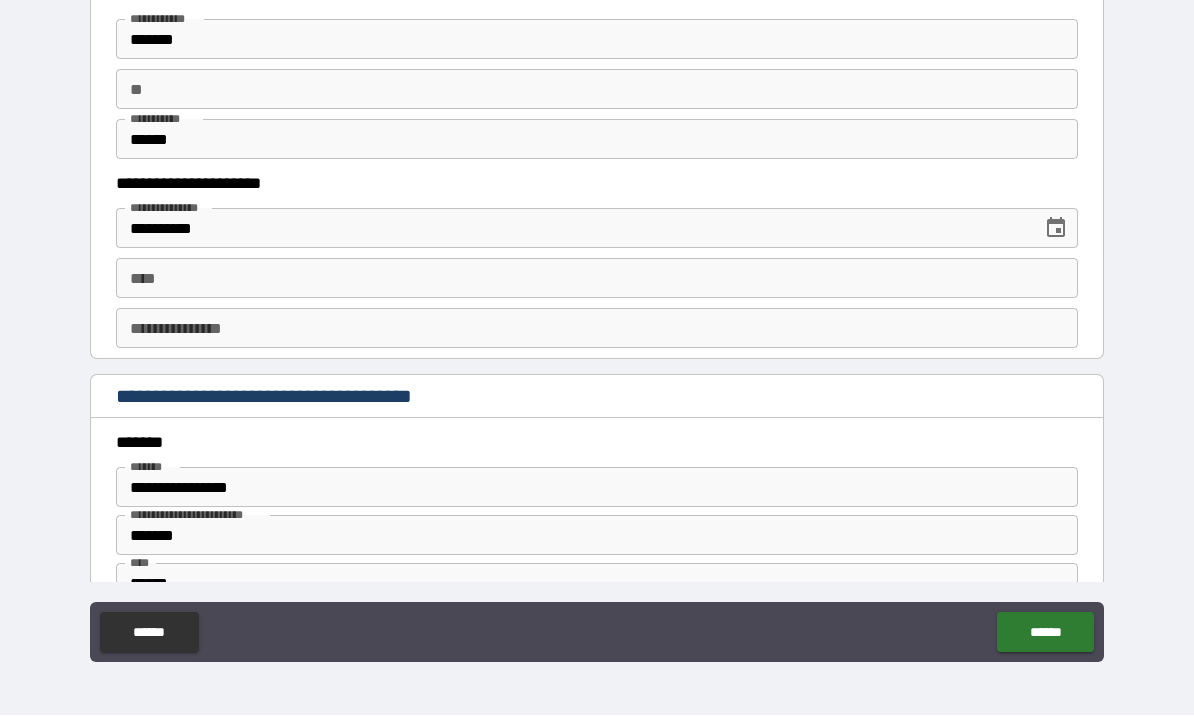 scroll, scrollTop: 1943, scrollLeft: 0, axis: vertical 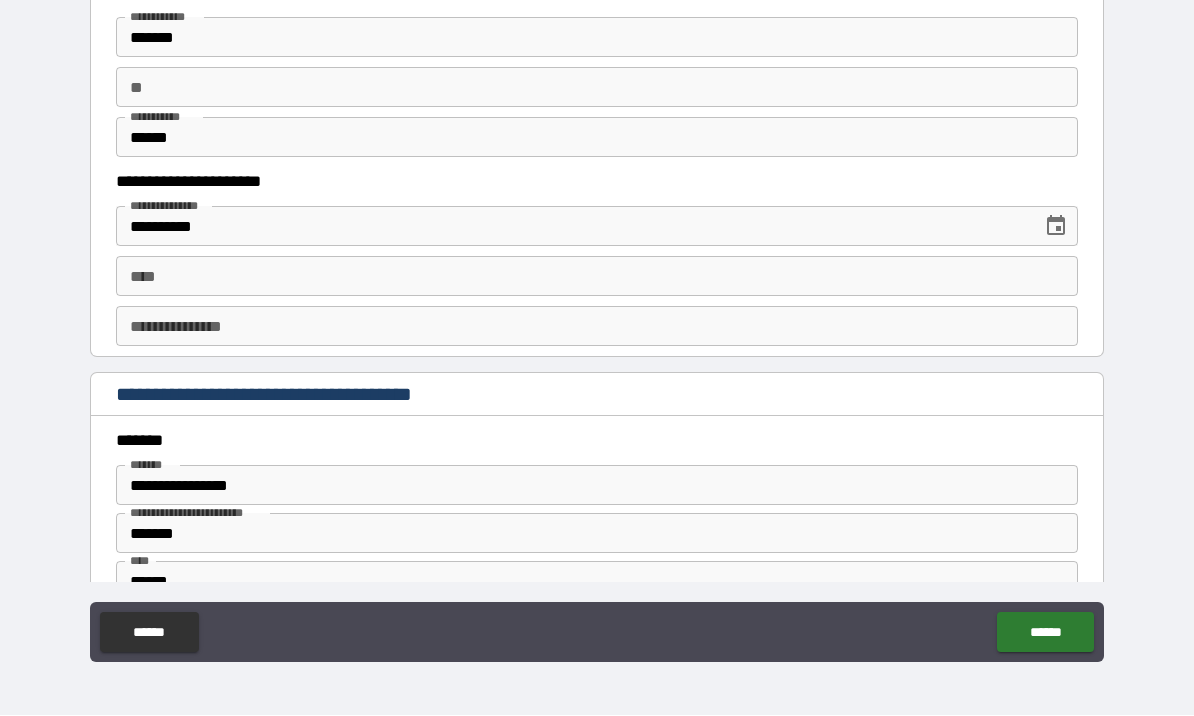 click on "****" at bounding box center (597, 277) 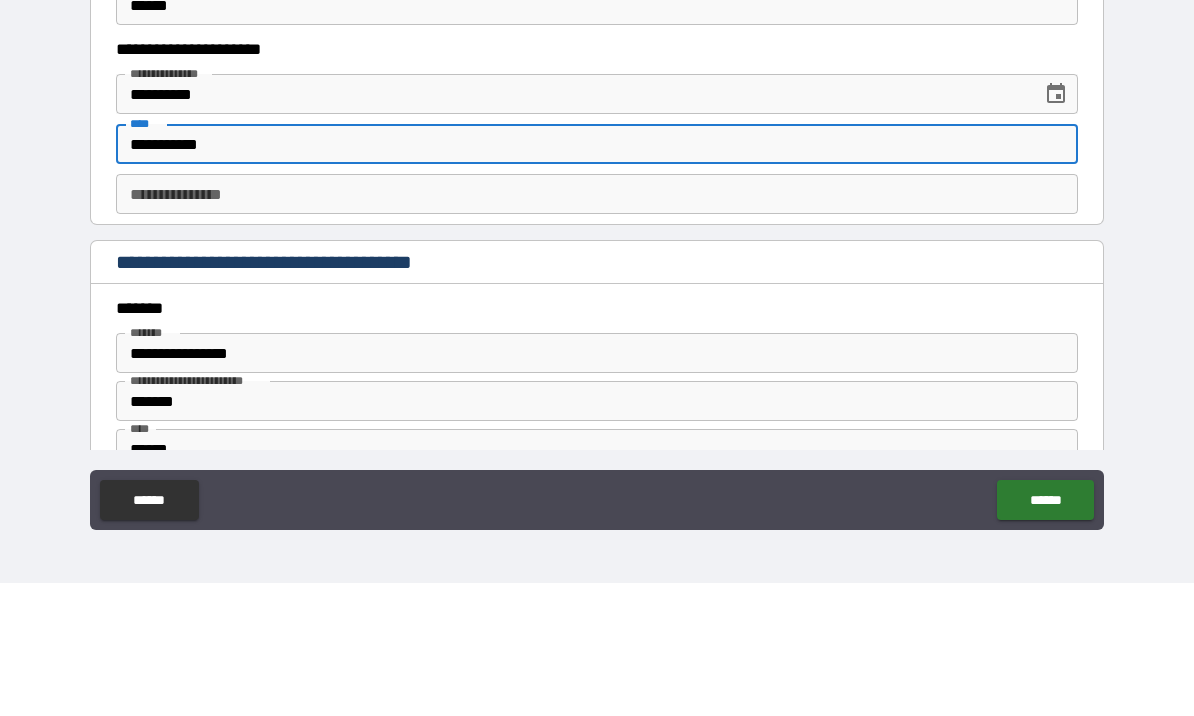 type on "**********" 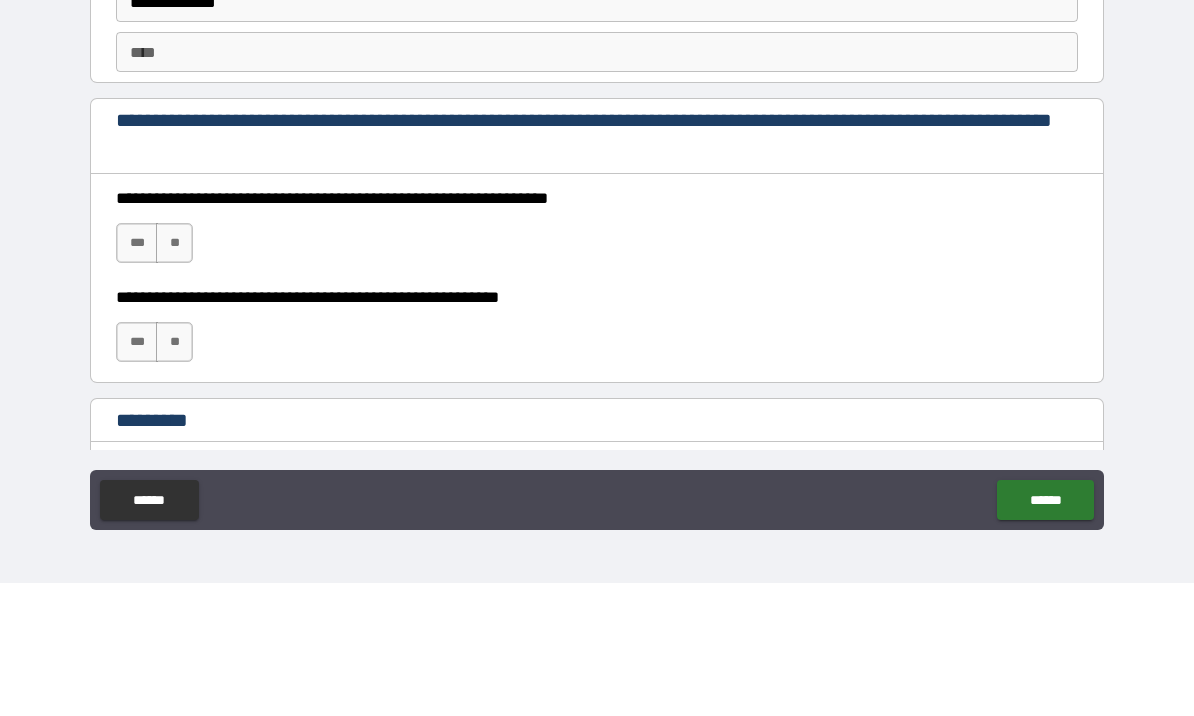 scroll, scrollTop: 2773, scrollLeft: 0, axis: vertical 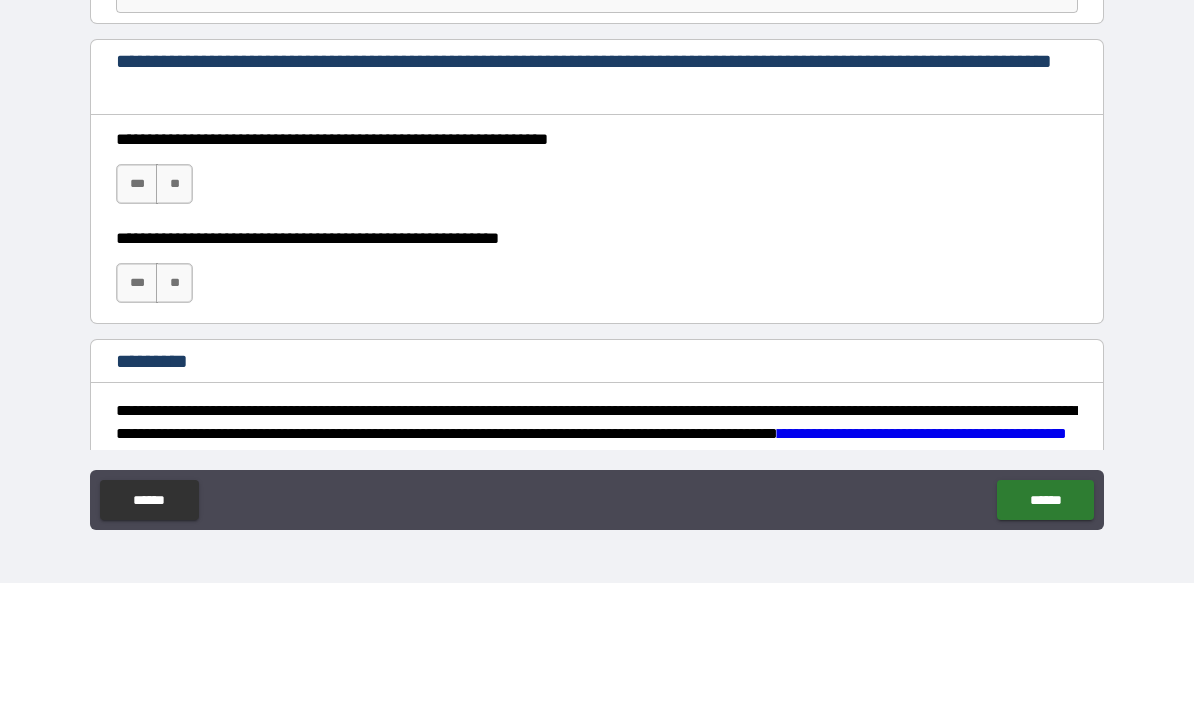 type on "**********" 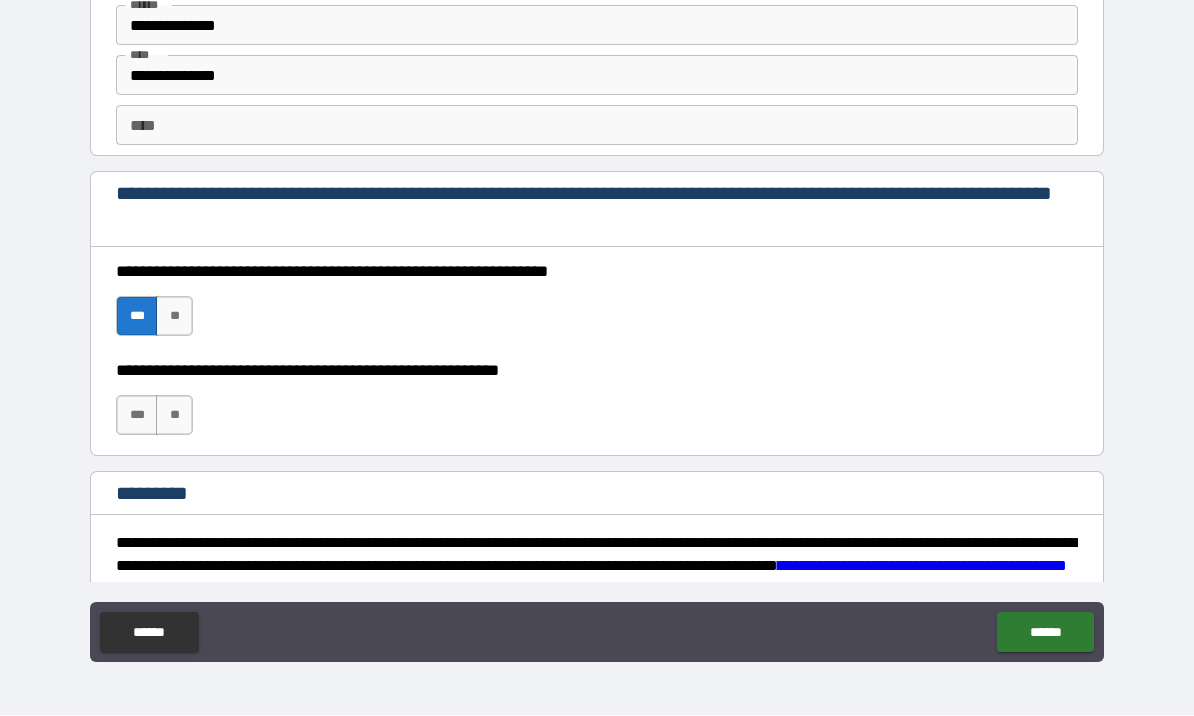 click on "***" at bounding box center [137, 416] 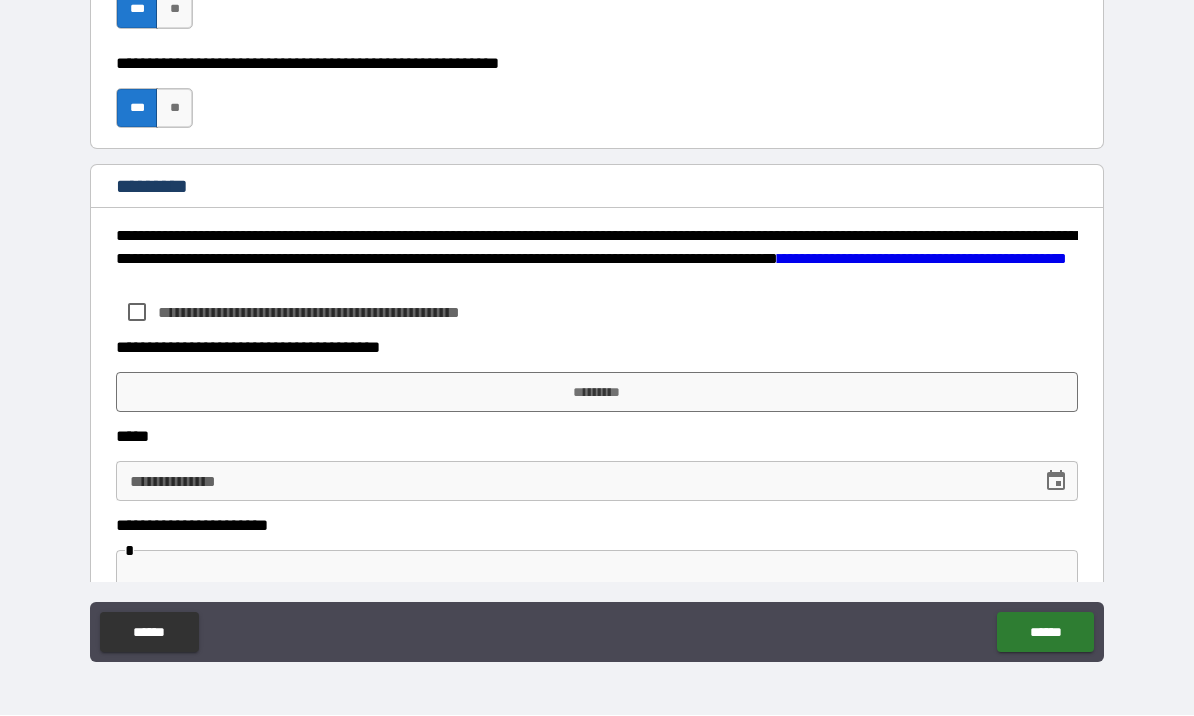 scroll, scrollTop: 3120, scrollLeft: 0, axis: vertical 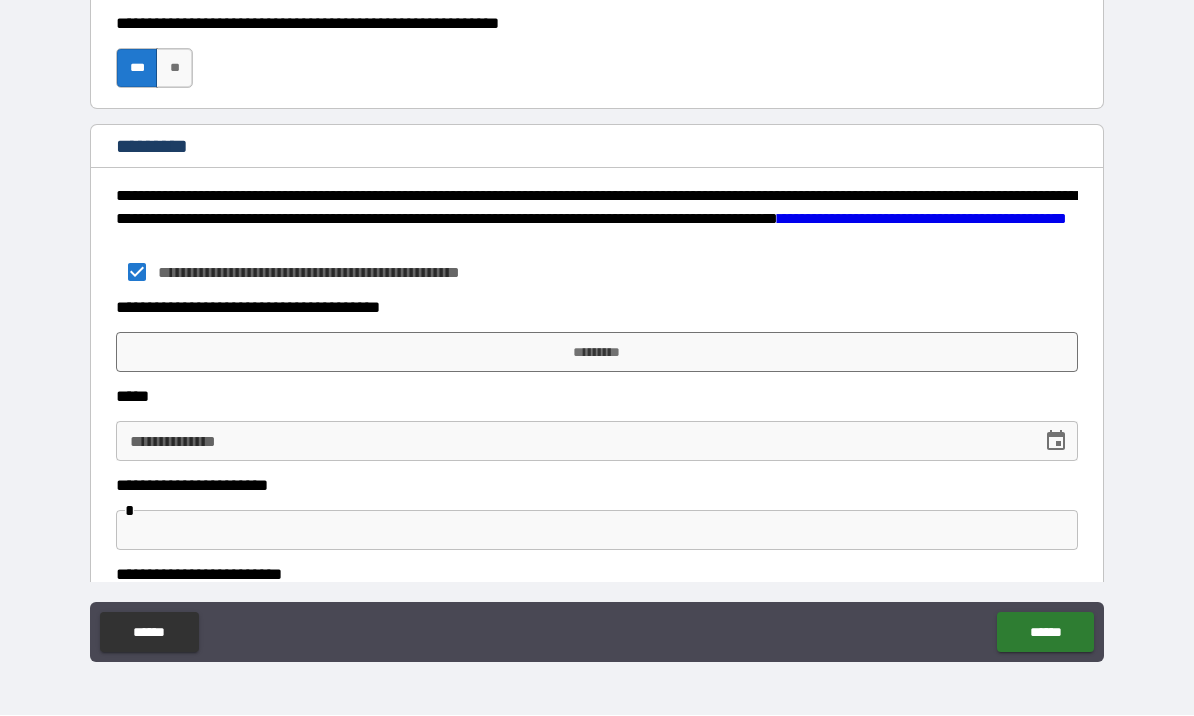 click on "*********" at bounding box center (597, 353) 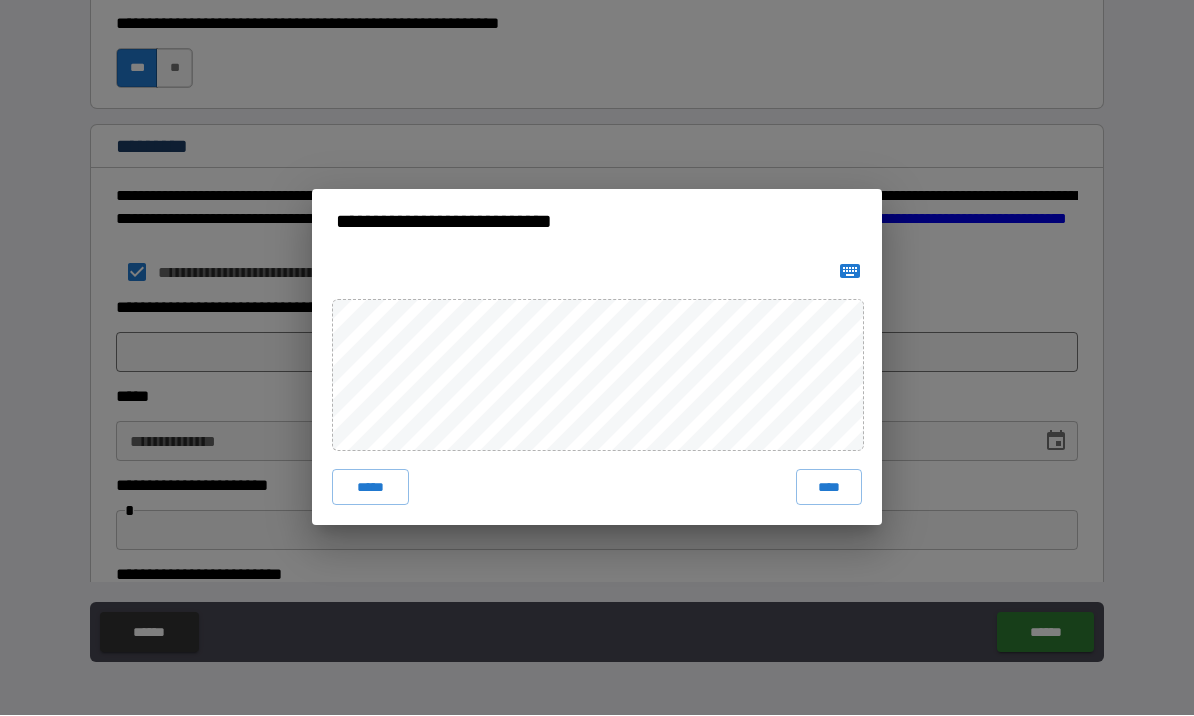 click on "****" at bounding box center (829, 488) 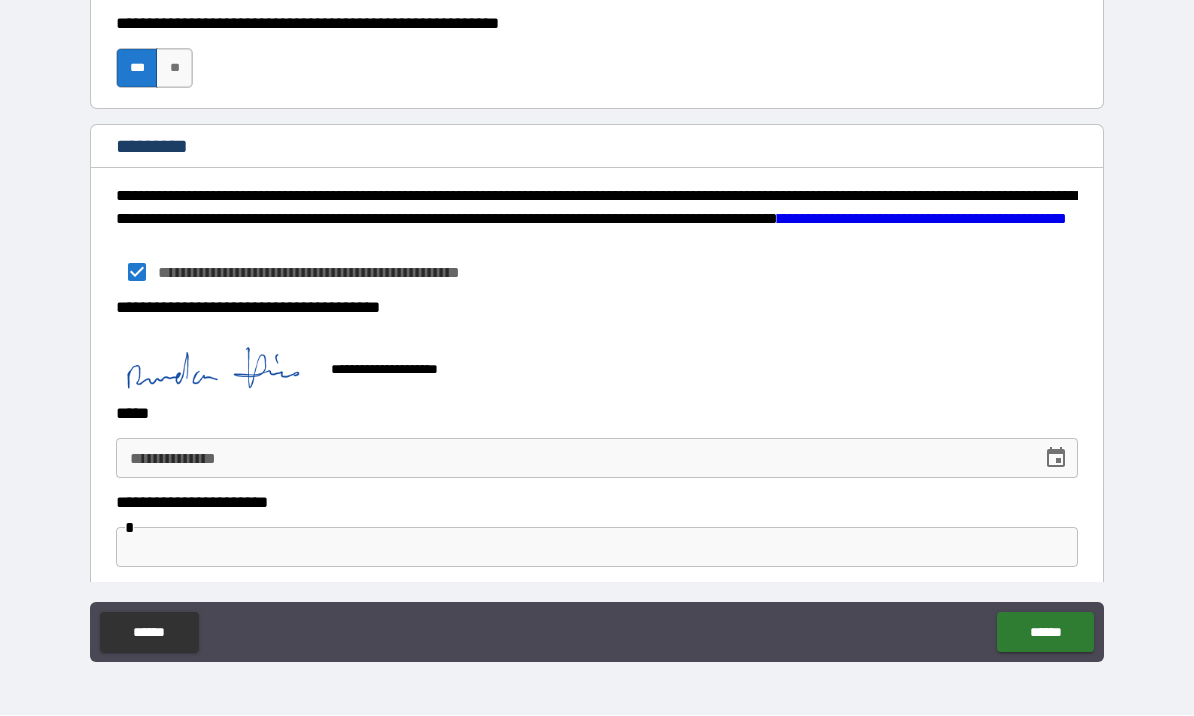 click on "**********" at bounding box center [572, 459] 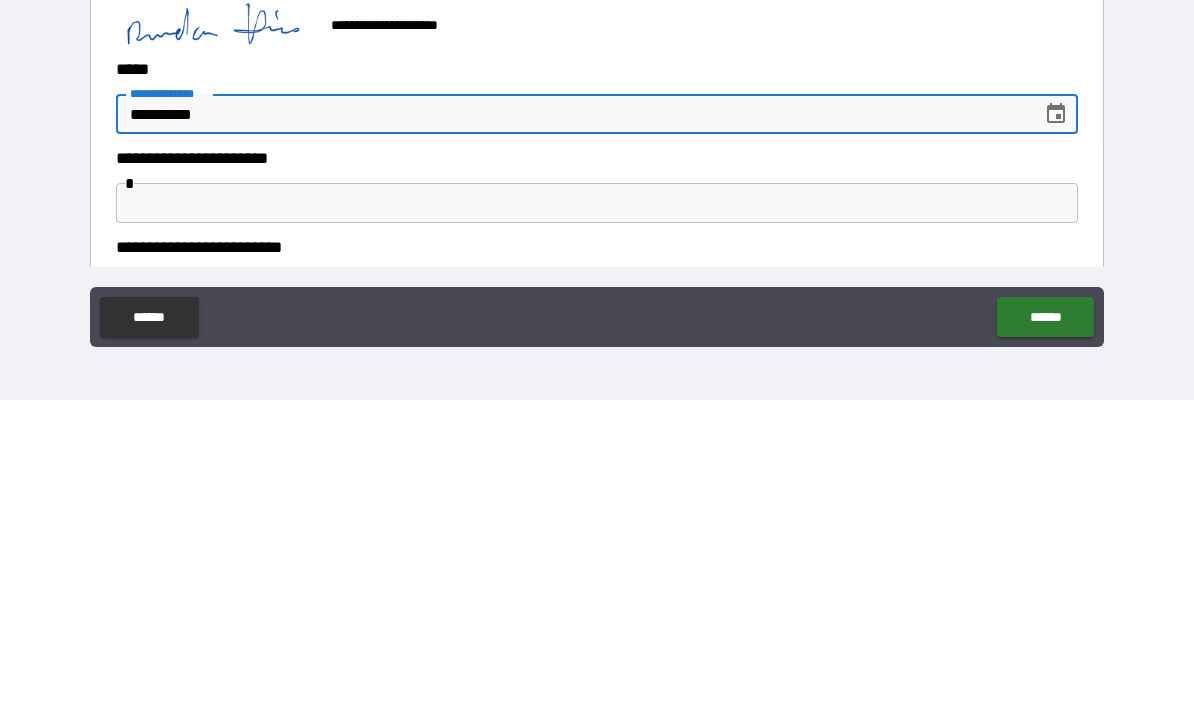 scroll, scrollTop: 3193, scrollLeft: 0, axis: vertical 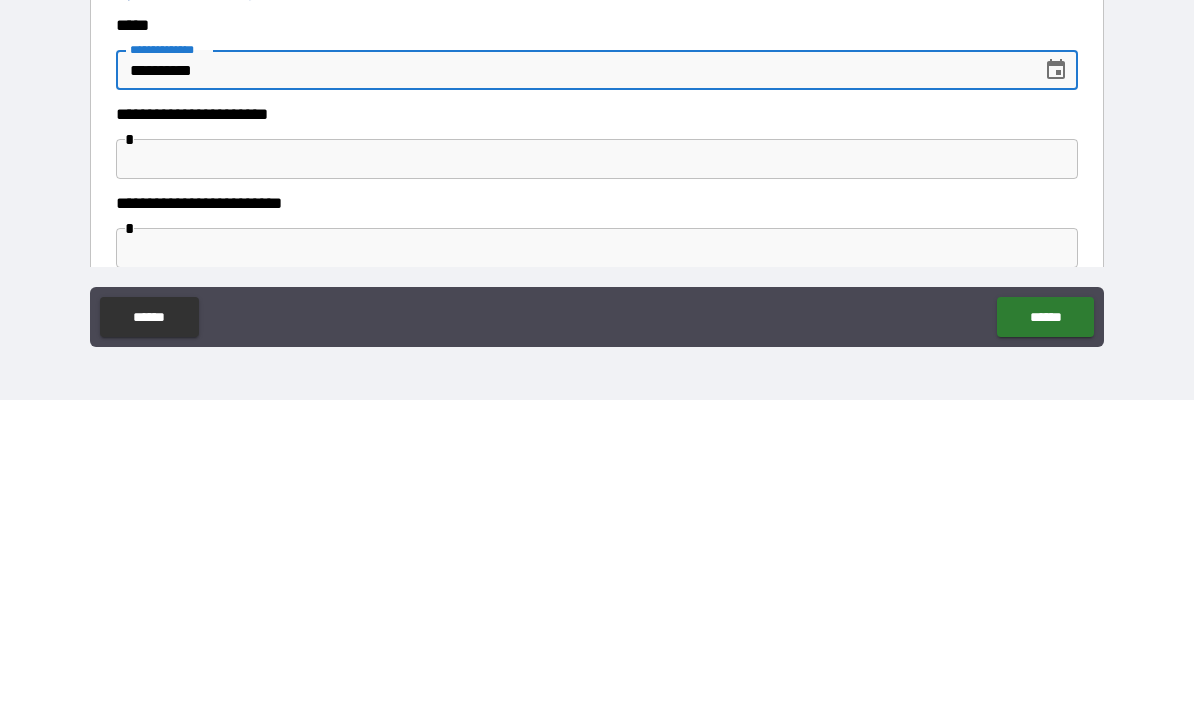 type on "**********" 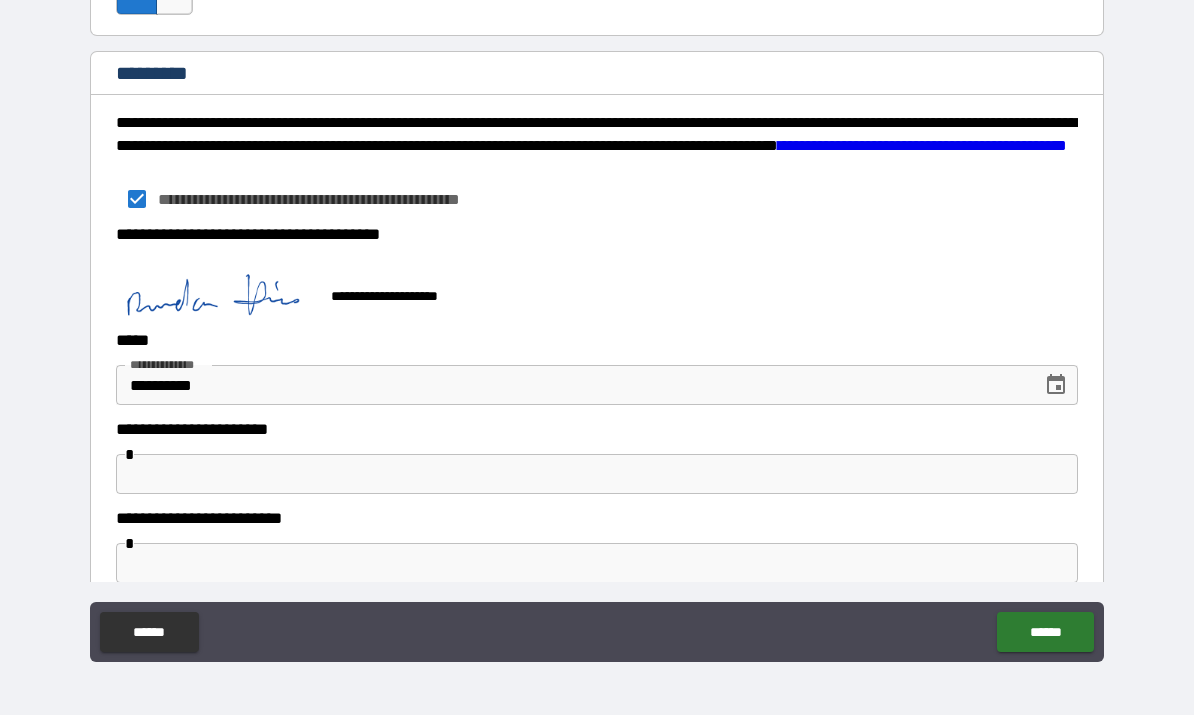 click at bounding box center [597, 475] 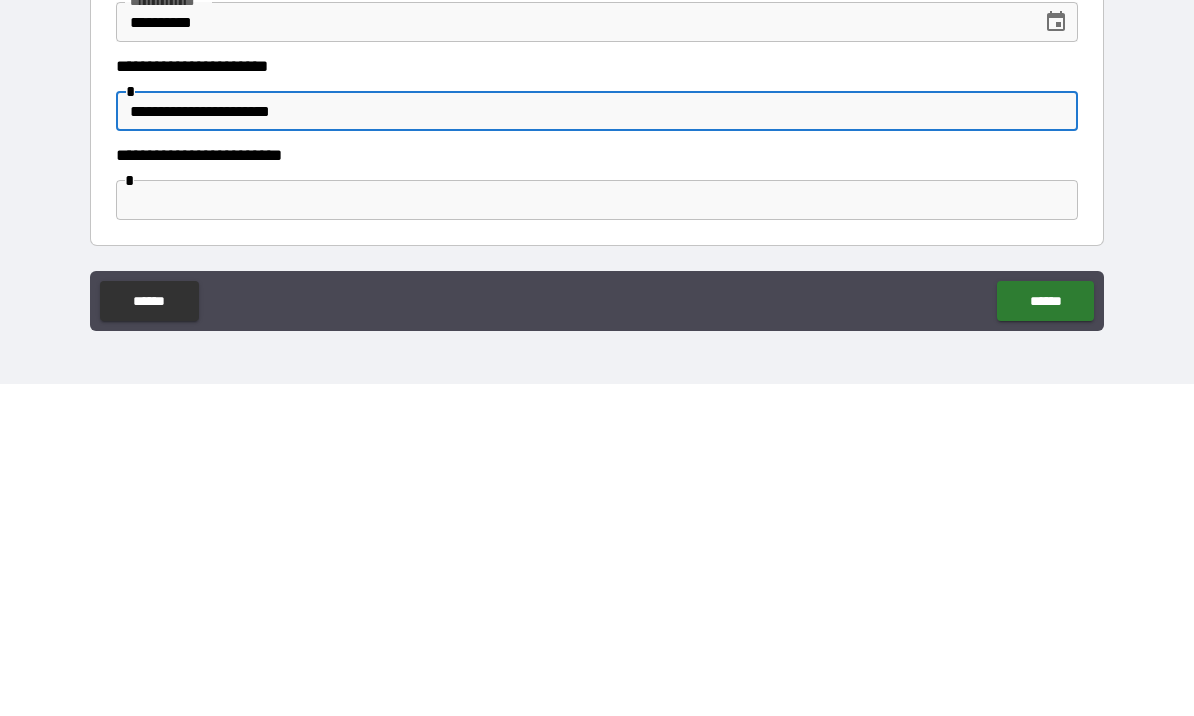 scroll, scrollTop: 3225, scrollLeft: 0, axis: vertical 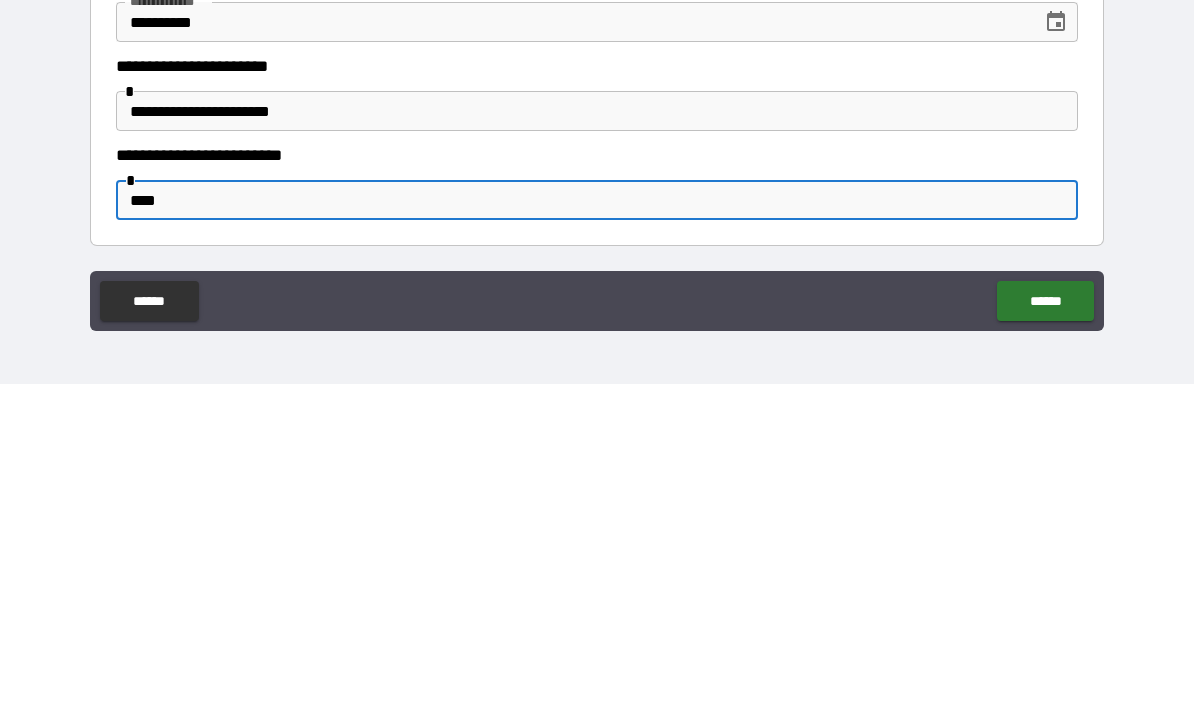 type on "****" 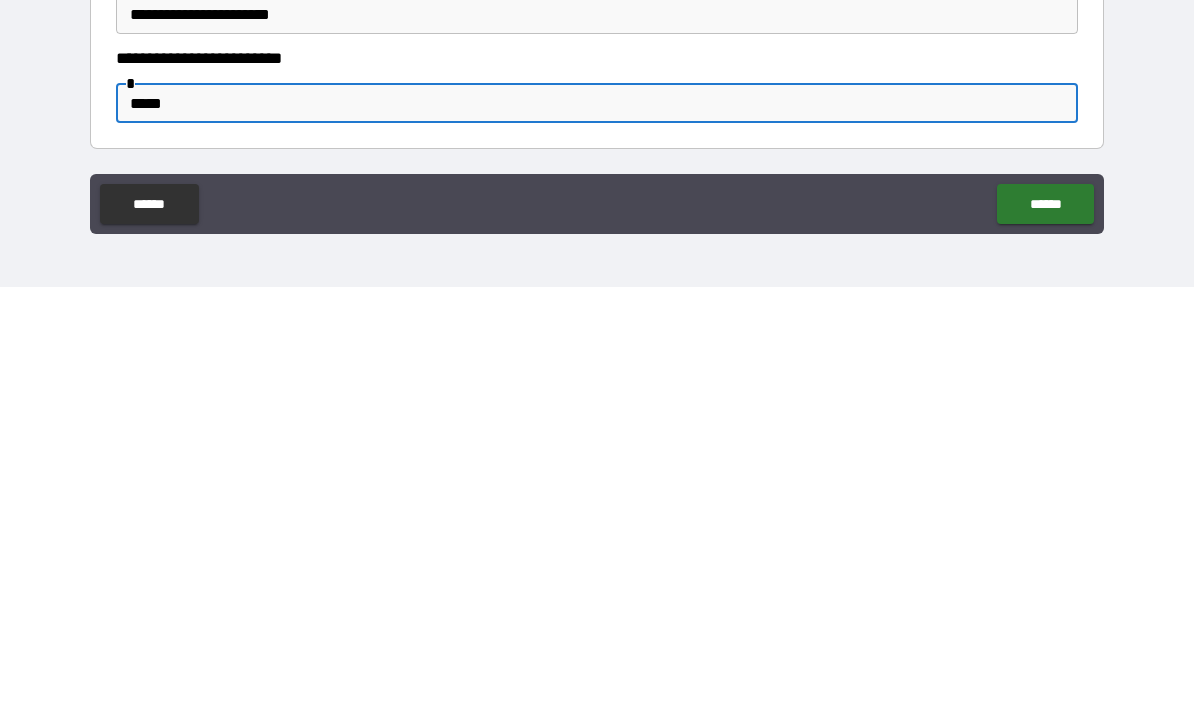 click on "******" at bounding box center [1045, 633] 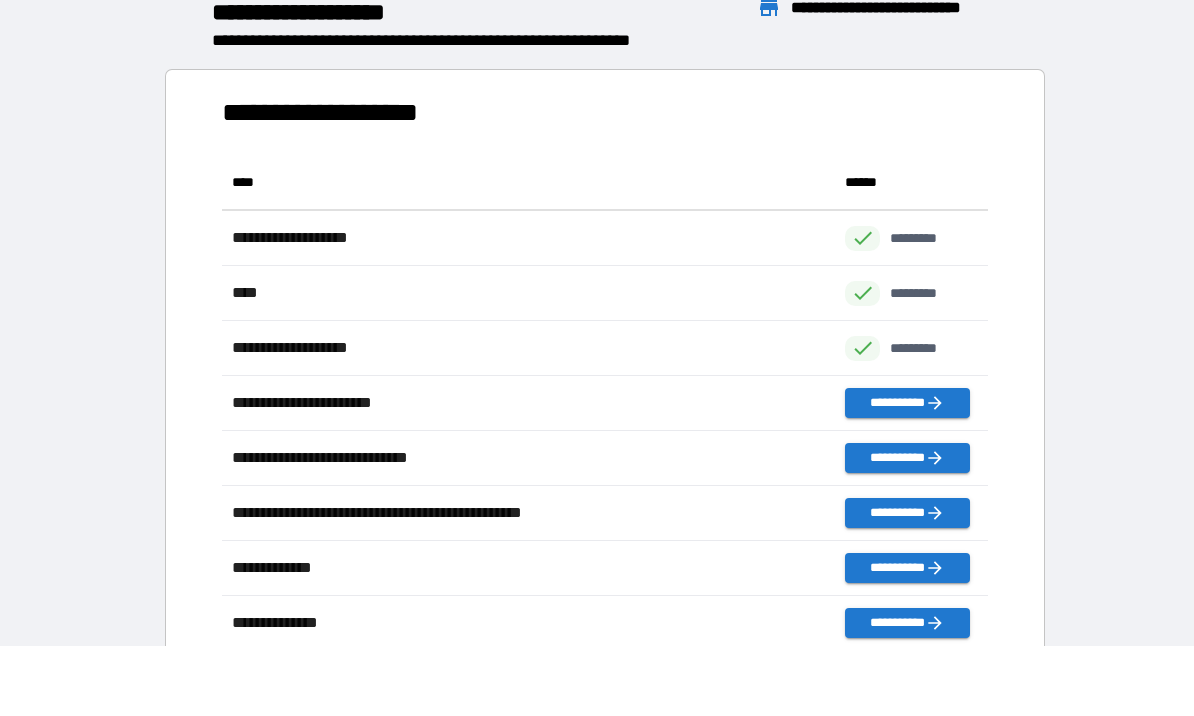 scroll, scrollTop: 1, scrollLeft: 1, axis: both 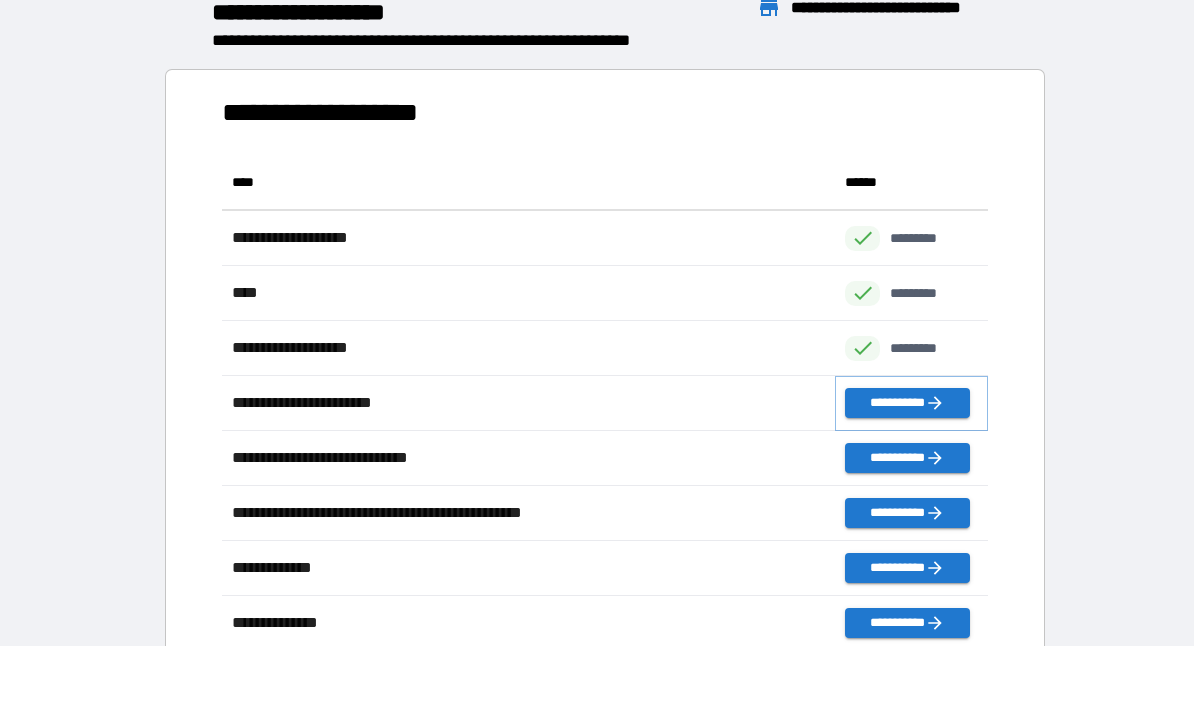 click on "**********" at bounding box center (907, 404) 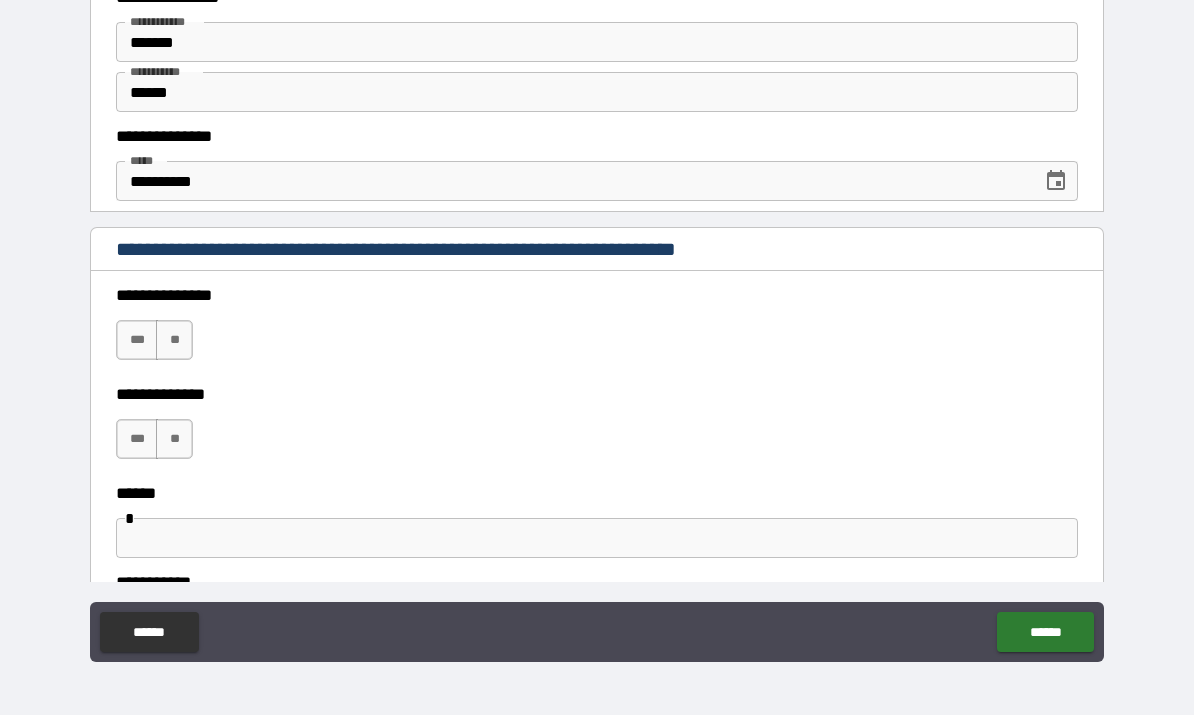 click on "***" at bounding box center [137, 341] 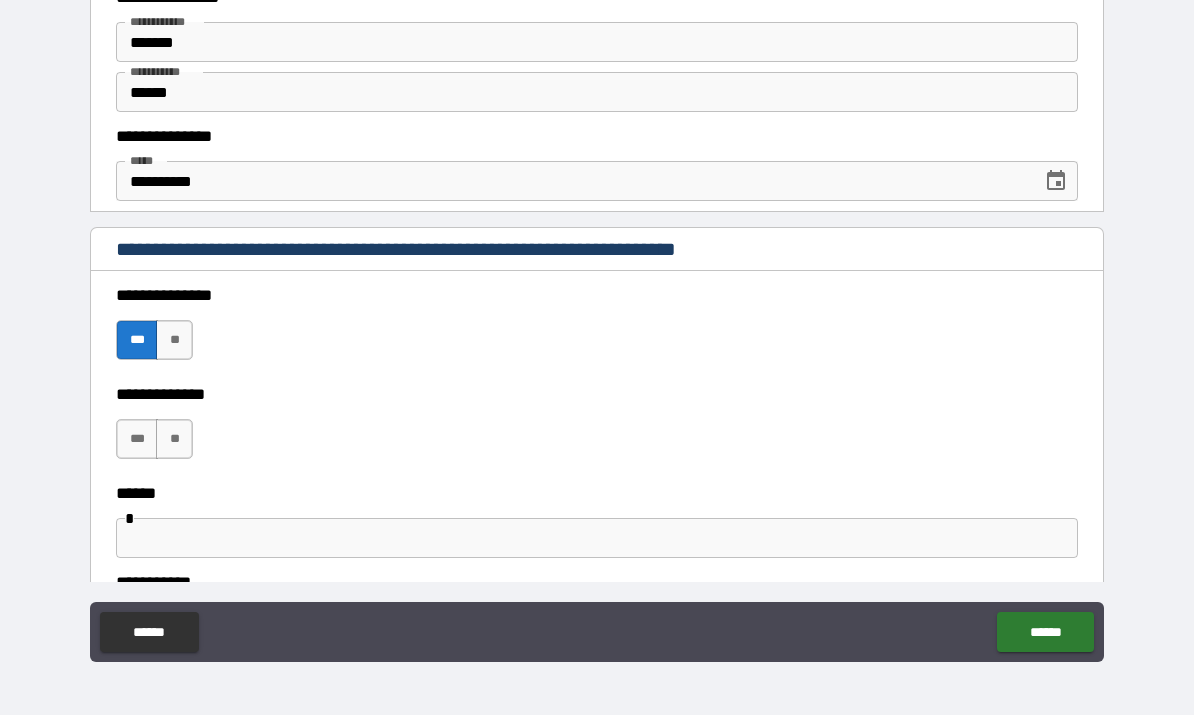 click on "***" at bounding box center [137, 440] 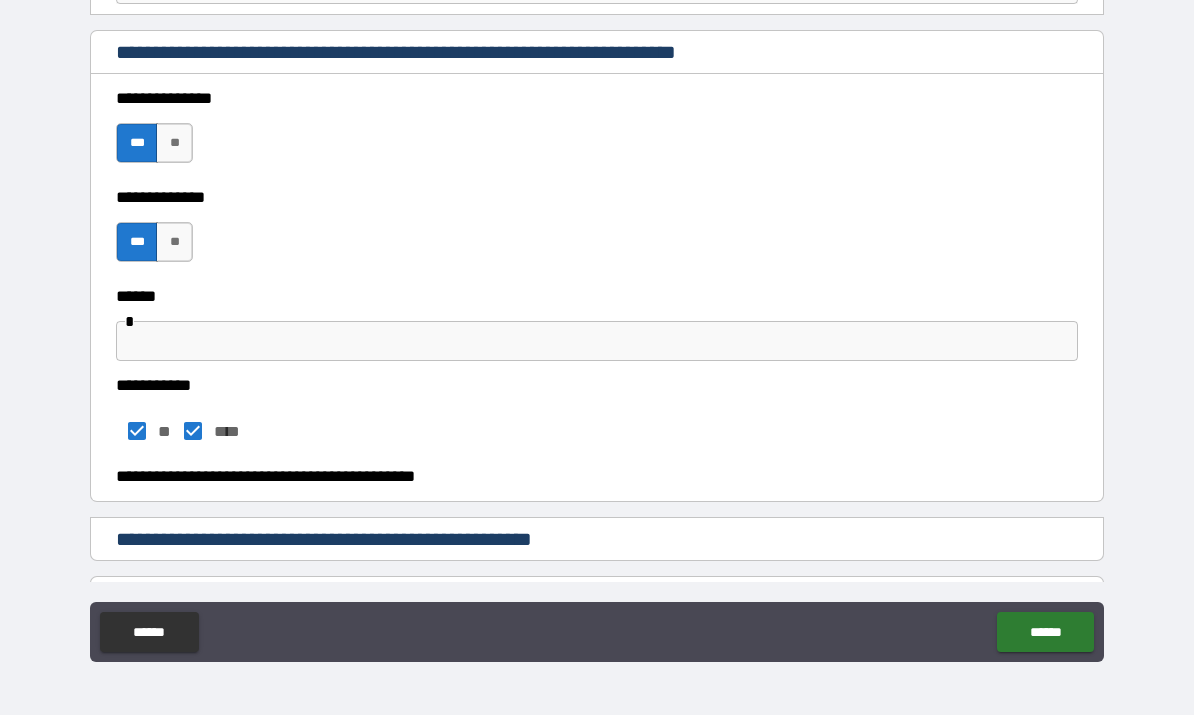 scroll, scrollTop: 172, scrollLeft: 0, axis: vertical 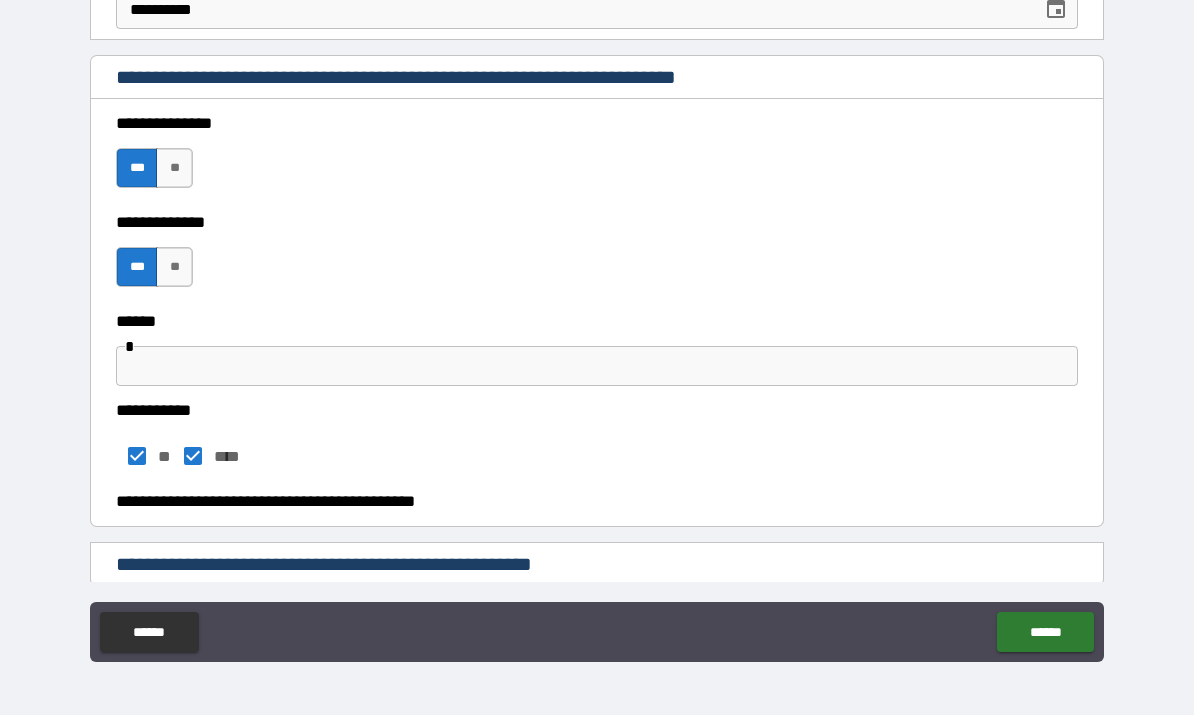 click on "**" at bounding box center [174, 268] 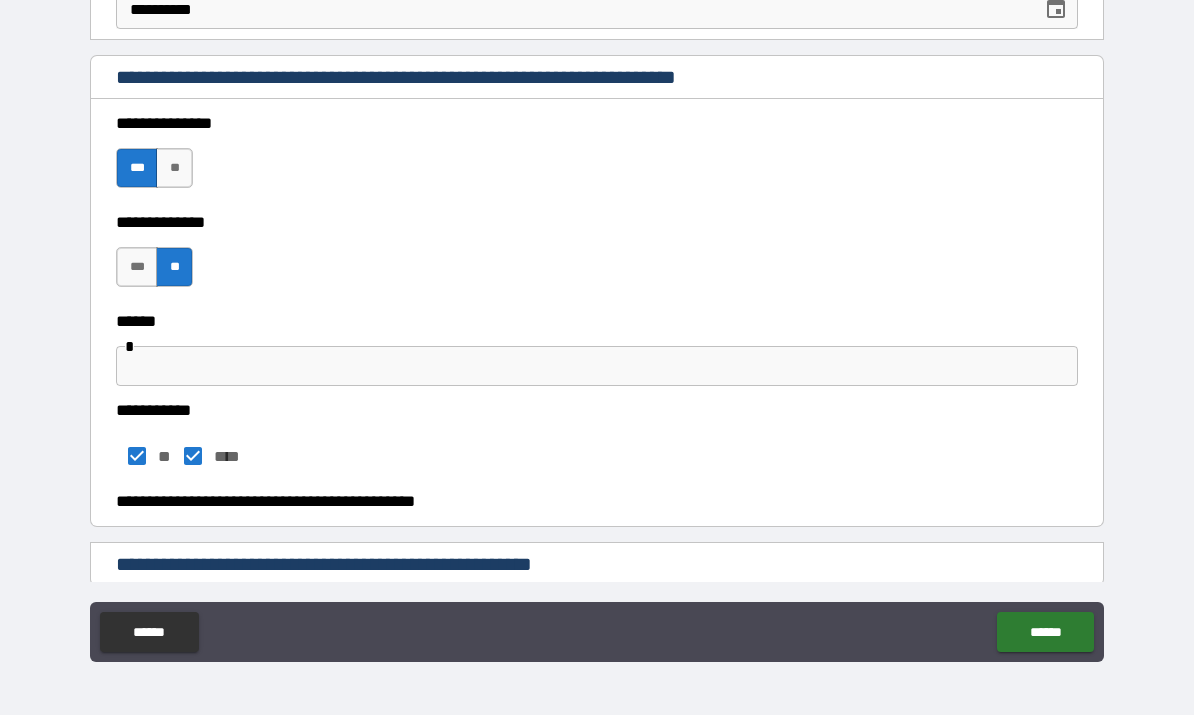 click on "**" at bounding box center (174, 169) 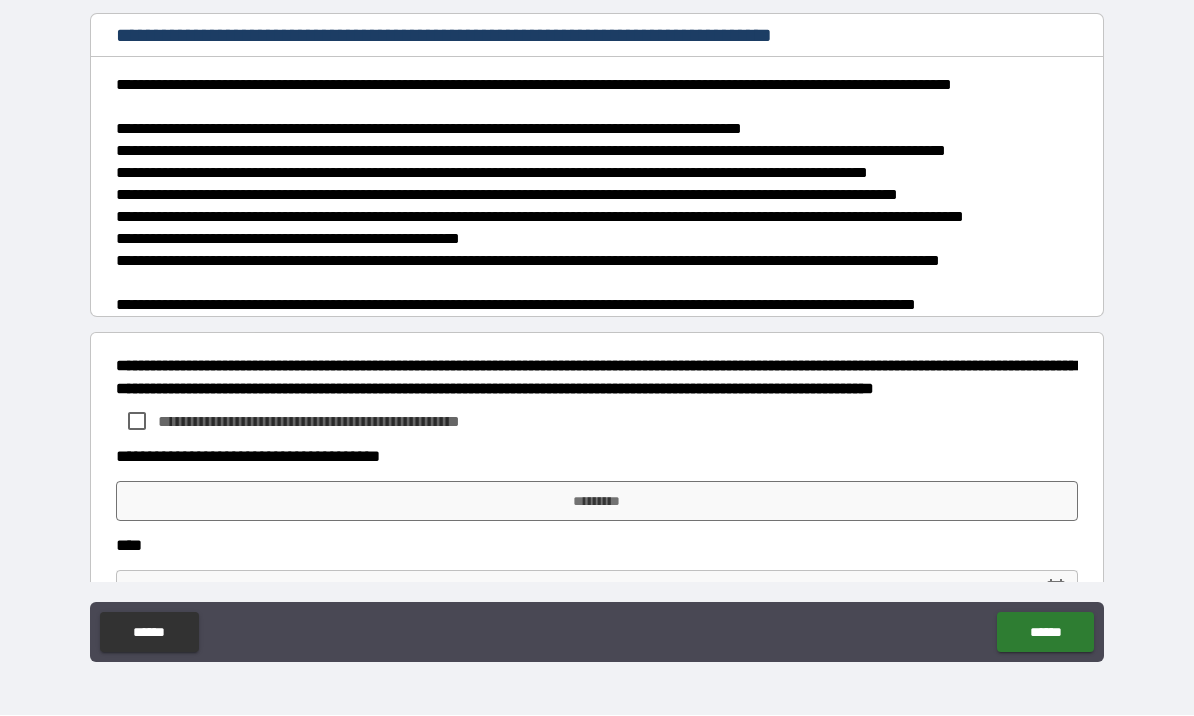scroll, scrollTop: 1516, scrollLeft: 0, axis: vertical 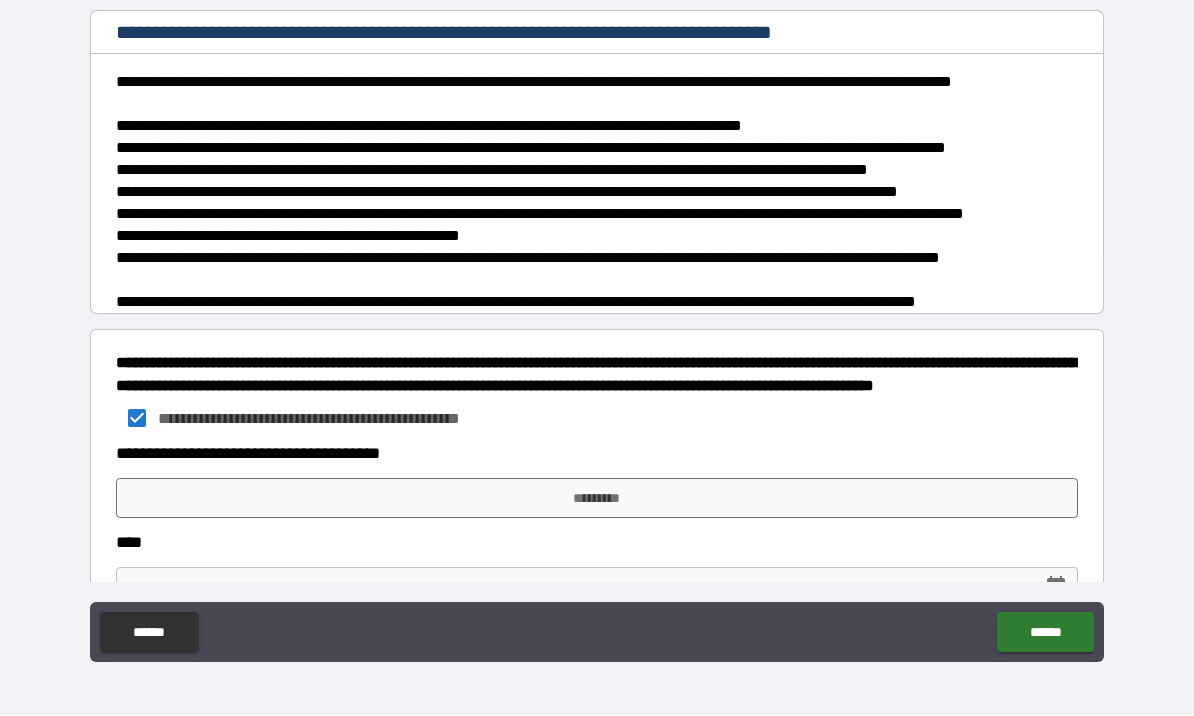 click on "*********" at bounding box center [597, 499] 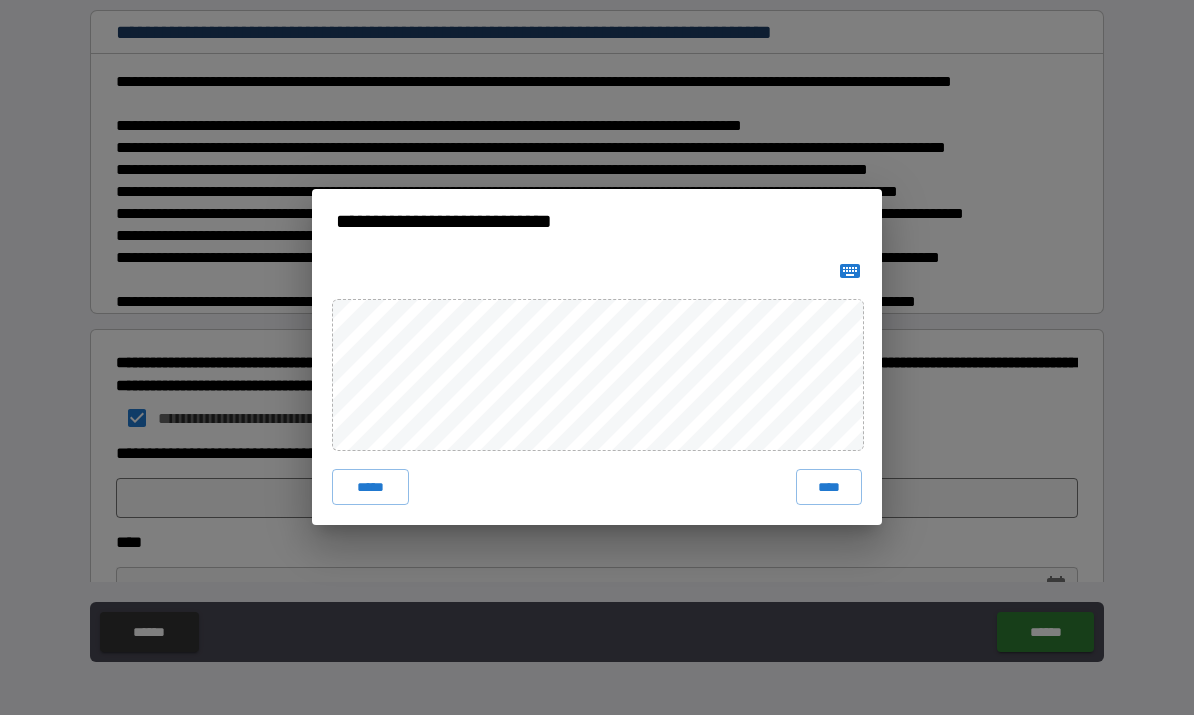 click on "****" at bounding box center (829, 488) 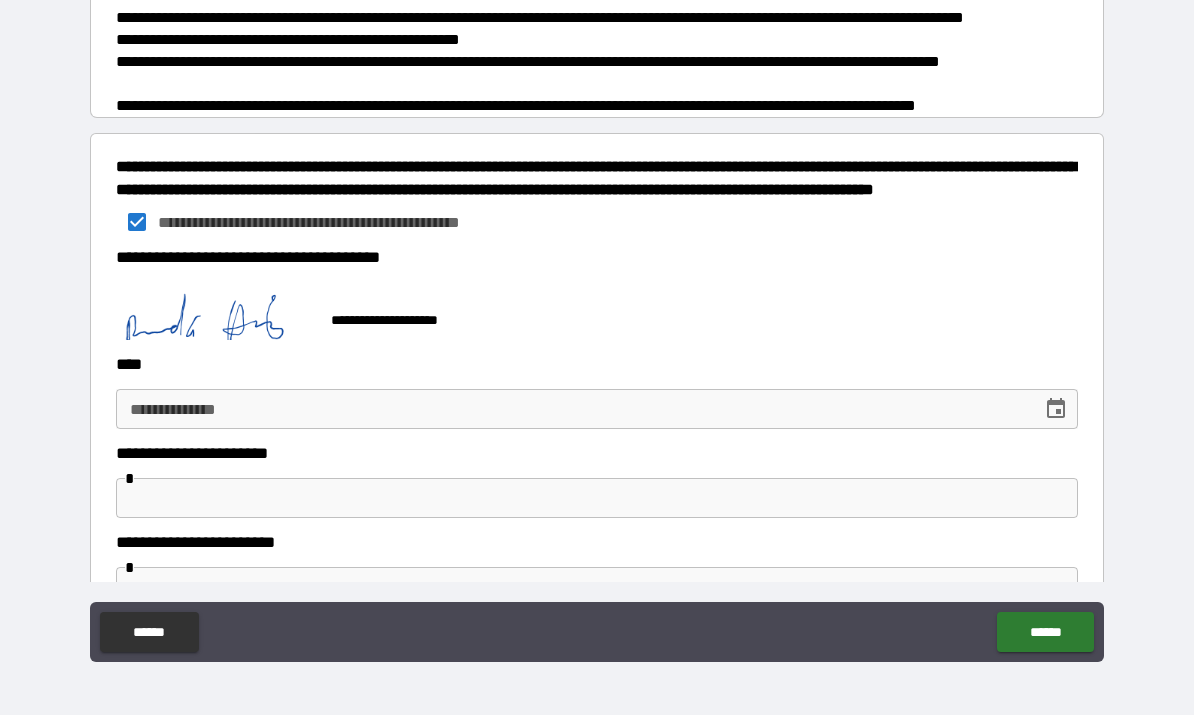 scroll, scrollTop: 1708, scrollLeft: 0, axis: vertical 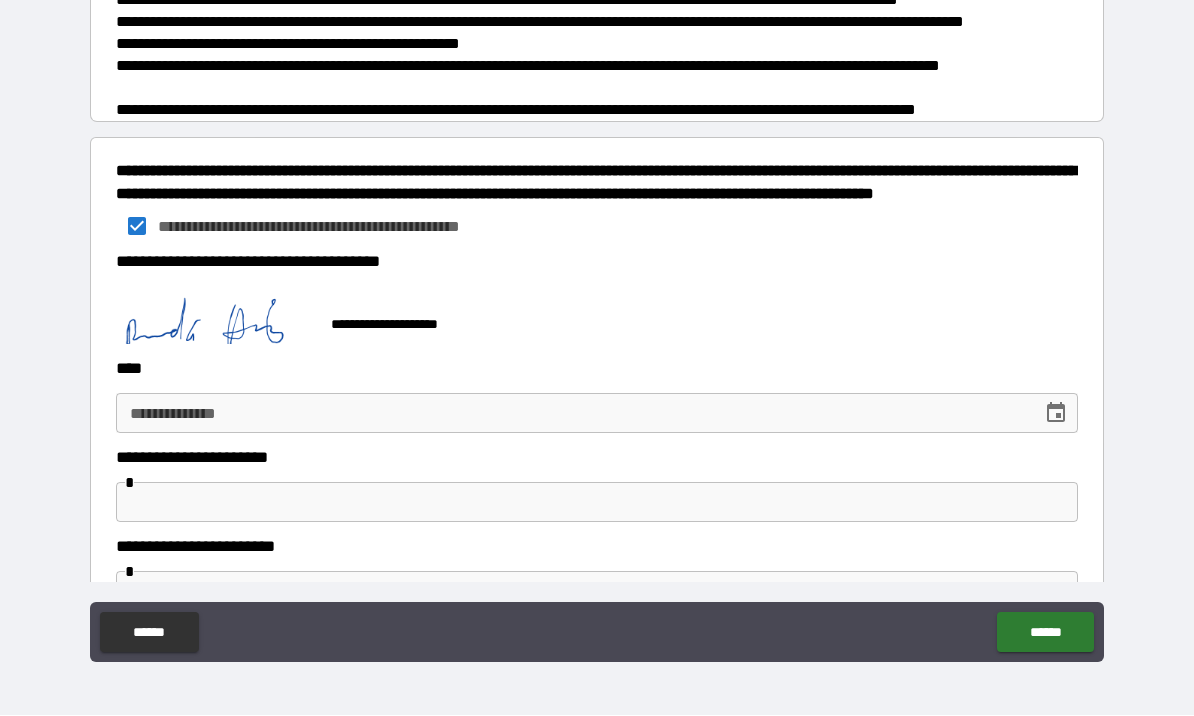click on "**********" at bounding box center (572, 414) 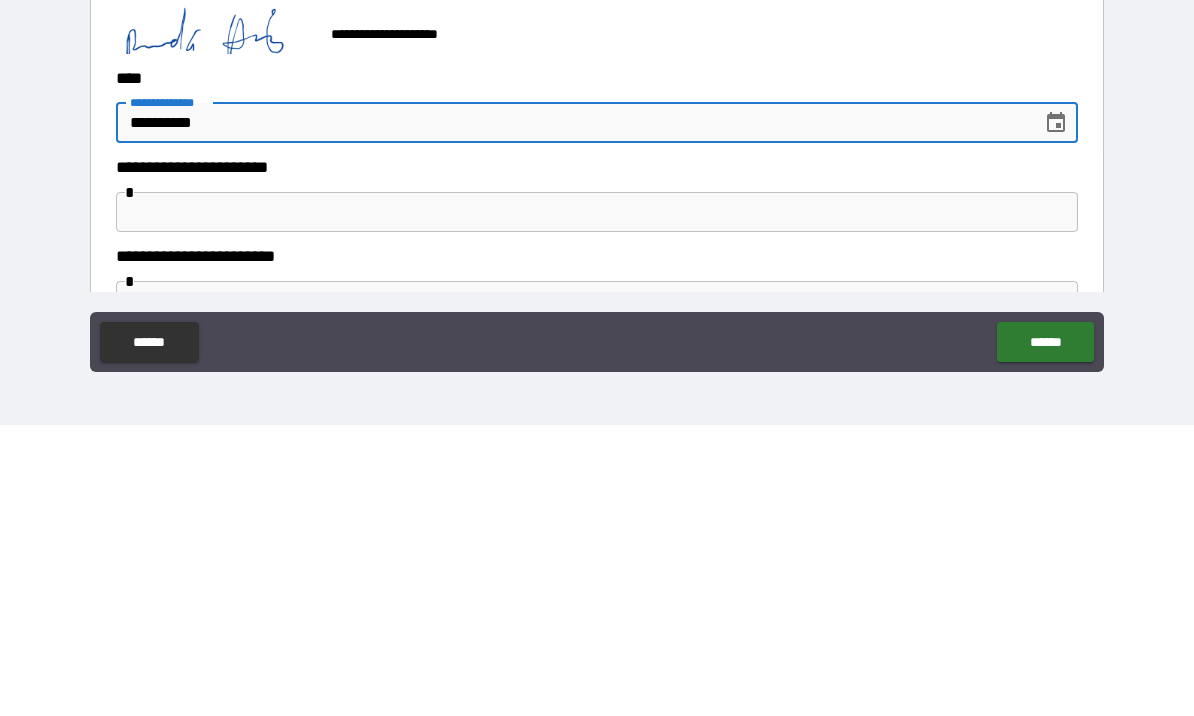 type on "**********" 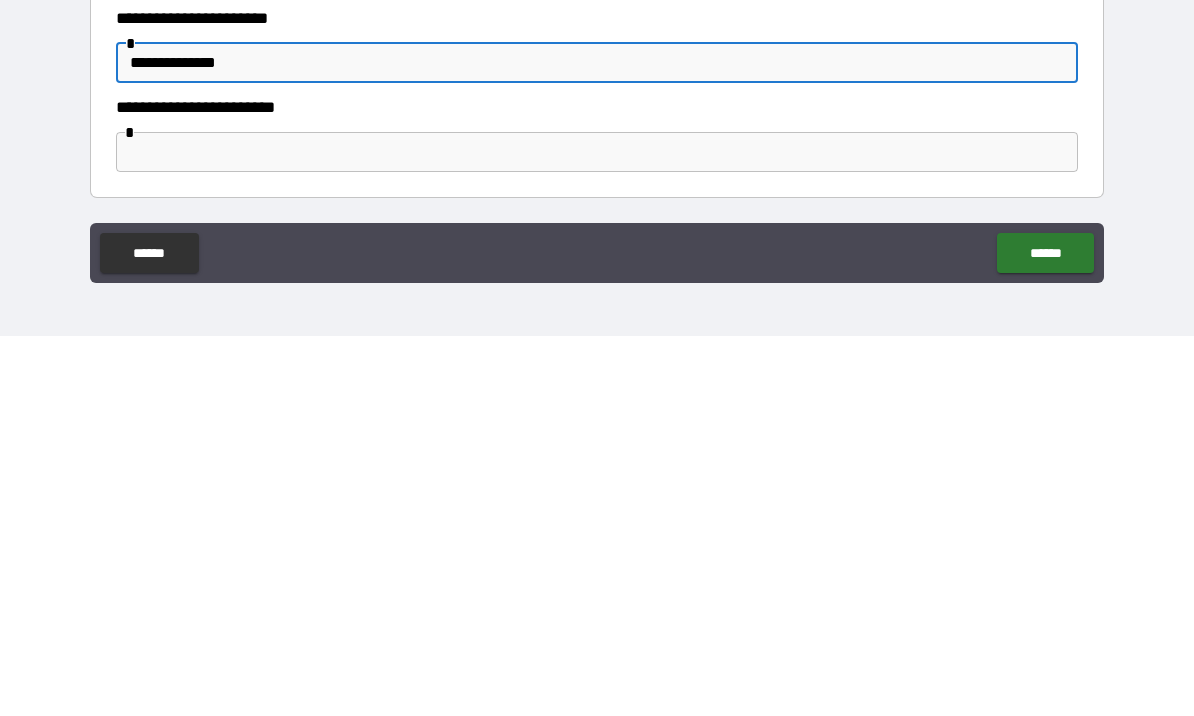 scroll, scrollTop: 1788, scrollLeft: 0, axis: vertical 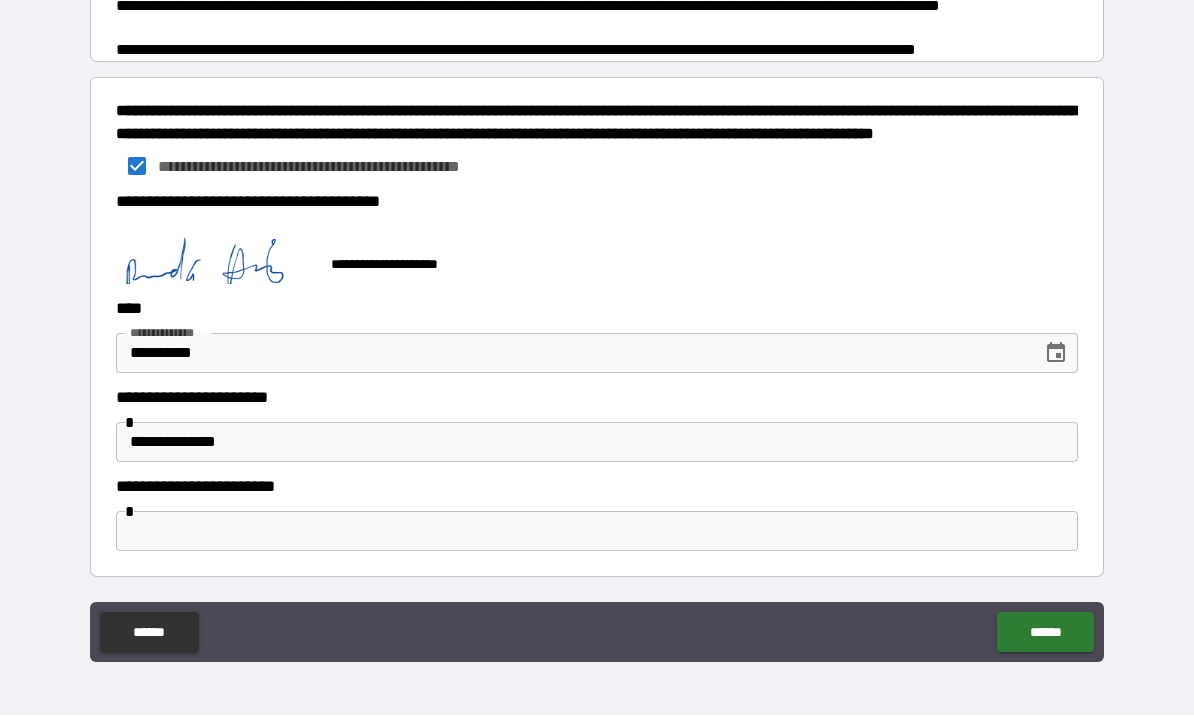 click at bounding box center [597, 532] 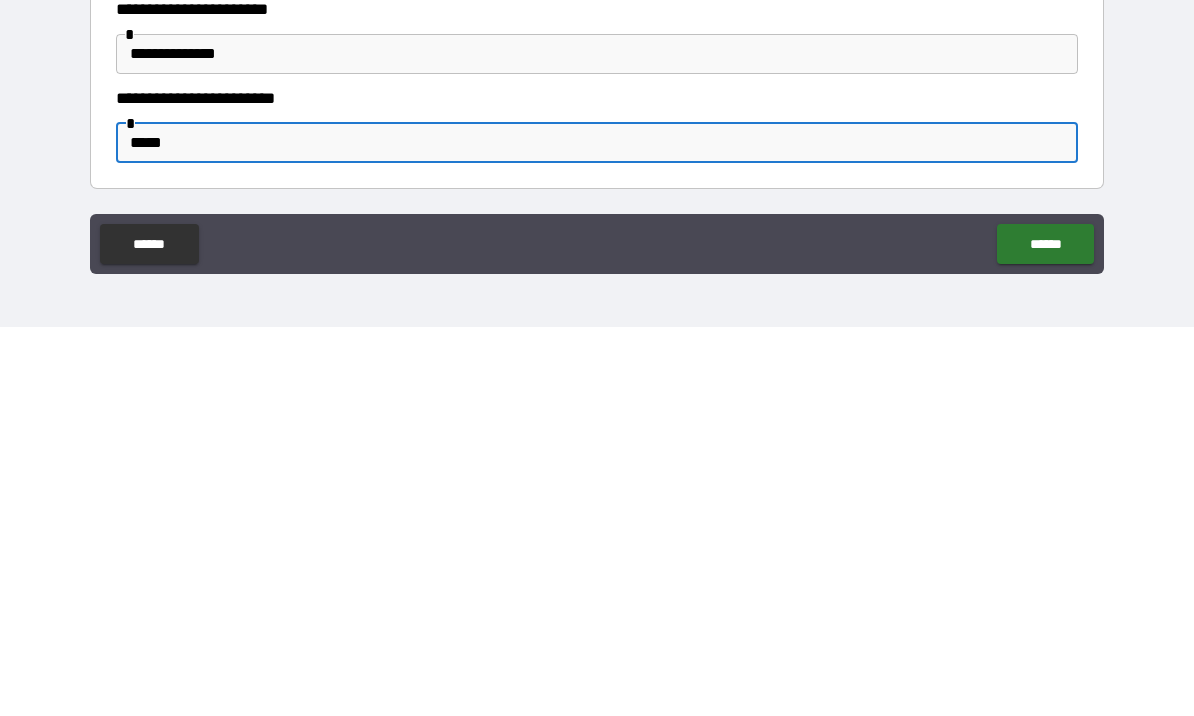 type on "****" 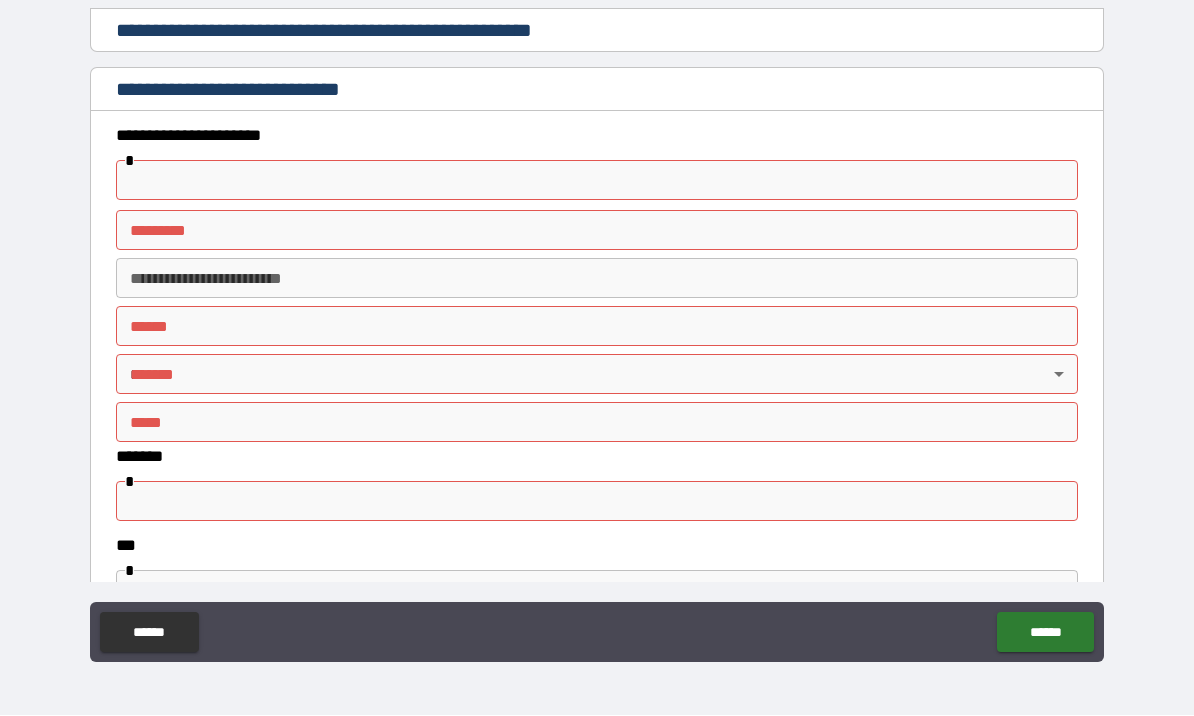 scroll, scrollTop: 708, scrollLeft: 0, axis: vertical 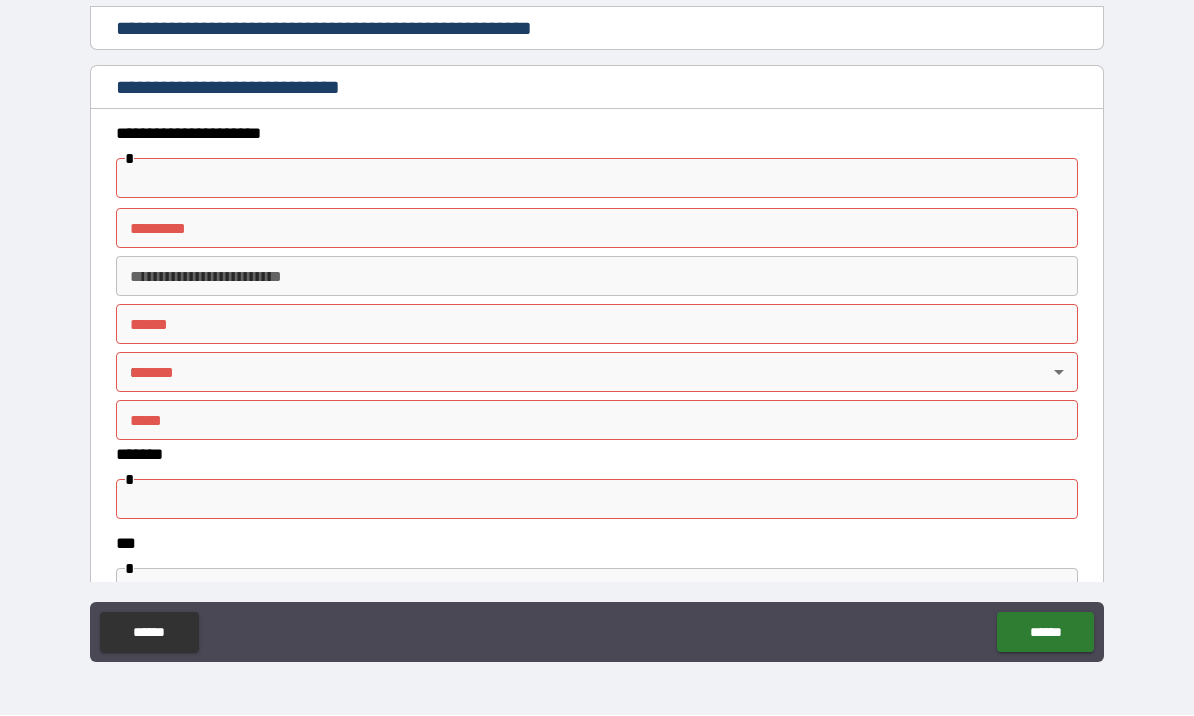 click at bounding box center [597, 179] 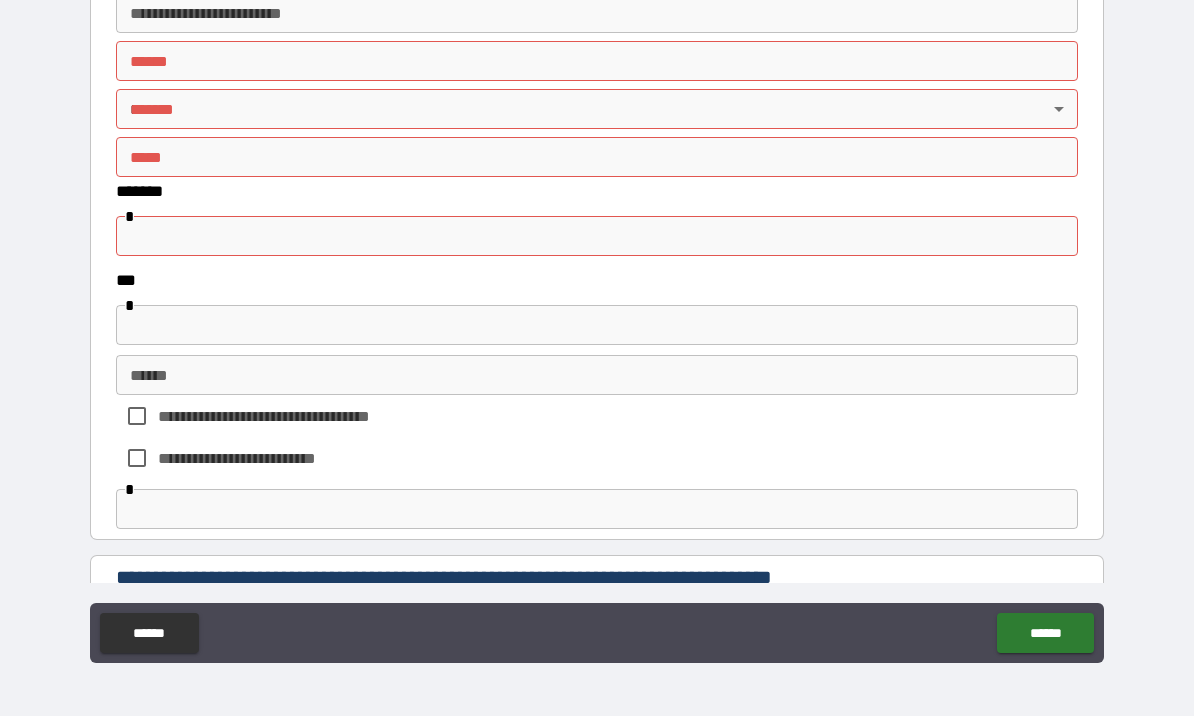 scroll, scrollTop: 970, scrollLeft: 0, axis: vertical 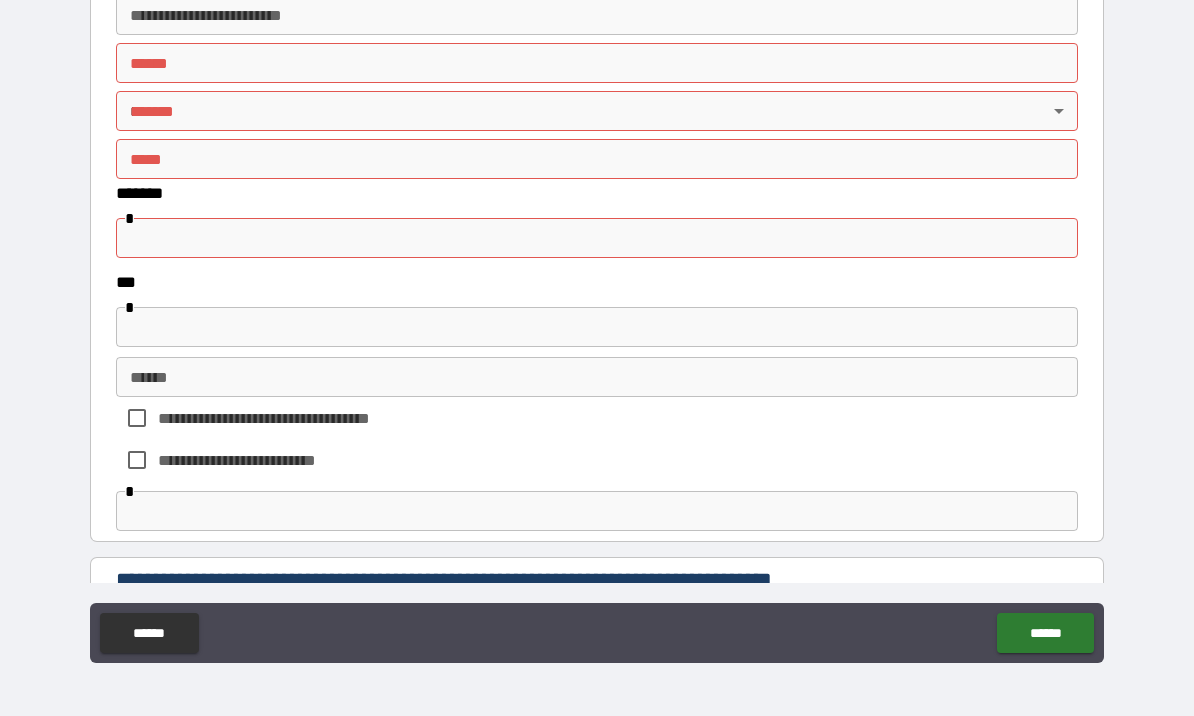 type on "***" 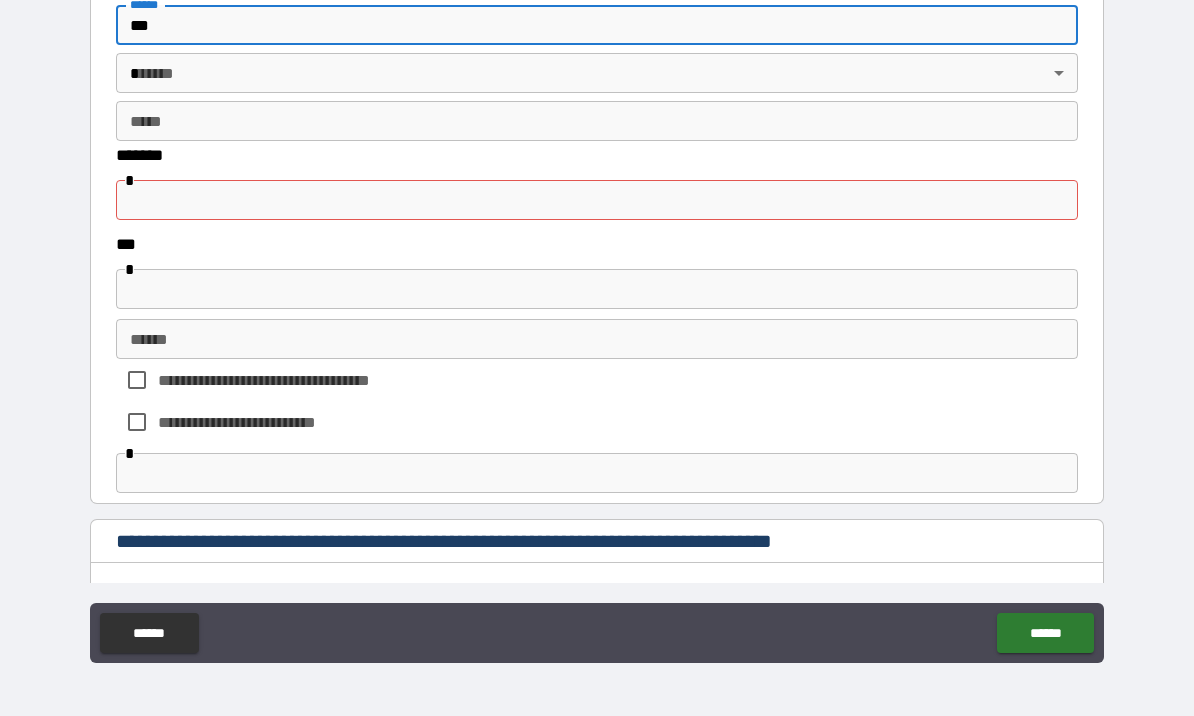 scroll, scrollTop: 1009, scrollLeft: 0, axis: vertical 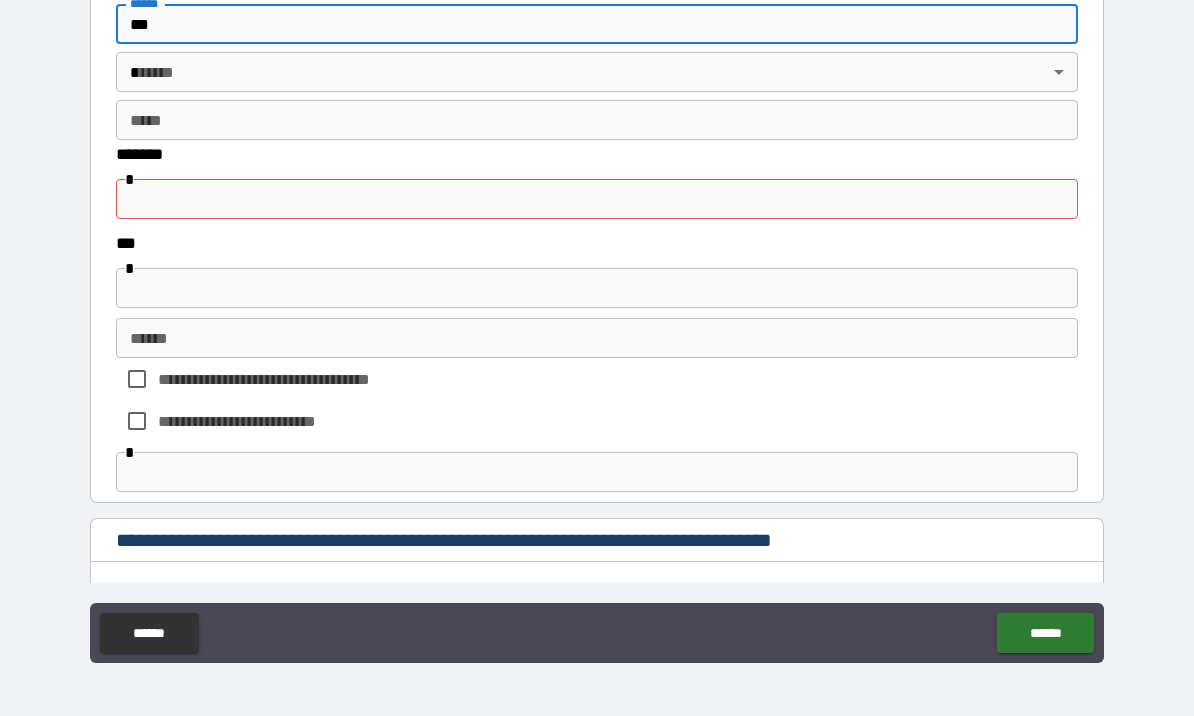 type on "***" 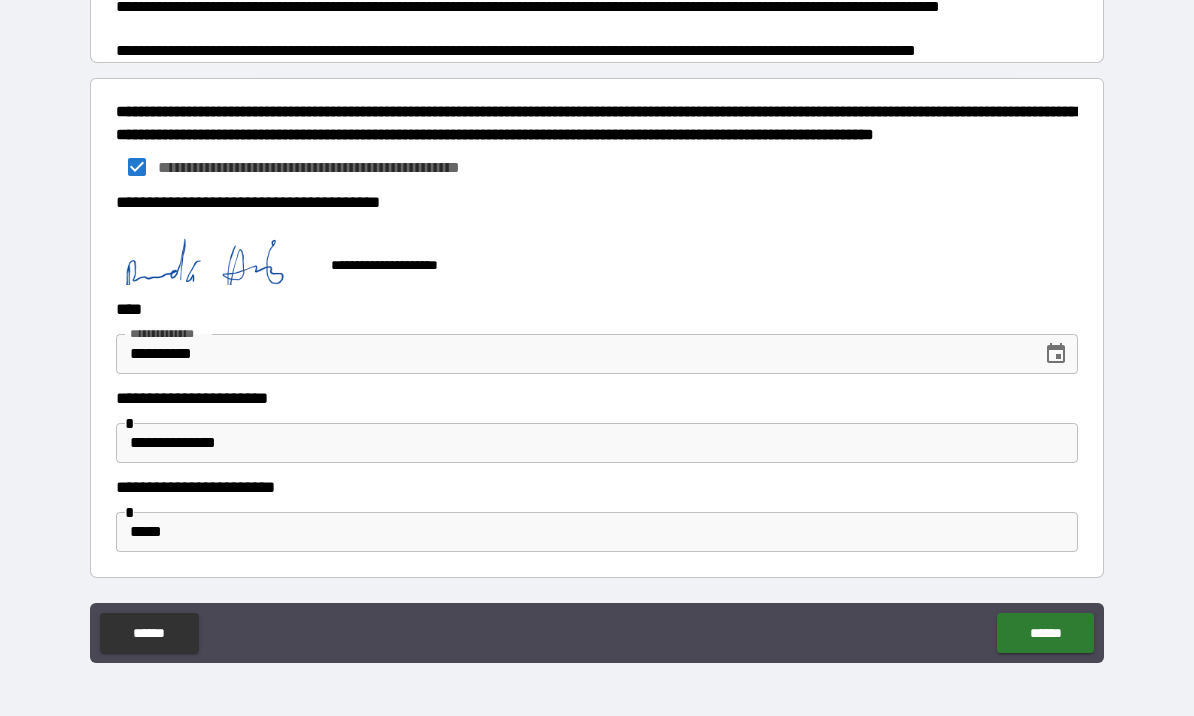 scroll, scrollTop: 1788, scrollLeft: 0, axis: vertical 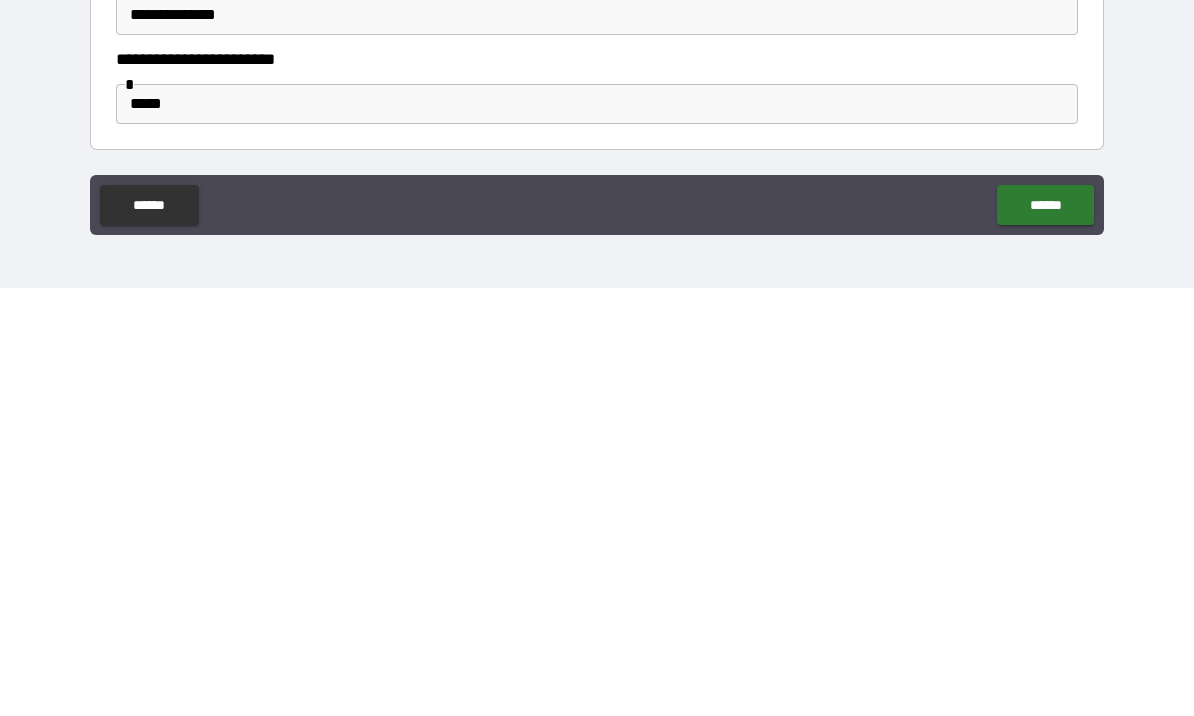 type on "**********" 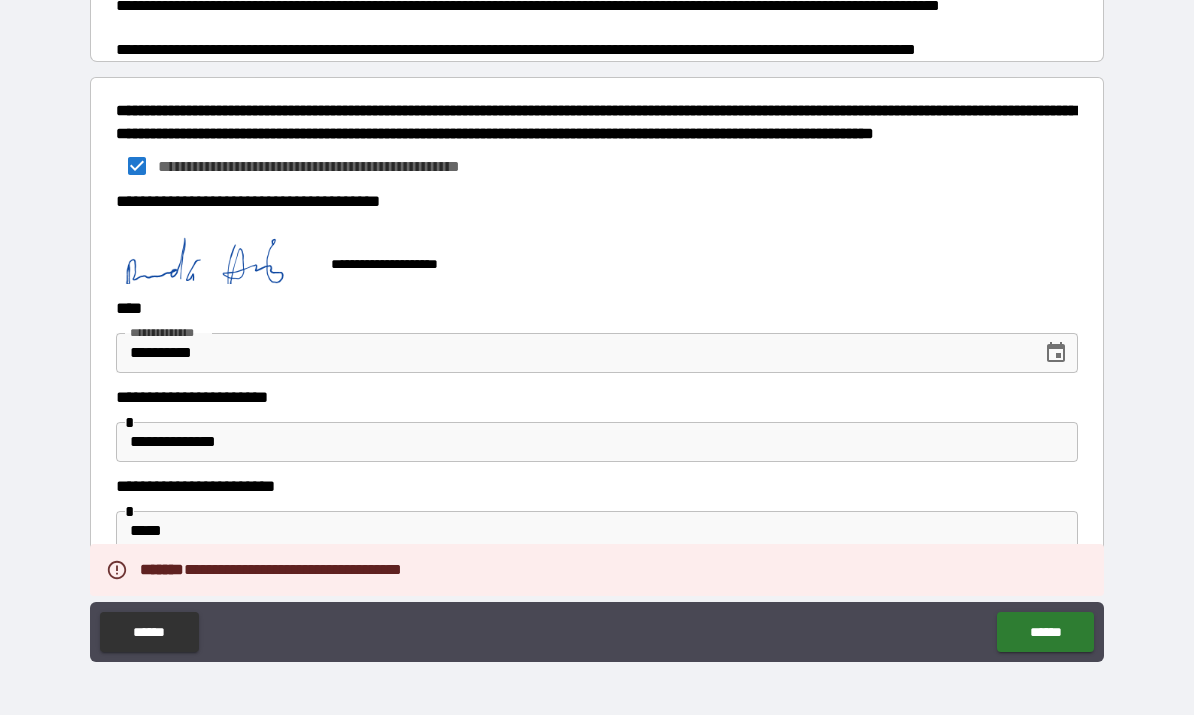 click on "******" at bounding box center (1045, 633) 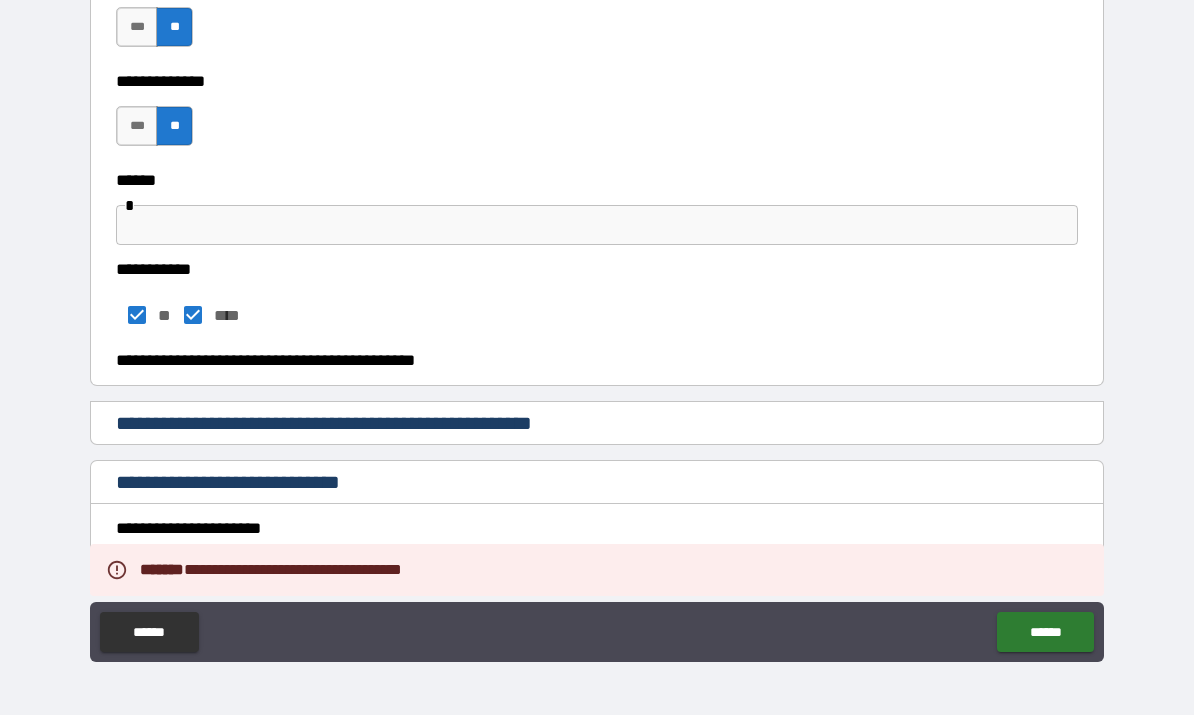 scroll, scrollTop: 270, scrollLeft: 0, axis: vertical 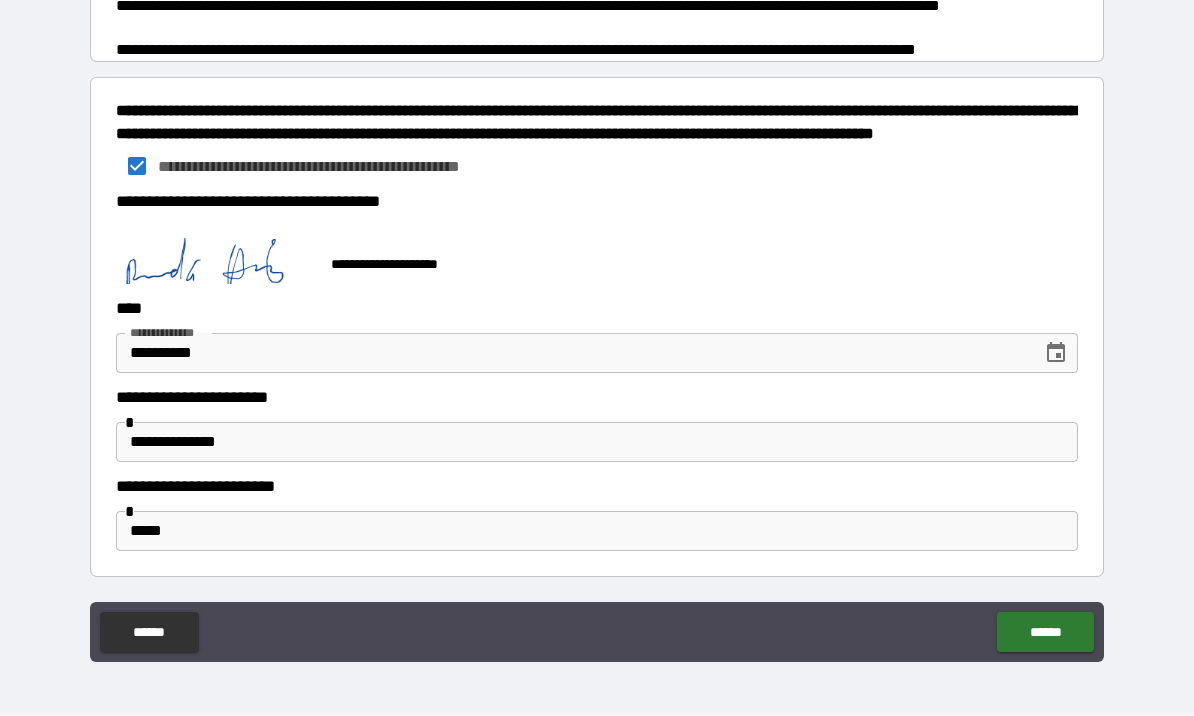 click on "******" at bounding box center (1045, 633) 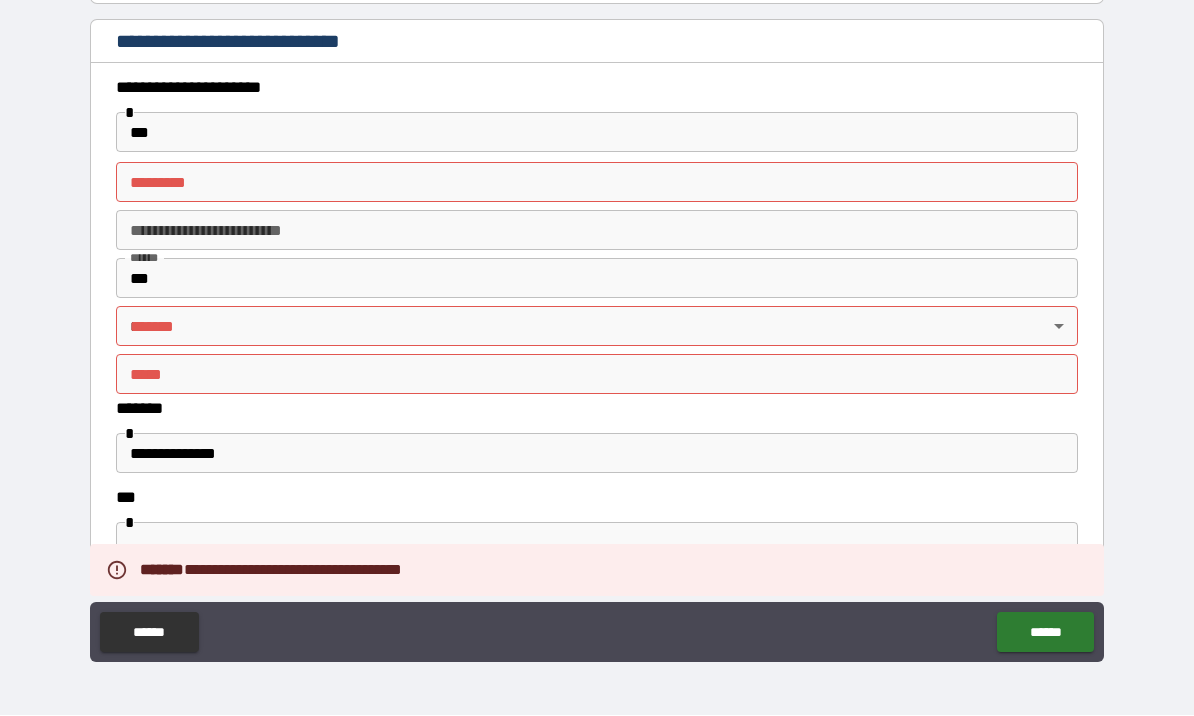 scroll, scrollTop: 752, scrollLeft: 0, axis: vertical 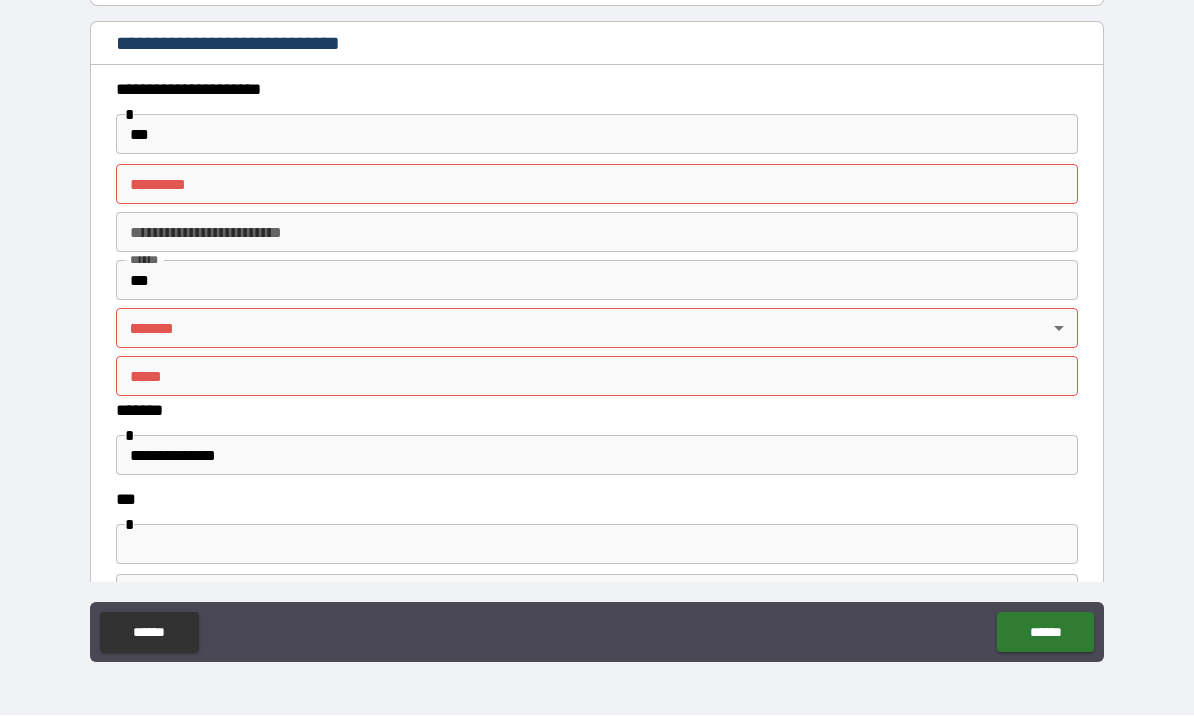 click on "***   *" at bounding box center [597, 377] 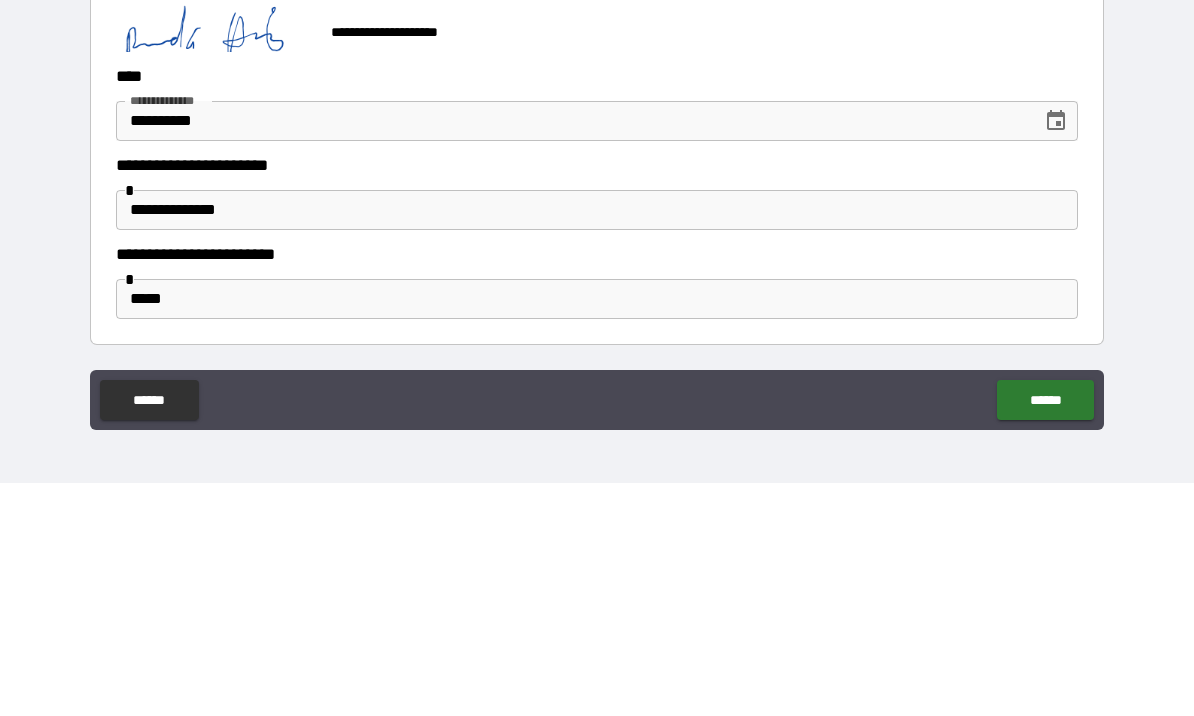 scroll, scrollTop: 1788, scrollLeft: 0, axis: vertical 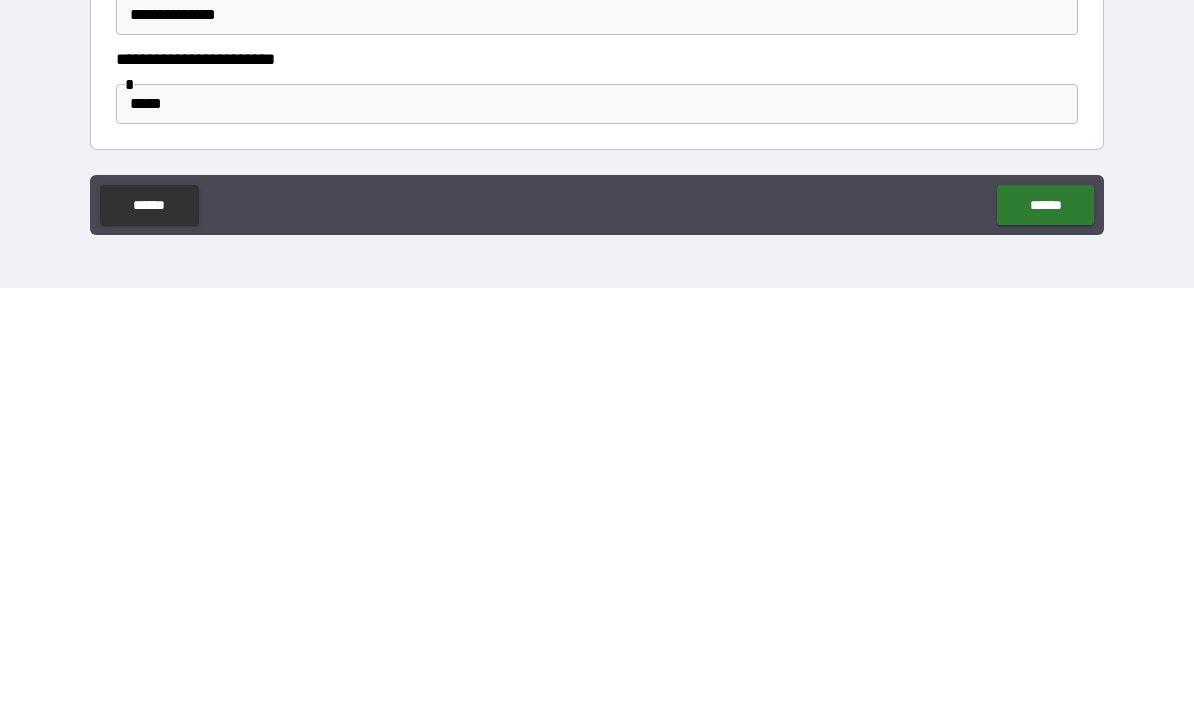 type on "*****" 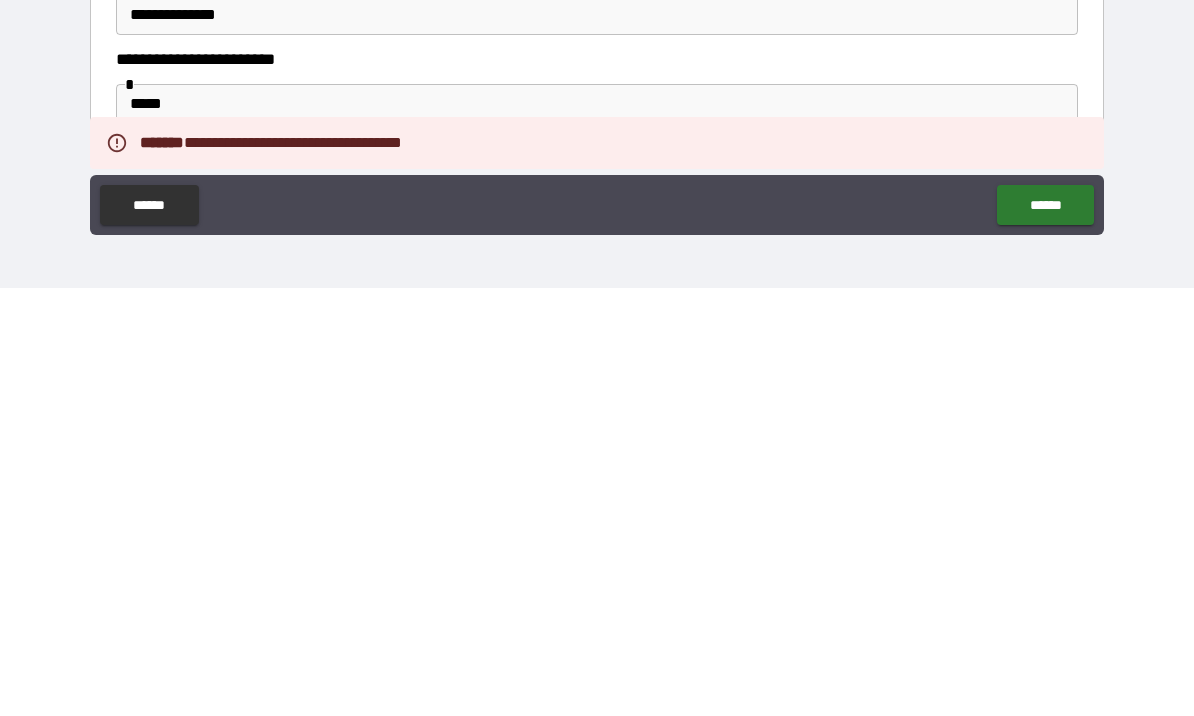 scroll, scrollTop: 69, scrollLeft: 0, axis: vertical 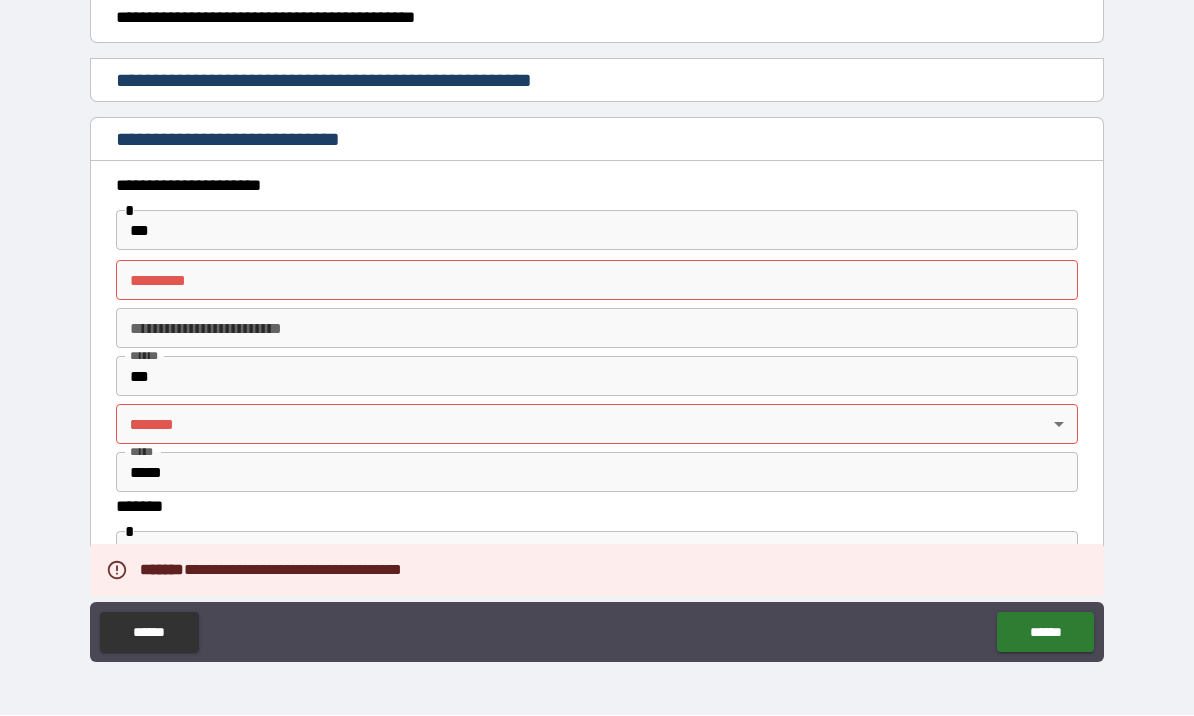 click on "*******   *" at bounding box center [597, 281] 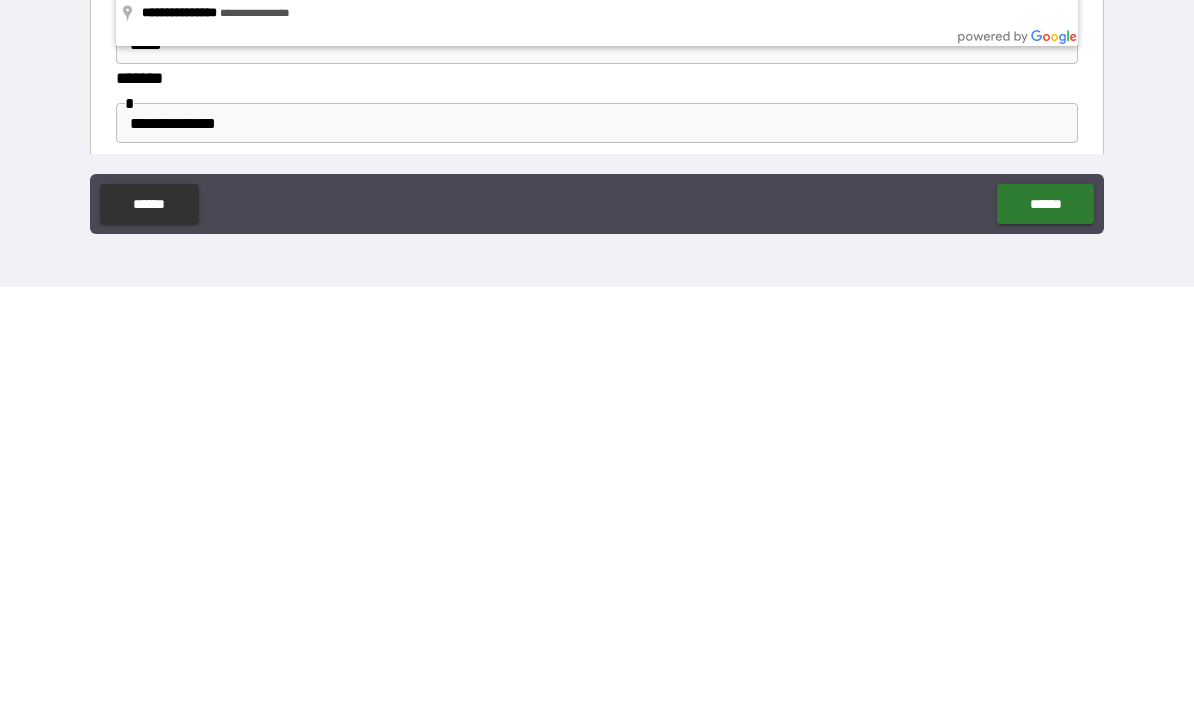 scroll, scrollTop: 69, scrollLeft: 0, axis: vertical 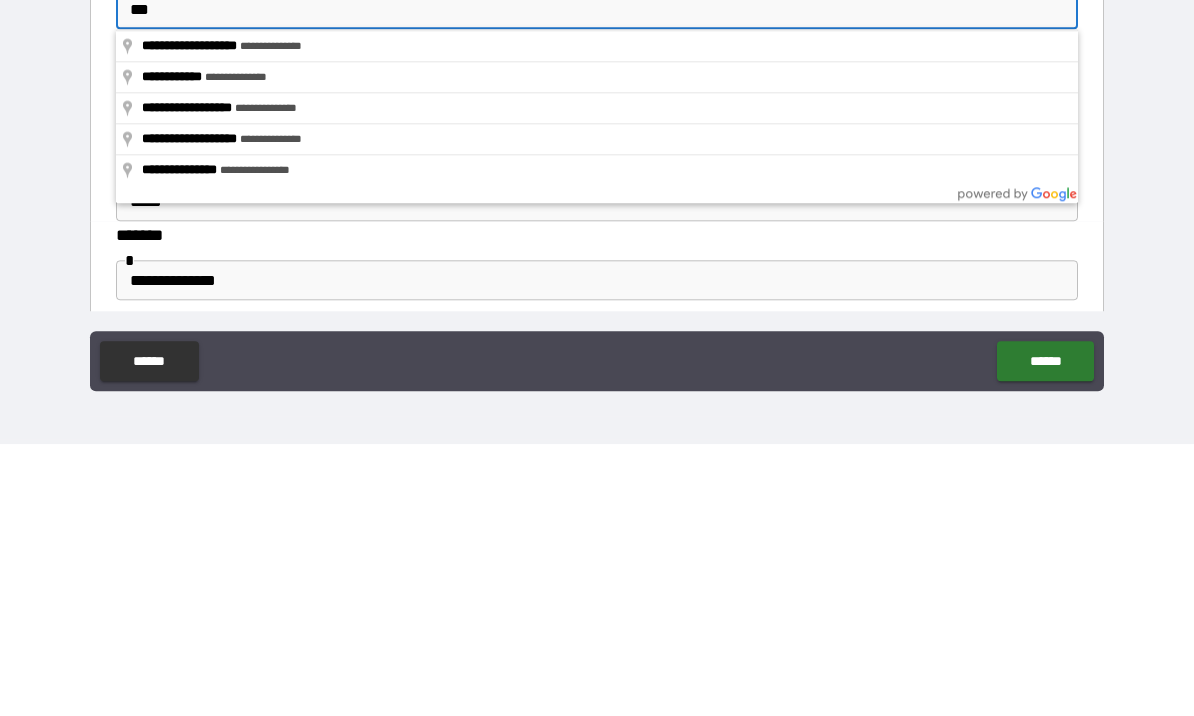 type on "***" 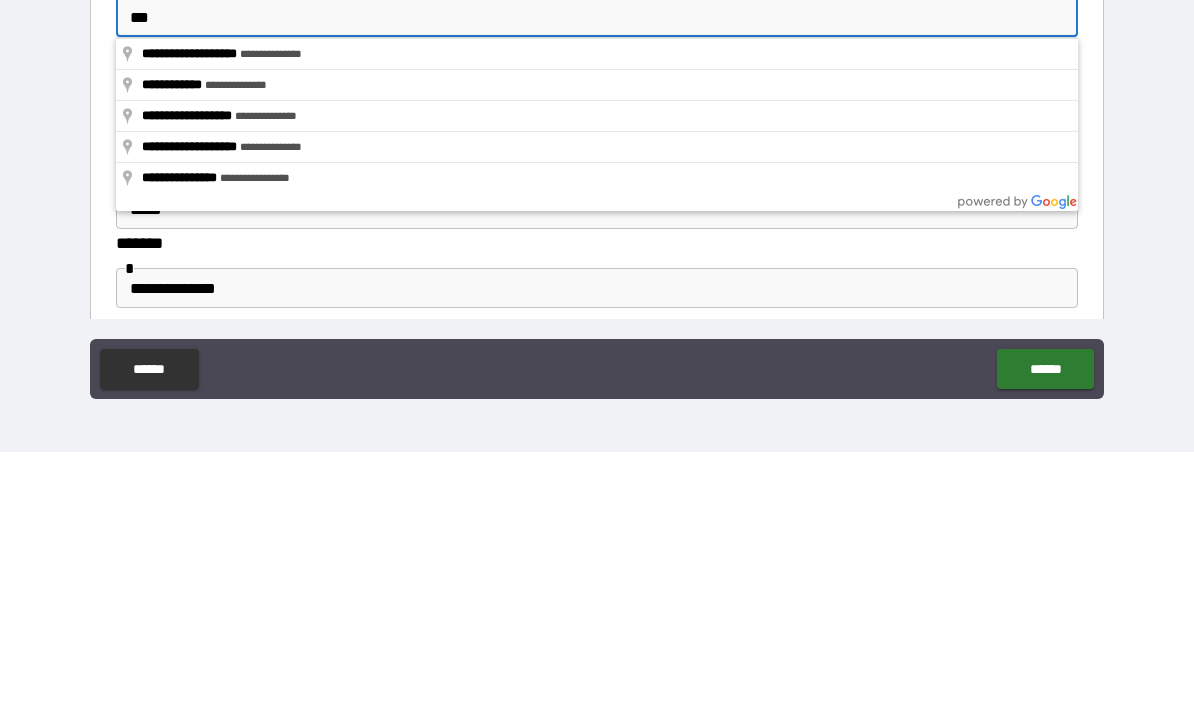 click on "******" at bounding box center [1045, 633] 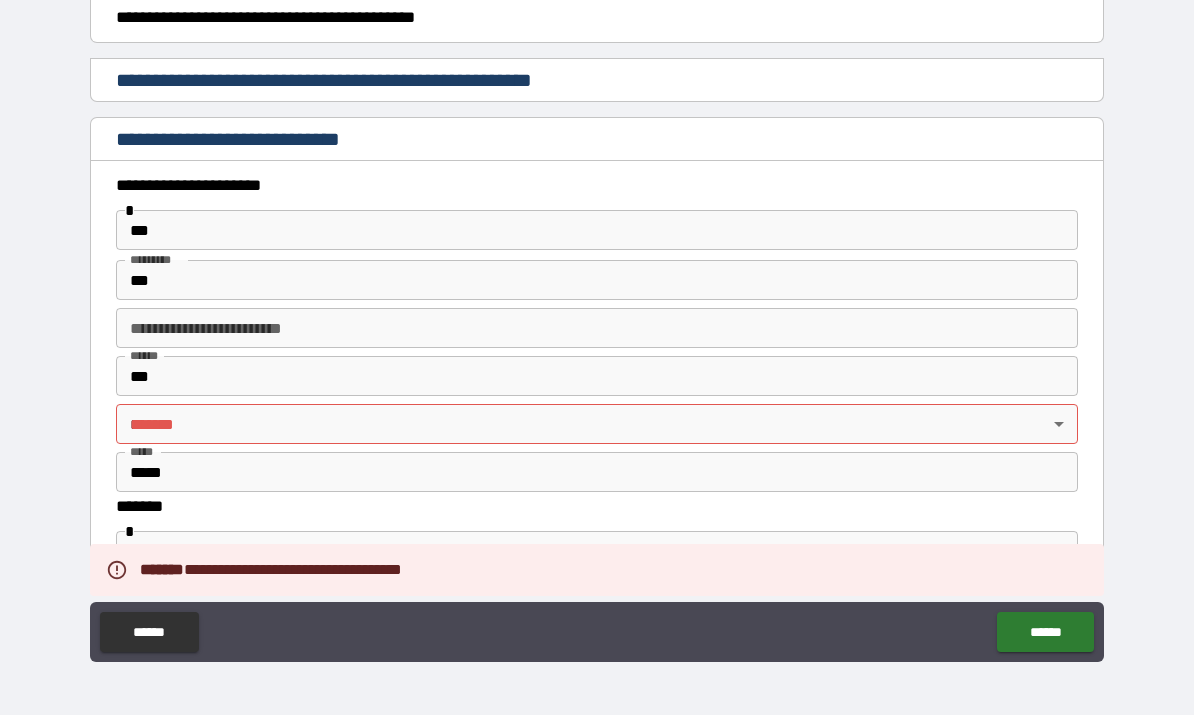 click on "**********" at bounding box center [597, 323] 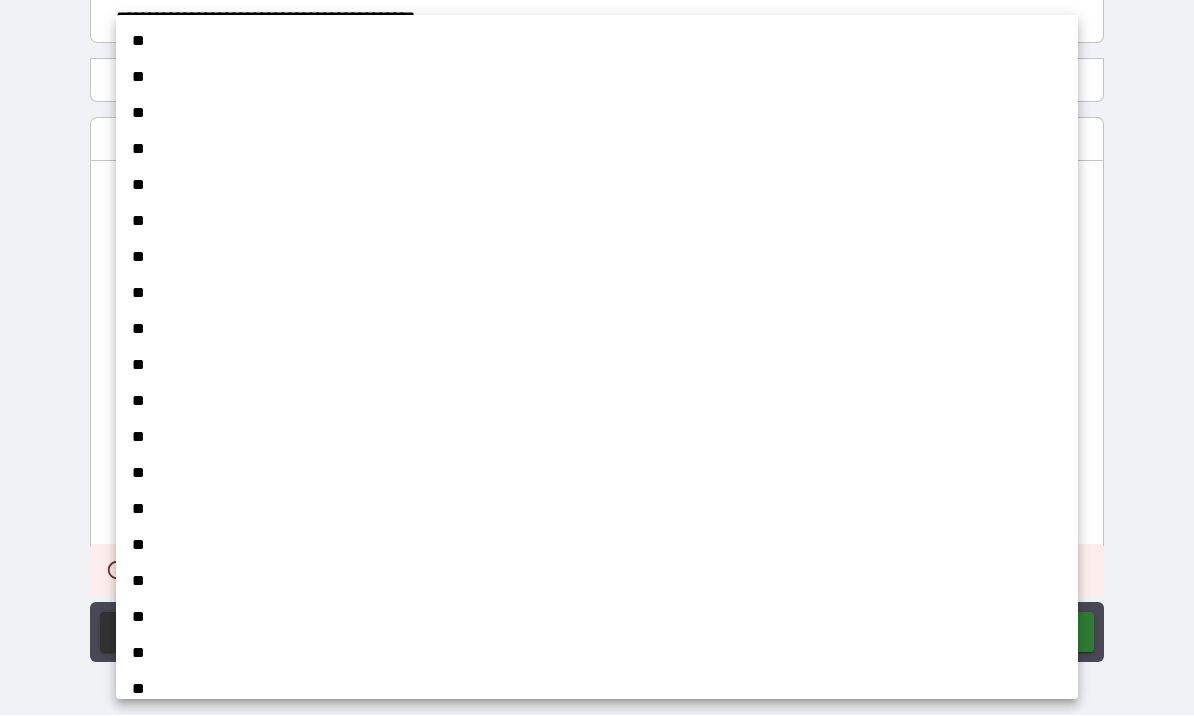 click on "**" at bounding box center (597, 438) 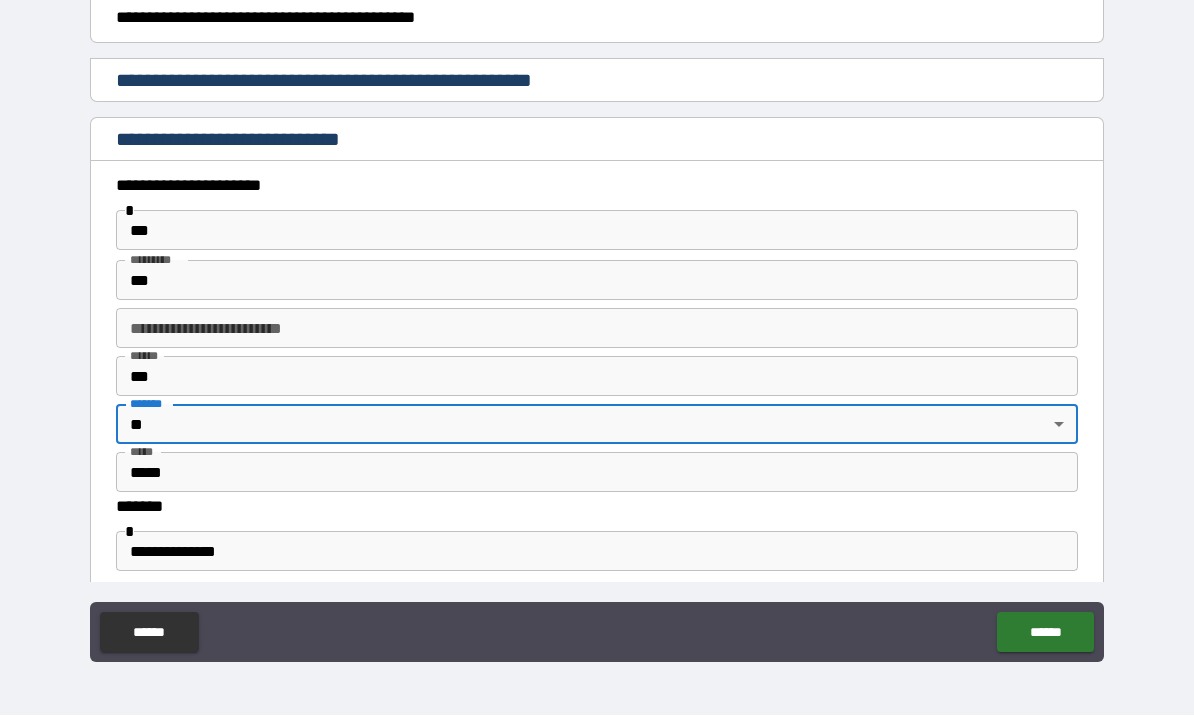 click on "******" at bounding box center (1045, 633) 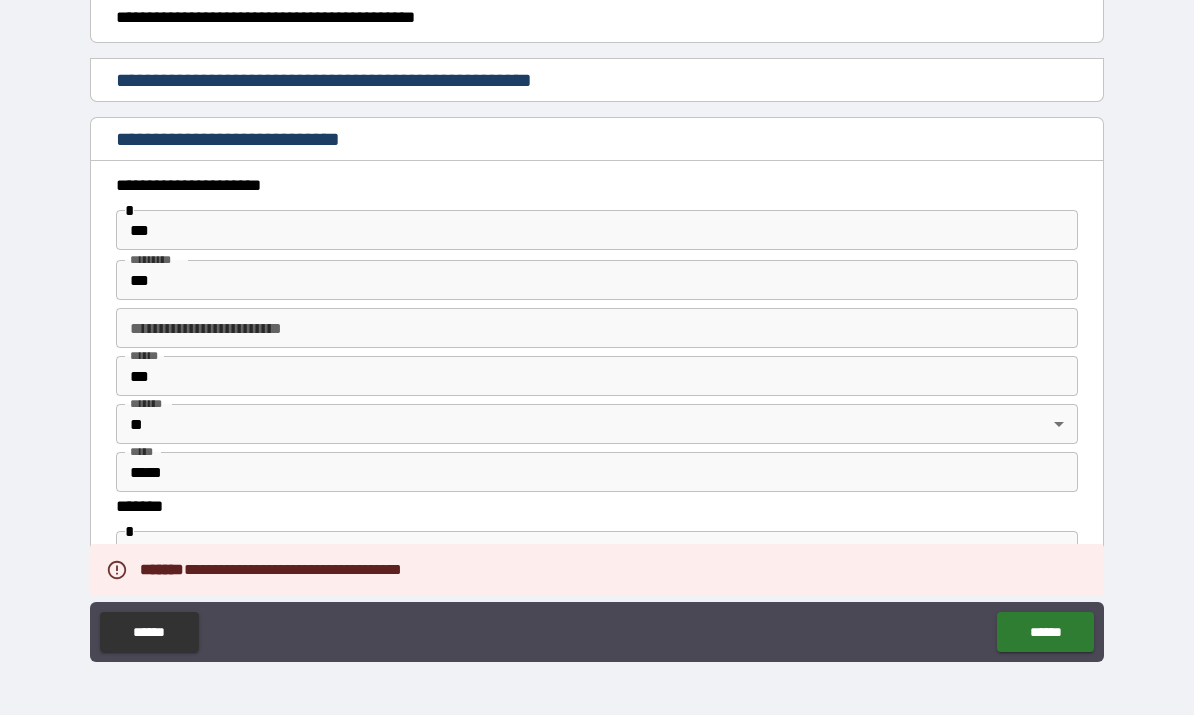 click on "******" at bounding box center (1045, 633) 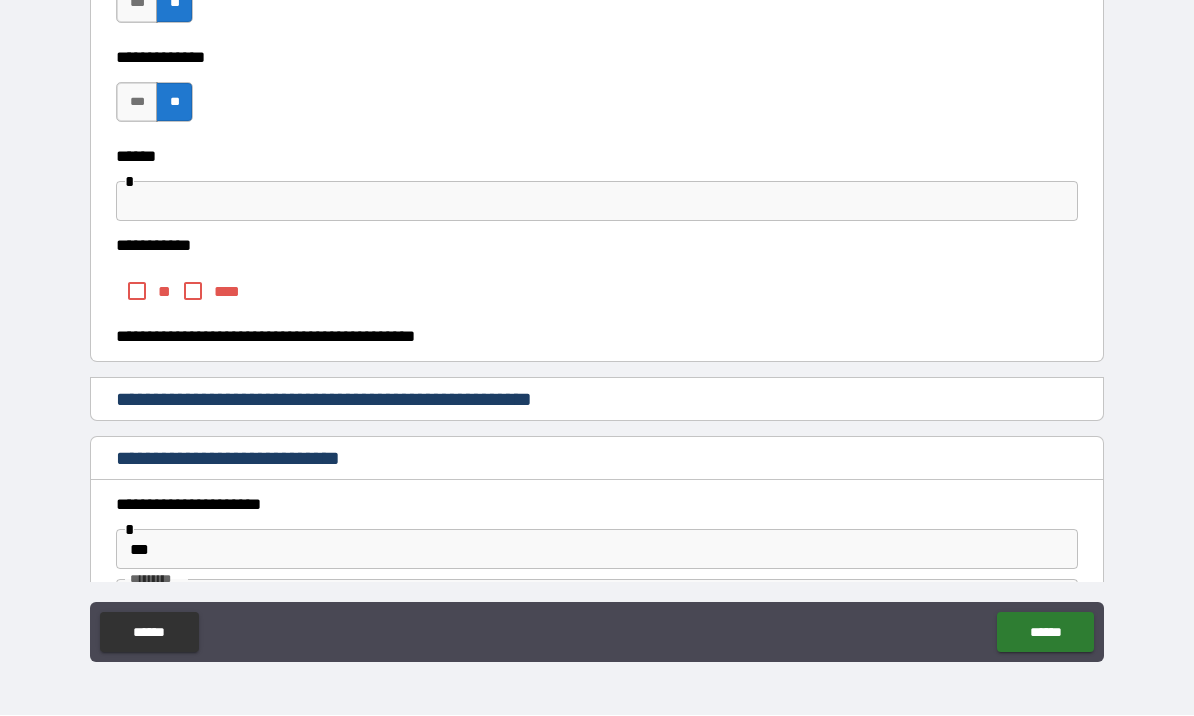 scroll, scrollTop: 368, scrollLeft: 0, axis: vertical 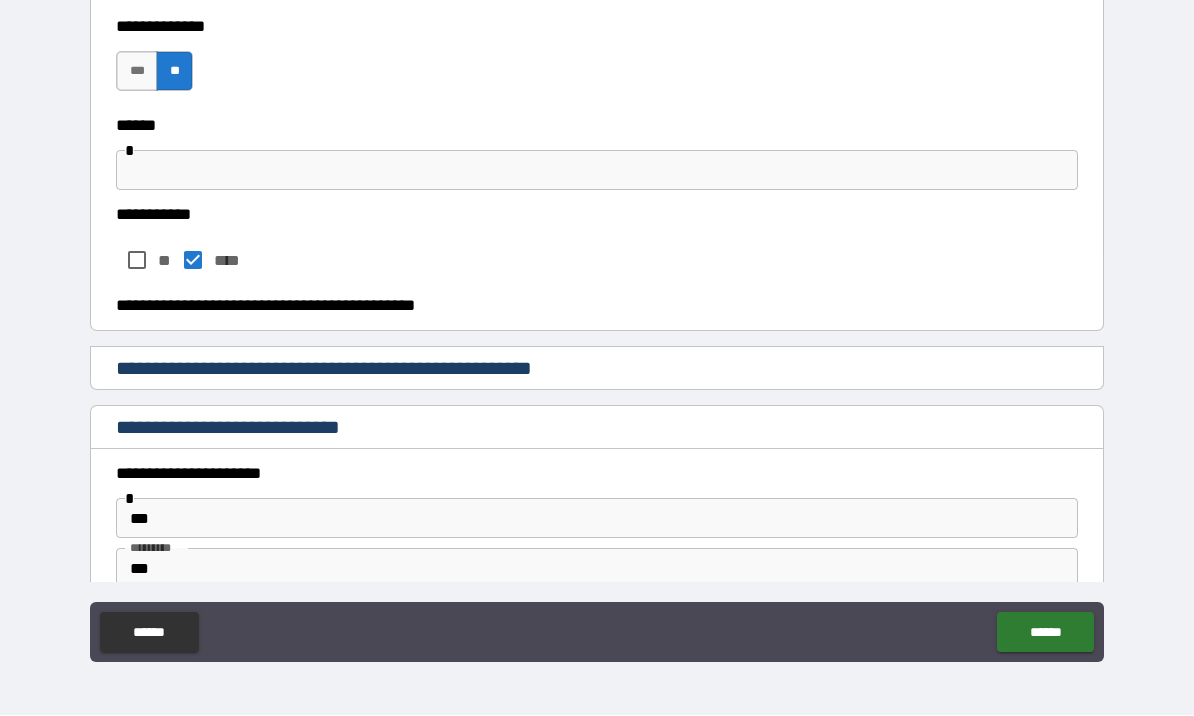 click on "******" at bounding box center (1045, 633) 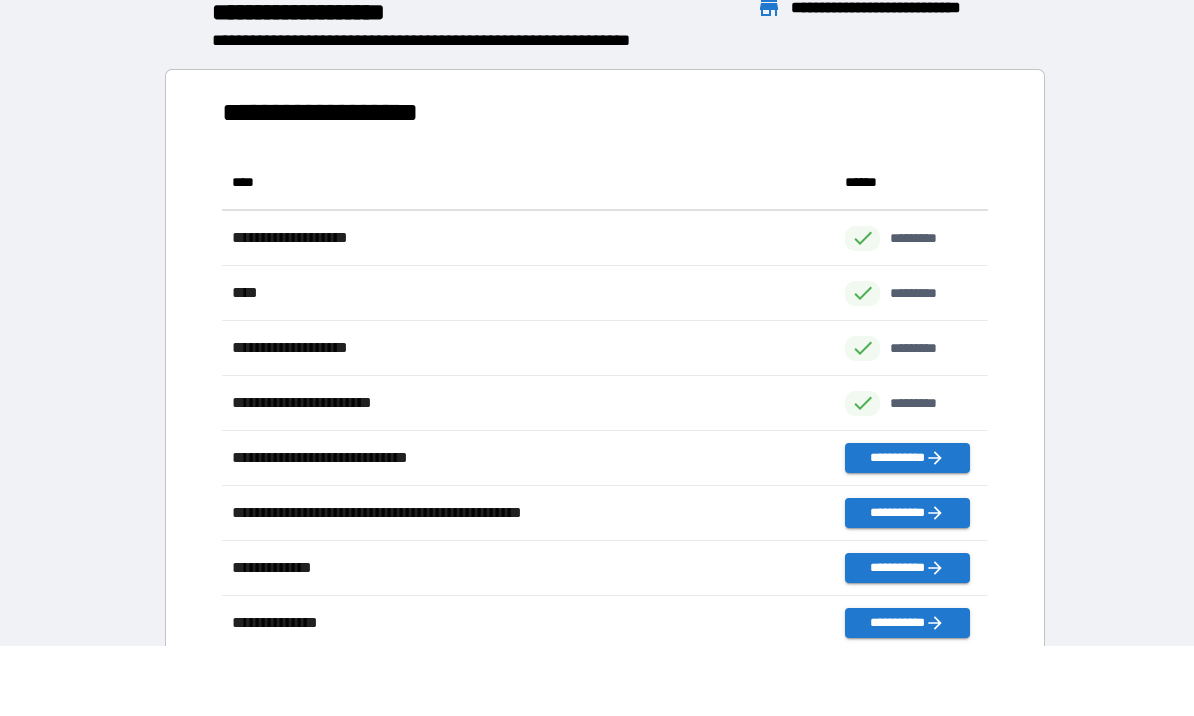 scroll, scrollTop: 1, scrollLeft: 1, axis: both 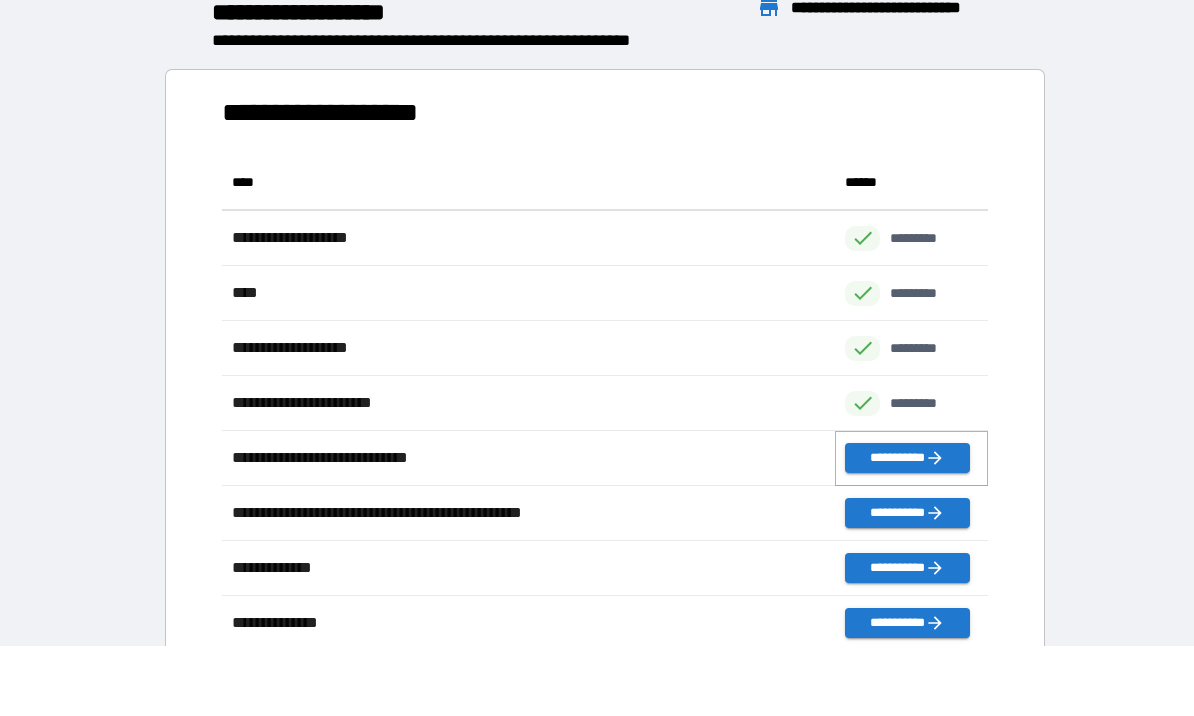 click on "**********" at bounding box center [907, 459] 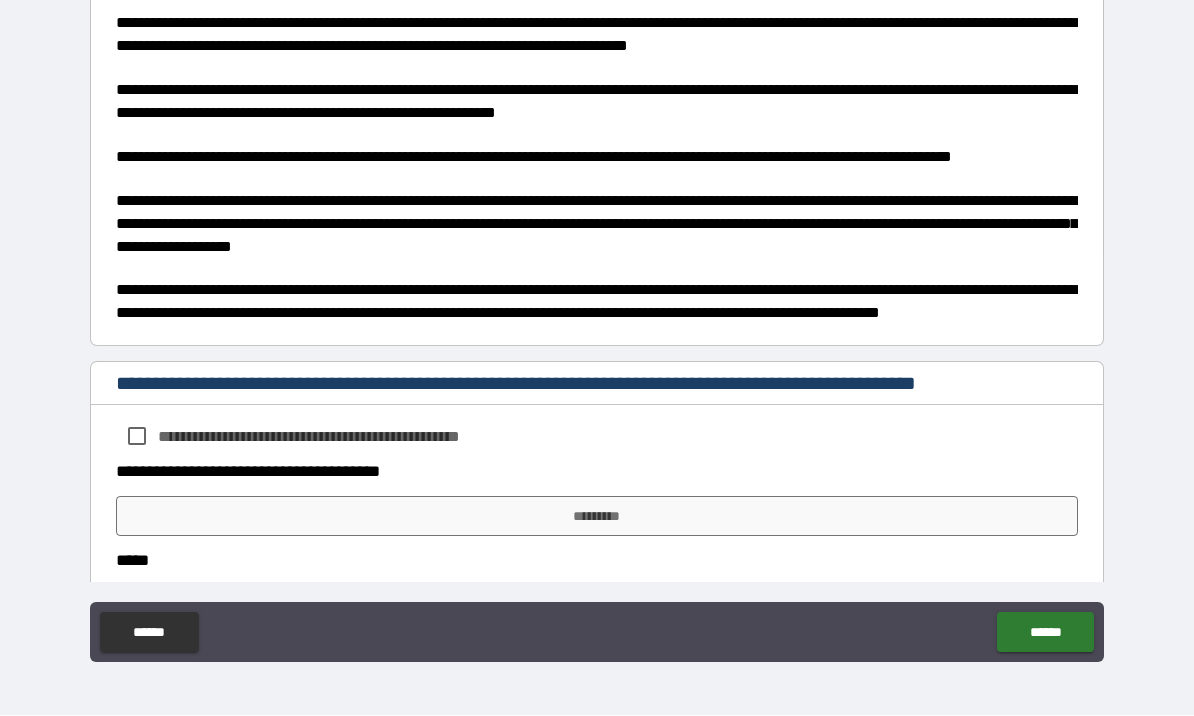 scroll, scrollTop: 744, scrollLeft: 0, axis: vertical 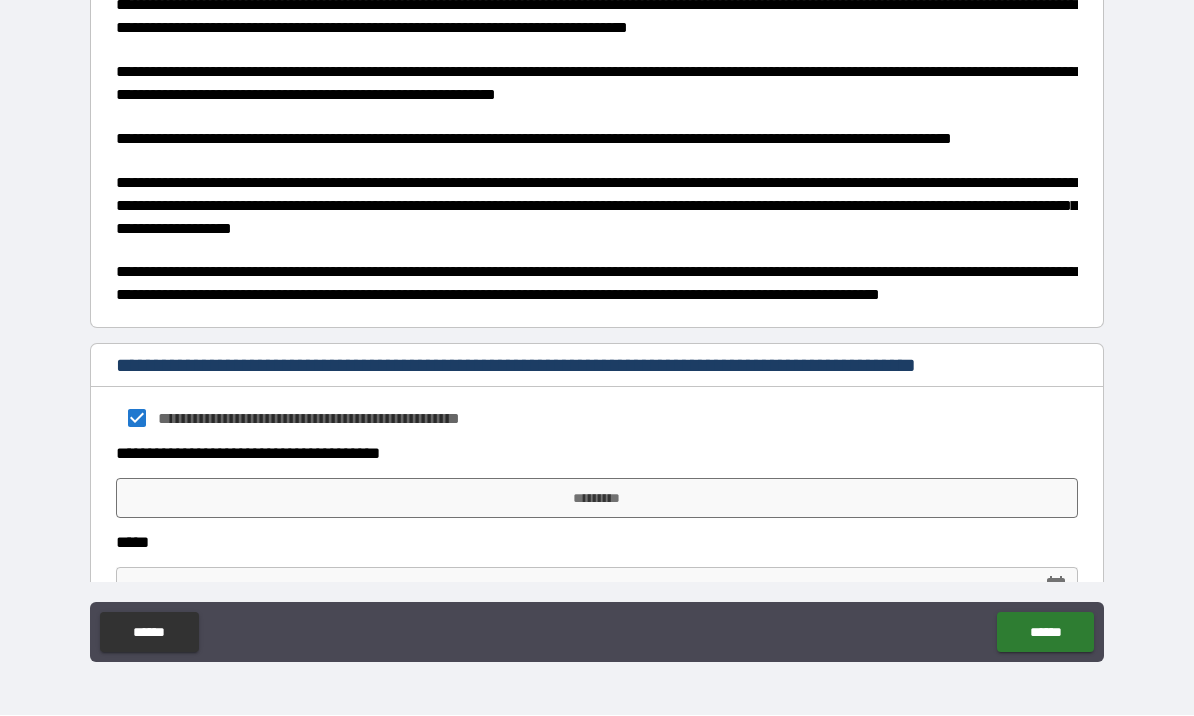 click on "*********" at bounding box center (597, 499) 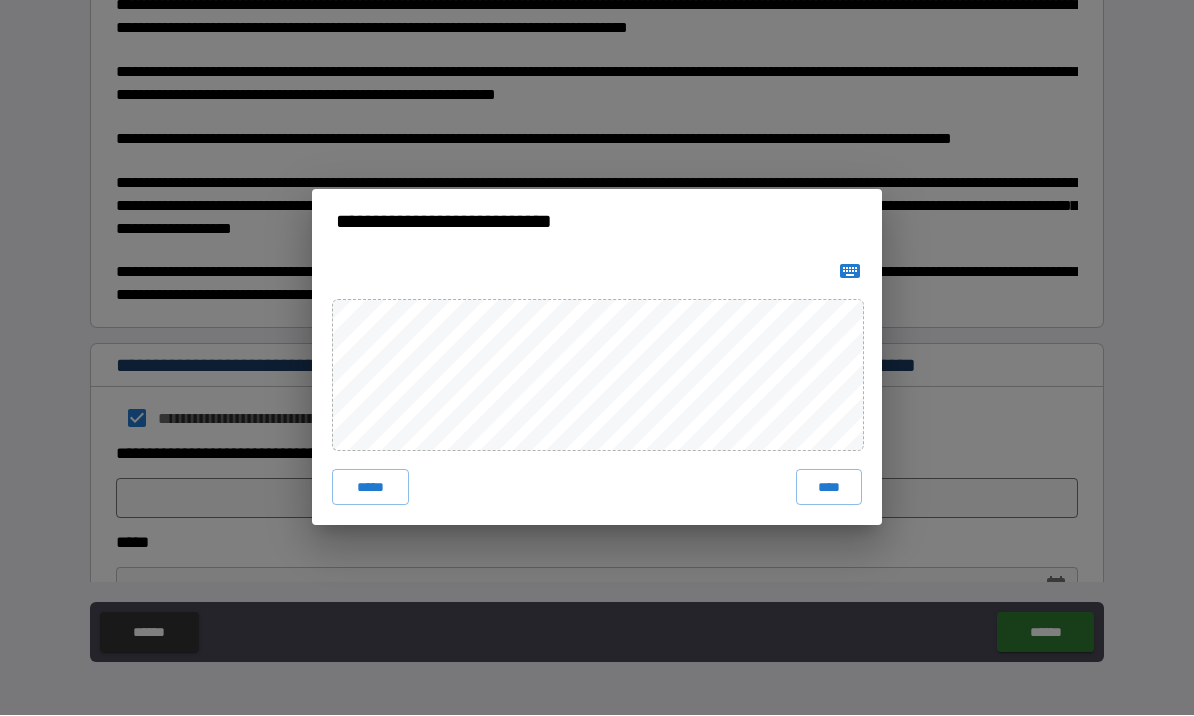 click on "****" at bounding box center (829, 488) 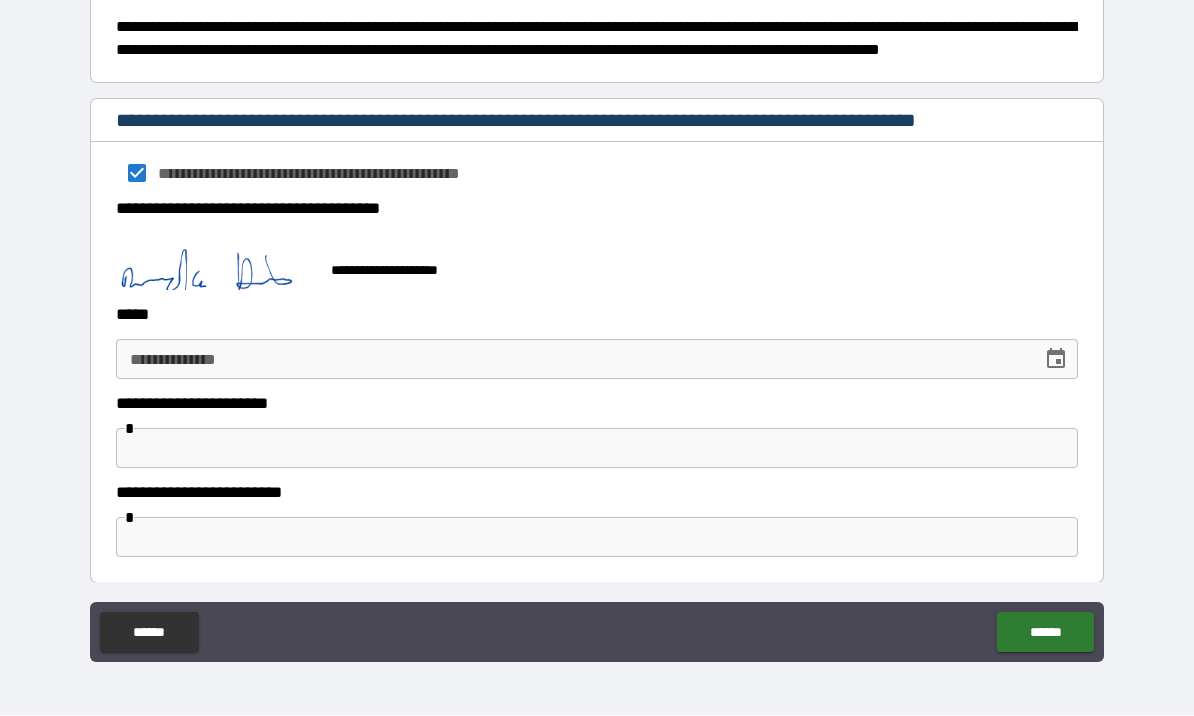 scroll, scrollTop: 988, scrollLeft: 0, axis: vertical 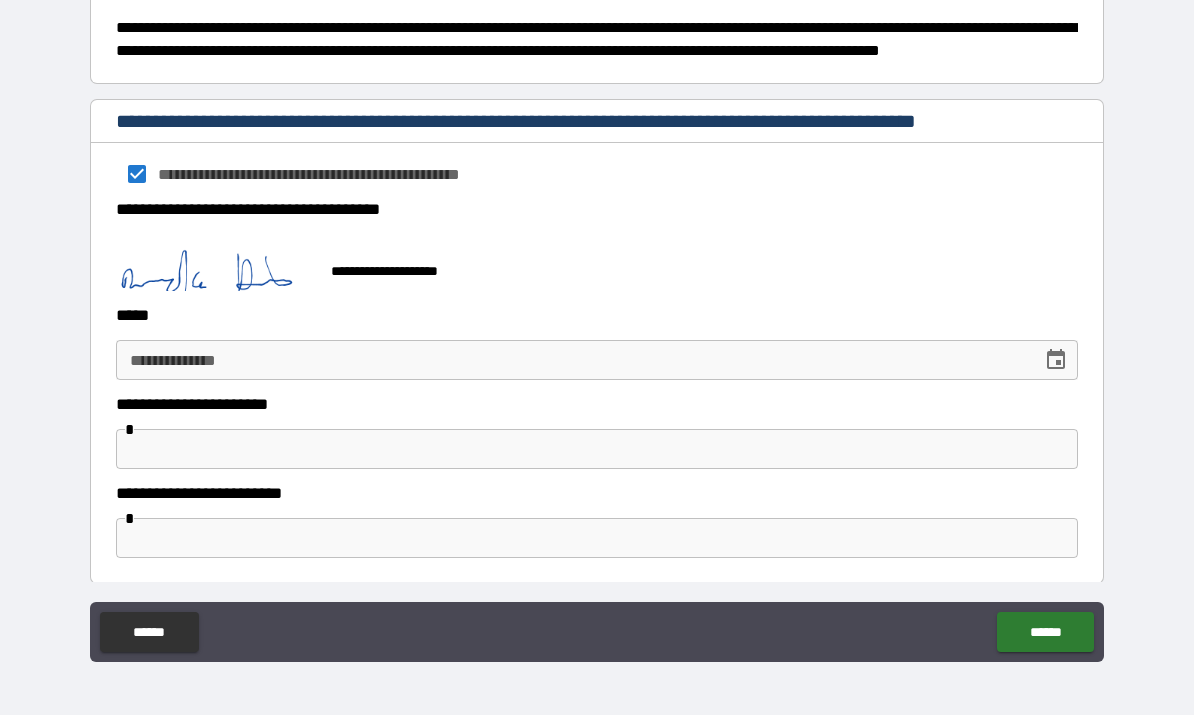 click on "**********" at bounding box center [572, 361] 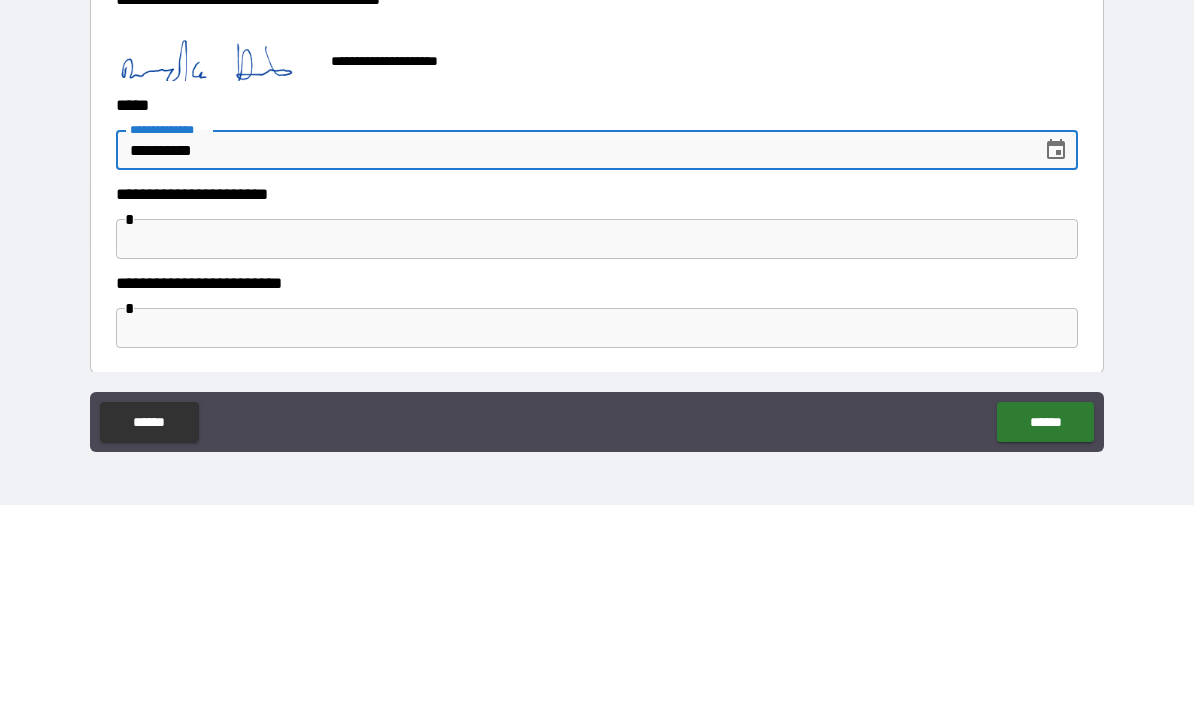 type on "**********" 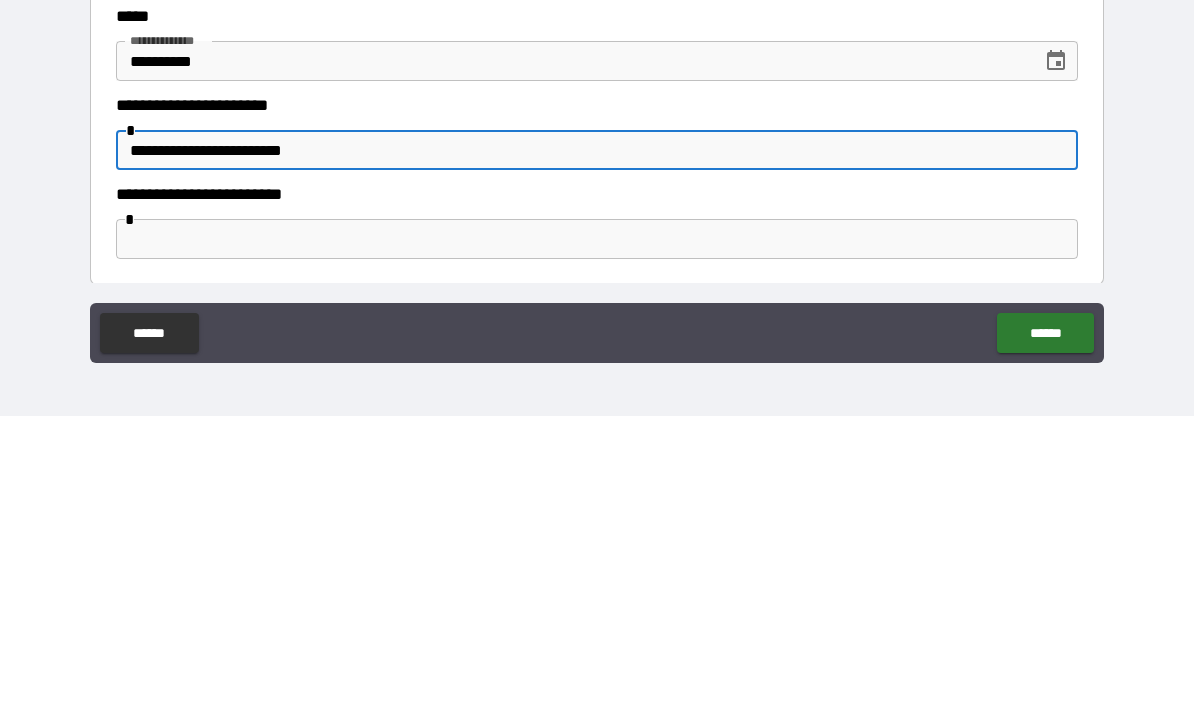 type on "**********" 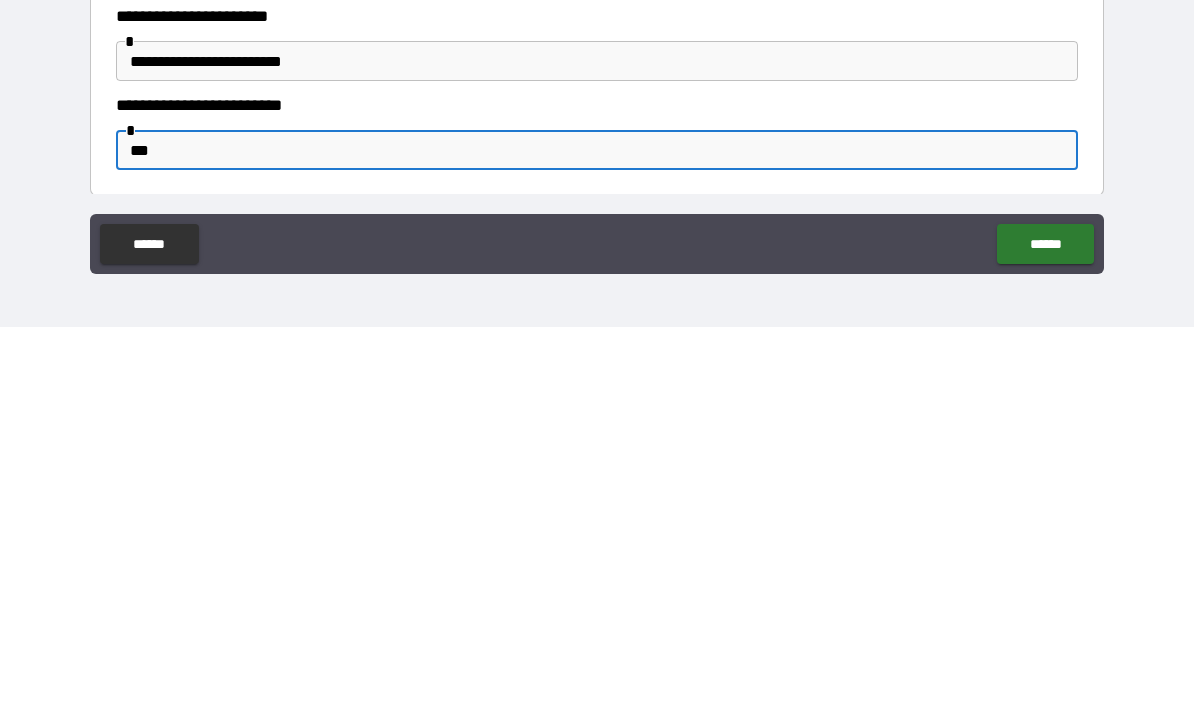 type on "****" 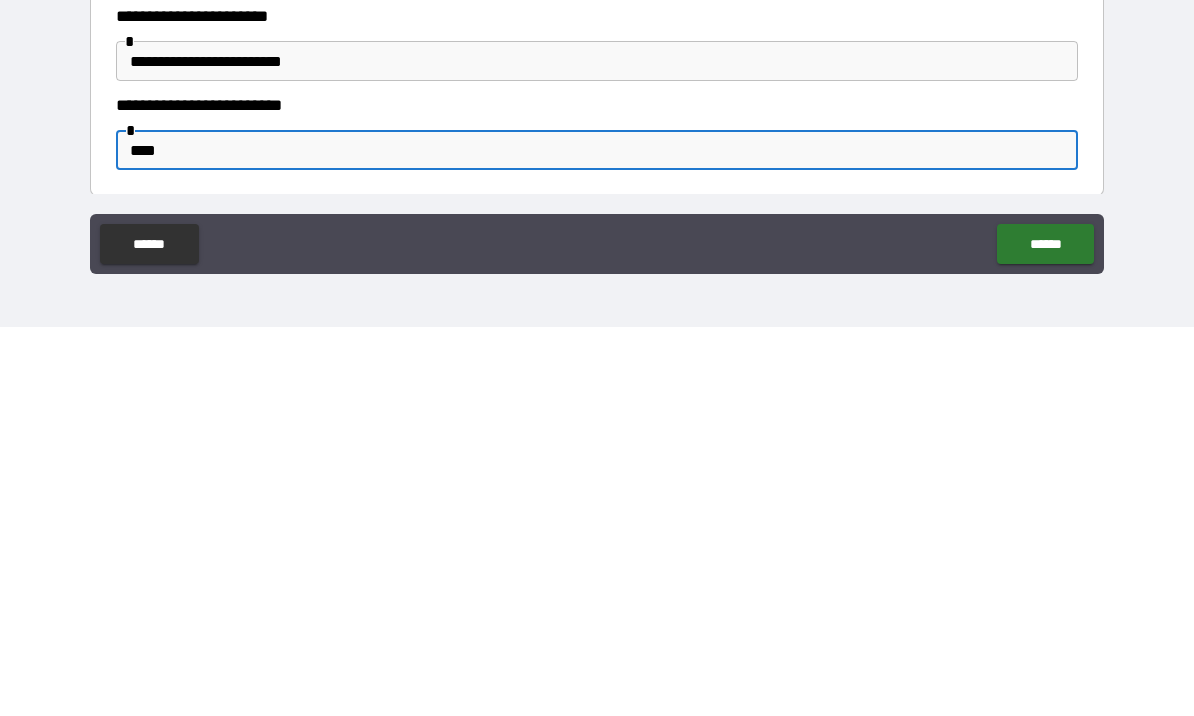 click on "******" at bounding box center [1045, 633] 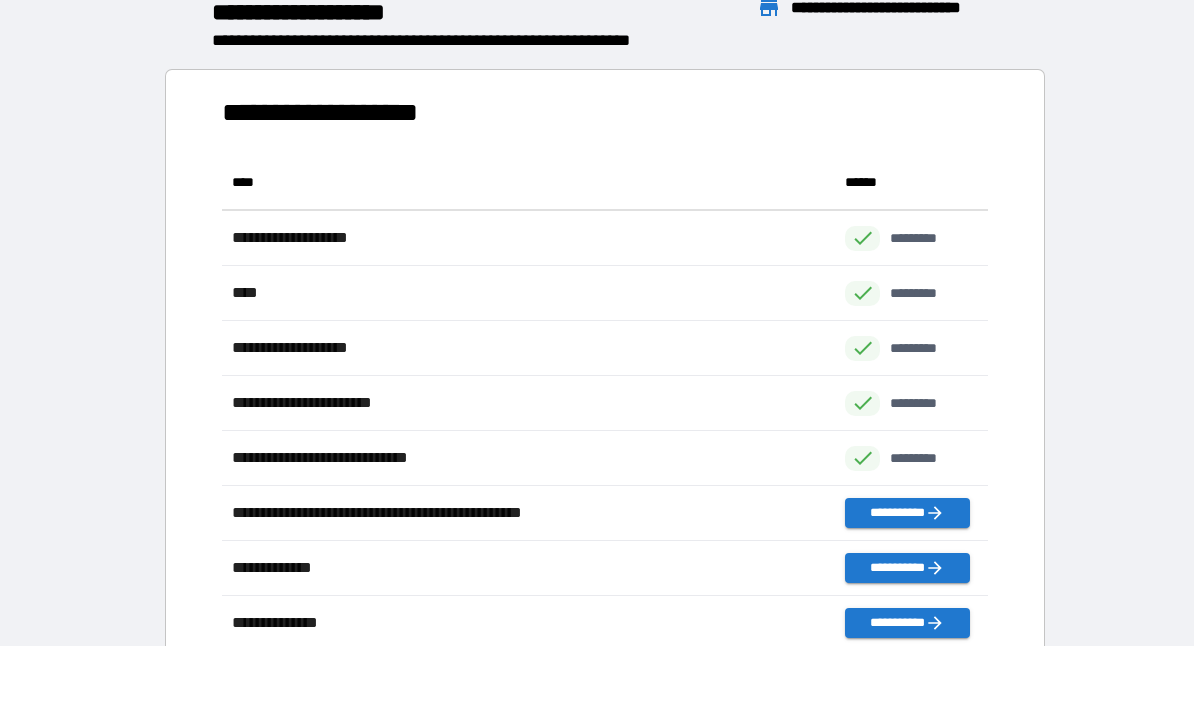 scroll, scrollTop: 1, scrollLeft: 1, axis: both 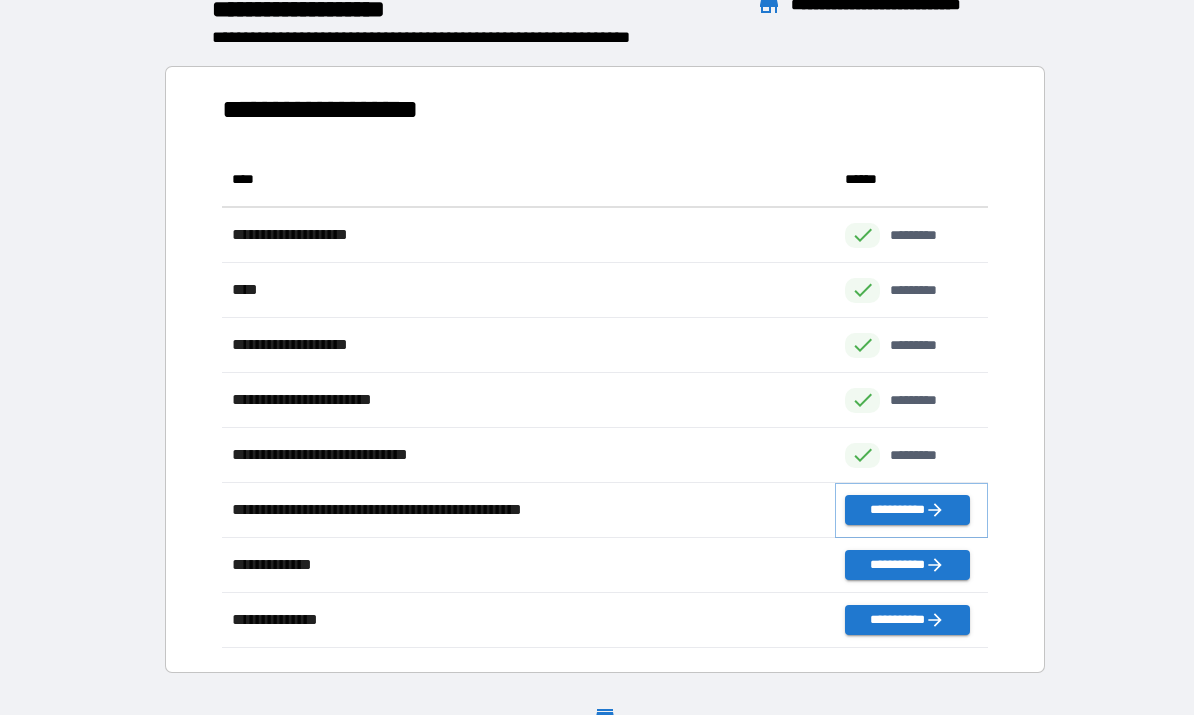 click on "**********" at bounding box center (907, 511) 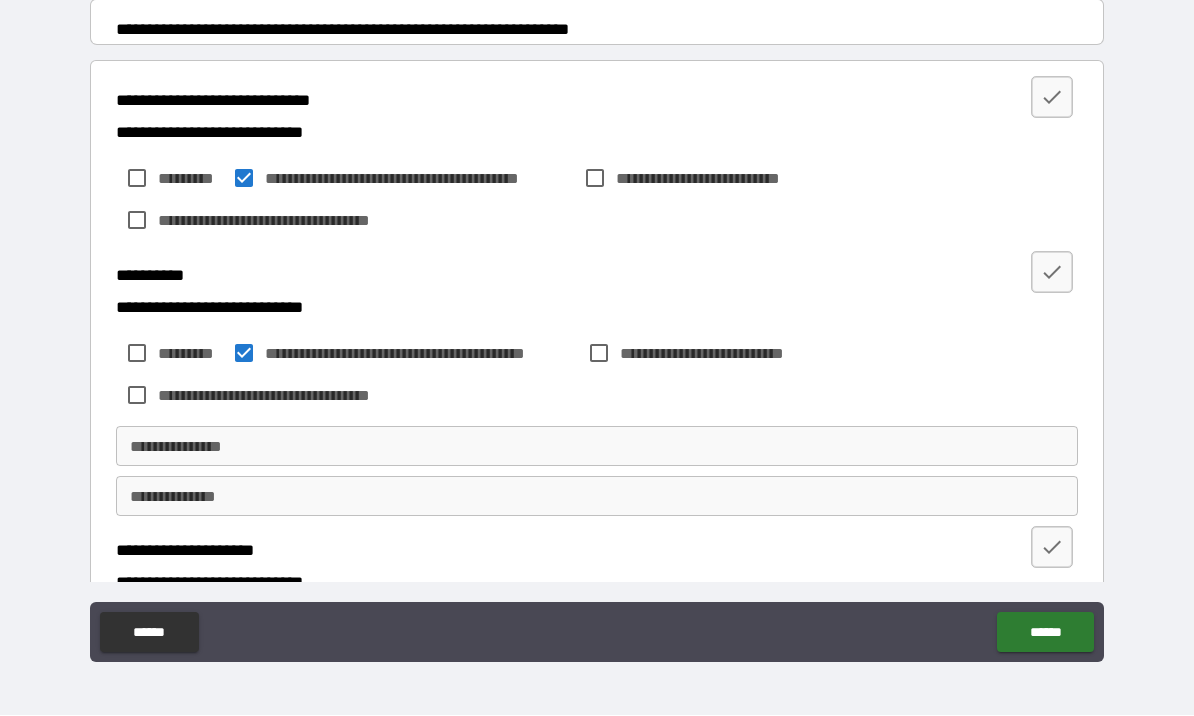 scroll, scrollTop: 354, scrollLeft: 0, axis: vertical 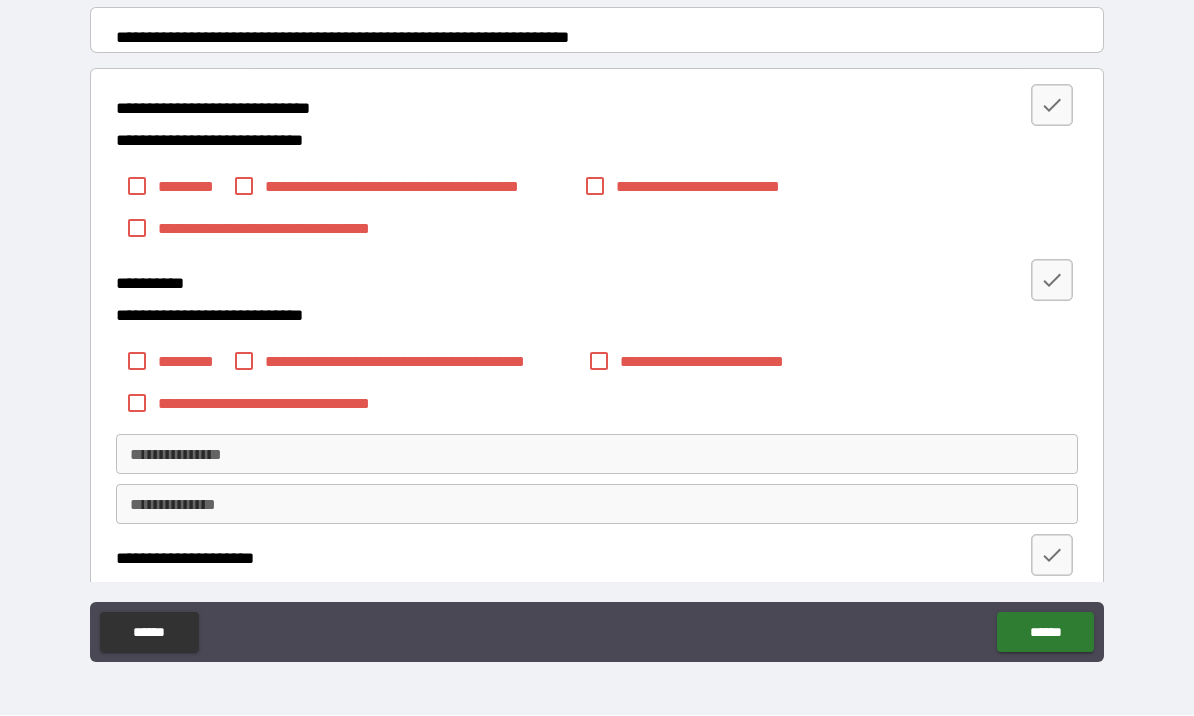 click at bounding box center (1052, 106) 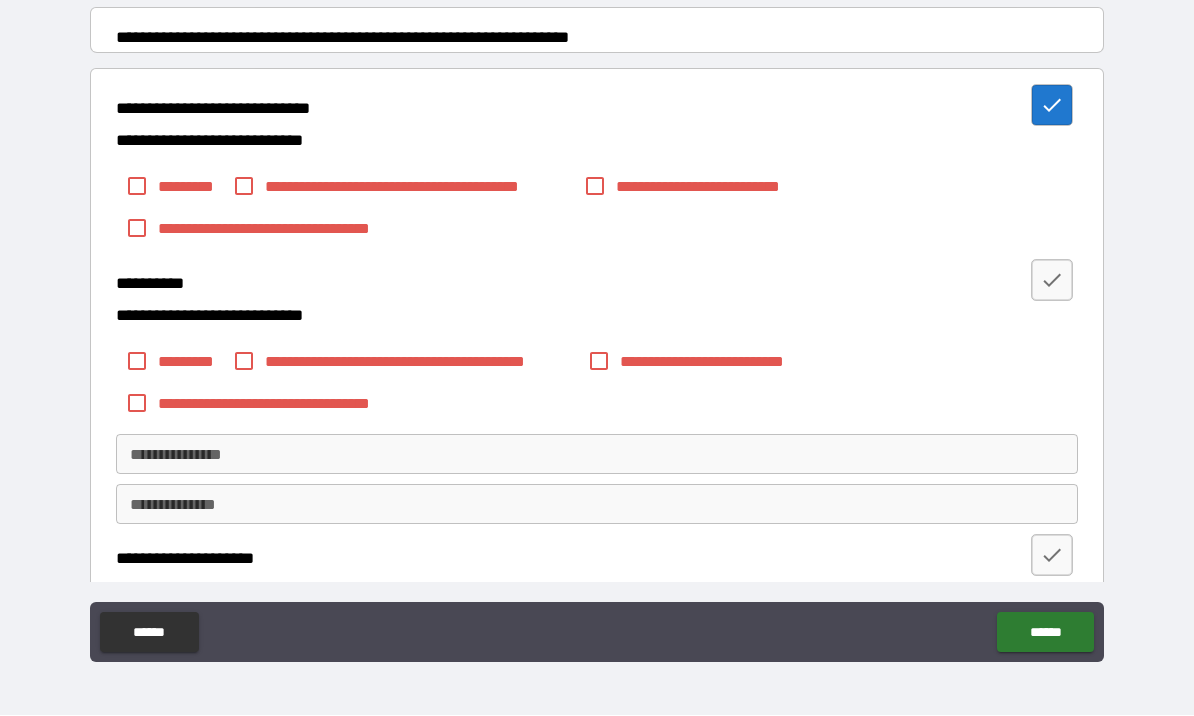 click at bounding box center [1052, 281] 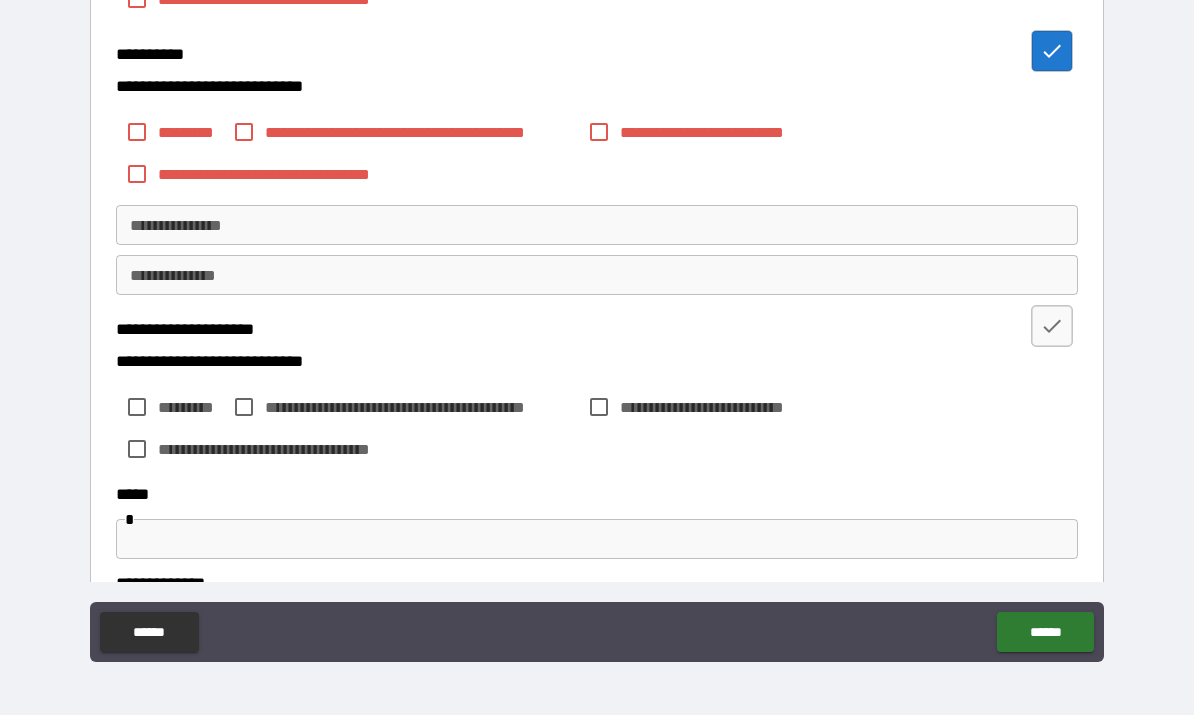 scroll, scrollTop: 584, scrollLeft: 0, axis: vertical 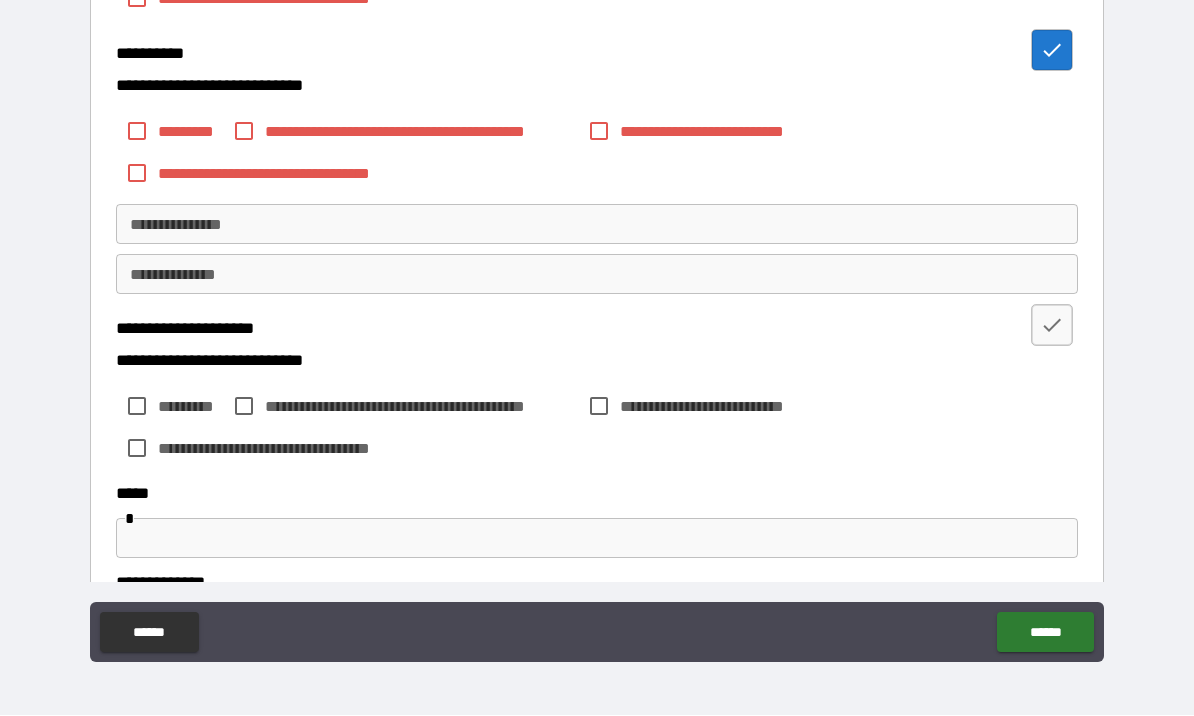 click at bounding box center [1052, 326] 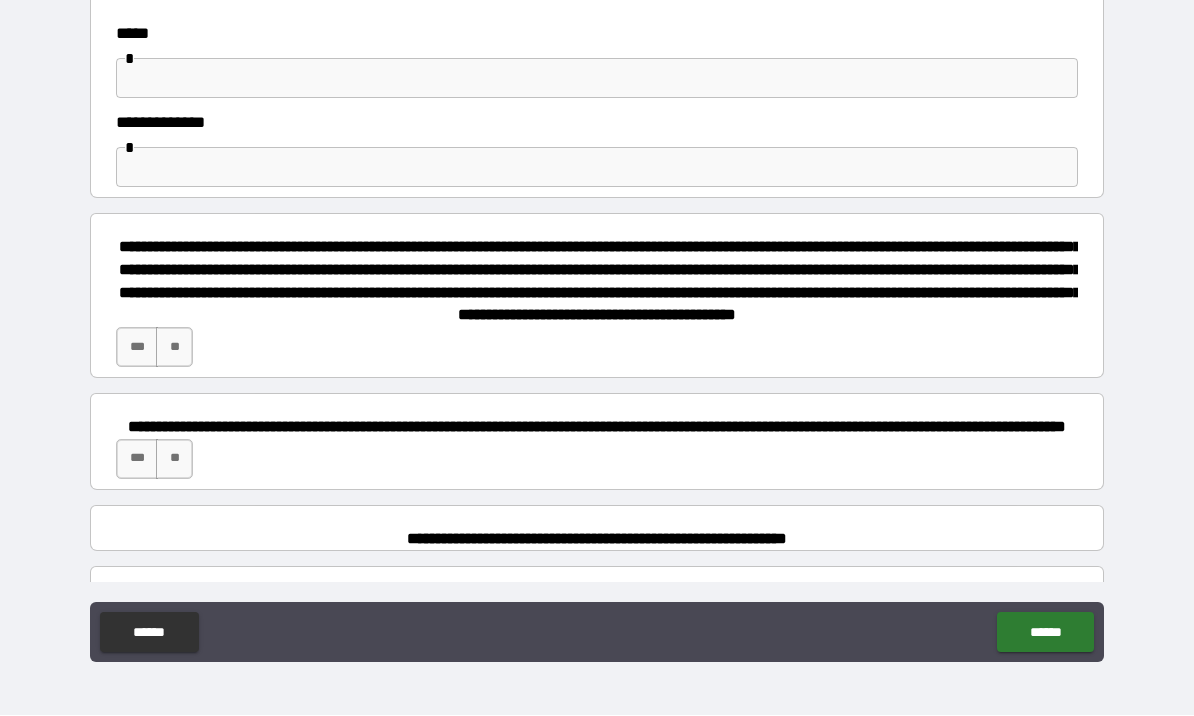 scroll, scrollTop: 1042, scrollLeft: 0, axis: vertical 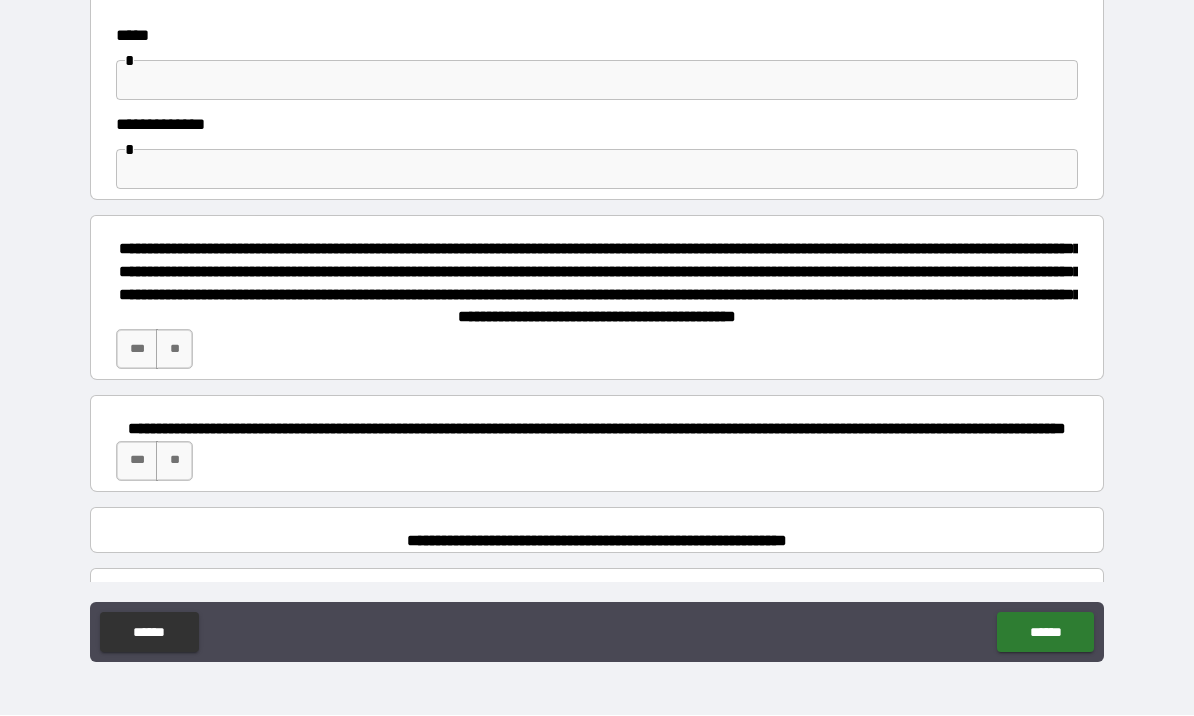 click on "***" at bounding box center [137, 350] 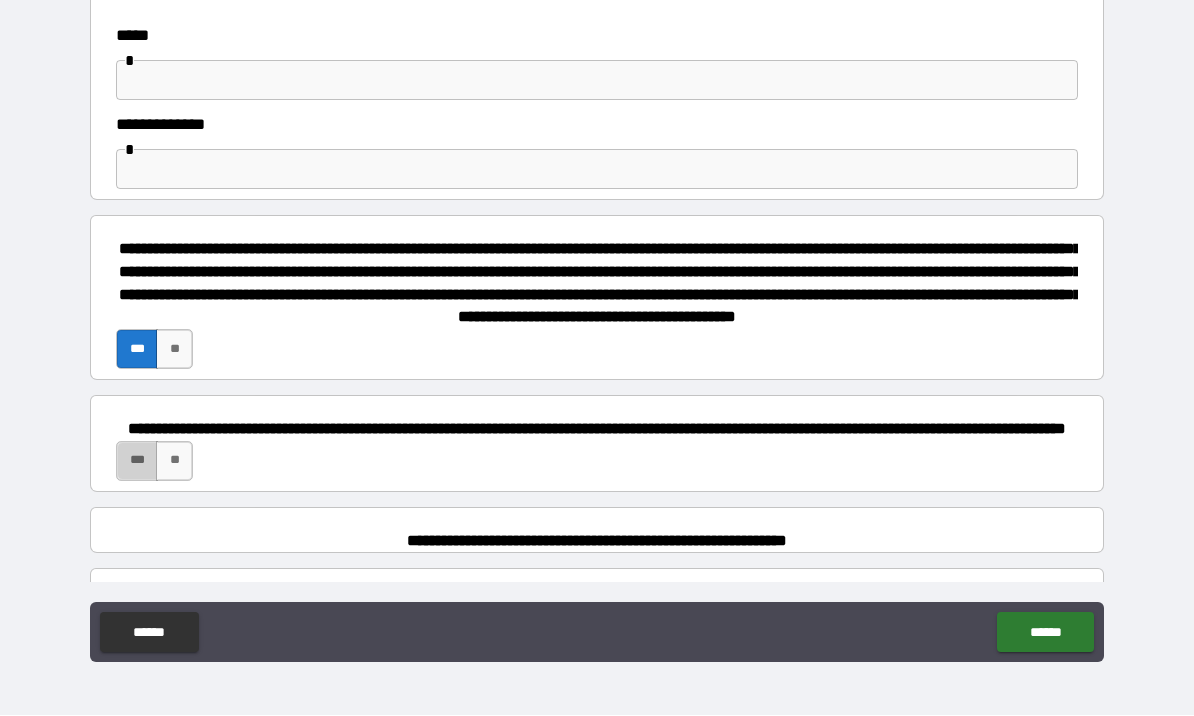 click on "***" at bounding box center [137, 462] 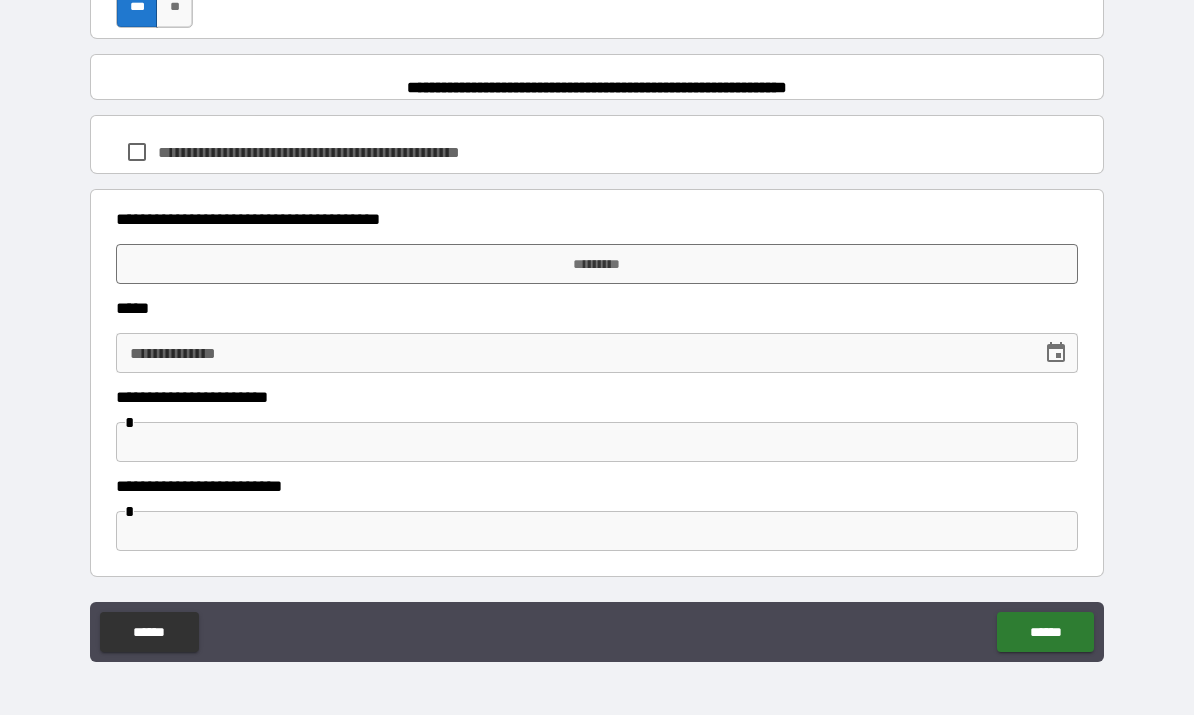 scroll, scrollTop: 1497, scrollLeft: 0, axis: vertical 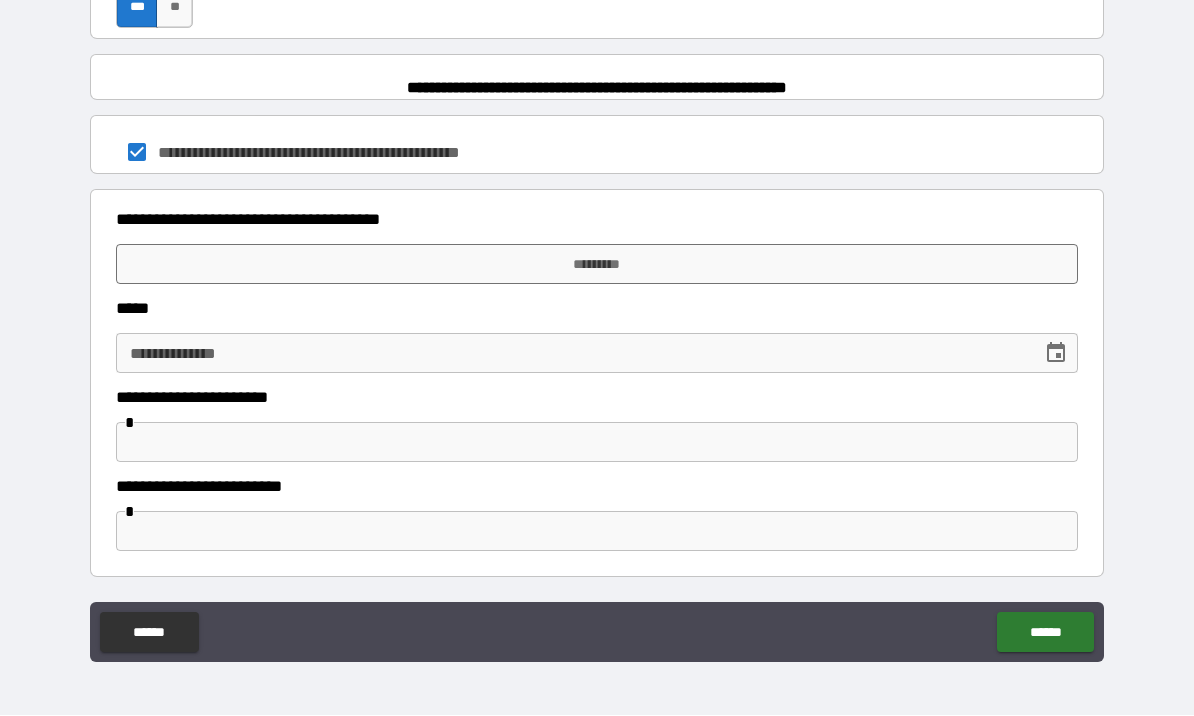 click on "*********" at bounding box center [597, 265] 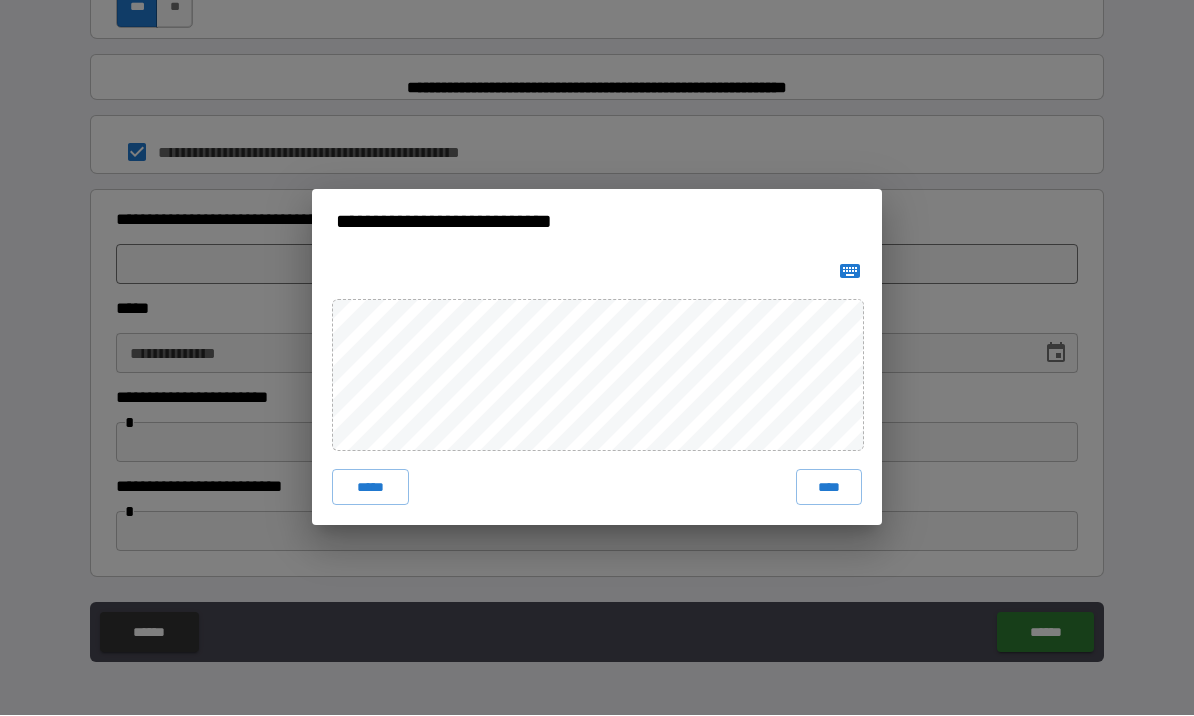 click on "****" at bounding box center (829, 488) 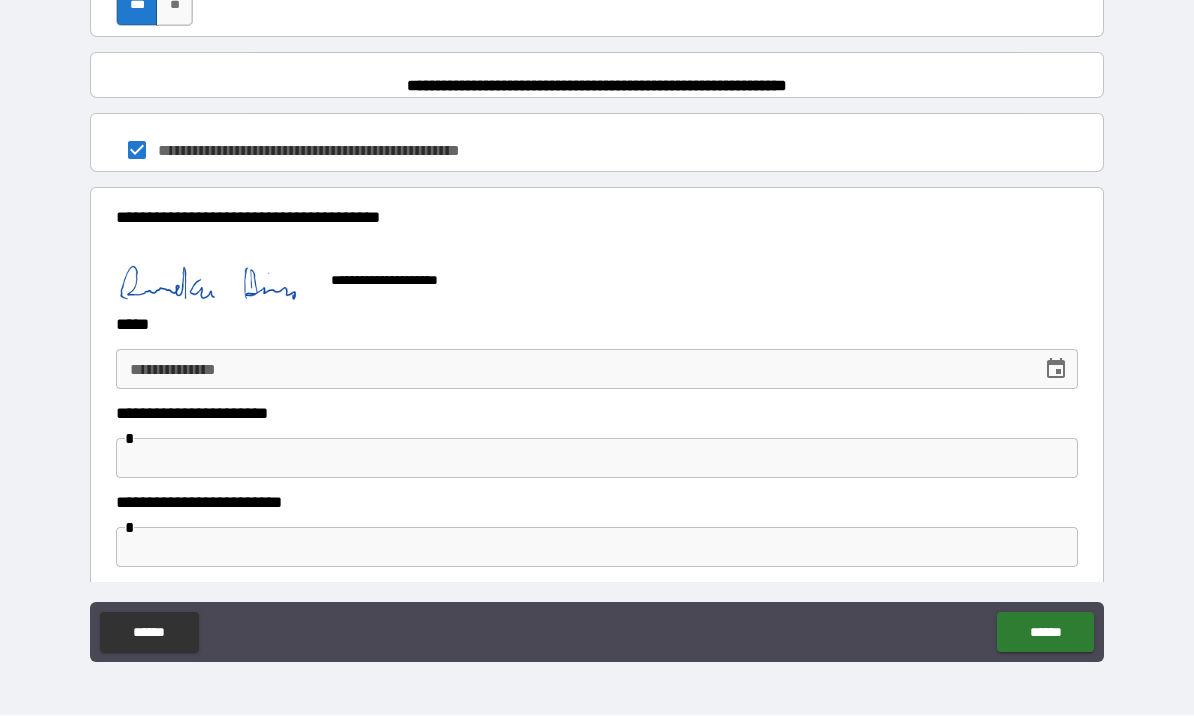 click on "**********" at bounding box center (572, 370) 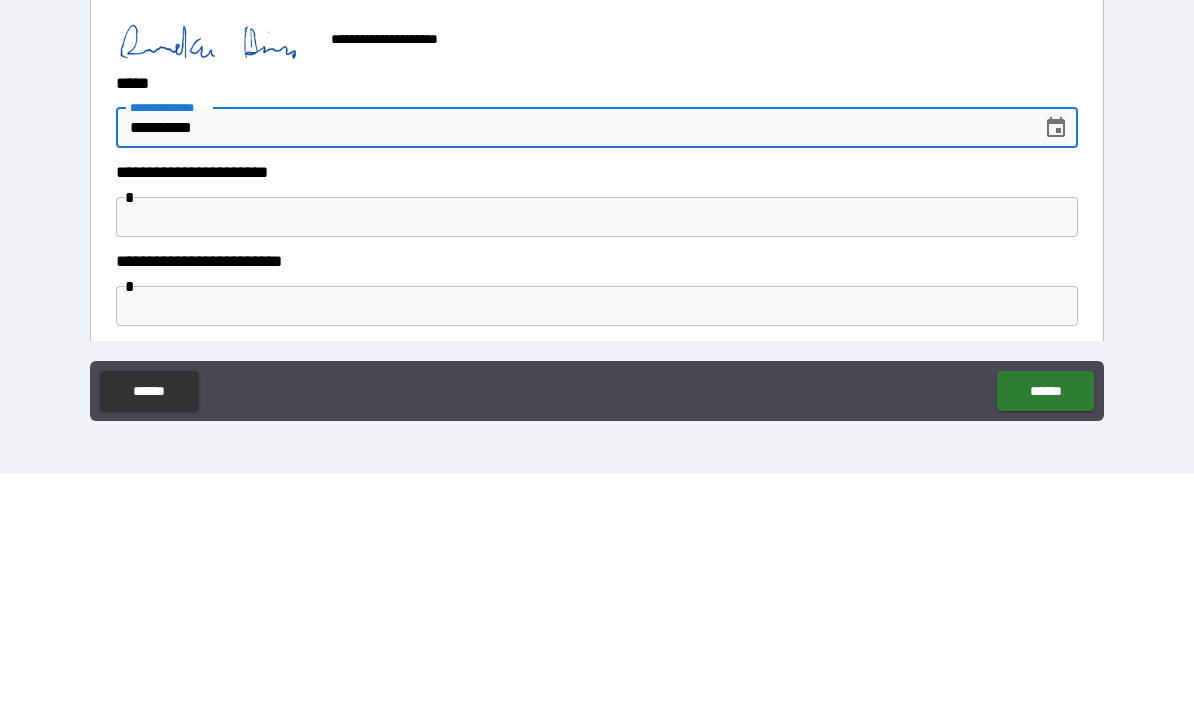 scroll, scrollTop: 1500, scrollLeft: 0, axis: vertical 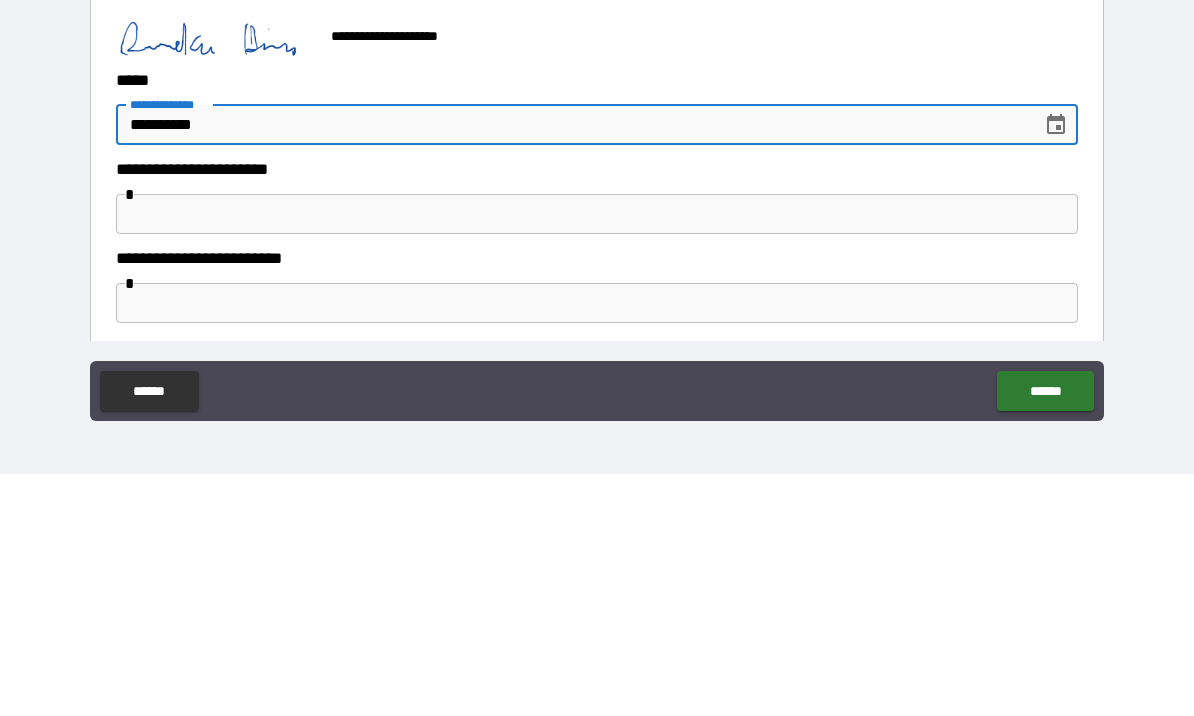 type on "**********" 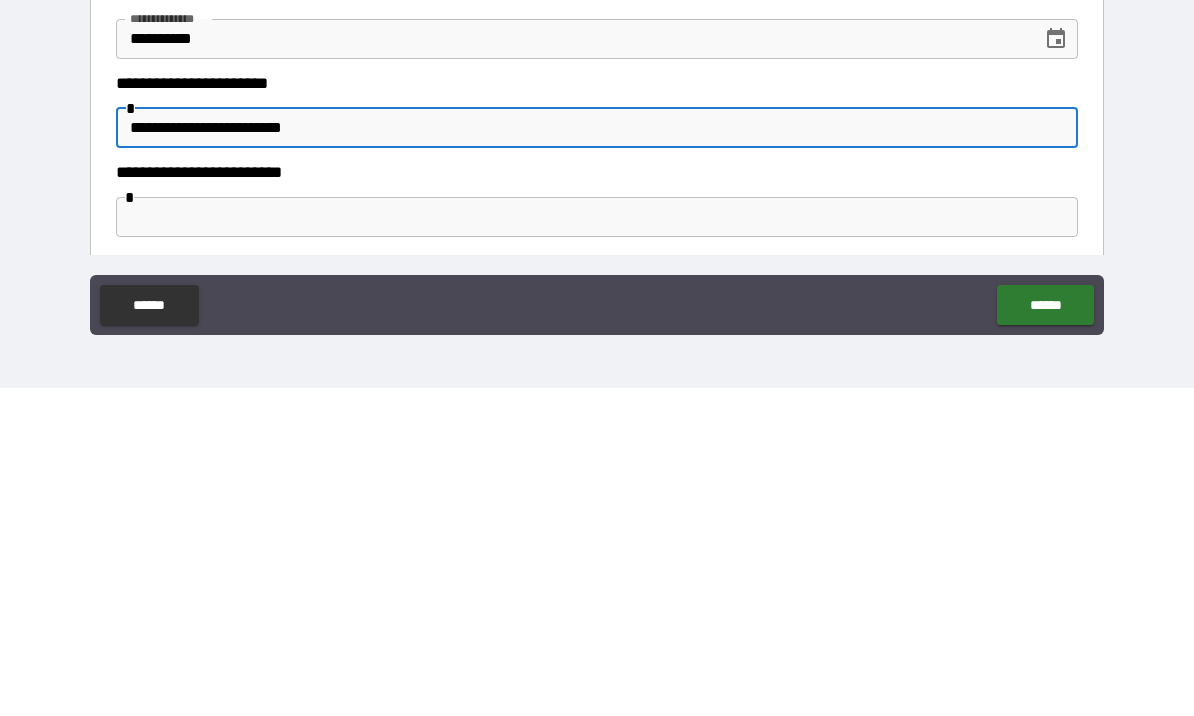 type on "**********" 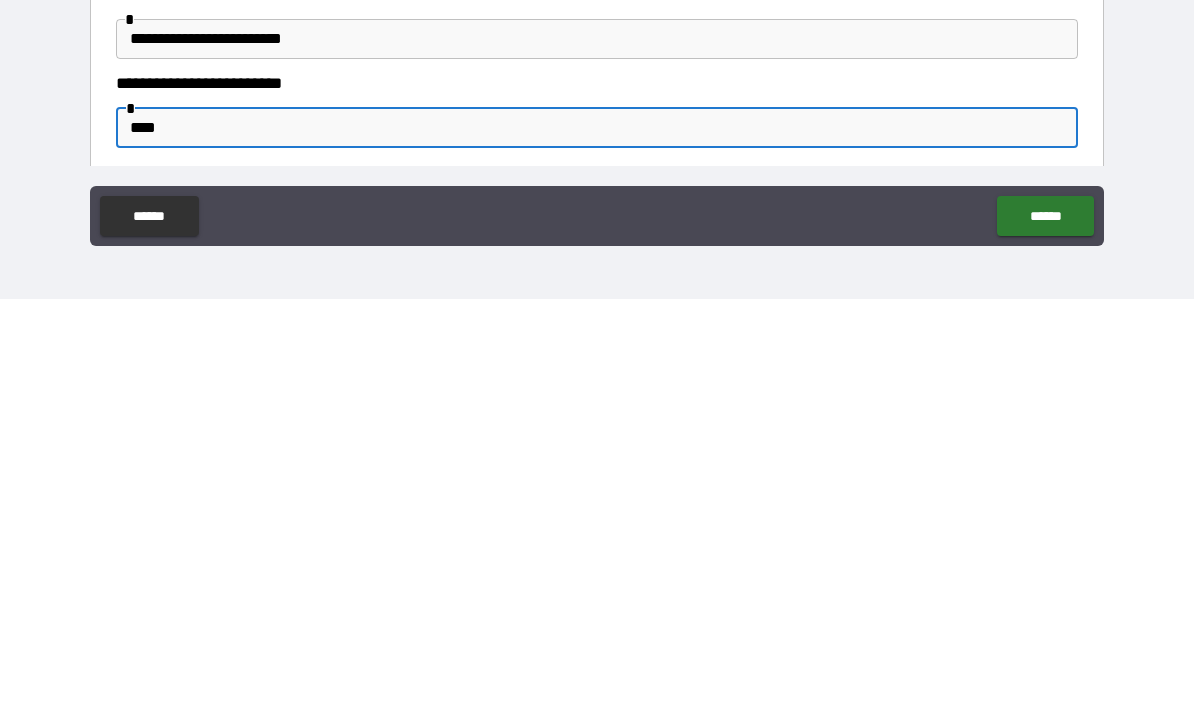 type on "****" 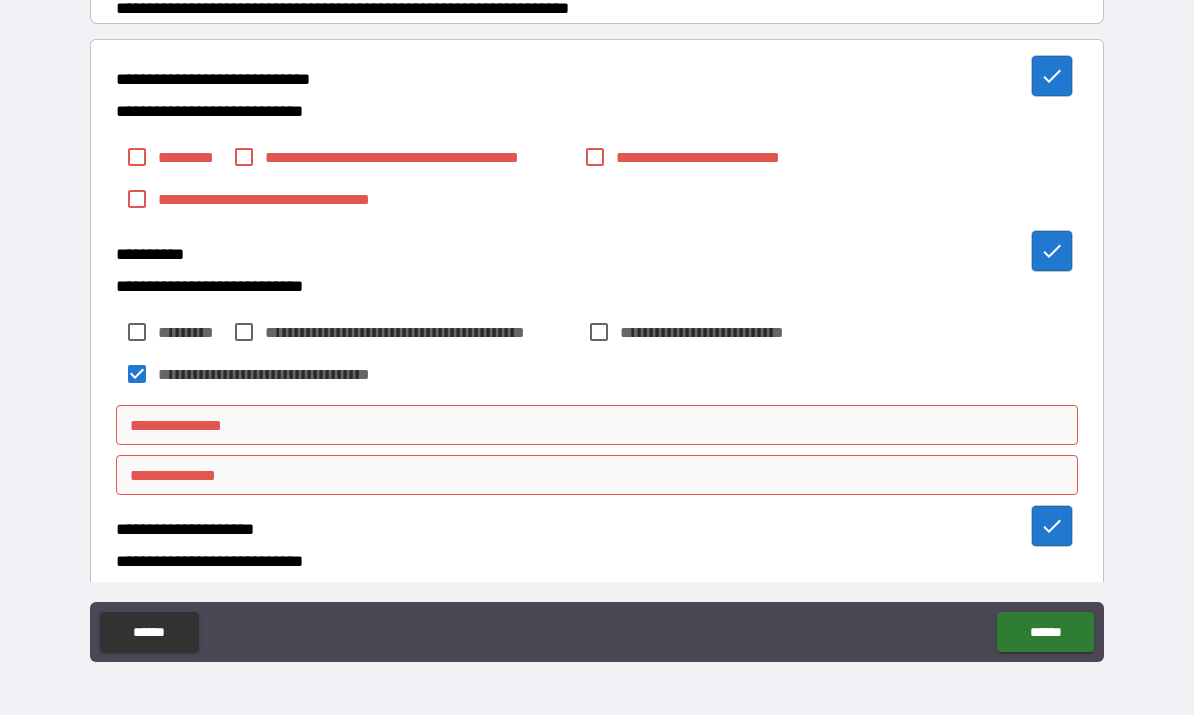 scroll, scrollTop: 379, scrollLeft: 0, axis: vertical 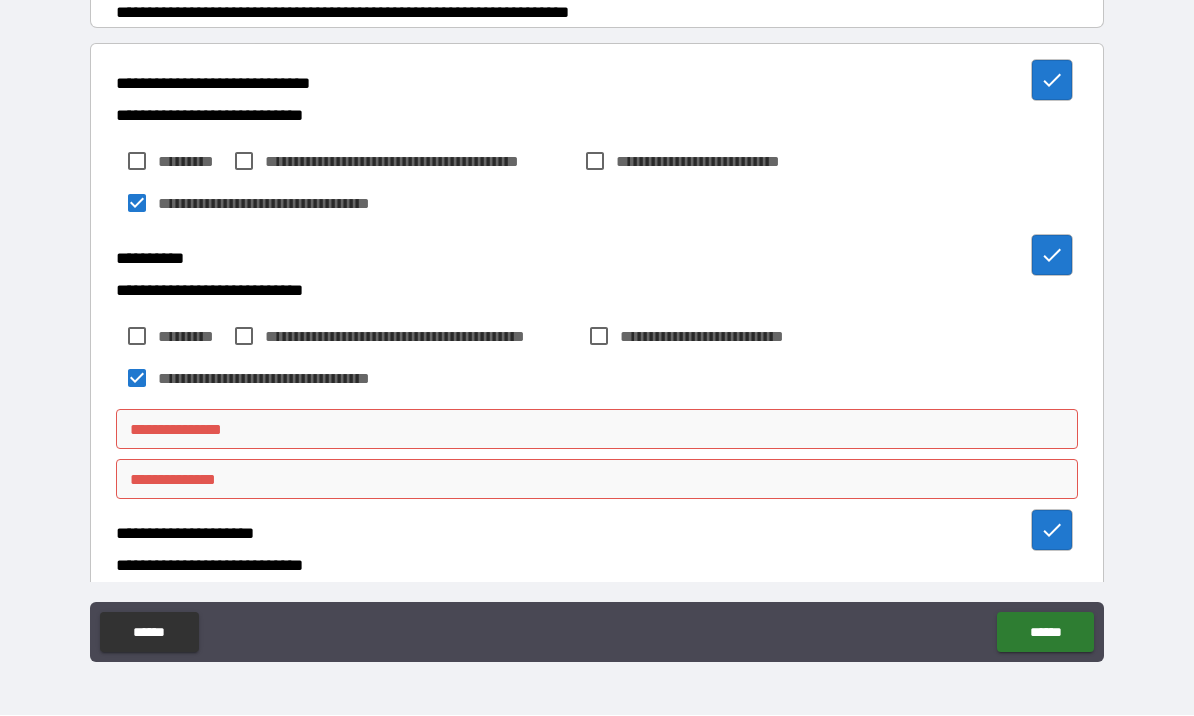 click on "**********" at bounding box center [597, 430] 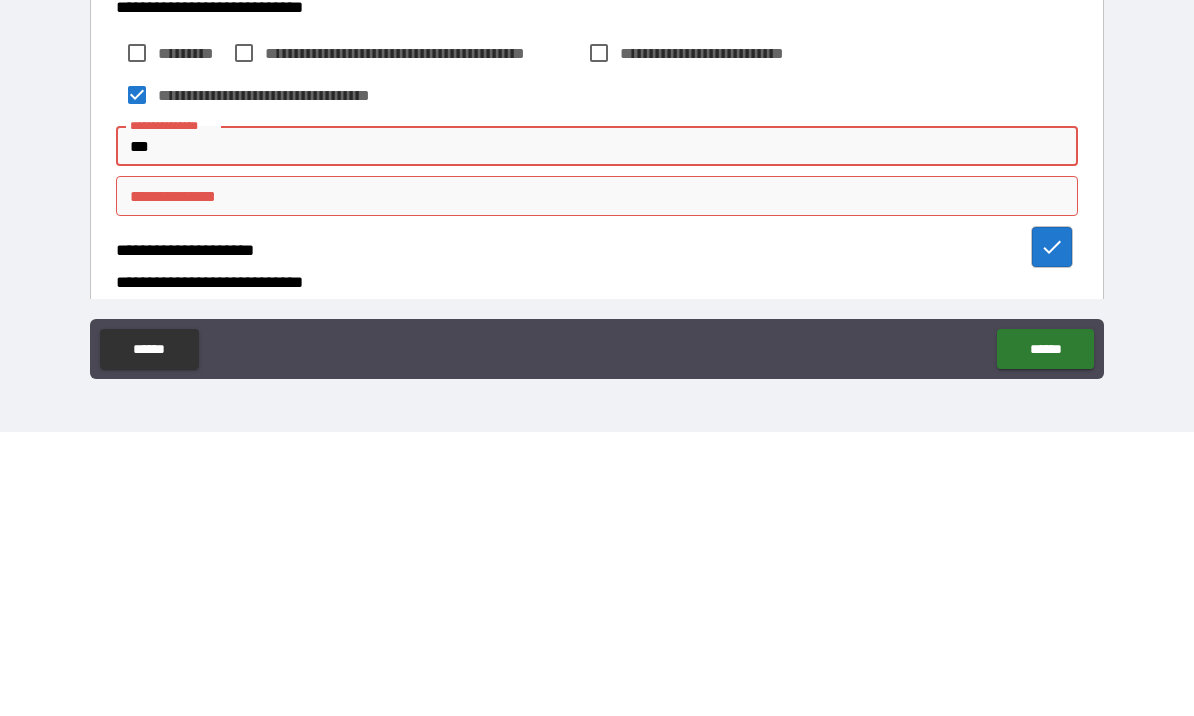 type on "***" 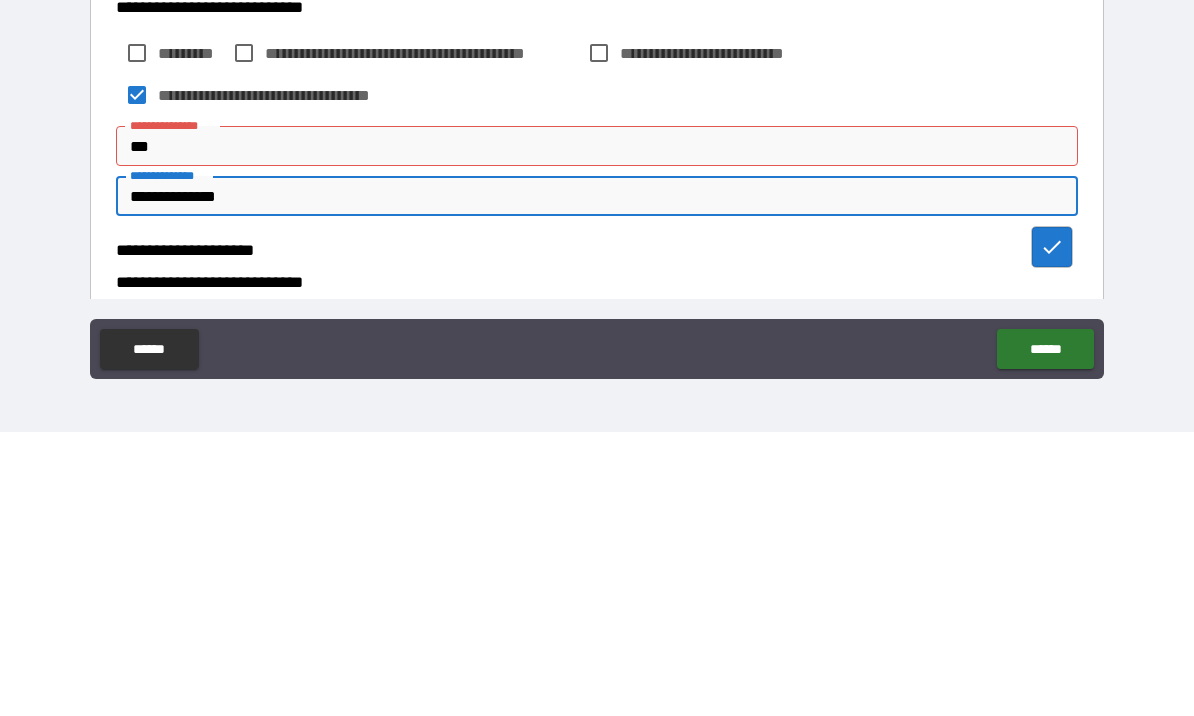 type on "**********" 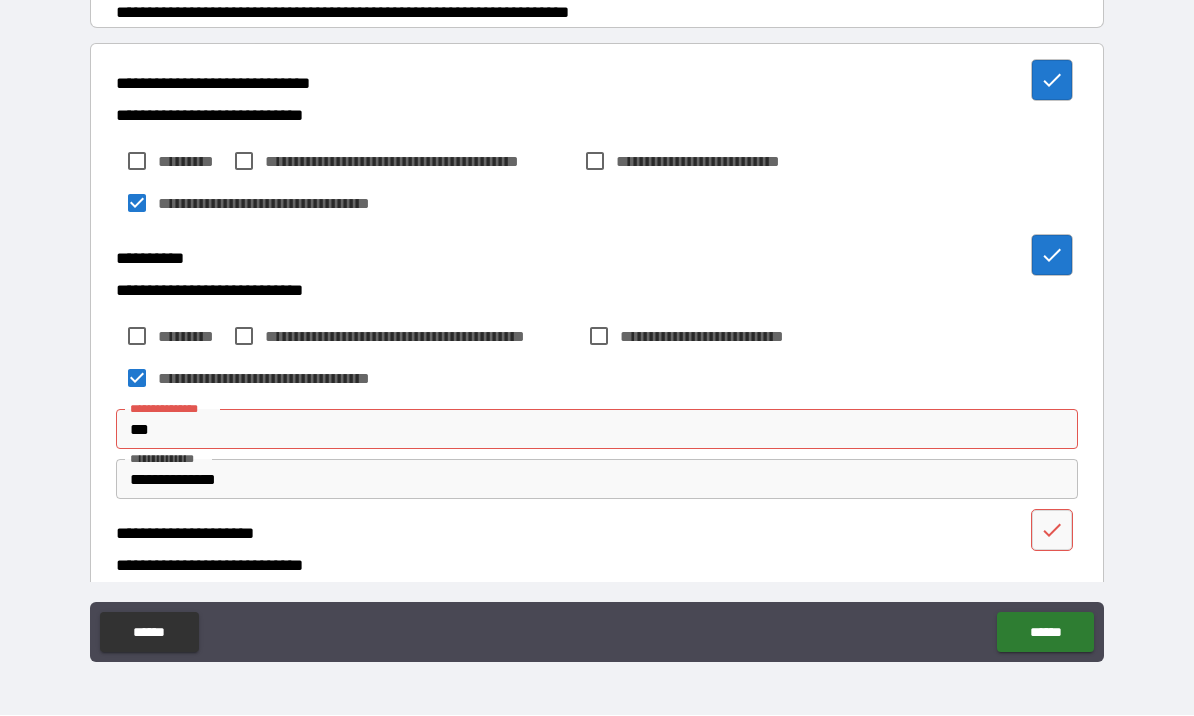 click 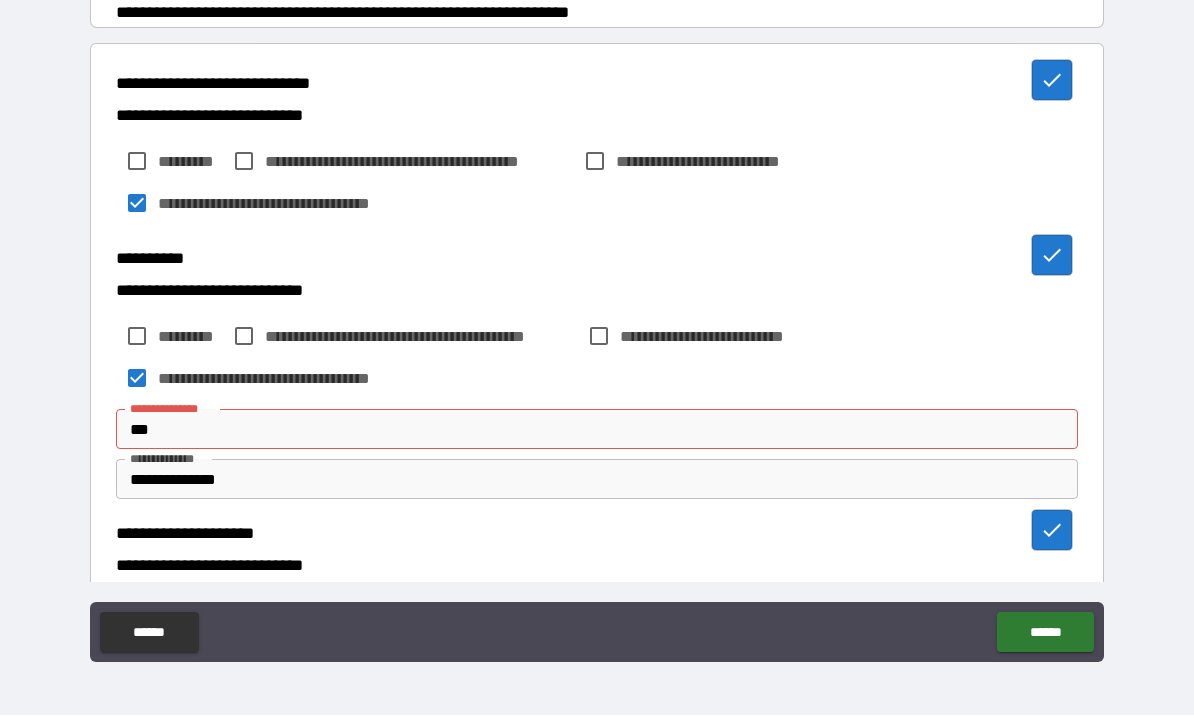 click on "******" at bounding box center [1045, 633] 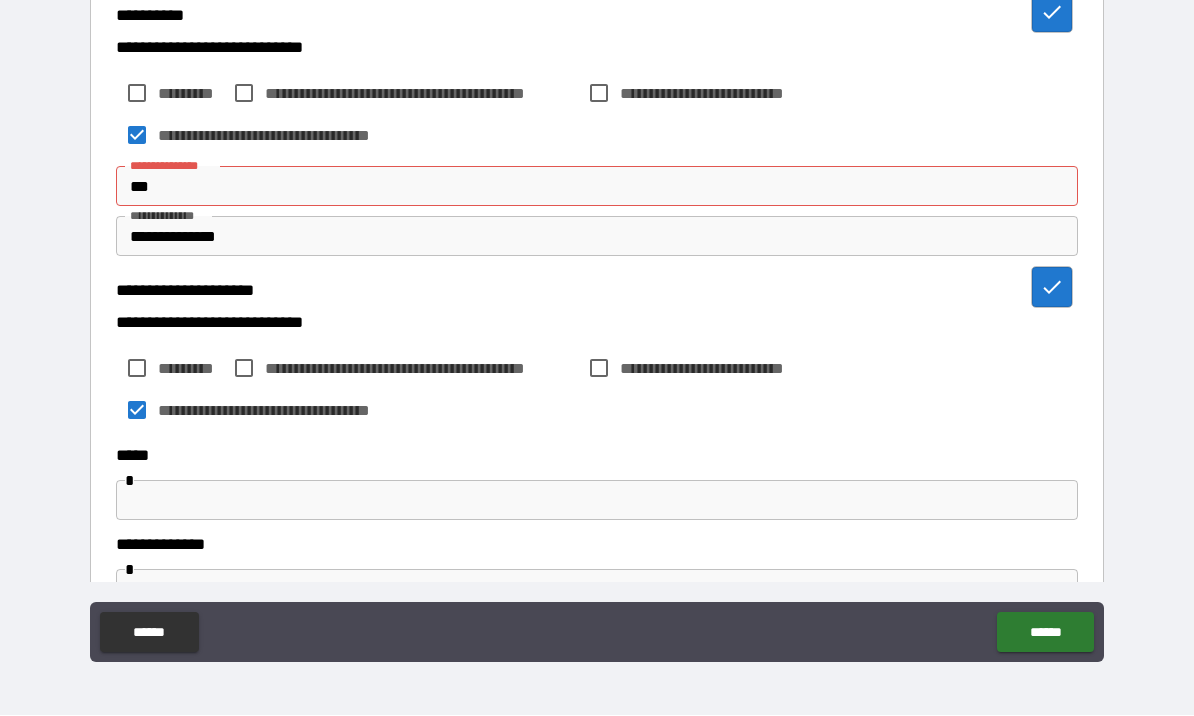 scroll, scrollTop: 599, scrollLeft: 0, axis: vertical 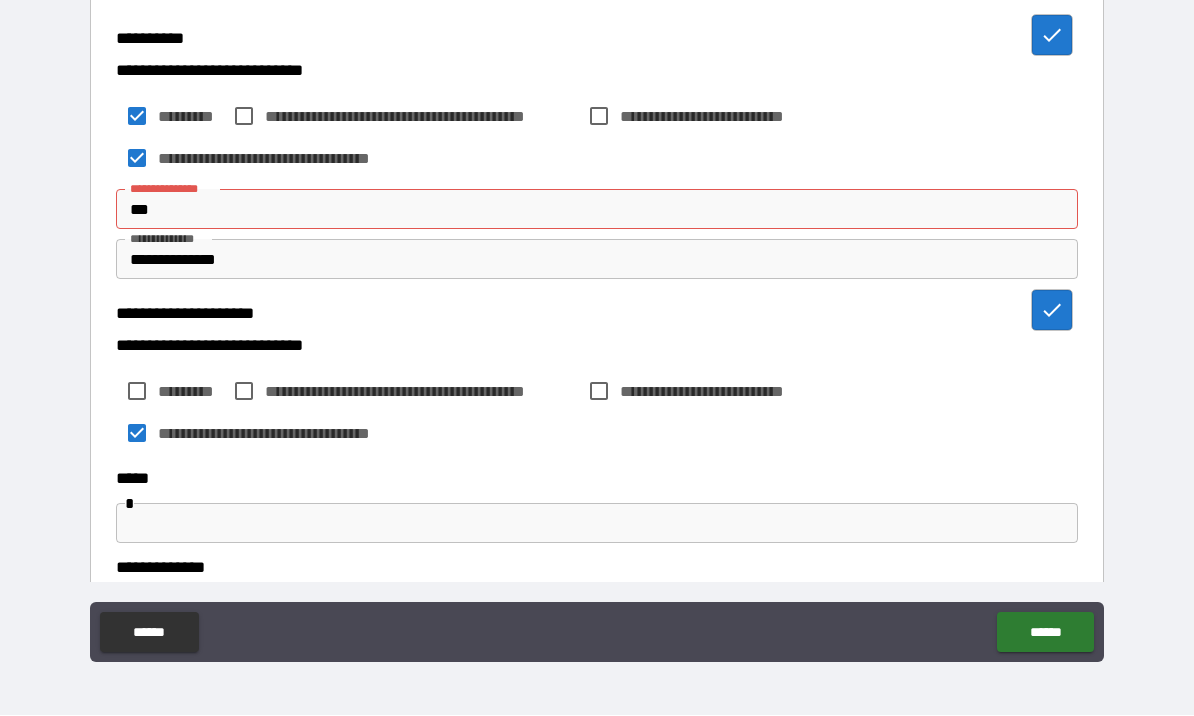 click on "***" at bounding box center (597, 210) 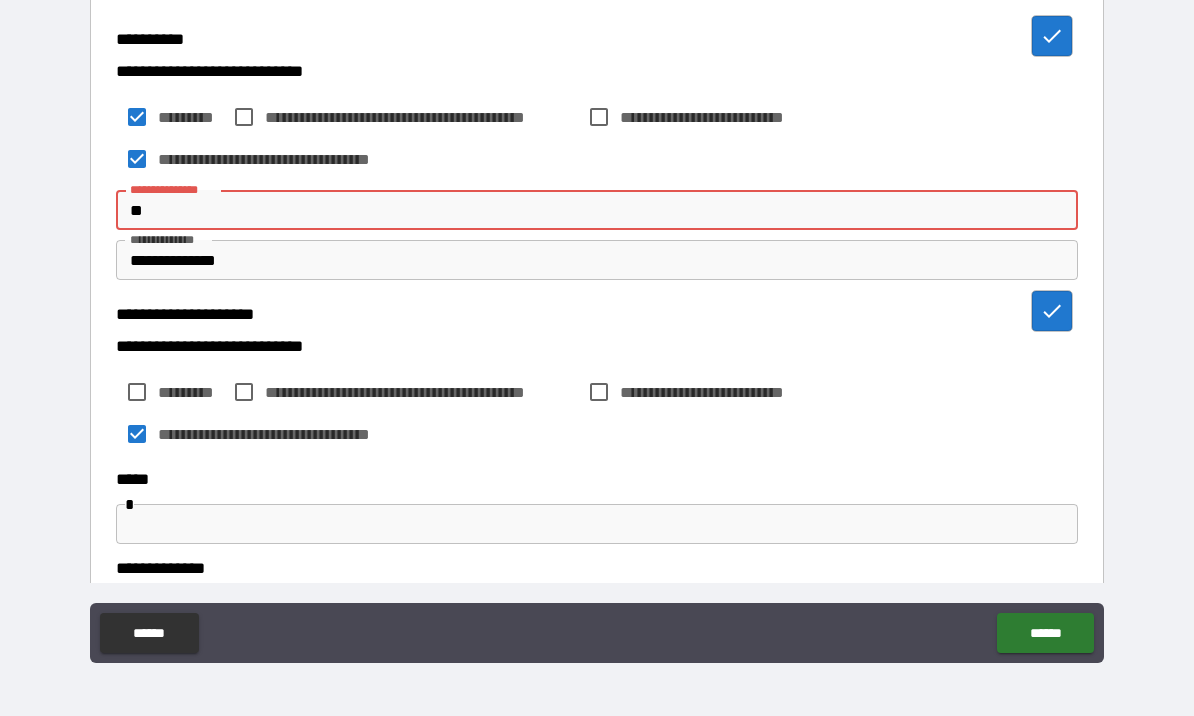 type on "*" 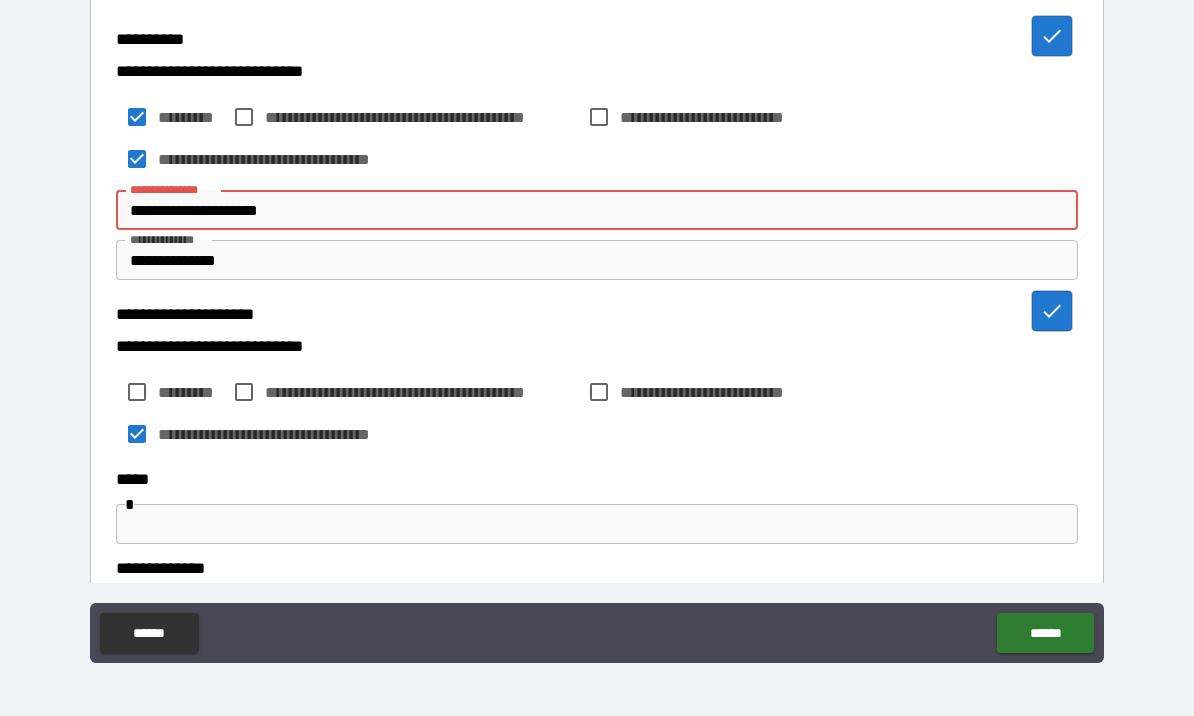 click on "**********" at bounding box center (597, 210) 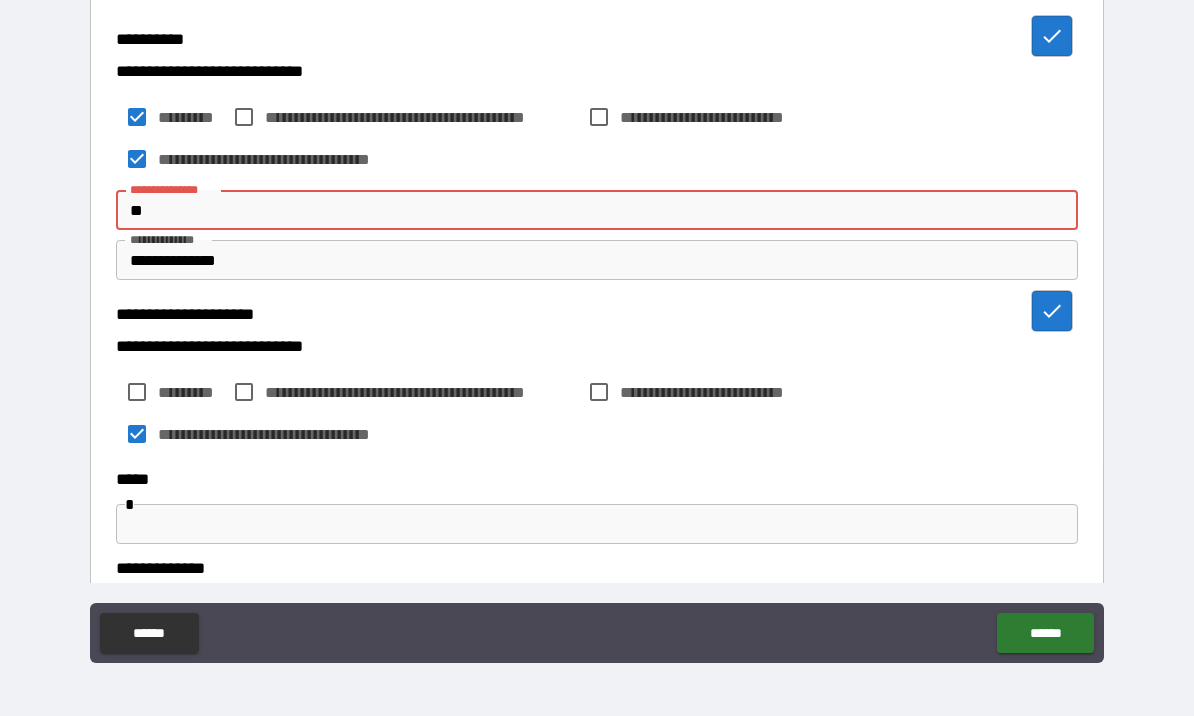 type on "*" 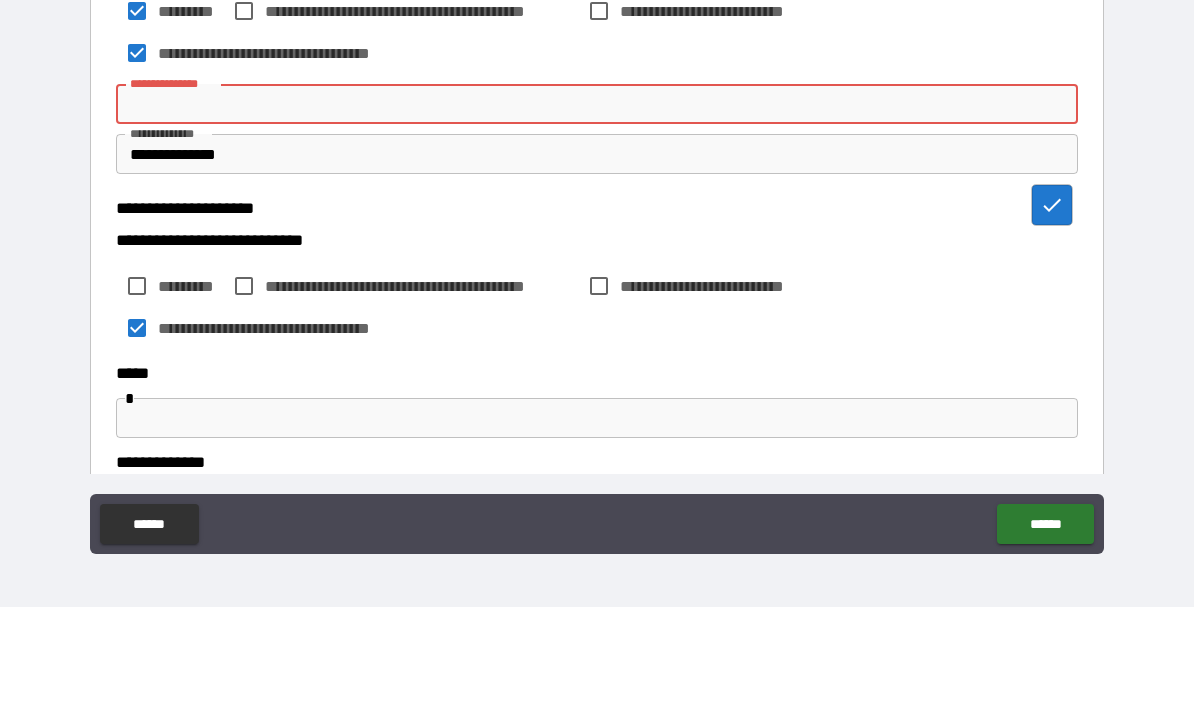 scroll, scrollTop: 593, scrollLeft: 0, axis: vertical 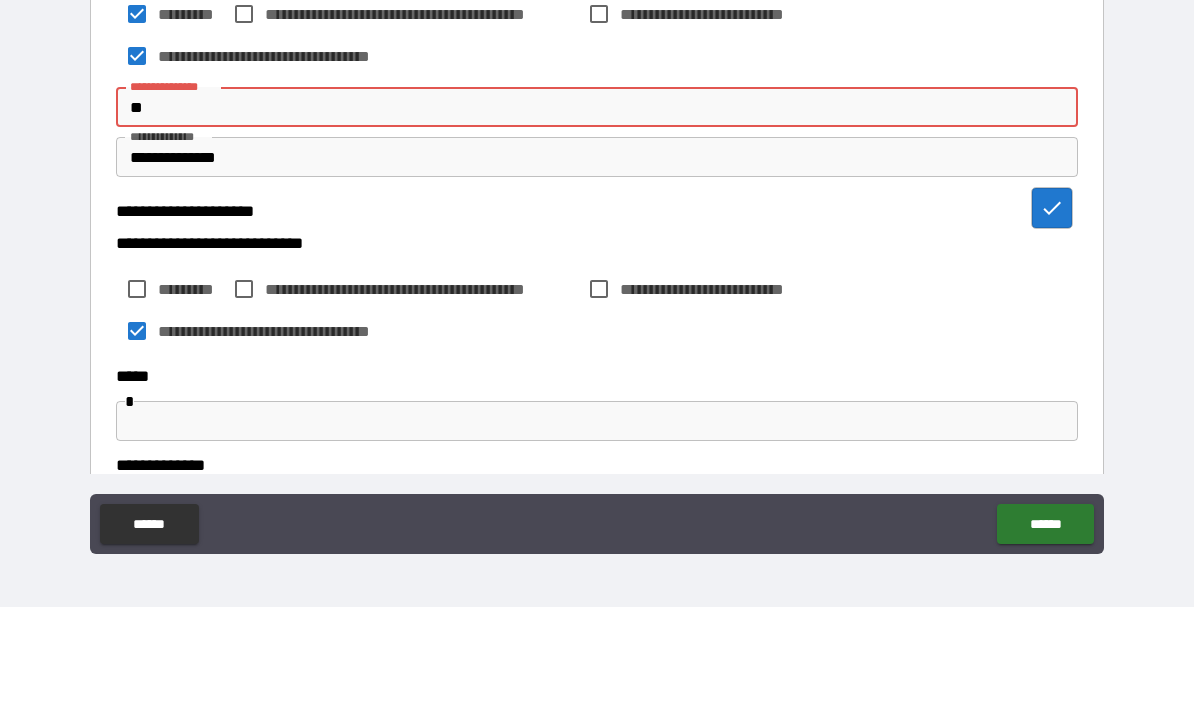 type on "*" 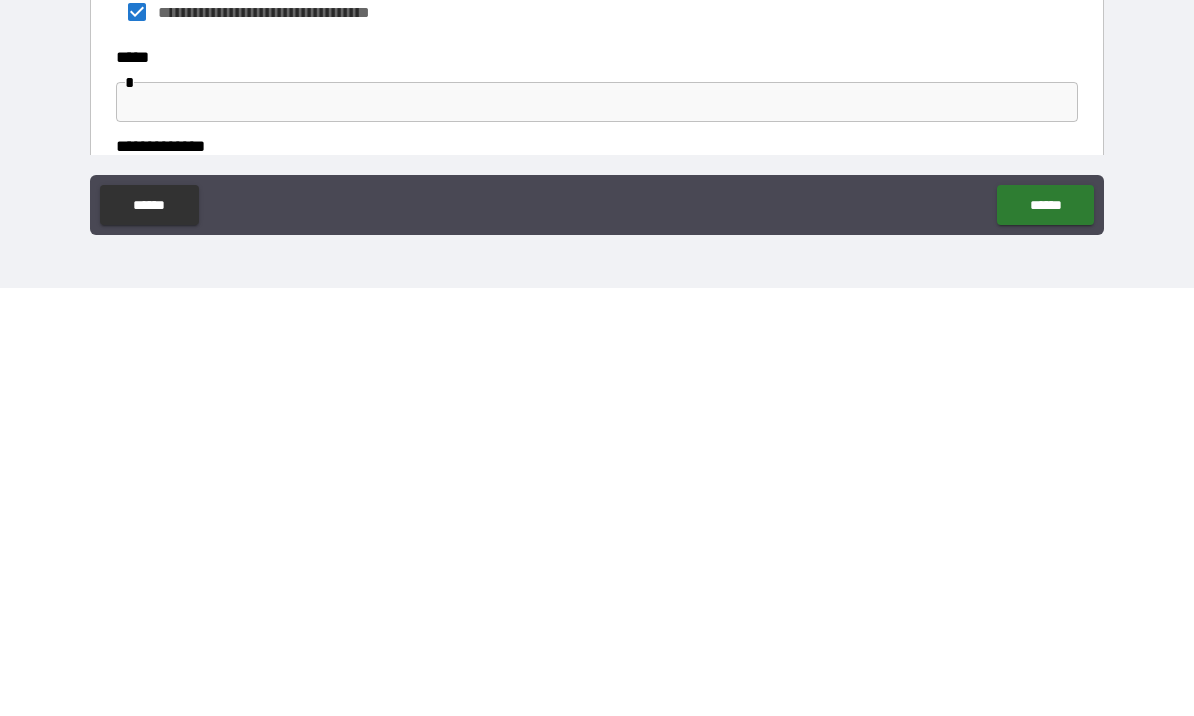 click on "******" at bounding box center [1045, 633] 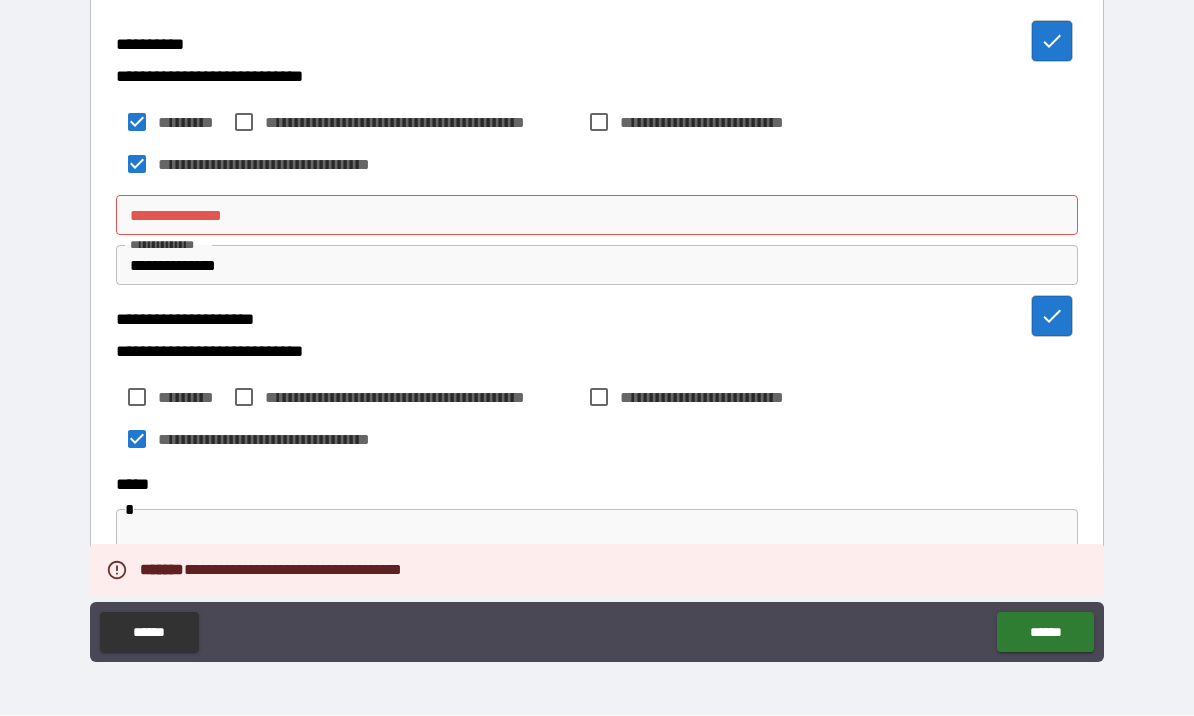 click on "**********" at bounding box center [597, 216] 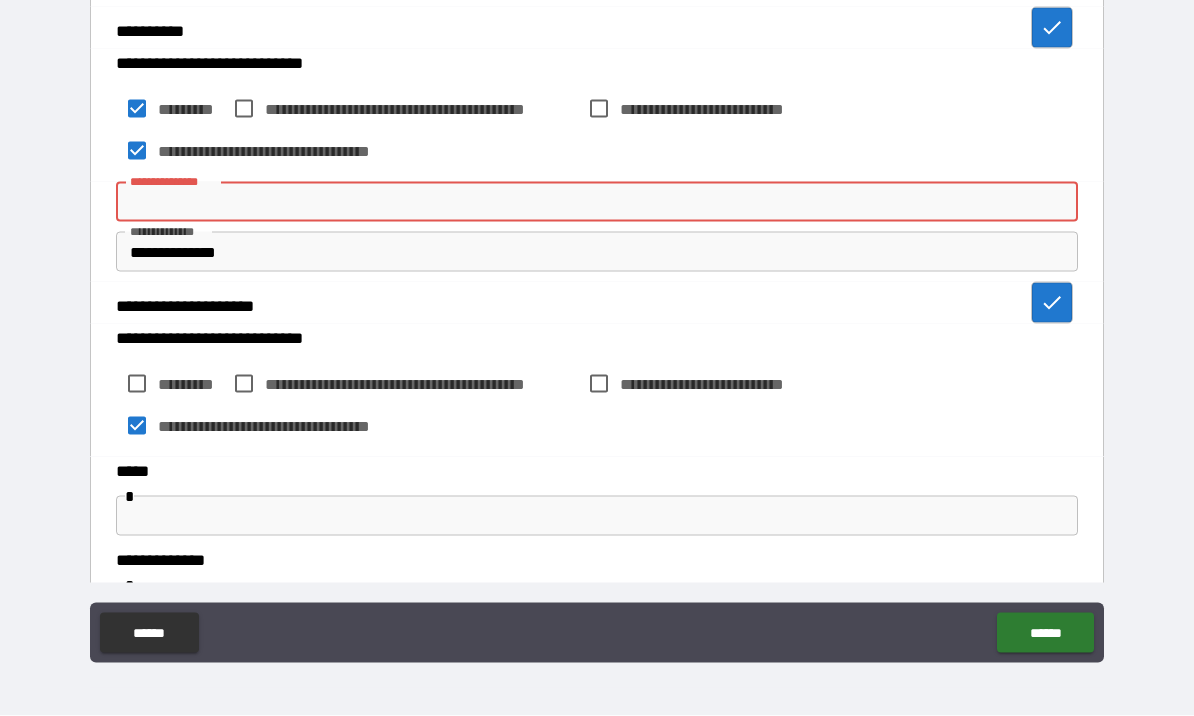 scroll, scrollTop: 547, scrollLeft: 0, axis: vertical 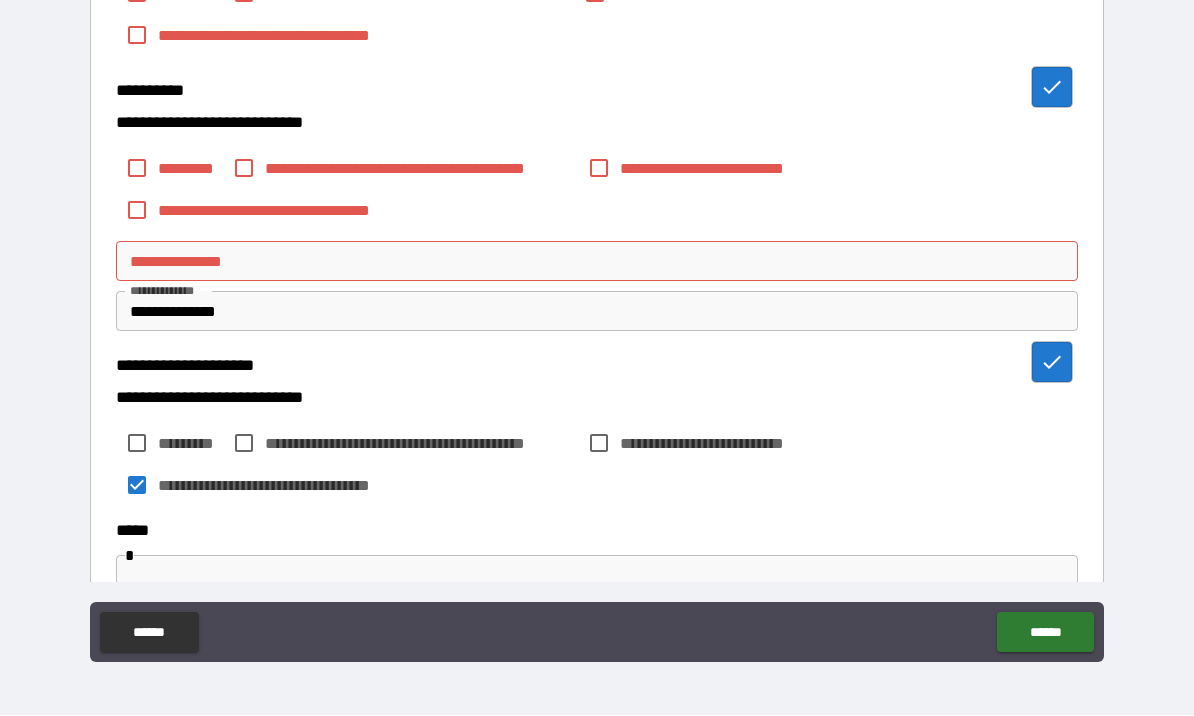 click at bounding box center [1052, 88] 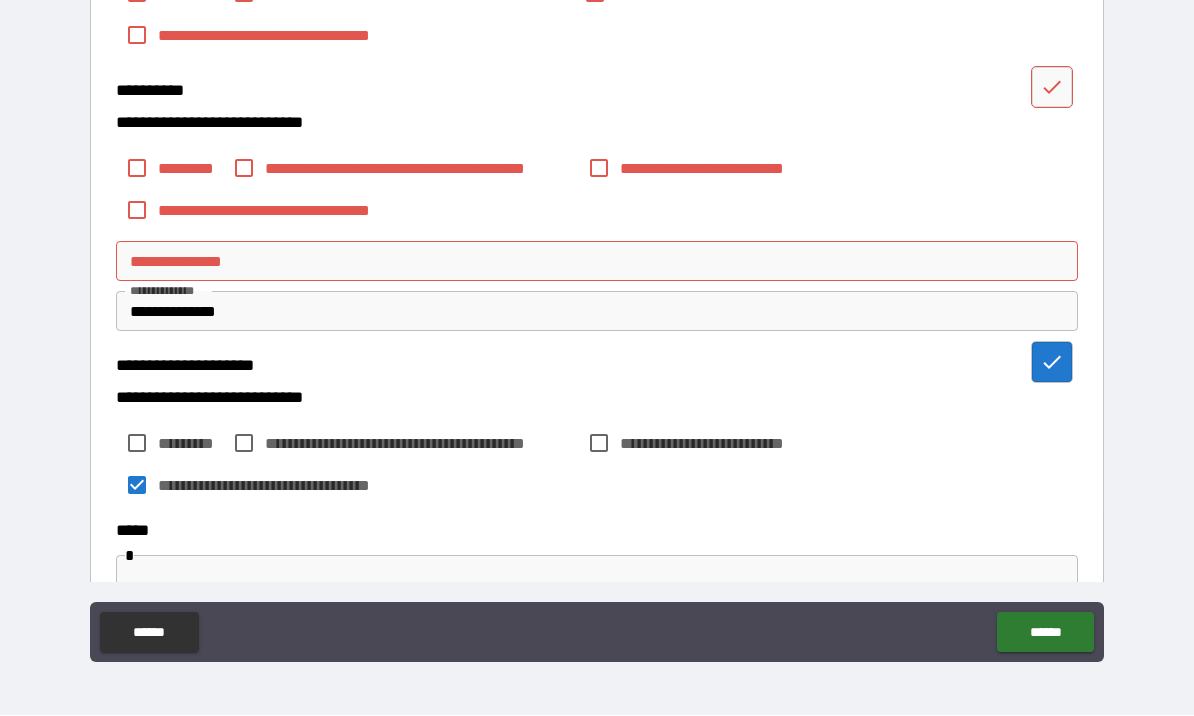 click 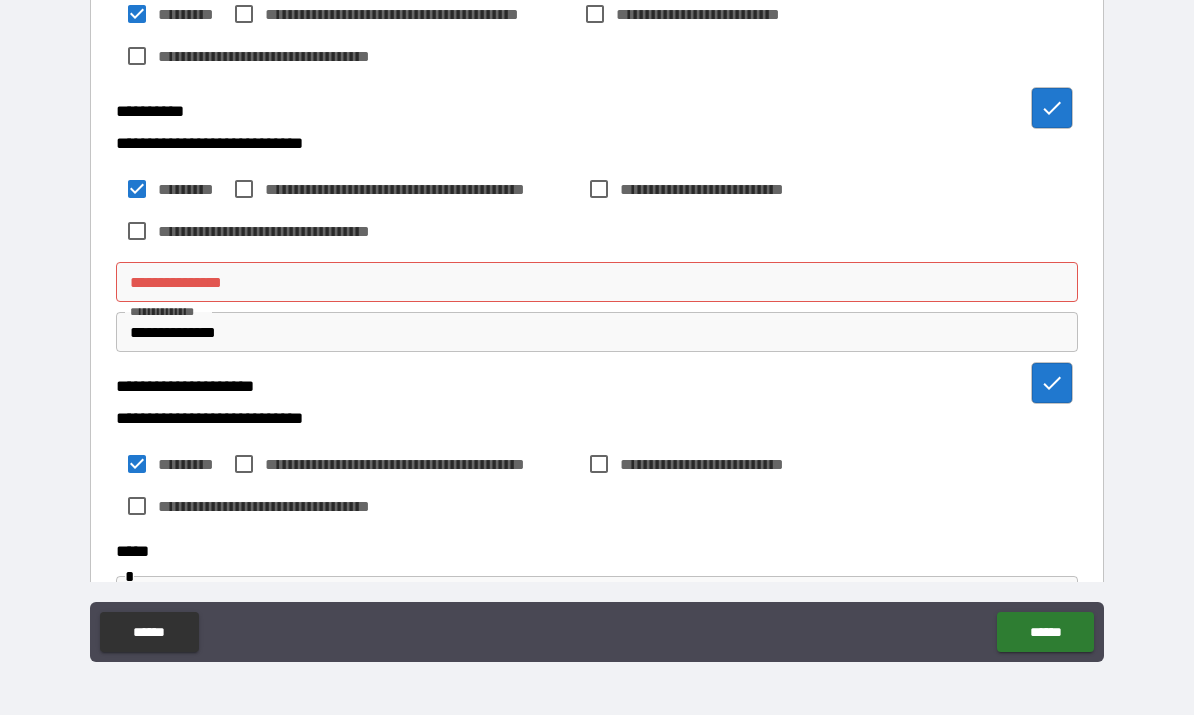 scroll, scrollTop: 429, scrollLeft: 0, axis: vertical 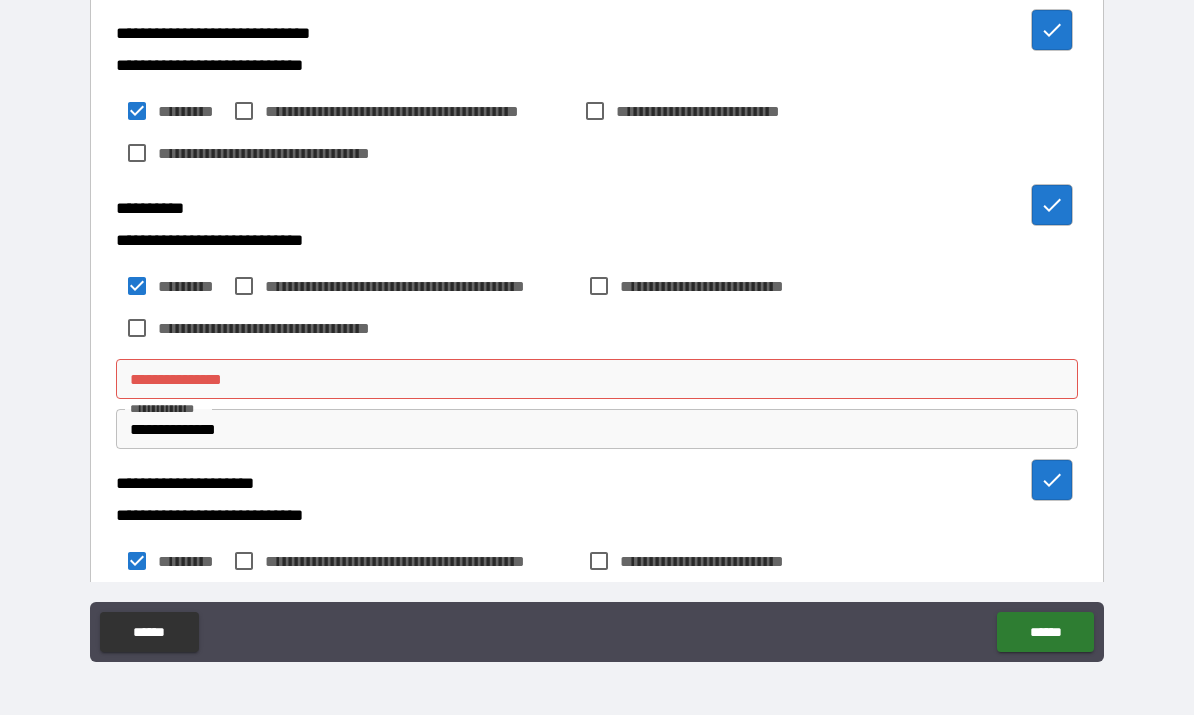 click on "**********" at bounding box center [597, 380] 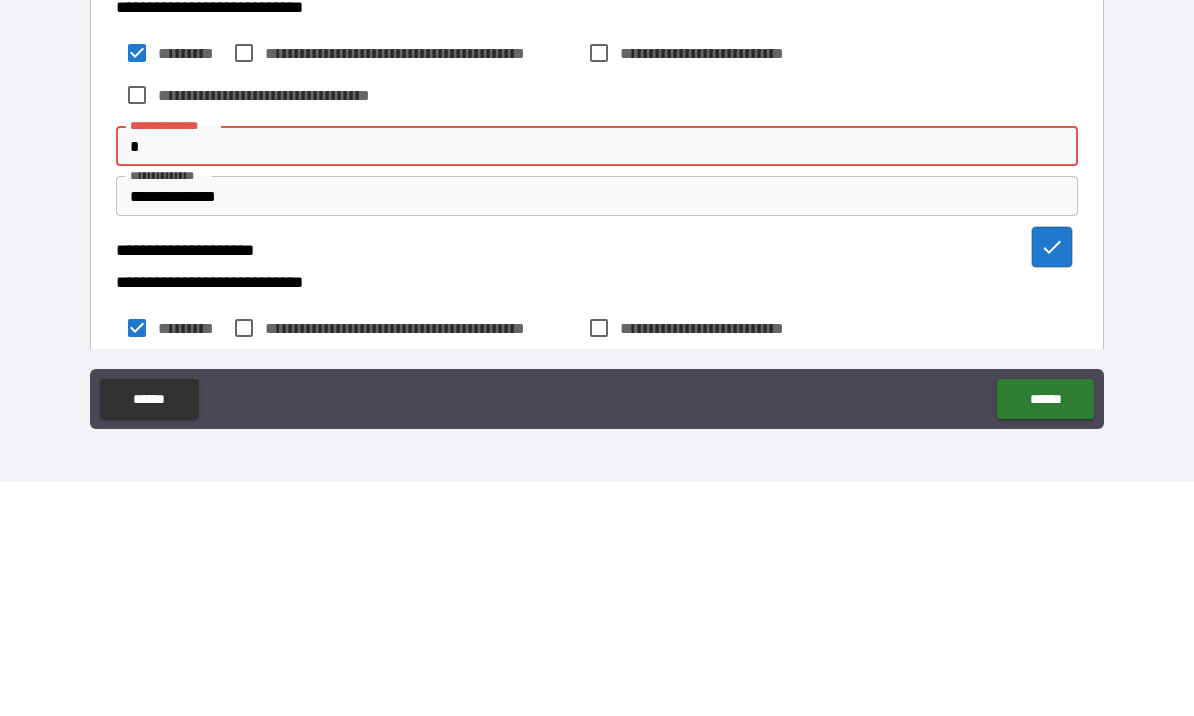 type on "*" 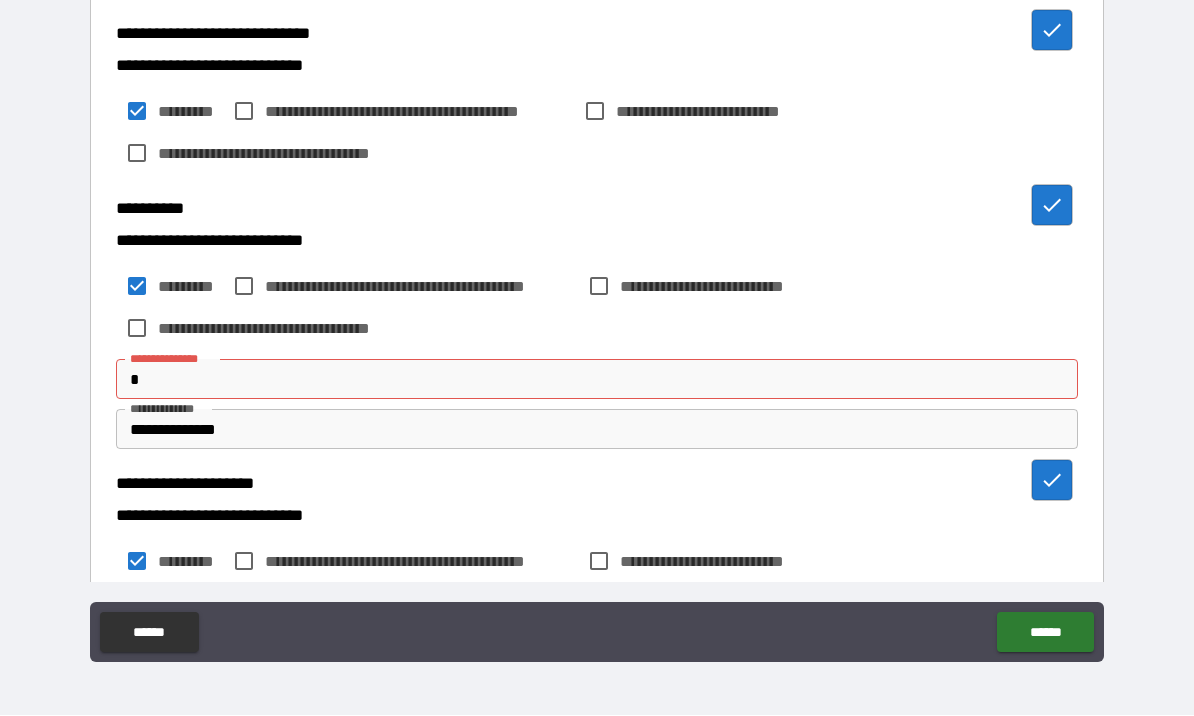 click on "**********" at bounding box center [597, 308] 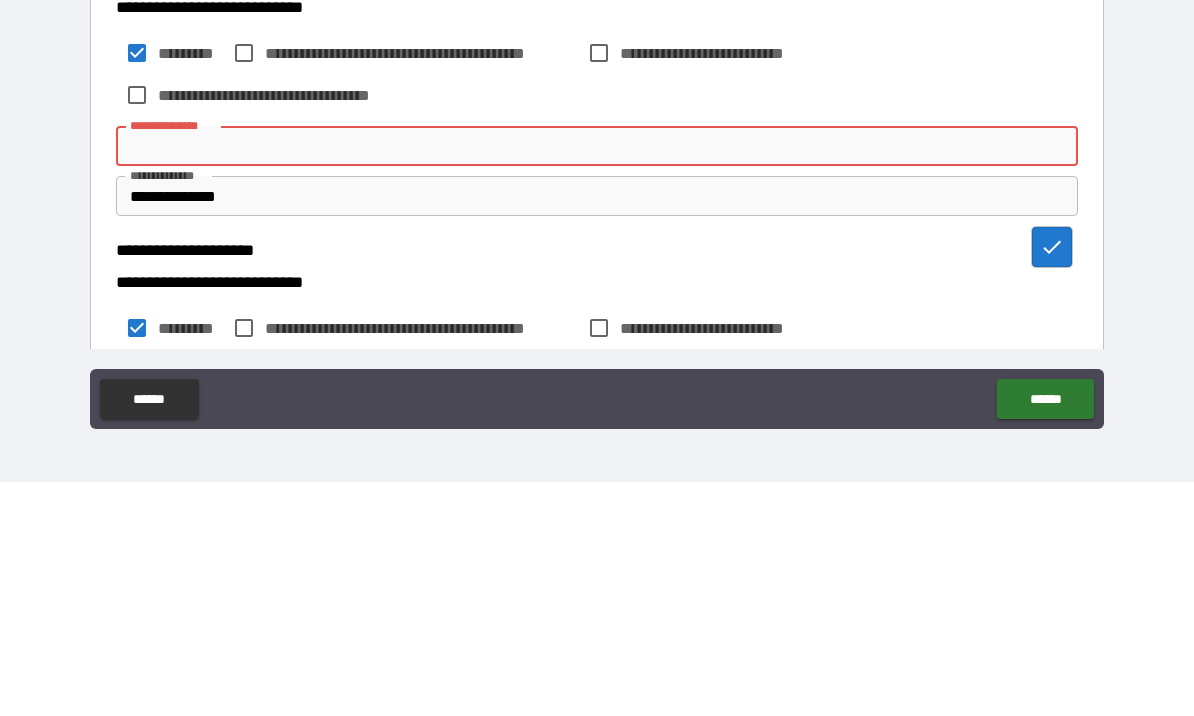 click on "**********" at bounding box center (597, 326) 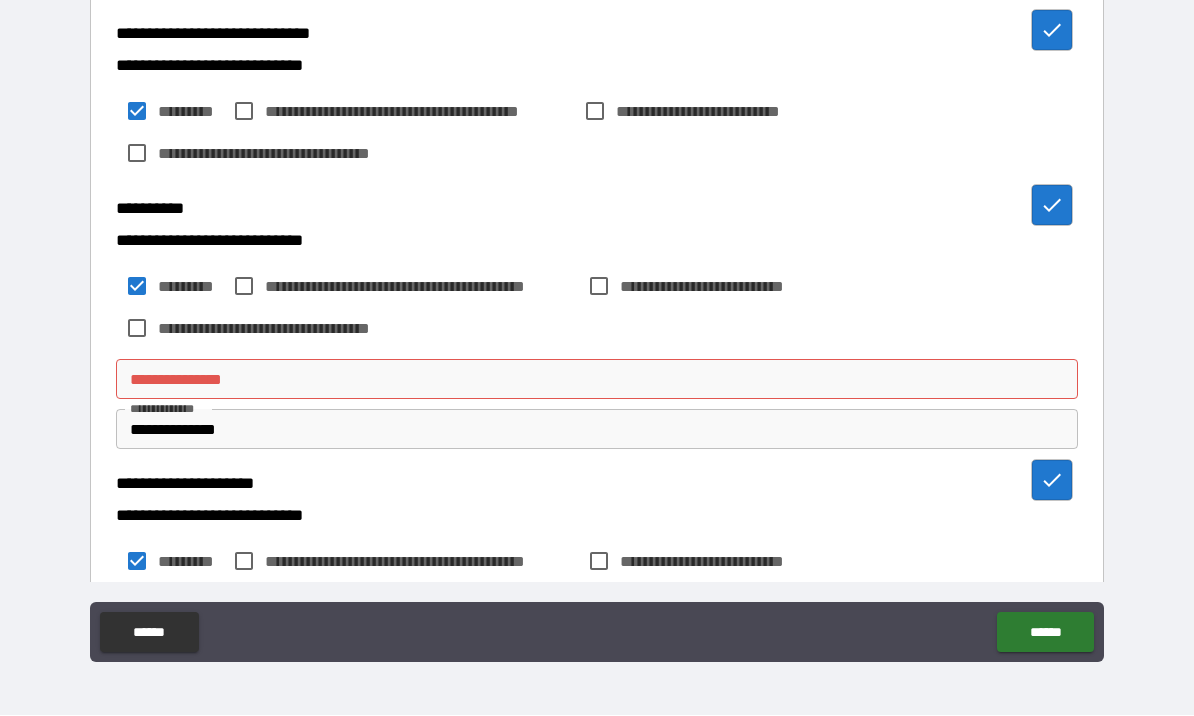 click on "******" at bounding box center (1045, 633) 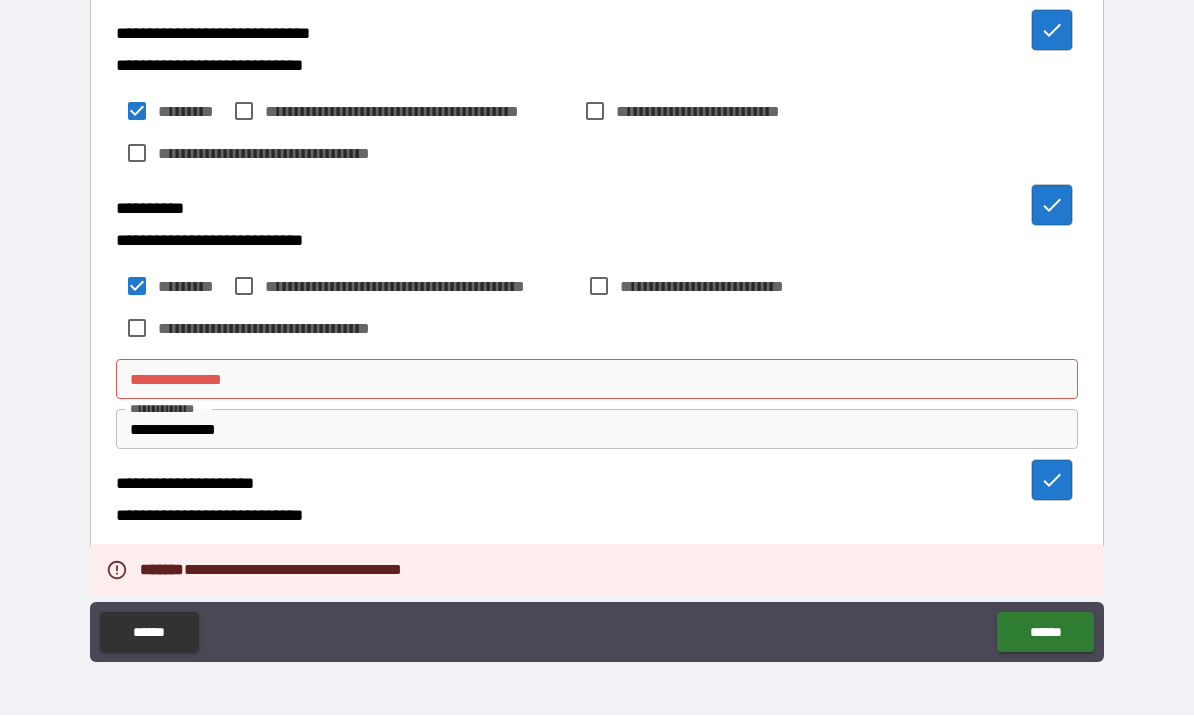 click on "**********" at bounding box center (597, 308) 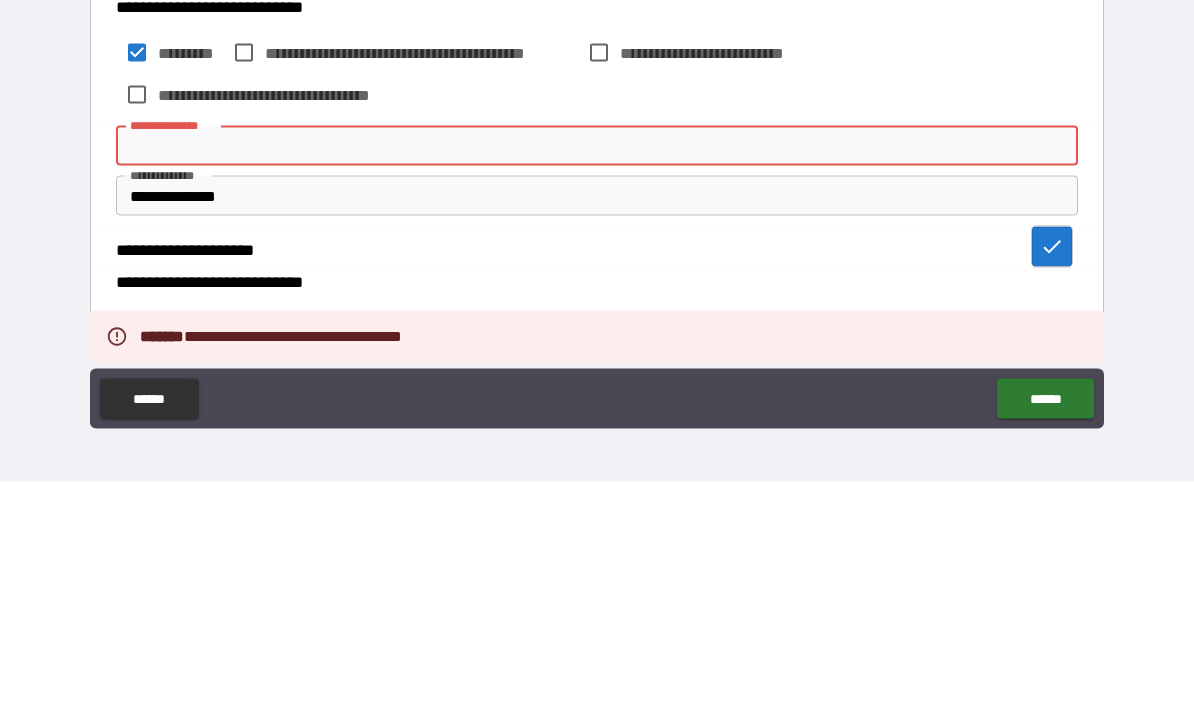 click on "**********" at bounding box center (597, 293) 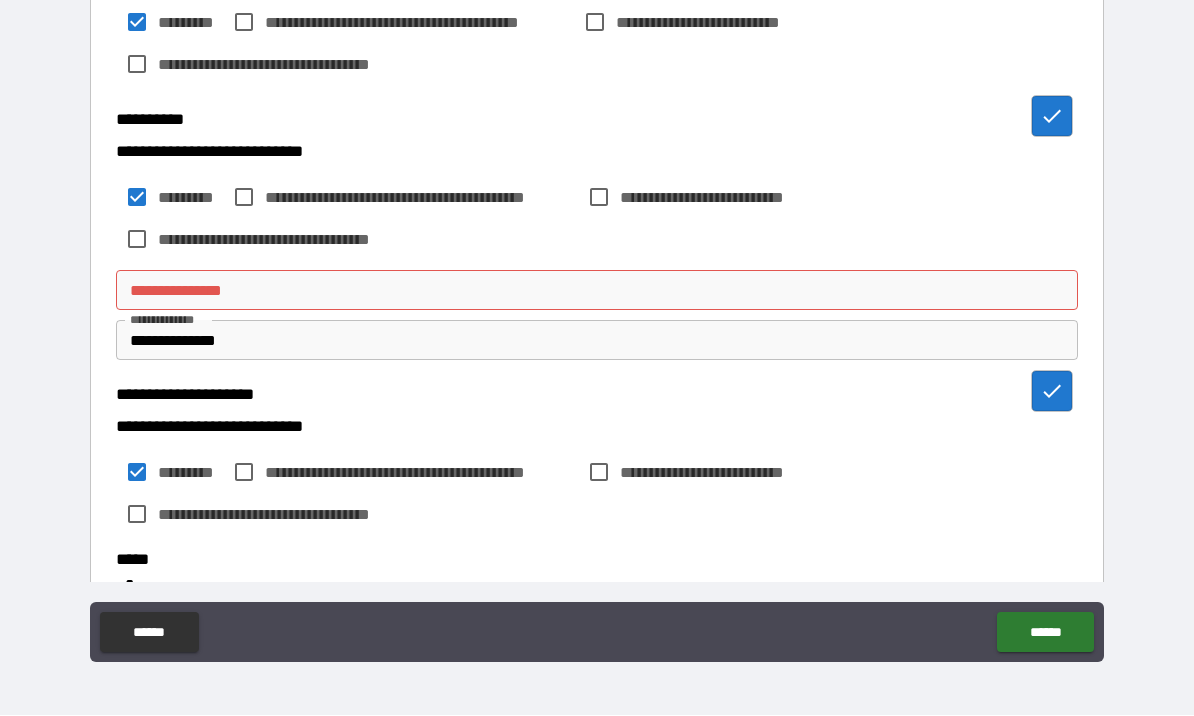 scroll, scrollTop: 524, scrollLeft: 0, axis: vertical 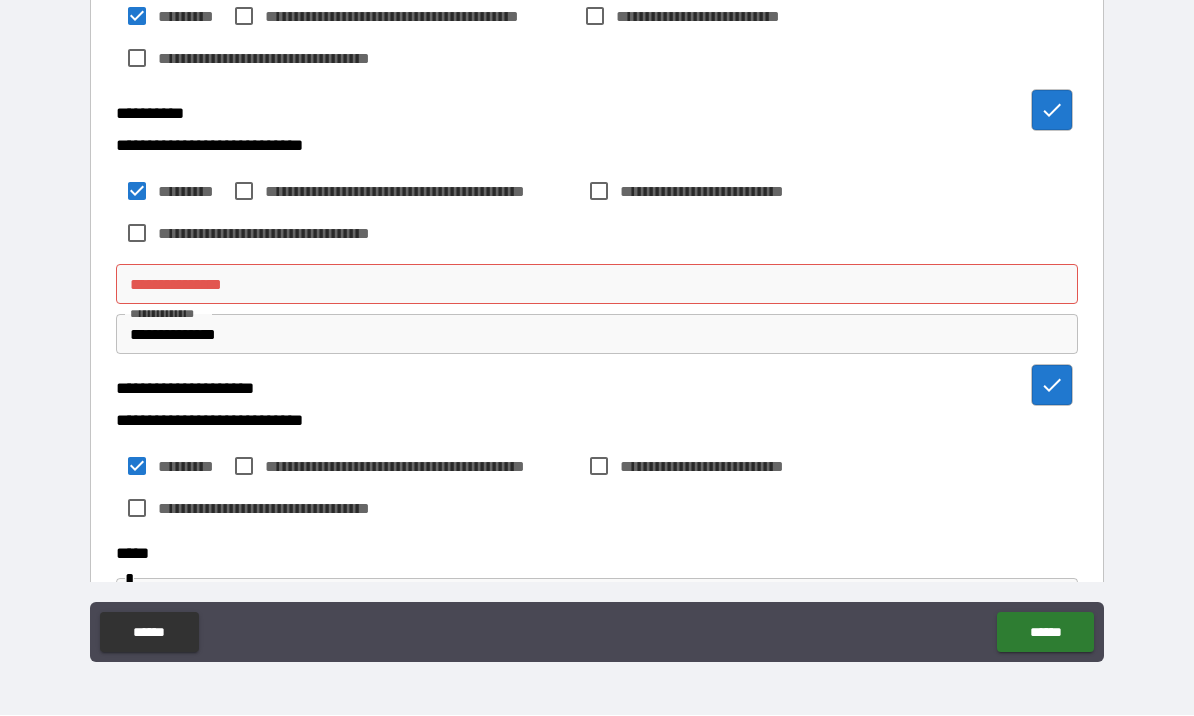 click on "**********" at bounding box center (597, 285) 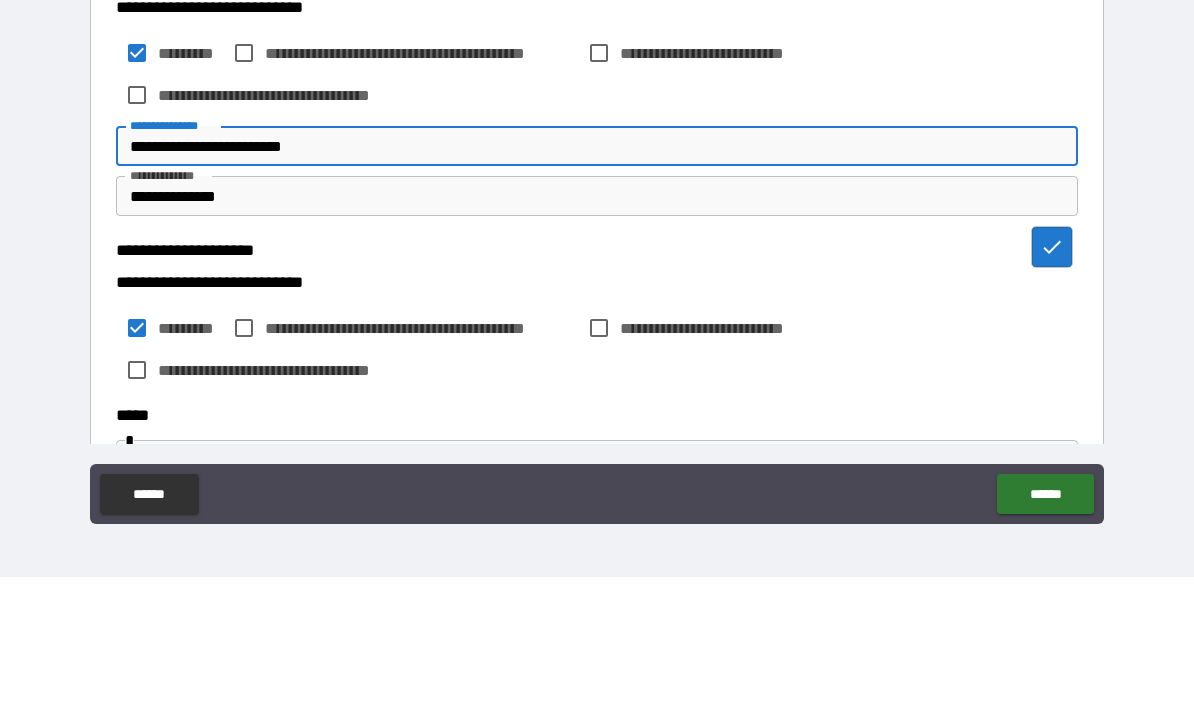 type on "**********" 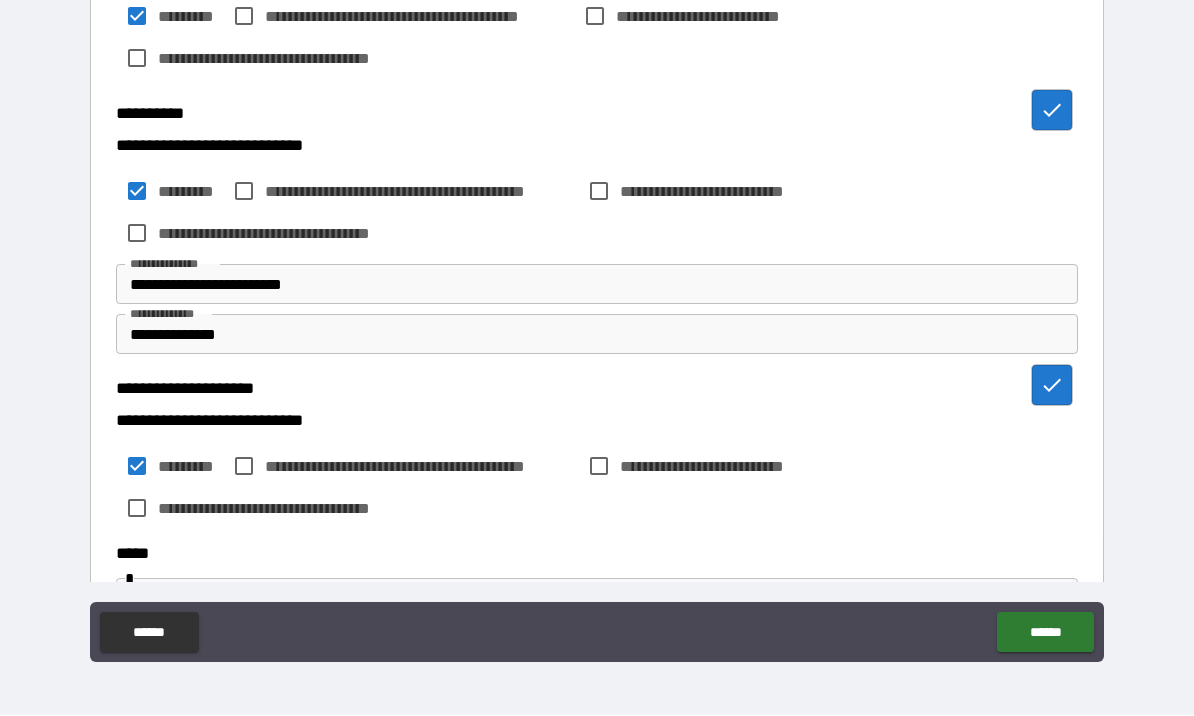 click on "******" at bounding box center (1045, 633) 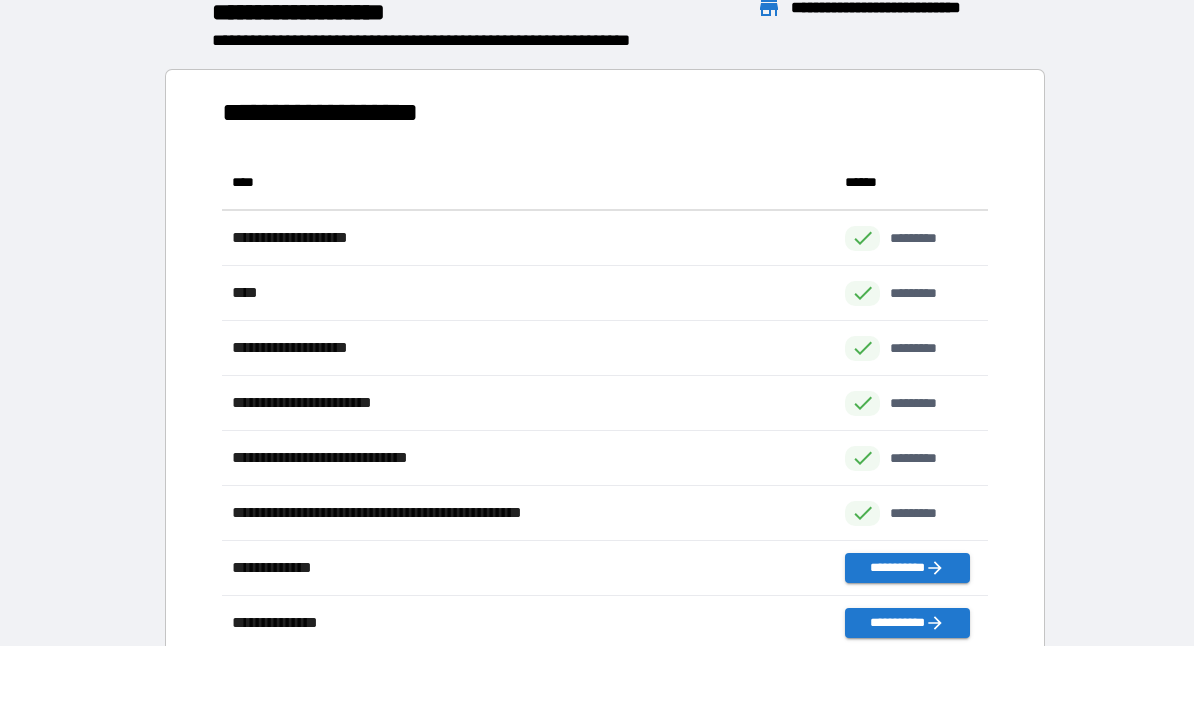 scroll, scrollTop: 1, scrollLeft: 1, axis: both 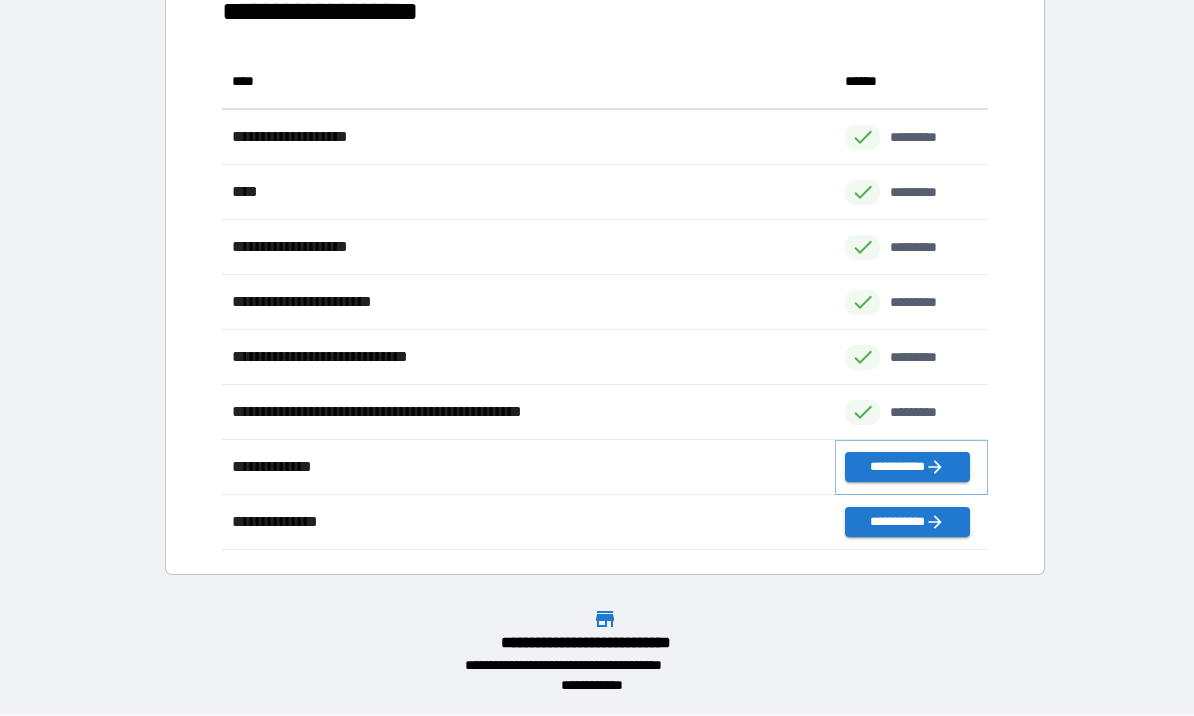 click on "**********" at bounding box center (907, 468) 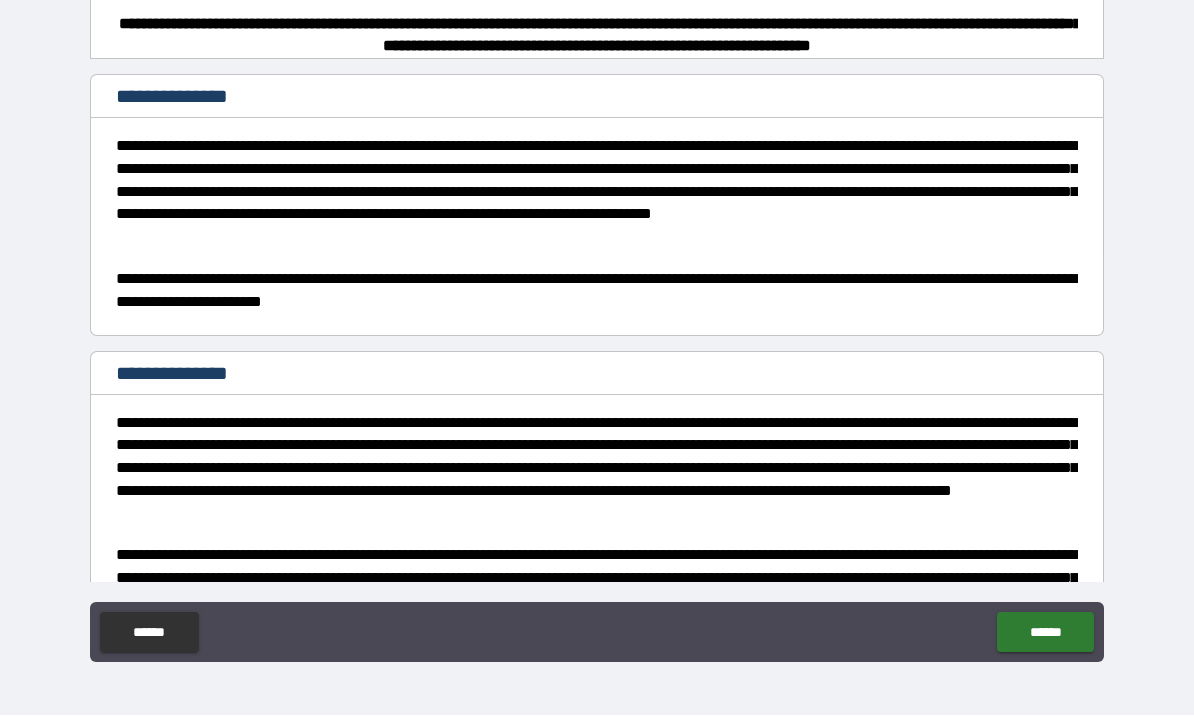 click on "******" at bounding box center [1045, 633] 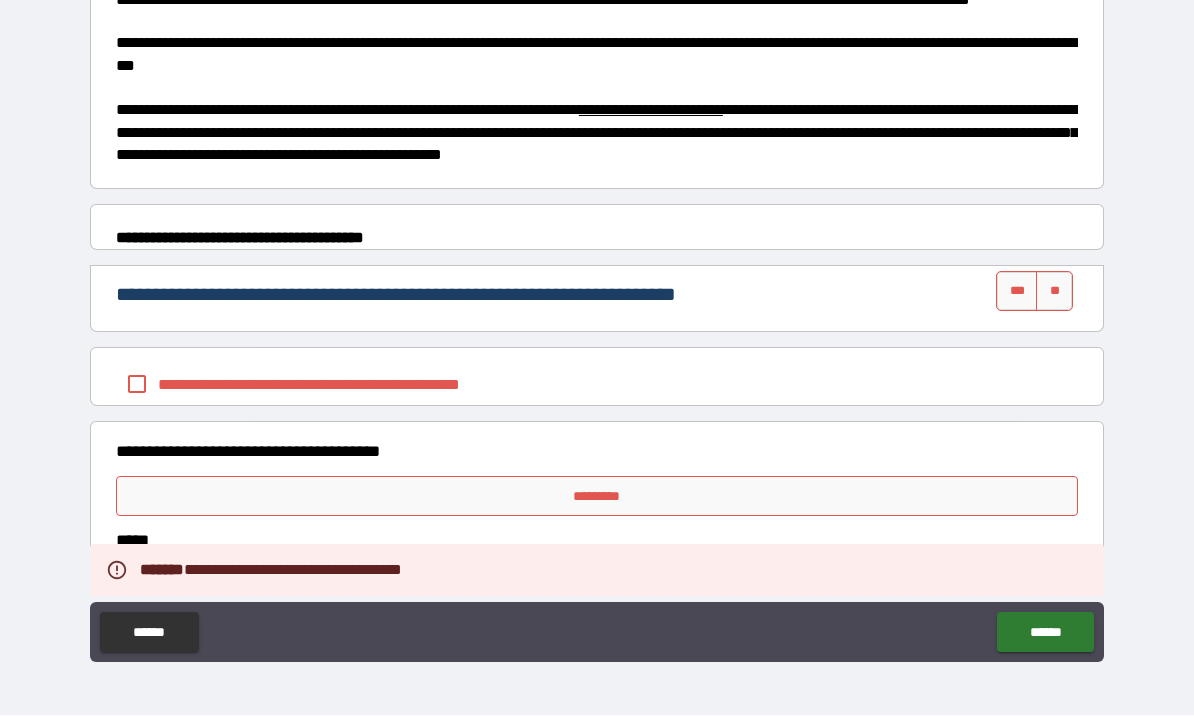 scroll, scrollTop: 744, scrollLeft: 0, axis: vertical 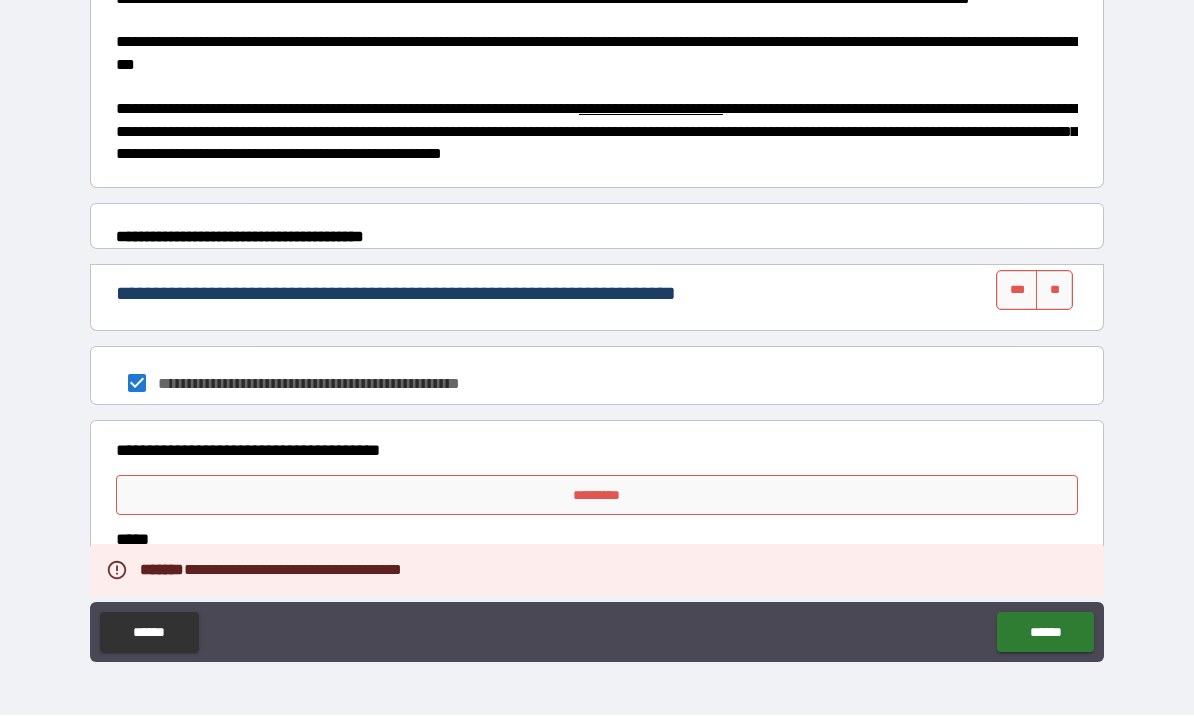 click on "*********" at bounding box center (597, 496) 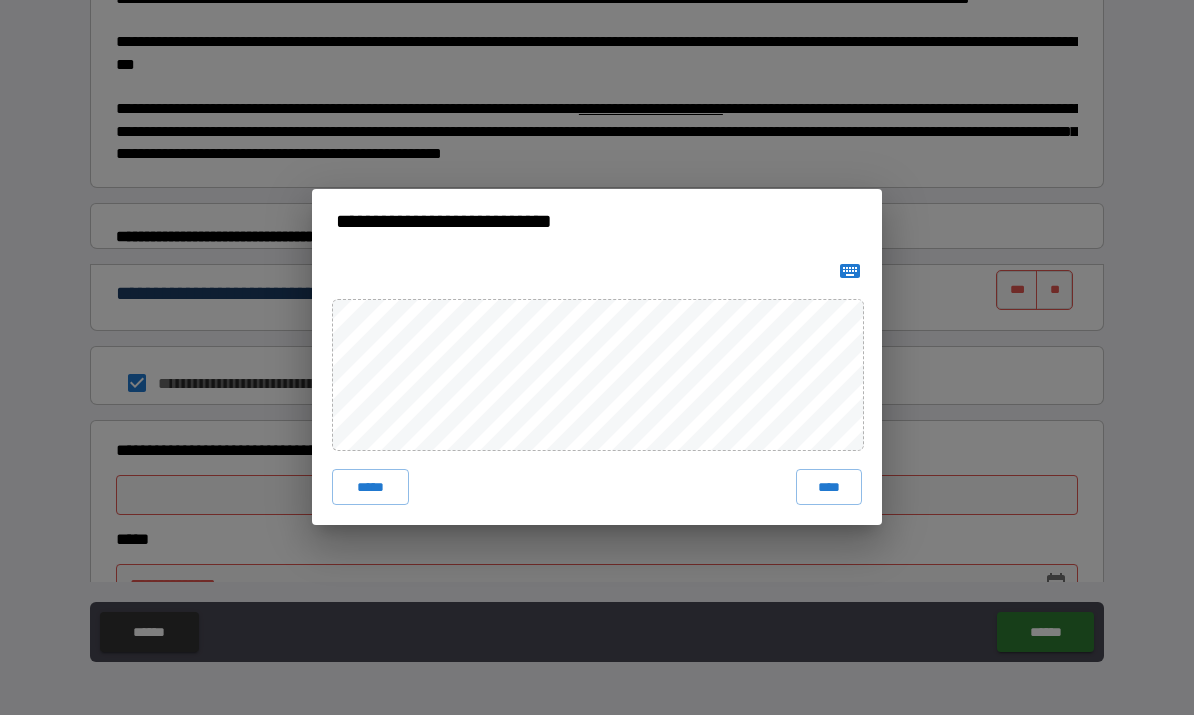 click on "****" at bounding box center (829, 488) 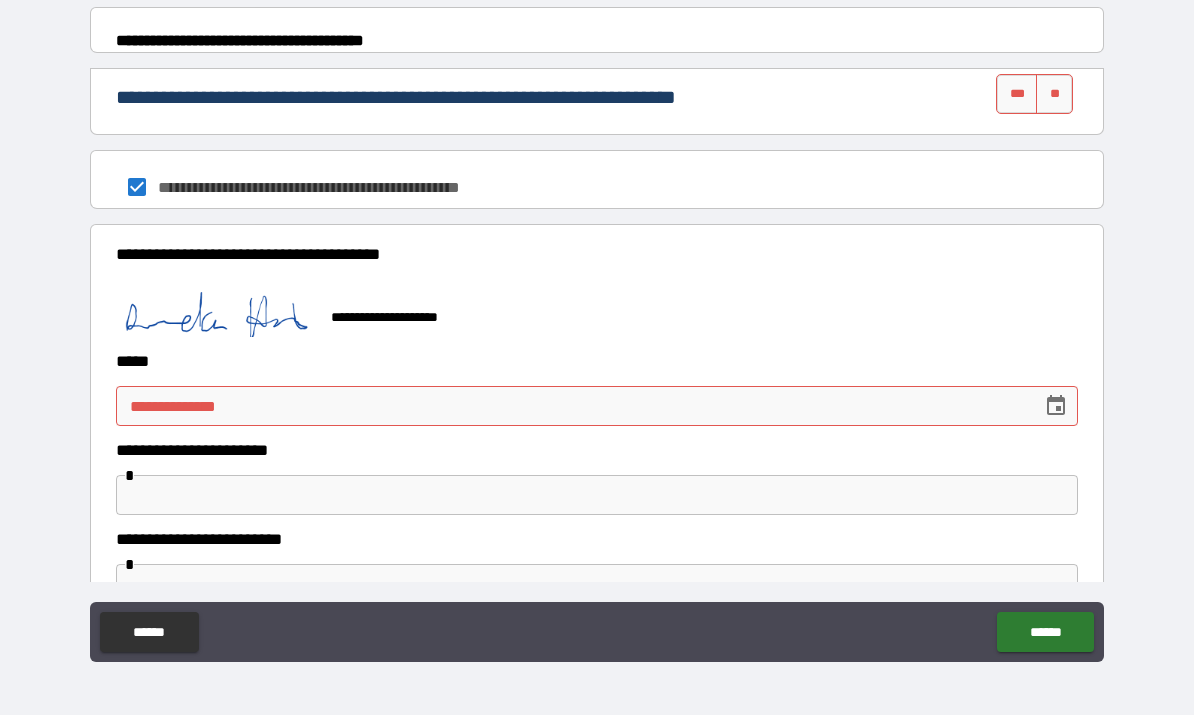scroll, scrollTop: 943, scrollLeft: 0, axis: vertical 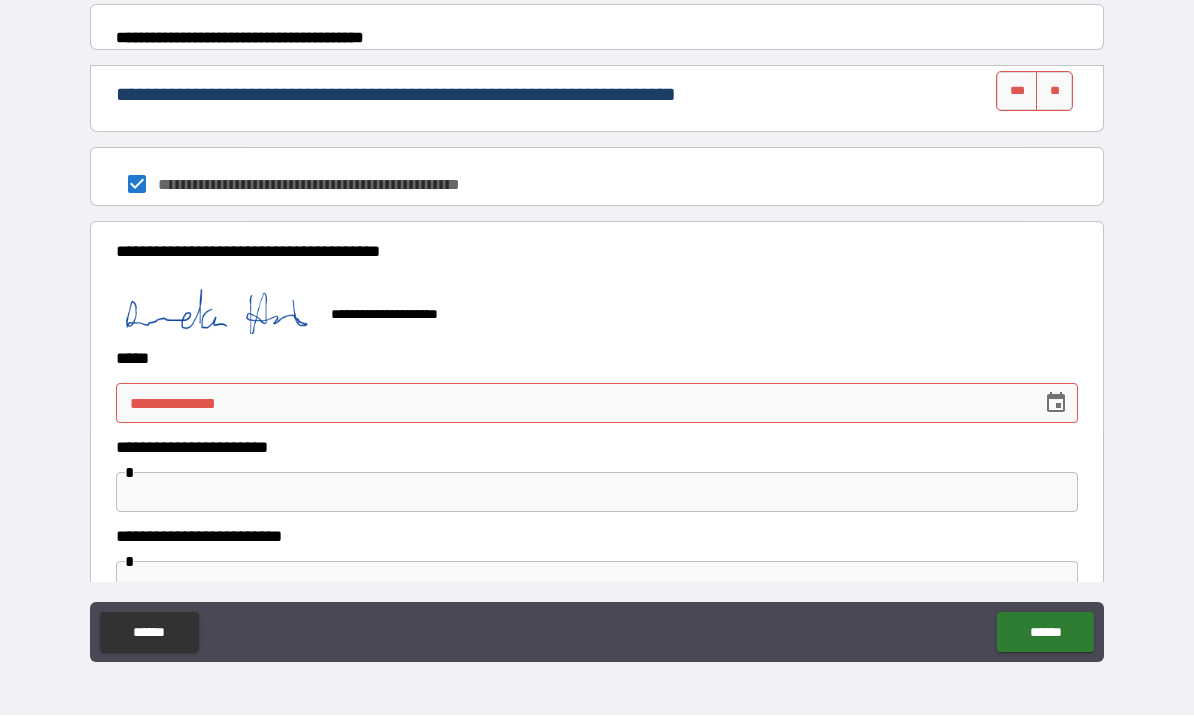 click on "**********" at bounding box center (572, 404) 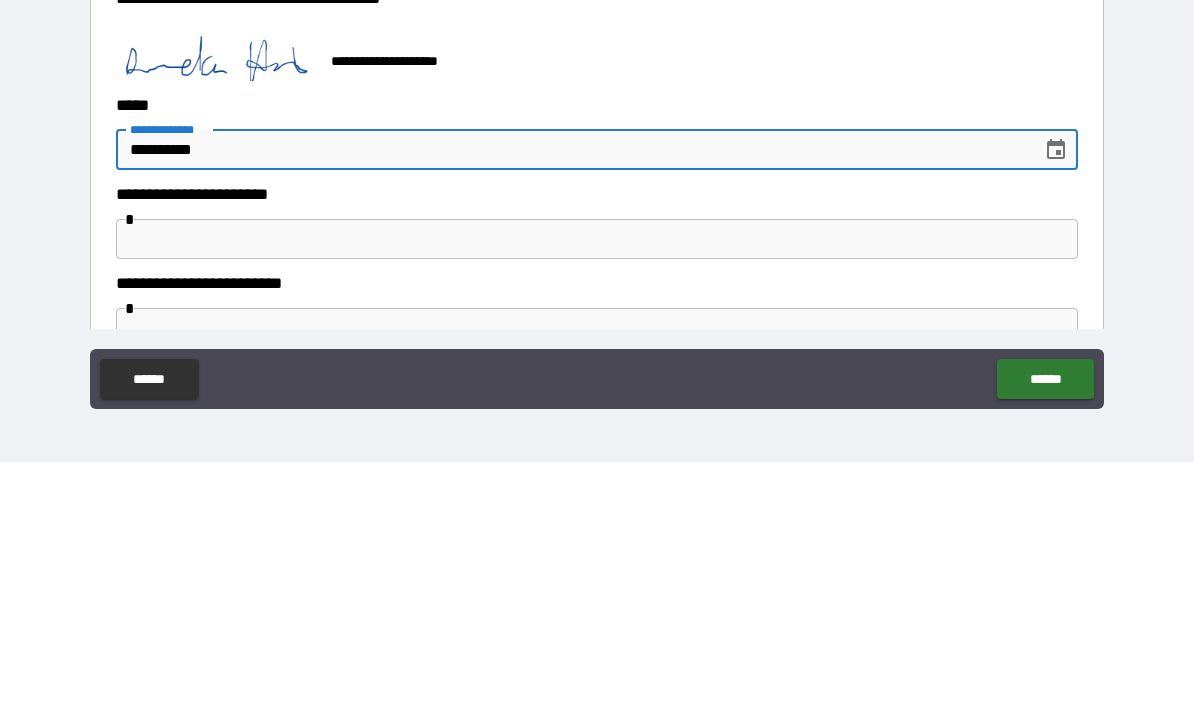 type on "**********" 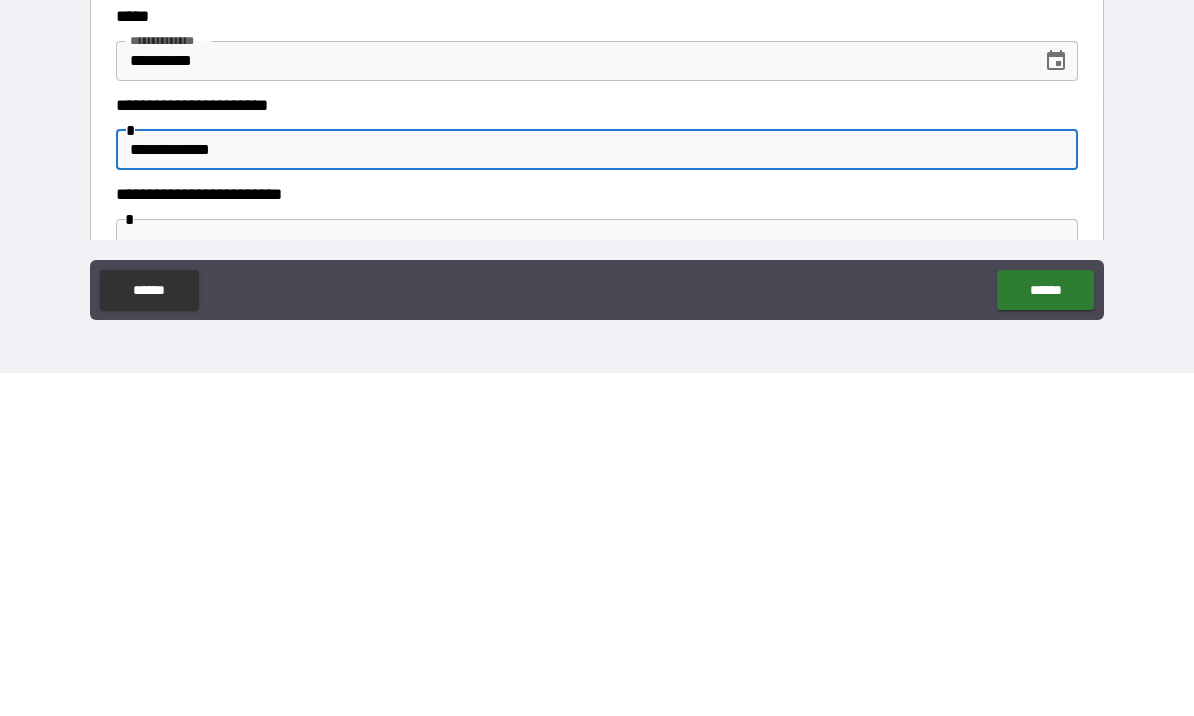 type on "**********" 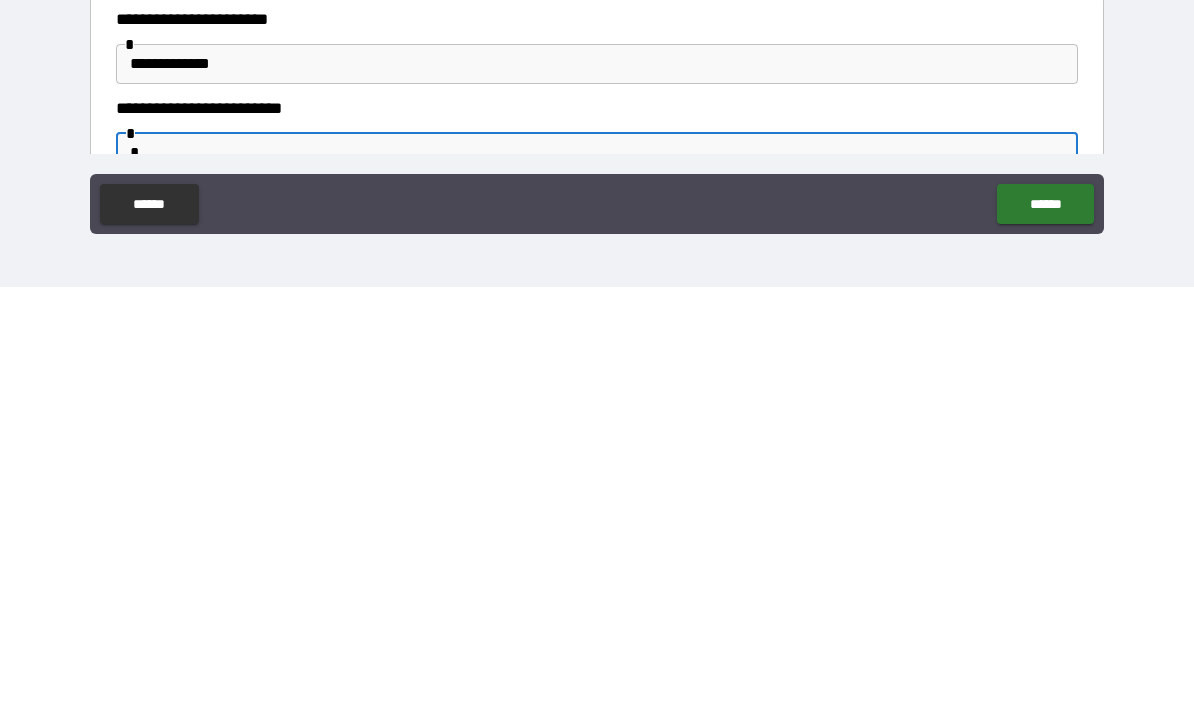 scroll, scrollTop: 945, scrollLeft: 0, axis: vertical 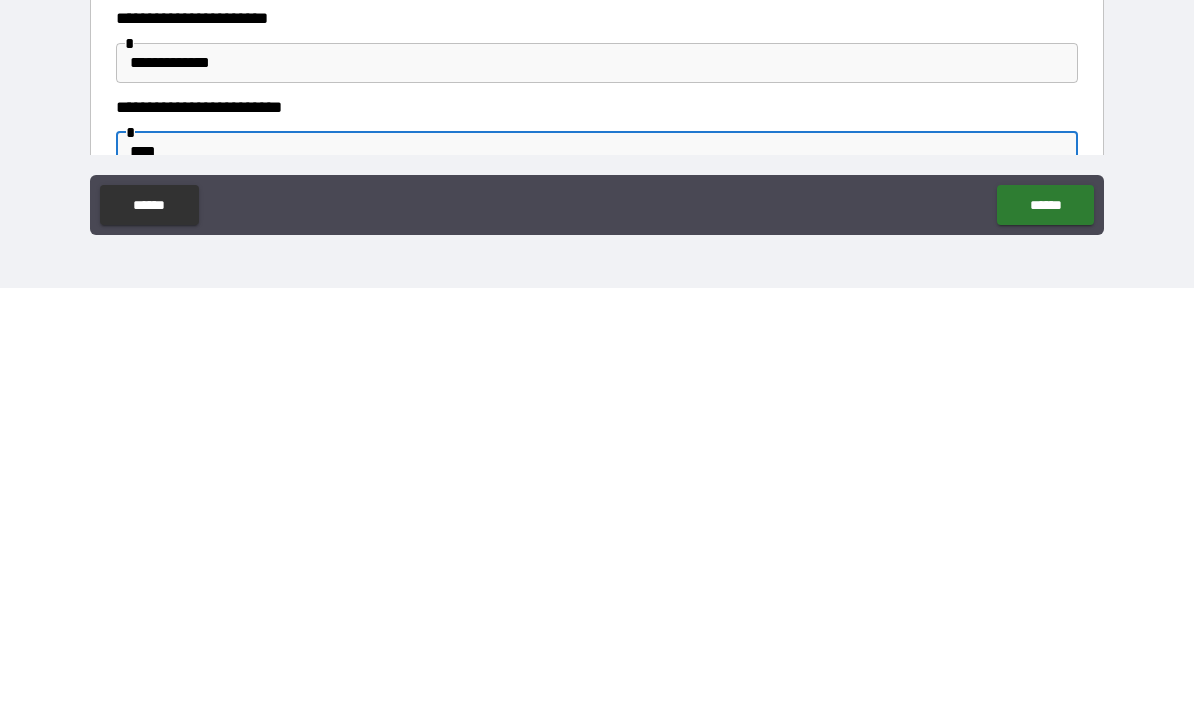 type on "****" 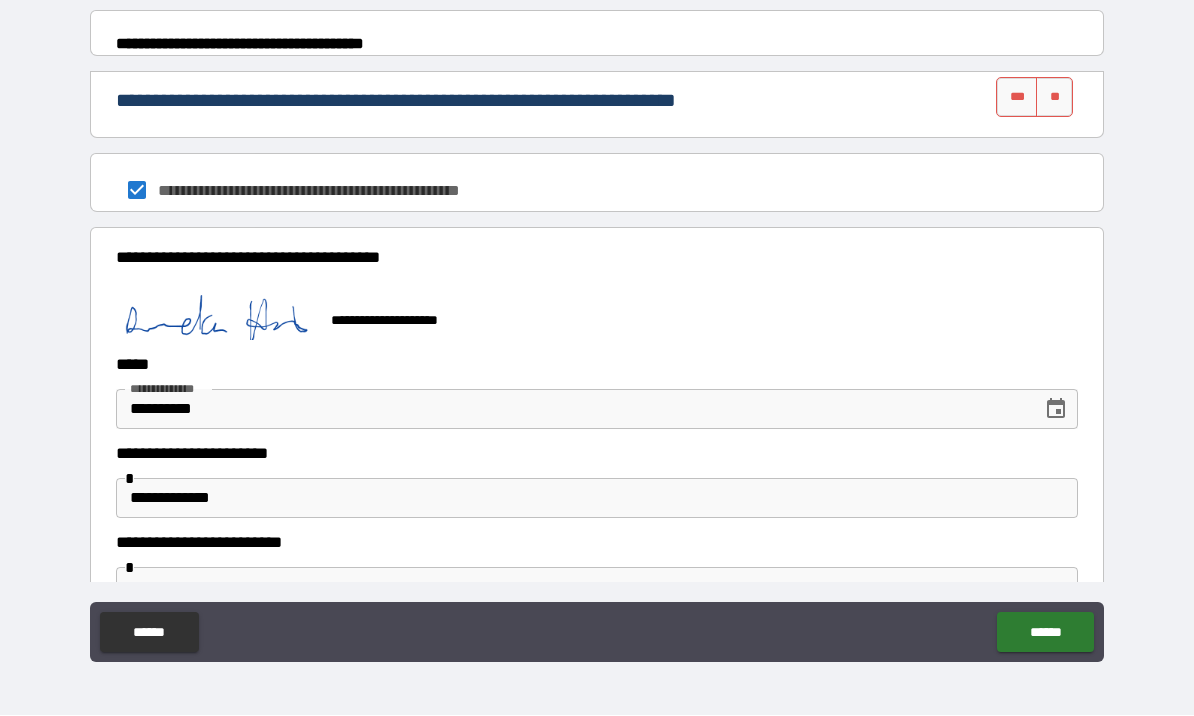 scroll, scrollTop: 927, scrollLeft: 0, axis: vertical 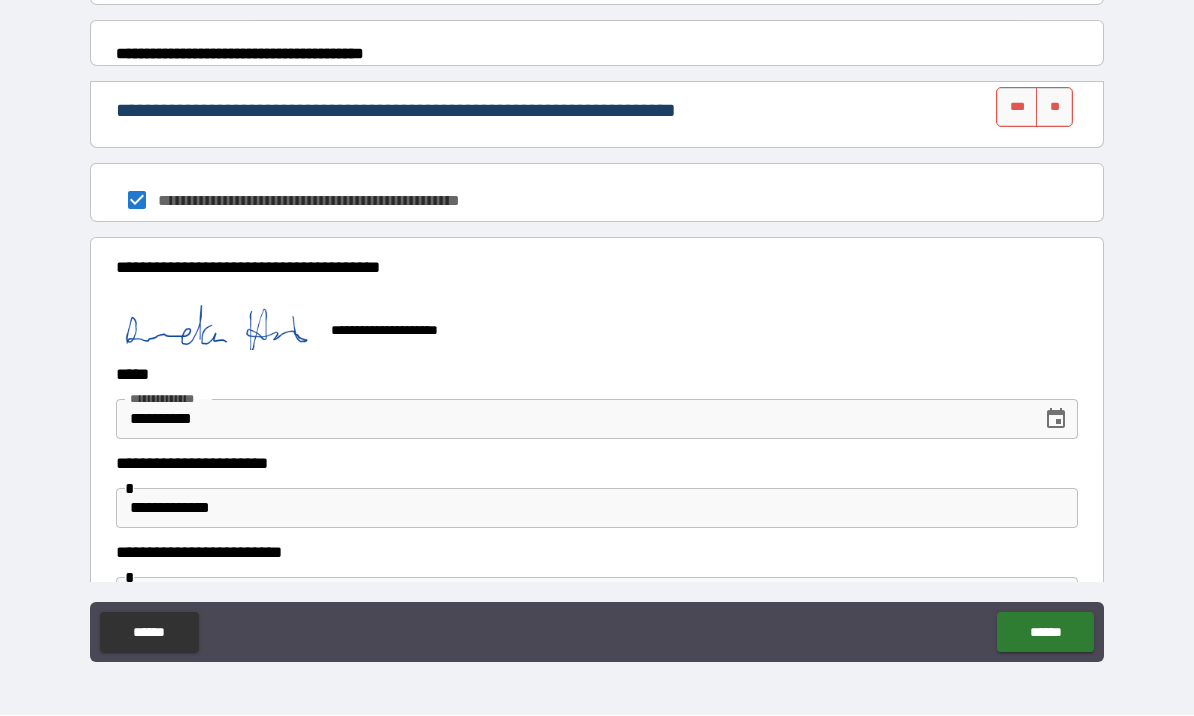 click on "***" at bounding box center (1017, 108) 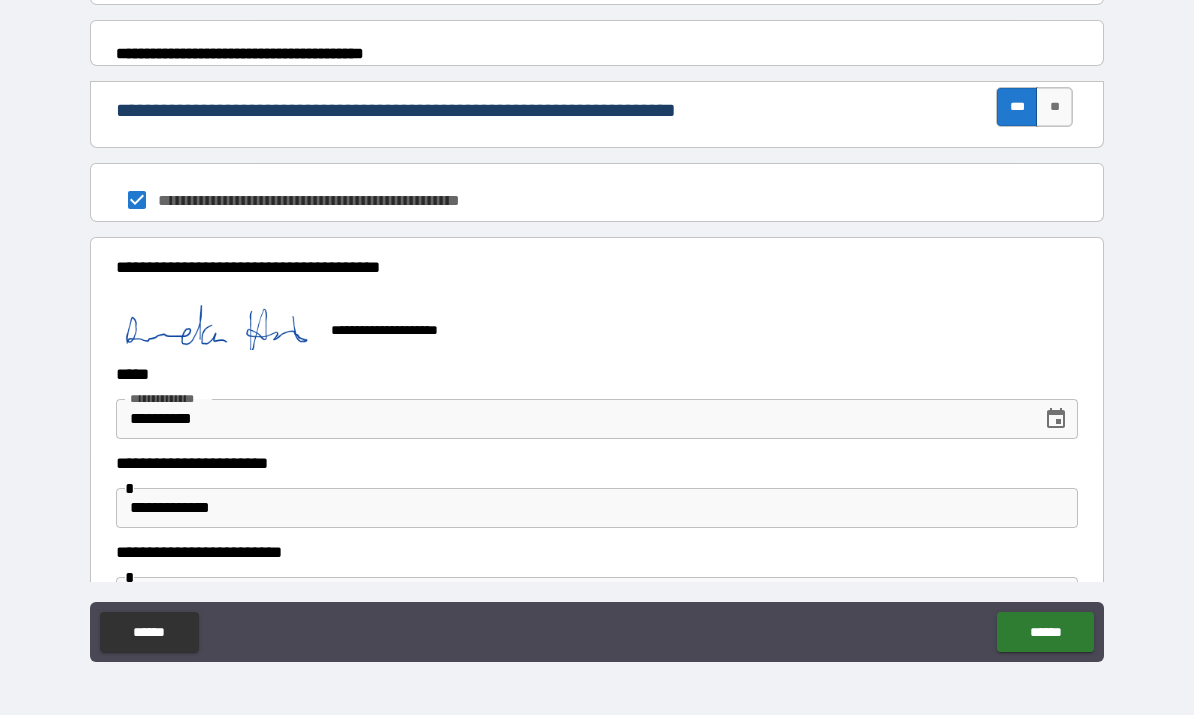 click on "******" at bounding box center (1045, 633) 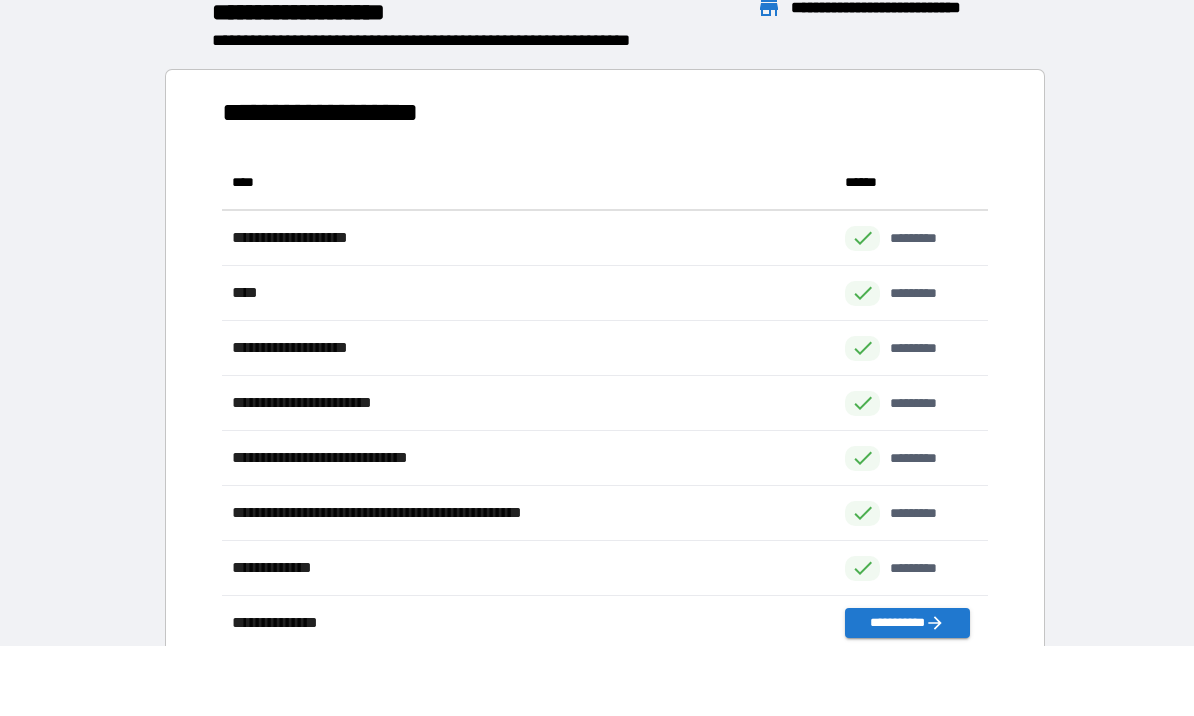 scroll, scrollTop: 1, scrollLeft: 1, axis: both 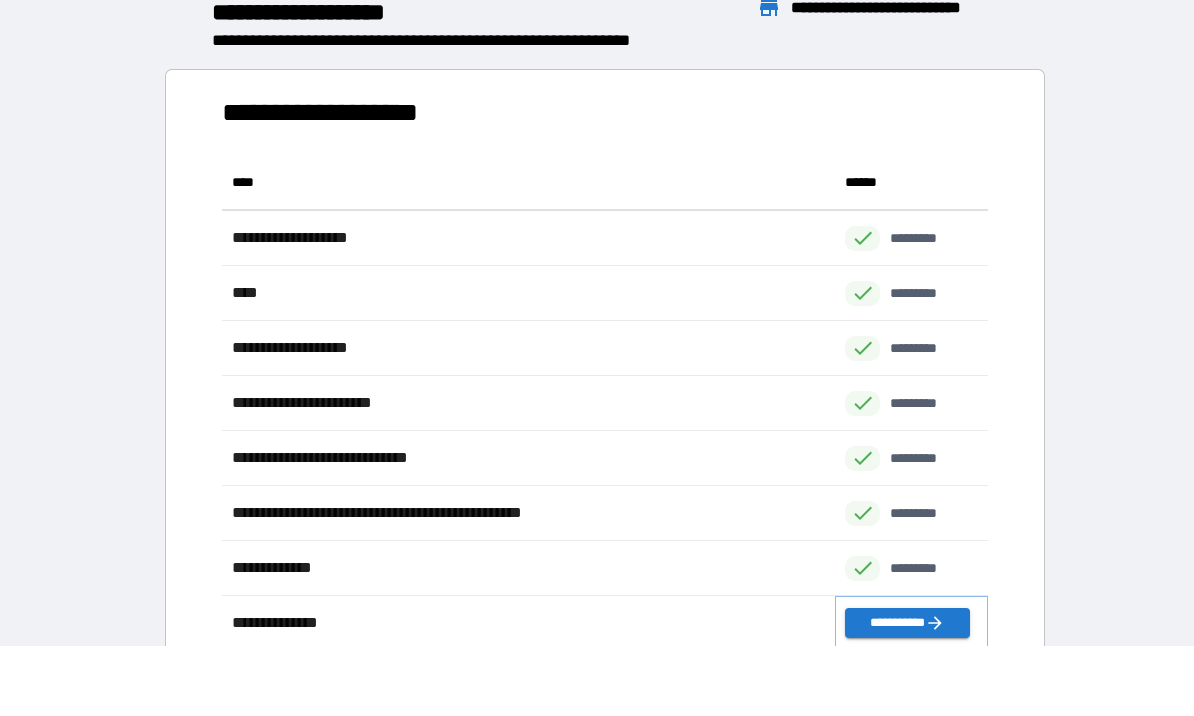 click on "**********" at bounding box center [907, 624] 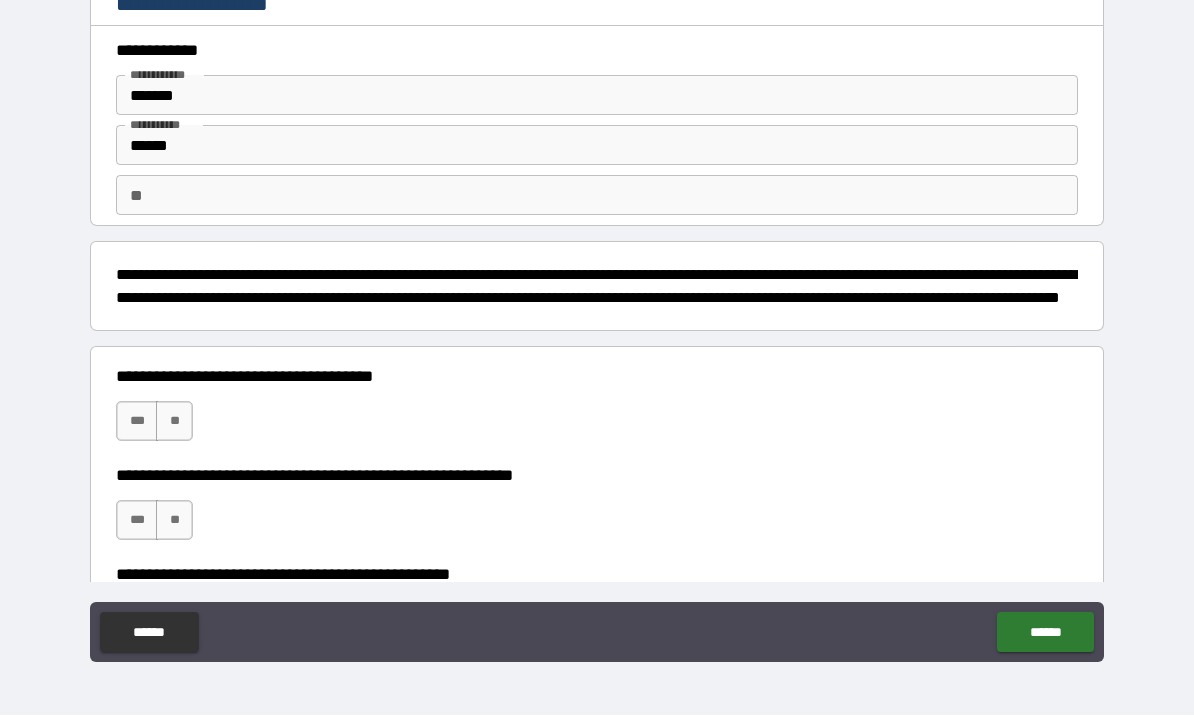 click on "**" at bounding box center [174, 422] 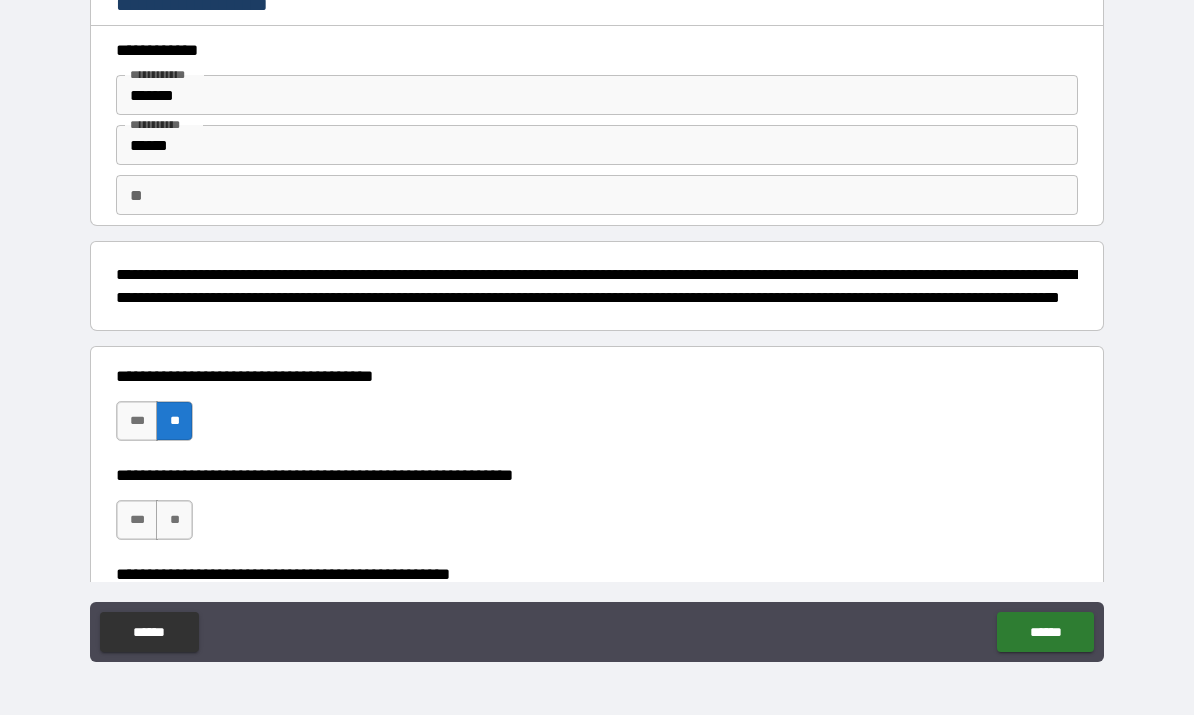 click on "**" at bounding box center (174, 521) 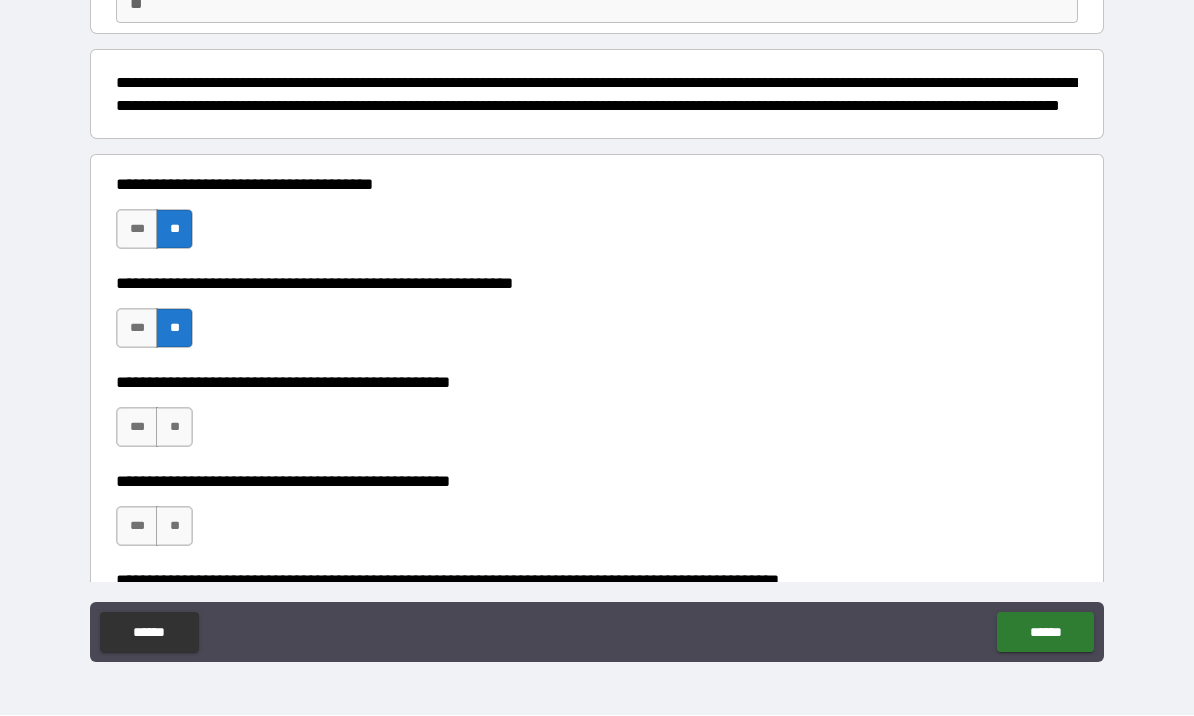 scroll, scrollTop: 210, scrollLeft: 0, axis: vertical 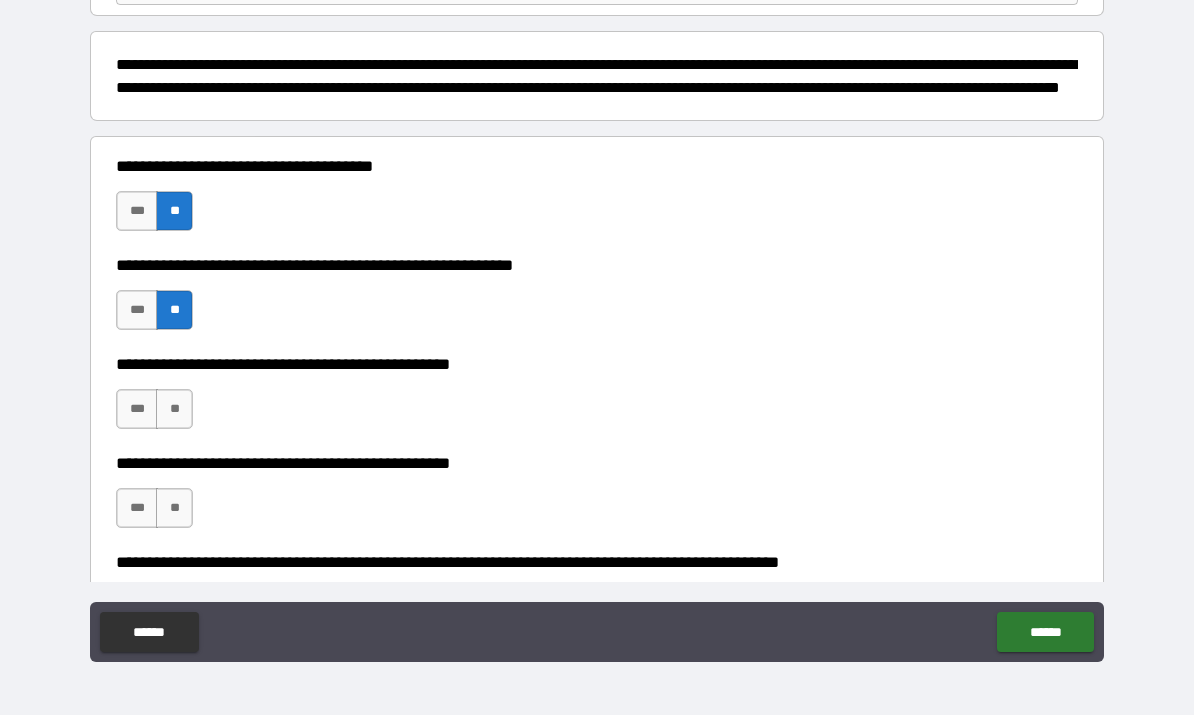 click on "**" at bounding box center [174, 410] 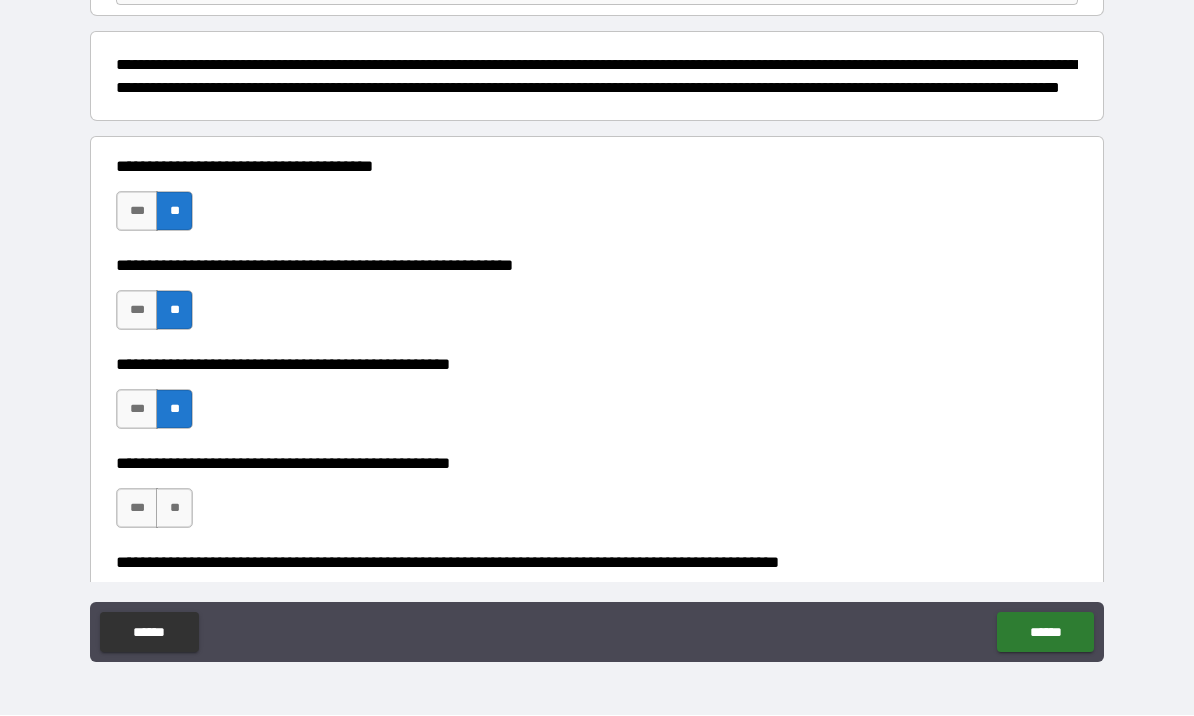 click on "**" at bounding box center (174, 509) 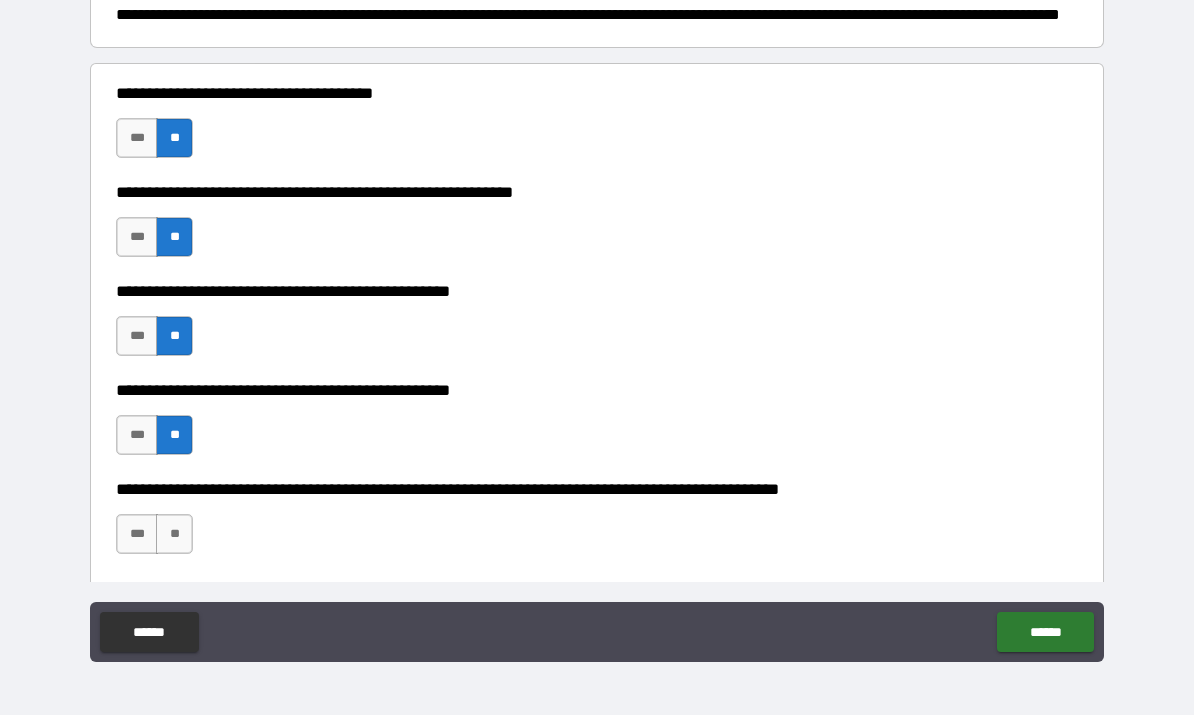 scroll, scrollTop: 411, scrollLeft: 0, axis: vertical 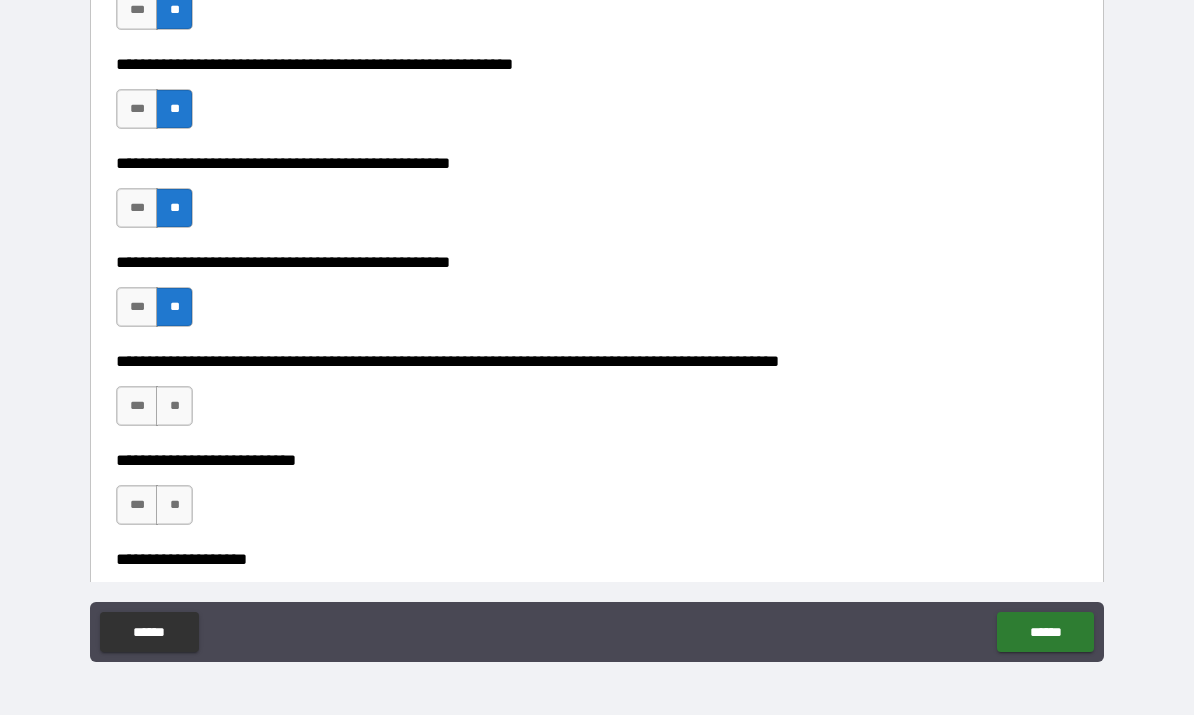 click on "**" at bounding box center (174, 407) 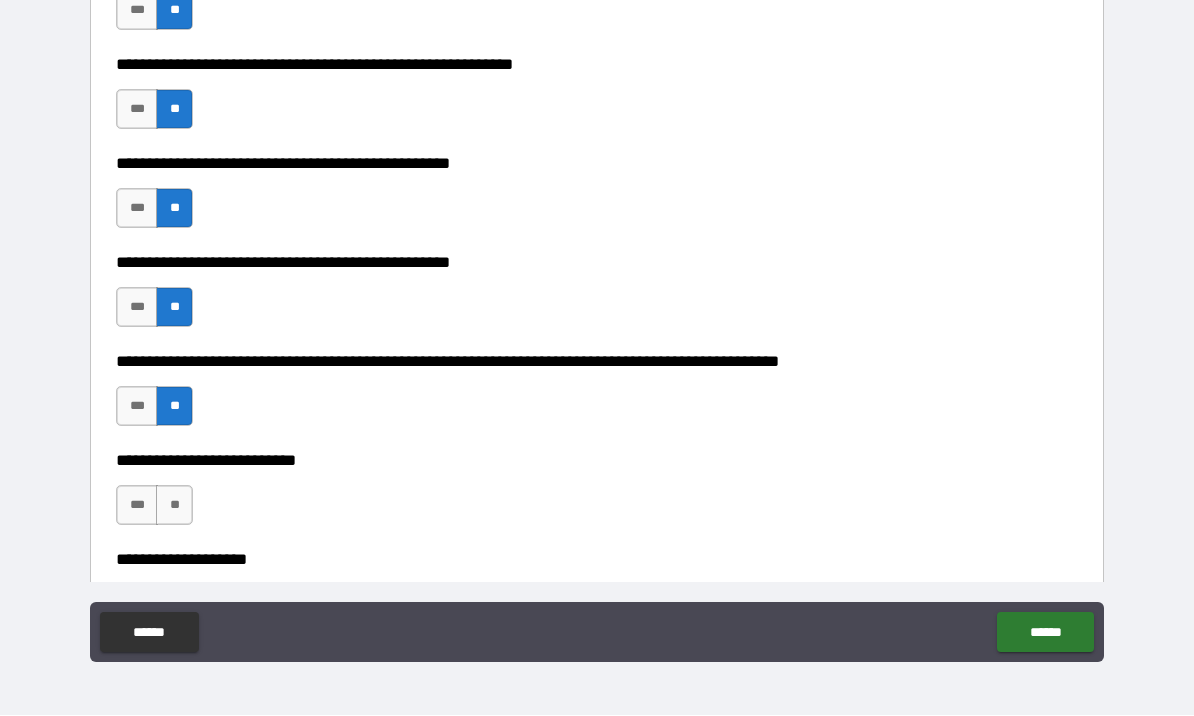 click on "**" at bounding box center (174, 506) 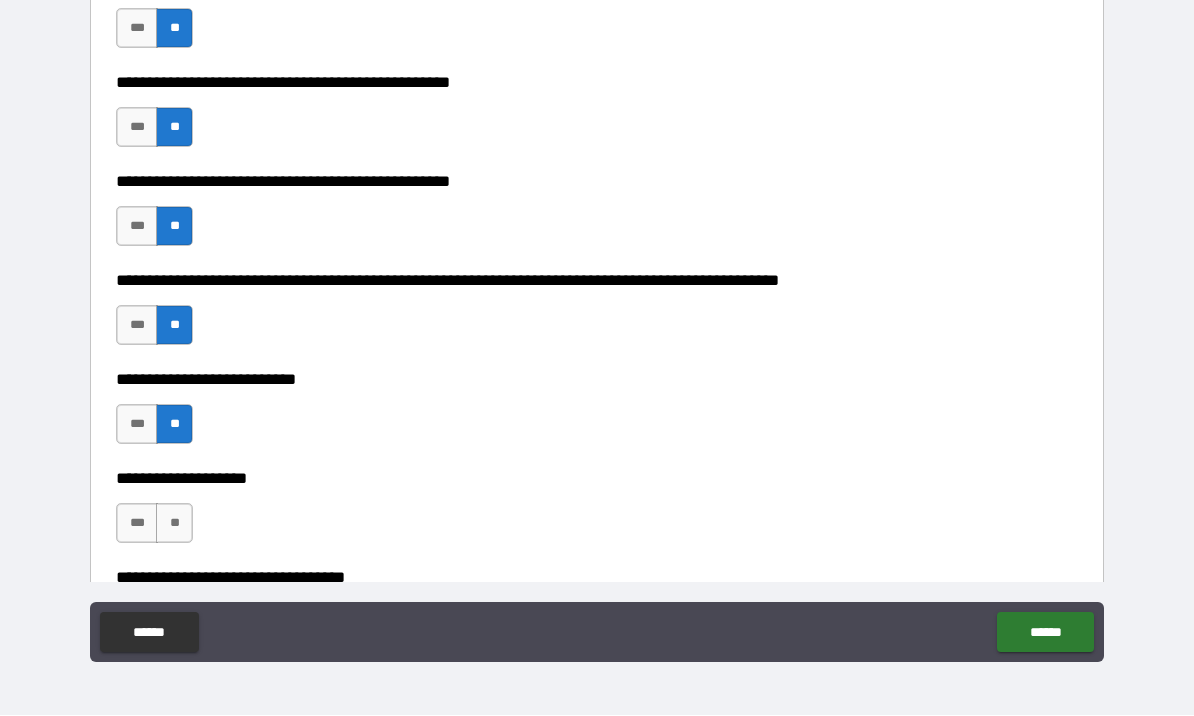 scroll, scrollTop: 553, scrollLeft: 0, axis: vertical 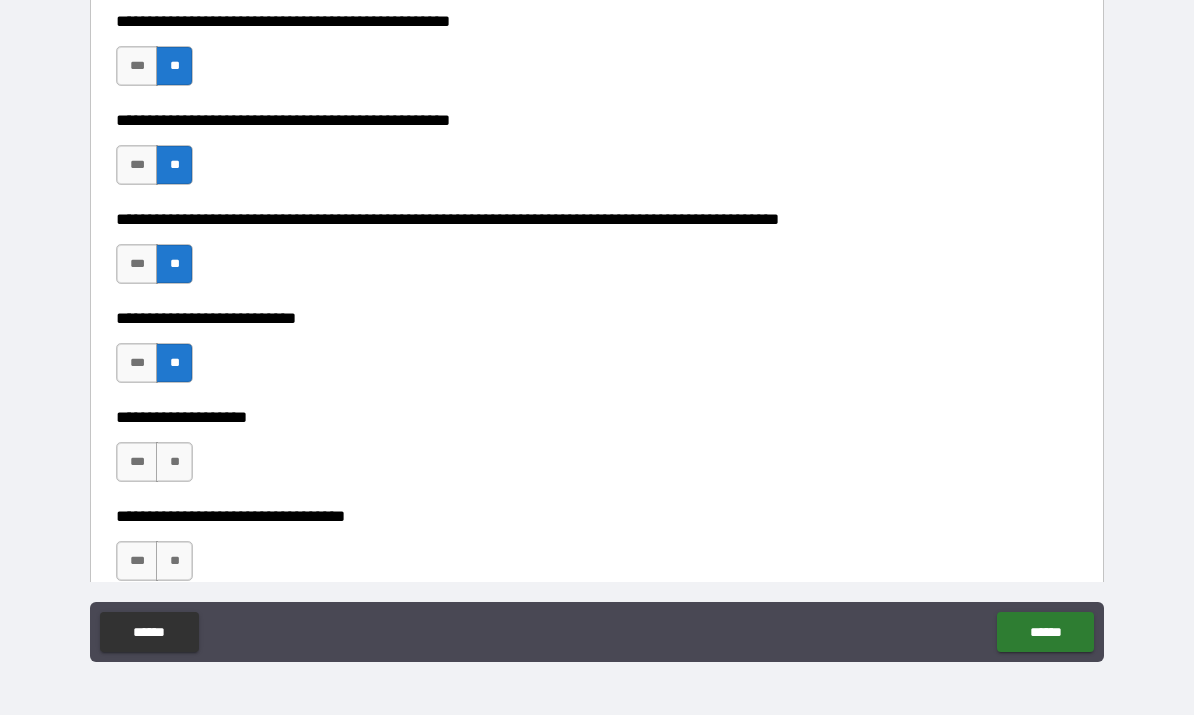 click on "***" at bounding box center (137, 463) 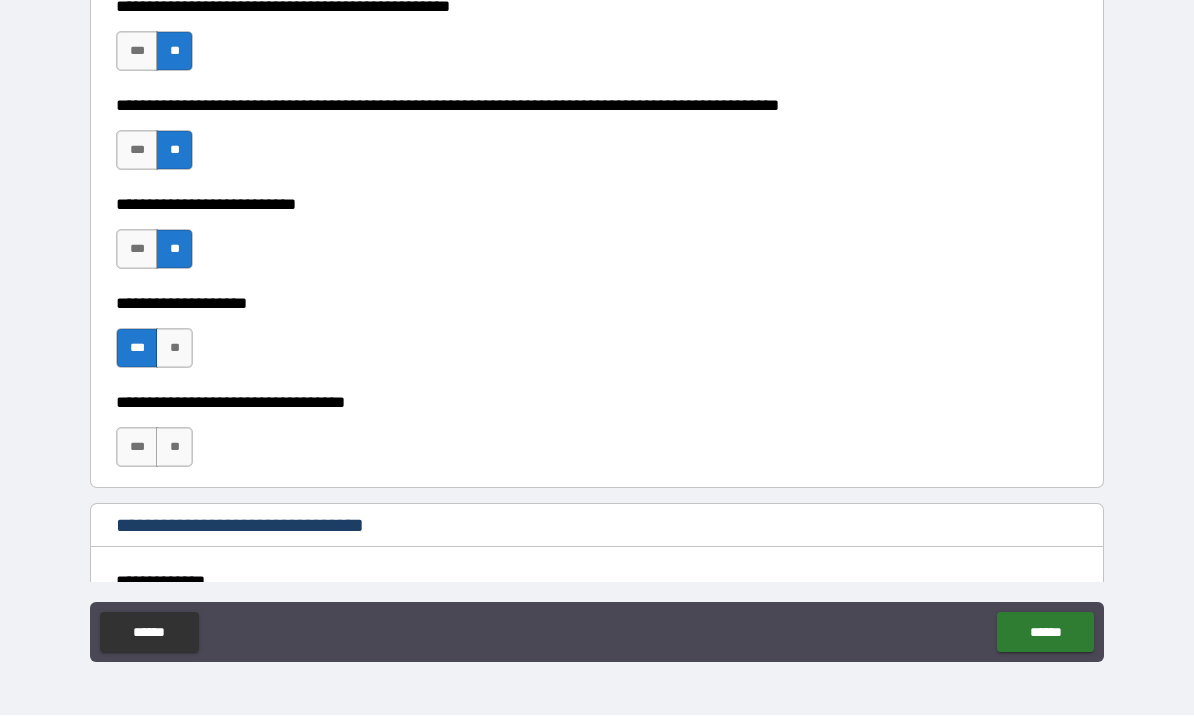 scroll, scrollTop: 669, scrollLeft: 0, axis: vertical 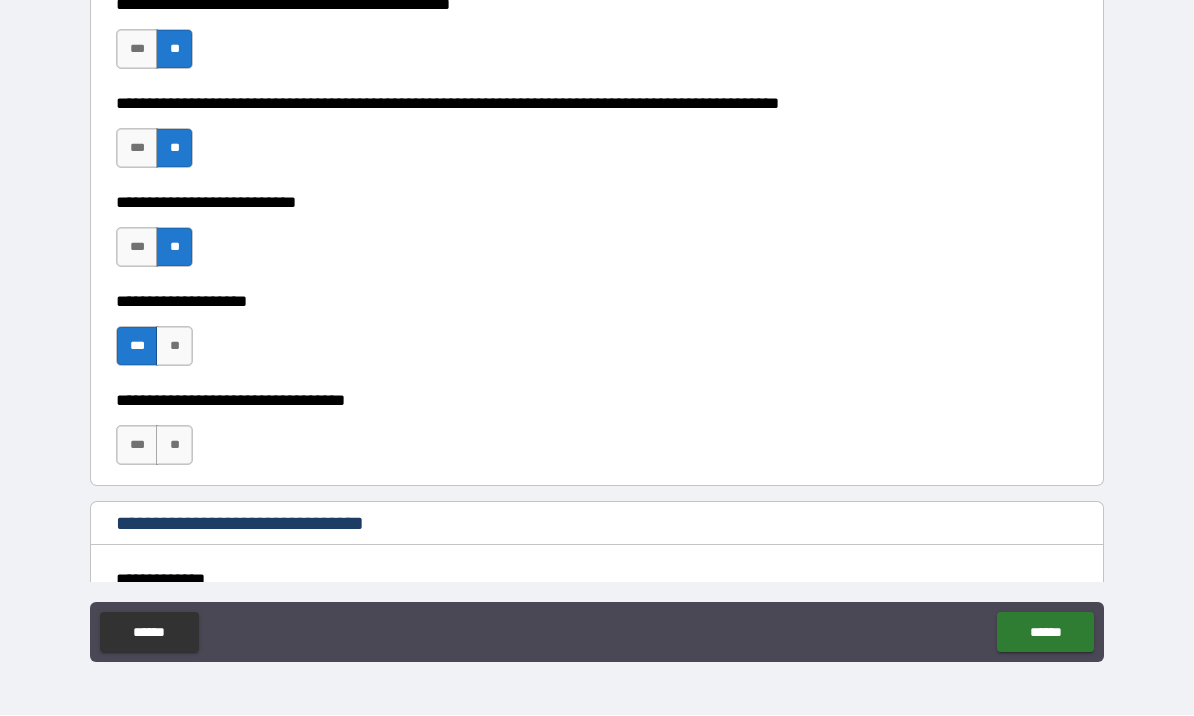 click on "**" at bounding box center [174, 446] 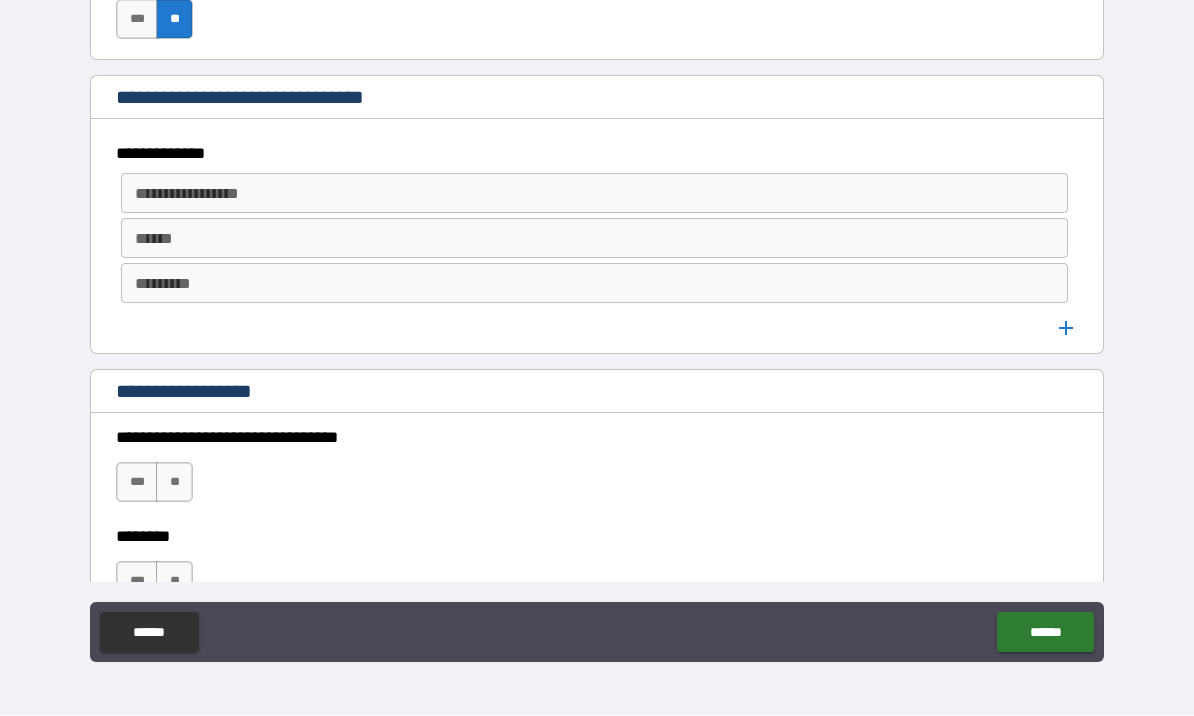 scroll, scrollTop: 1127, scrollLeft: 0, axis: vertical 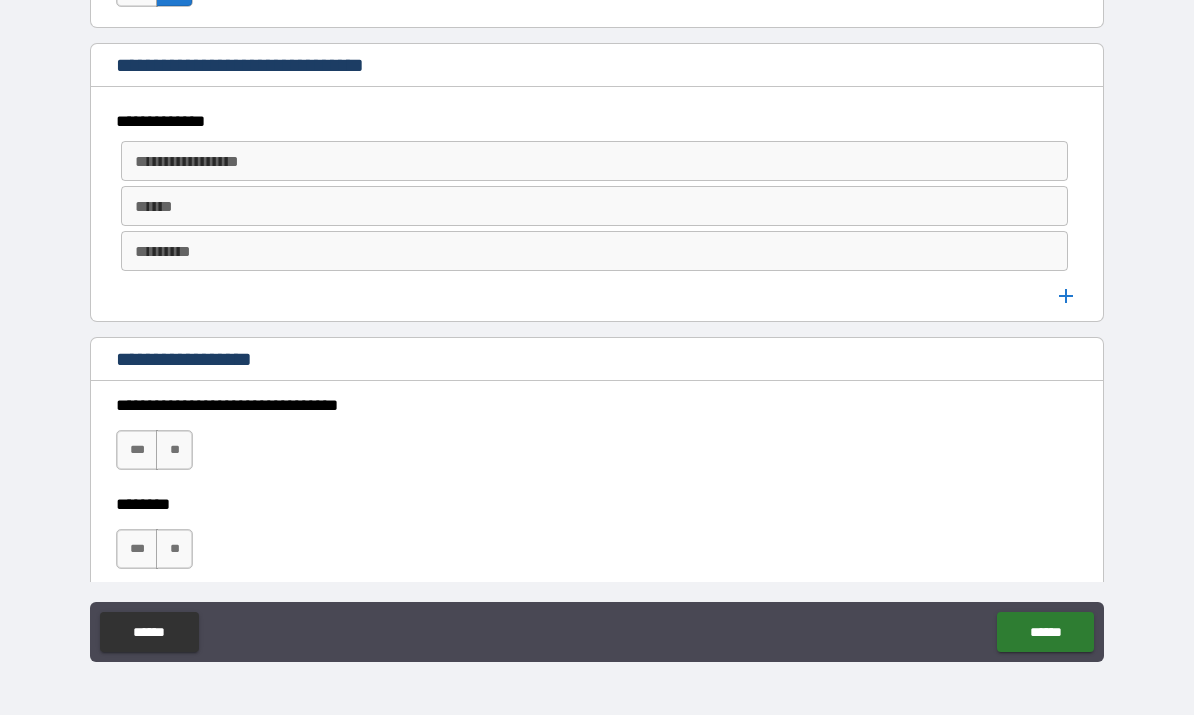 click on "**" at bounding box center (174, 451) 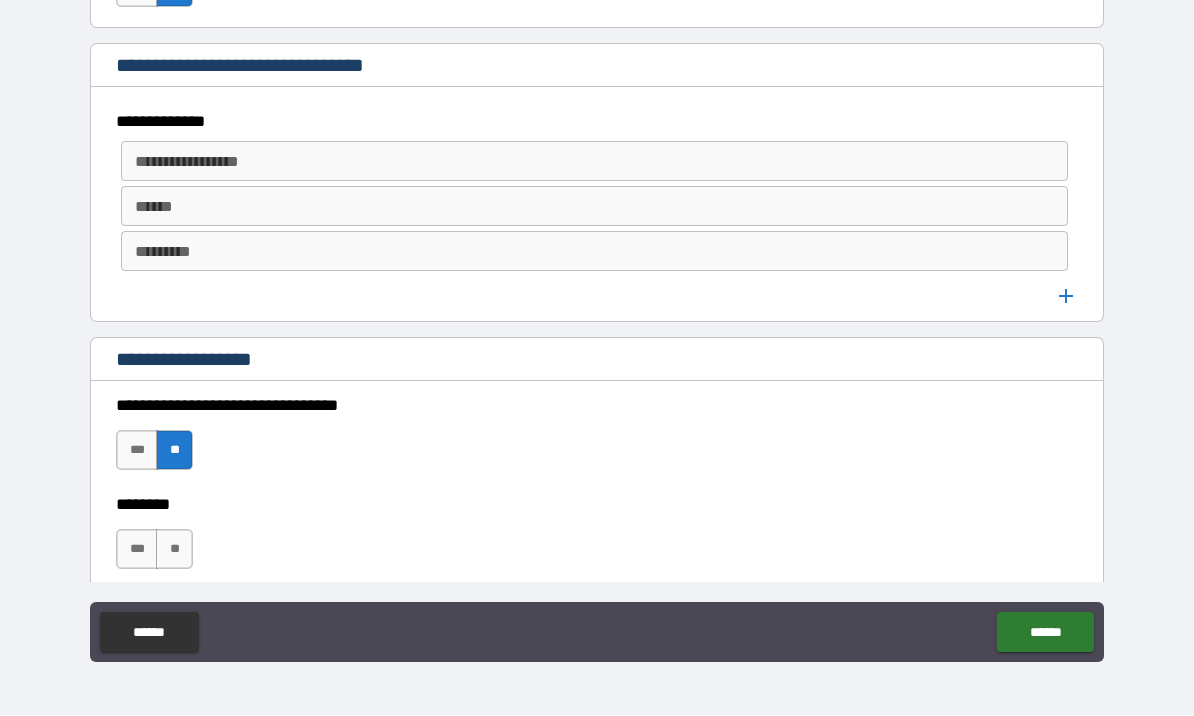 click on "**" at bounding box center (174, 550) 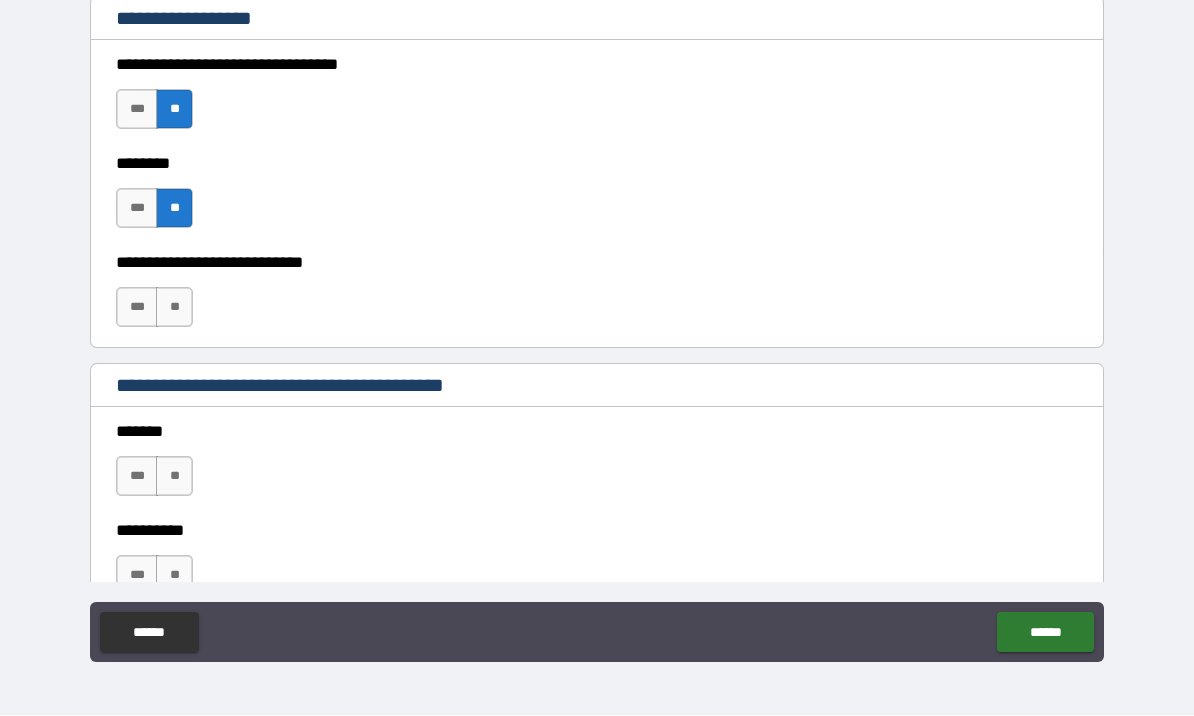 scroll, scrollTop: 1477, scrollLeft: 0, axis: vertical 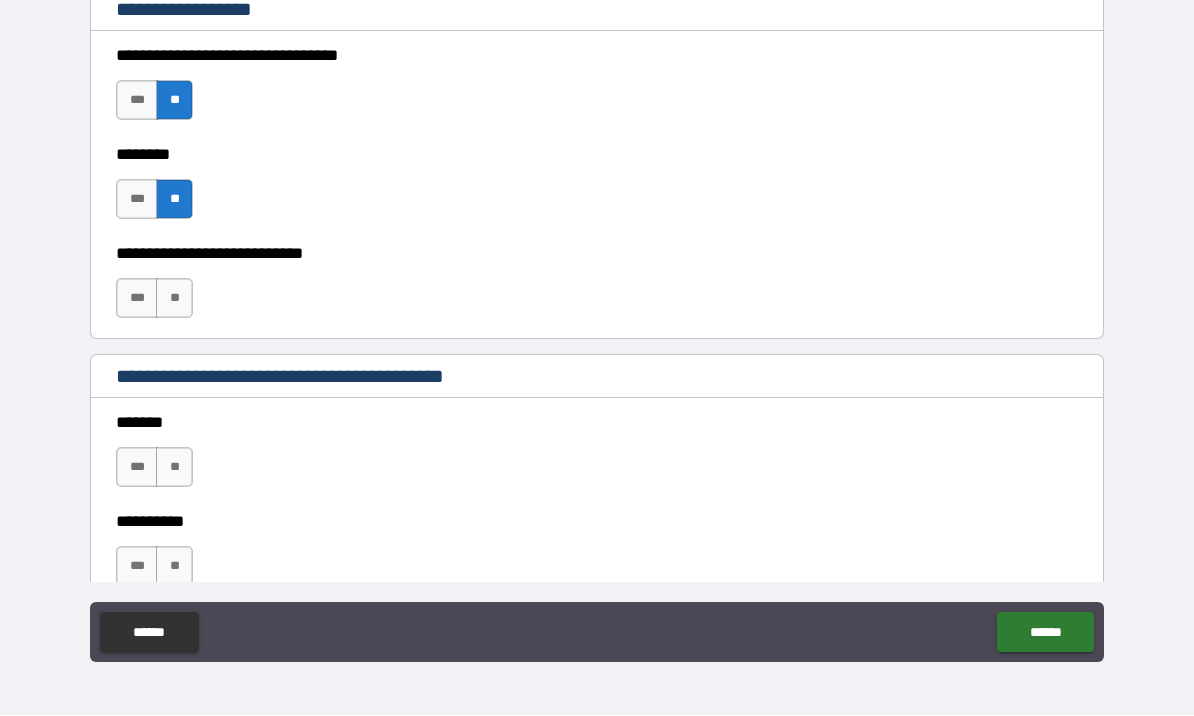 click on "**" at bounding box center [174, 299] 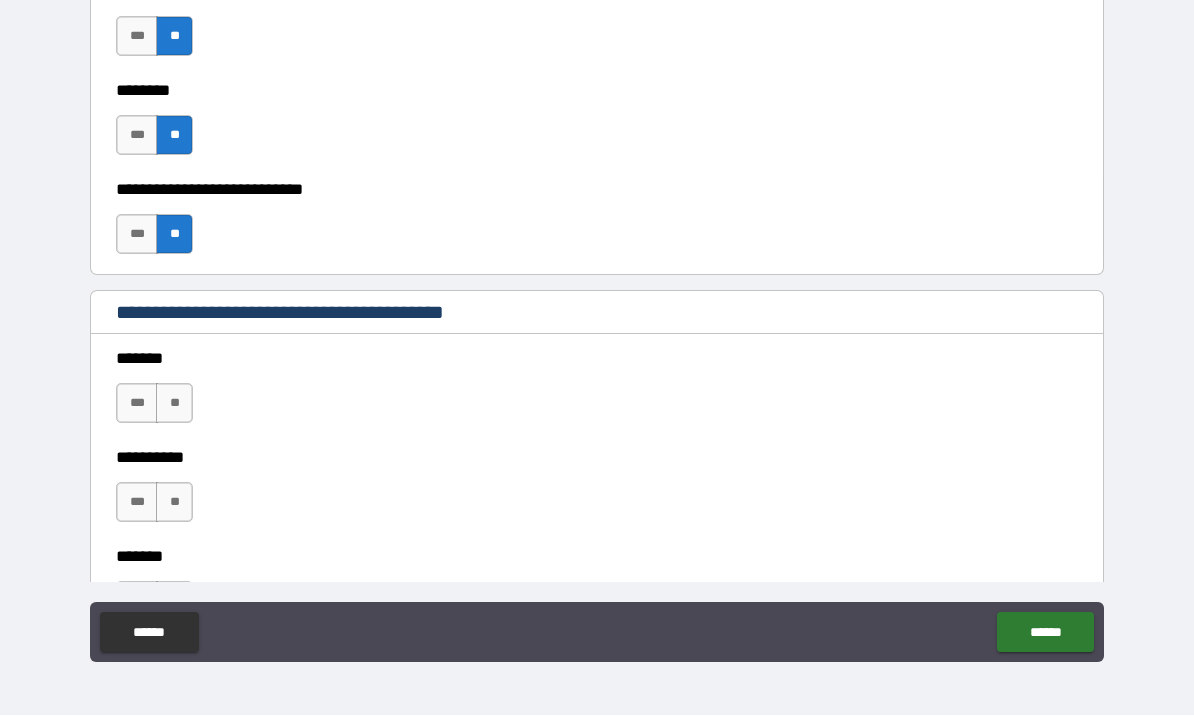 scroll, scrollTop: 1546, scrollLeft: 0, axis: vertical 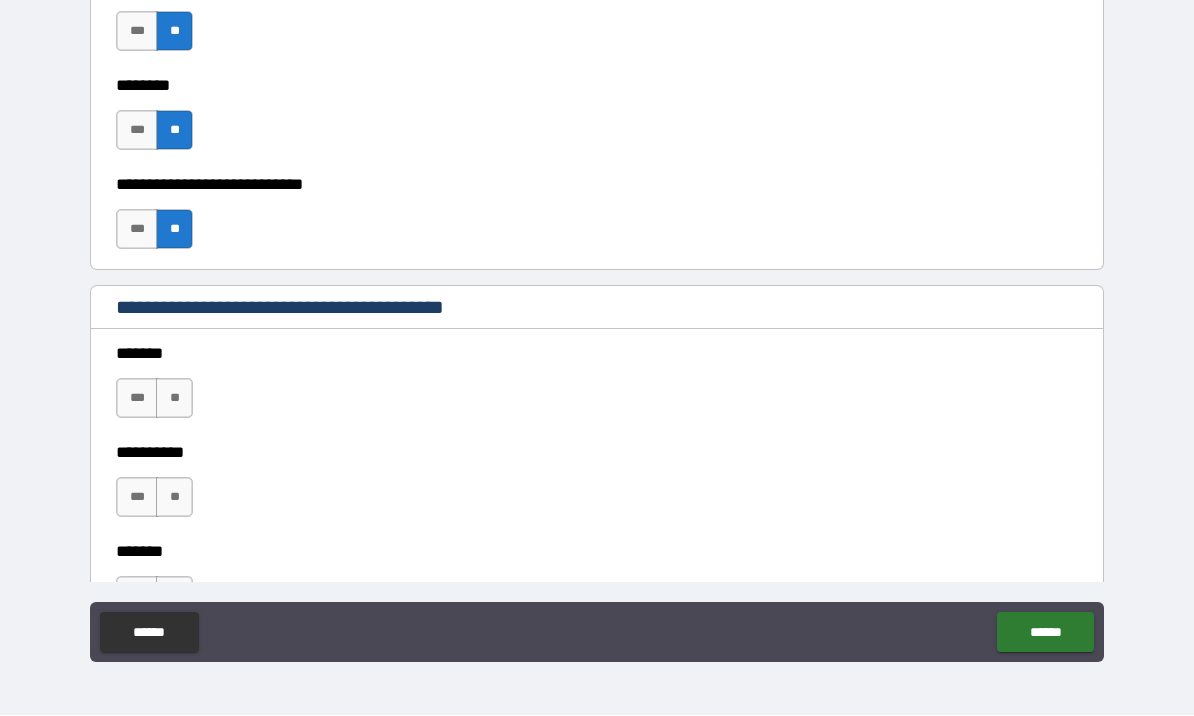 click on "**" at bounding box center (174, 399) 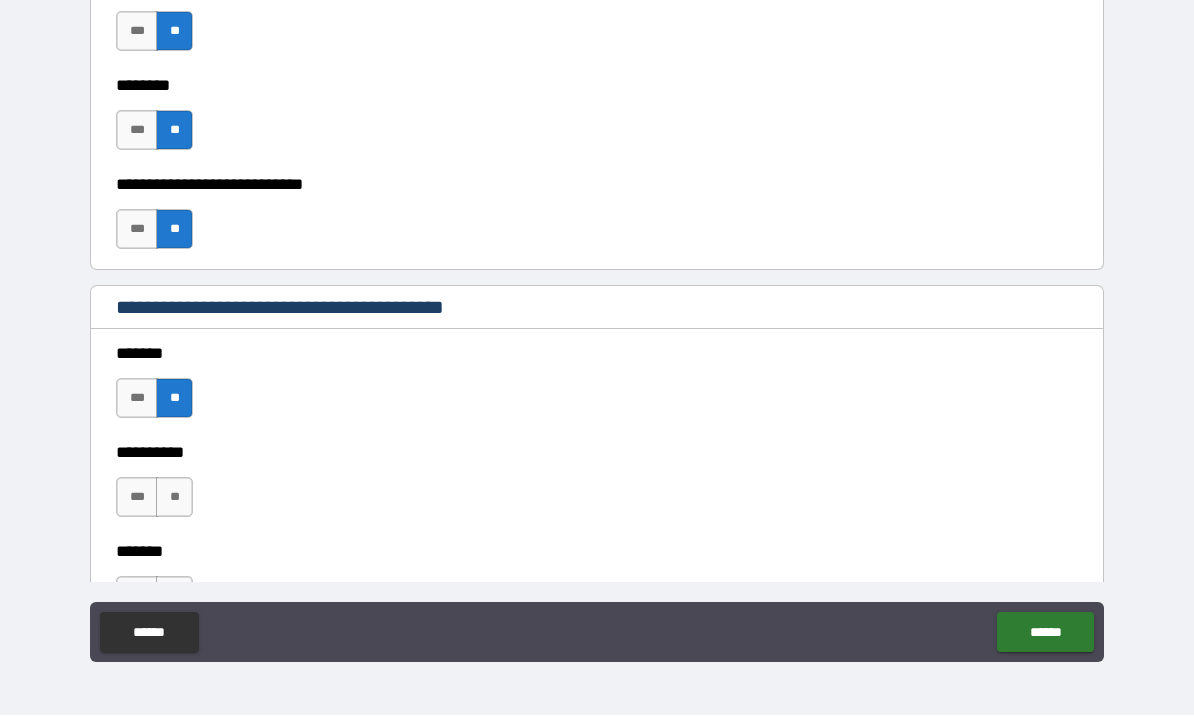 click on "**" at bounding box center (174, 498) 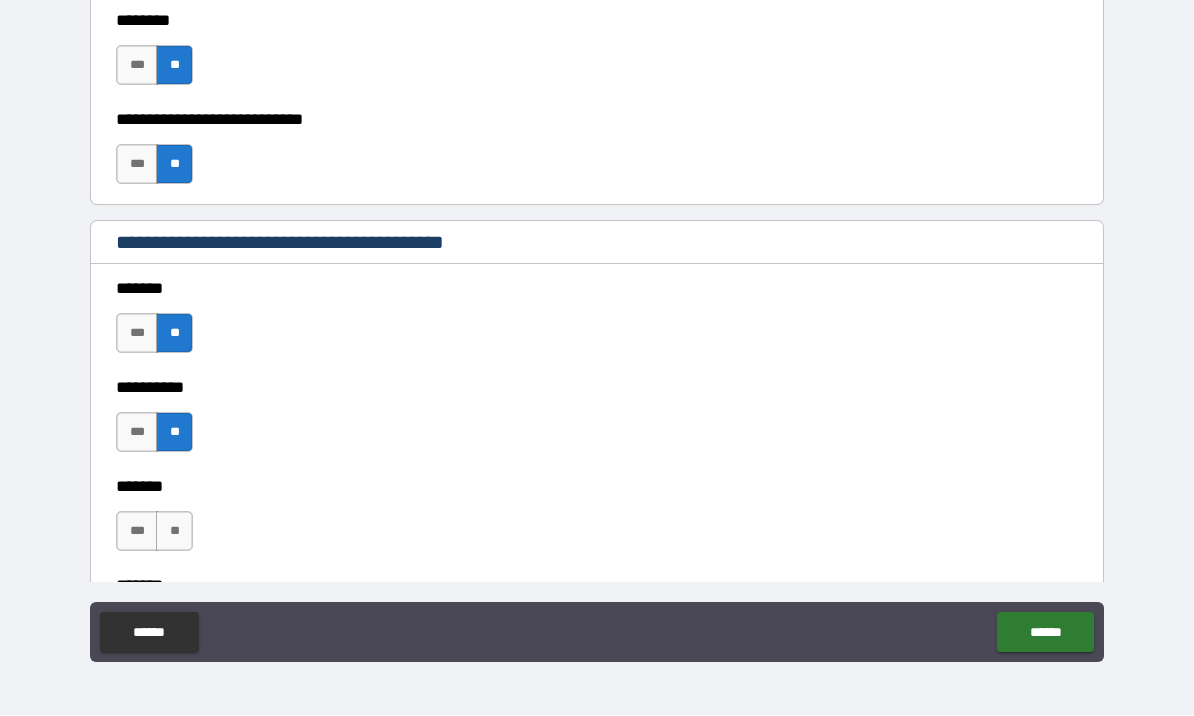 scroll, scrollTop: 1690, scrollLeft: 0, axis: vertical 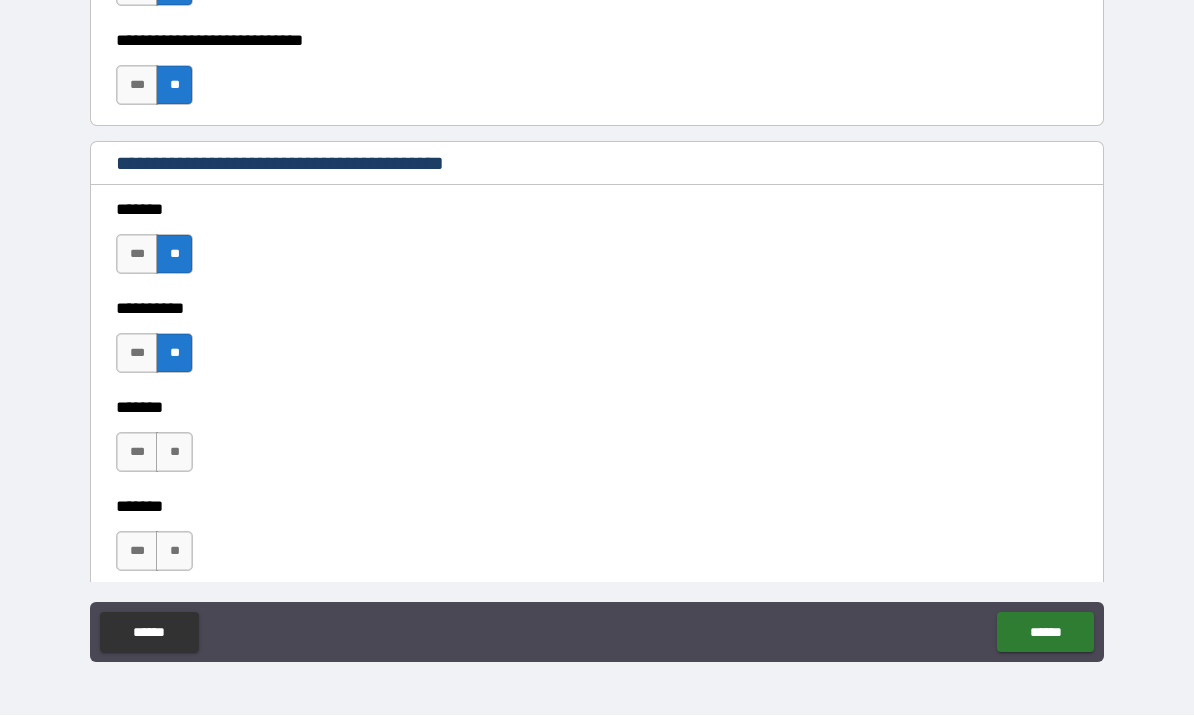 click on "**" at bounding box center (174, 453) 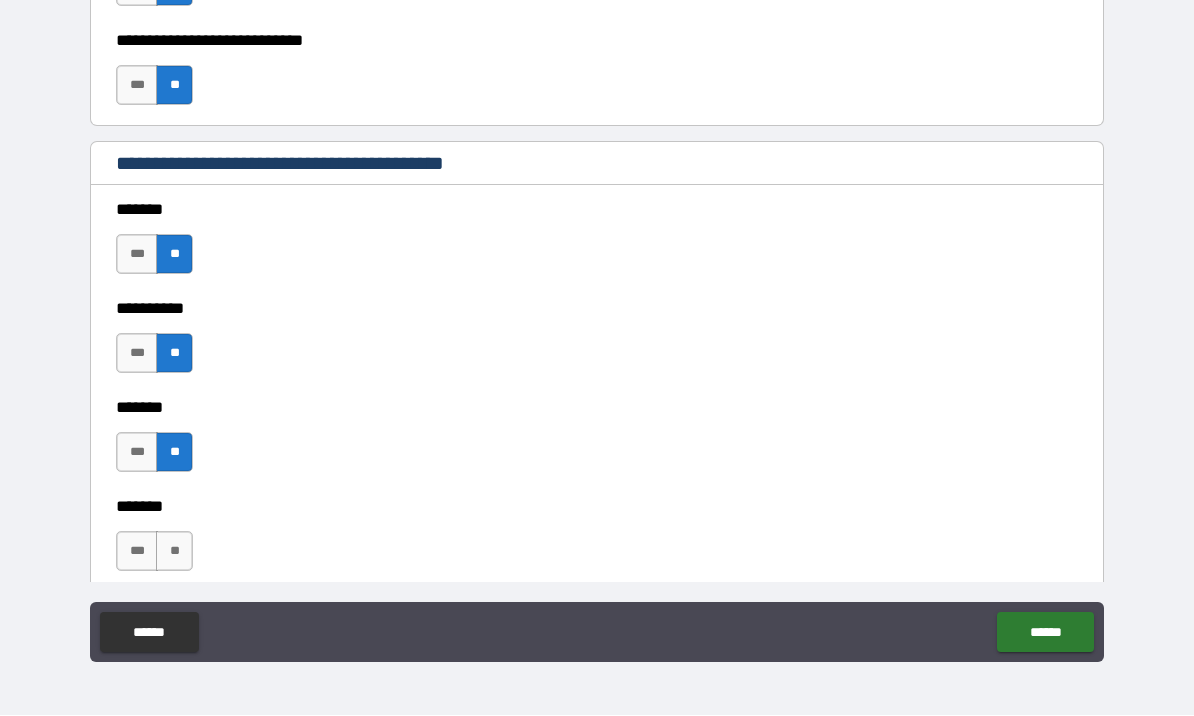 click on "**" at bounding box center (174, 552) 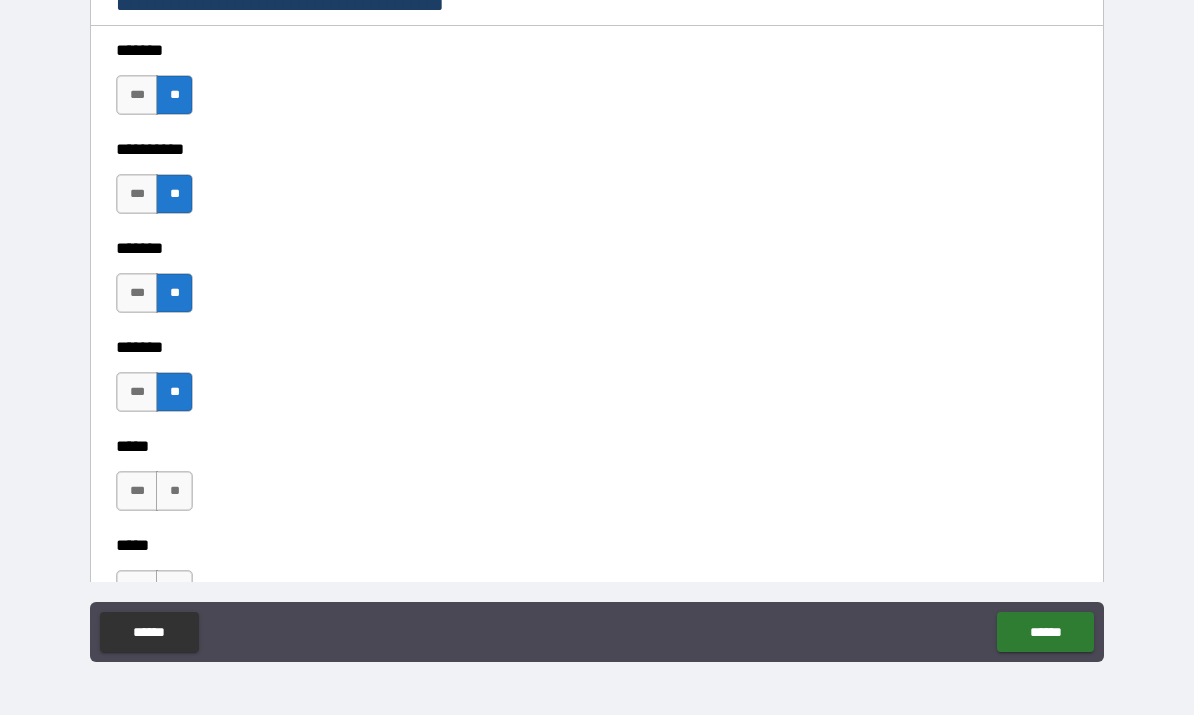 scroll, scrollTop: 1890, scrollLeft: 0, axis: vertical 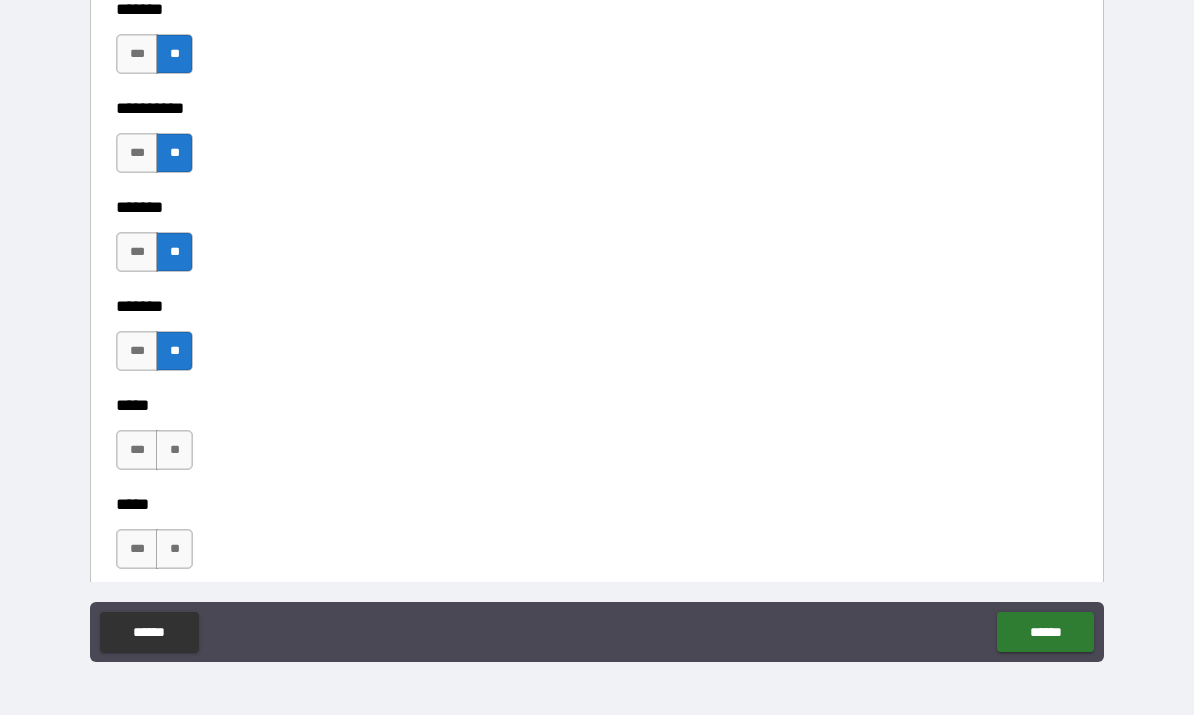 click on "**" at bounding box center (174, 451) 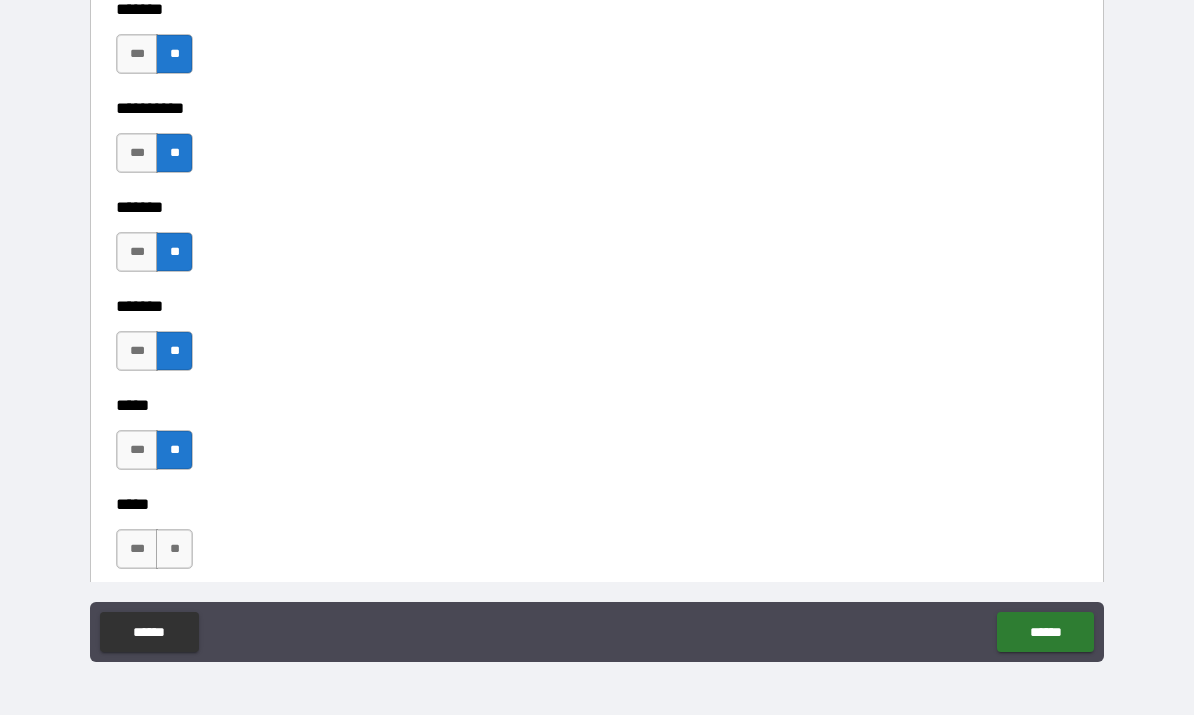 click on "**" at bounding box center [174, 550] 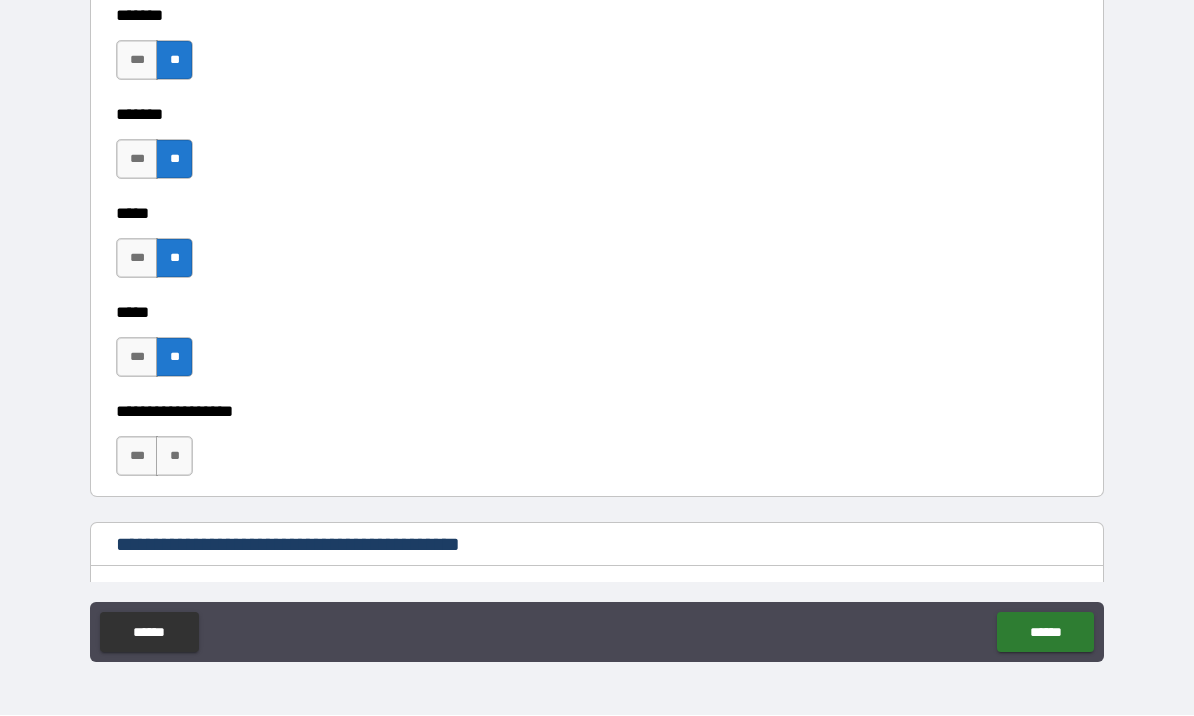 scroll, scrollTop: 2085, scrollLeft: 0, axis: vertical 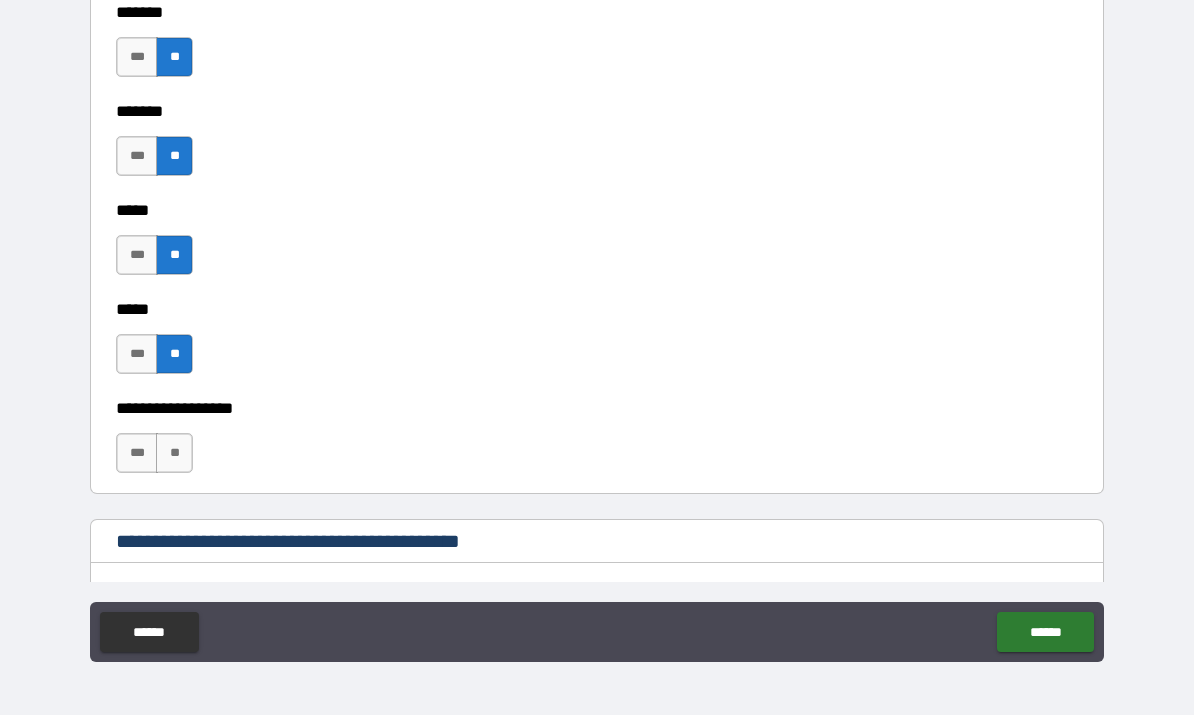 click on "**" at bounding box center (174, 454) 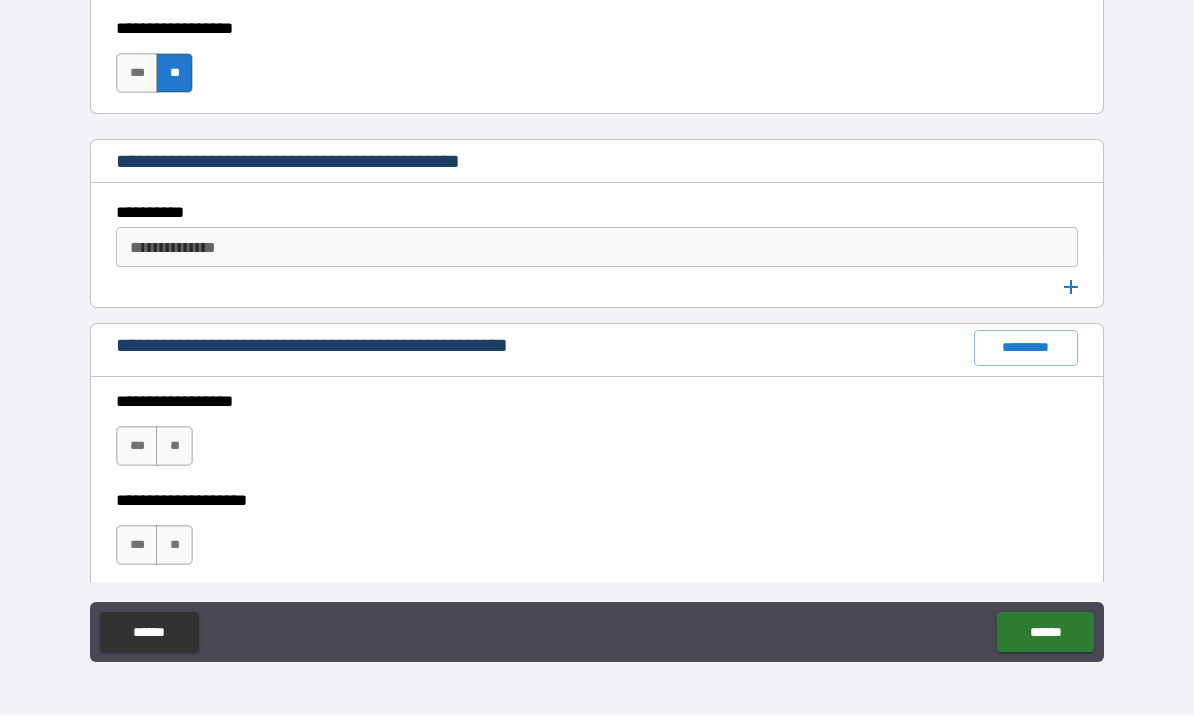scroll, scrollTop: 2467, scrollLeft: 0, axis: vertical 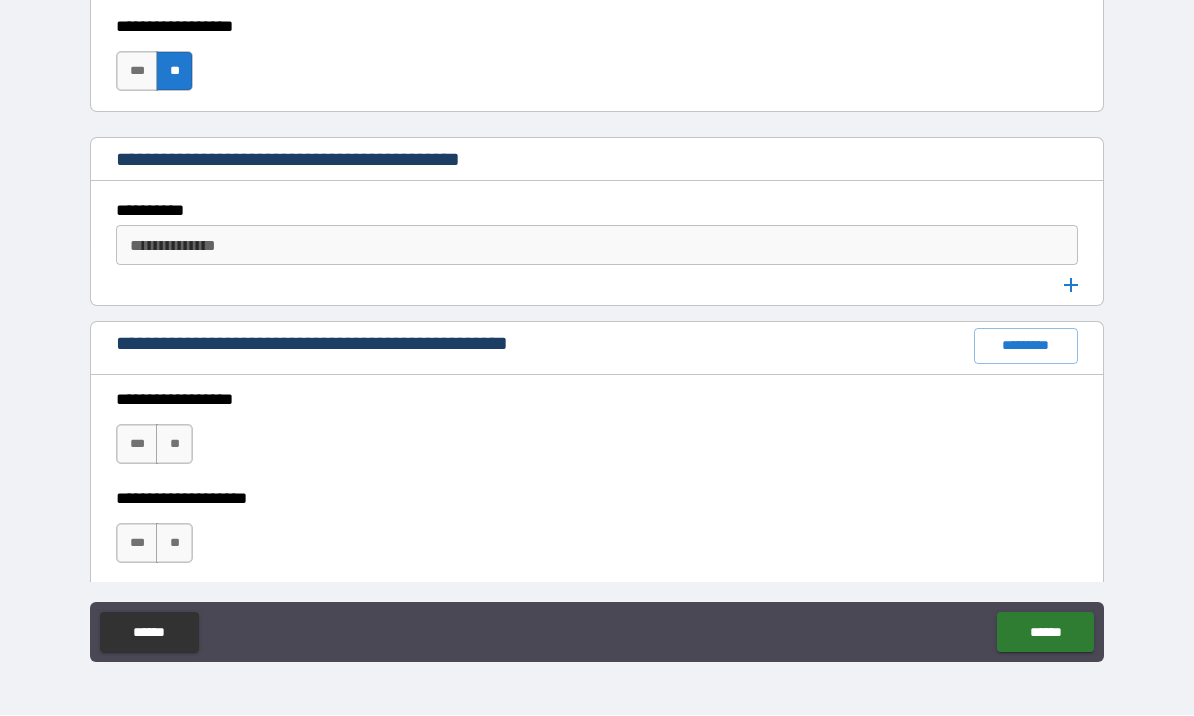 click on "**" at bounding box center (174, 445) 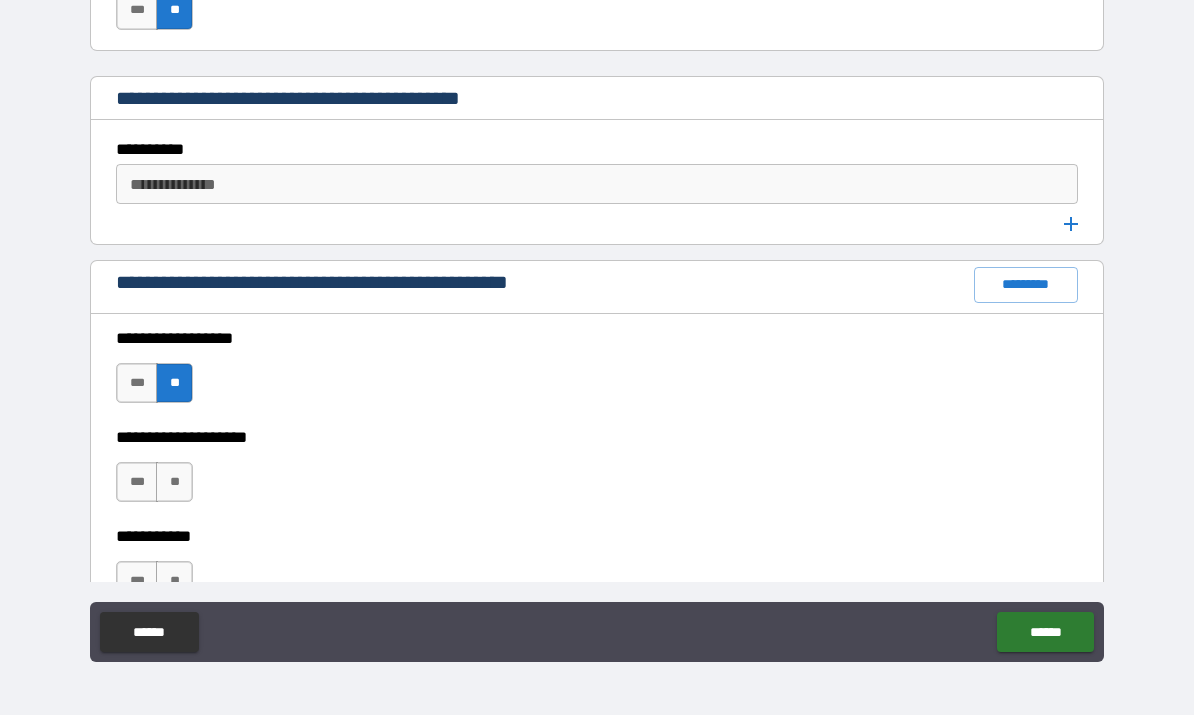 scroll, scrollTop: 2530, scrollLeft: 0, axis: vertical 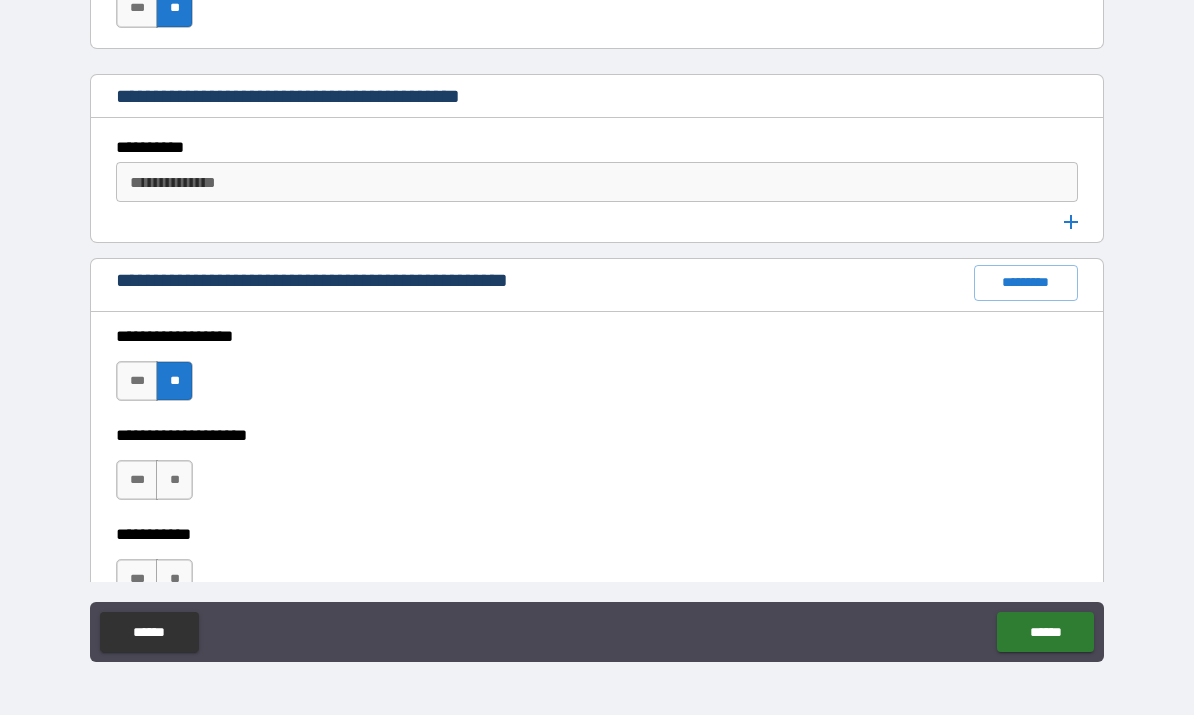 click on "**" at bounding box center [174, 481] 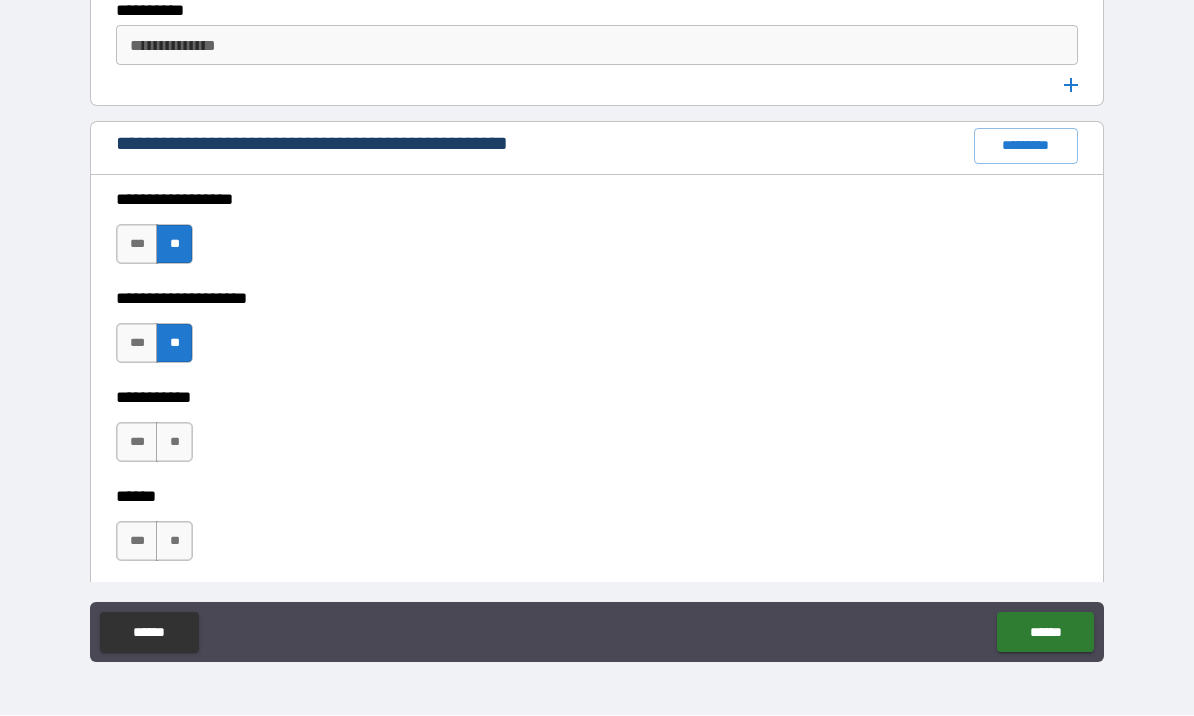 scroll, scrollTop: 2674, scrollLeft: 0, axis: vertical 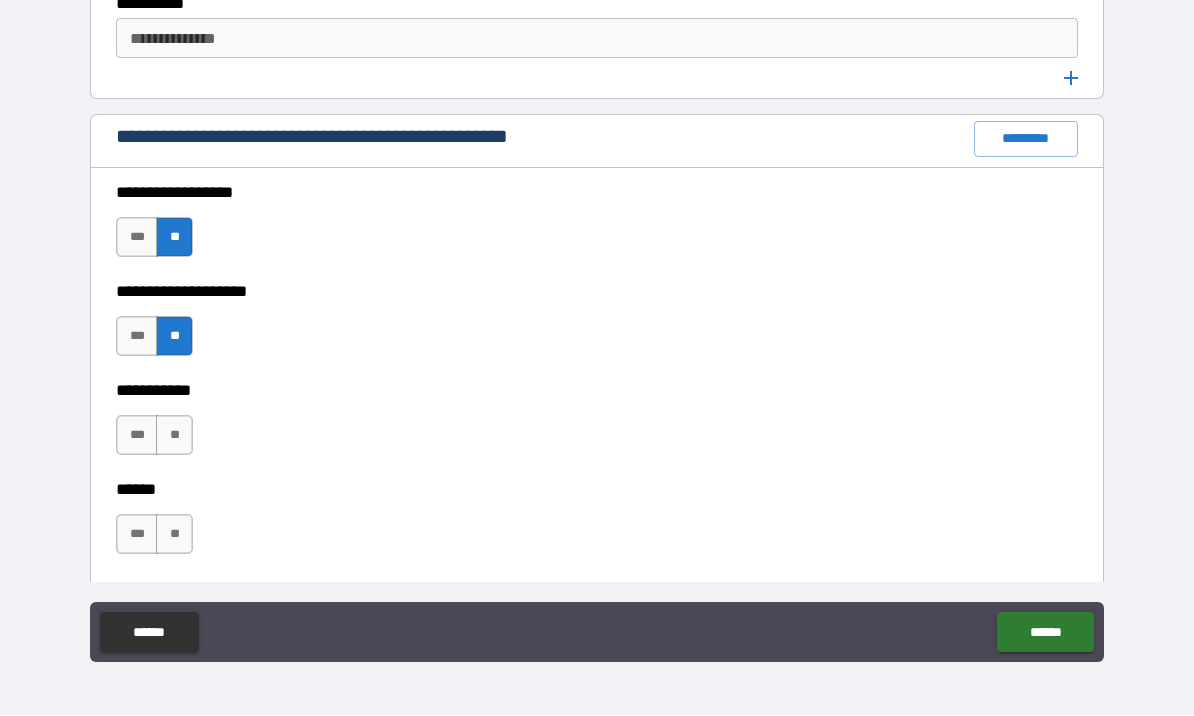 click on "**" at bounding box center (174, 436) 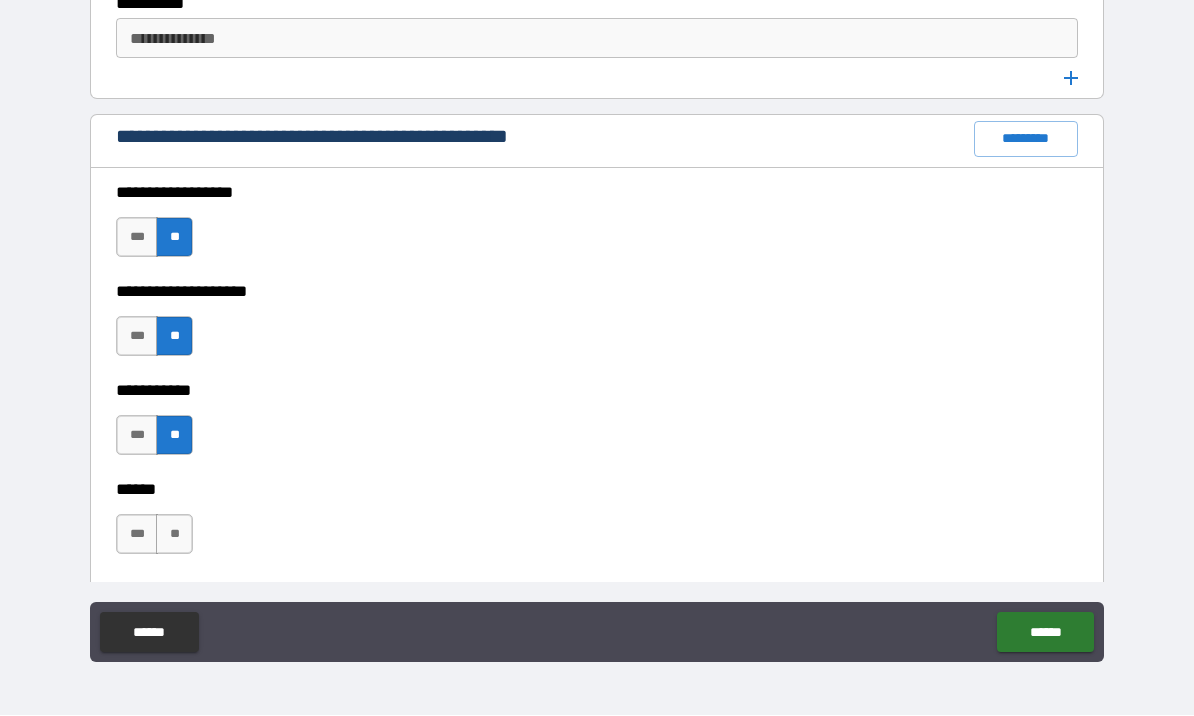 click on "**" at bounding box center [174, 535] 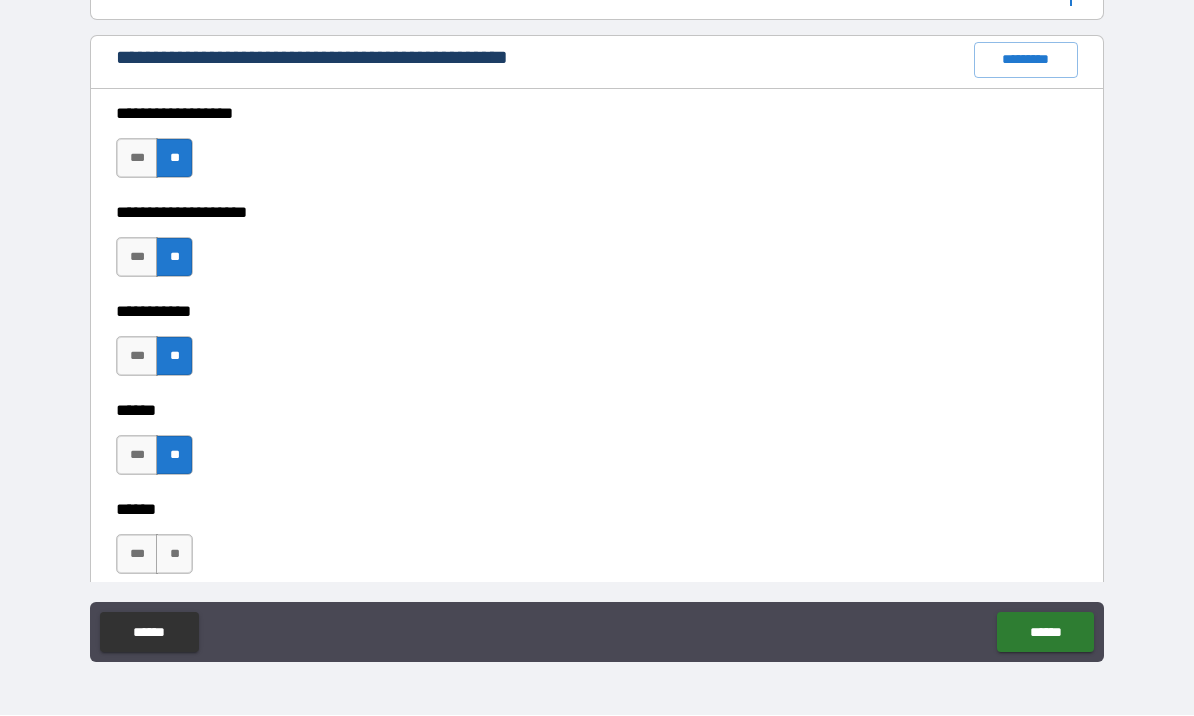 scroll, scrollTop: 2847, scrollLeft: 0, axis: vertical 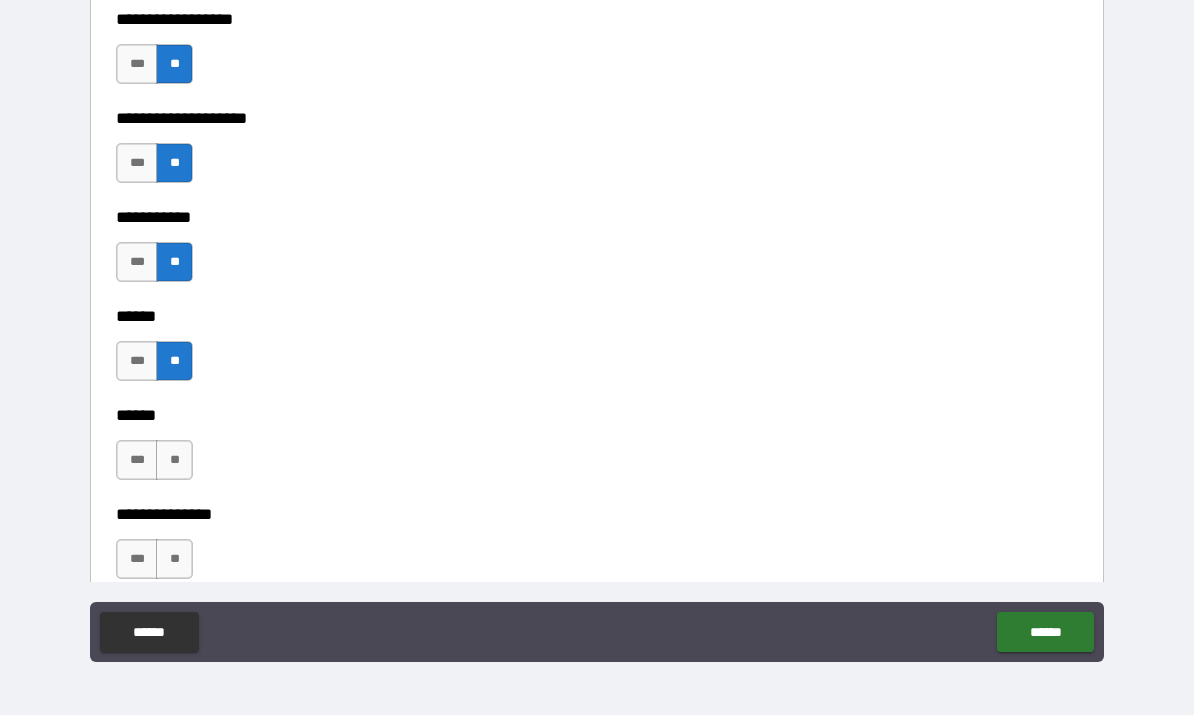 click on "**" at bounding box center (174, 461) 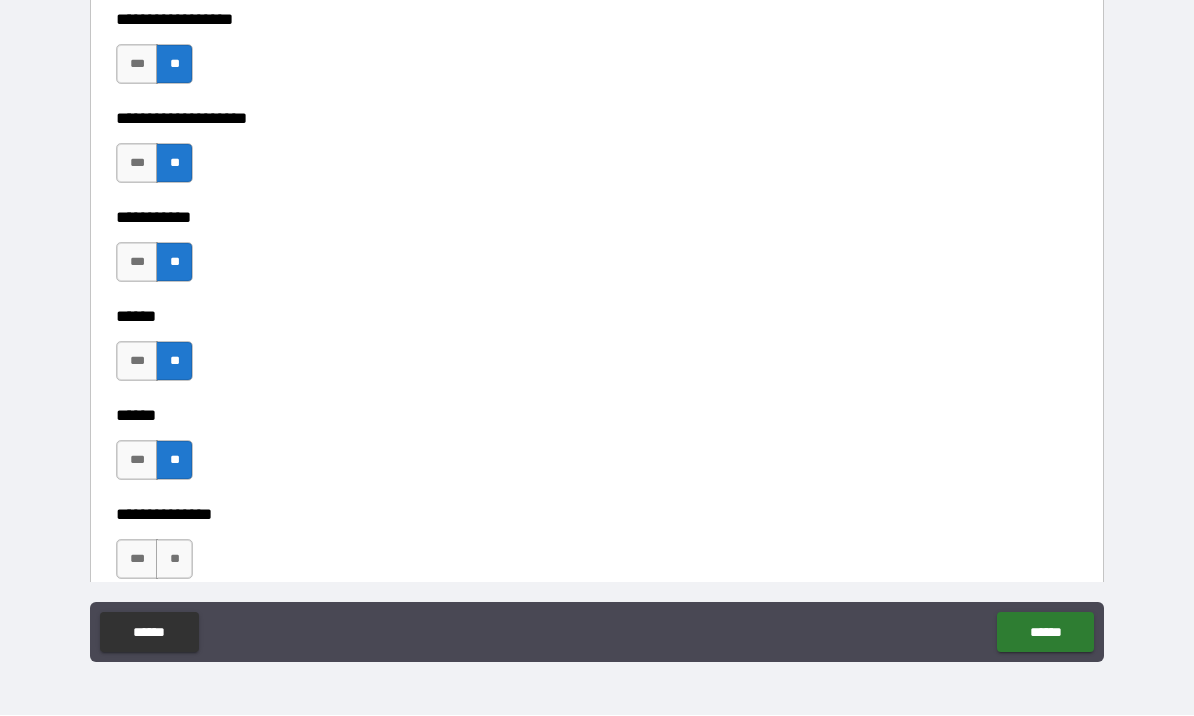 click on "**" at bounding box center [174, 560] 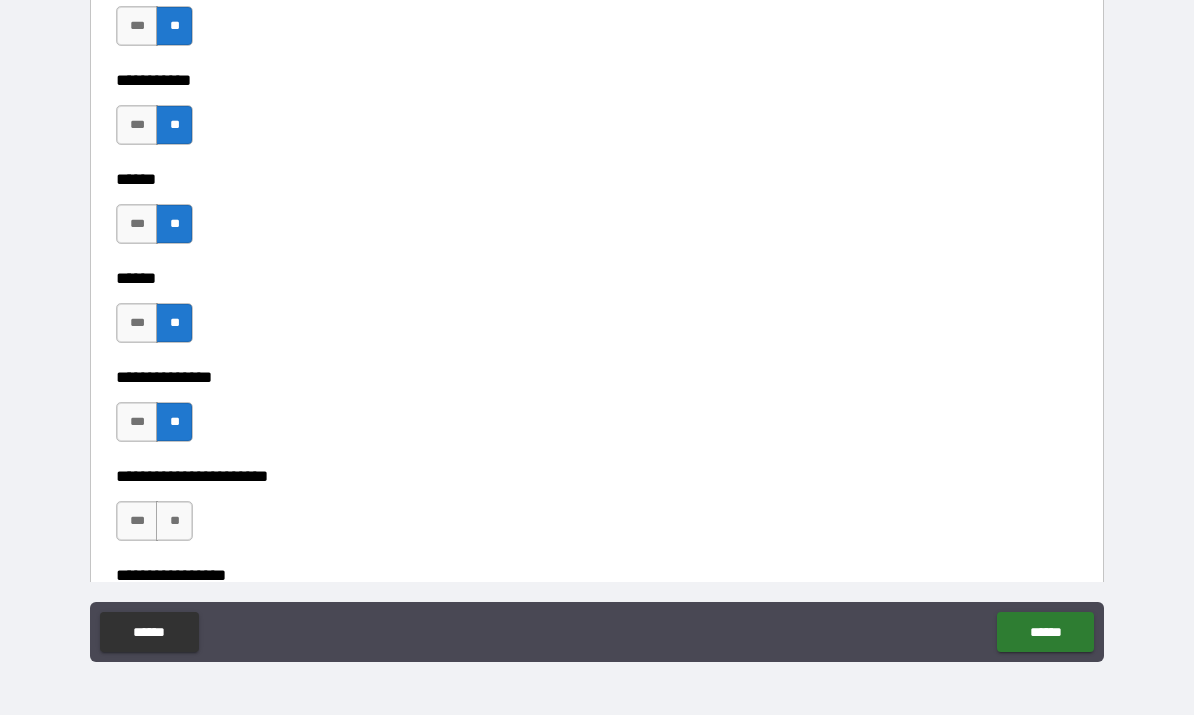 scroll, scrollTop: 2991, scrollLeft: 0, axis: vertical 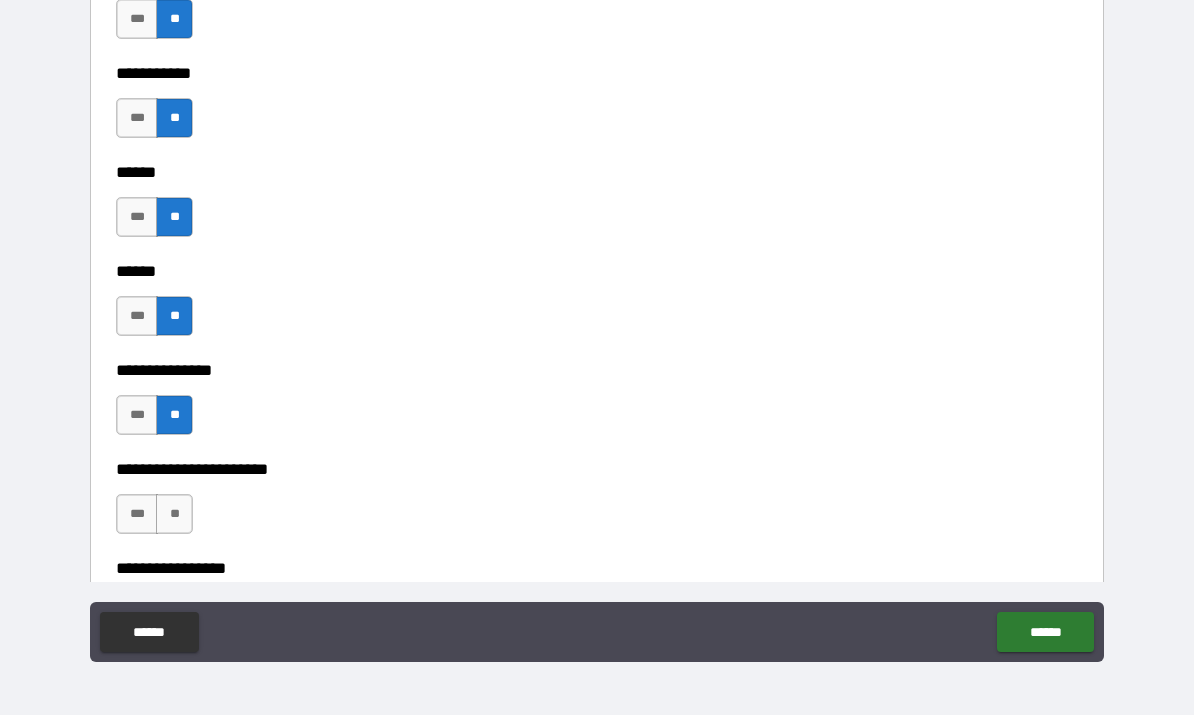 click on "**" at bounding box center (174, 515) 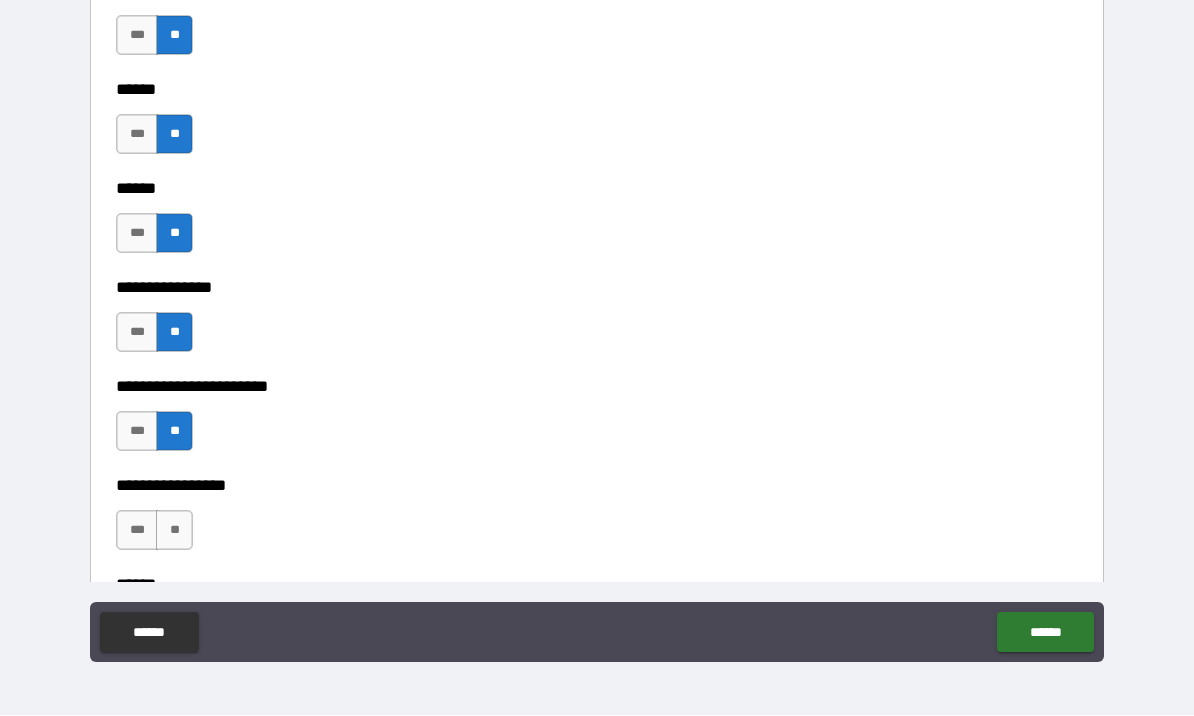 scroll, scrollTop: 3139, scrollLeft: 0, axis: vertical 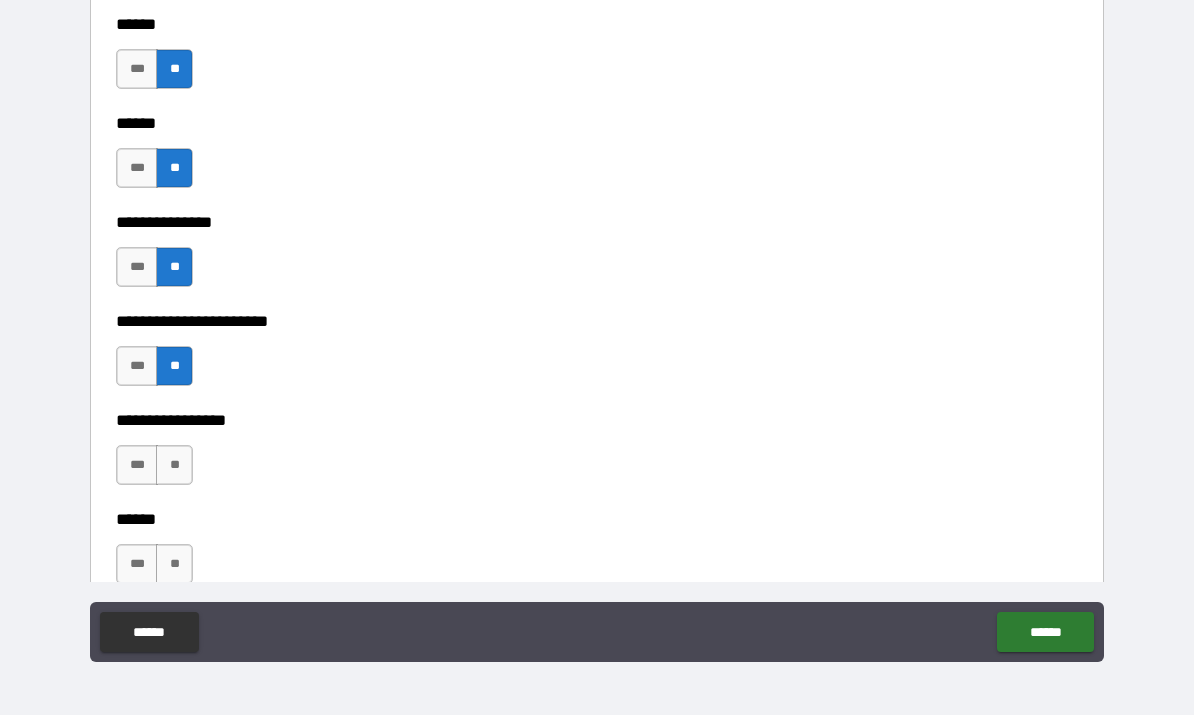 click on "**" at bounding box center (174, 466) 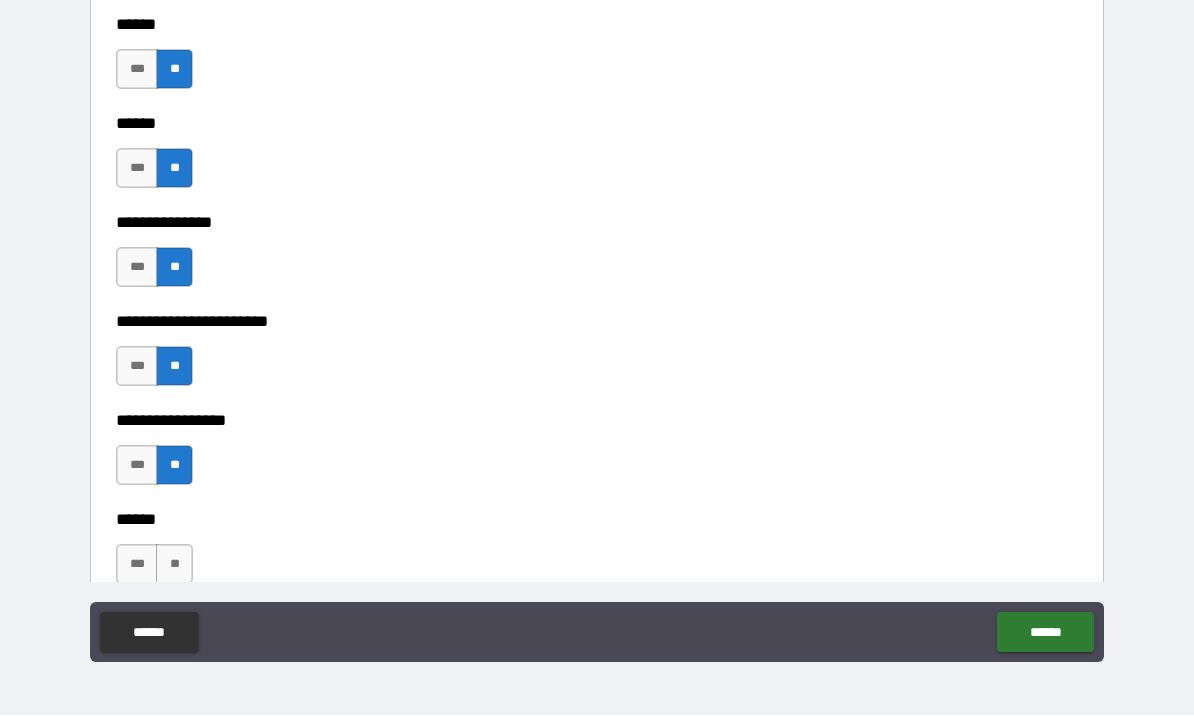 click on "**" at bounding box center [174, 565] 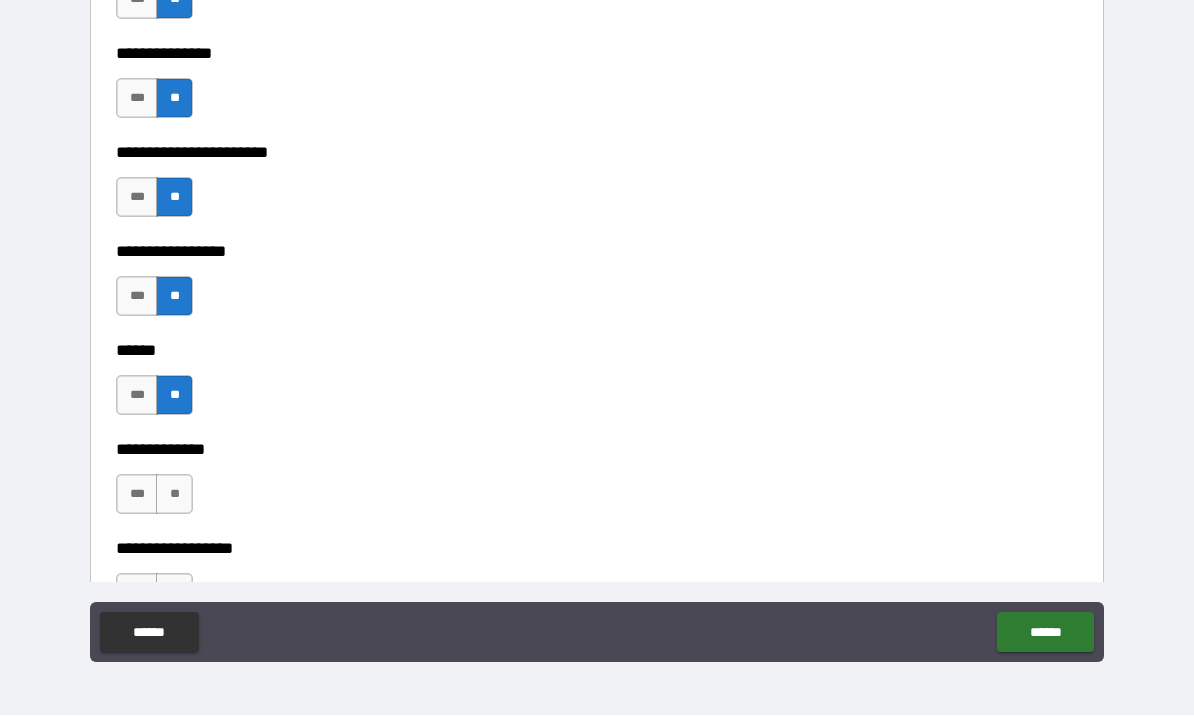scroll, scrollTop: 3350, scrollLeft: 0, axis: vertical 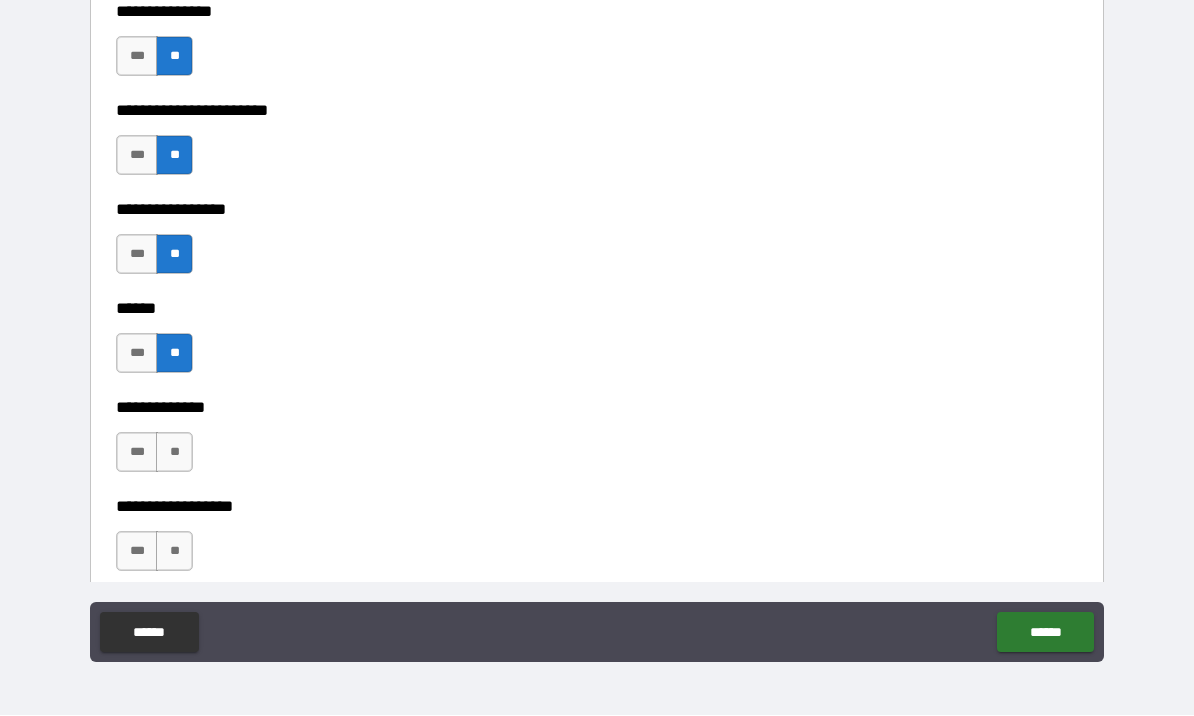 click on "**" at bounding box center (174, 453) 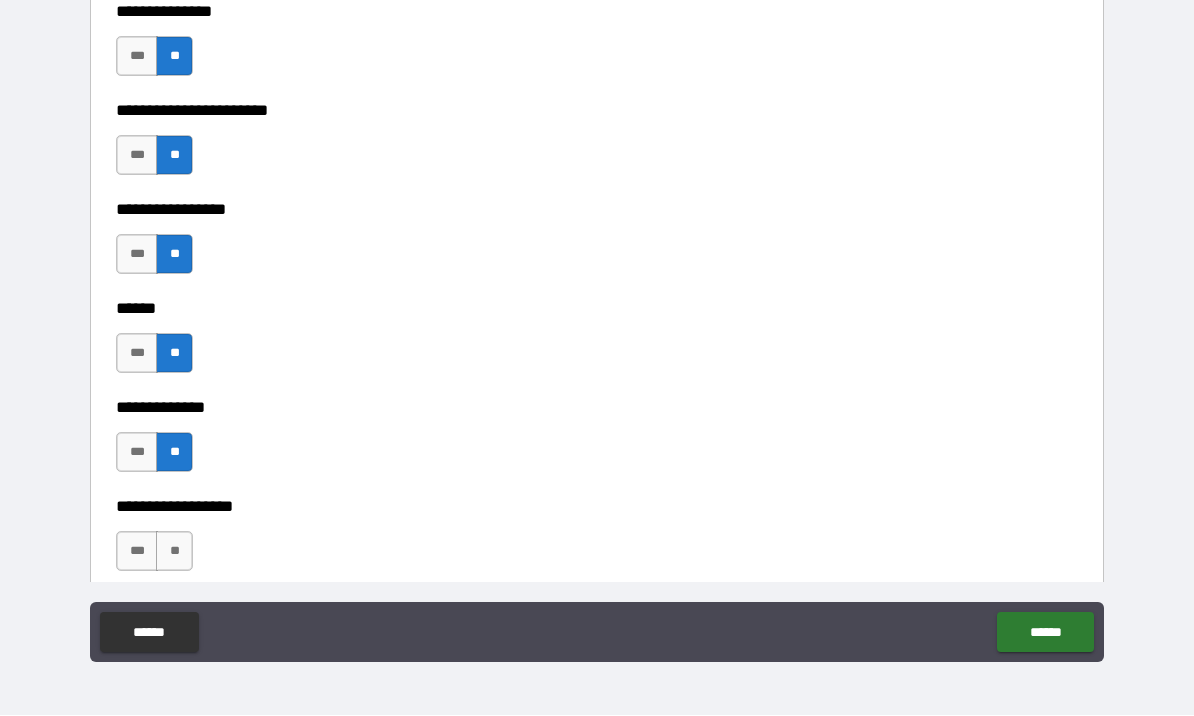 click on "**" at bounding box center (174, 552) 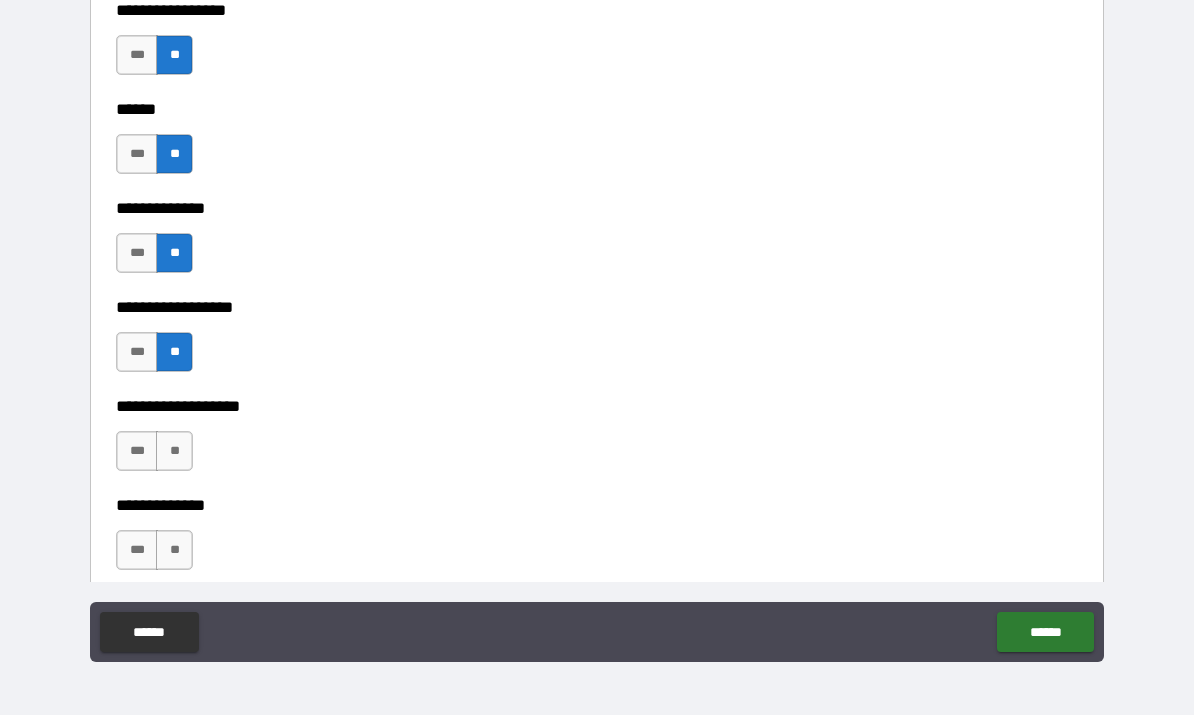 scroll, scrollTop: 3550, scrollLeft: 0, axis: vertical 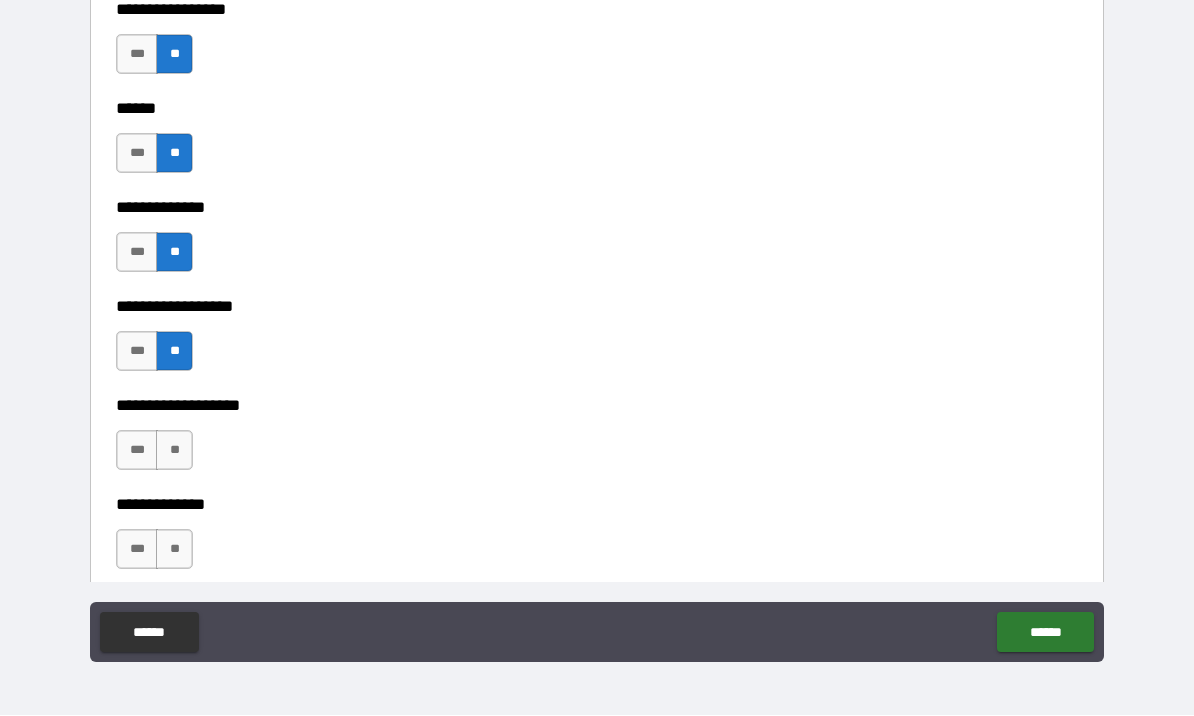 click on "**" at bounding box center [174, 451] 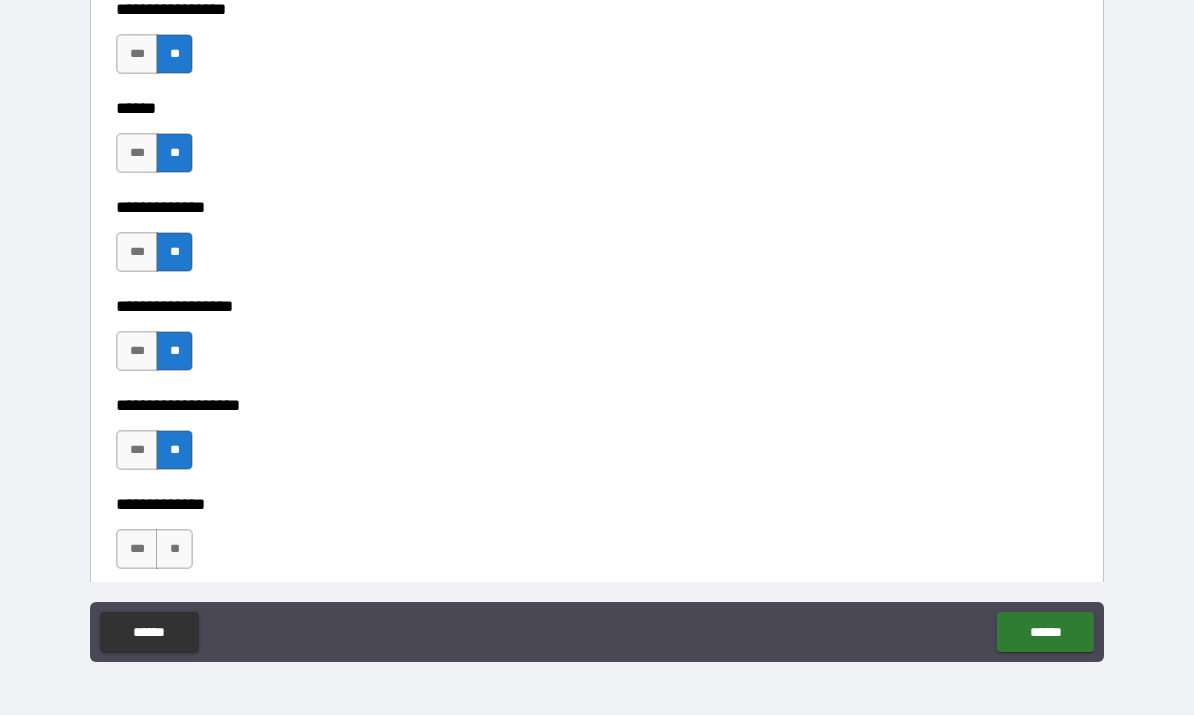 click on "**" at bounding box center [174, 550] 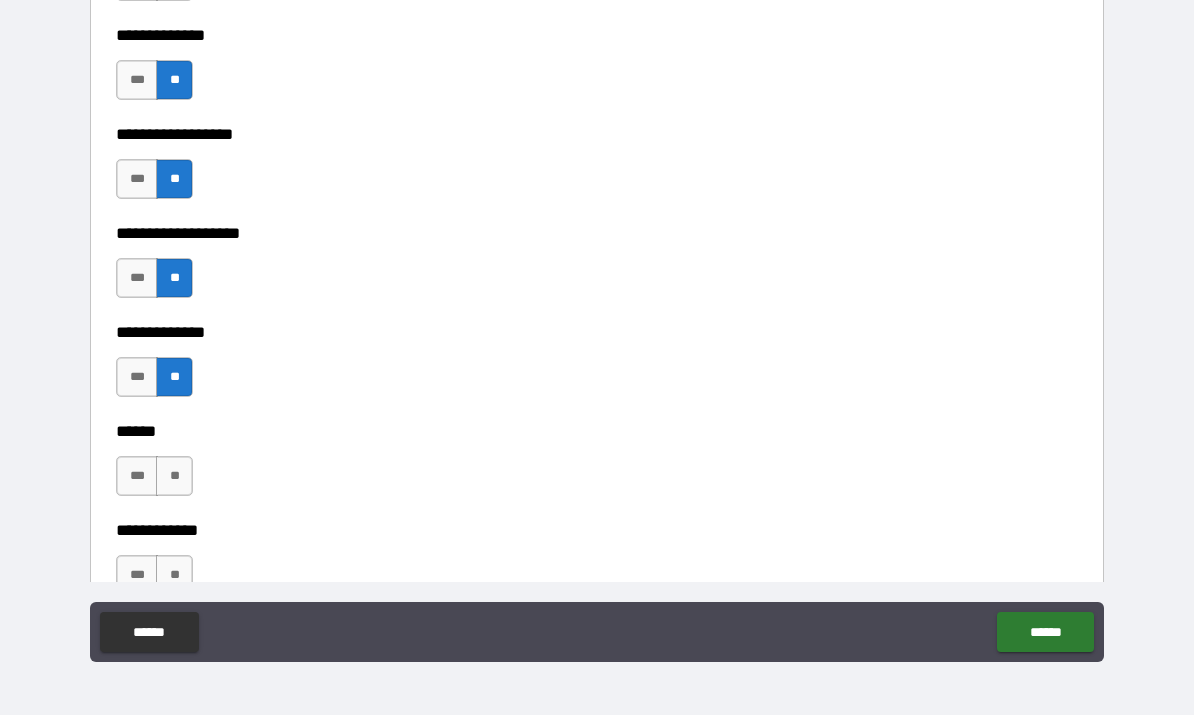 scroll, scrollTop: 3750, scrollLeft: 0, axis: vertical 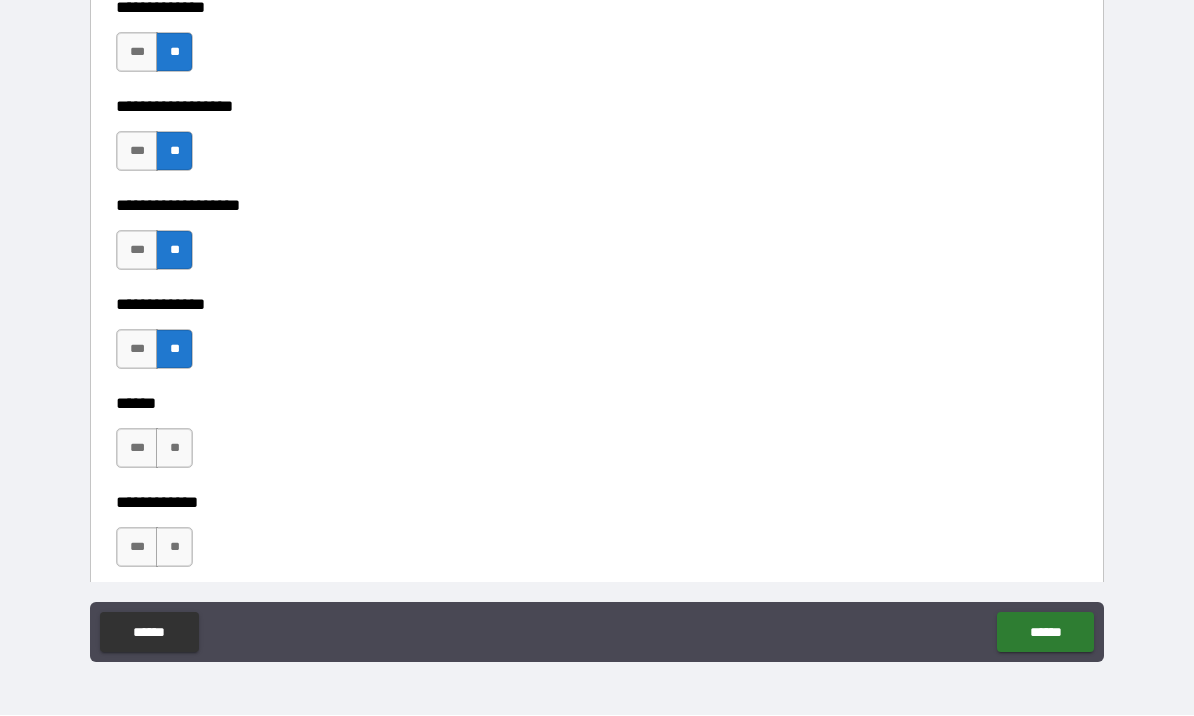 click on "***" at bounding box center (137, 449) 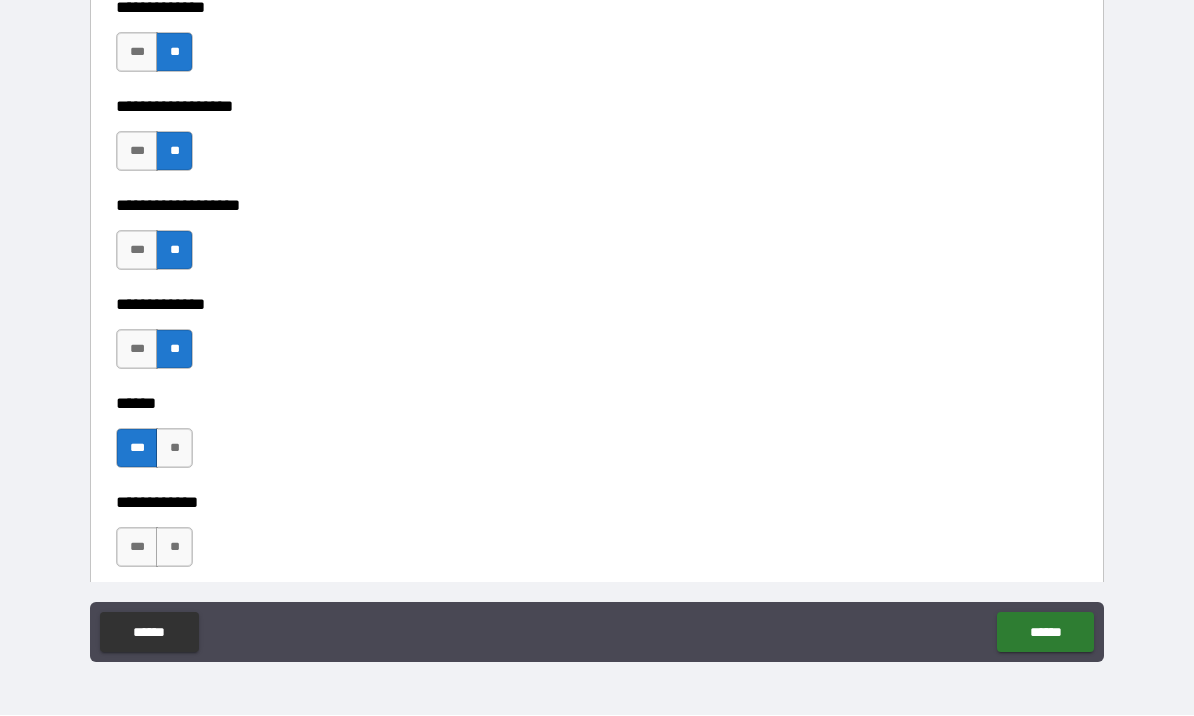 click on "**" at bounding box center (174, 548) 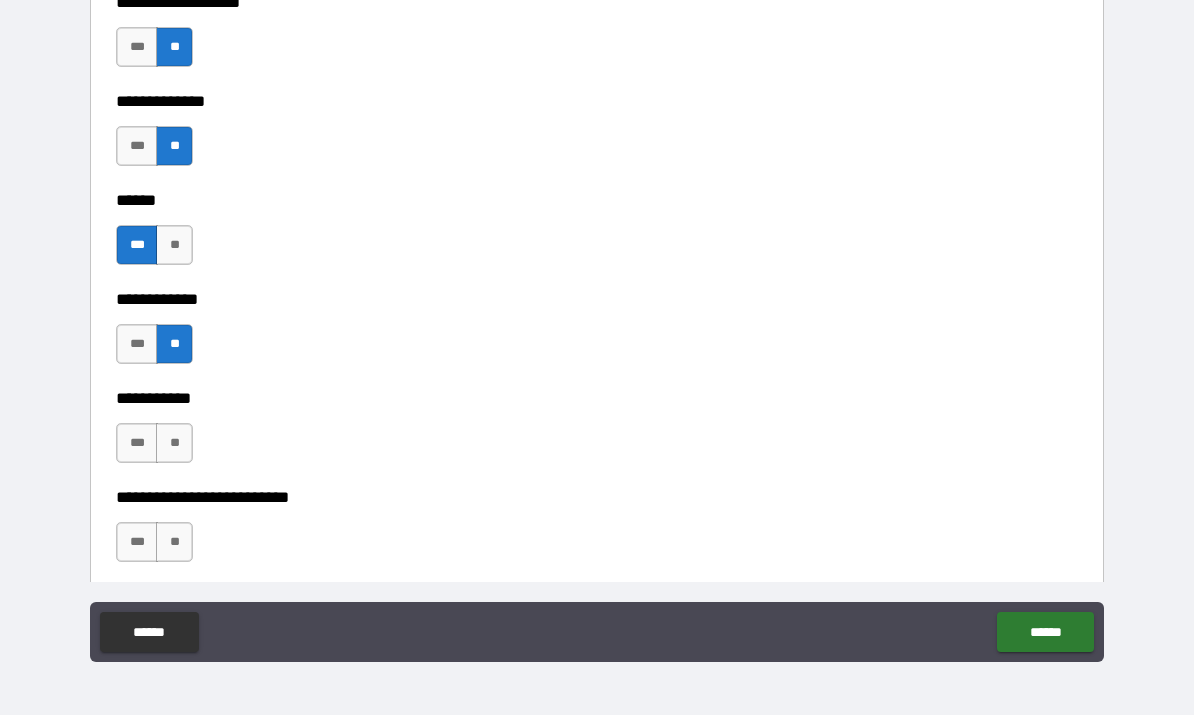 scroll, scrollTop: 3956, scrollLeft: 0, axis: vertical 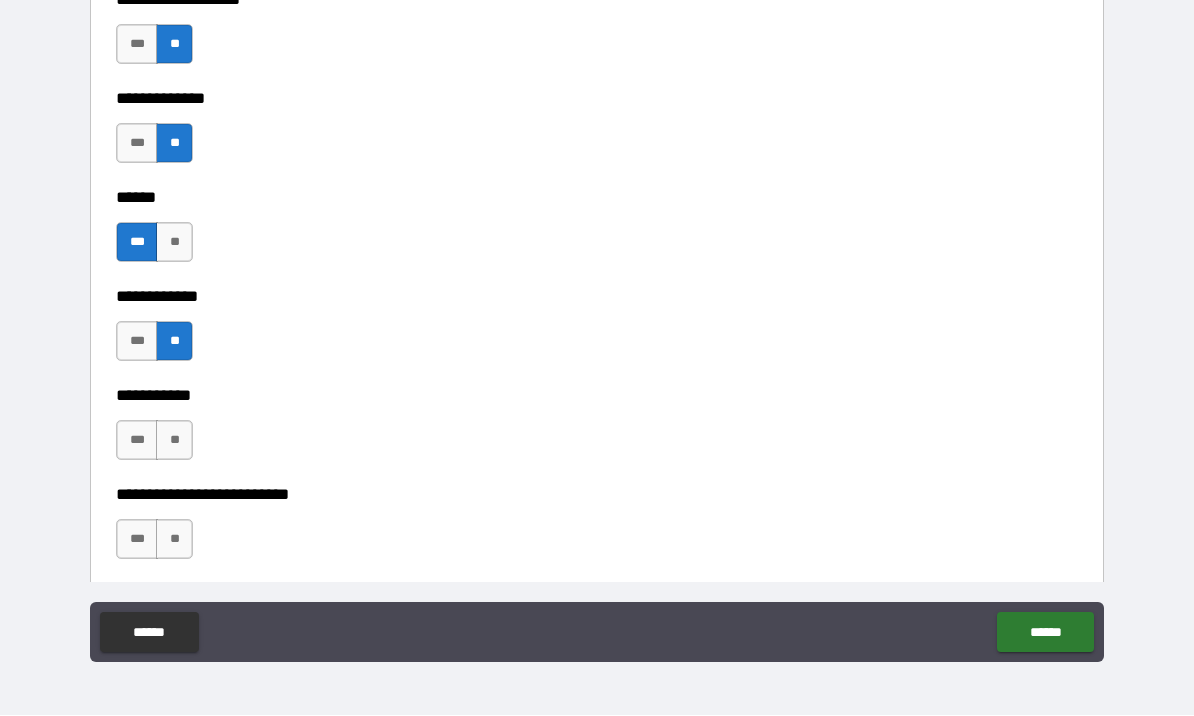click on "**" at bounding box center (174, 441) 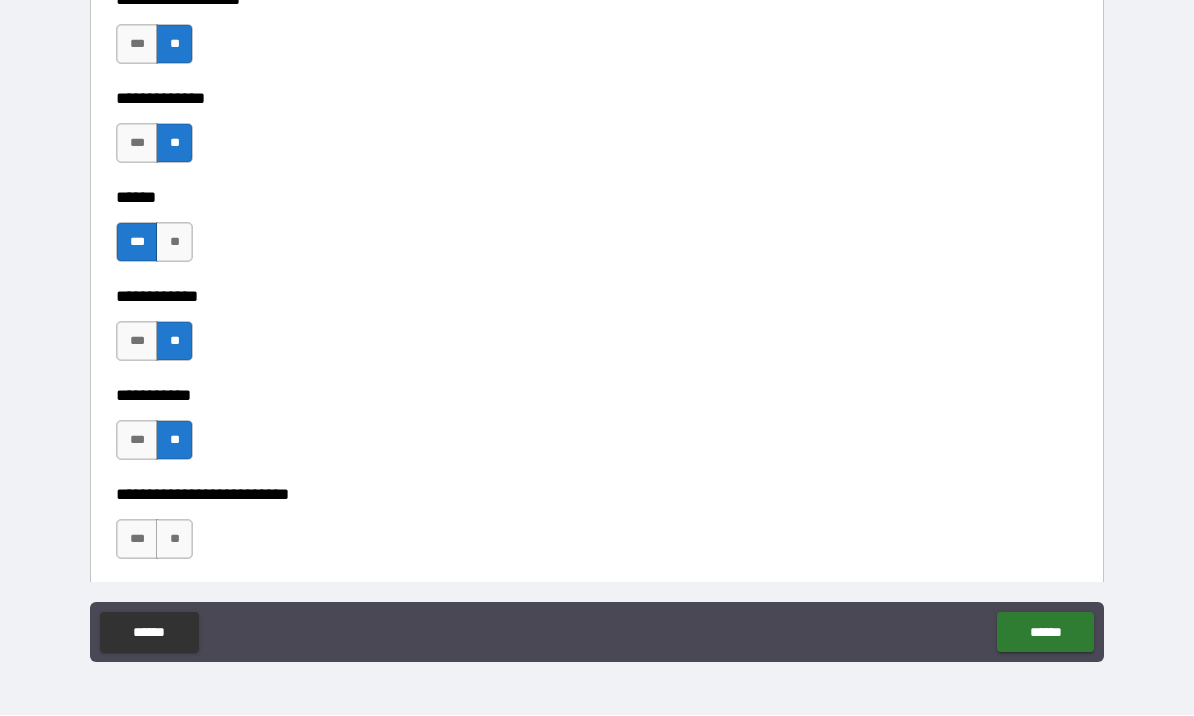 click on "**" at bounding box center [174, 540] 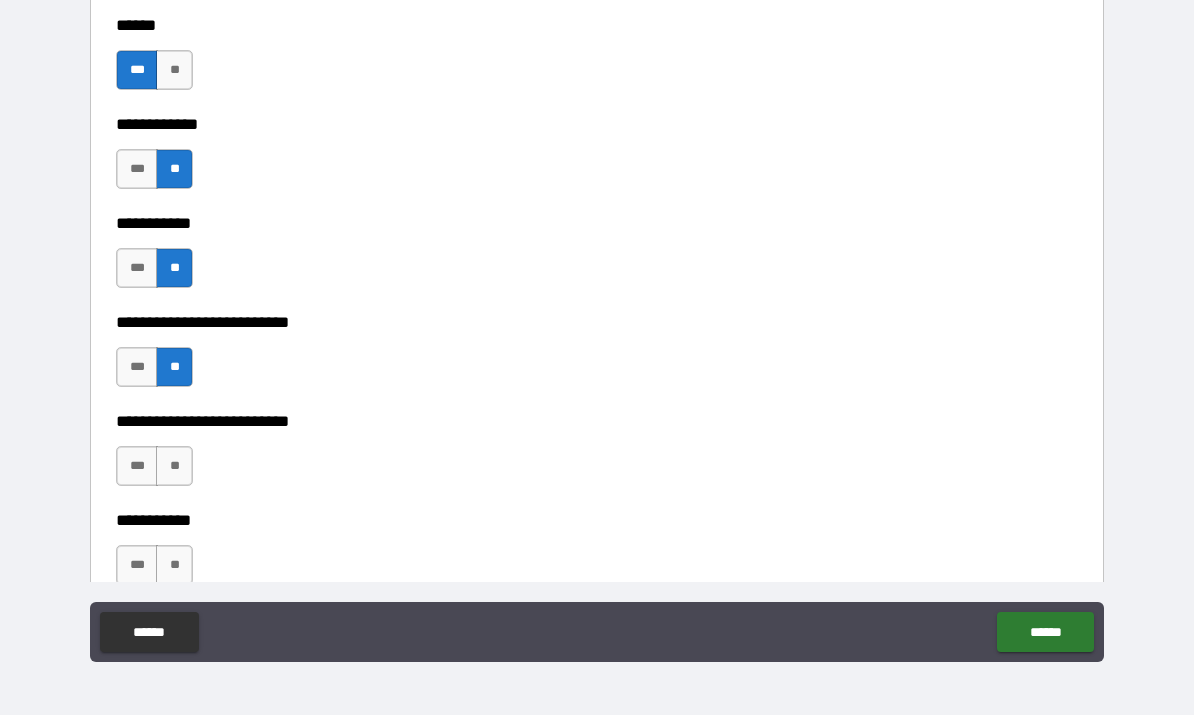 scroll, scrollTop: 4130, scrollLeft: 0, axis: vertical 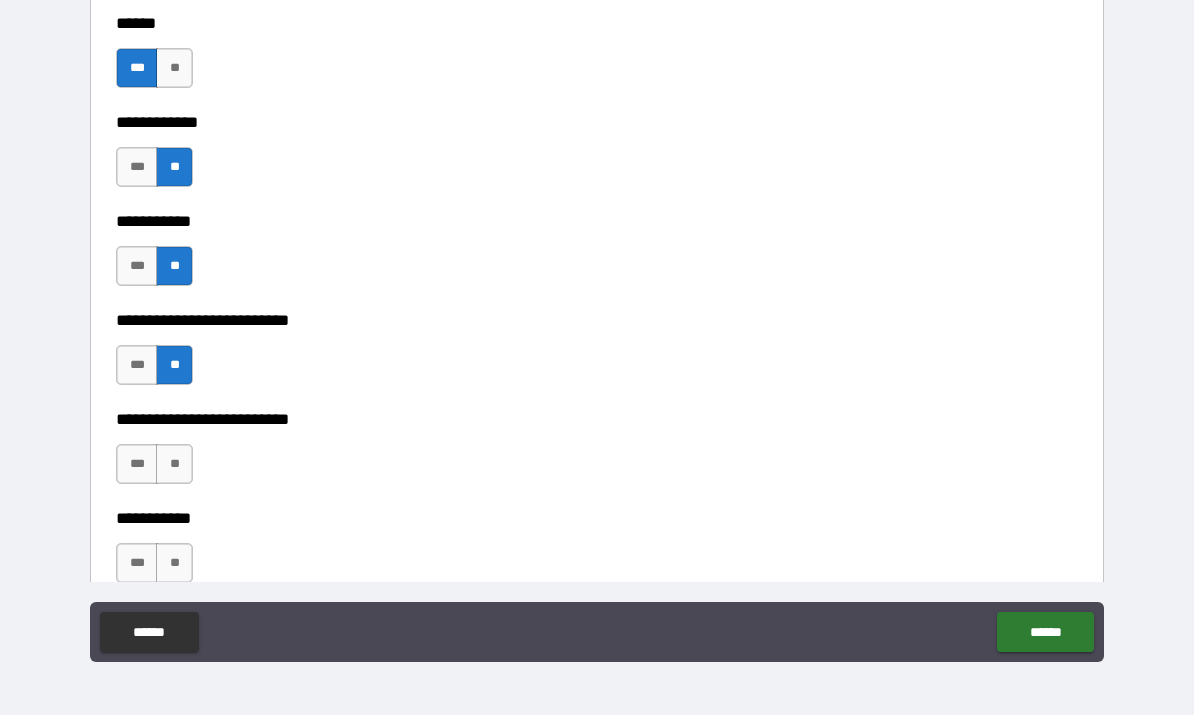 click on "**" at bounding box center (174, 465) 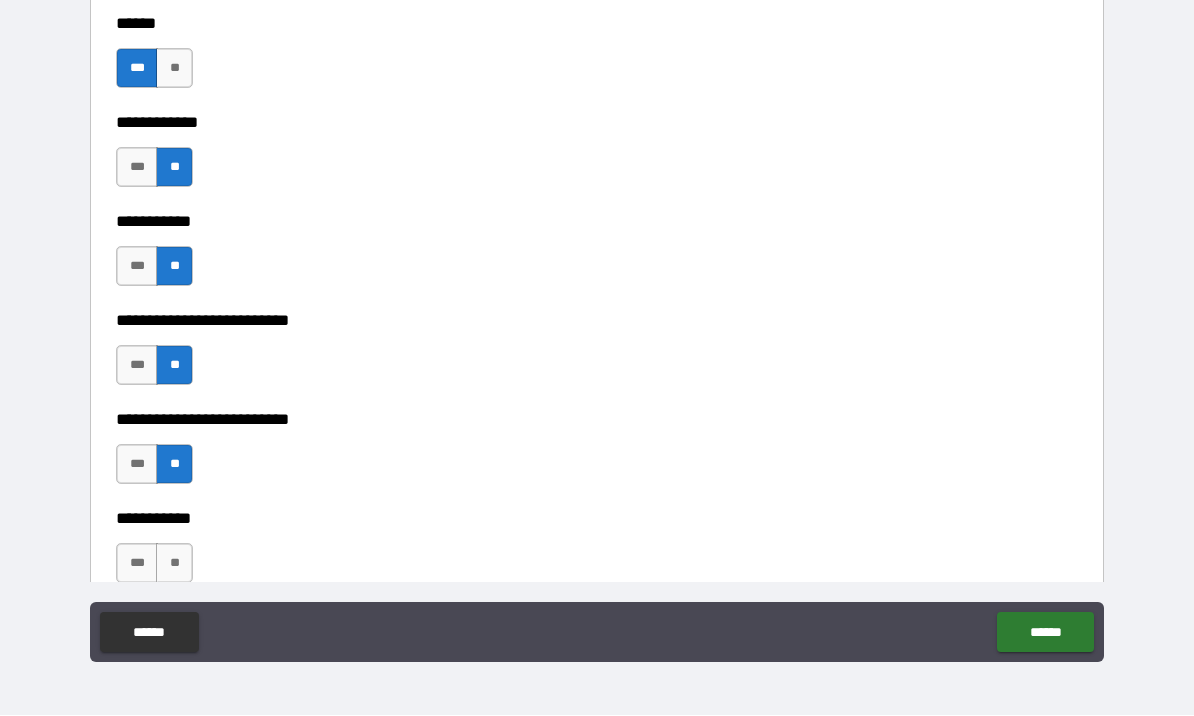 click on "**" at bounding box center [174, 564] 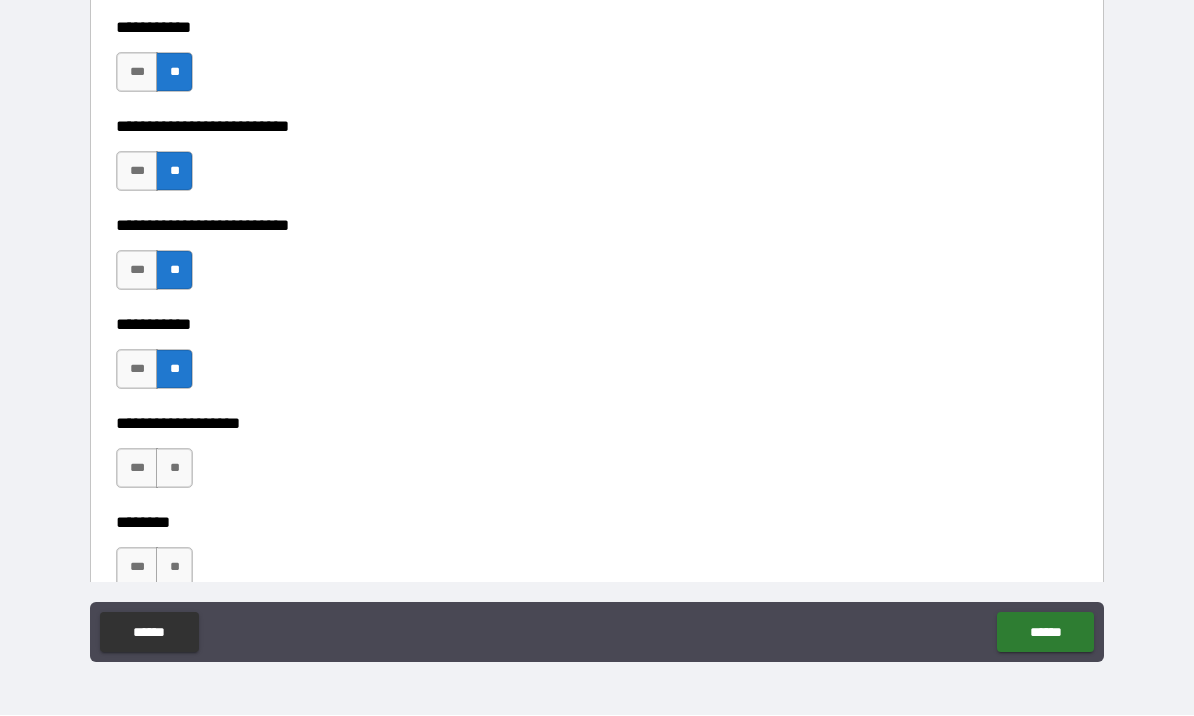 scroll, scrollTop: 4333, scrollLeft: 0, axis: vertical 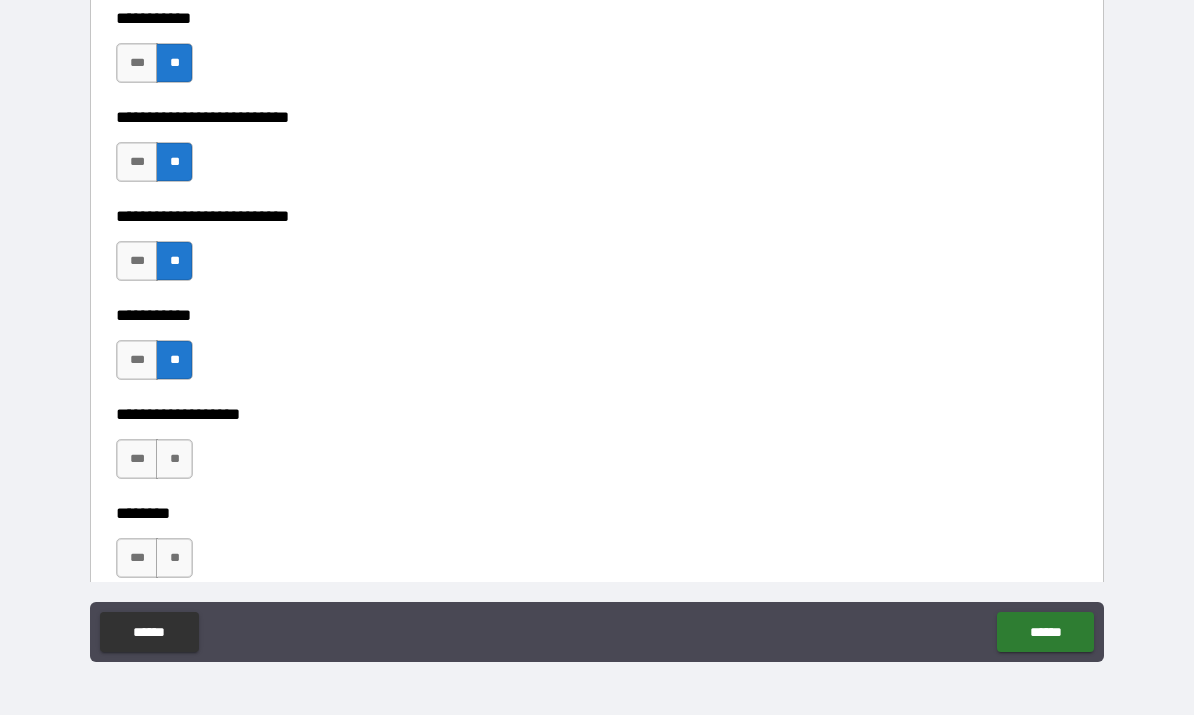 click on "**" at bounding box center (174, 460) 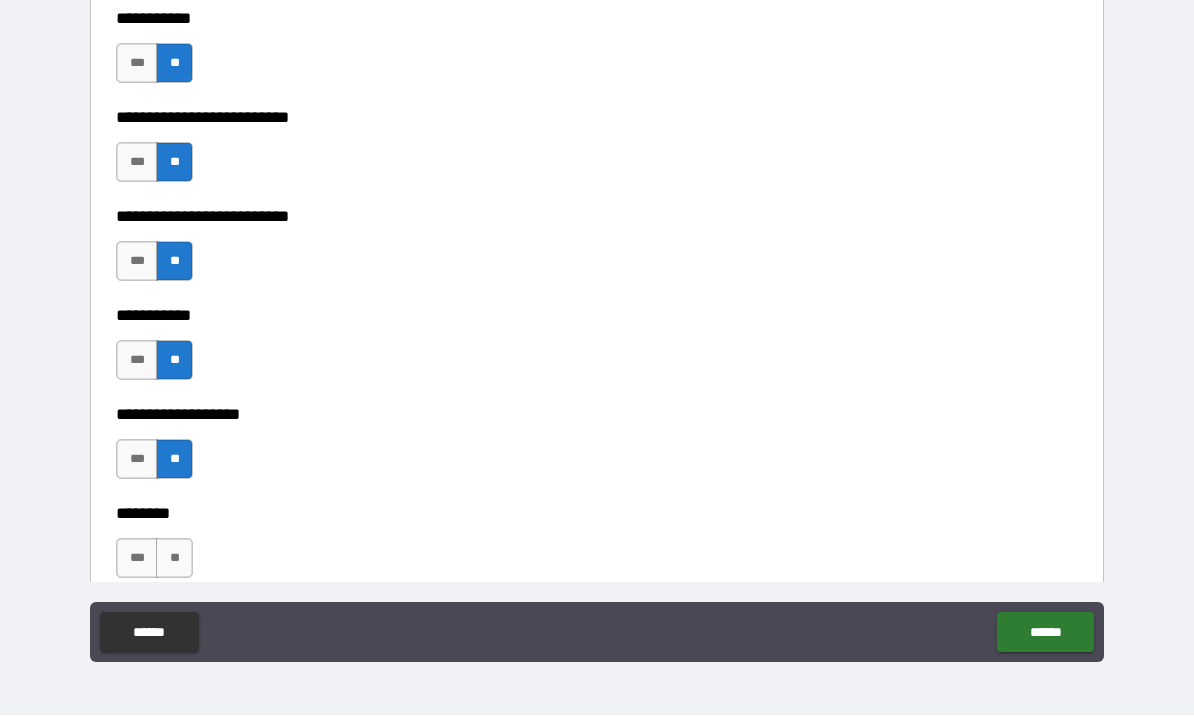 click on "**" at bounding box center (174, 559) 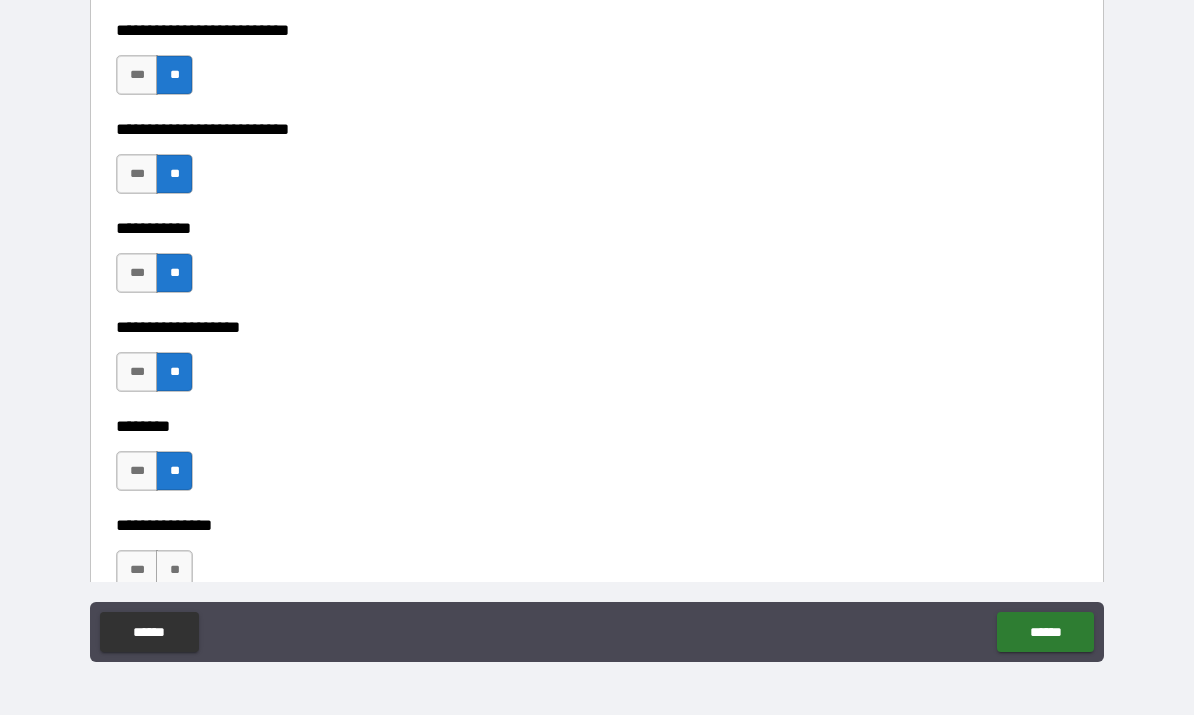 scroll, scrollTop: 4517, scrollLeft: 0, axis: vertical 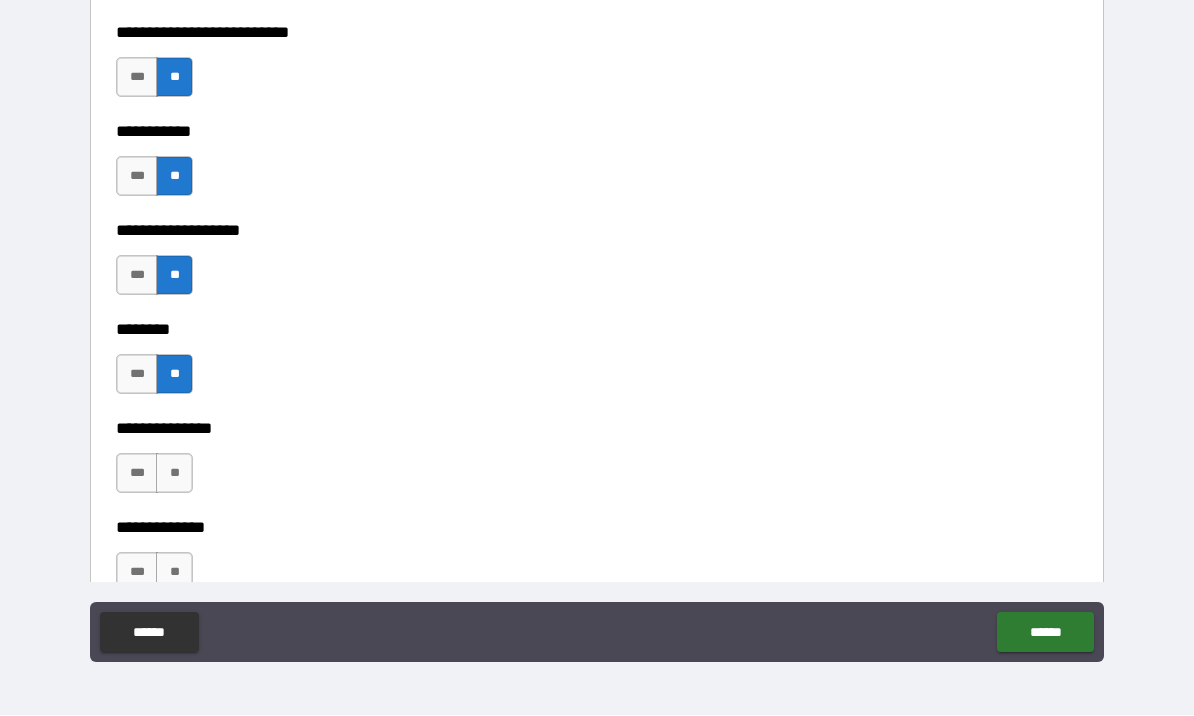 click on "**" at bounding box center (174, 474) 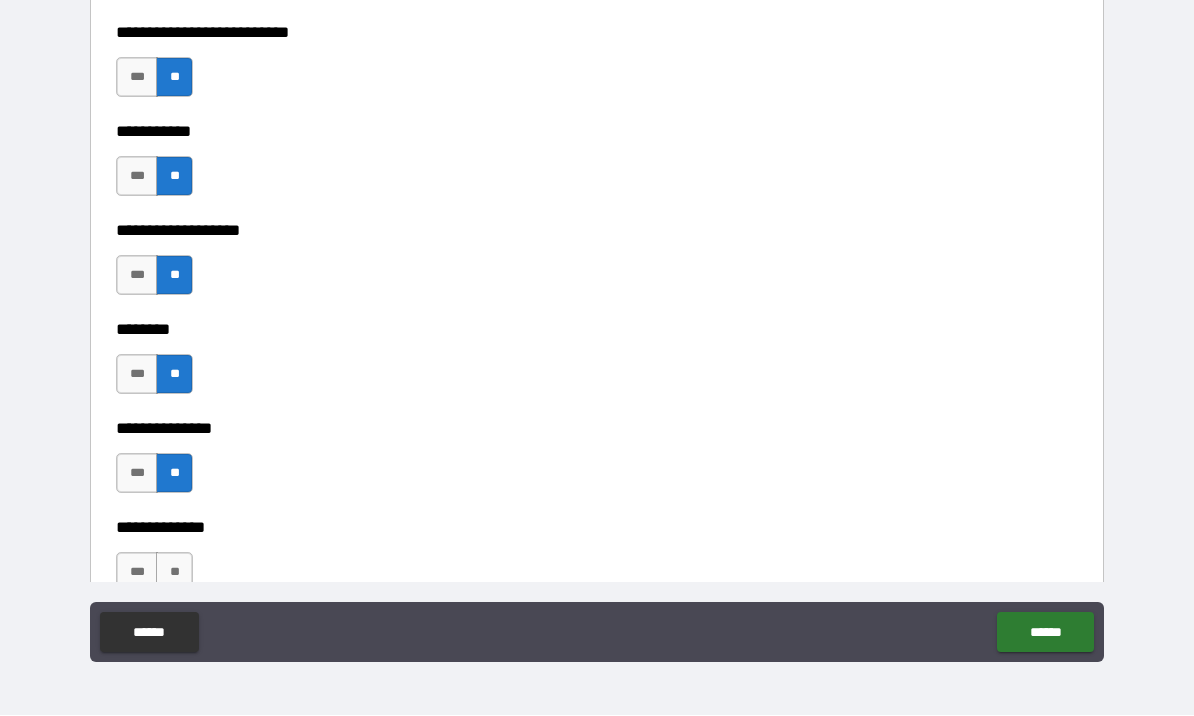 click on "**" at bounding box center (174, 573) 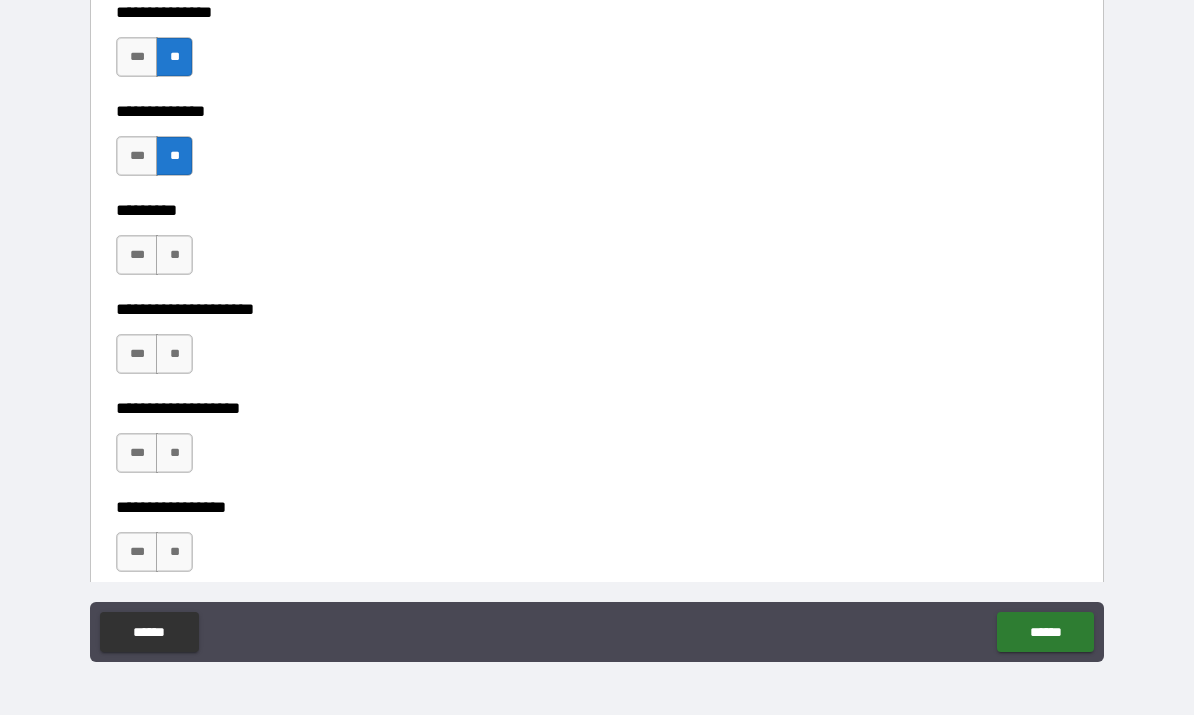 scroll, scrollTop: 4938, scrollLeft: 0, axis: vertical 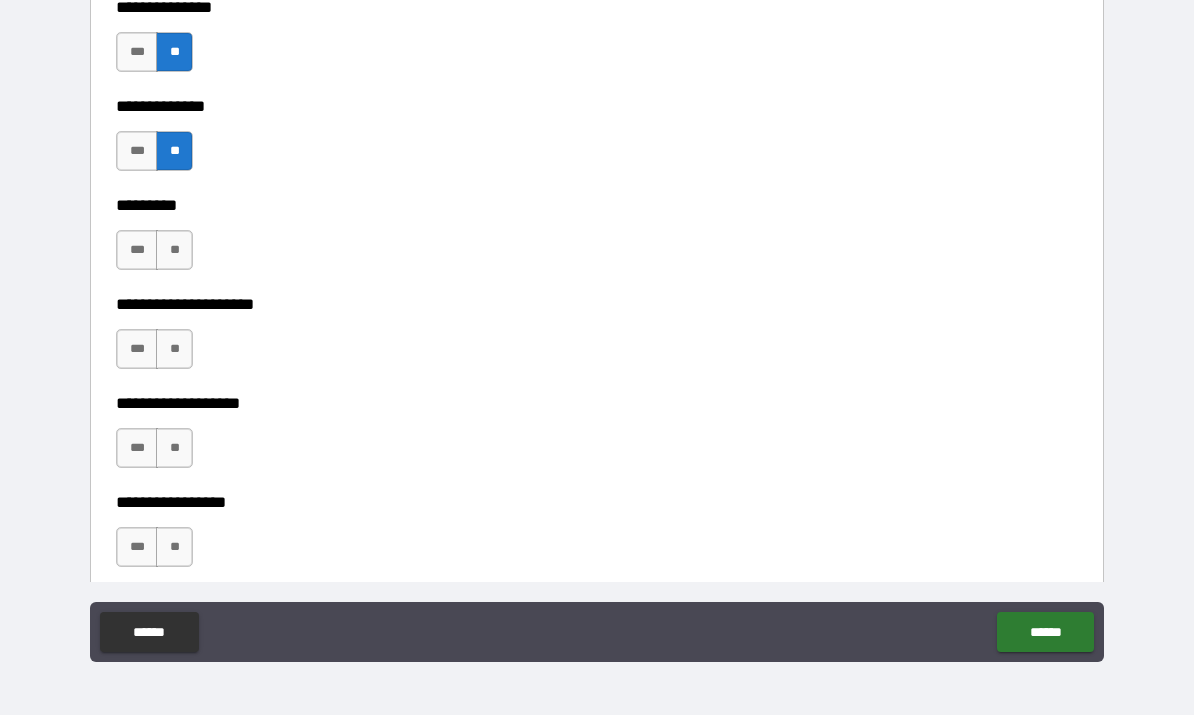 click on "**" at bounding box center [174, 350] 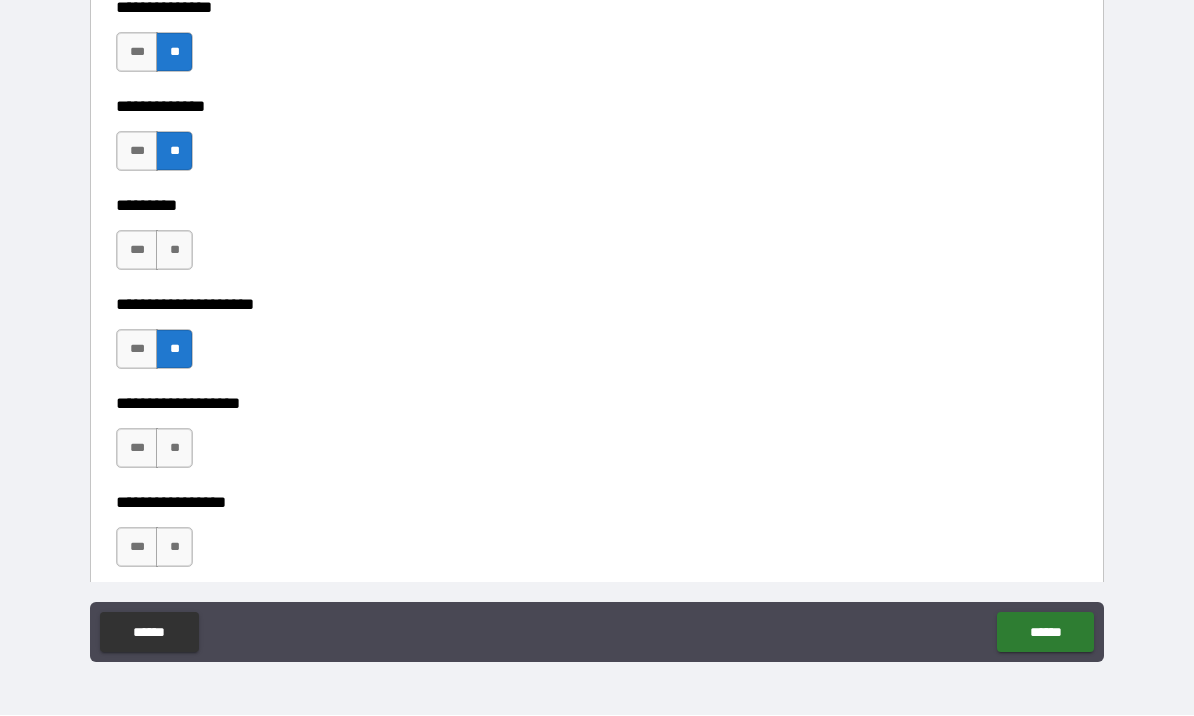 click on "**" at bounding box center (174, 449) 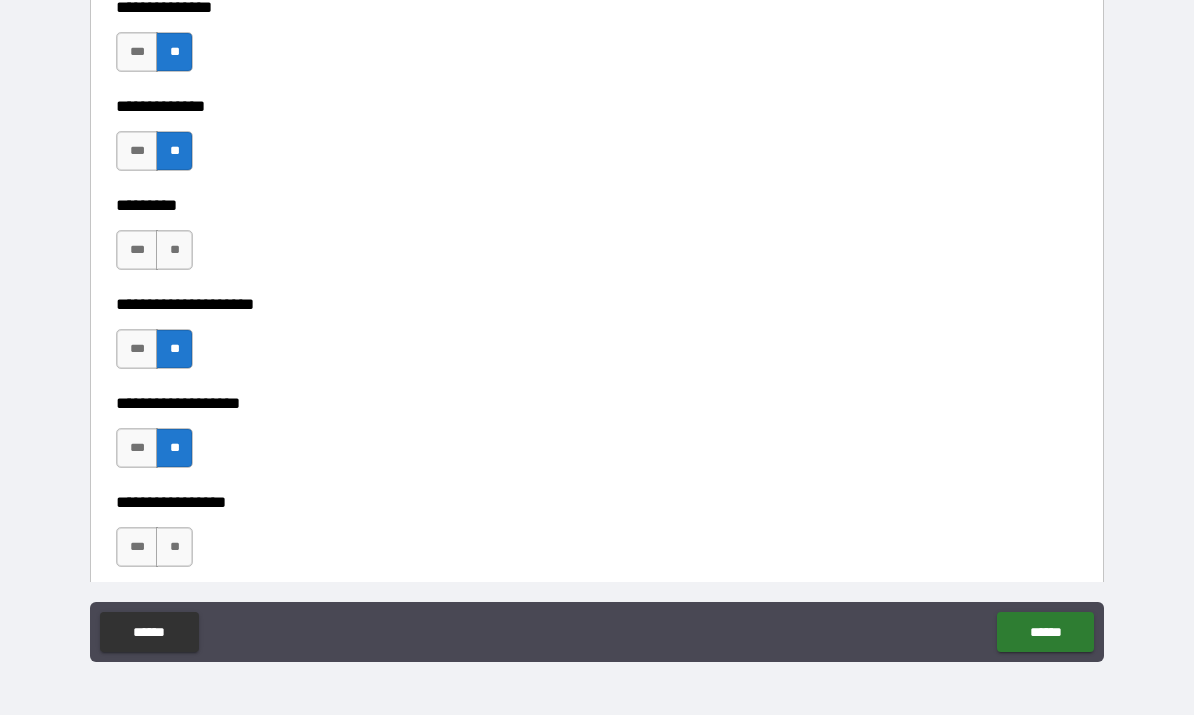 click on "**" at bounding box center (174, 548) 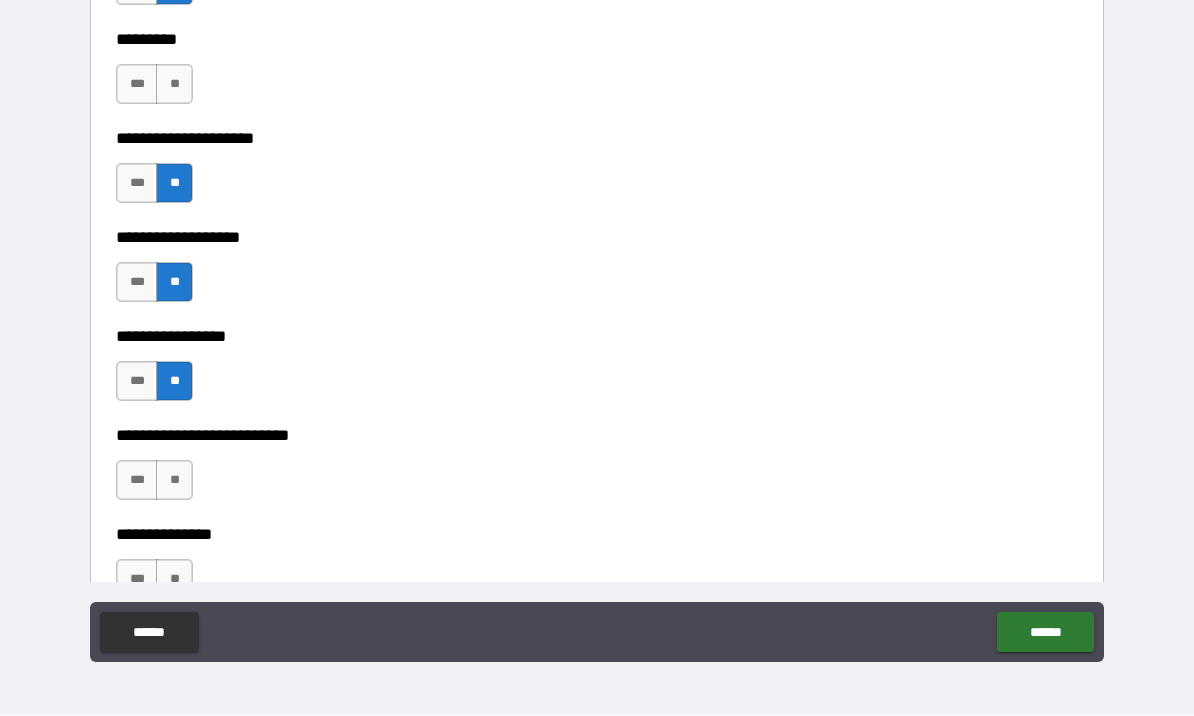 scroll, scrollTop: 5002, scrollLeft: 0, axis: vertical 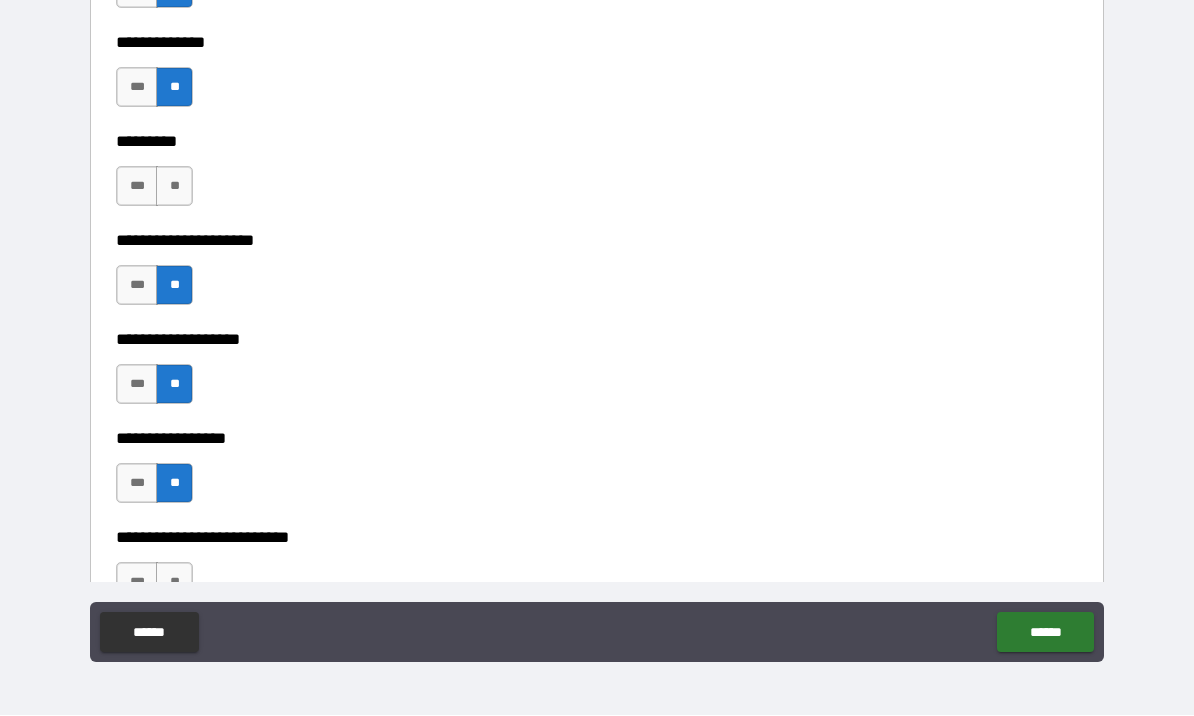 click on "**********" at bounding box center (597, 128) 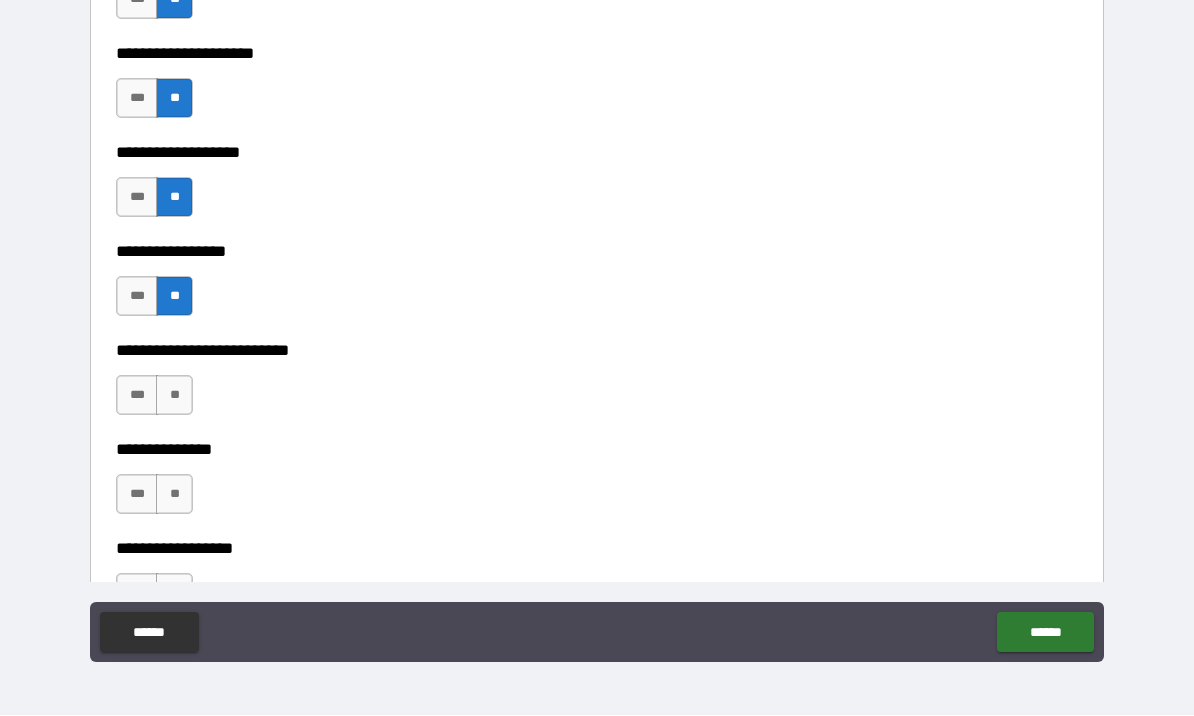 scroll, scrollTop: 5191, scrollLeft: 0, axis: vertical 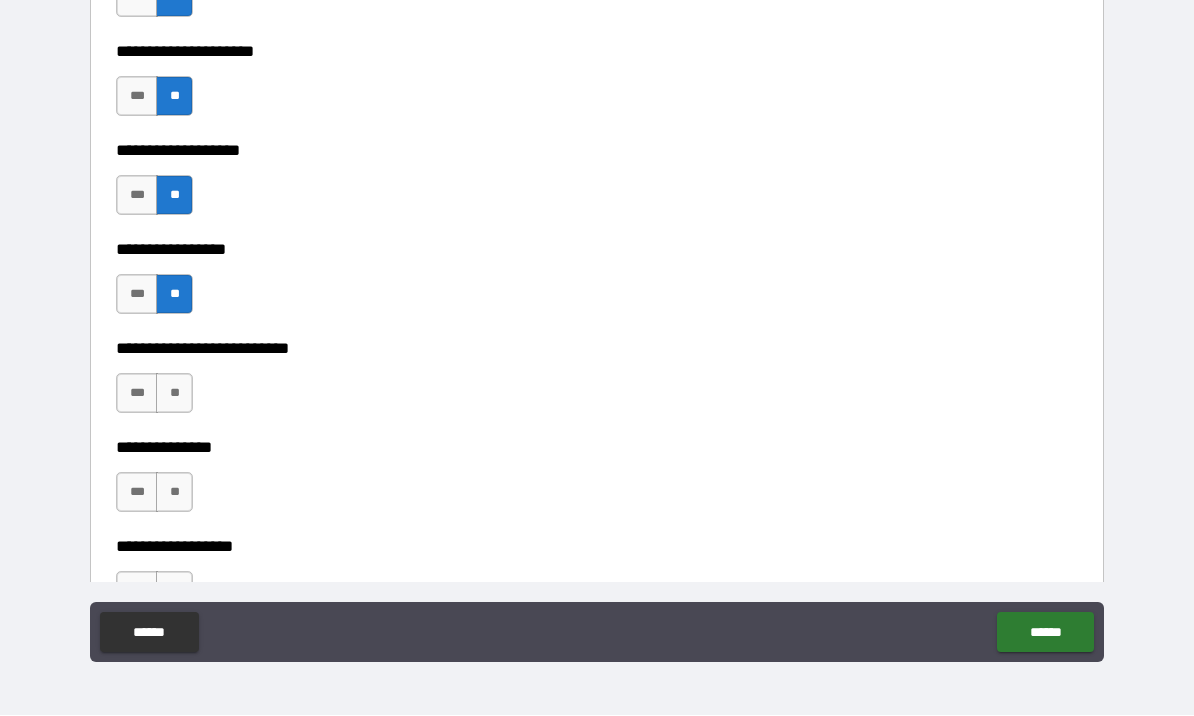 click on "**" at bounding box center [174, 394] 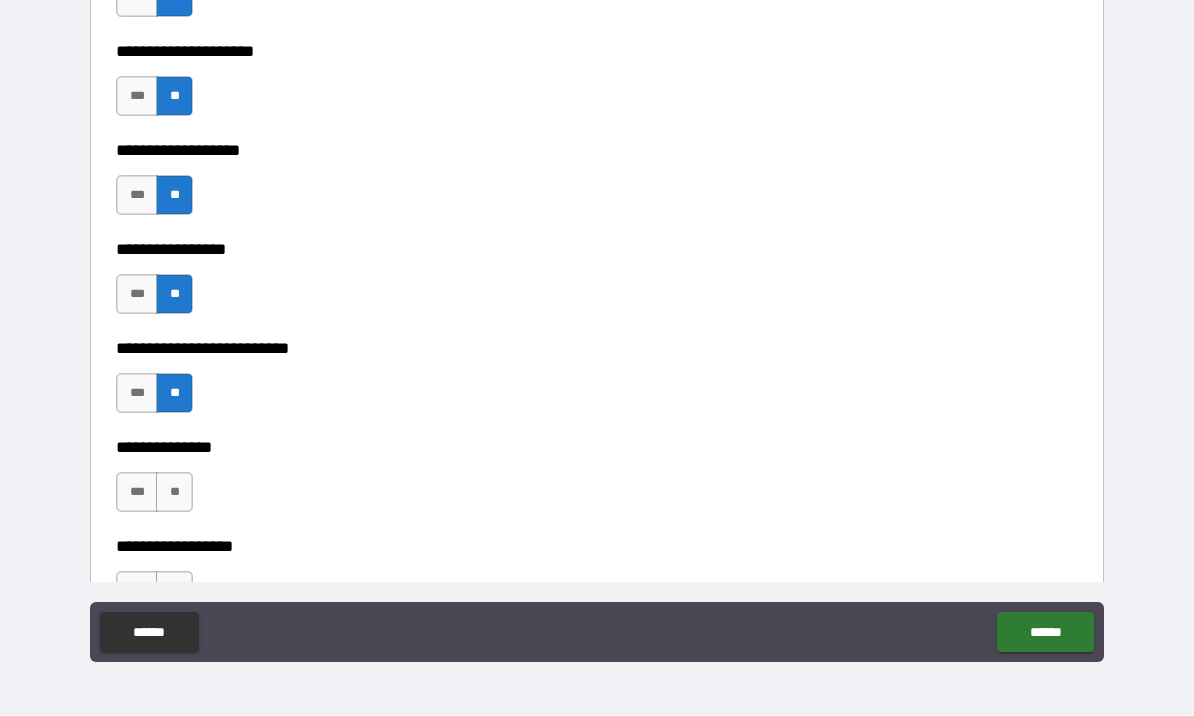 click on "**" at bounding box center [174, 493] 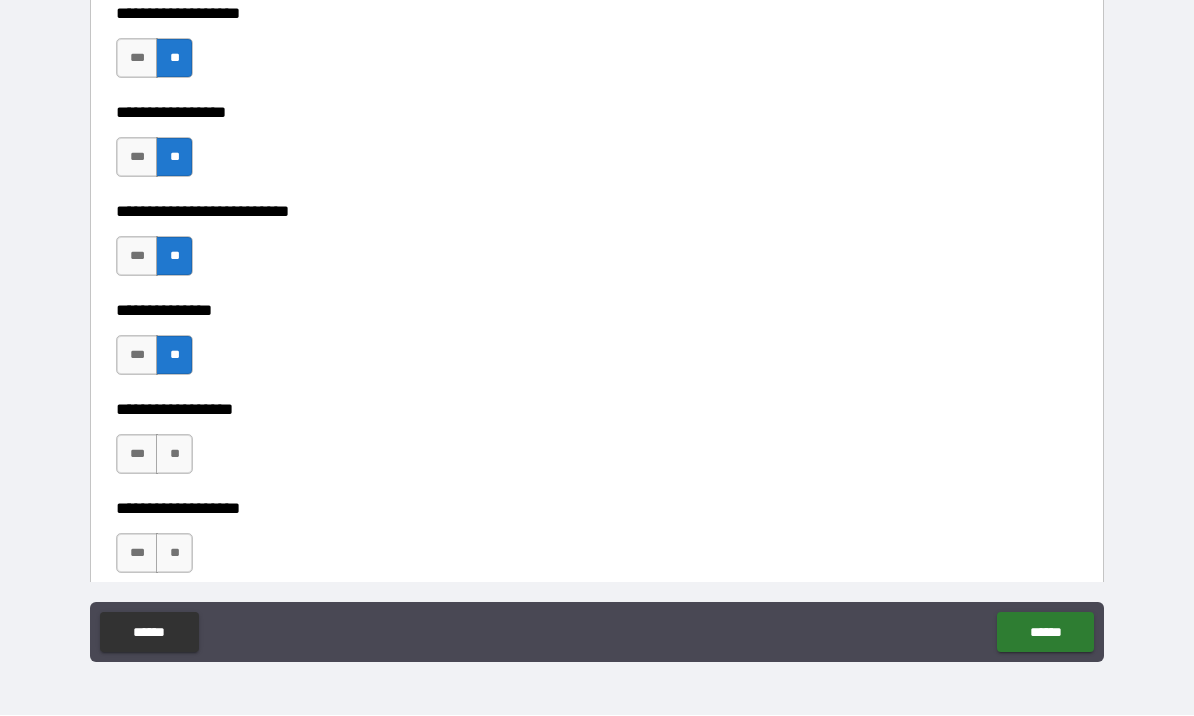 click on "**" at bounding box center (174, 455) 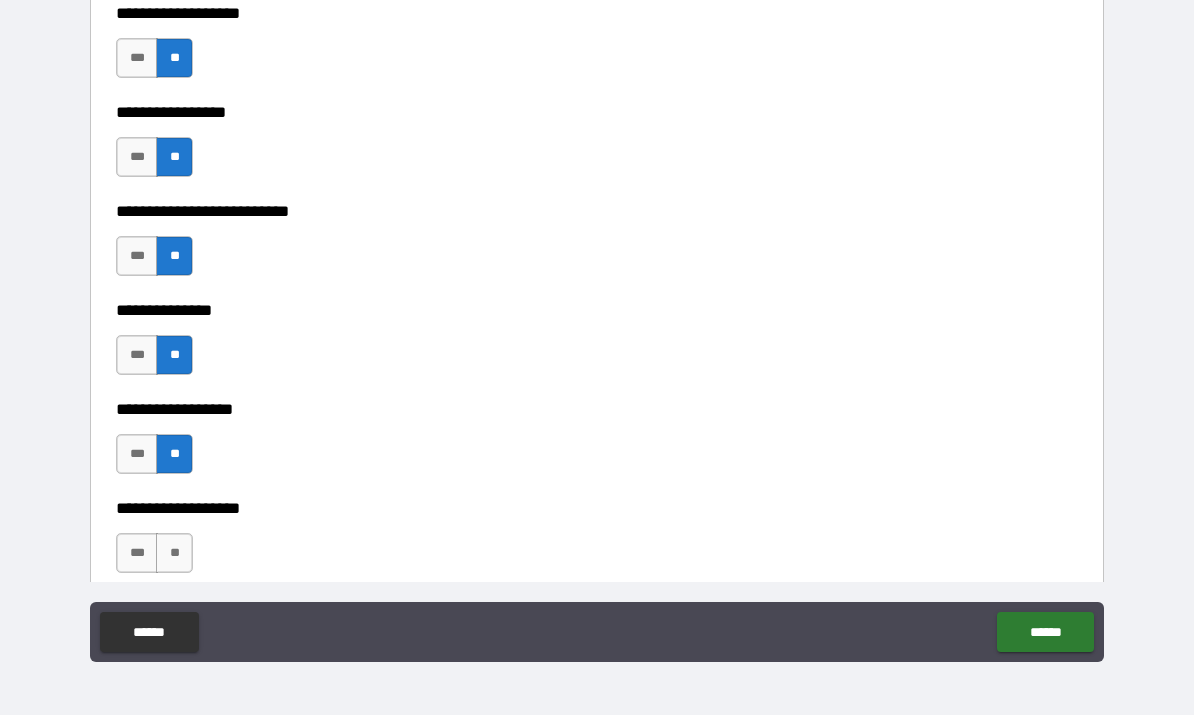 click on "**" at bounding box center (174, 554) 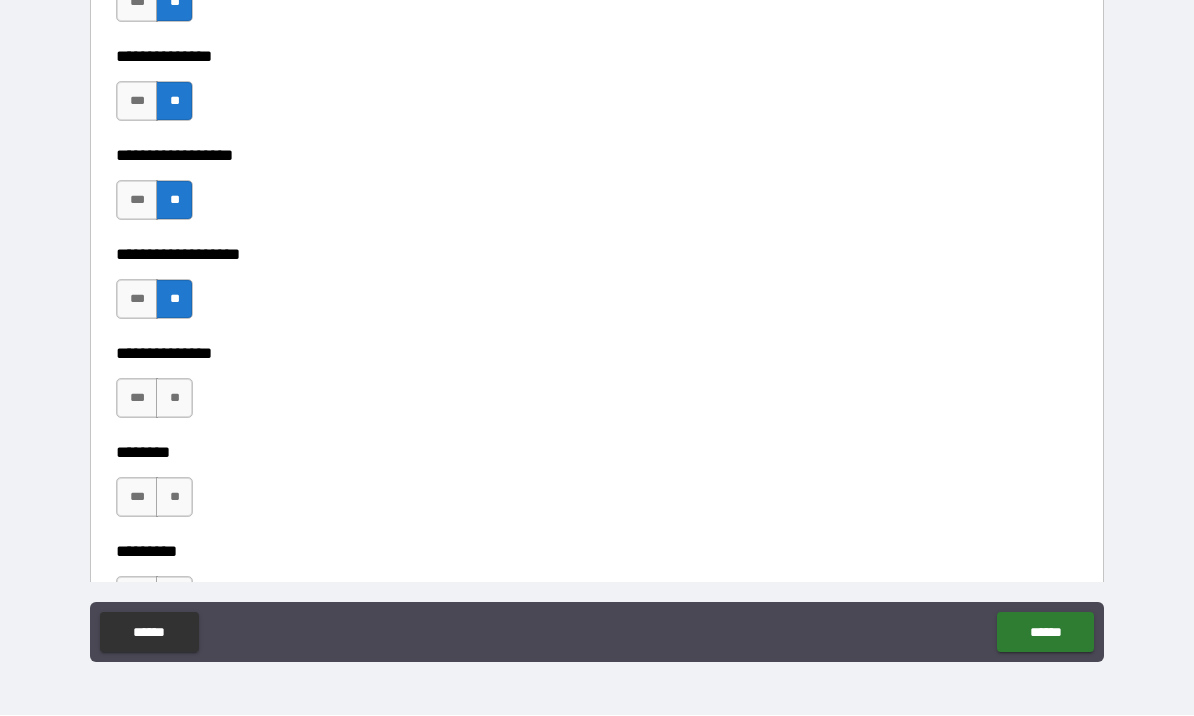 scroll, scrollTop: 5586, scrollLeft: 0, axis: vertical 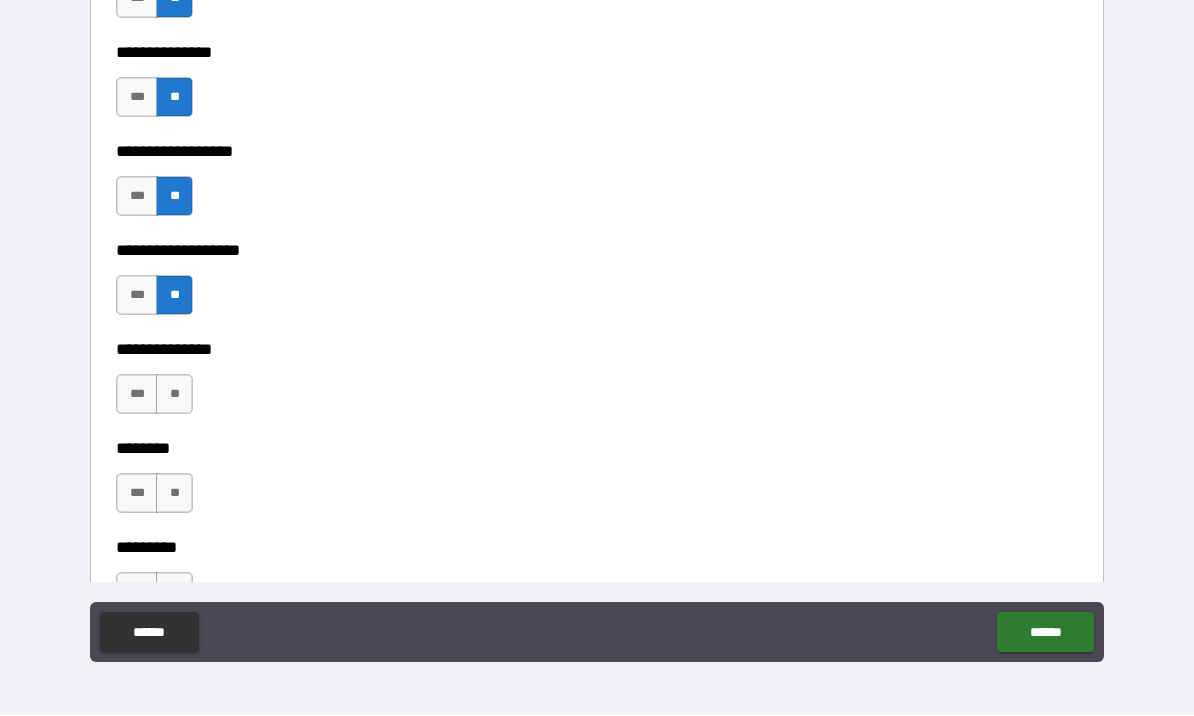 click on "**" at bounding box center (174, 395) 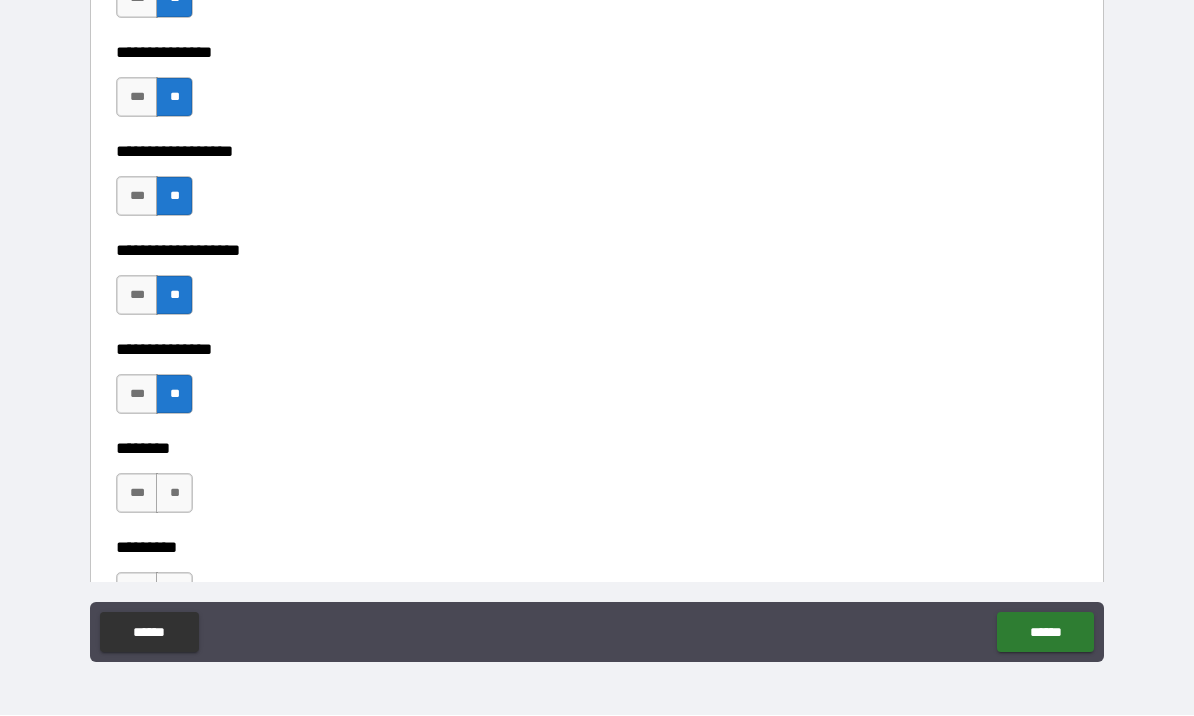 click on "**" at bounding box center [174, 494] 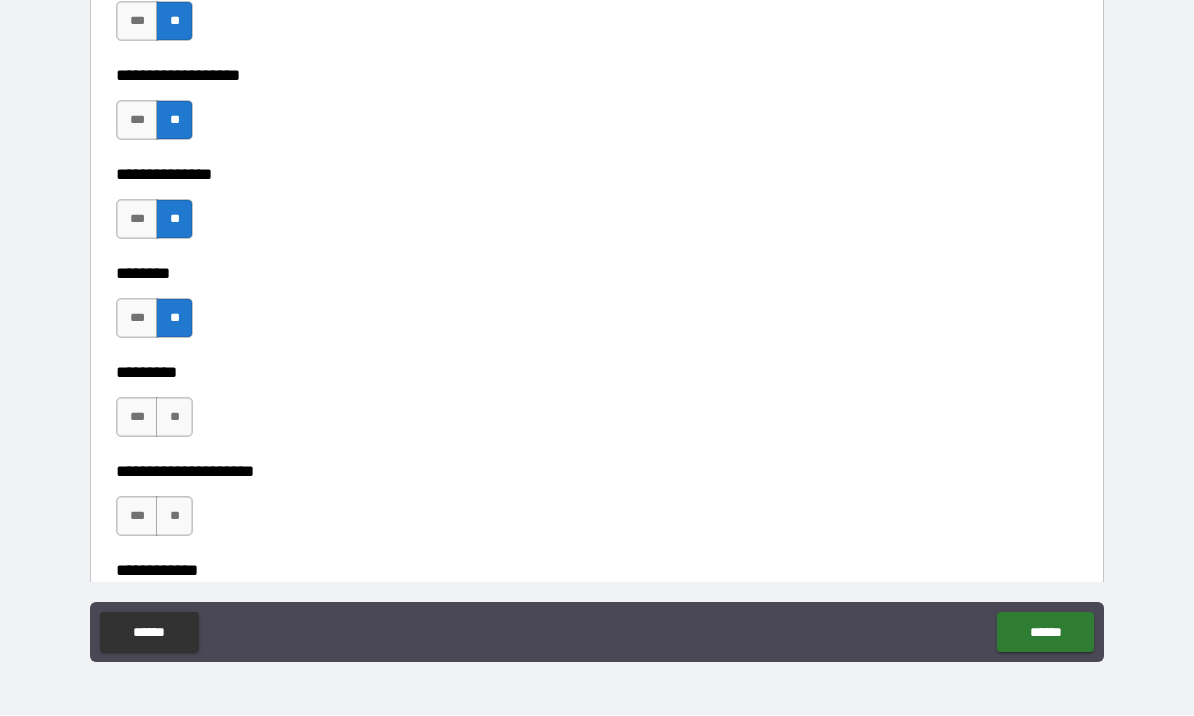 scroll, scrollTop: 5768, scrollLeft: 0, axis: vertical 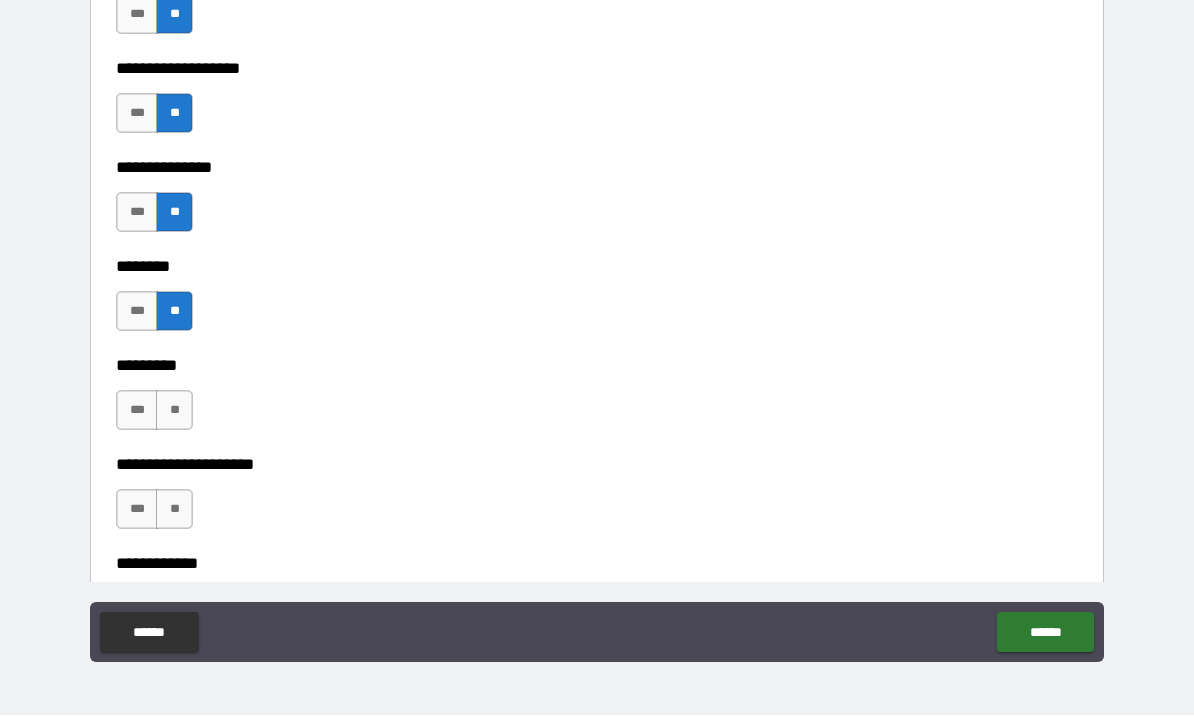 click on "**" at bounding box center (174, 411) 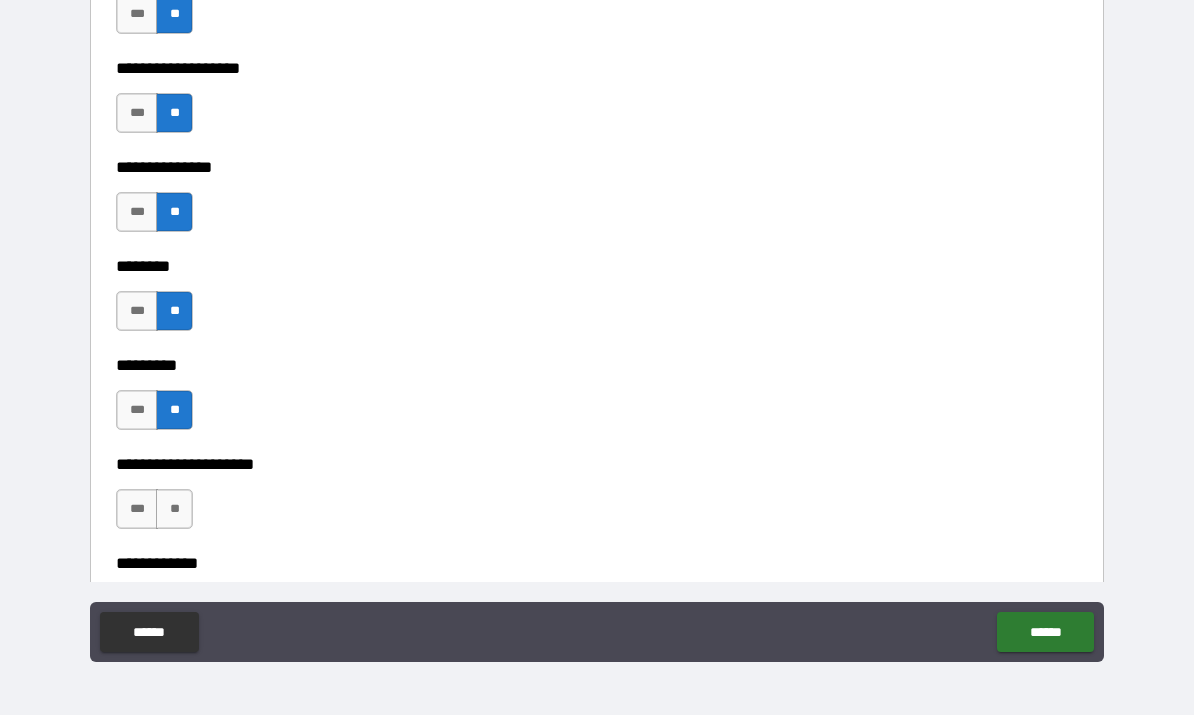 click on "**" at bounding box center (174, 510) 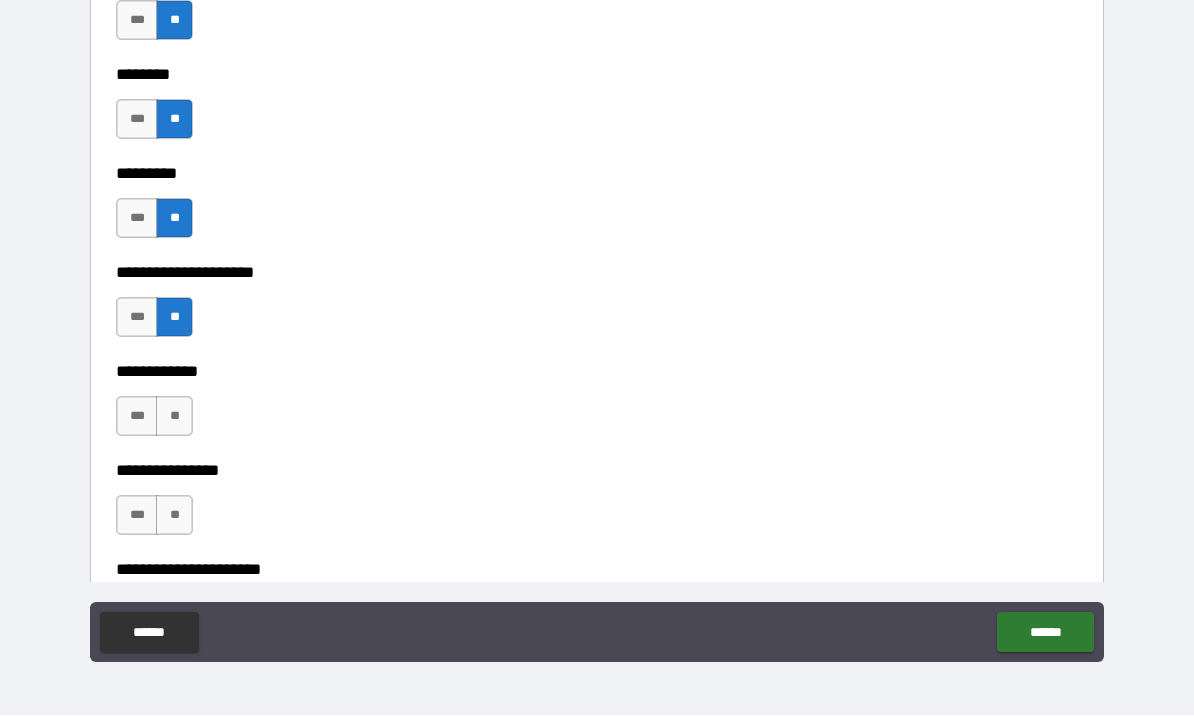 scroll, scrollTop: 5963, scrollLeft: 0, axis: vertical 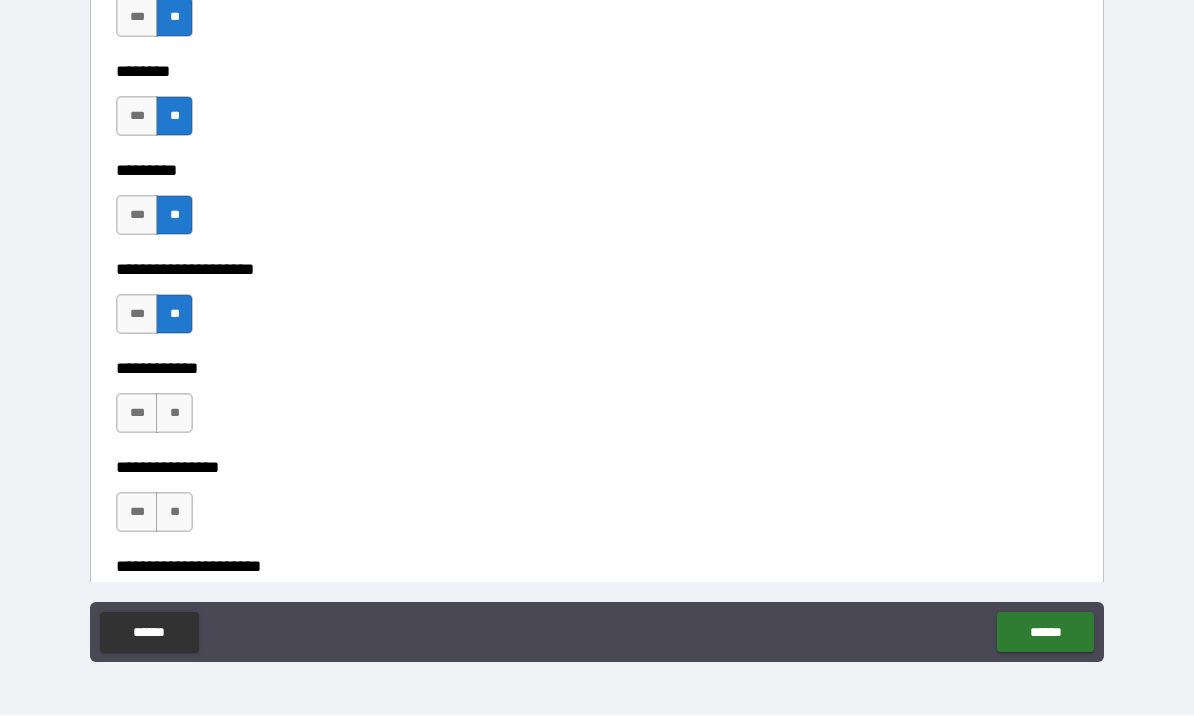 click on "**" at bounding box center [174, 414] 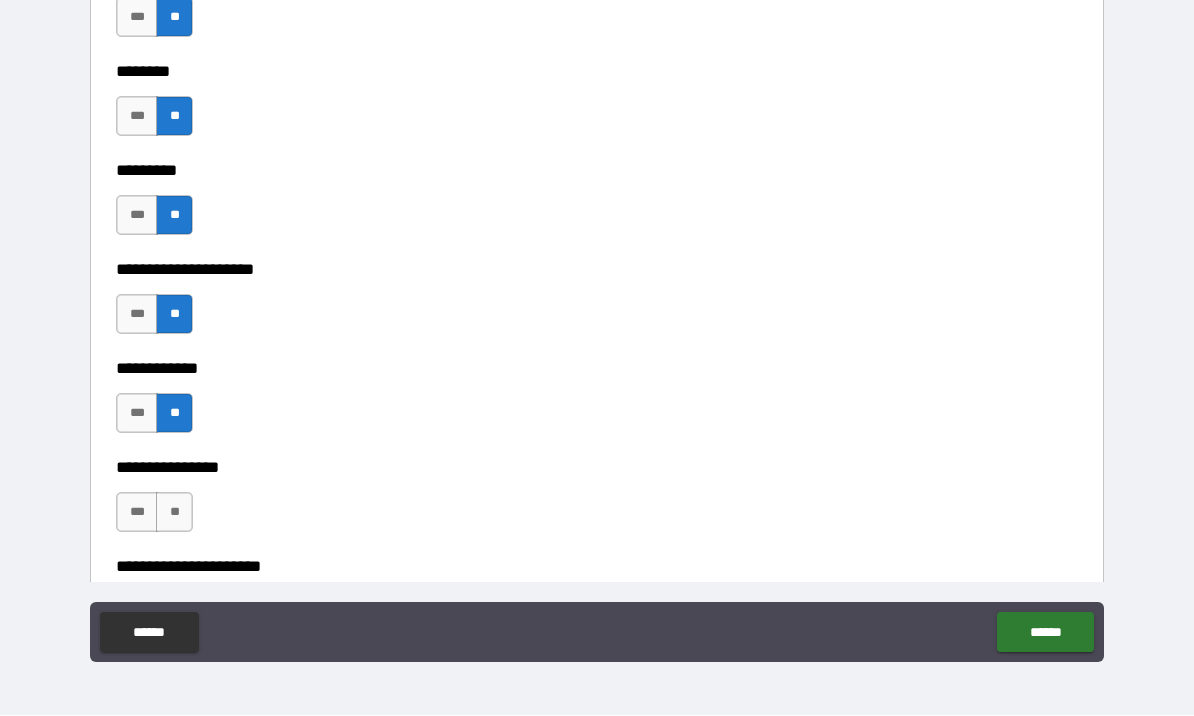 click on "**" at bounding box center [174, 513] 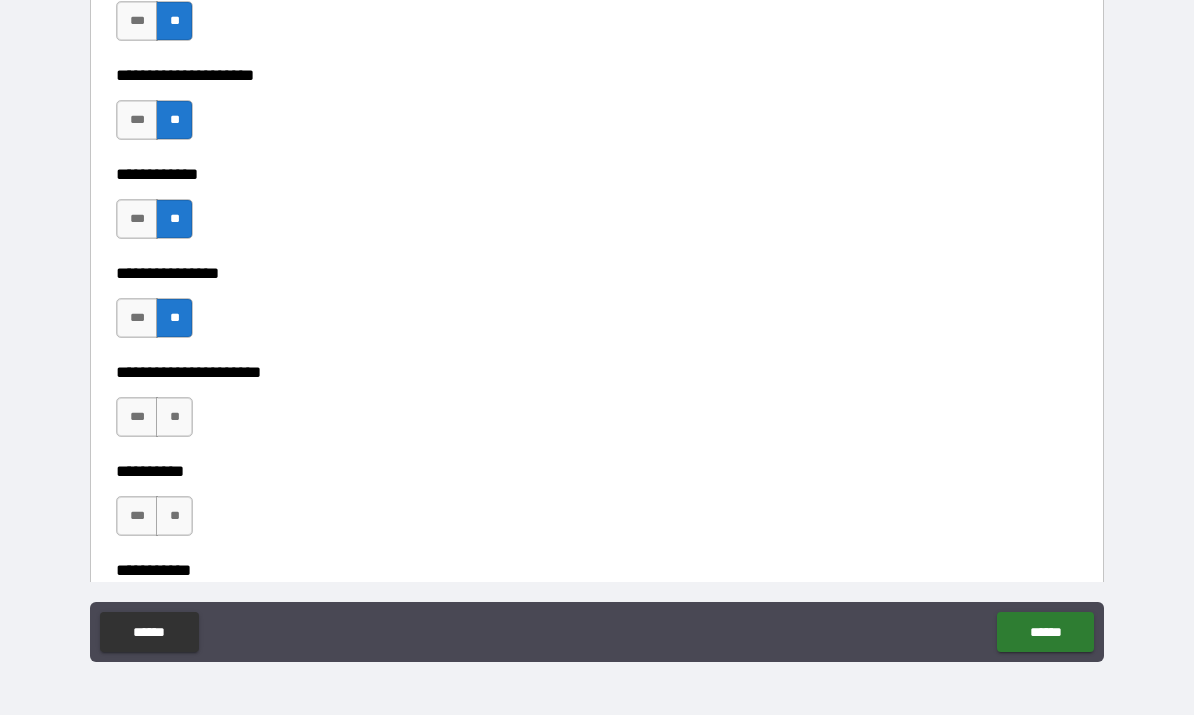 scroll, scrollTop: 6158, scrollLeft: 0, axis: vertical 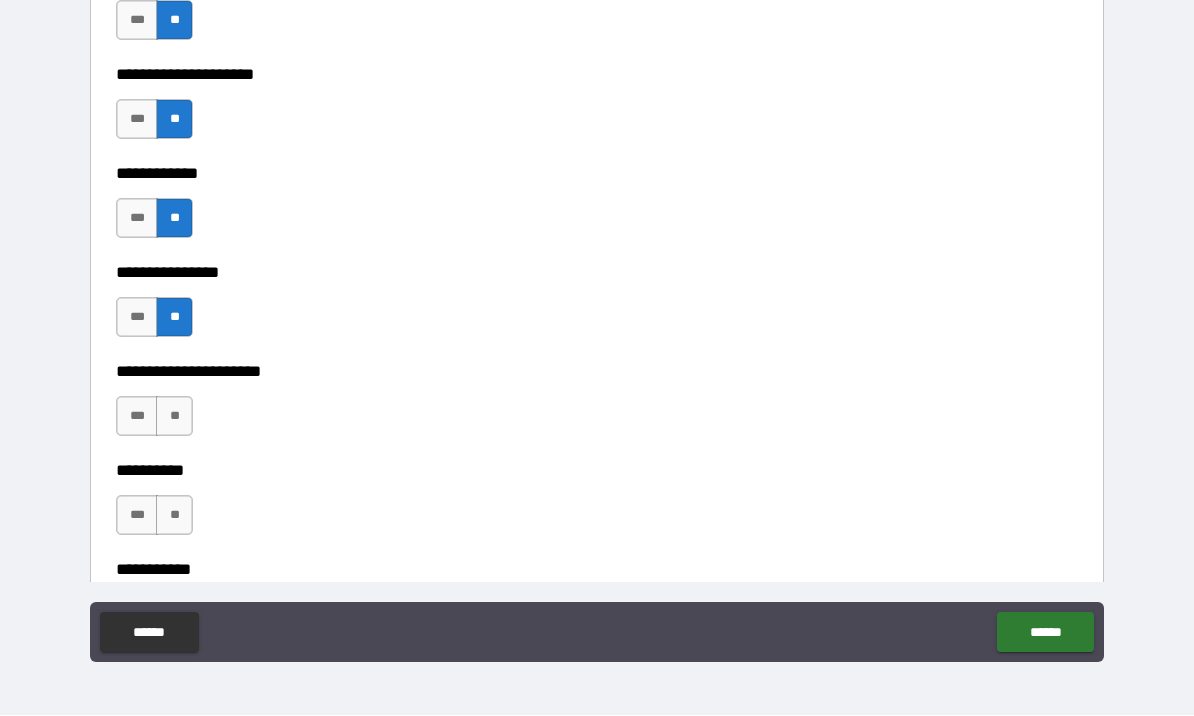 click on "**" at bounding box center [174, 417] 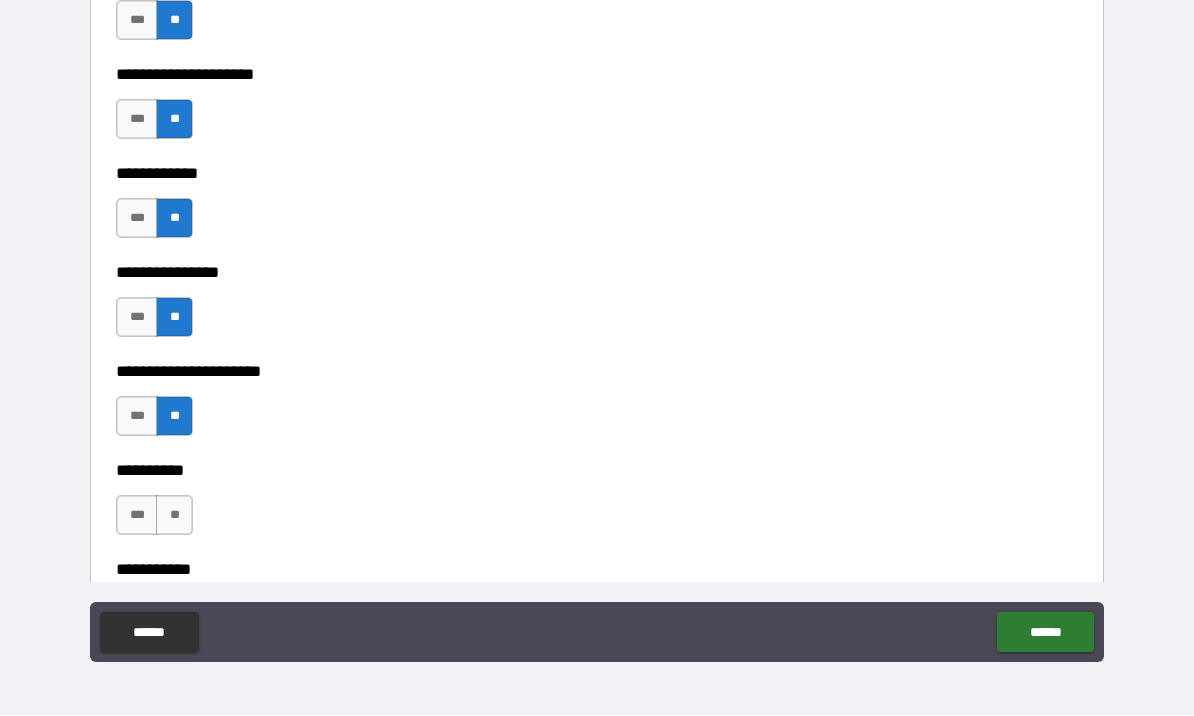 click on "**" at bounding box center [174, 516] 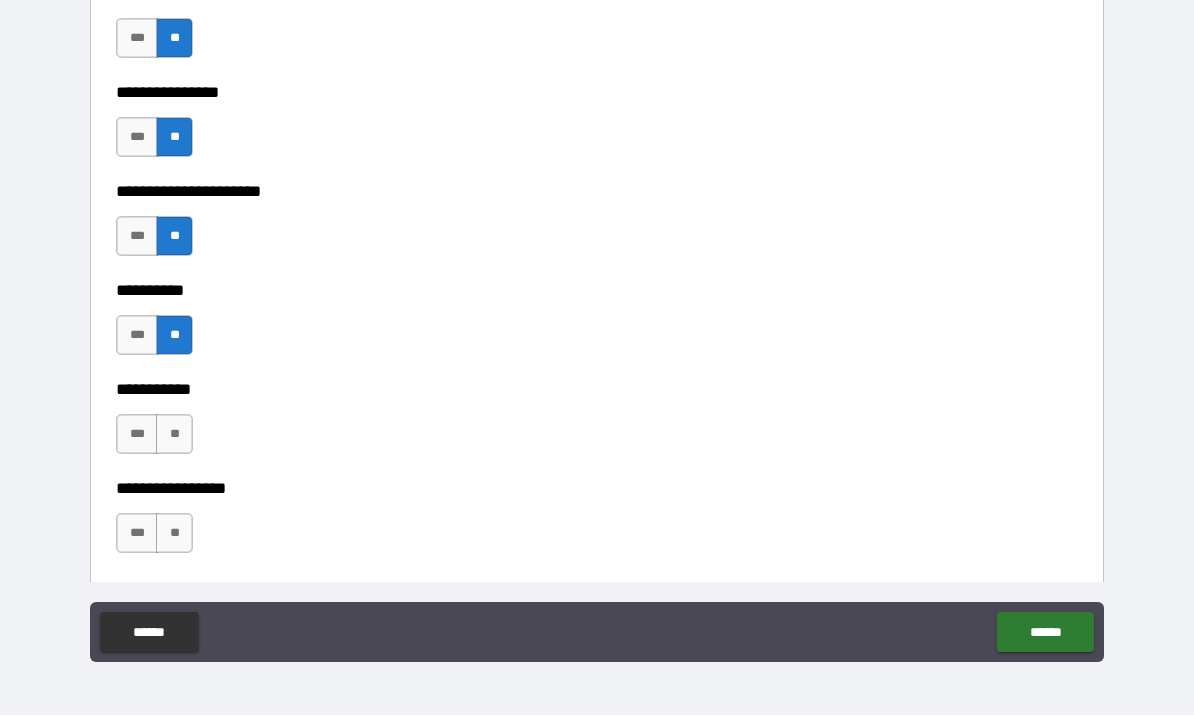 scroll, scrollTop: 6343, scrollLeft: 0, axis: vertical 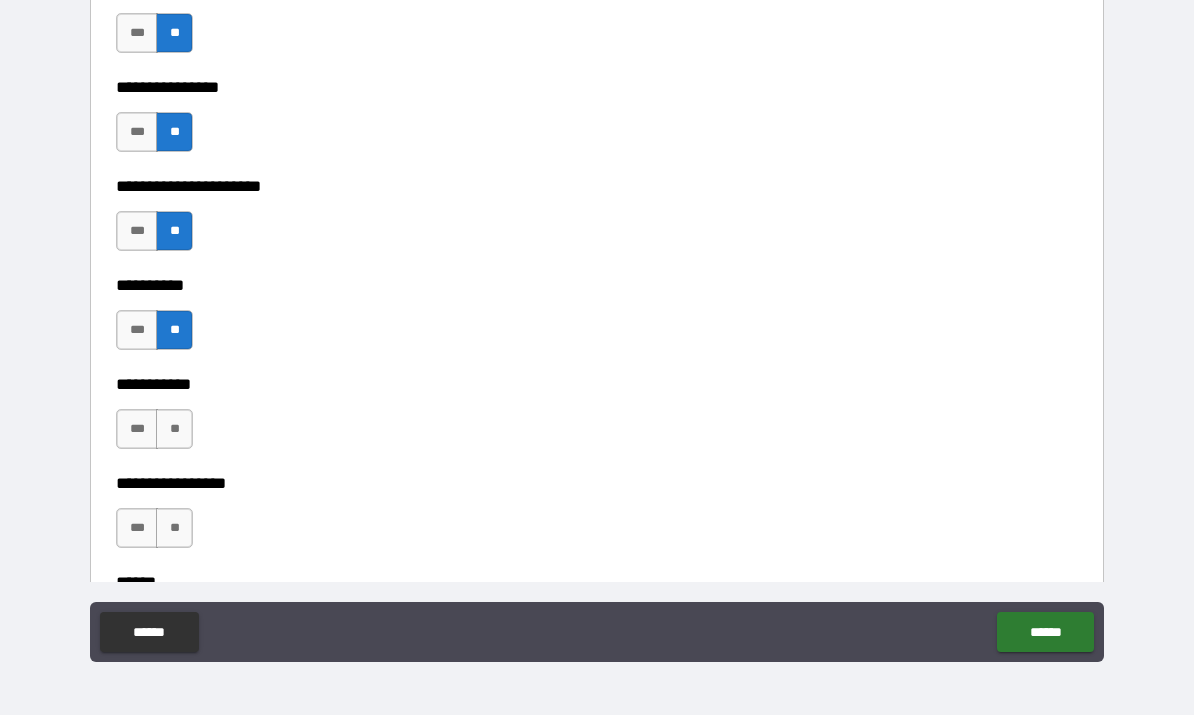 click on "**" at bounding box center [174, 430] 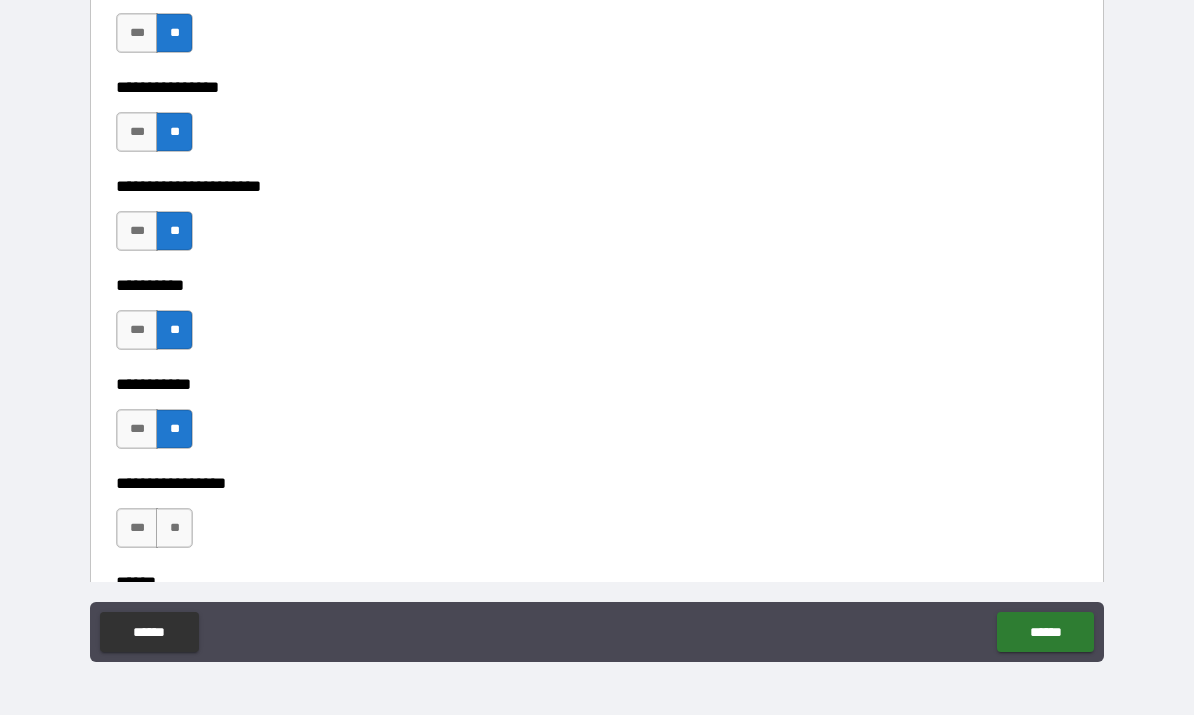 click on "**" at bounding box center [174, 529] 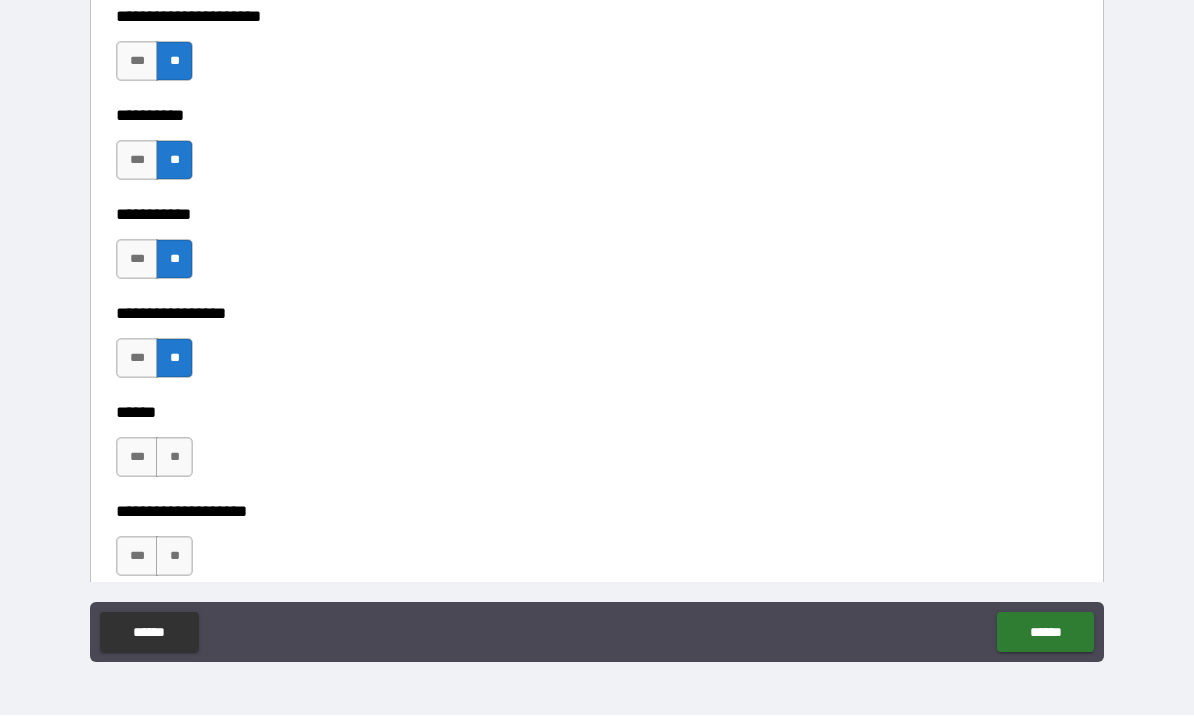 scroll, scrollTop: 6516, scrollLeft: 0, axis: vertical 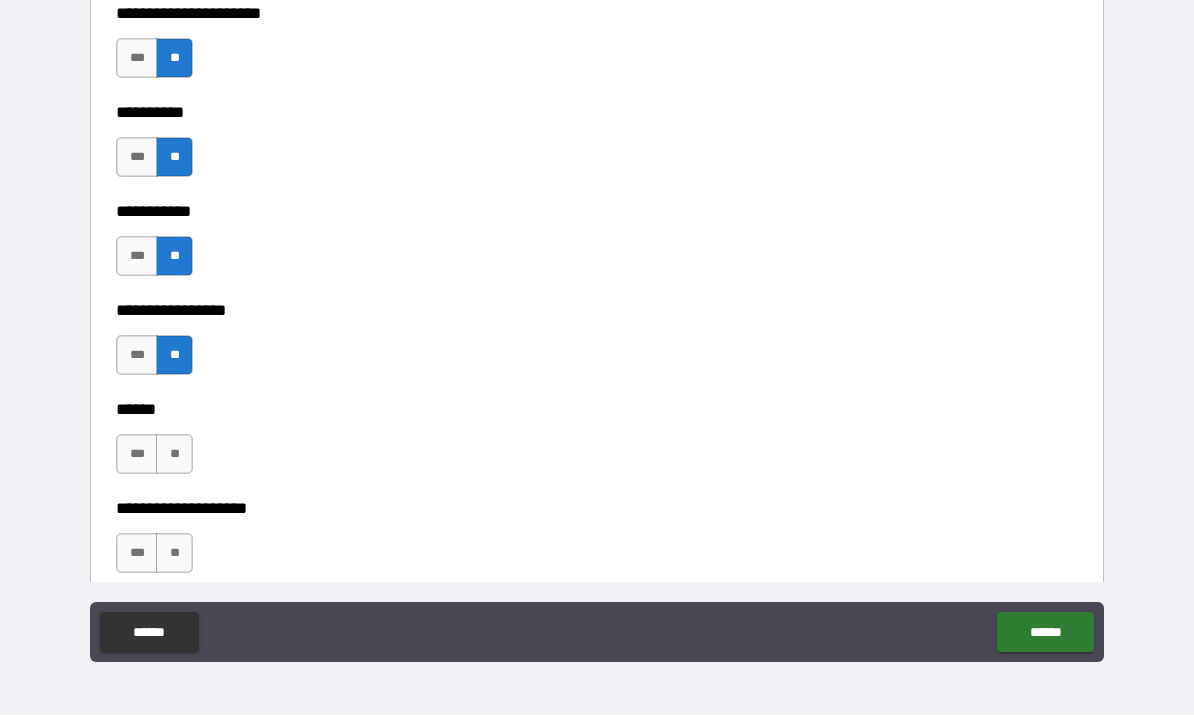 click on "**" at bounding box center [174, 455] 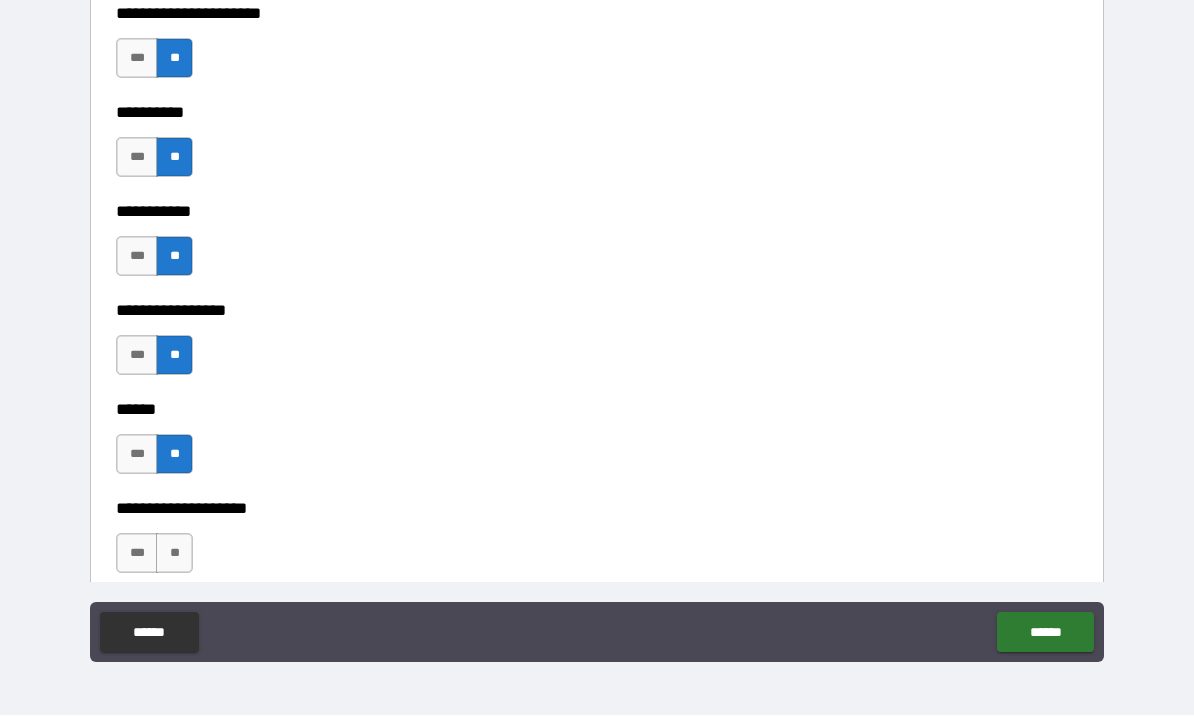 click on "**" at bounding box center (174, 554) 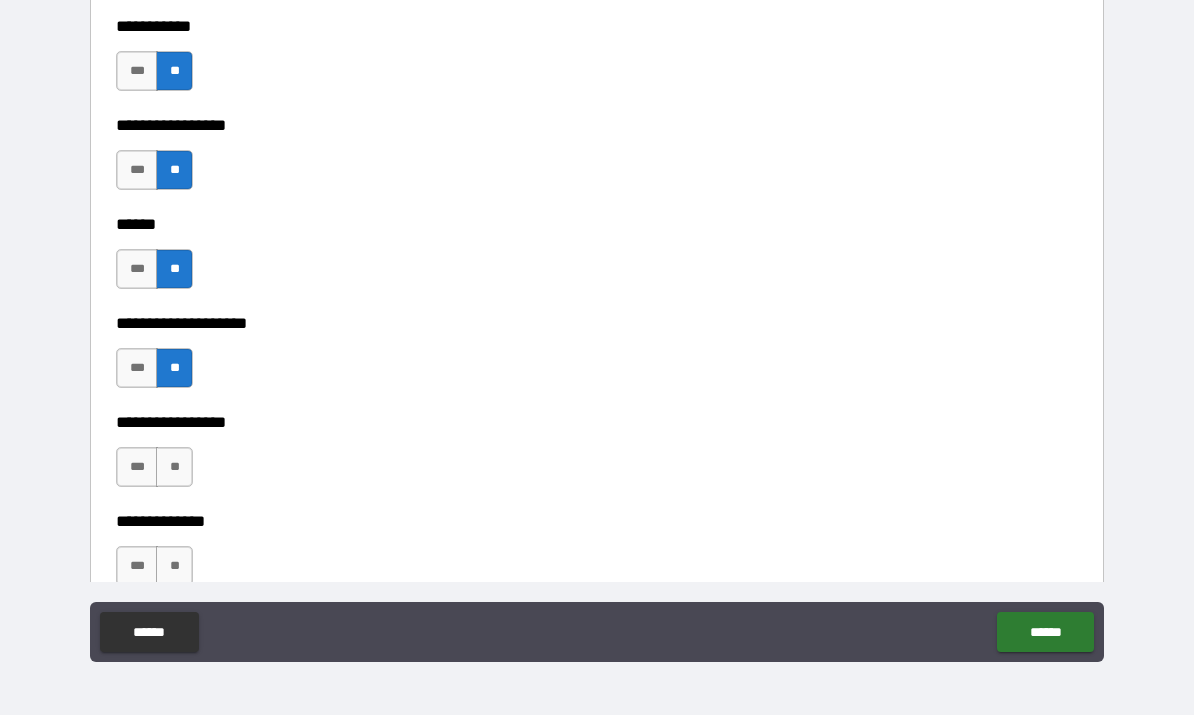 click on "**" at bounding box center (174, 468) 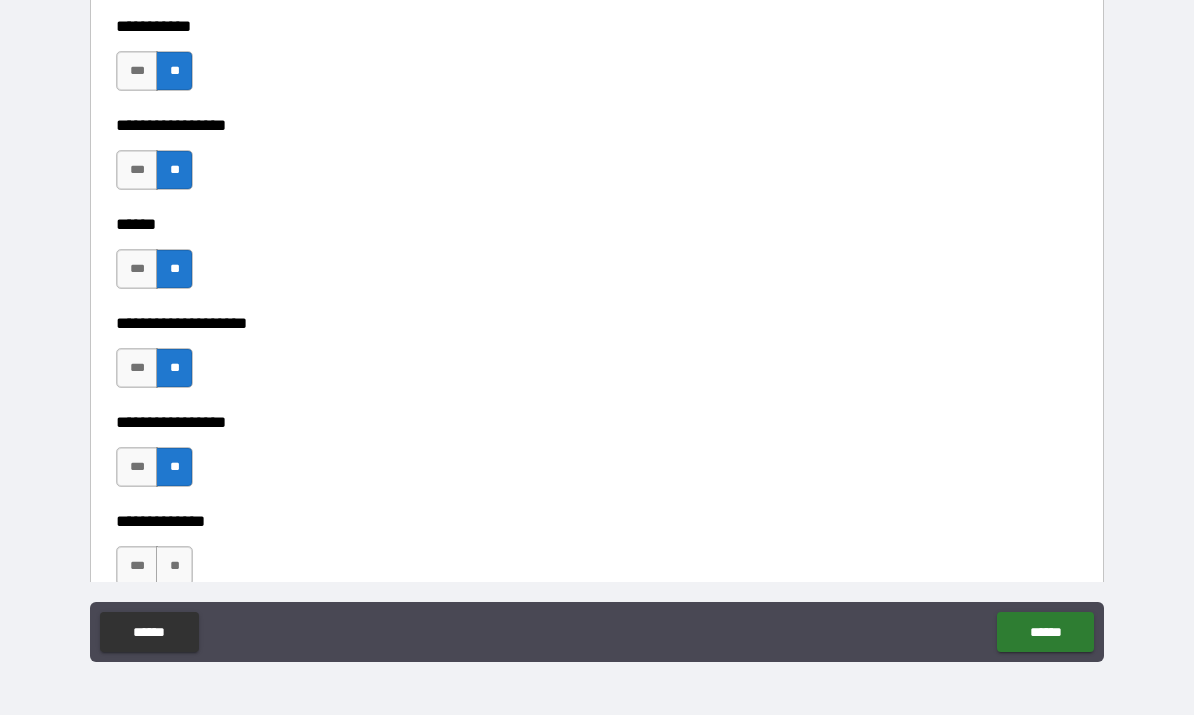 click on "**" at bounding box center (174, 567) 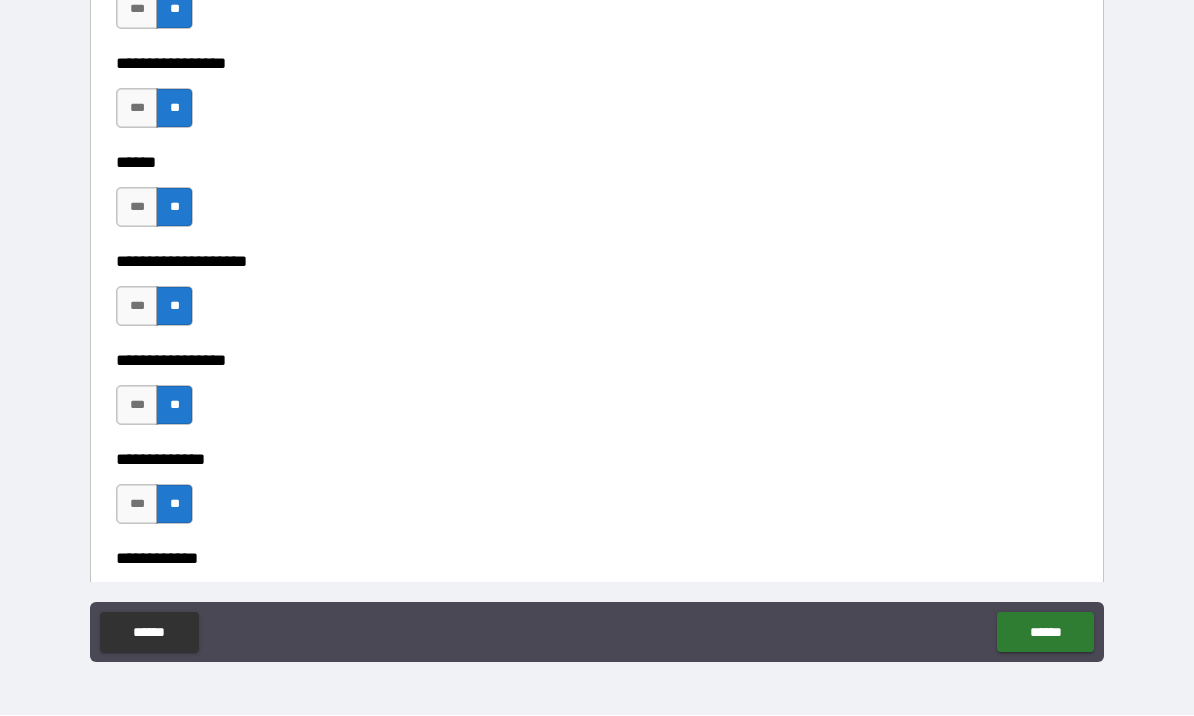scroll, scrollTop: 6869, scrollLeft: 0, axis: vertical 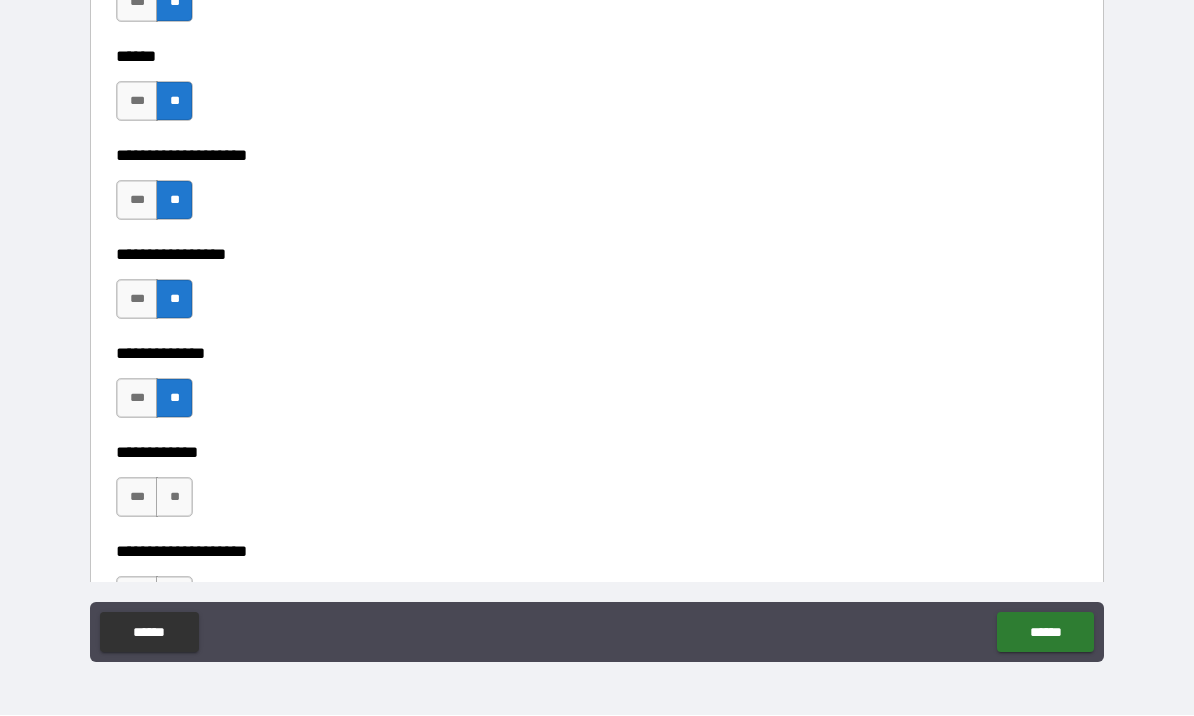 click on "**" at bounding box center [174, 498] 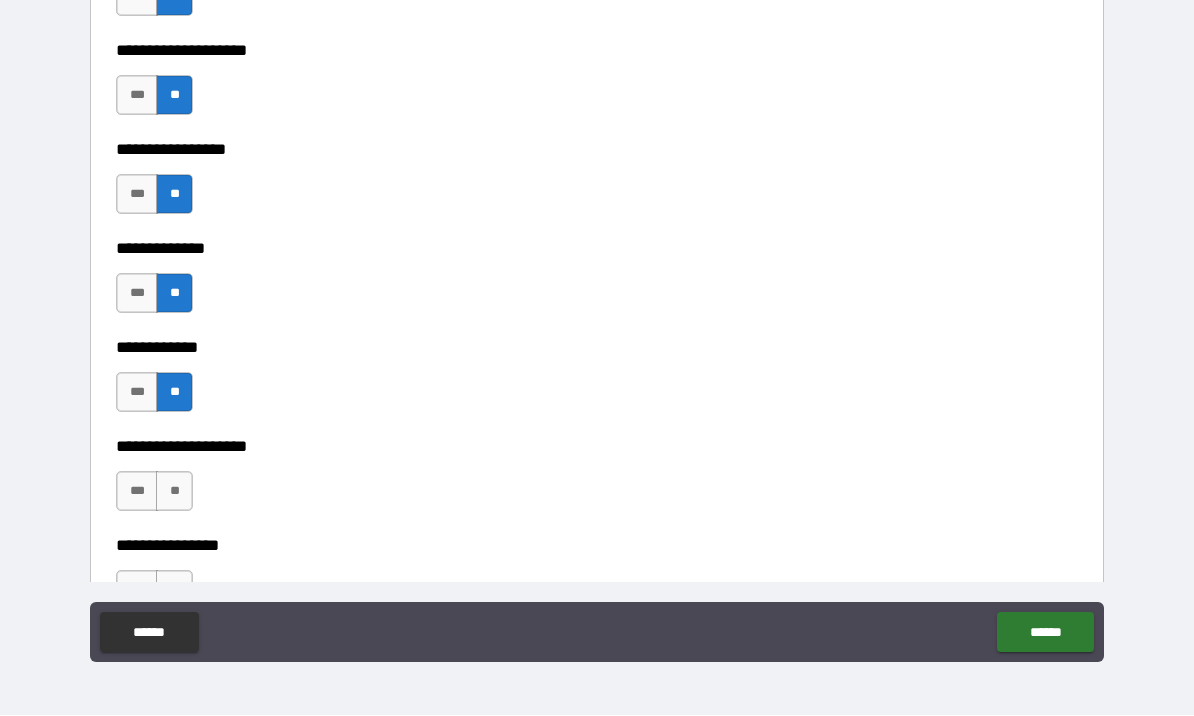 scroll, scrollTop: 7025, scrollLeft: 0, axis: vertical 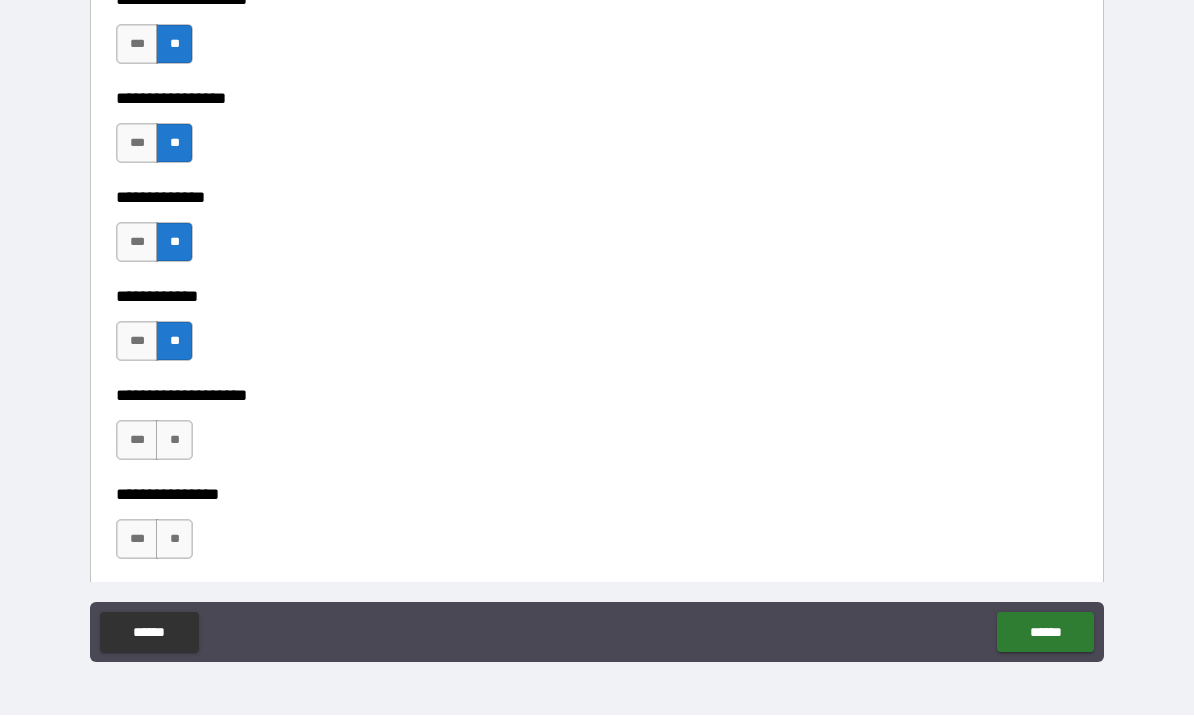 click on "**" at bounding box center [174, 441] 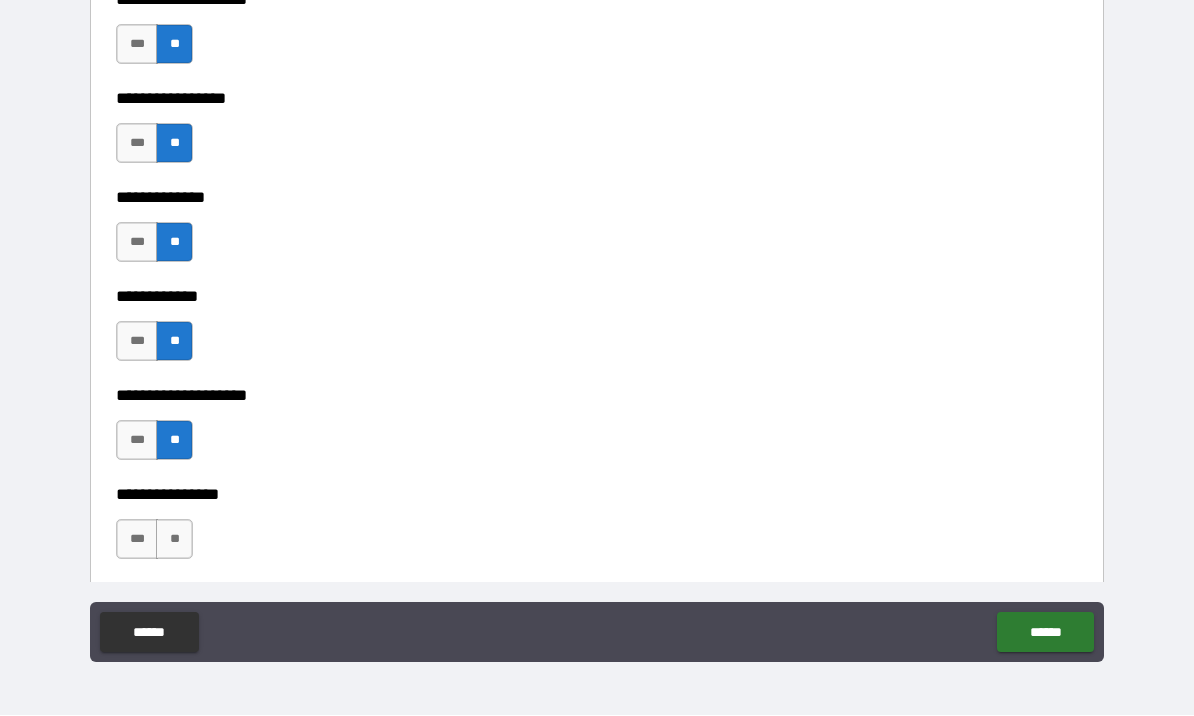 click on "**" at bounding box center (174, 540) 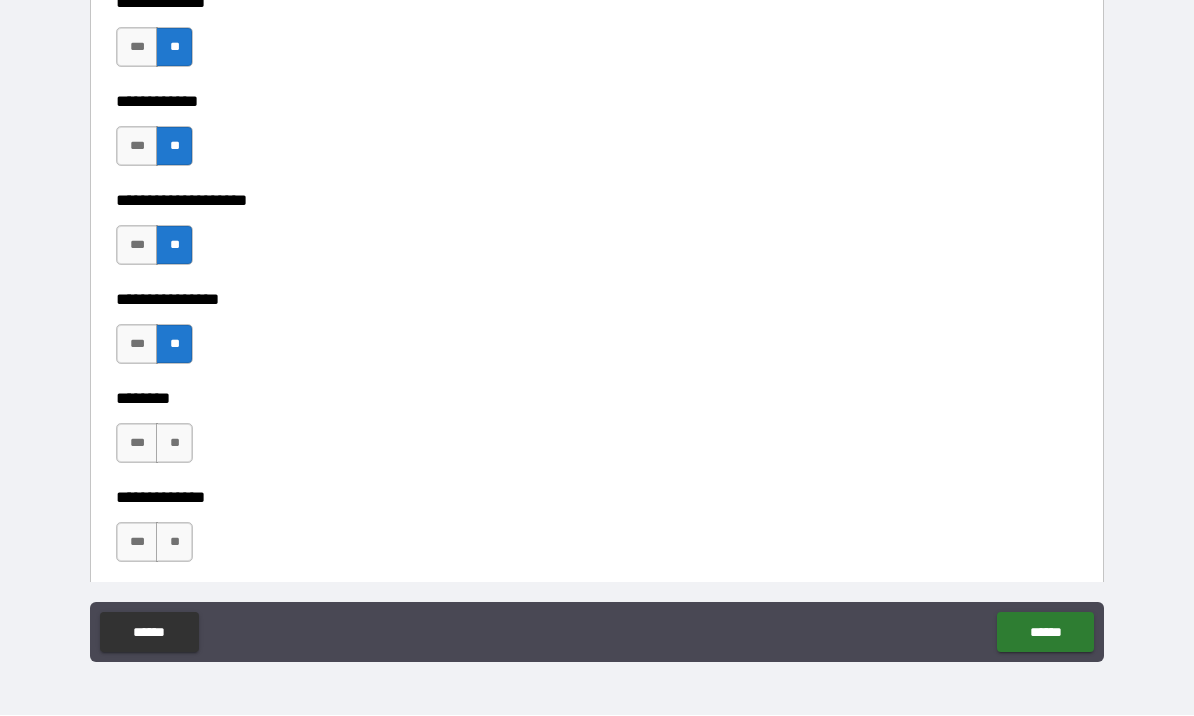 click on "**" at bounding box center (174, 444) 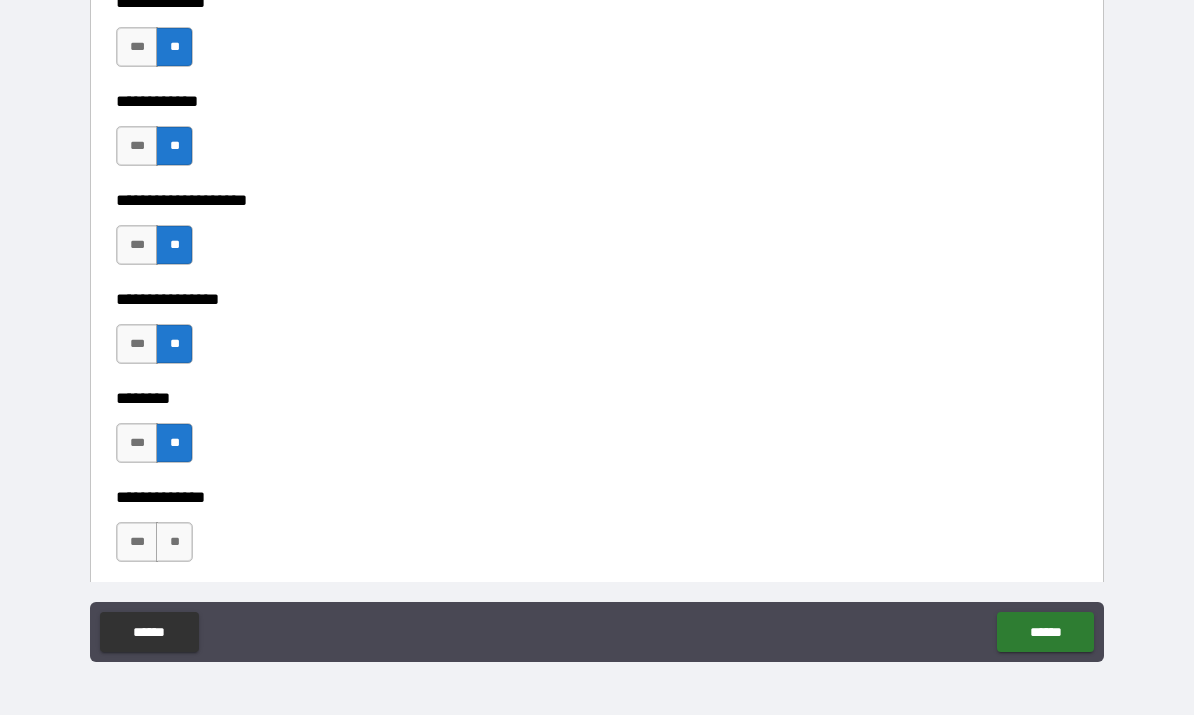 click on "**" at bounding box center [174, 543] 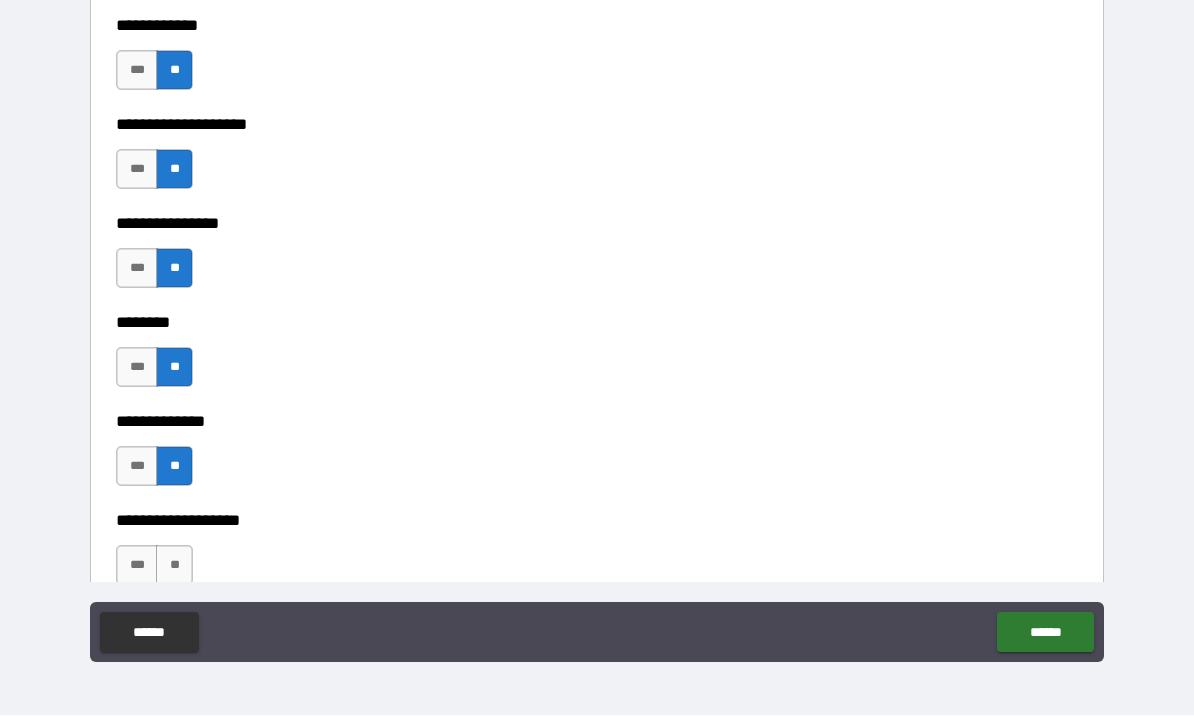 scroll, scrollTop: 7407, scrollLeft: 0, axis: vertical 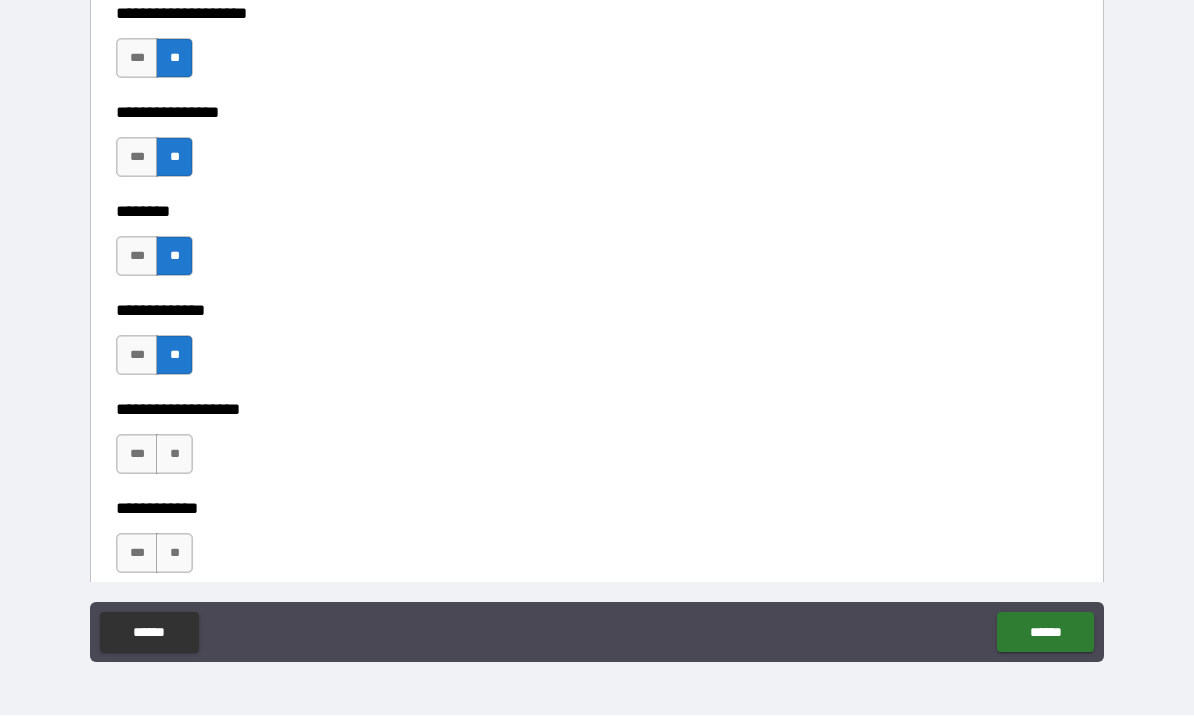 click on "**" at bounding box center (174, 455) 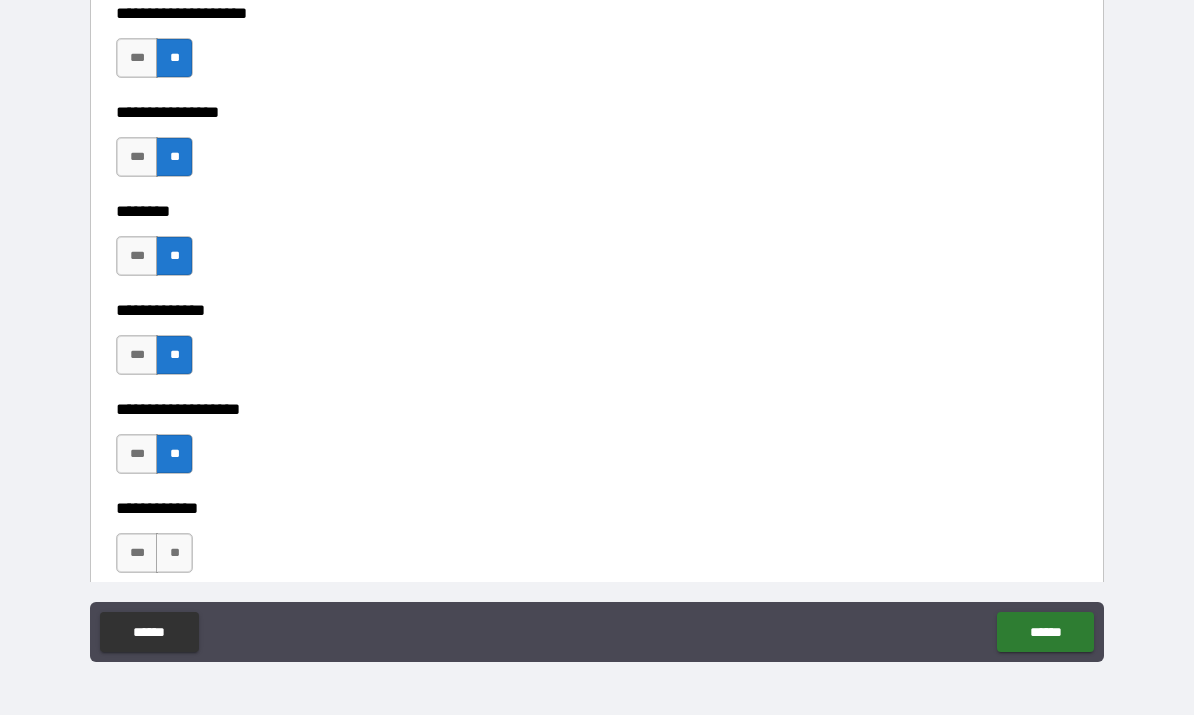 click on "**" at bounding box center [174, 554] 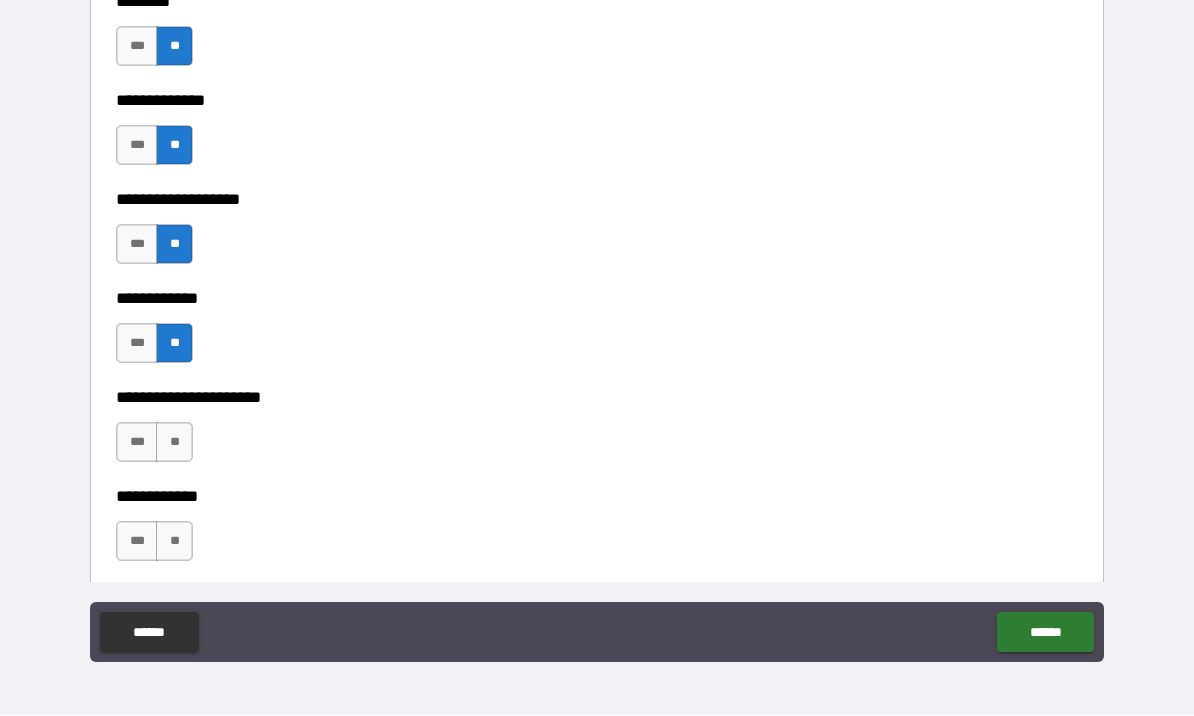 scroll, scrollTop: 7623, scrollLeft: 0, axis: vertical 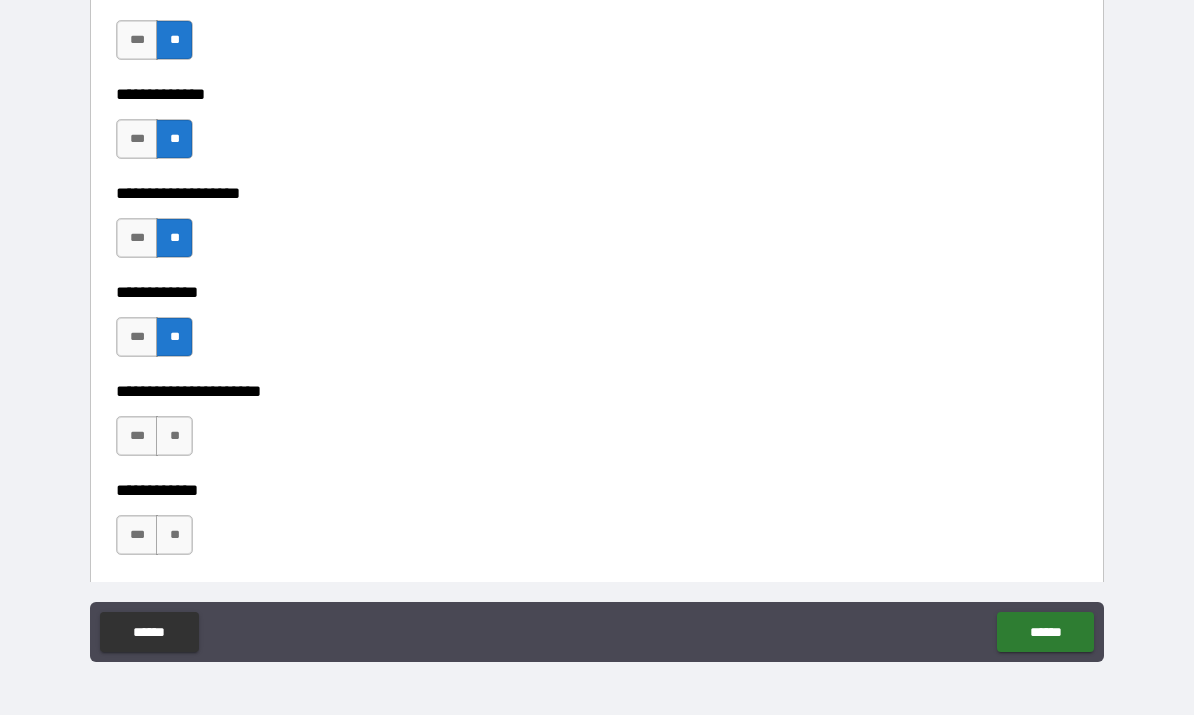 click on "**" at bounding box center [174, 437] 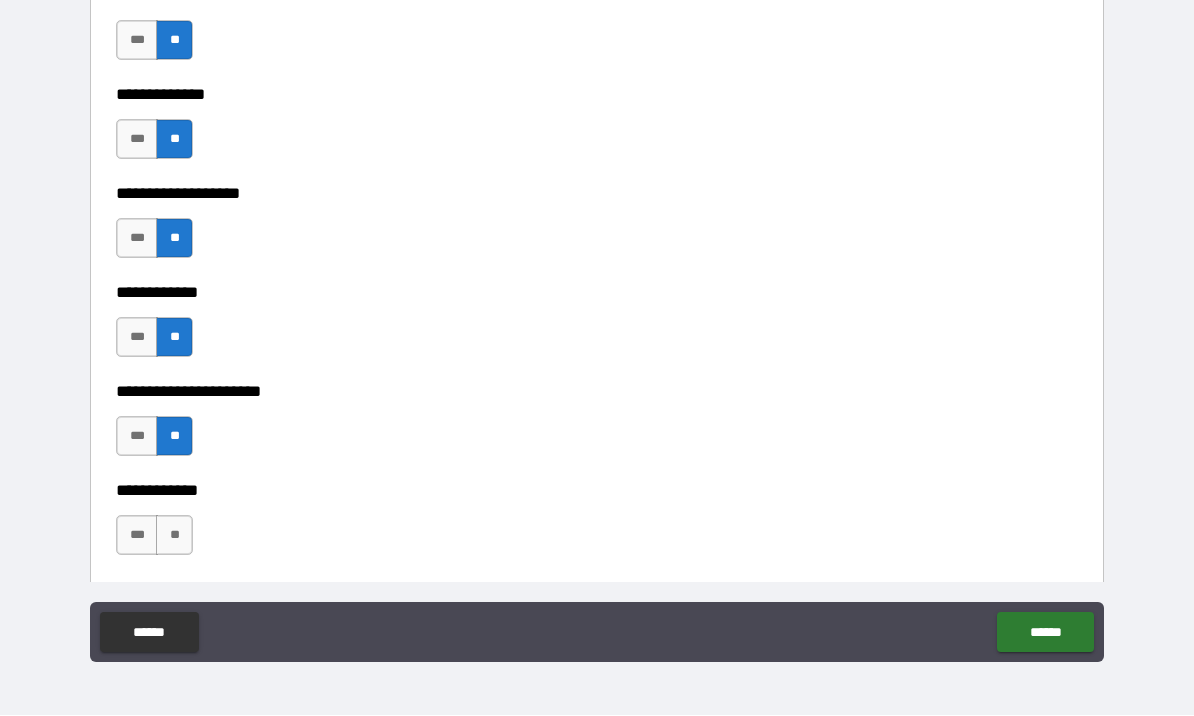 click on "**" at bounding box center (174, 536) 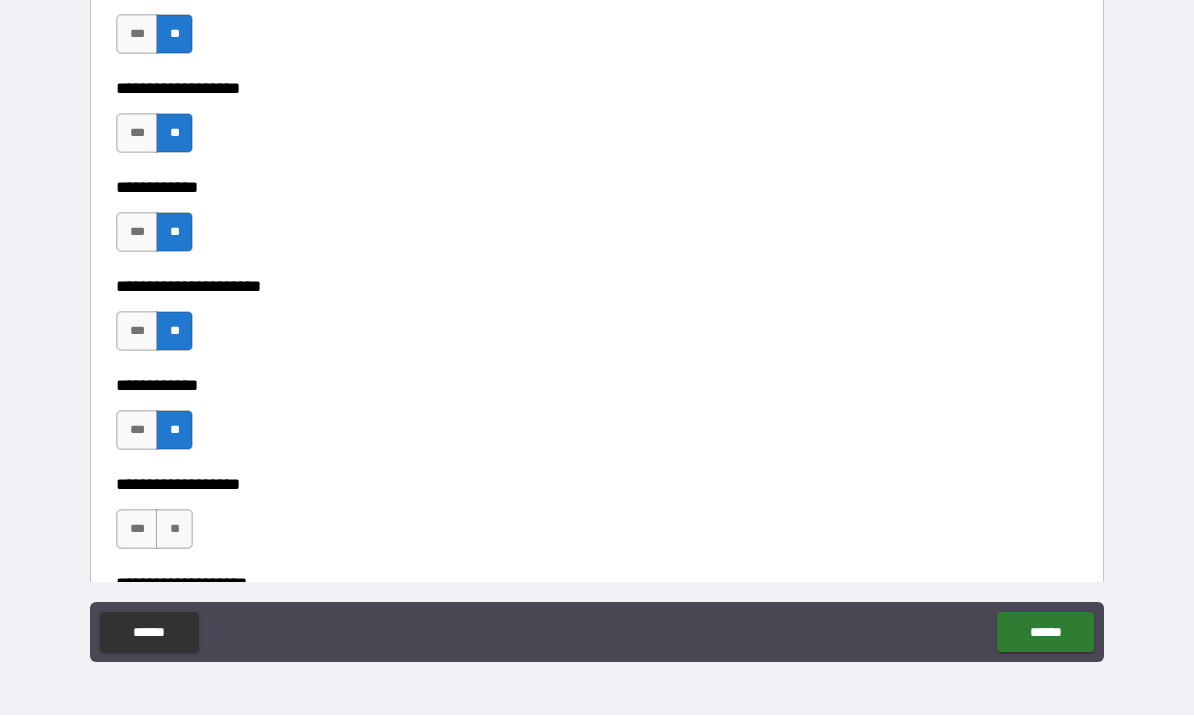 scroll, scrollTop: 7784, scrollLeft: 0, axis: vertical 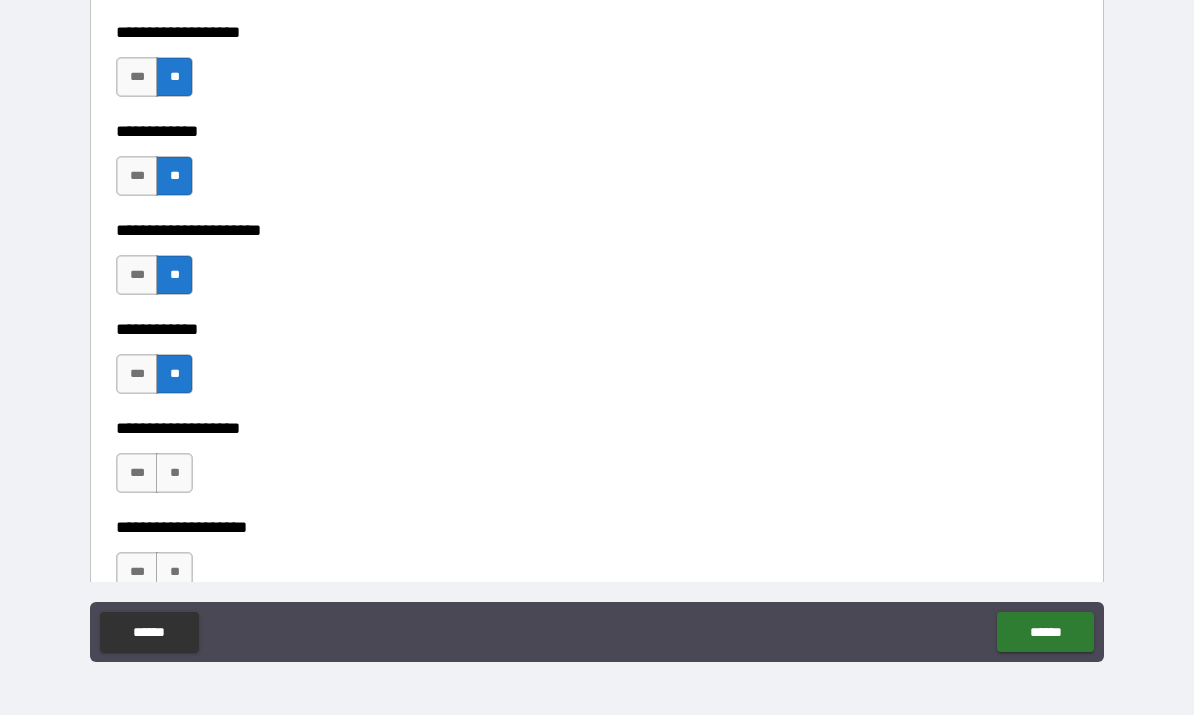 click on "**" at bounding box center (174, 474) 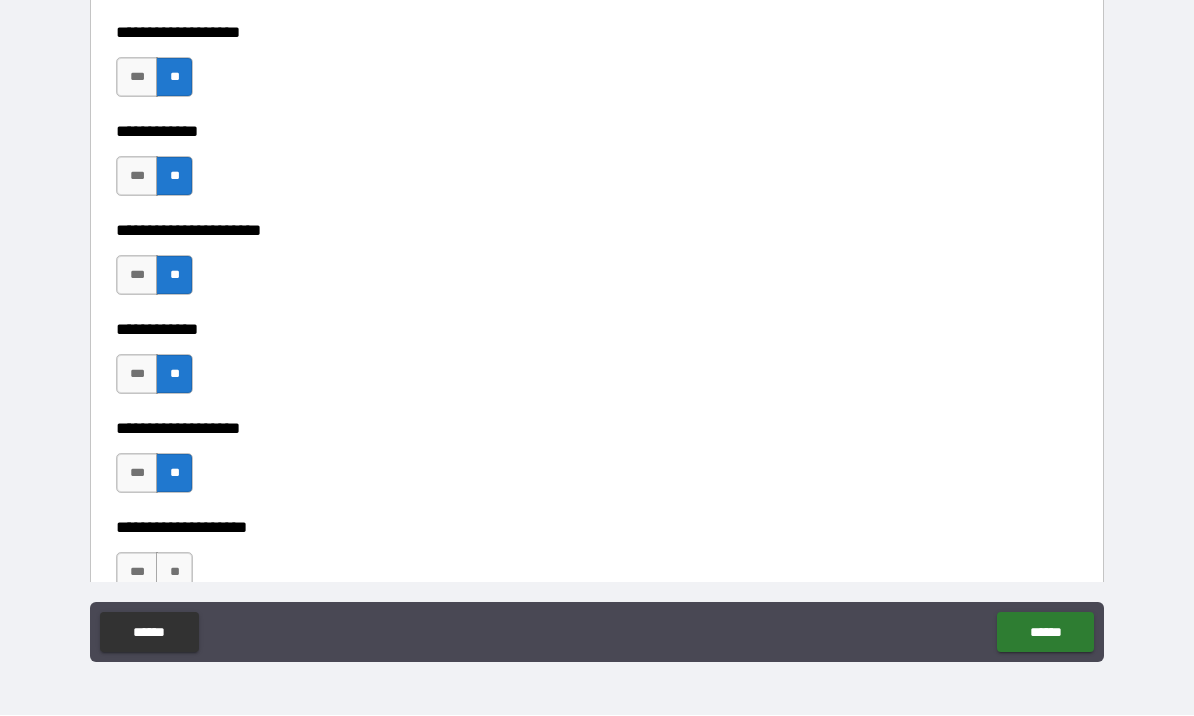 click on "**" at bounding box center [174, 573] 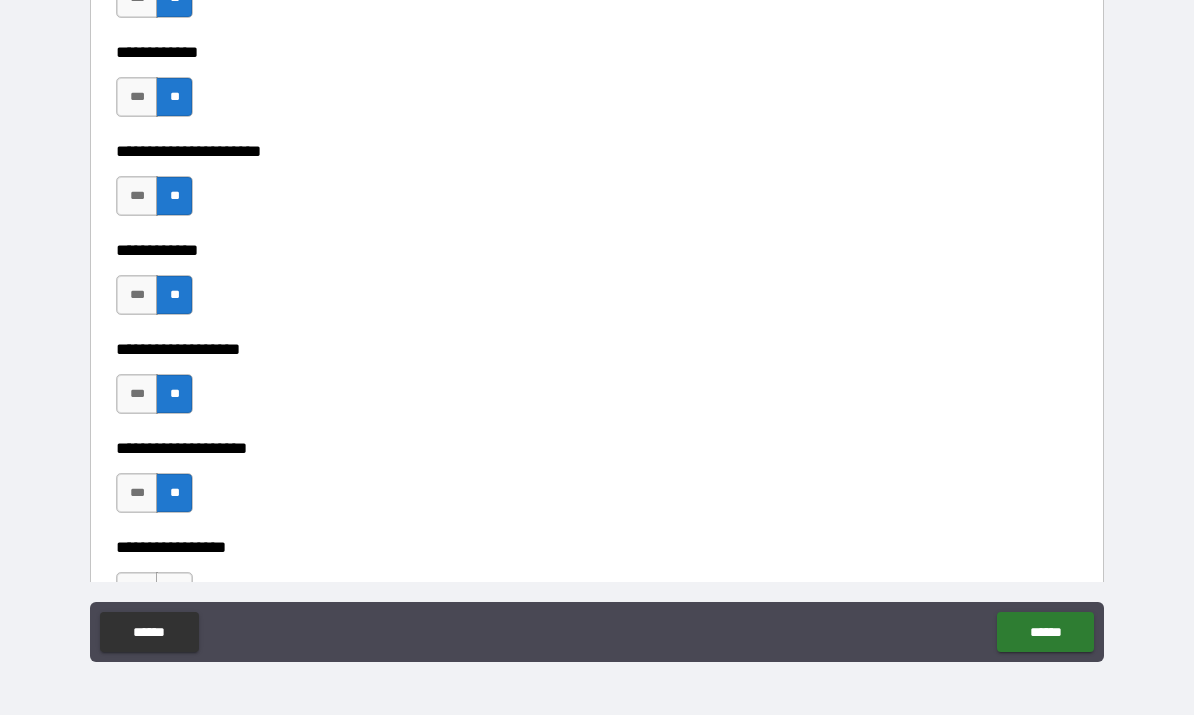 scroll, scrollTop: 7963, scrollLeft: 0, axis: vertical 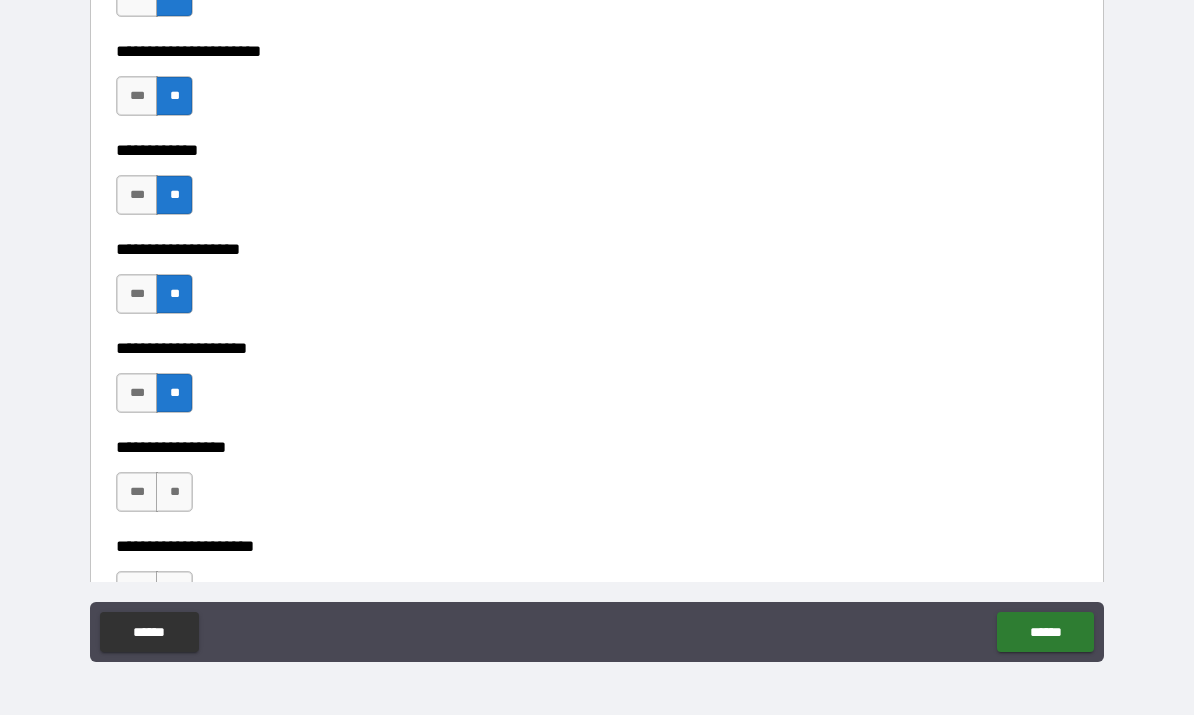 click on "**" at bounding box center [174, 493] 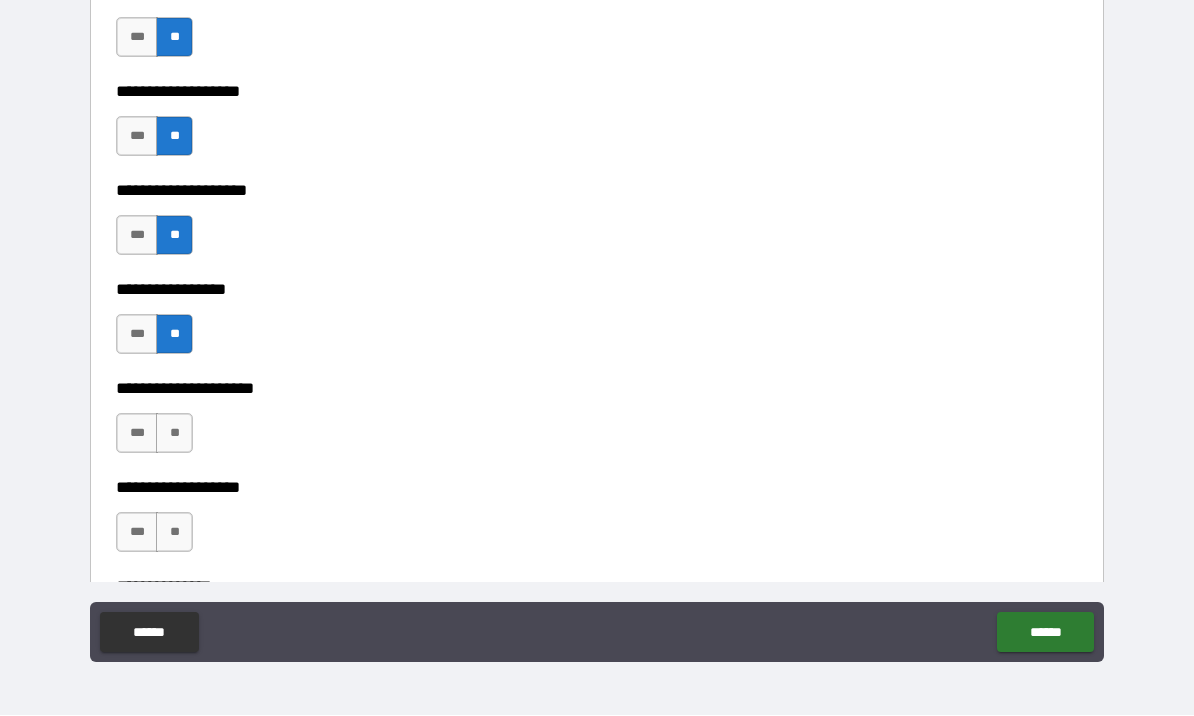 scroll, scrollTop: 8124, scrollLeft: 0, axis: vertical 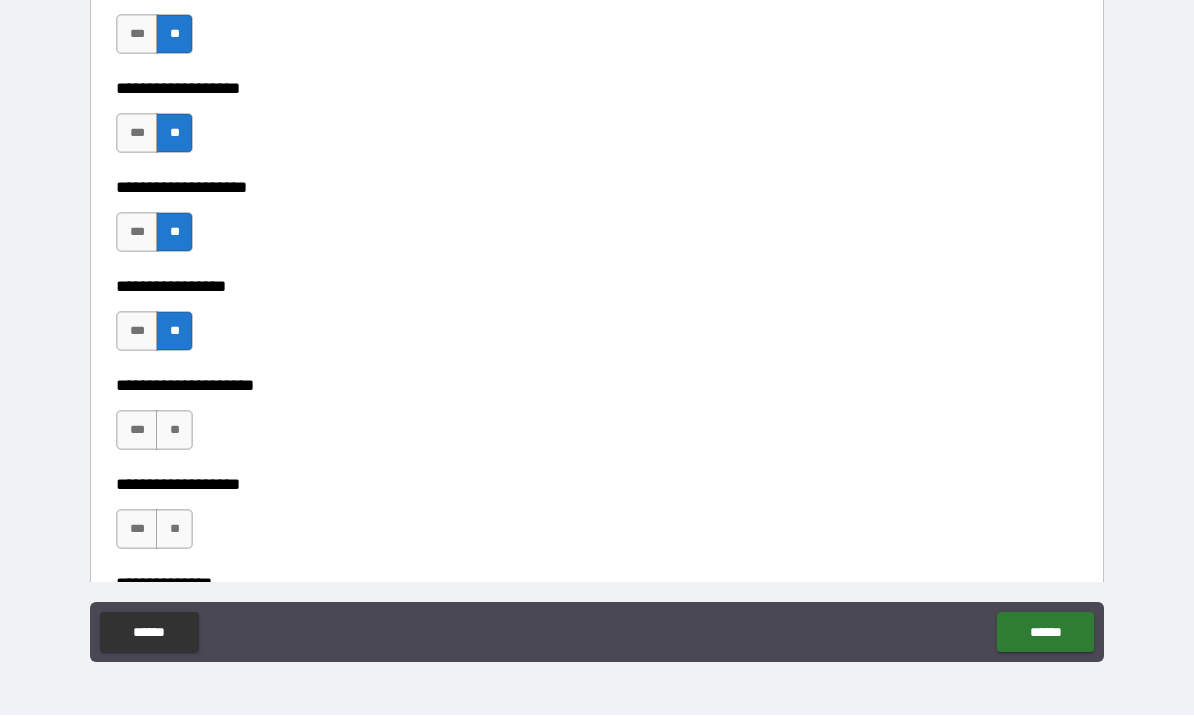 click on "**" at bounding box center [174, 431] 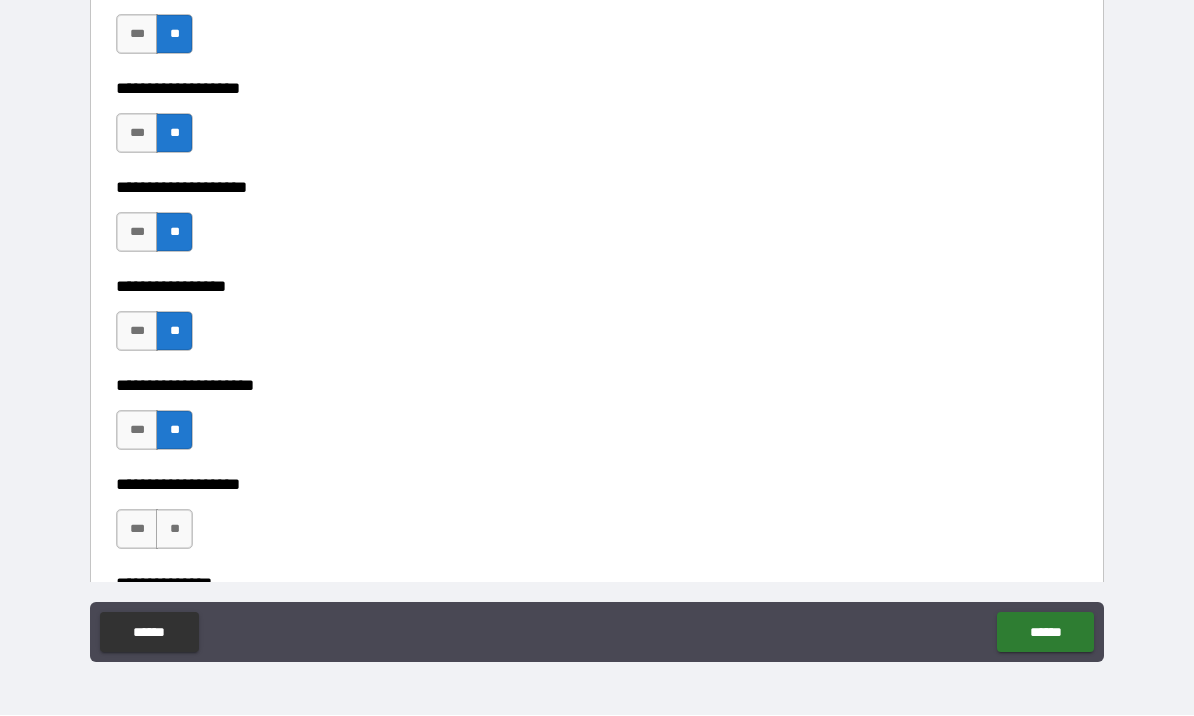 click on "**" at bounding box center (174, 530) 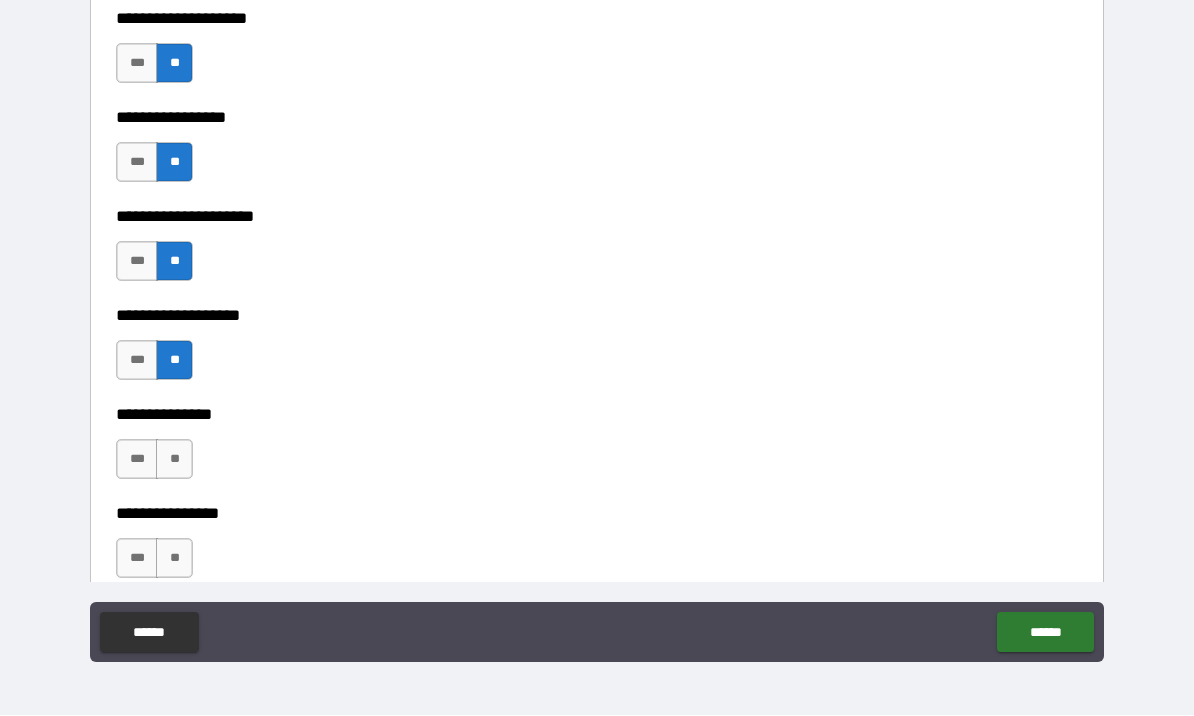 click on "**" at bounding box center (174, 460) 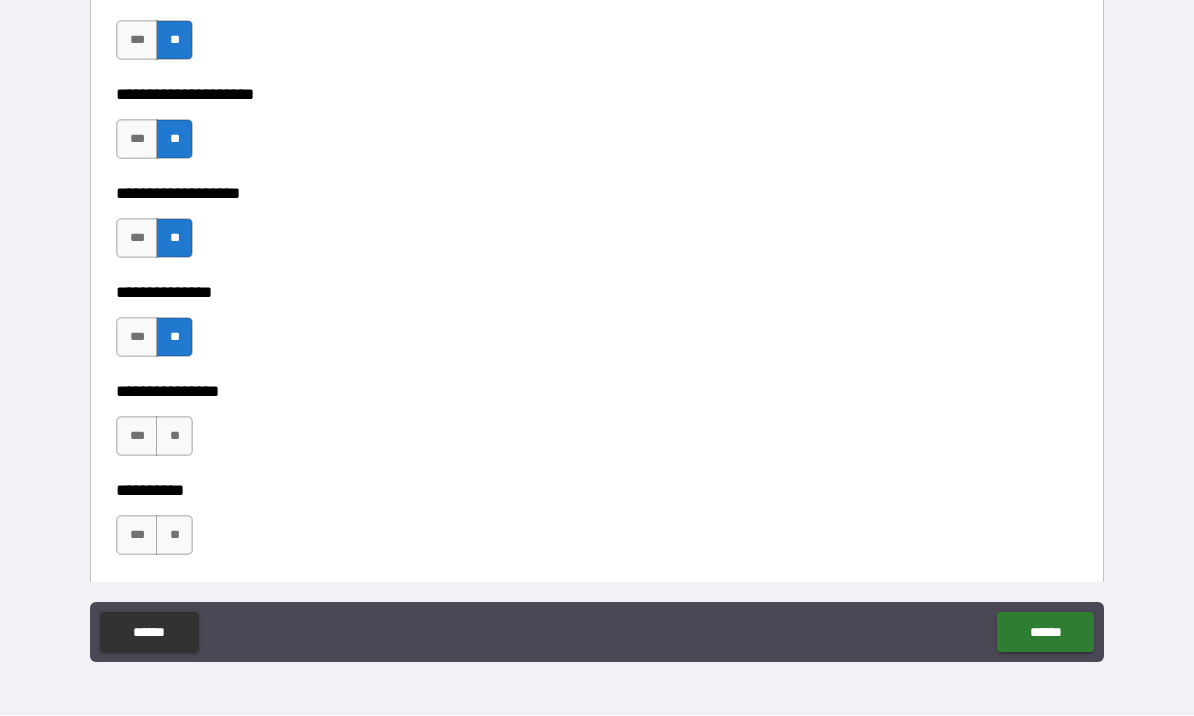 click on "**" at bounding box center [174, 437] 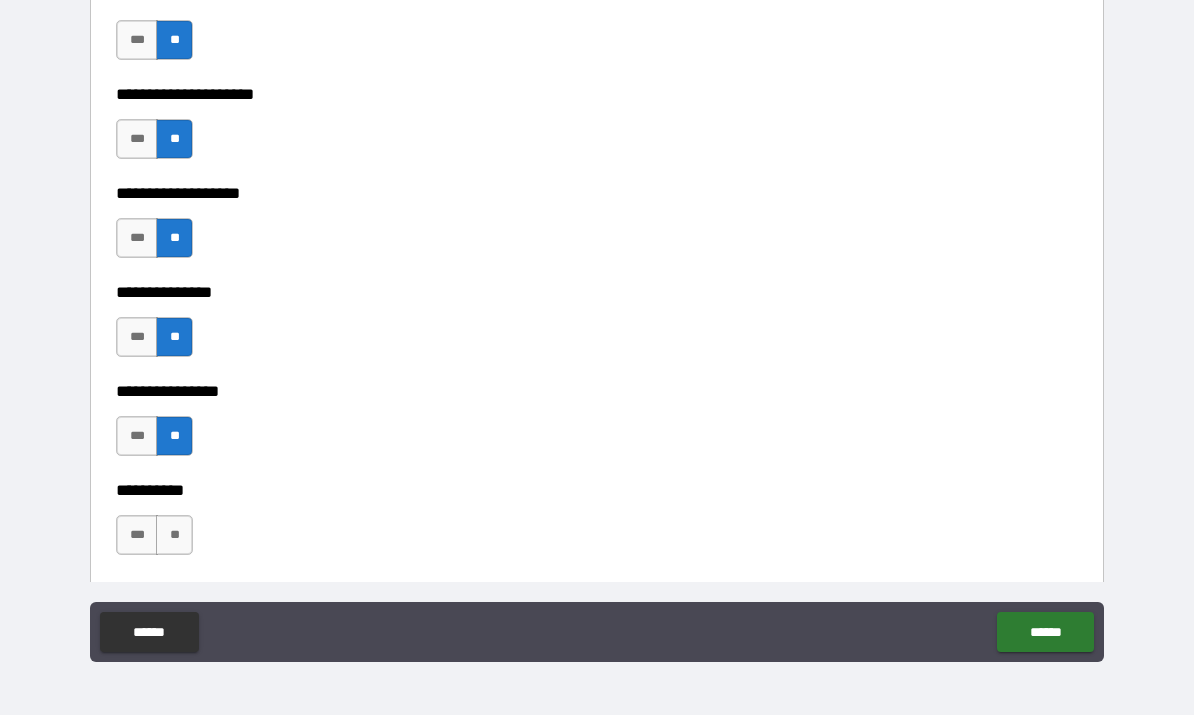 click on "**" at bounding box center [174, 536] 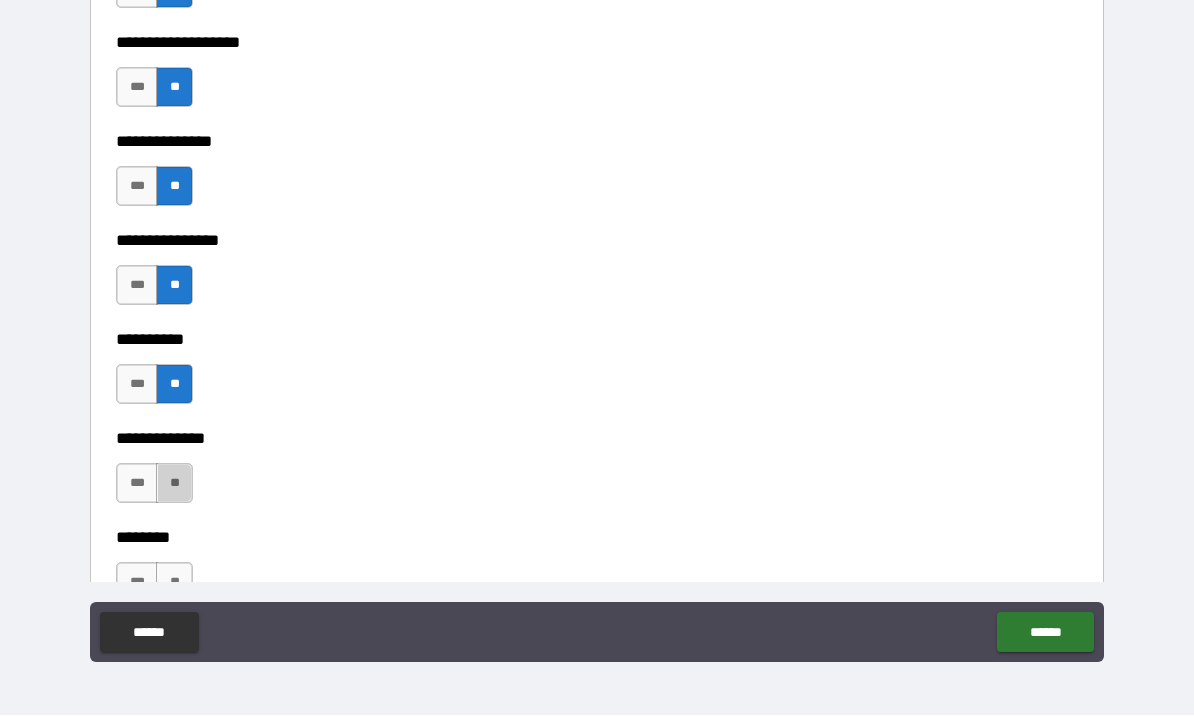click on "**" at bounding box center (174, 484) 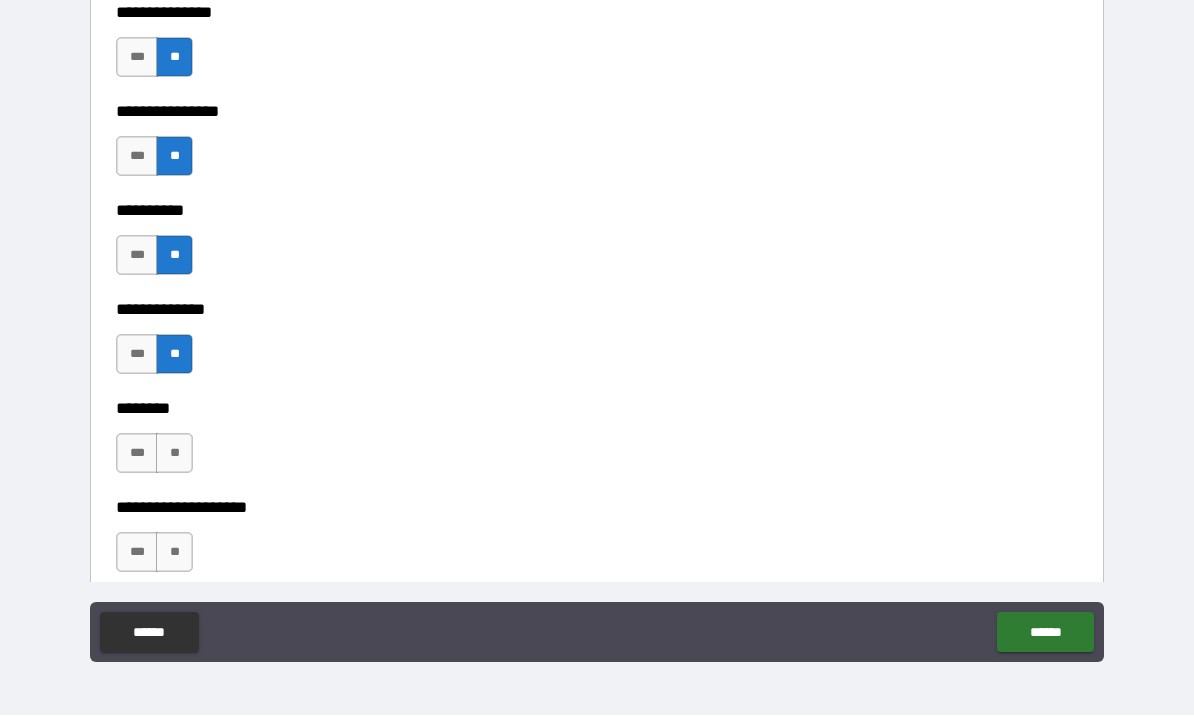 click on "**" at bounding box center [174, 454] 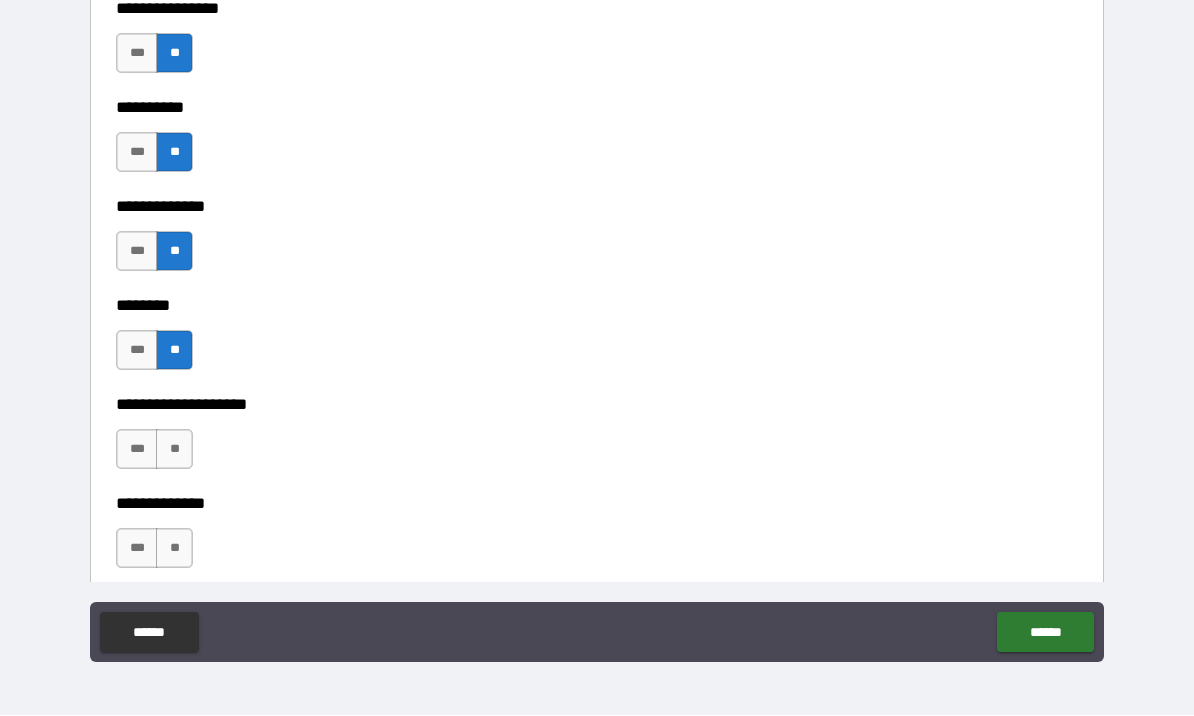 click on "**" at bounding box center [174, 450] 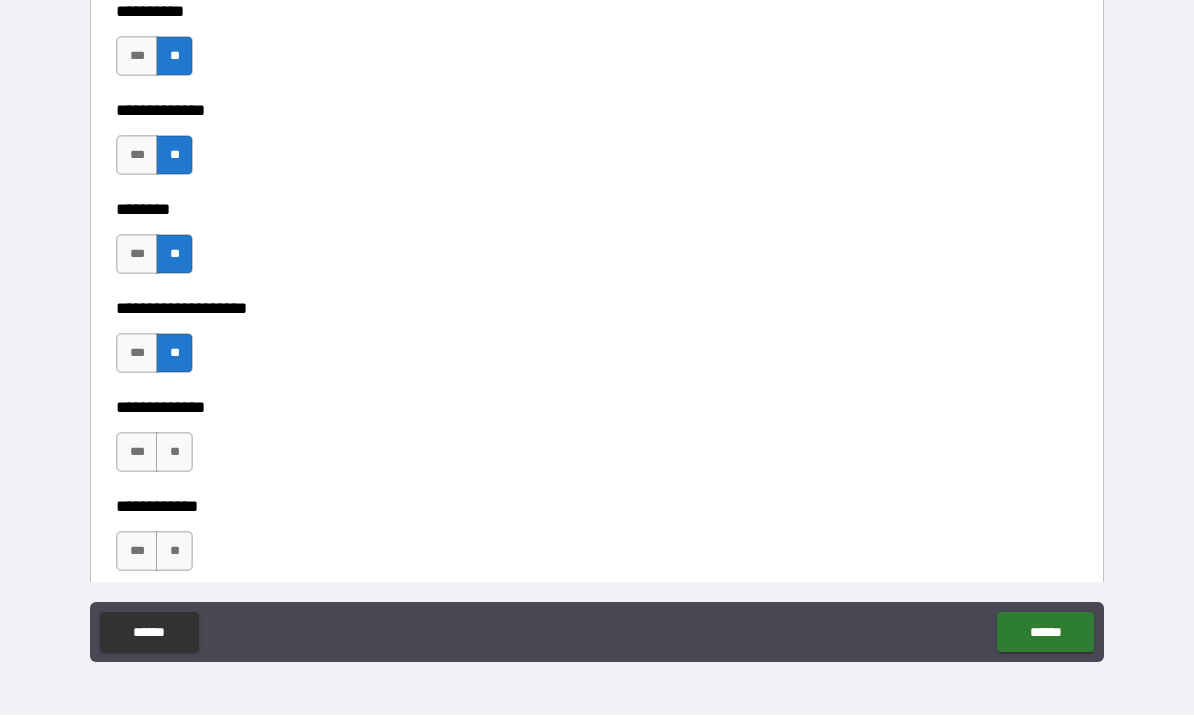 click on "**" at bounding box center (174, 453) 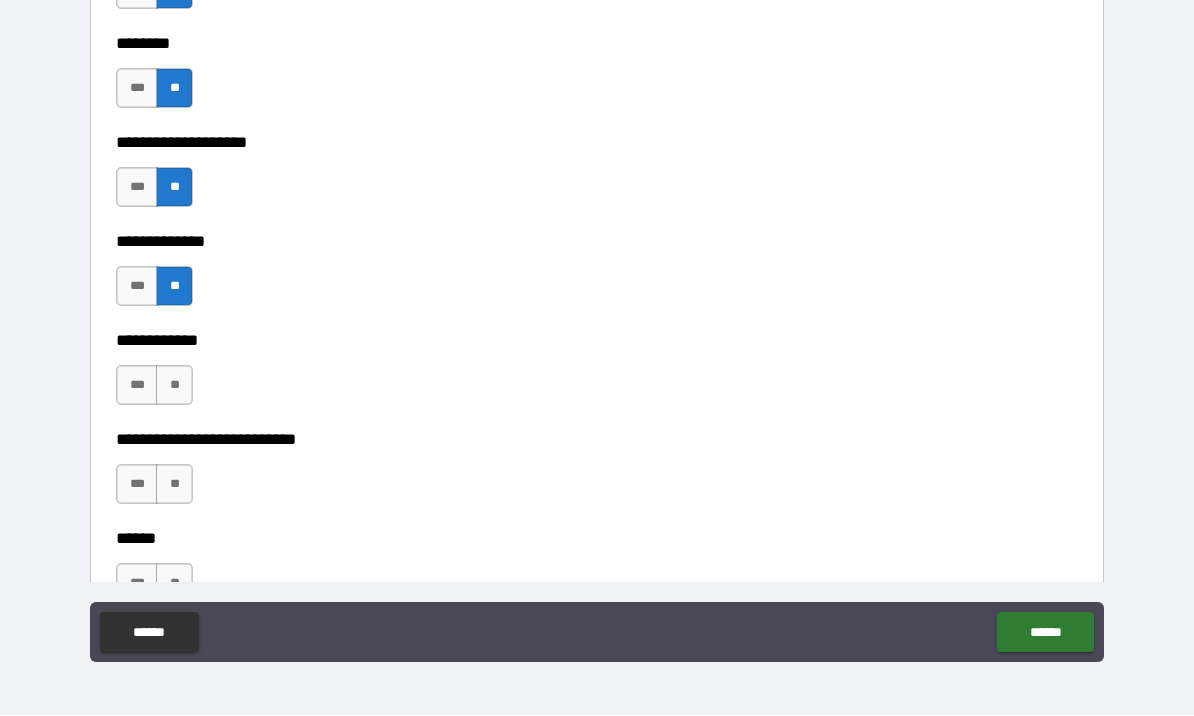 scroll, scrollTop: 9079, scrollLeft: 0, axis: vertical 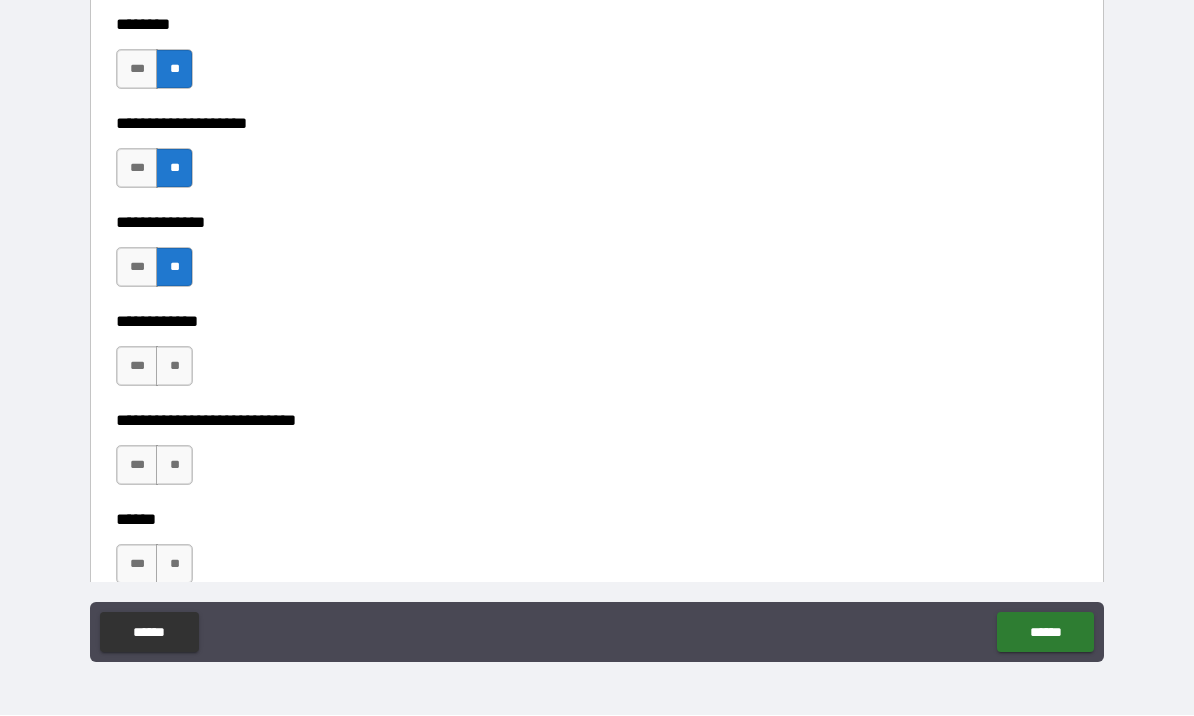 click on "**" at bounding box center [174, 367] 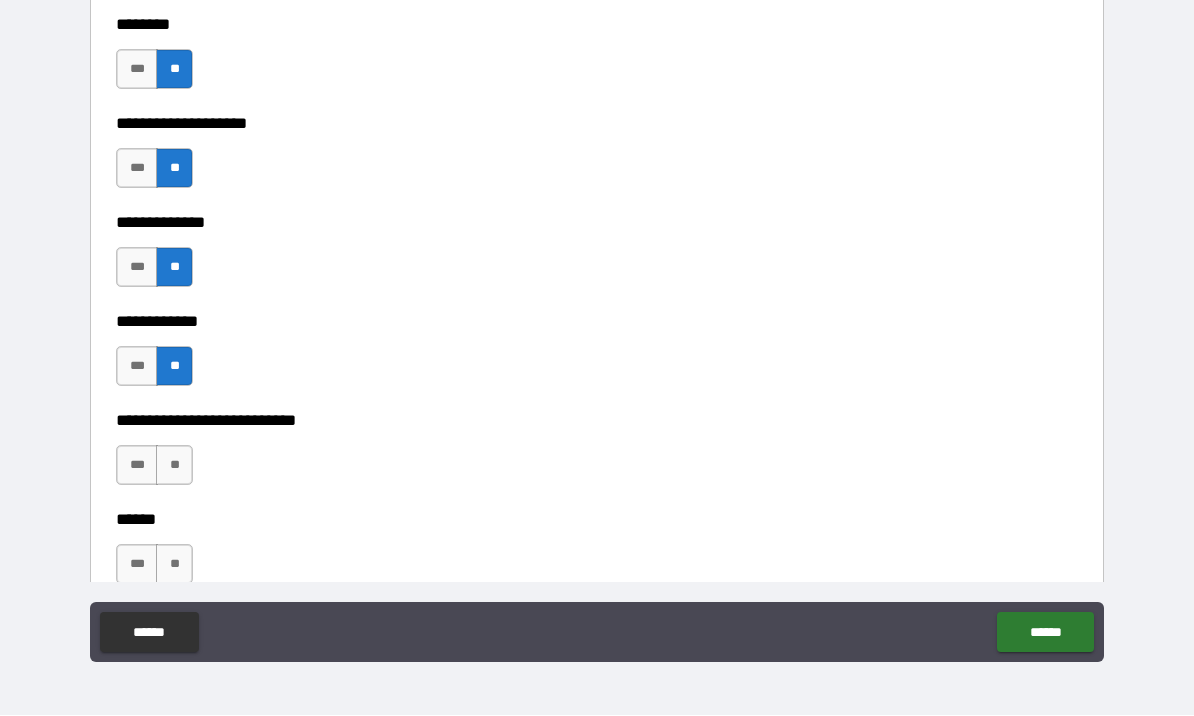 click on "**" at bounding box center [174, 466] 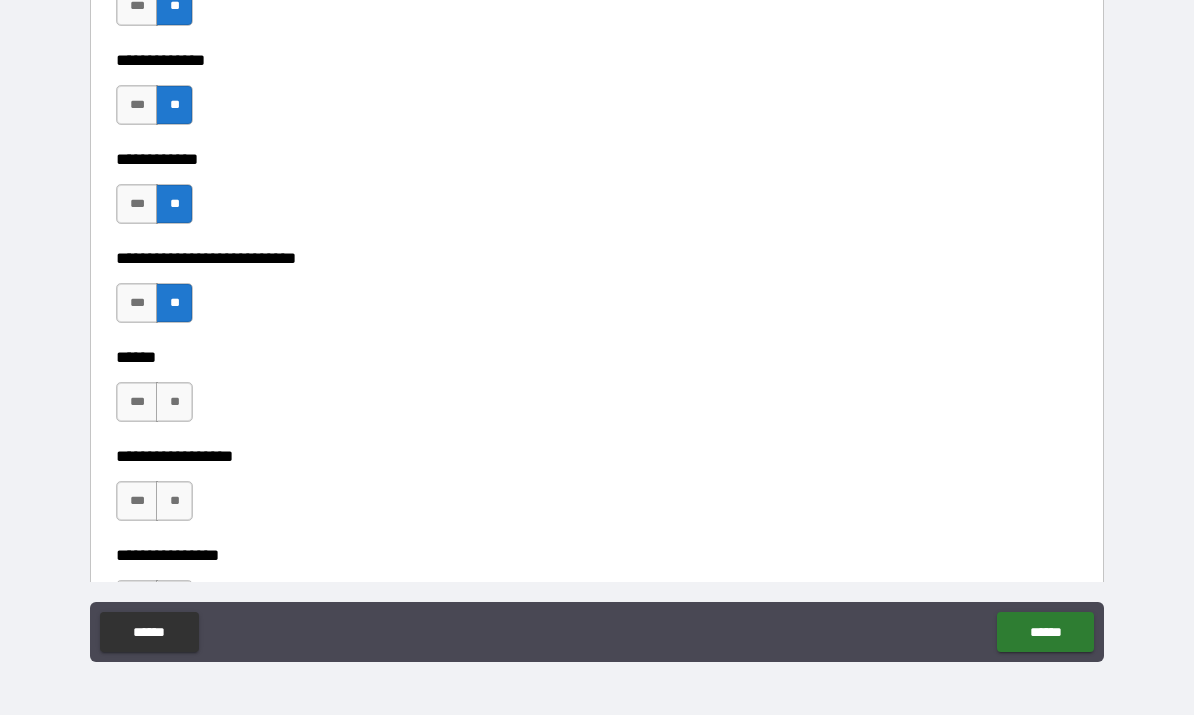 scroll, scrollTop: 9239, scrollLeft: 0, axis: vertical 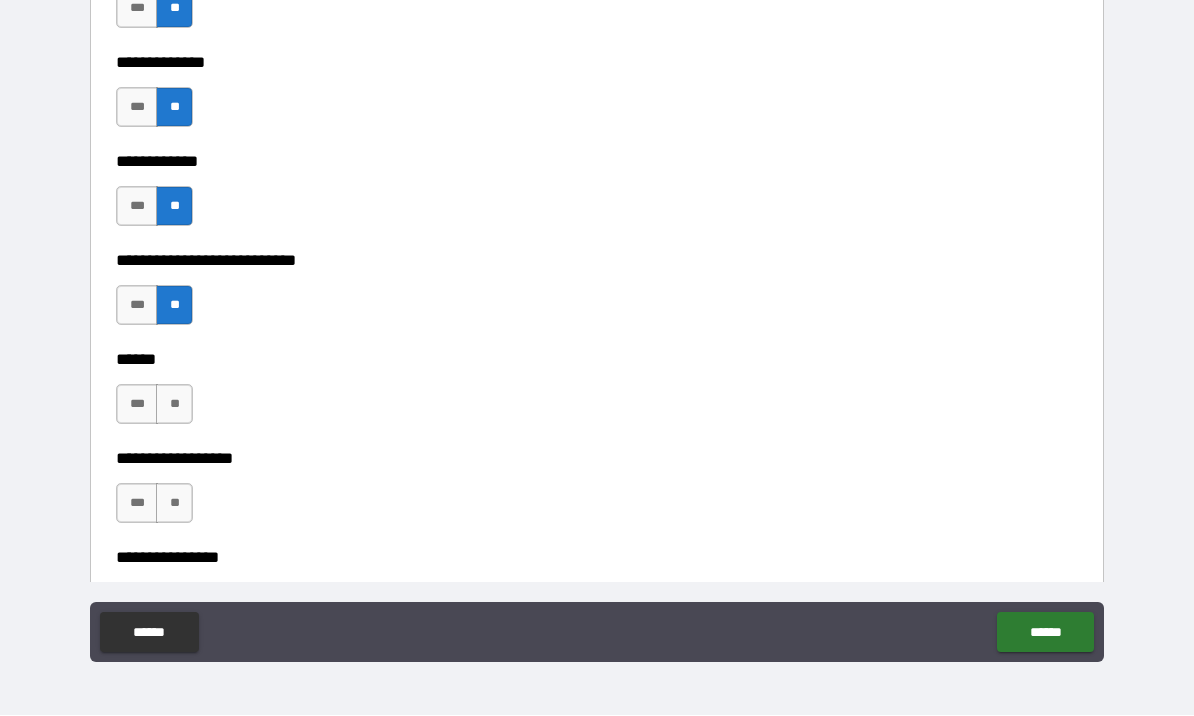 click on "**" at bounding box center [174, 405] 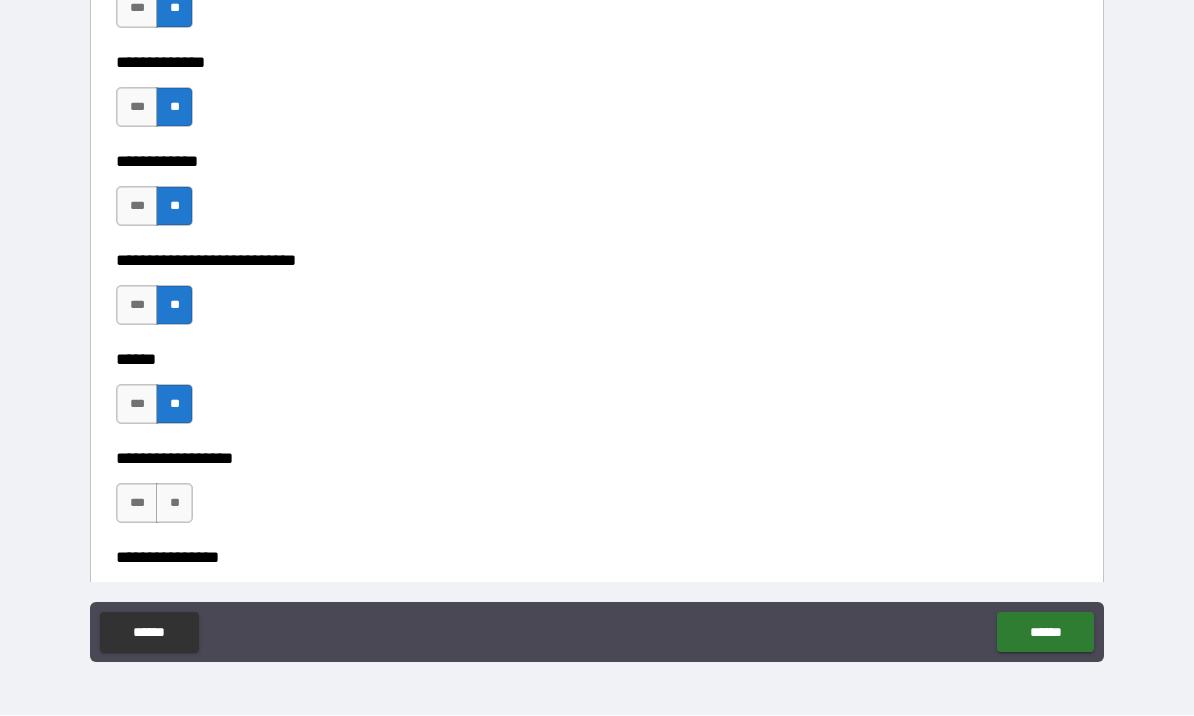 click on "**" at bounding box center (174, 504) 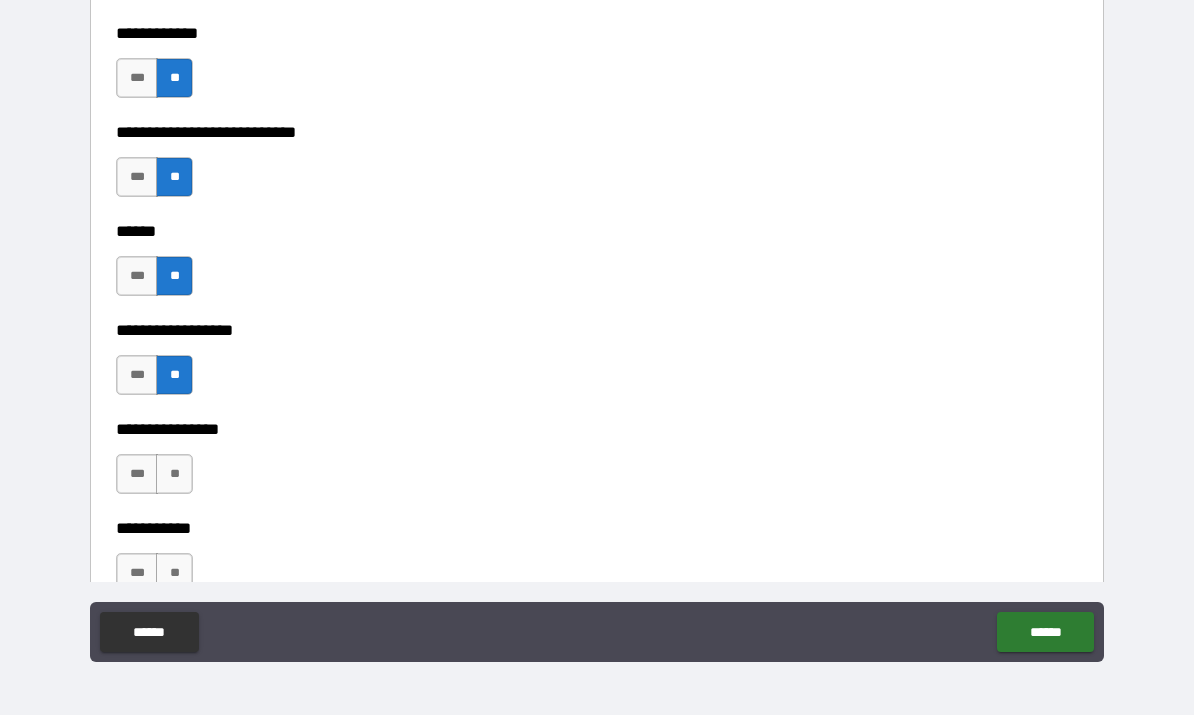 click on "**" at bounding box center [174, 475] 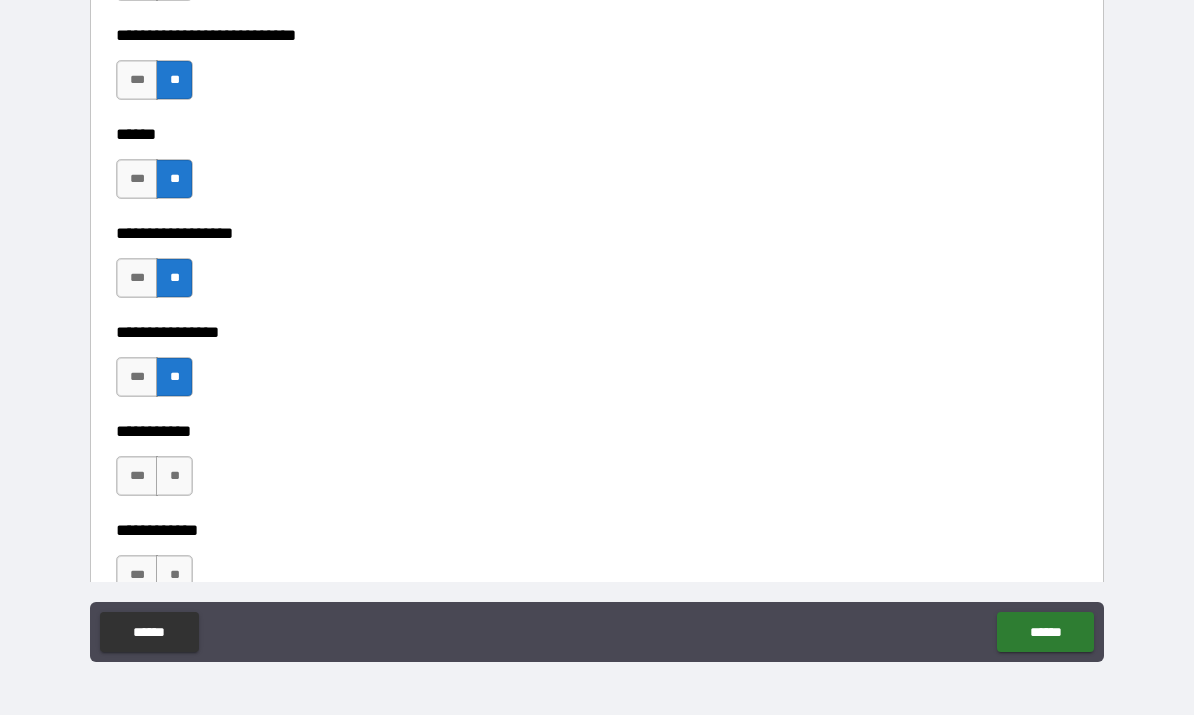 click on "**" at bounding box center [174, 477] 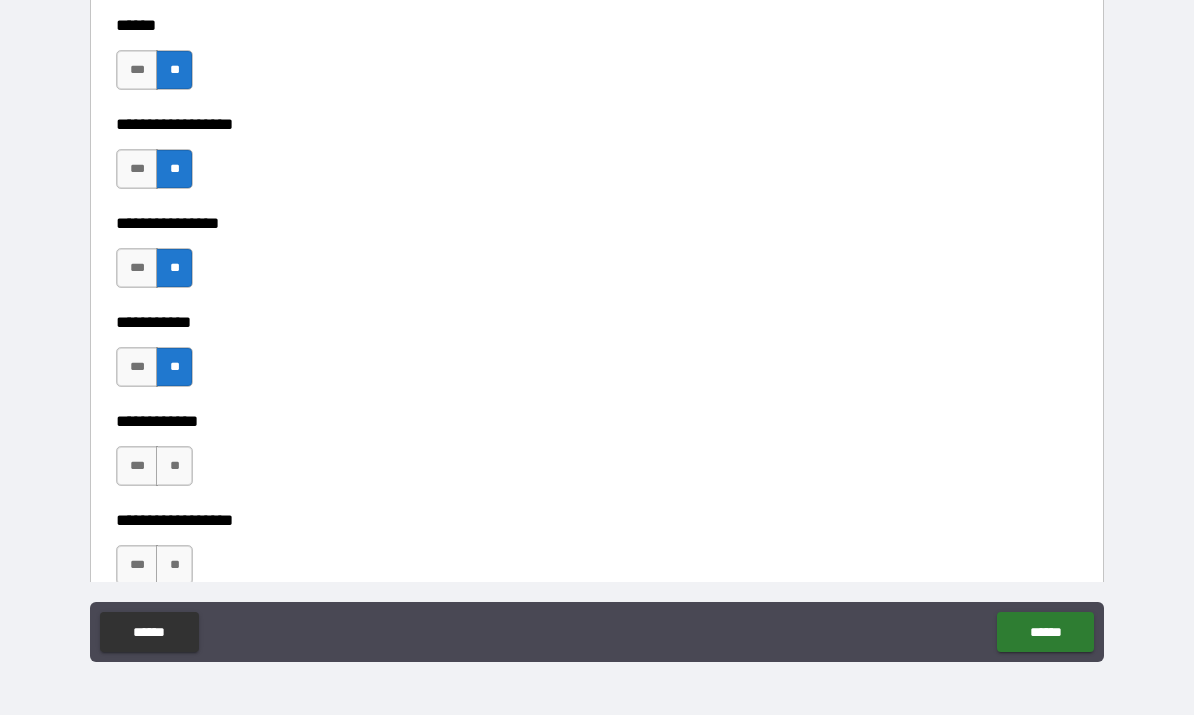 click on "**" at bounding box center (174, 467) 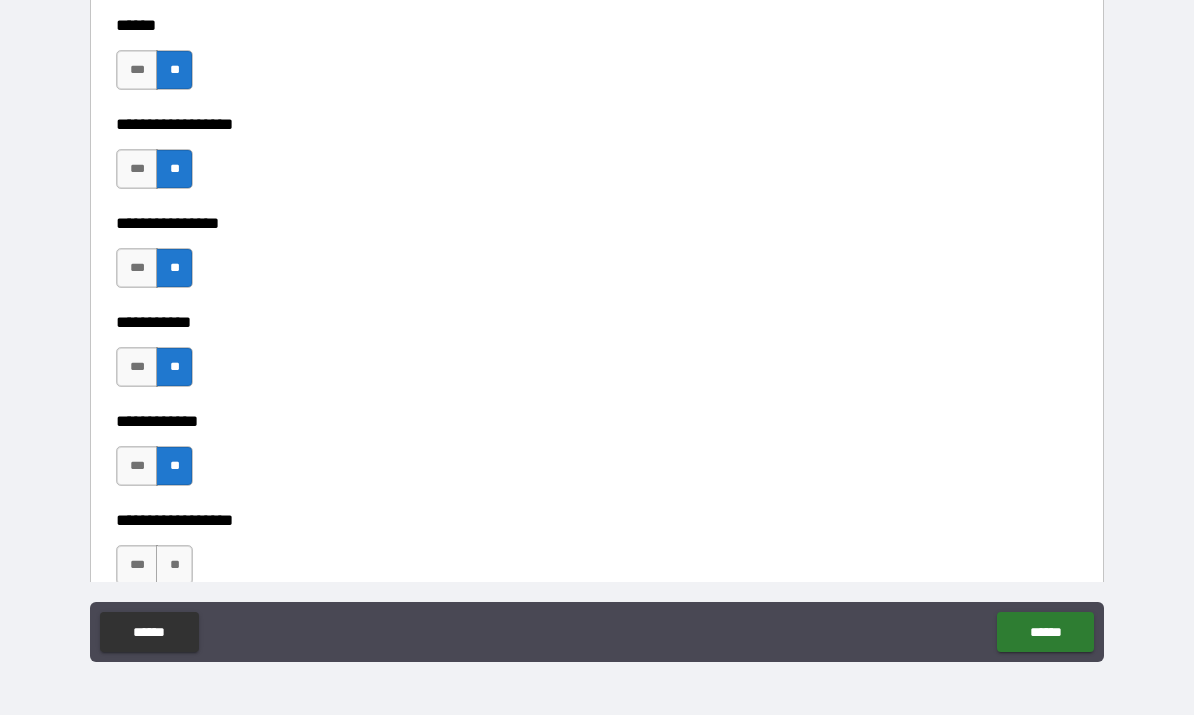 click on "**" at bounding box center [174, 566] 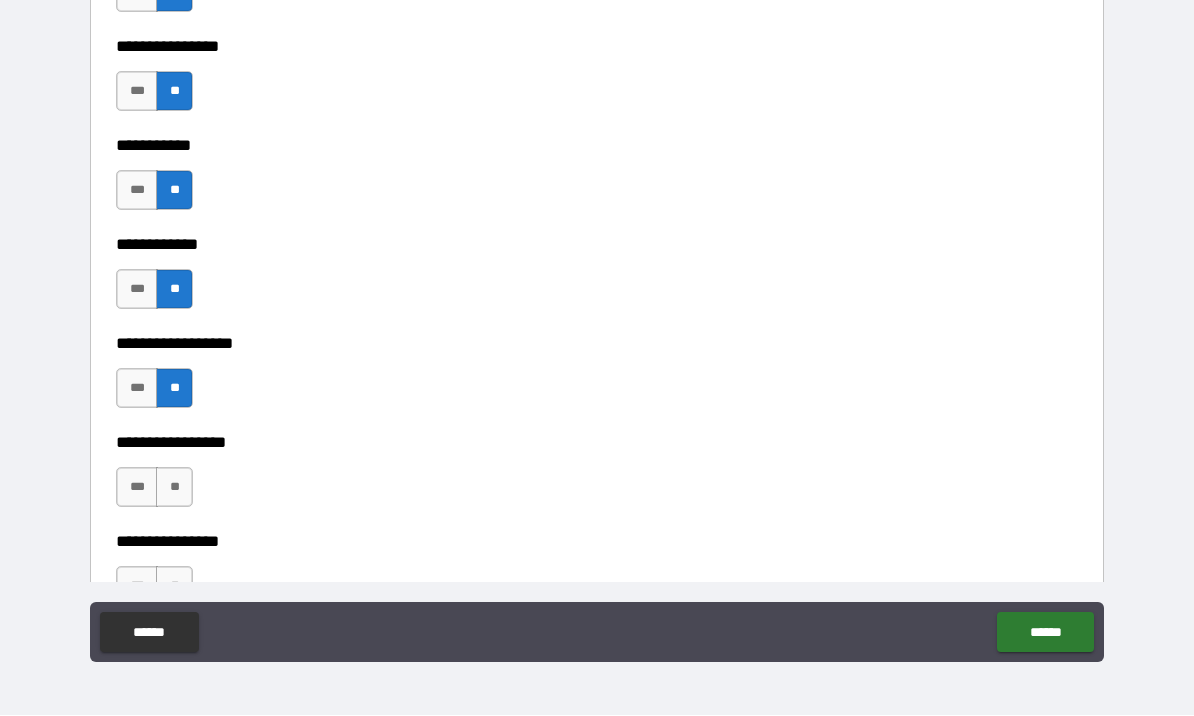 click on "**" at bounding box center (174, 488) 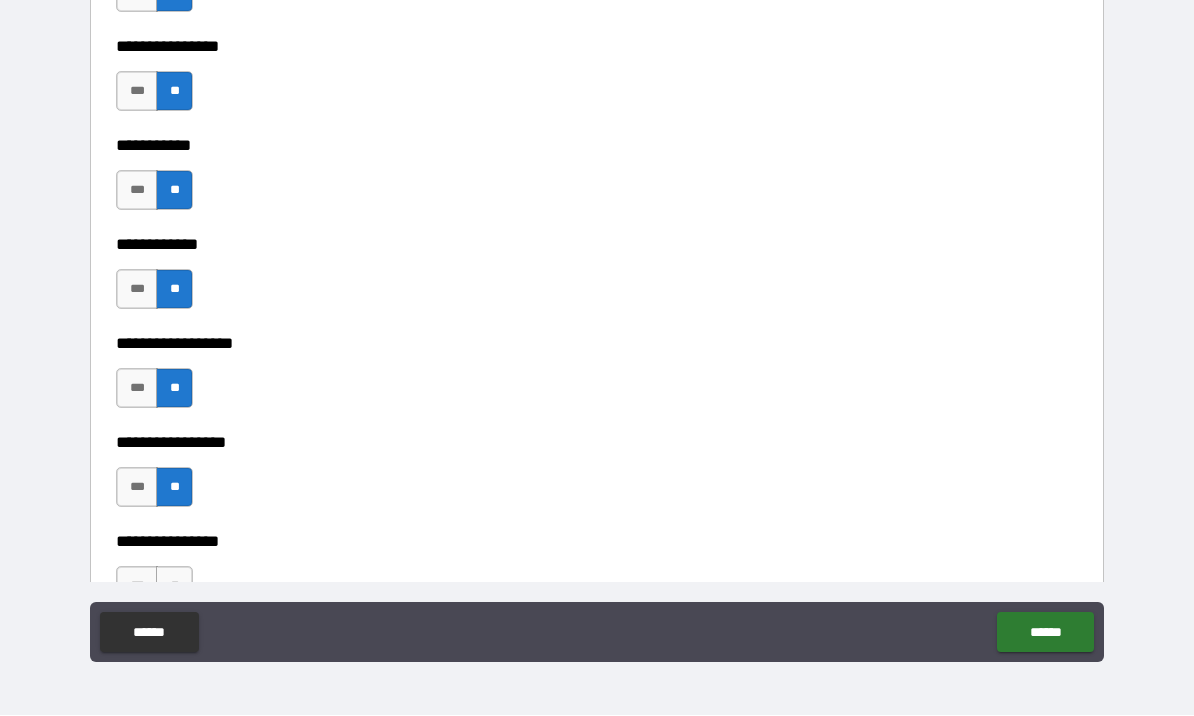 click on "**" at bounding box center [174, 587] 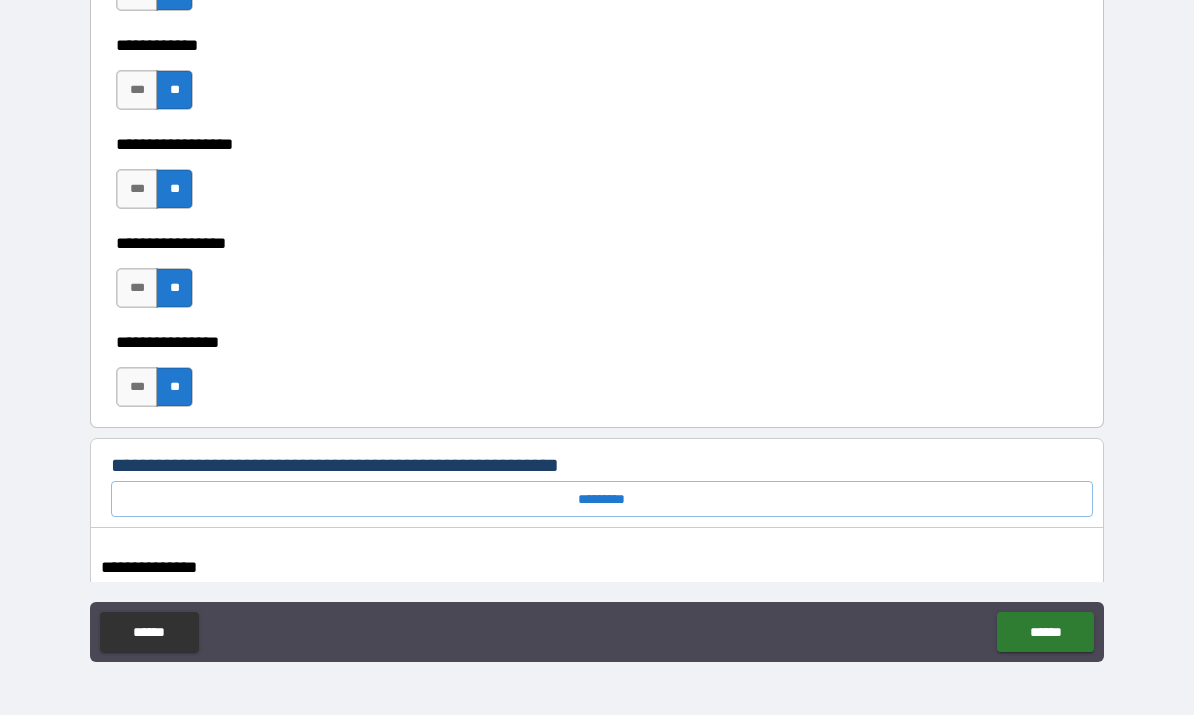 scroll, scrollTop: 9960, scrollLeft: 0, axis: vertical 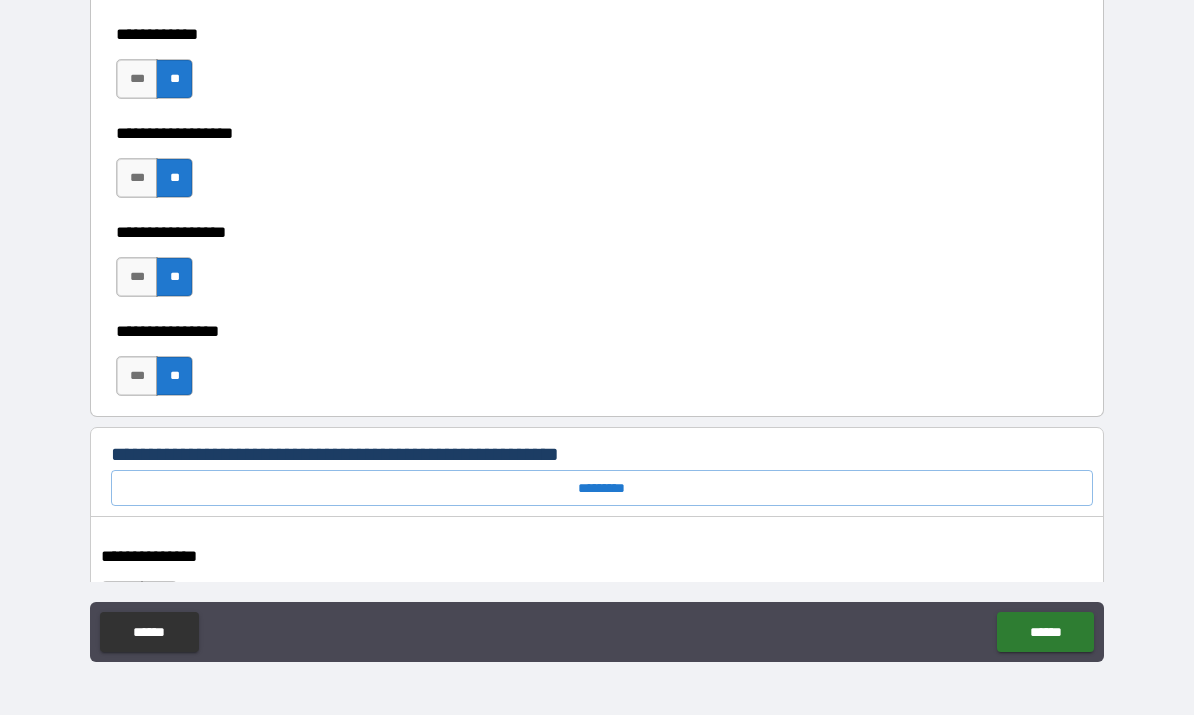 click on "*********" at bounding box center [602, 489] 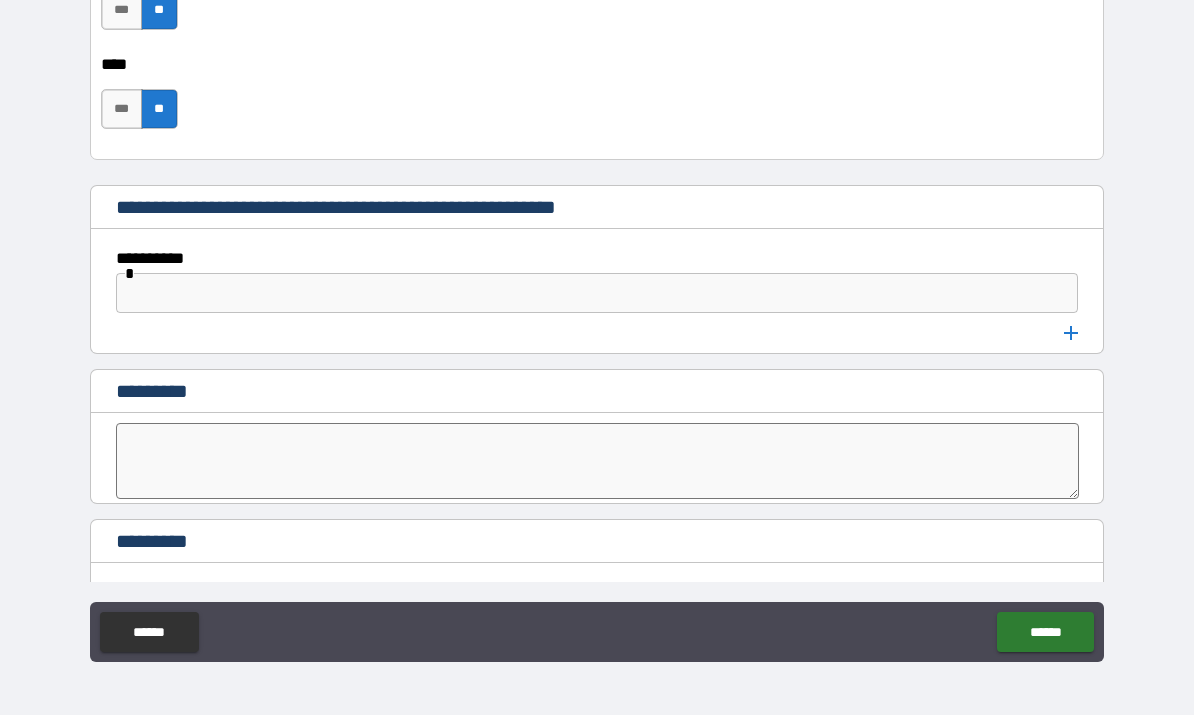 scroll, scrollTop: 10871, scrollLeft: 0, axis: vertical 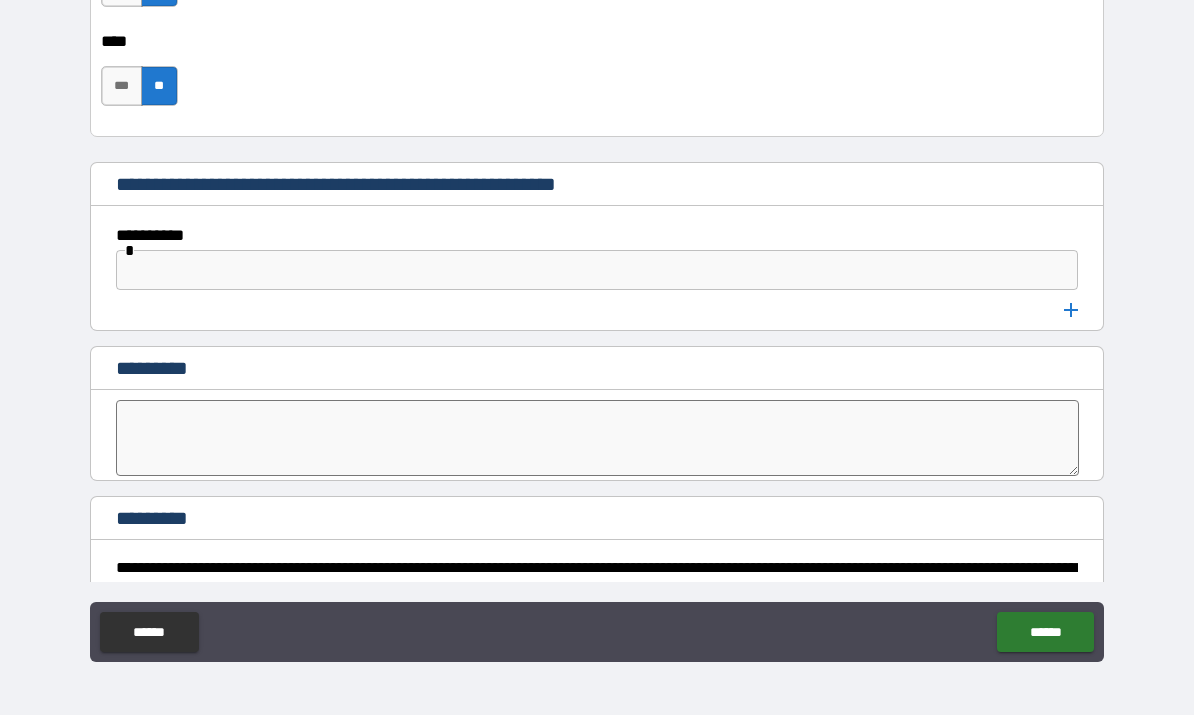 click at bounding box center [597, 271] 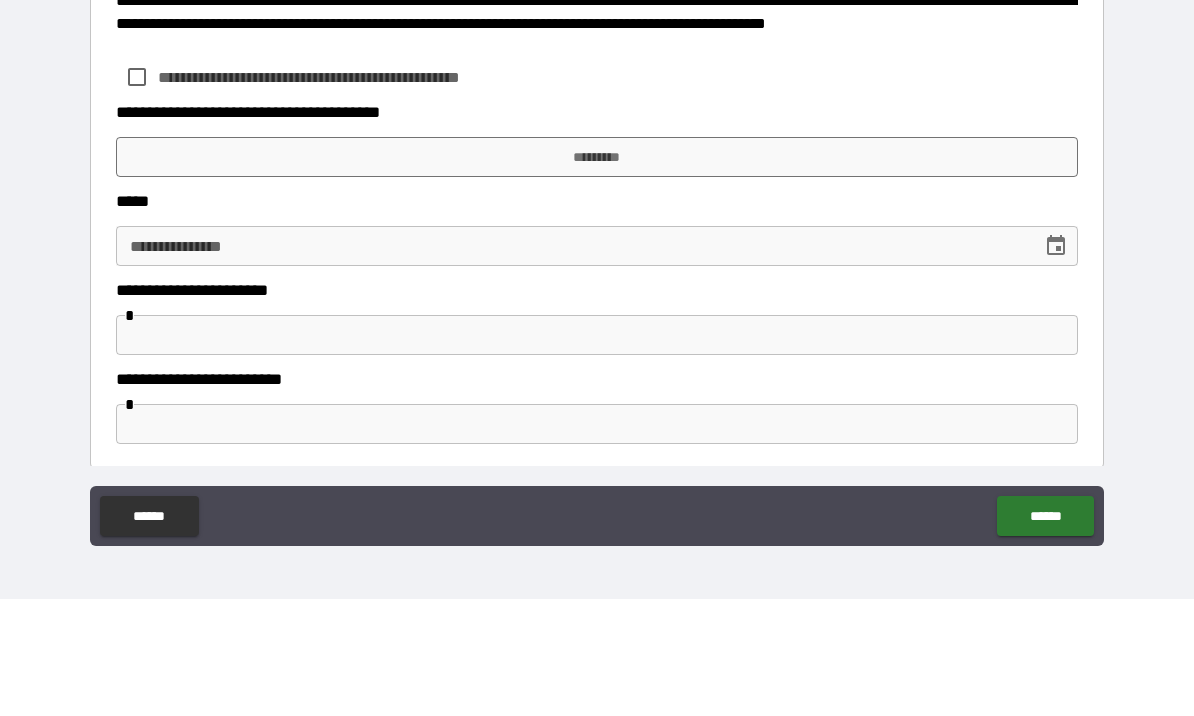 scroll, scrollTop: 11321, scrollLeft: 0, axis: vertical 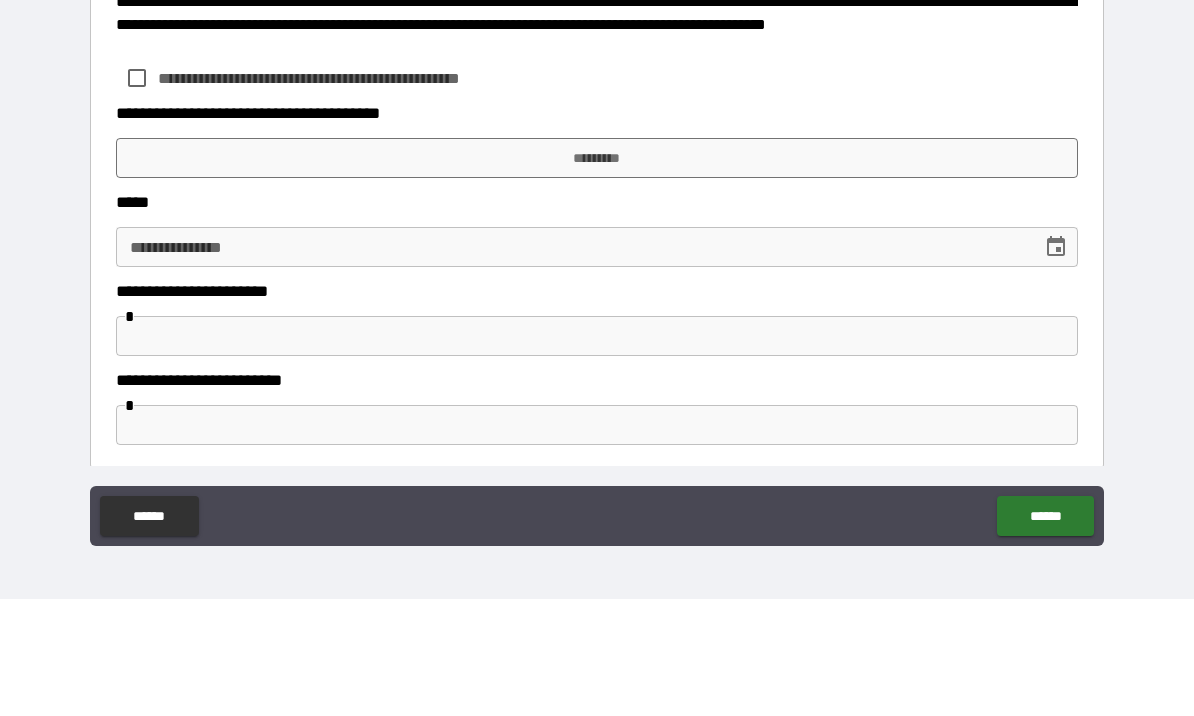 type on "**" 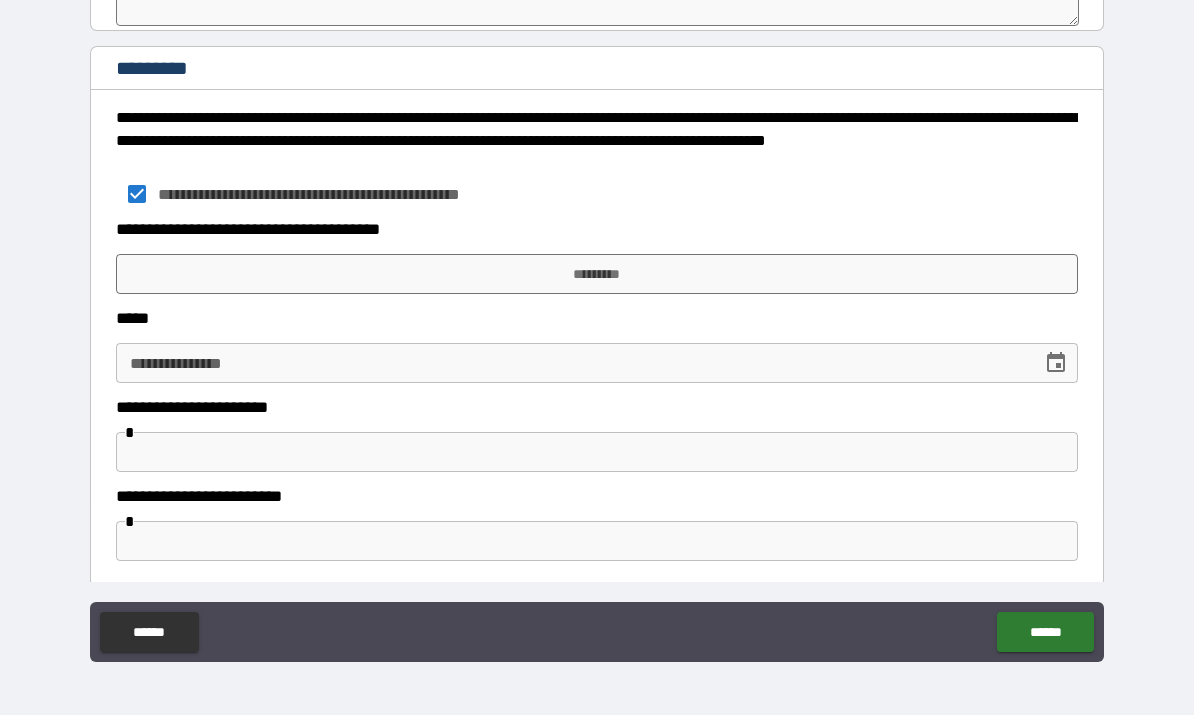 click on "*********" at bounding box center [597, 275] 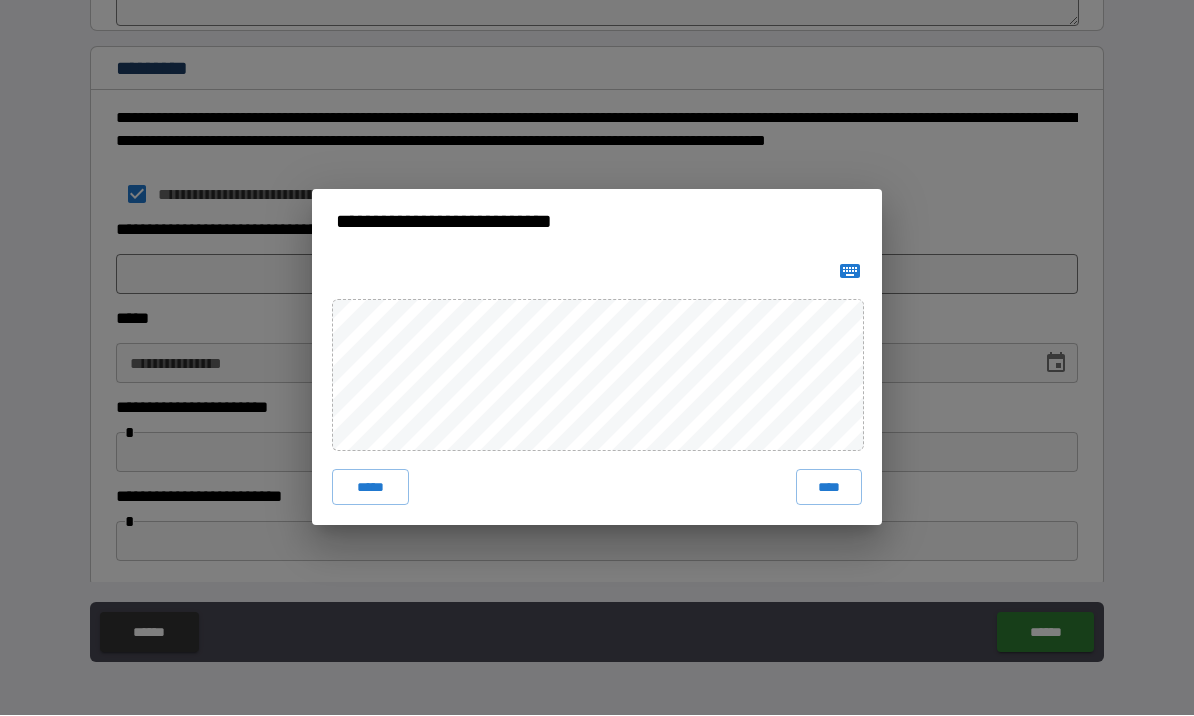 click on "****" at bounding box center [829, 488] 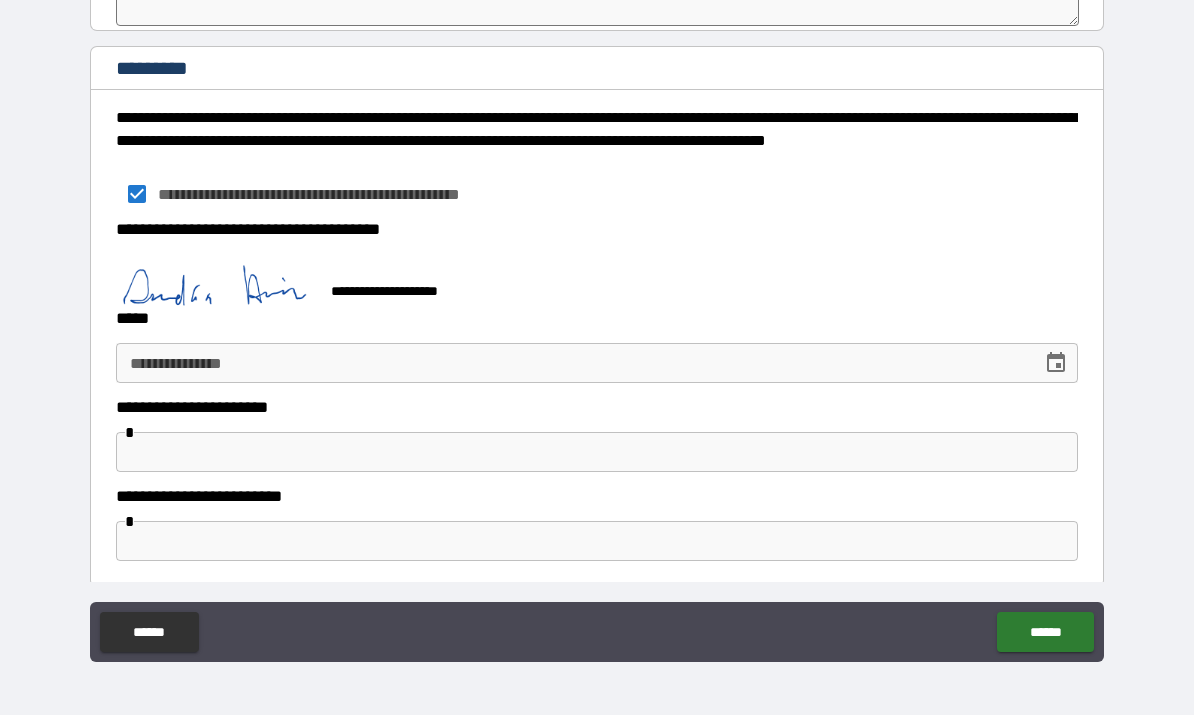 scroll, scrollTop: 11311, scrollLeft: 0, axis: vertical 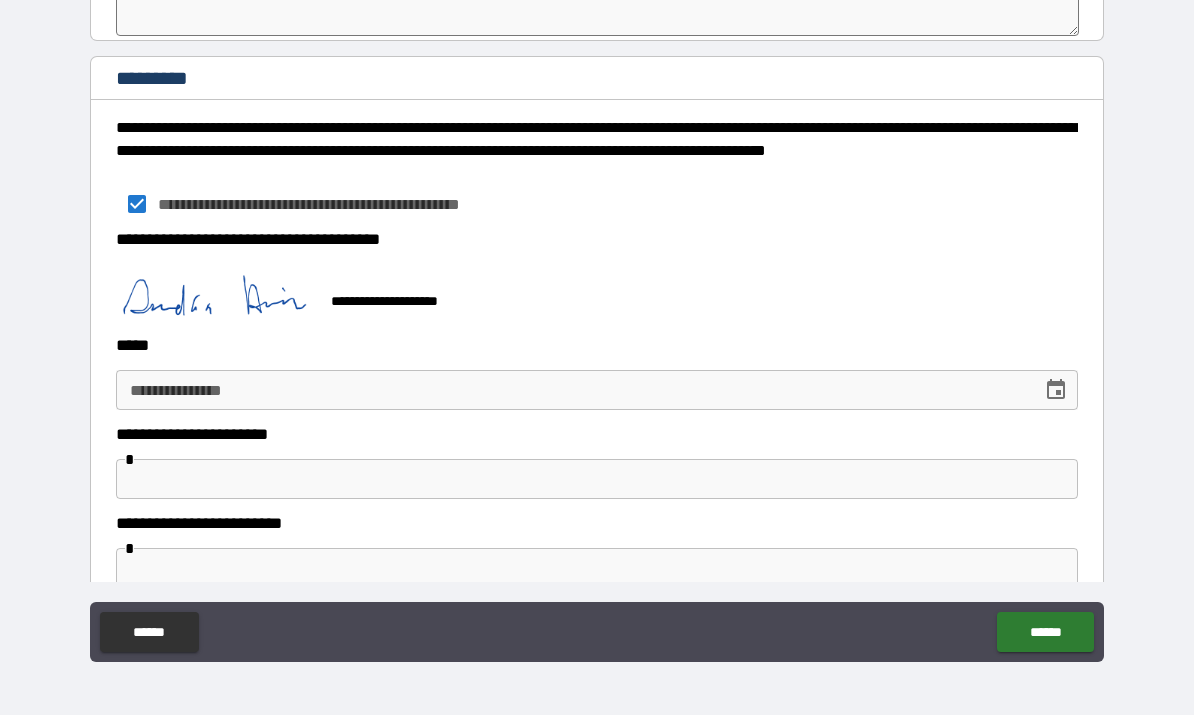 click on "**********" at bounding box center [572, 391] 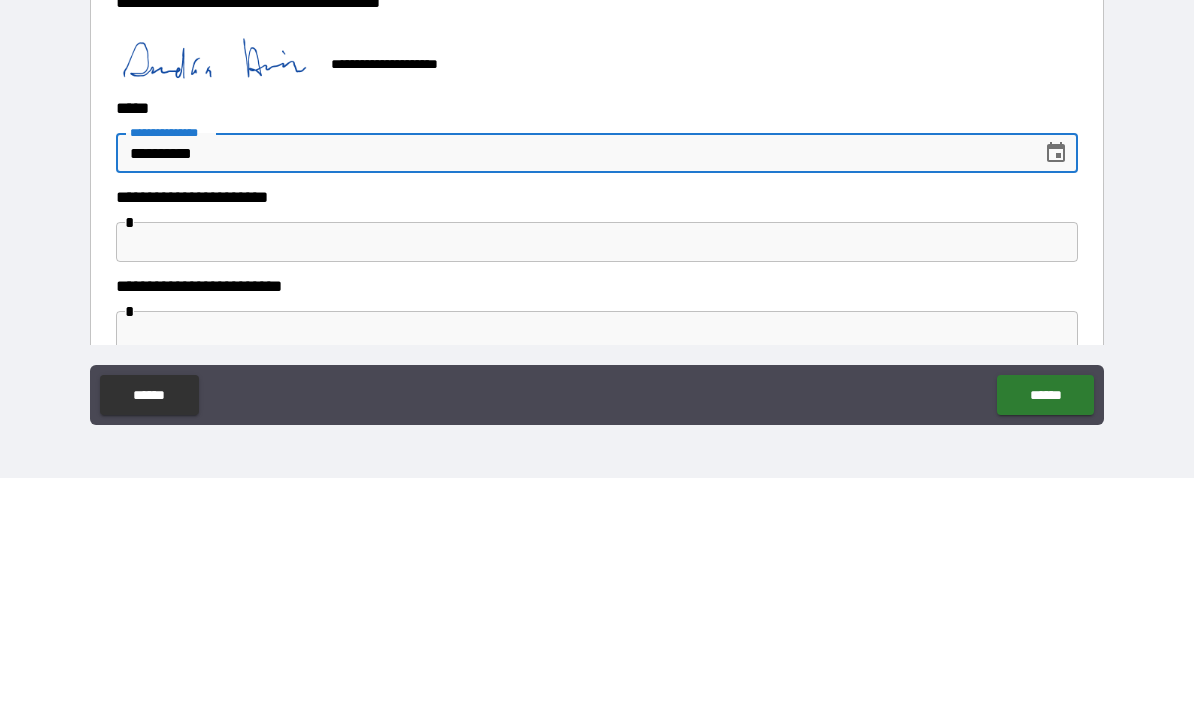 type on "**********" 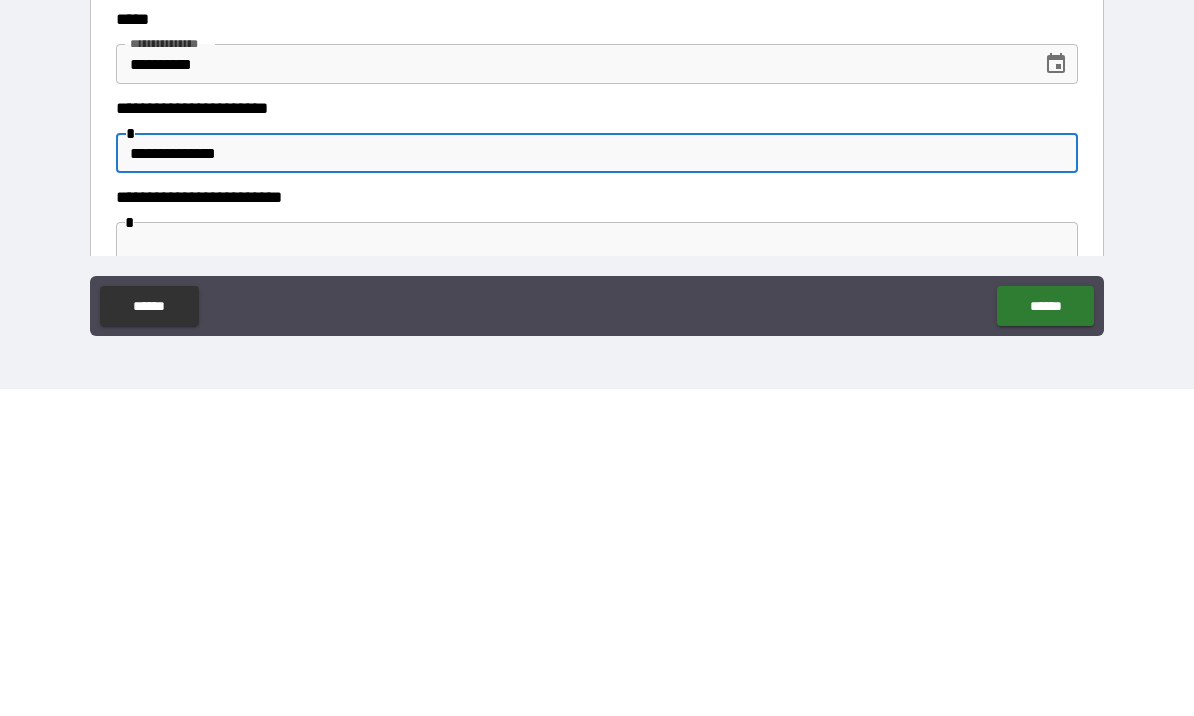 type on "**********" 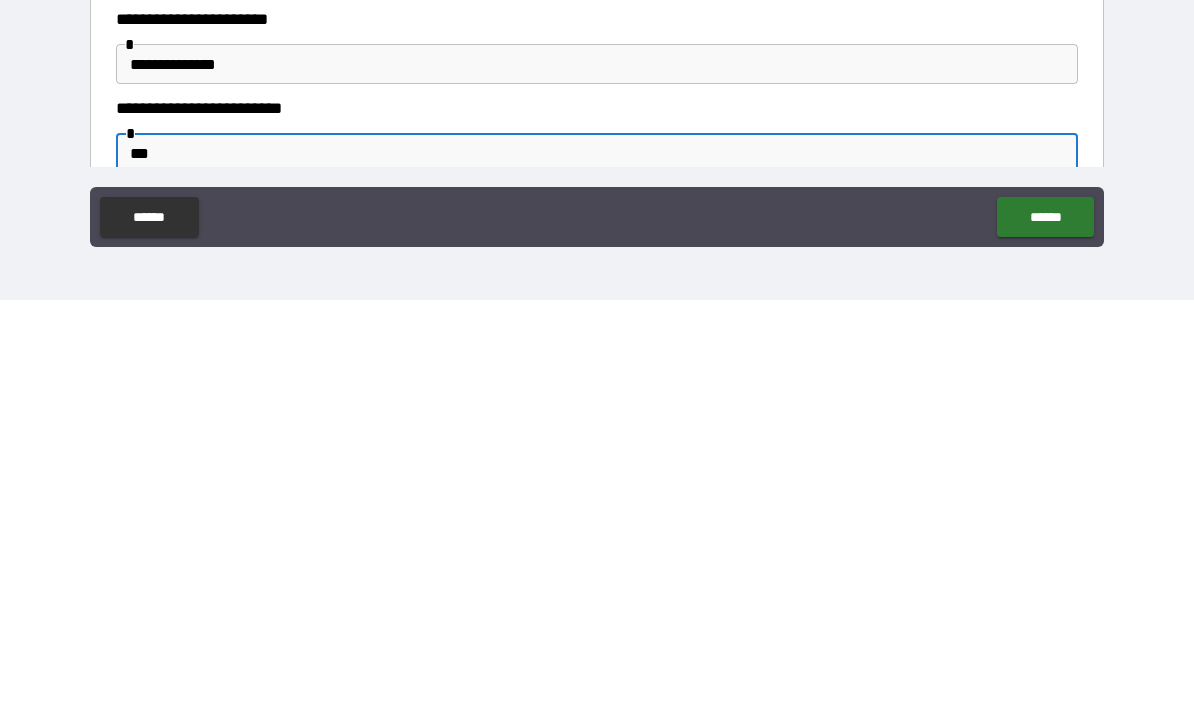 type on "****" 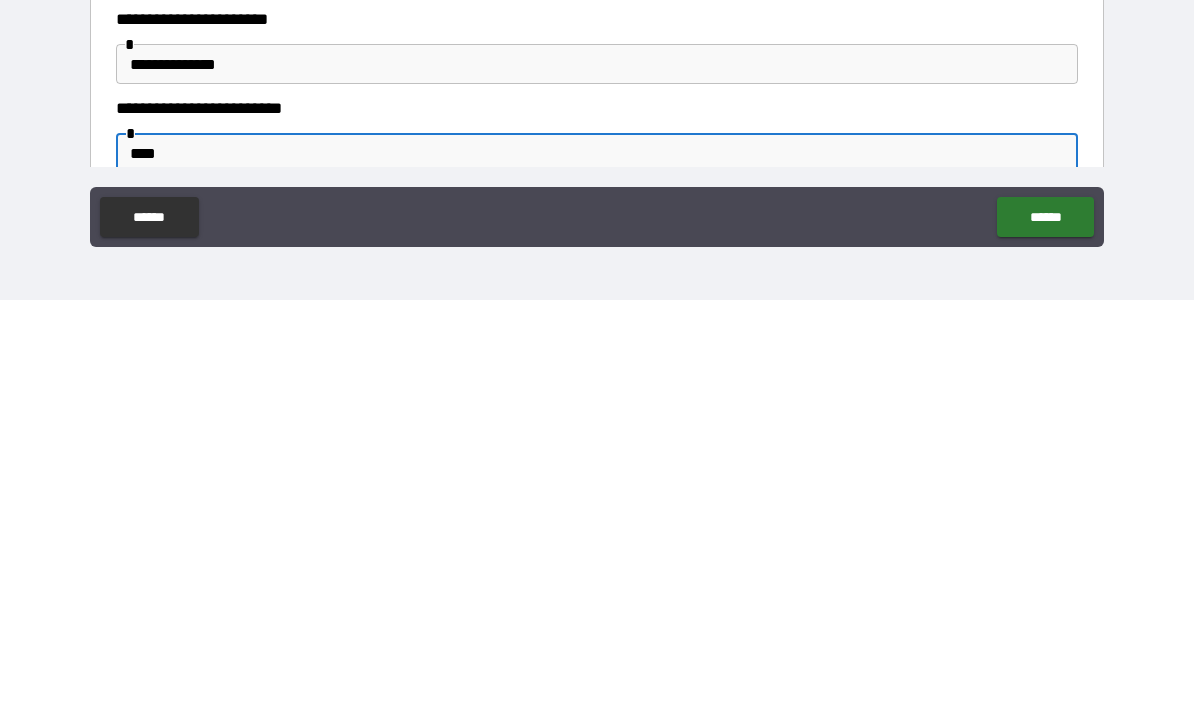 click on "******" at bounding box center [1045, 633] 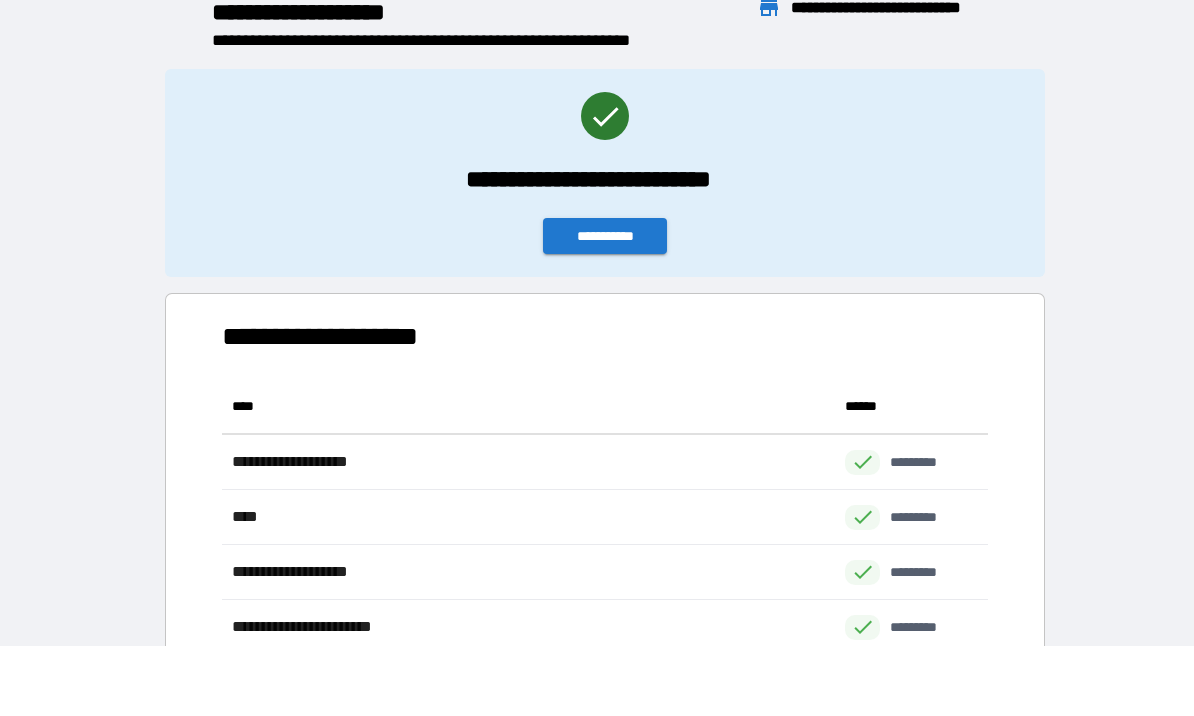 scroll, scrollTop: 496, scrollLeft: 765, axis: both 